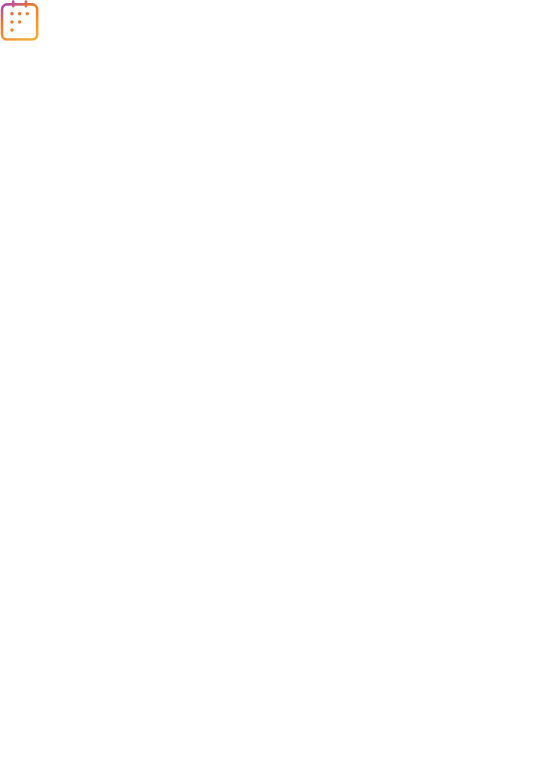 scroll, scrollTop: 0, scrollLeft: 0, axis: both 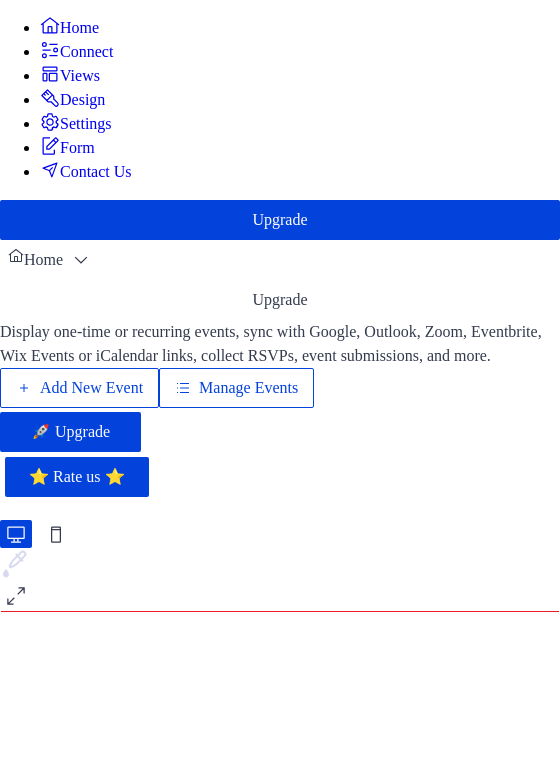 click on "Manage Events" at bounding box center (248, 388) 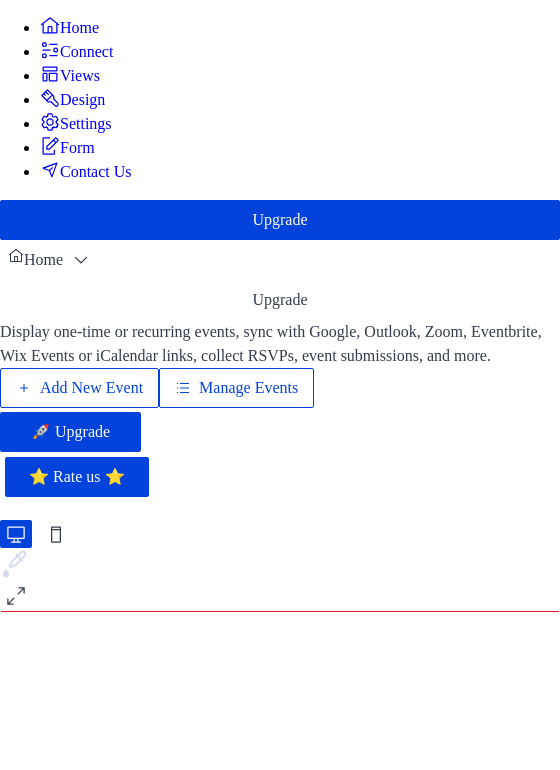 click on "Manage Events" at bounding box center (259, 412) 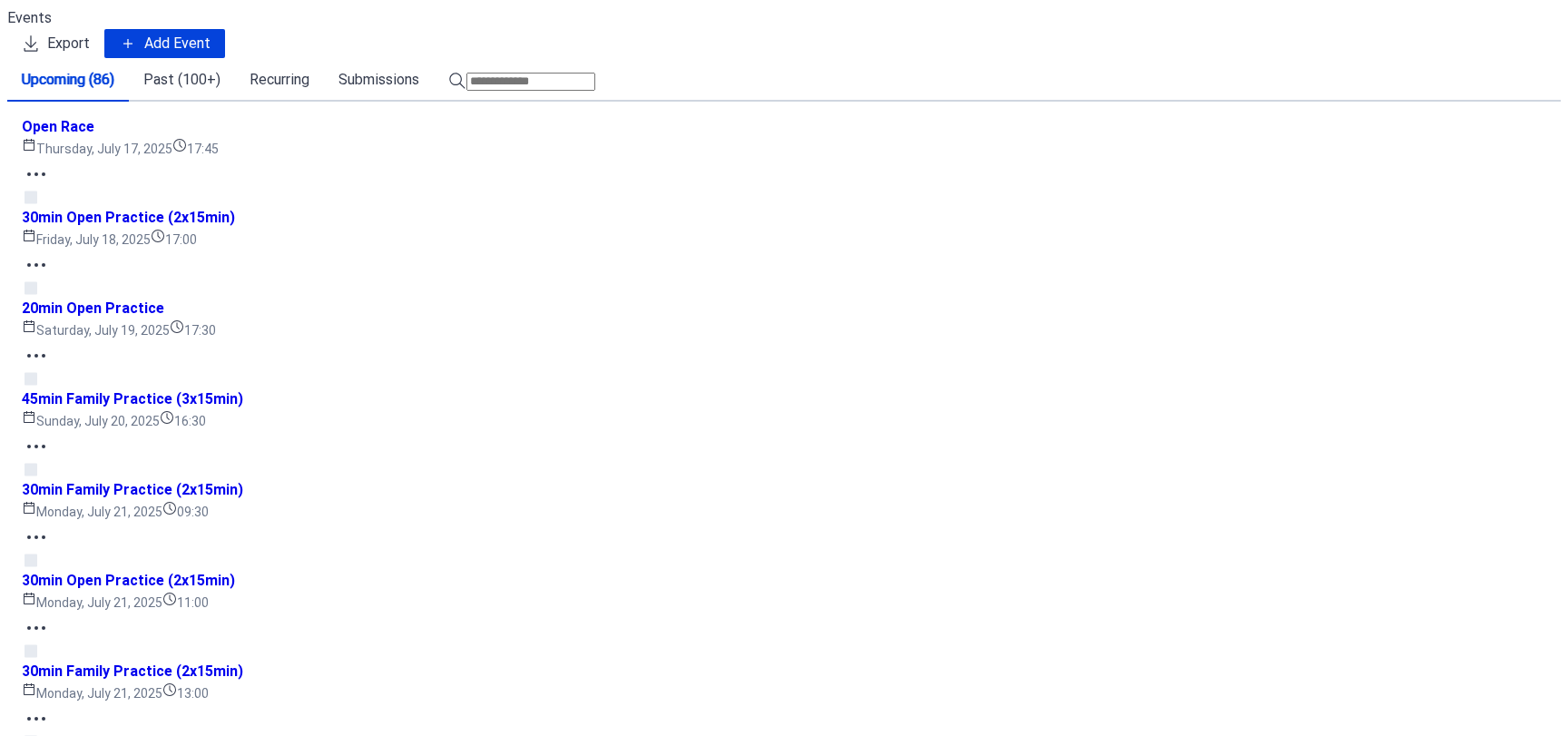 scroll, scrollTop: 0, scrollLeft: 0, axis: both 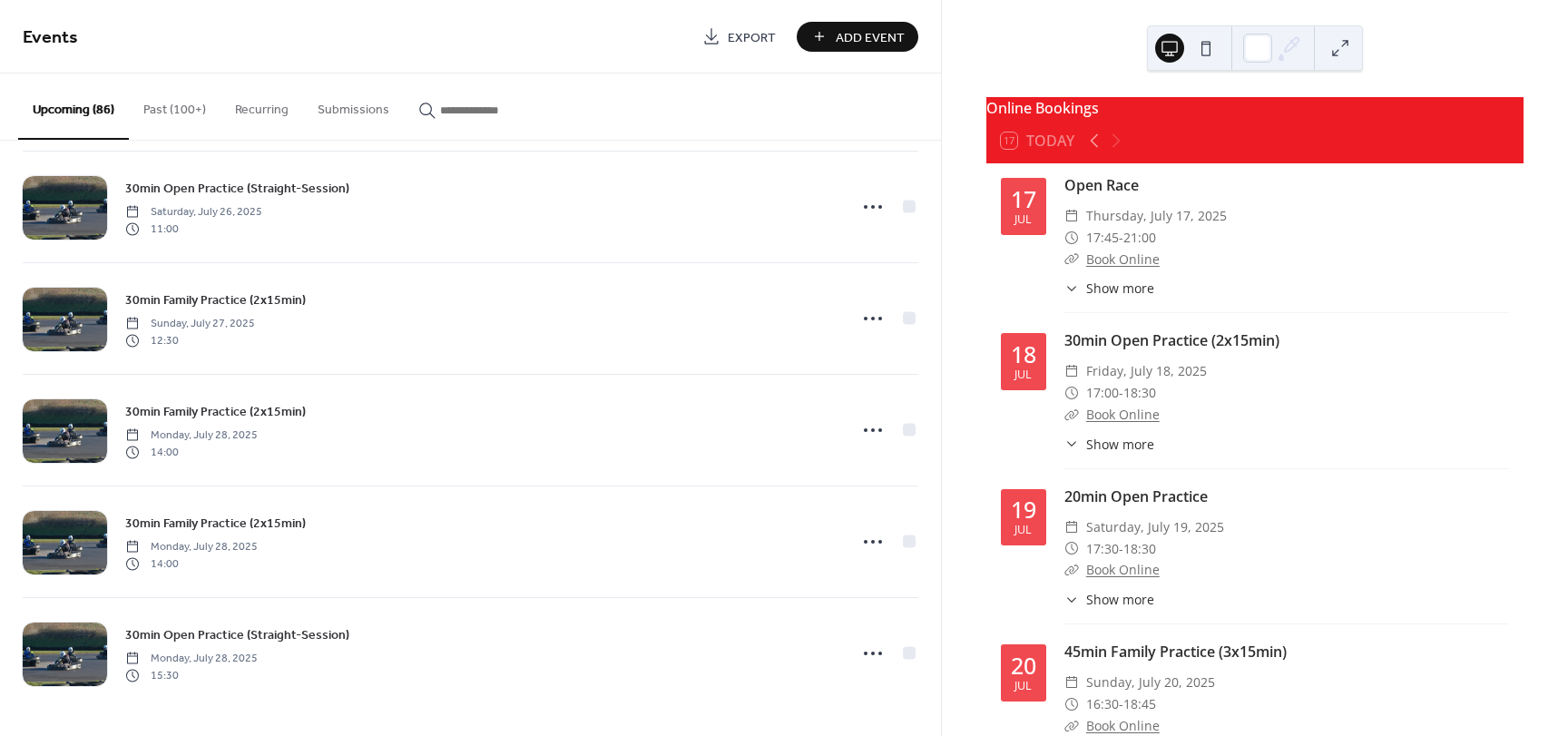 click at bounding box center [495, 110] 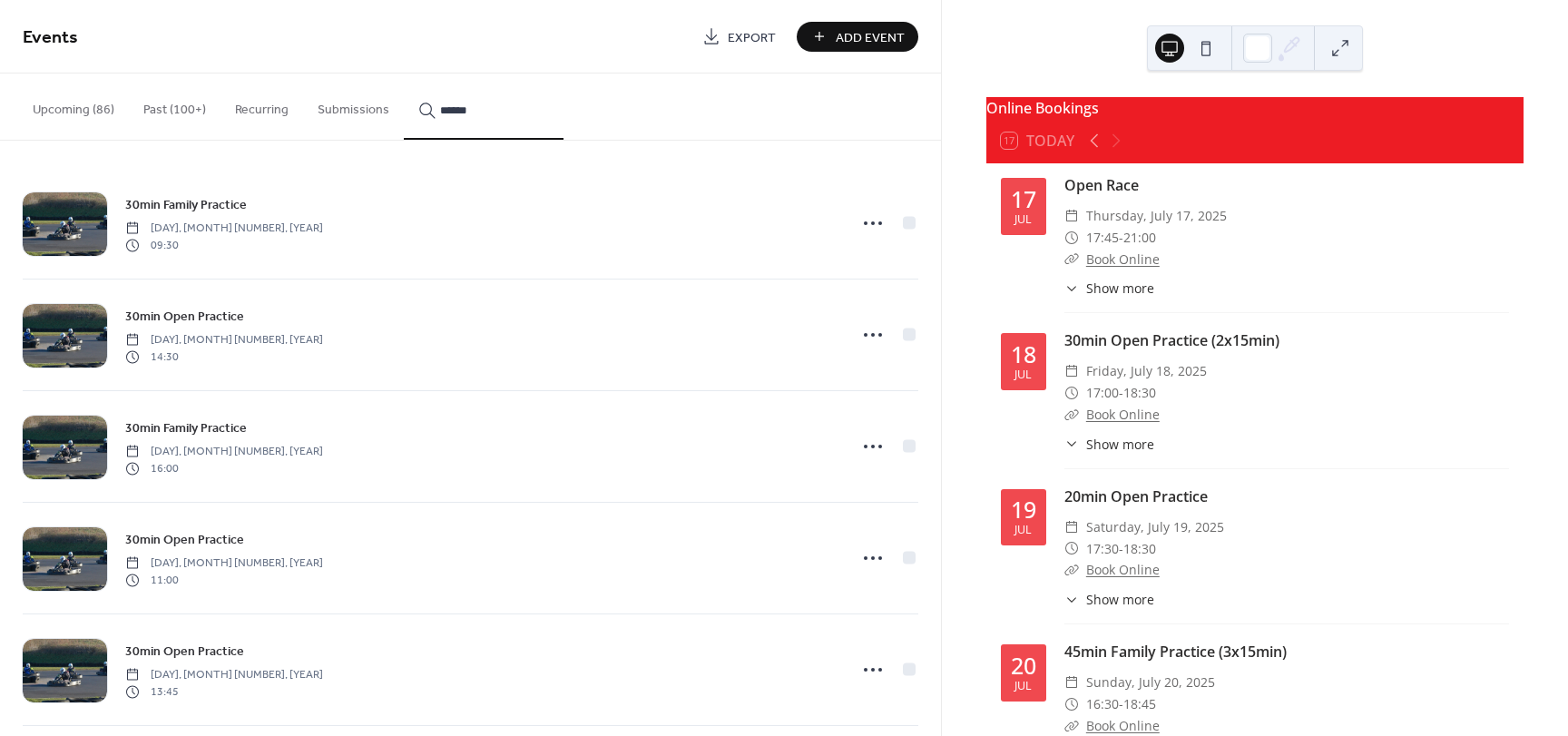 click on "*****" at bounding box center (484, 106) 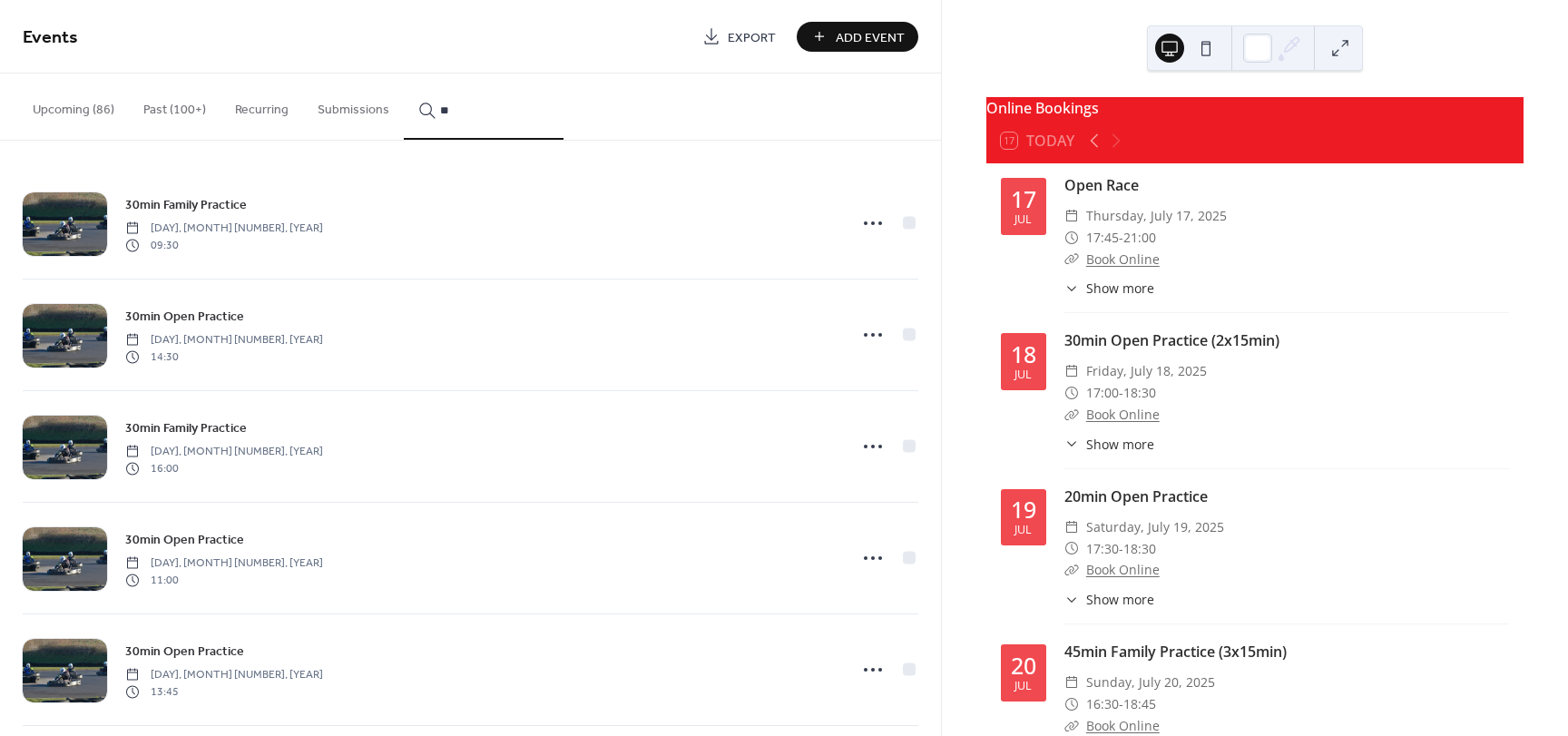 type on "*" 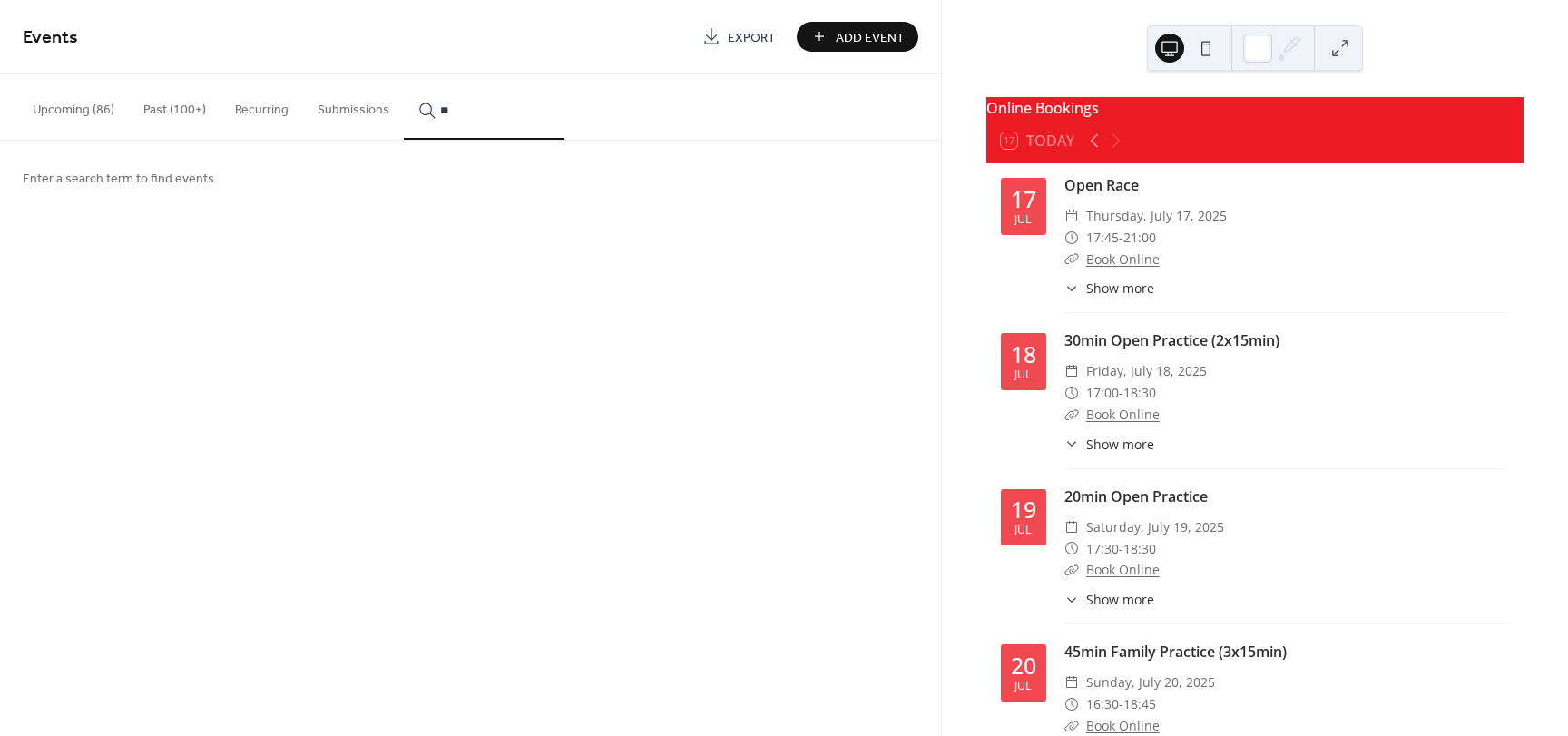 click on "*" at bounding box center (484, 106) 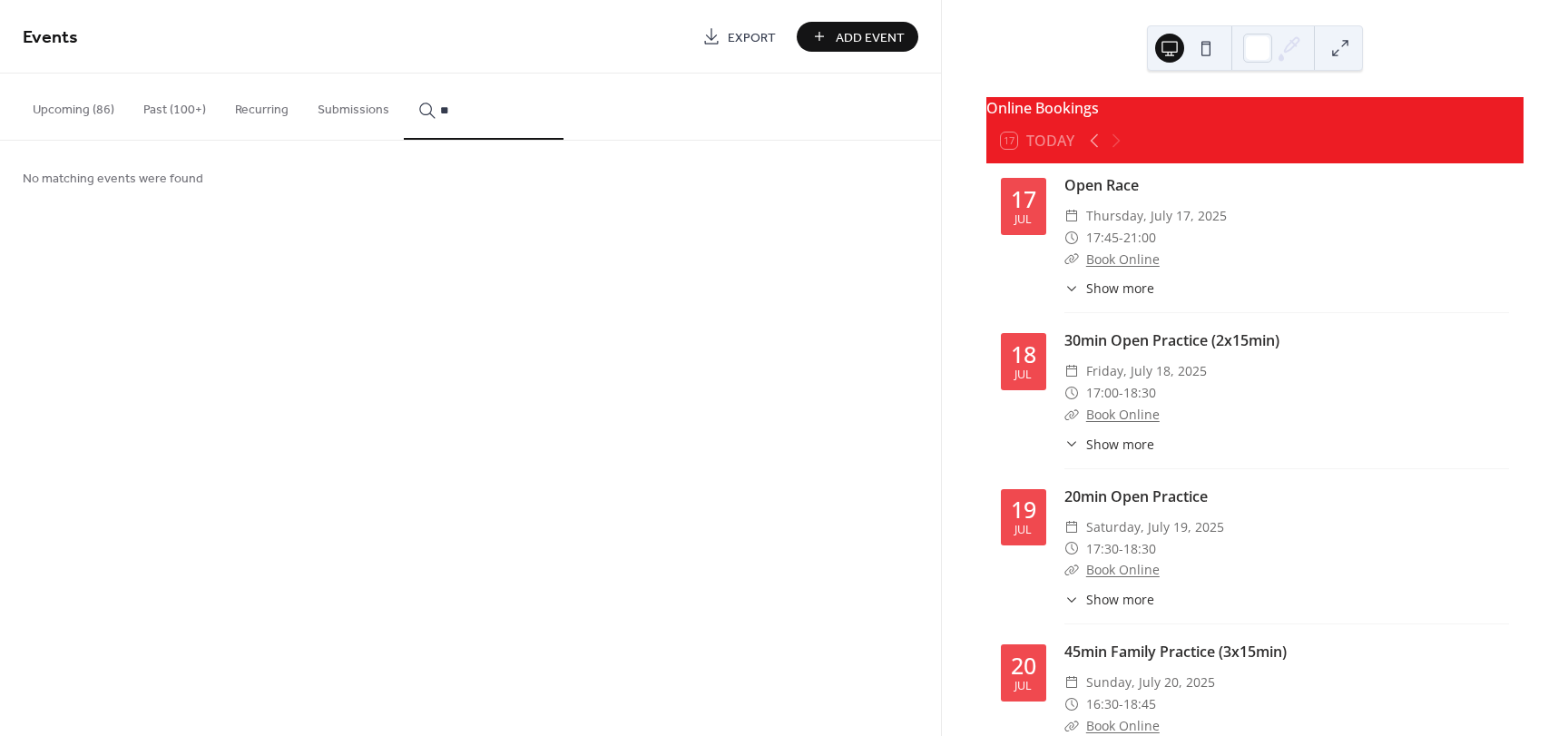 type on "*" 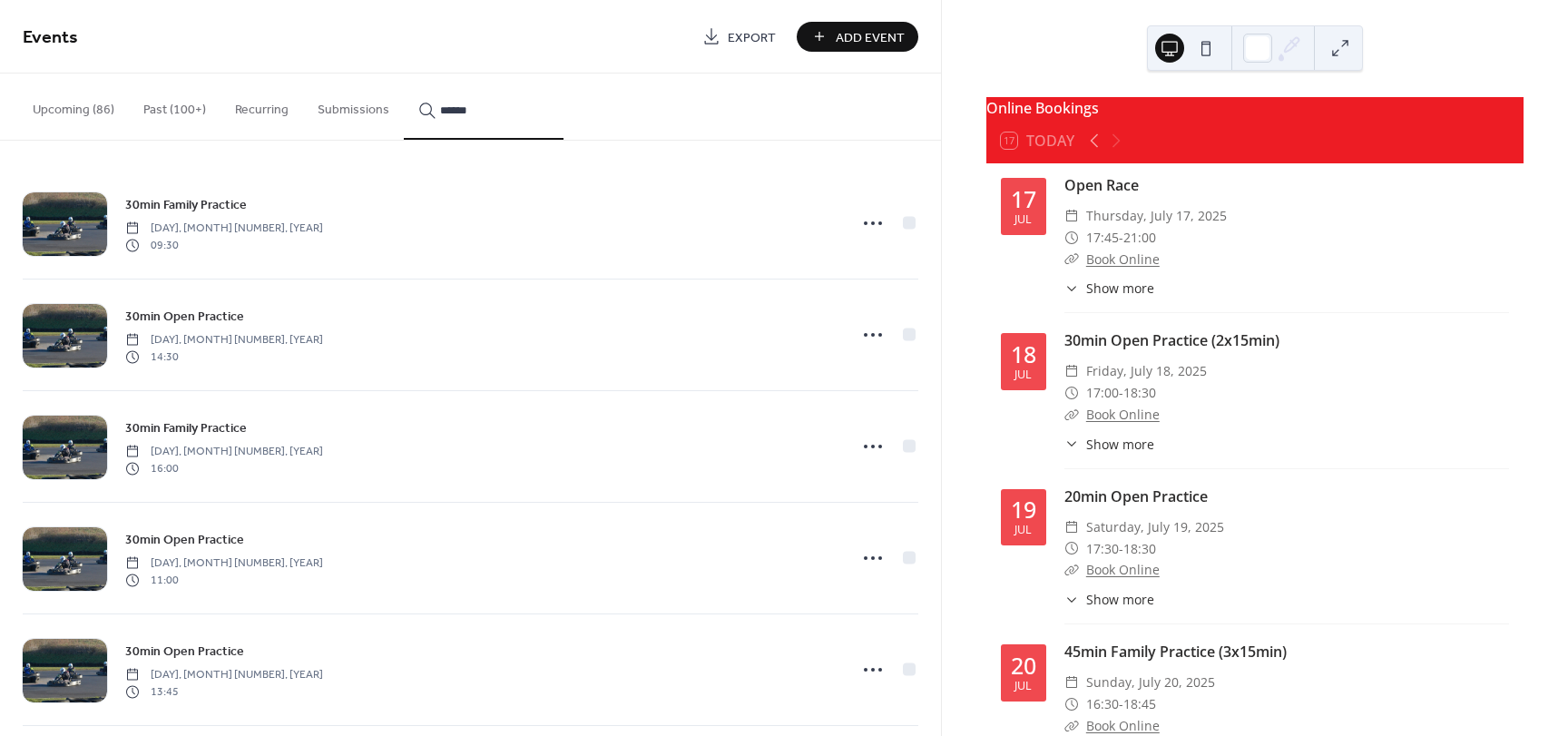 click on "*****" at bounding box center (484, 106) 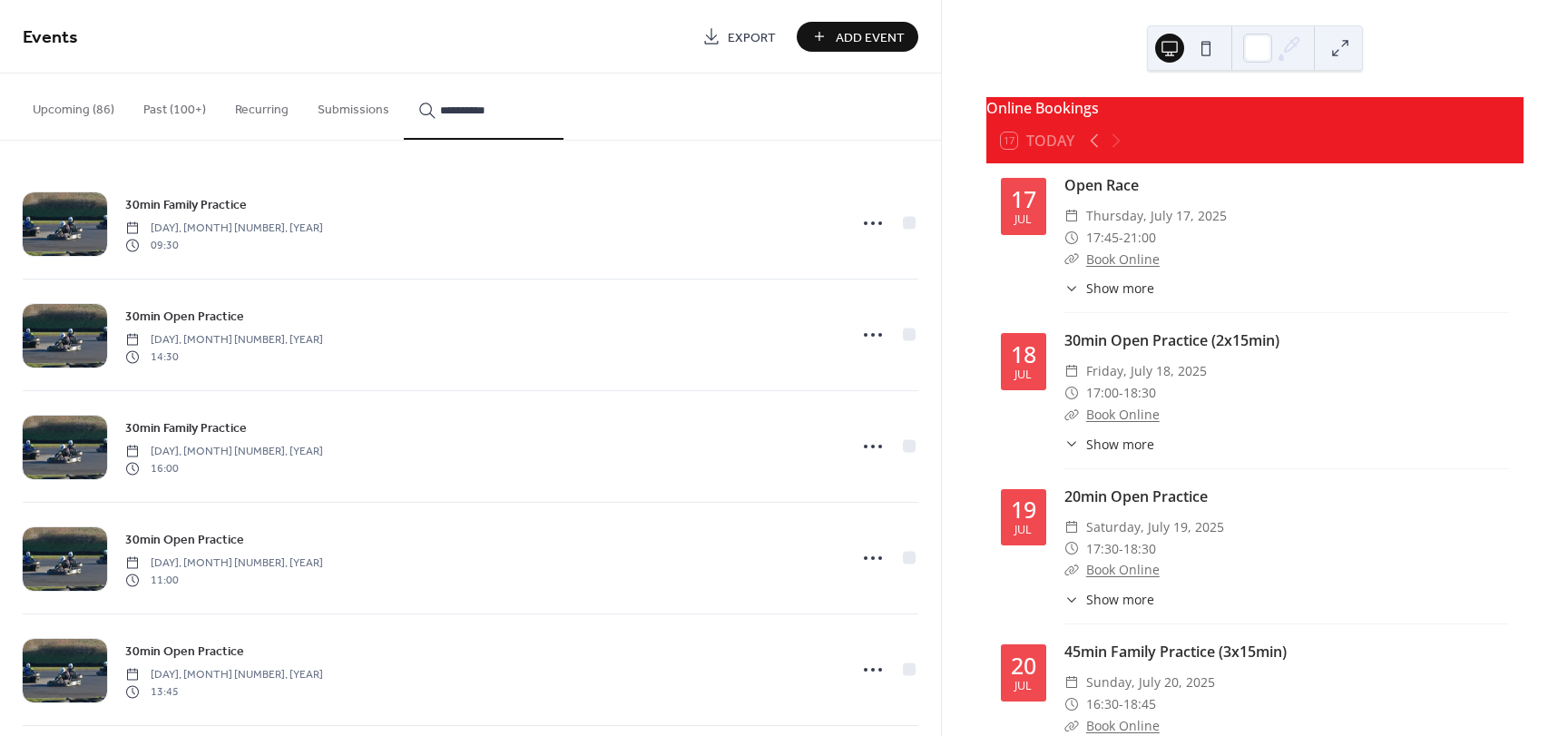 click on "**********" at bounding box center (484, 106) 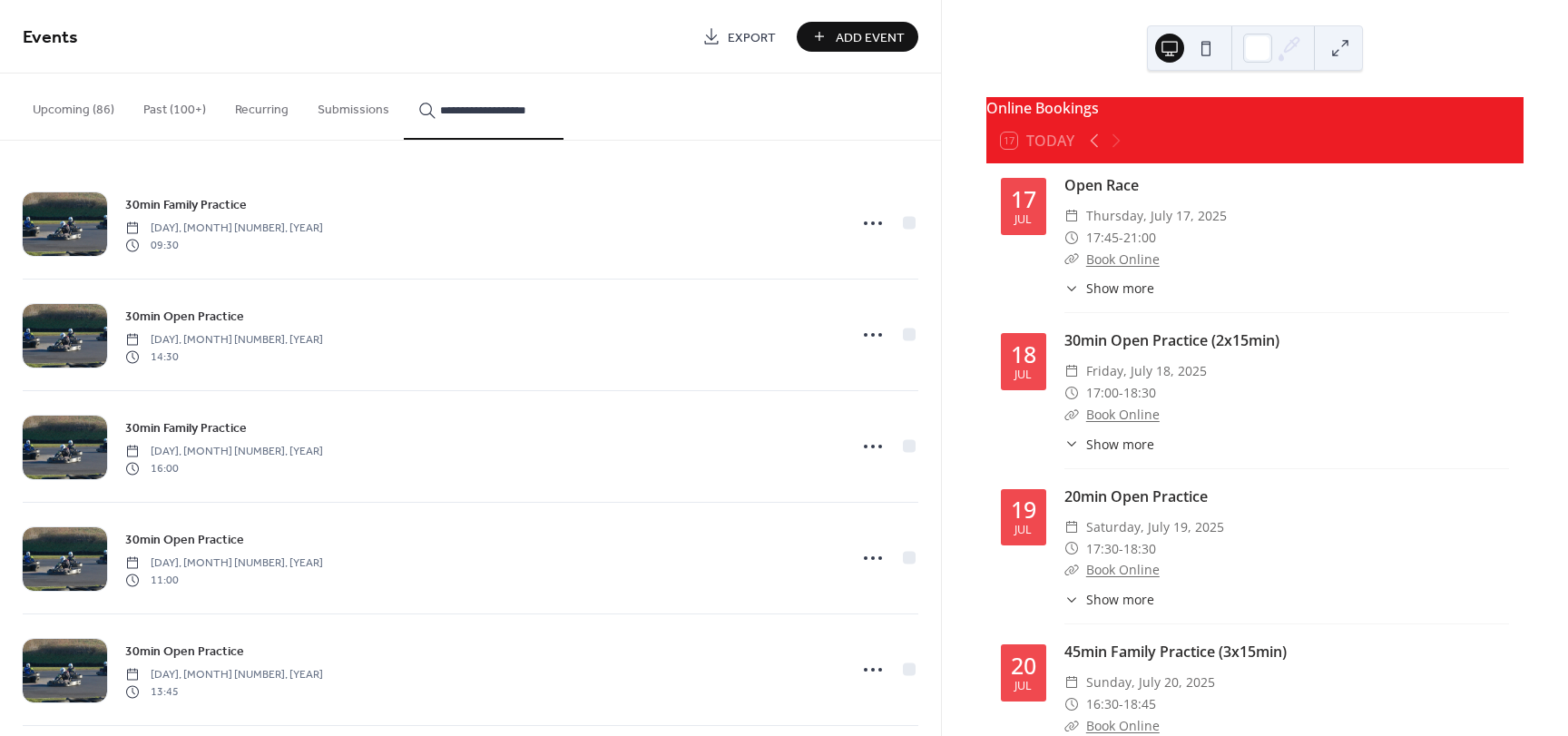 click on "Recurring" at bounding box center [261, 105] 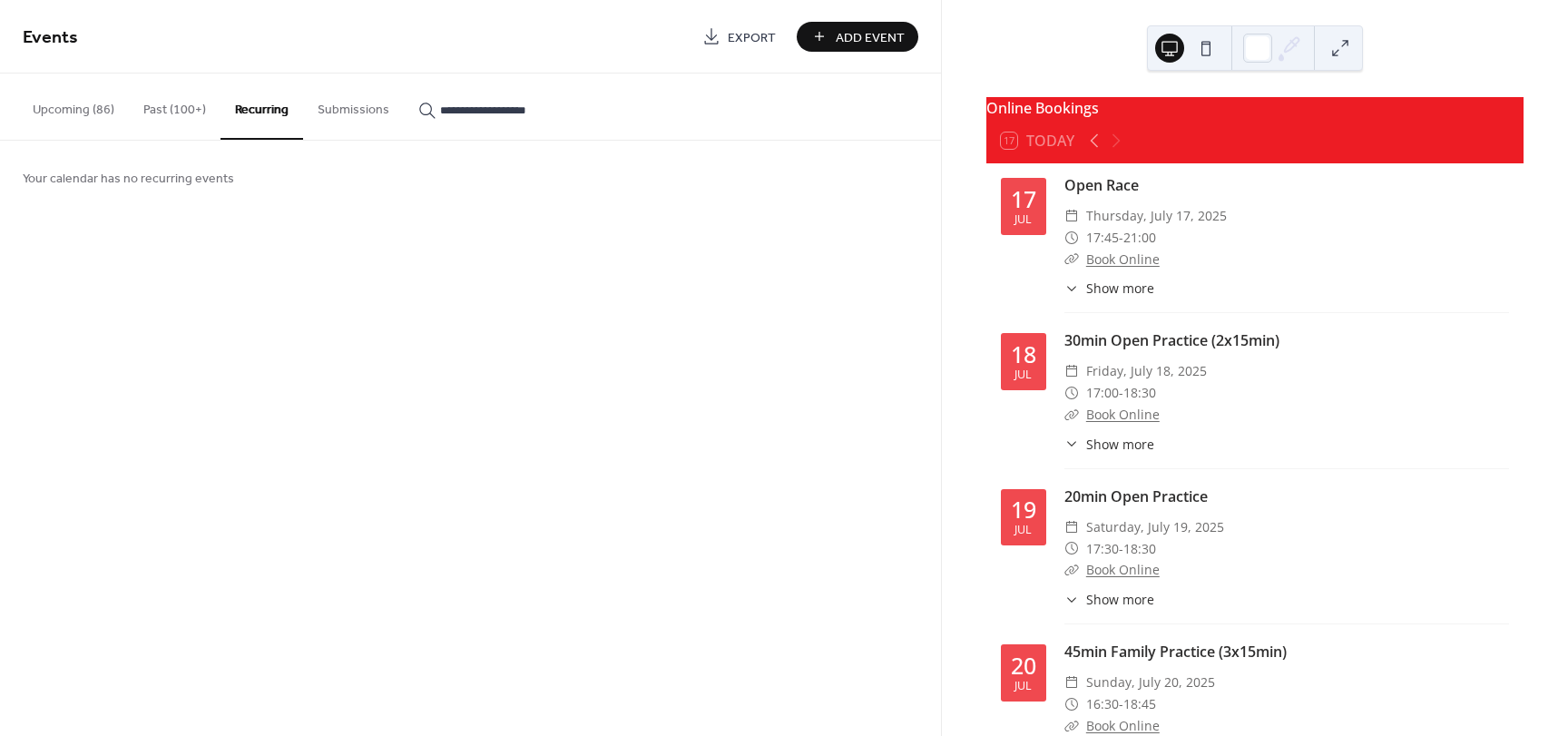 click on "Submissions" at bounding box center (353, 105) 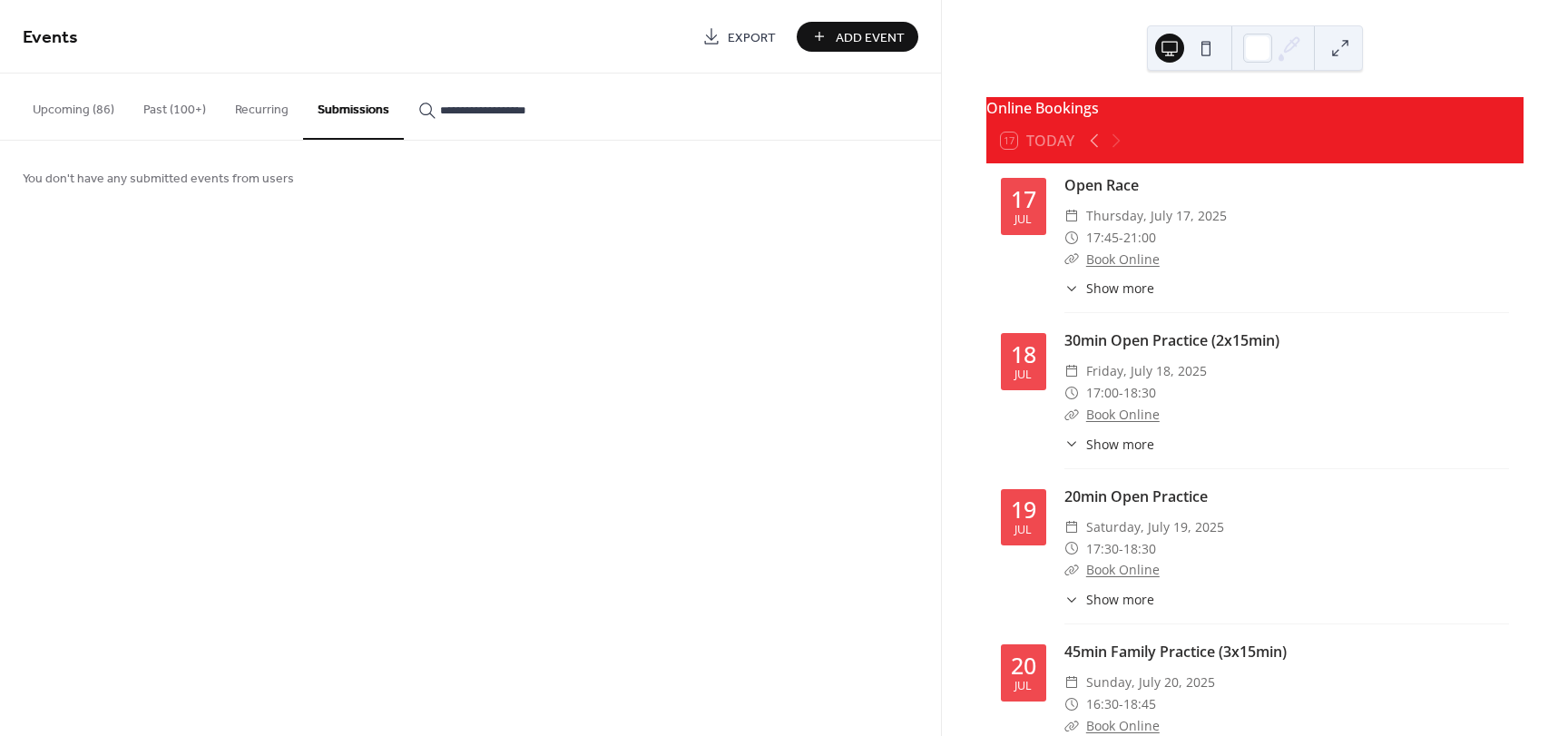 click on "Upcoming (86)" at bounding box center [74, 105] 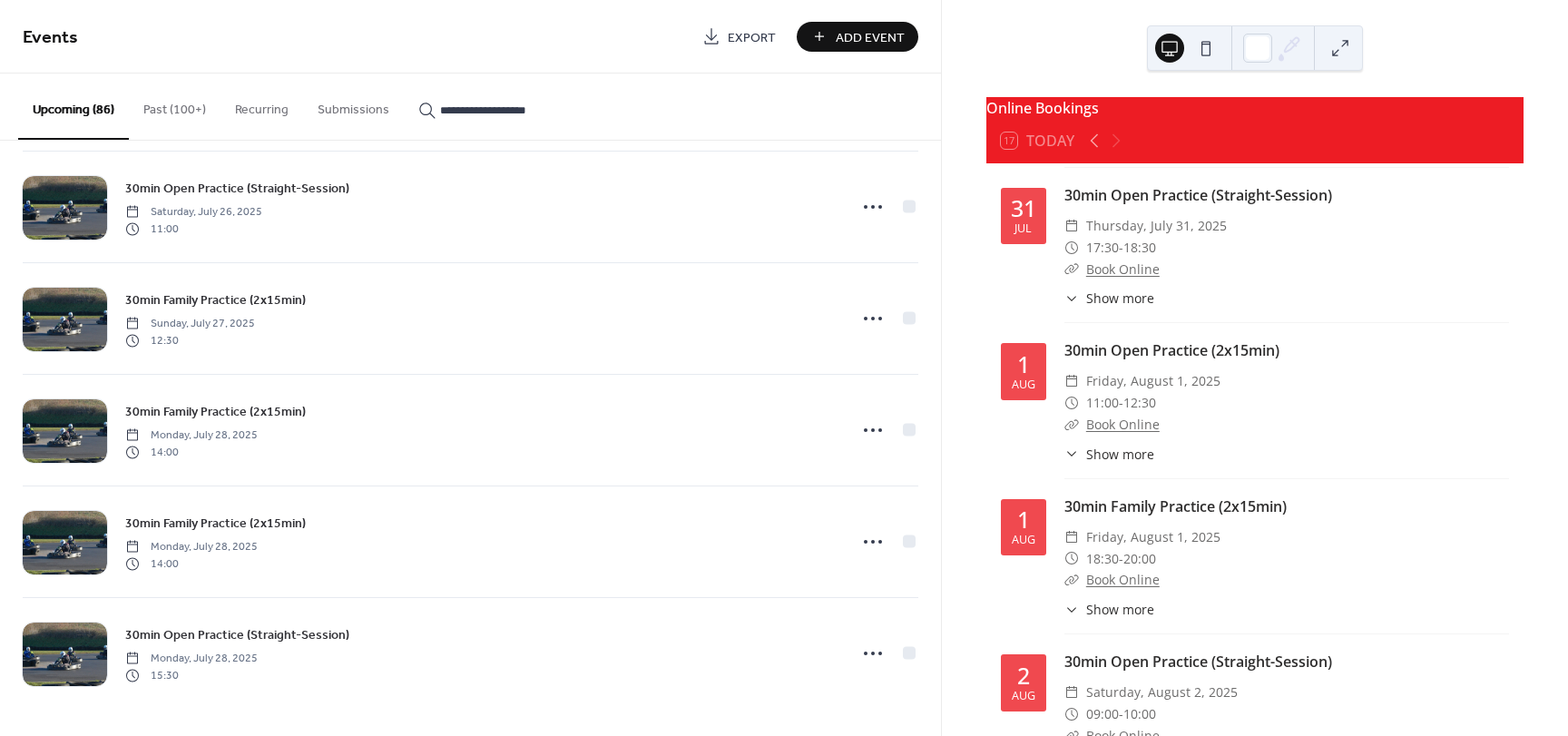 scroll, scrollTop: 7169, scrollLeft: 0, axis: vertical 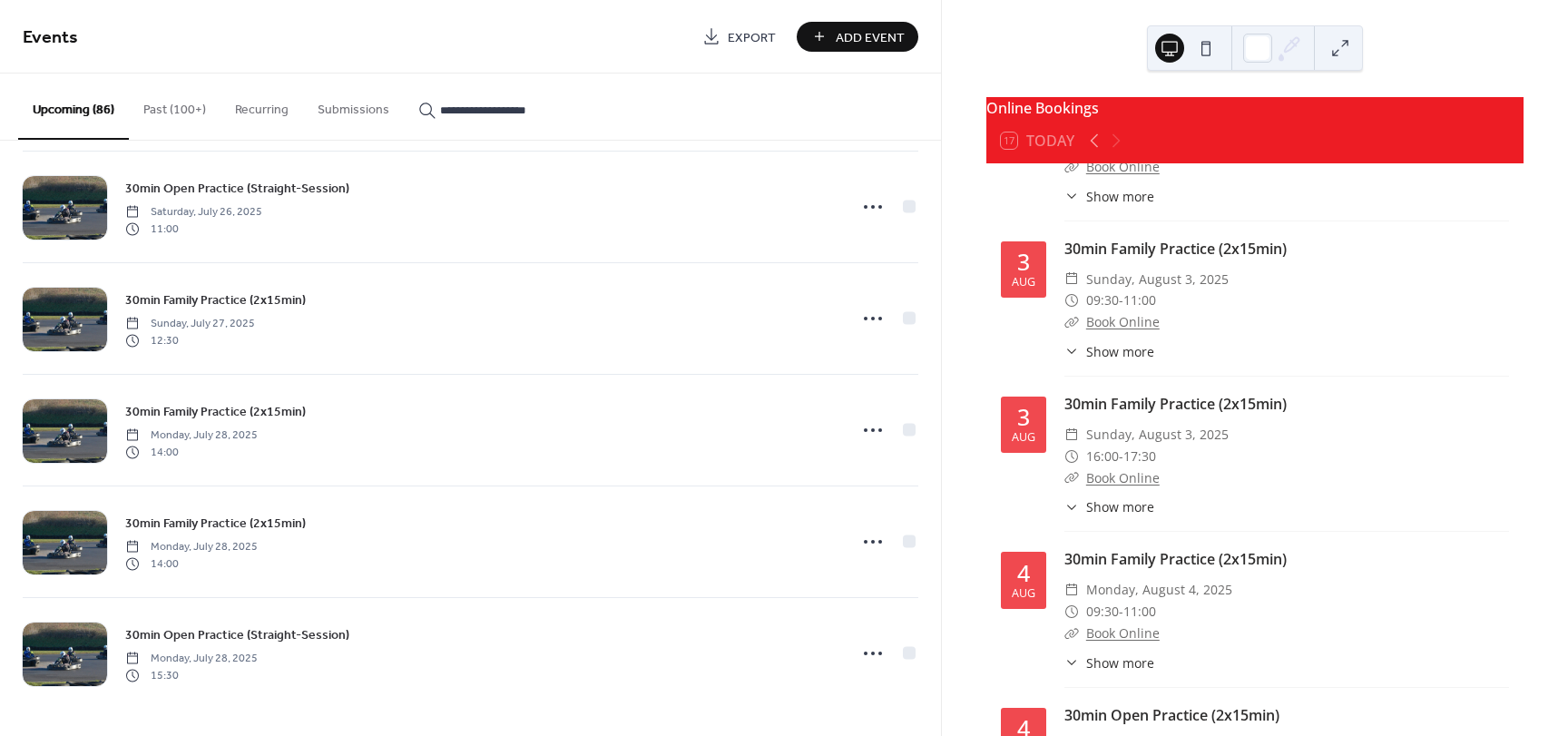 click on "**********" at bounding box center (495, 110) 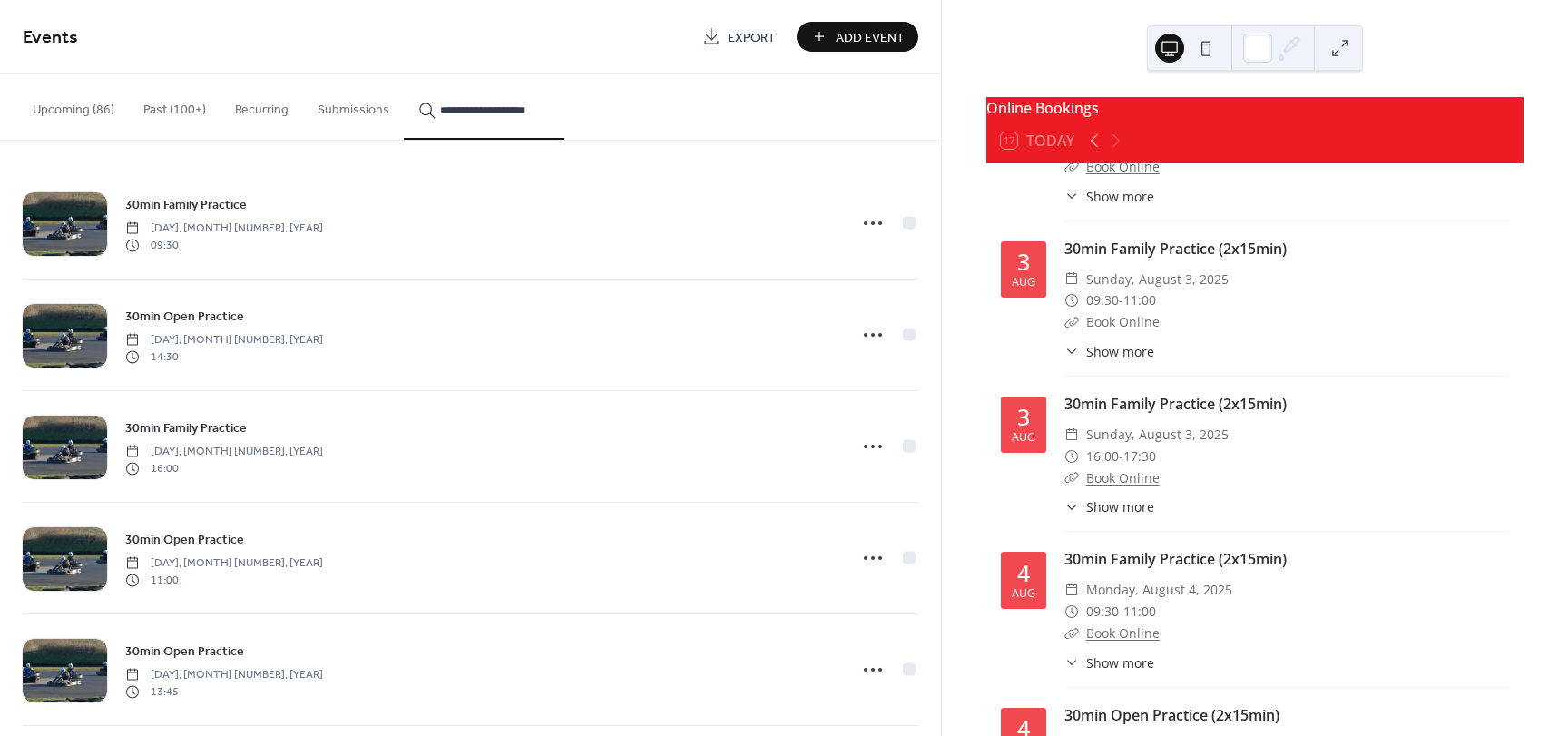 click on "**********" at bounding box center [495, 110] 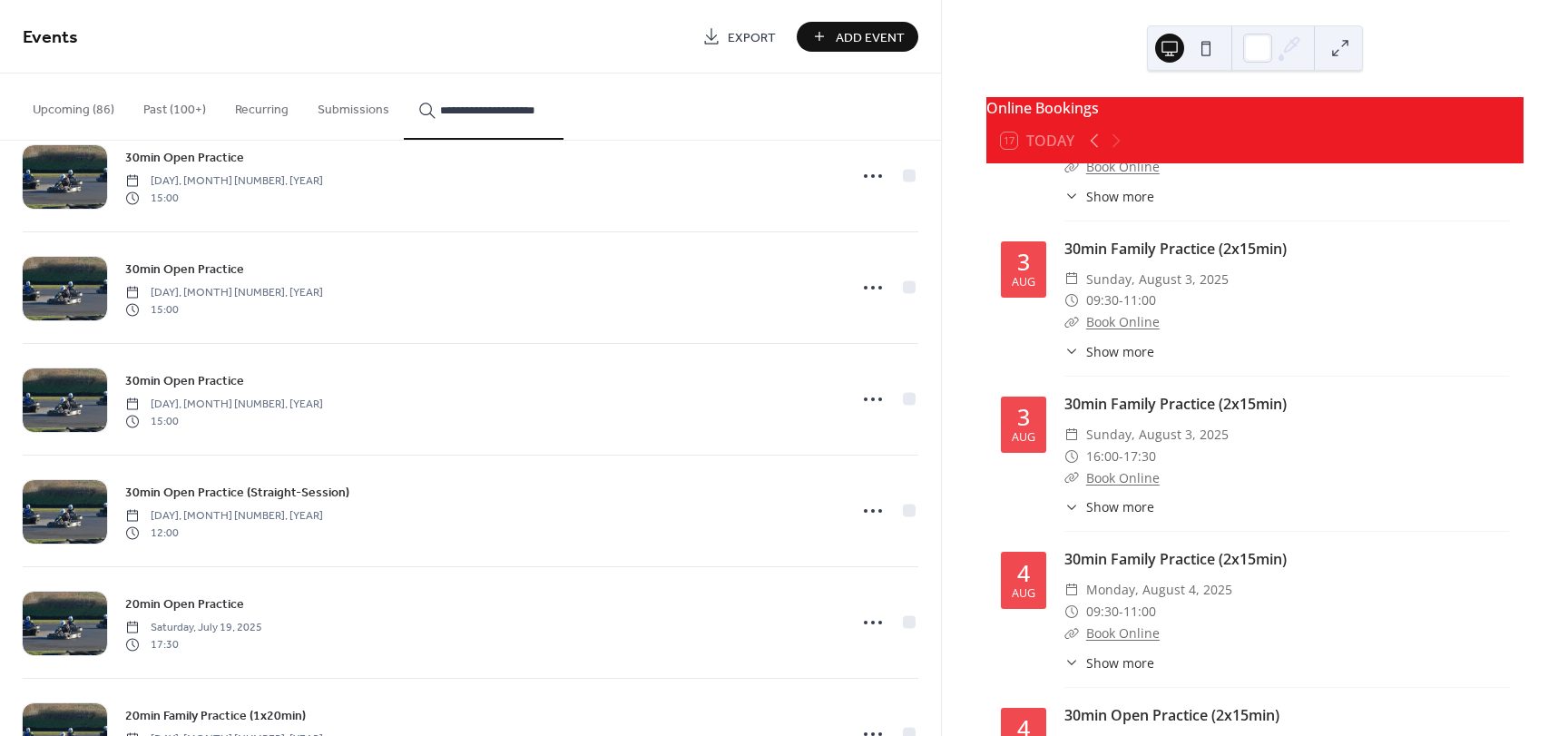 scroll, scrollTop: 19774, scrollLeft: 0, axis: vertical 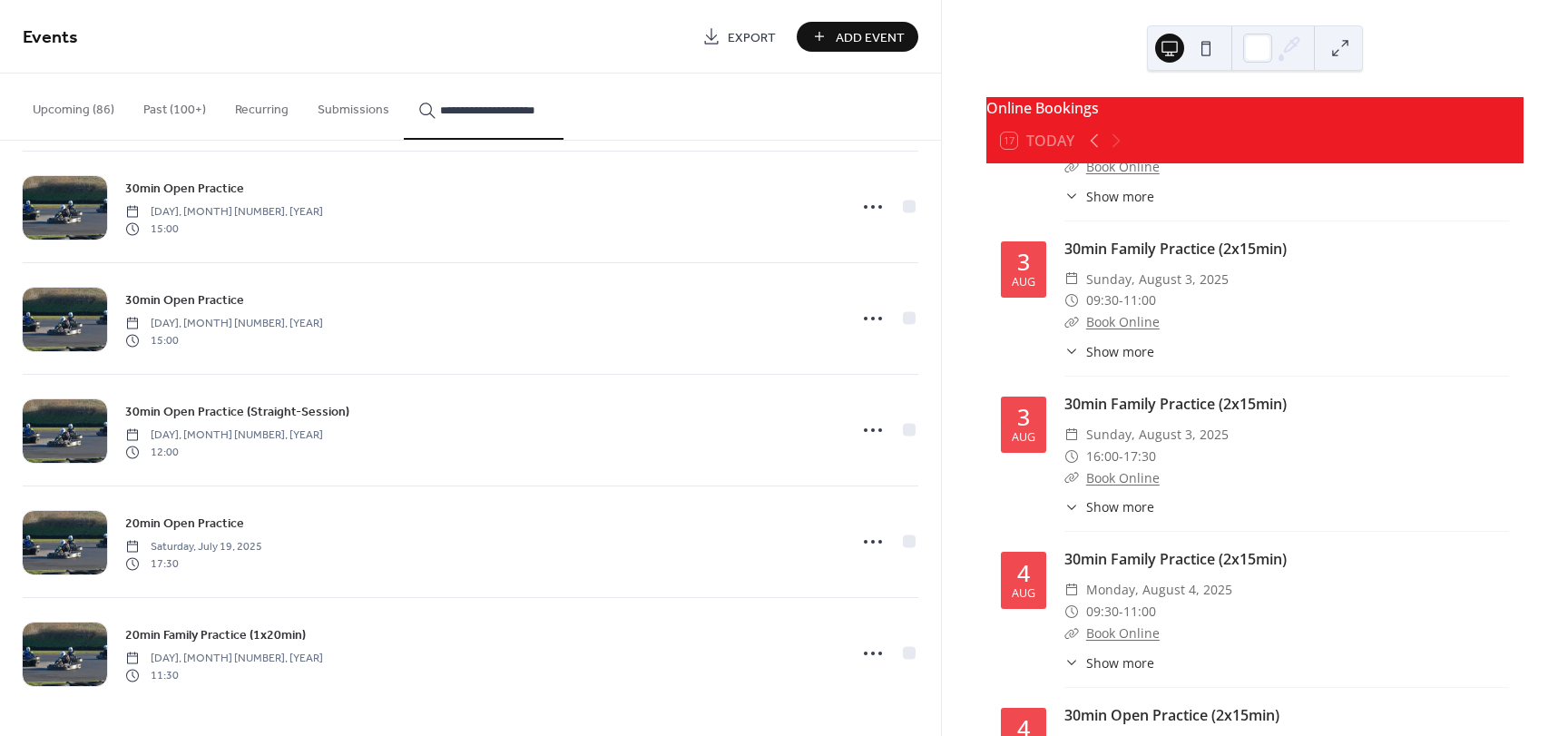 type on "**********" 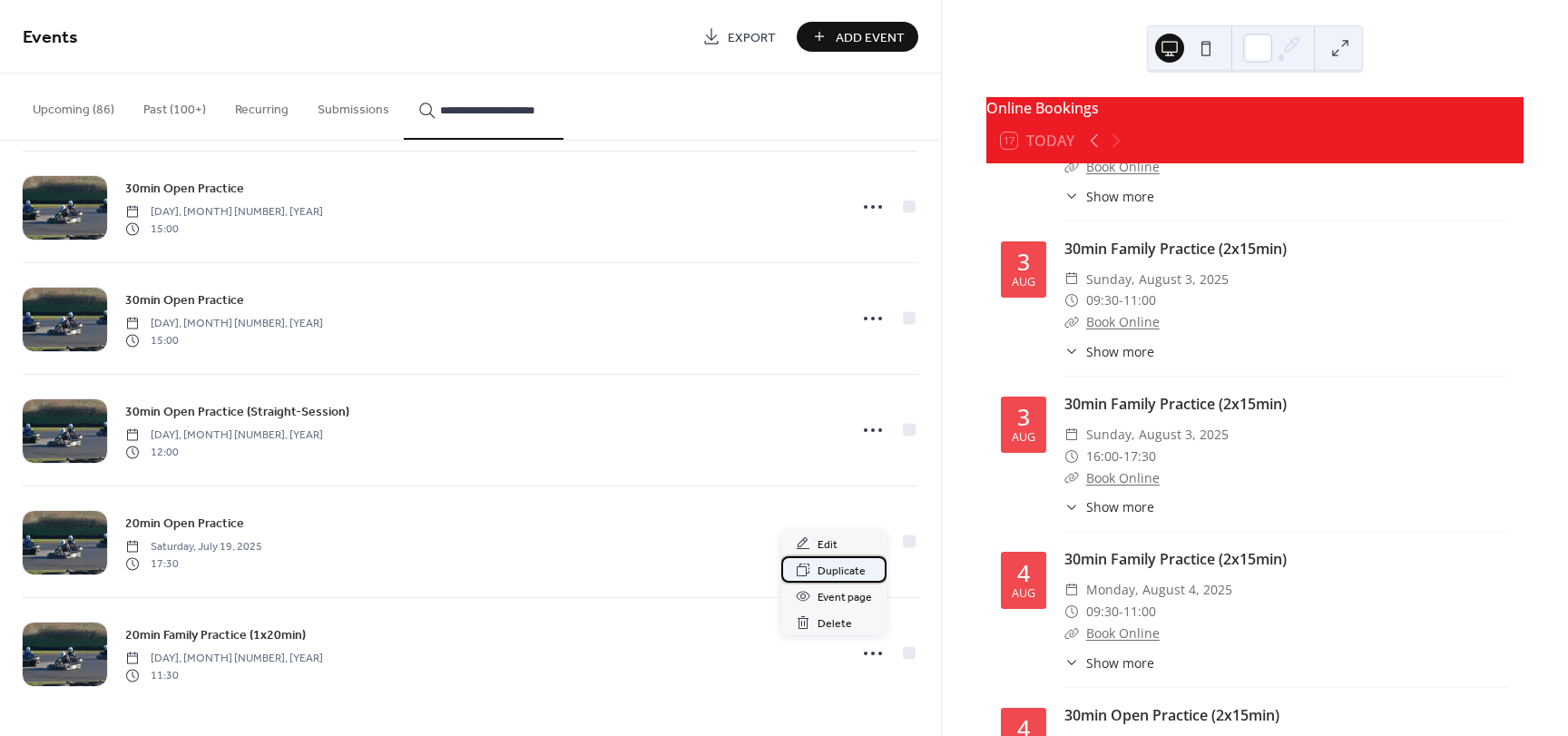 click on "Duplicate" at bounding box center (841, 571) 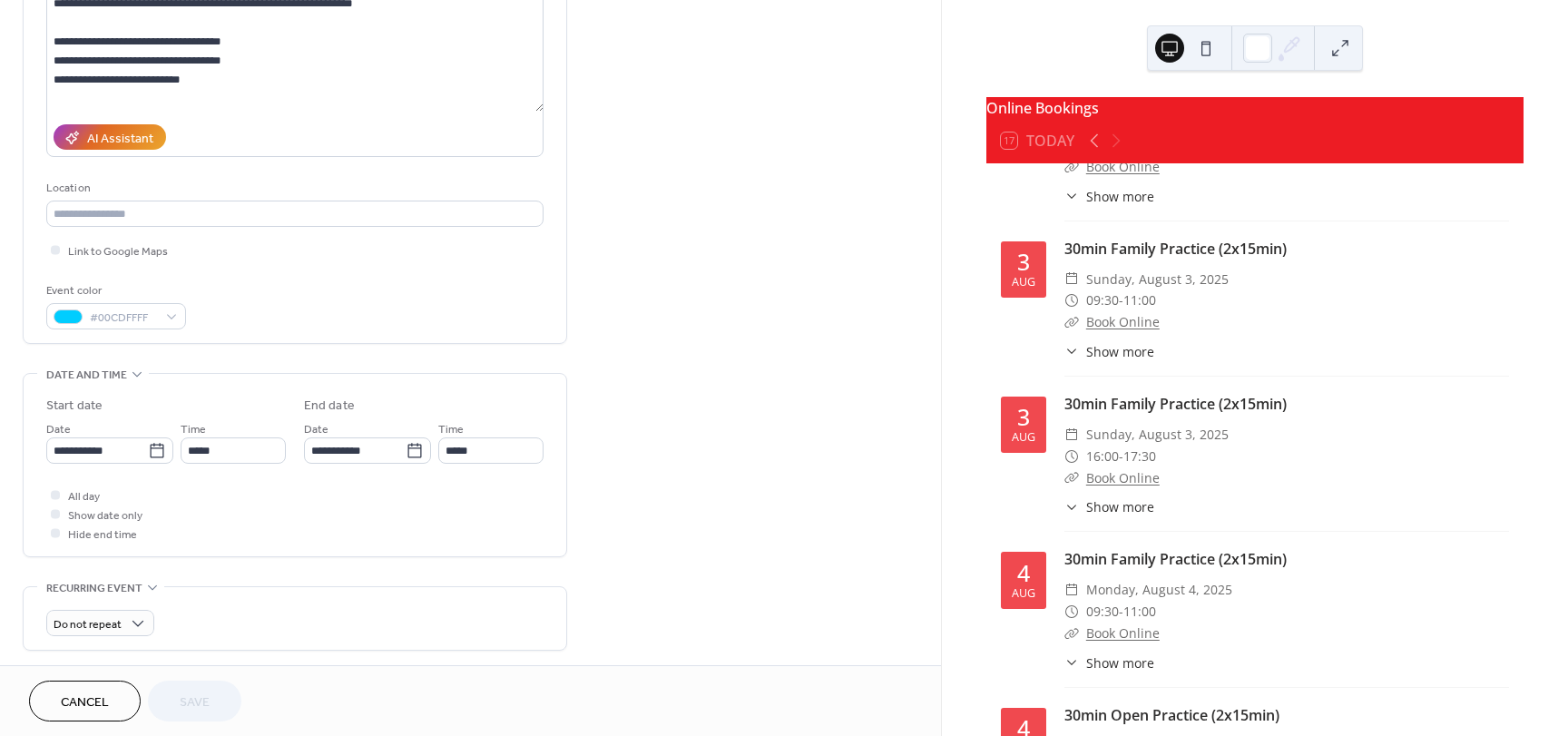 scroll, scrollTop: 272, scrollLeft: 0, axis: vertical 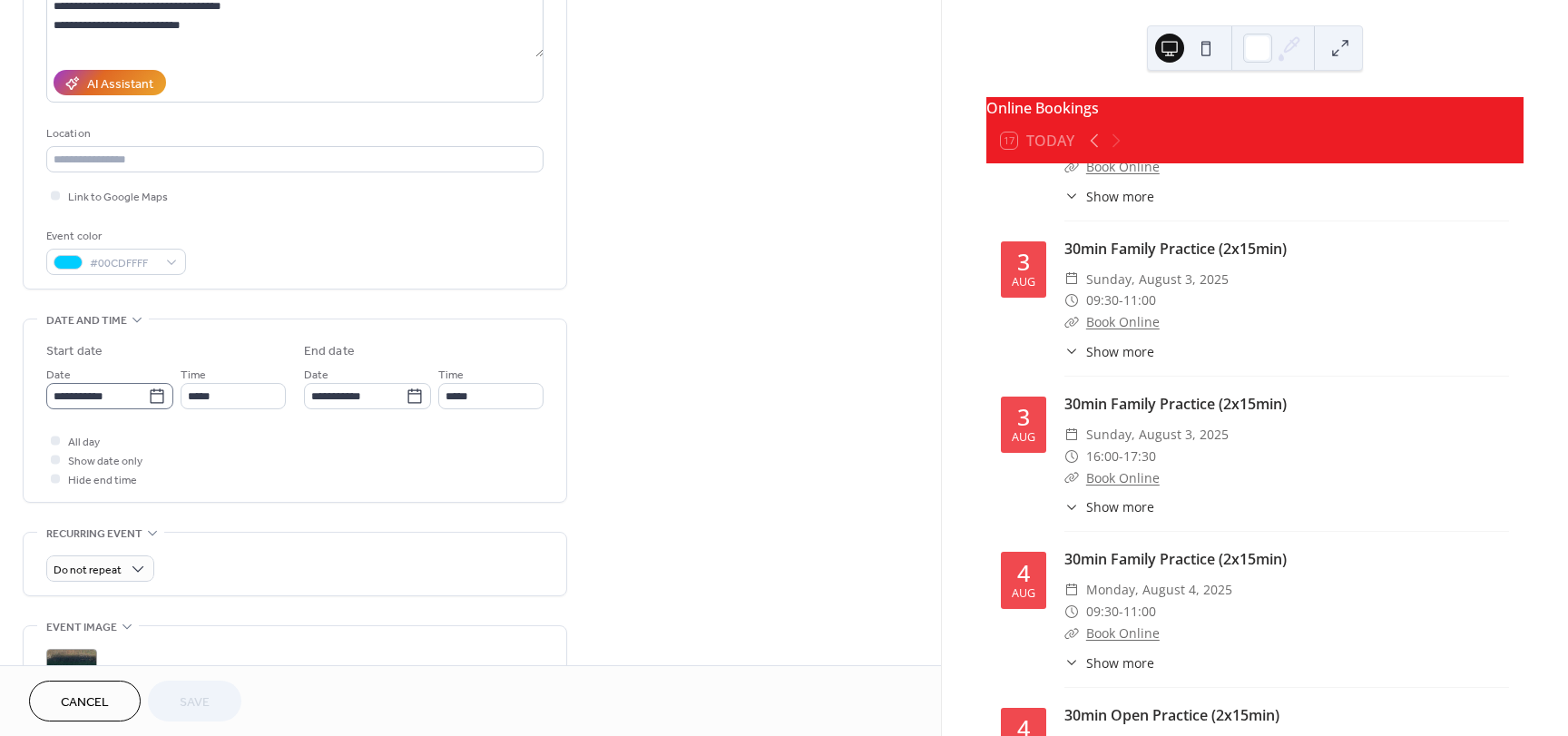 click 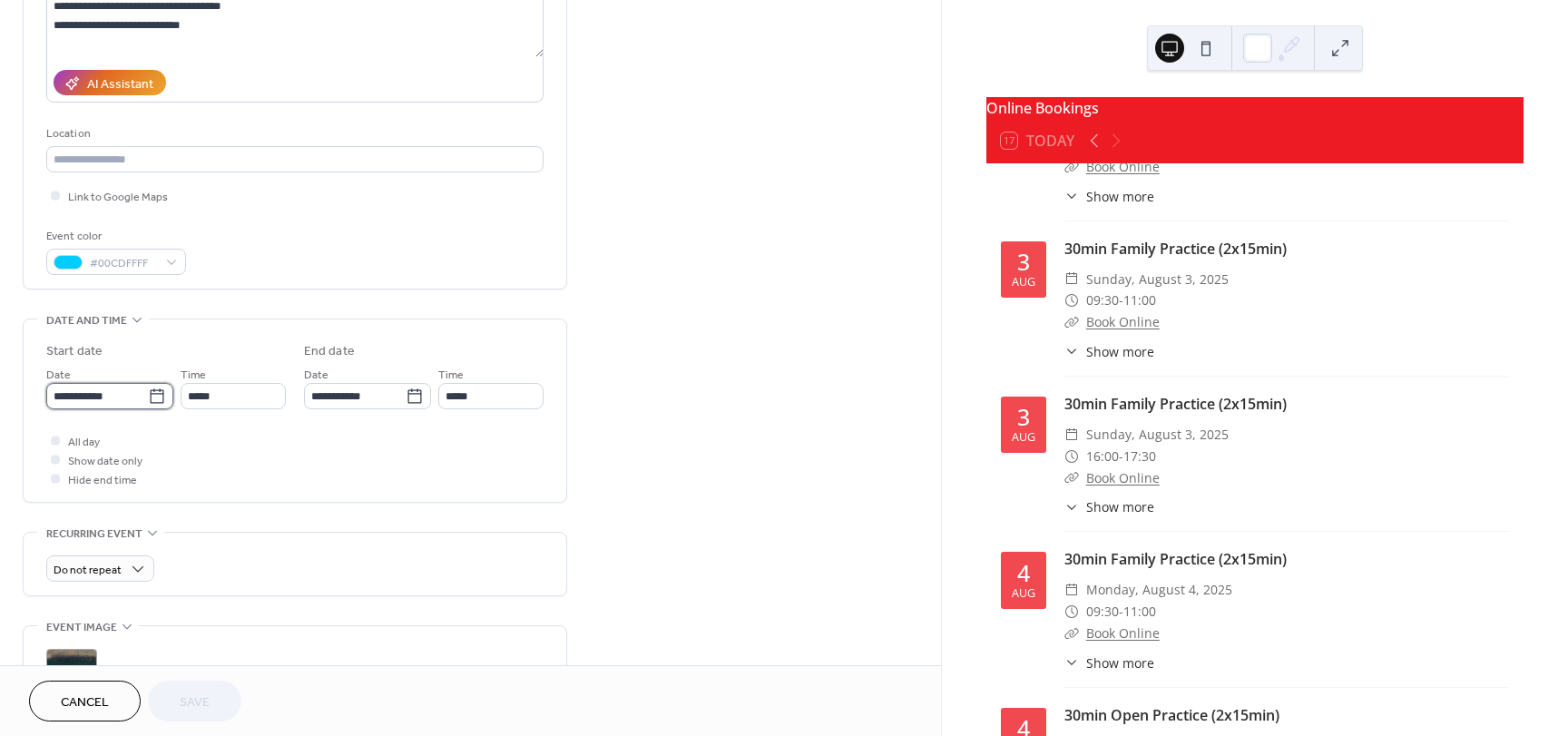 click on "**********" at bounding box center (97, 396) 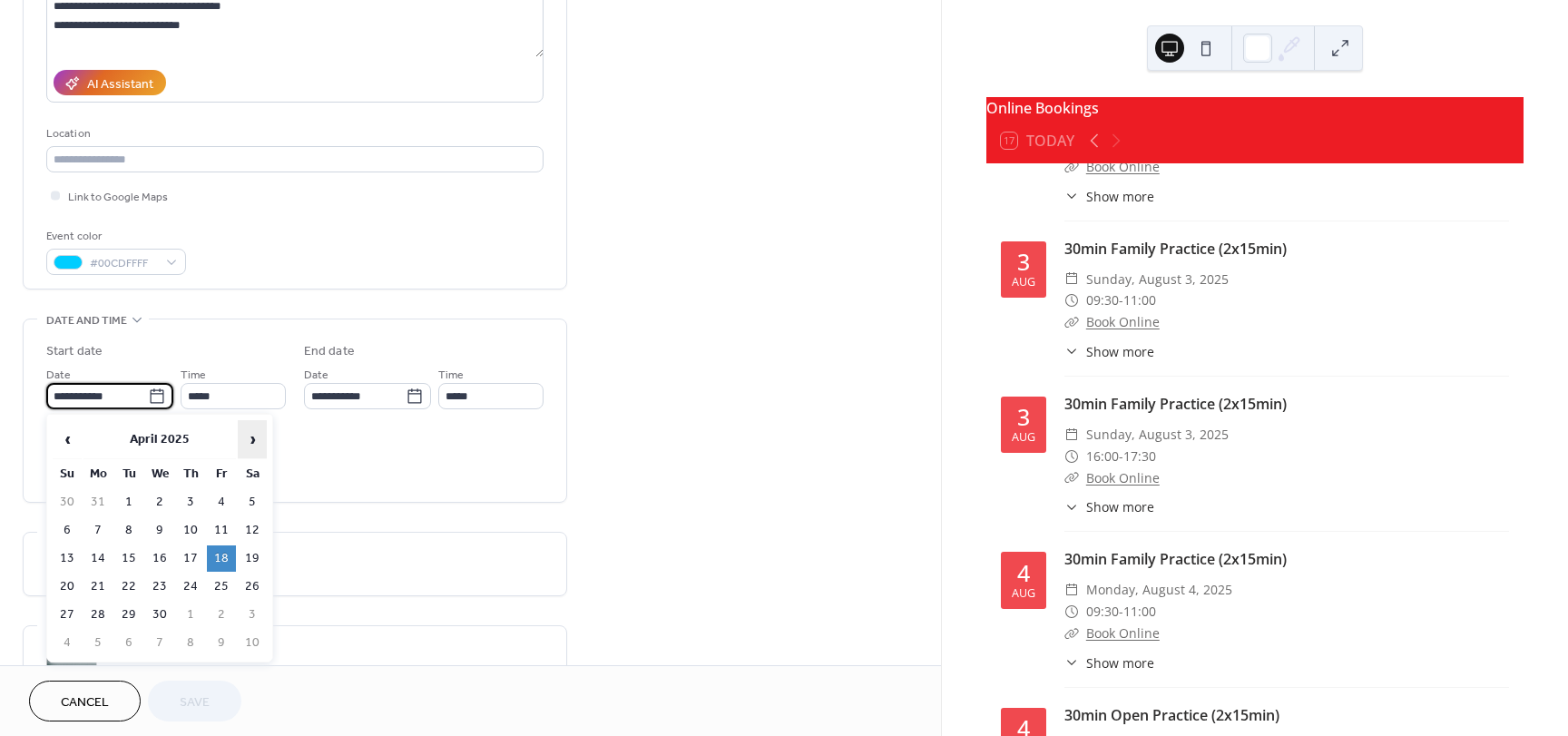 click on "›" at bounding box center [252, 439] 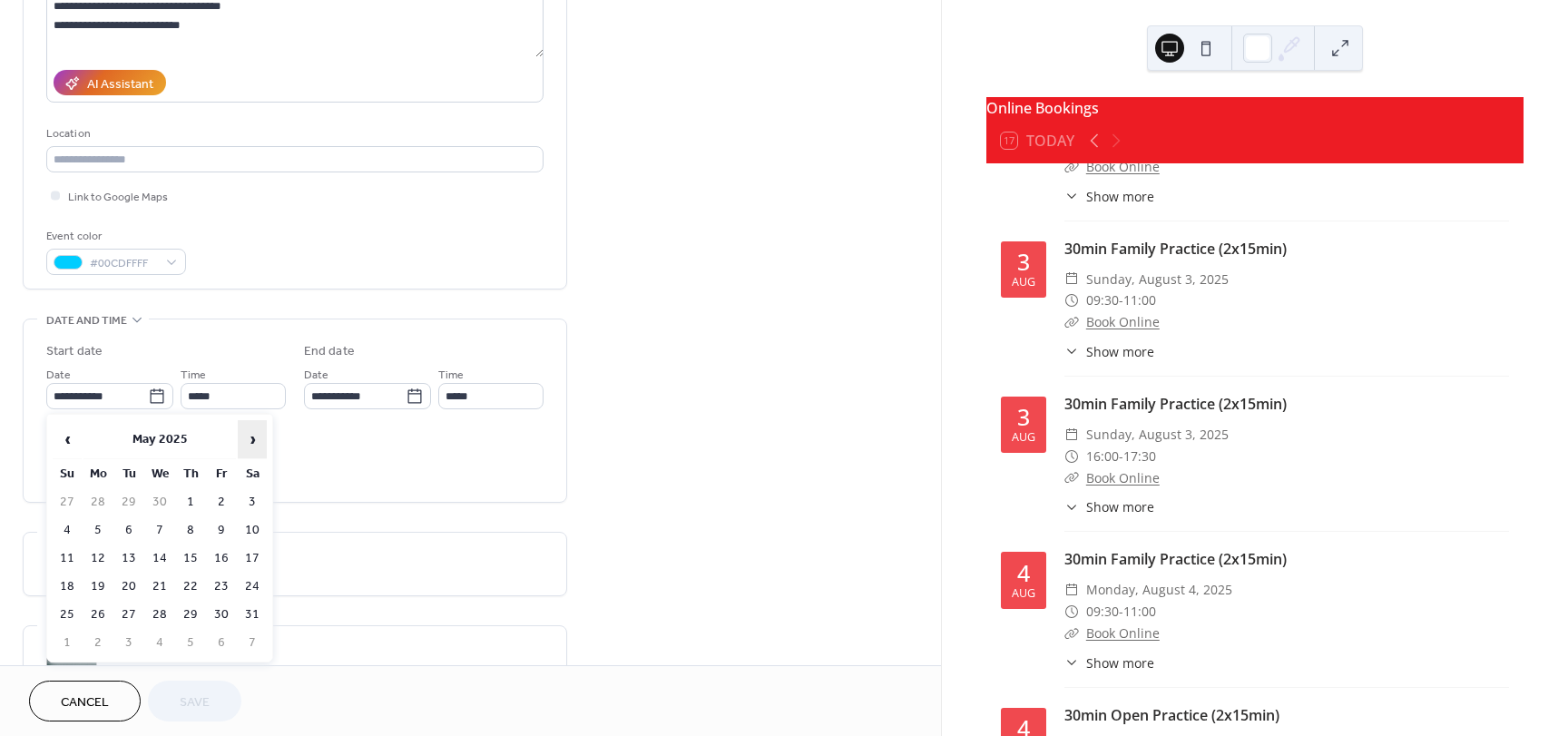 click on "›" at bounding box center [252, 439] 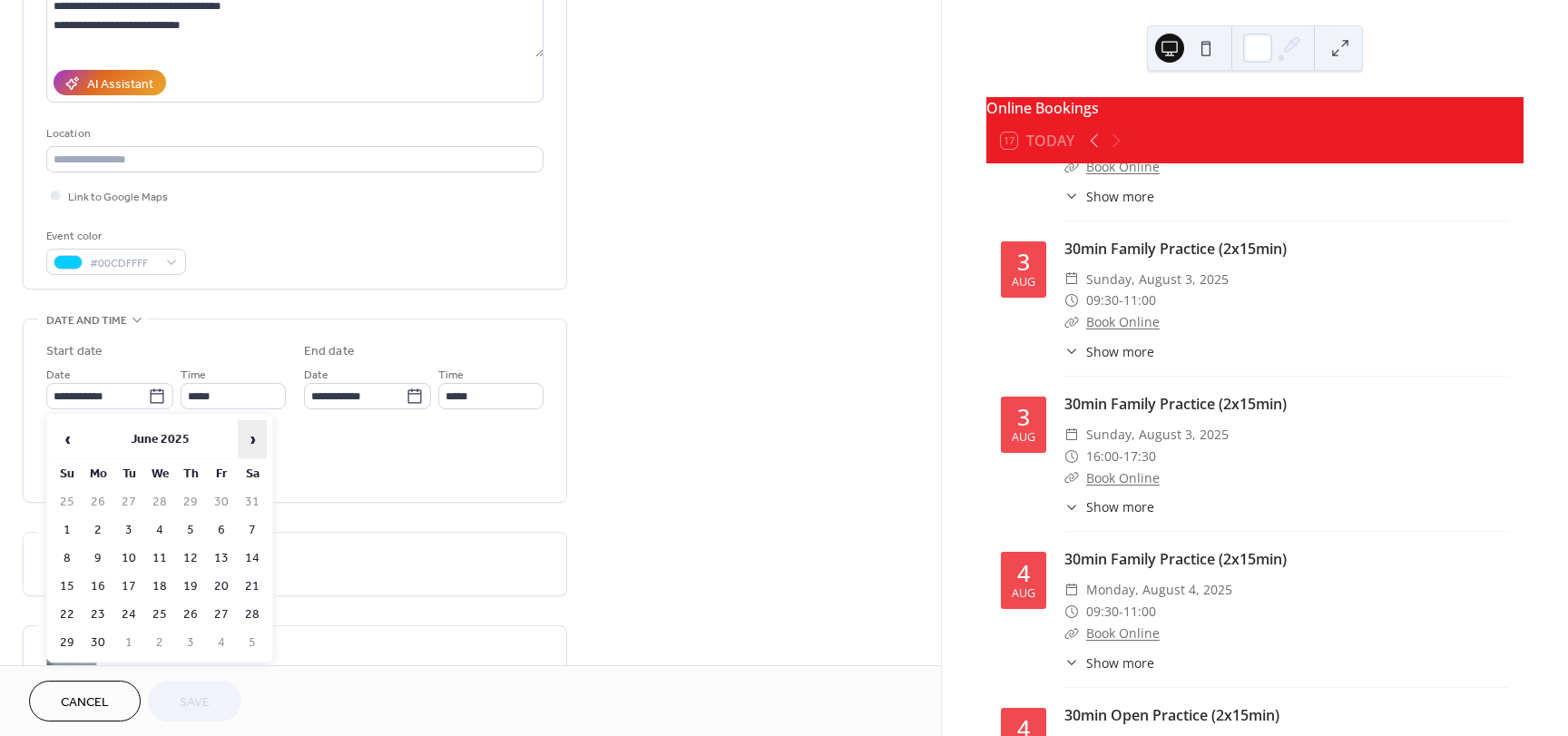 click on "›" at bounding box center (252, 439) 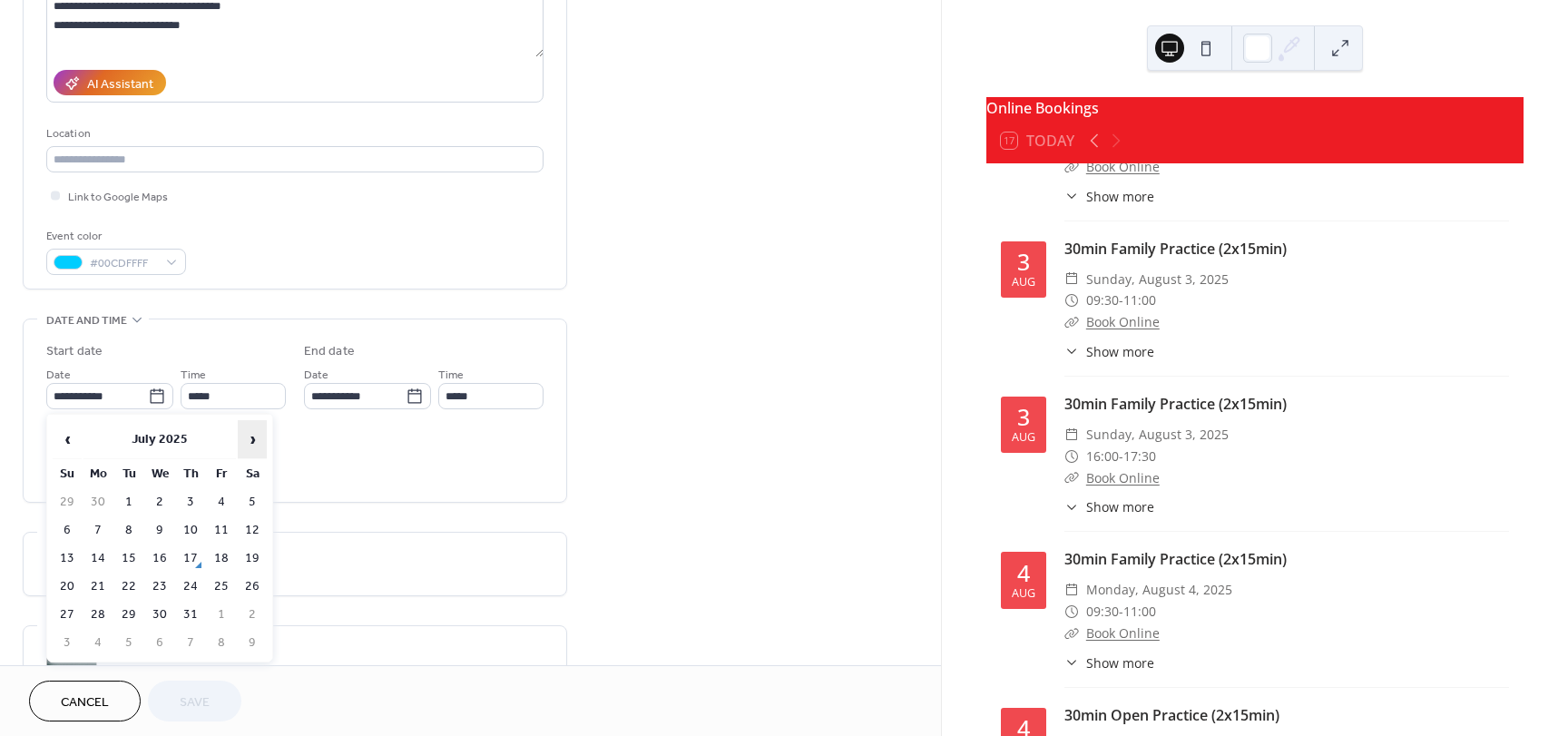 click on "›" at bounding box center [252, 439] 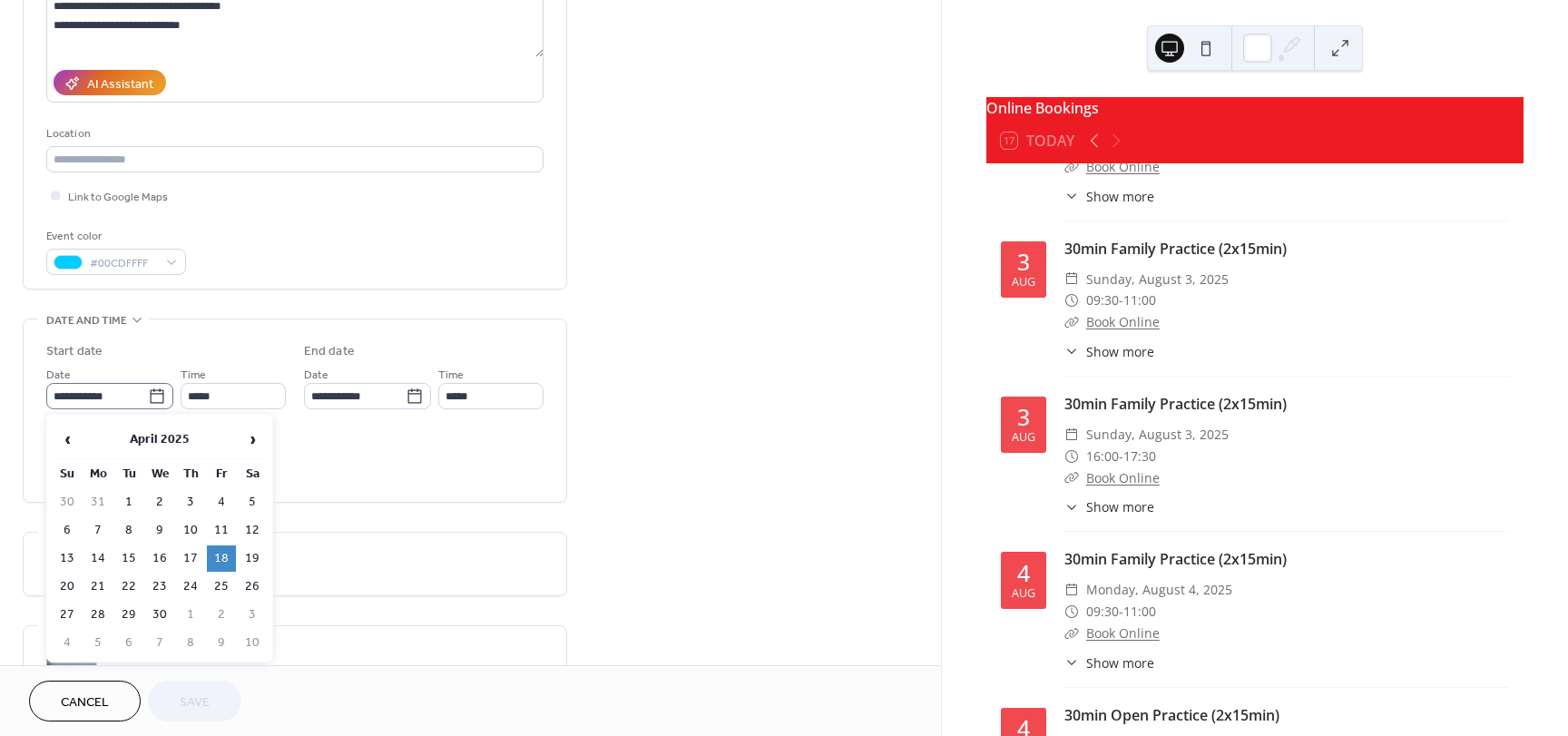 click 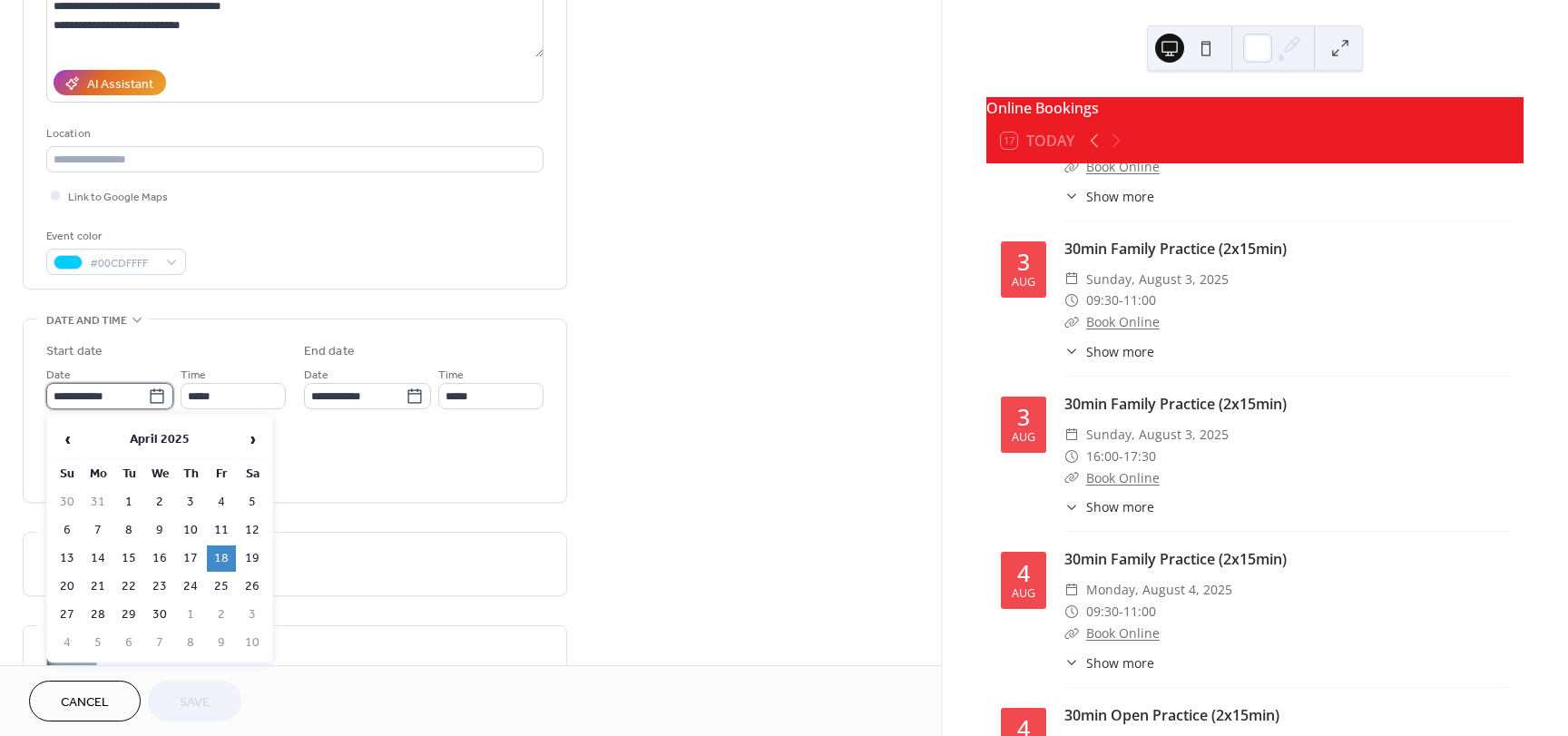 click on "**********" at bounding box center (97, 396) 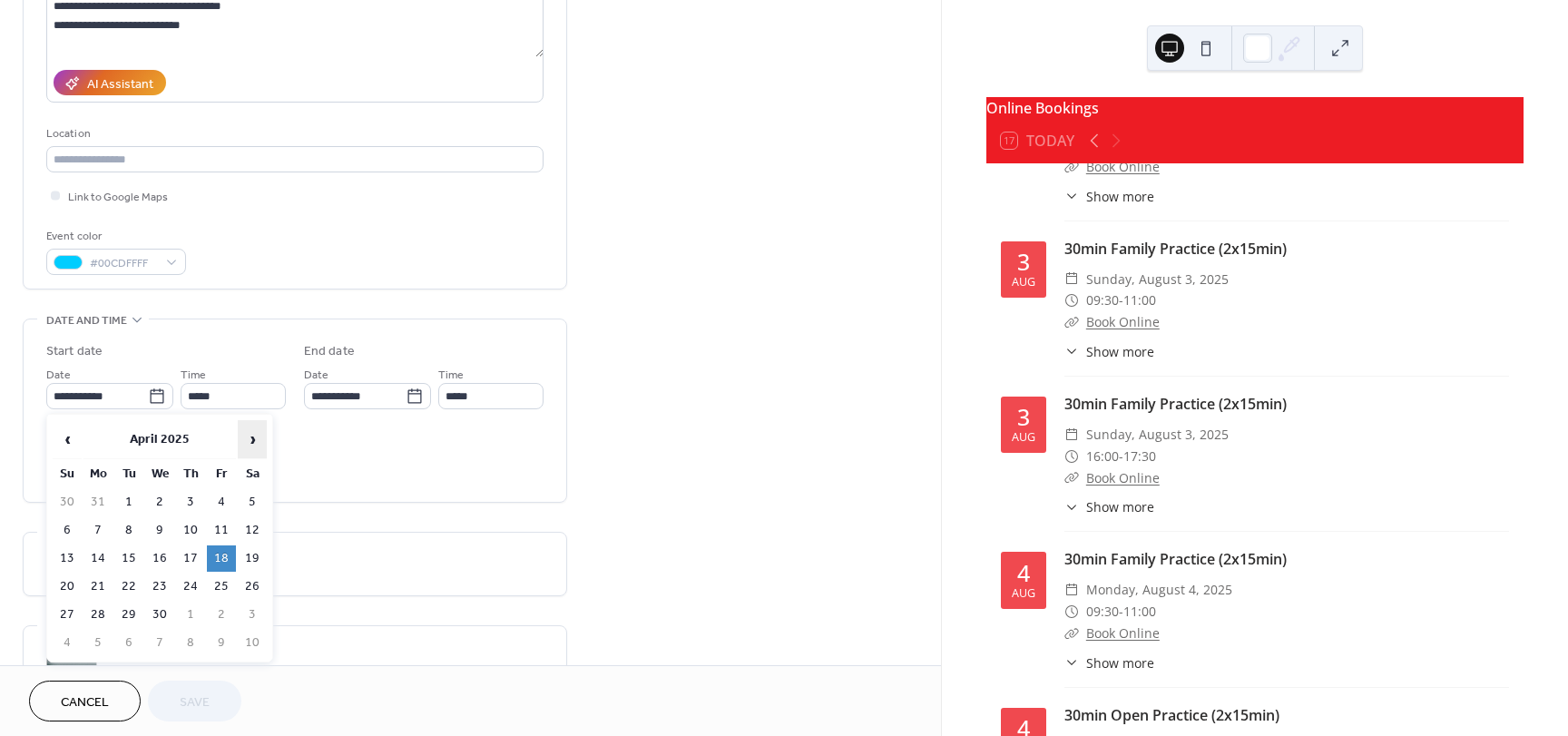 click on "›" at bounding box center [252, 439] 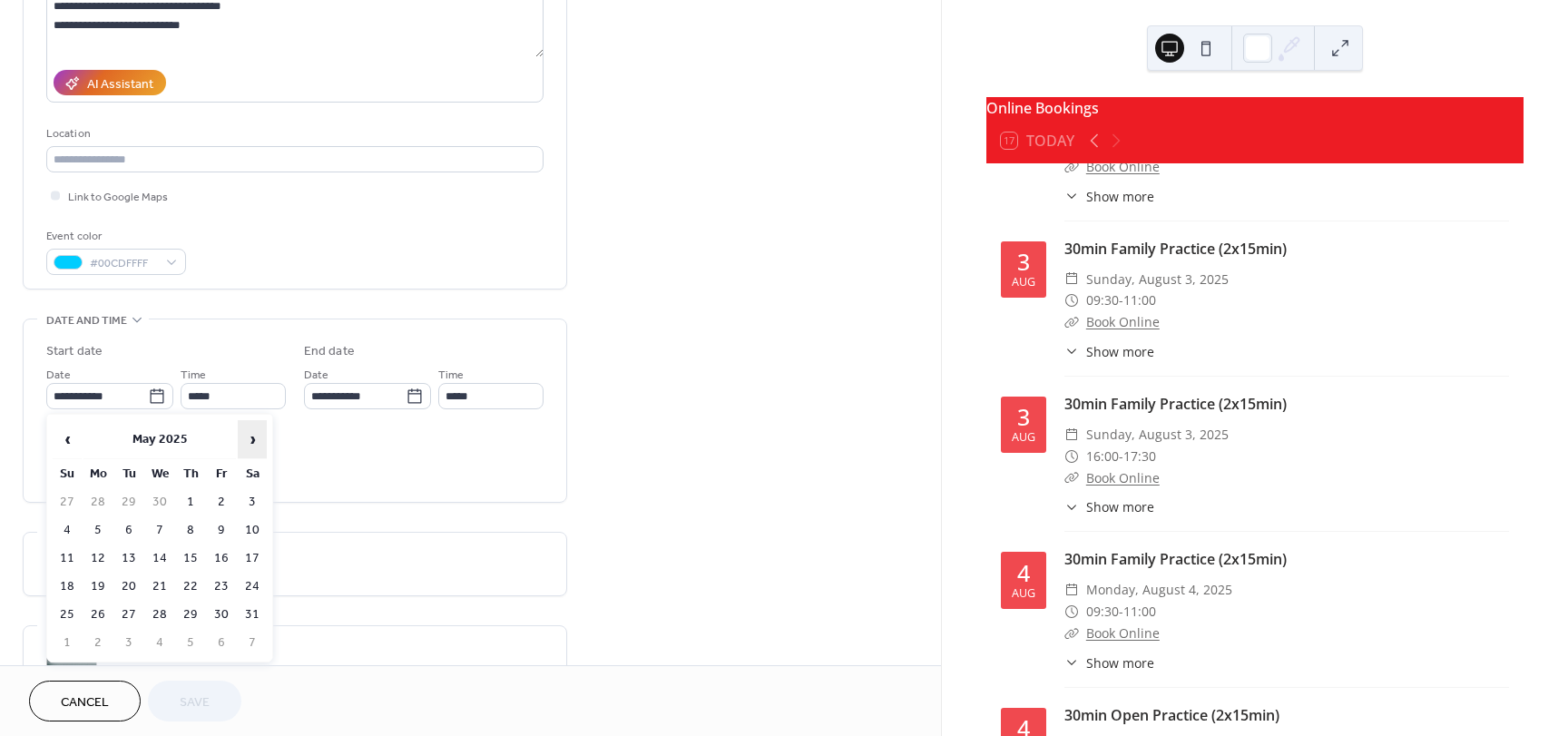 click on "›" at bounding box center (252, 439) 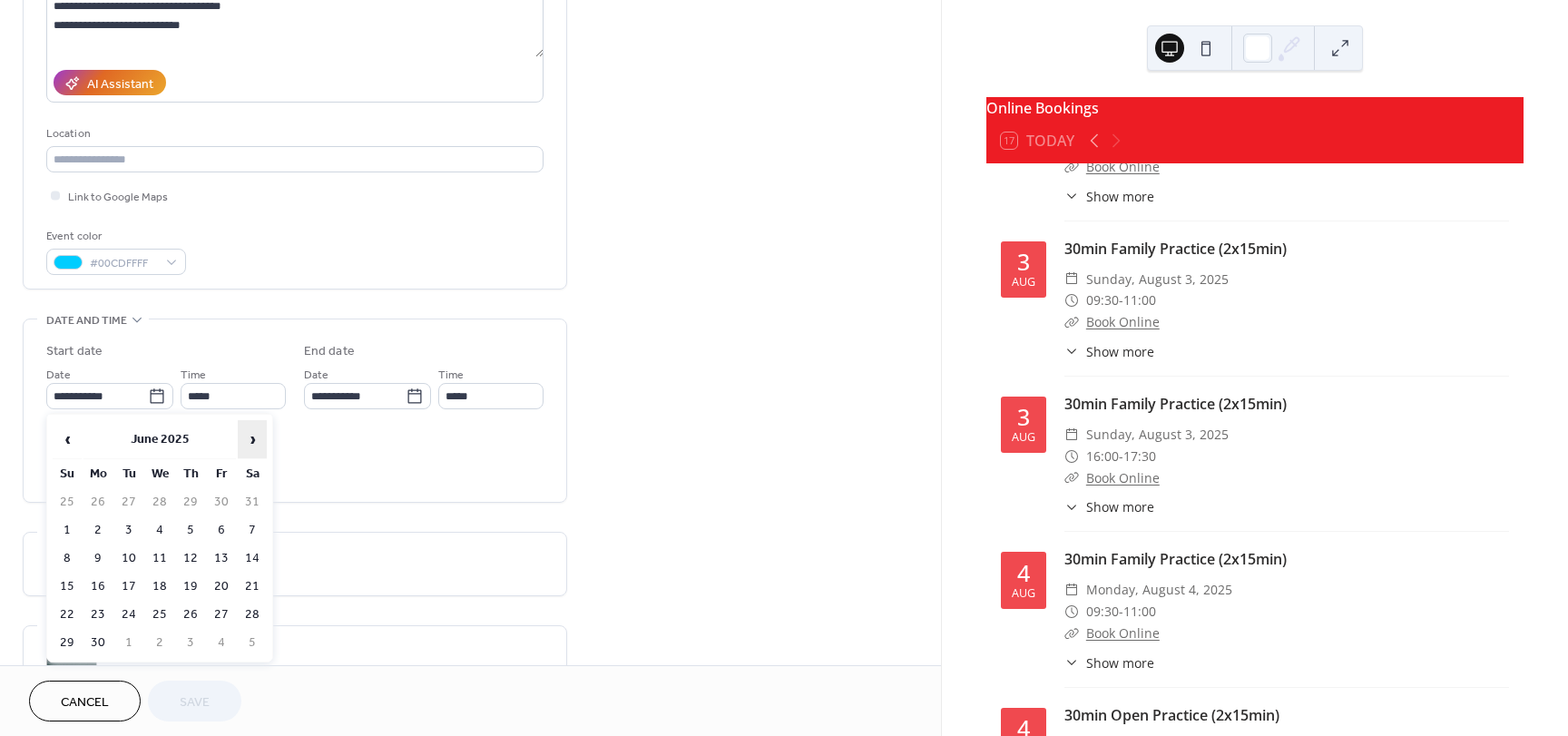 click on "›" at bounding box center [252, 439] 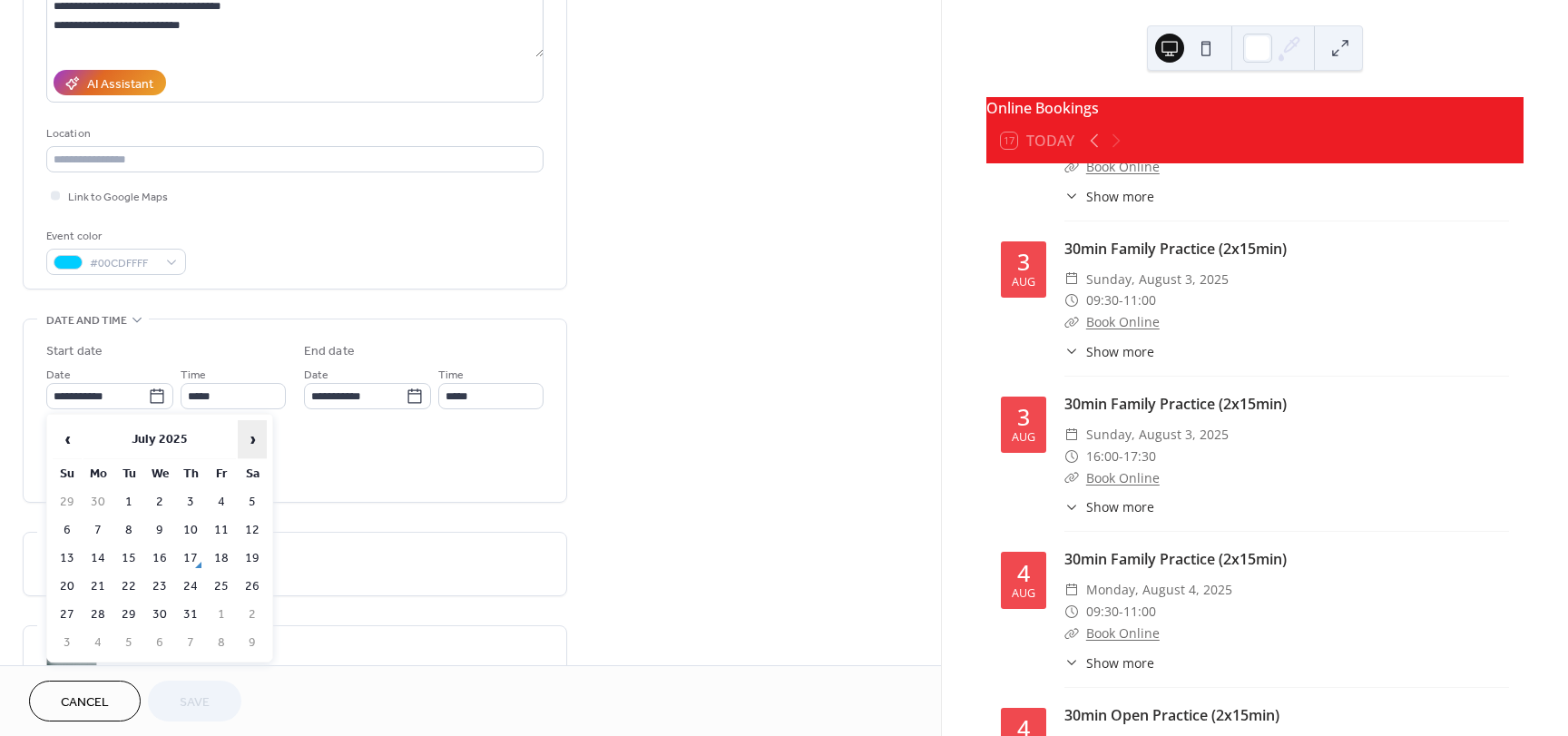 click on "›" at bounding box center (252, 439) 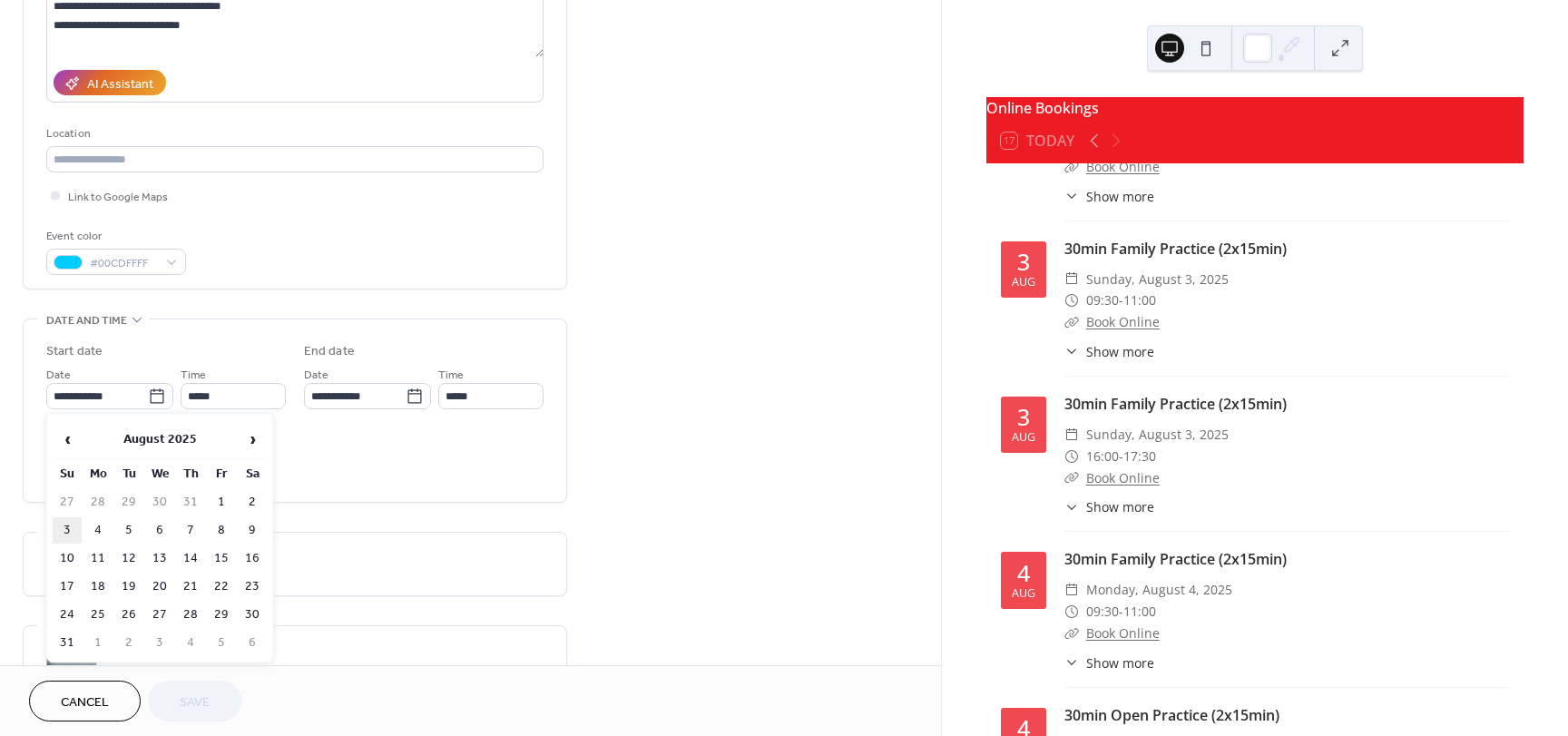 click on "3" at bounding box center [67, 530] 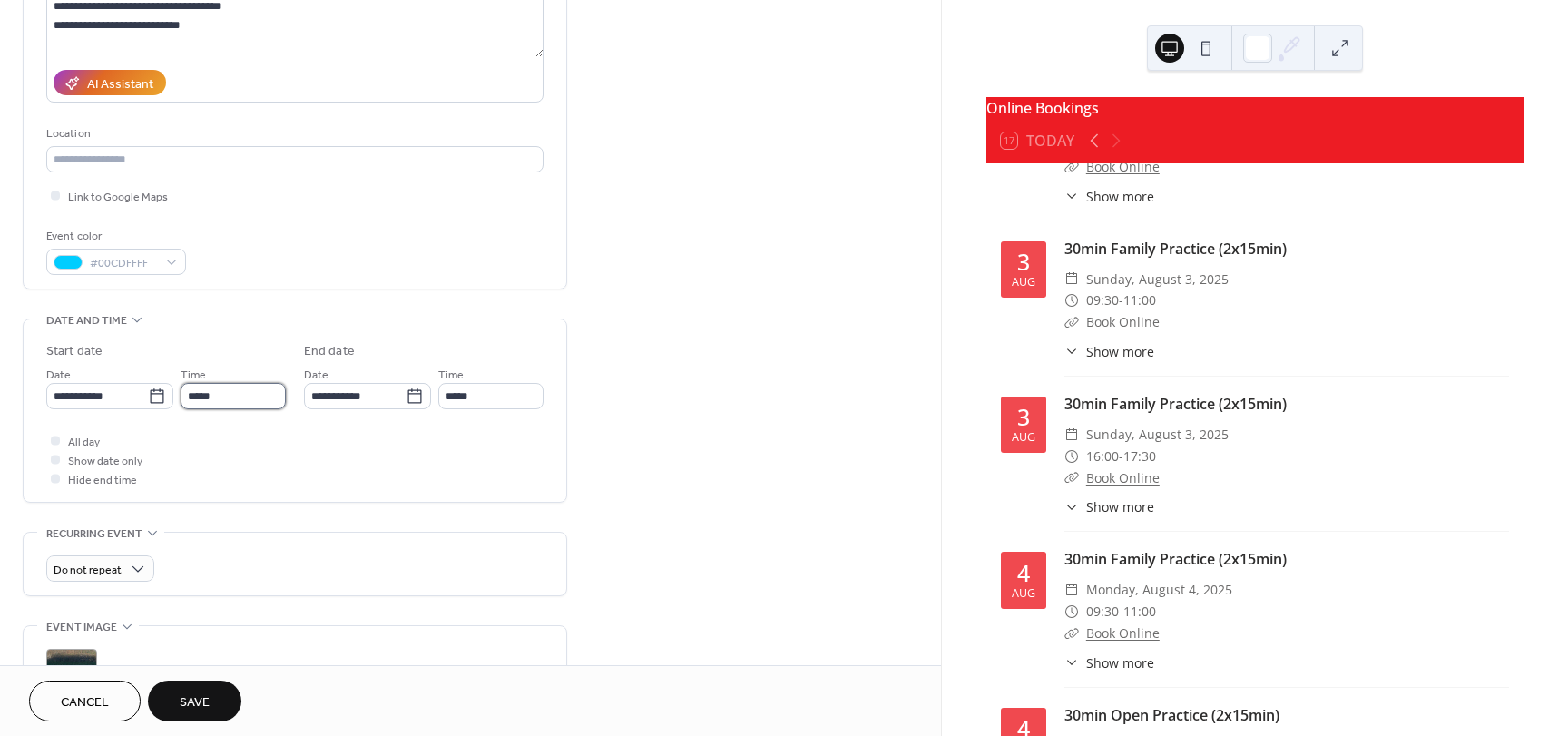 click on "*****" at bounding box center [233, 396] 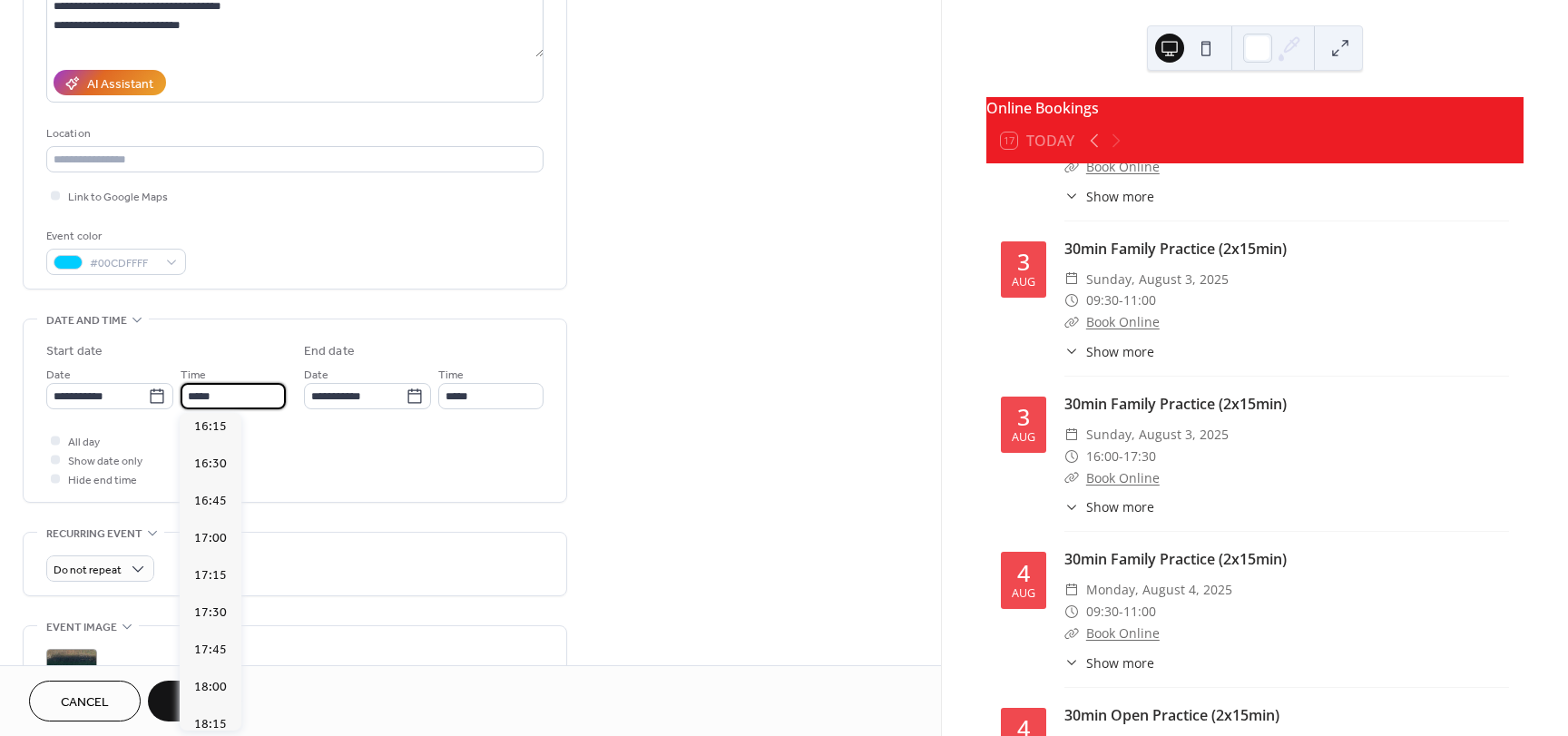 scroll, scrollTop: 2438, scrollLeft: 0, axis: vertical 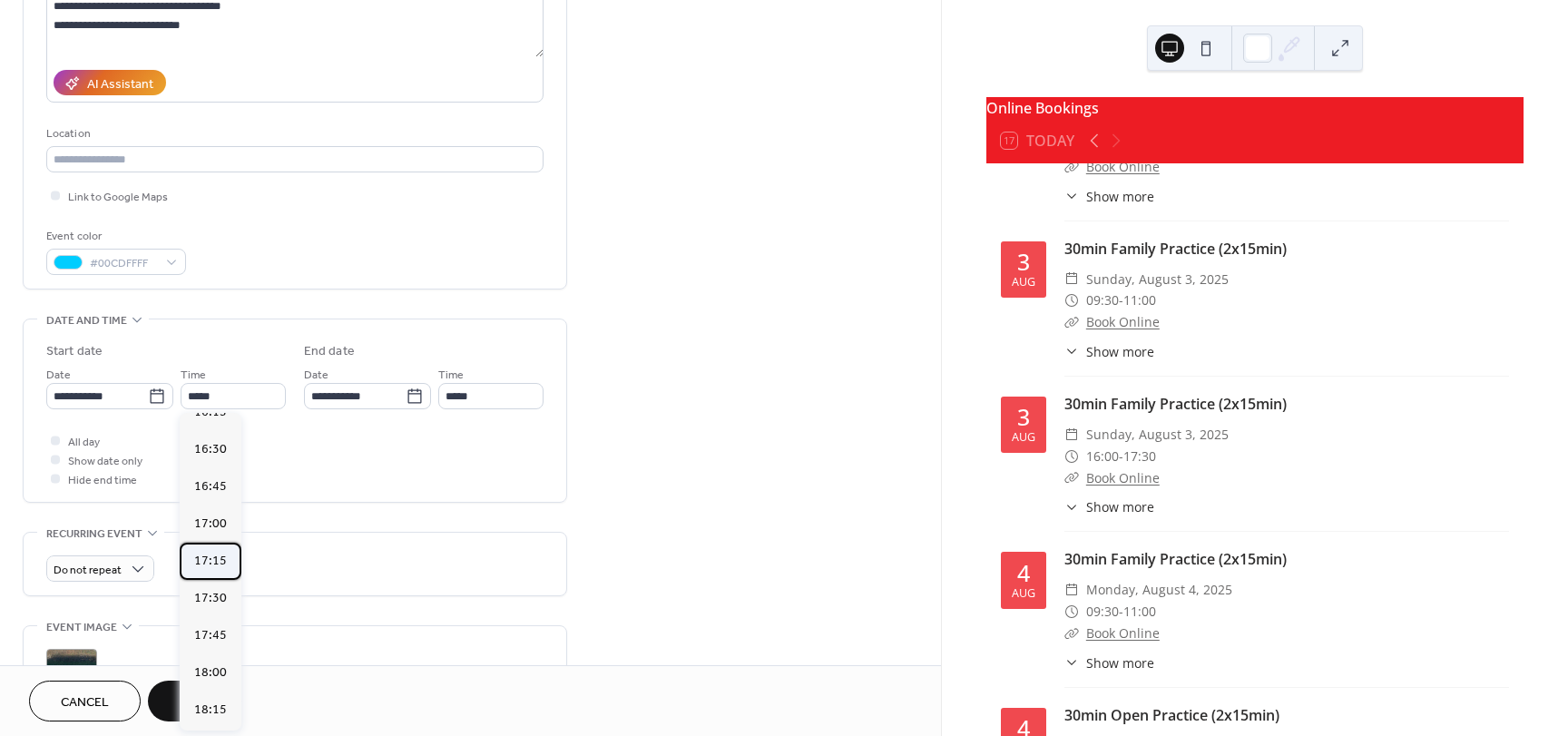 click on "17:15" at bounding box center (211, 561) 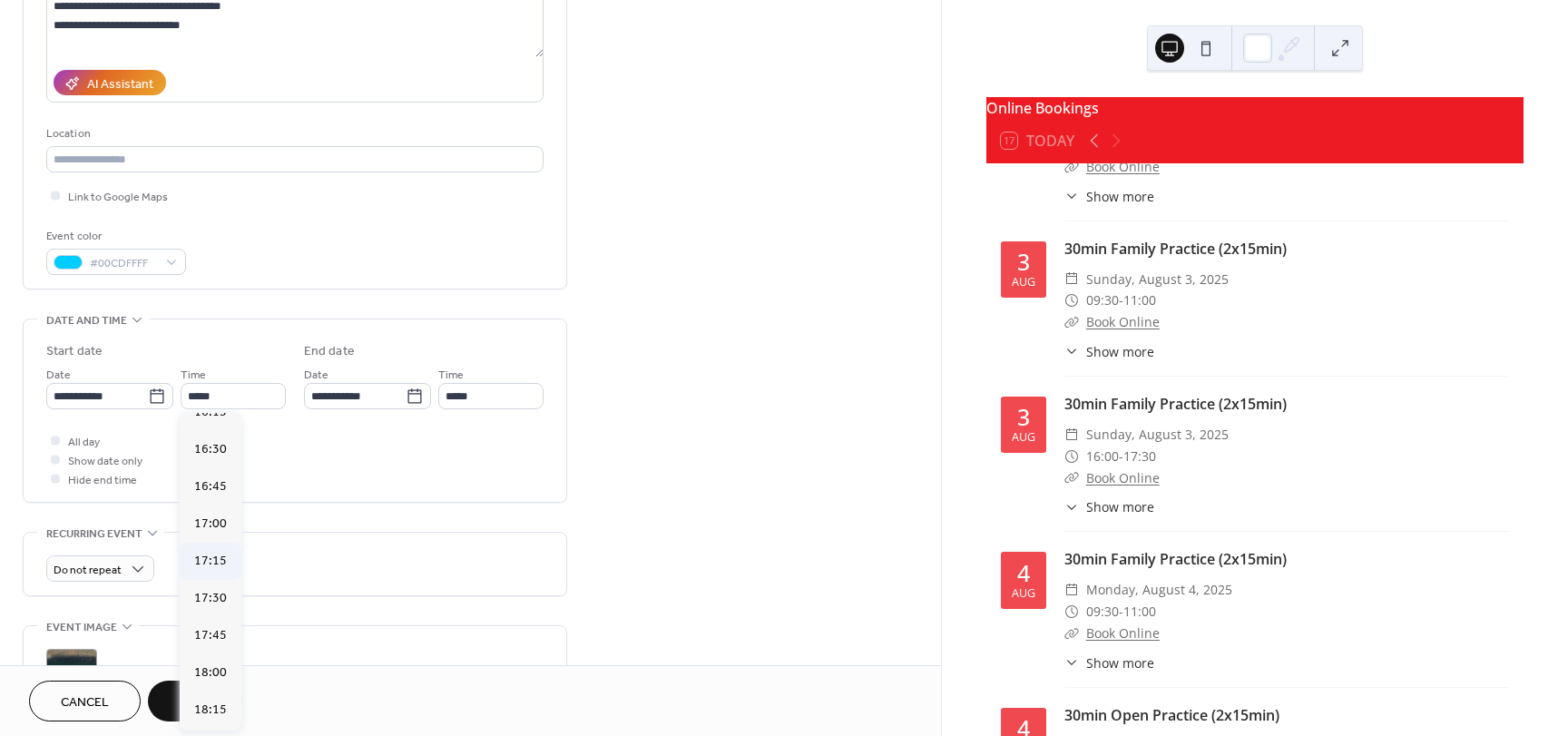 type on "*****" 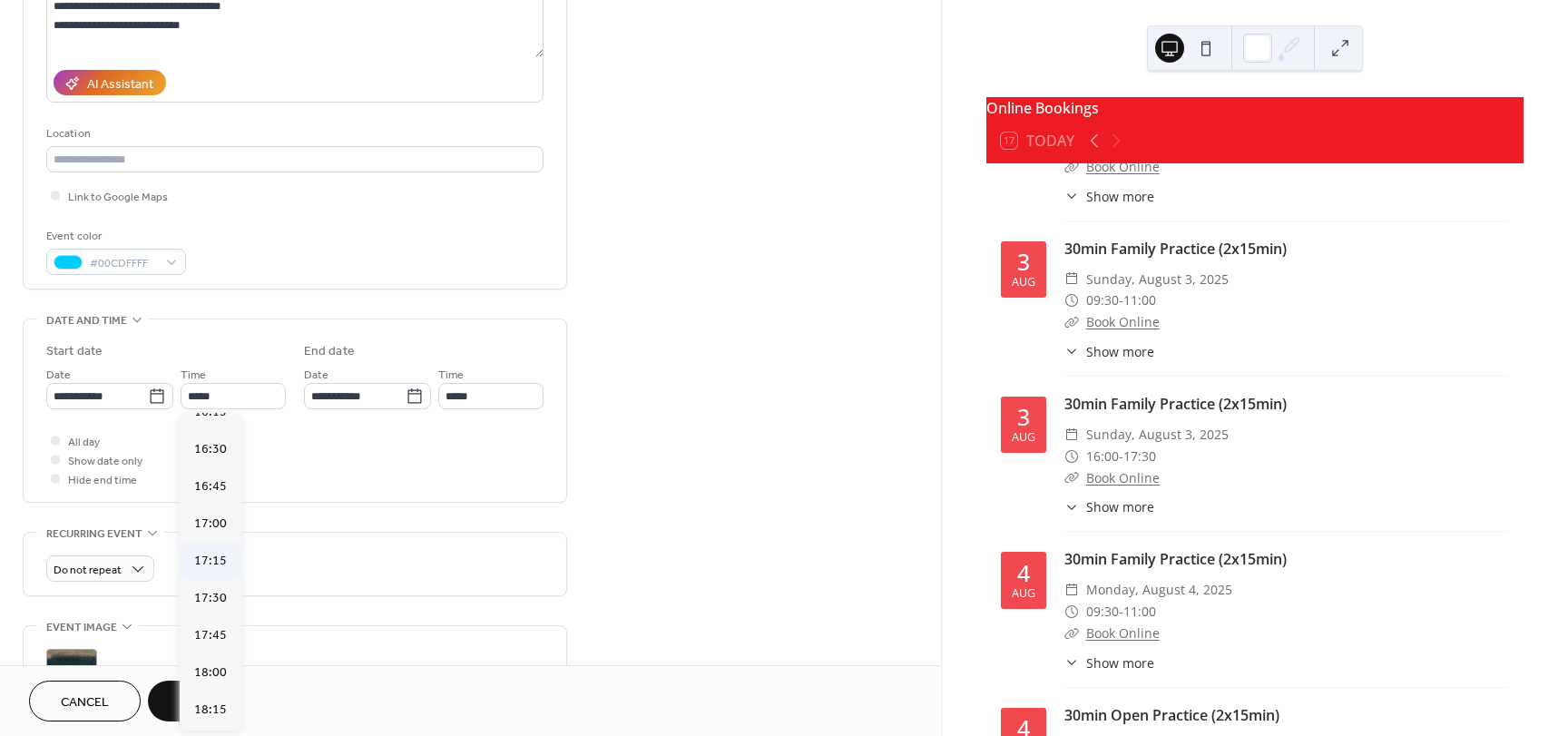 type on "*****" 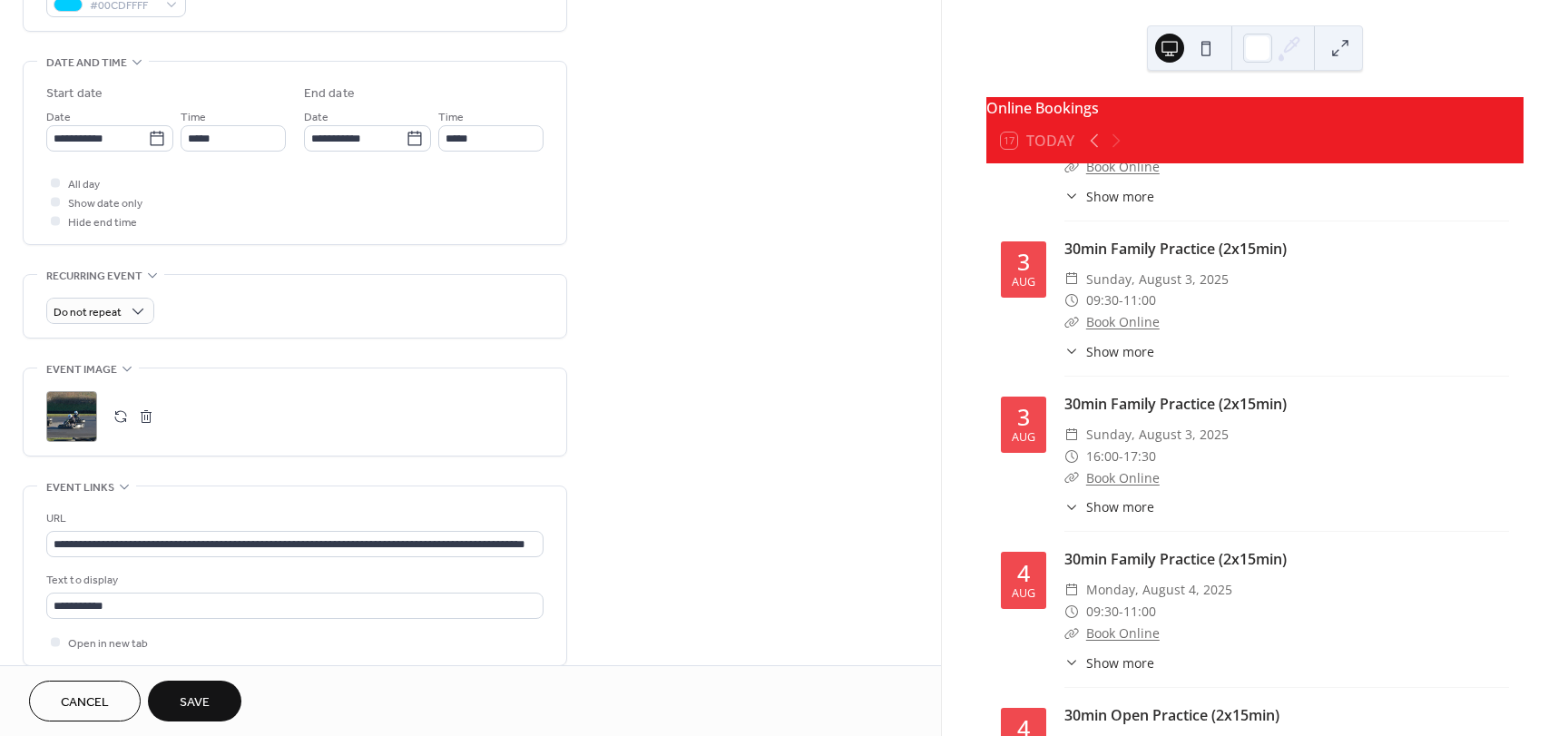 scroll, scrollTop: 545, scrollLeft: 0, axis: vertical 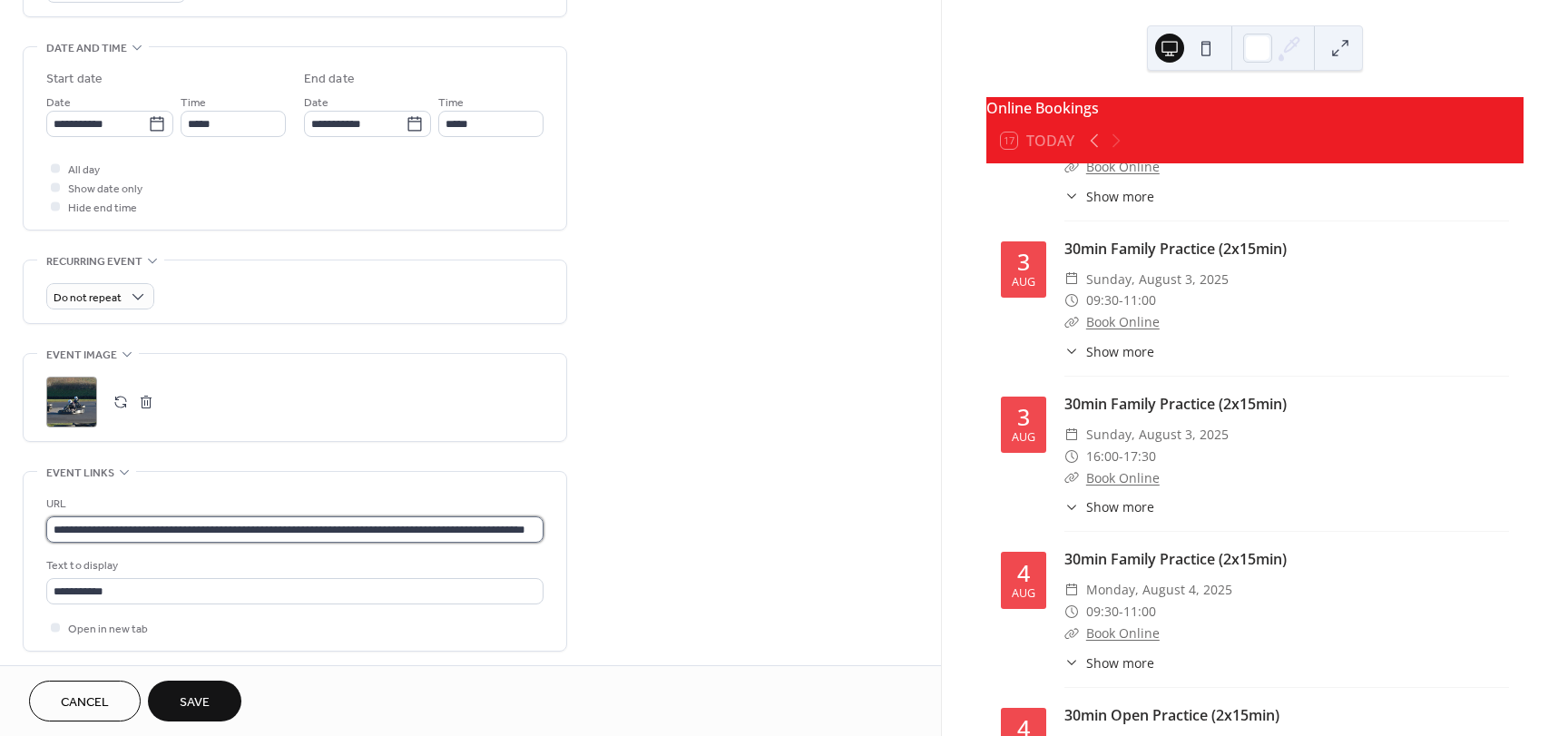 drag, startPoint x: 437, startPoint y: 526, endPoint x: 457, endPoint y: 525, distance: 20.024984 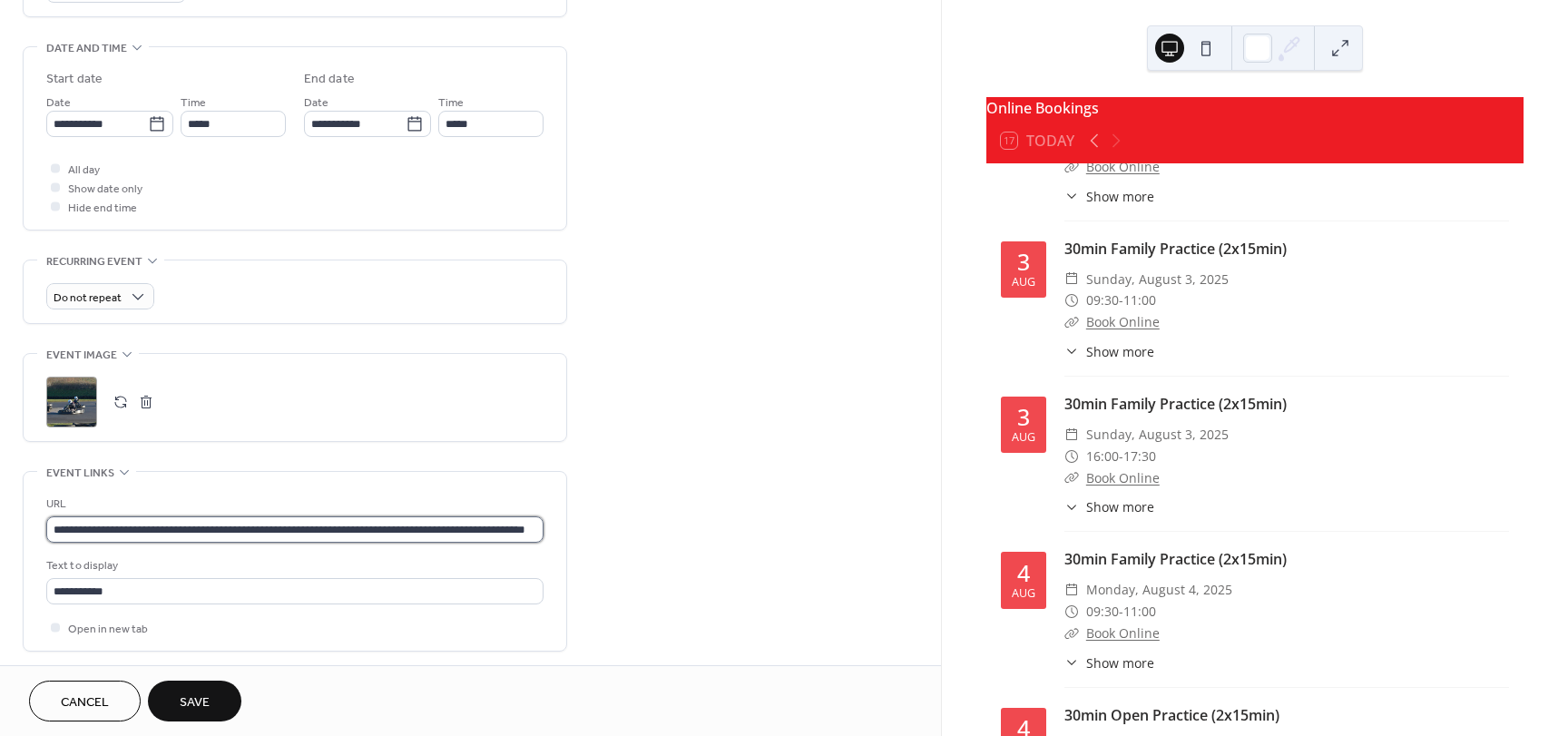 click on "**********" at bounding box center (295, 529) 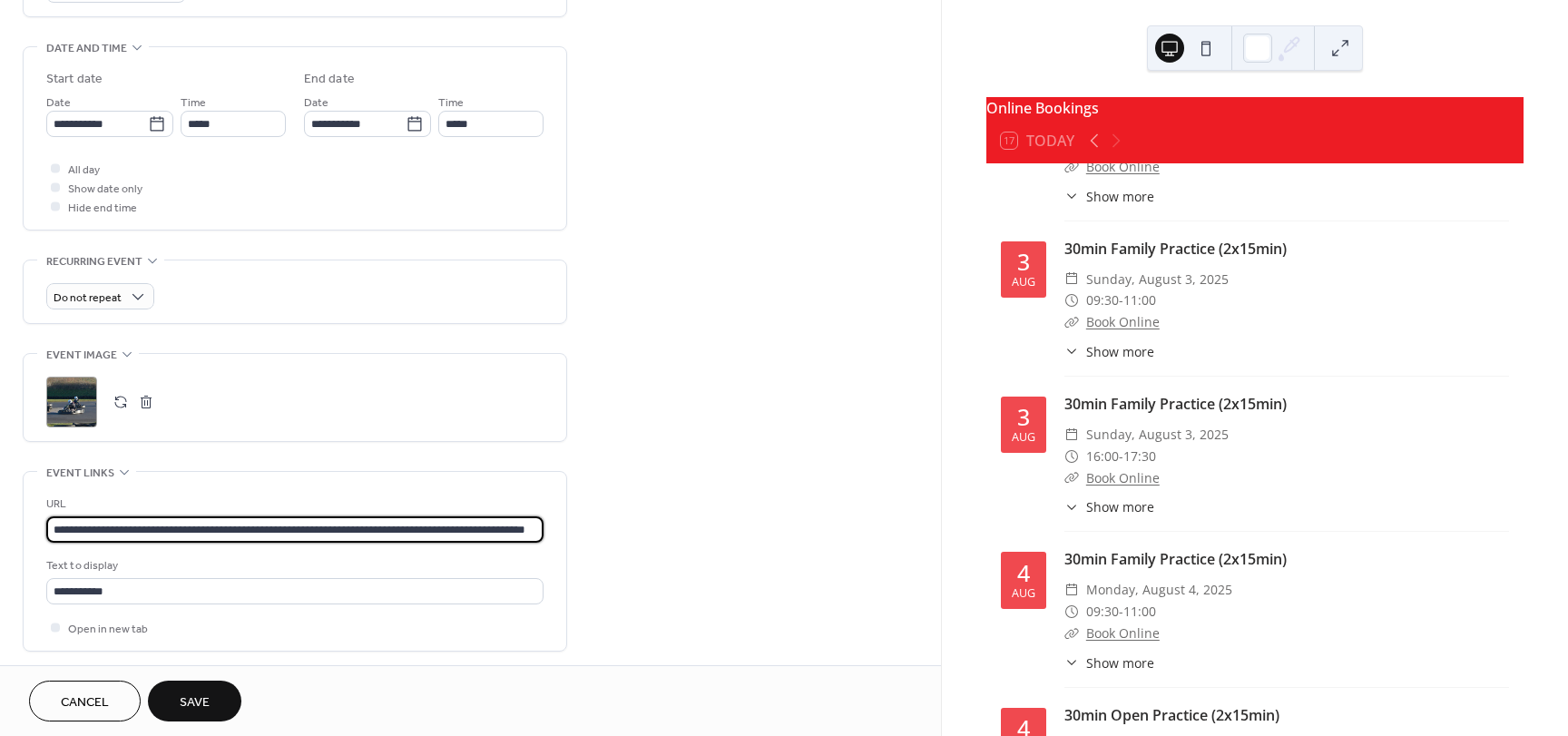 scroll, scrollTop: 0, scrollLeft: 63, axis: horizontal 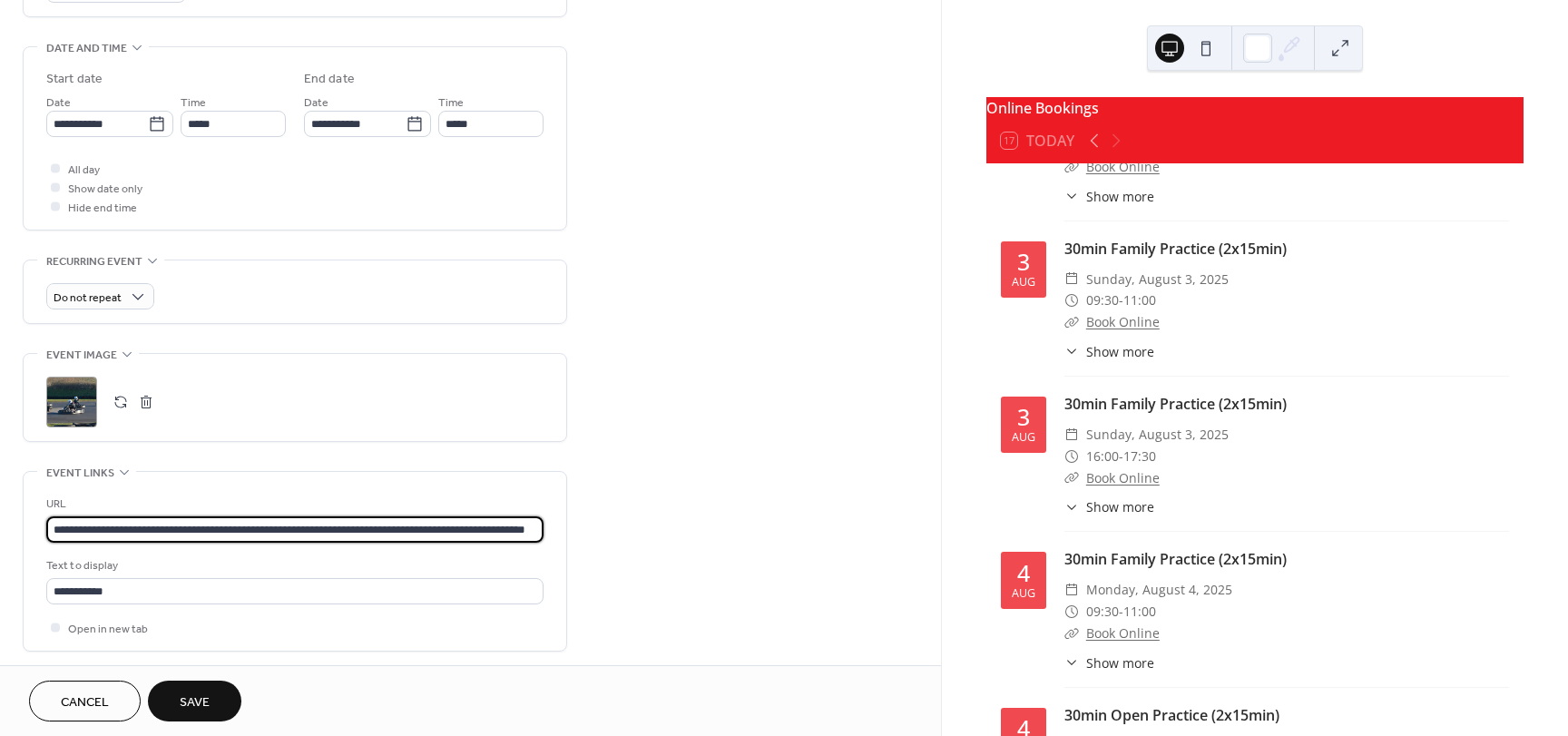 click on "Save" at bounding box center [194, 701] 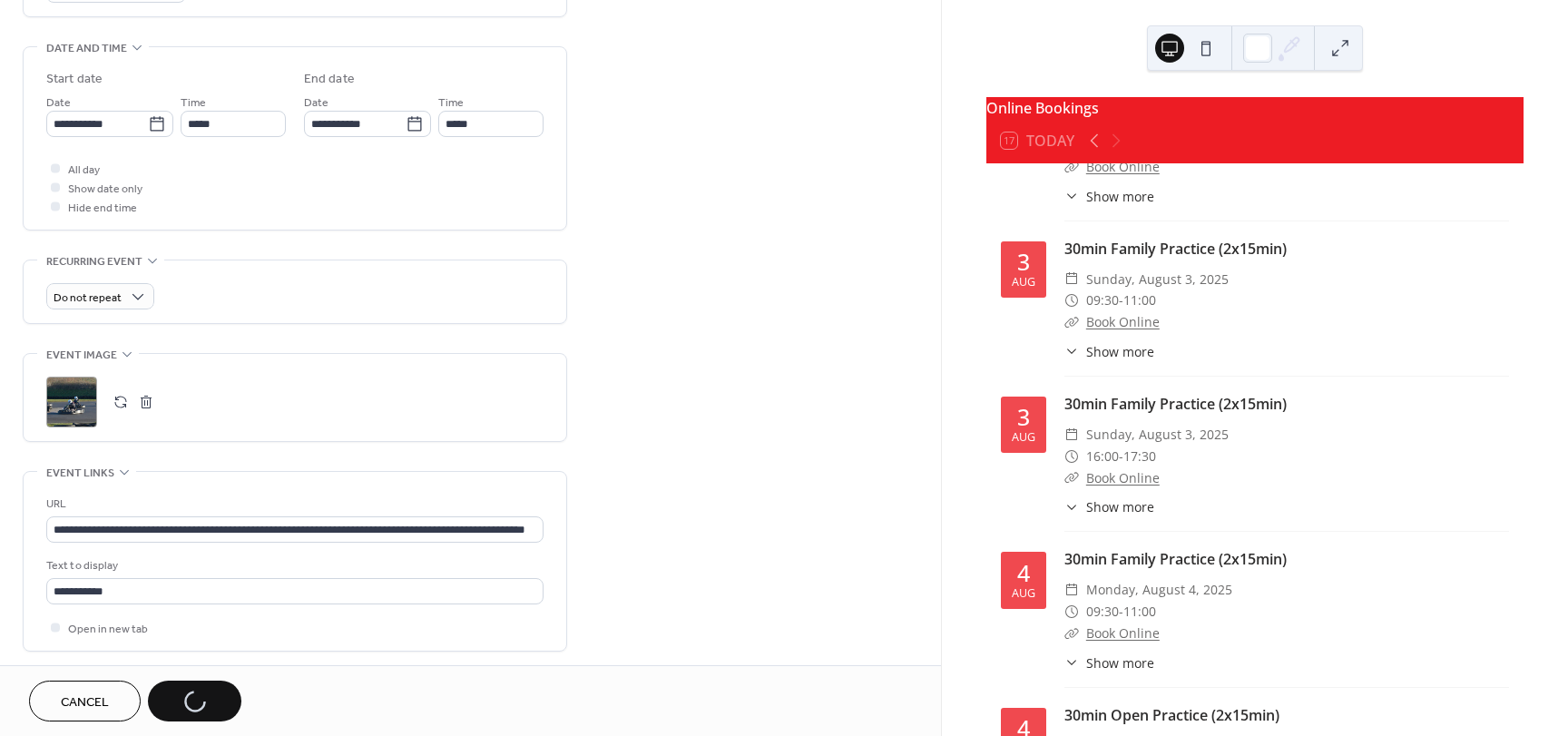 scroll, scrollTop: 0, scrollLeft: 0, axis: both 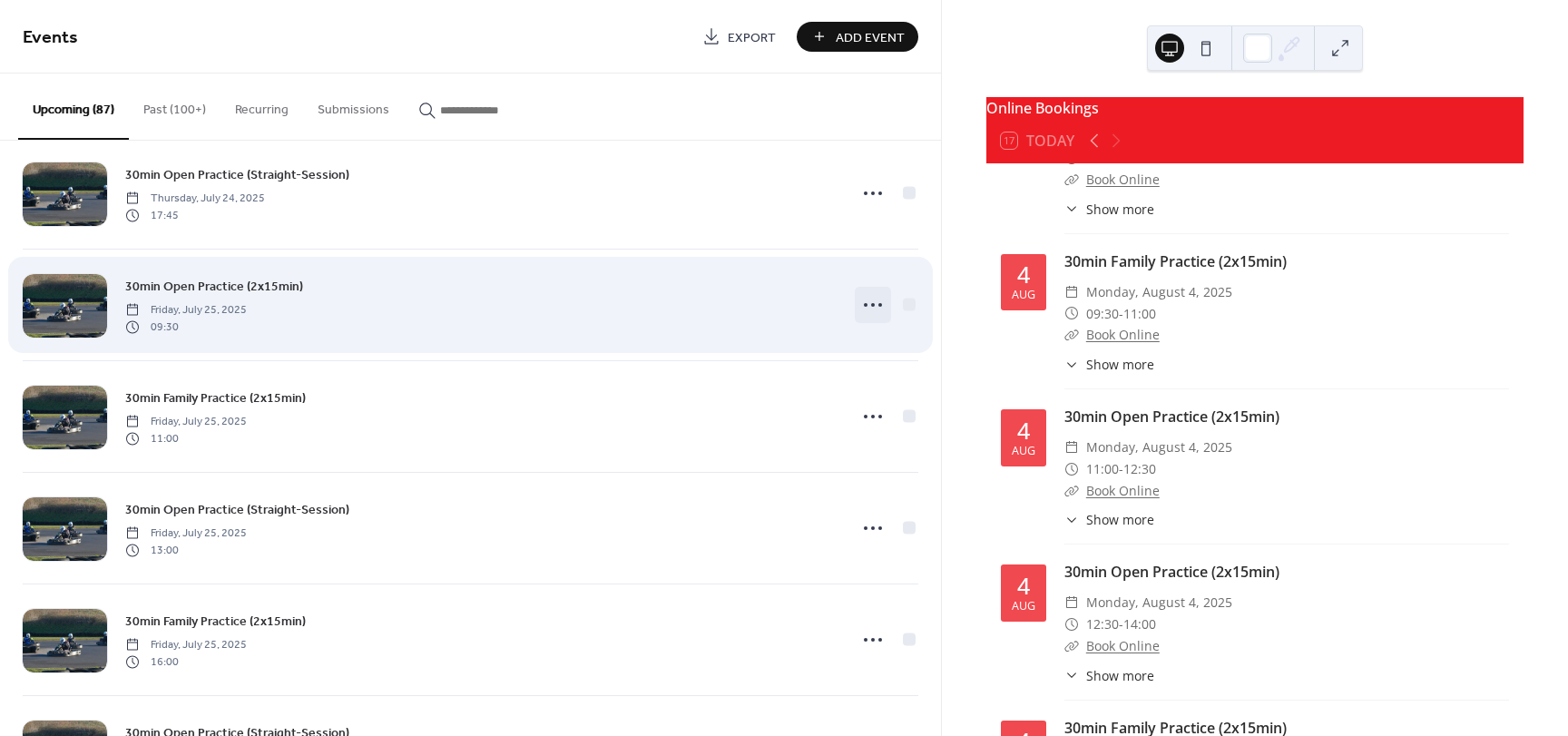 click 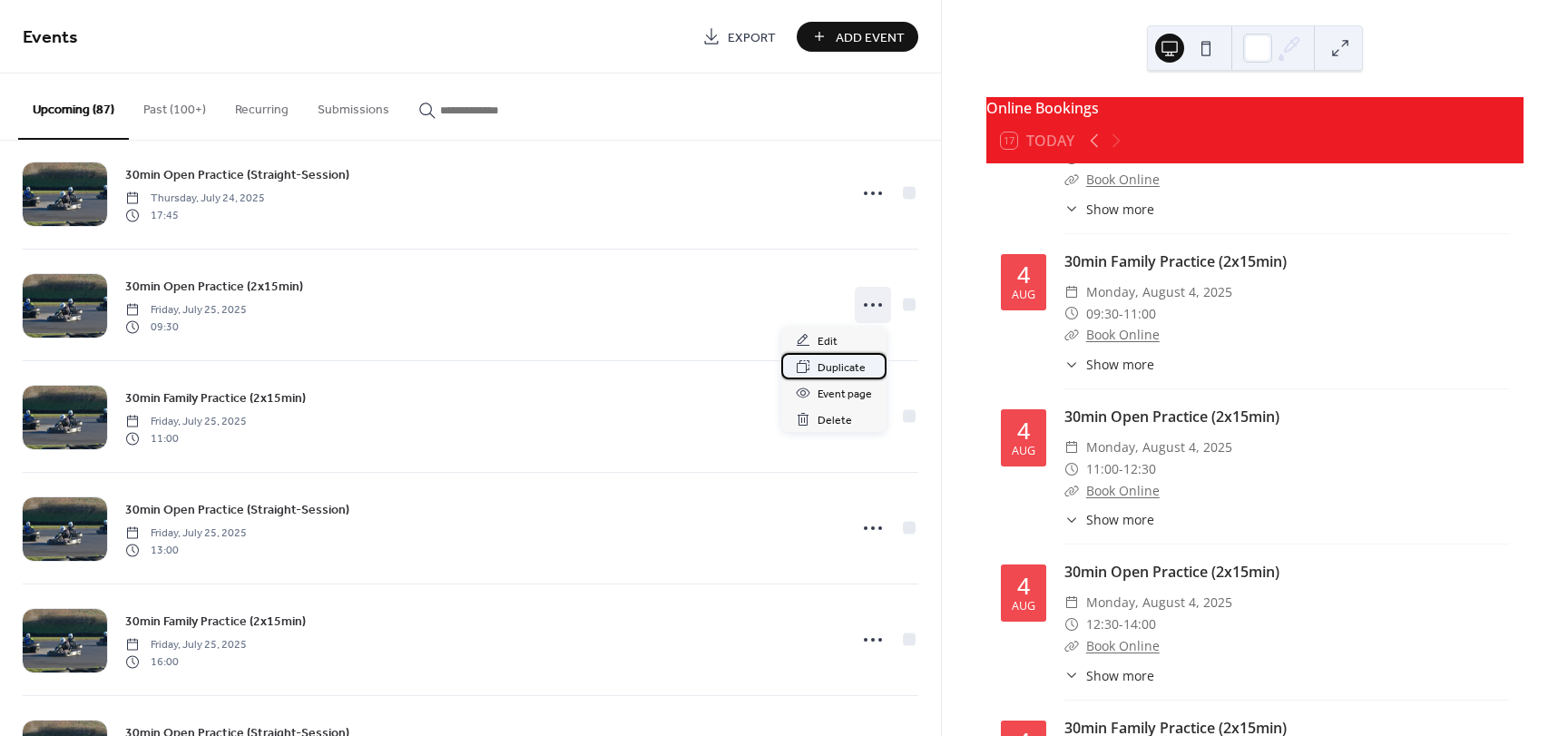 click on "Duplicate" at bounding box center [841, 368] 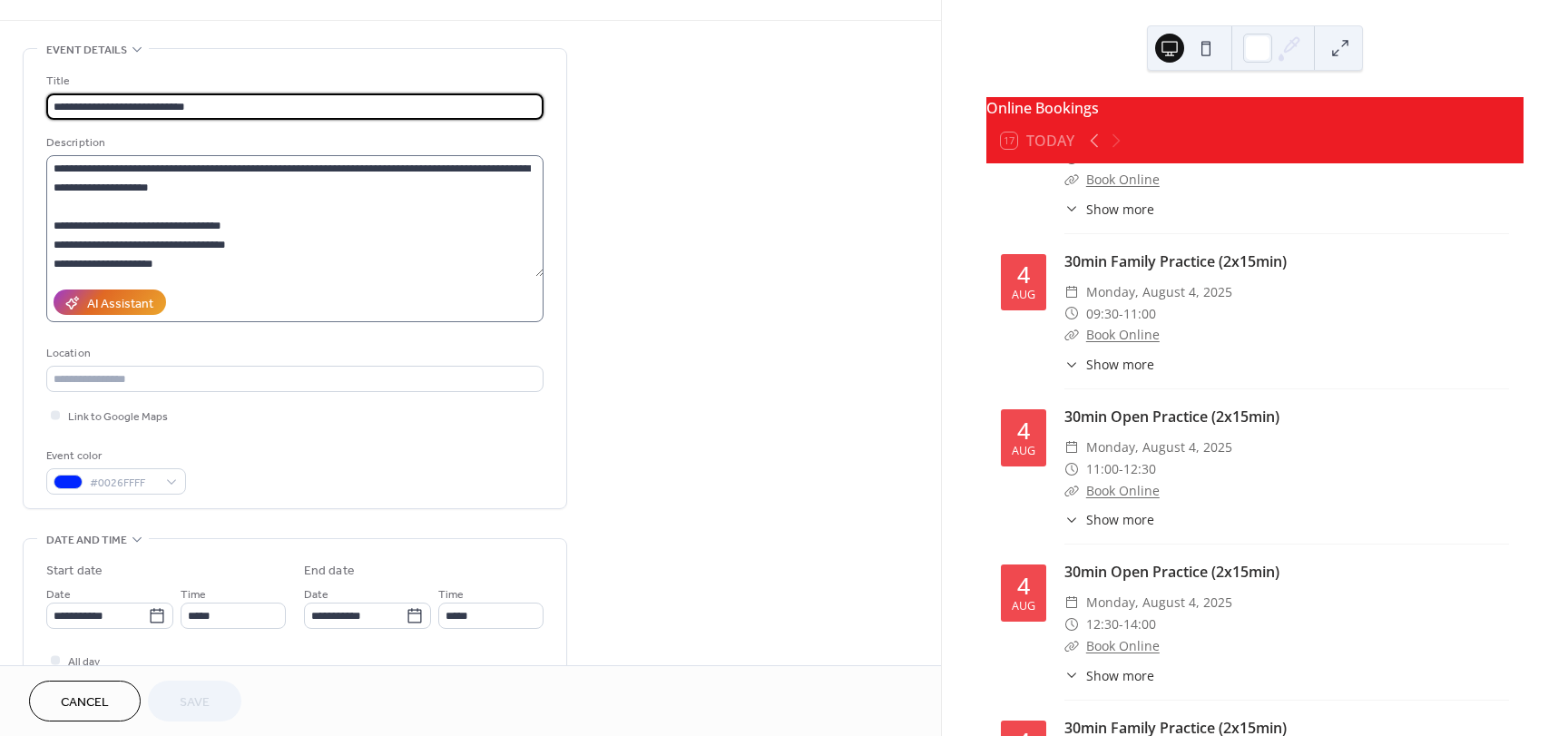 scroll, scrollTop: 272, scrollLeft: 0, axis: vertical 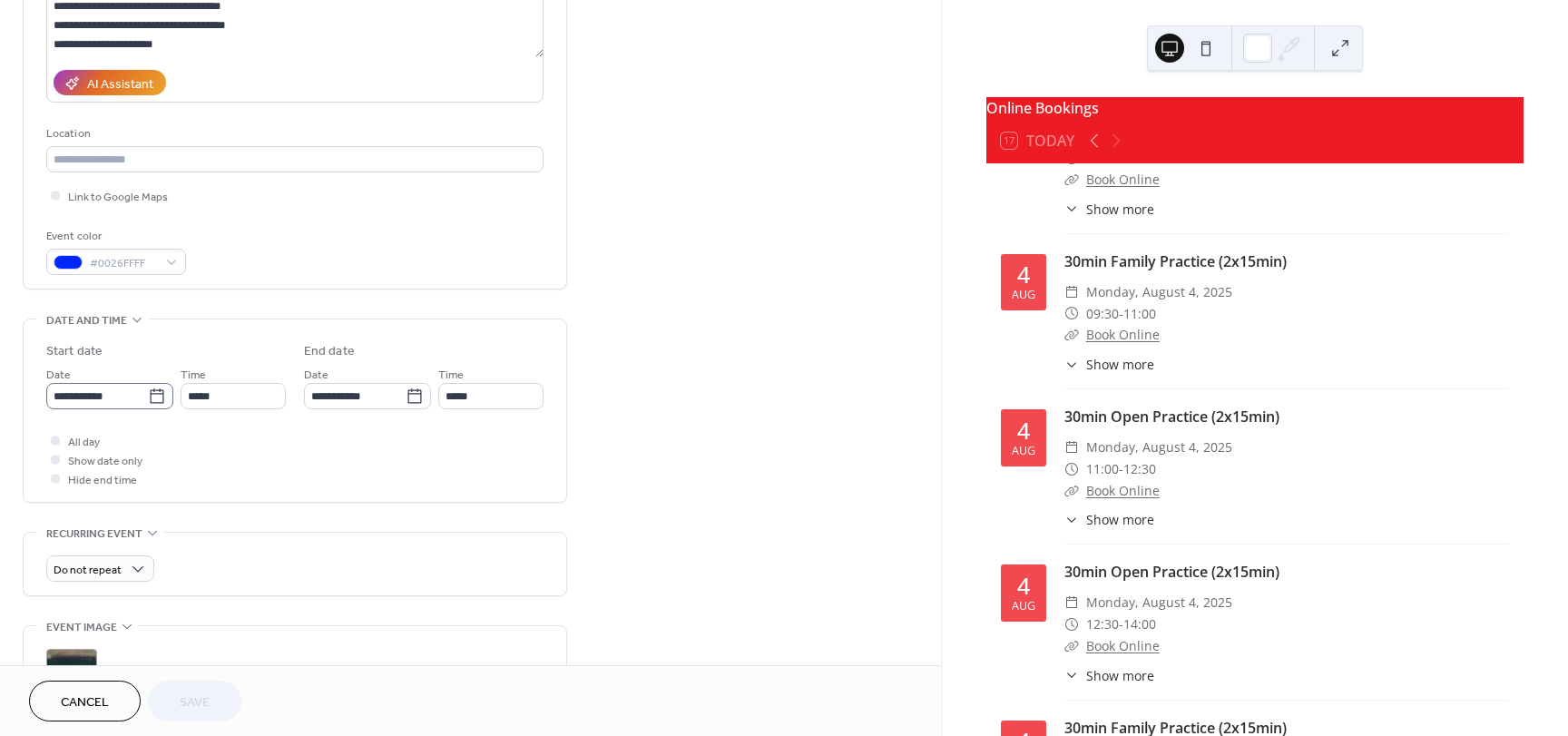 click 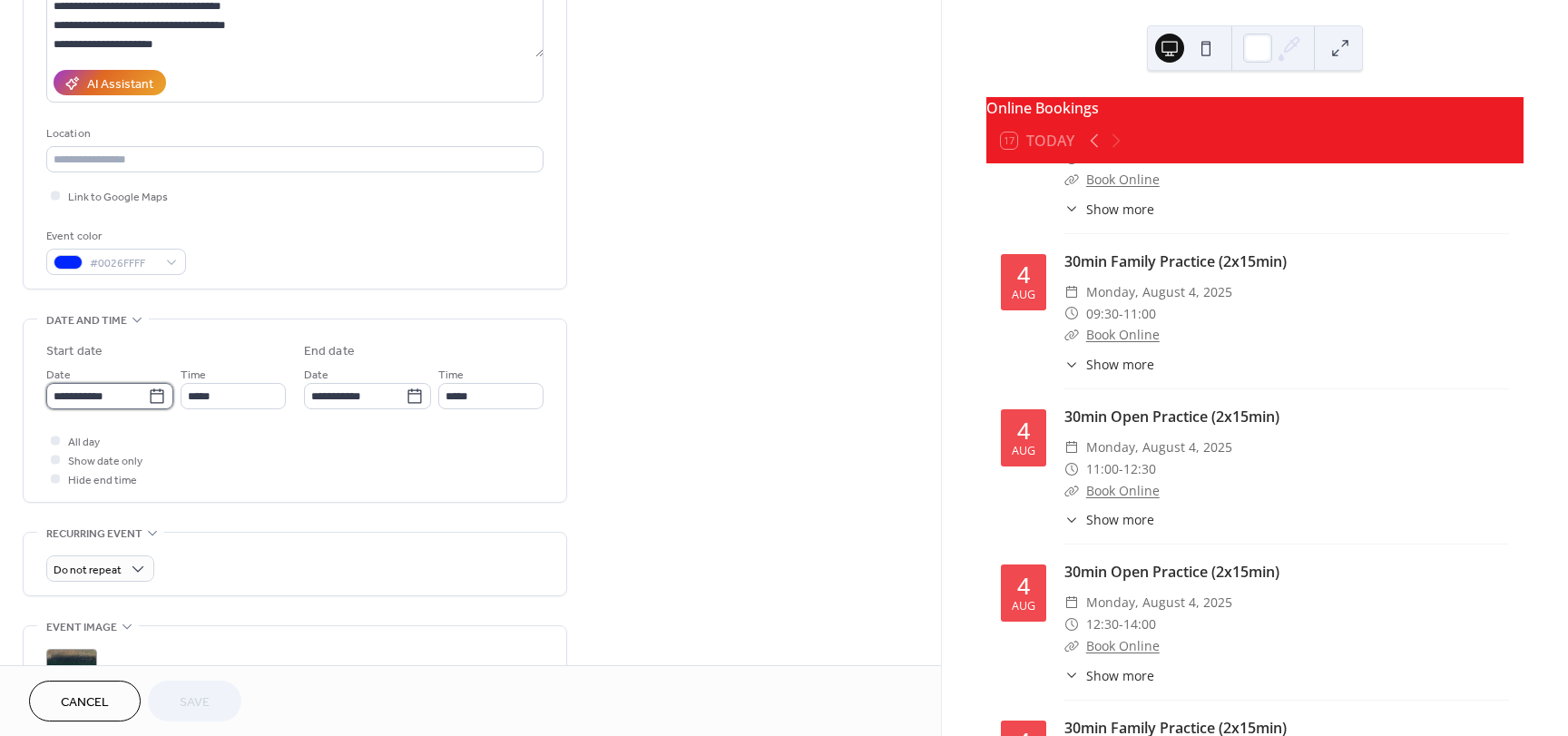 click on "**********" at bounding box center (97, 396) 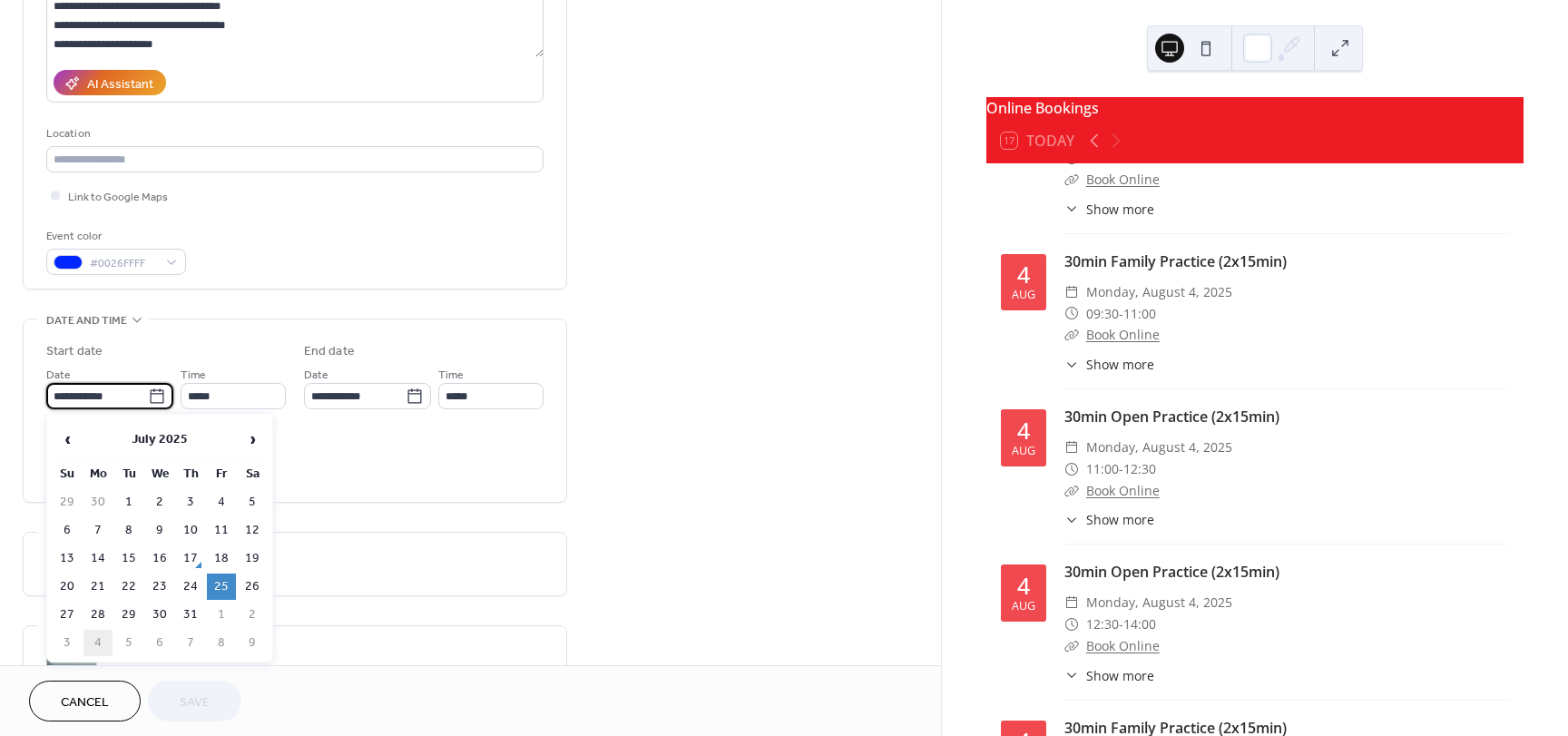 click on "4" at bounding box center [98, 643] 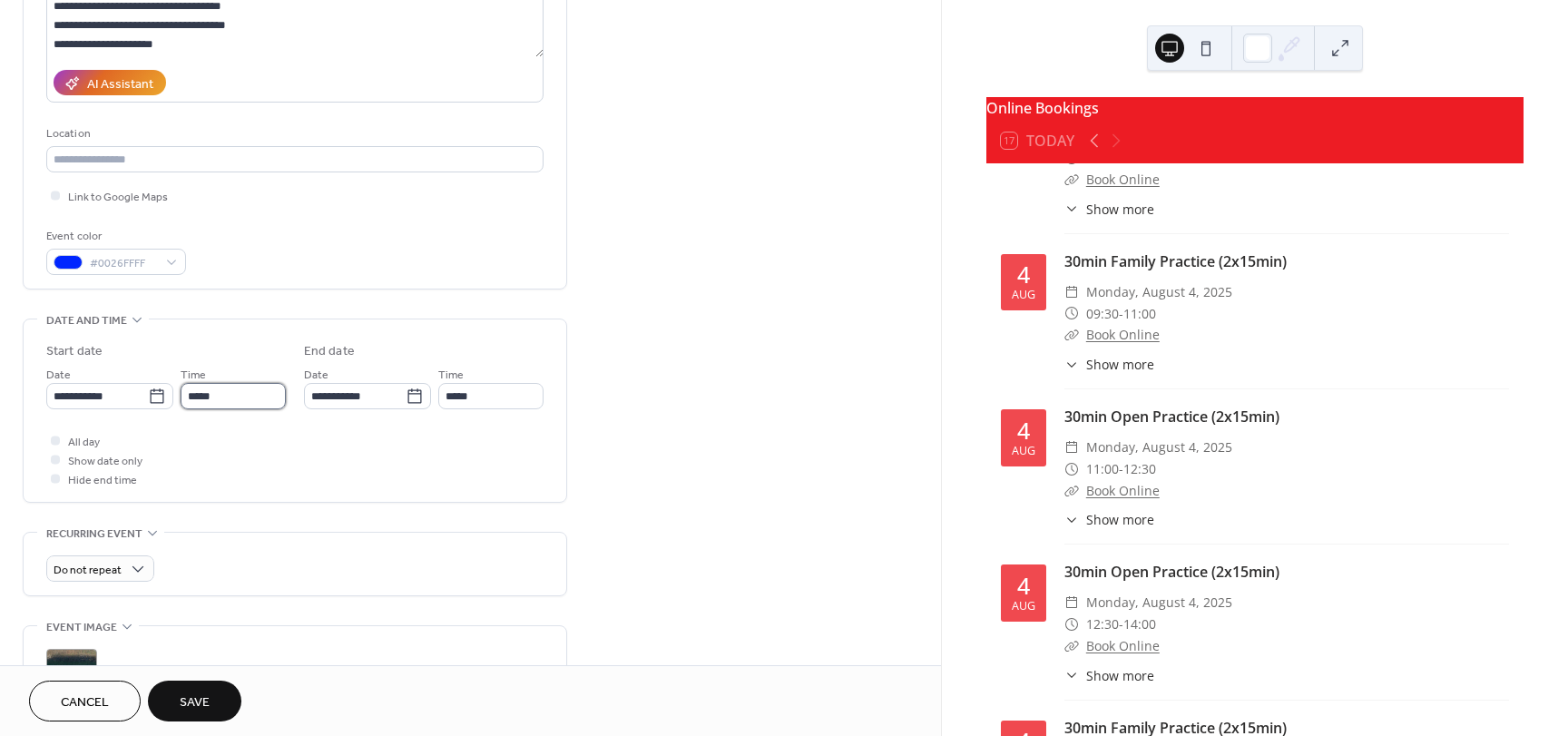 click on "*****" at bounding box center [233, 396] 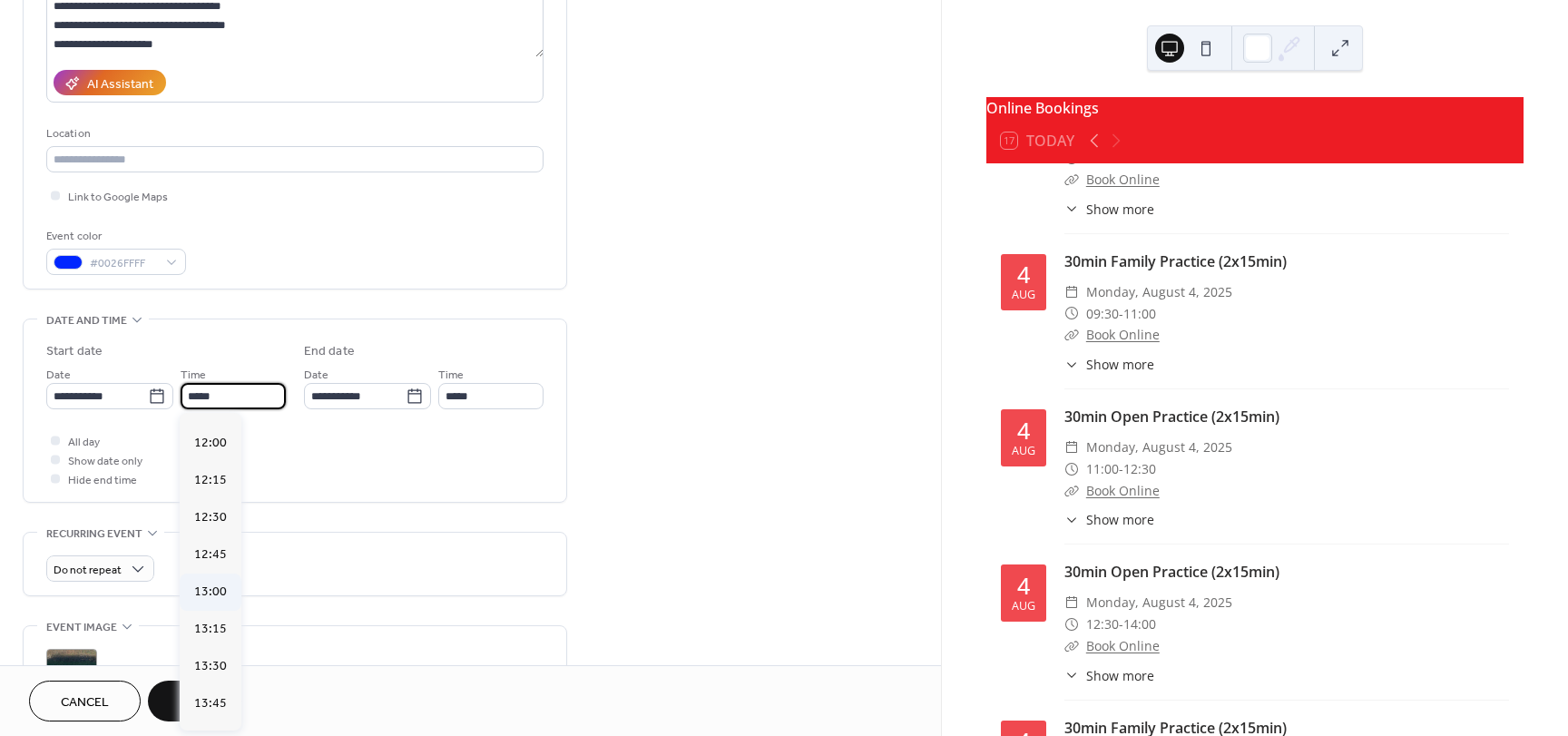 scroll, scrollTop: 1777, scrollLeft: 0, axis: vertical 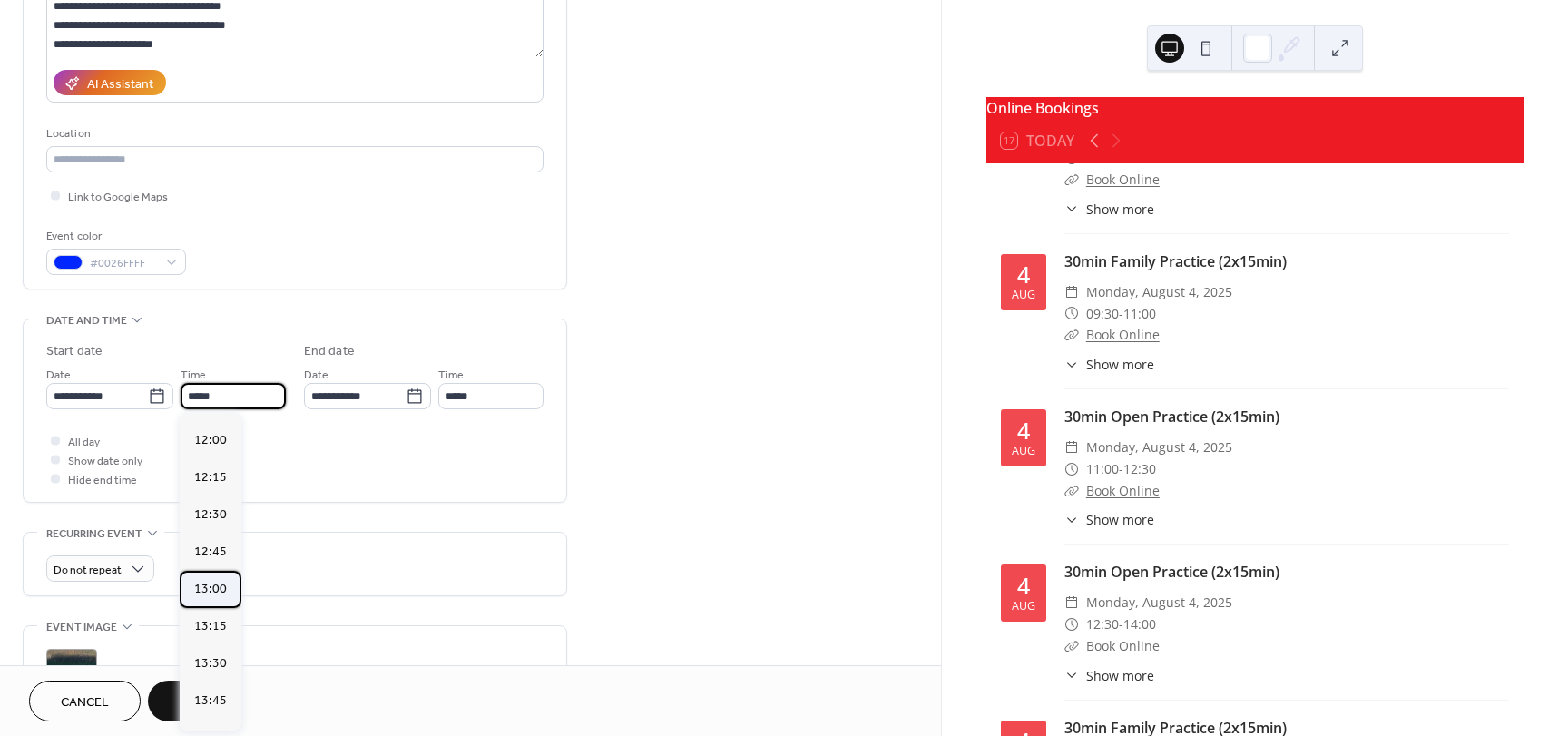click on "13:00" at bounding box center (211, 589) 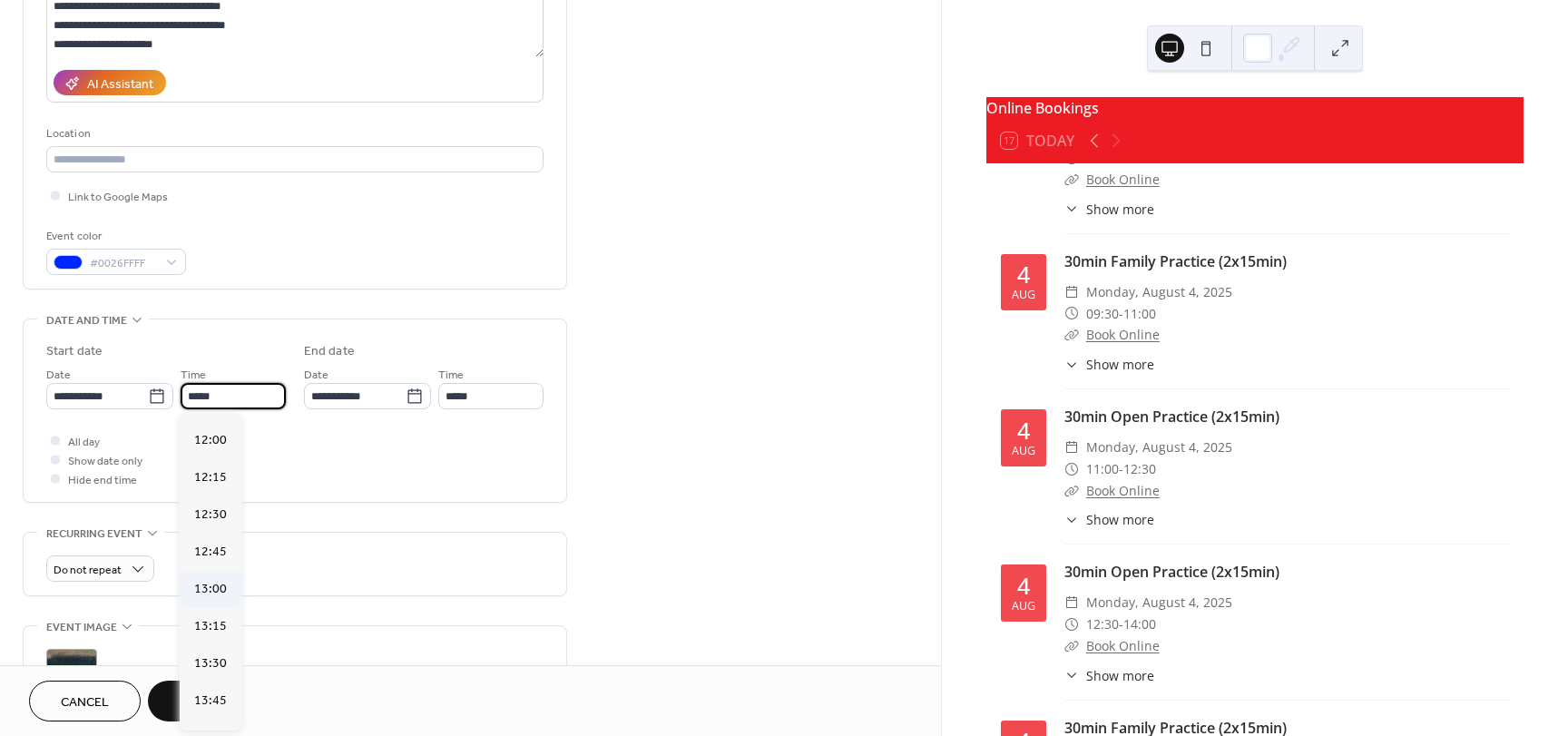 type on "*****" 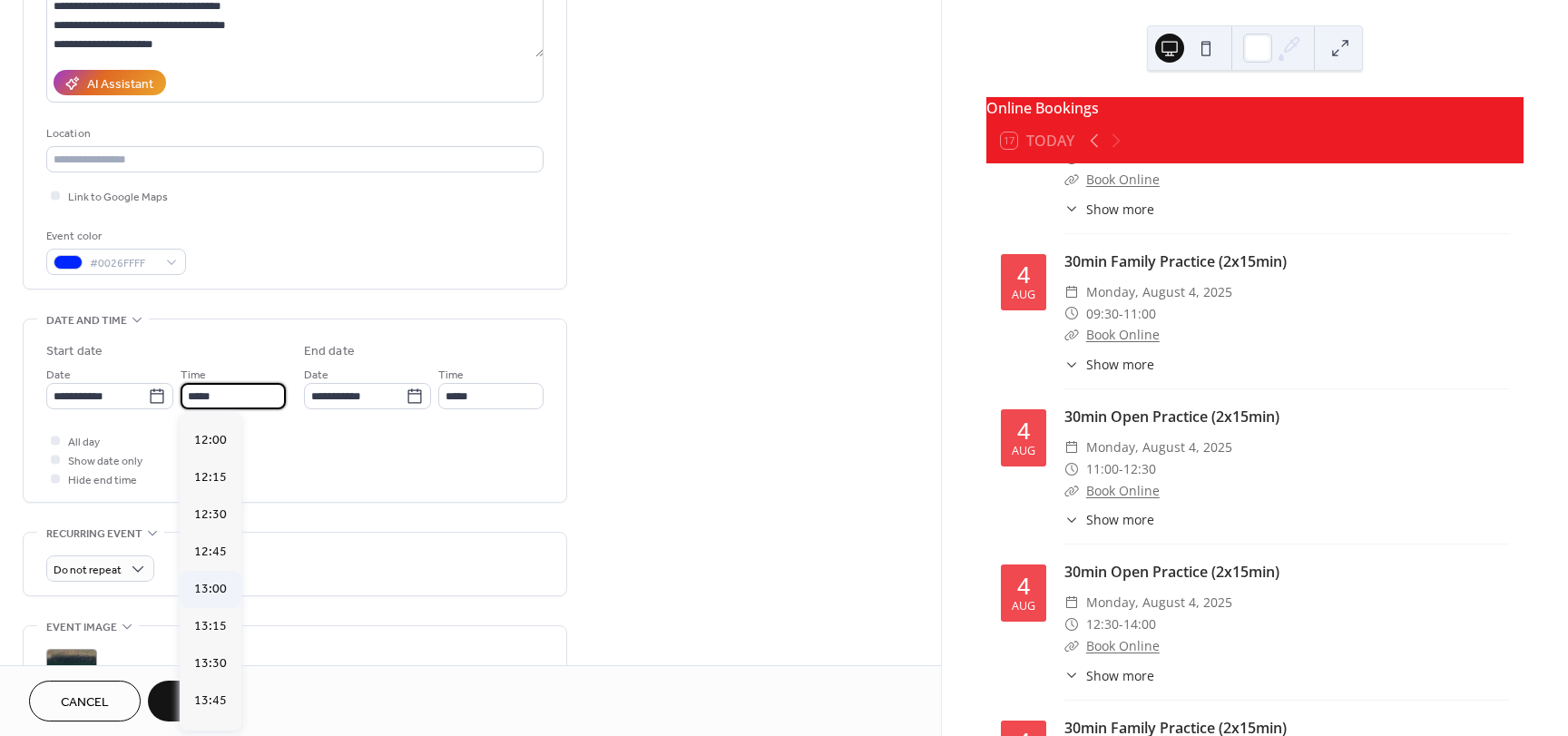 type on "*****" 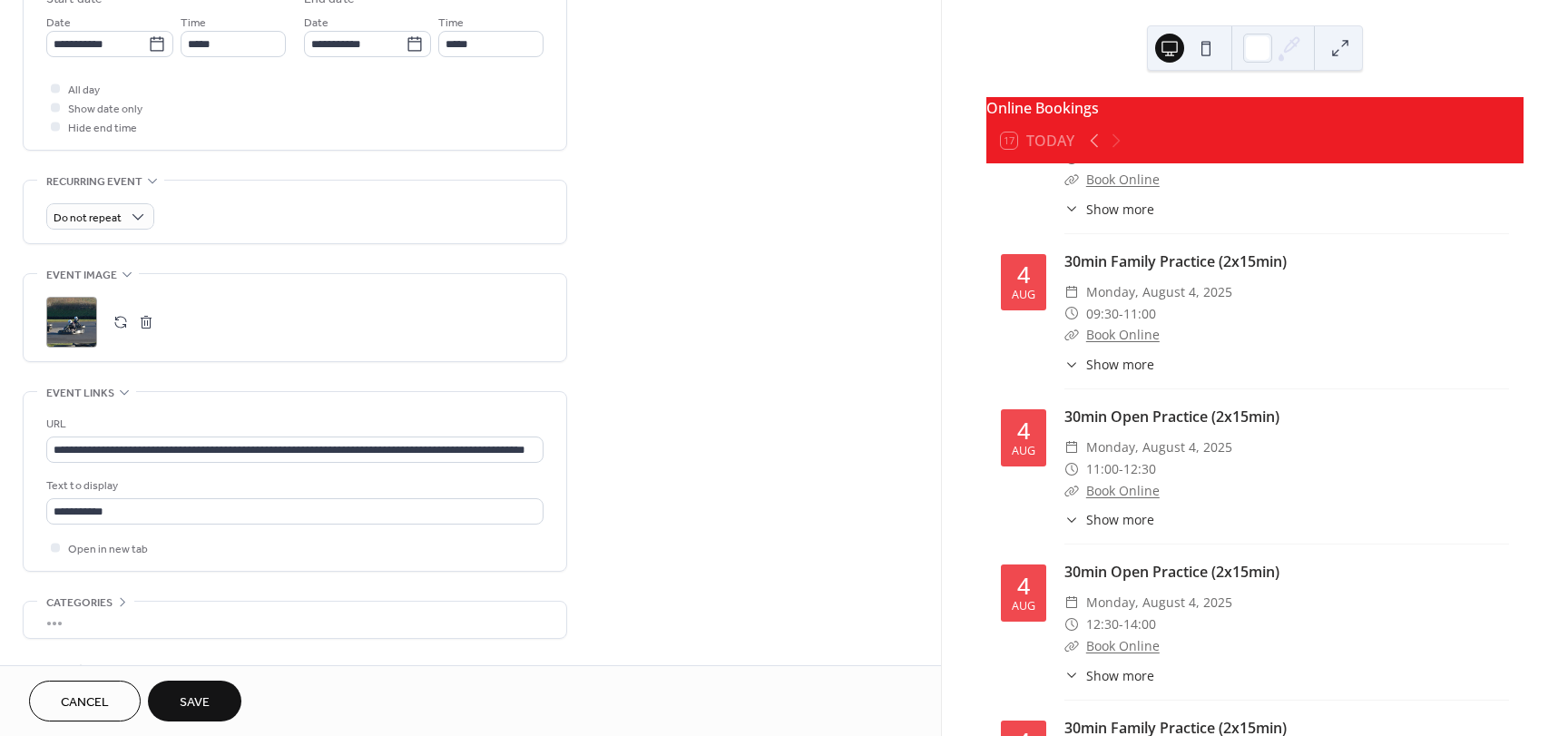 scroll, scrollTop: 635, scrollLeft: 0, axis: vertical 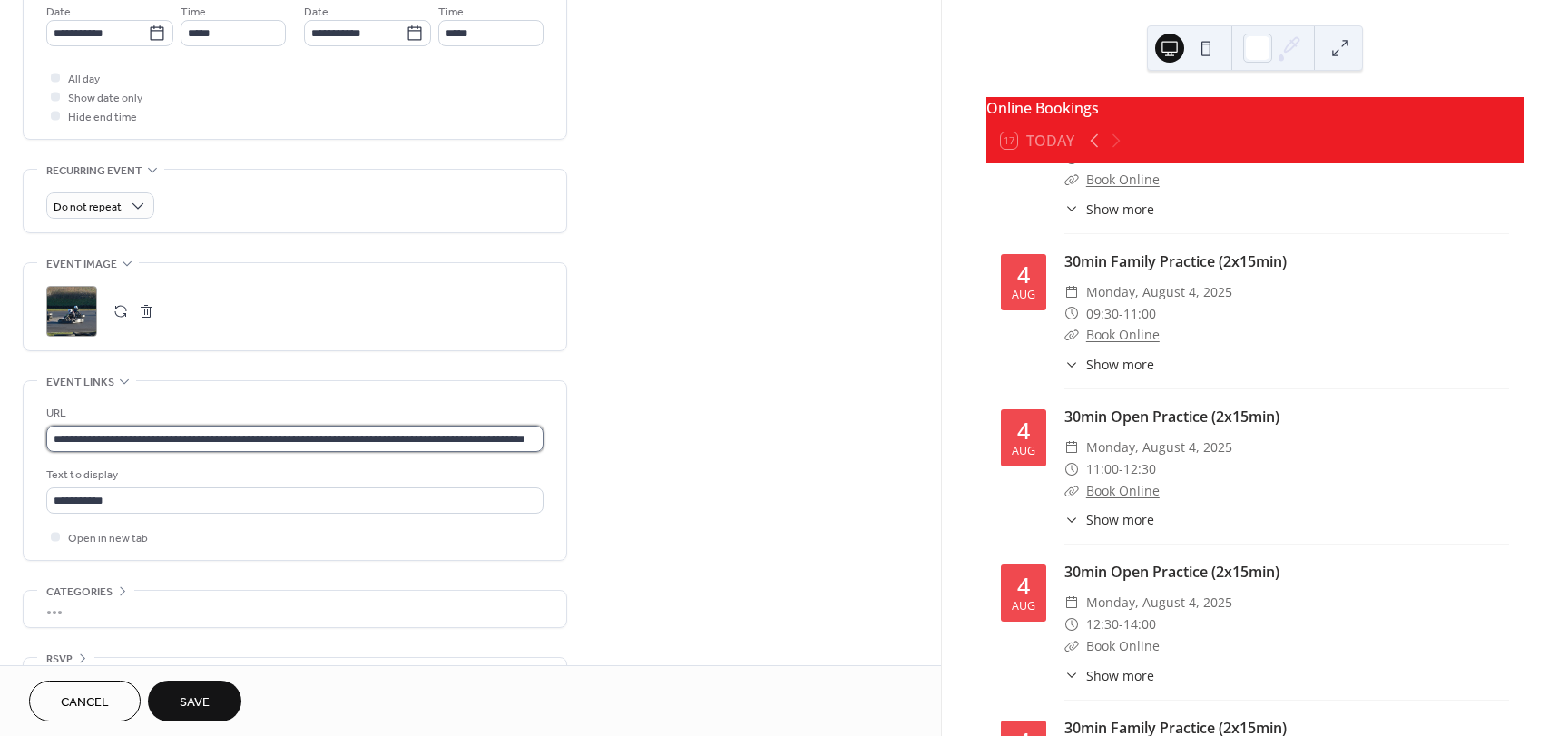 click on "**********" at bounding box center (295, 438) 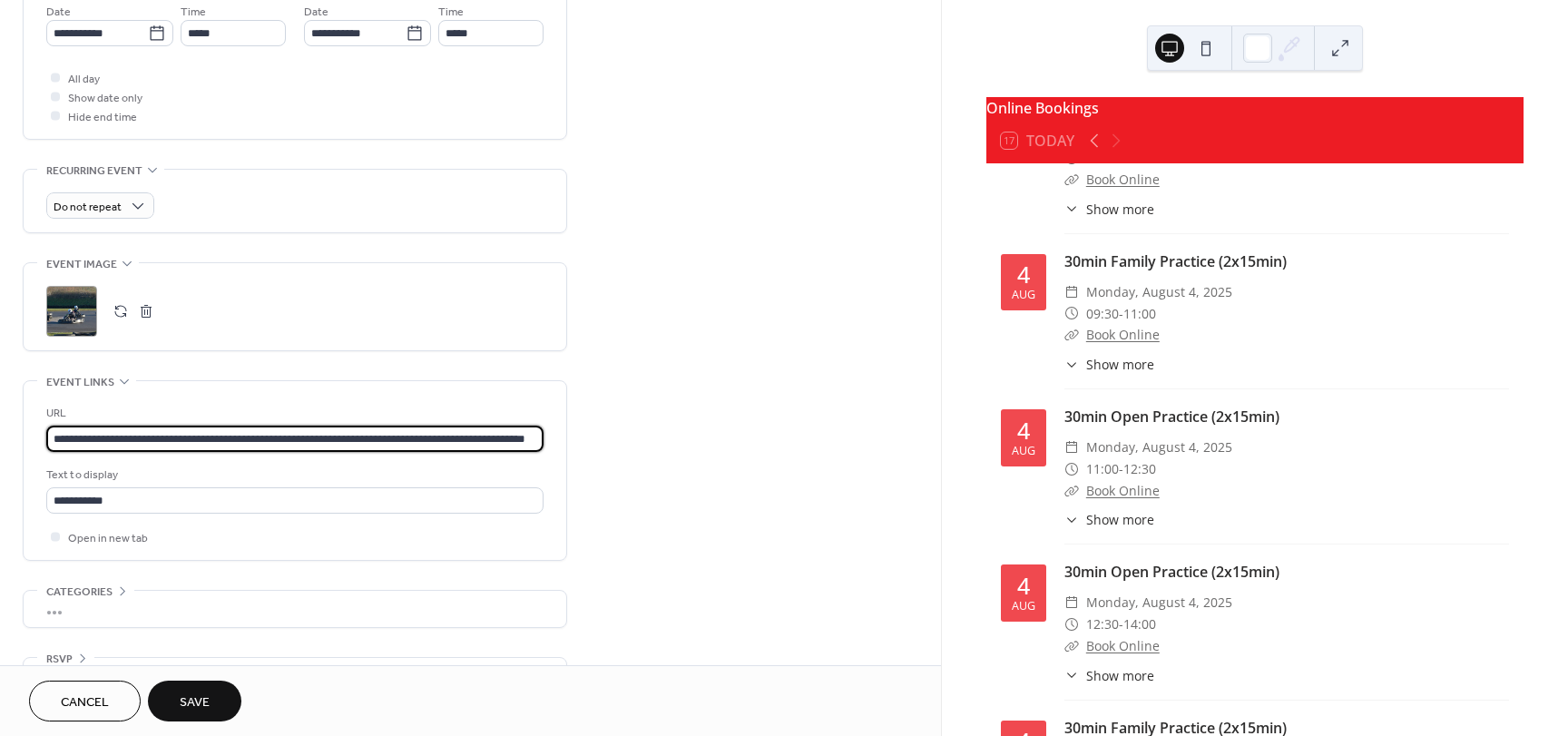 scroll, scrollTop: 0, scrollLeft: 60, axis: horizontal 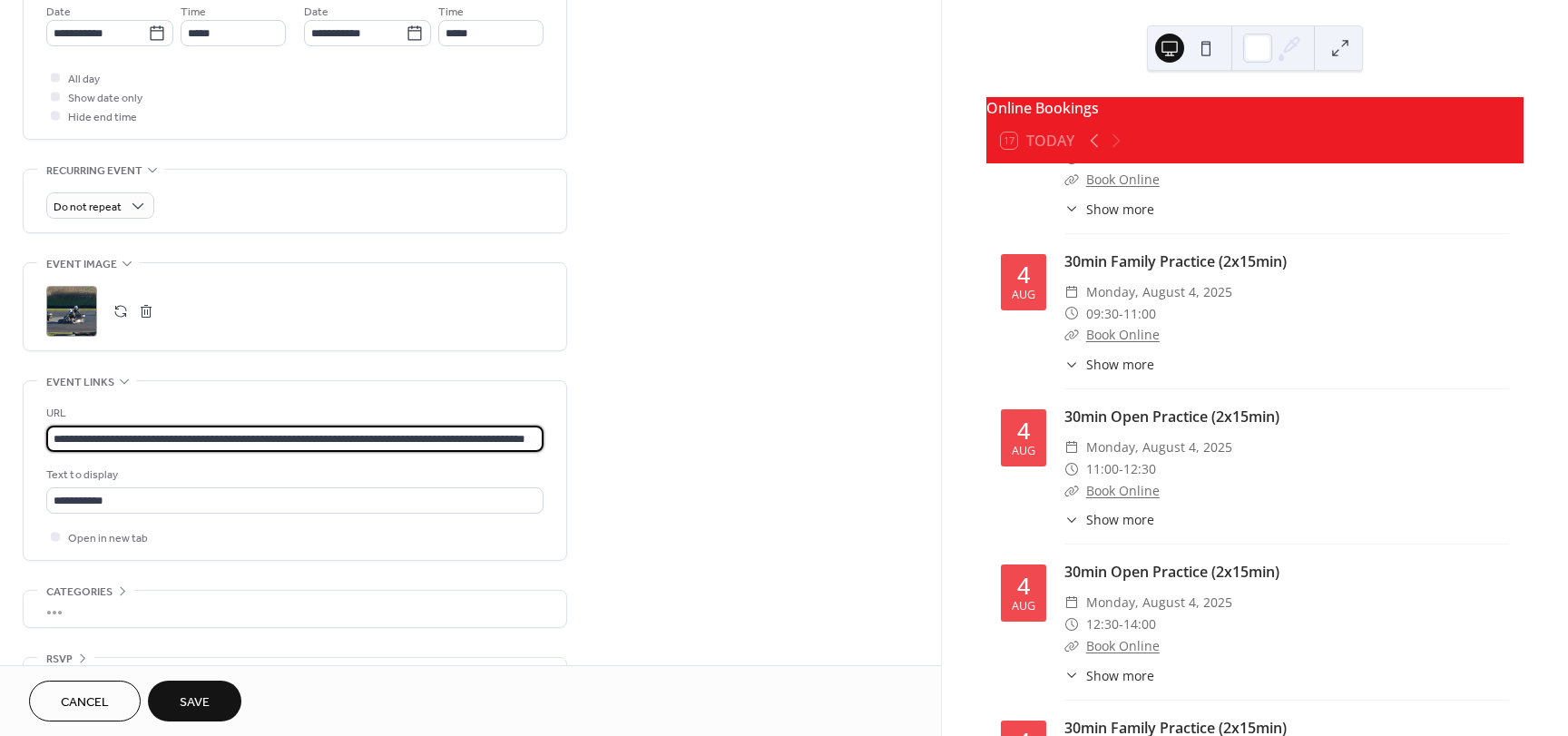 click on "**********" at bounding box center [295, 438] 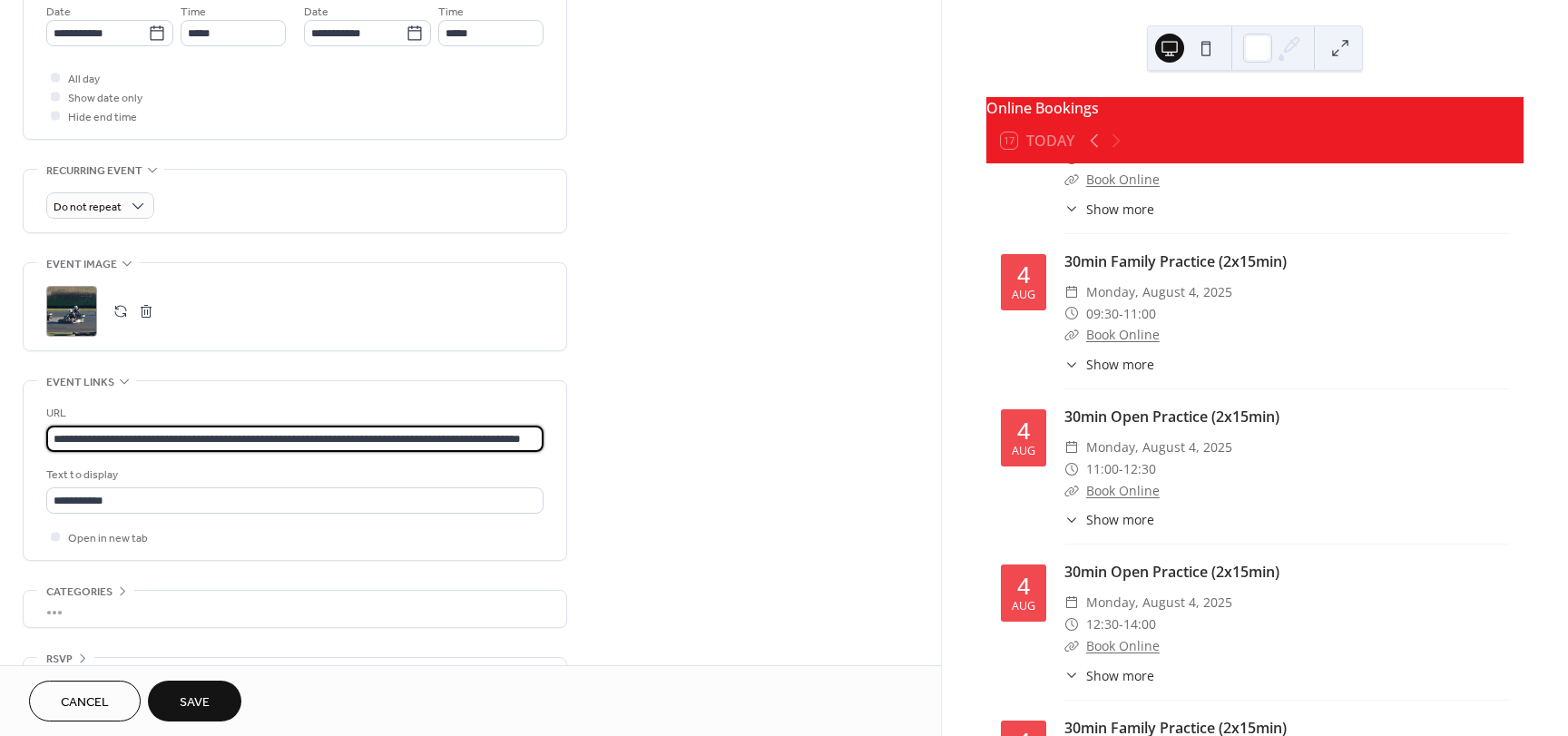 scroll, scrollTop: 0, scrollLeft: 54, axis: horizontal 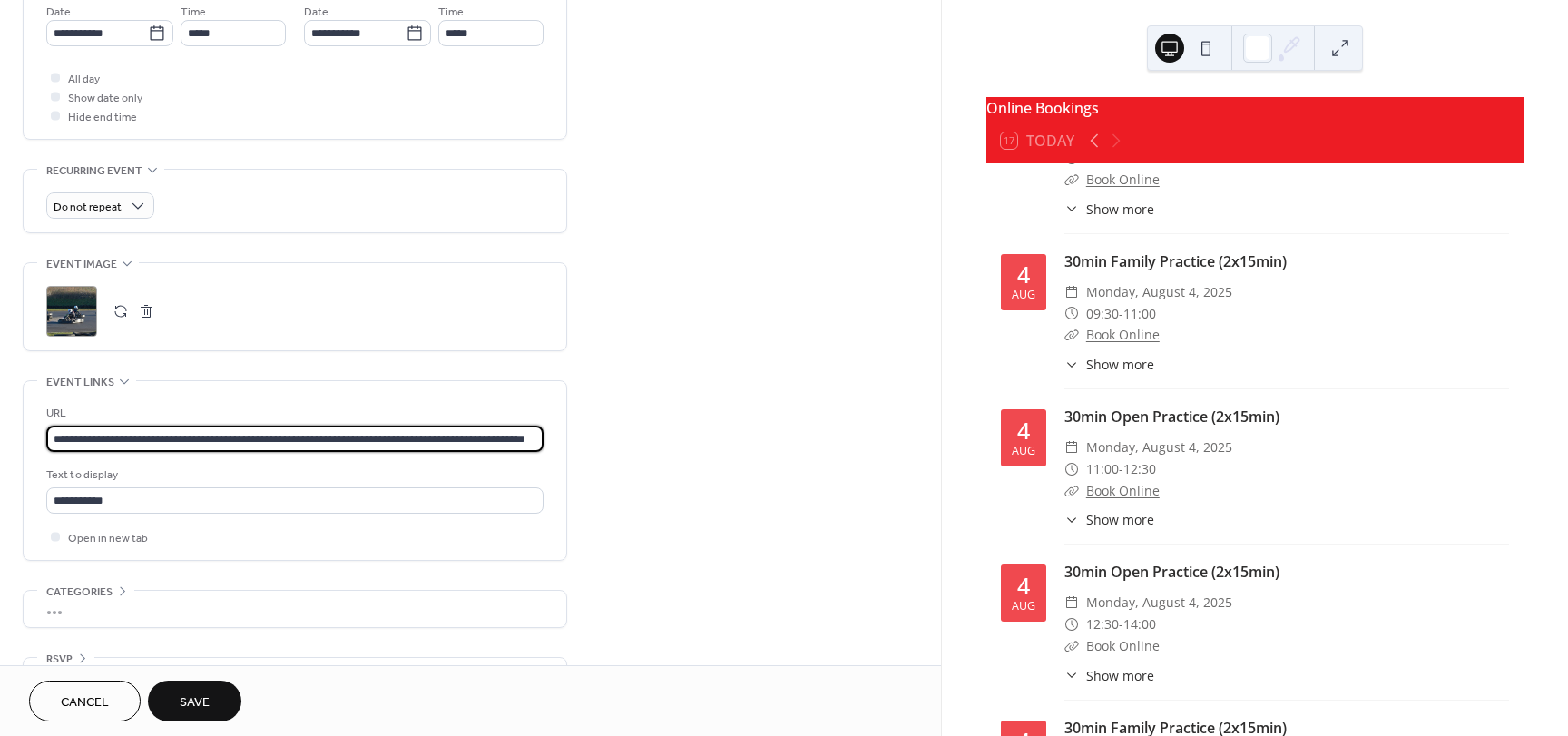 type on "**********" 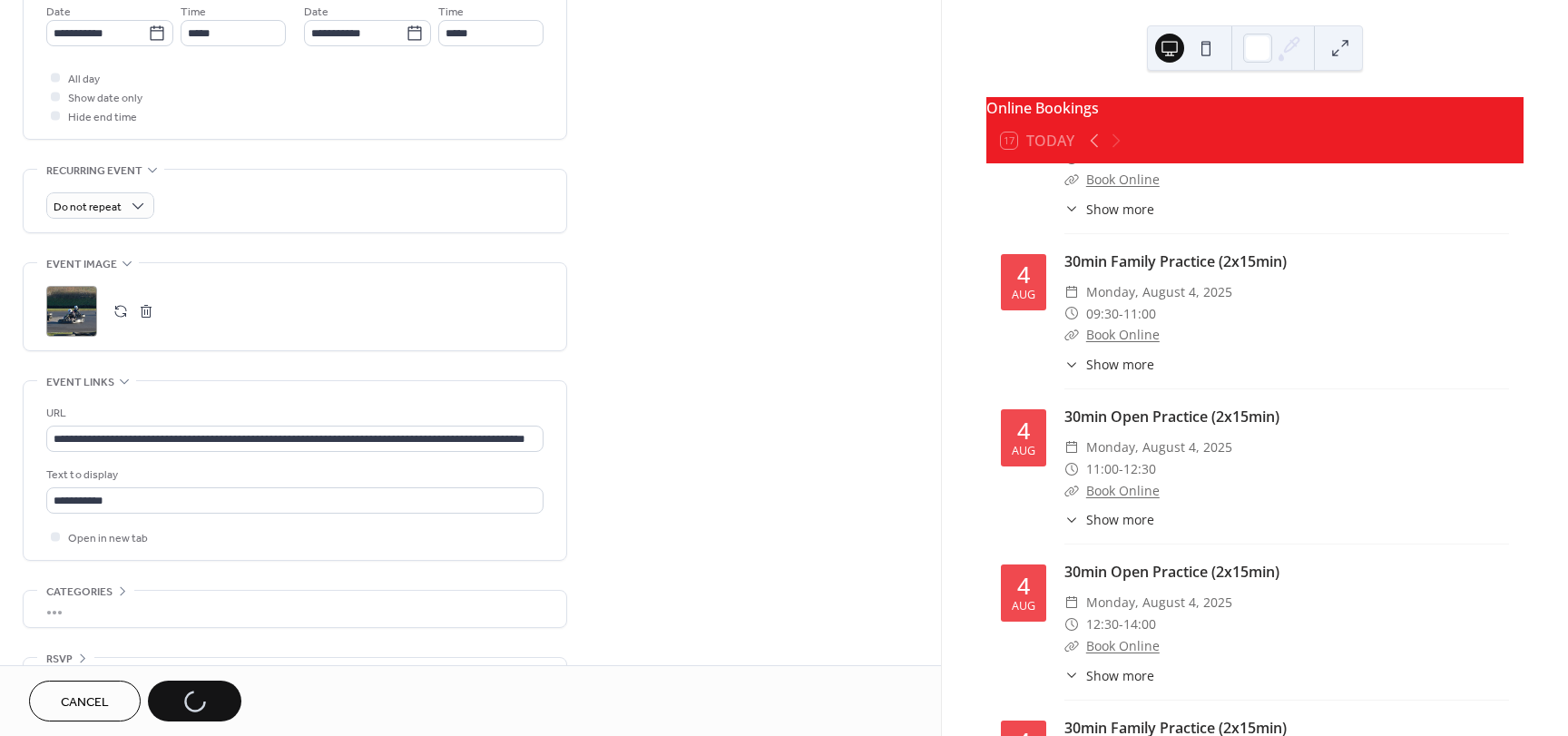 scroll, scrollTop: 0, scrollLeft: 0, axis: both 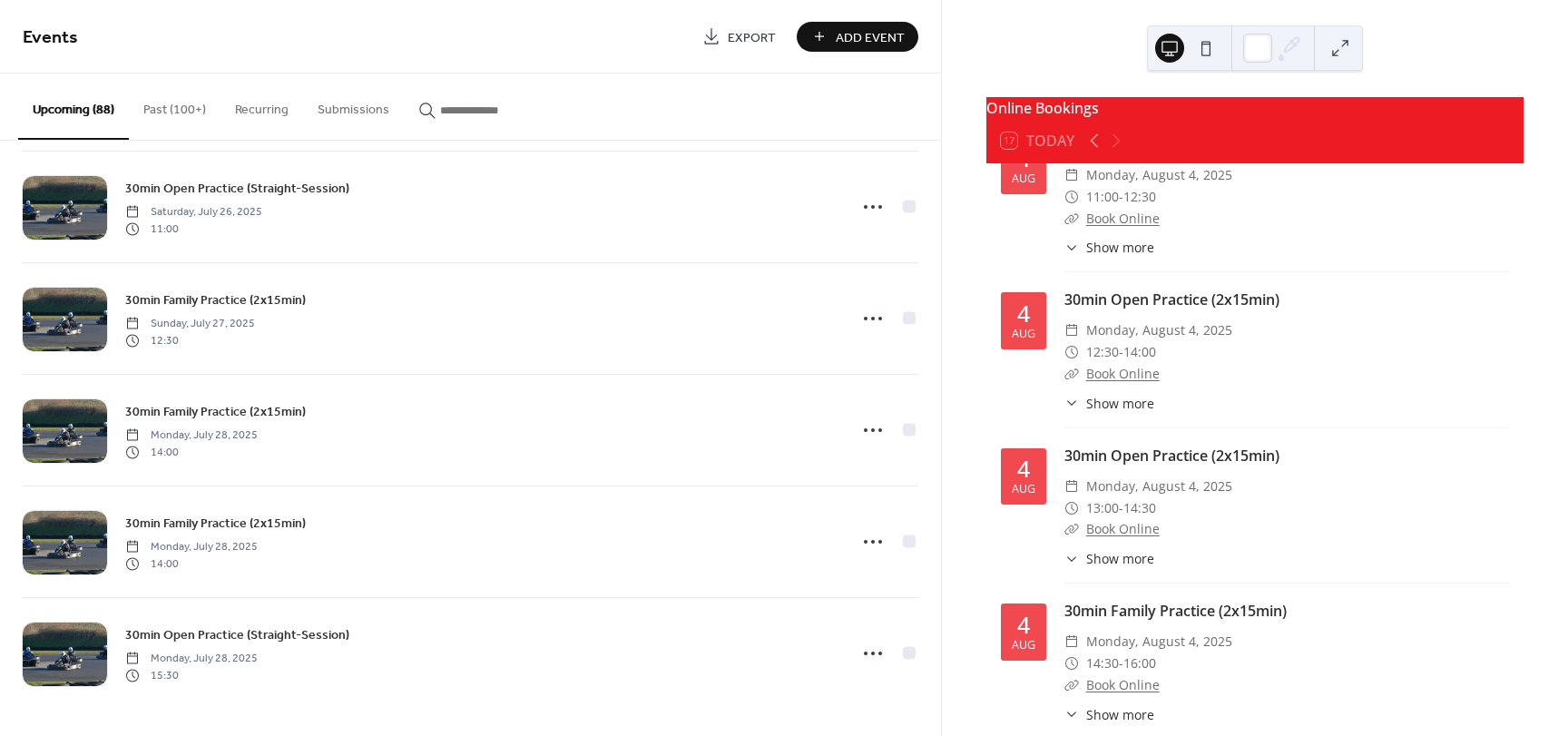 click on "Upcoming (88)" at bounding box center (74, 106) 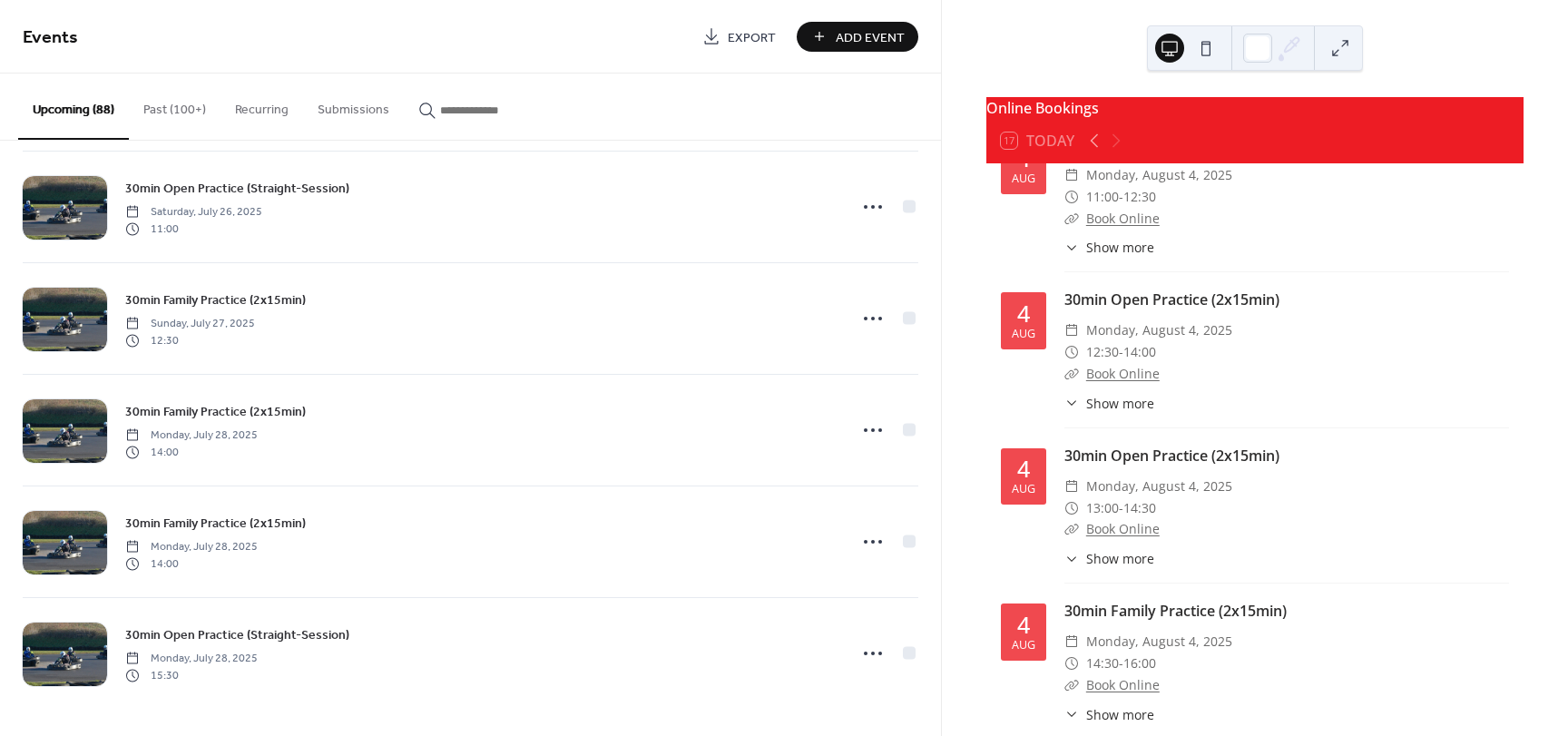 type 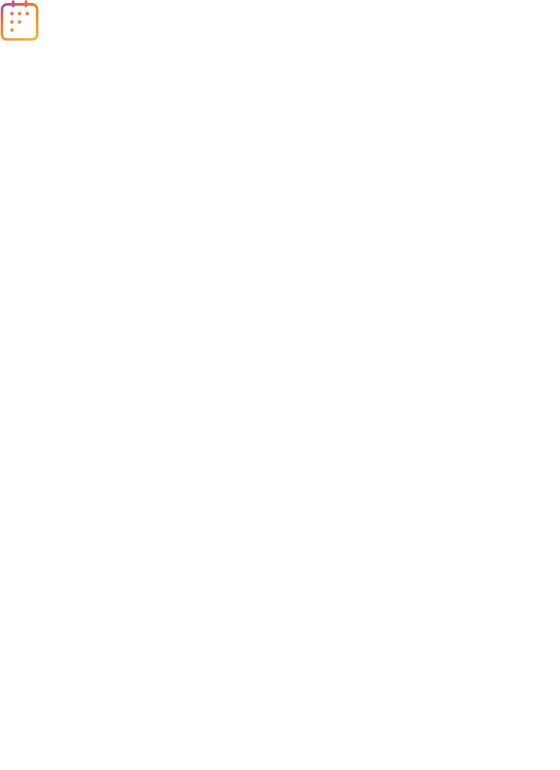 scroll, scrollTop: 0, scrollLeft: 0, axis: both 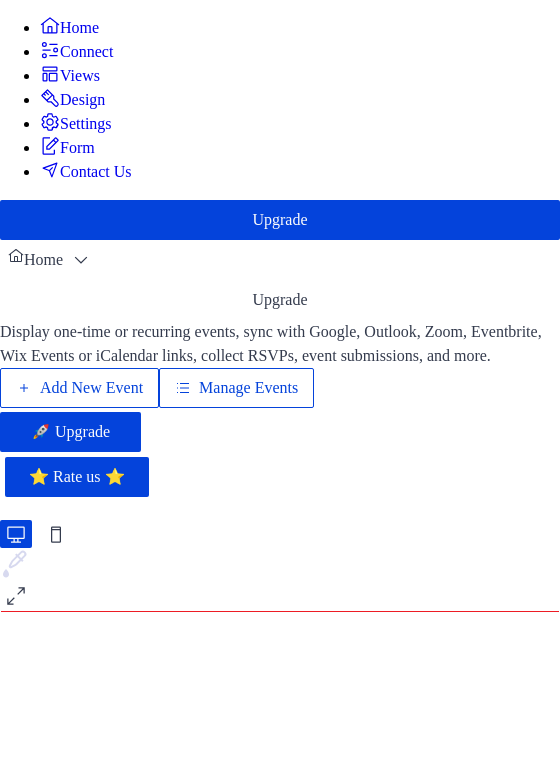 click on "Manage Events" at bounding box center (248, 388) 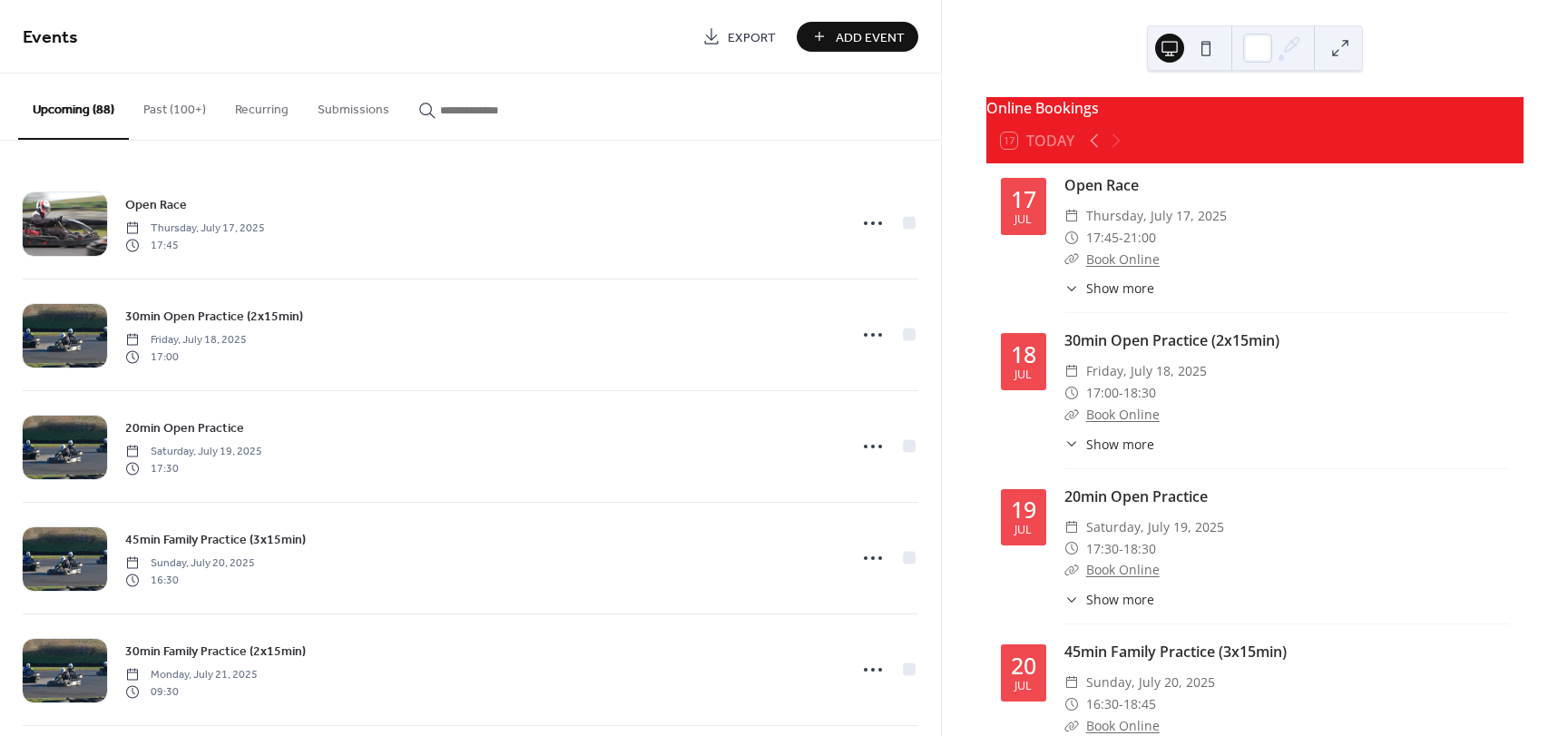 scroll, scrollTop: 0, scrollLeft: 0, axis: both 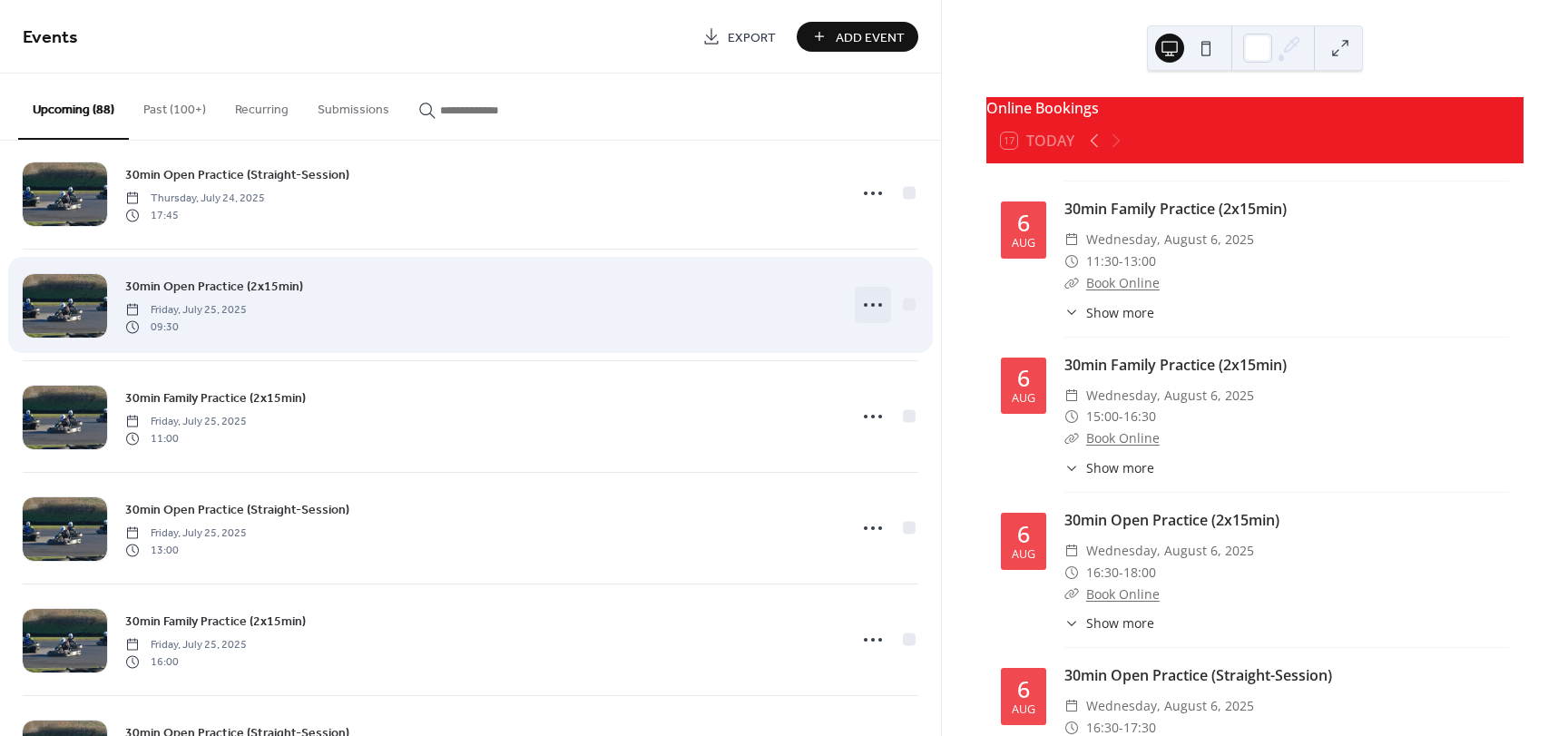 click 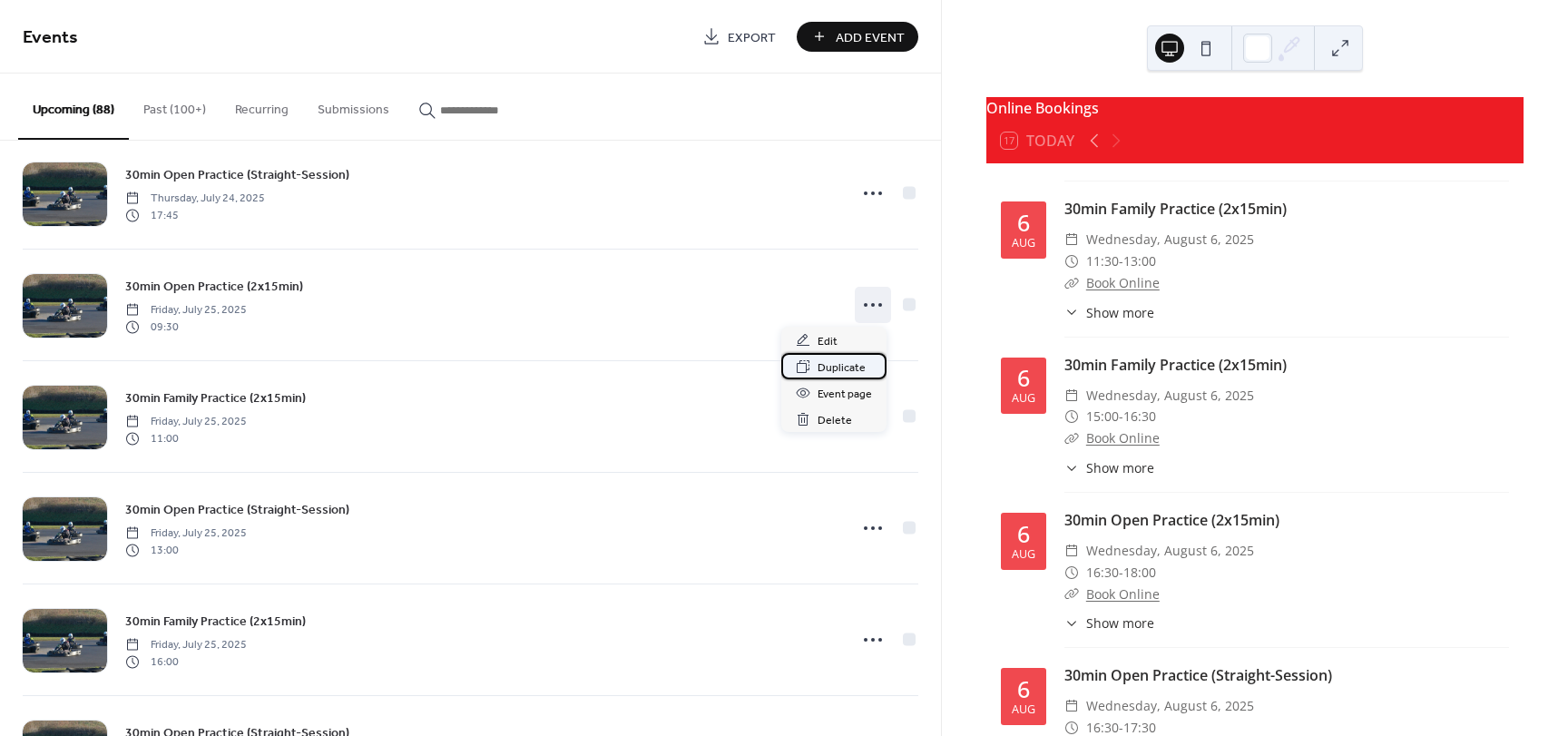 click on "Duplicate" at bounding box center [841, 368] 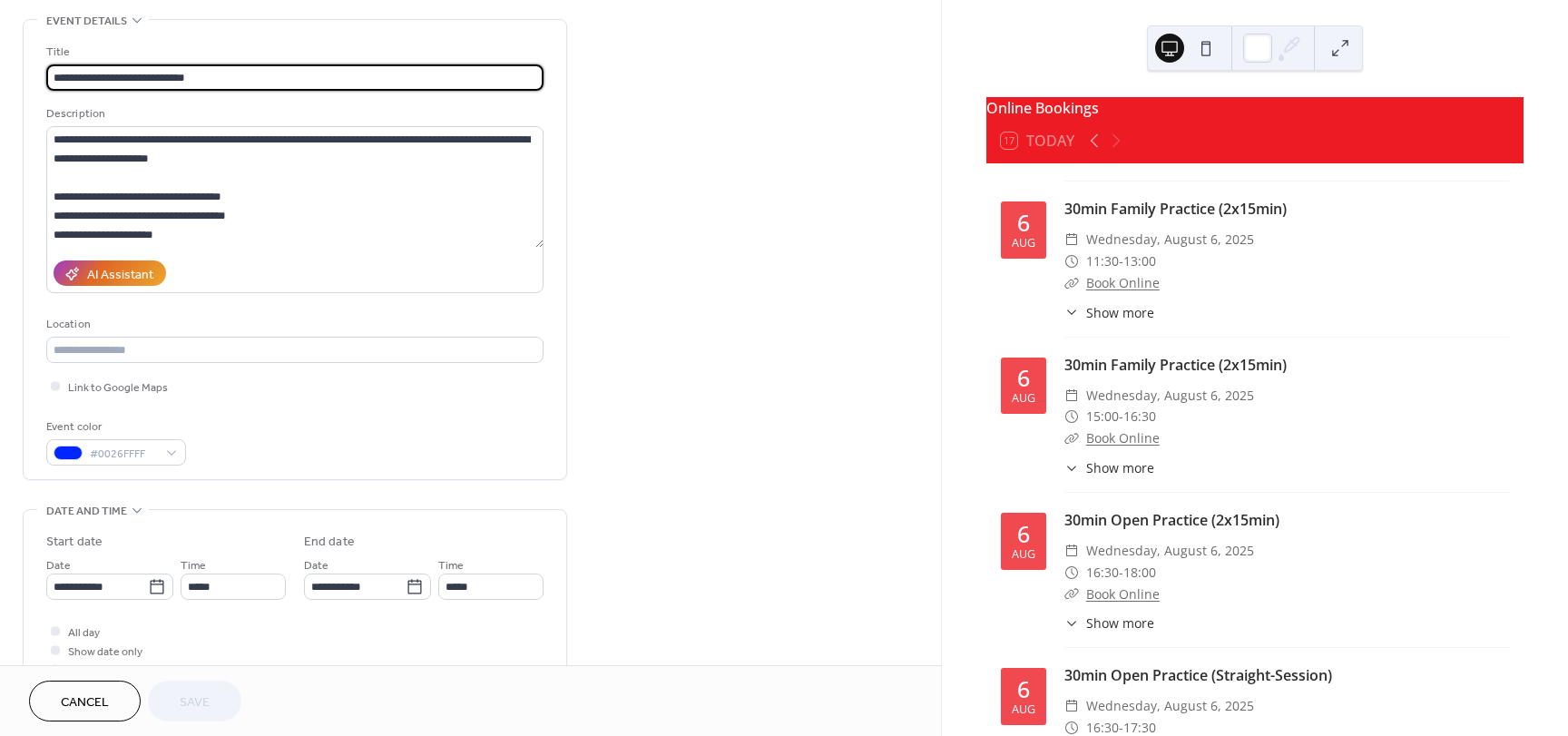 scroll, scrollTop: 272, scrollLeft: 0, axis: vertical 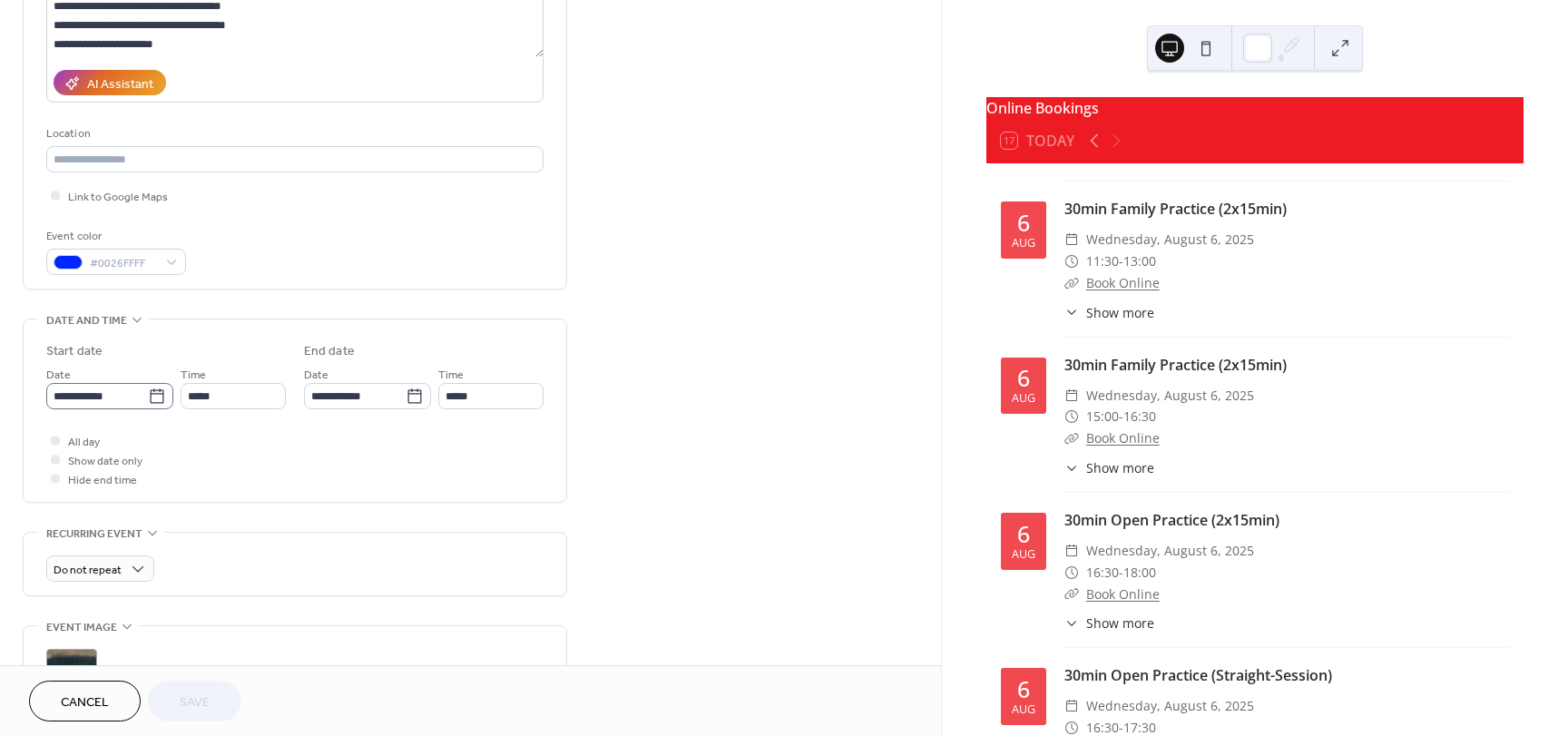 click 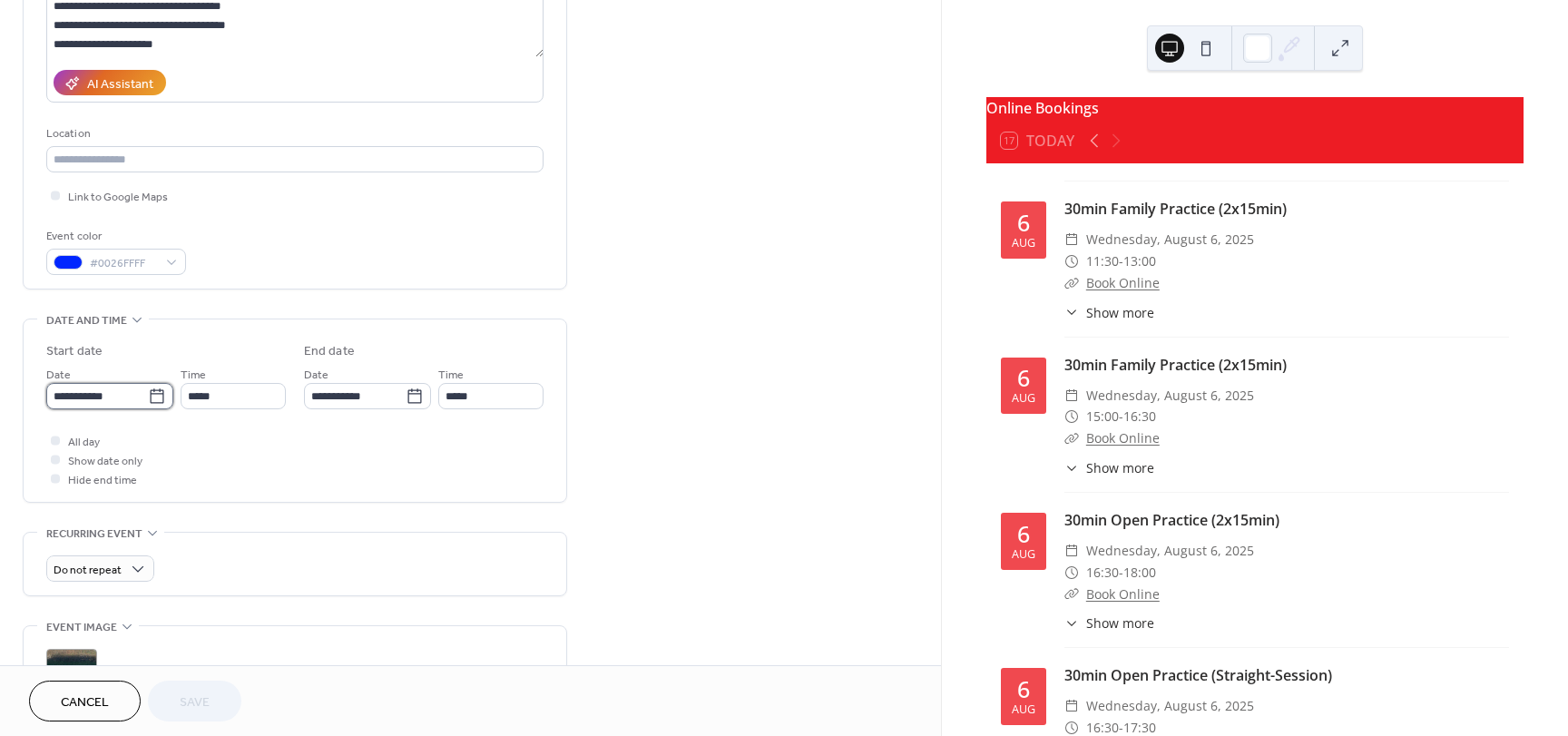 click on "**********" at bounding box center (97, 396) 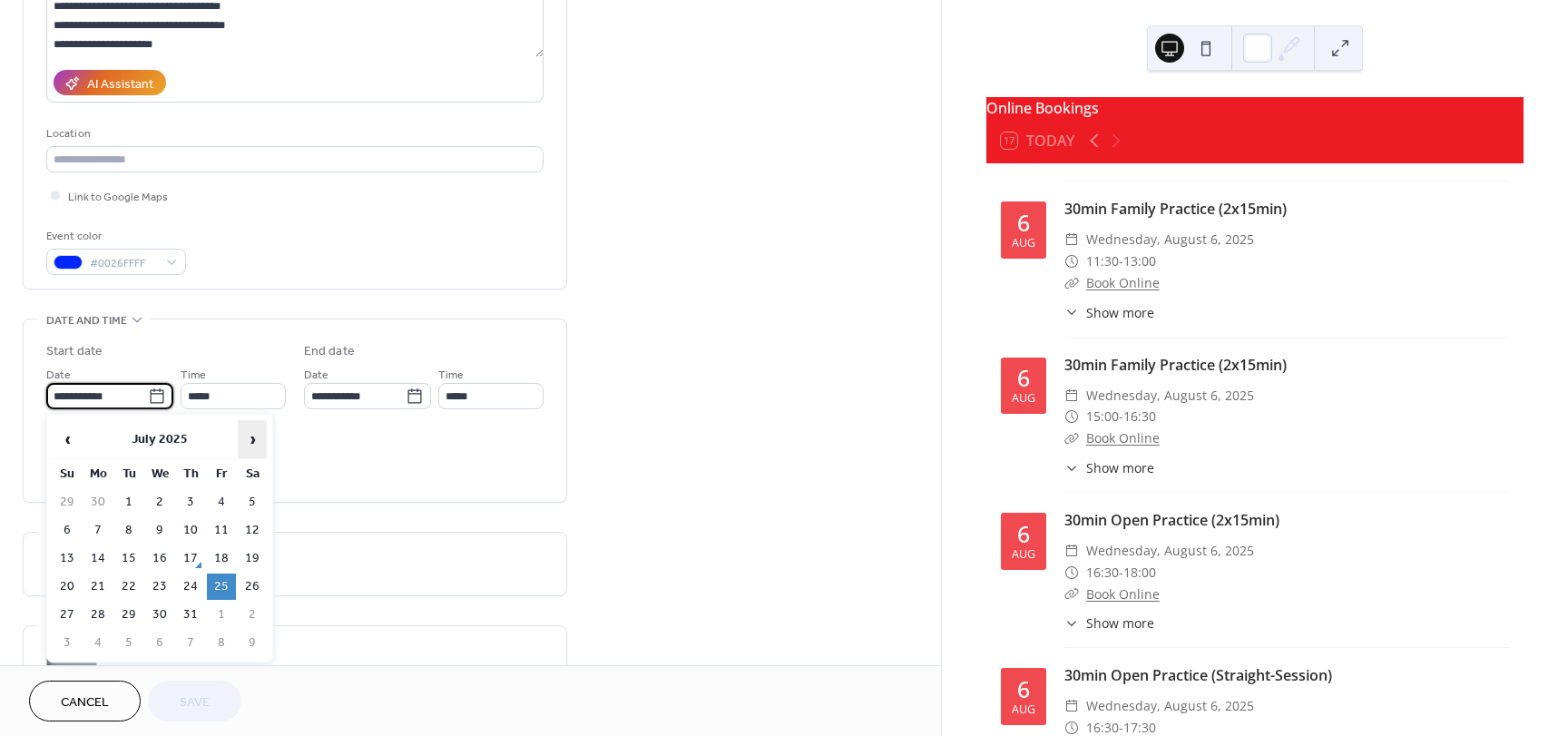 click on "›" at bounding box center (252, 439) 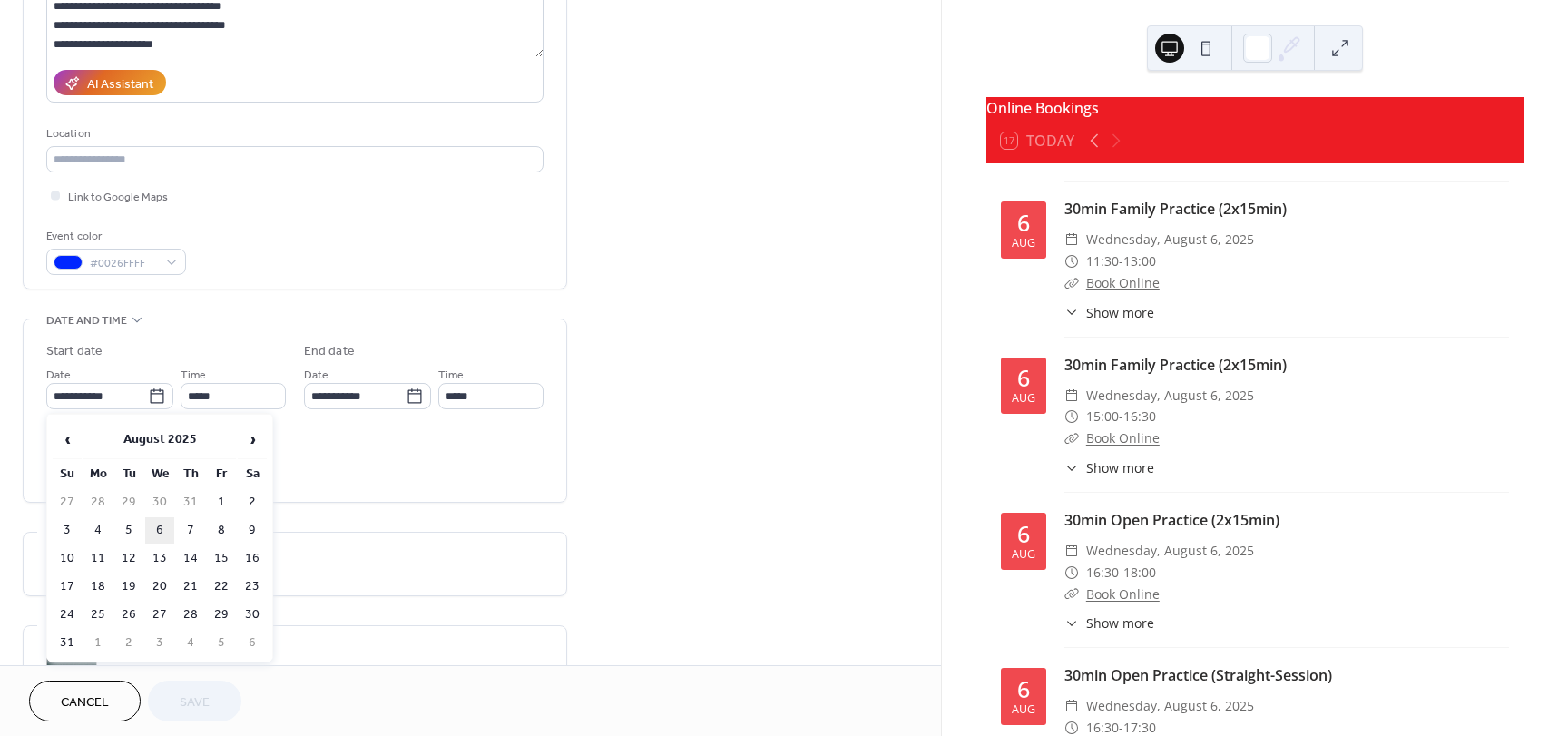 click on "6" at bounding box center (160, 530) 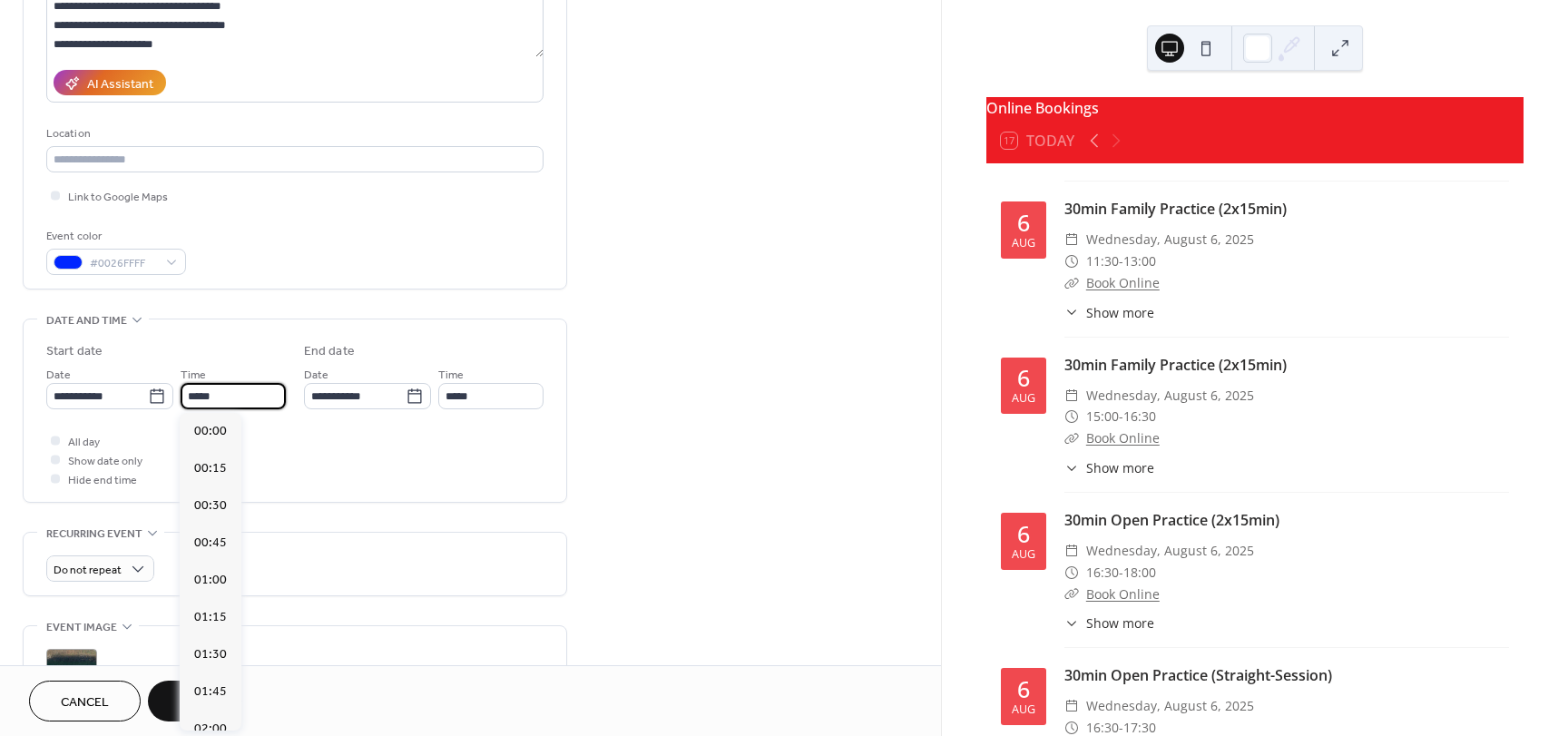 click on "*****" at bounding box center (233, 396) 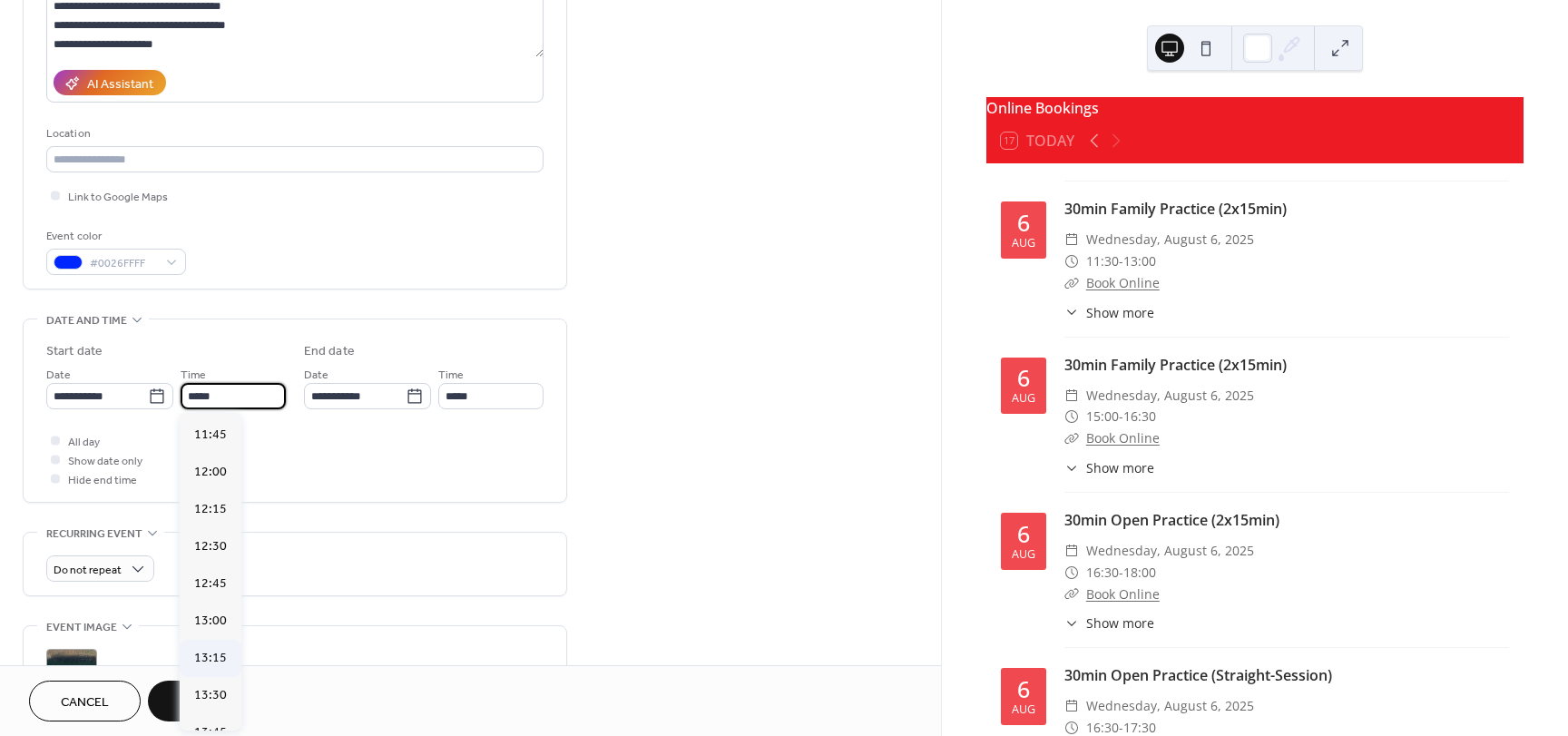scroll, scrollTop: 1777, scrollLeft: 0, axis: vertical 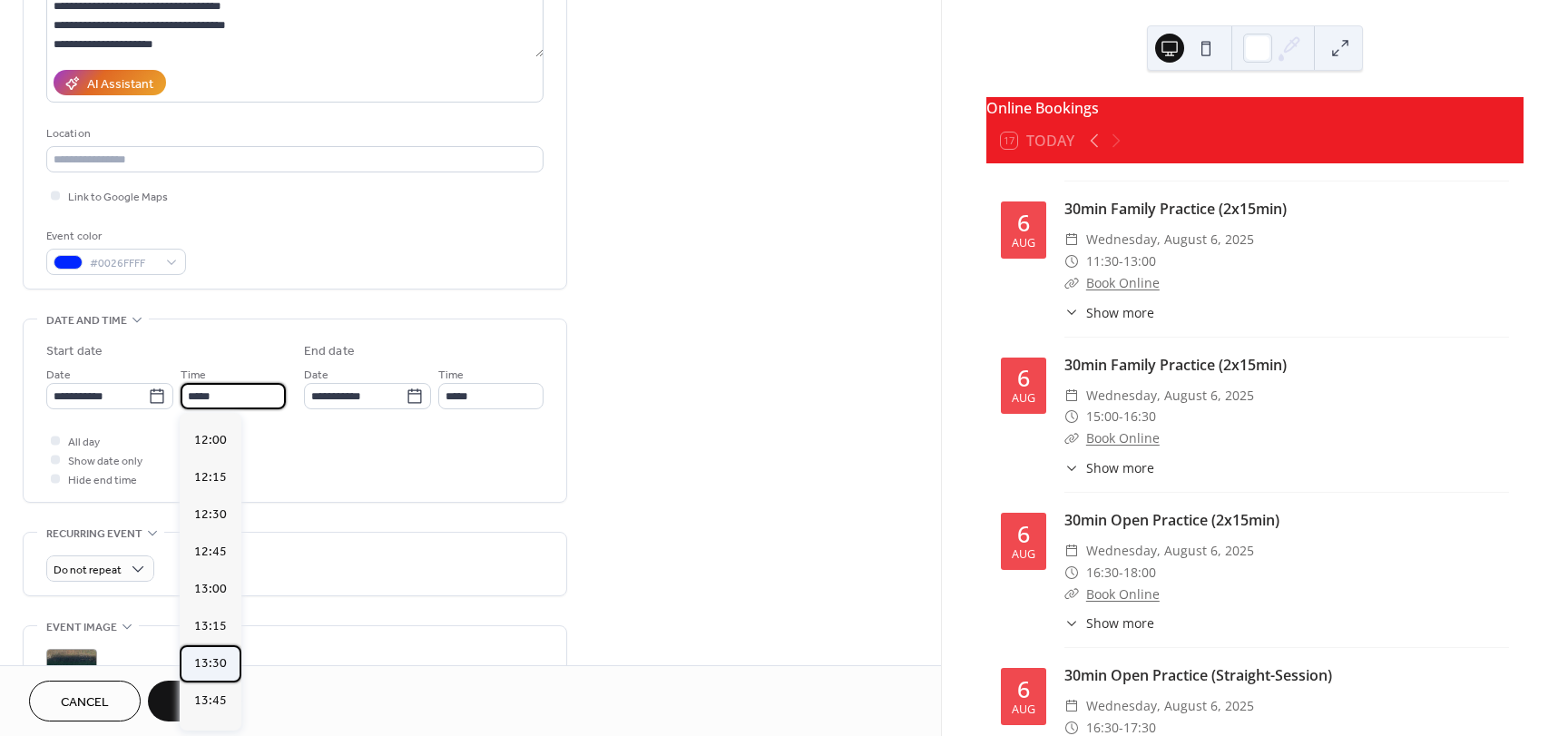 click on "13:30" at bounding box center [211, 663] 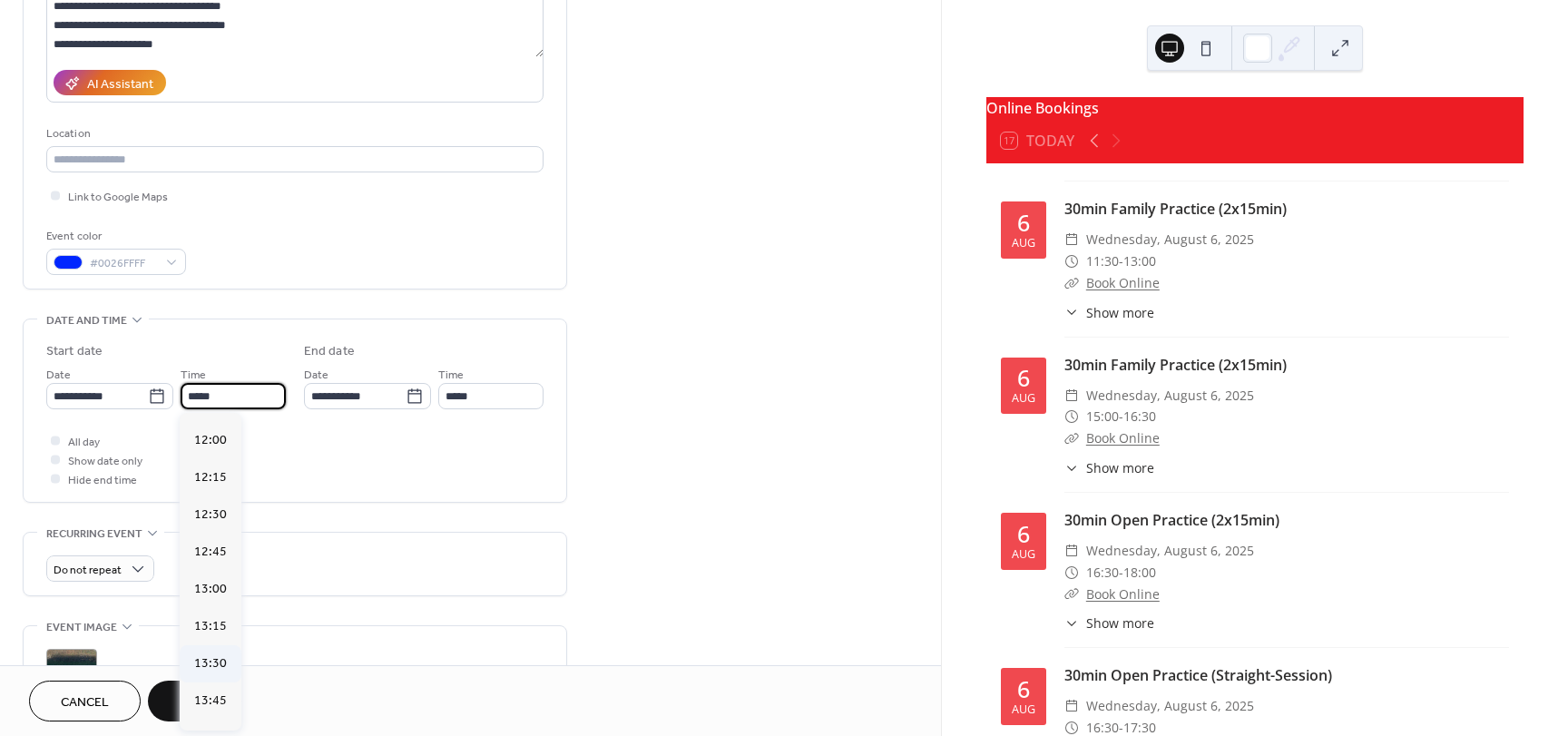 type on "*****" 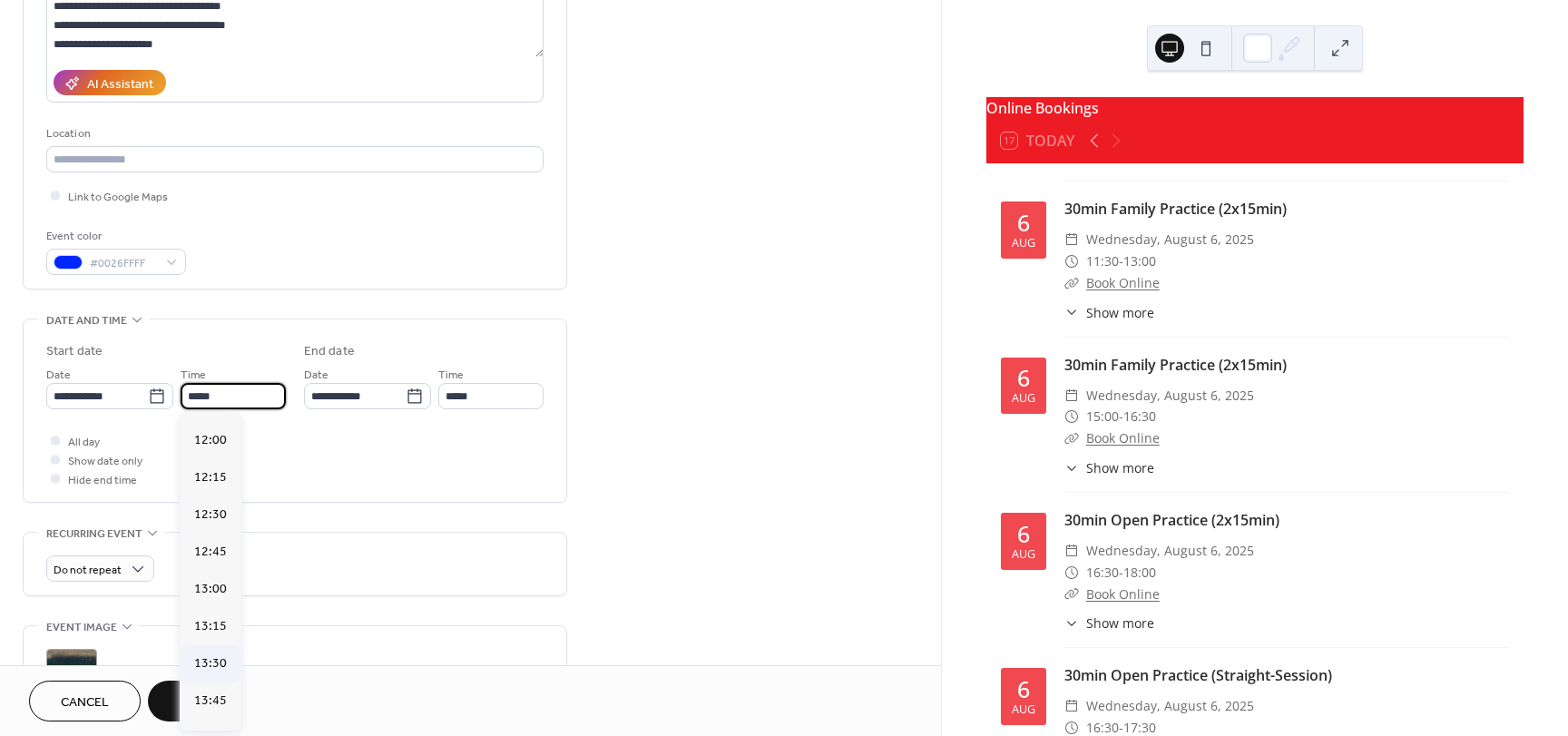 type on "*****" 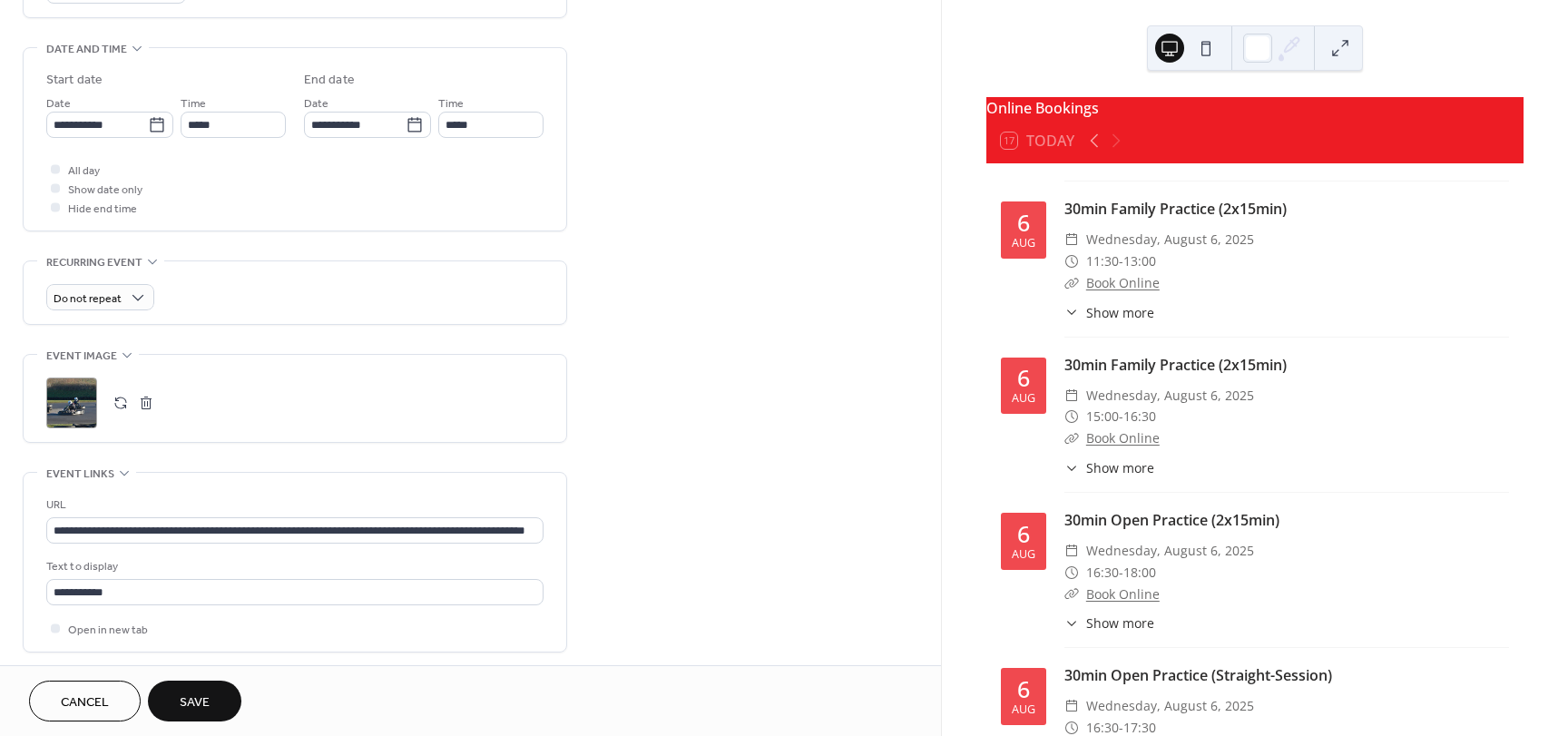 scroll, scrollTop: 545, scrollLeft: 0, axis: vertical 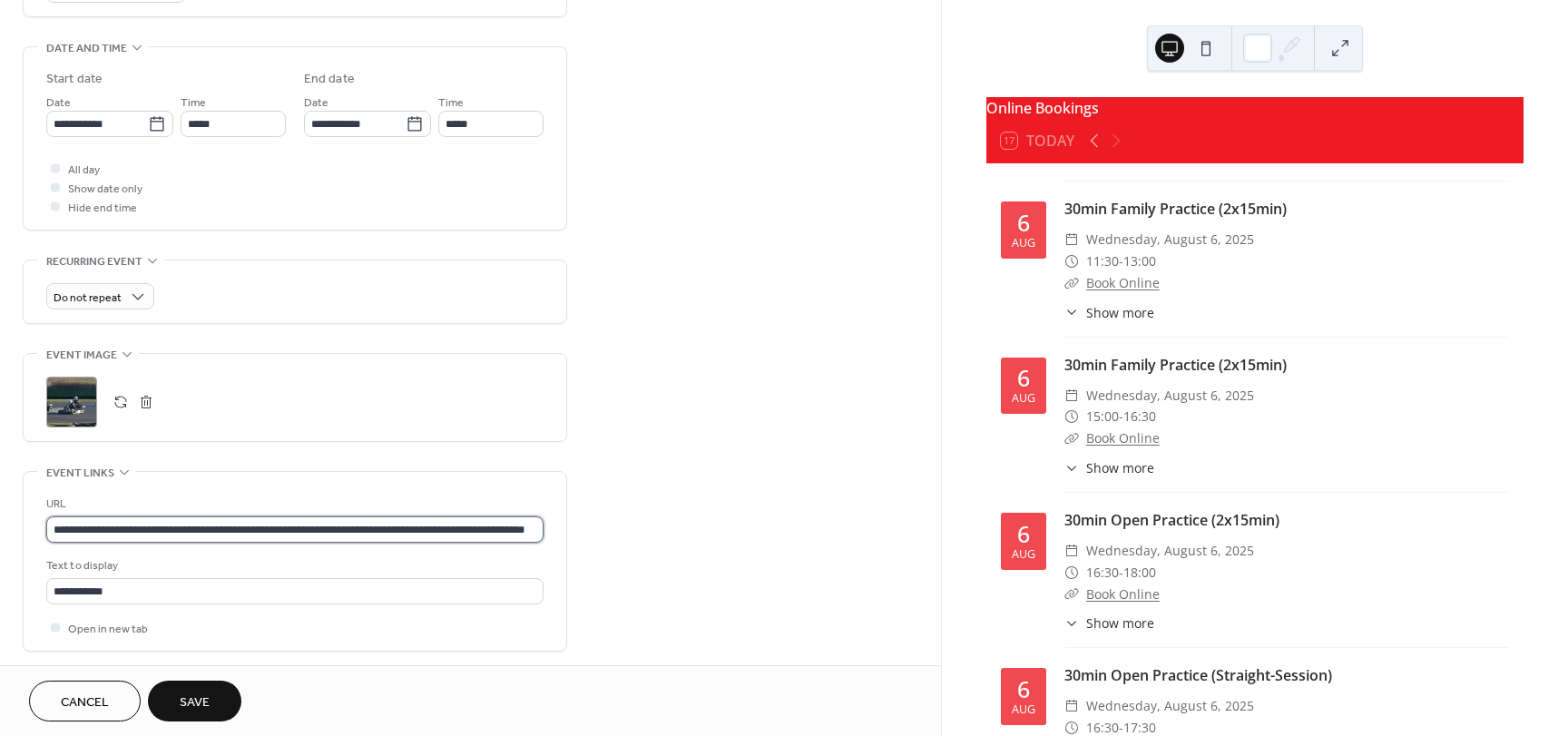 click on "**********" at bounding box center (295, 529) 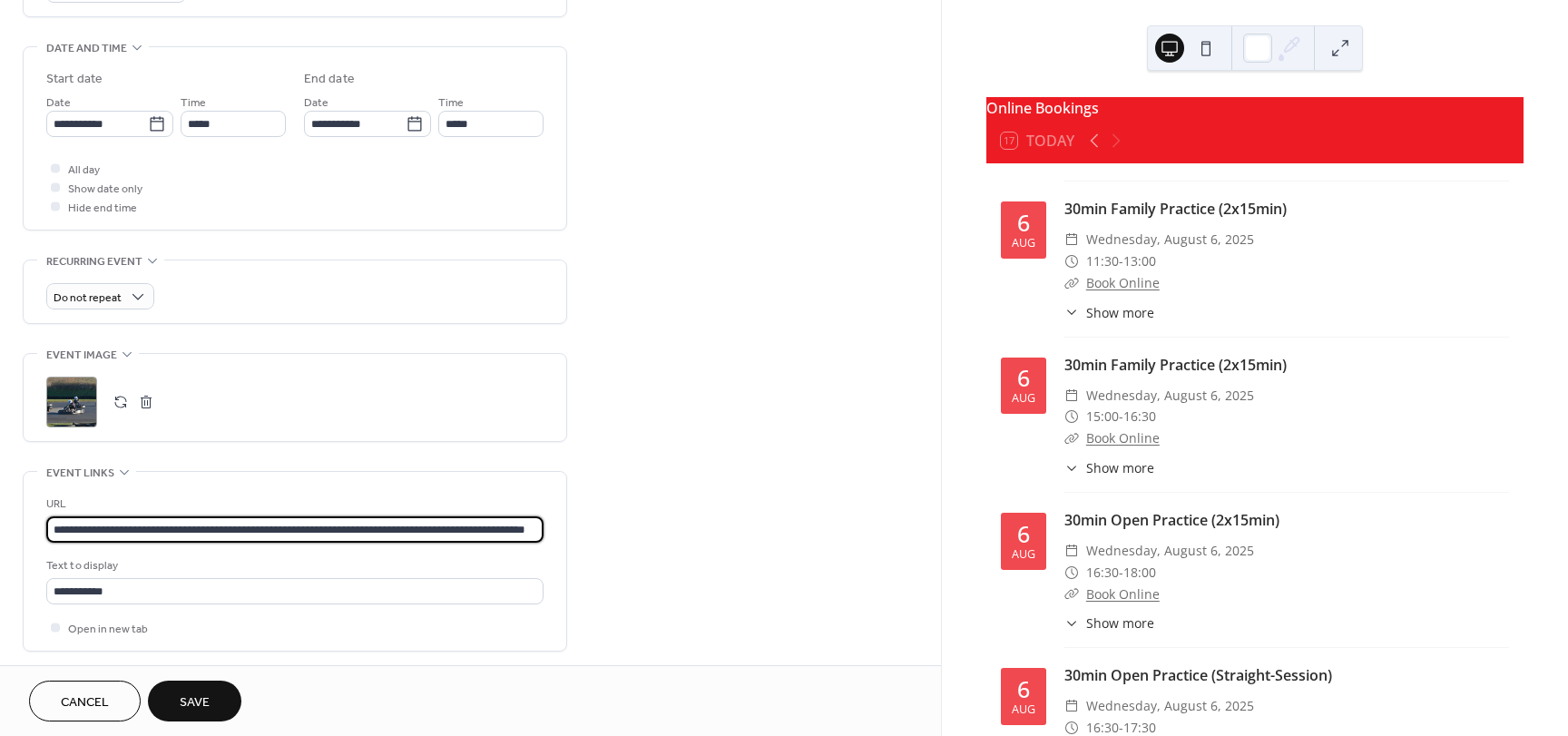scroll, scrollTop: 0, scrollLeft: 60, axis: horizontal 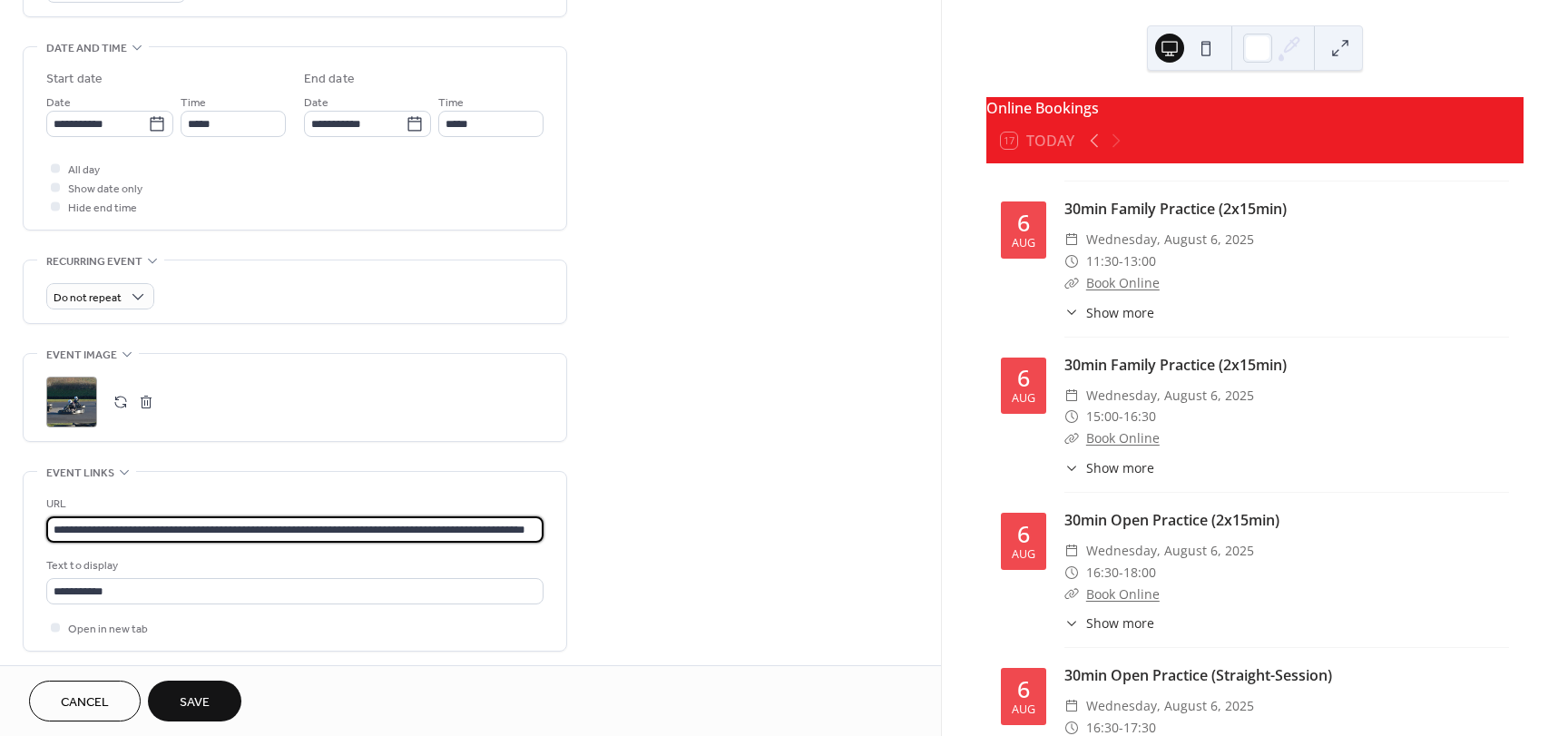 click on "**********" at bounding box center [295, 529] 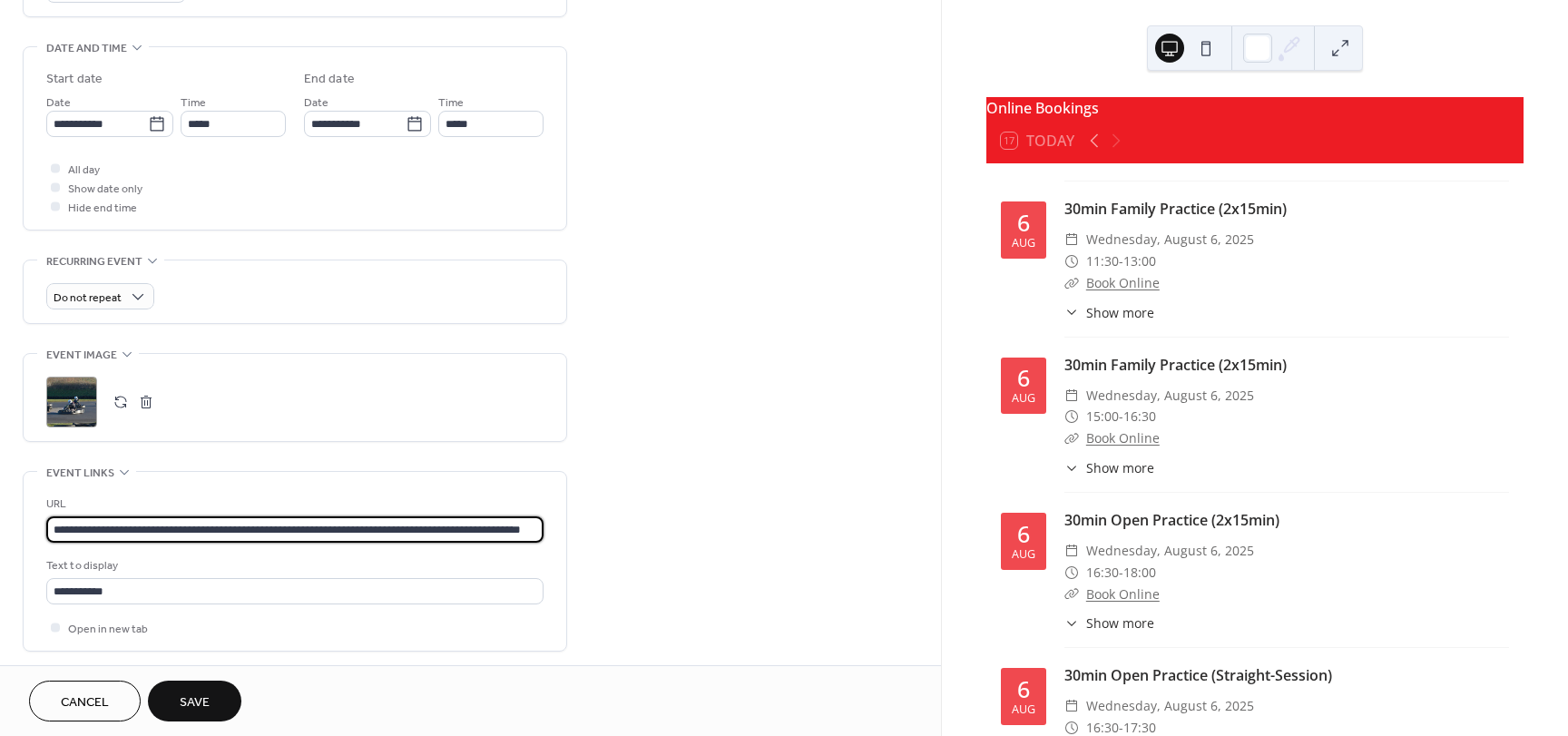 scroll, scrollTop: 0, scrollLeft: 54, axis: horizontal 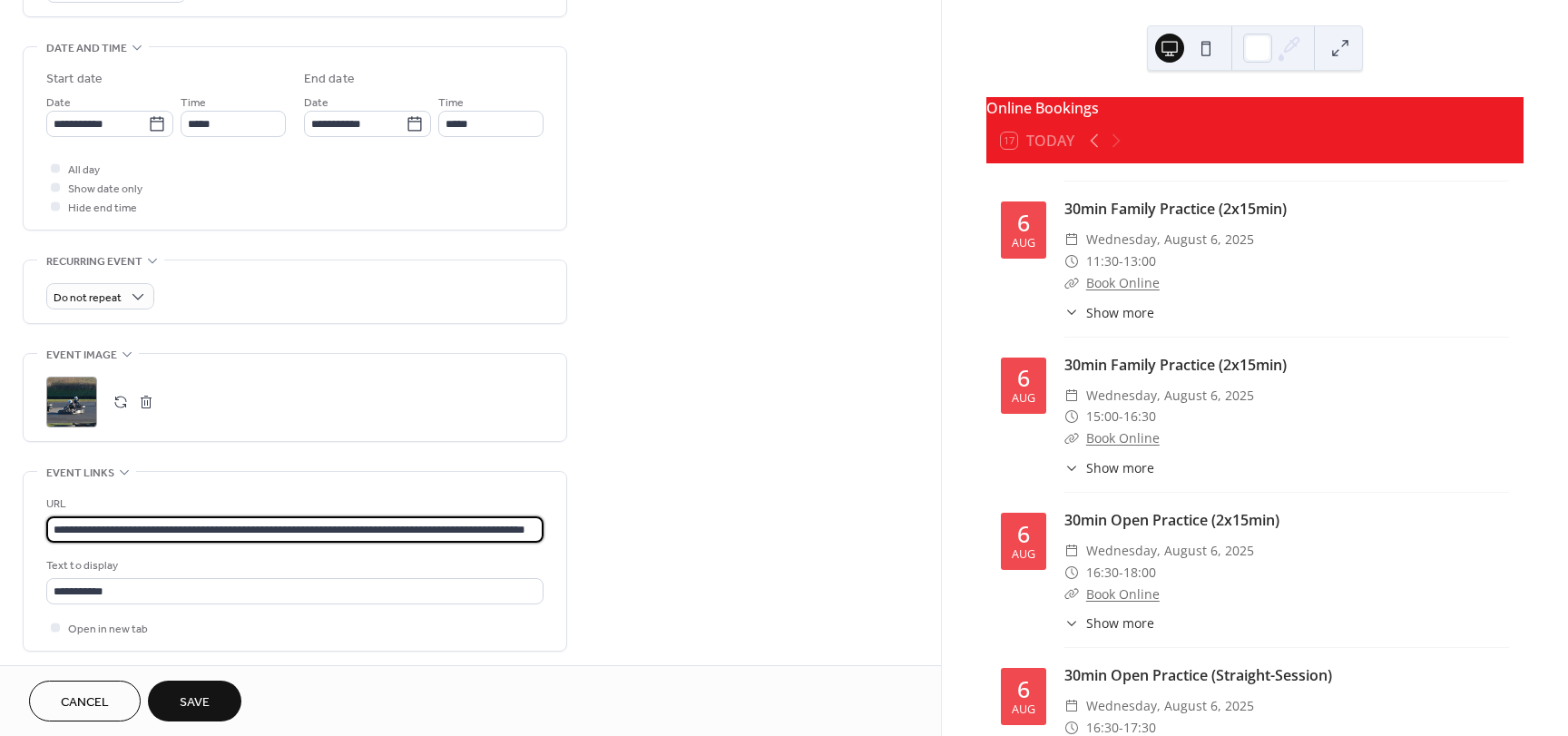 type on "**********" 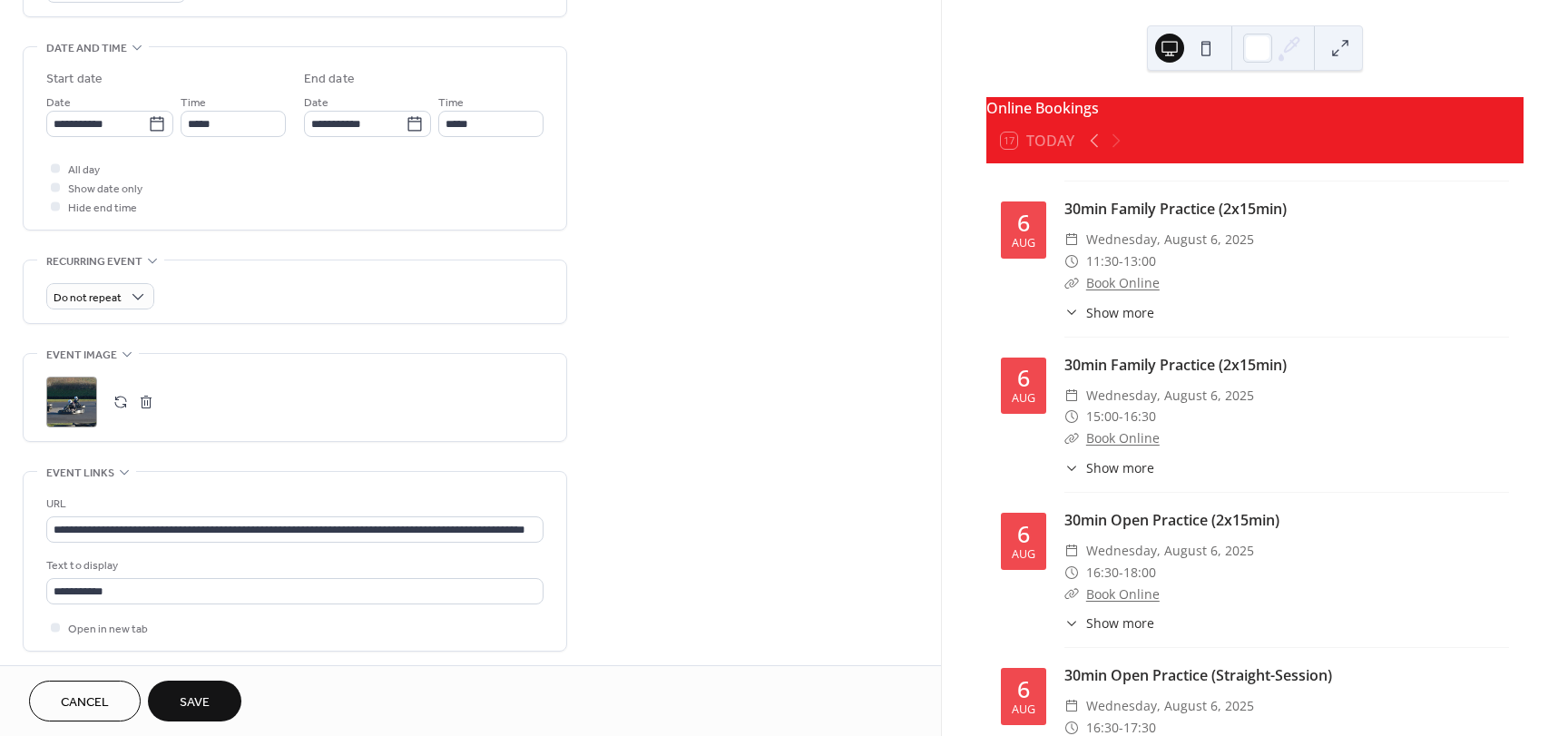 click on "Save" at bounding box center [194, 702] 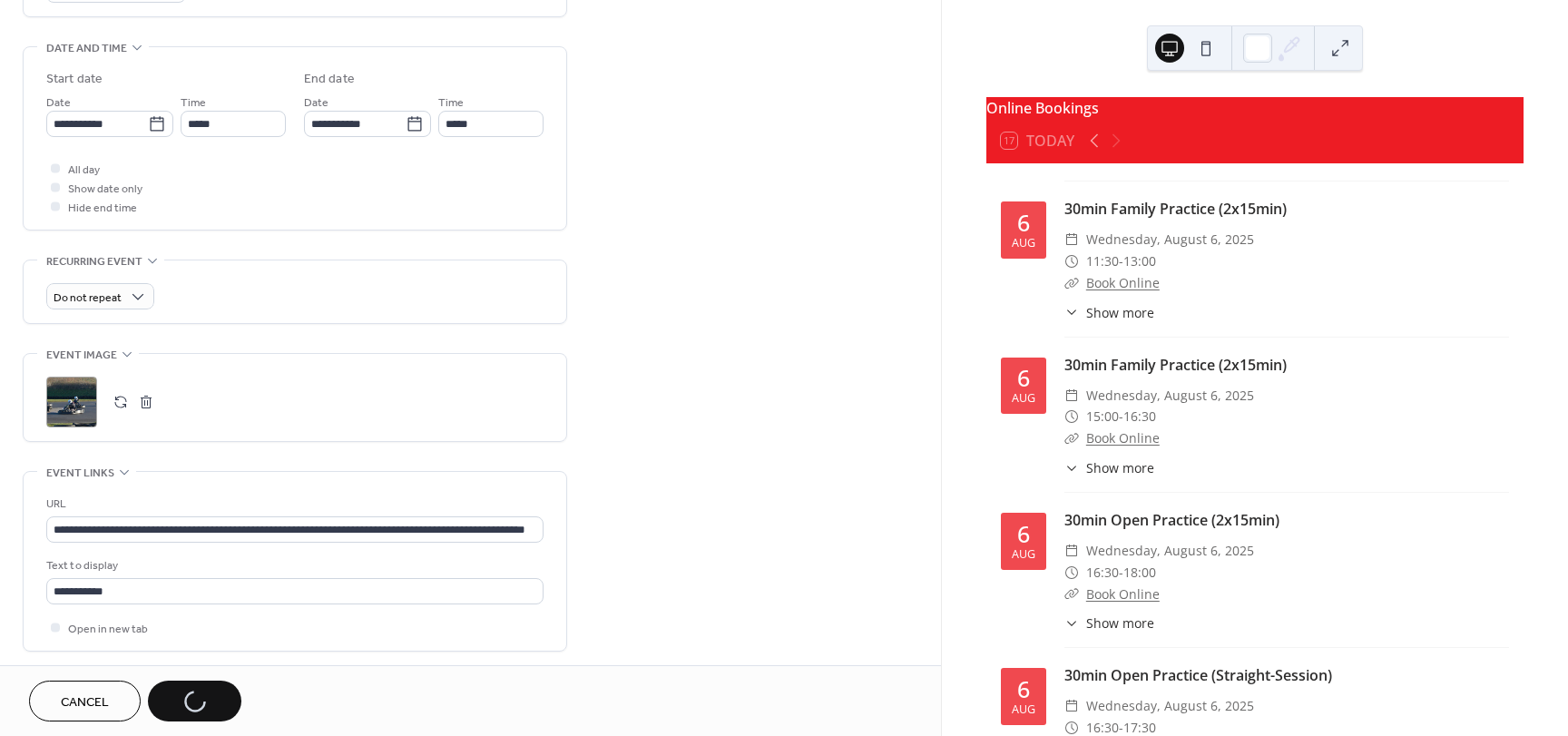 scroll, scrollTop: 0, scrollLeft: 0, axis: both 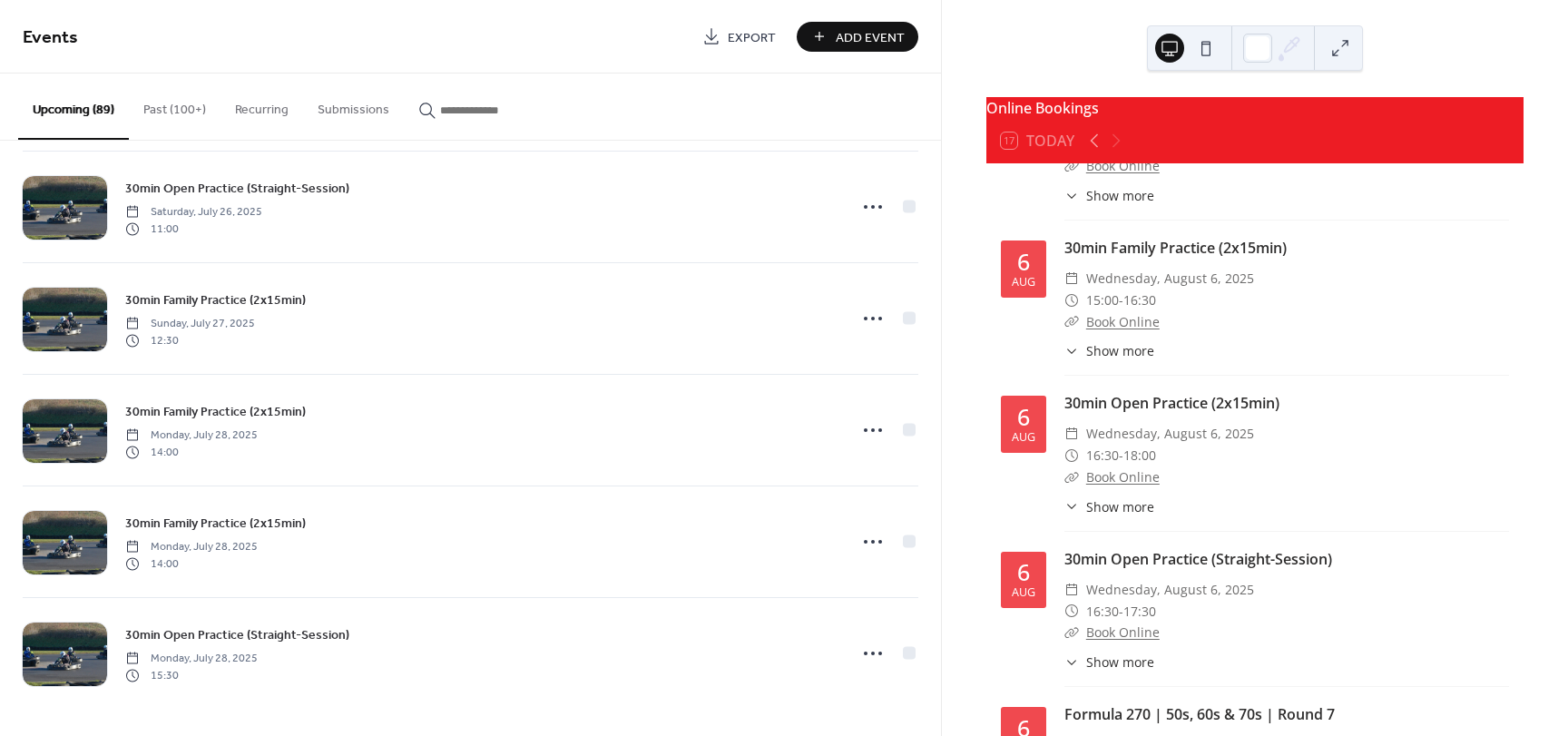 click at bounding box center (495, 110) 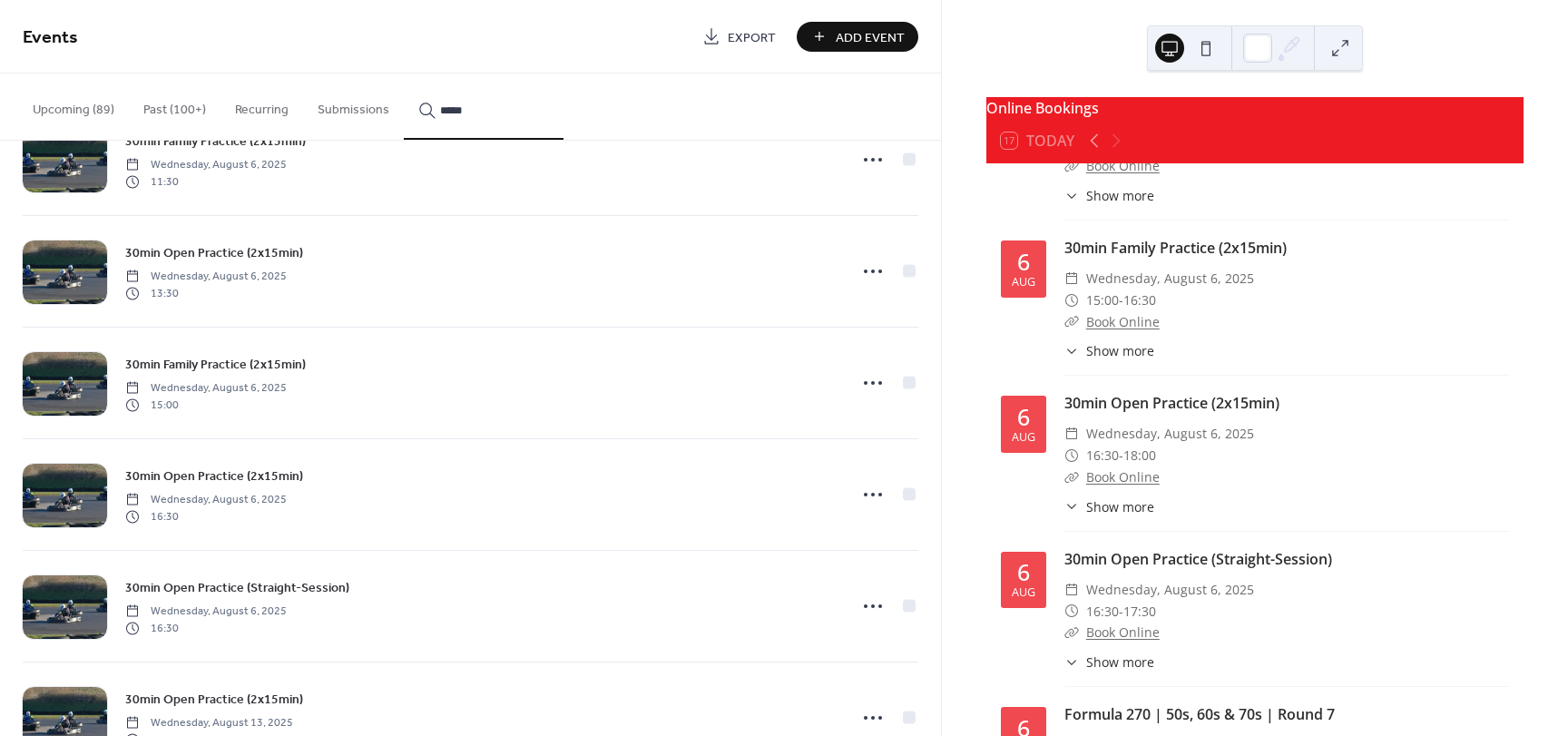 scroll, scrollTop: 140197, scrollLeft: 0, axis: vertical 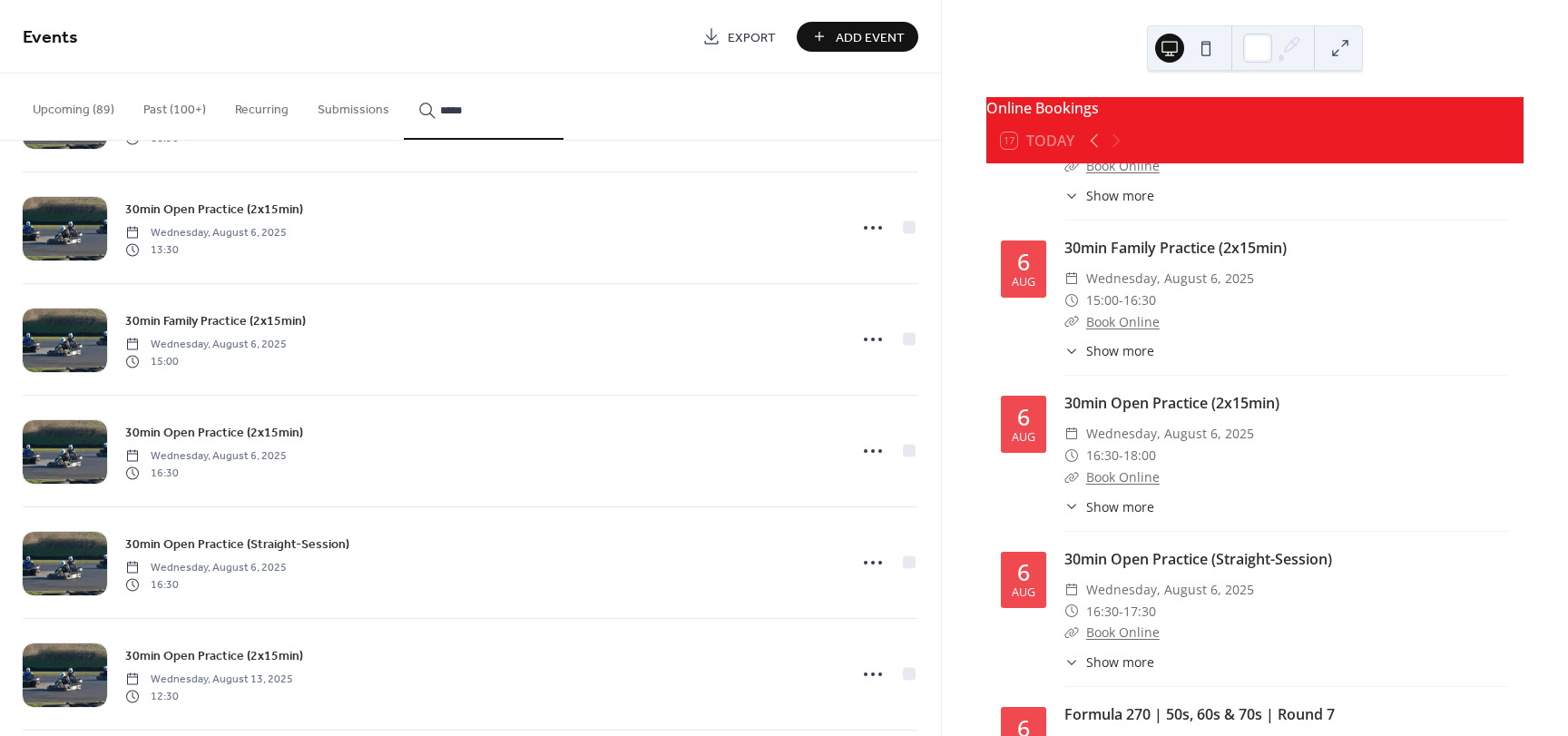 type on "*****" 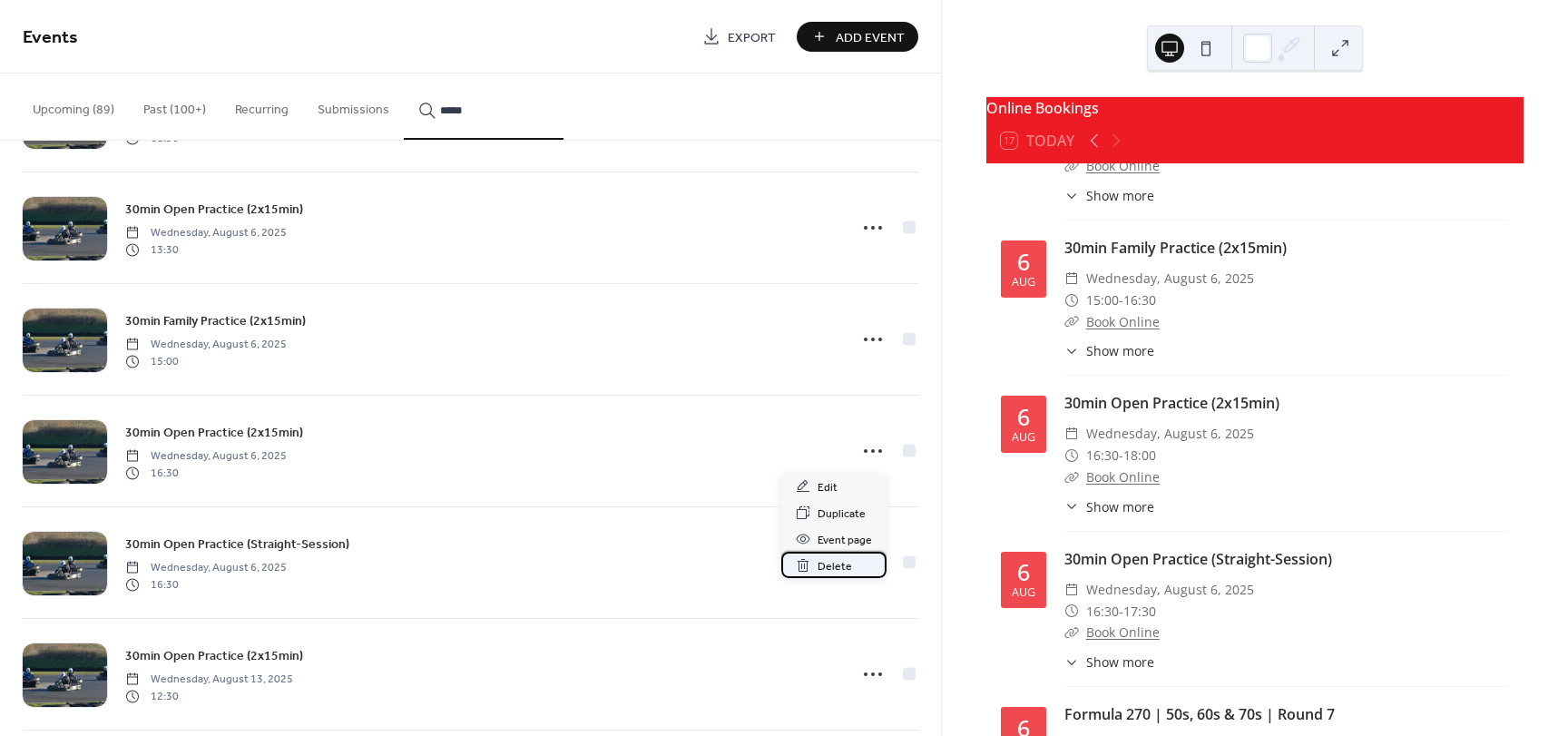click on "Delete" at bounding box center [835, 566] 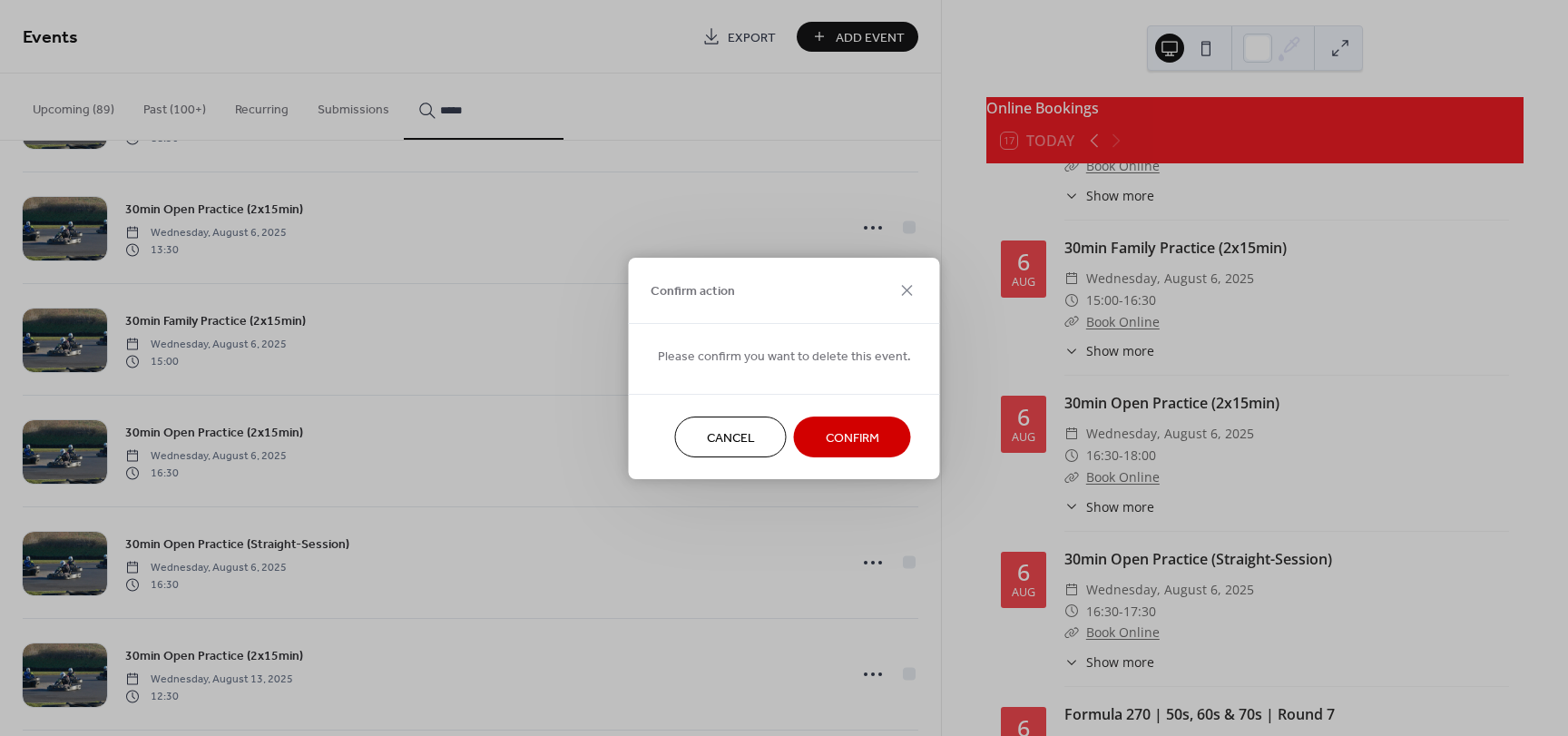 click on "Confirm" at bounding box center [852, 437] 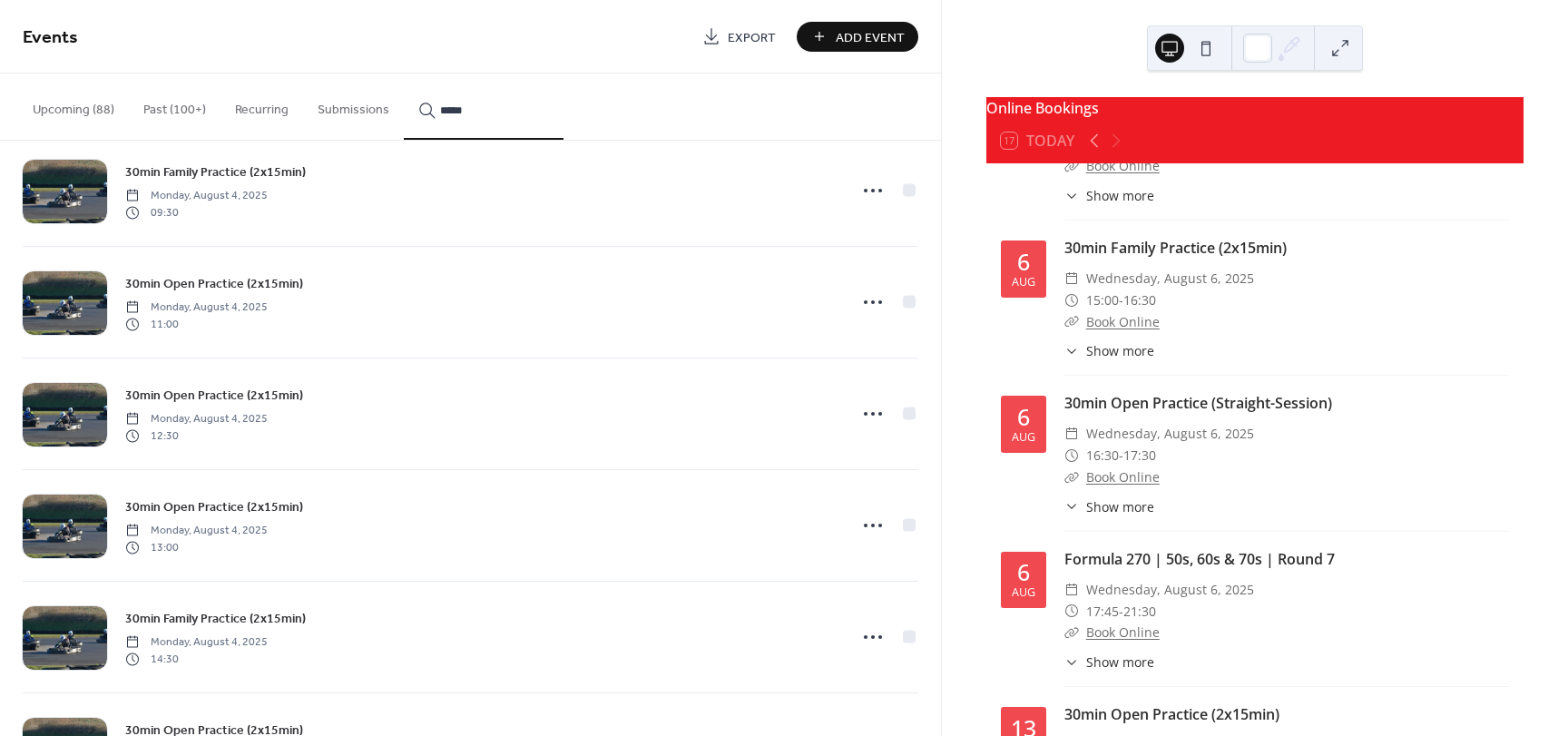 scroll, scrollTop: 139198, scrollLeft: 0, axis: vertical 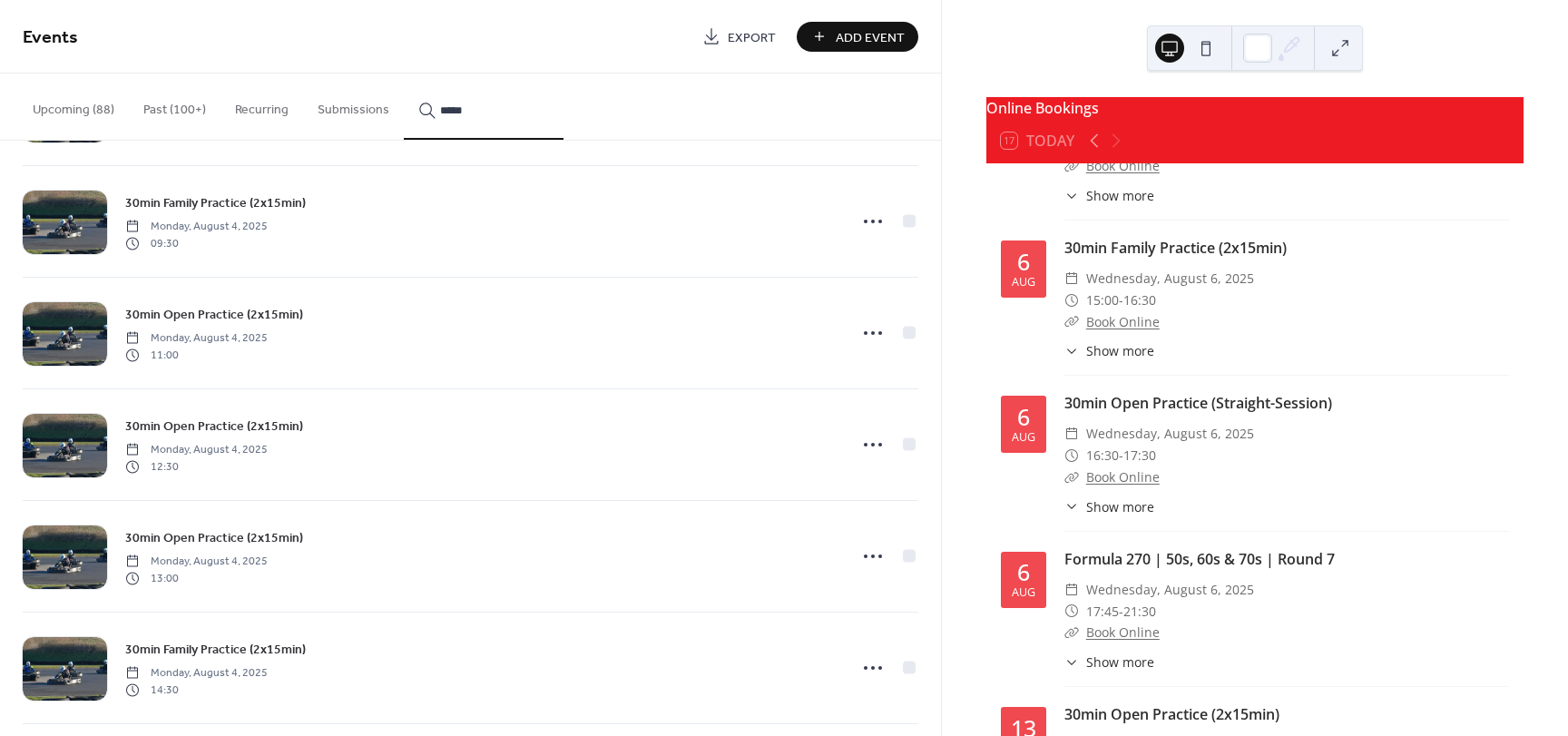 click 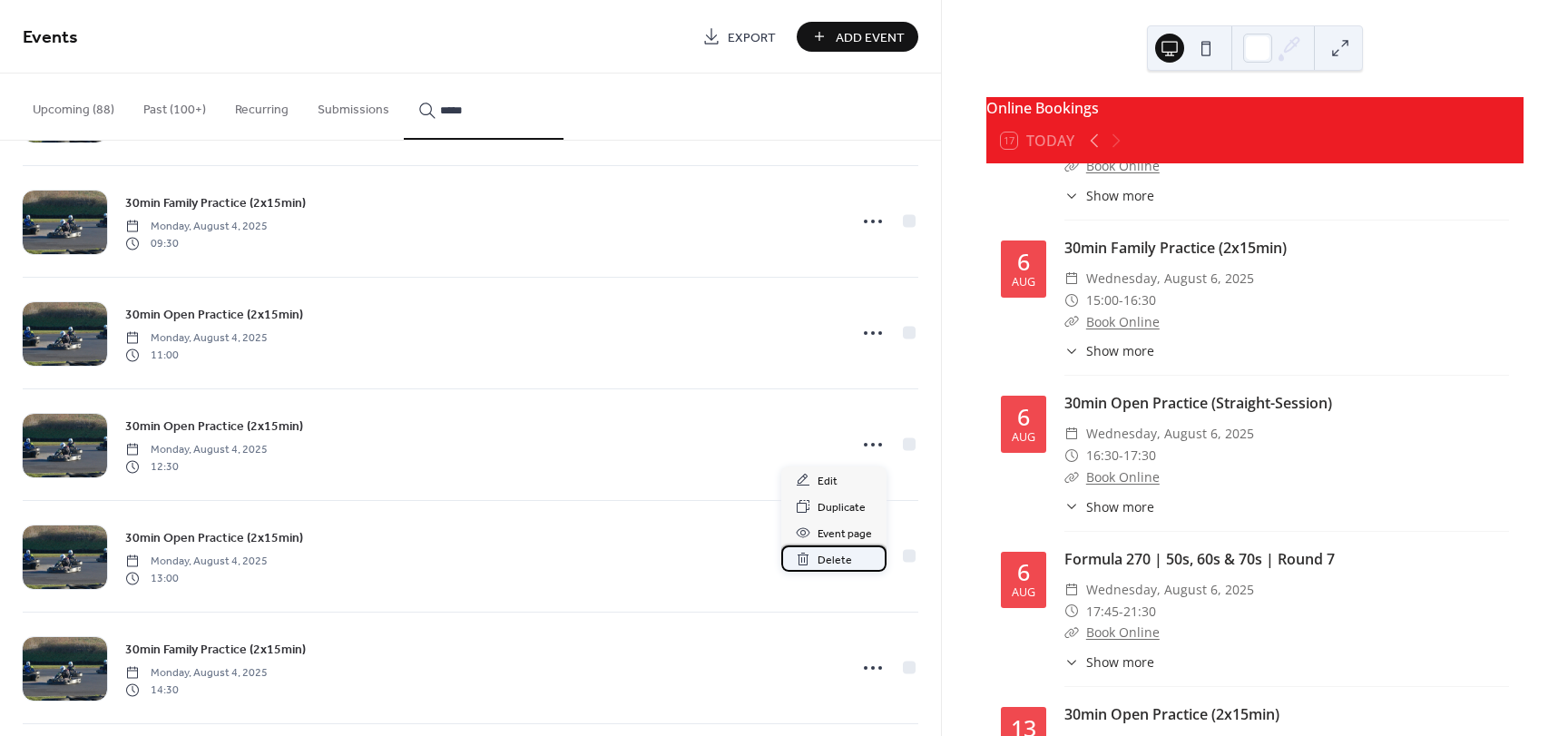 click on "Delete" at bounding box center (835, 560) 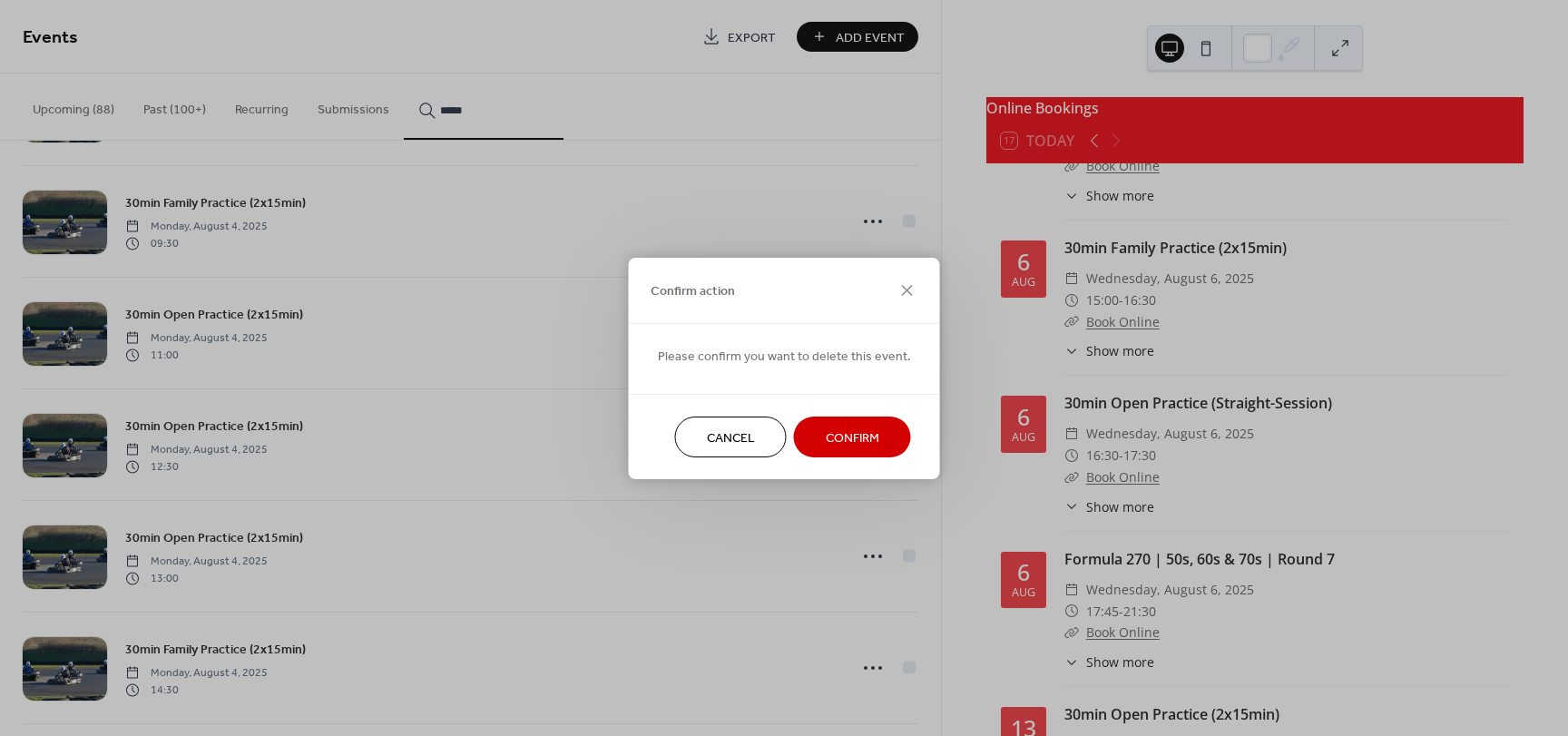 click on "Confirm" at bounding box center [852, 437] 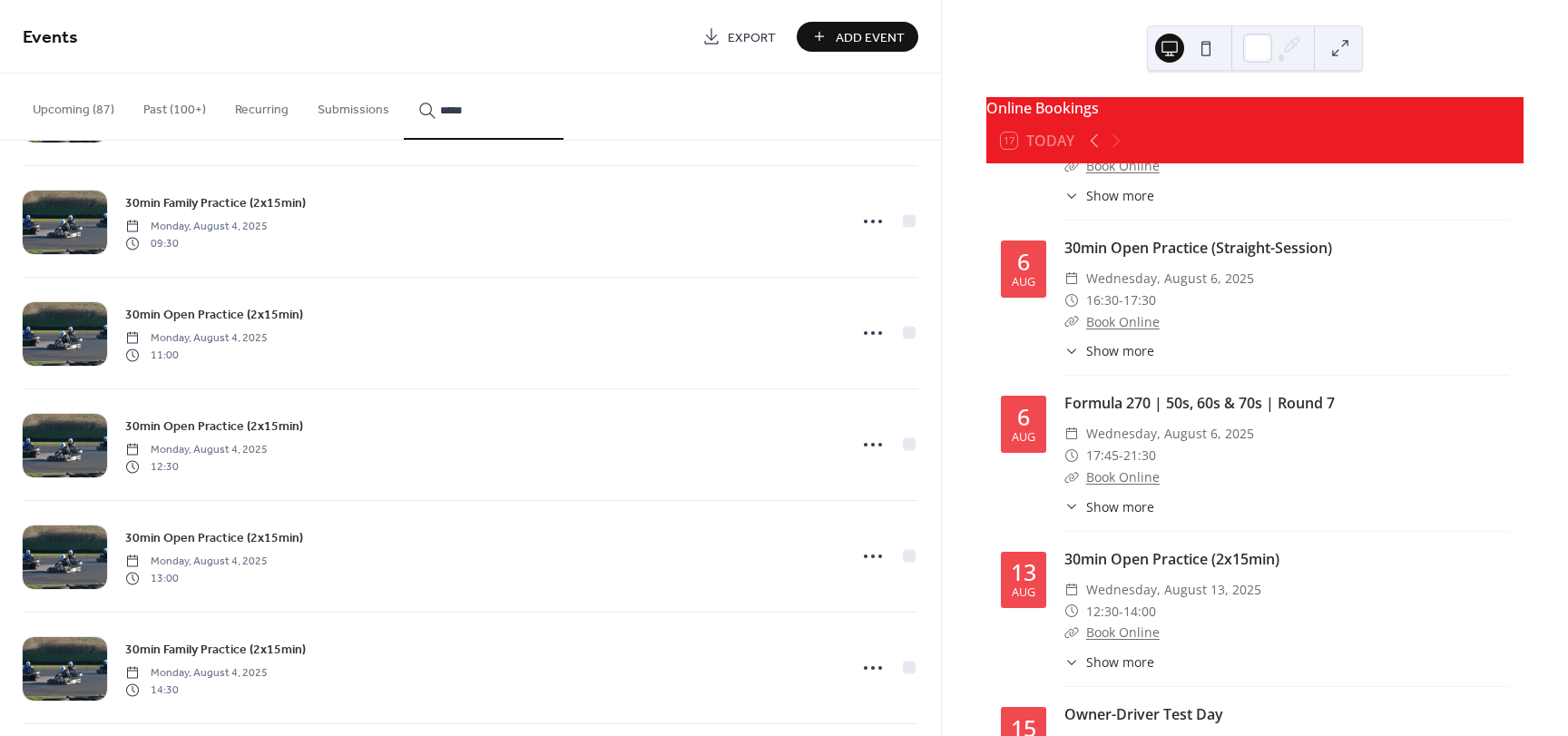 scroll, scrollTop: 9737, scrollLeft: 0, axis: vertical 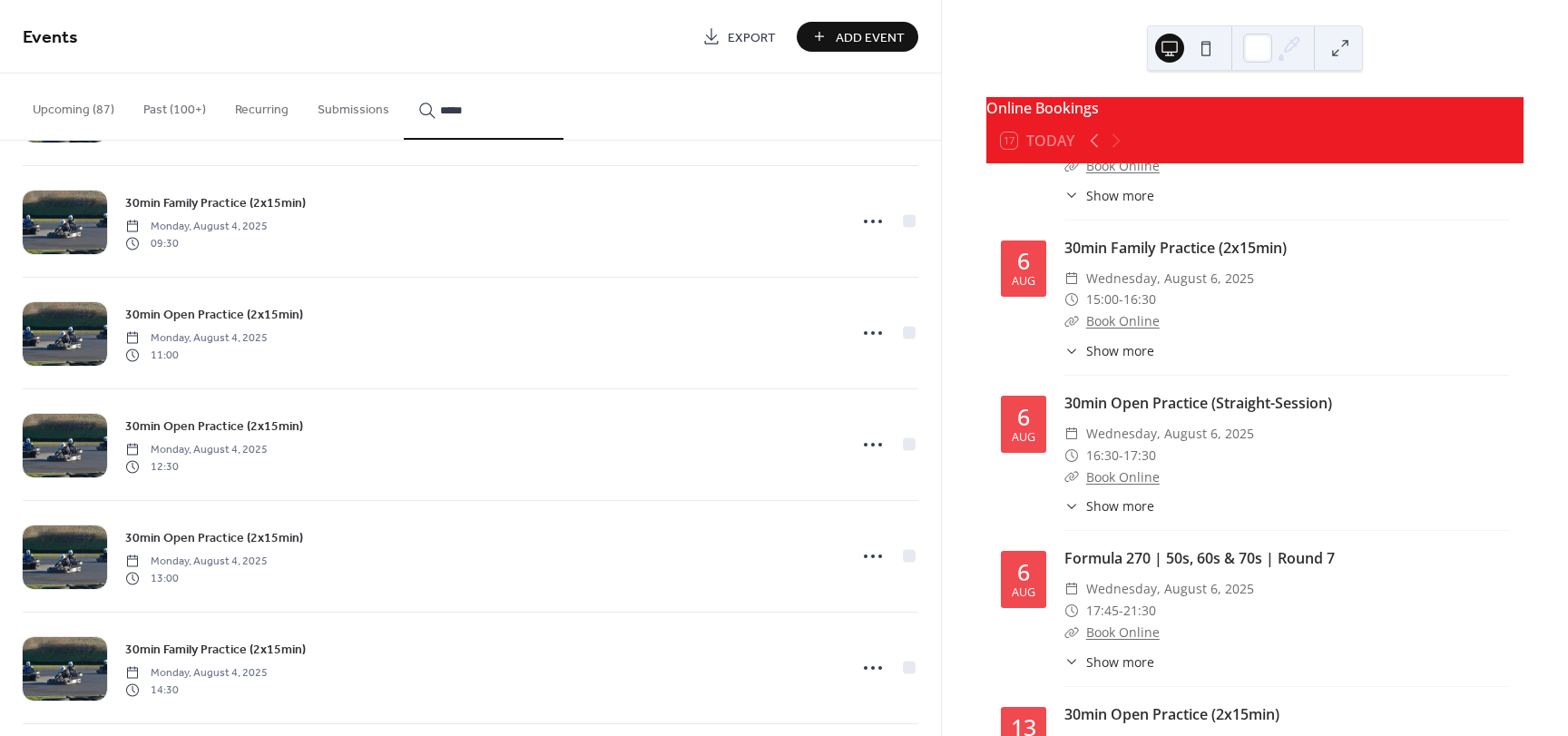 click 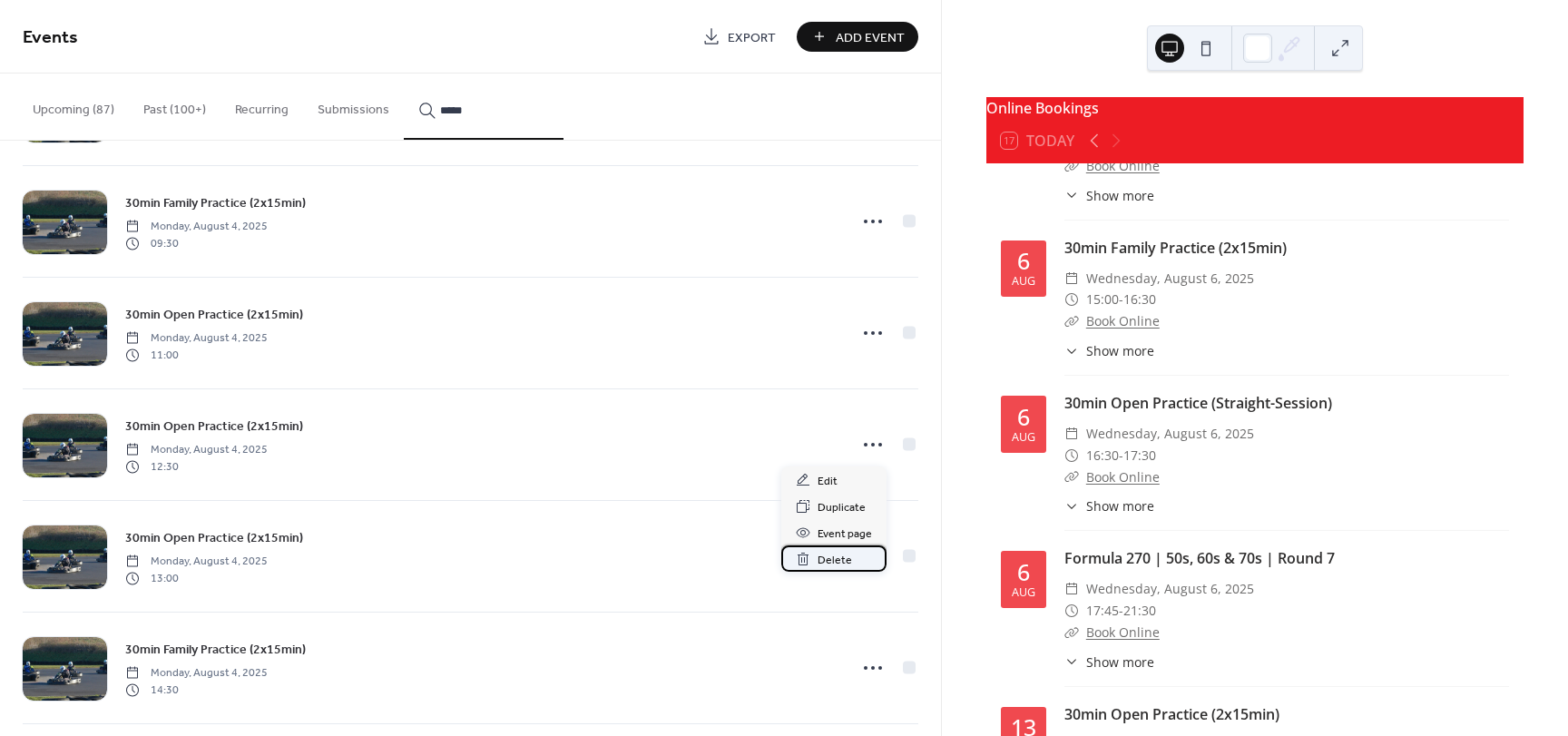 click on "Delete" at bounding box center (835, 560) 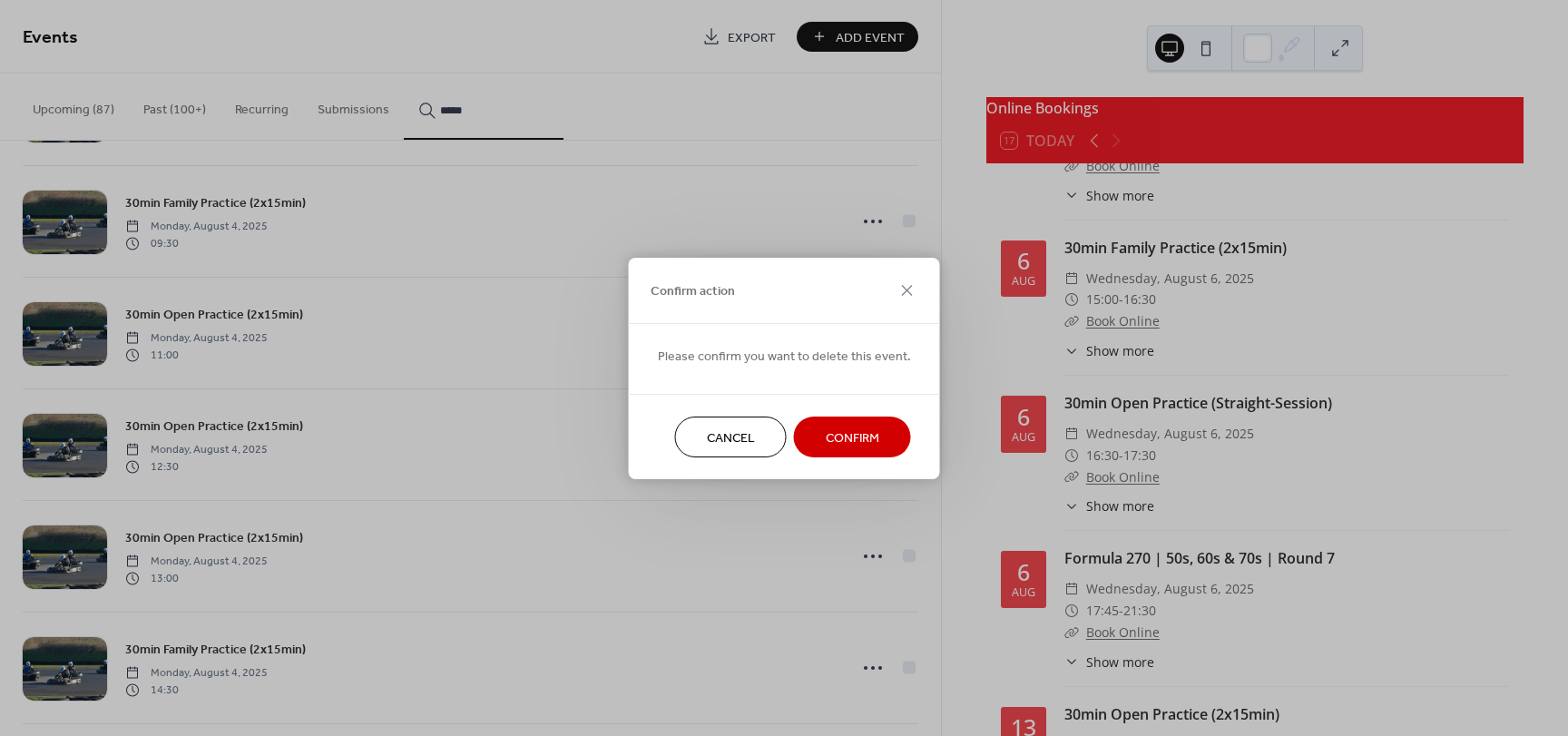 click on "Confirm" at bounding box center (852, 437) 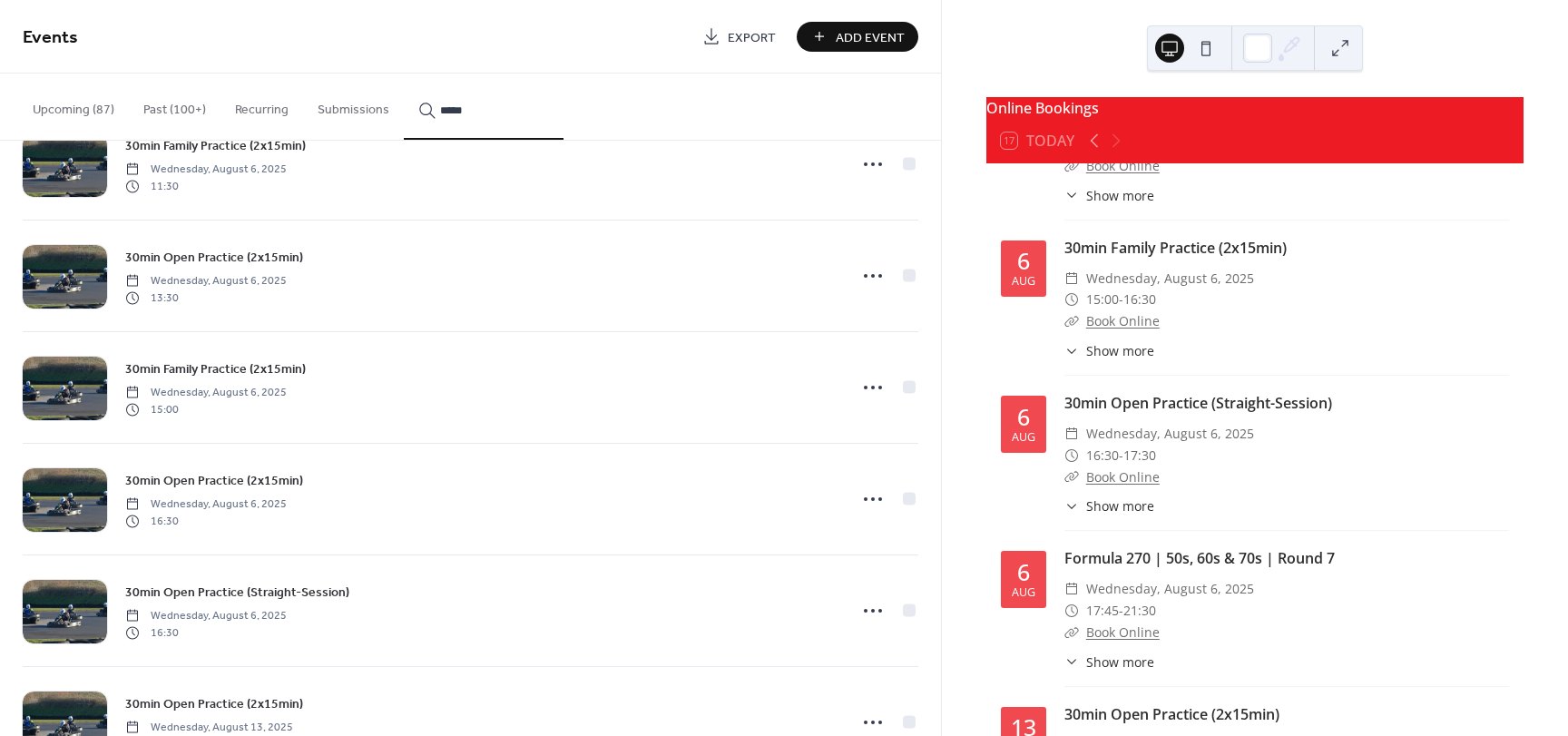 scroll, scrollTop: 140197, scrollLeft: 0, axis: vertical 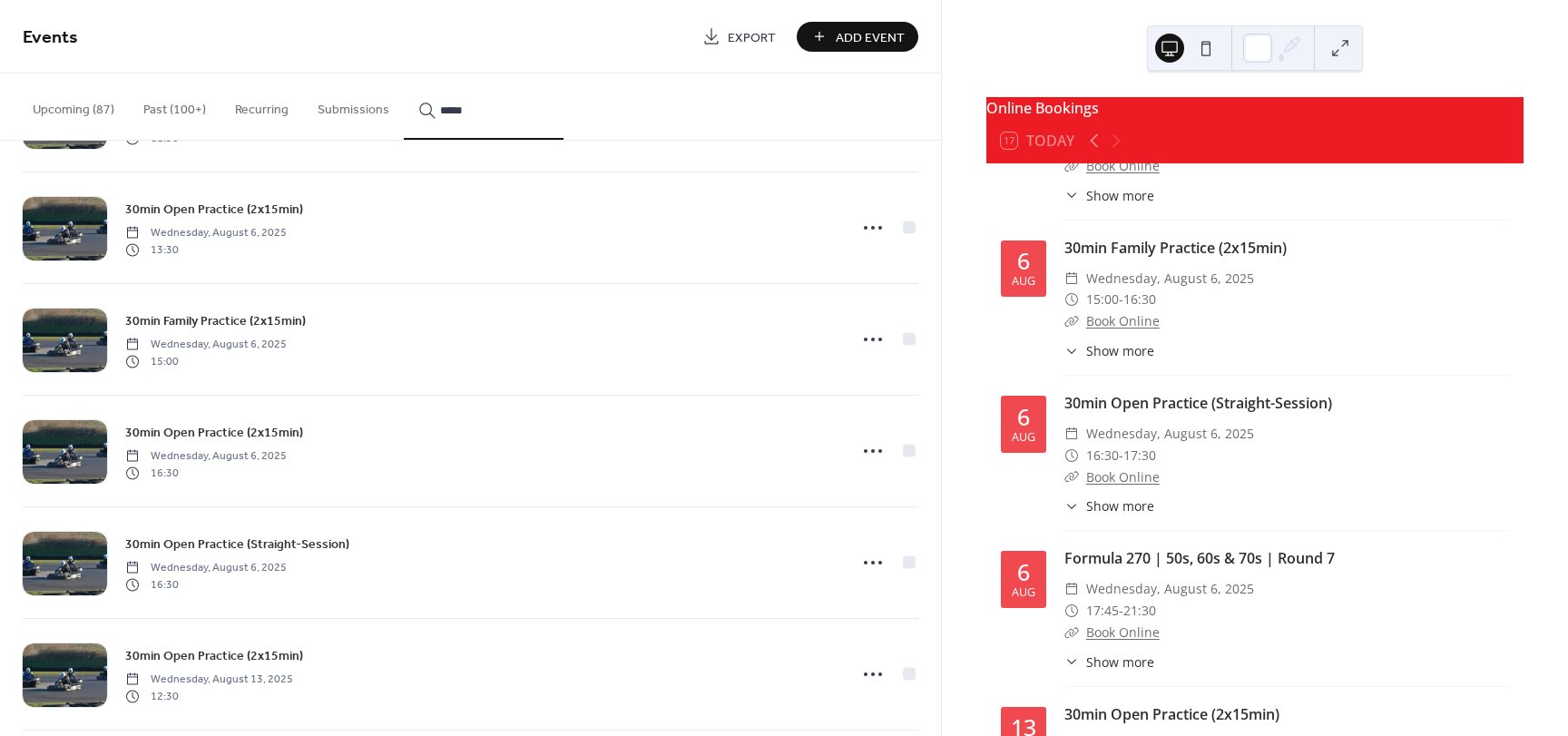 click 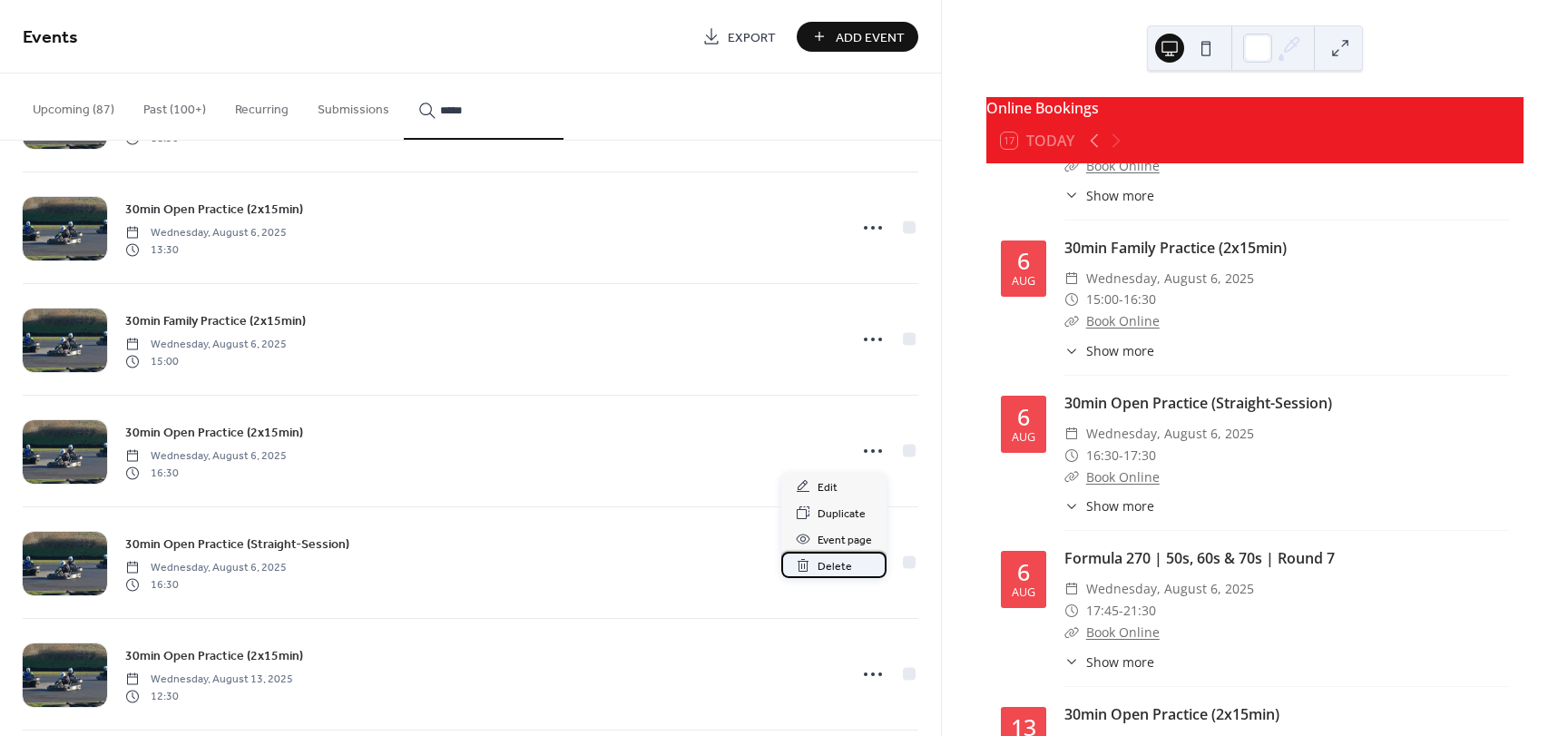 click on "Delete" at bounding box center [835, 566] 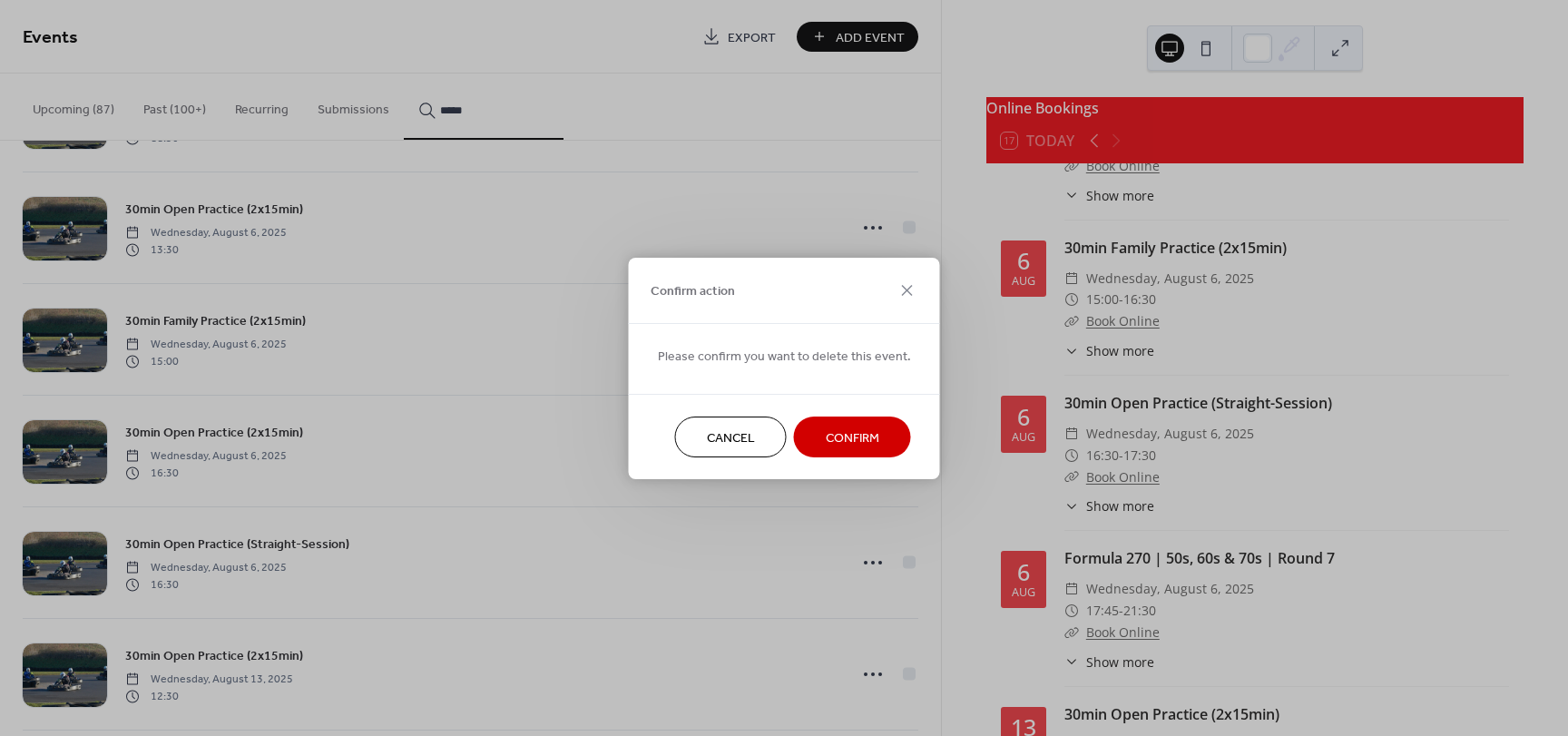 click on "Confirm" at bounding box center (852, 437) 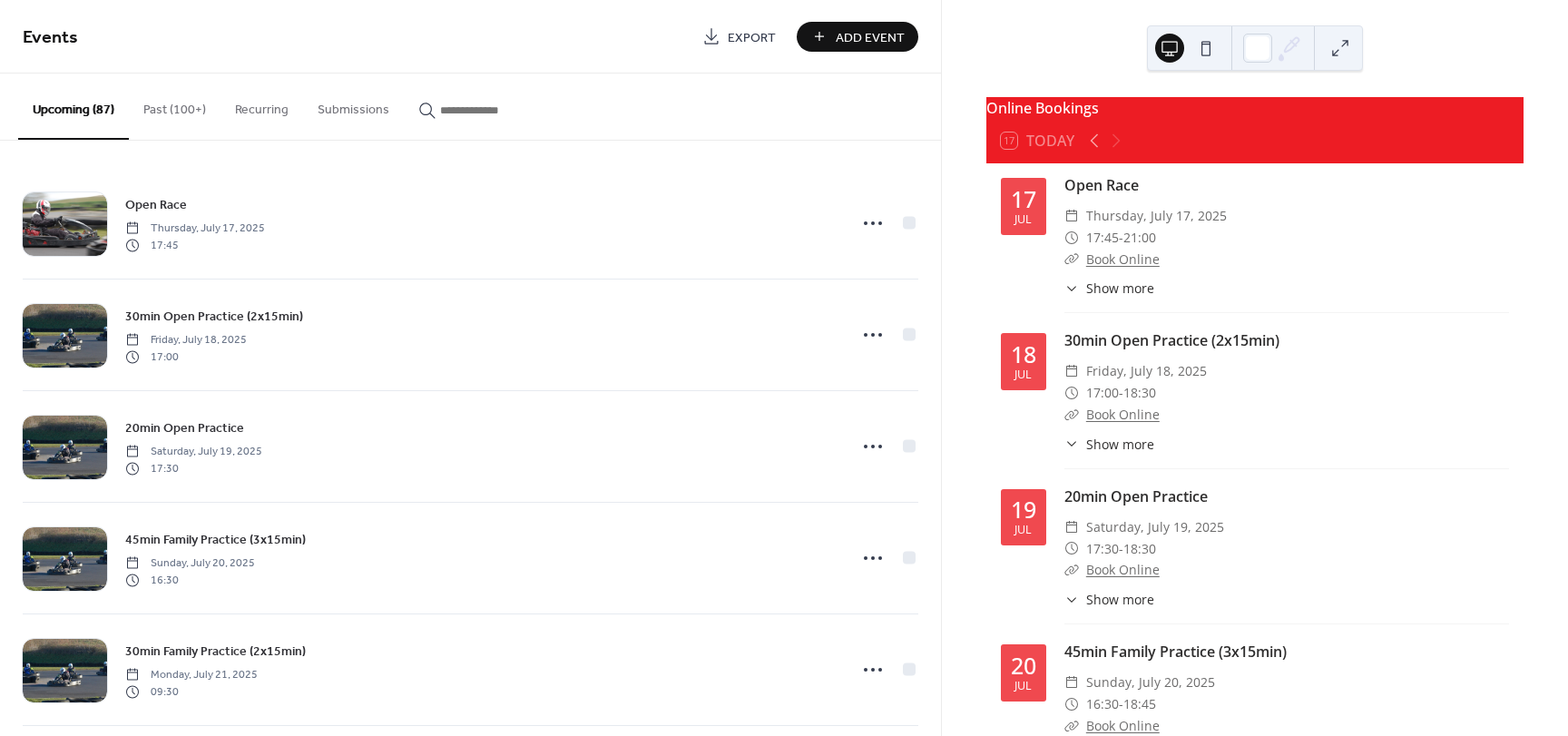 scroll, scrollTop: 0, scrollLeft: 0, axis: both 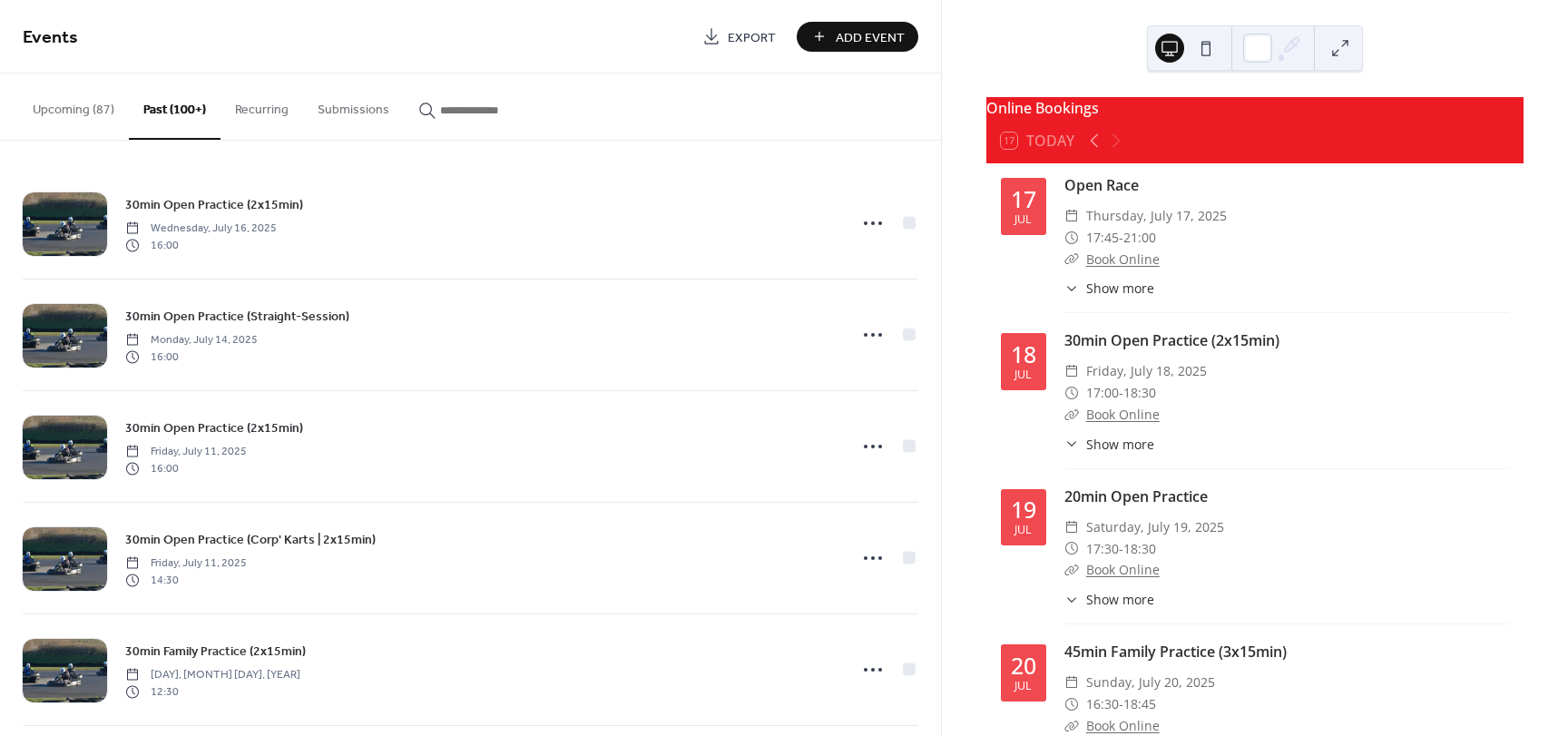 click on "Upcoming (87)" at bounding box center [74, 105] 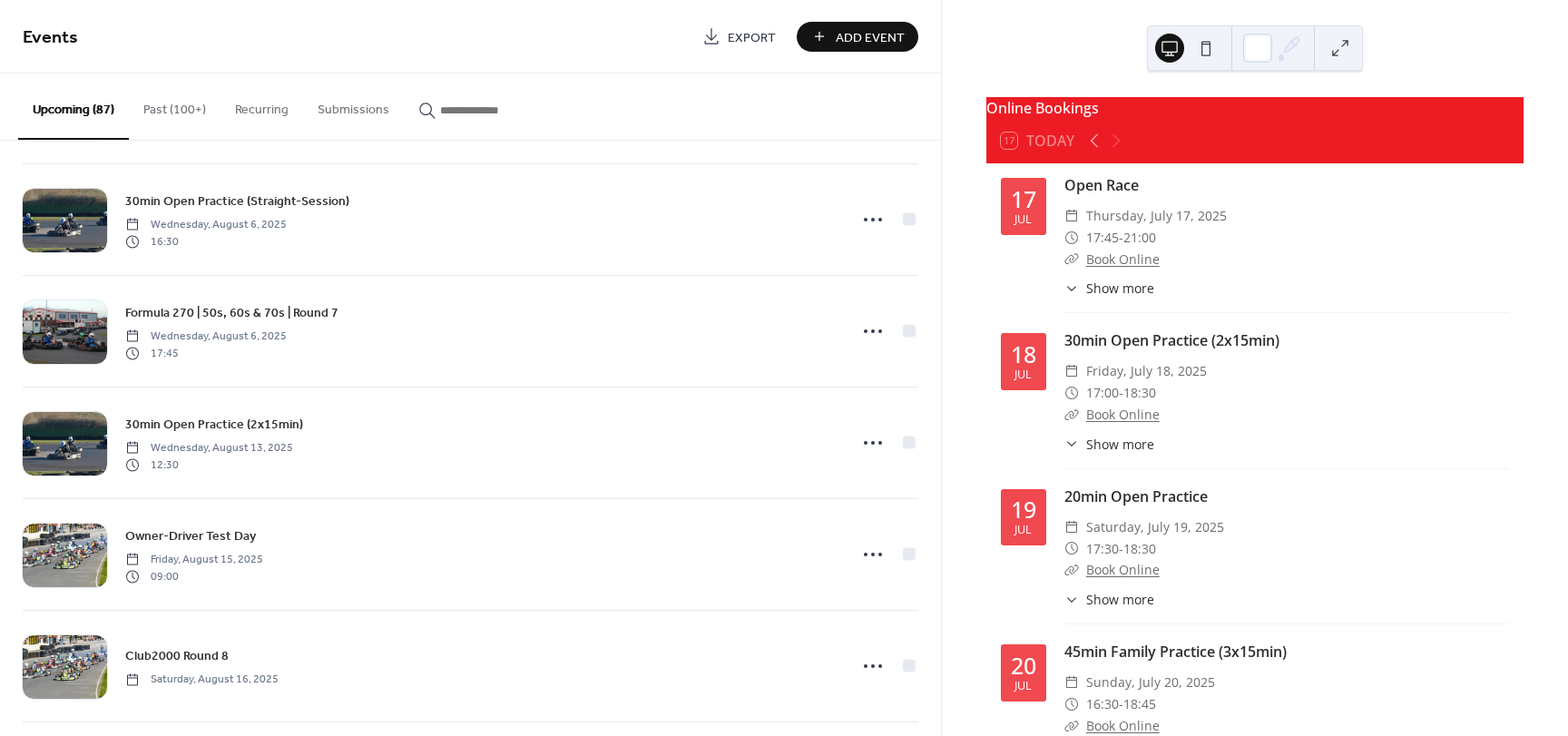 scroll, scrollTop: 6038, scrollLeft: 0, axis: vertical 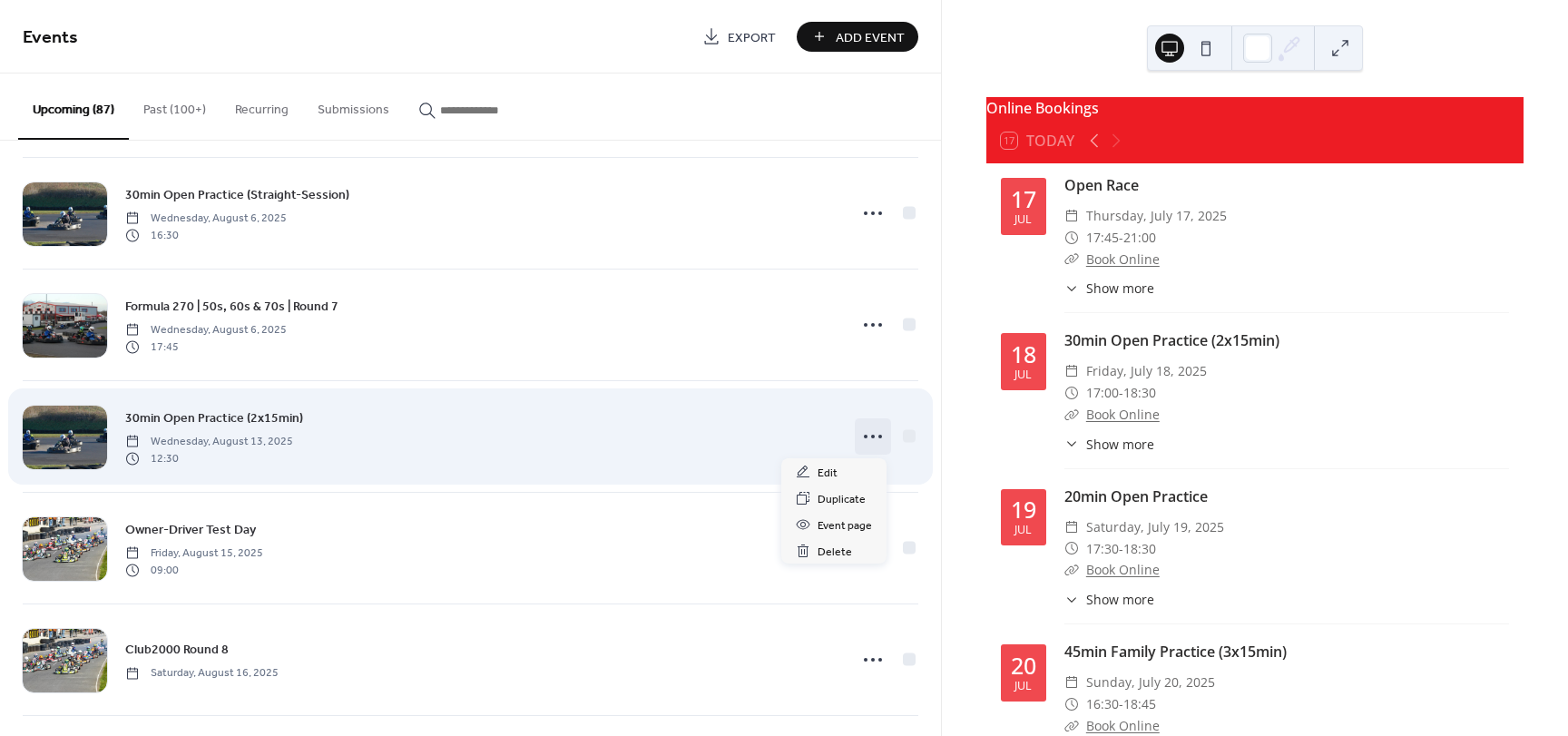 click 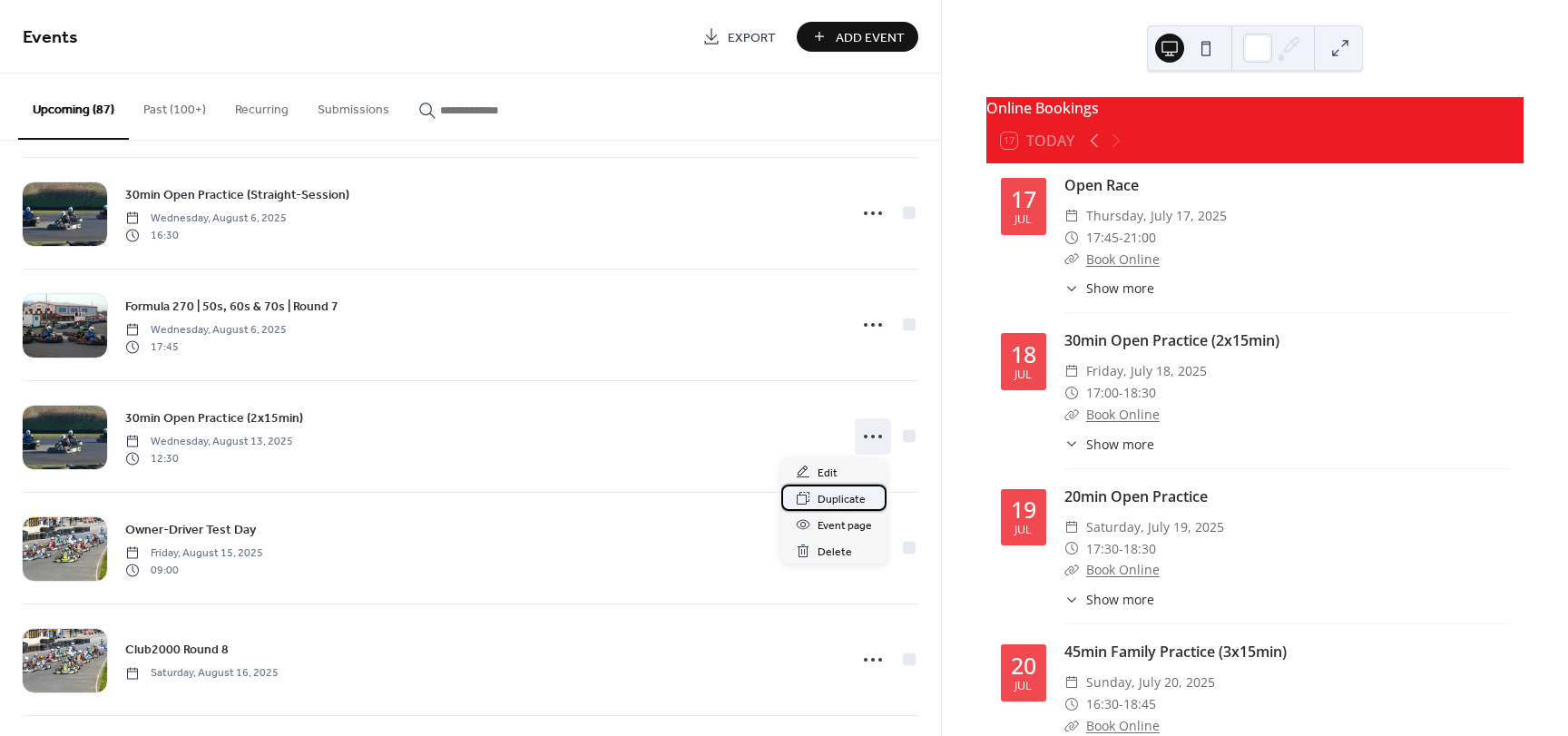 click on "Duplicate" at bounding box center (841, 499) 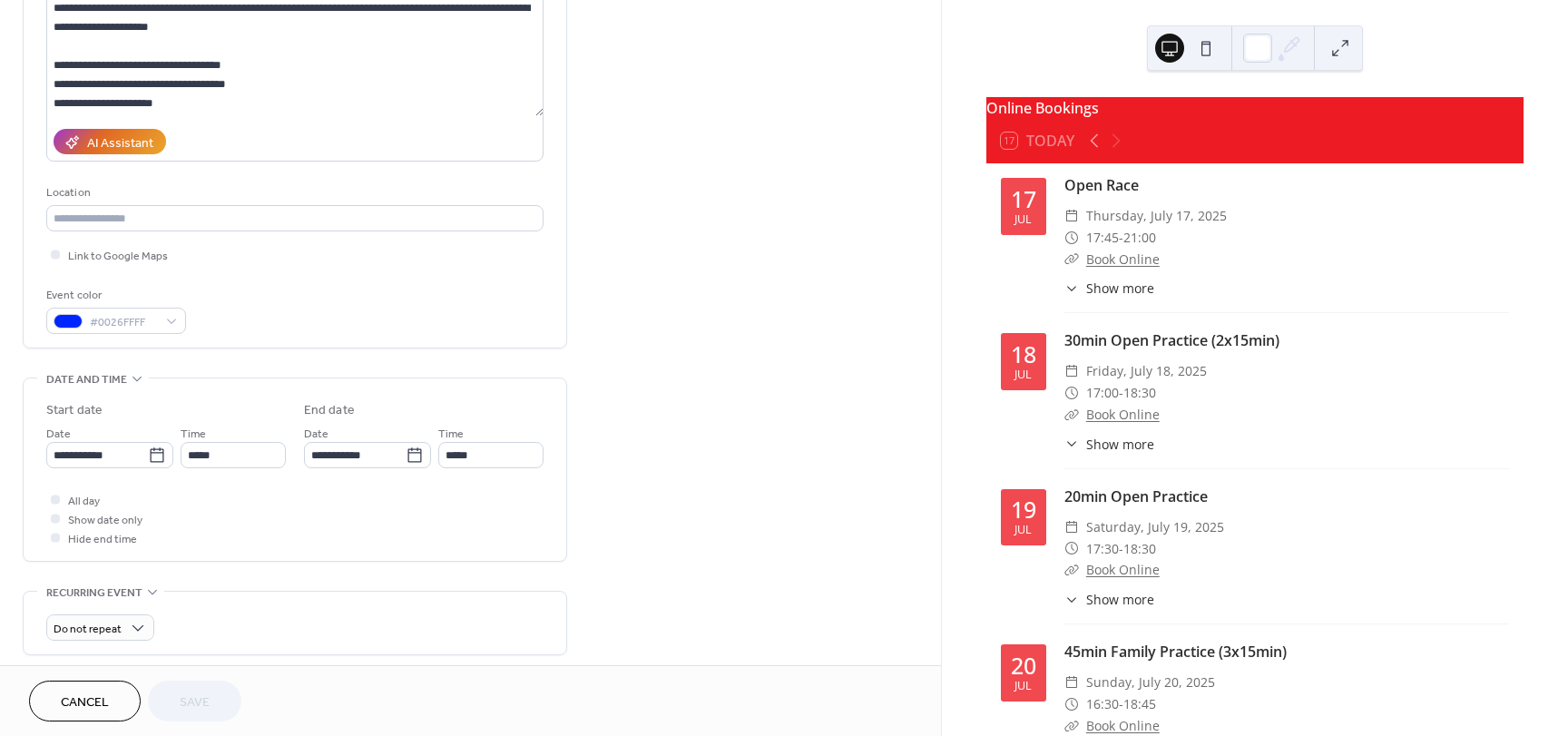 scroll, scrollTop: 272, scrollLeft: 0, axis: vertical 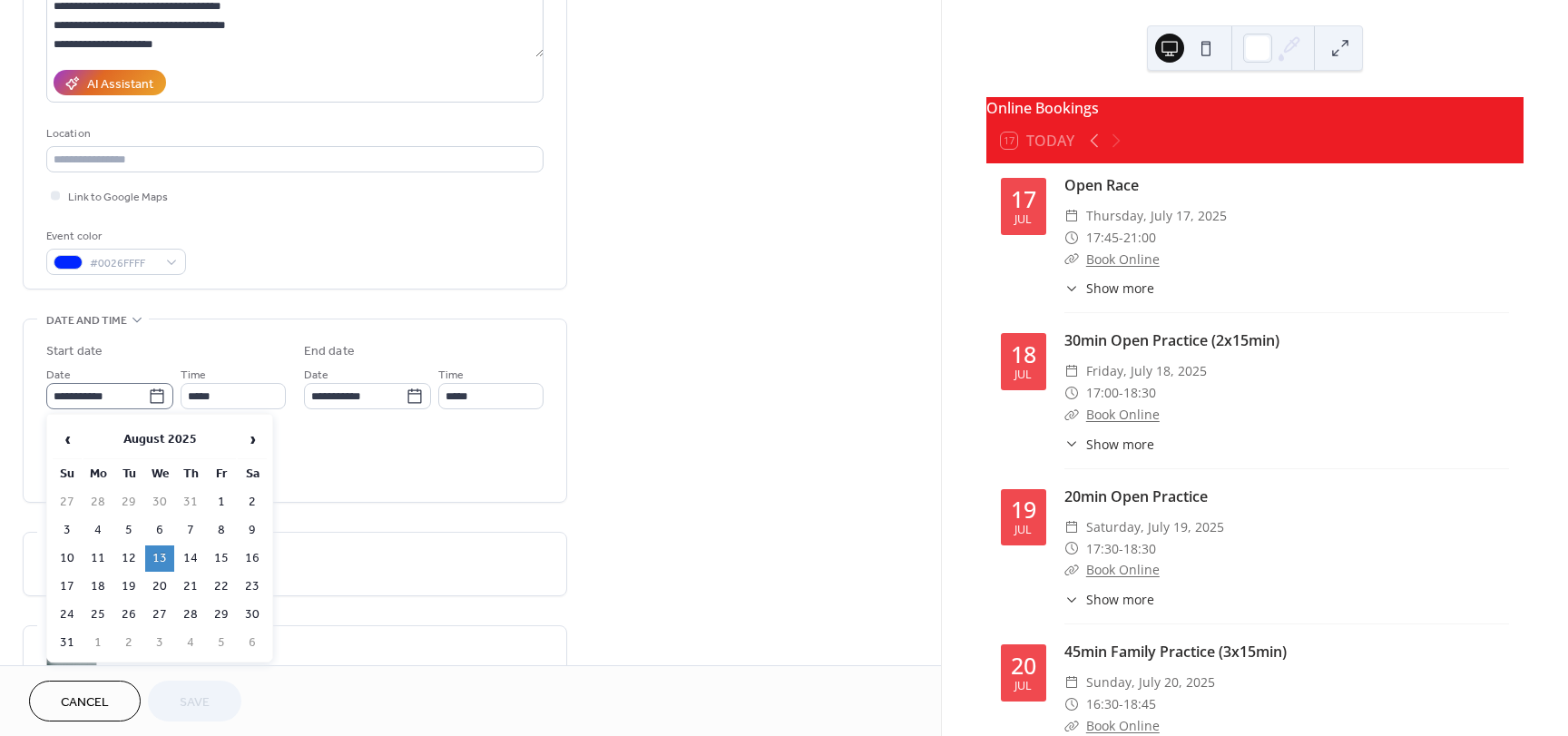 click 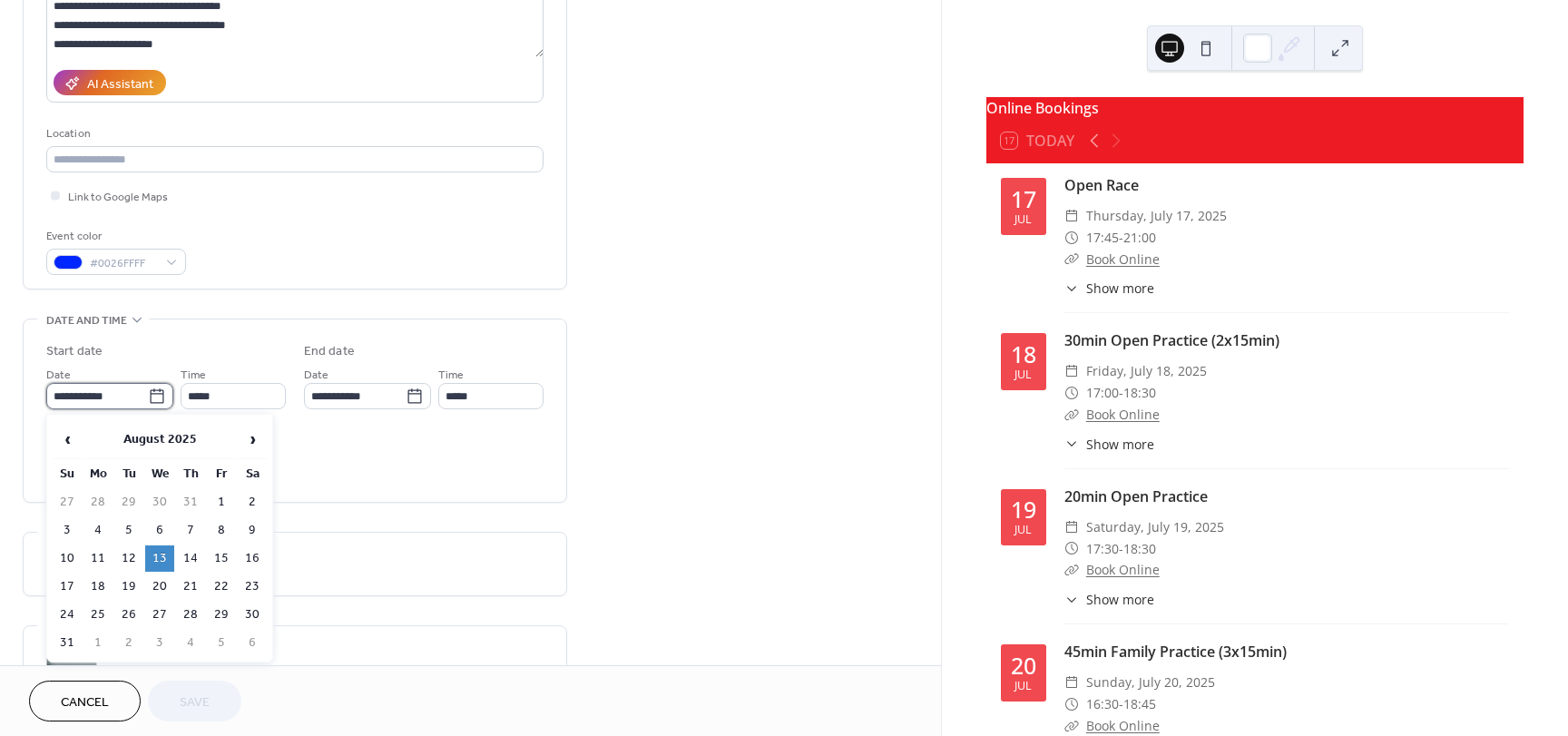click on "**********" at bounding box center (97, 396) 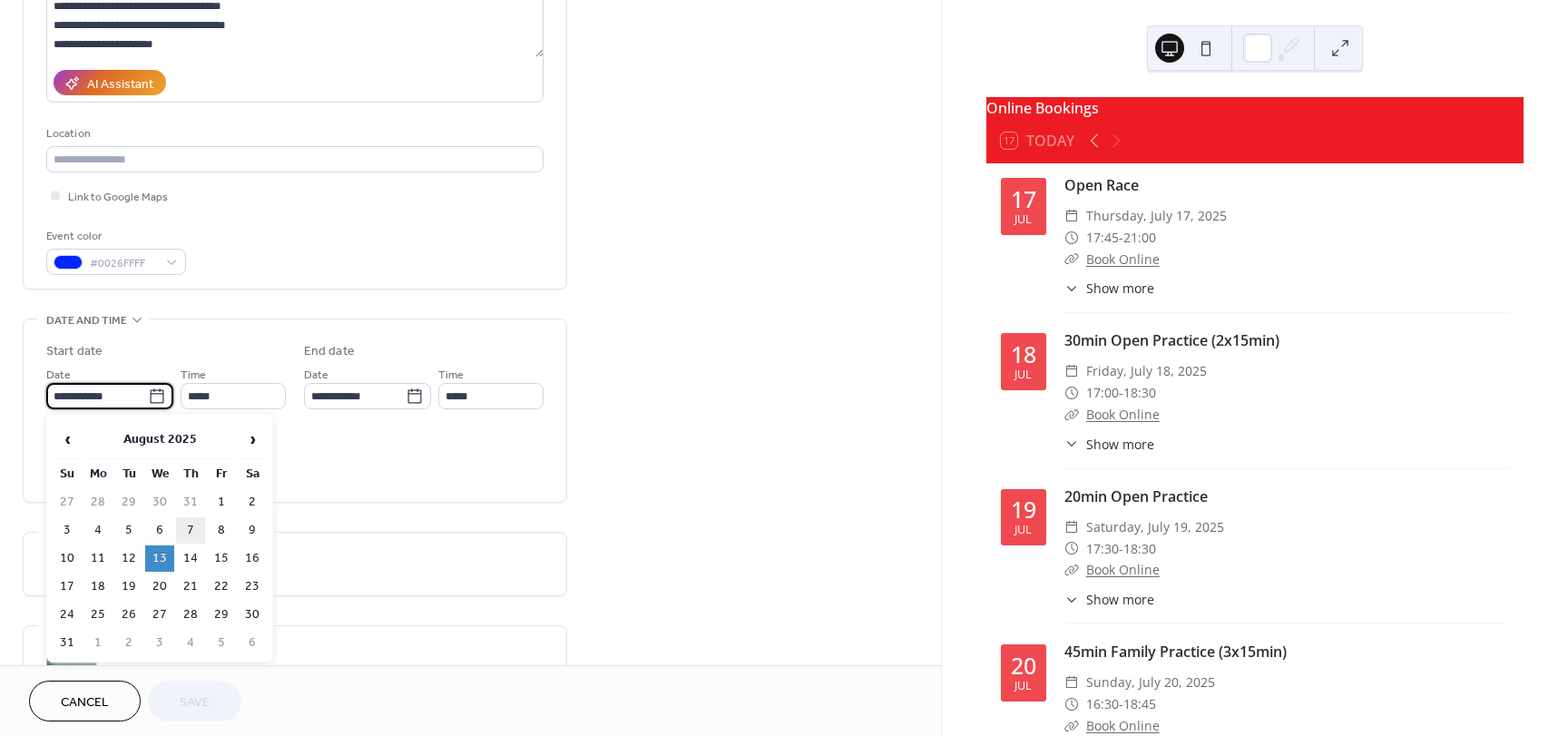 click on "7" at bounding box center [191, 530] 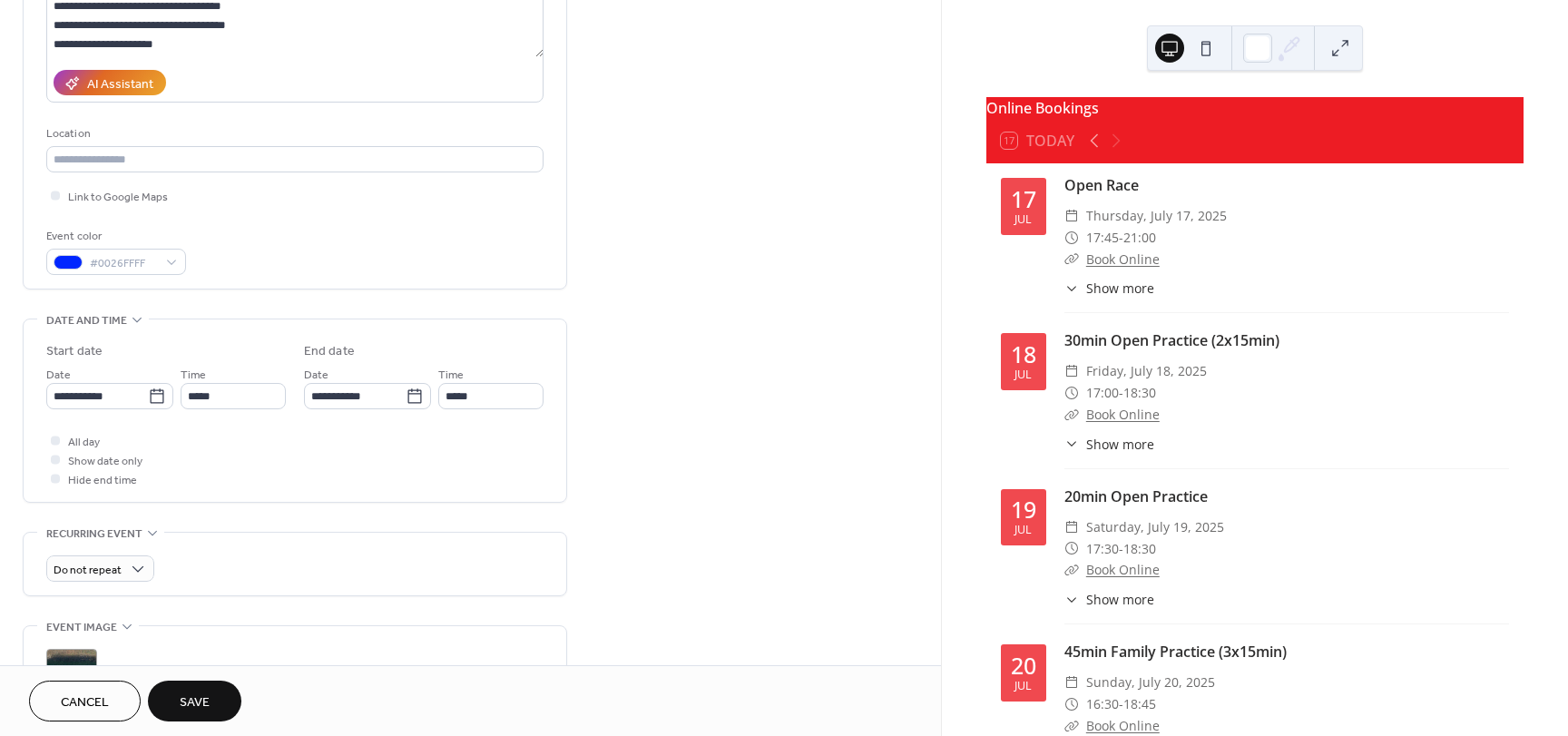 type on "**********" 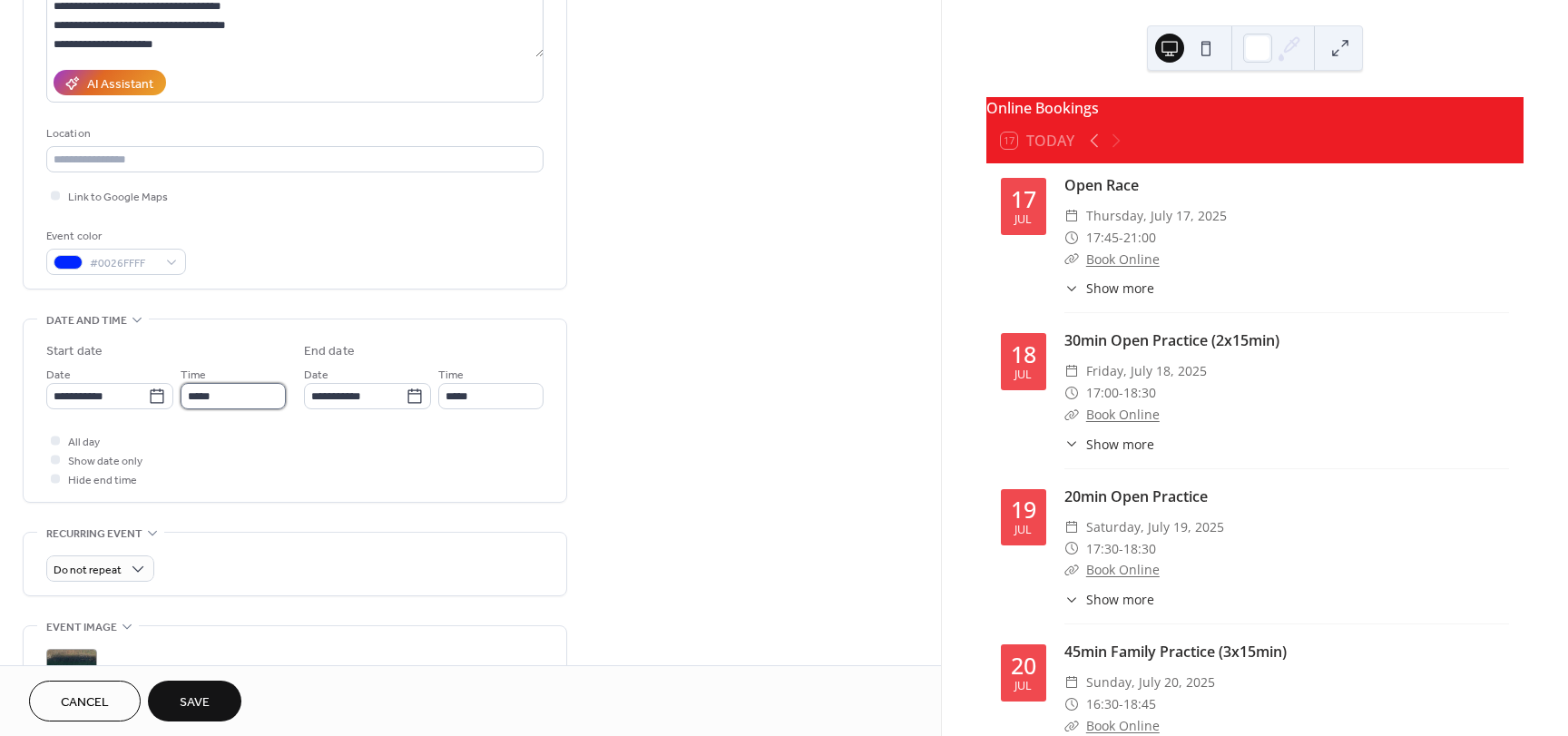 click on "*****" at bounding box center [233, 396] 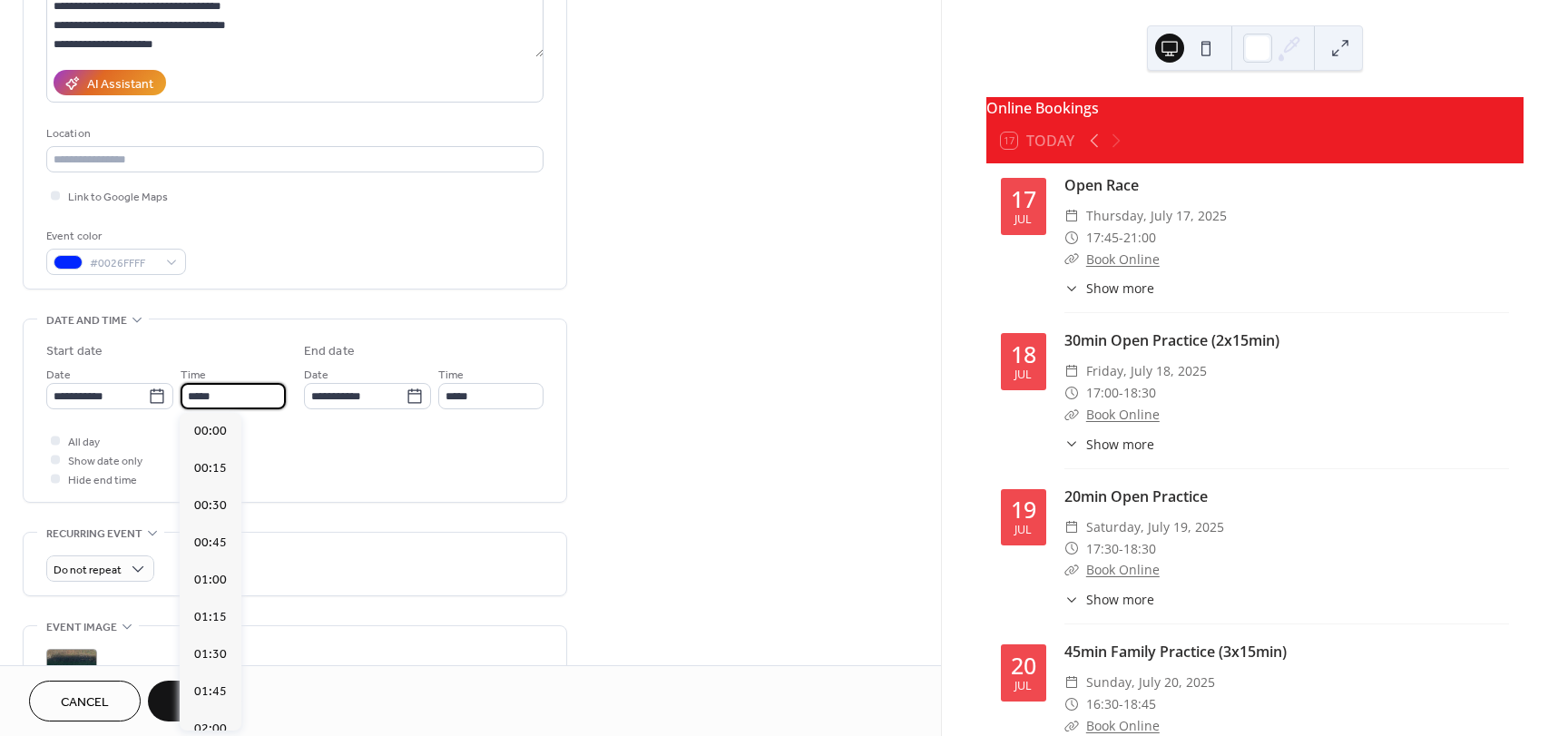 scroll, scrollTop: 1860, scrollLeft: 0, axis: vertical 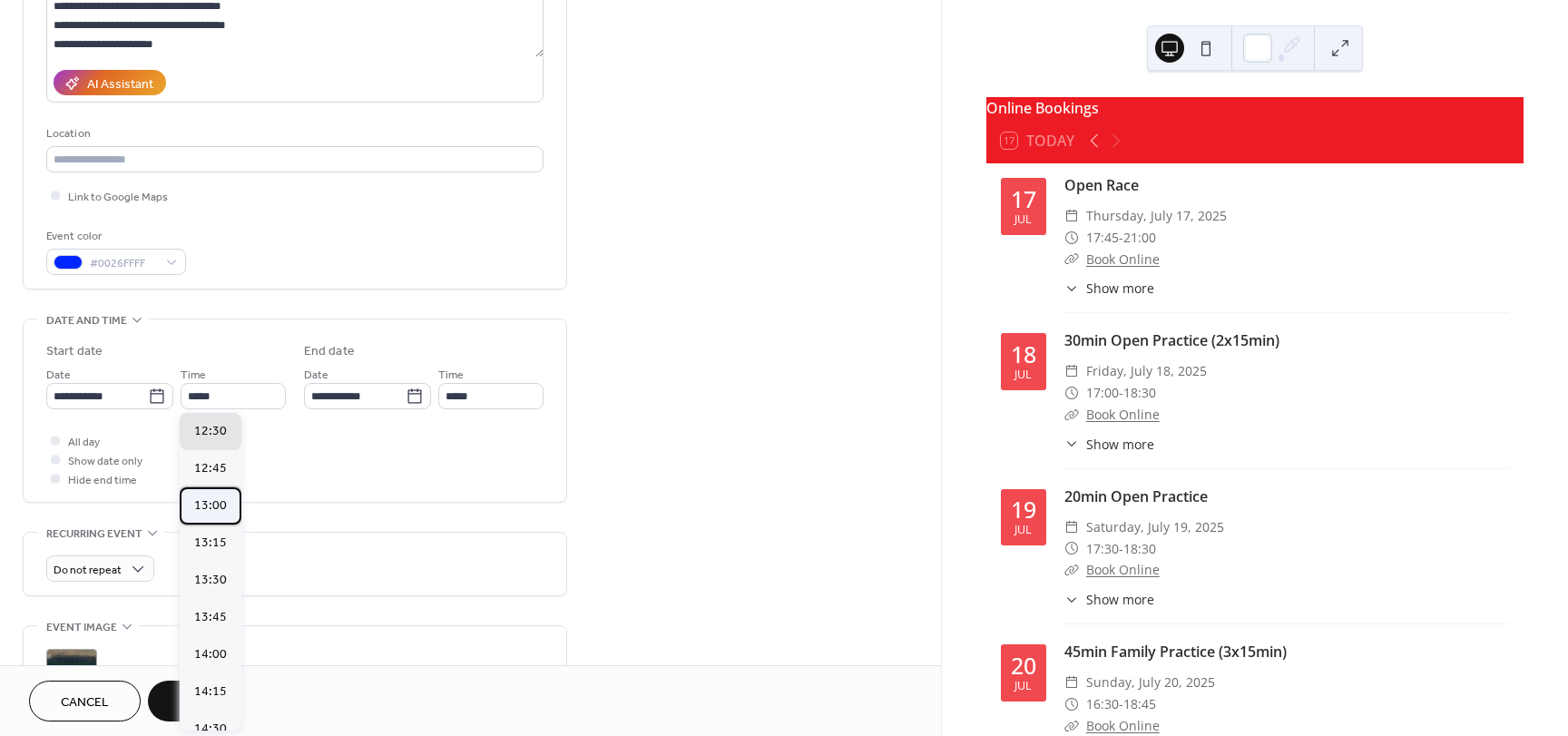 click on "13:00" at bounding box center (211, 505) 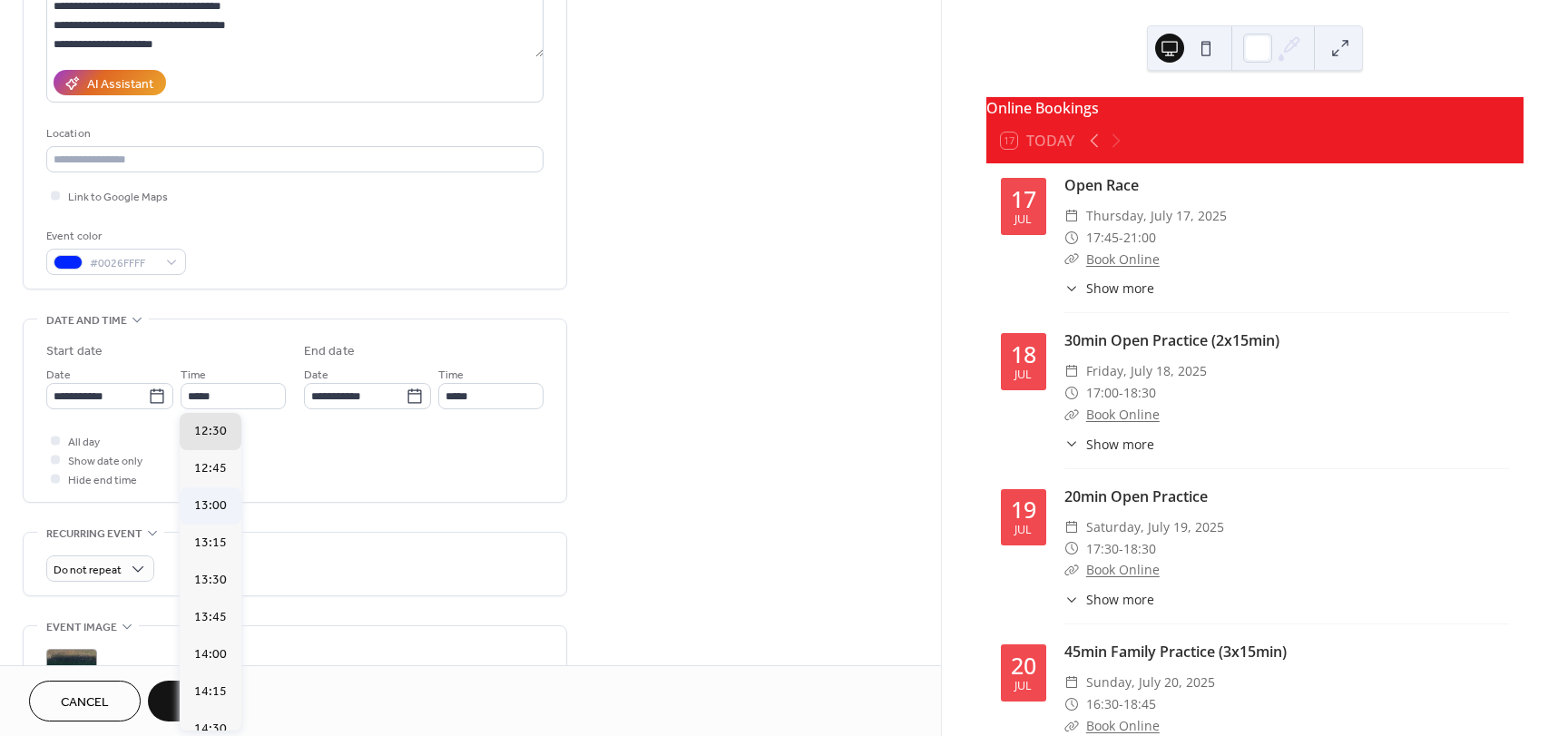type on "*****" 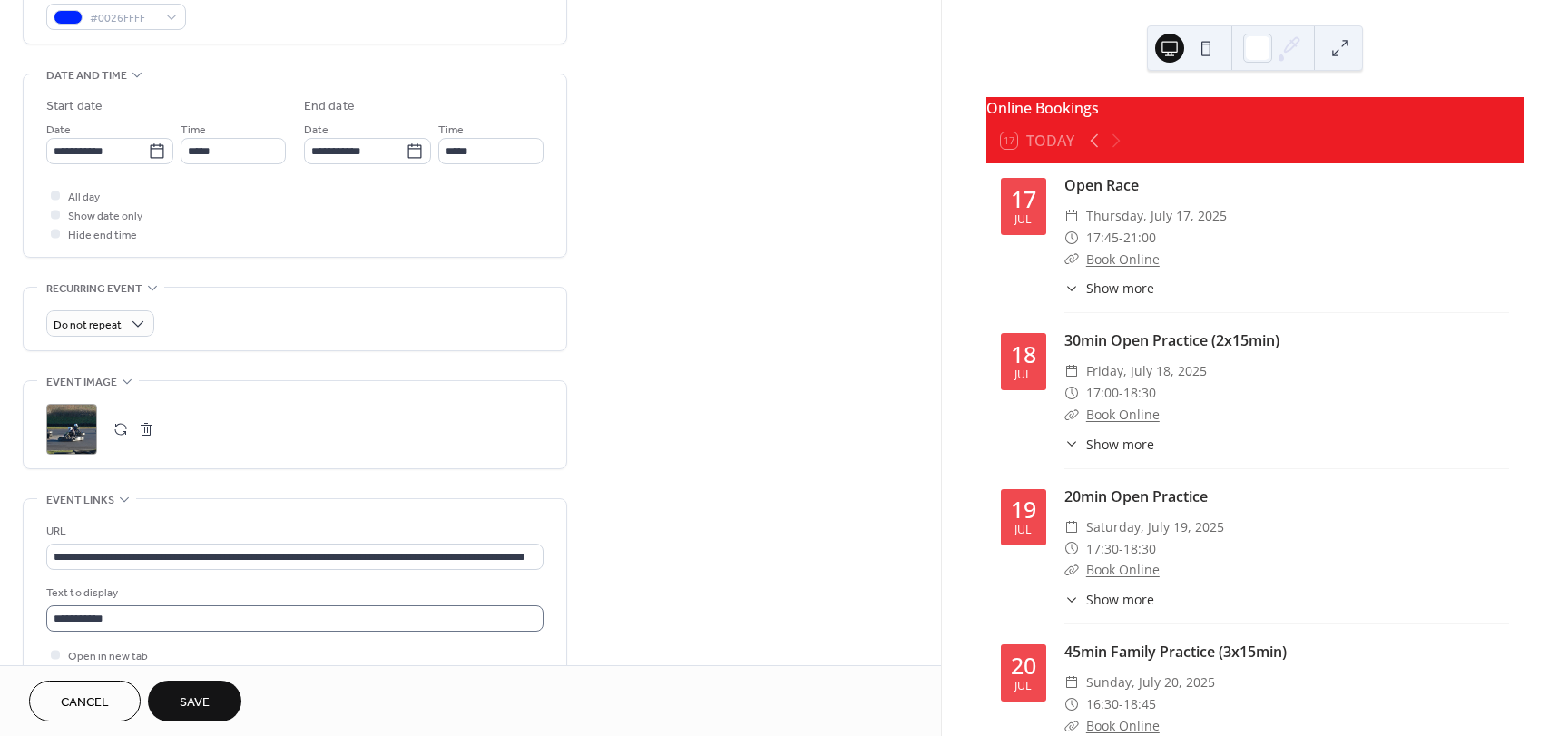 scroll, scrollTop: 635, scrollLeft: 0, axis: vertical 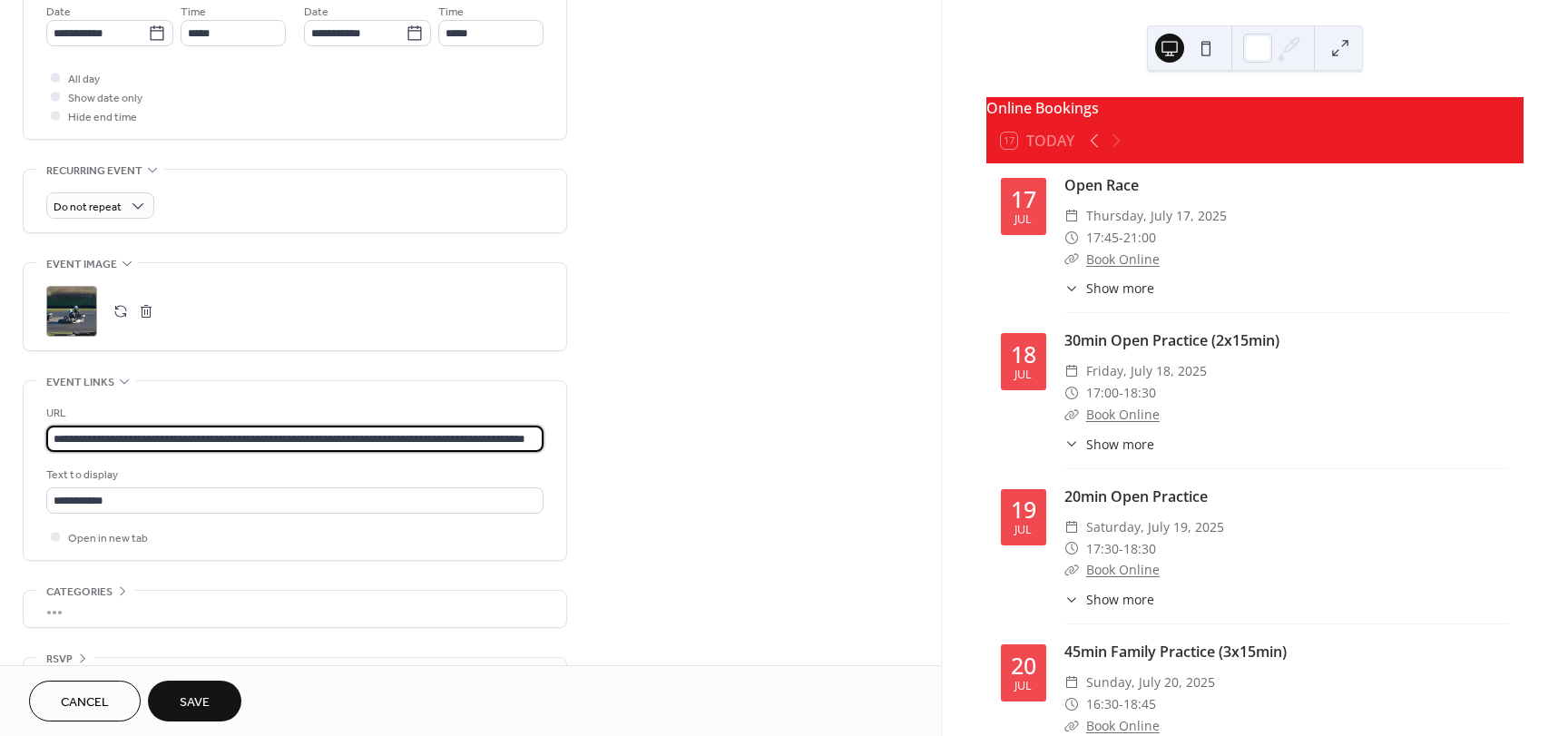 click on "**********" at bounding box center (295, 438) 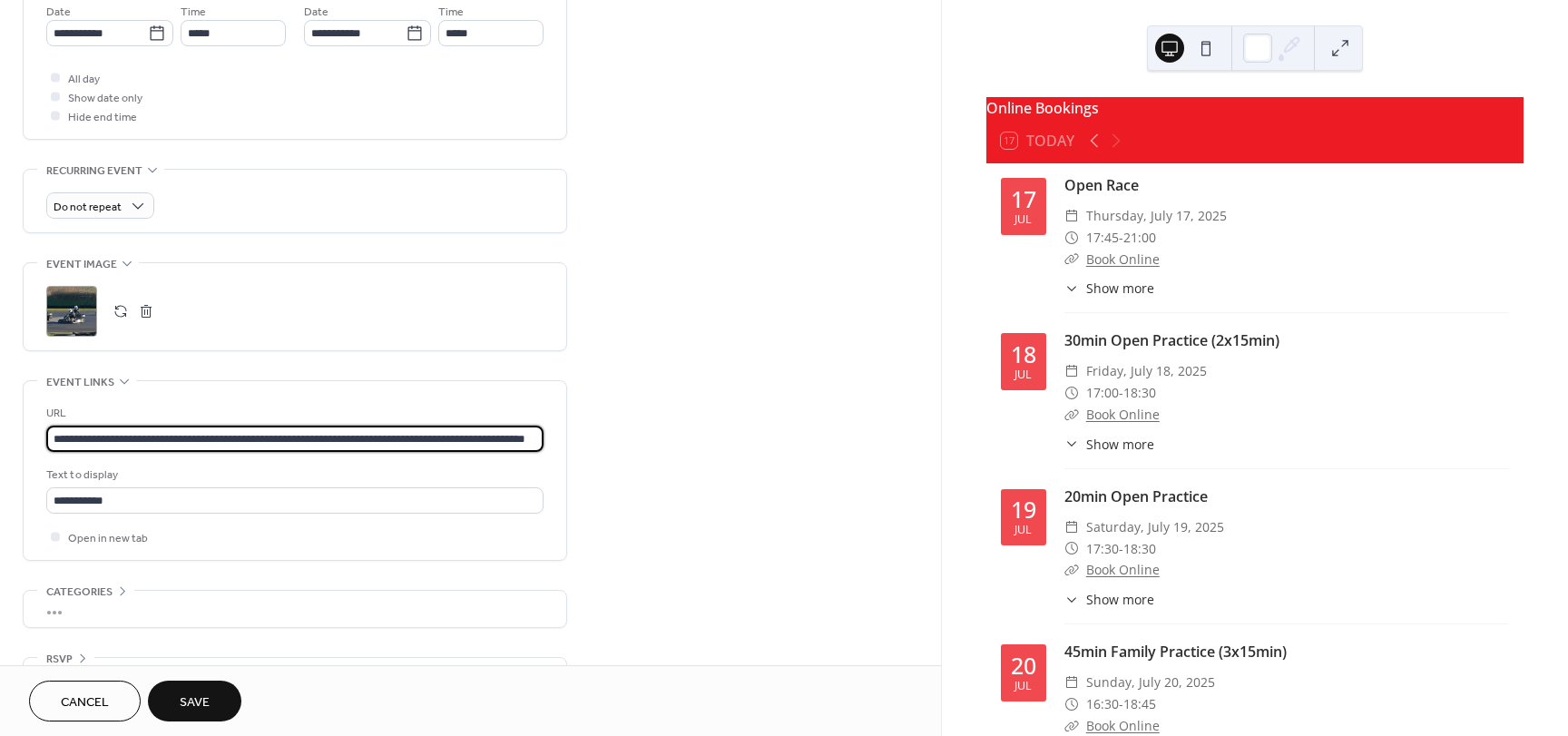 scroll, scrollTop: 0, scrollLeft: 60, axis: horizontal 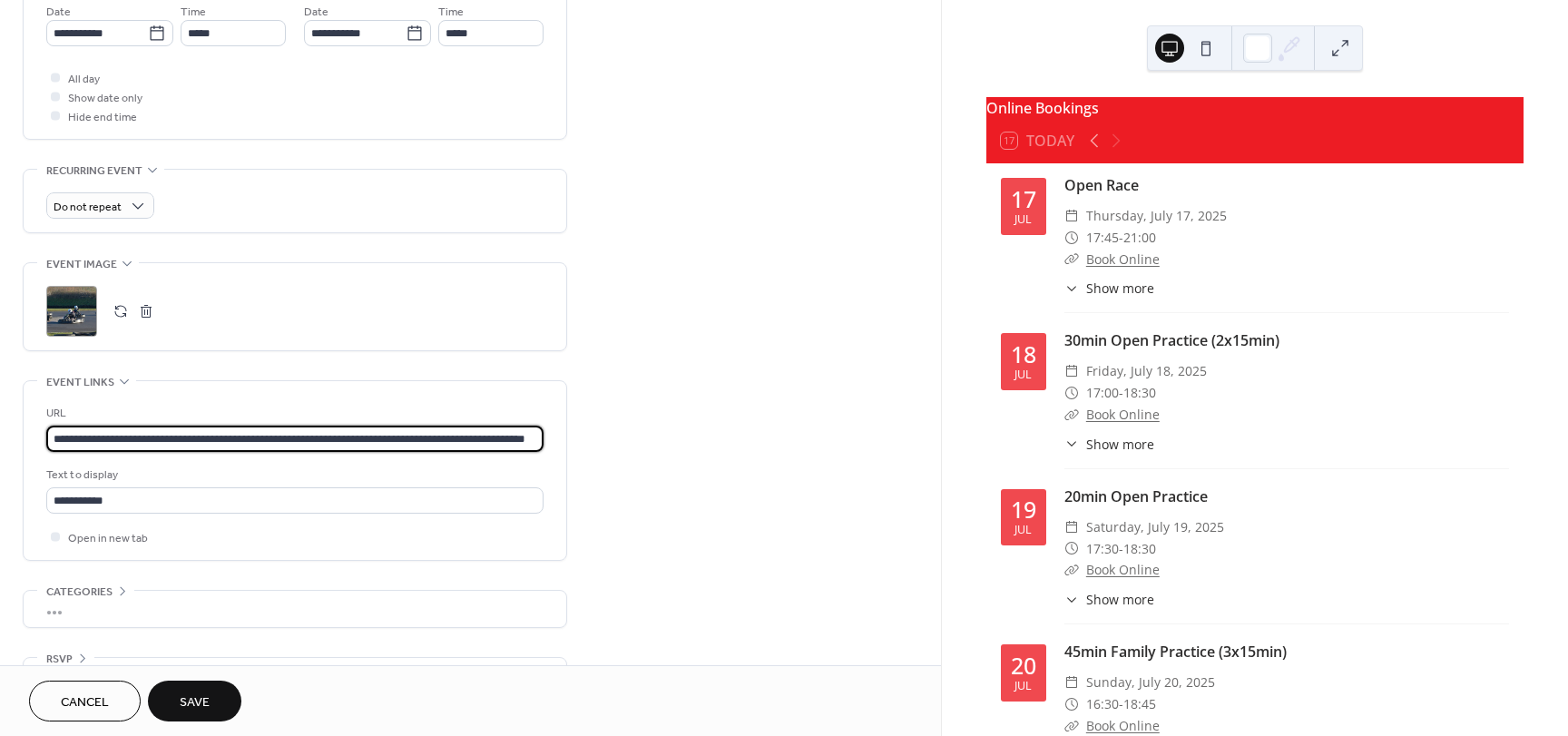 type on "**********" 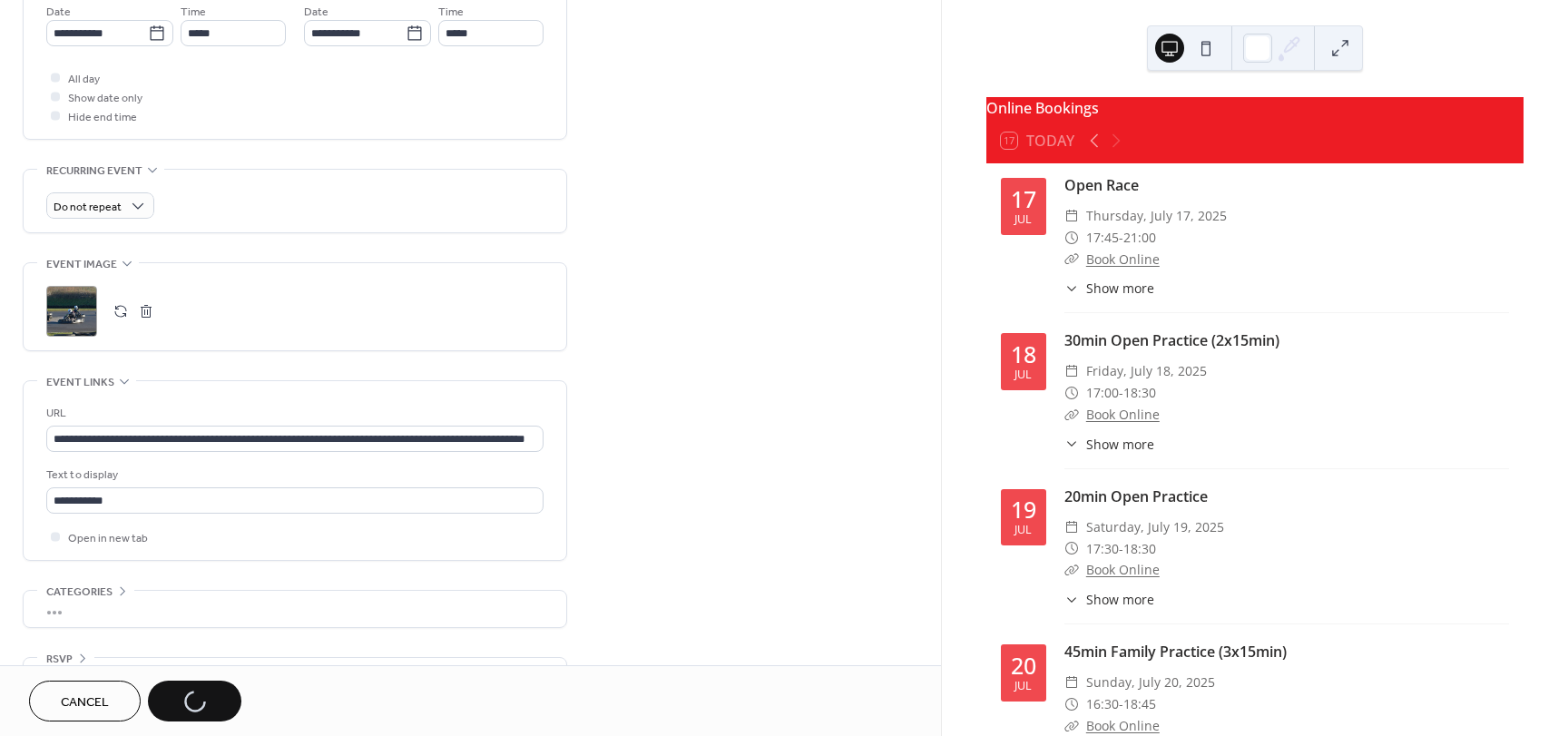 scroll, scrollTop: 0, scrollLeft: 0, axis: both 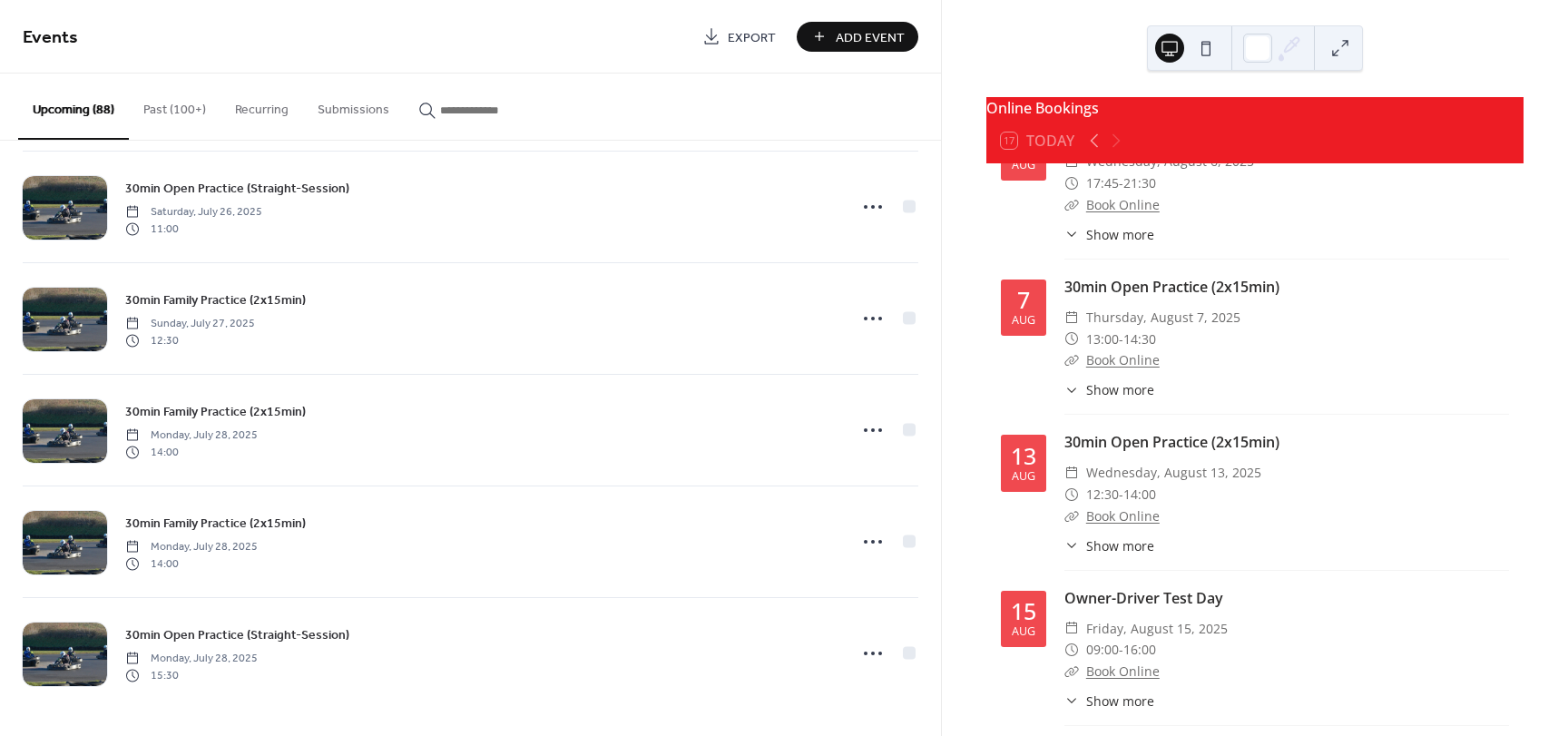 click on "Past (100+)" at bounding box center [174, 105] 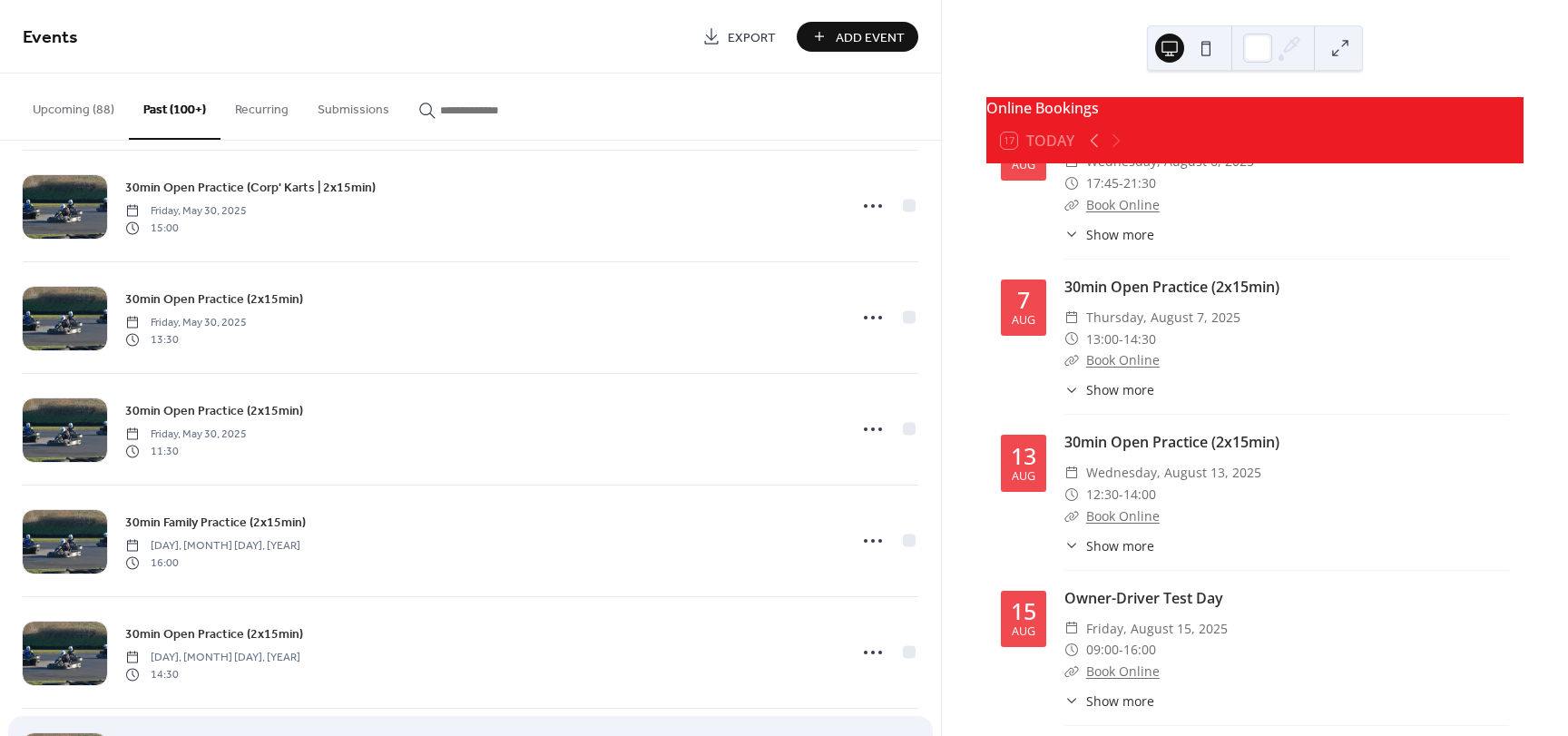 scroll, scrollTop: 7272, scrollLeft: 0, axis: vertical 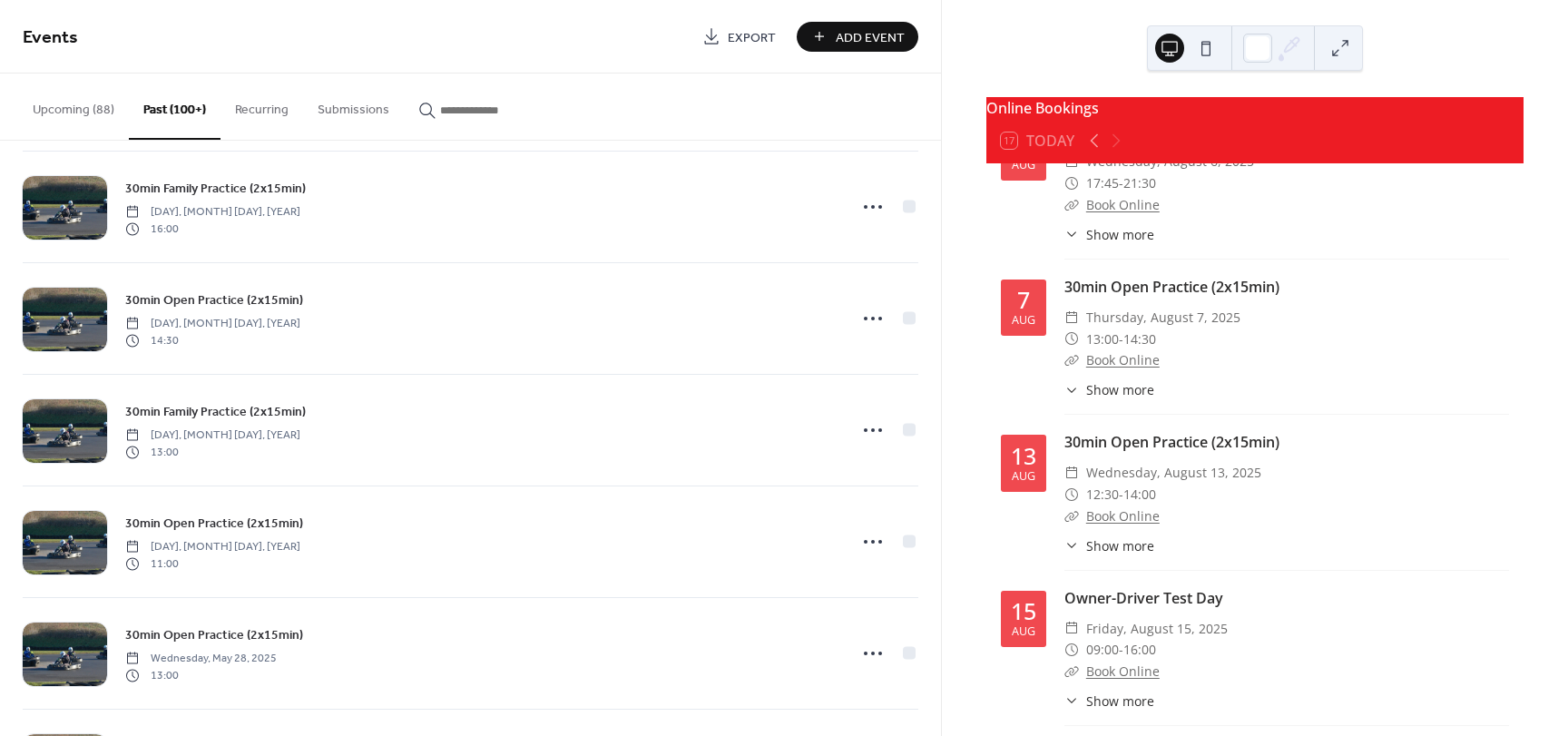 click on "Upcoming (88)" at bounding box center [74, 105] 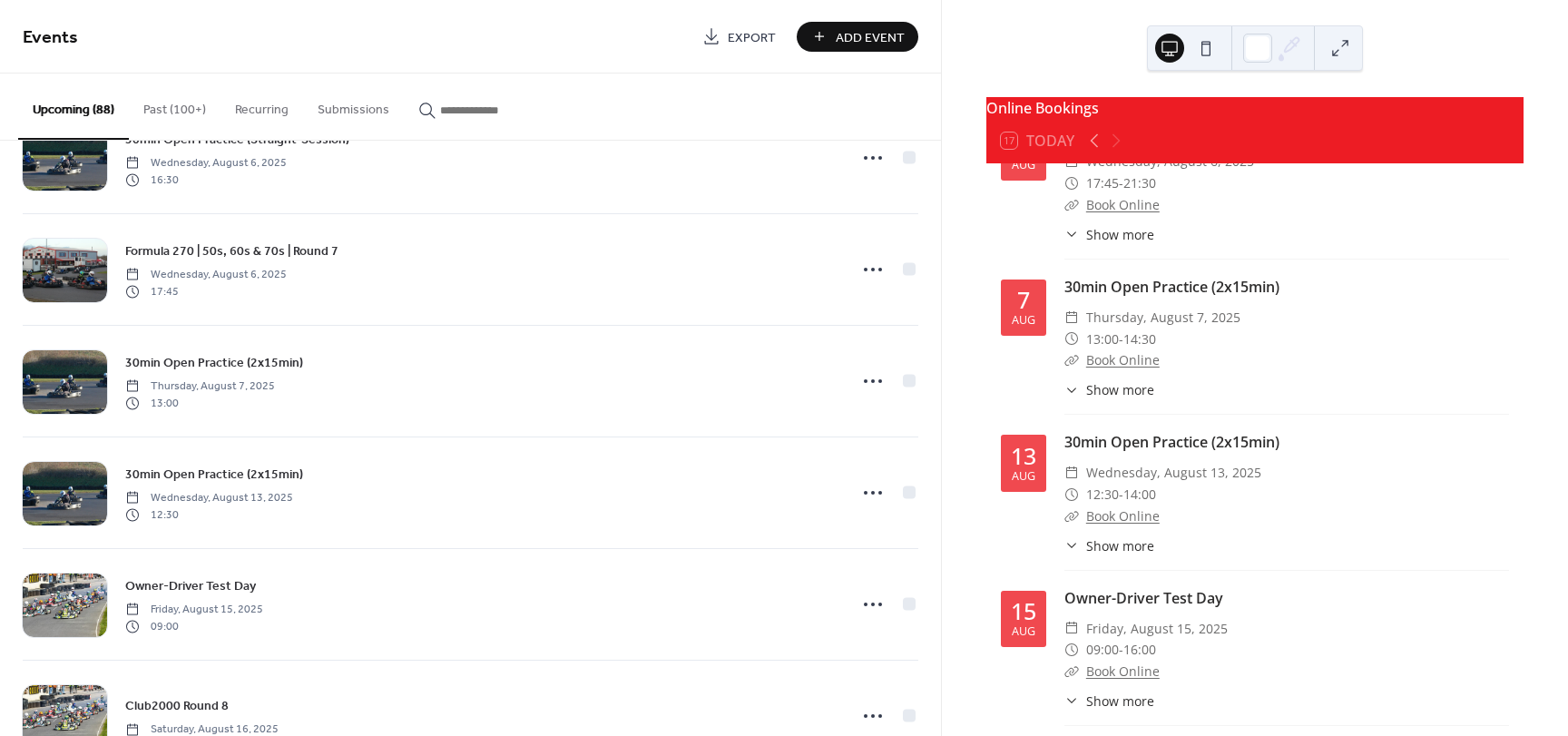 scroll, scrollTop: 7245, scrollLeft: 0, axis: vertical 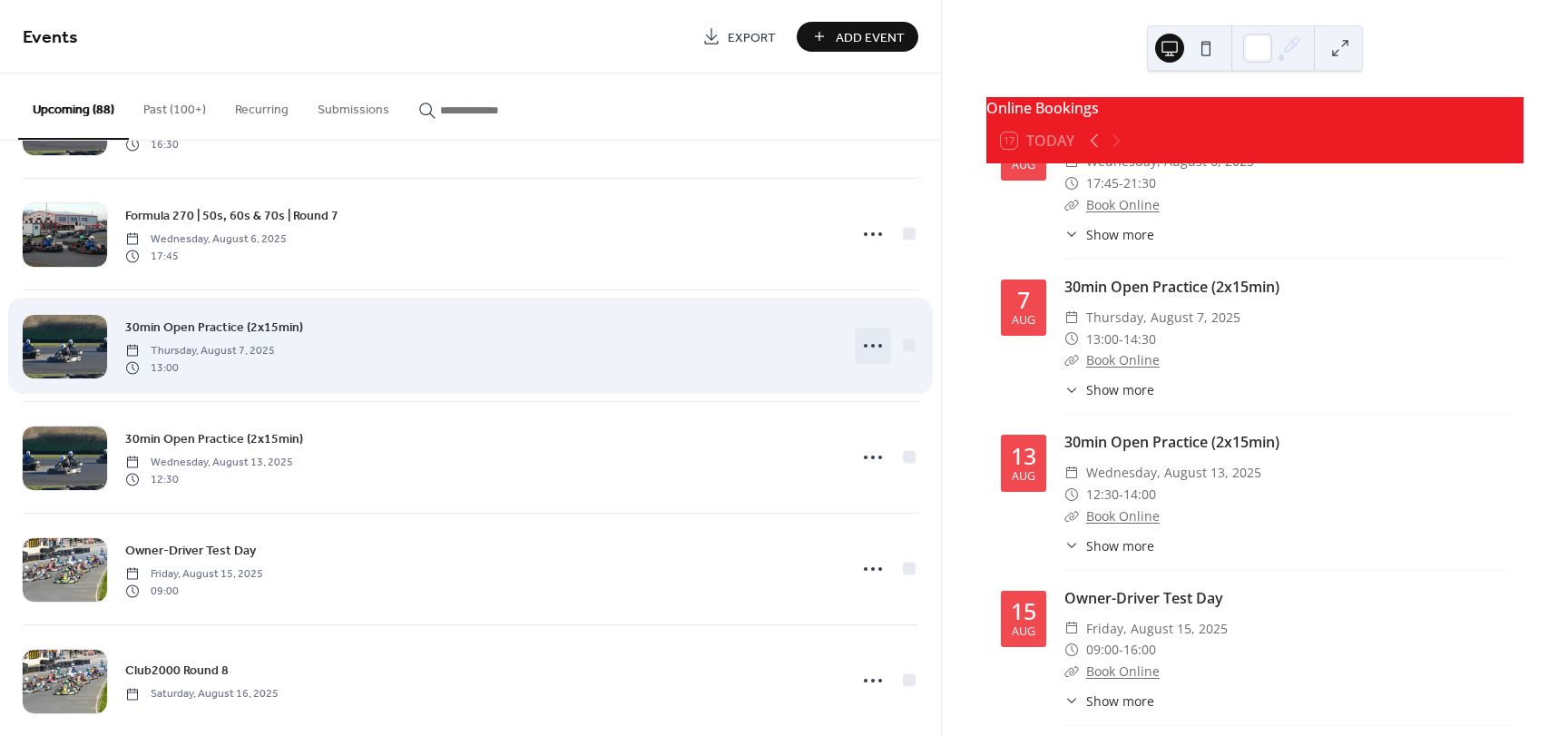 click 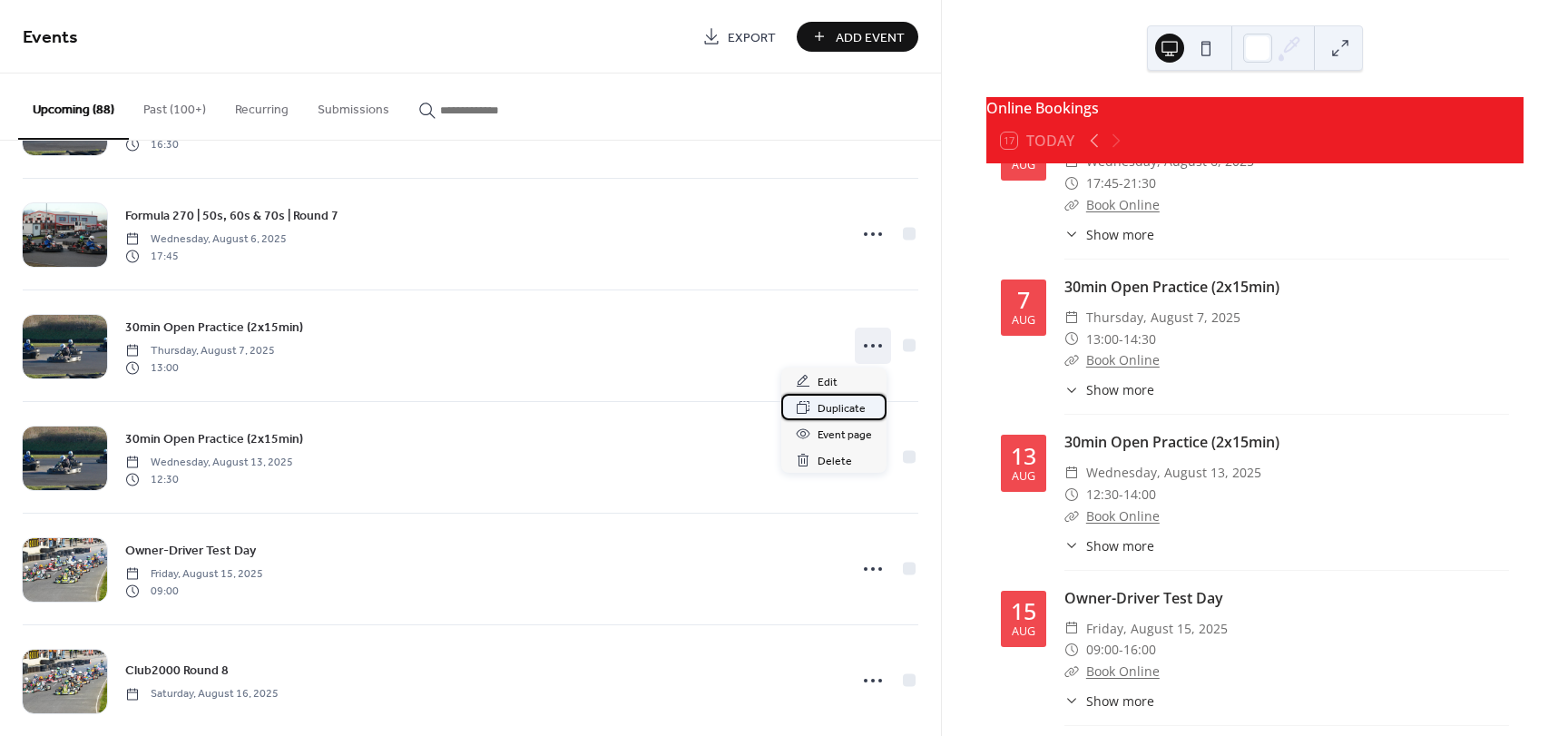 click on "Duplicate" at bounding box center (841, 408) 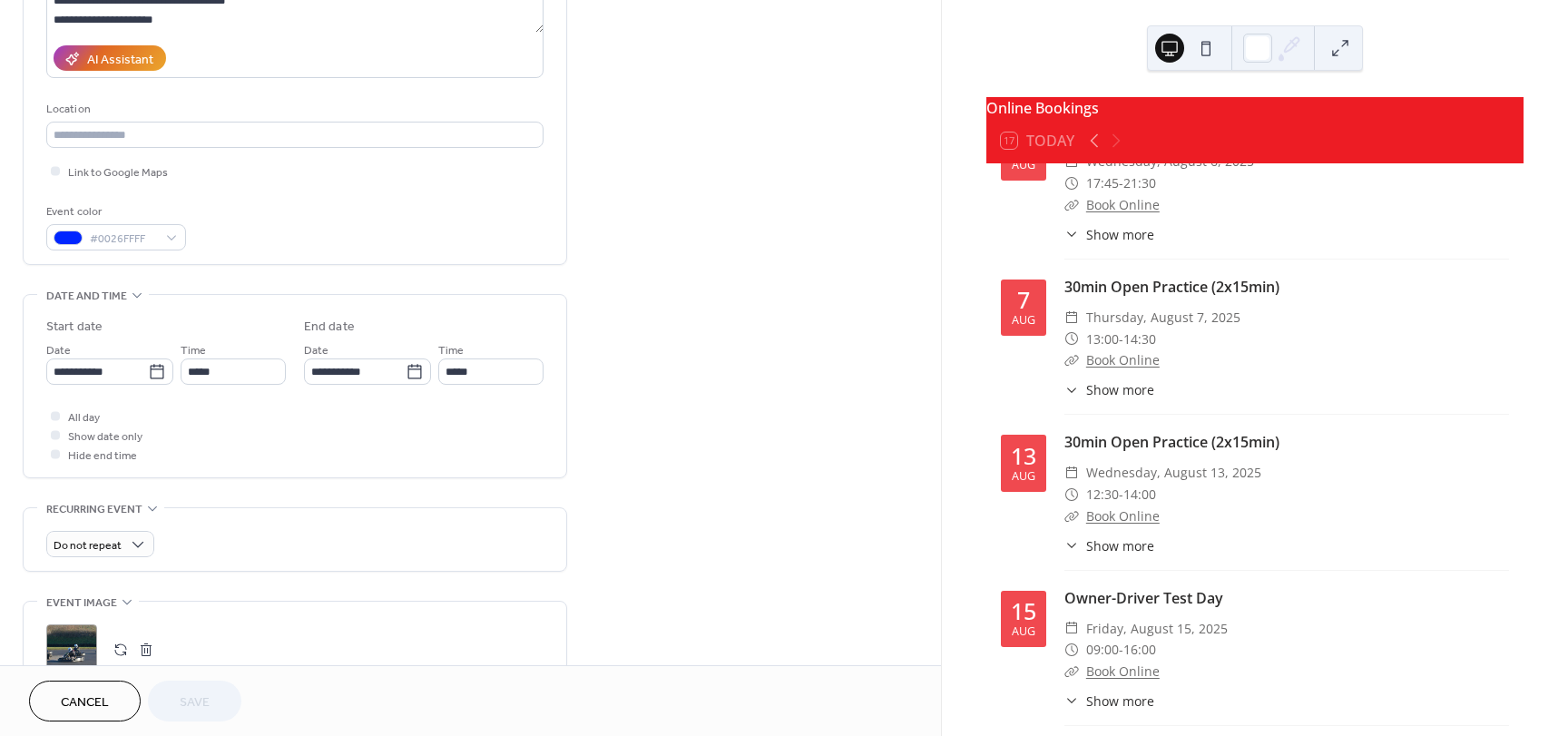 scroll, scrollTop: 363, scrollLeft: 0, axis: vertical 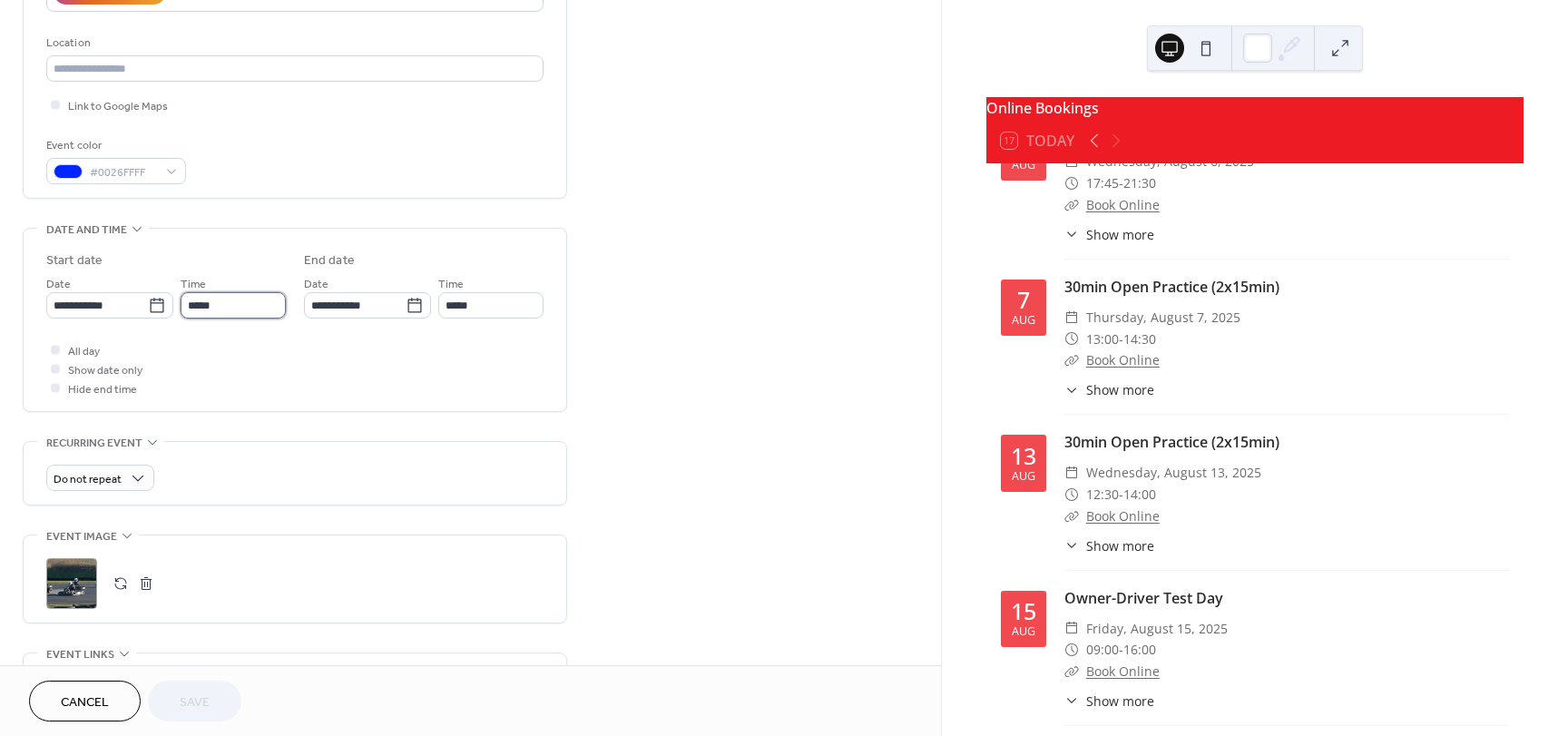 click on "*****" at bounding box center [233, 305] 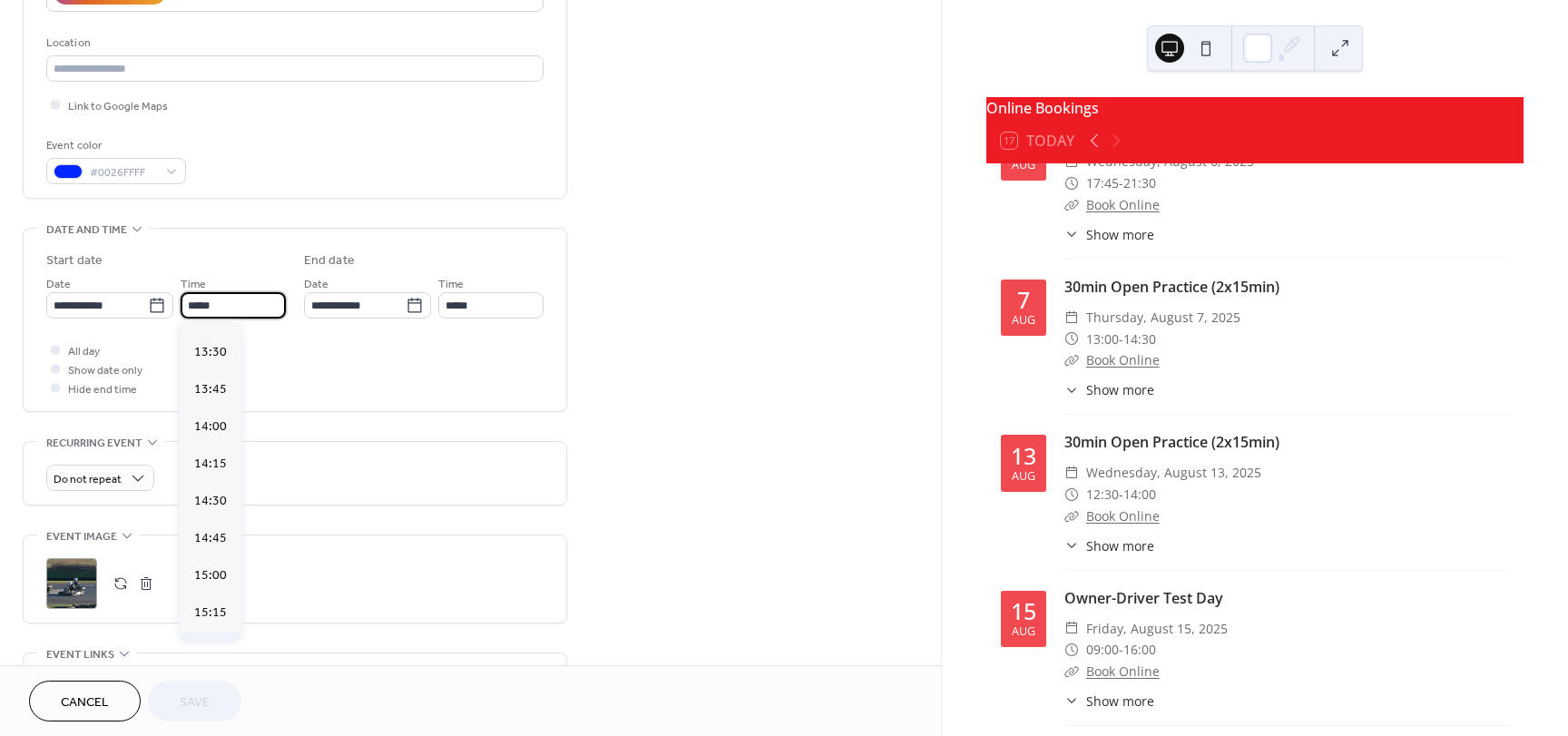 scroll, scrollTop: 2116, scrollLeft: 0, axis: vertical 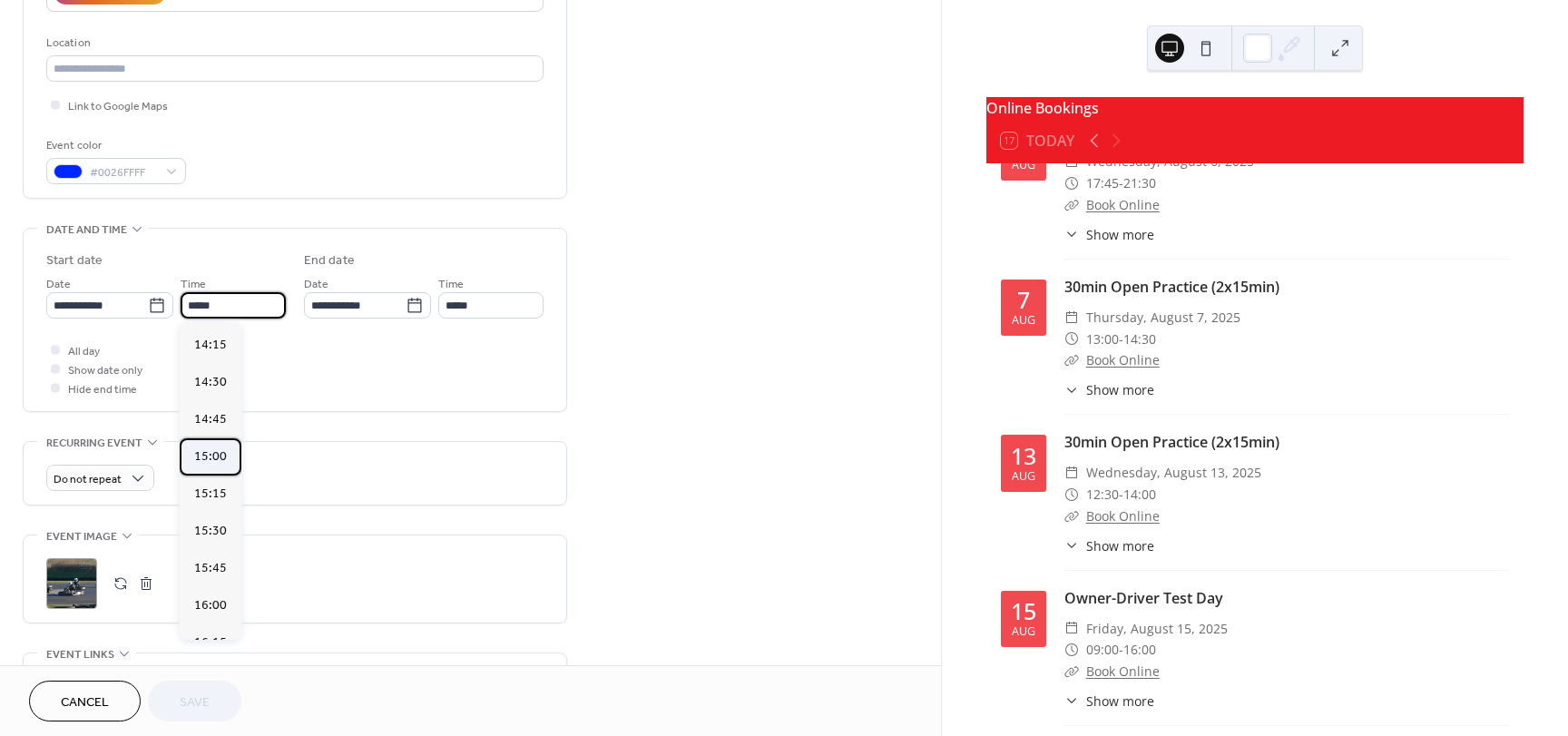 click on "15:00" at bounding box center (211, 456) 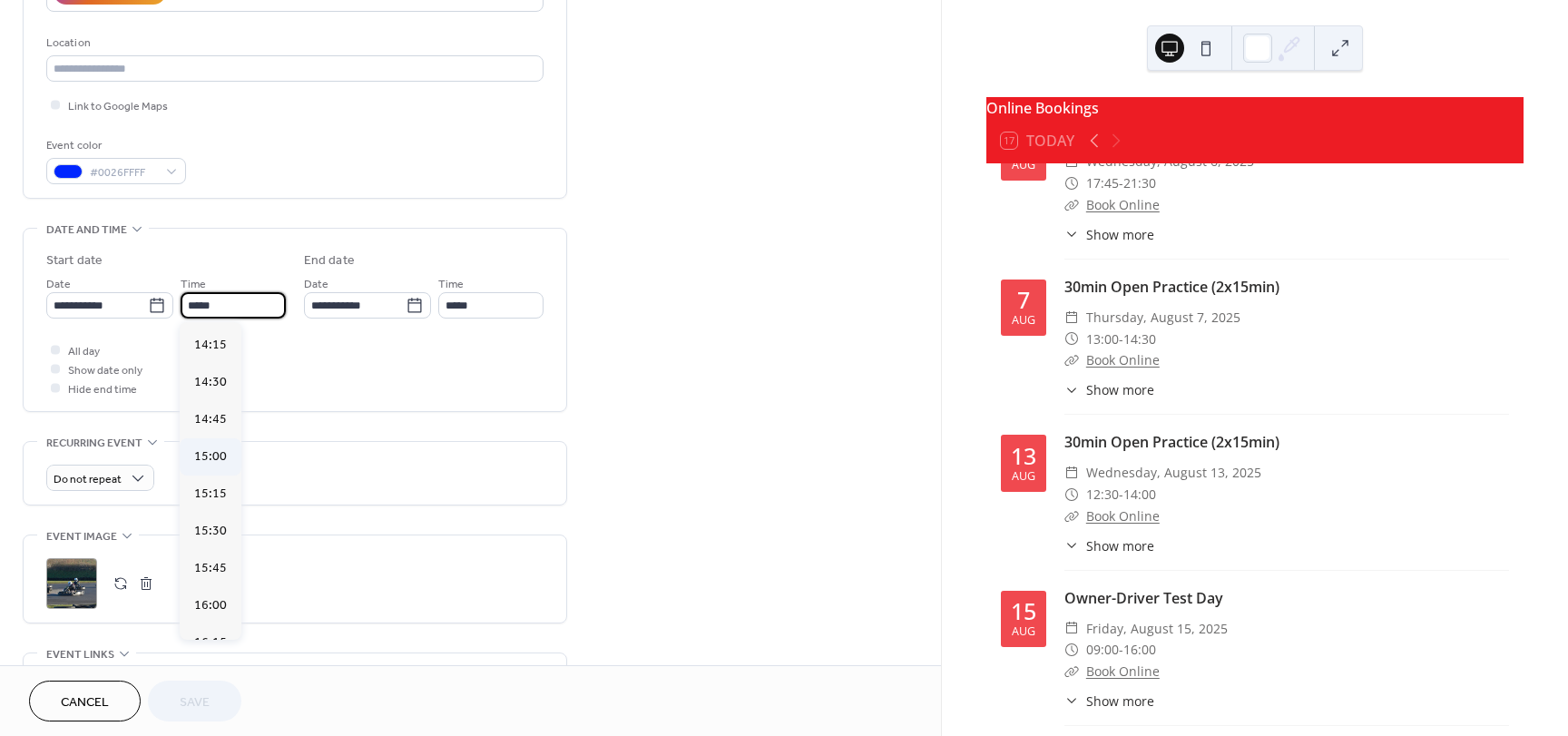 type on "*****" 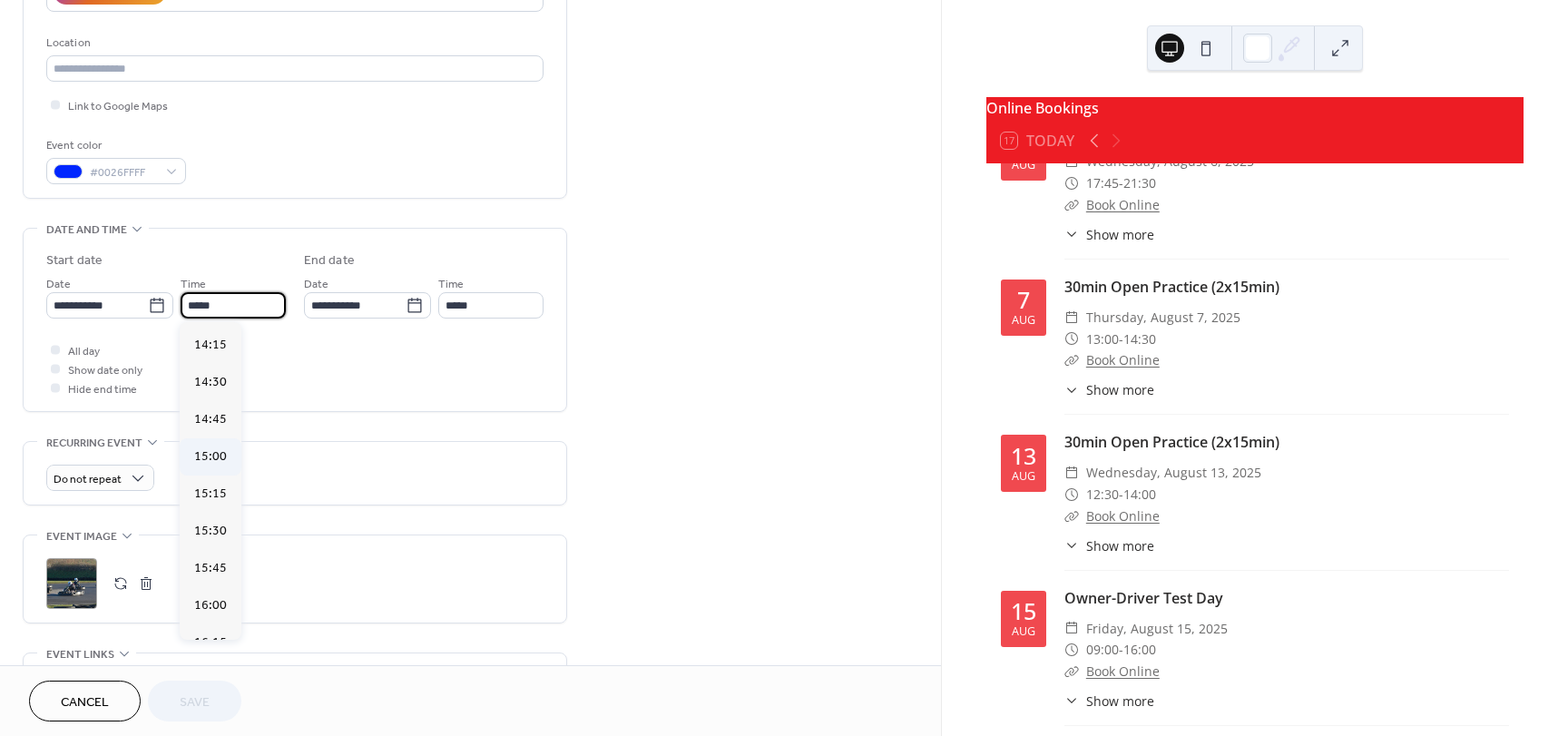type on "*****" 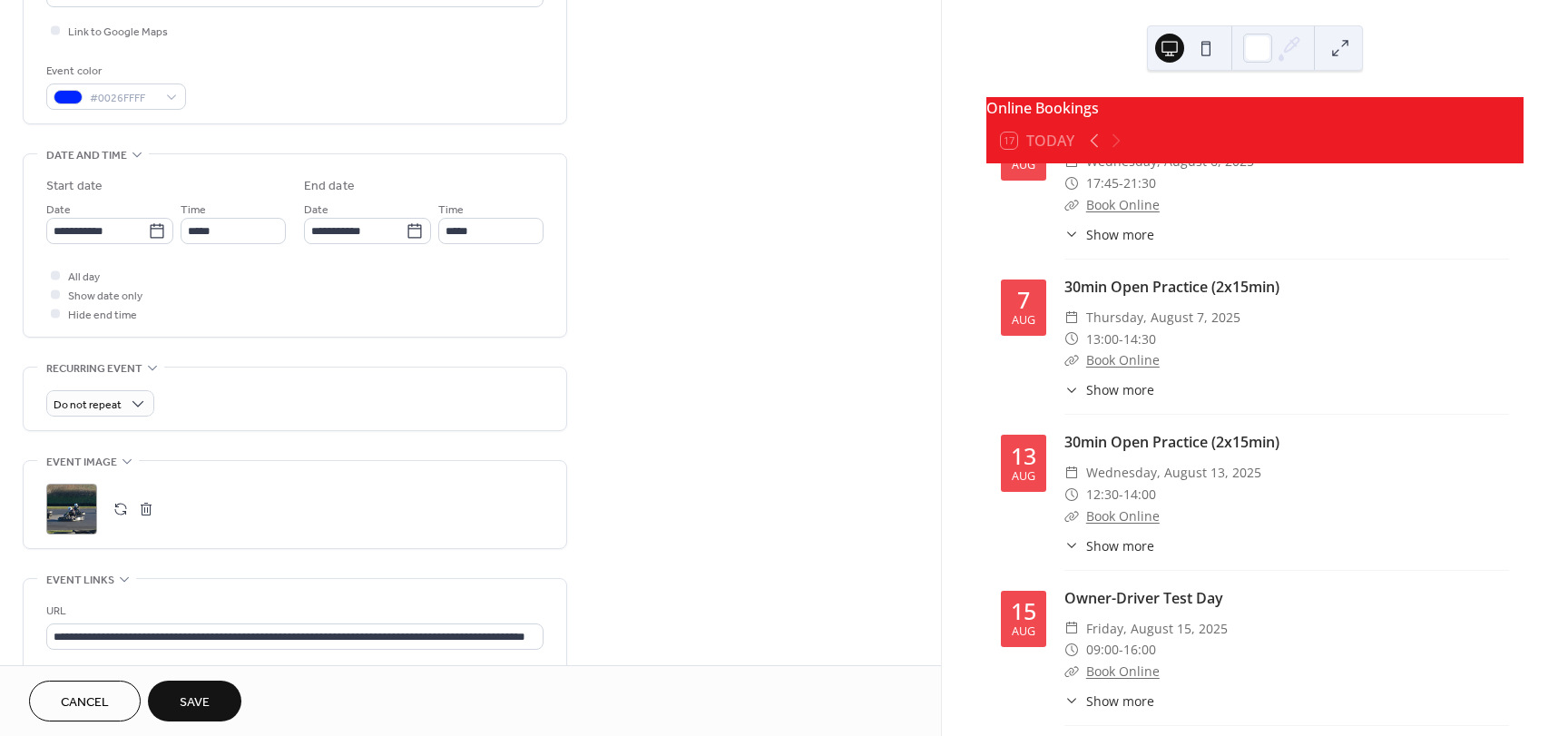 scroll, scrollTop: 545, scrollLeft: 0, axis: vertical 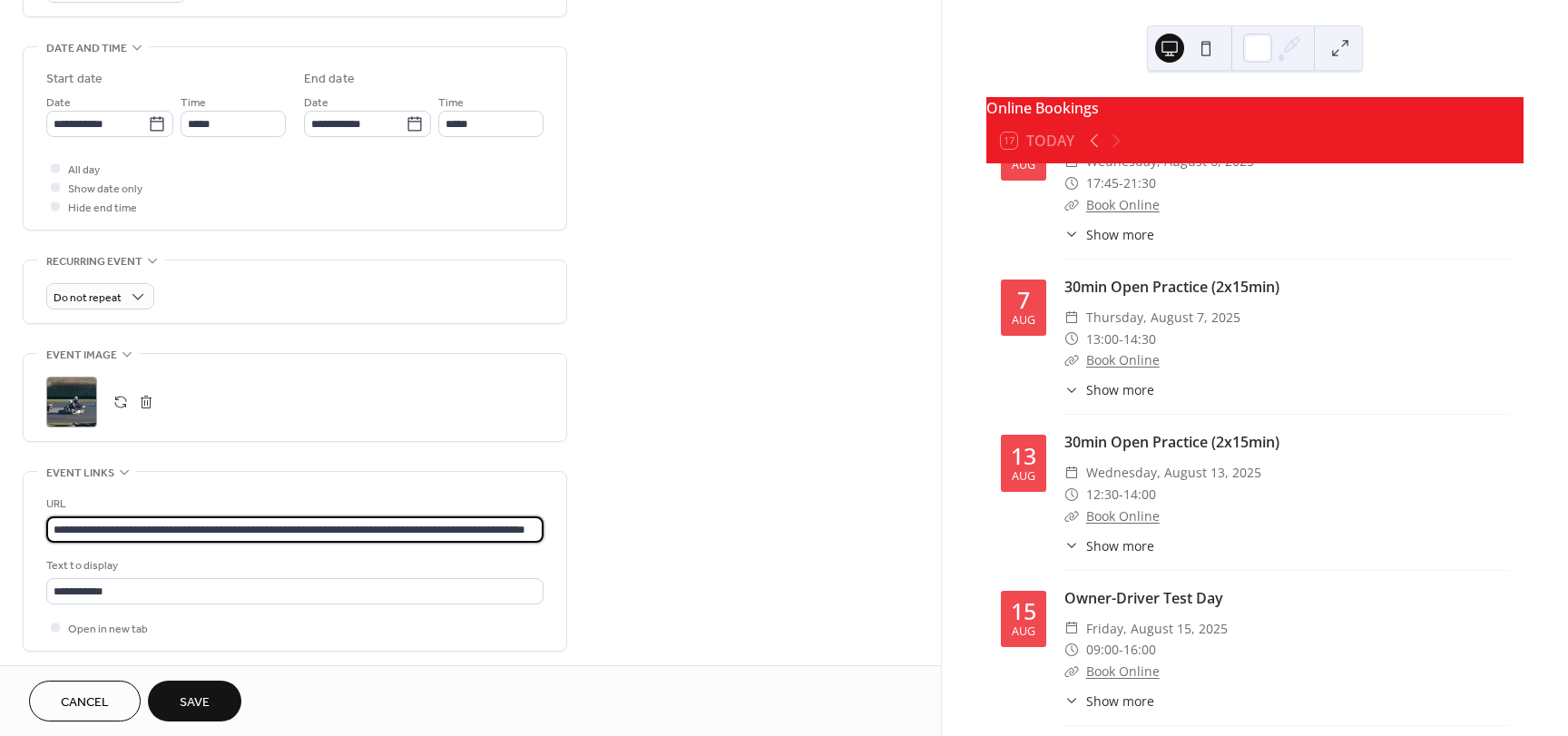 click on "**********" at bounding box center (295, 529) 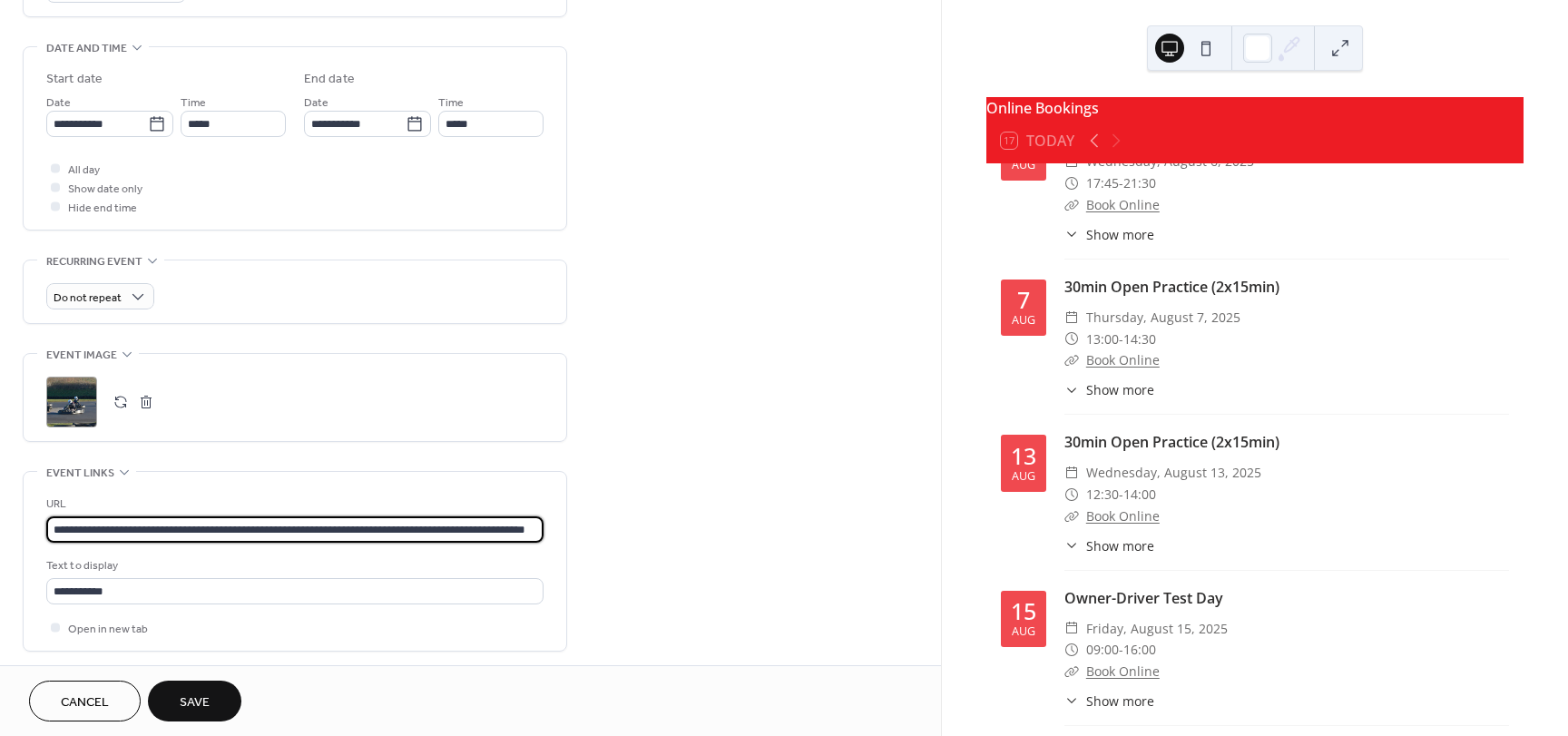 scroll, scrollTop: 0, scrollLeft: 60, axis: horizontal 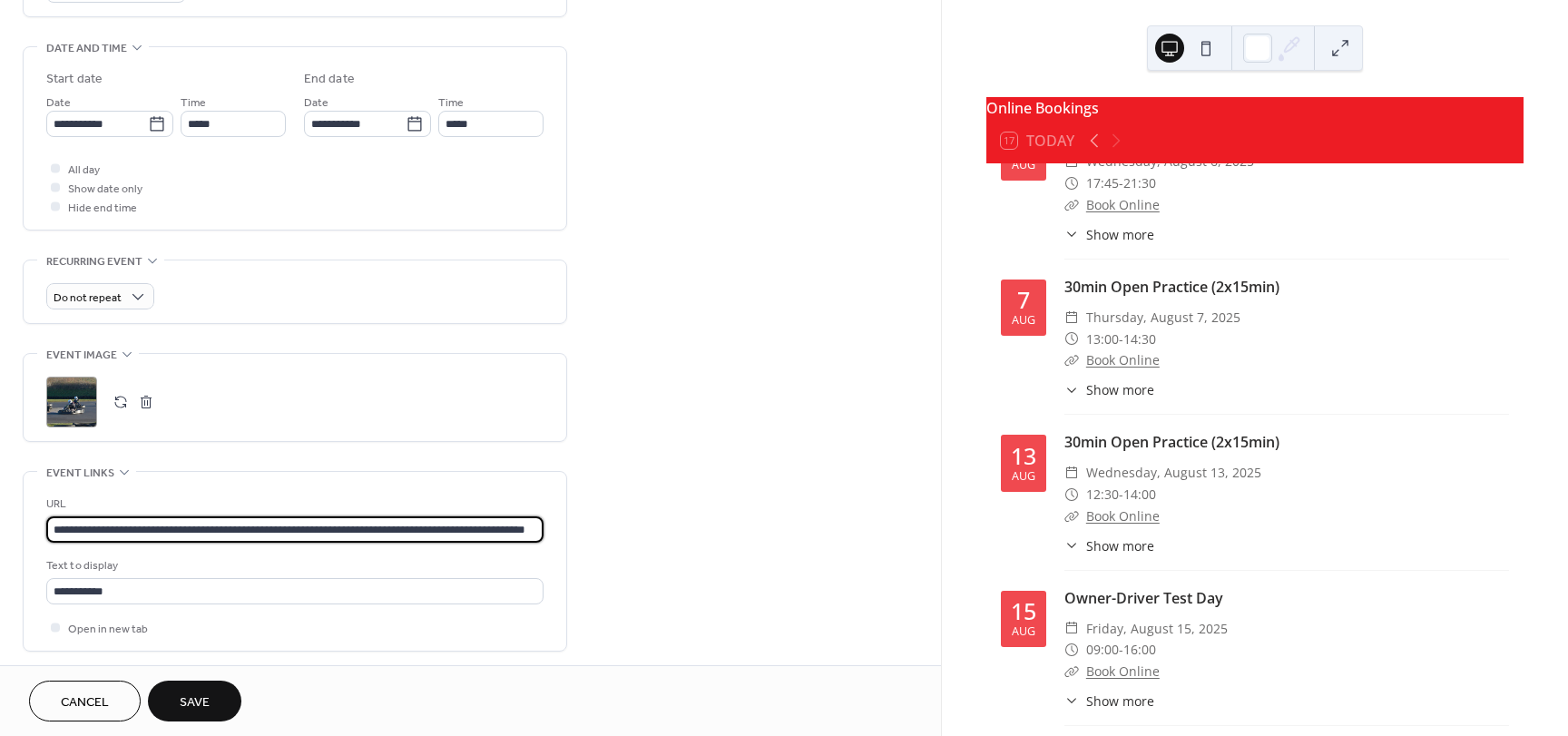 click on "Save" at bounding box center [194, 701] 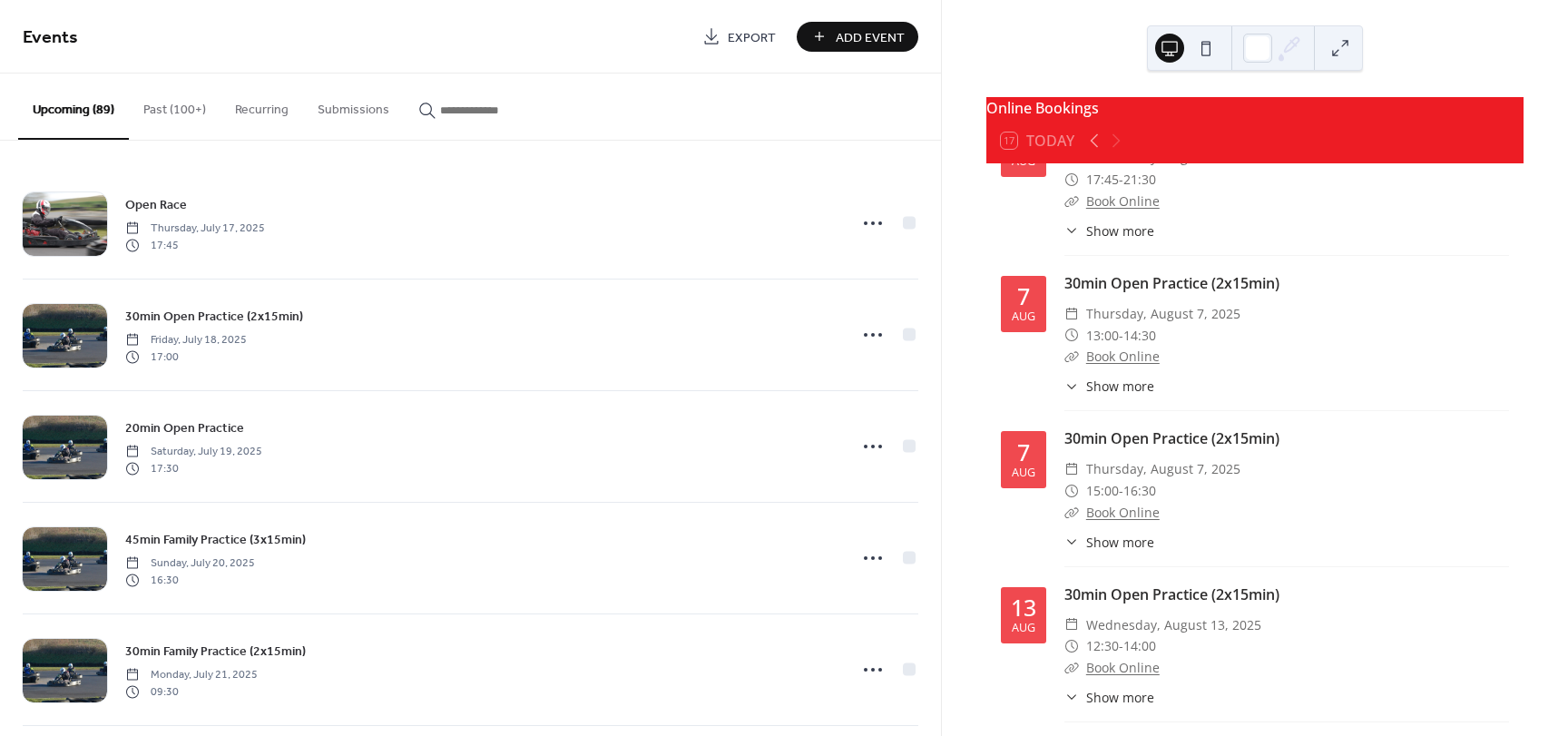 scroll, scrollTop: 10164, scrollLeft: 0, axis: vertical 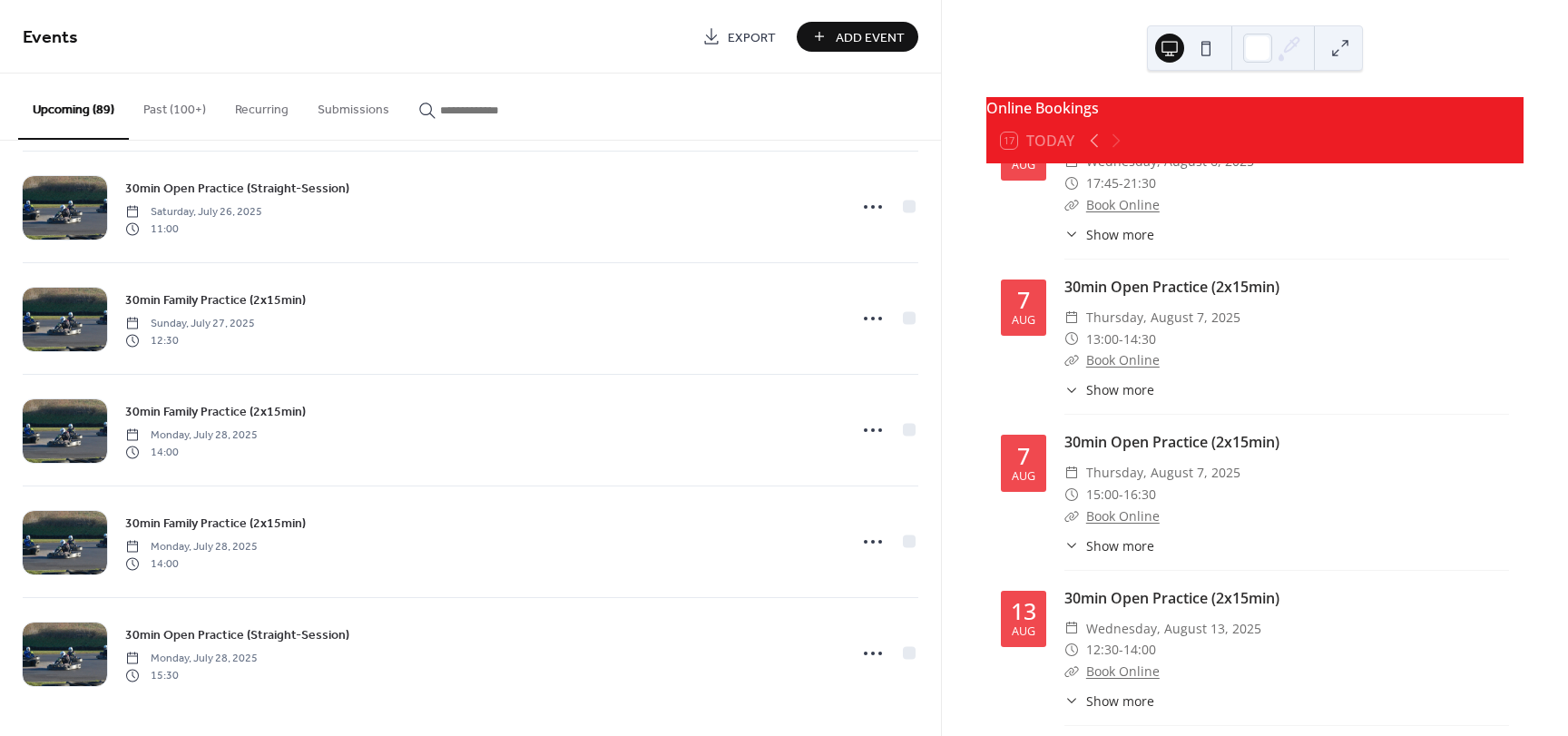 click on "Past (100+)" at bounding box center [174, 105] 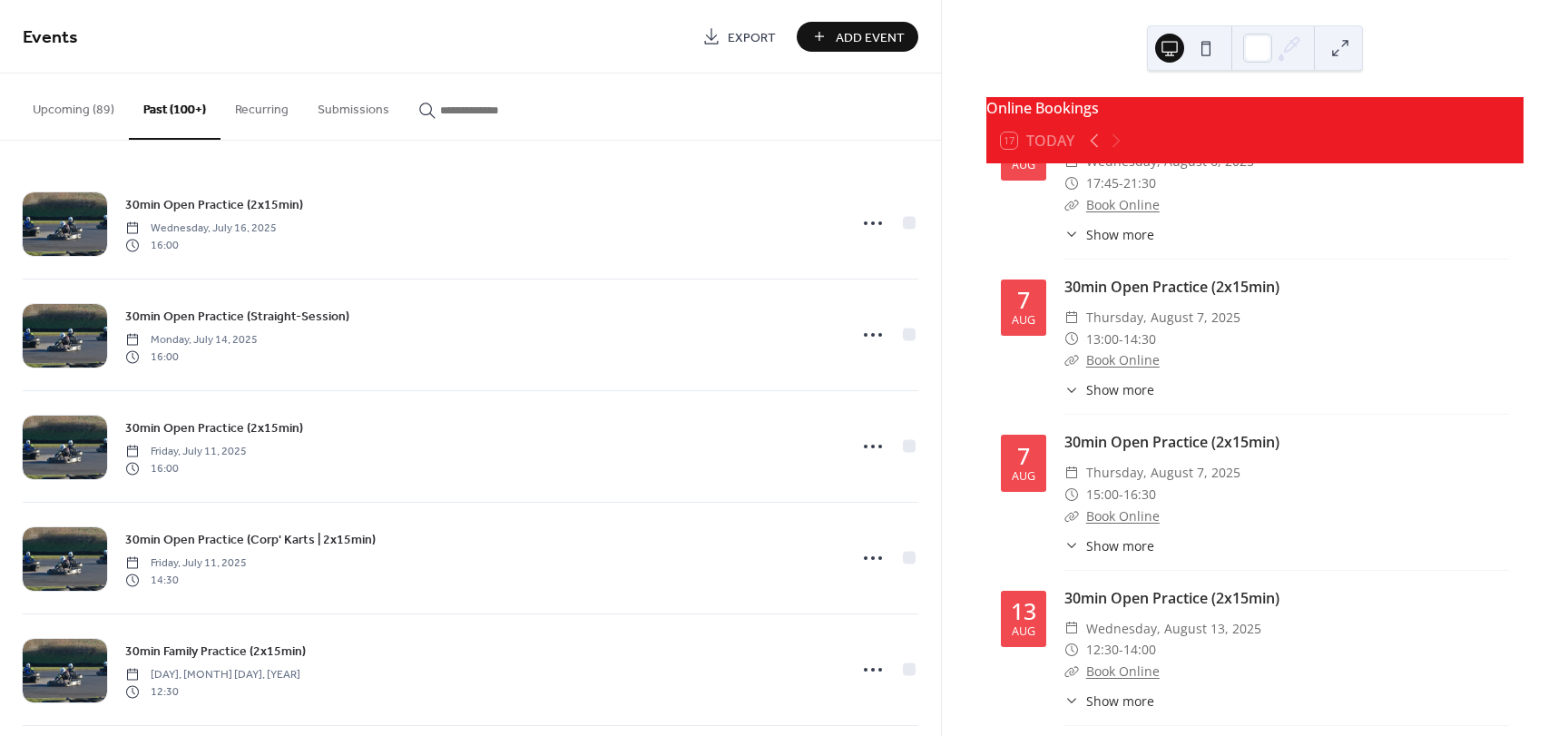 click on "Upcoming (89)" at bounding box center [74, 105] 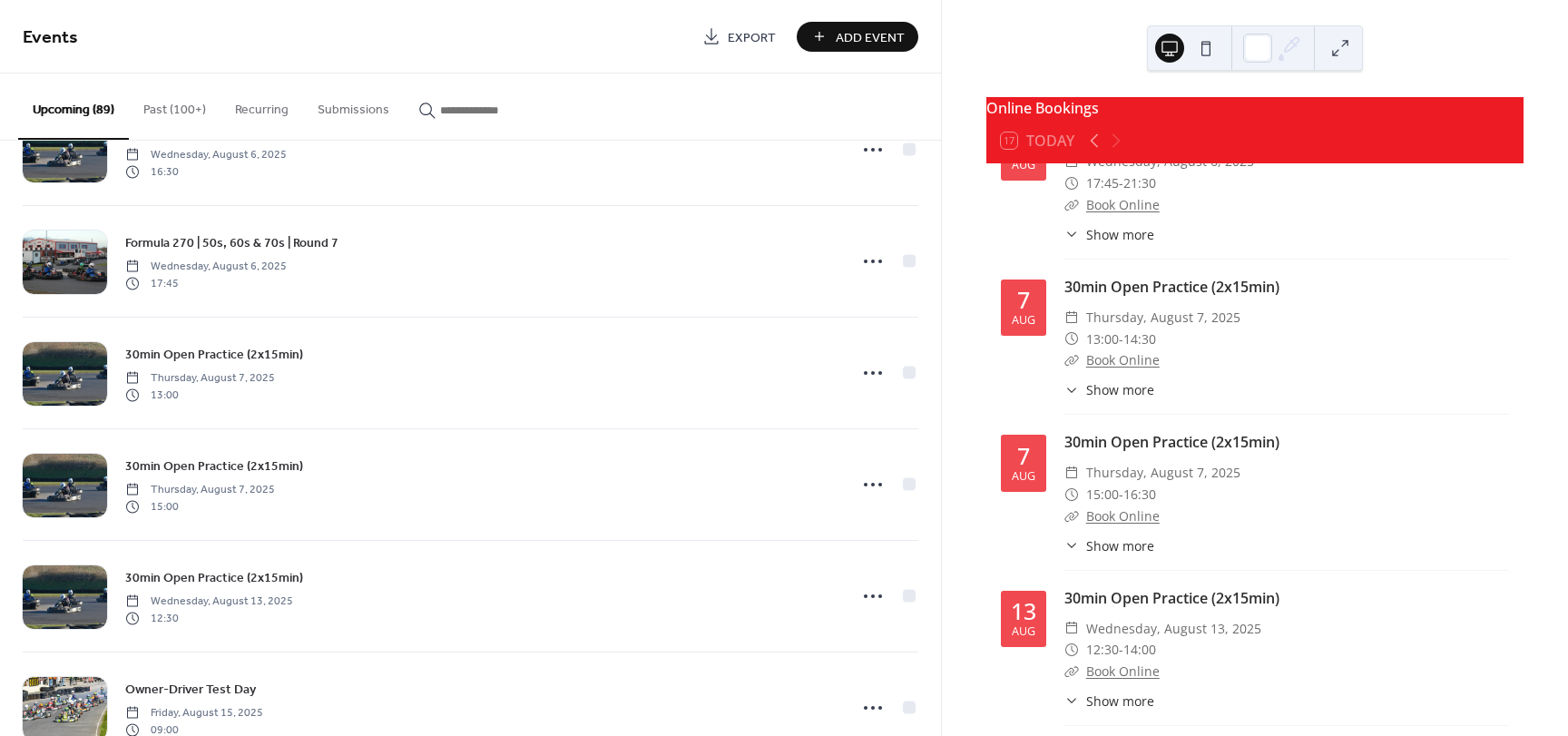 scroll, scrollTop: 7272, scrollLeft: 0, axis: vertical 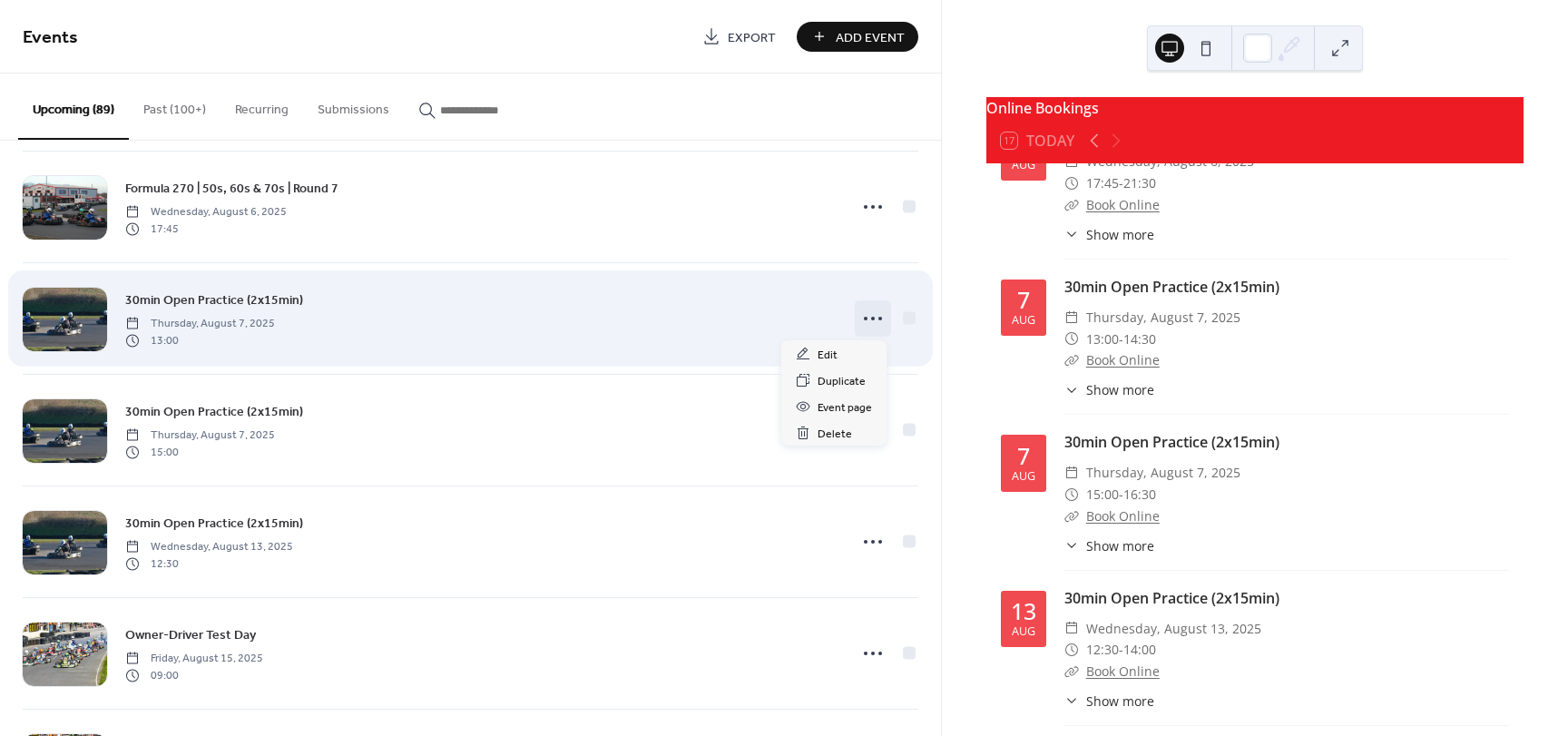 click 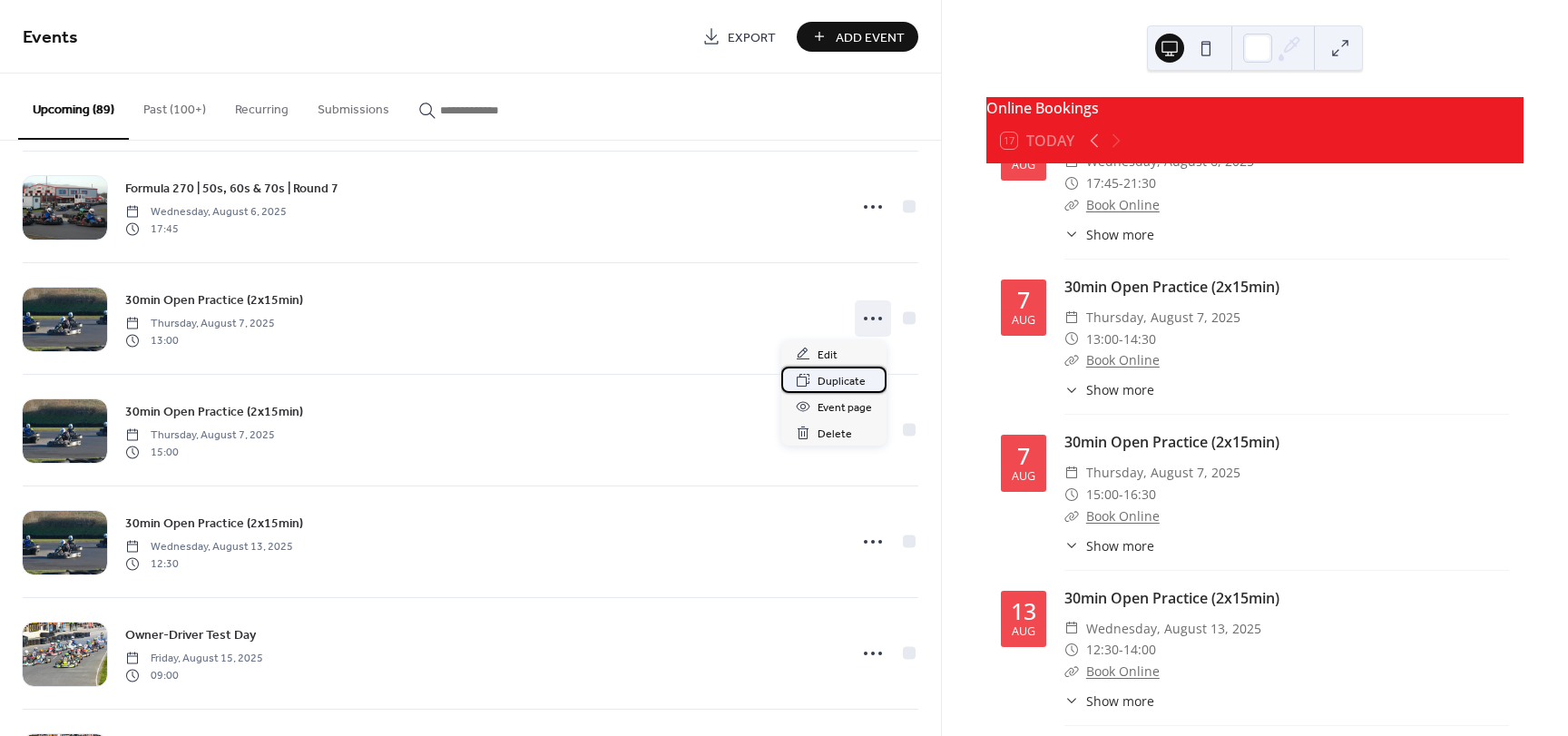click on "Duplicate" at bounding box center [841, 381] 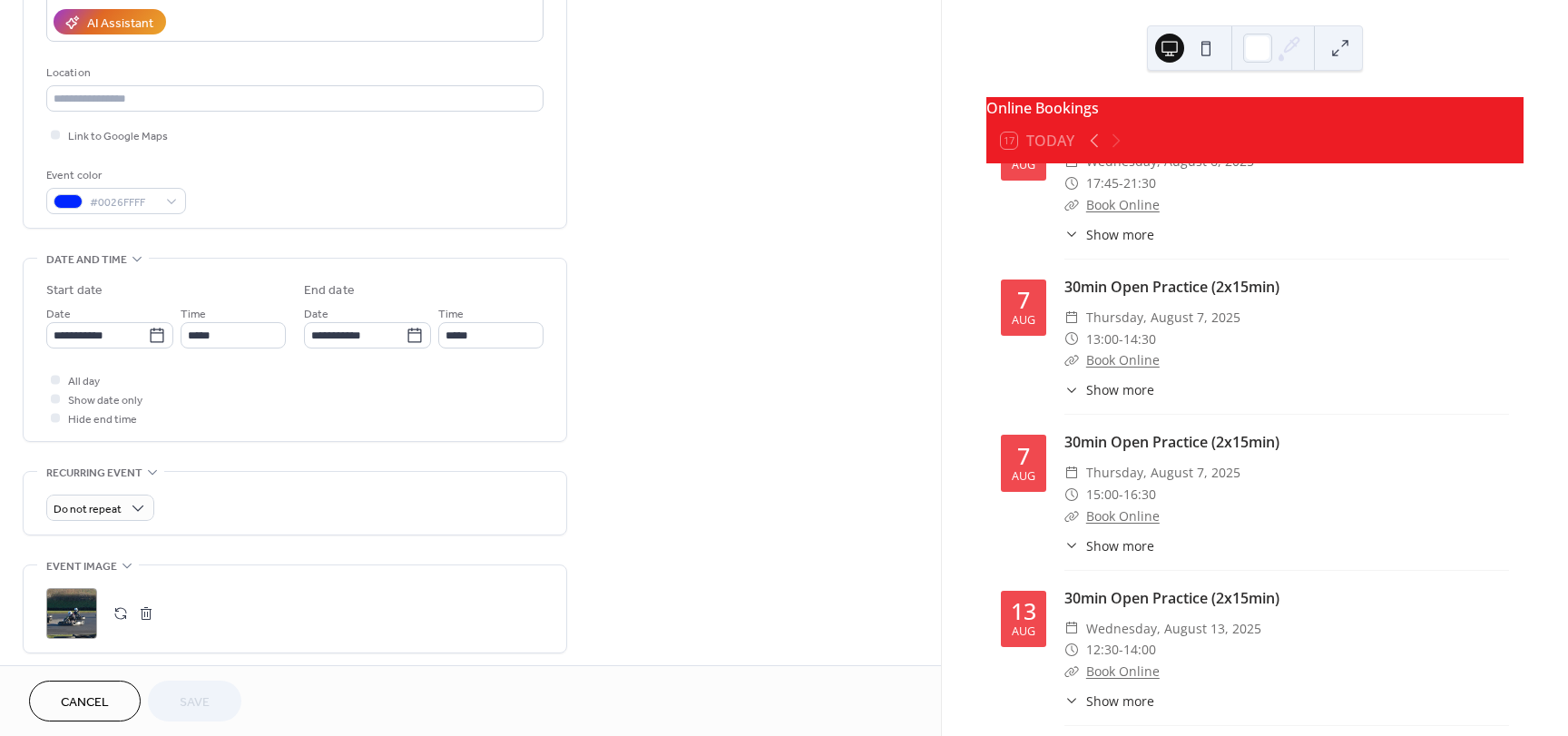 scroll, scrollTop: 363, scrollLeft: 0, axis: vertical 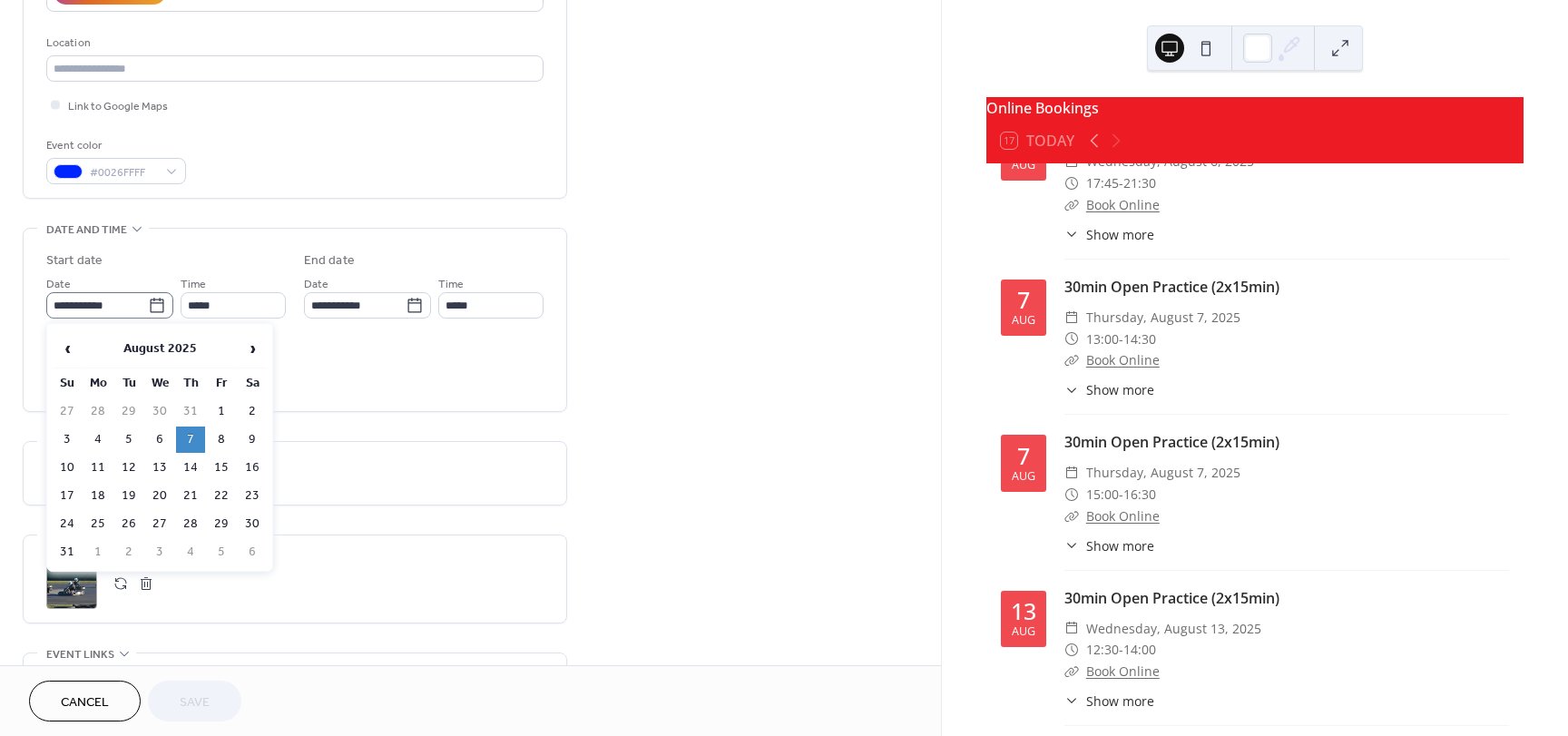 click 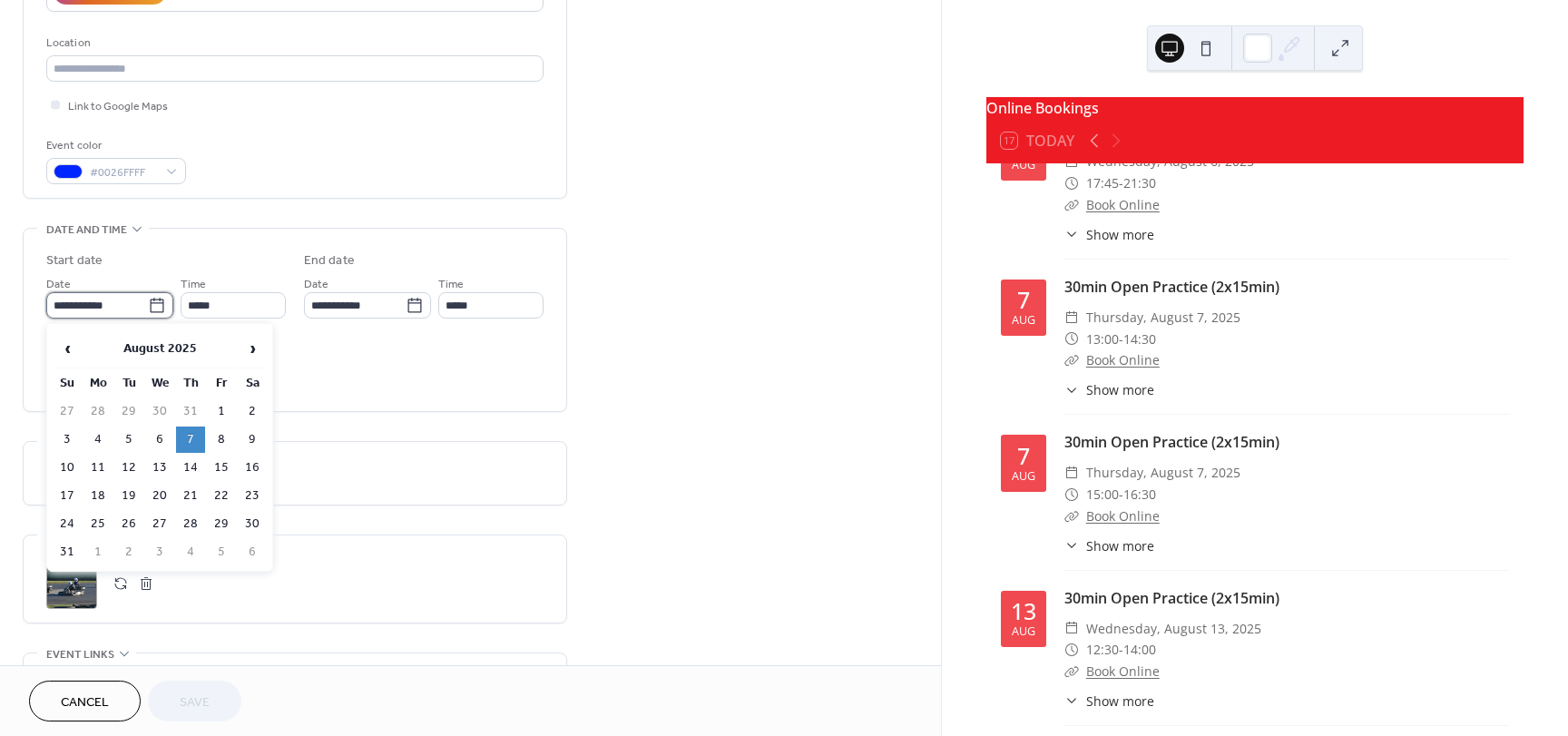 click on "**********" at bounding box center [97, 305] 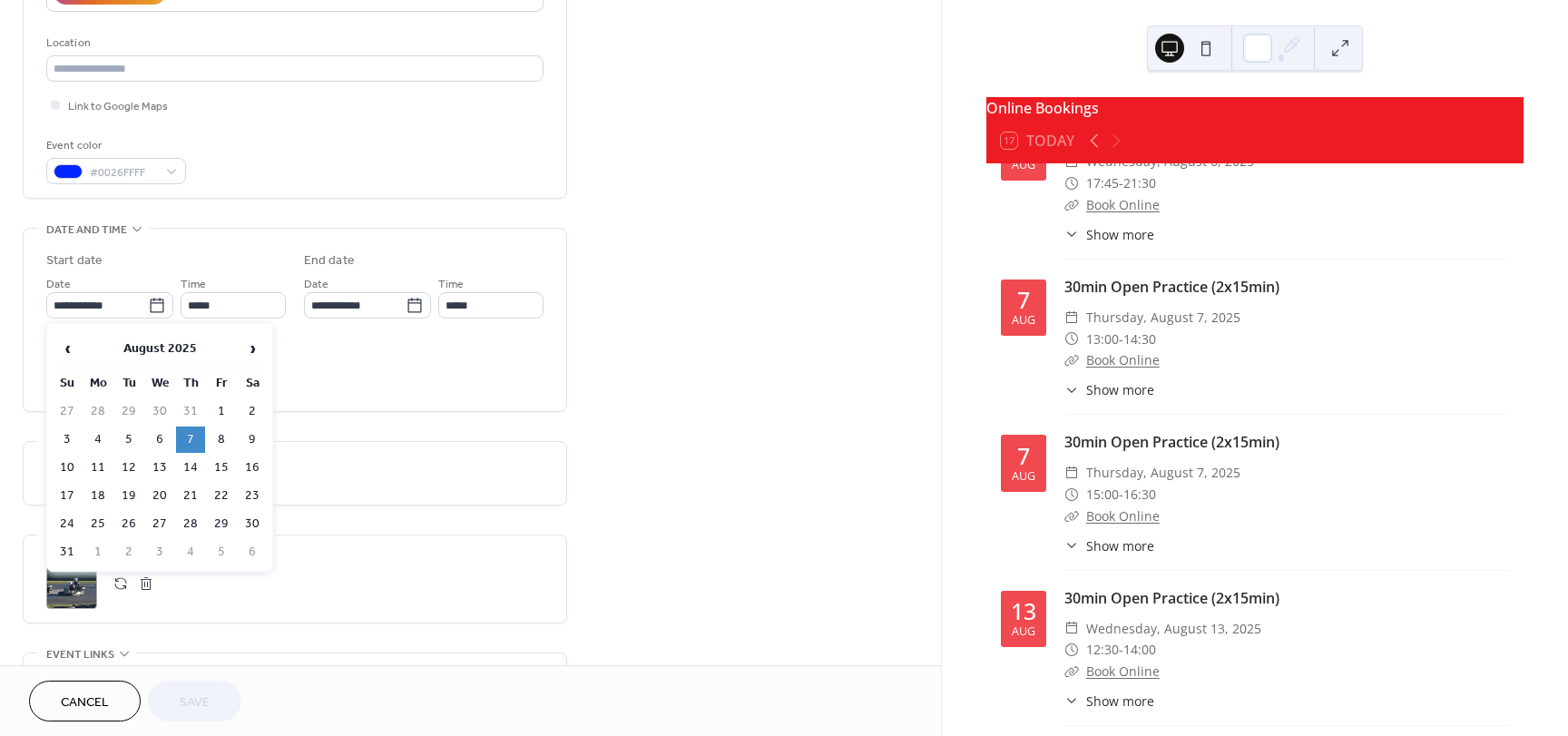 click on "11" at bounding box center (98, 467) 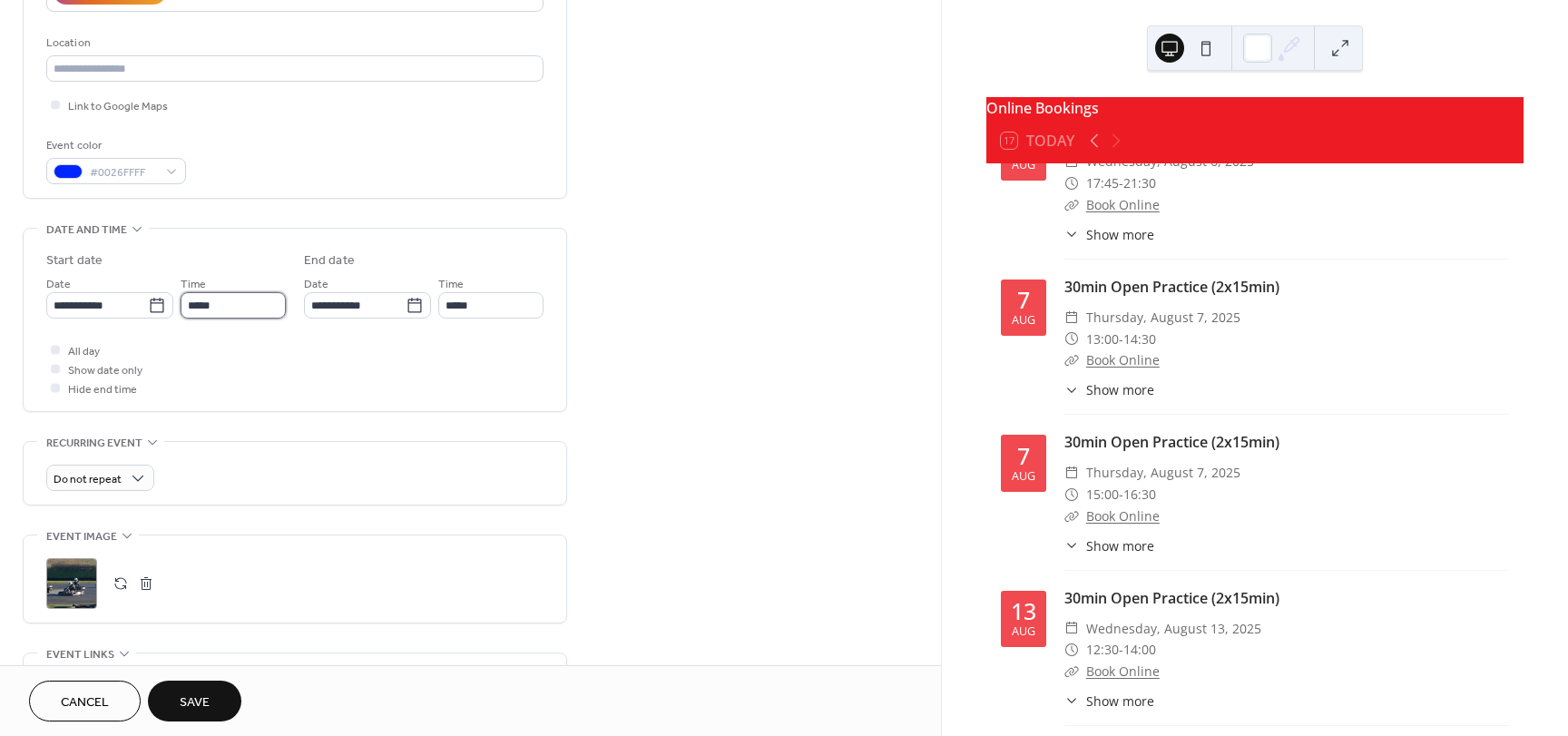click on "*****" at bounding box center [233, 305] 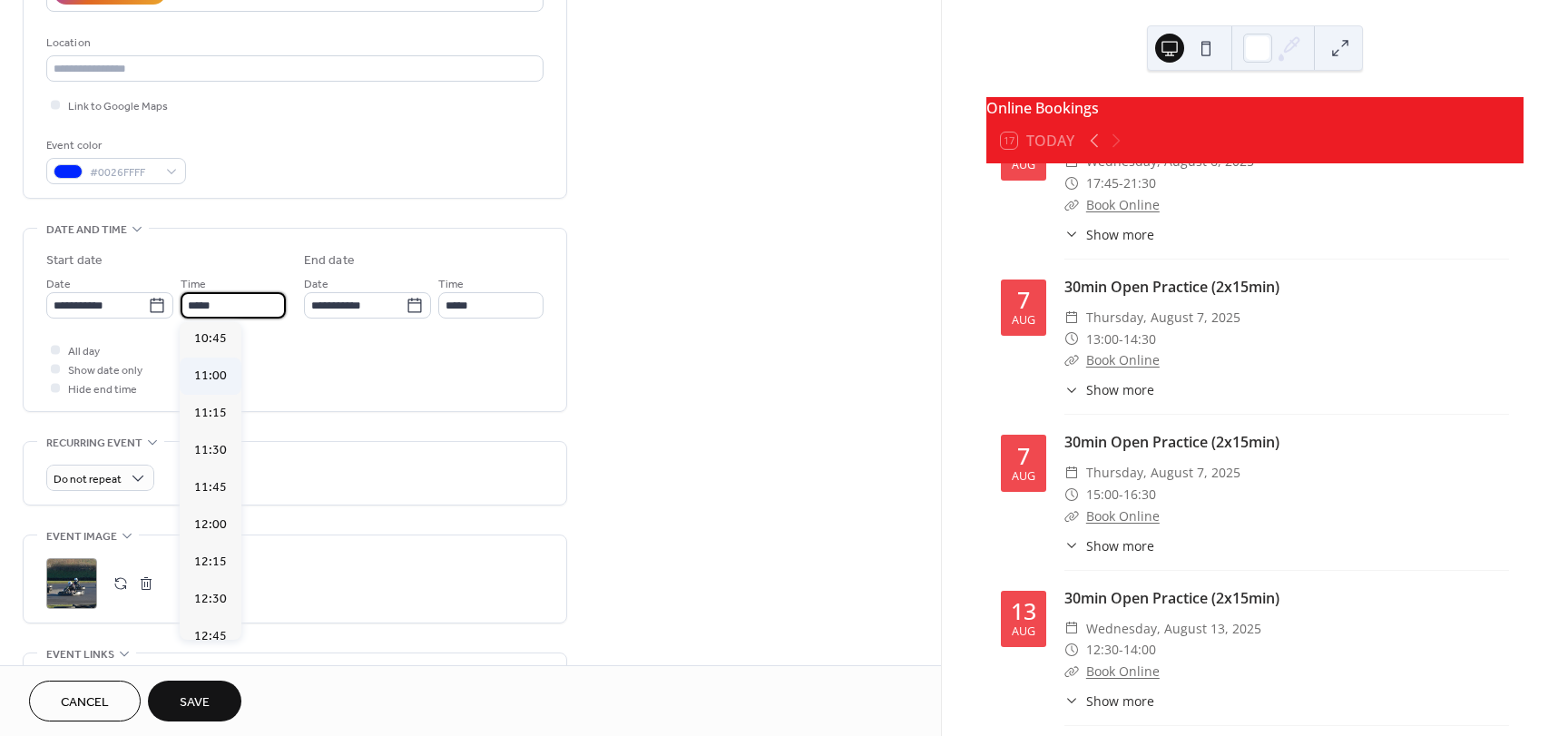 scroll, scrollTop: 1572, scrollLeft: 0, axis: vertical 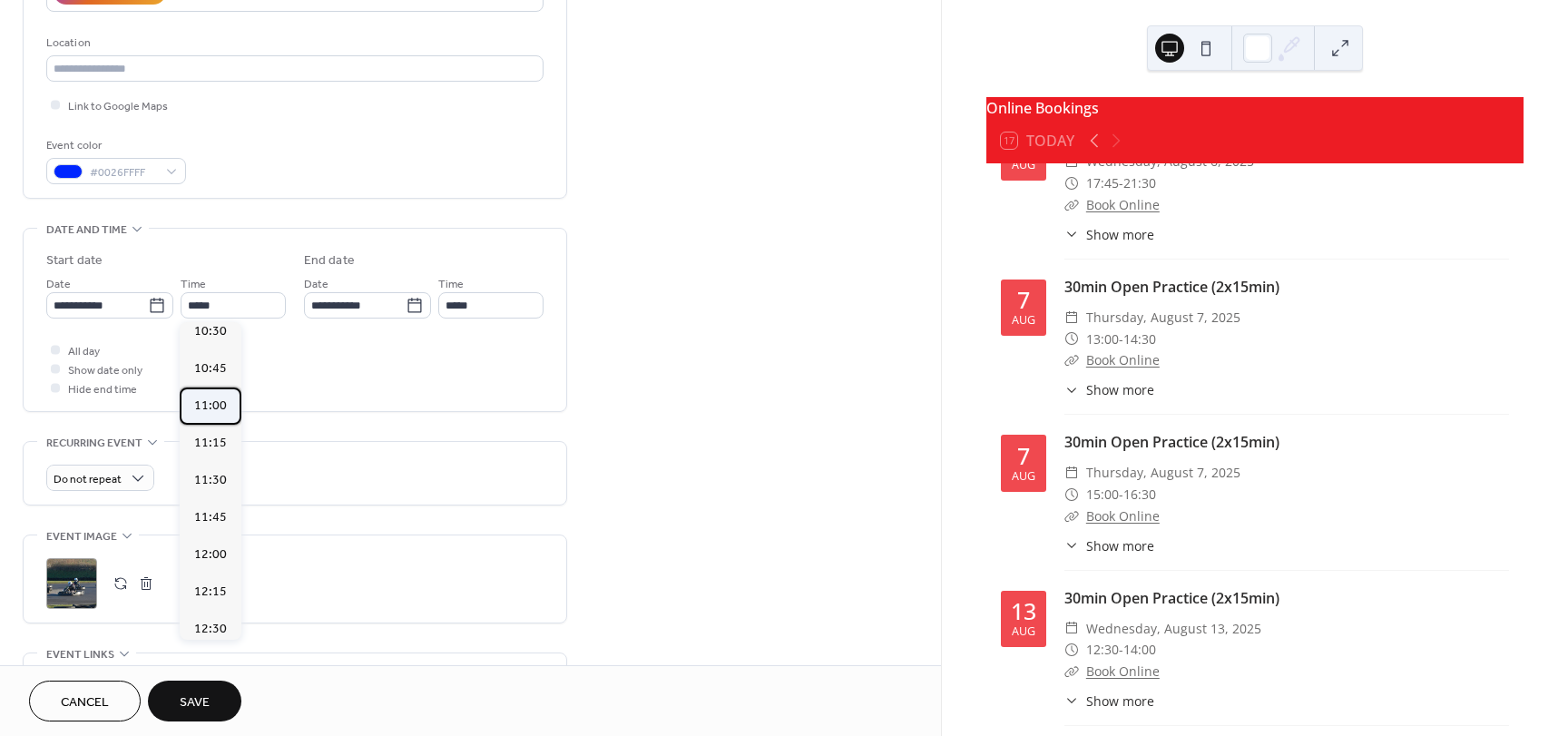 click on "11:00" at bounding box center [211, 406] 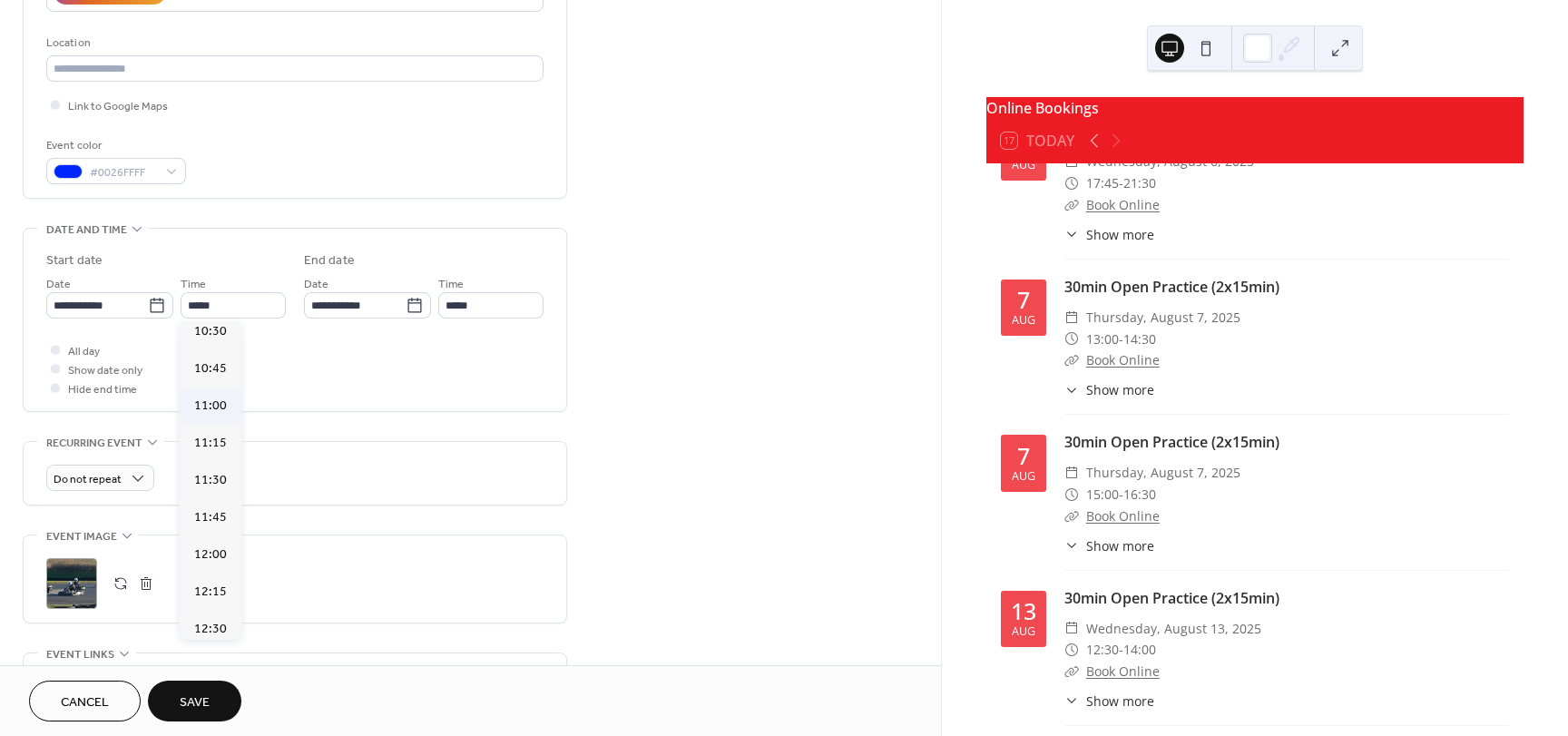 type on "*****" 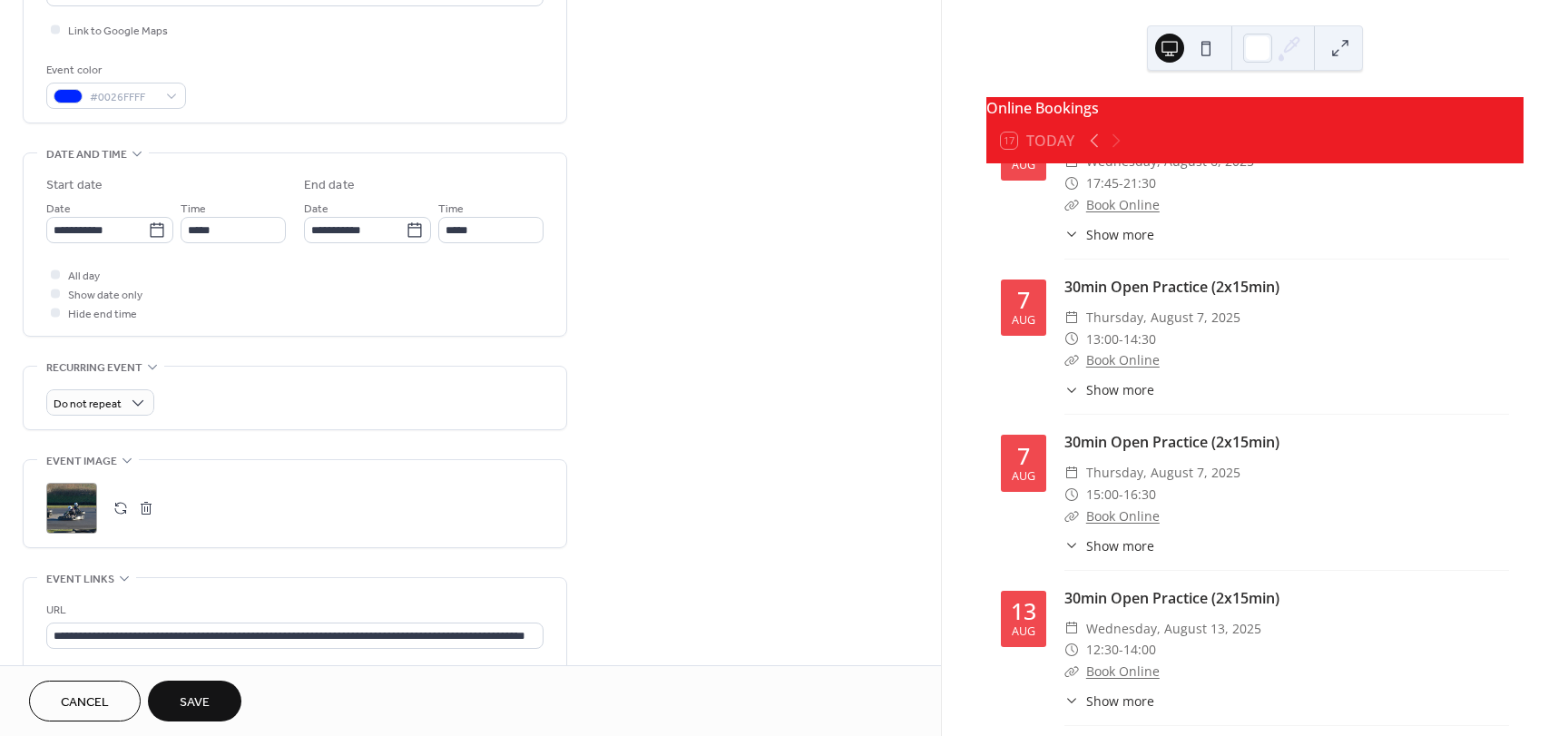 scroll, scrollTop: 635, scrollLeft: 0, axis: vertical 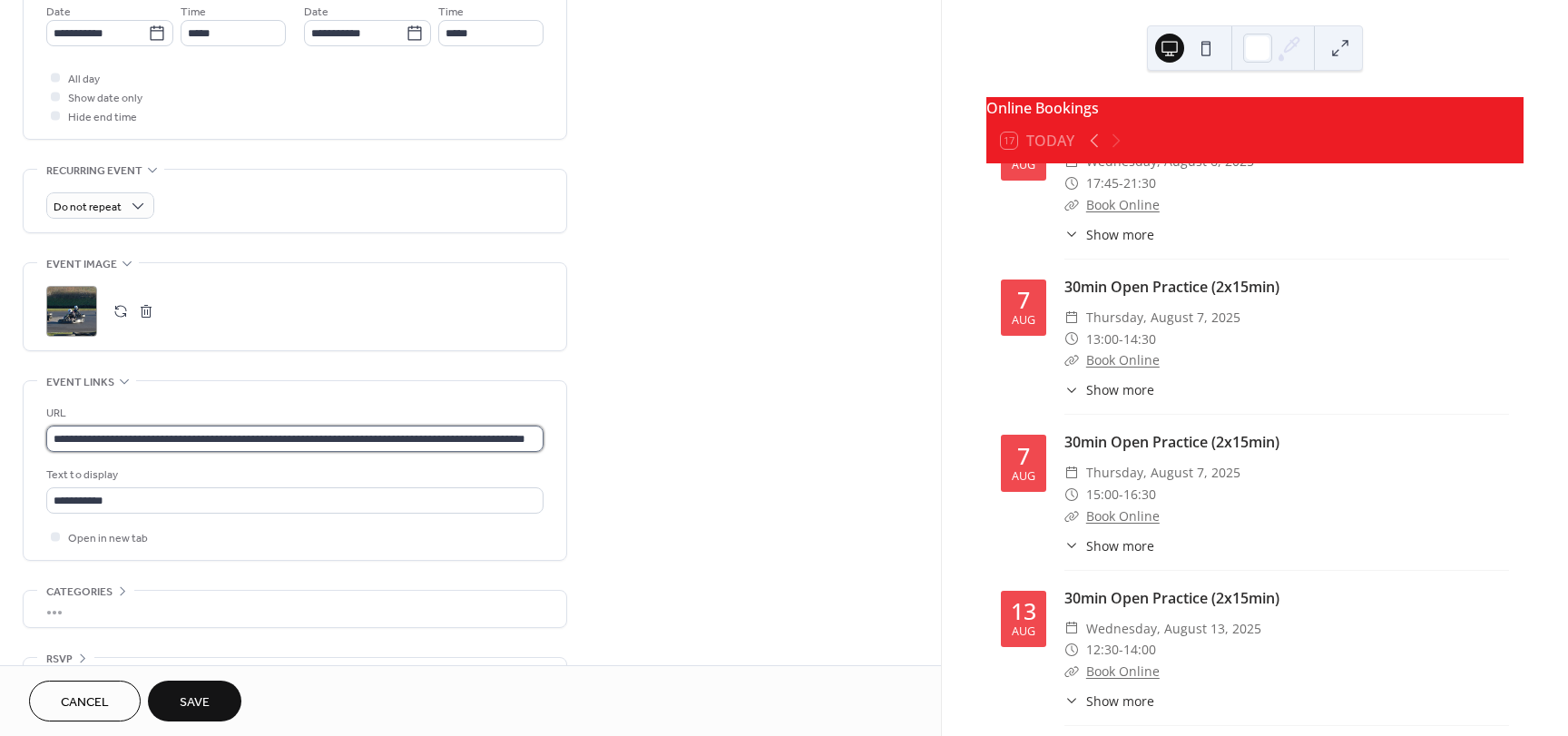 click on "**********" at bounding box center (295, 438) 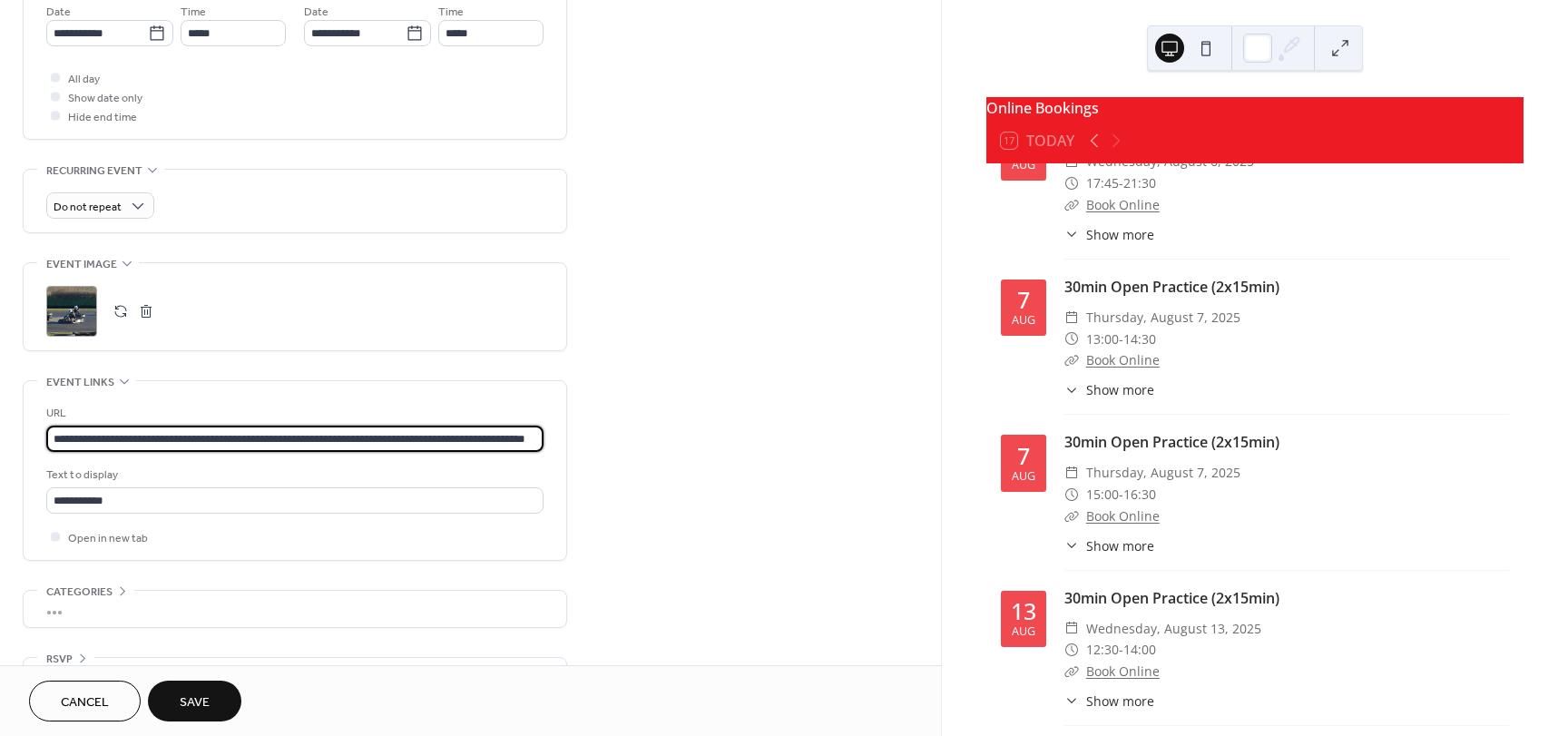 scroll, scrollTop: 0, scrollLeft: 60, axis: horizontal 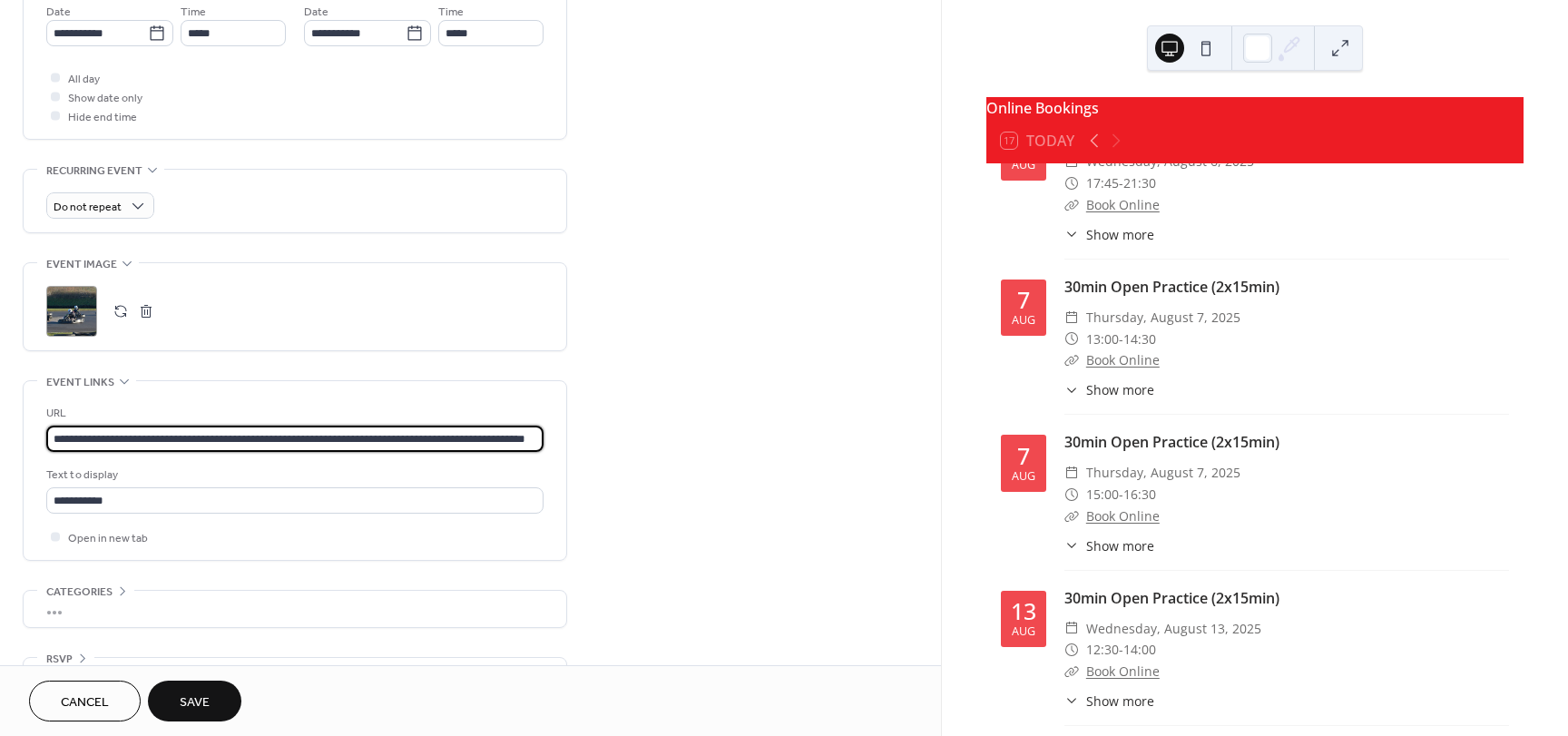 type on "**********" 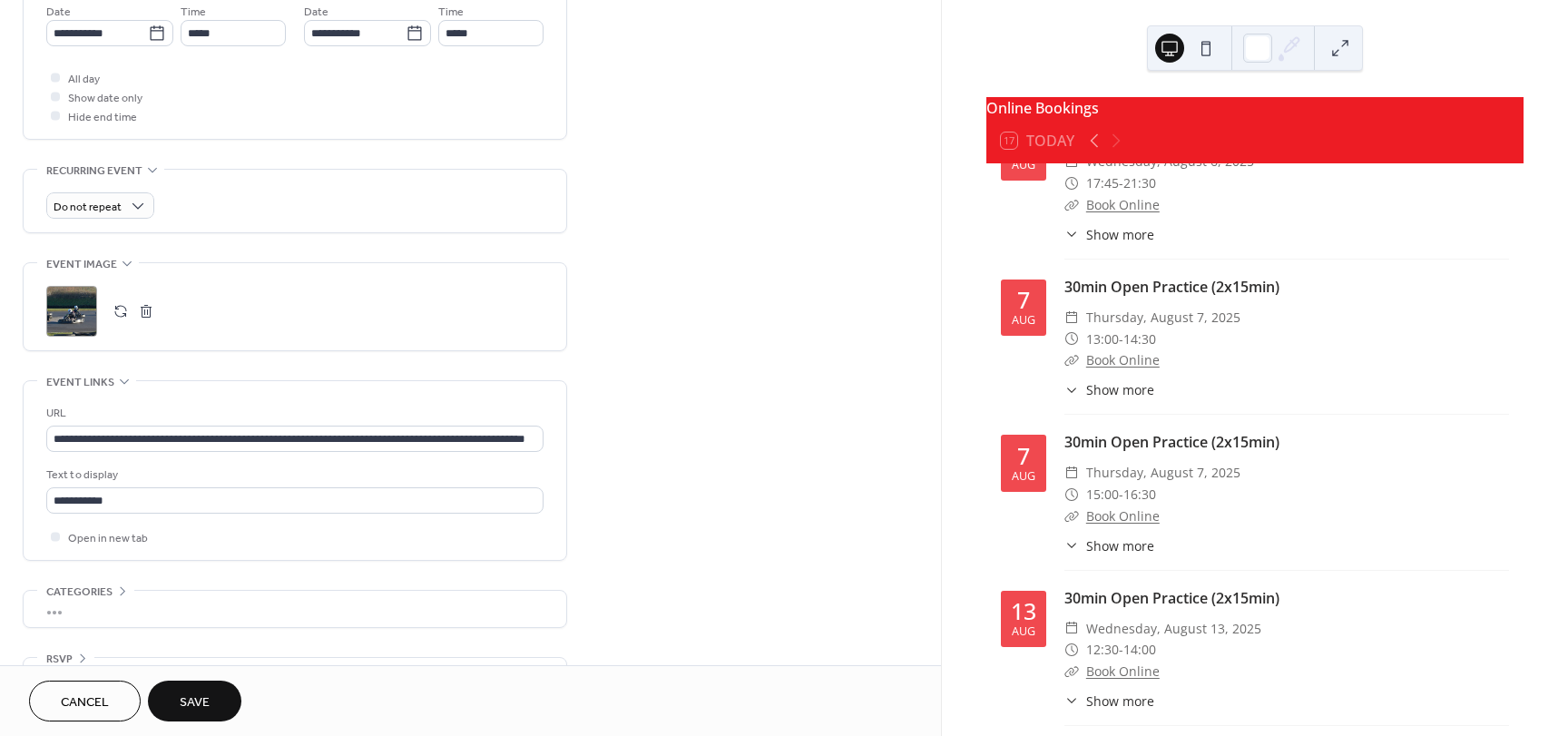scroll, scrollTop: 0, scrollLeft: 0, axis: both 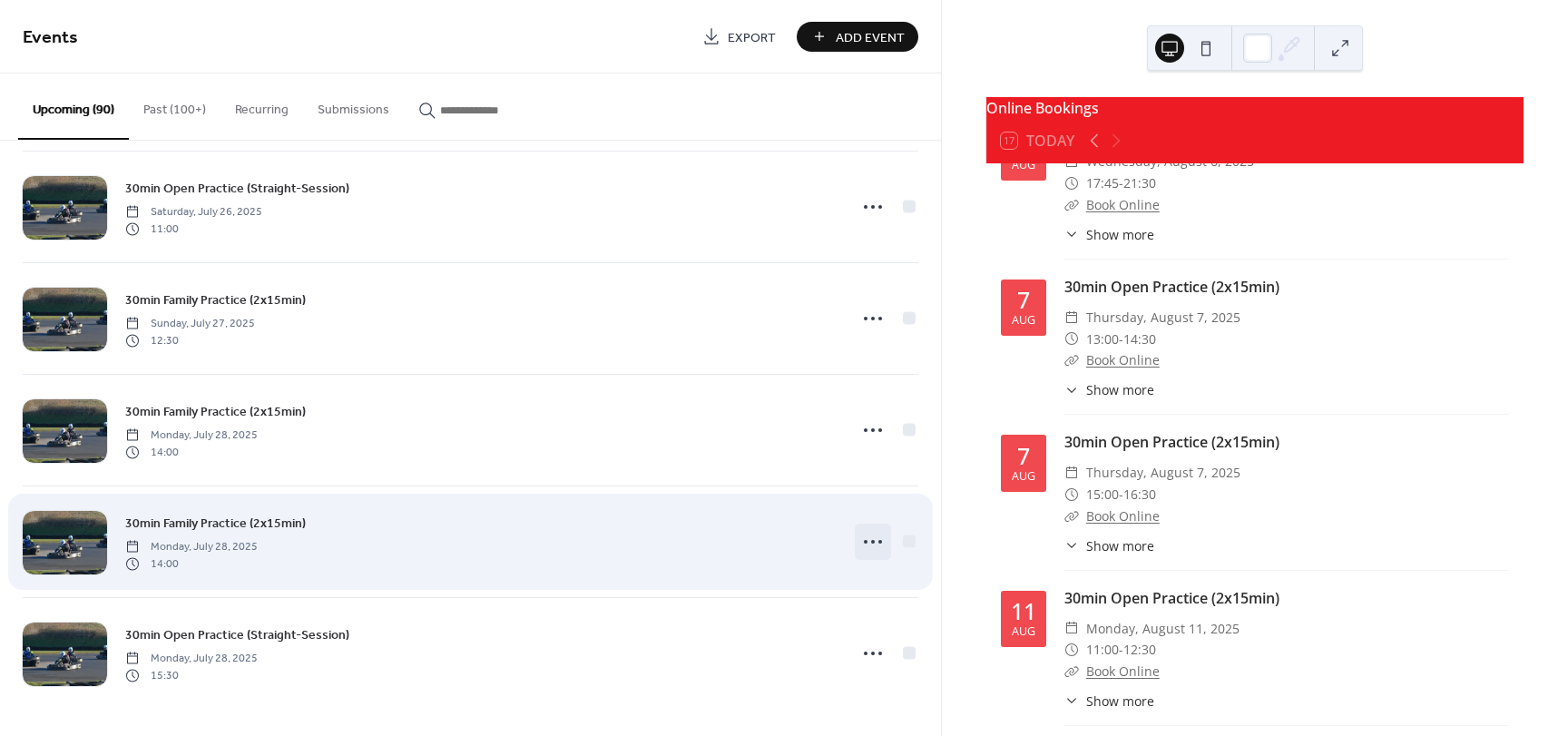 click 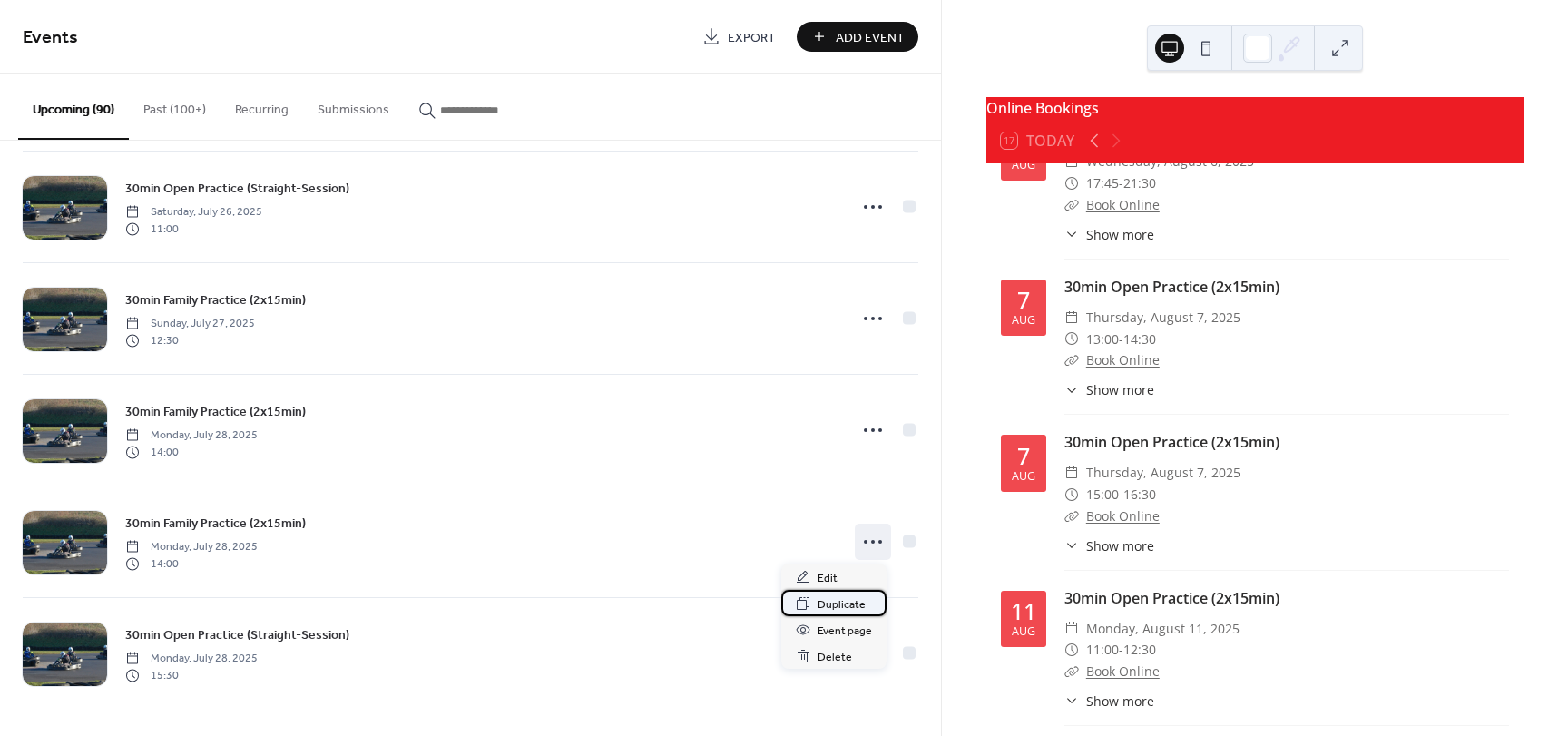 click on "Duplicate" at bounding box center [841, 604] 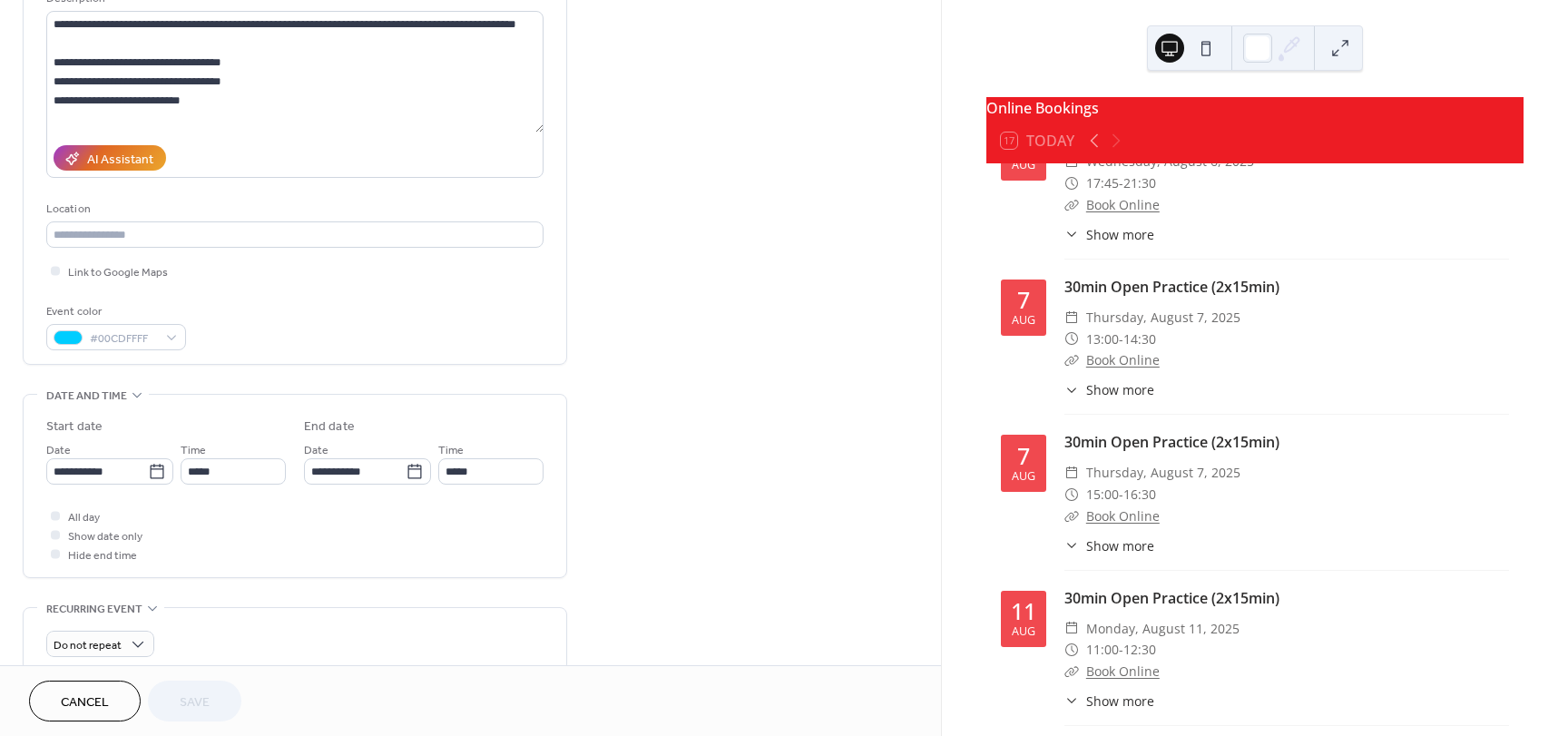 scroll, scrollTop: 272, scrollLeft: 0, axis: vertical 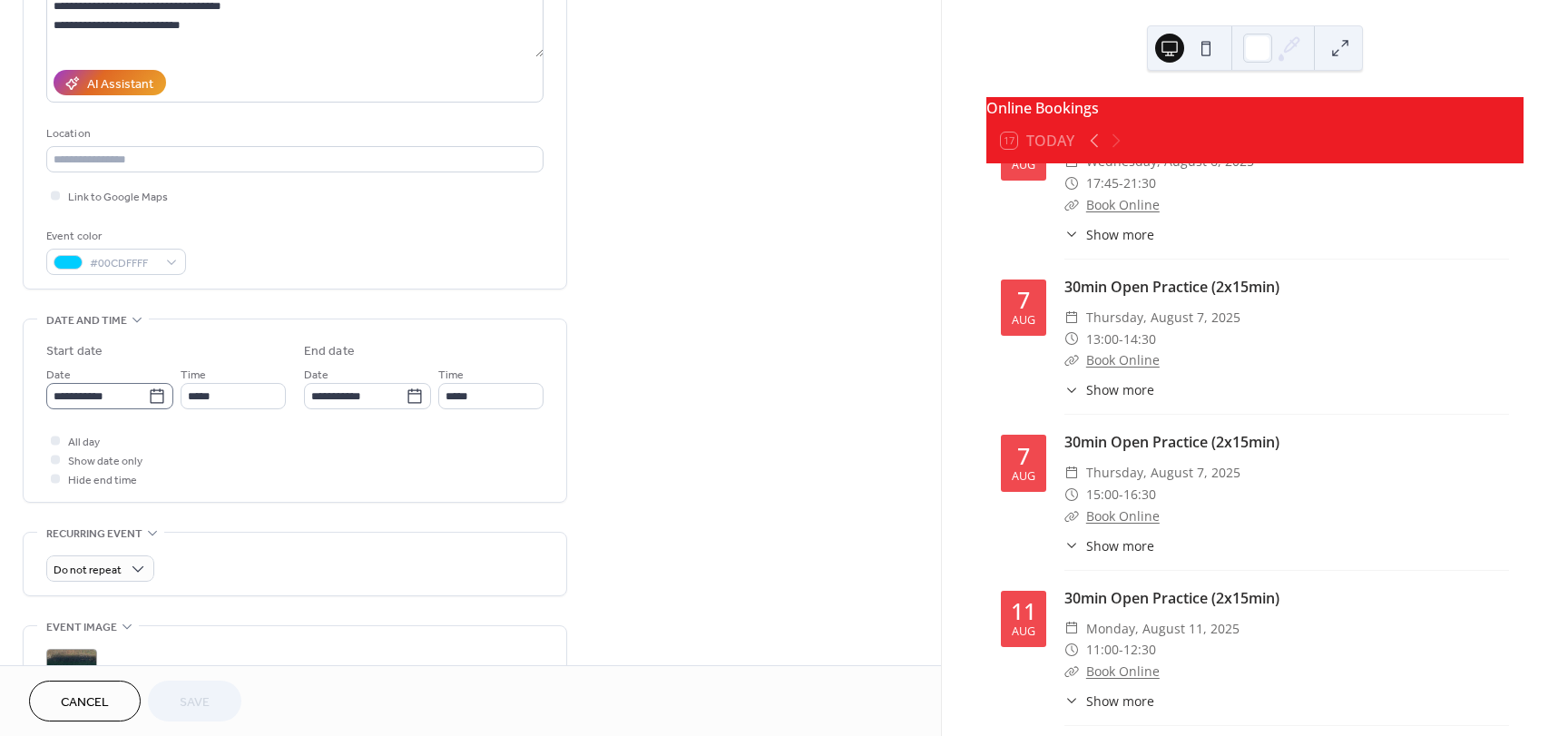 click 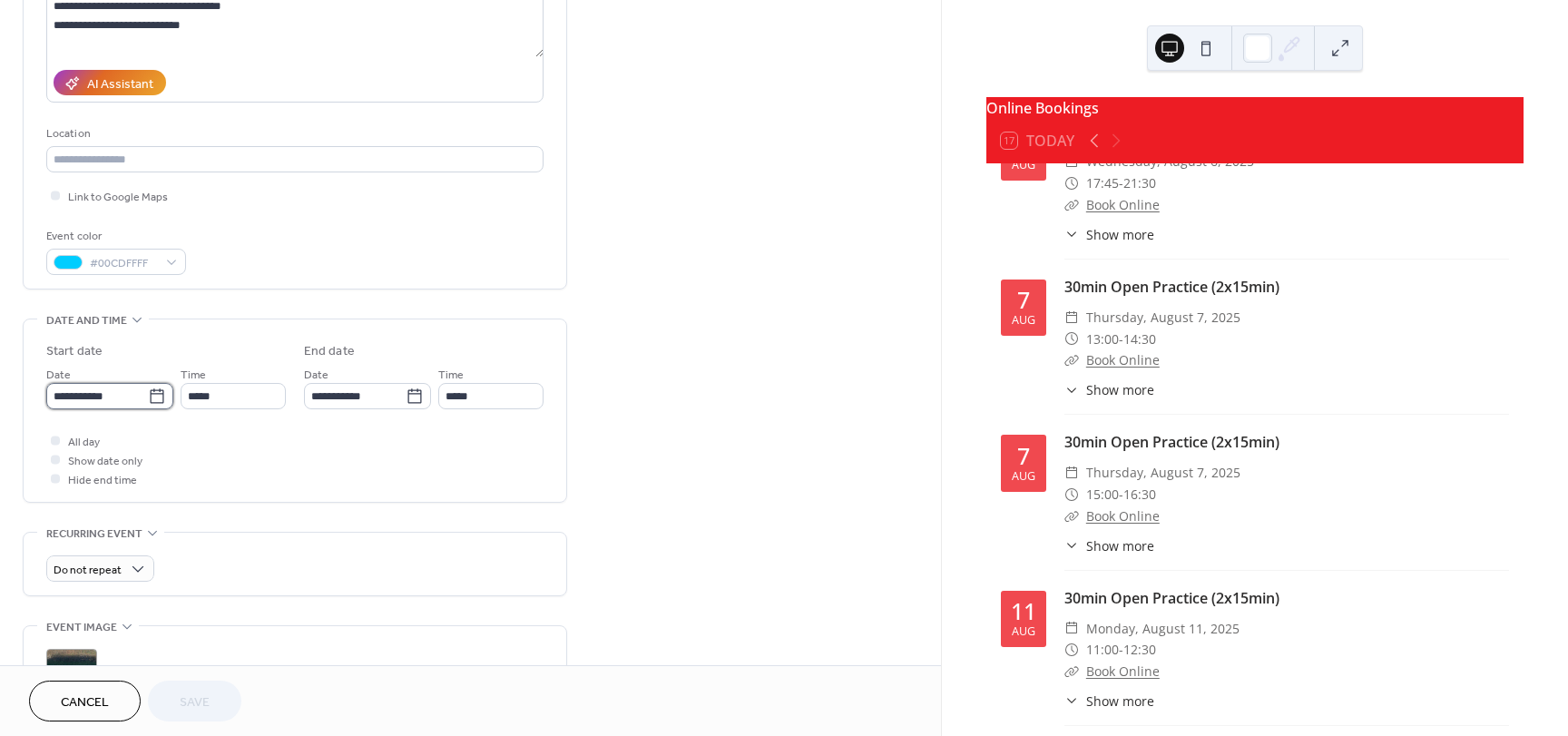 click on "**********" at bounding box center [97, 396] 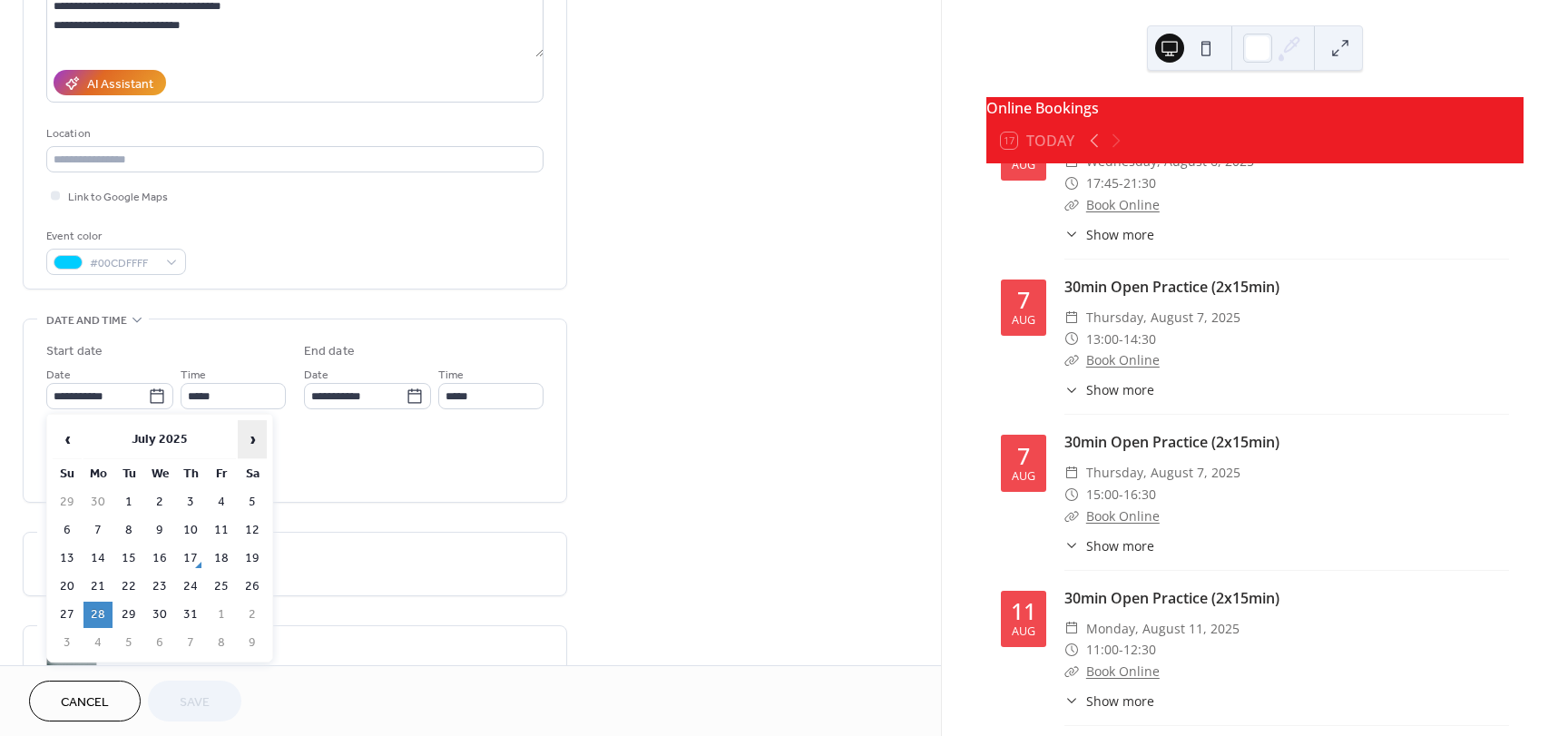 click on "›" at bounding box center [252, 439] 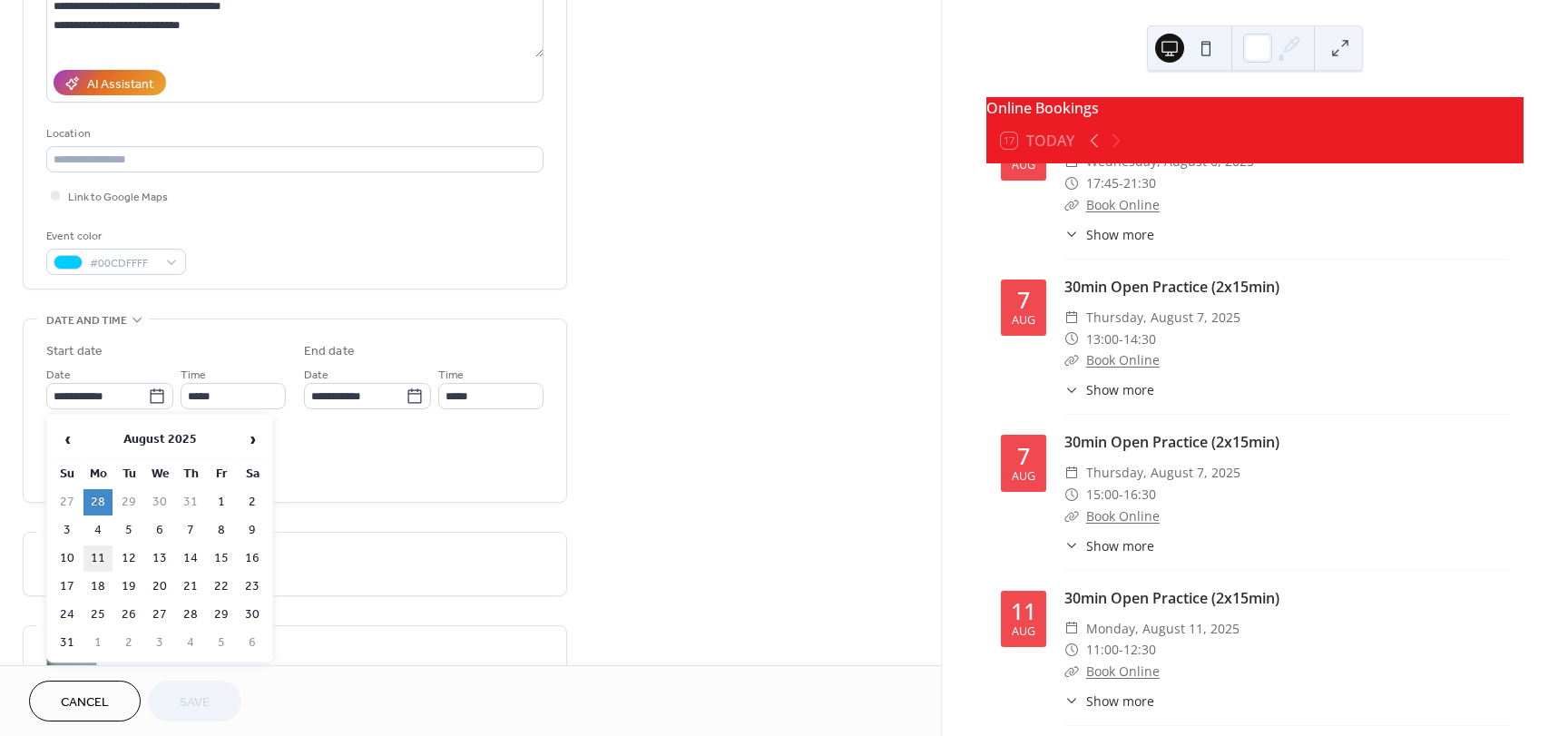 click on "11" at bounding box center [98, 558] 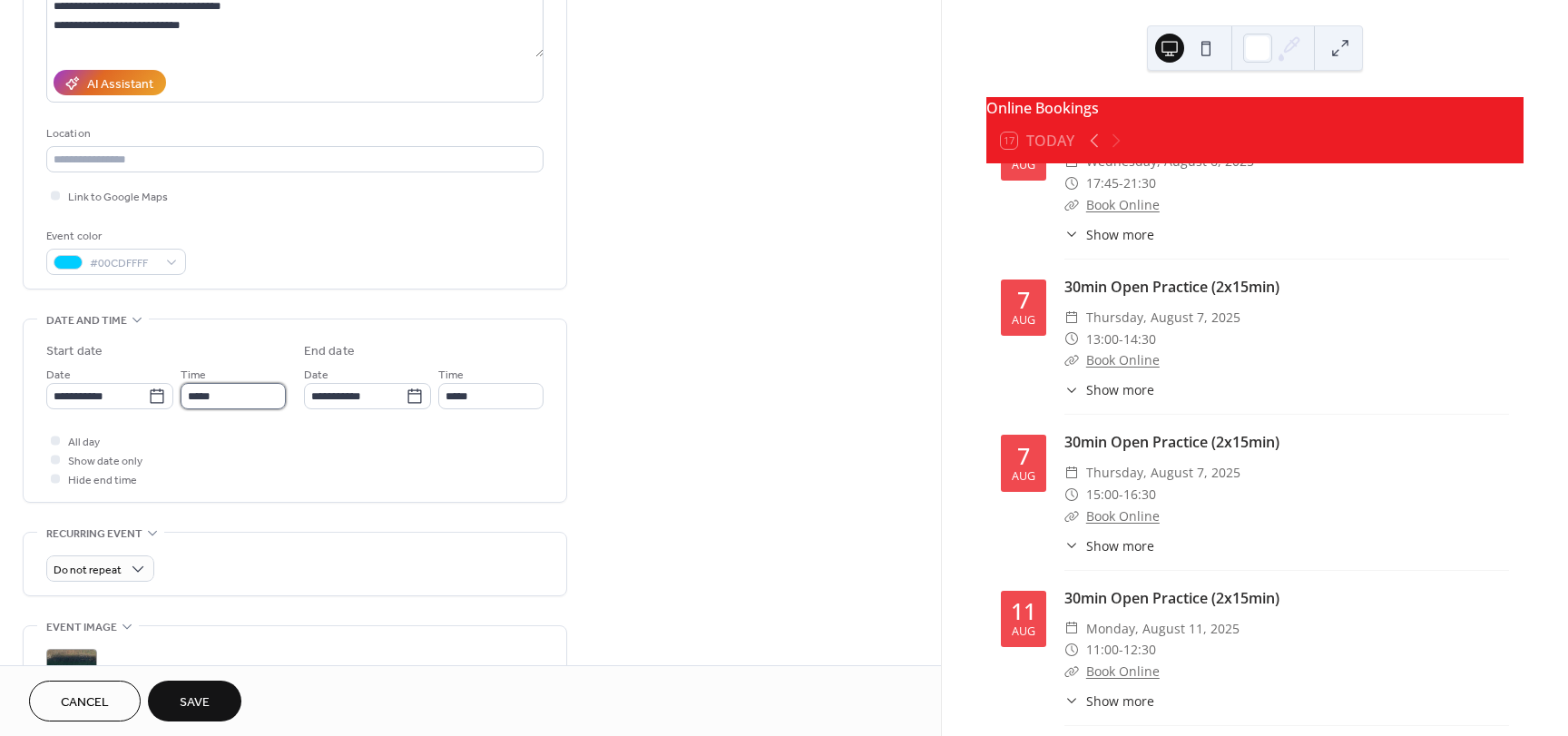 click on "*****" at bounding box center (233, 396) 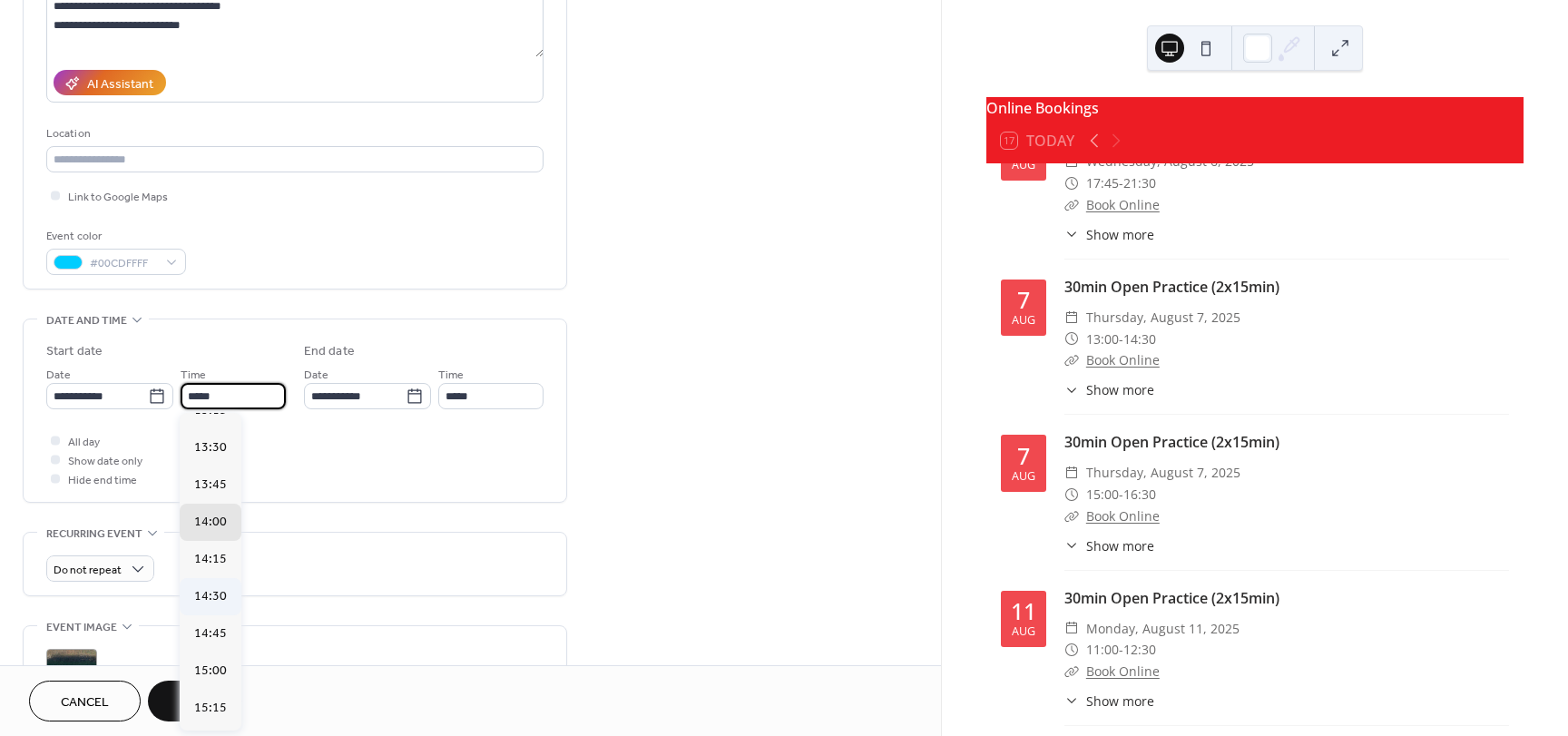 scroll, scrollTop: 1902, scrollLeft: 0, axis: vertical 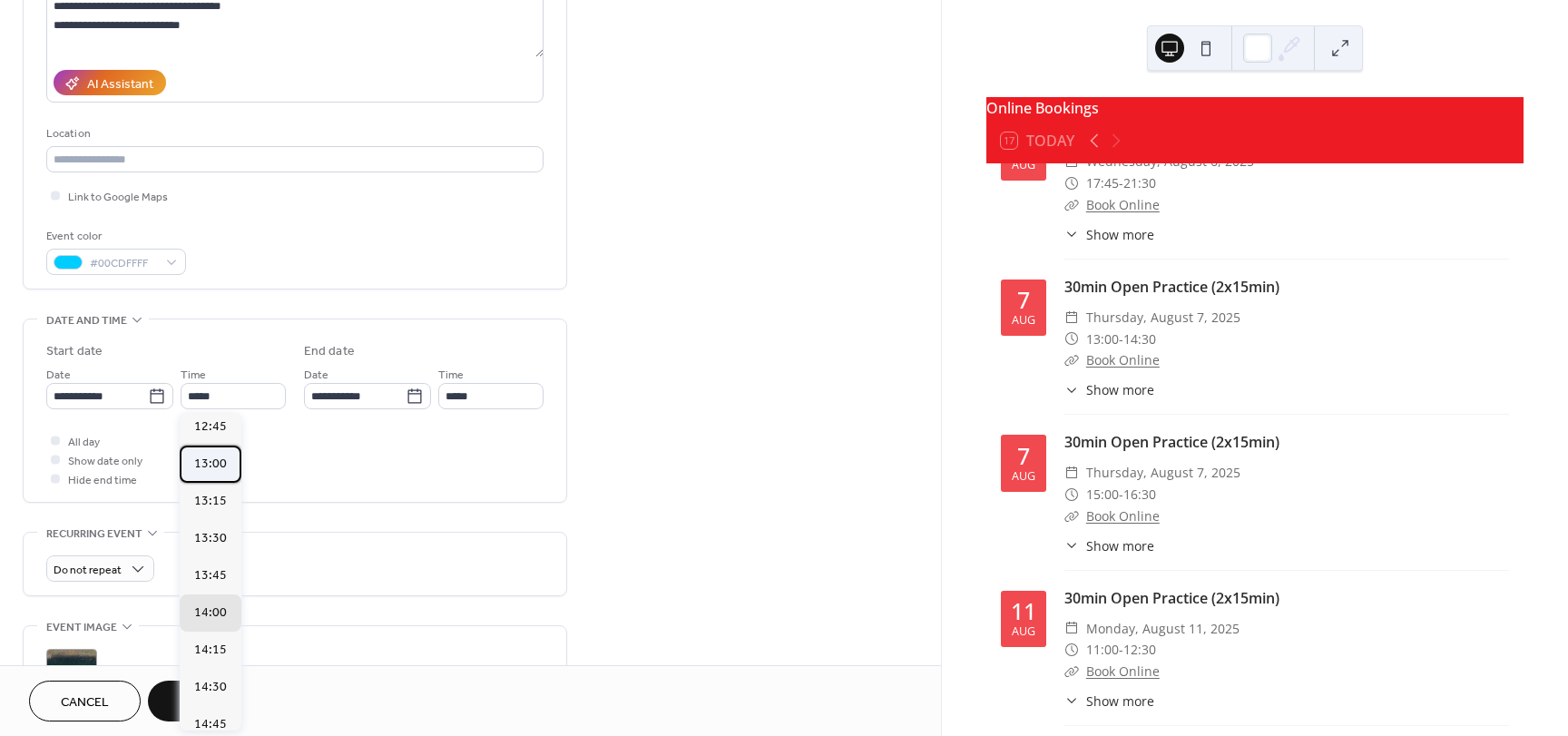 click on "13:00" at bounding box center [211, 464] 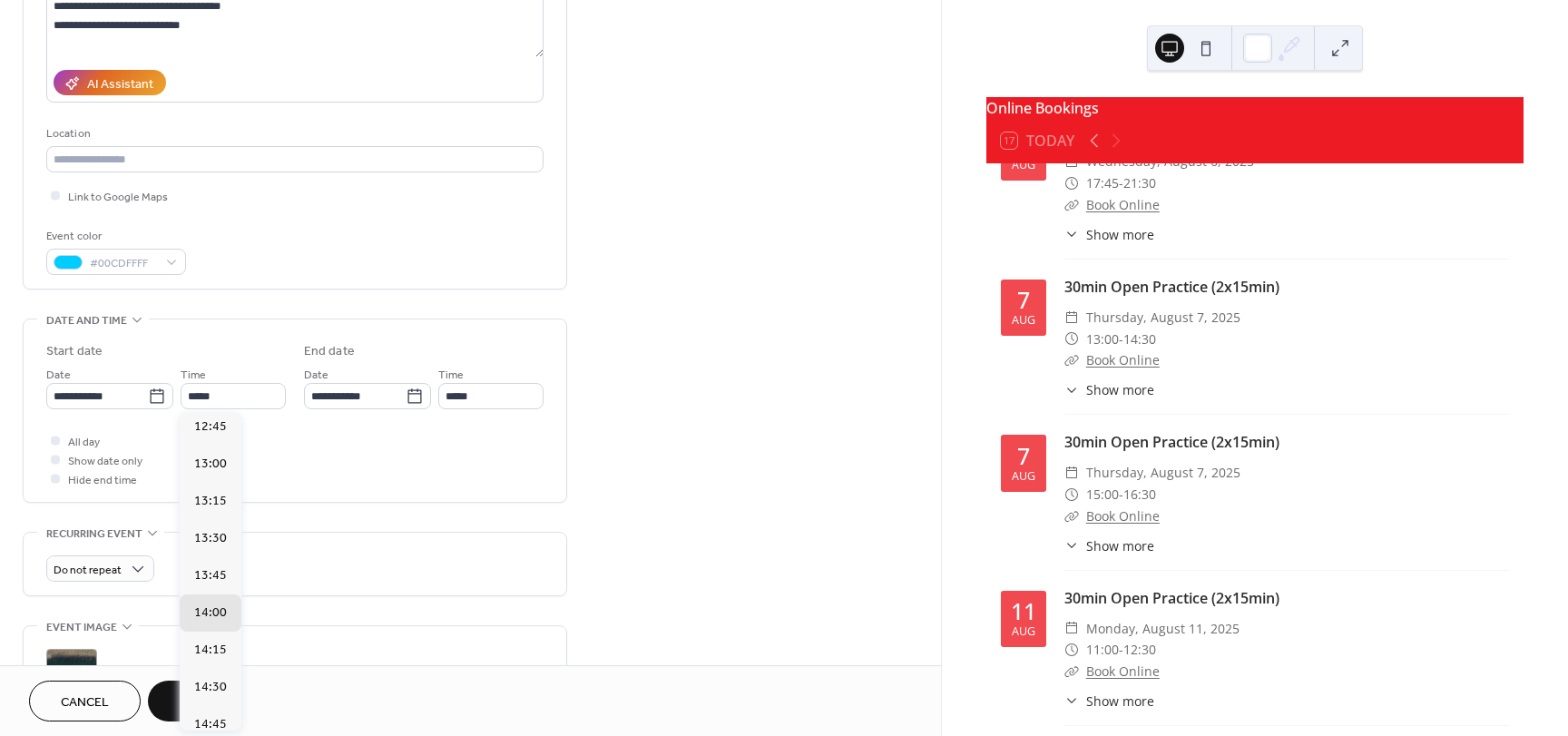 type on "*****" 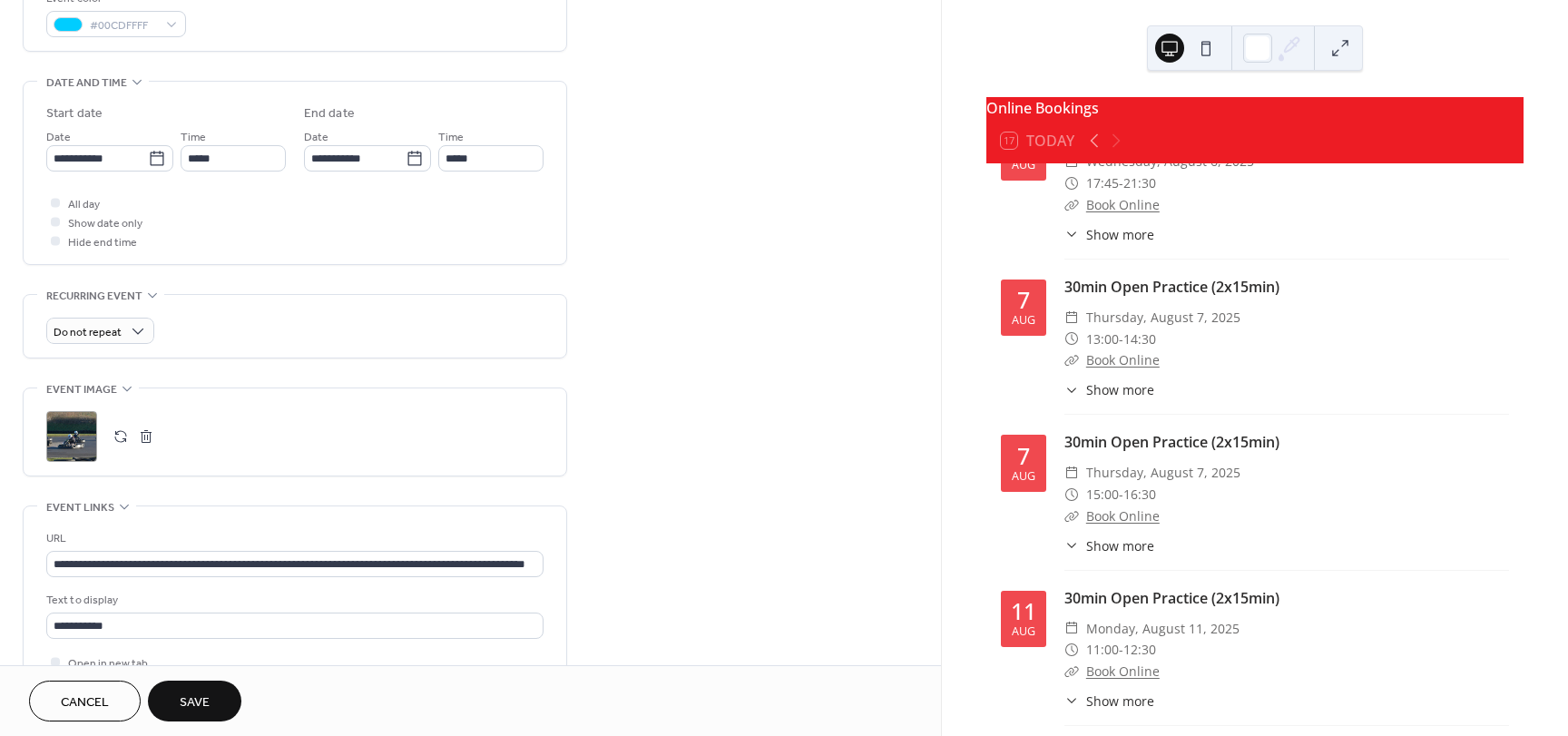 scroll, scrollTop: 545, scrollLeft: 0, axis: vertical 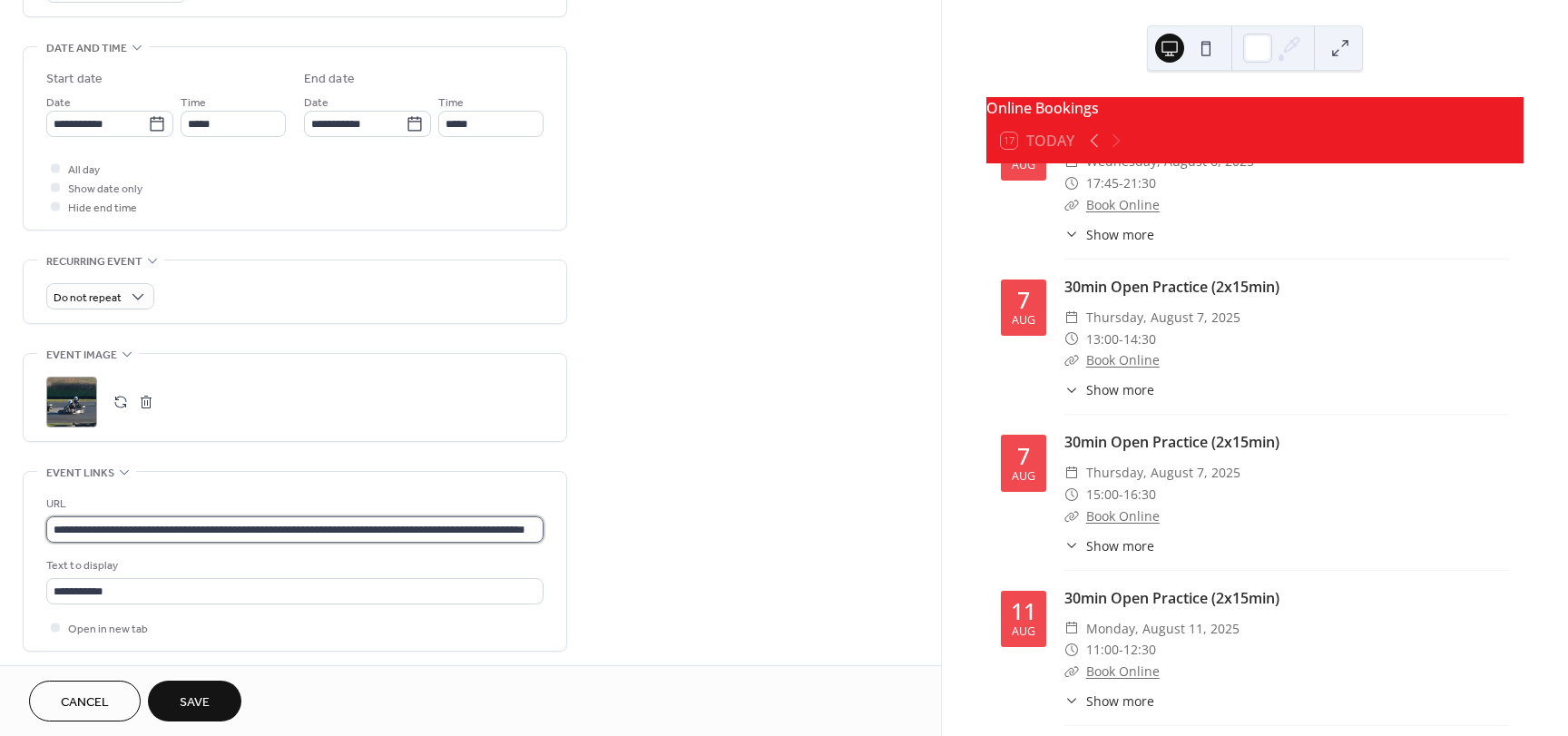 click on "**********" at bounding box center (295, 529) 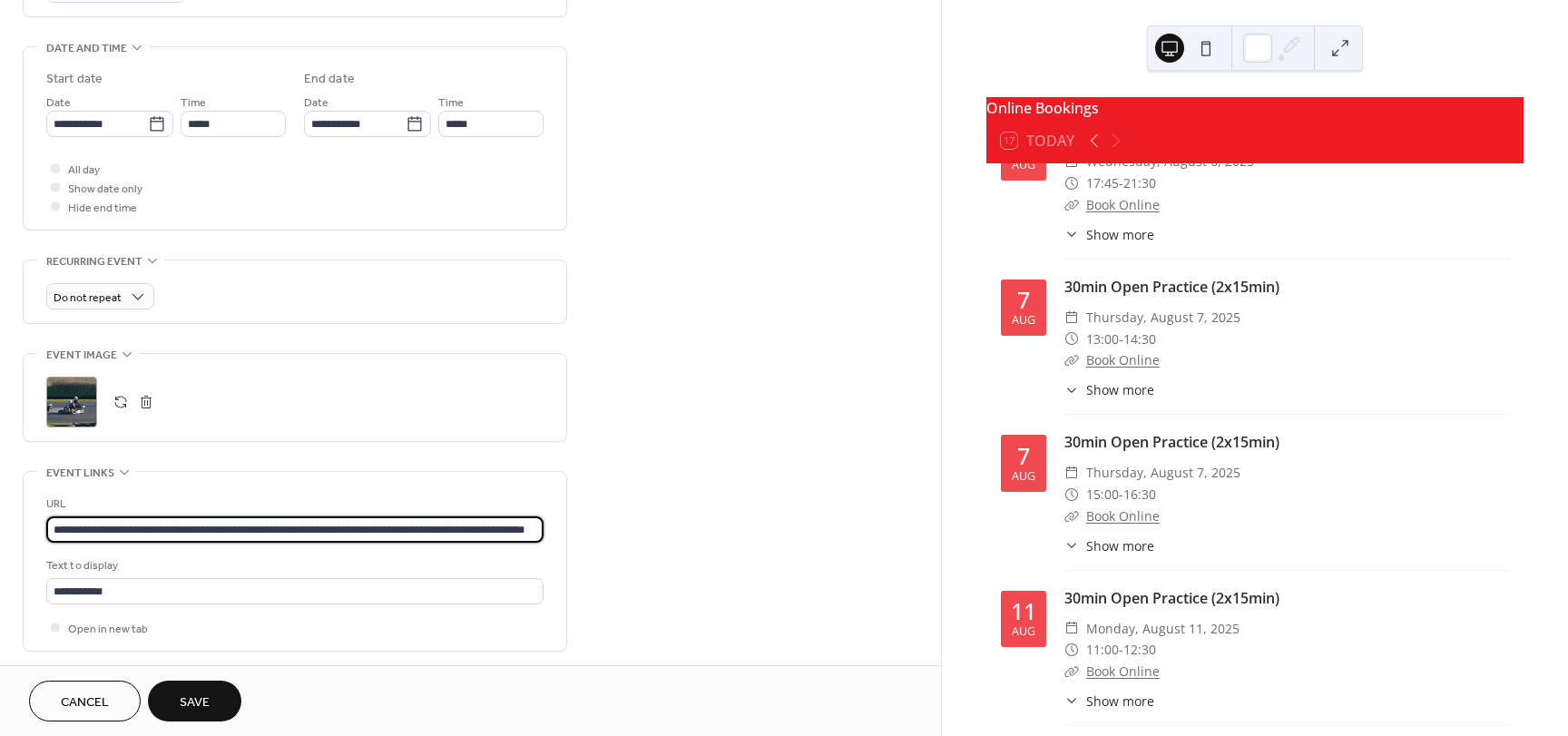 scroll, scrollTop: 0, scrollLeft: 59, axis: horizontal 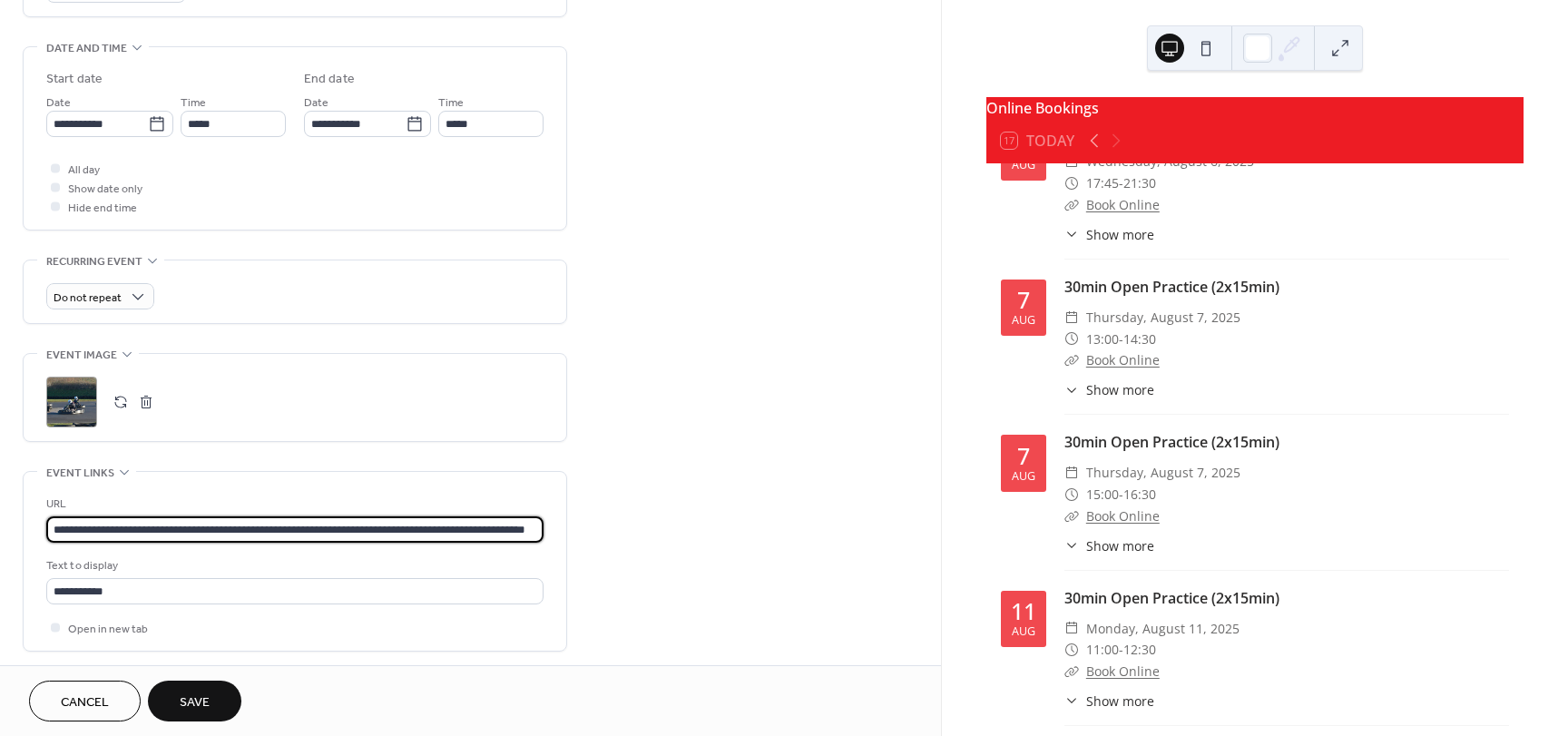 click on "**********" at bounding box center [295, 529] 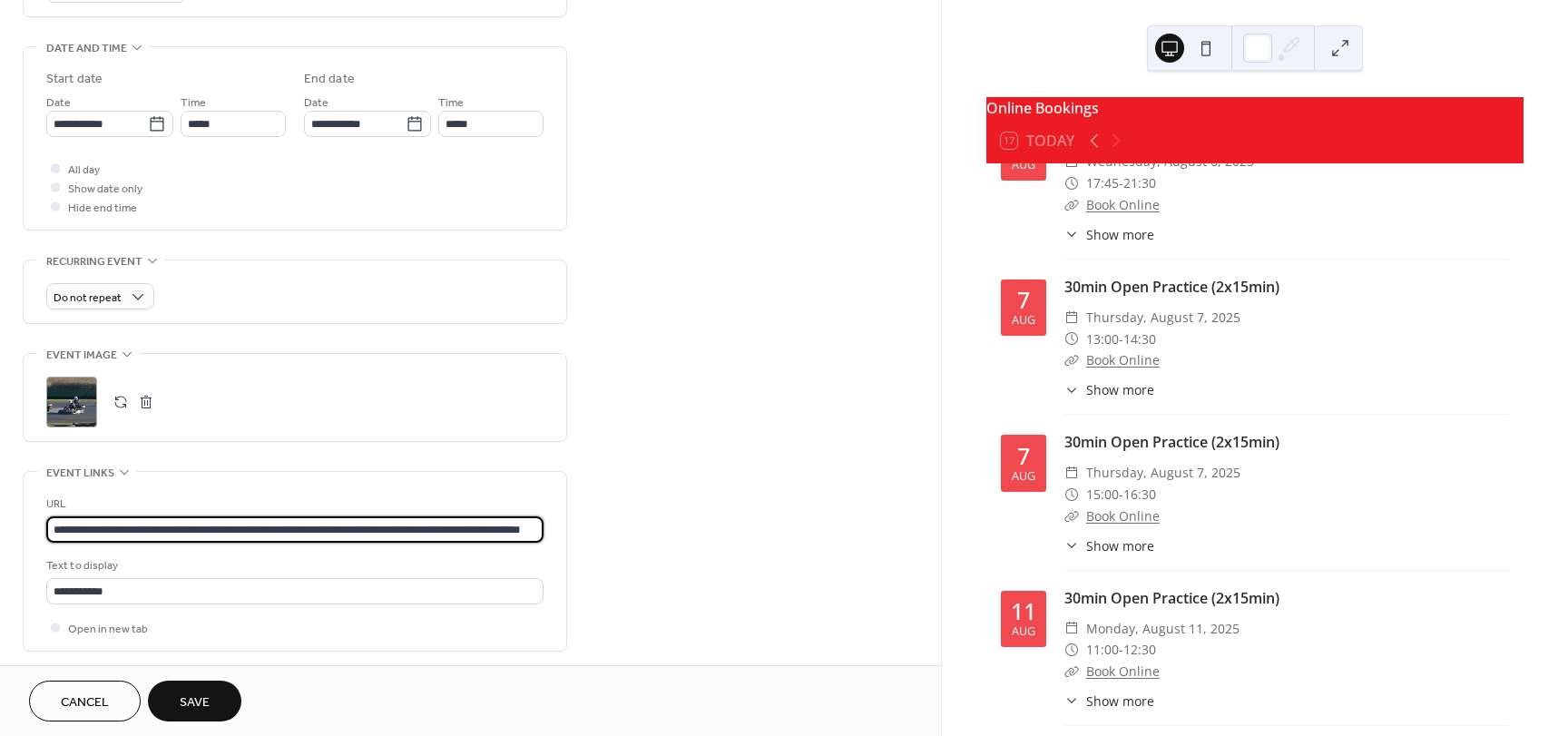 scroll, scrollTop: 0, scrollLeft: 54, axis: horizontal 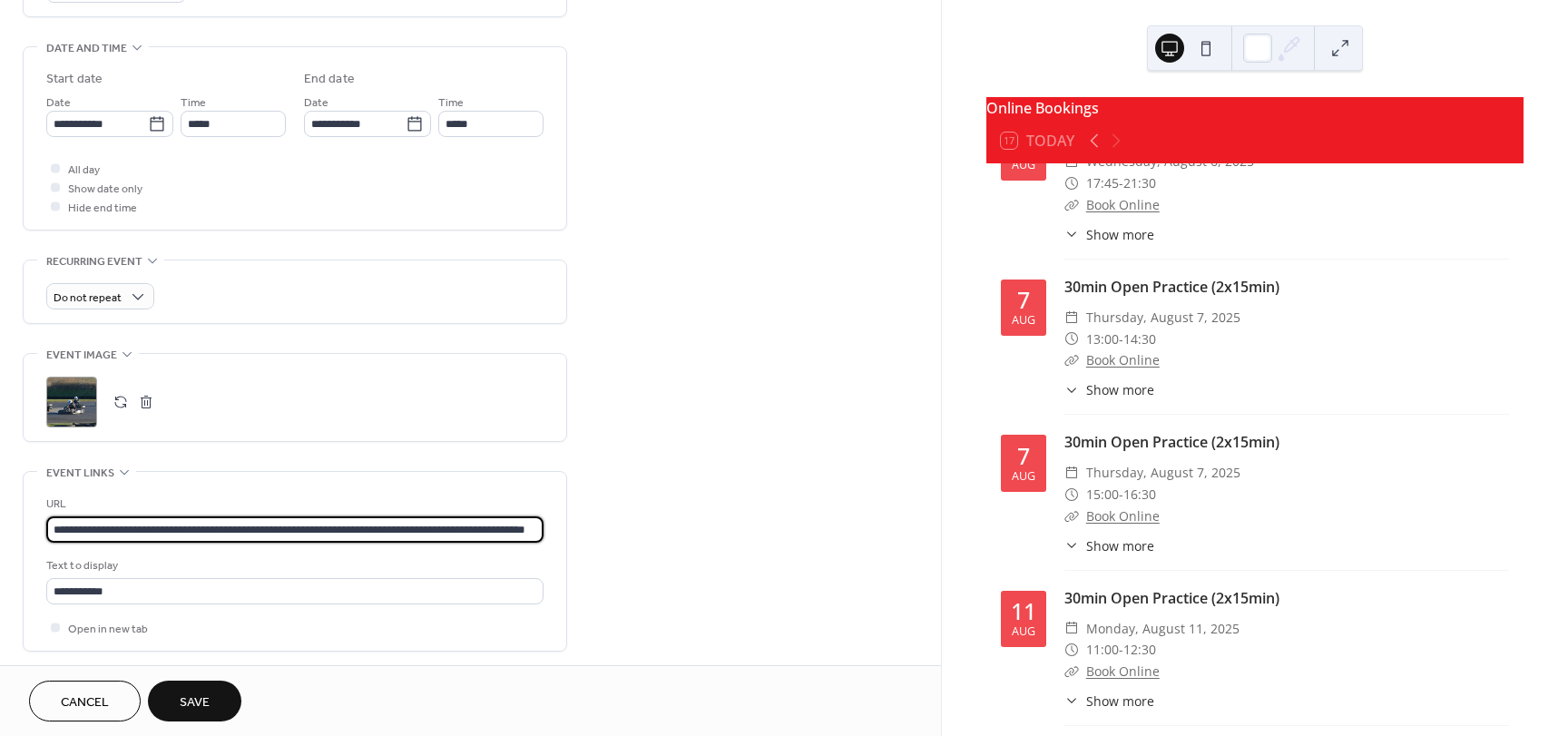 type on "**********" 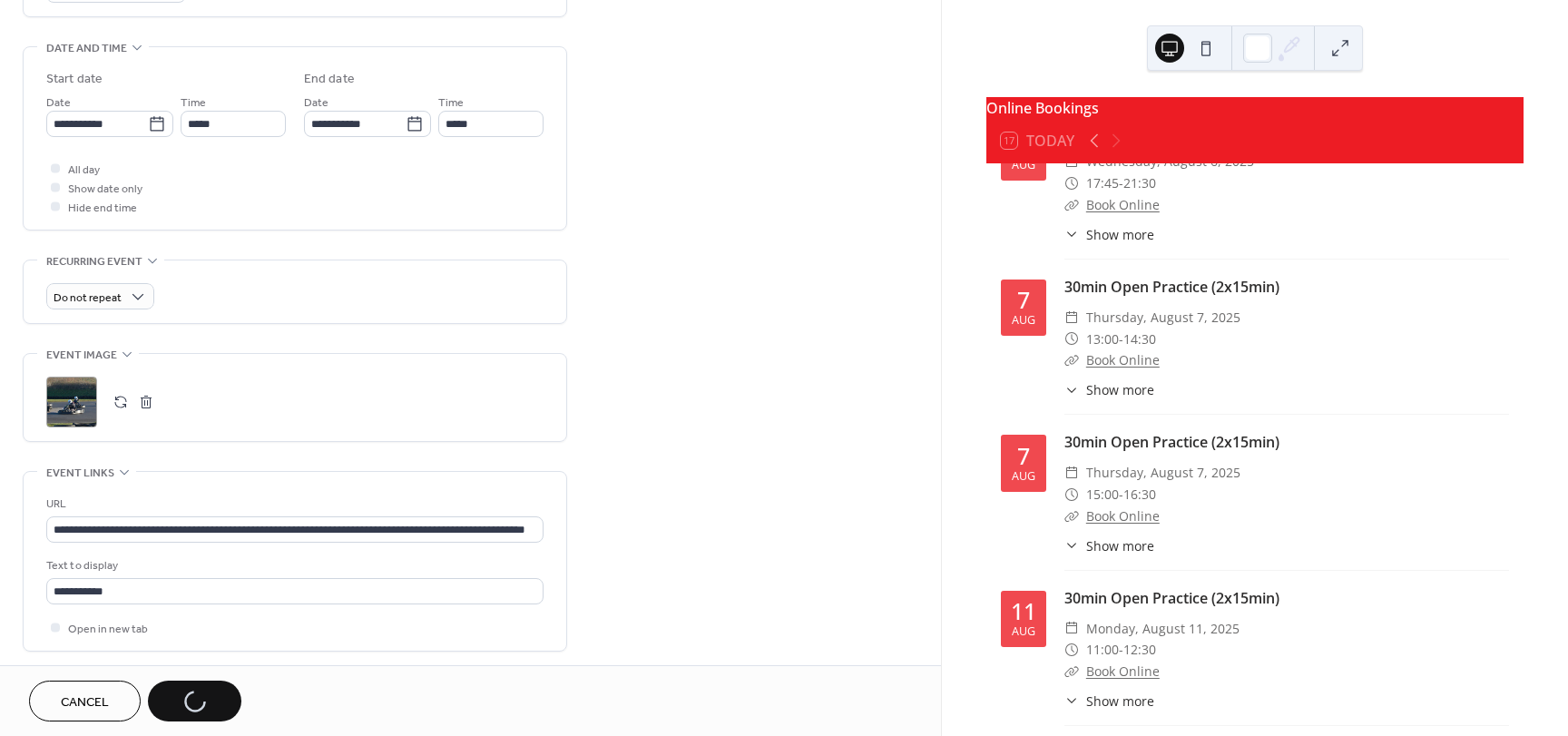 scroll, scrollTop: 0, scrollLeft: 0, axis: both 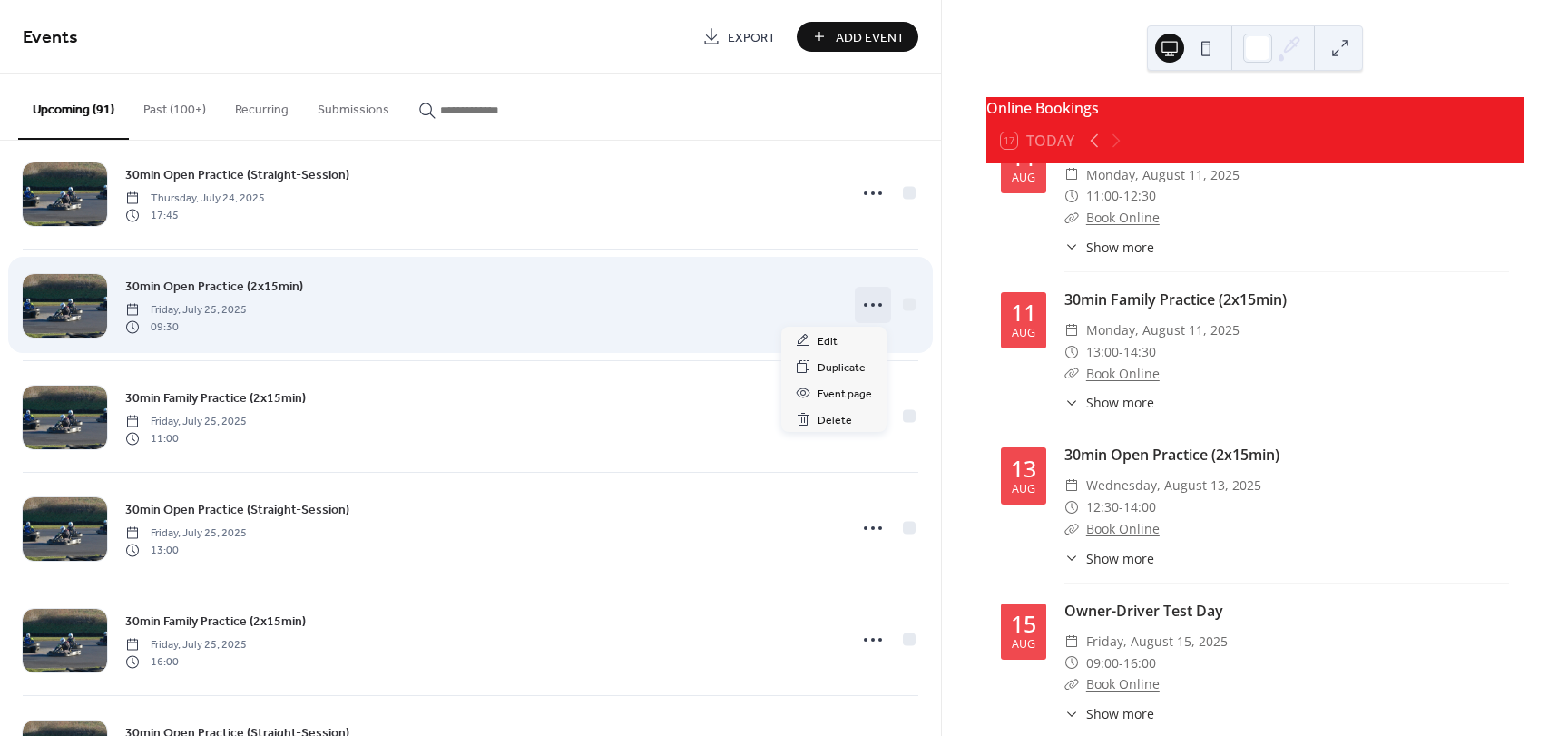 click 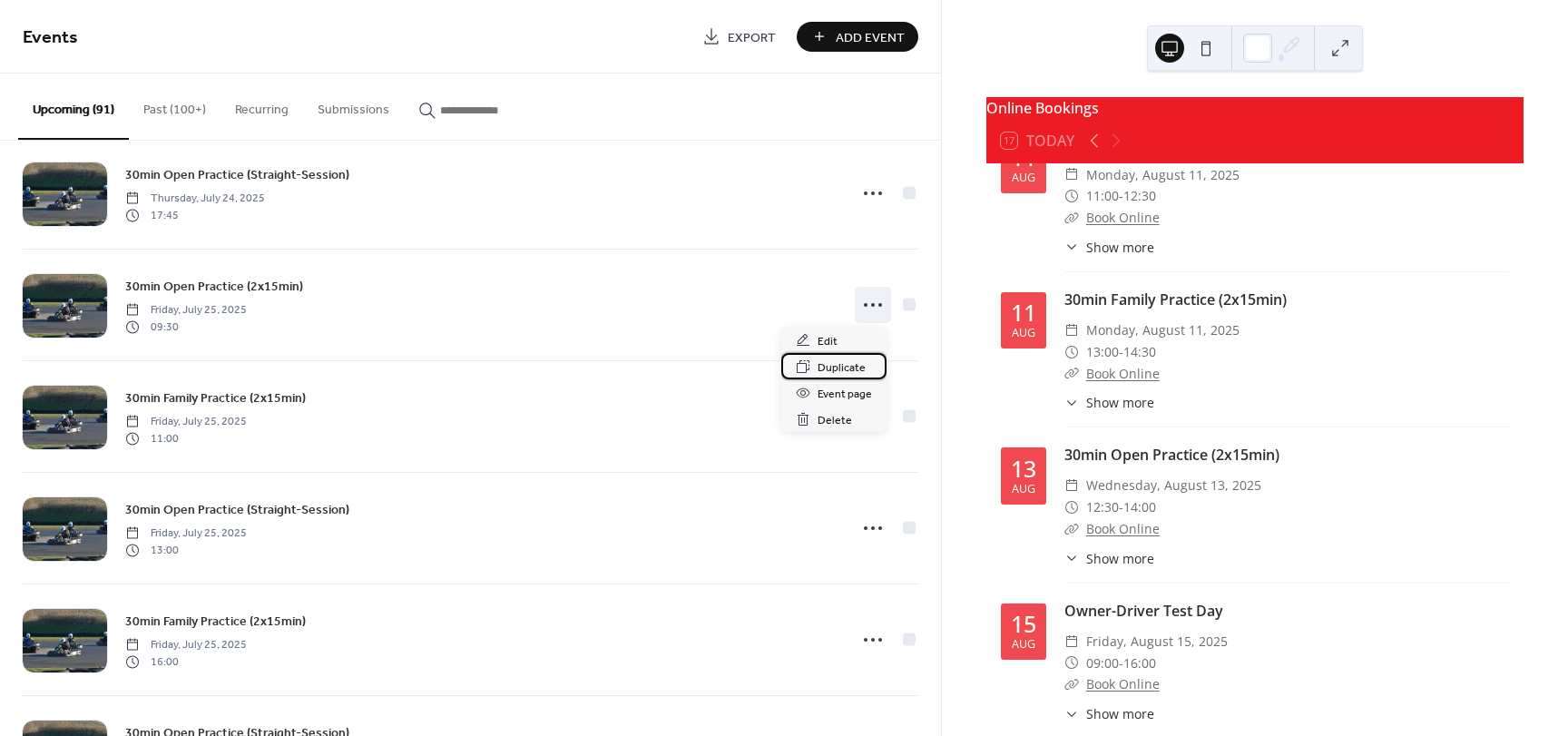 click on "Duplicate" at bounding box center [841, 368] 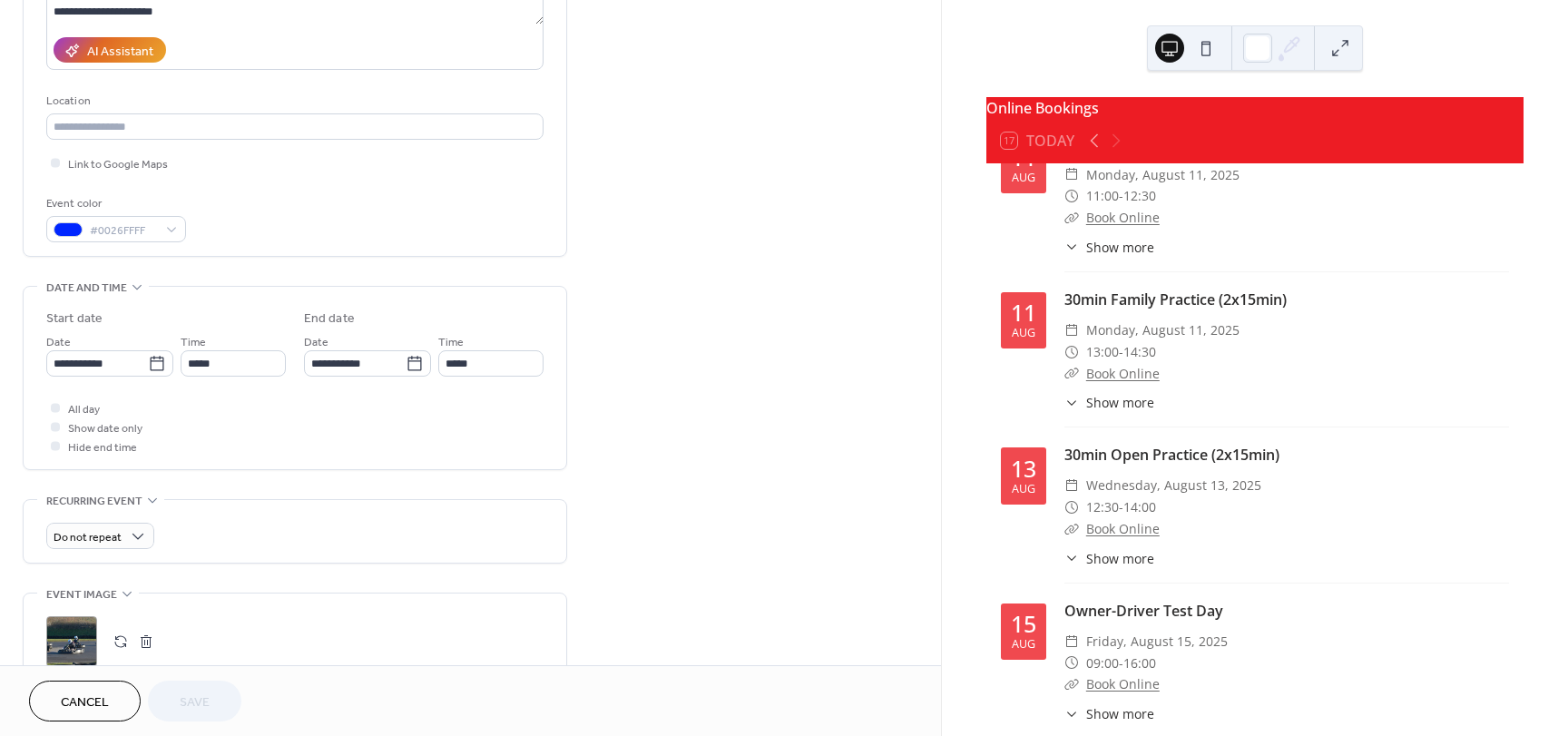 scroll, scrollTop: 363, scrollLeft: 0, axis: vertical 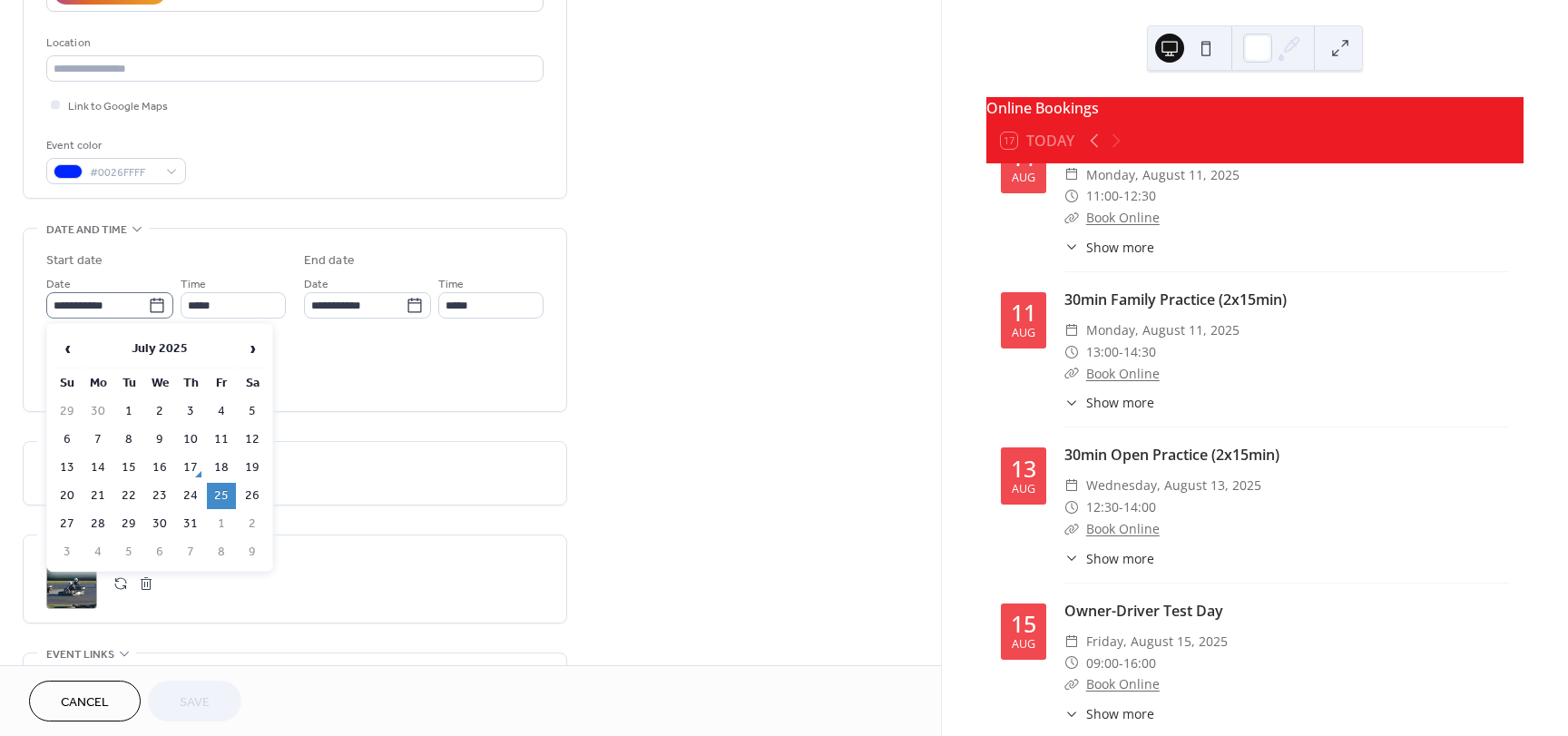 click 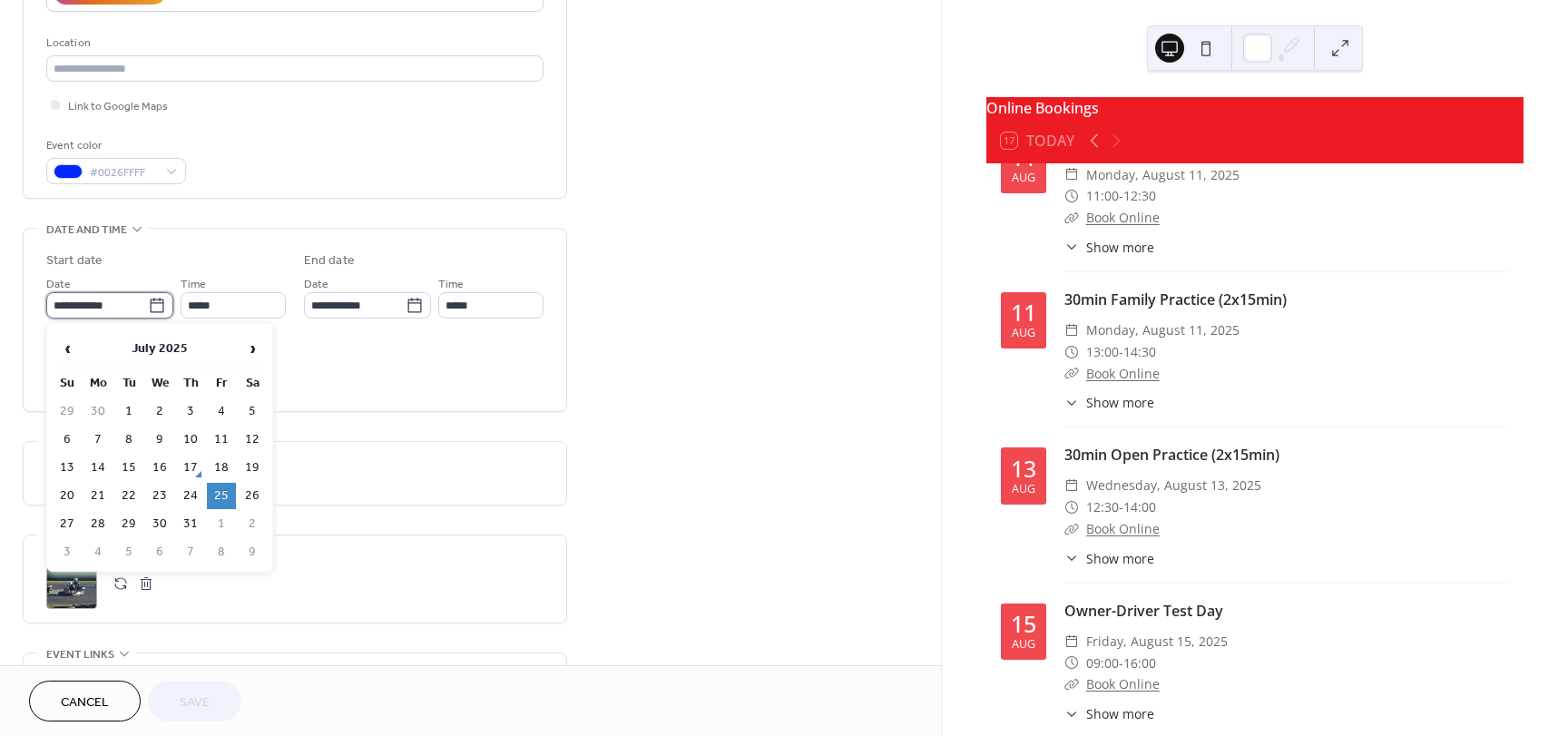 click on "**********" at bounding box center (97, 305) 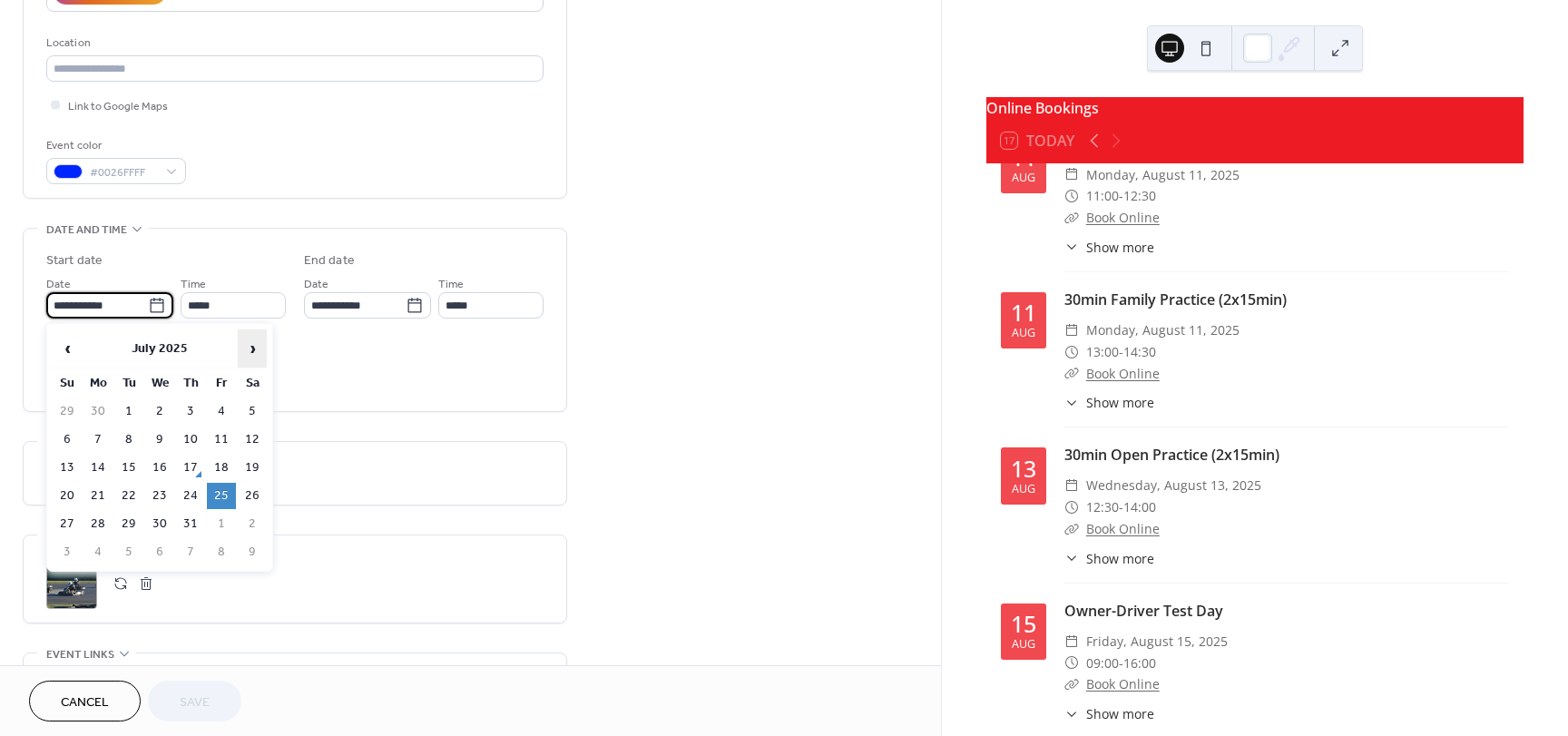 click on "›" at bounding box center [252, 348] 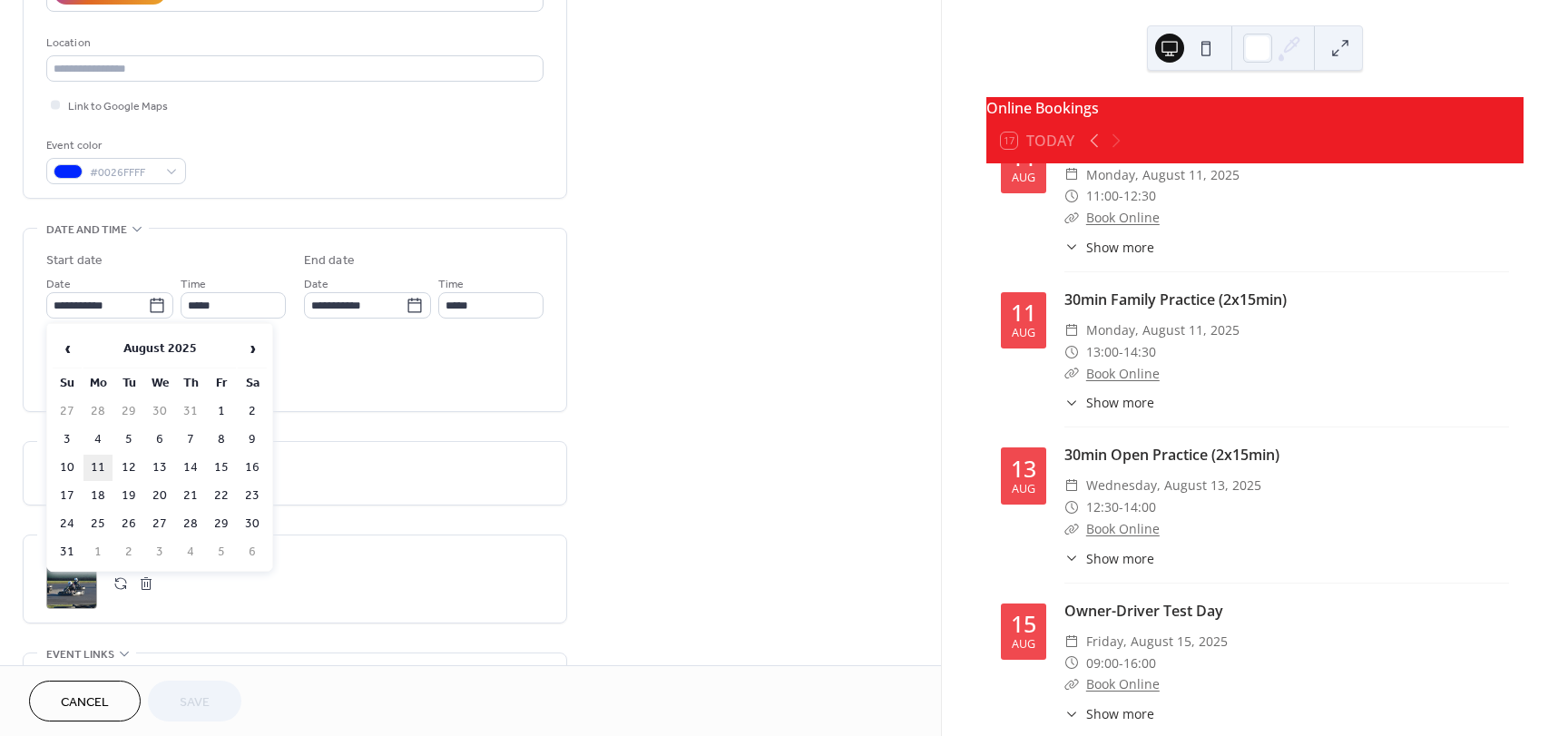 click on "11" at bounding box center [98, 467] 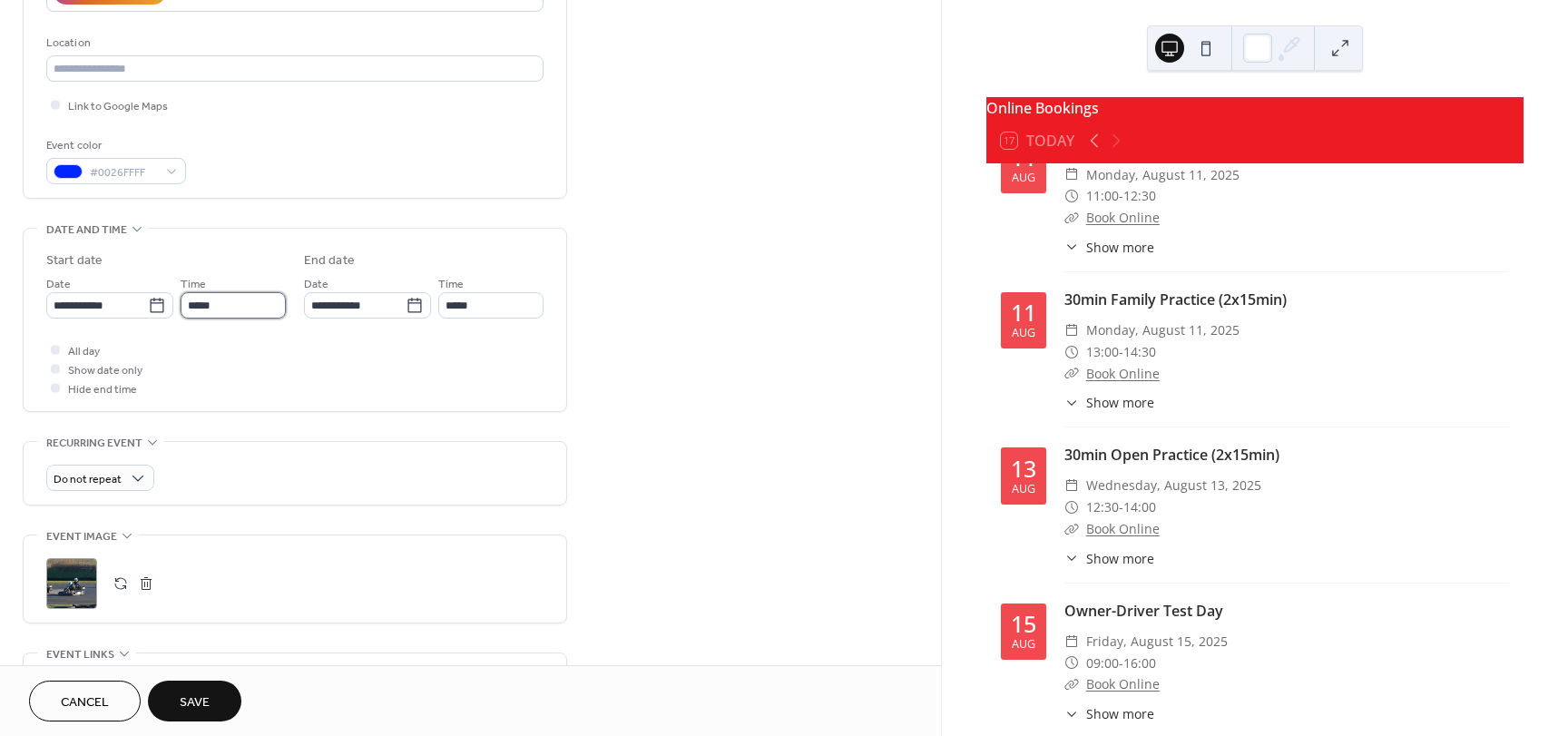 click on "*****" at bounding box center [233, 305] 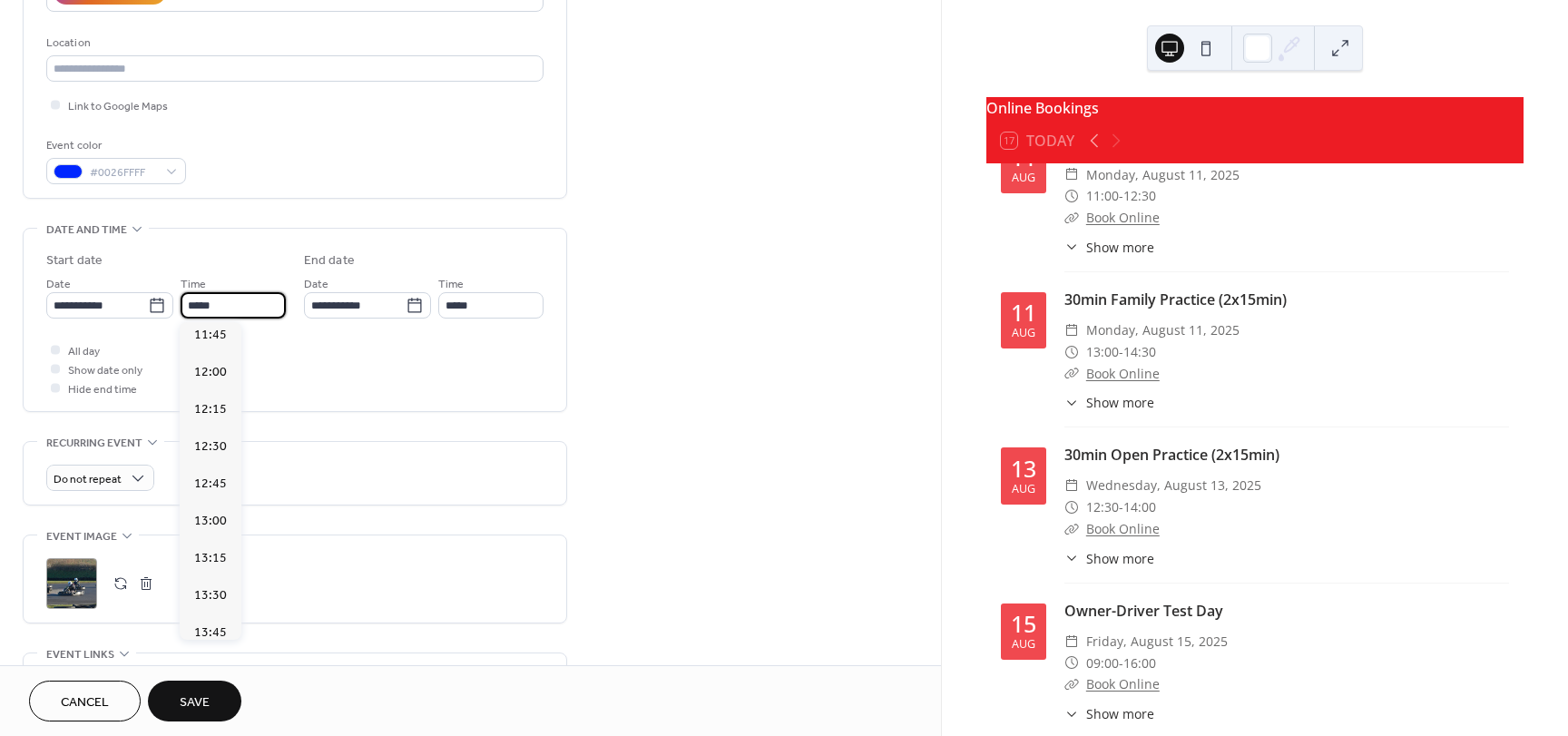 scroll, scrollTop: 1958, scrollLeft: 0, axis: vertical 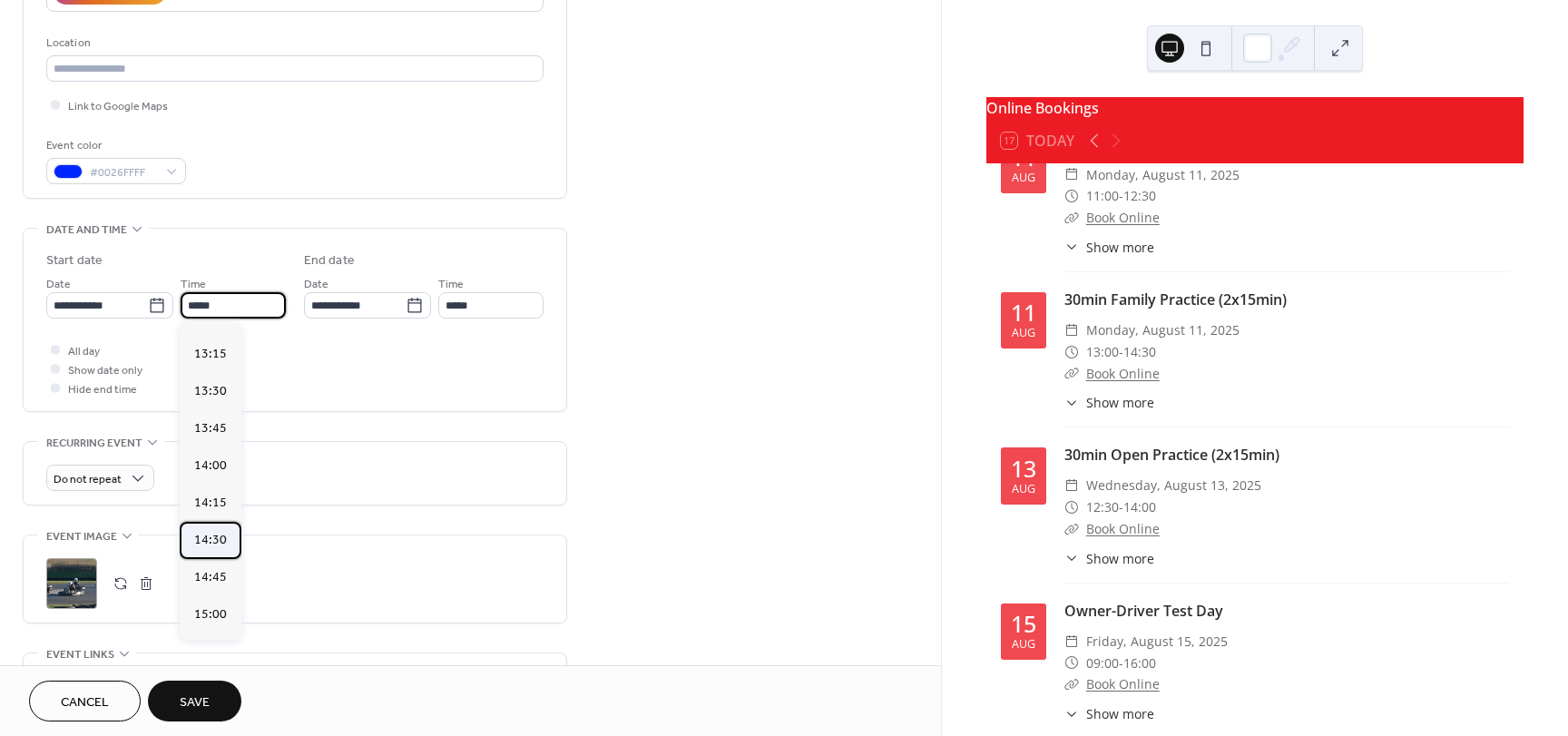 click on "14:30" at bounding box center [211, 540] 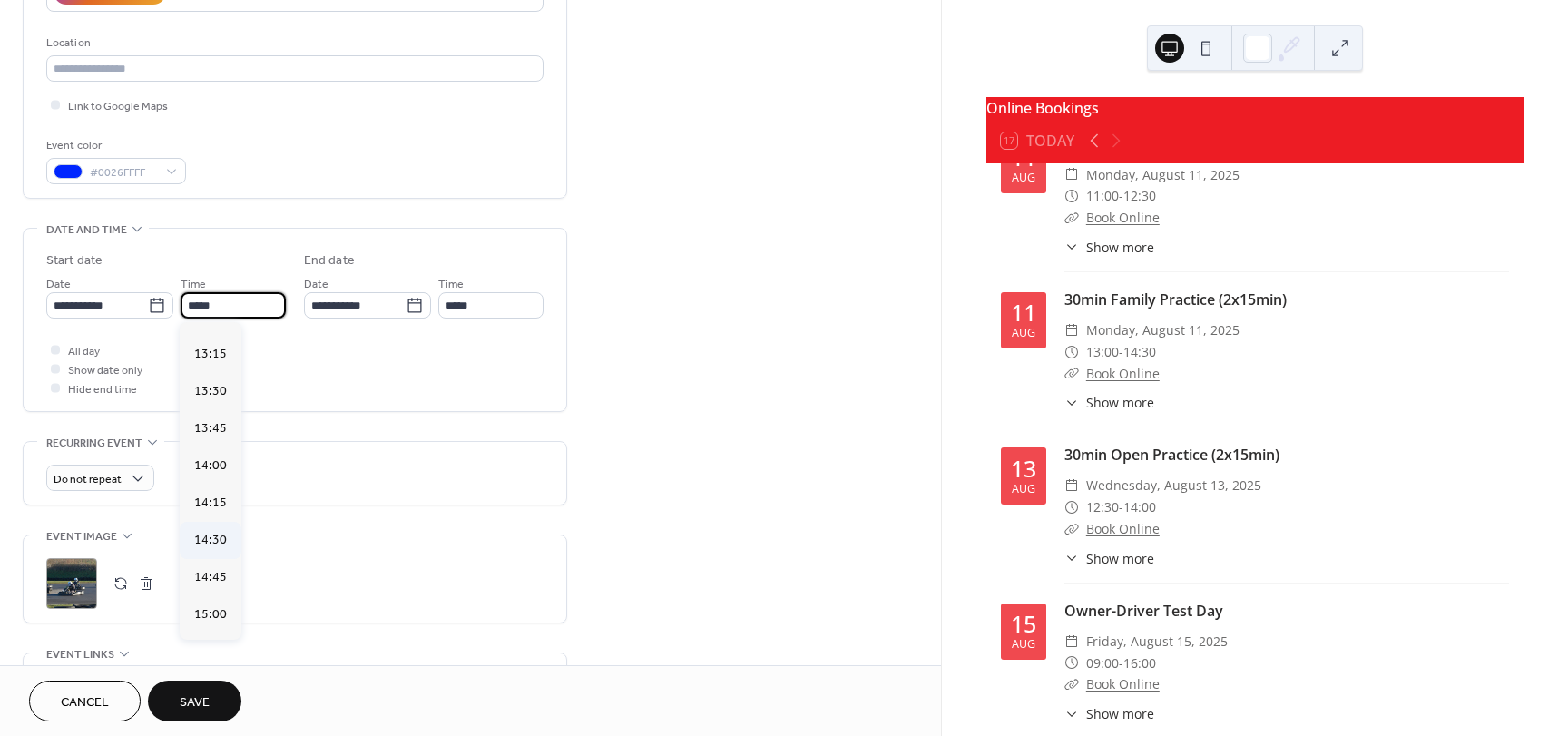 type on "*****" 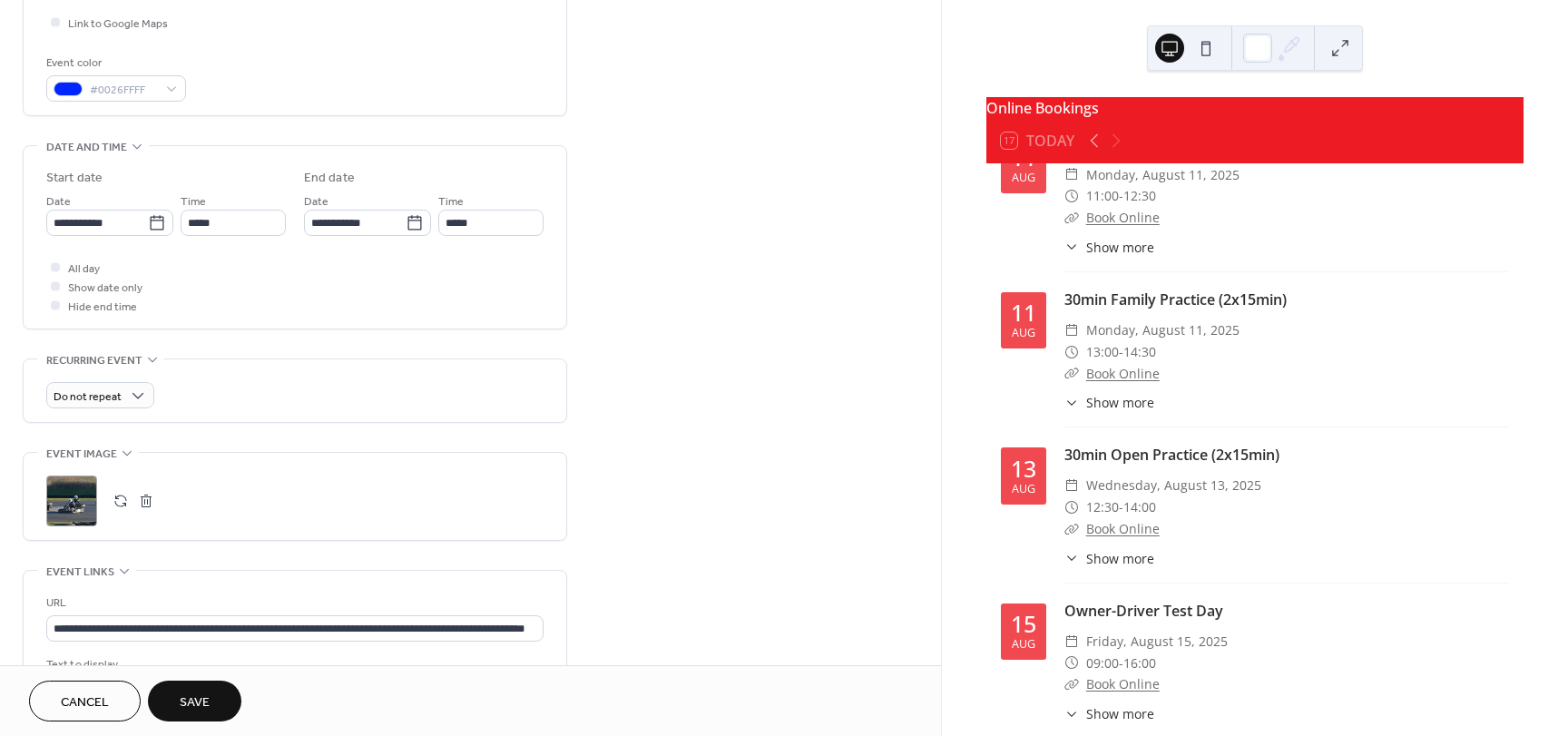 scroll, scrollTop: 635, scrollLeft: 0, axis: vertical 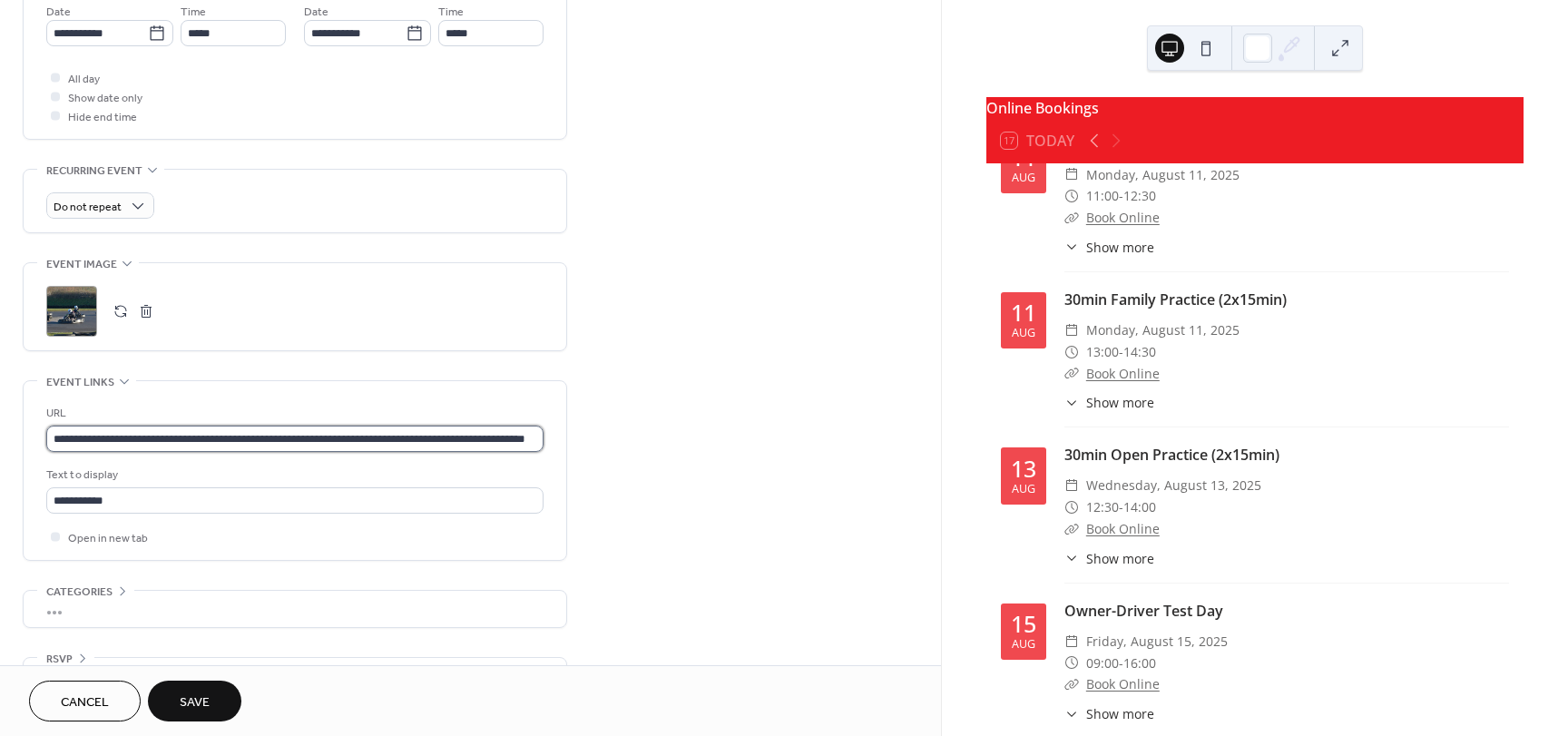 click on "**********" at bounding box center (295, 438) 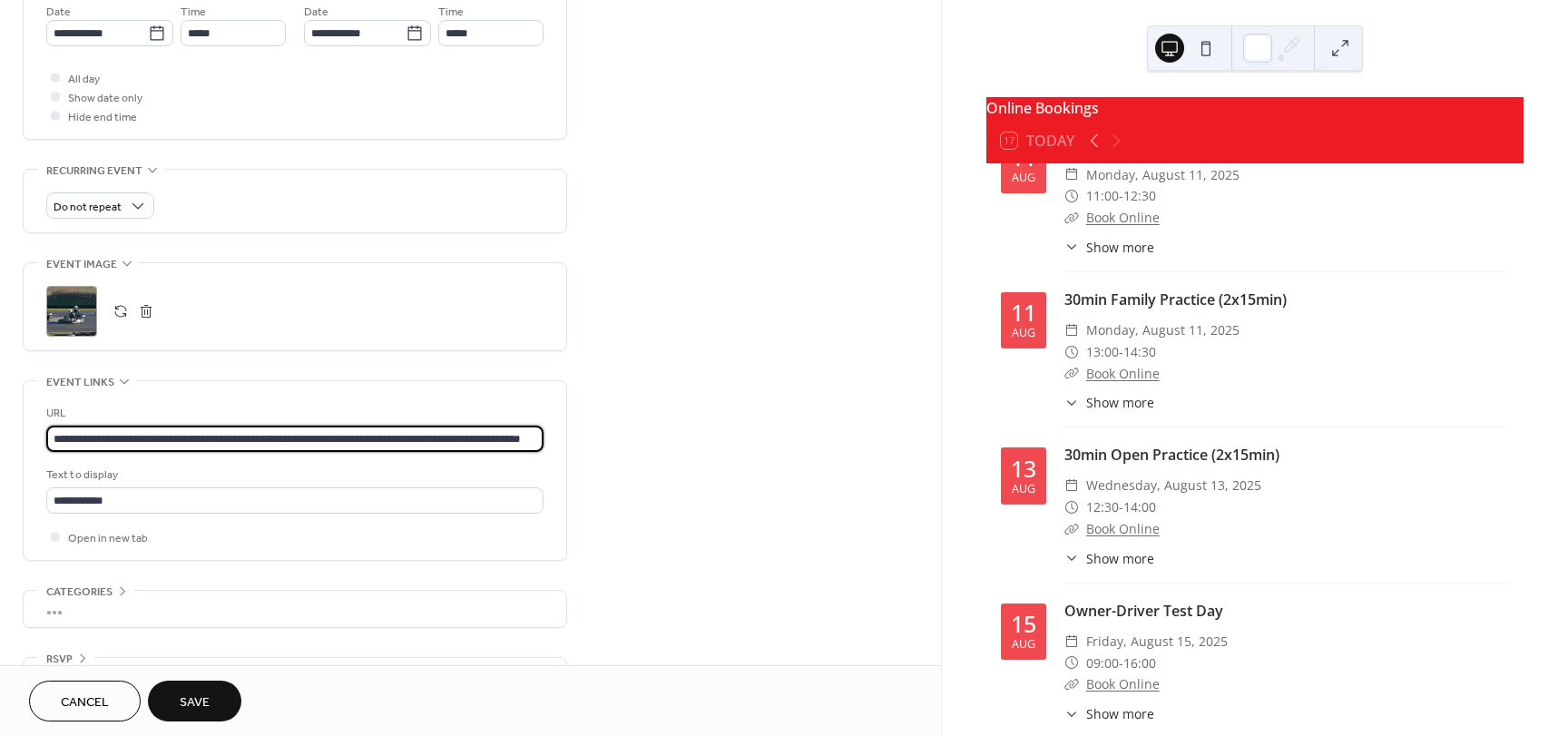 scroll, scrollTop: 0, scrollLeft: 54, axis: horizontal 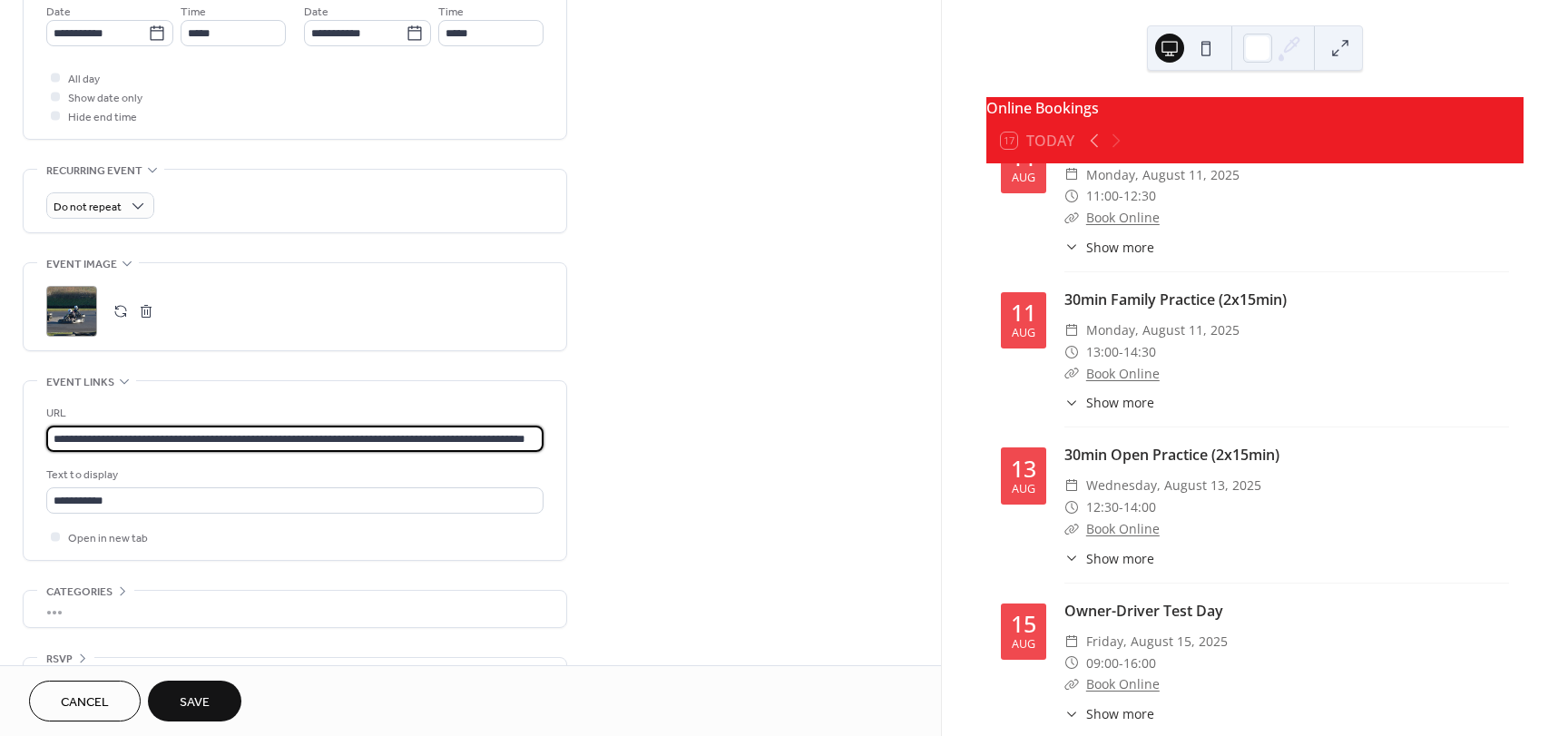 type on "**********" 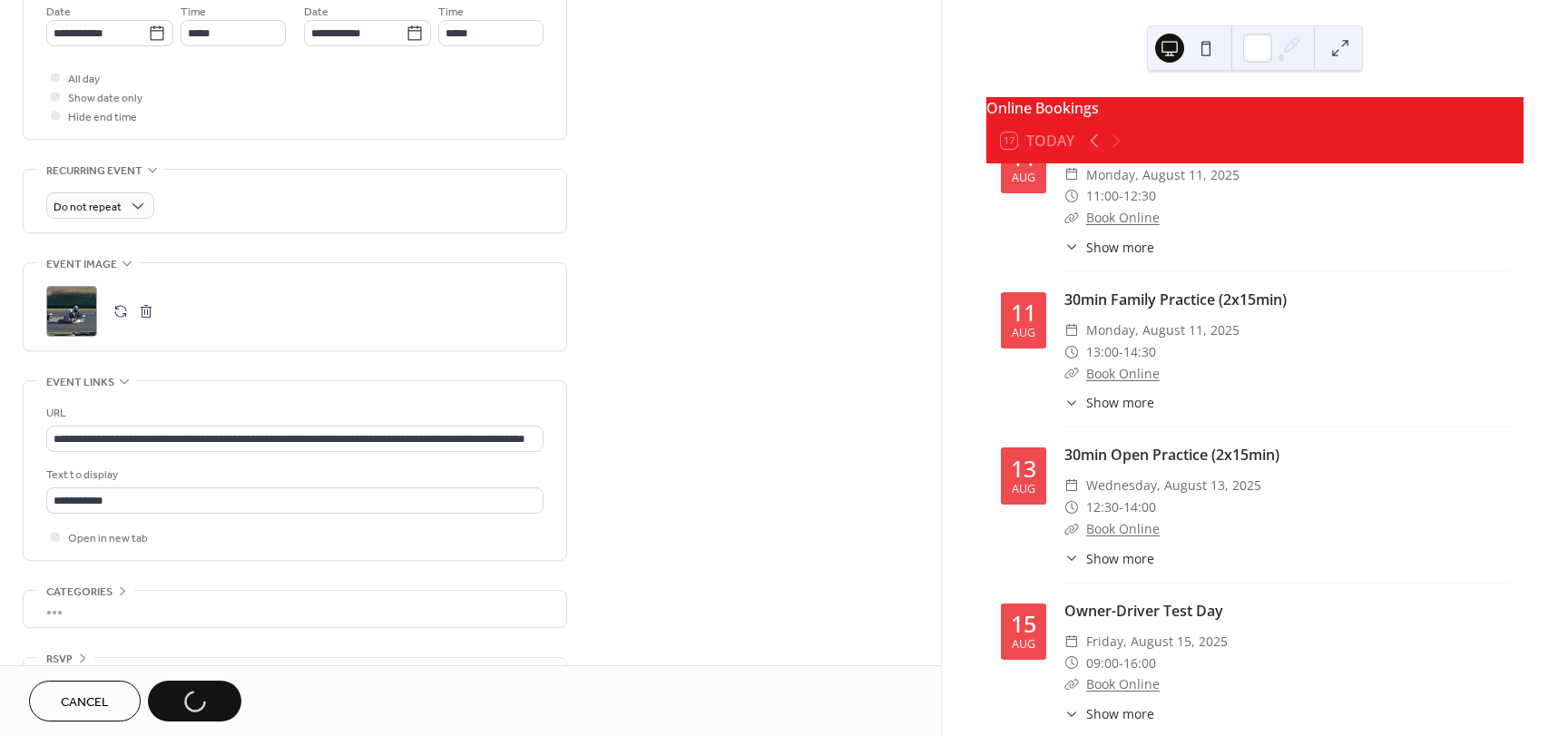 scroll, scrollTop: 0, scrollLeft: 0, axis: both 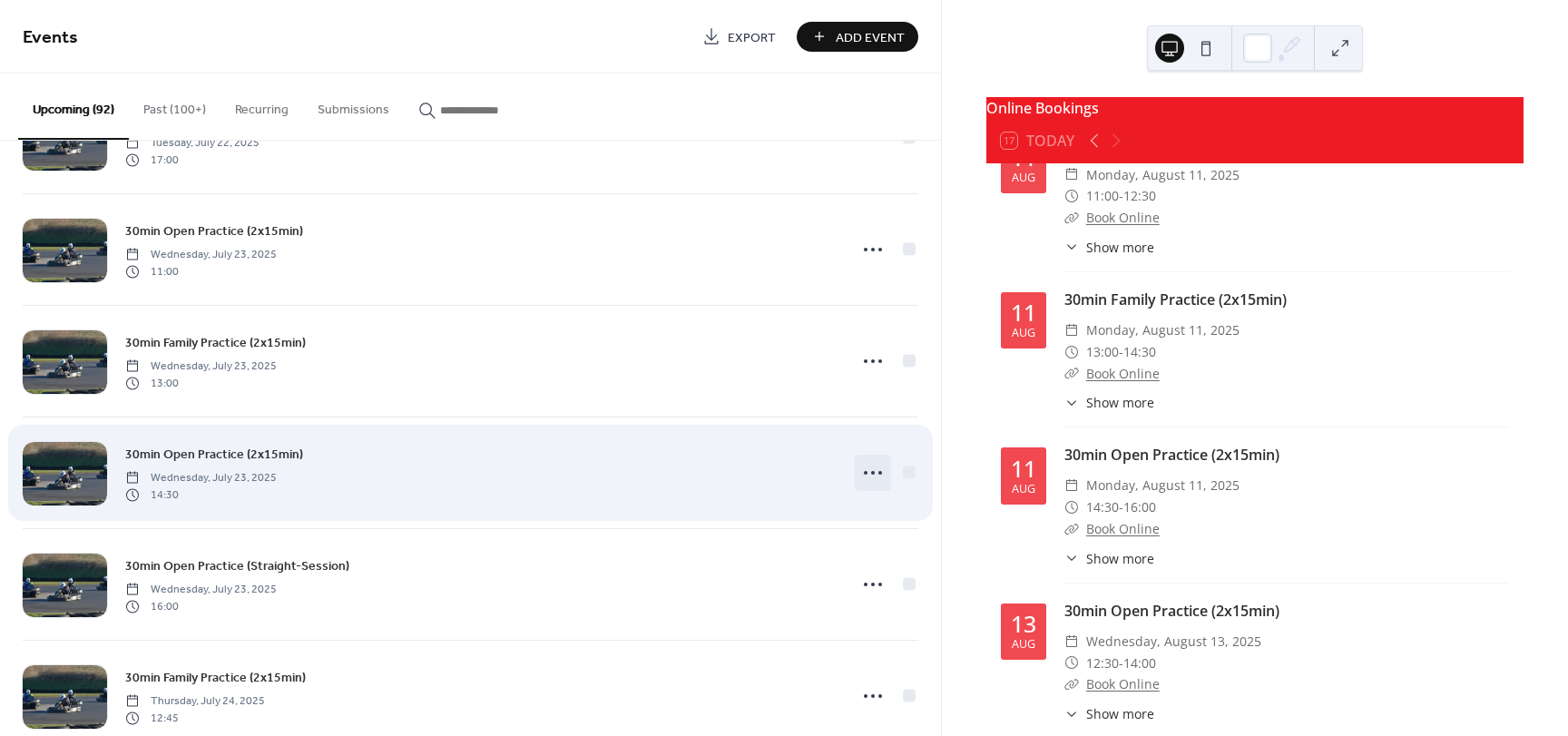 click 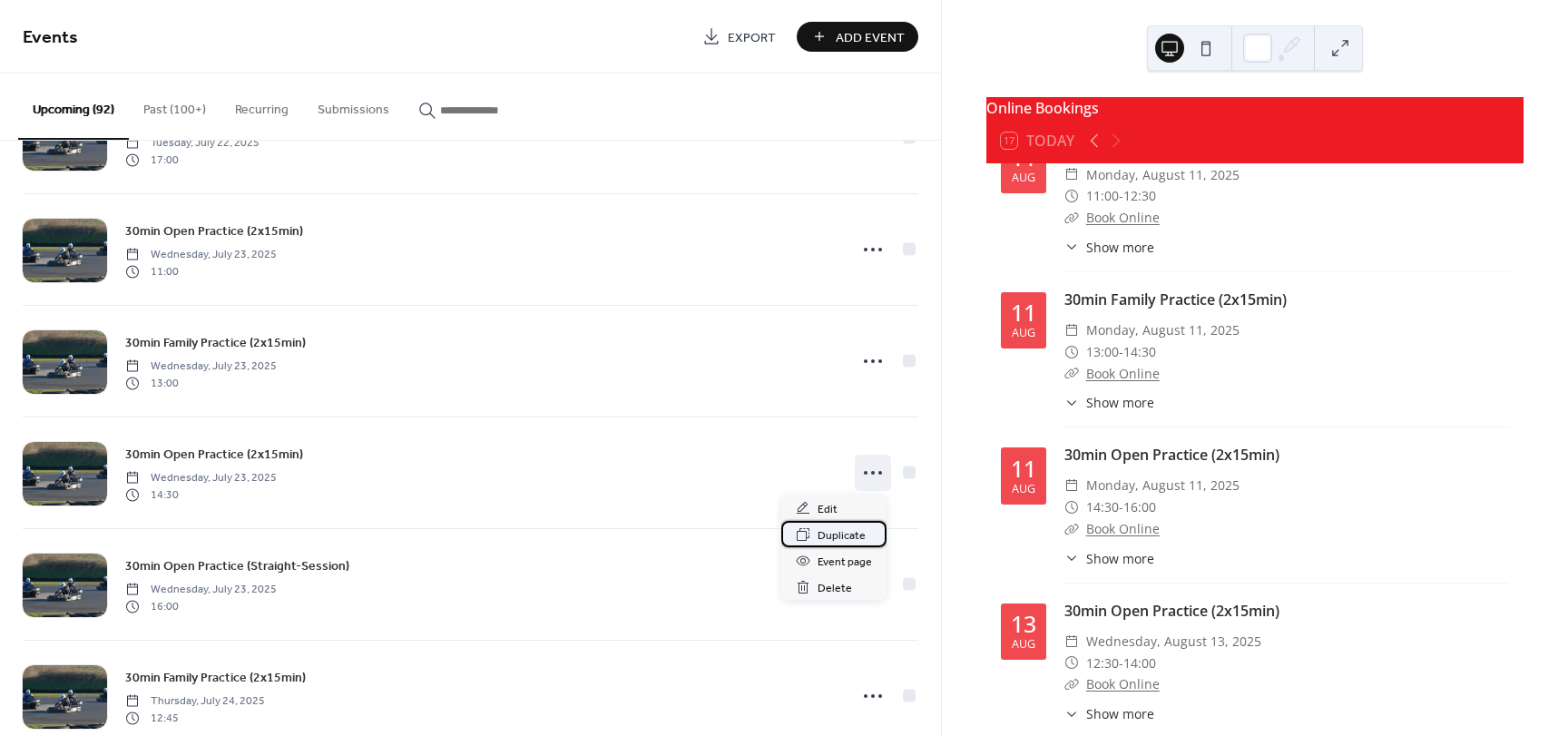 click on "Duplicate" at bounding box center (841, 535) 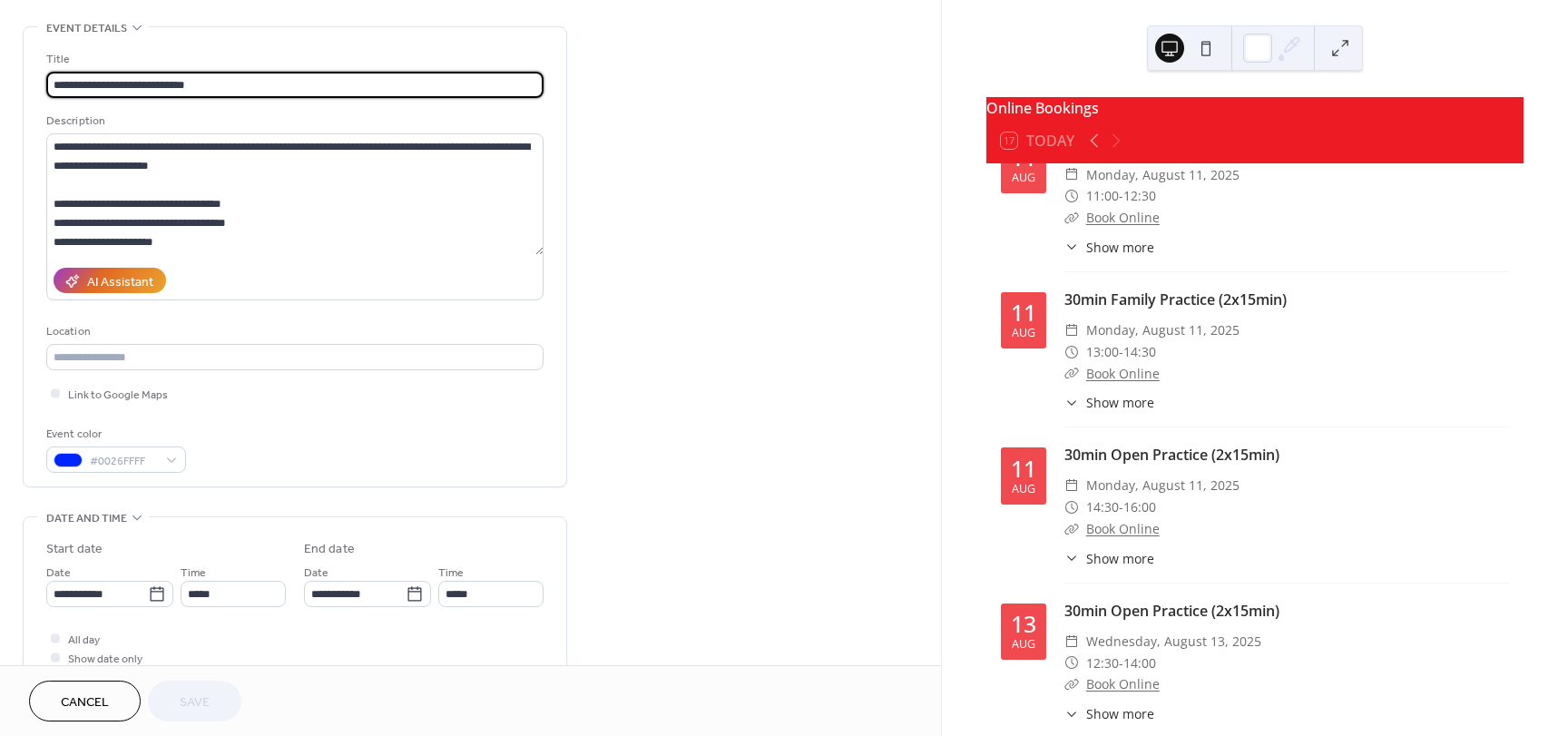 scroll, scrollTop: 272, scrollLeft: 0, axis: vertical 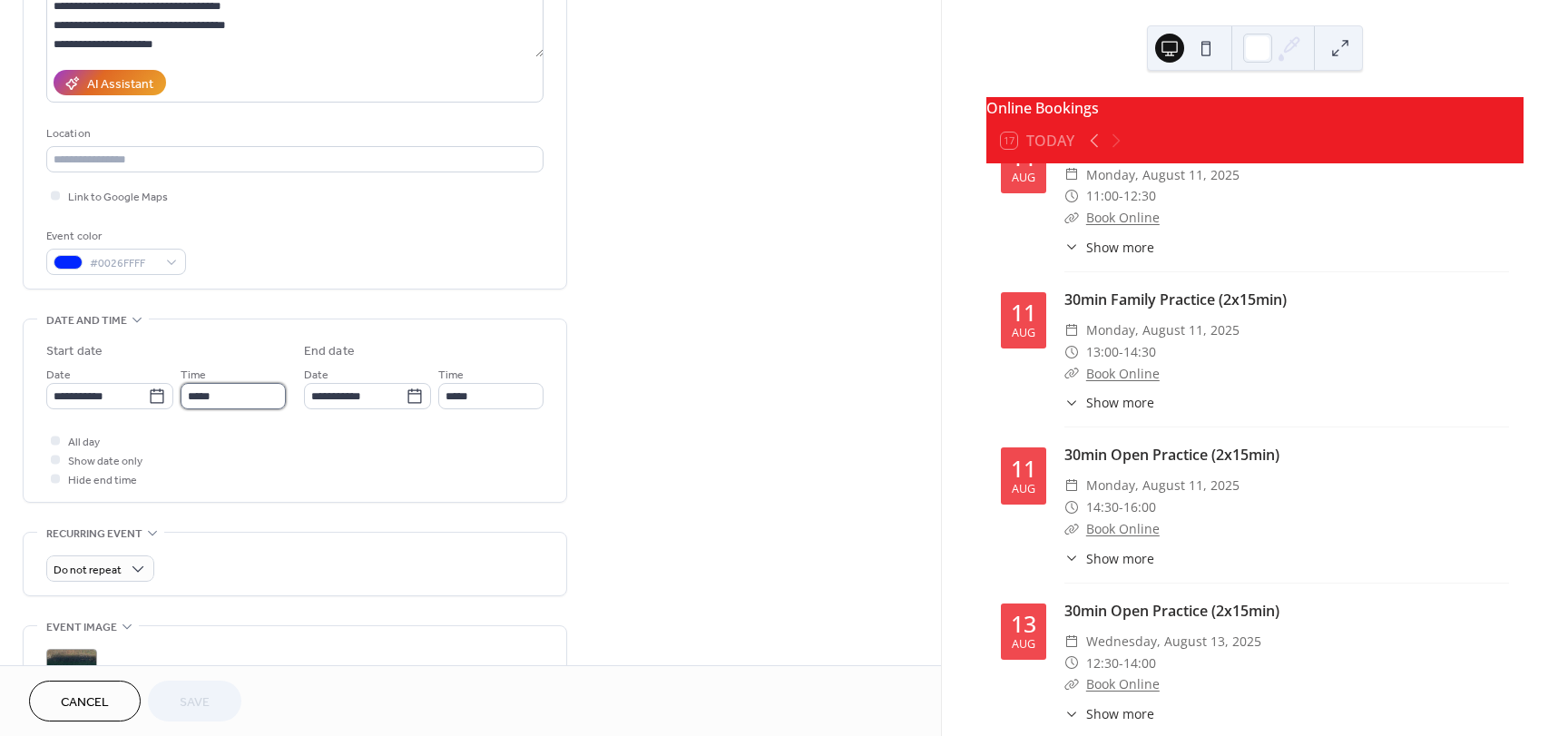 click on "*****" at bounding box center (233, 396) 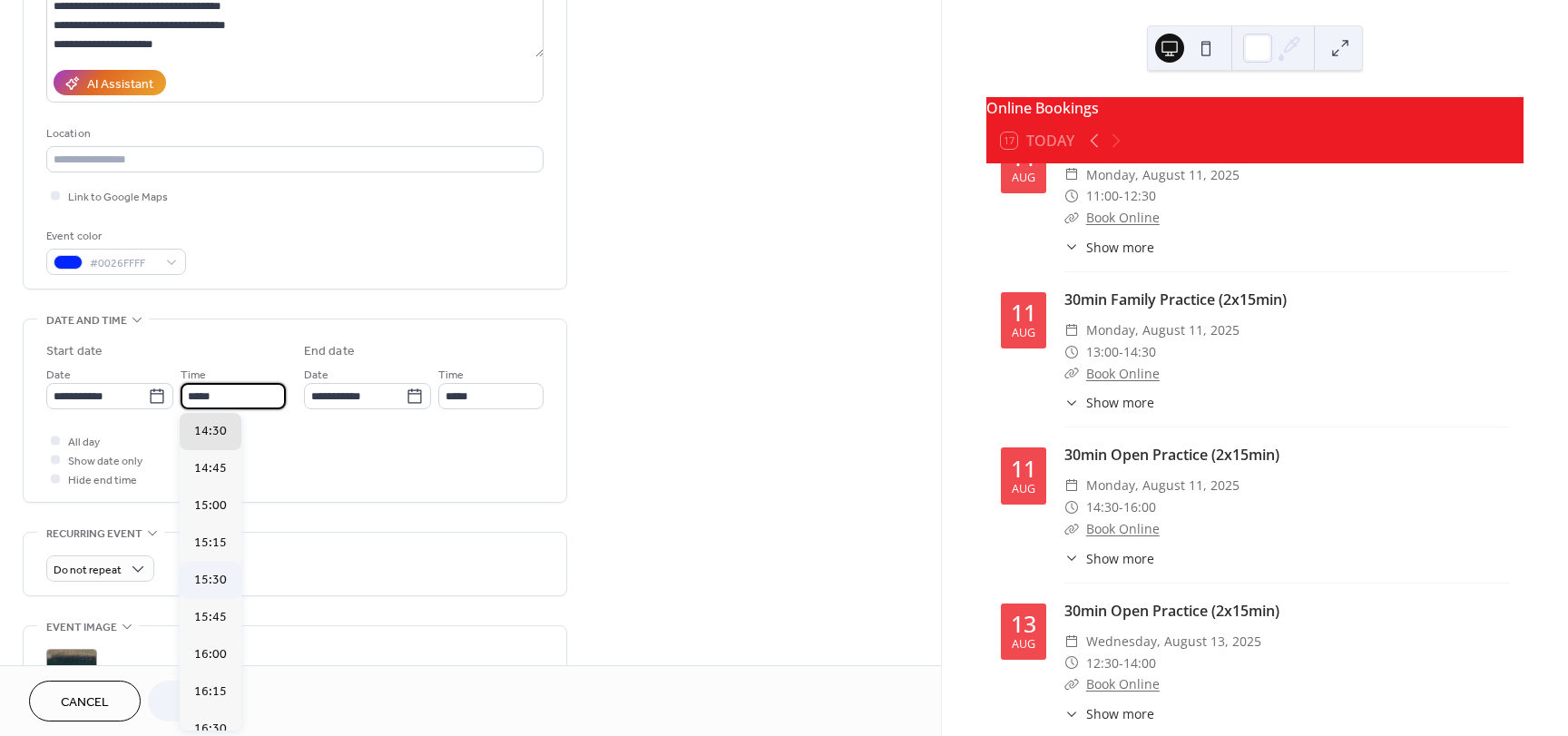 scroll, scrollTop: 2249, scrollLeft: 0, axis: vertical 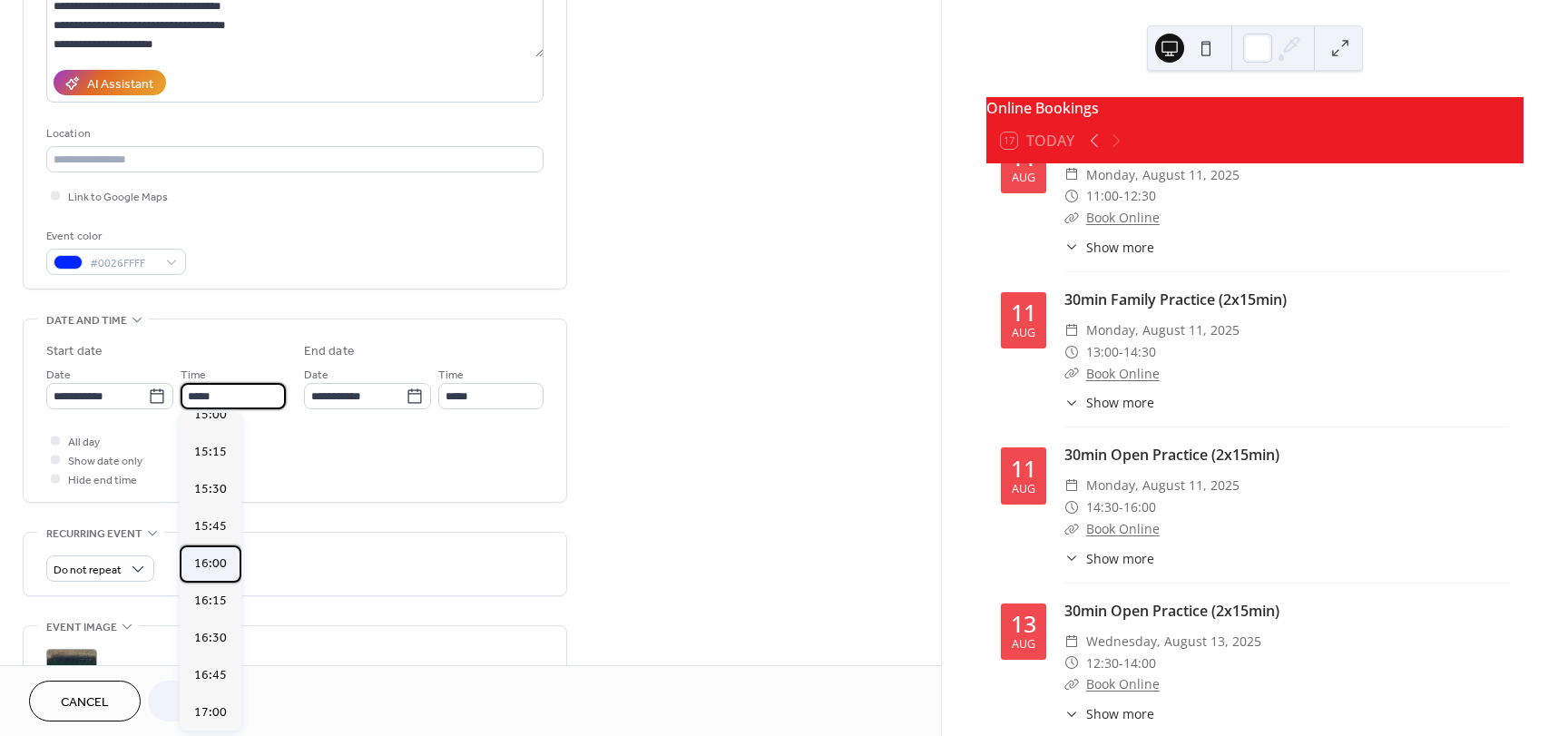 click on "16:00" at bounding box center [211, 564] 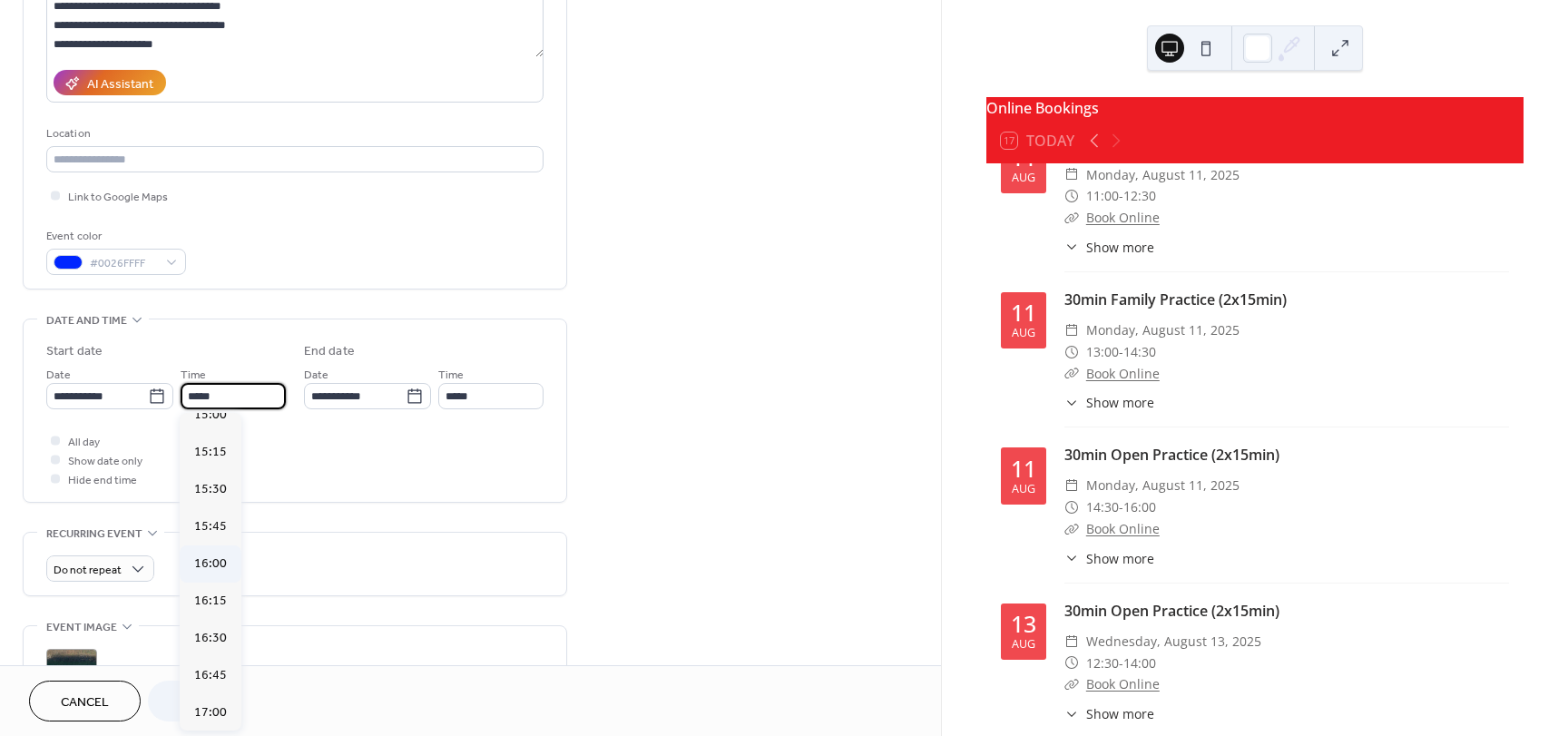 type on "*****" 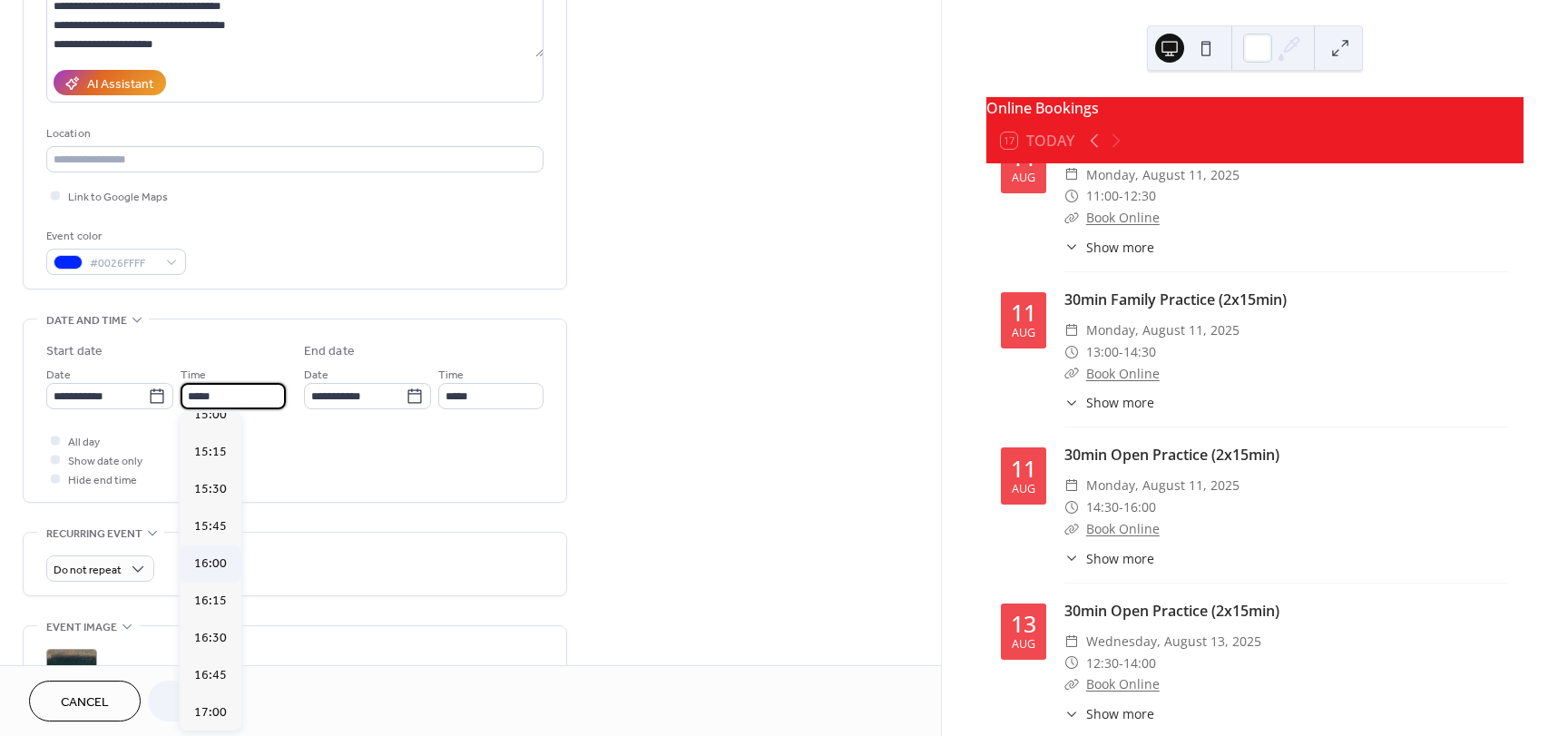type on "*****" 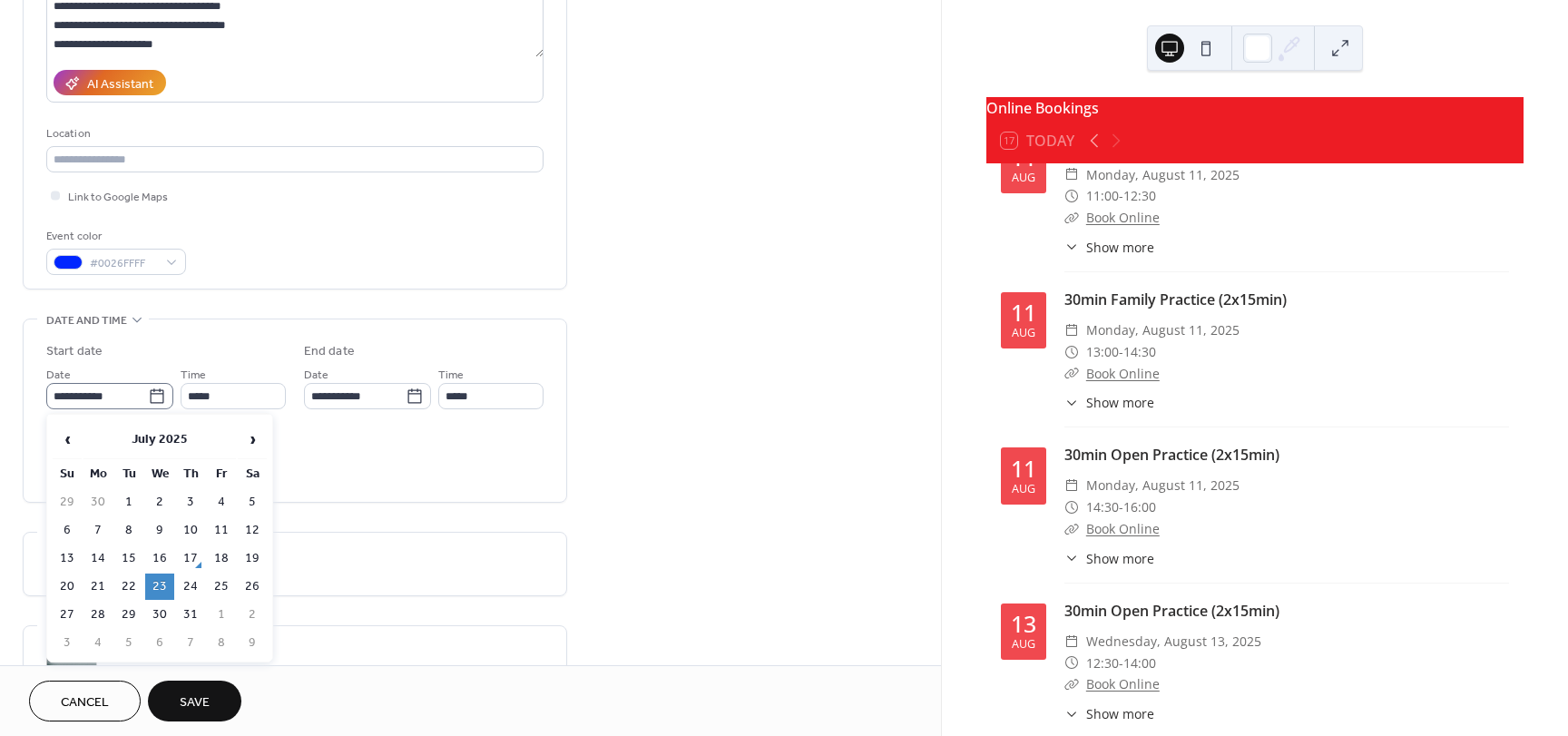 click 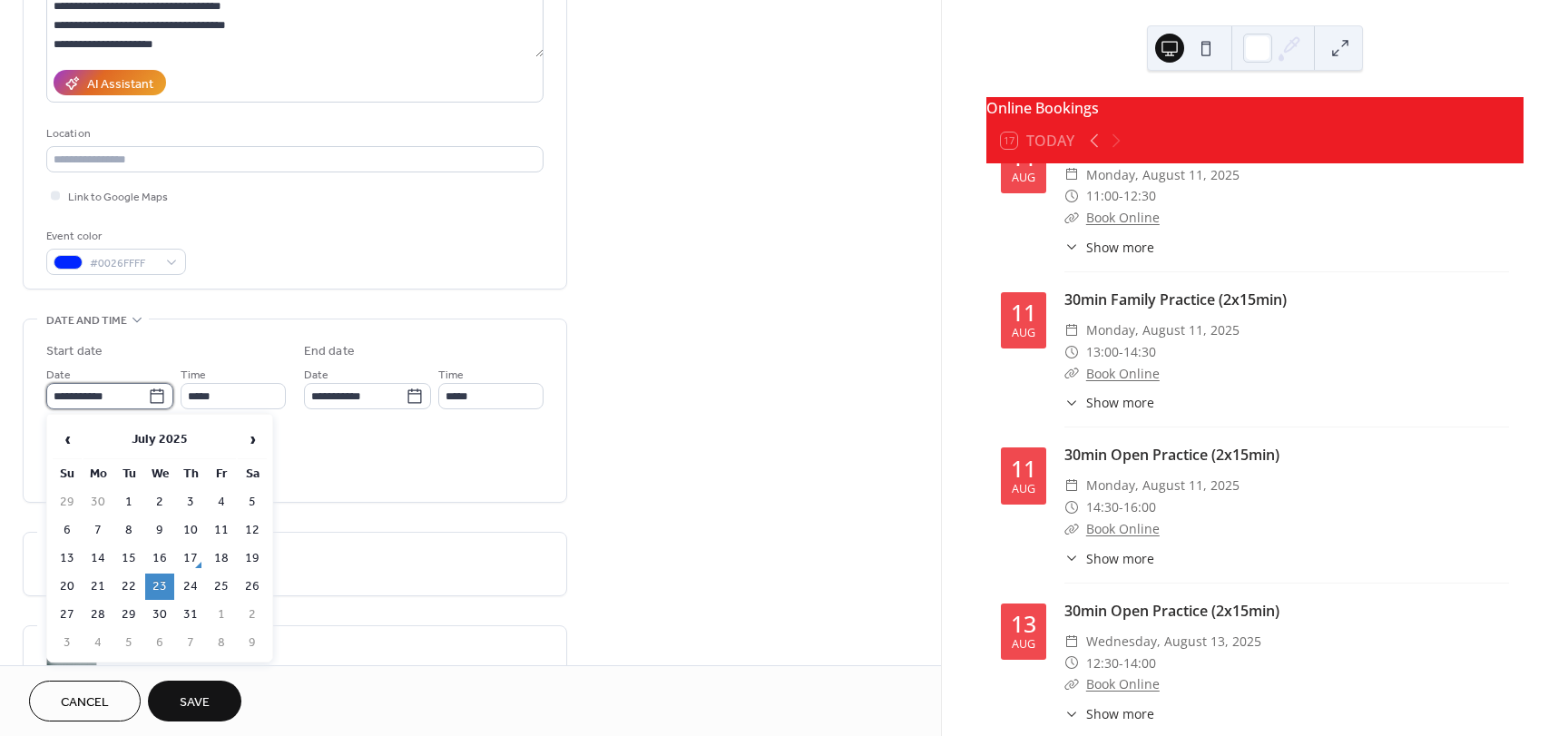 click on "**********" at bounding box center [97, 396] 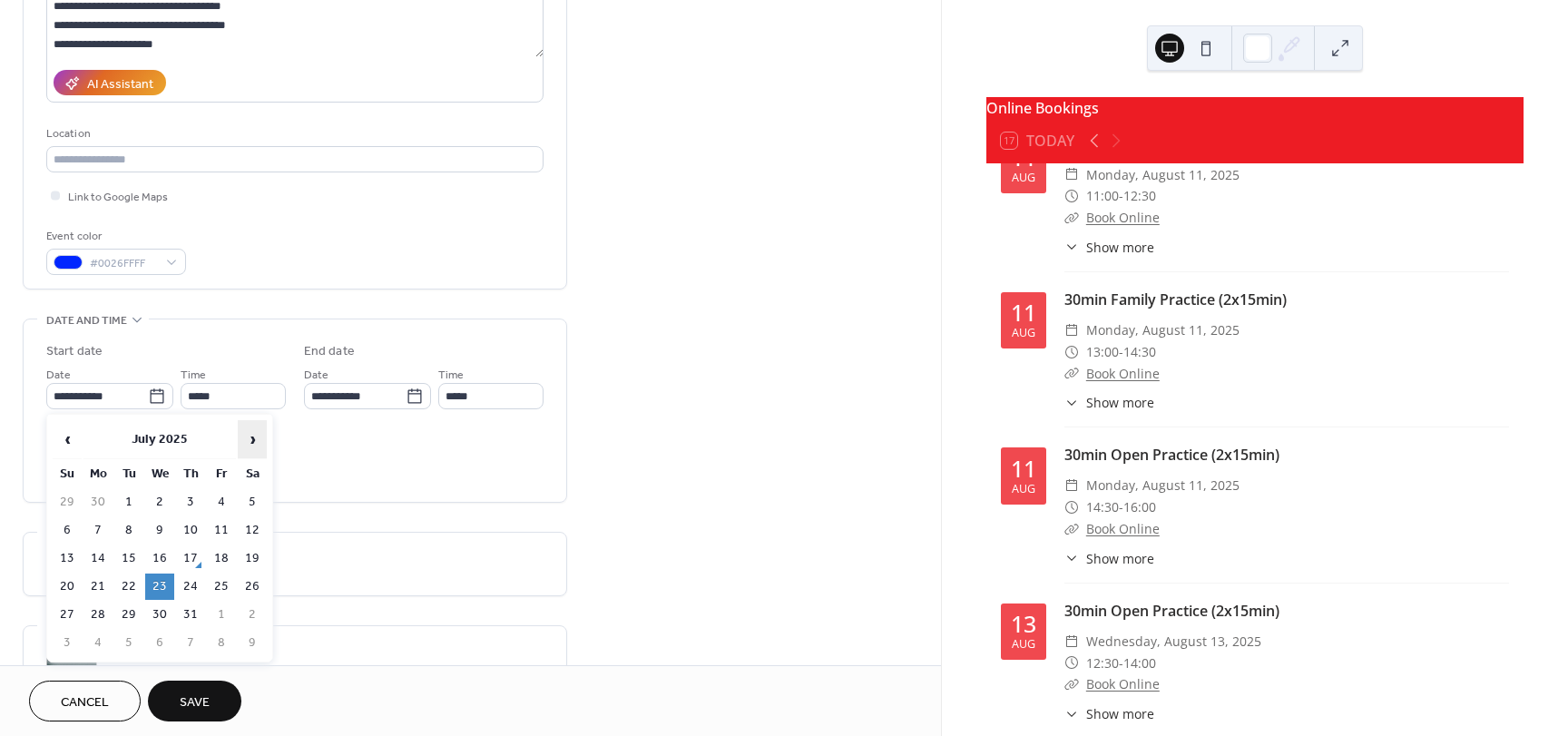 click on "›" at bounding box center [252, 439] 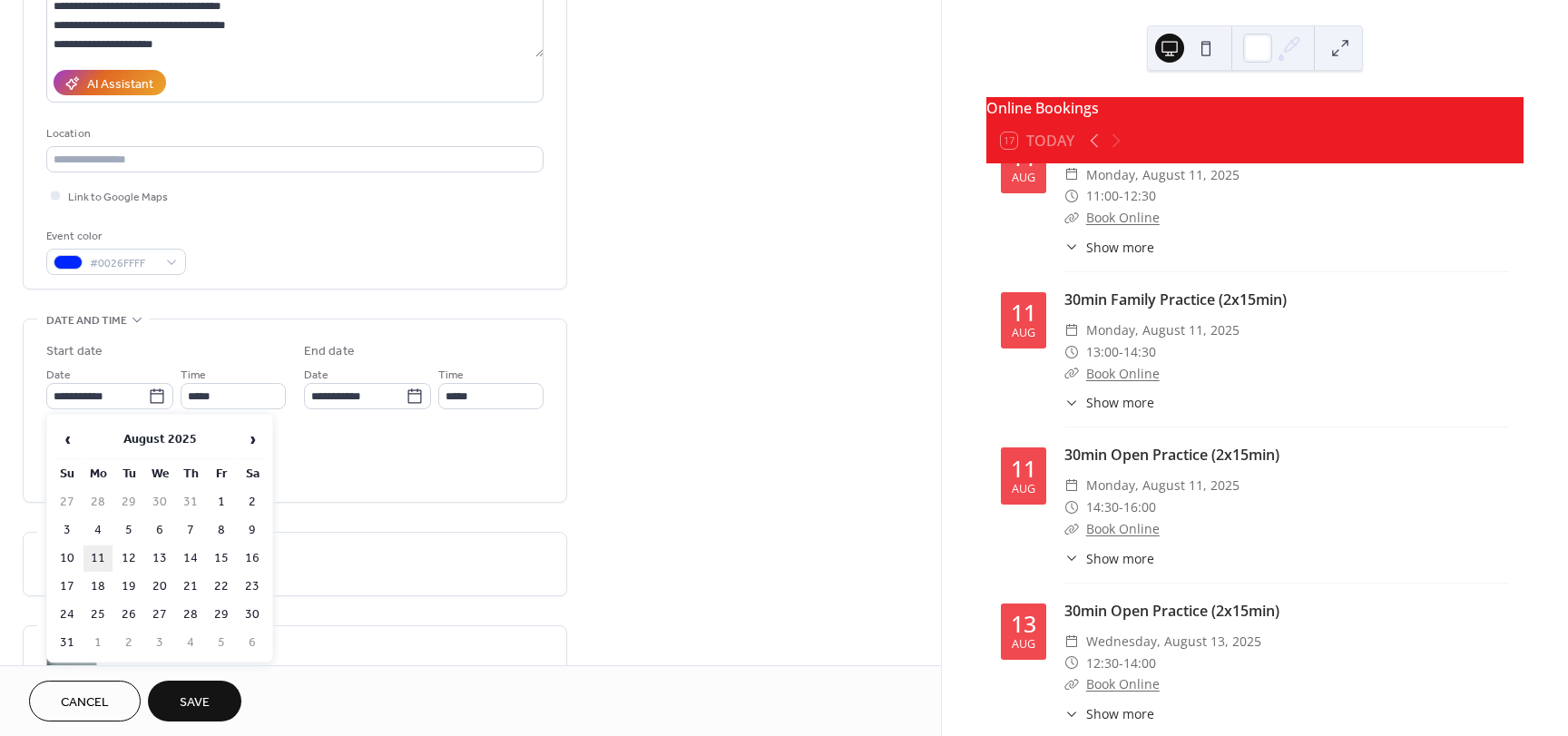 click on "11" at bounding box center [98, 558] 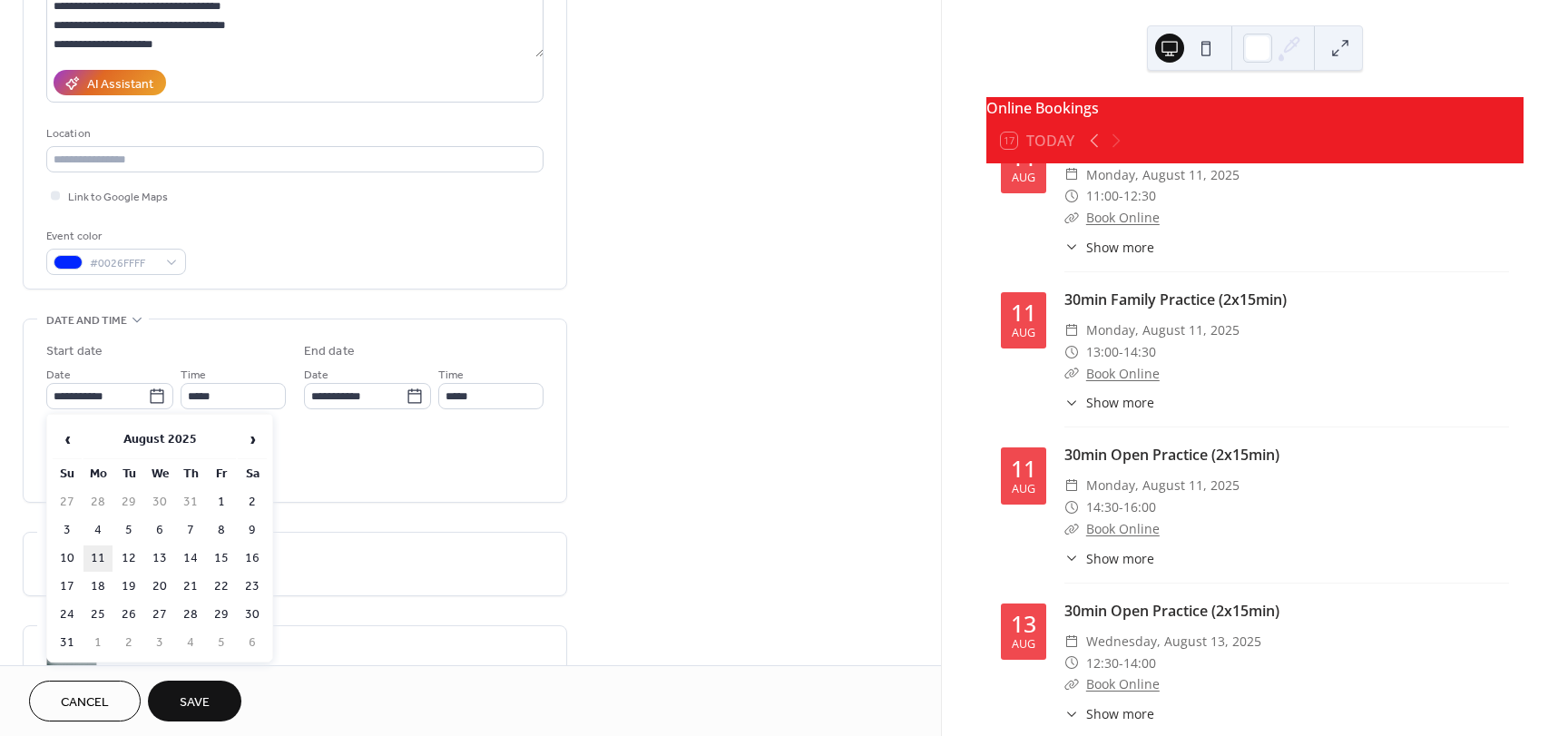 type on "**********" 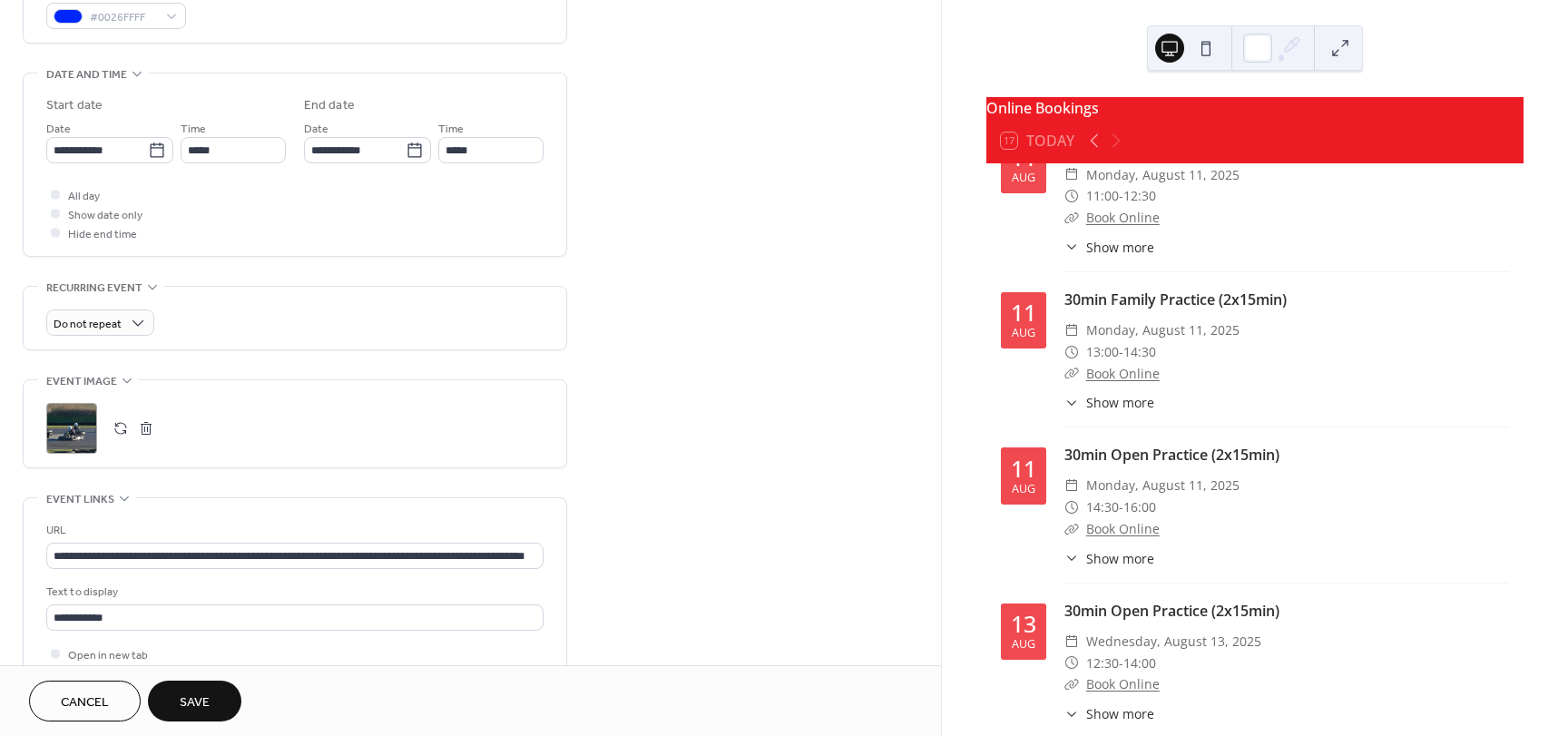 scroll, scrollTop: 545, scrollLeft: 0, axis: vertical 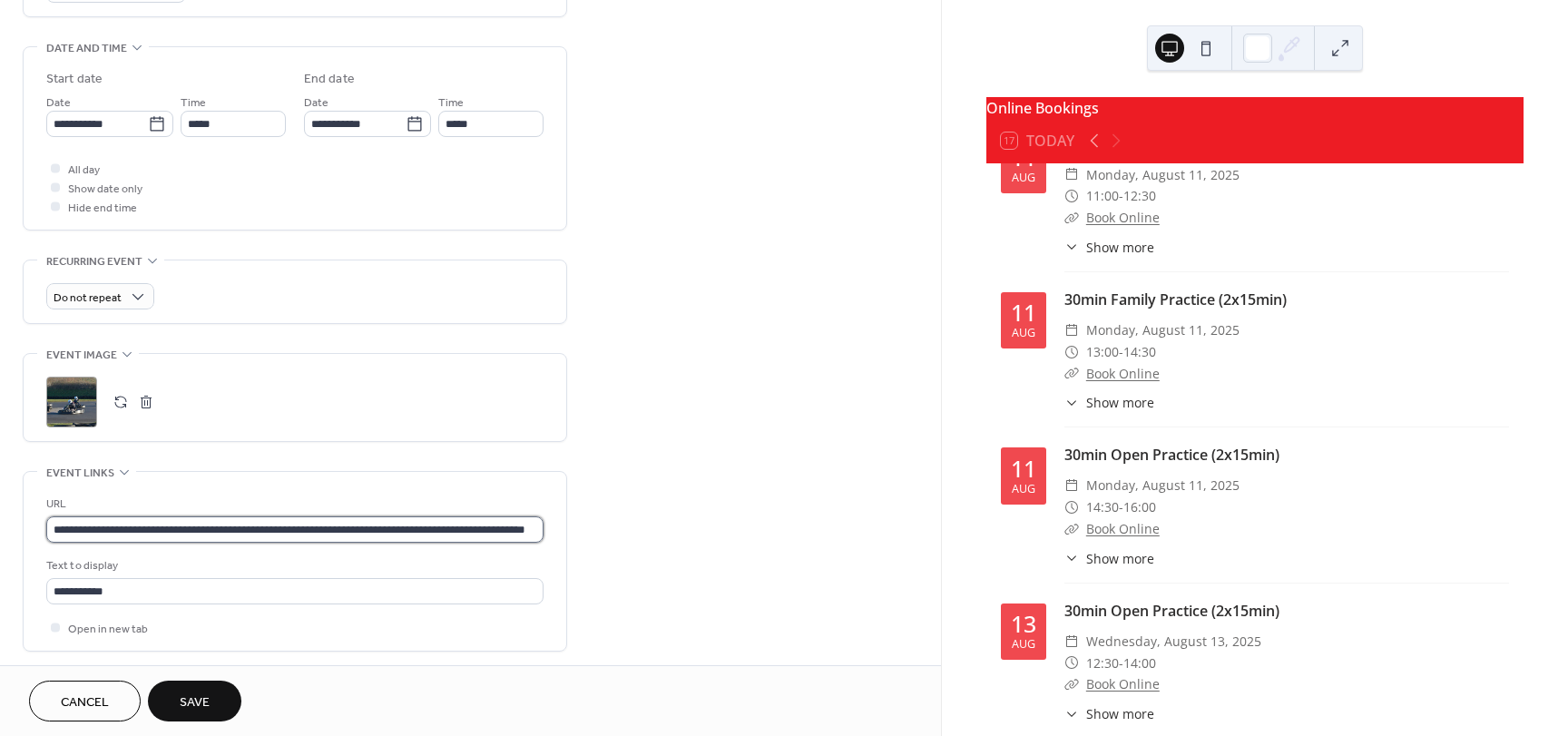click on "**********" at bounding box center (295, 529) 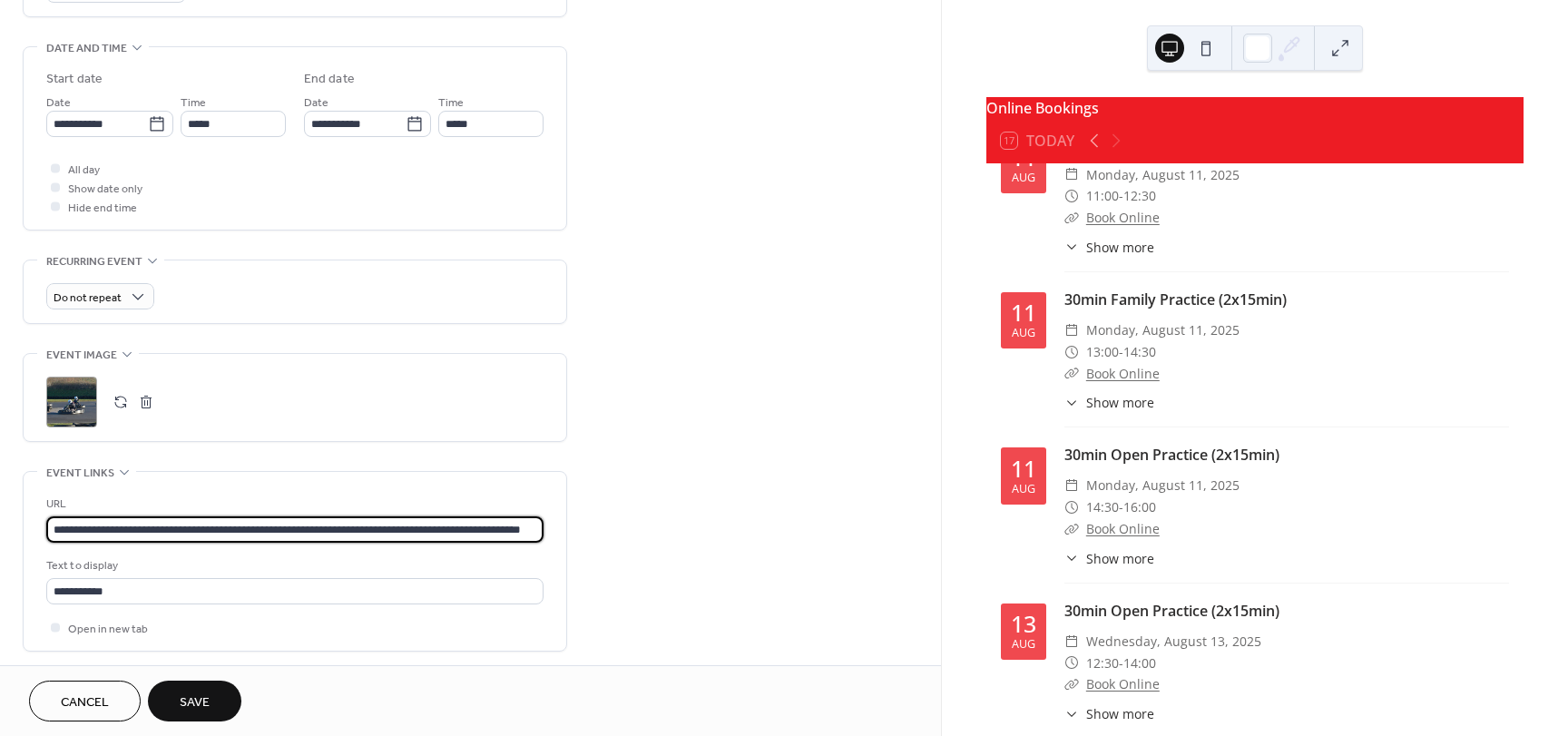 scroll, scrollTop: 0, scrollLeft: 54, axis: horizontal 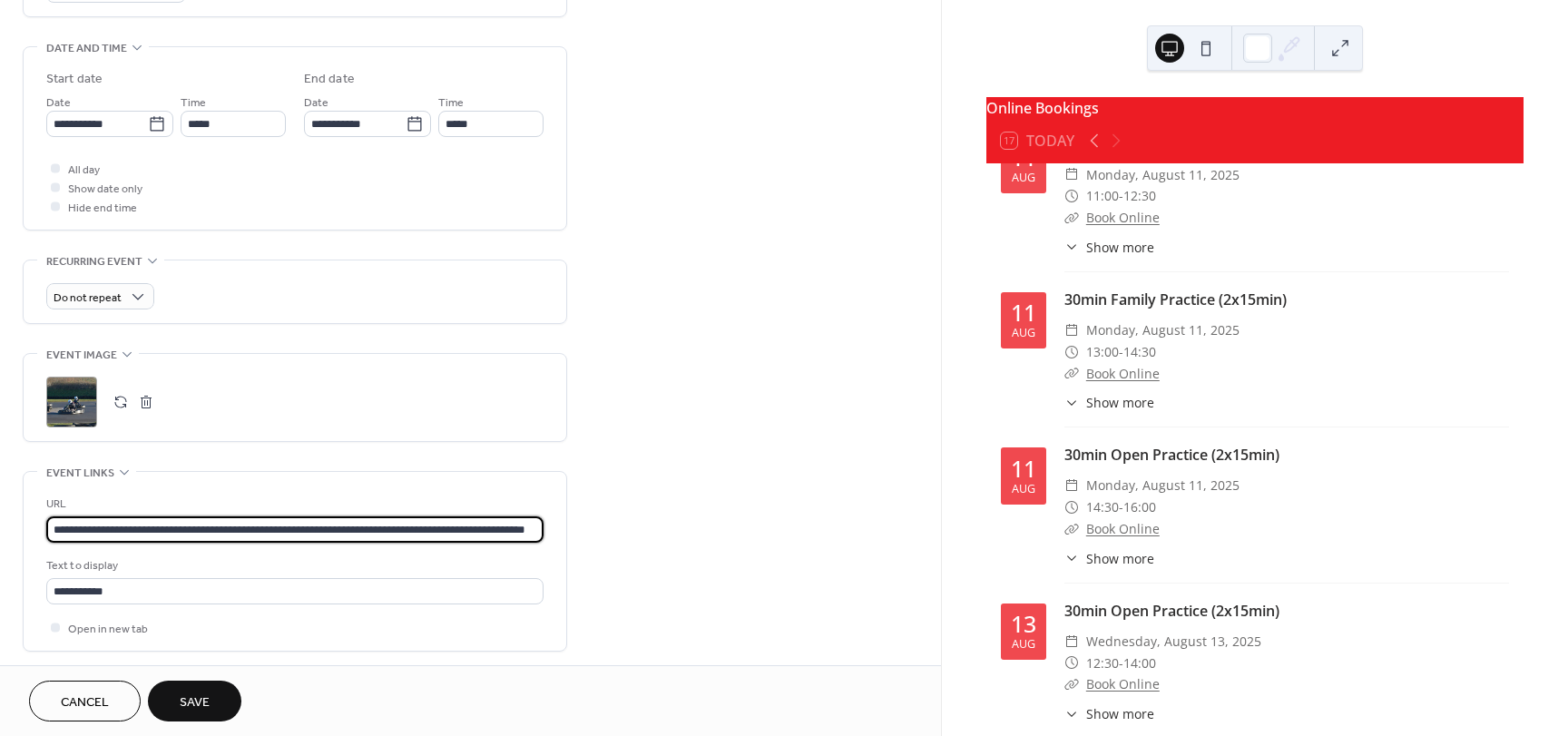 type on "**********" 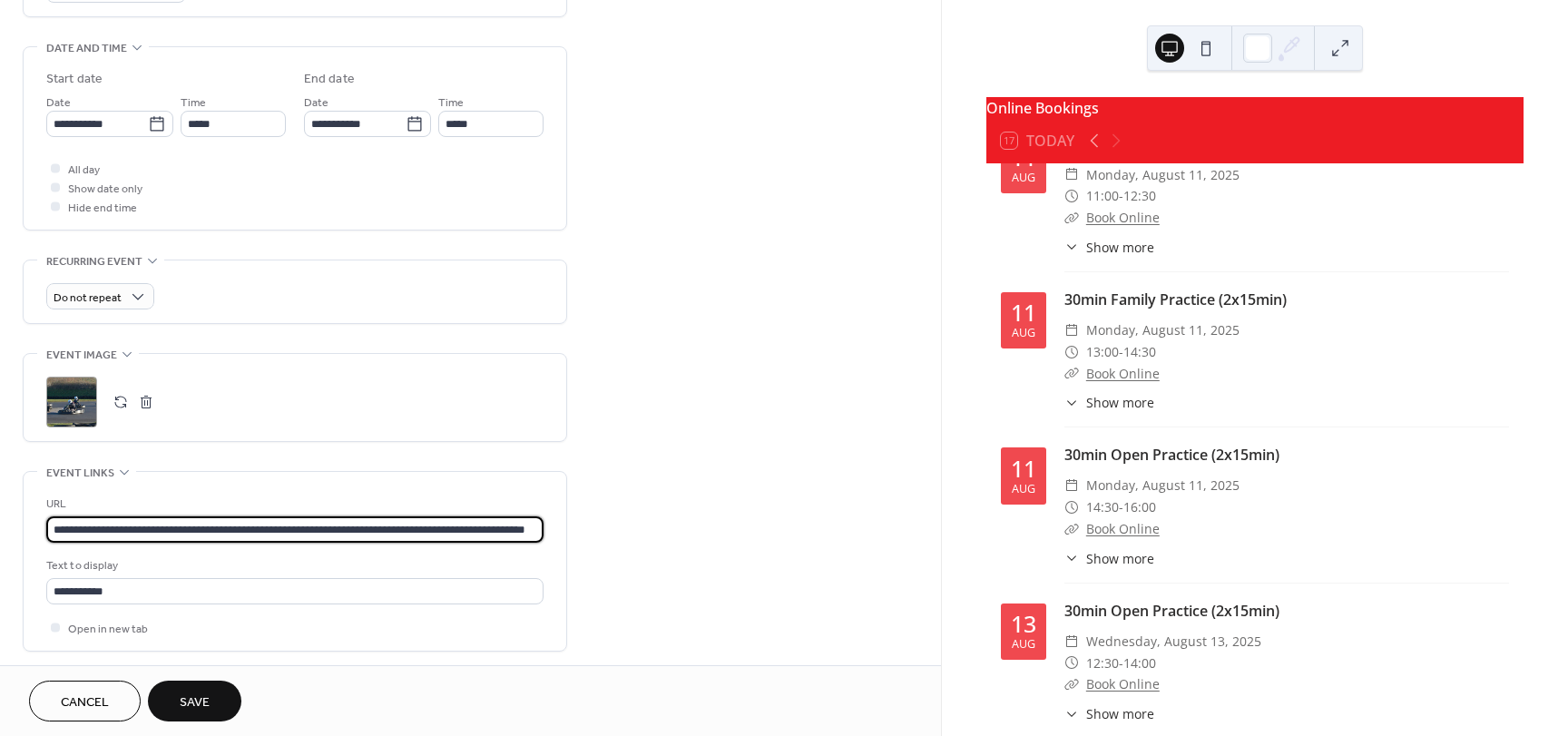 click on "Save" at bounding box center (194, 702) 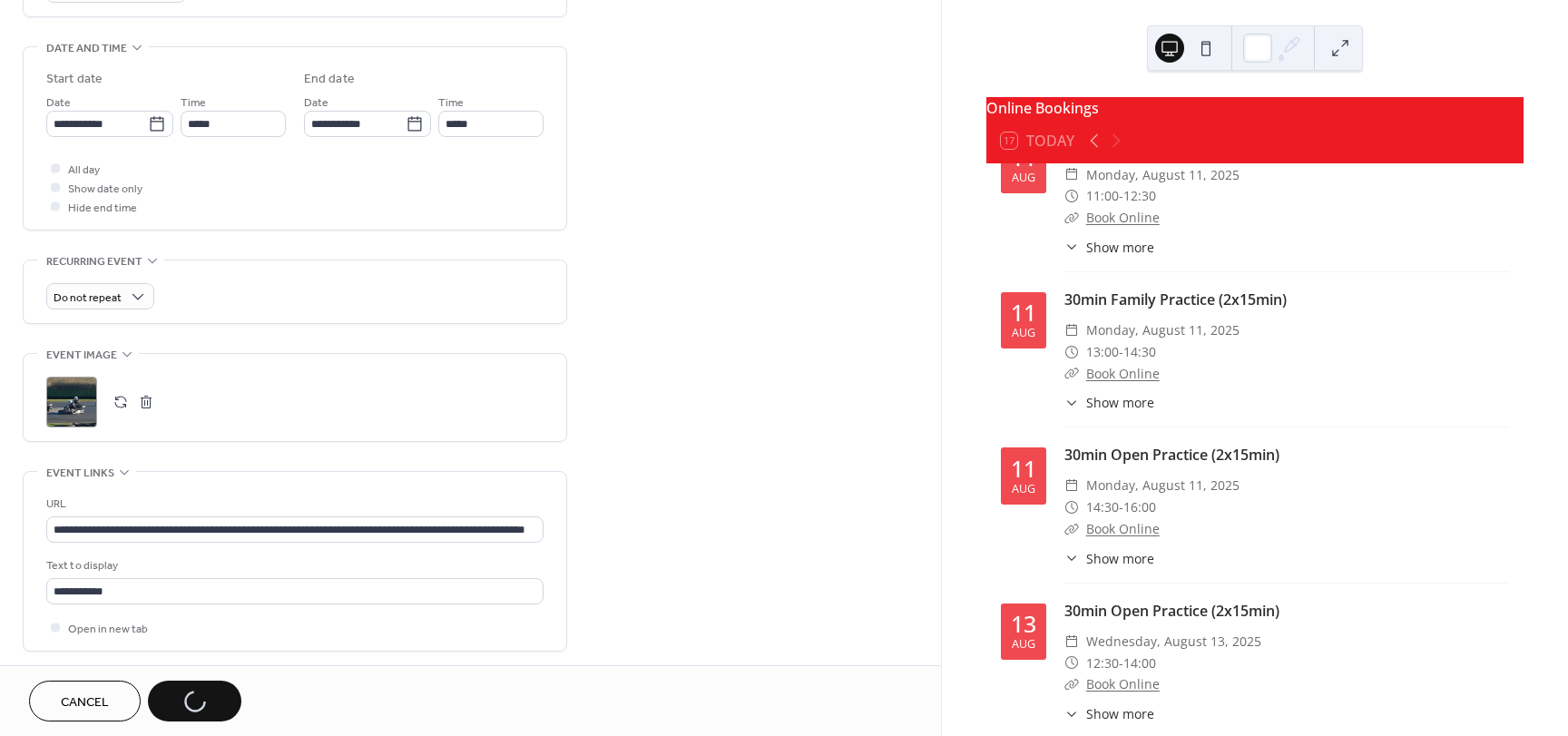 scroll, scrollTop: 0, scrollLeft: 0, axis: both 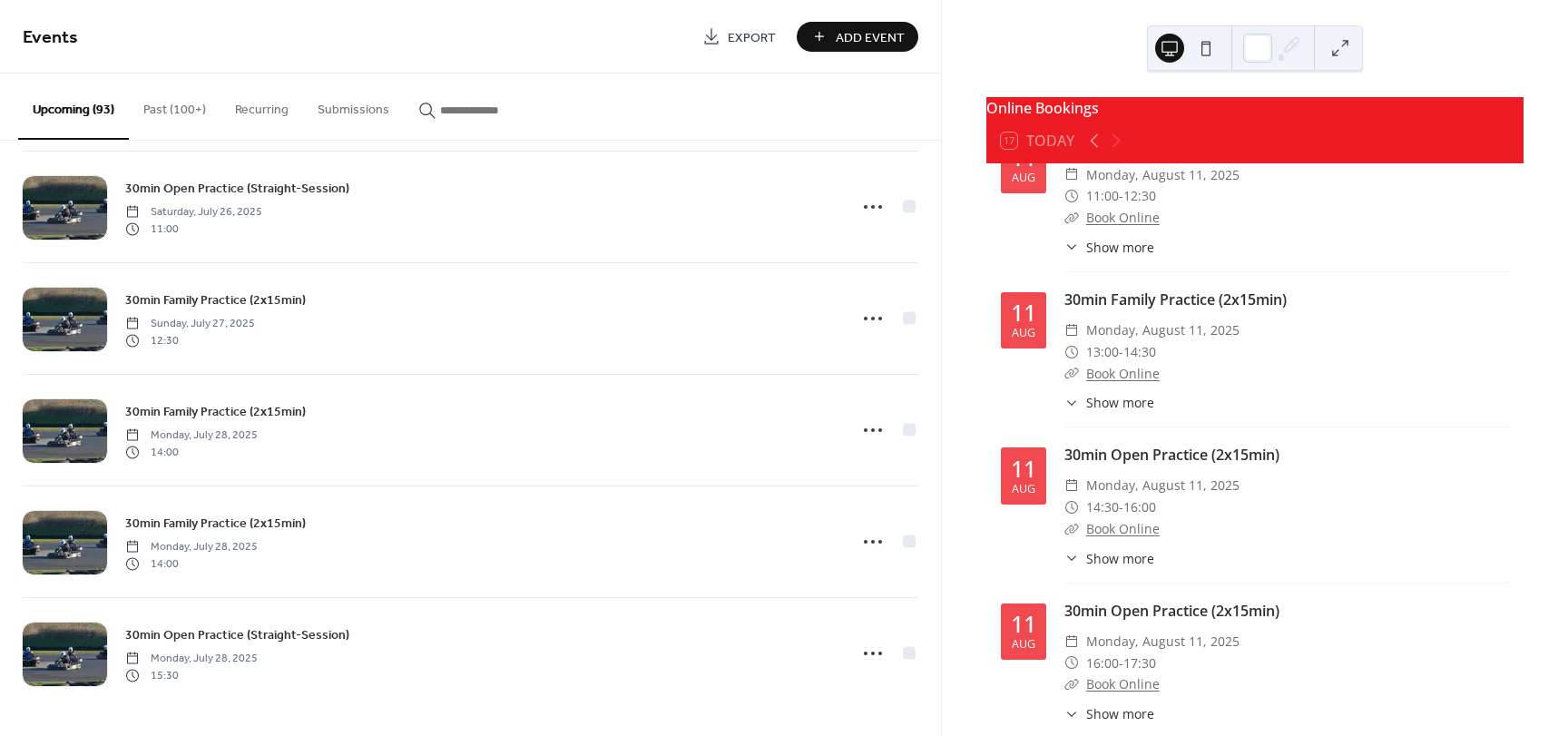click on "Past (100+)" at bounding box center [174, 105] 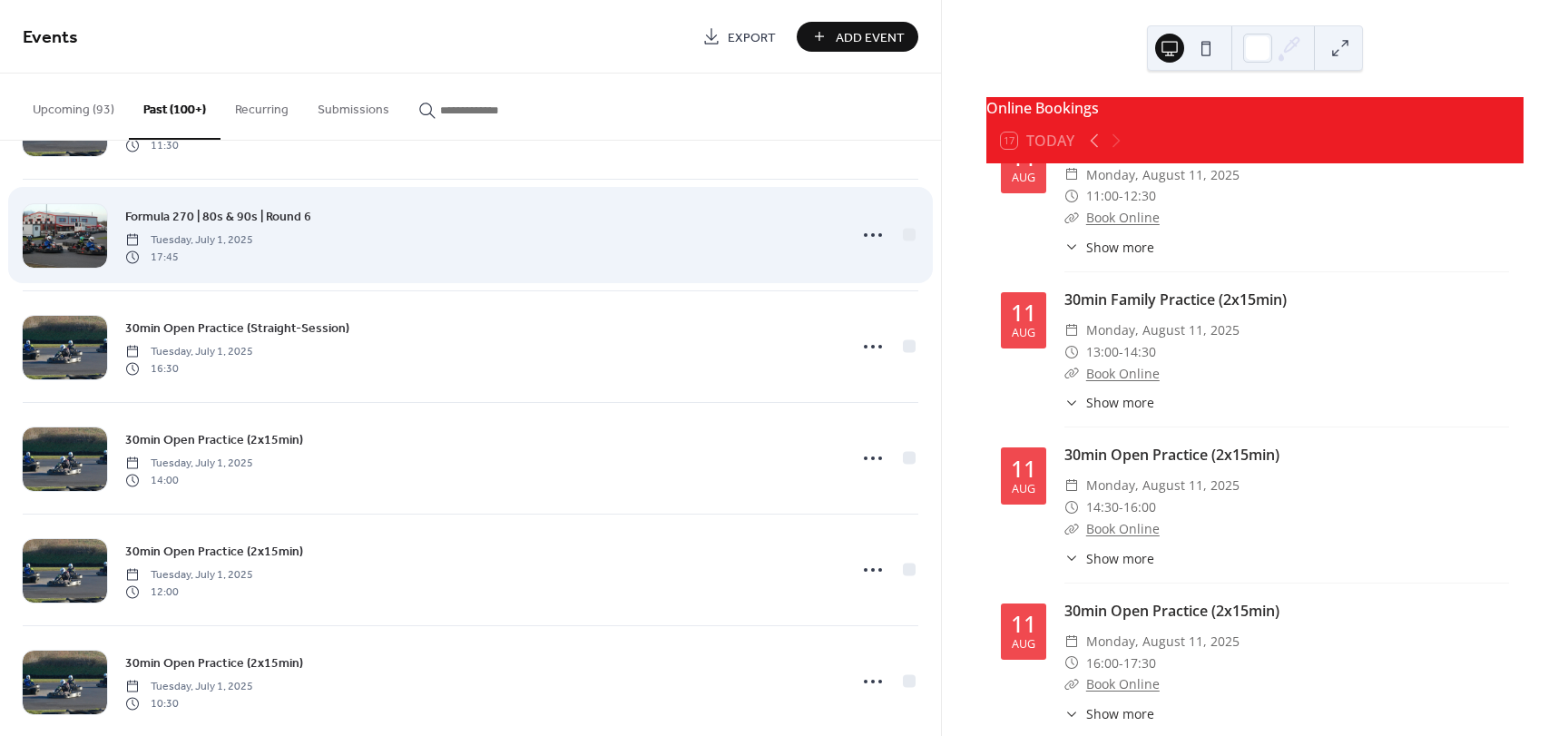 scroll, scrollTop: 2807, scrollLeft: 0, axis: vertical 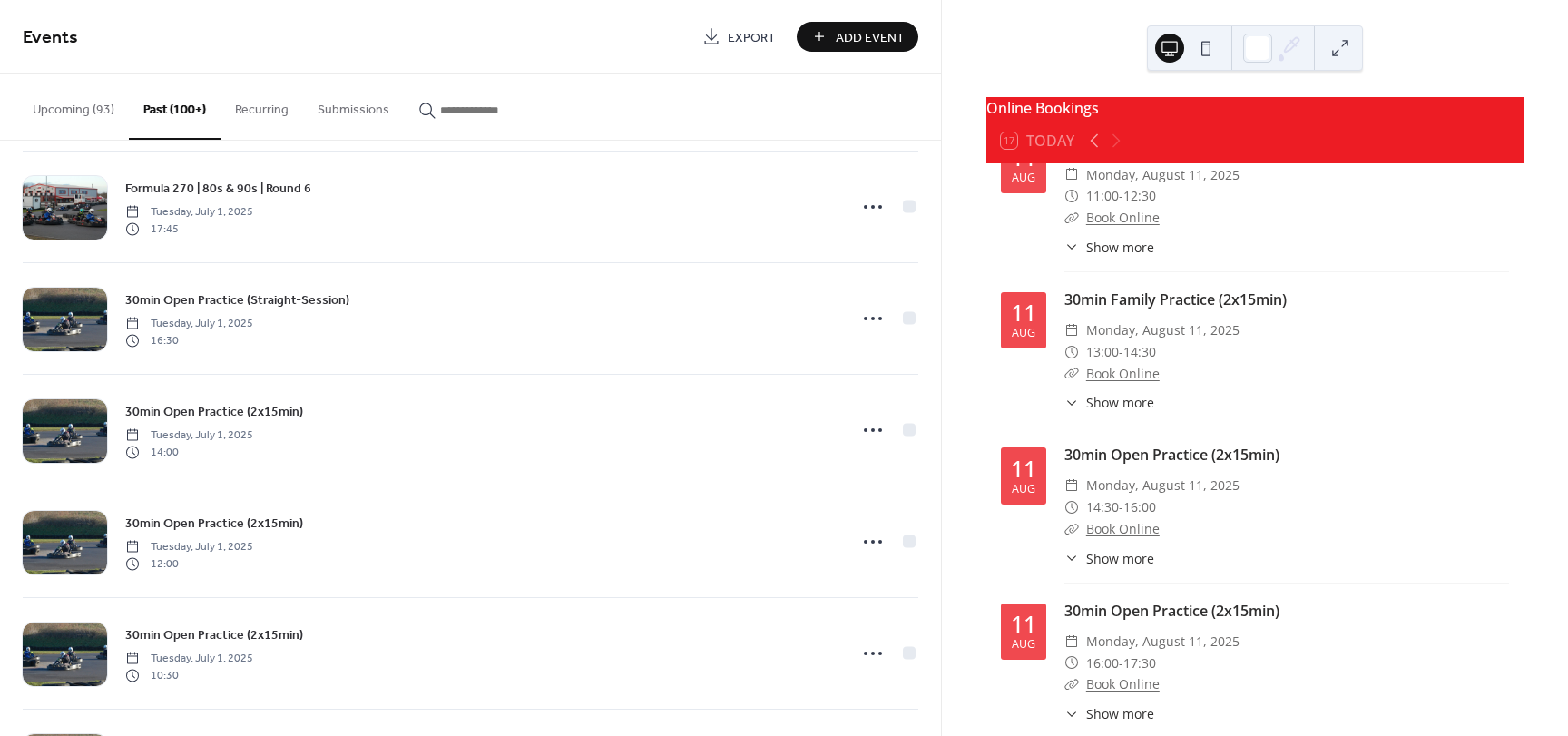 click on "Upcoming (93)" at bounding box center (74, 105) 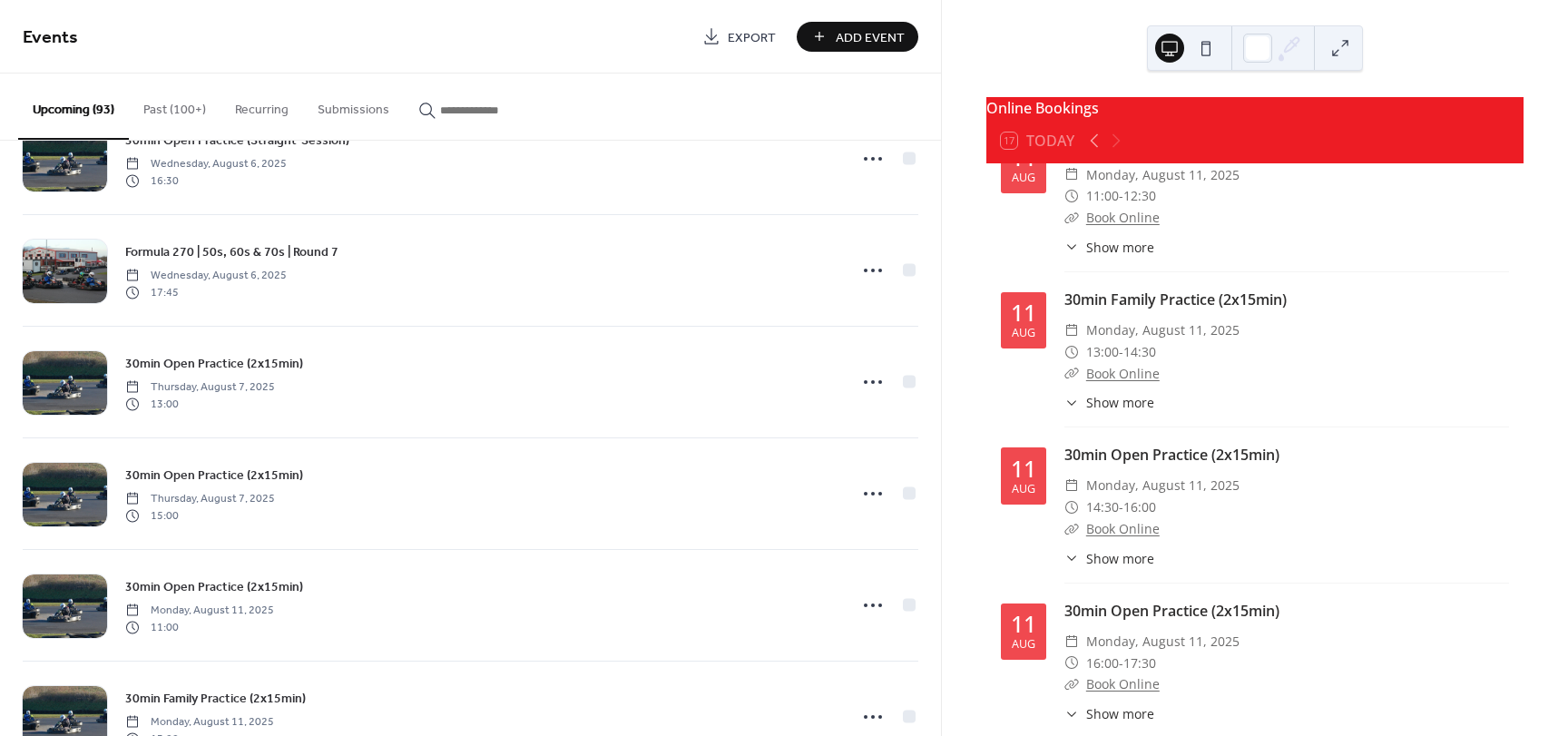 scroll, scrollTop: 7272, scrollLeft: 0, axis: vertical 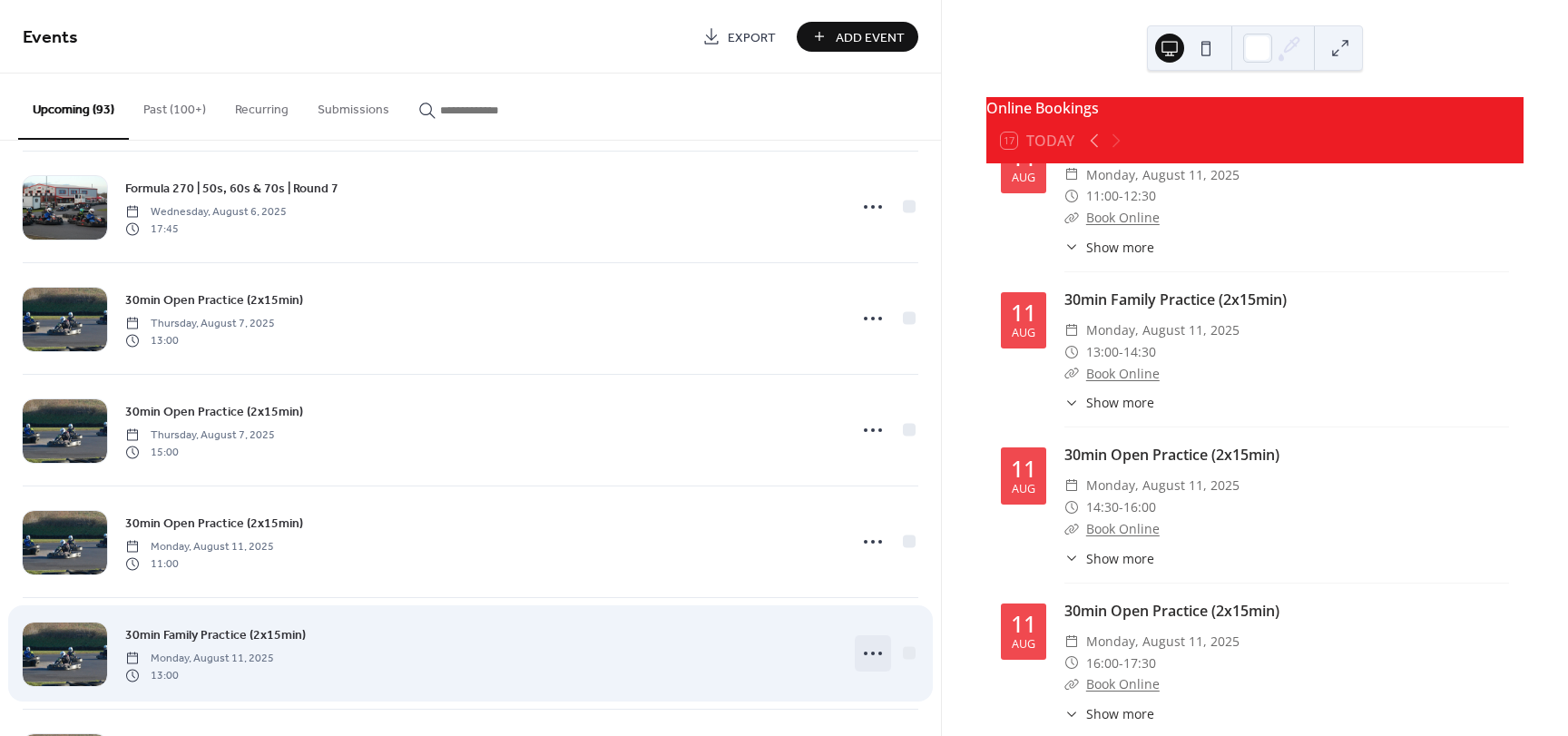 click 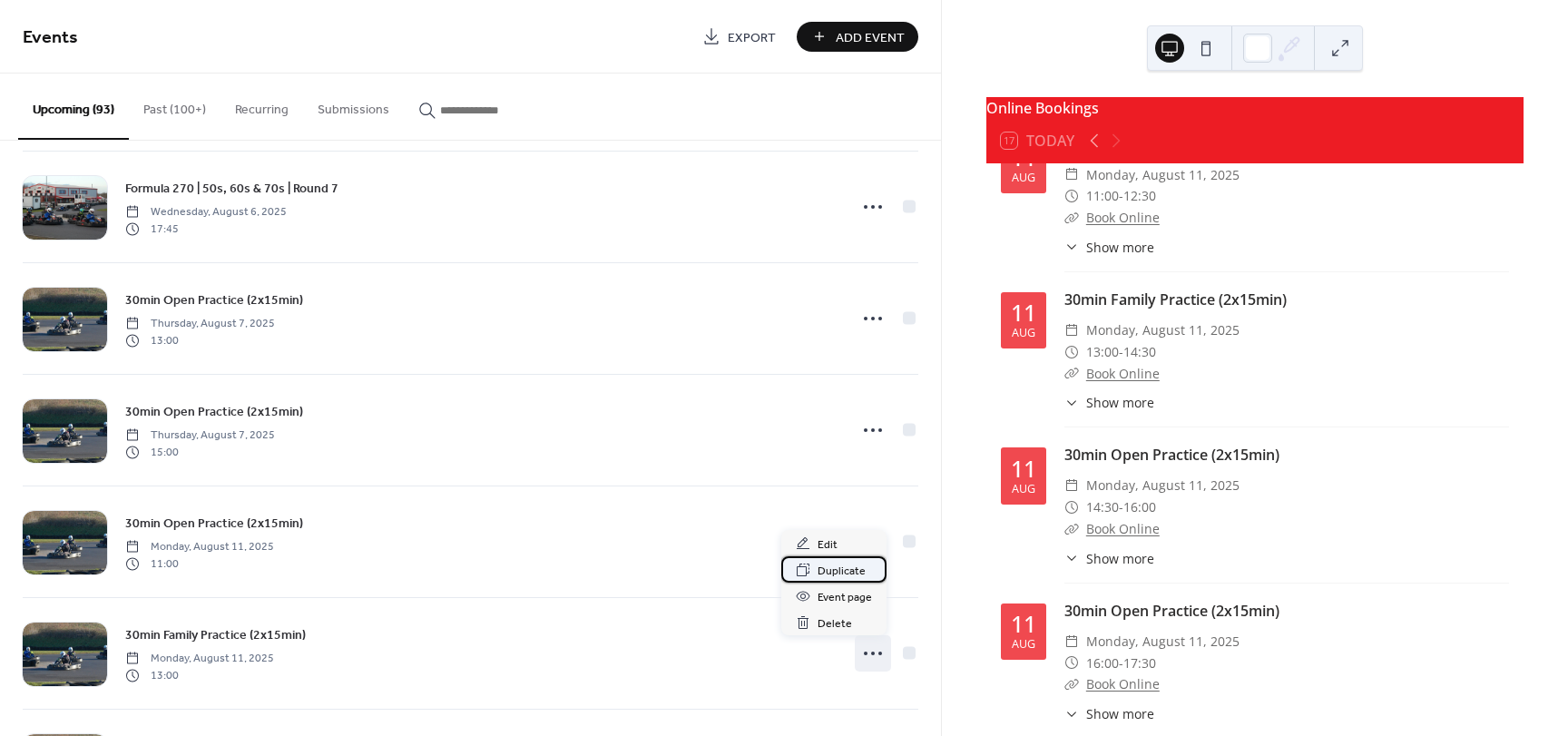 click on "Duplicate" at bounding box center (841, 571) 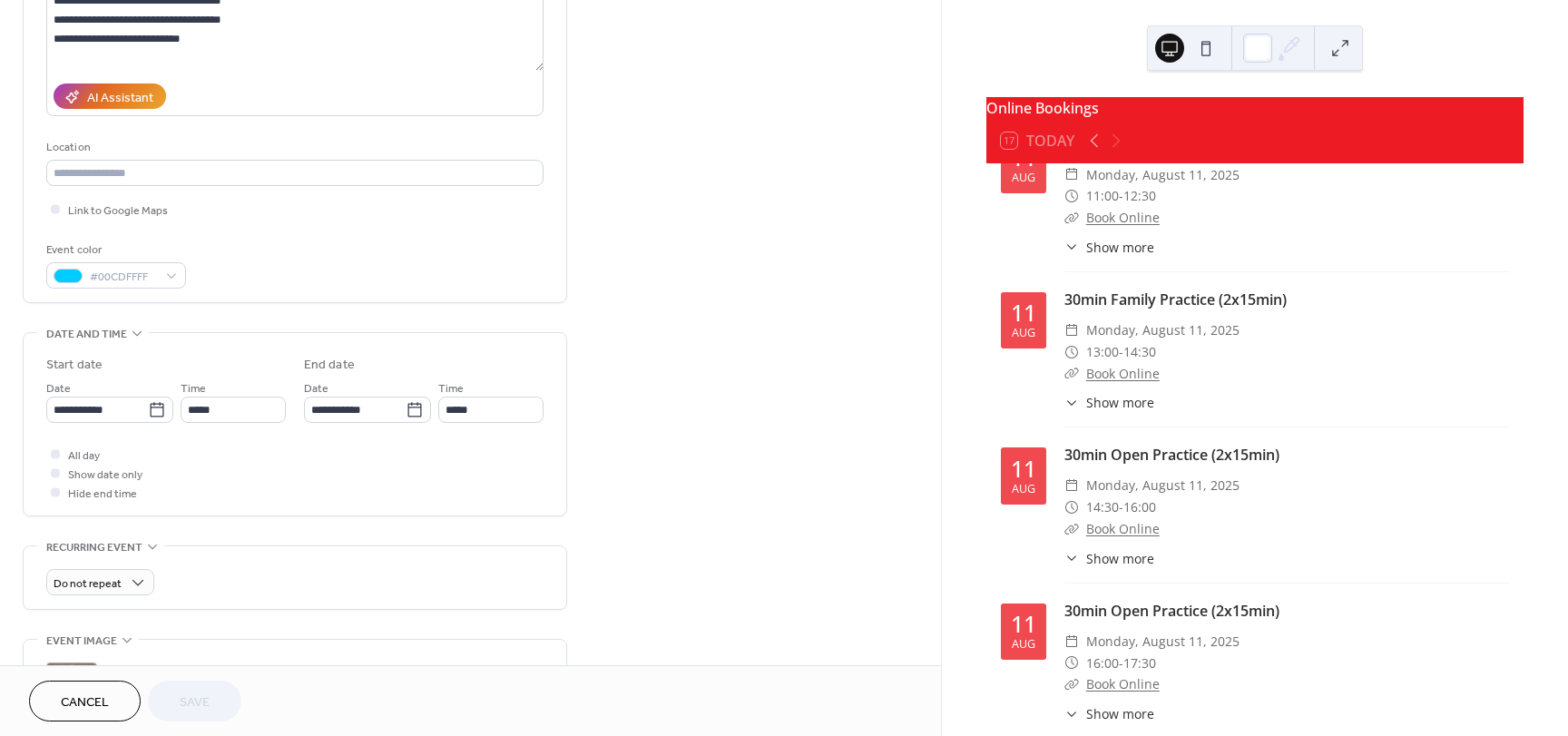 scroll, scrollTop: 272, scrollLeft: 0, axis: vertical 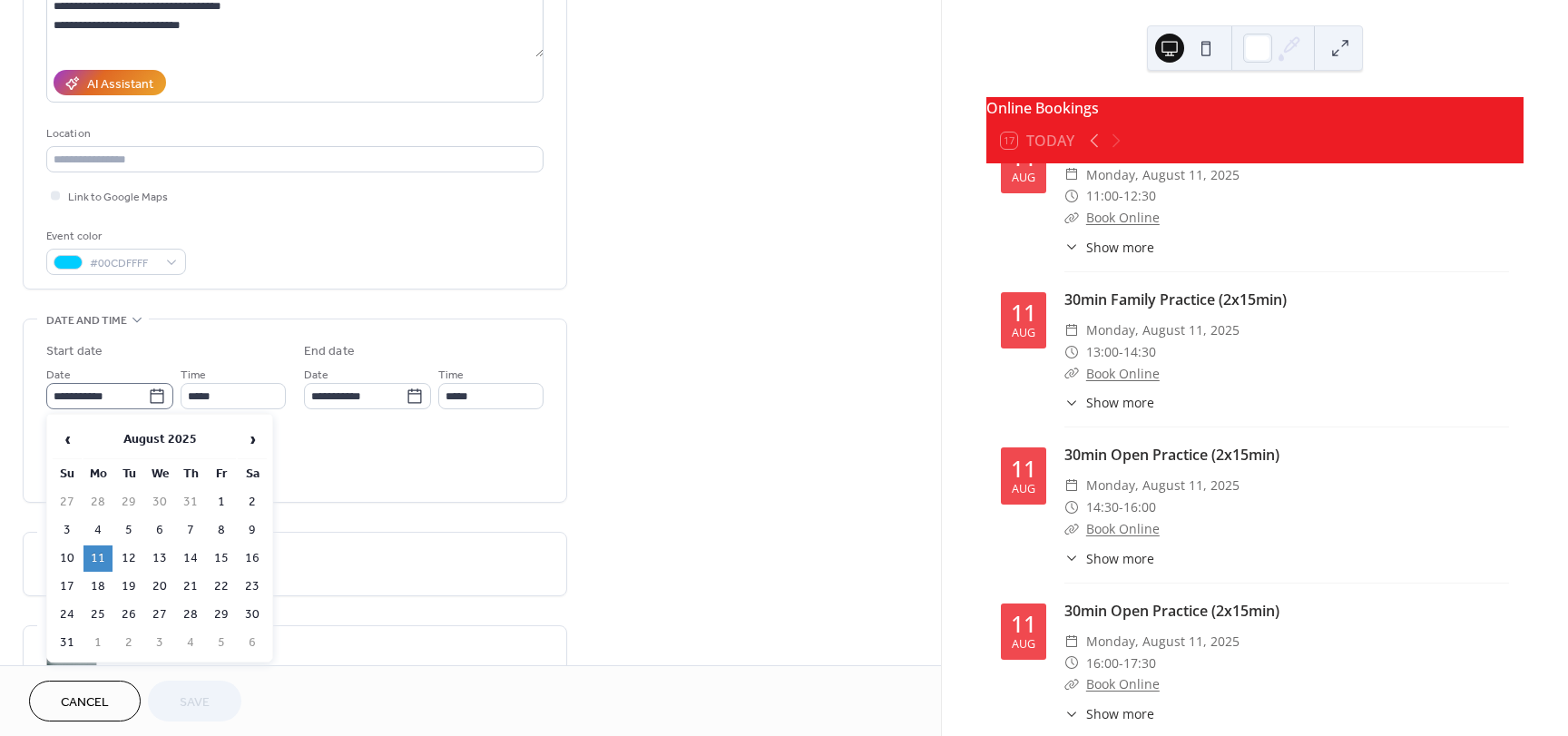 click 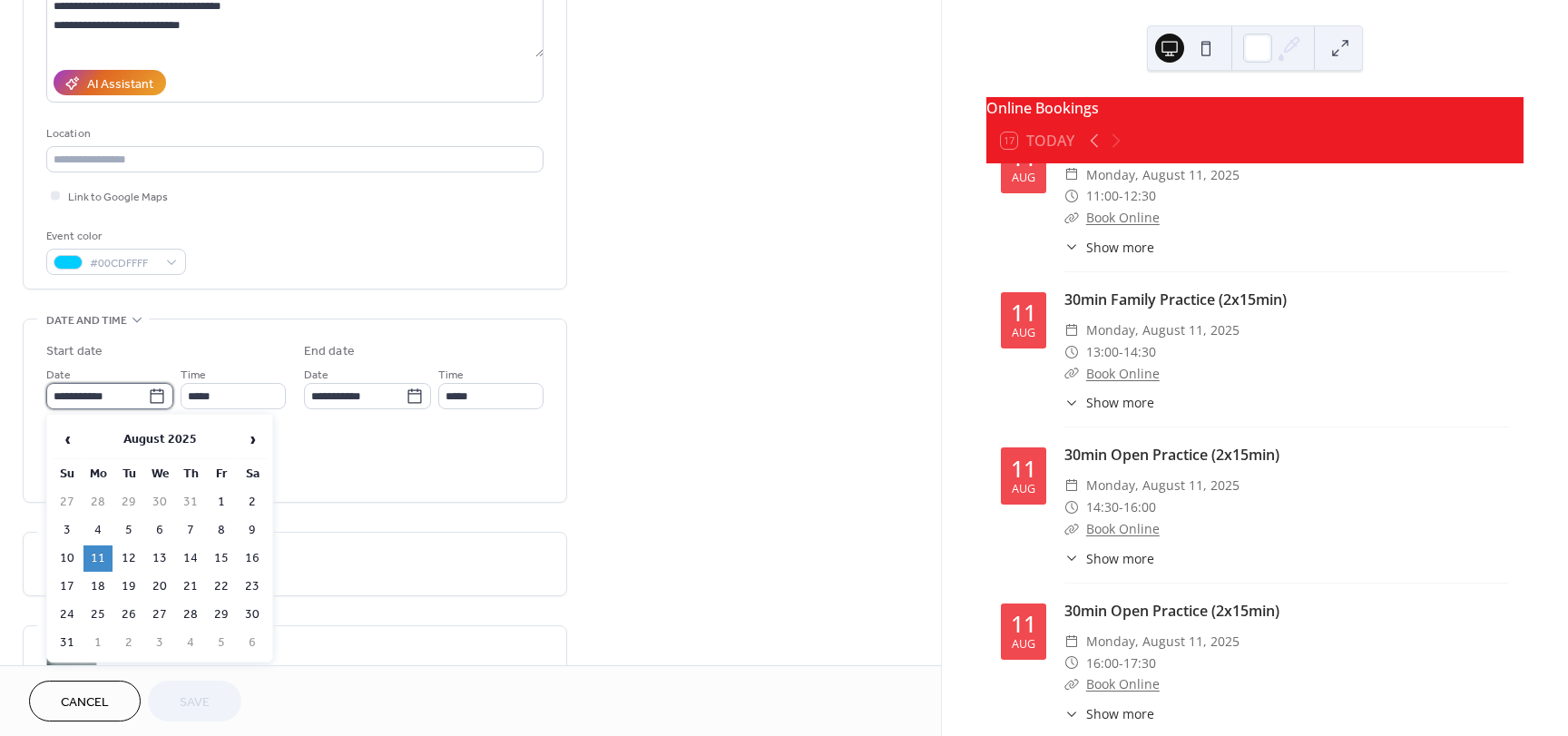 click on "**********" at bounding box center (97, 396) 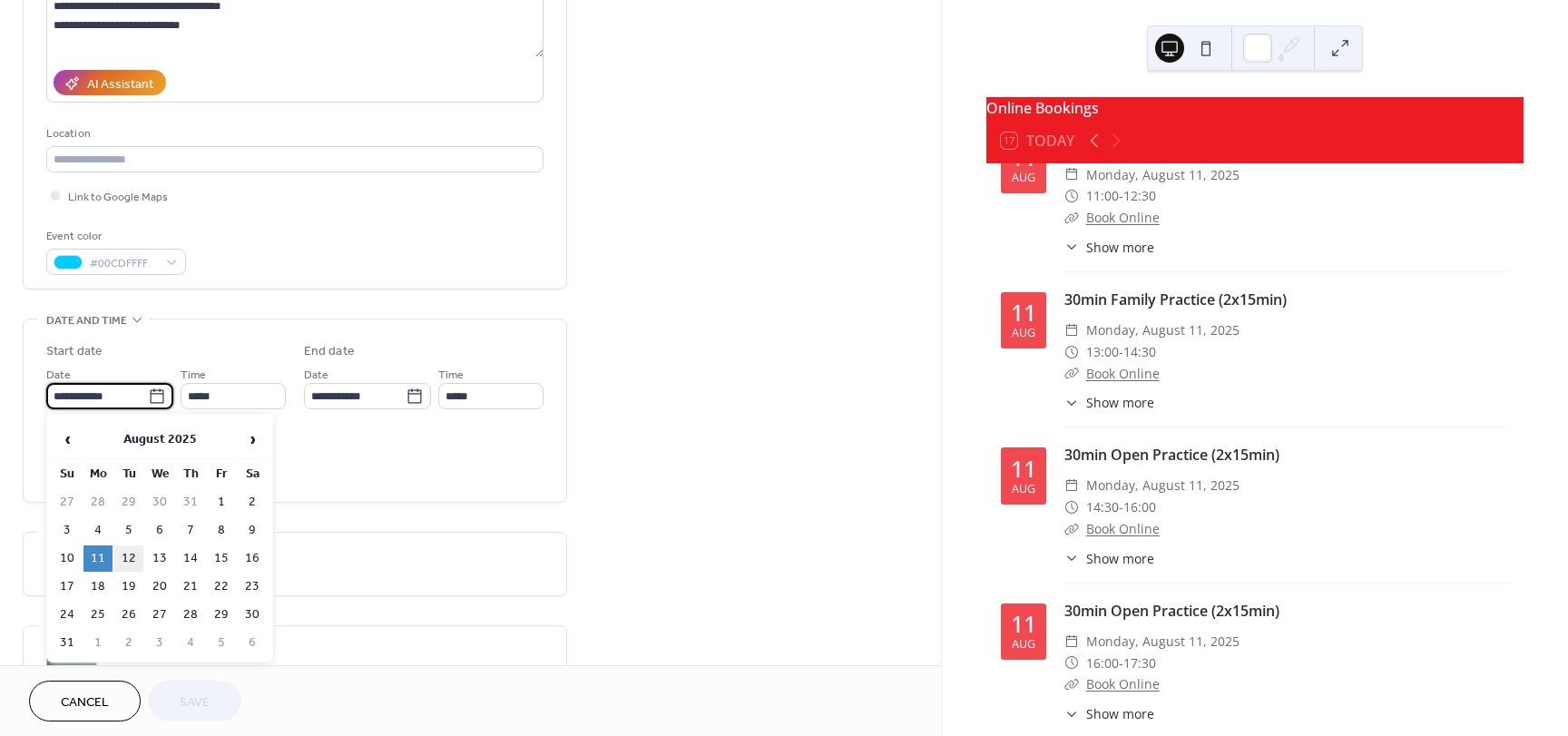 click on "12" at bounding box center [129, 558] 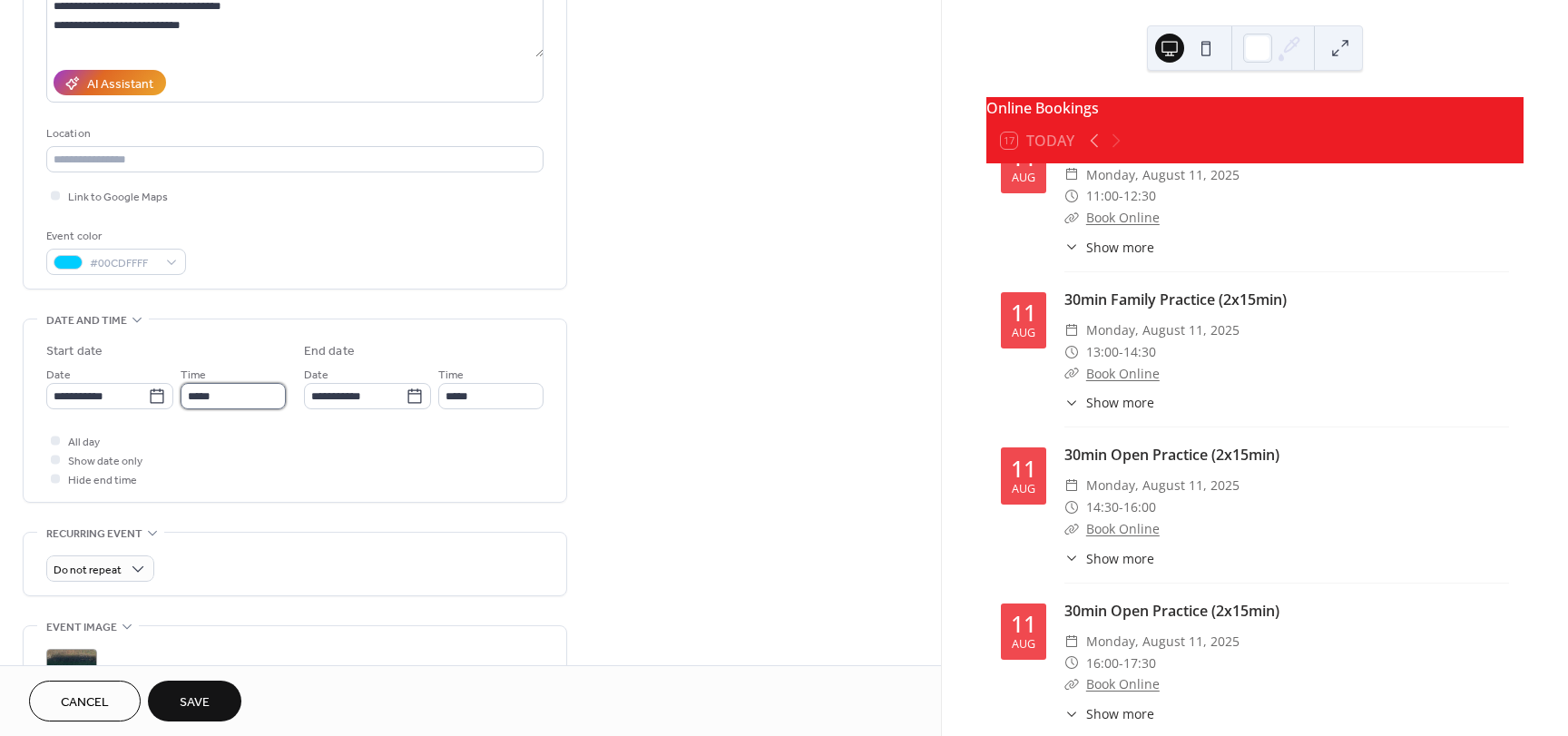click on "*****" at bounding box center (233, 396) 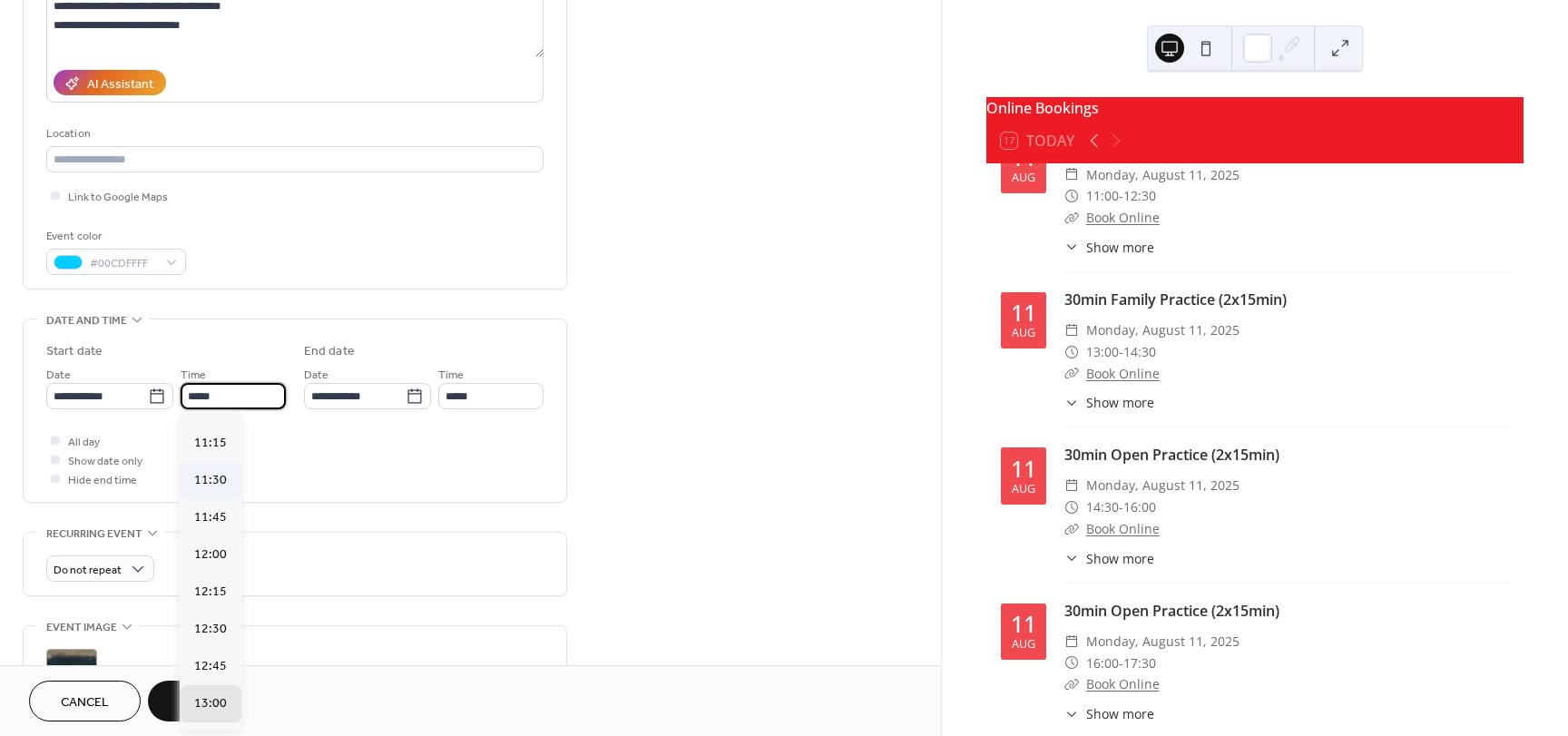 scroll, scrollTop: 1572, scrollLeft: 0, axis: vertical 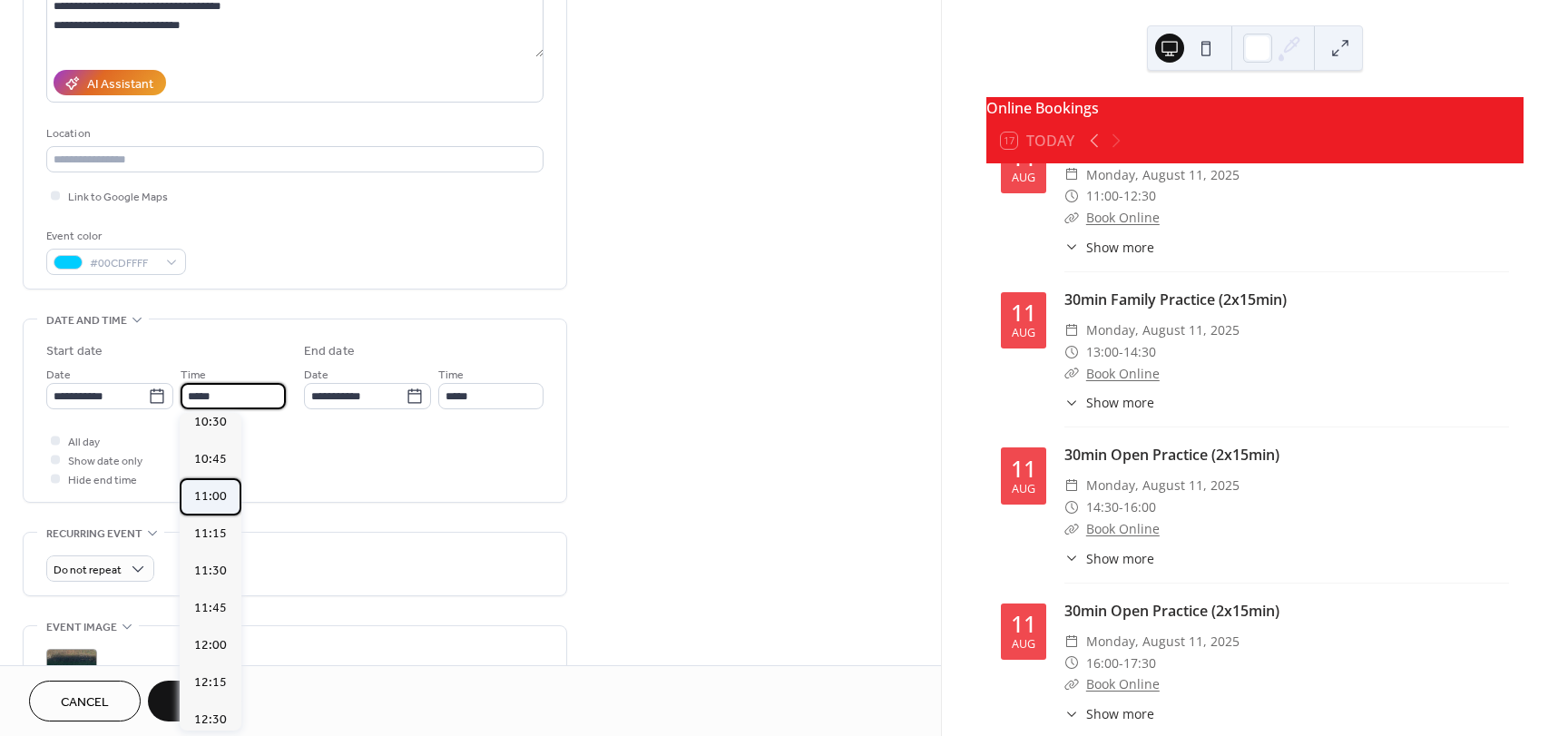 click on "11:00" at bounding box center (211, 496) 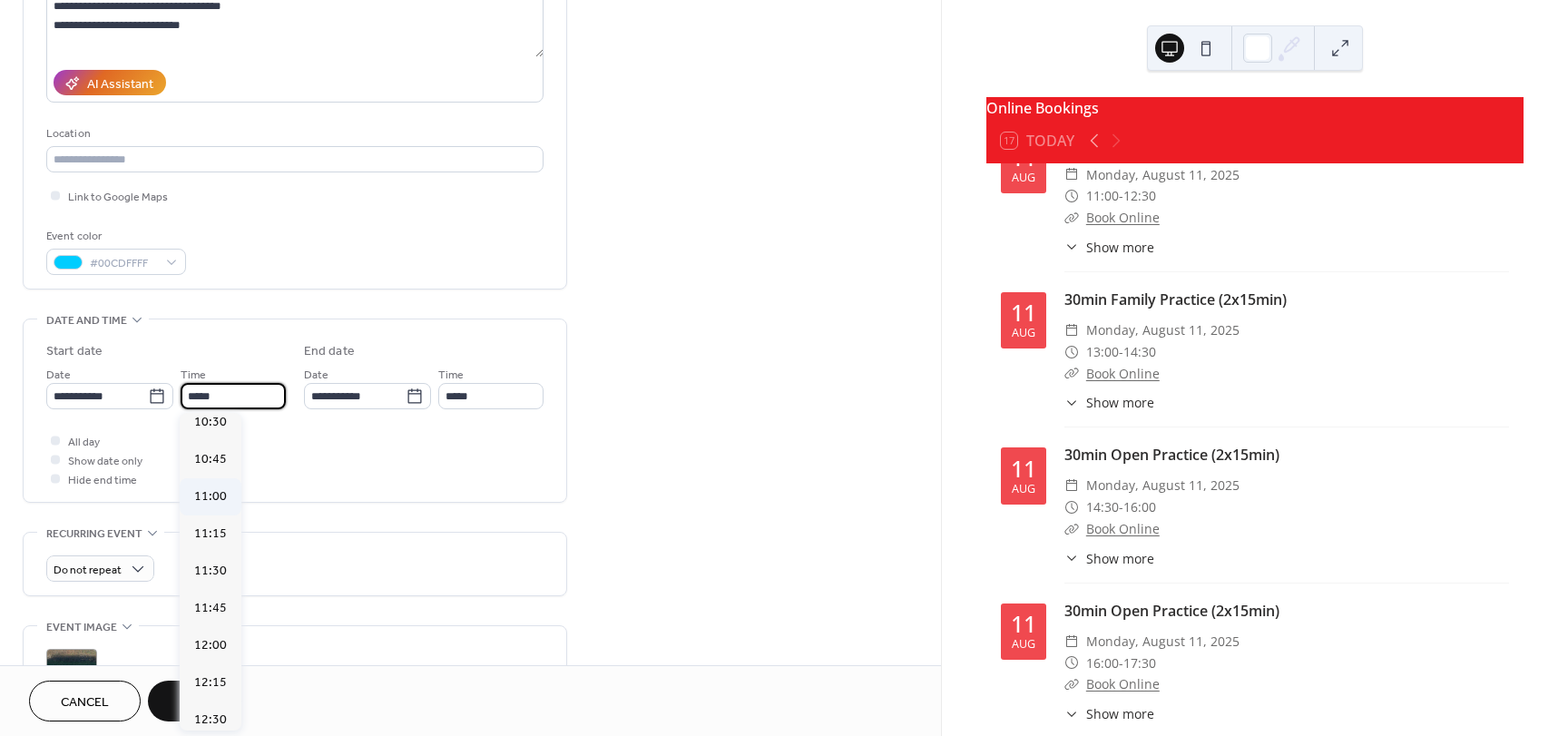 type on "*****" 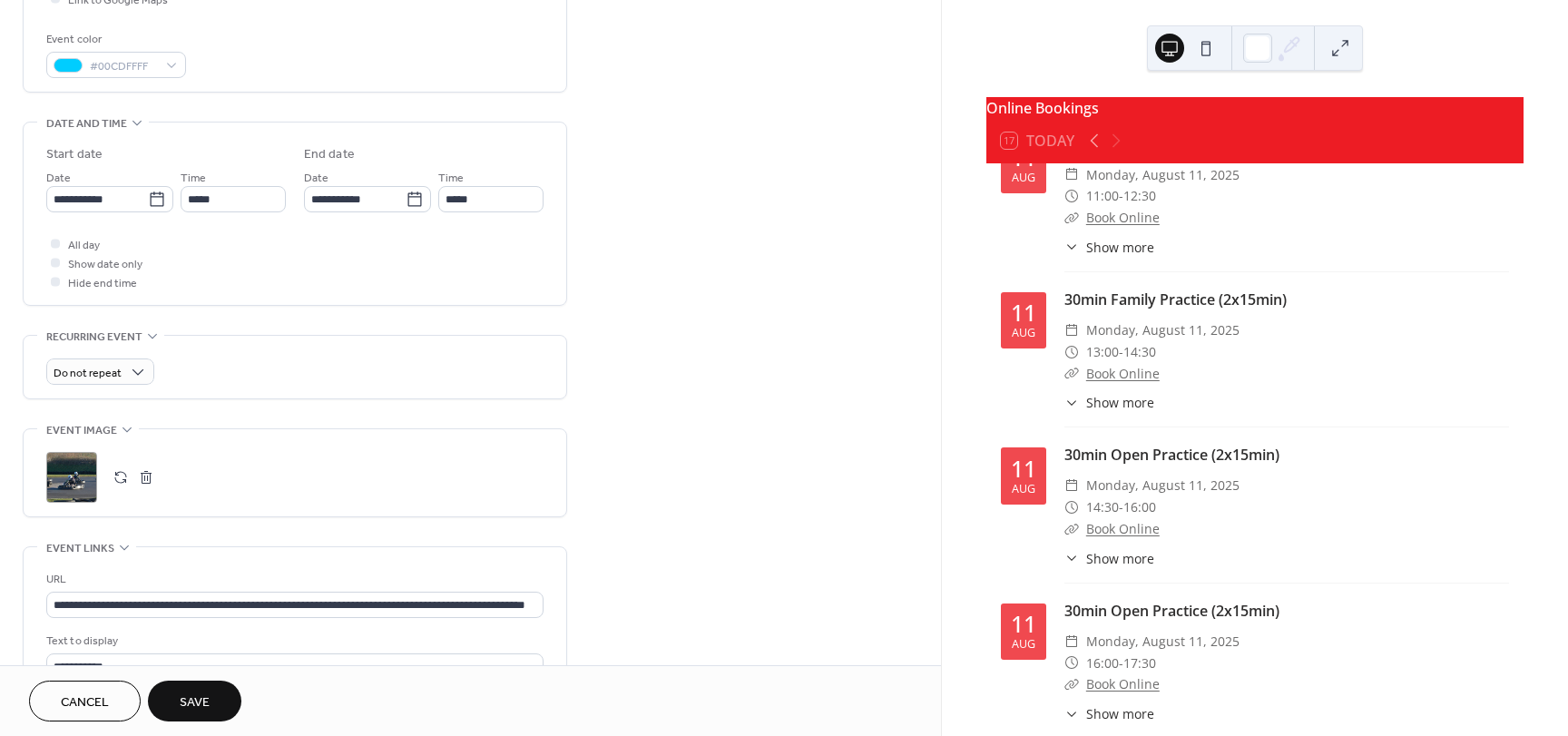 scroll, scrollTop: 545, scrollLeft: 0, axis: vertical 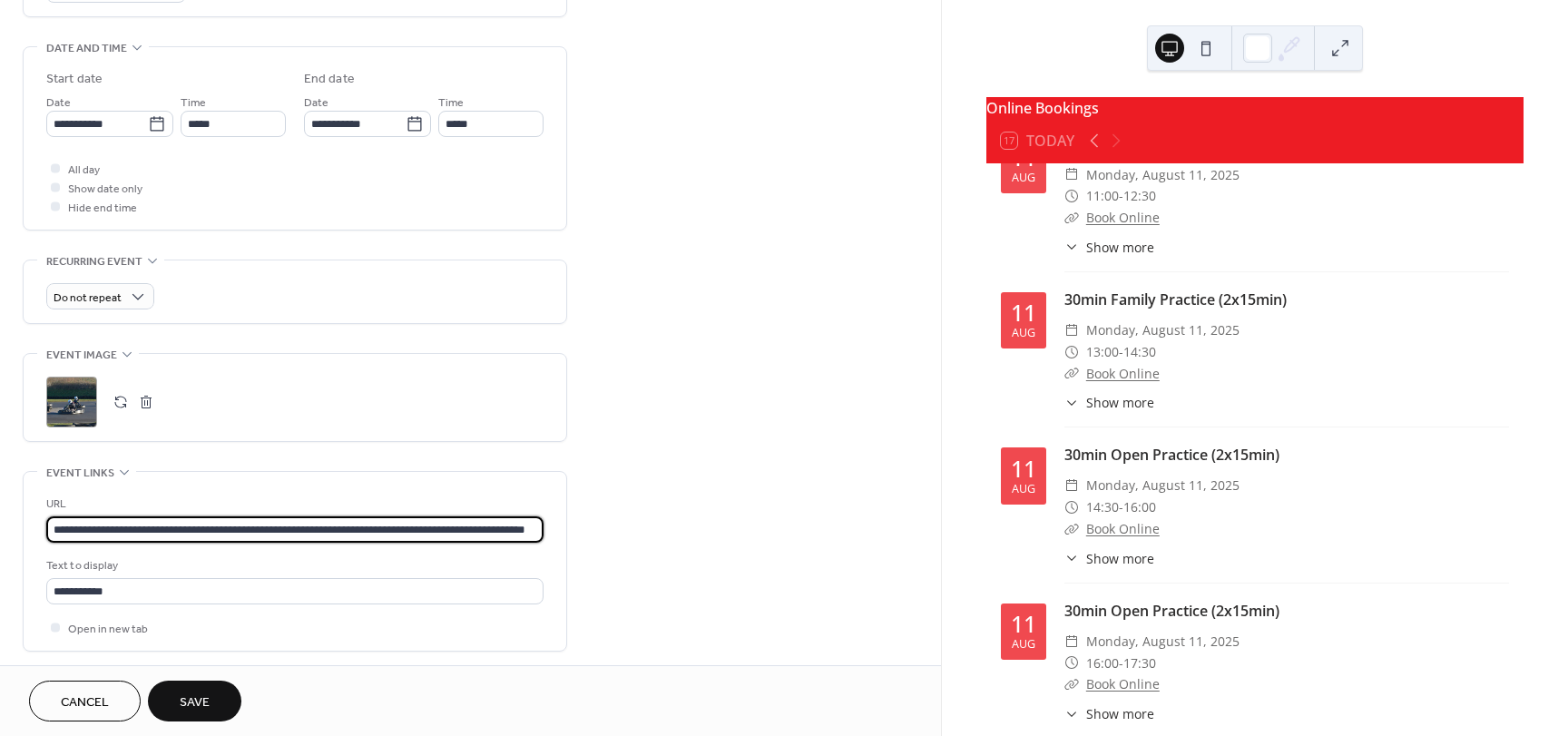 click on "**********" at bounding box center [295, 529] 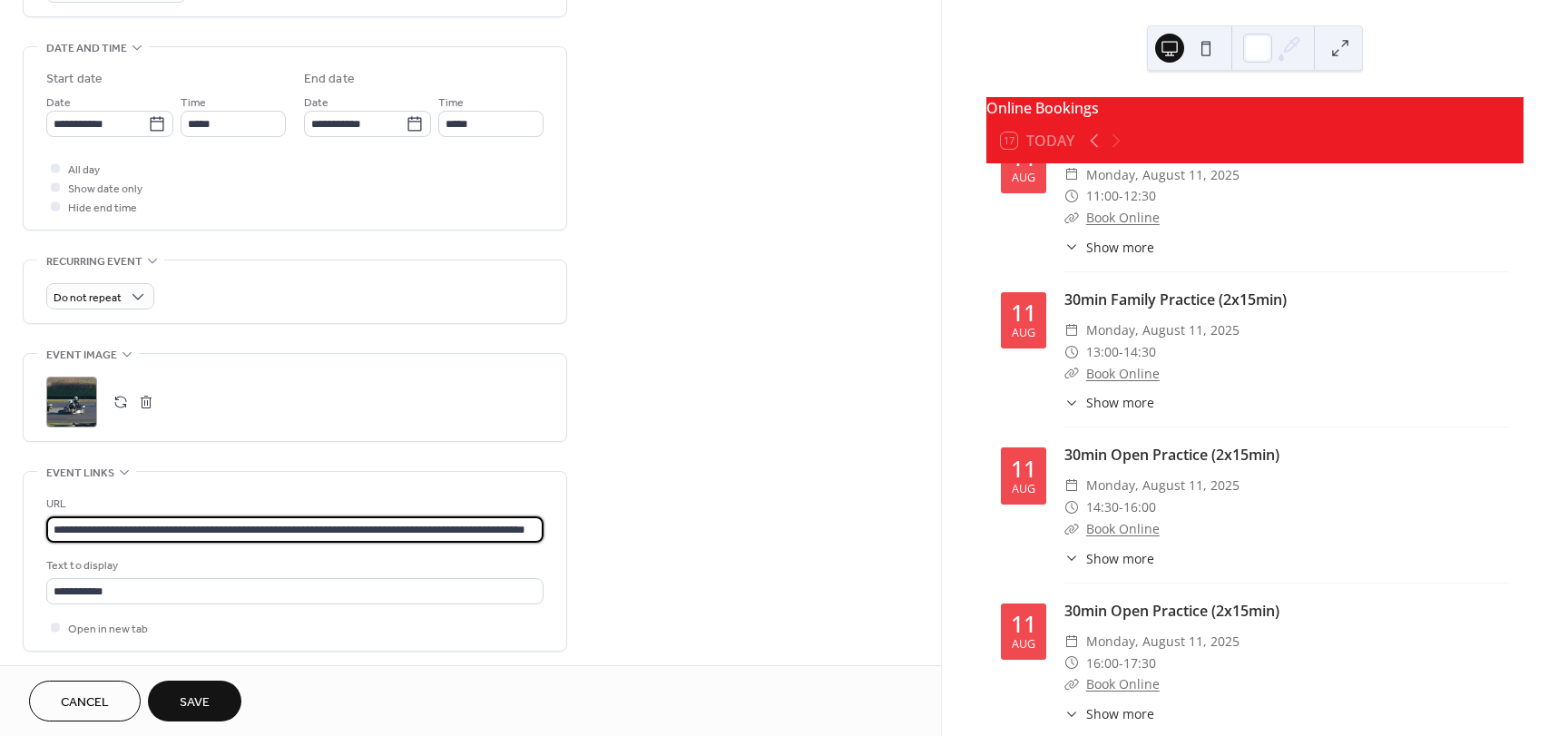 scroll, scrollTop: 0, scrollLeft: 59, axis: horizontal 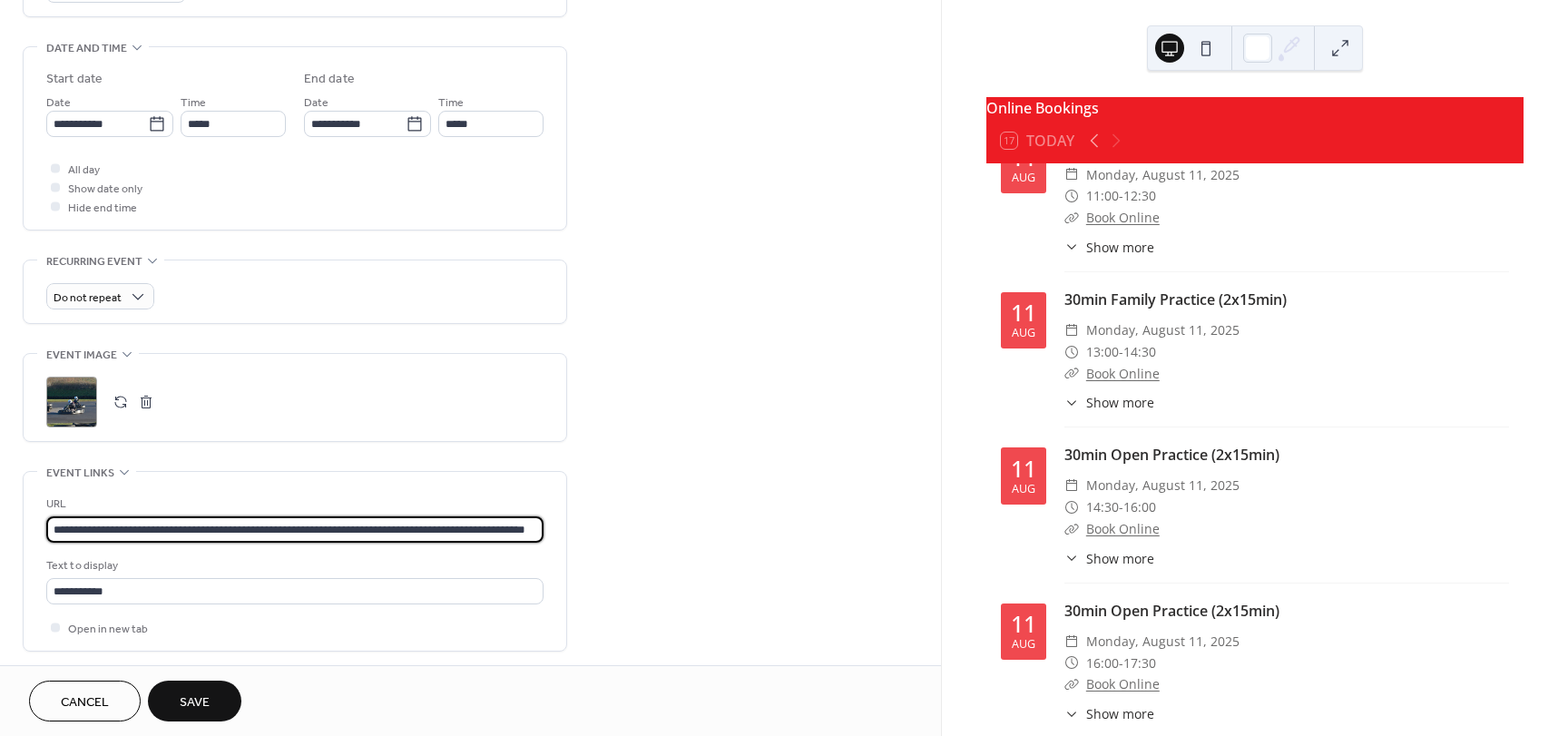 type on "**********" 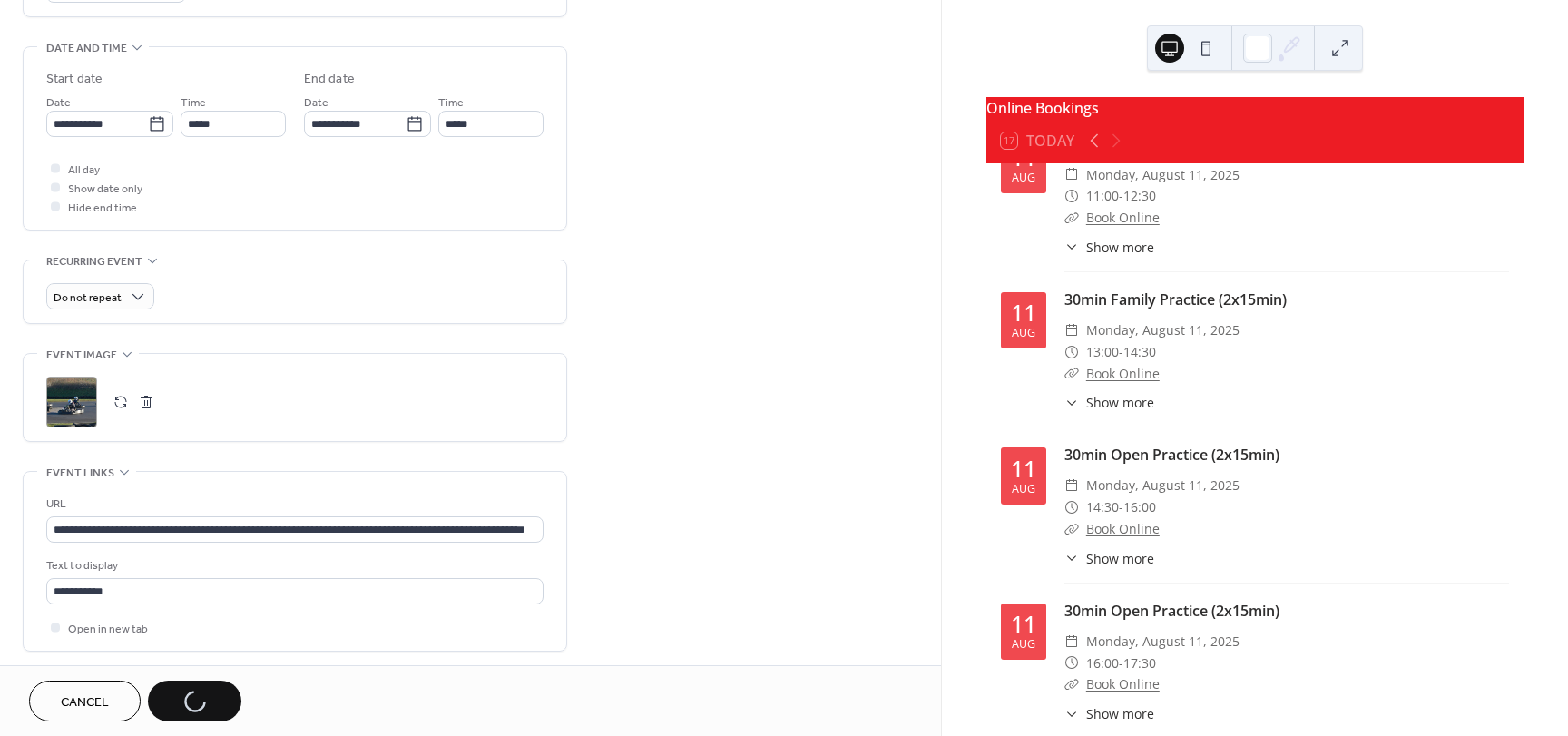 scroll, scrollTop: 0, scrollLeft: 0, axis: both 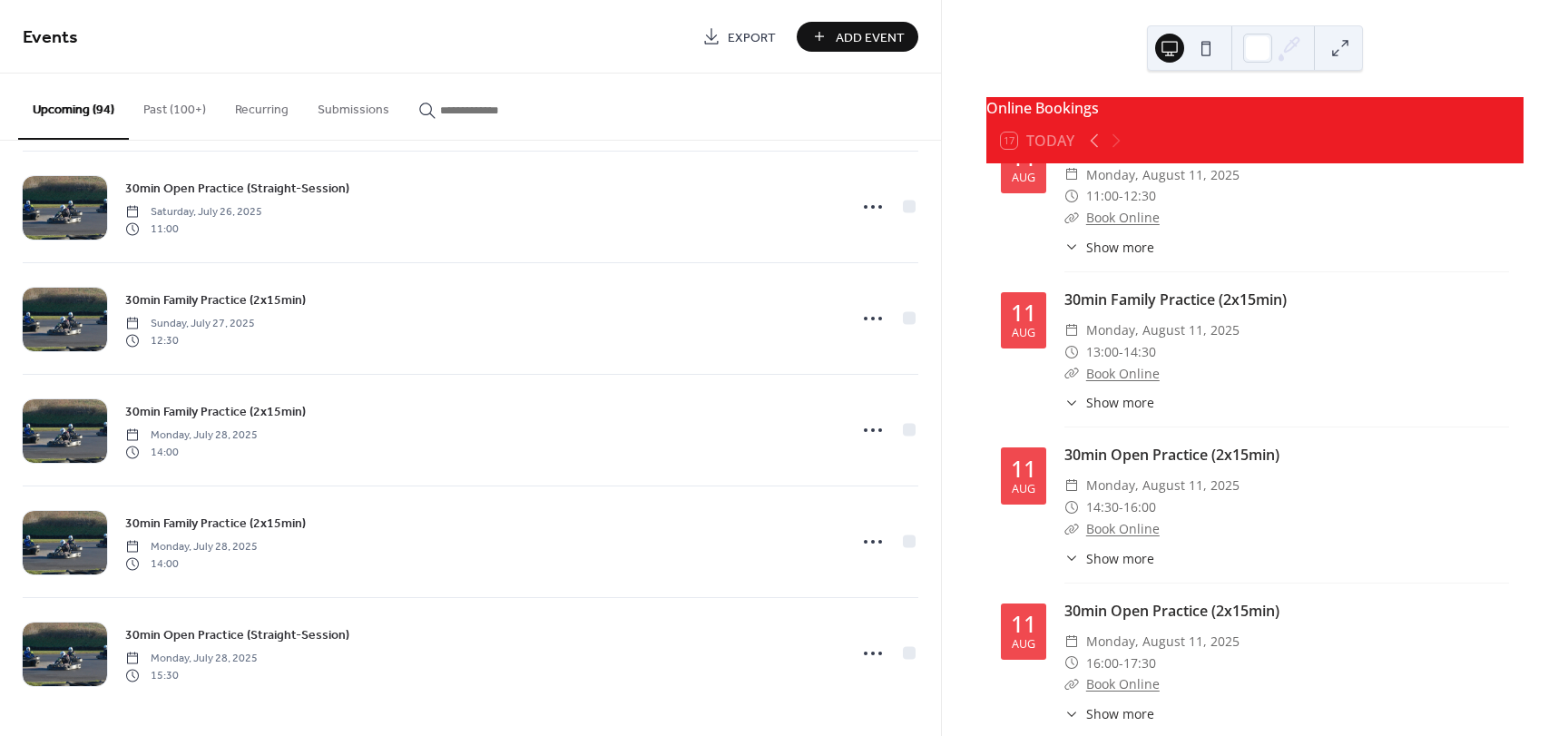 click on "Past (100+)" at bounding box center (174, 105) 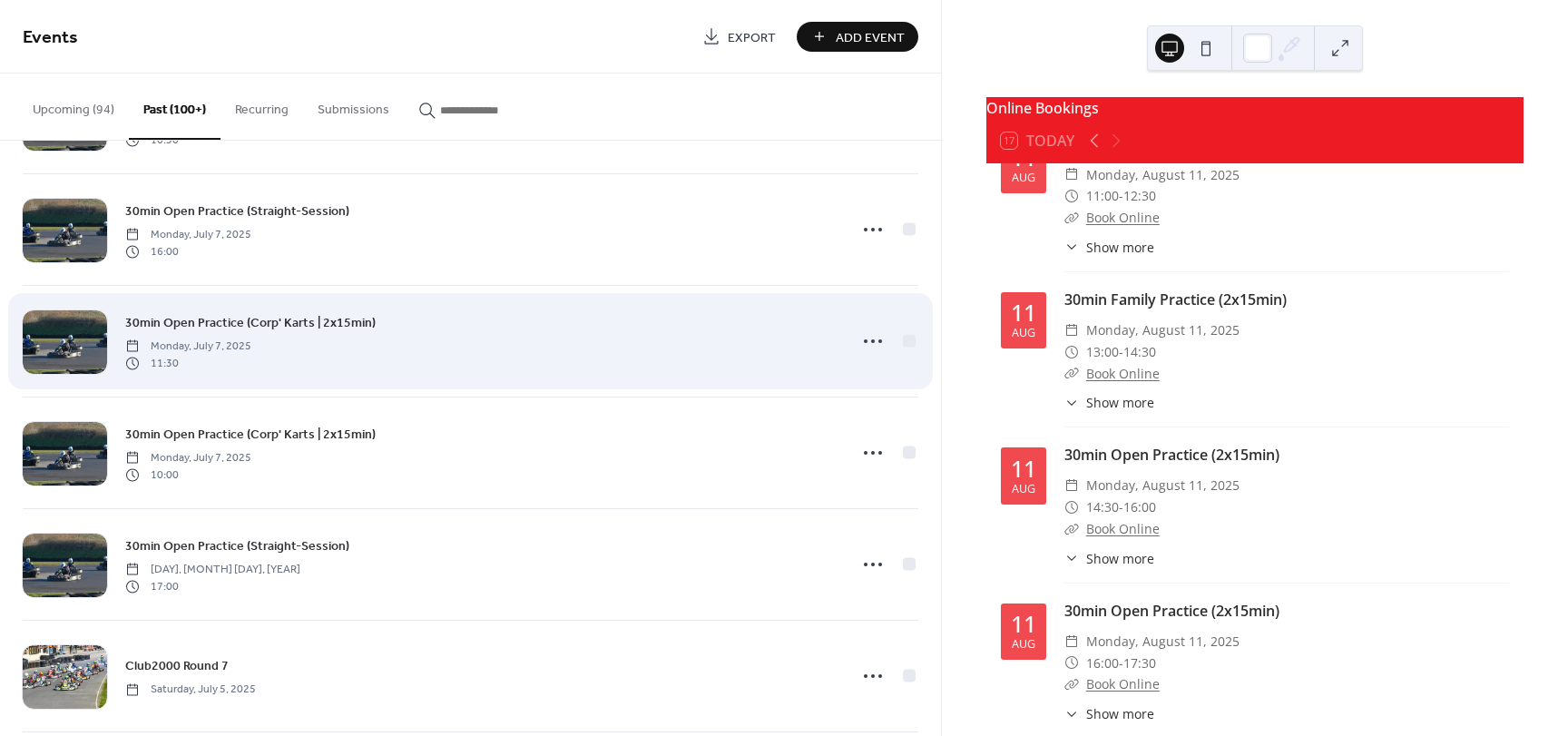scroll, scrollTop: 2178, scrollLeft: 0, axis: vertical 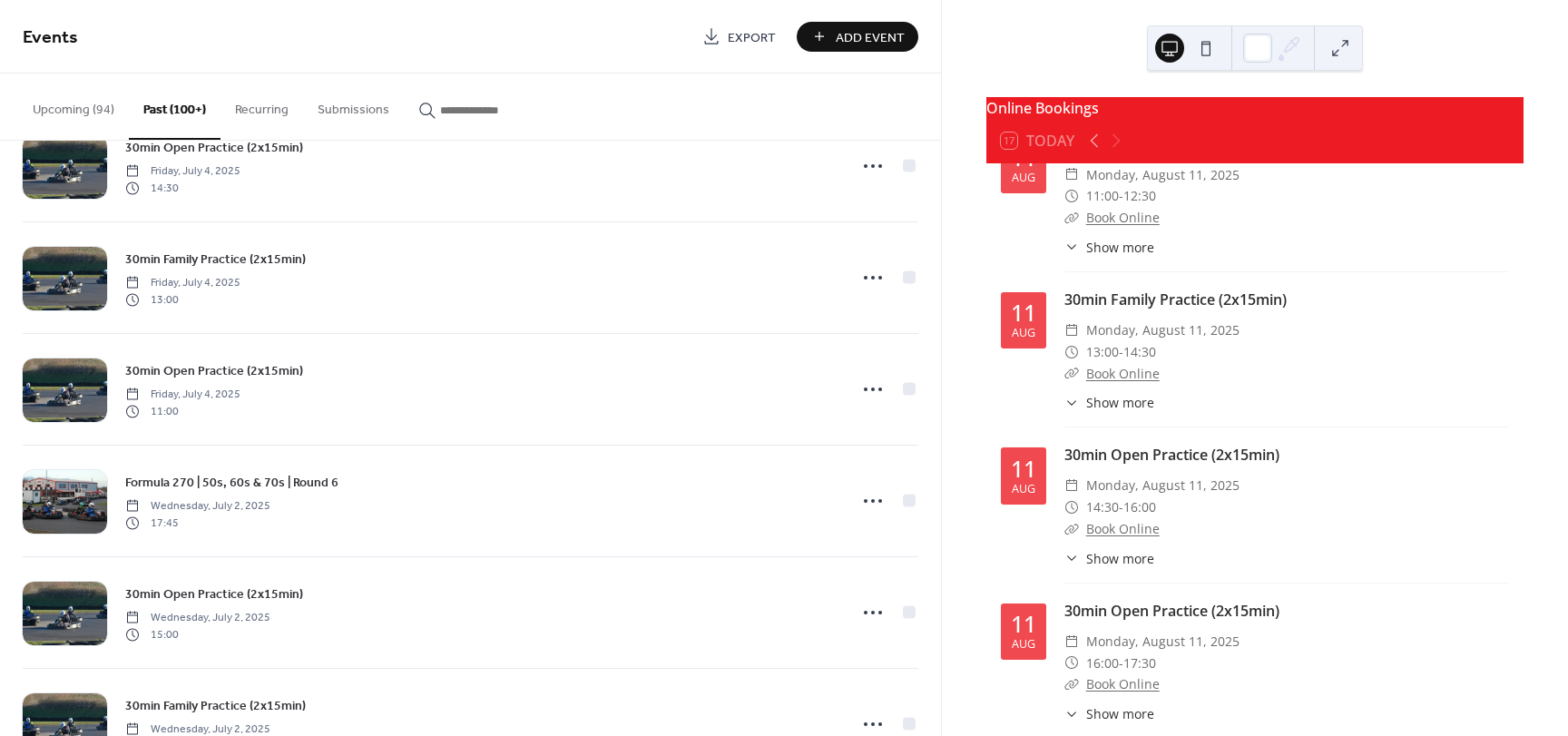 click on "Upcoming (94)" at bounding box center [74, 105] 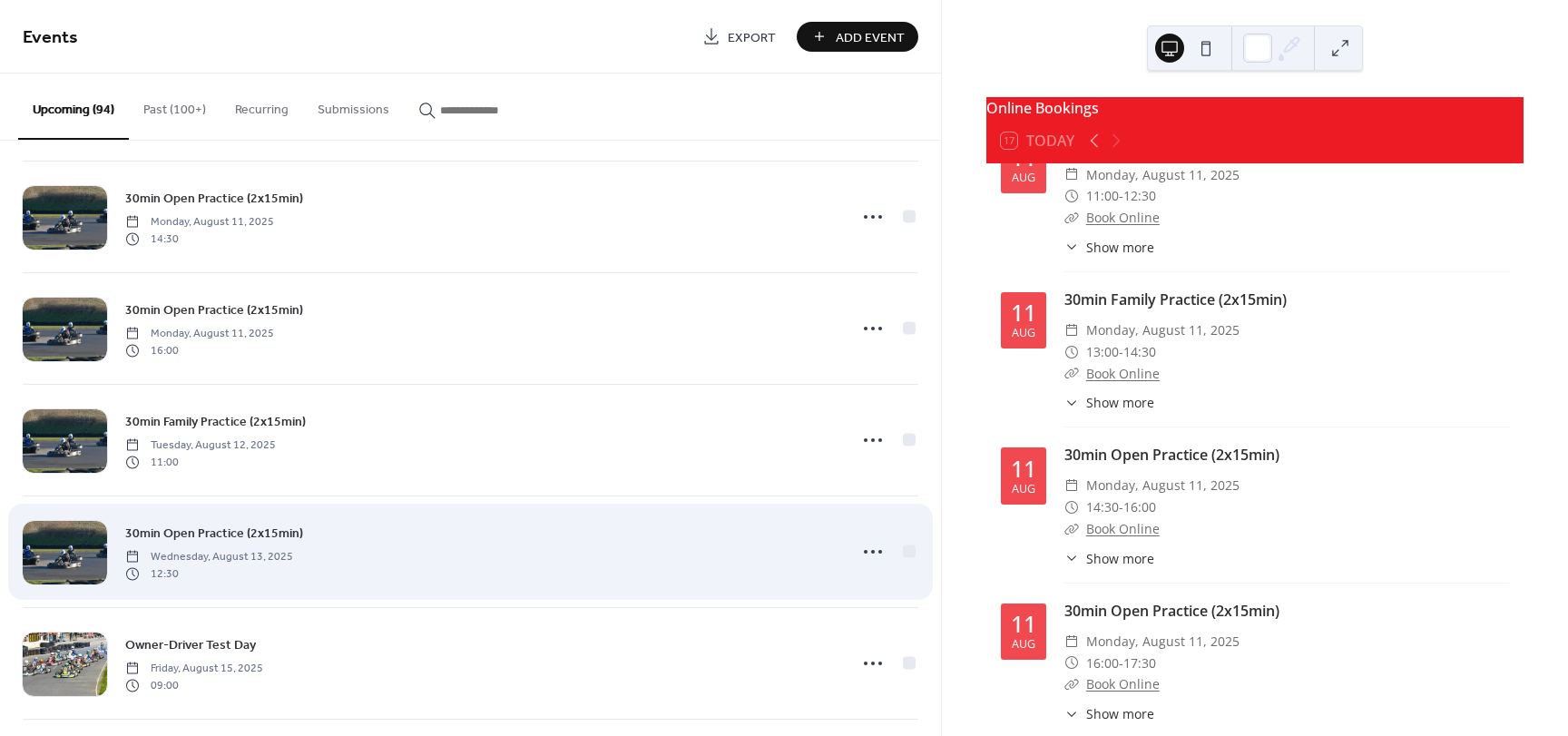 scroll, scrollTop: 7816, scrollLeft: 0, axis: vertical 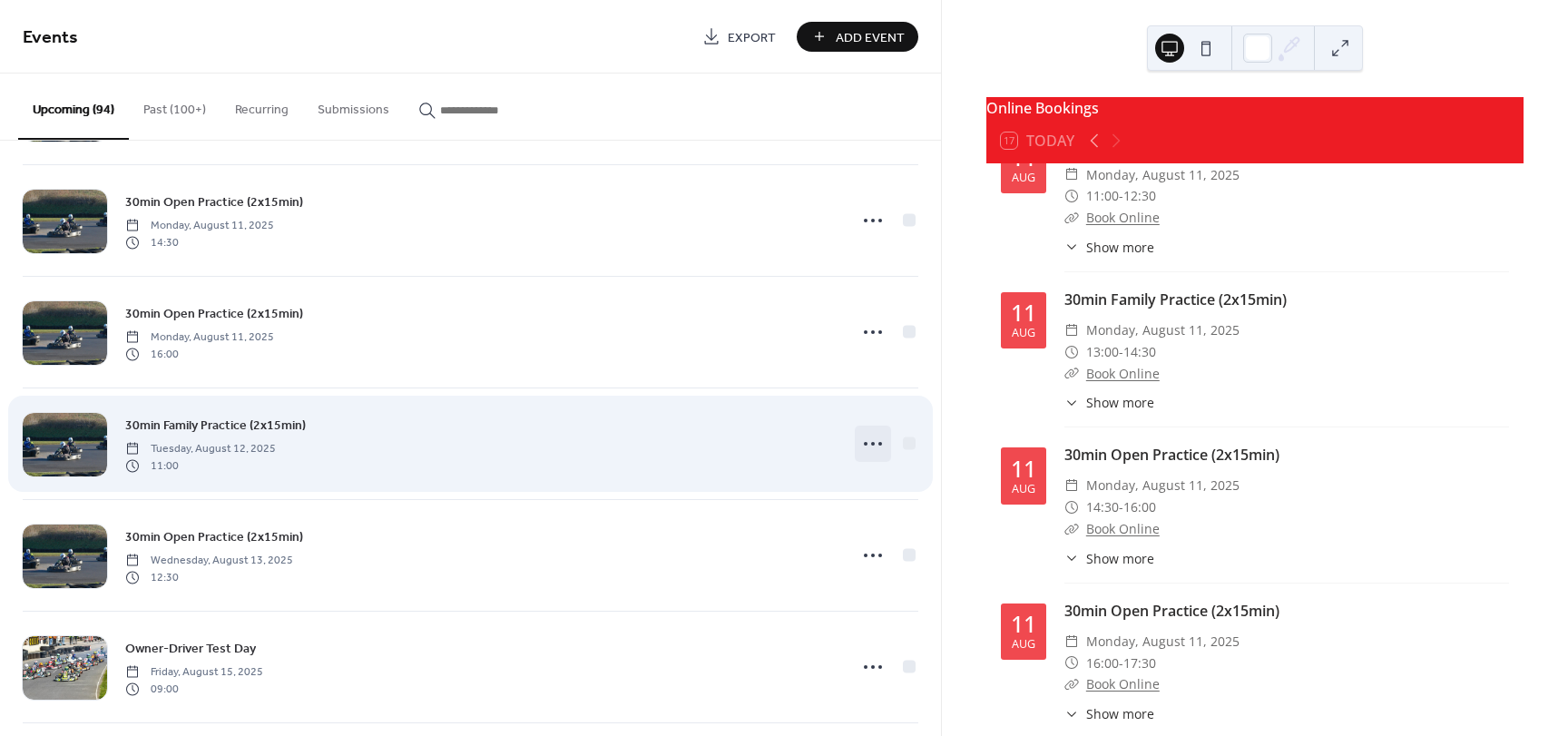 click 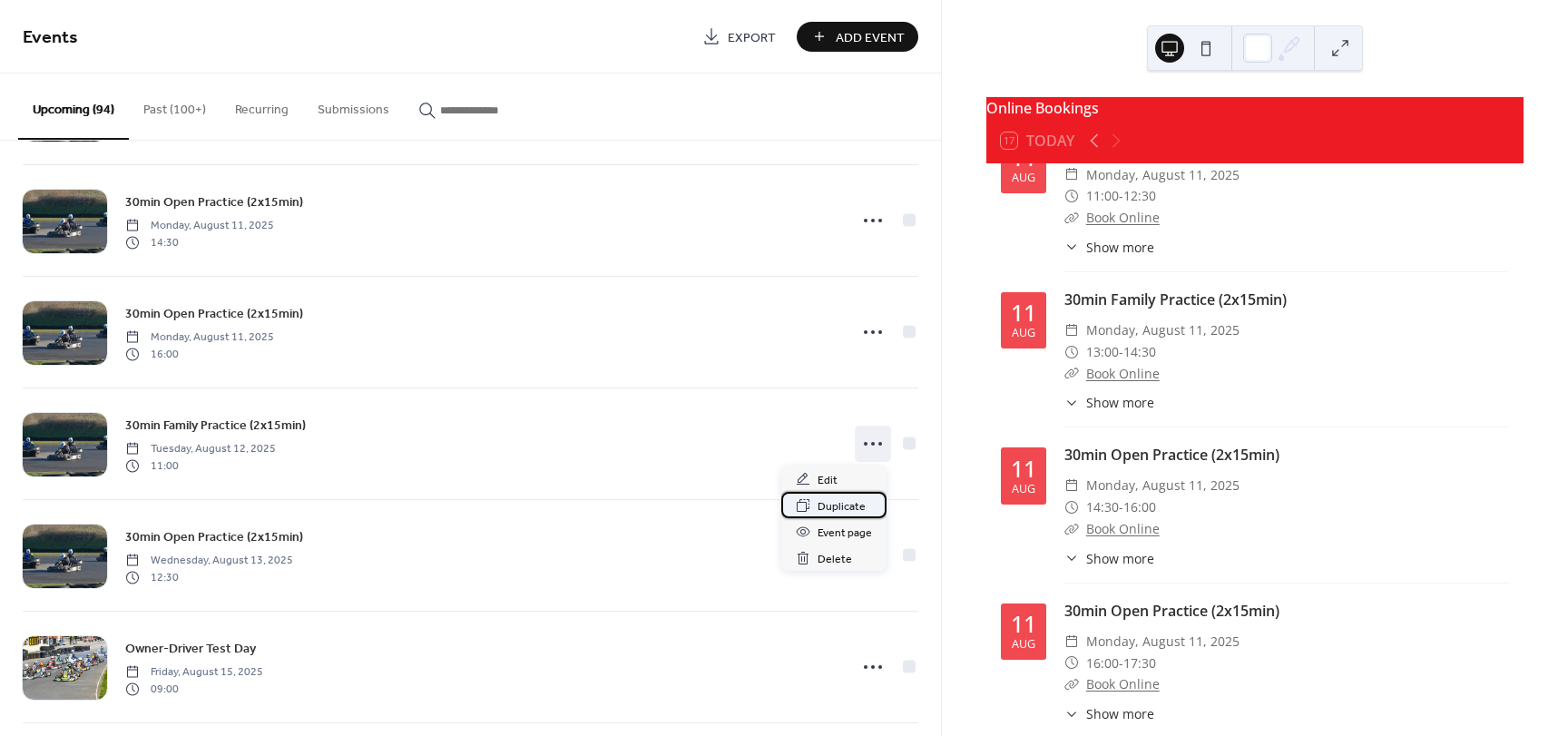 click on "Duplicate" at bounding box center [841, 506] 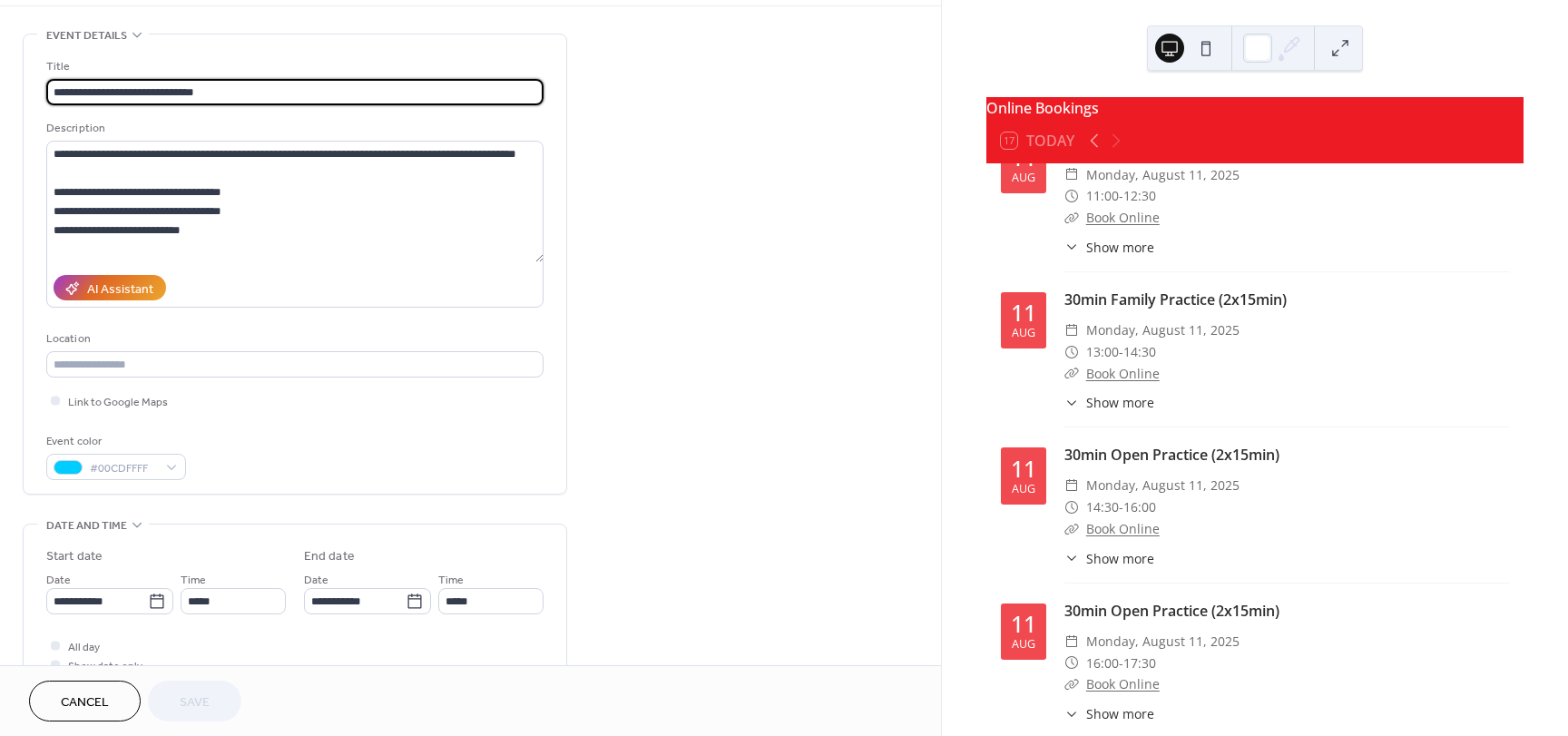 scroll, scrollTop: 272, scrollLeft: 0, axis: vertical 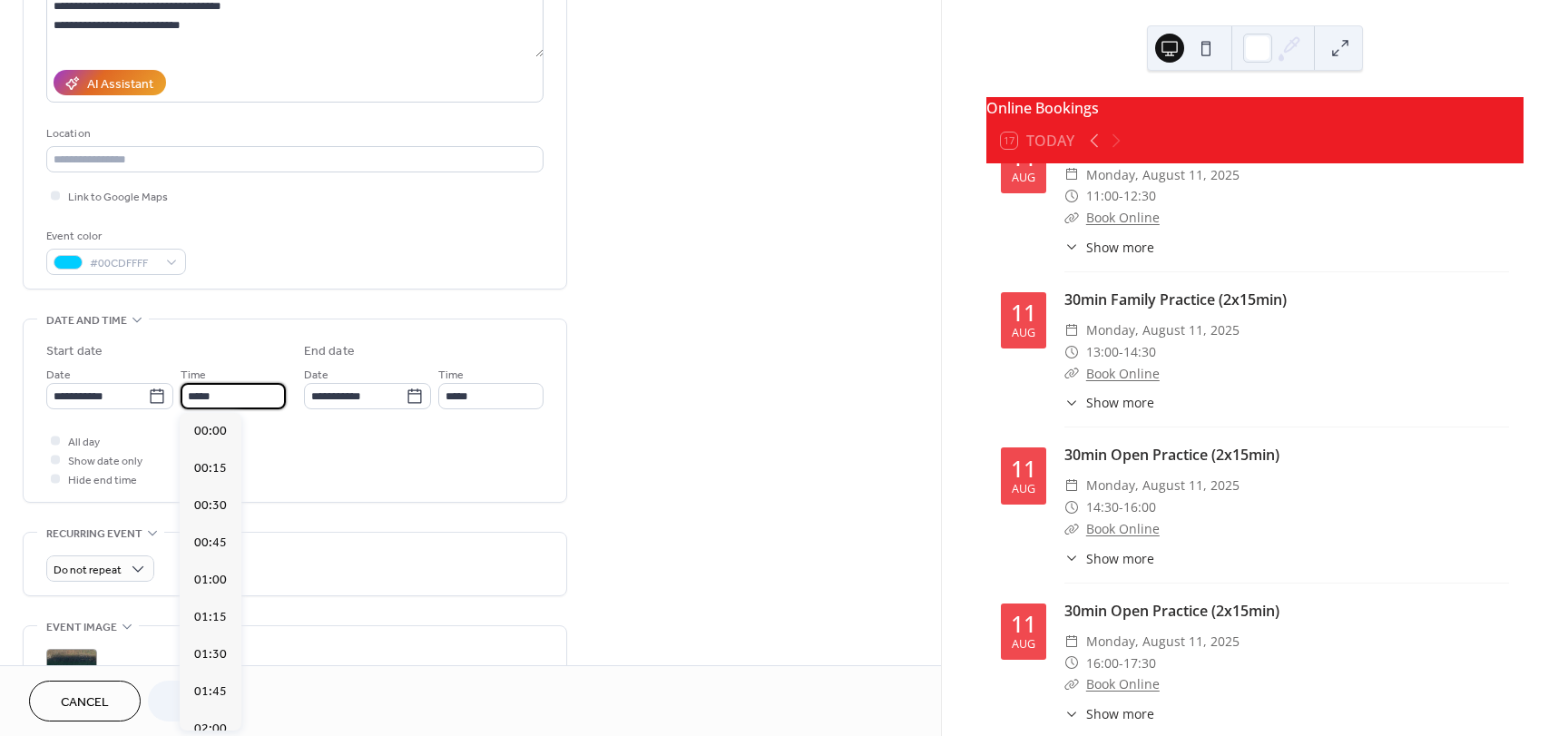 click on "*****" at bounding box center (233, 396) 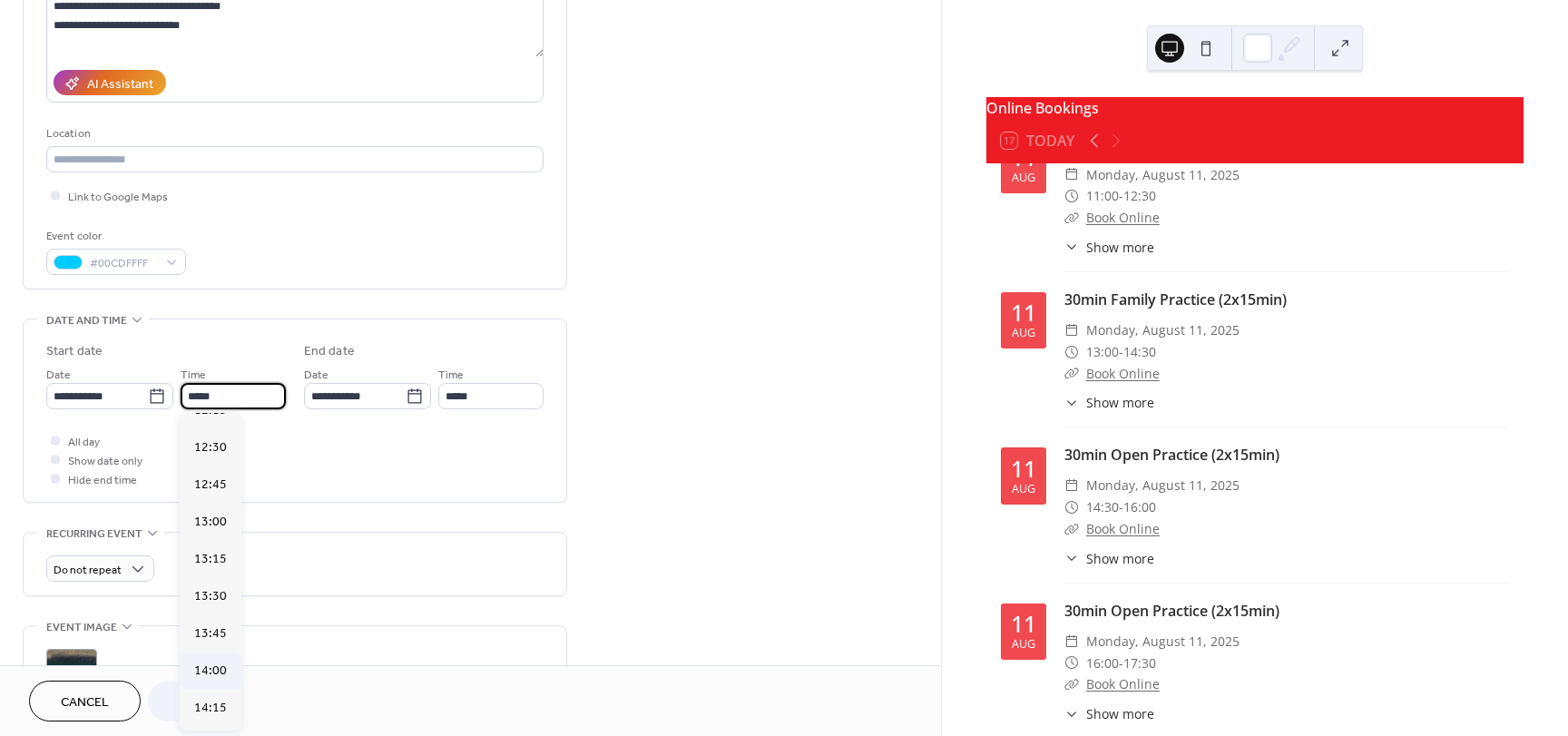 scroll, scrollTop: 1909, scrollLeft: 0, axis: vertical 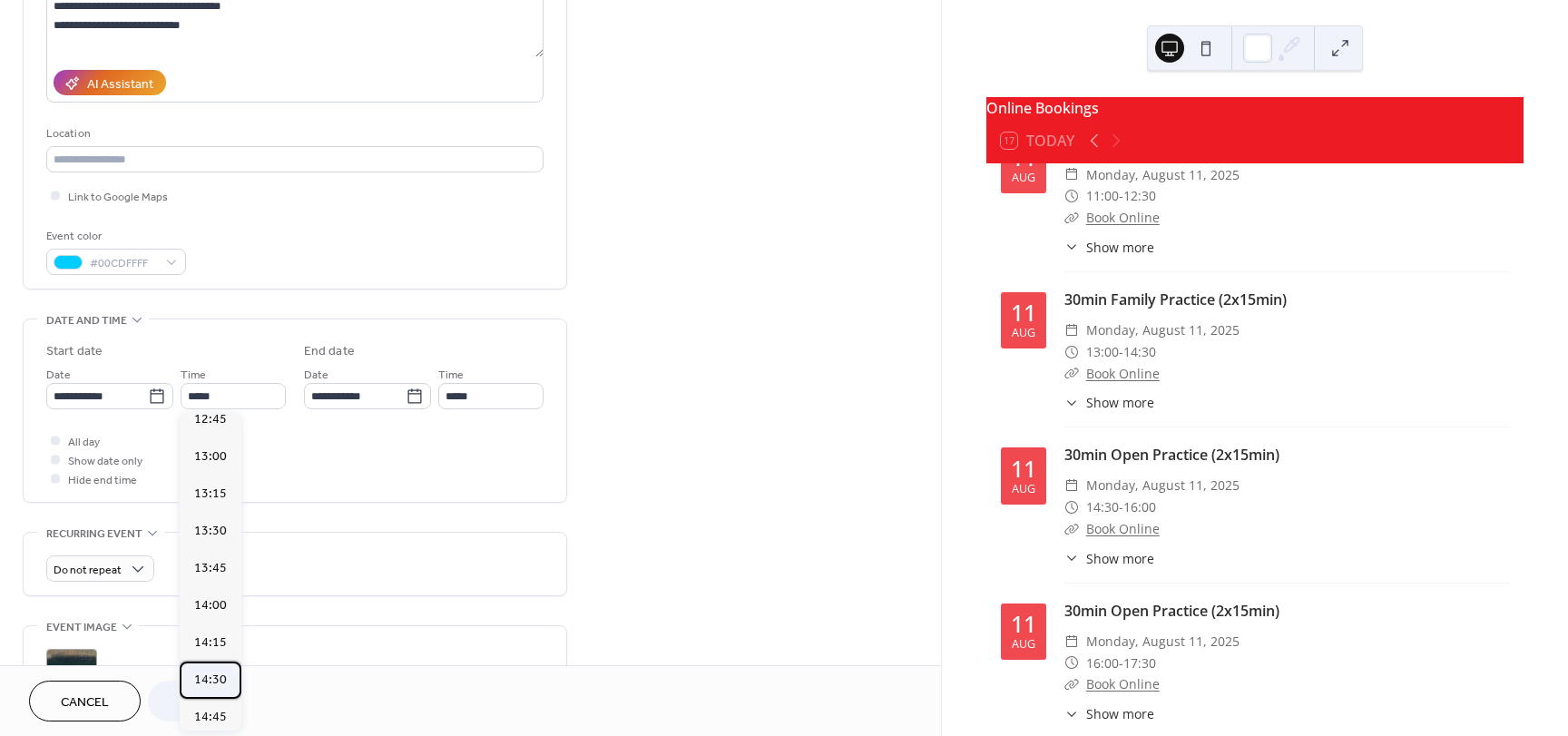 click on "14:30" at bounding box center [211, 680] 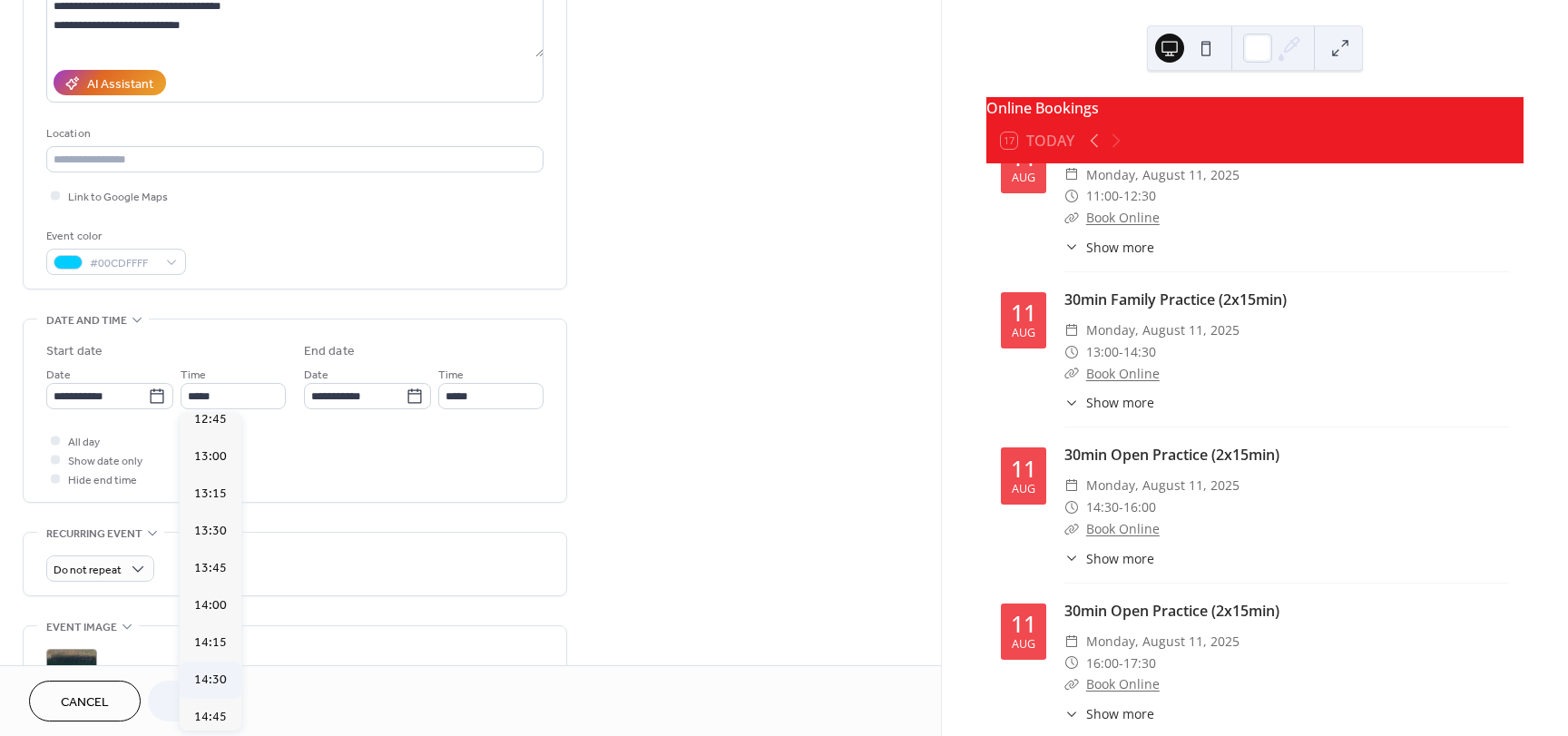 type on "*****" 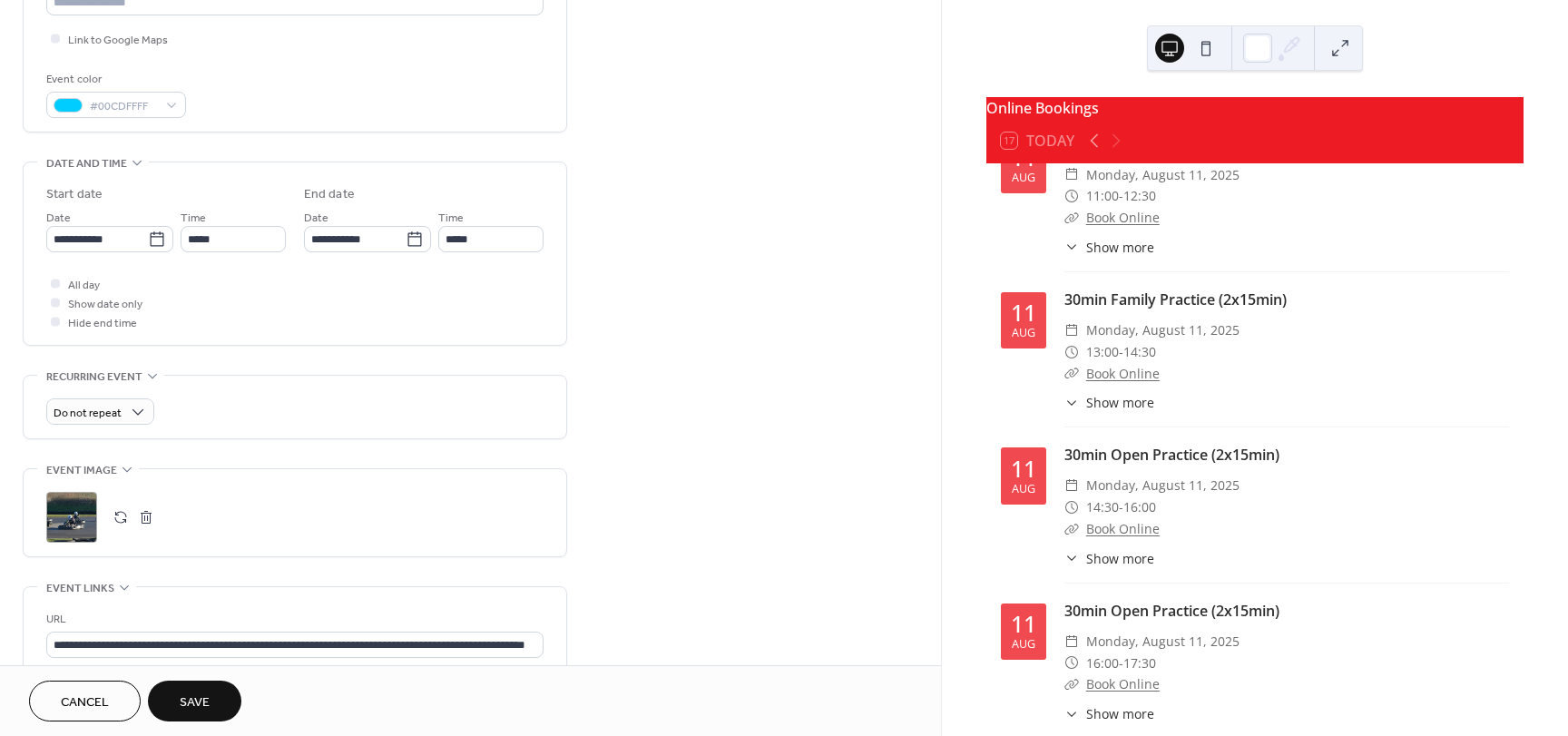 scroll, scrollTop: 454, scrollLeft: 0, axis: vertical 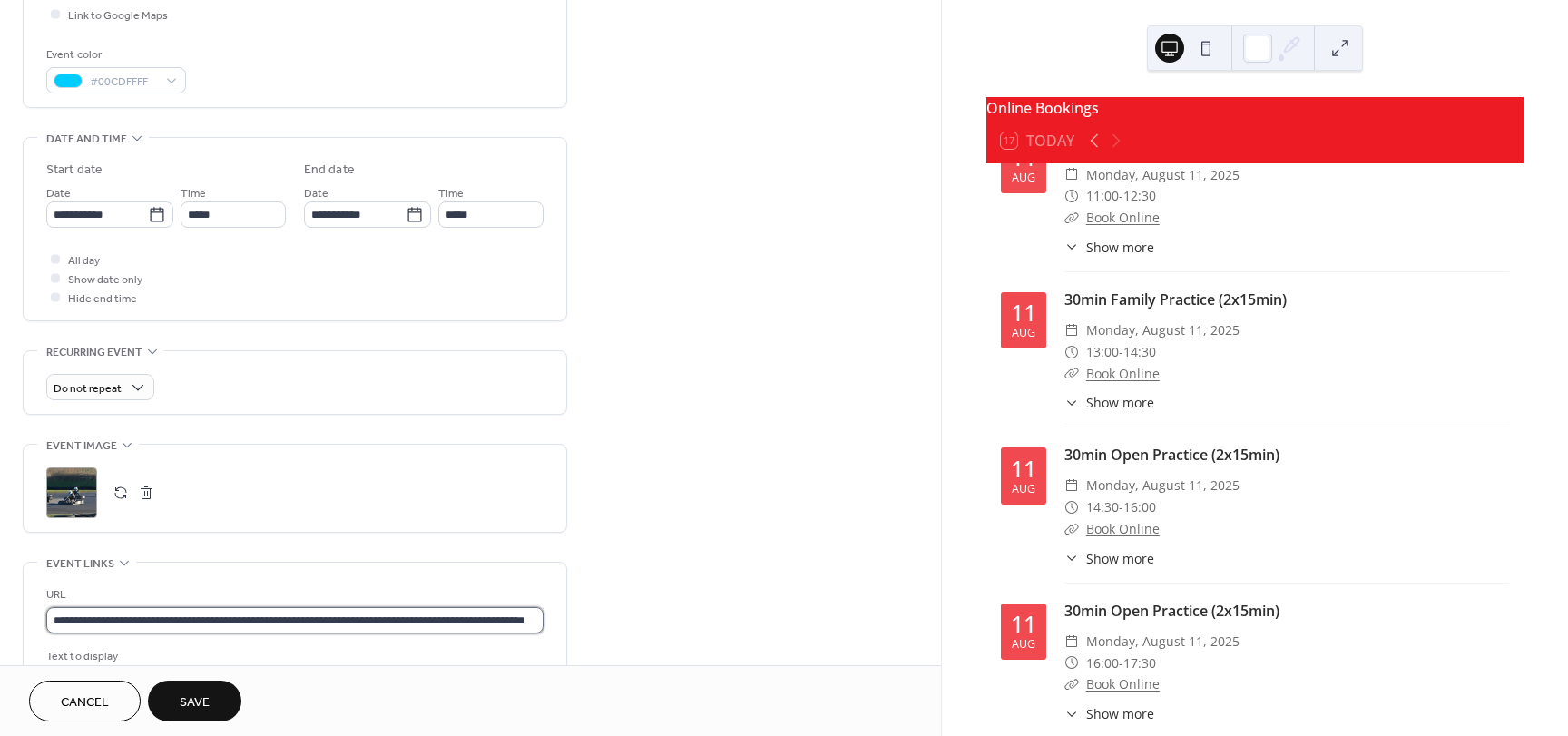 click on "**********" at bounding box center (295, 620) 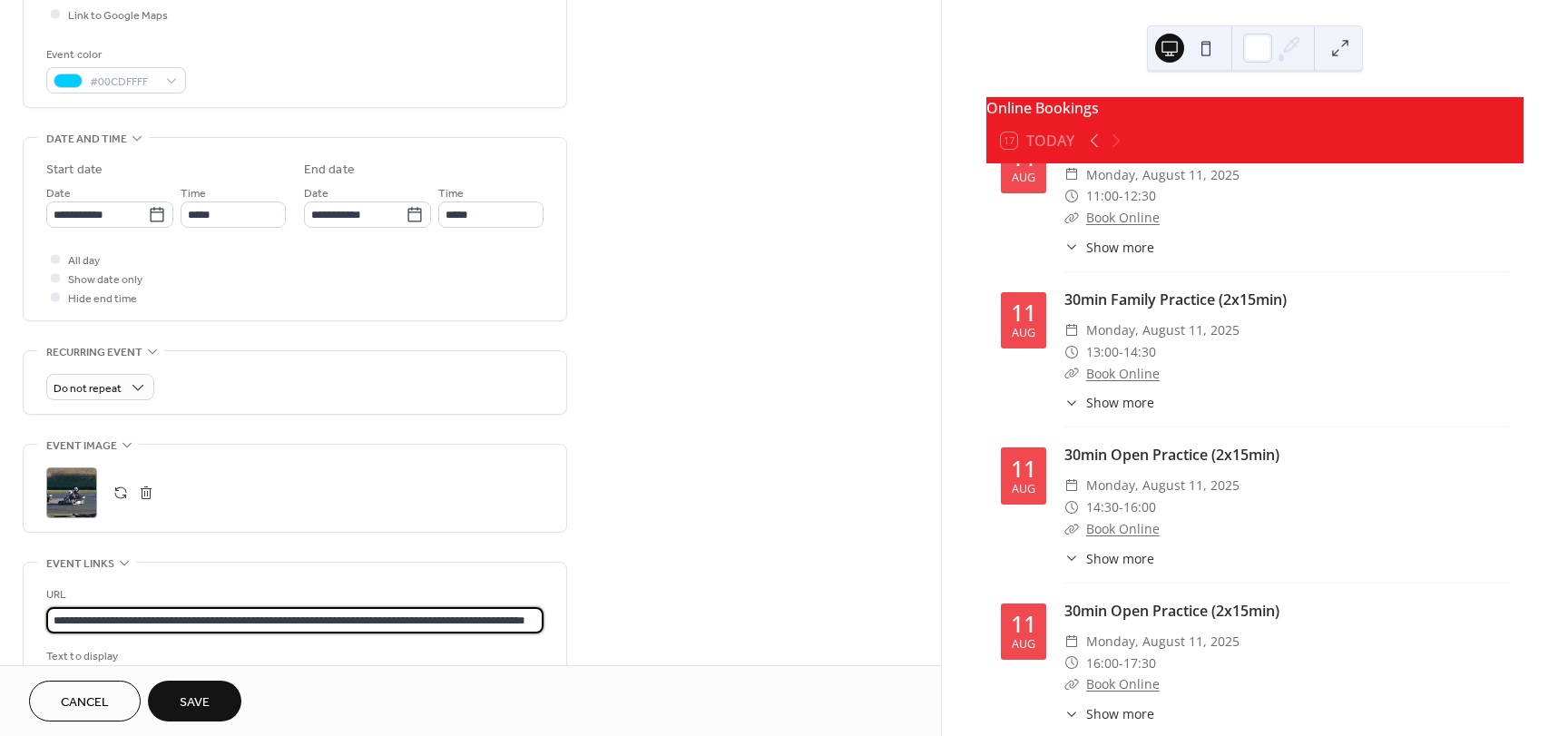 scroll, scrollTop: 0, scrollLeft: 59, axis: horizontal 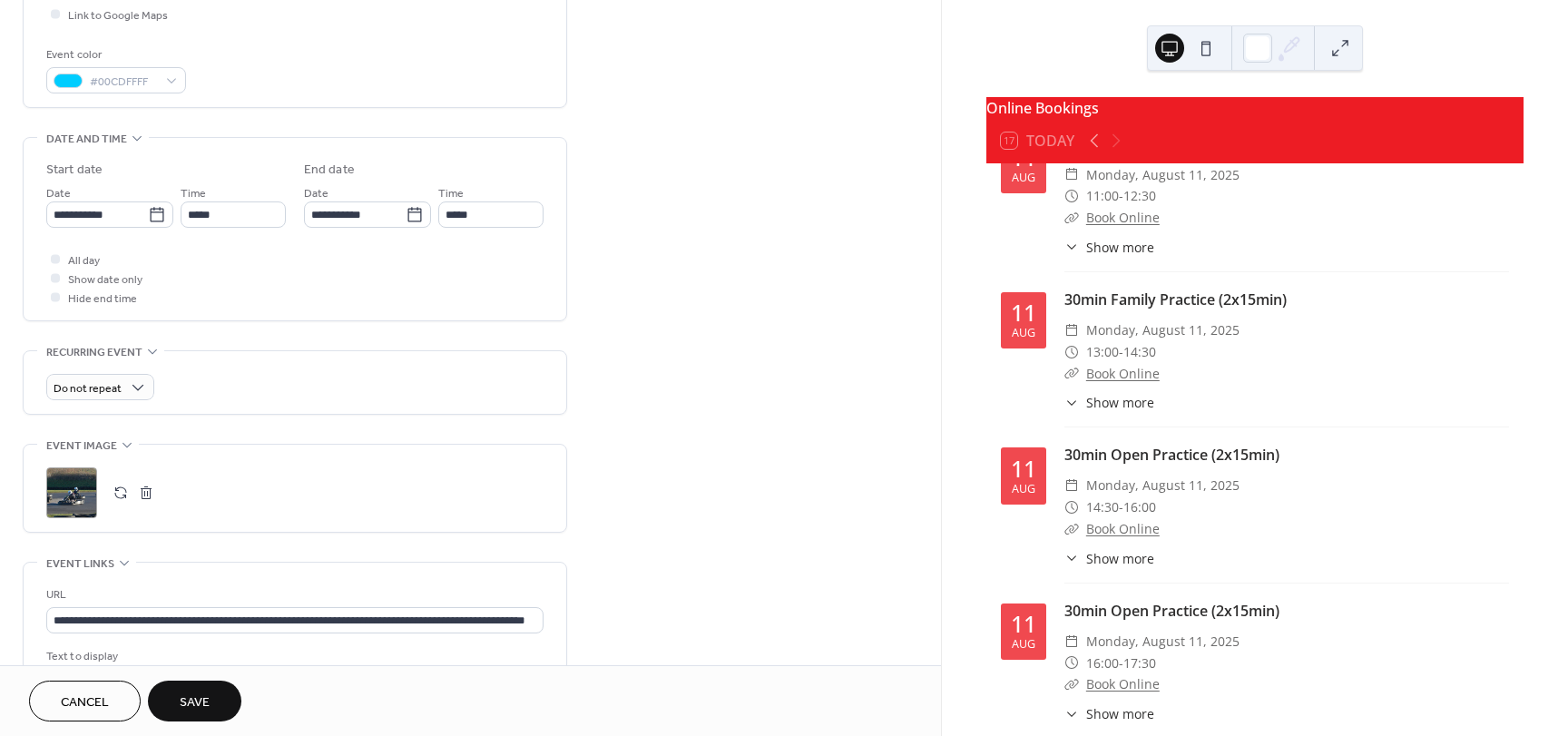 click on "Save" at bounding box center (194, 702) 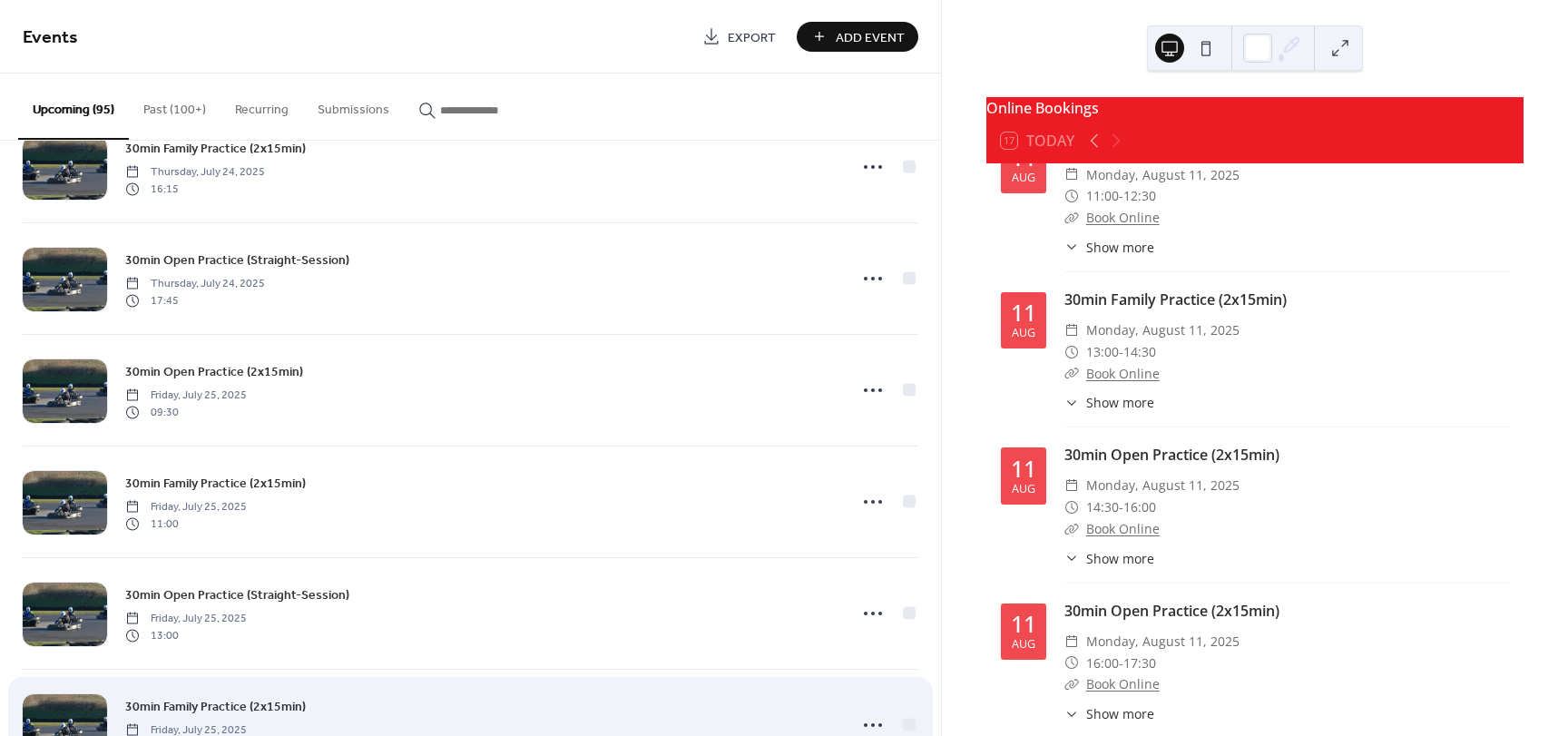 scroll, scrollTop: 2172, scrollLeft: 0, axis: vertical 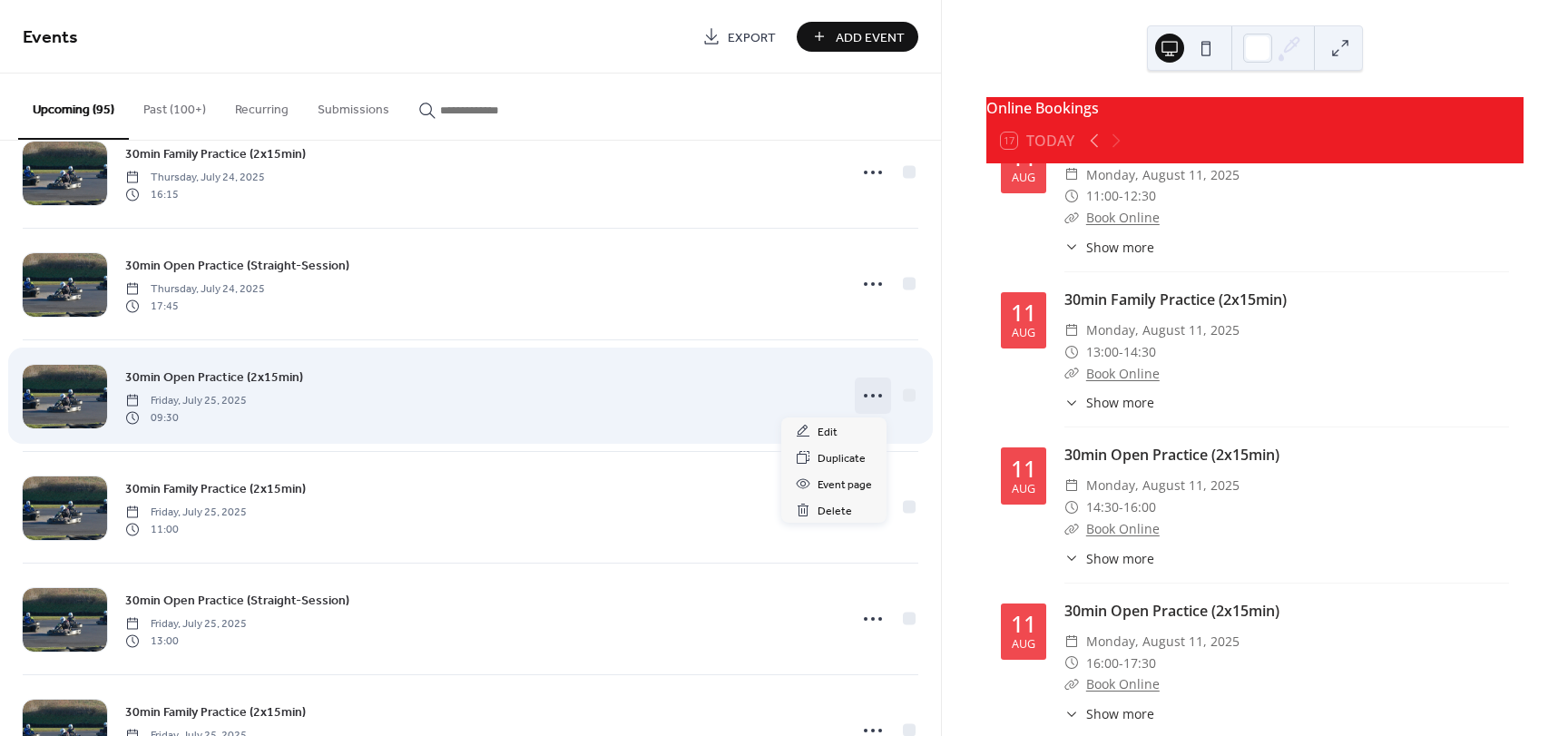 click 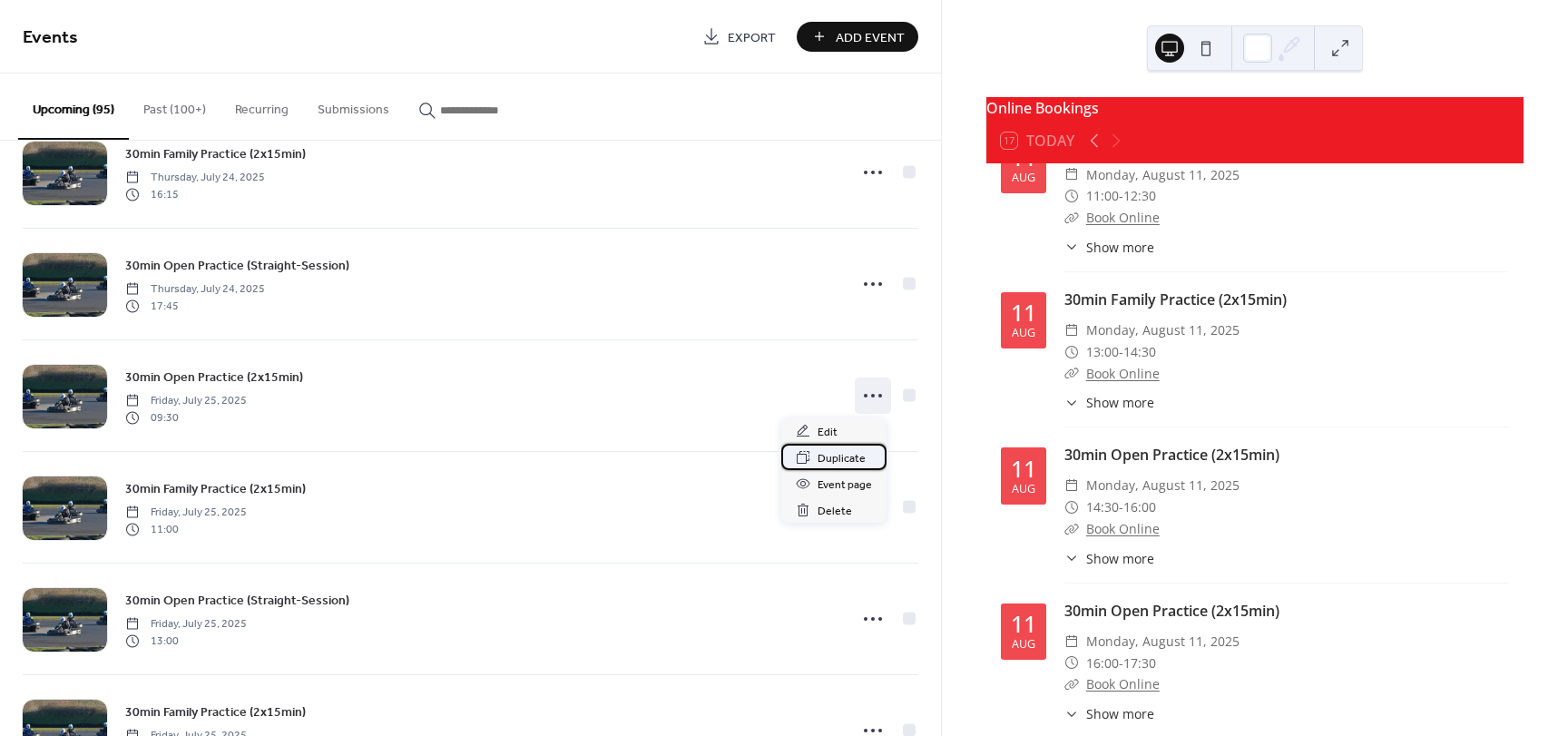 click on "Duplicate" at bounding box center [841, 458] 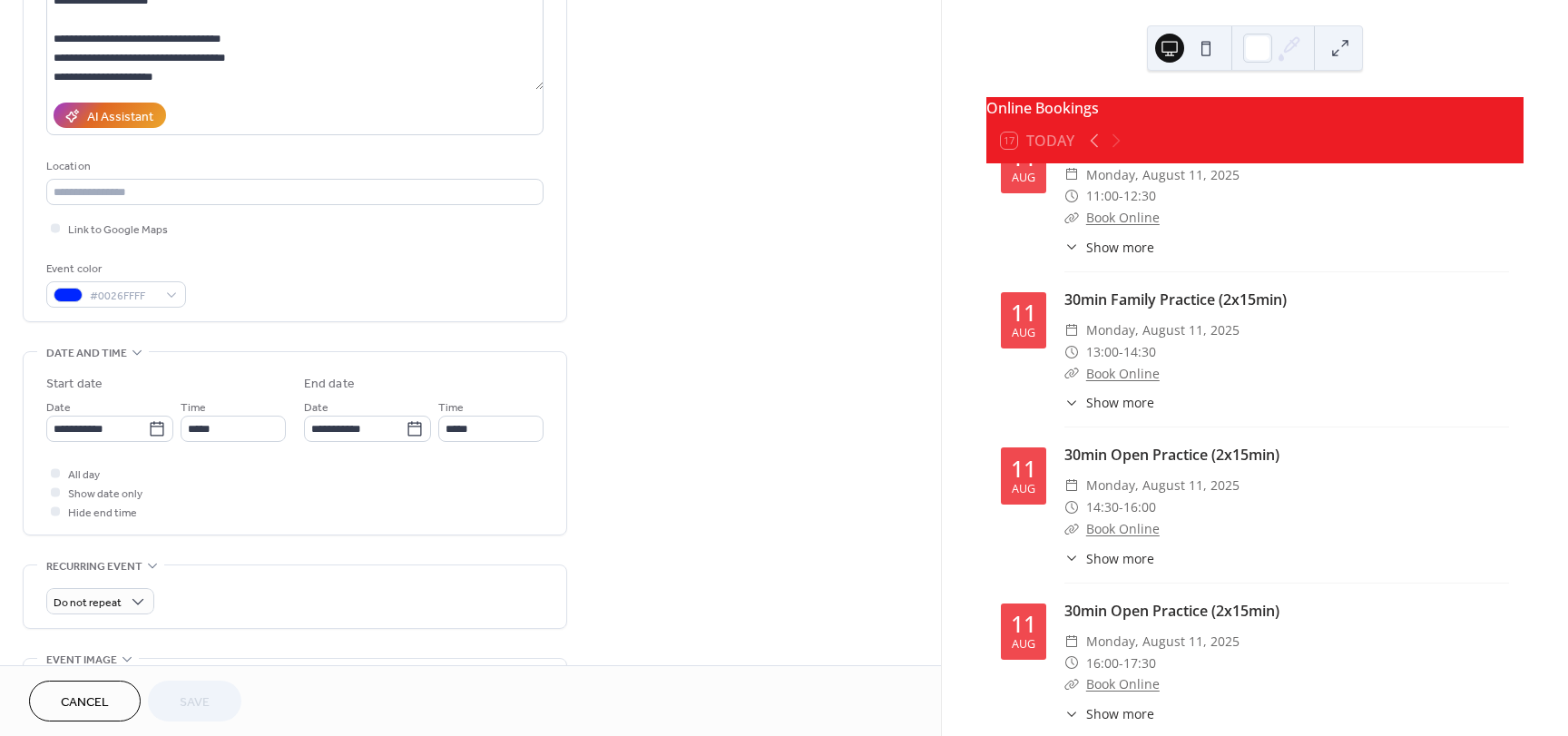 scroll, scrollTop: 272, scrollLeft: 0, axis: vertical 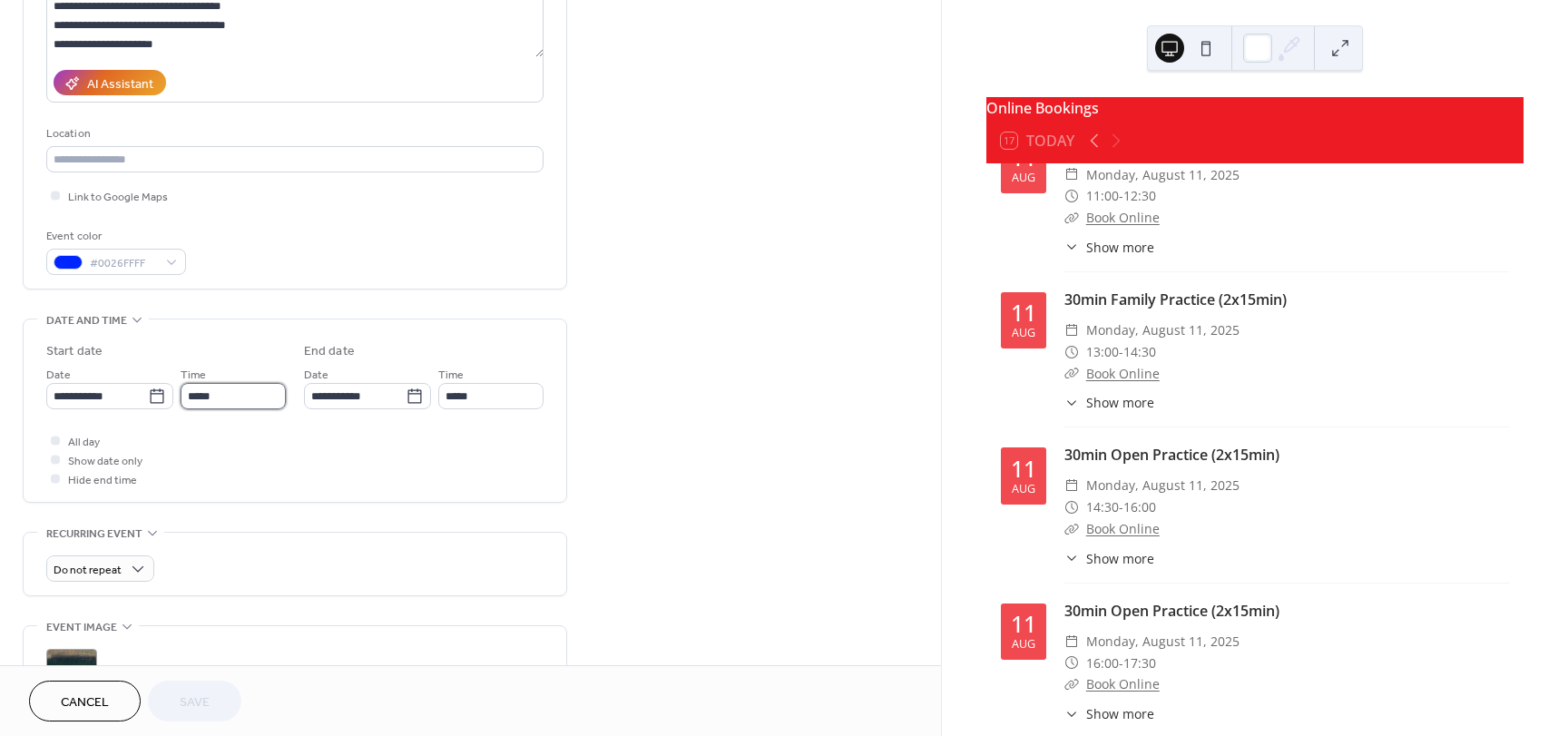 click on "*****" at bounding box center [233, 396] 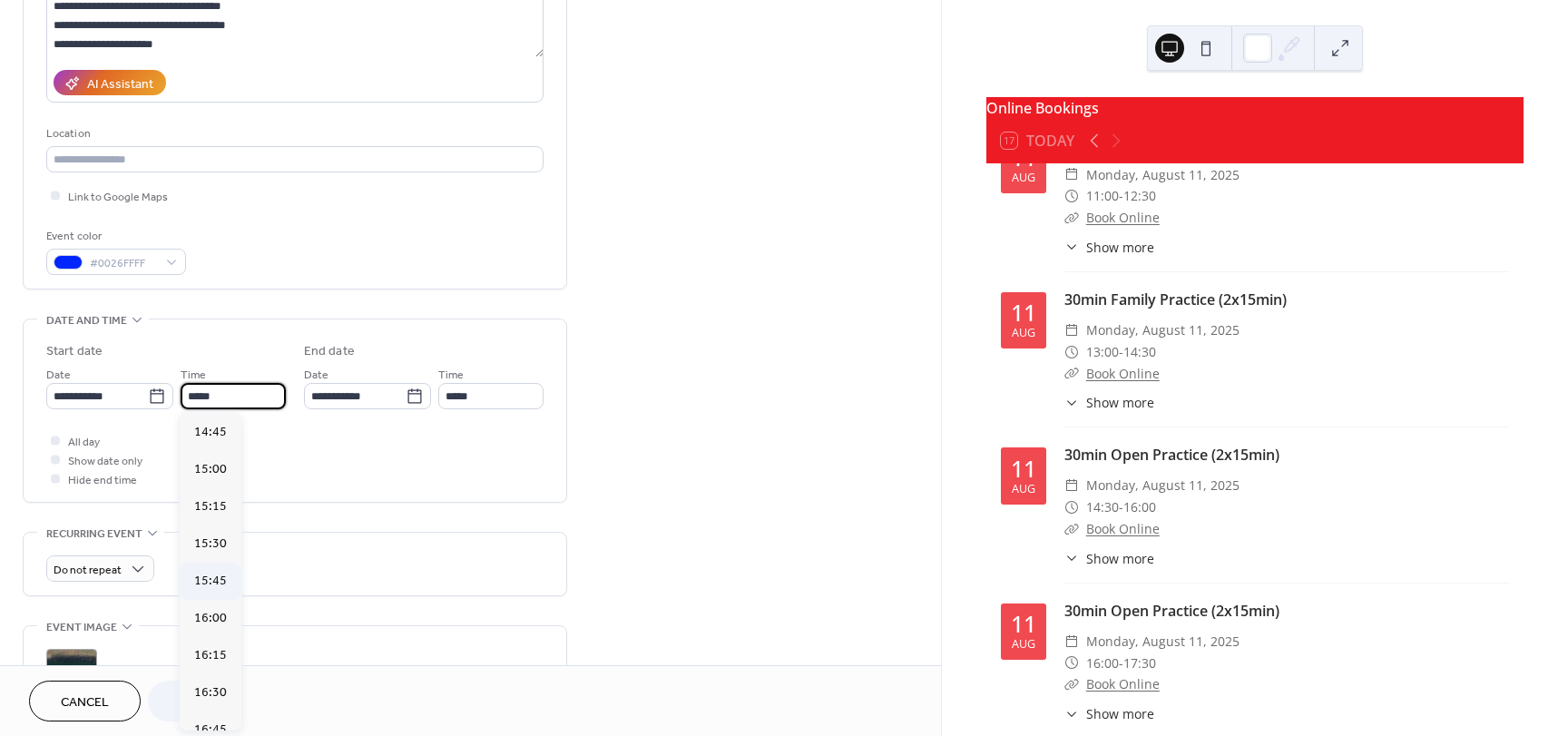 scroll, scrollTop: 2231, scrollLeft: 0, axis: vertical 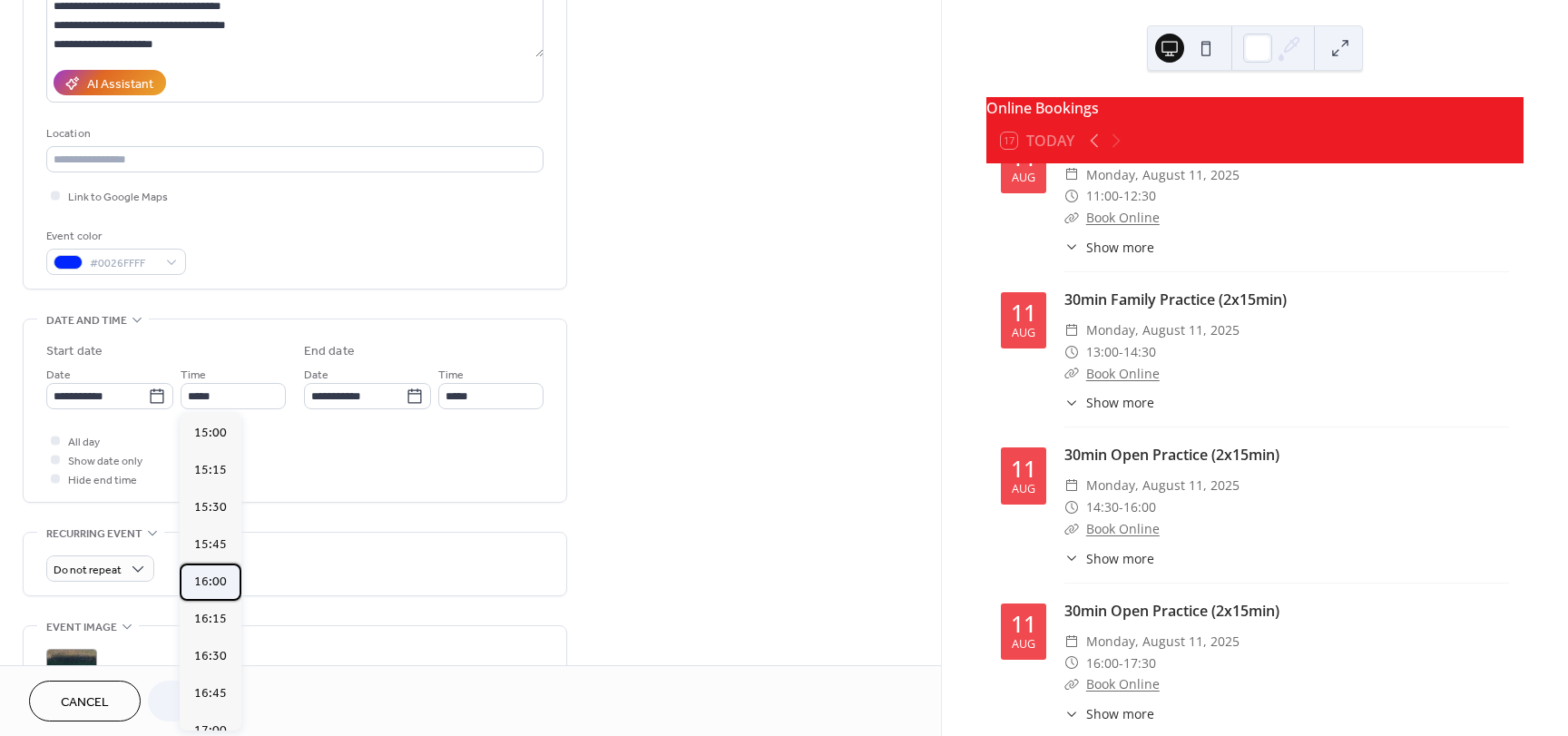 click on "16:00" at bounding box center [211, 582] 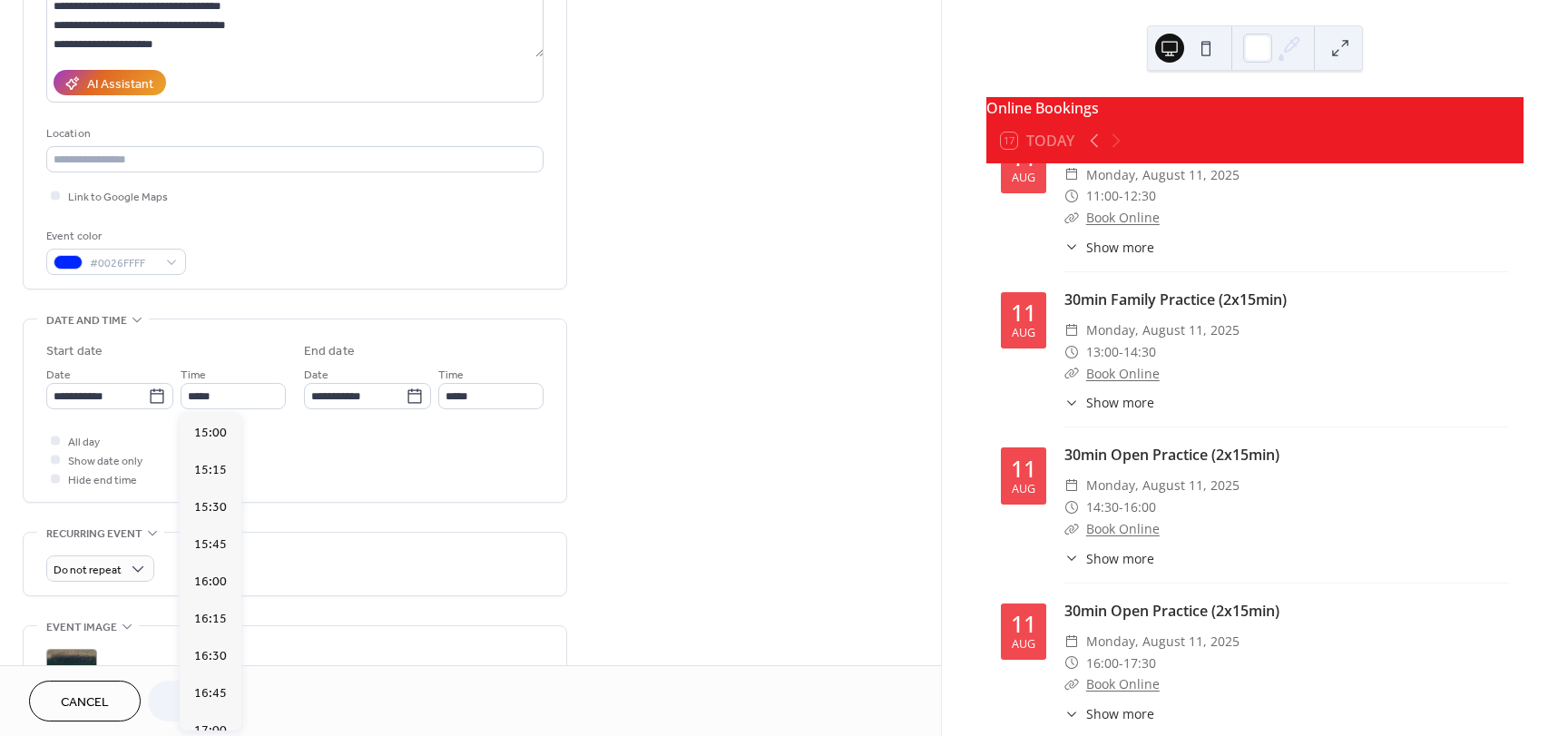 type on "*****" 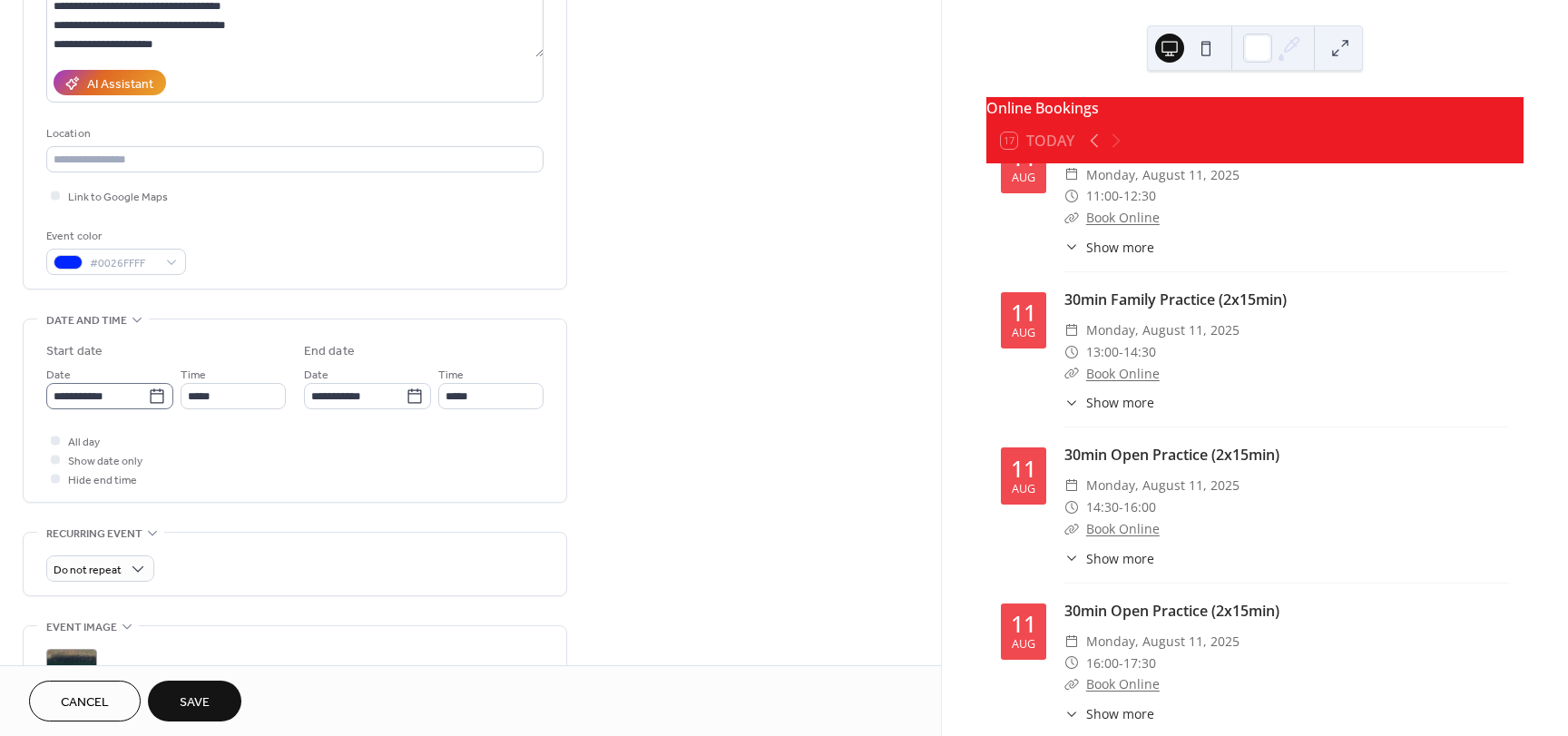 click 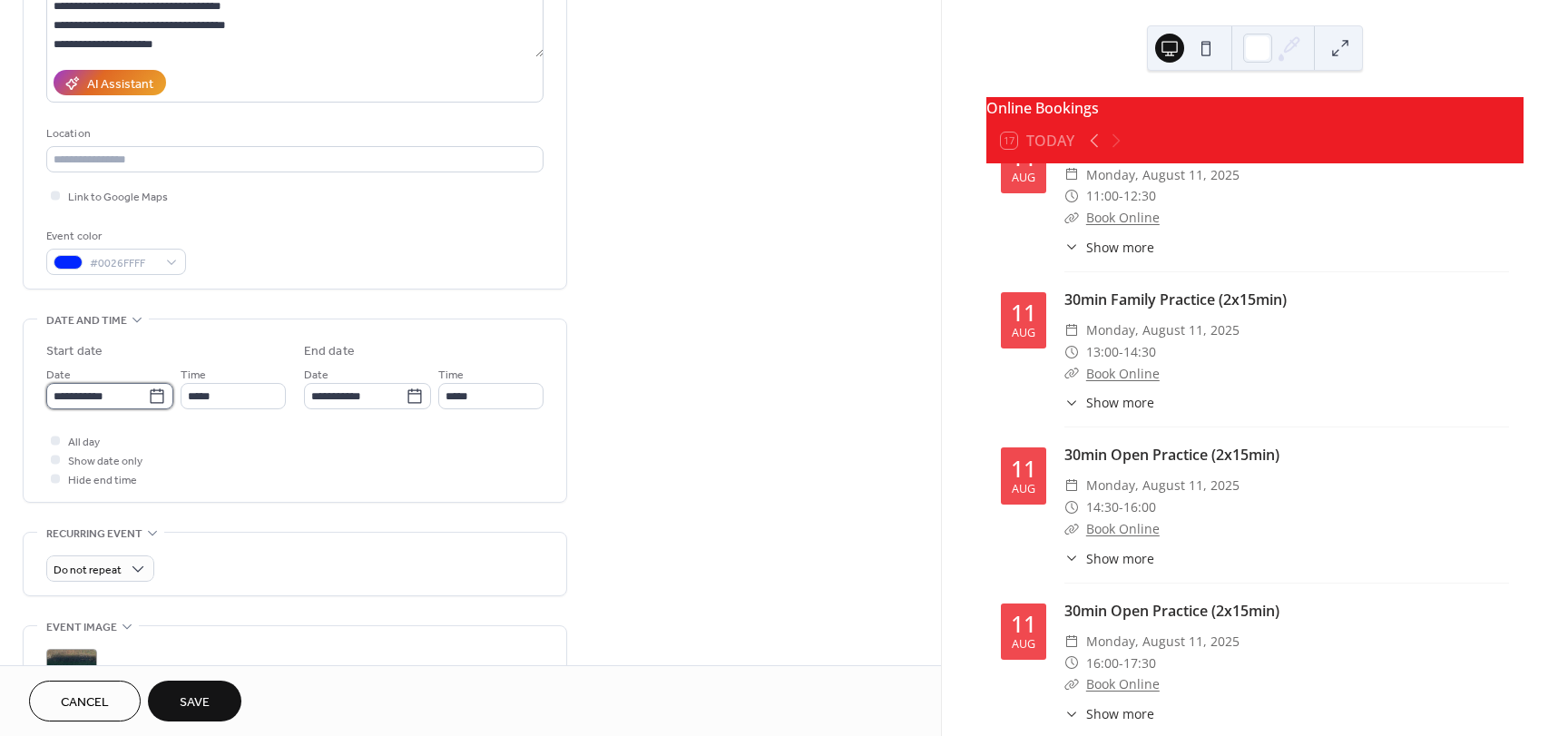 click on "**********" at bounding box center [97, 396] 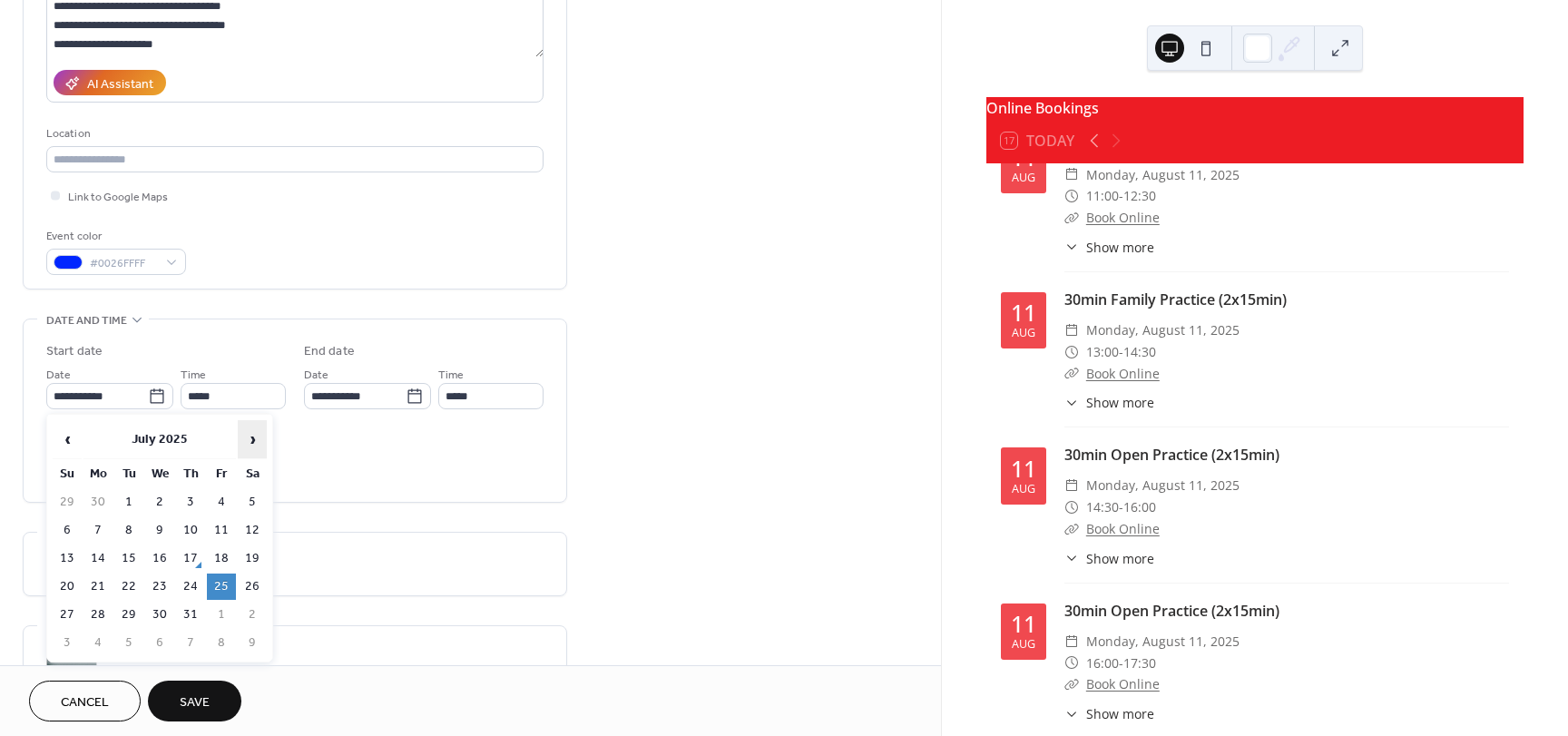 click on "›" at bounding box center [252, 439] 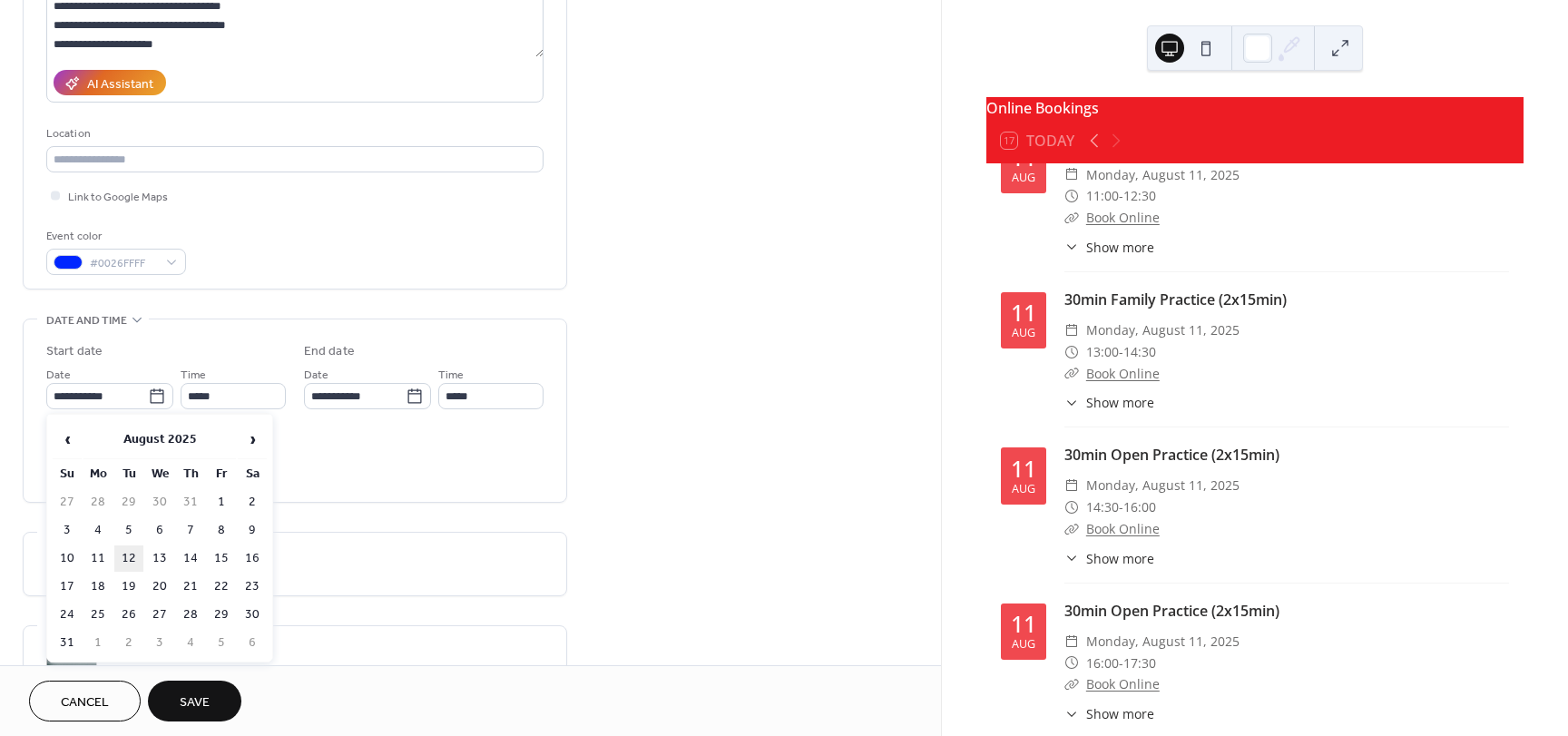 click on "12" at bounding box center [129, 558] 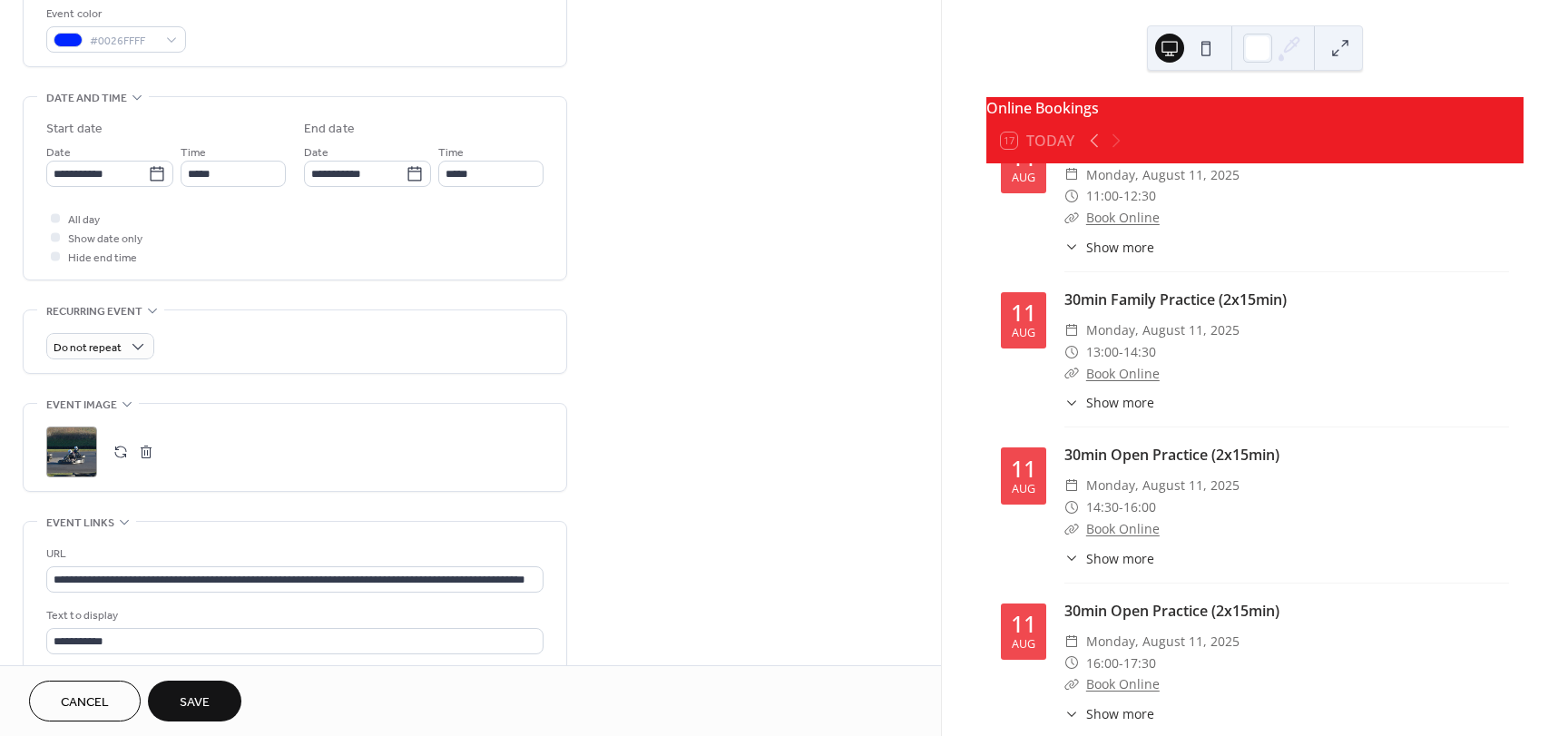 scroll, scrollTop: 545, scrollLeft: 0, axis: vertical 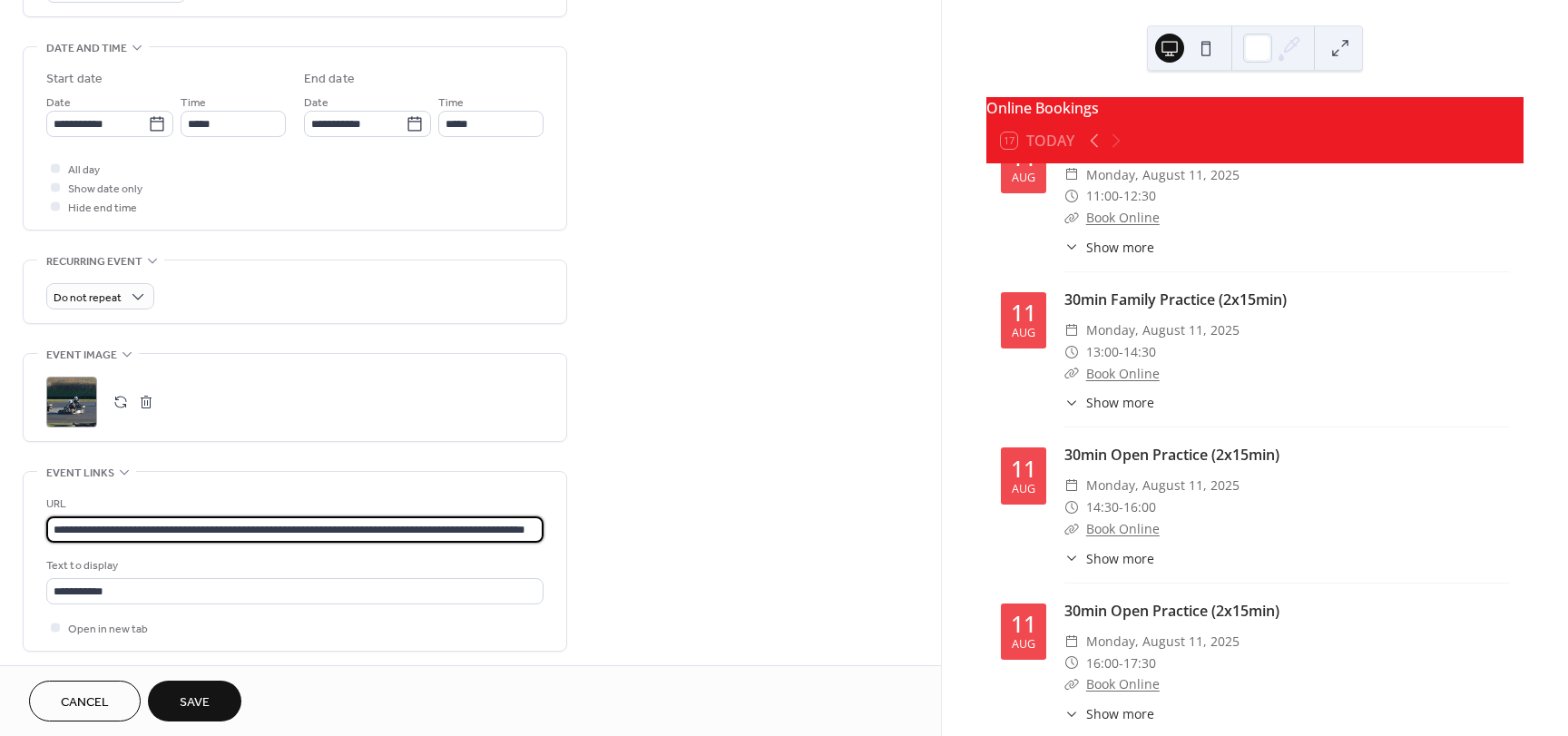 click on "**********" at bounding box center (295, 529) 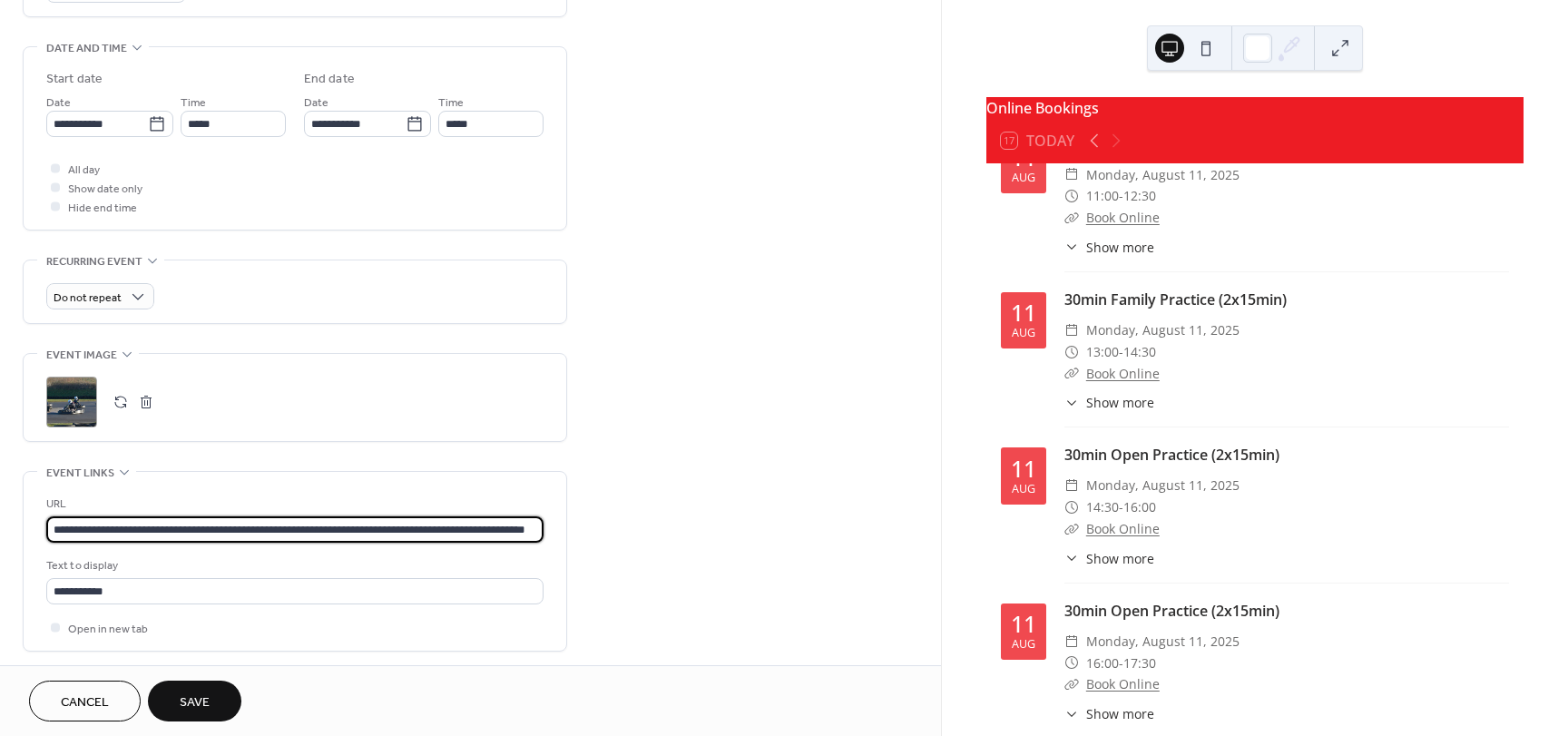 scroll, scrollTop: 0, scrollLeft: 60, axis: horizontal 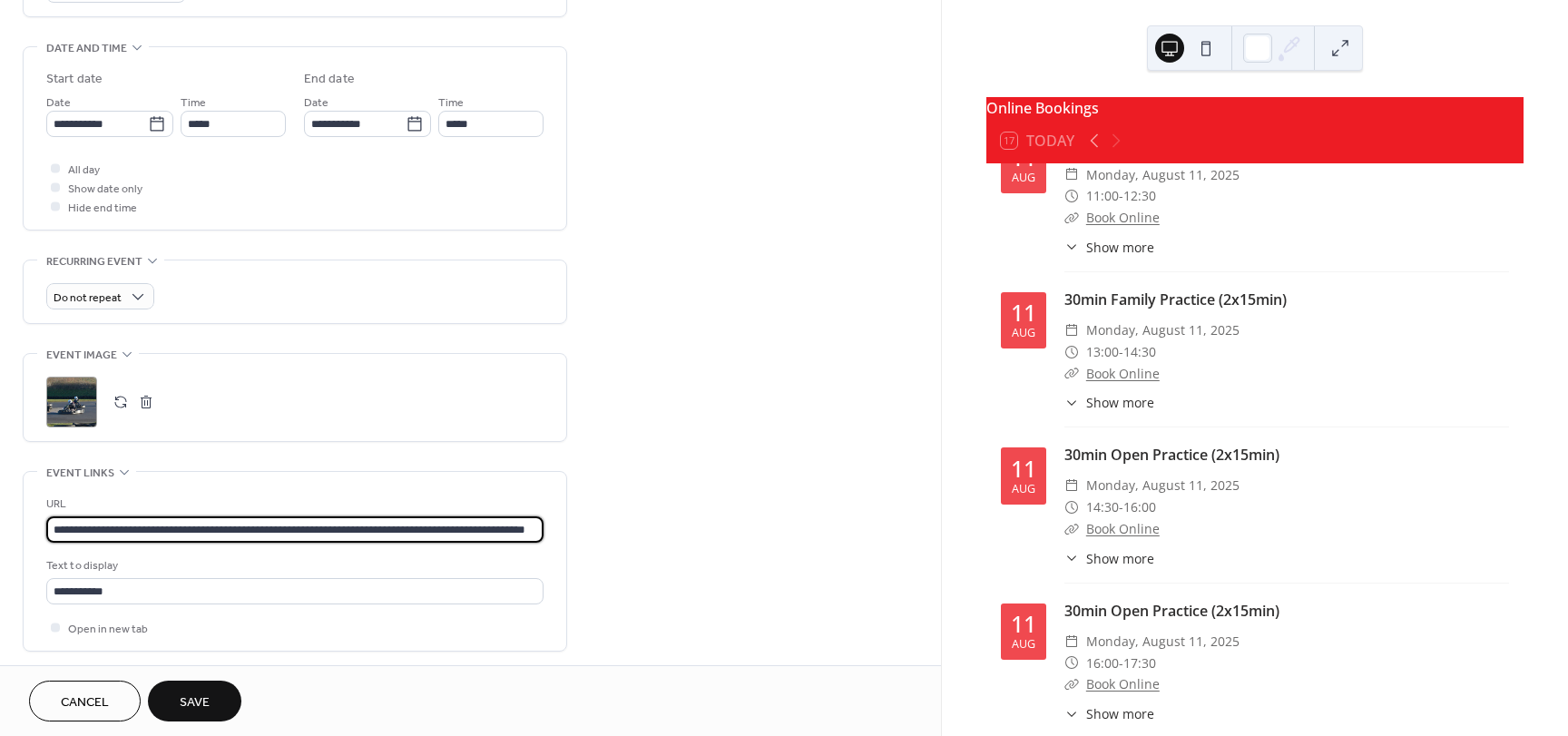 click on "**********" at bounding box center [295, 529] 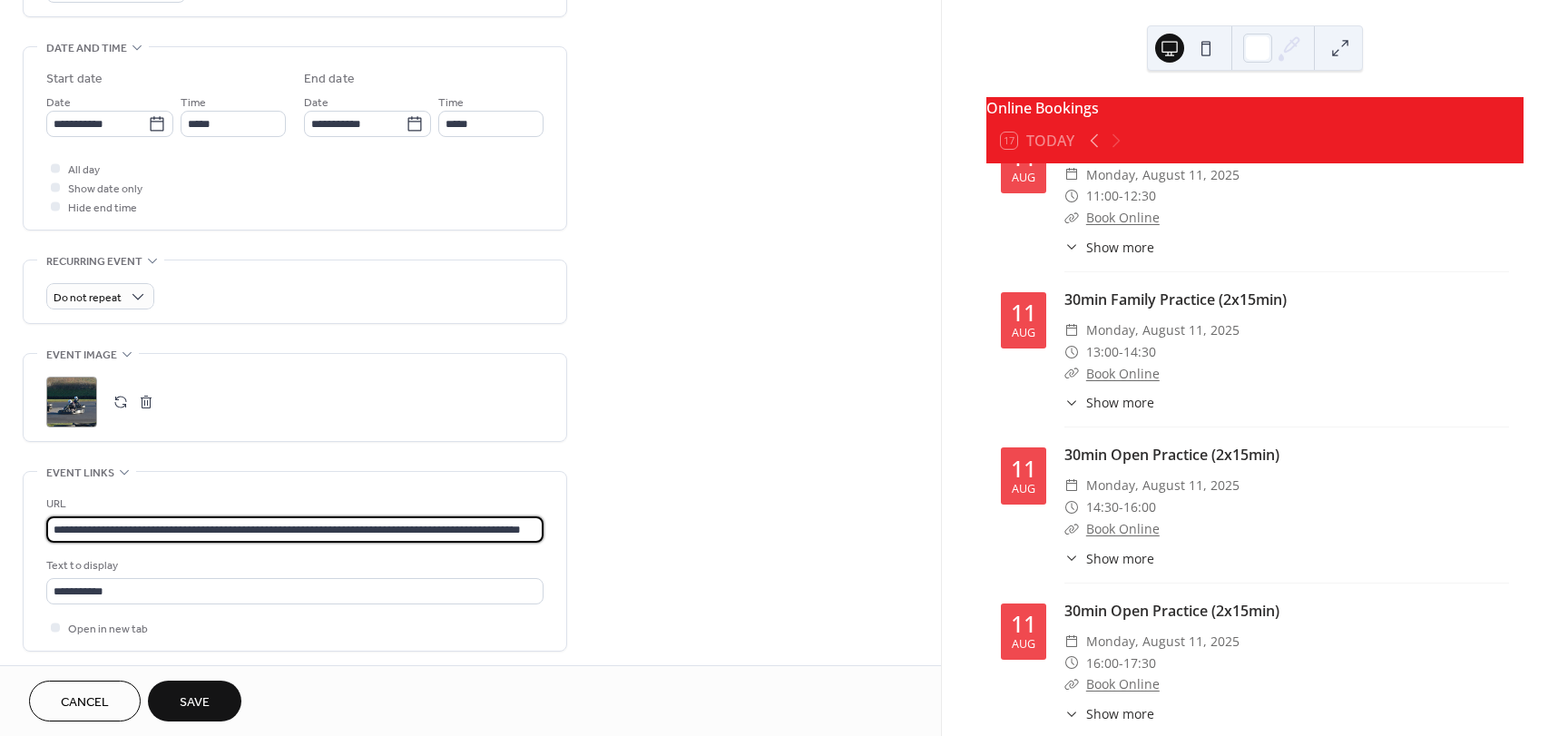 scroll, scrollTop: 0, scrollLeft: 54, axis: horizontal 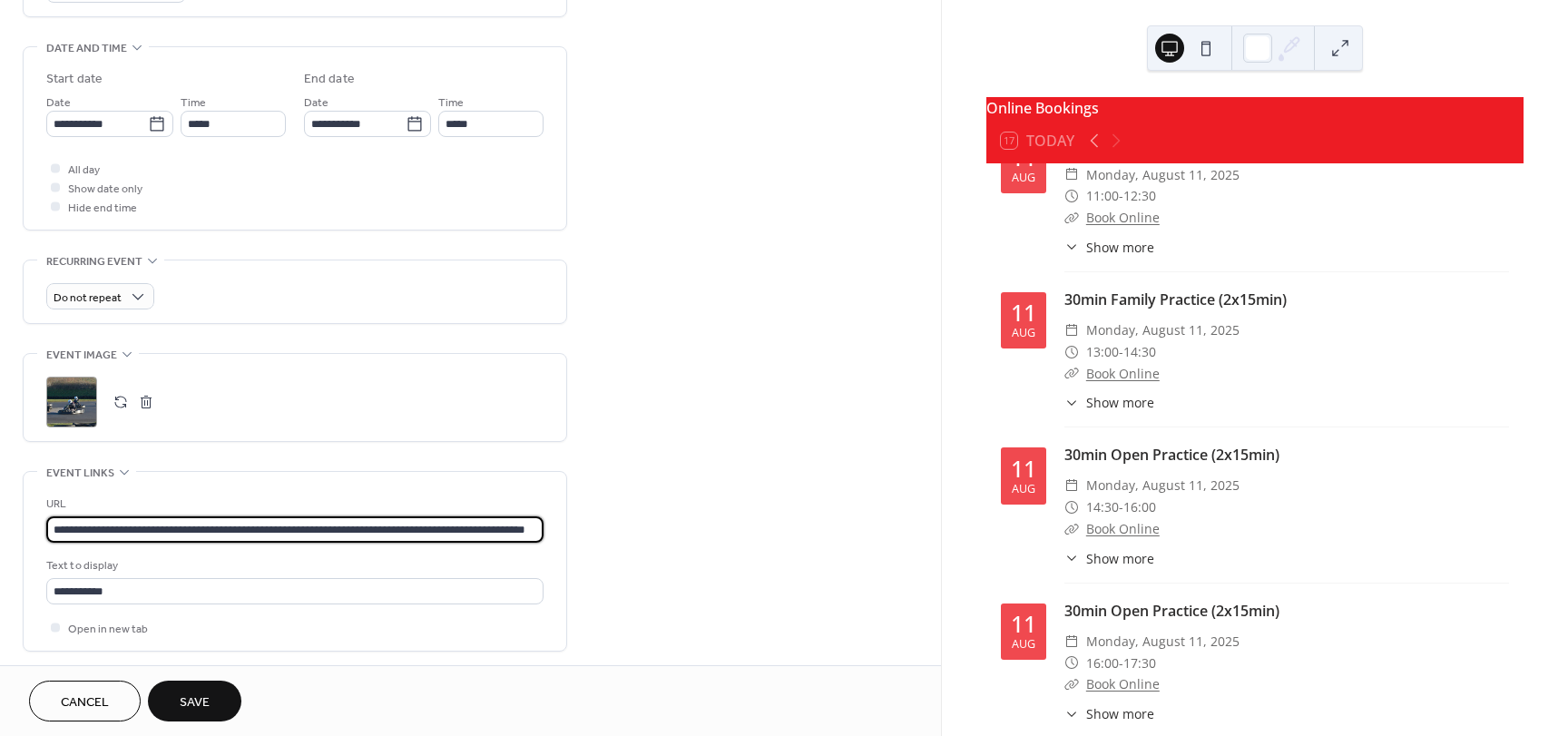 type on "**********" 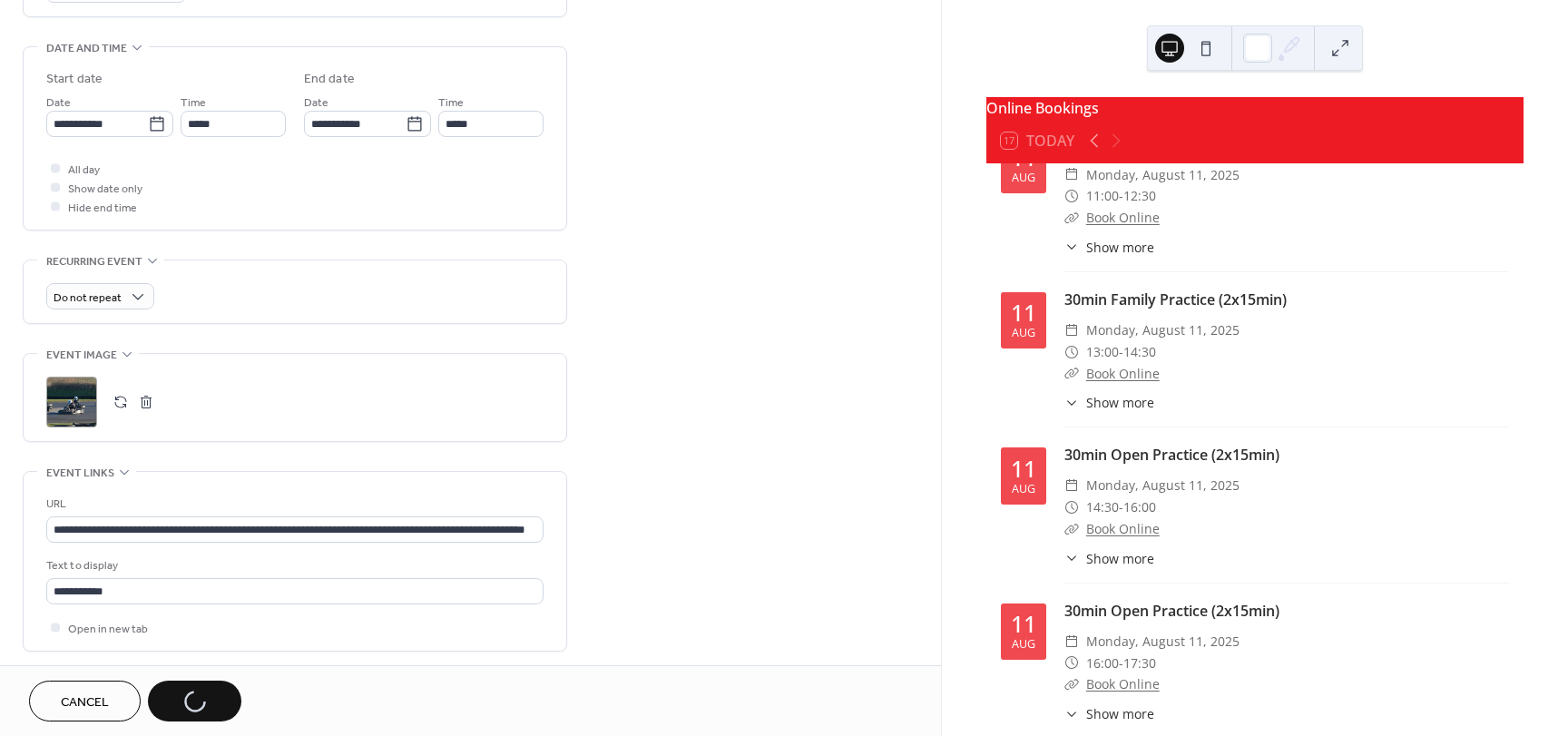 scroll, scrollTop: 0, scrollLeft: 0, axis: both 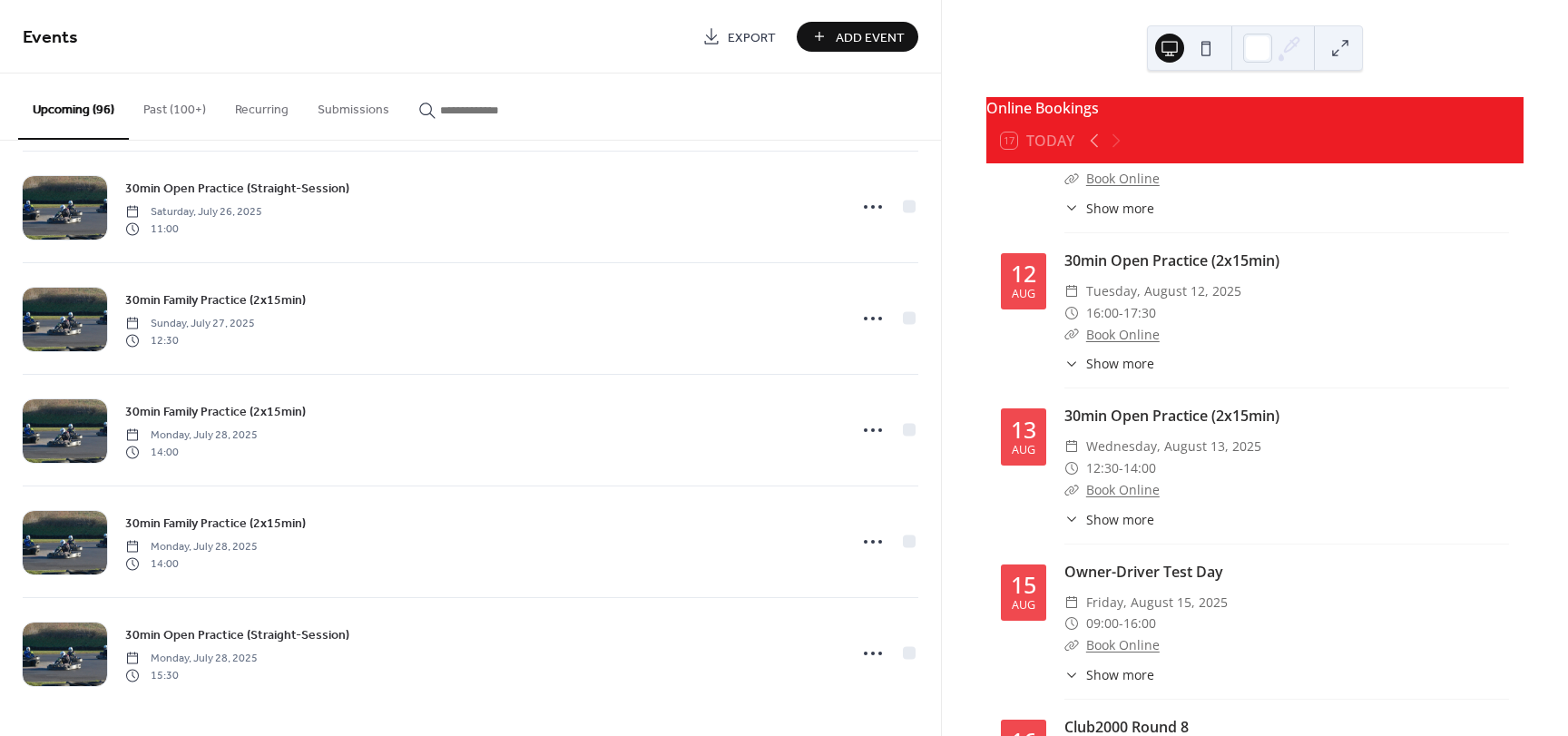click on "Past (100+)" at bounding box center [174, 105] 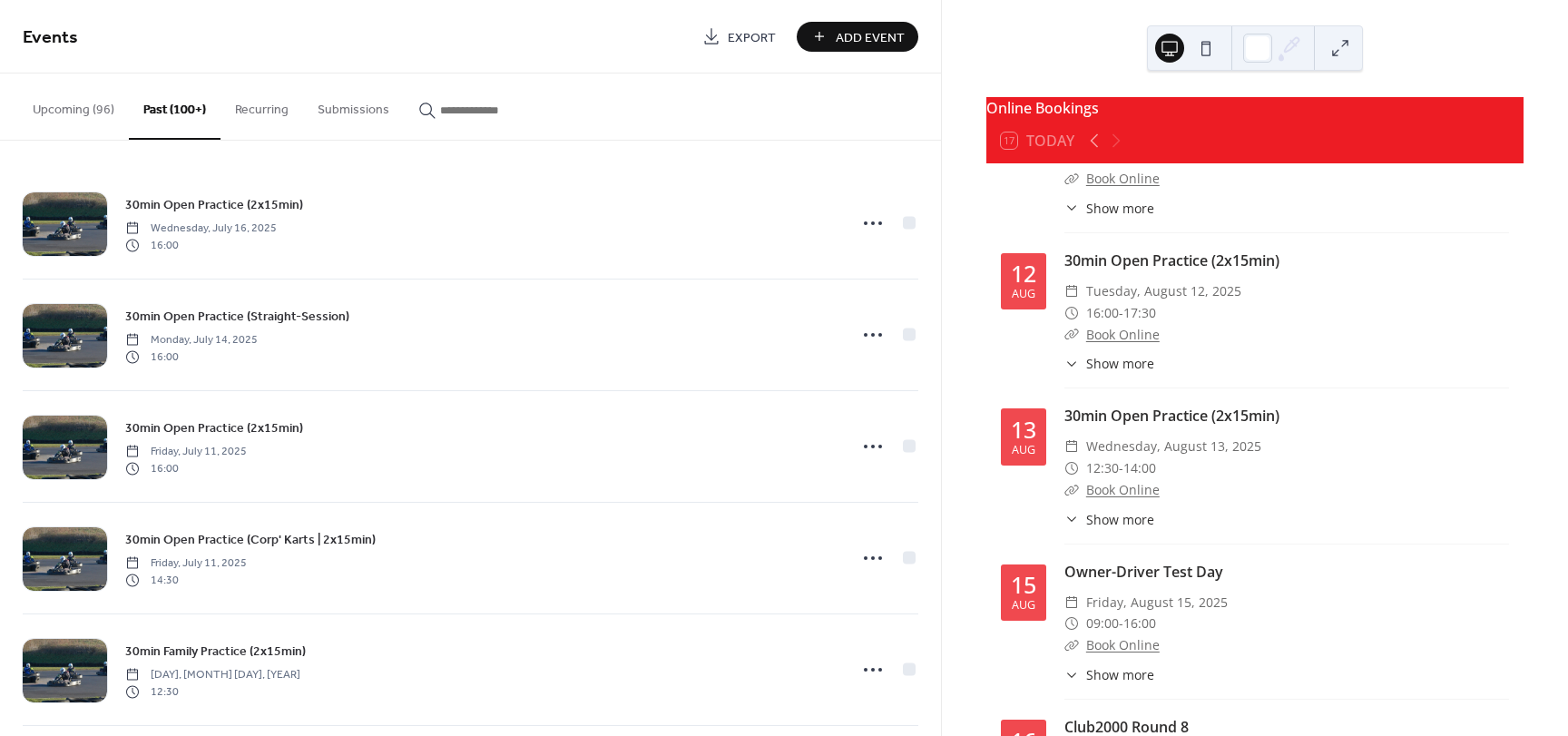click on "Past (100+)" at bounding box center (174, 106) 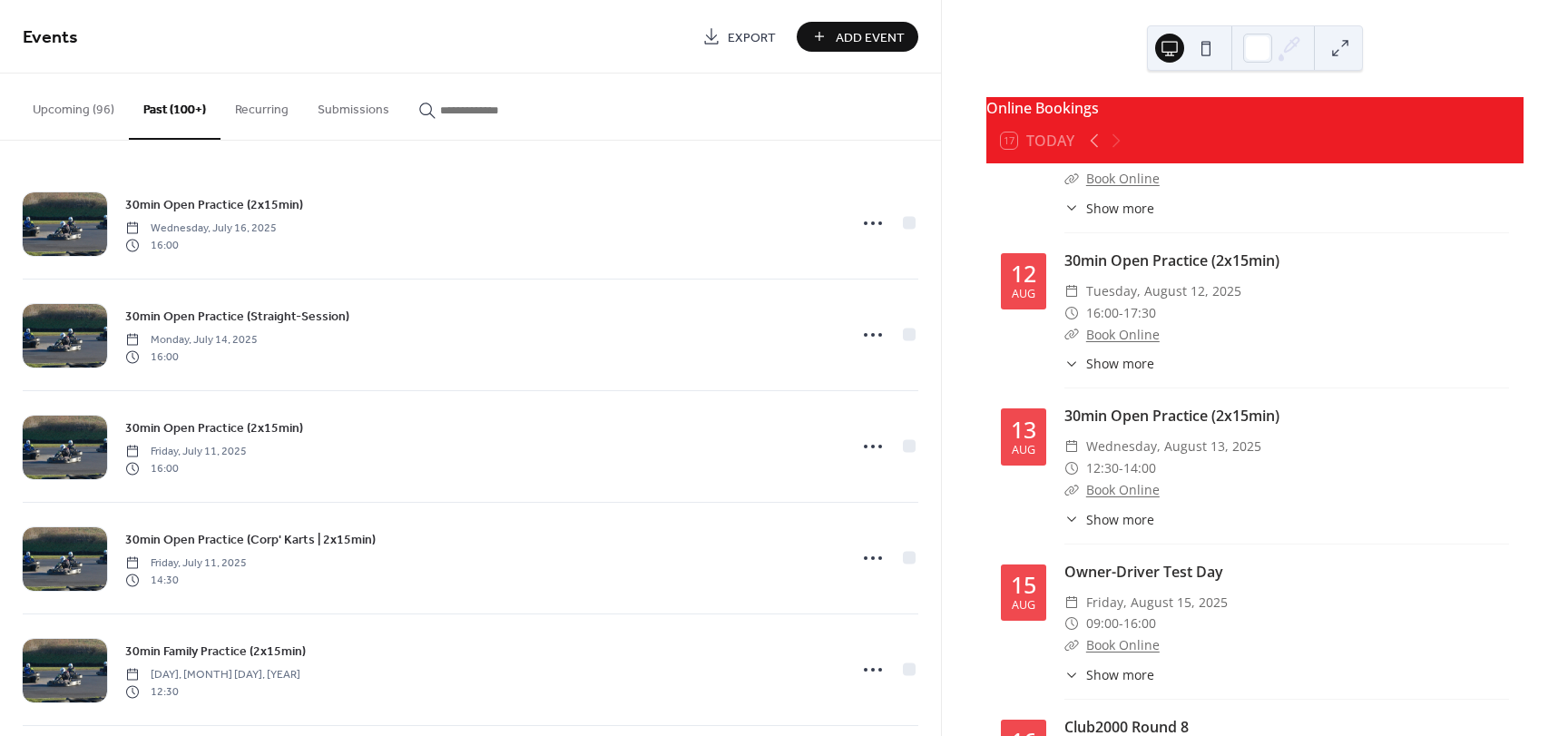 click on "Upcoming (96)" at bounding box center (74, 105) 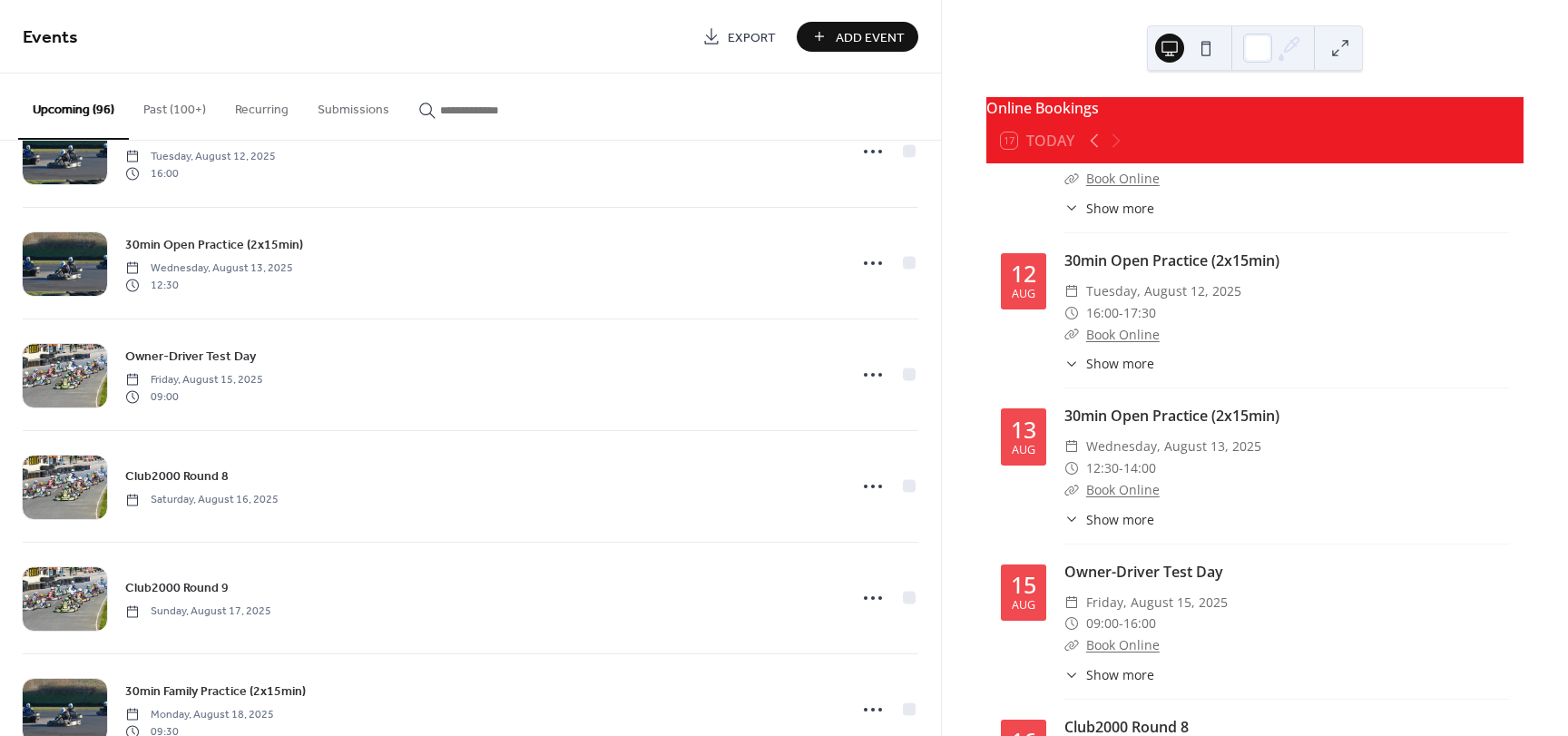 scroll, scrollTop: 8361, scrollLeft: 0, axis: vertical 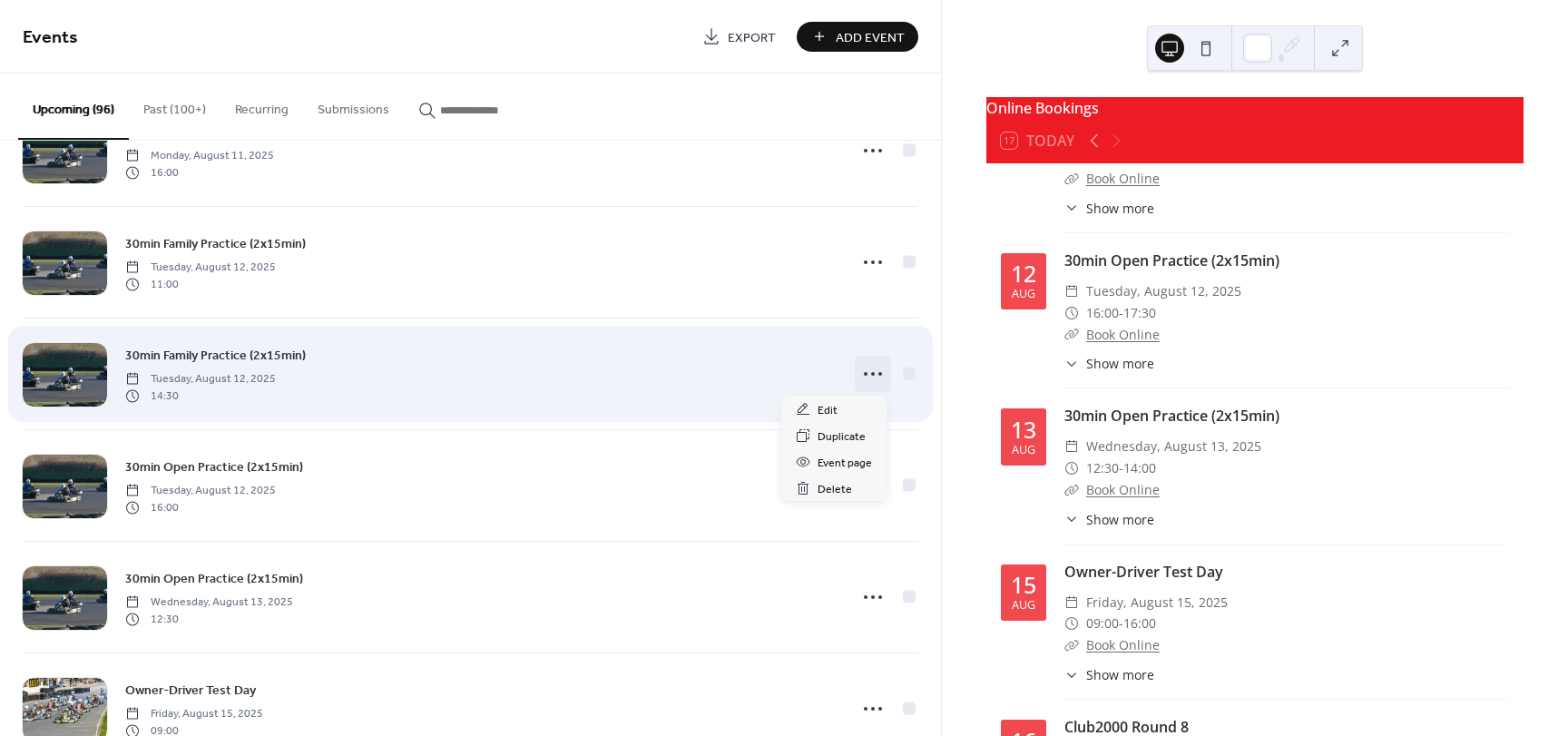 click 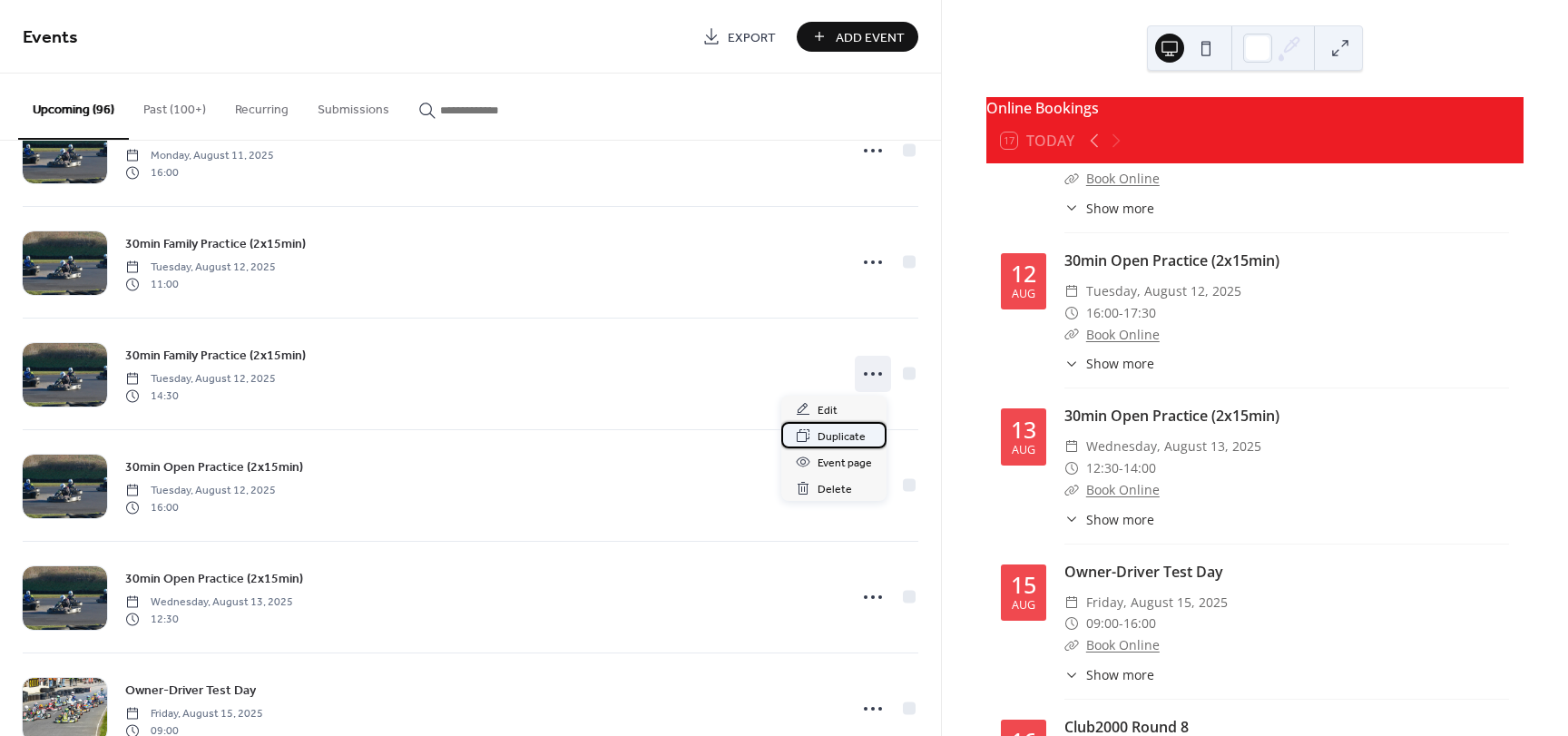 click on "Duplicate" at bounding box center [841, 437] 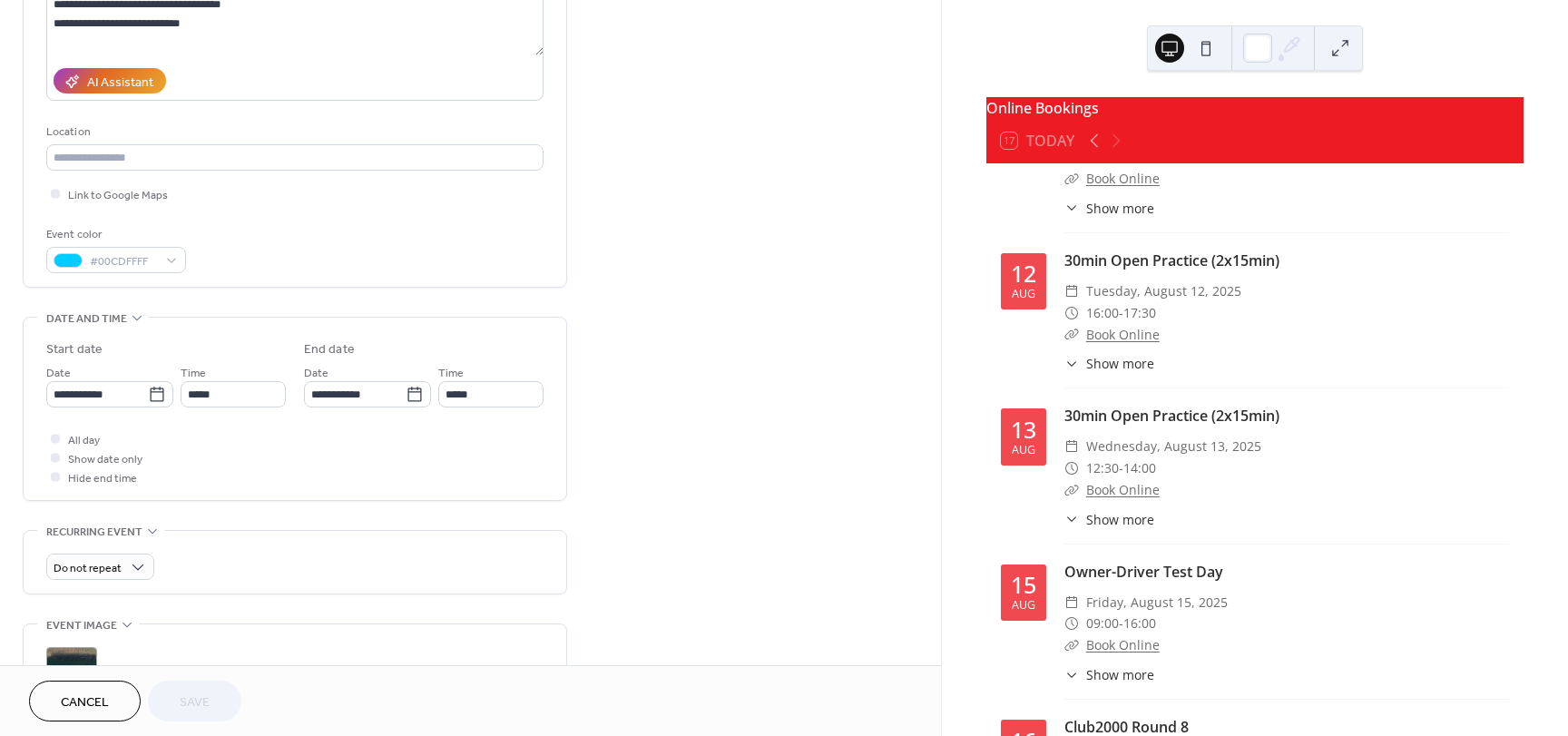 scroll, scrollTop: 363, scrollLeft: 0, axis: vertical 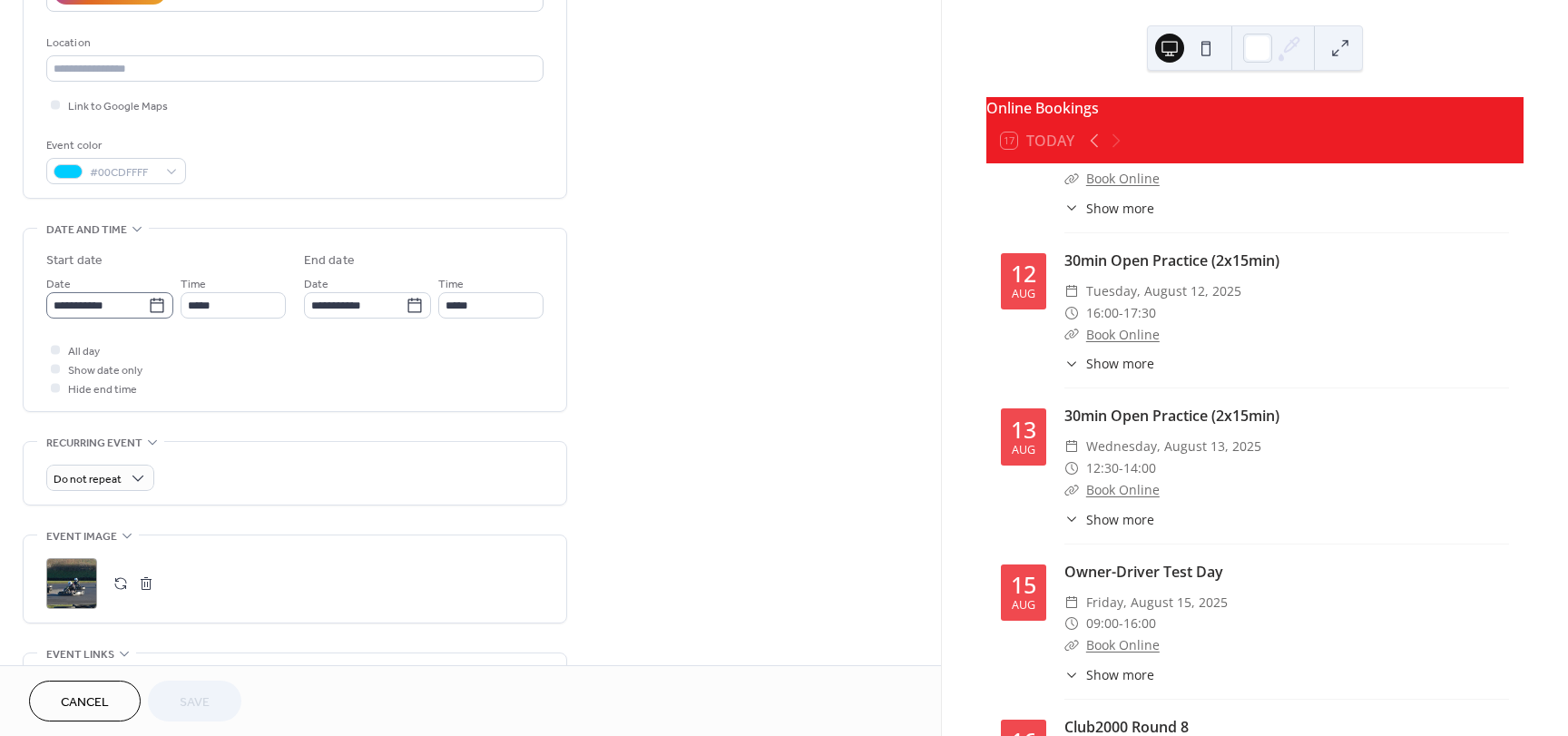 click 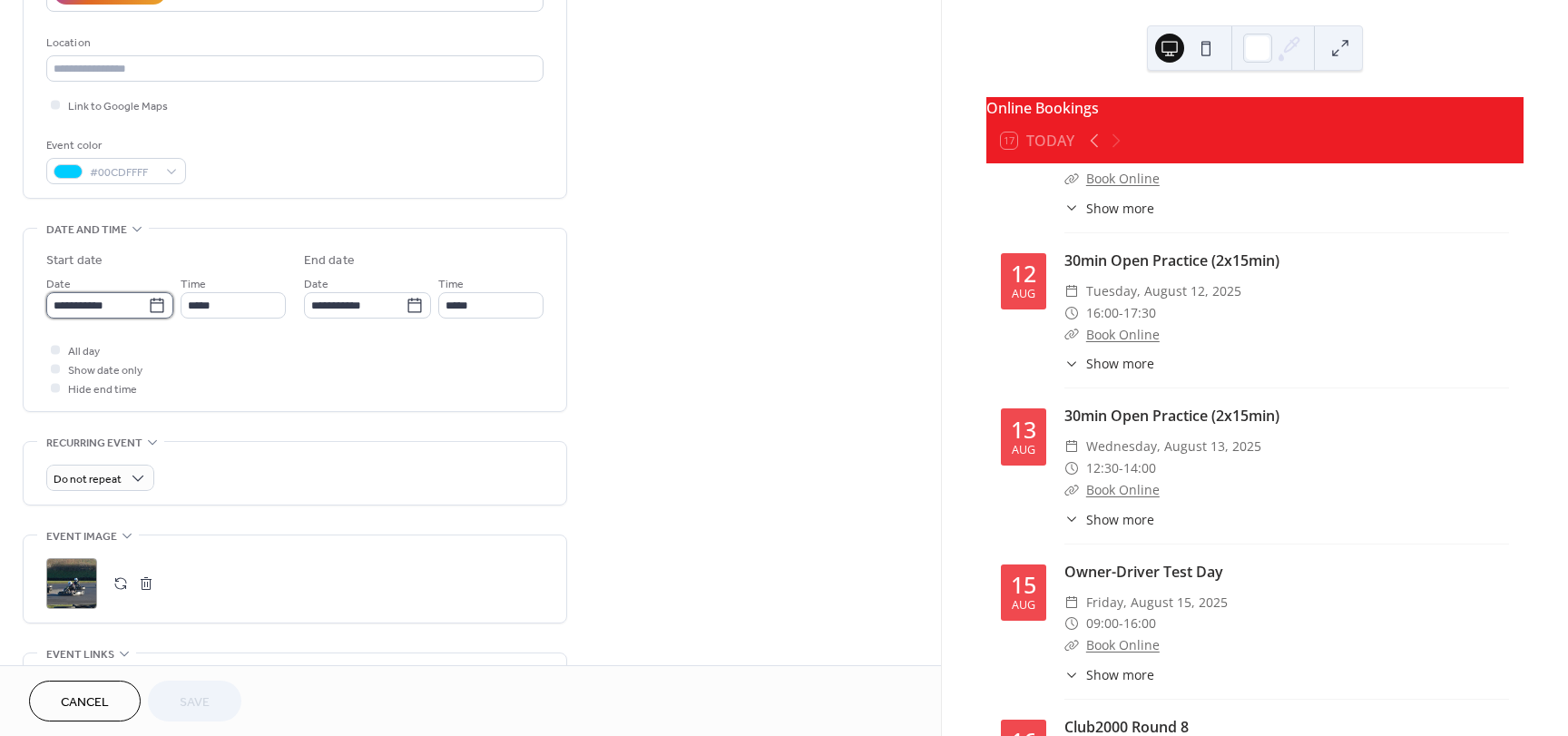 click on "**********" at bounding box center (97, 305) 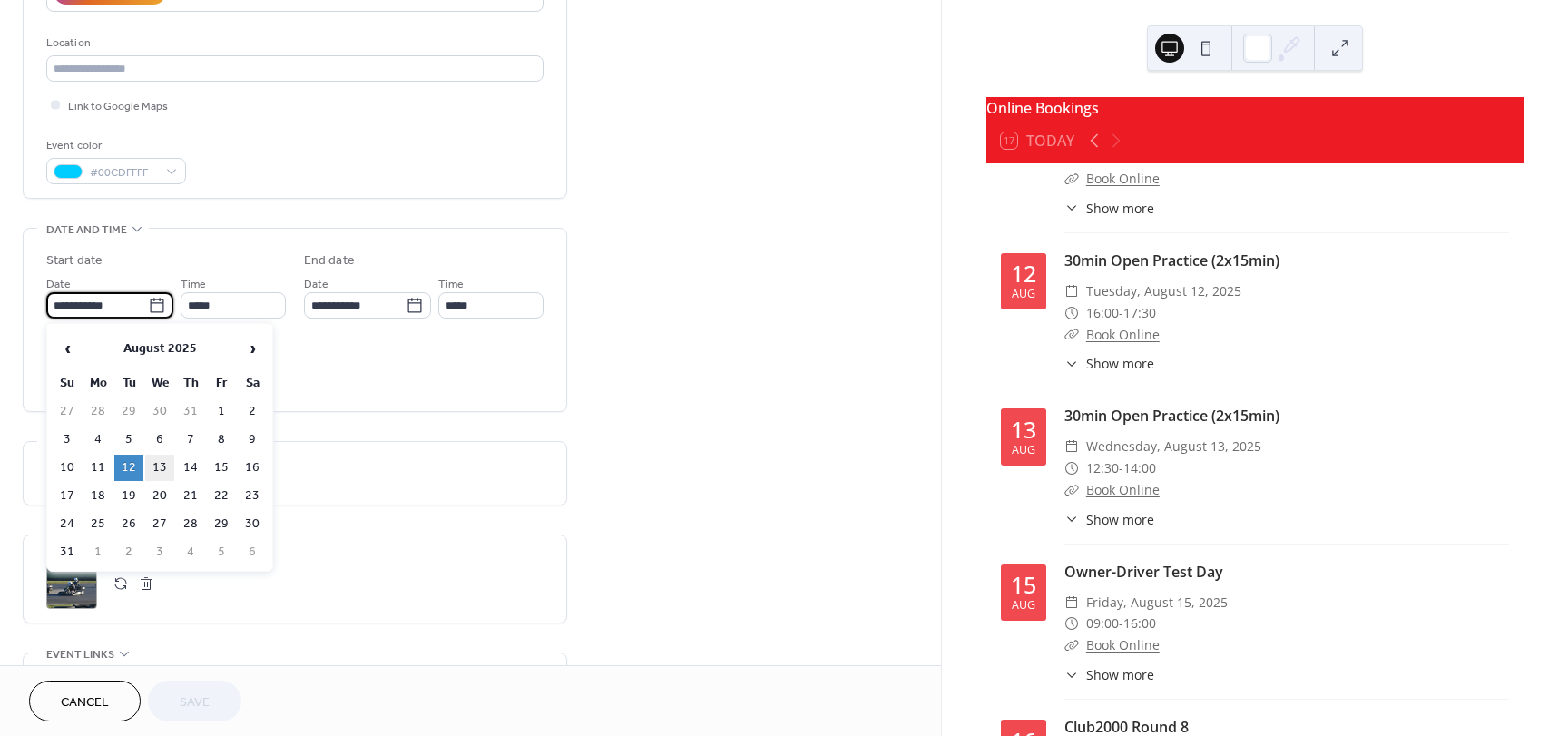 click on "13" at bounding box center [160, 467] 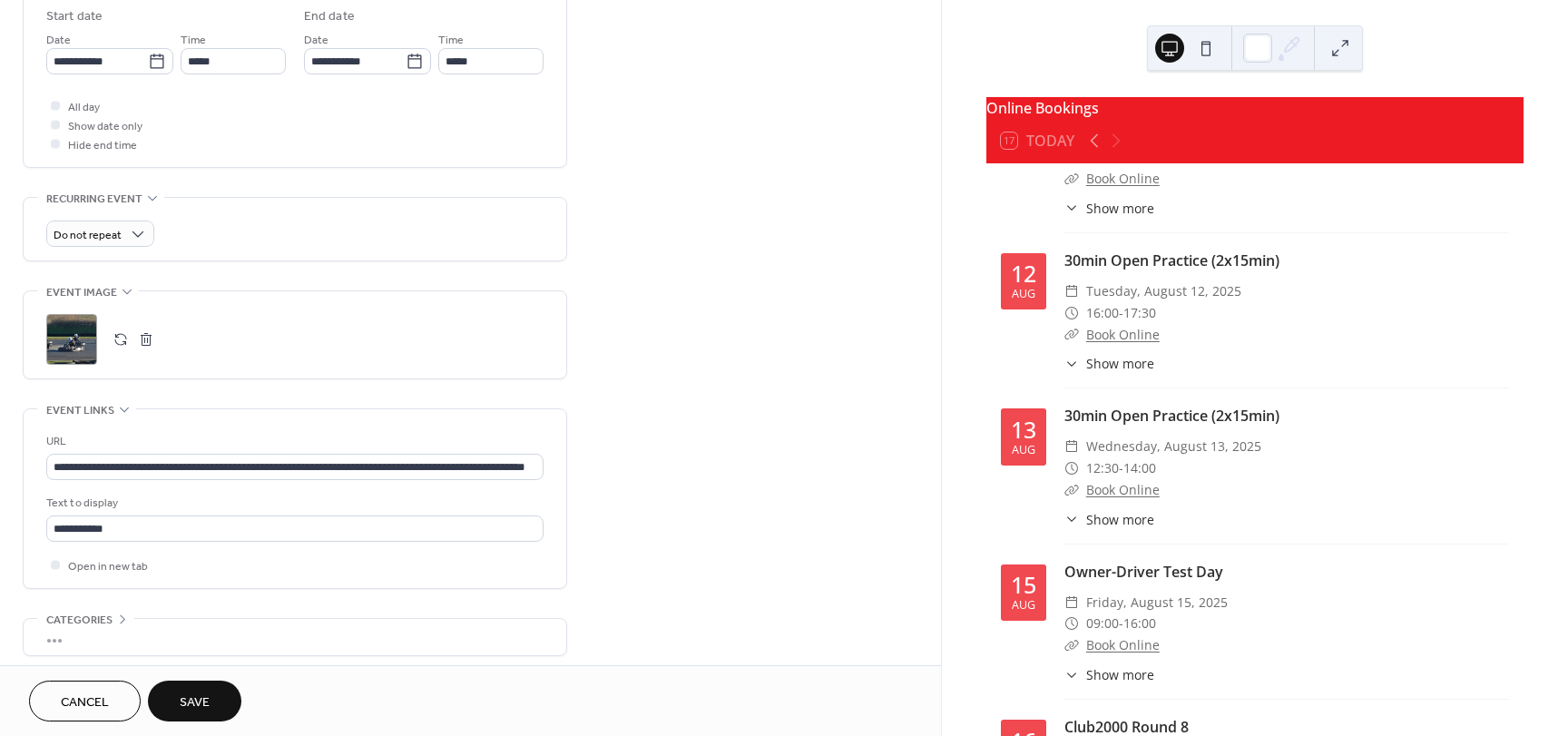 scroll, scrollTop: 635, scrollLeft: 0, axis: vertical 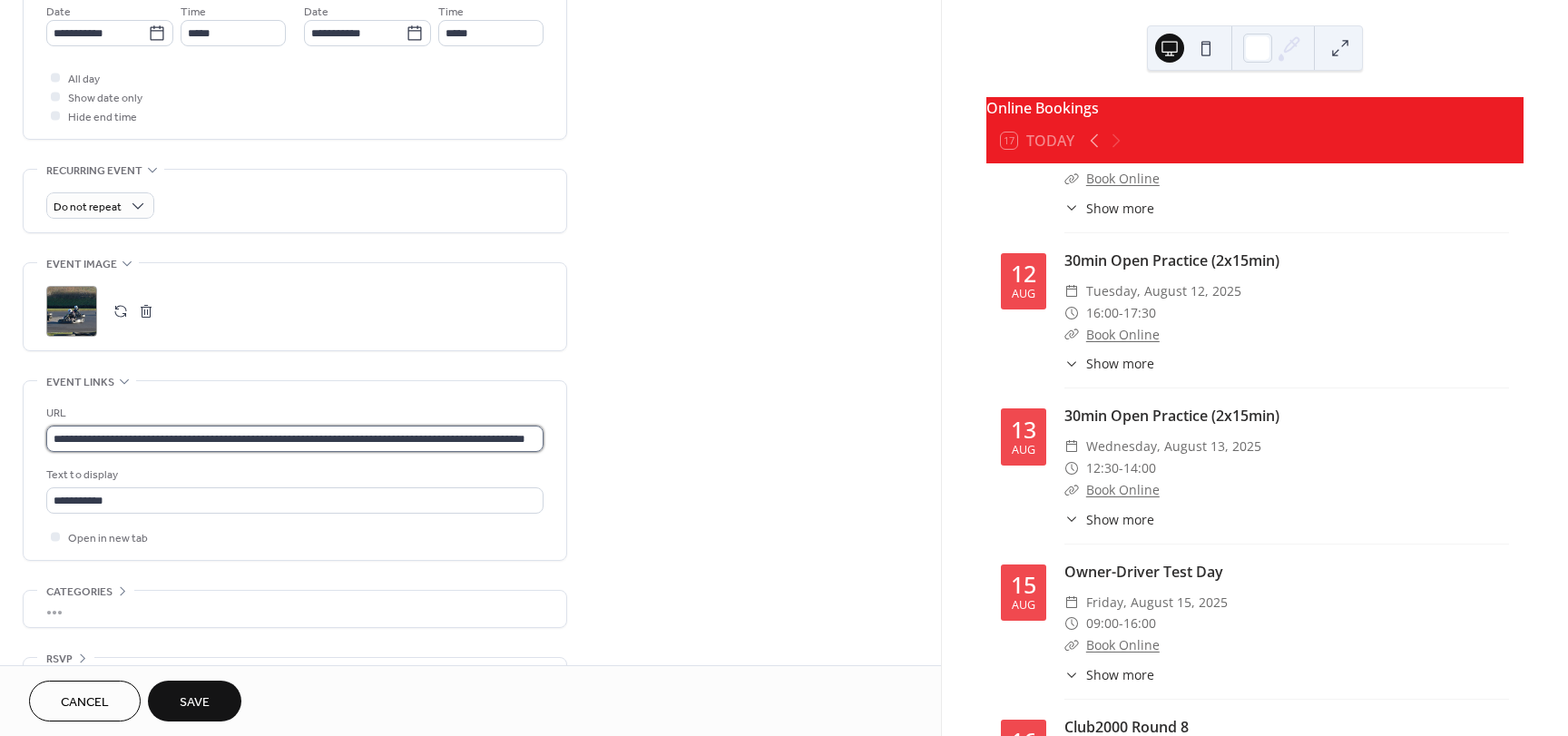 click on "**********" at bounding box center [295, 438] 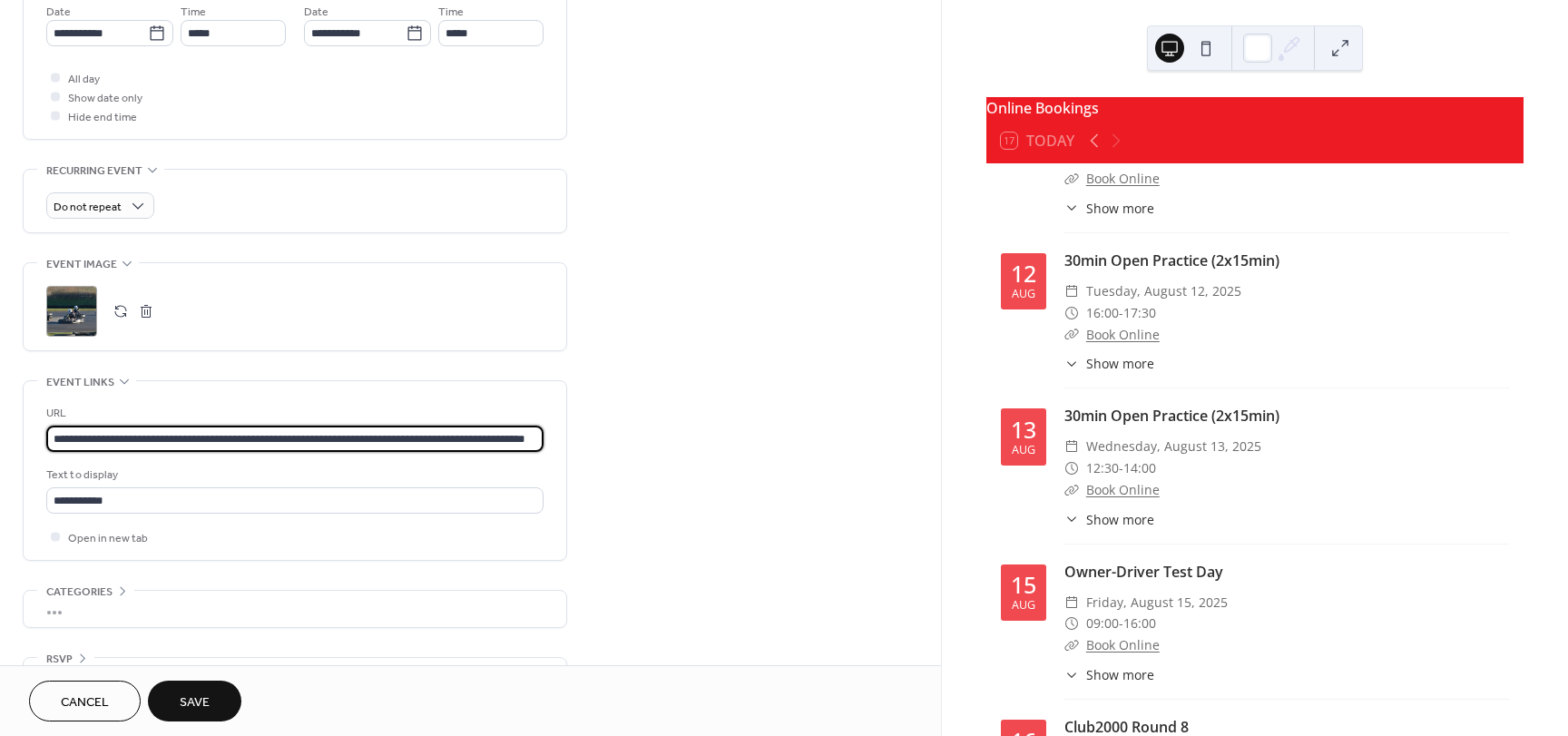scroll, scrollTop: 0, scrollLeft: 59, axis: horizontal 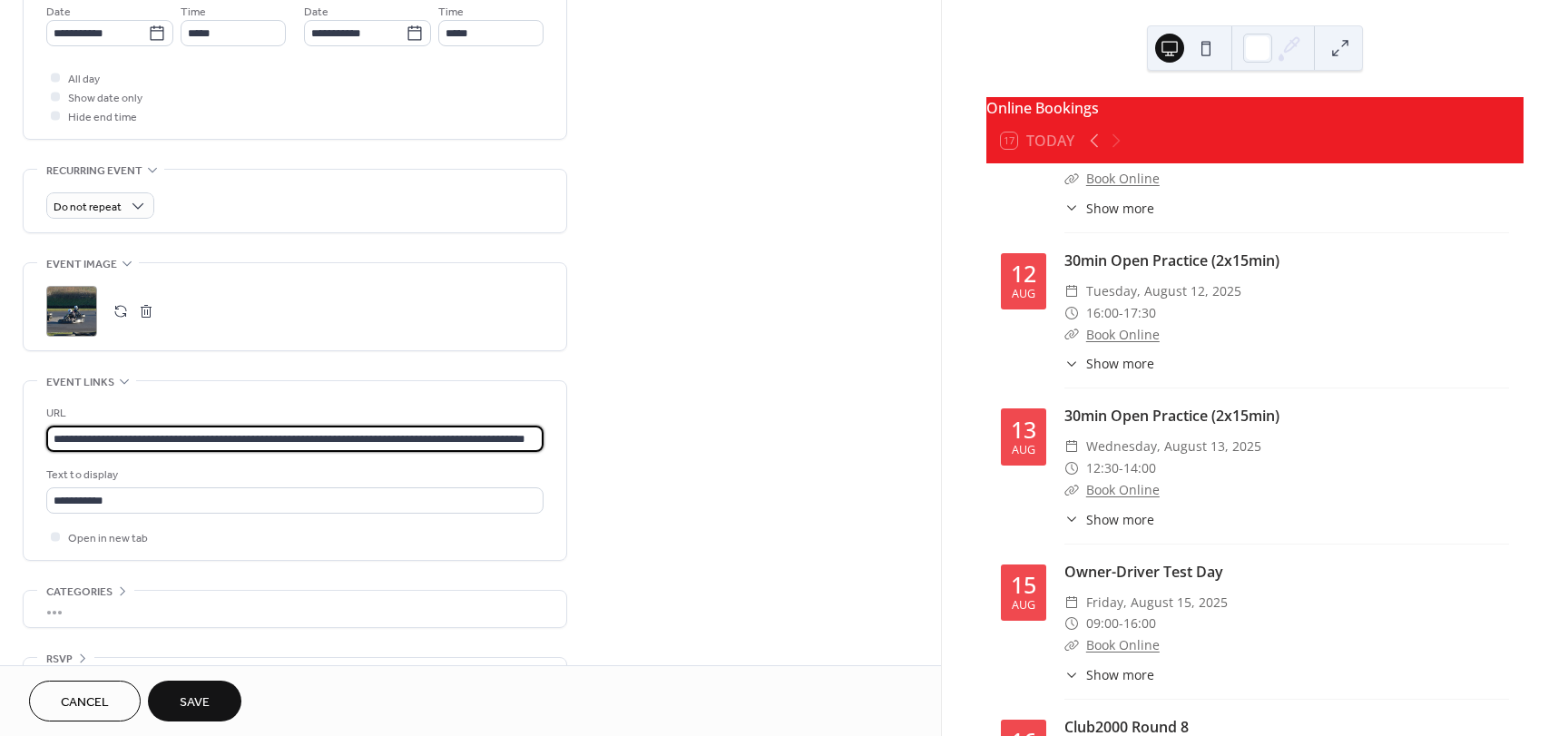 type on "**********" 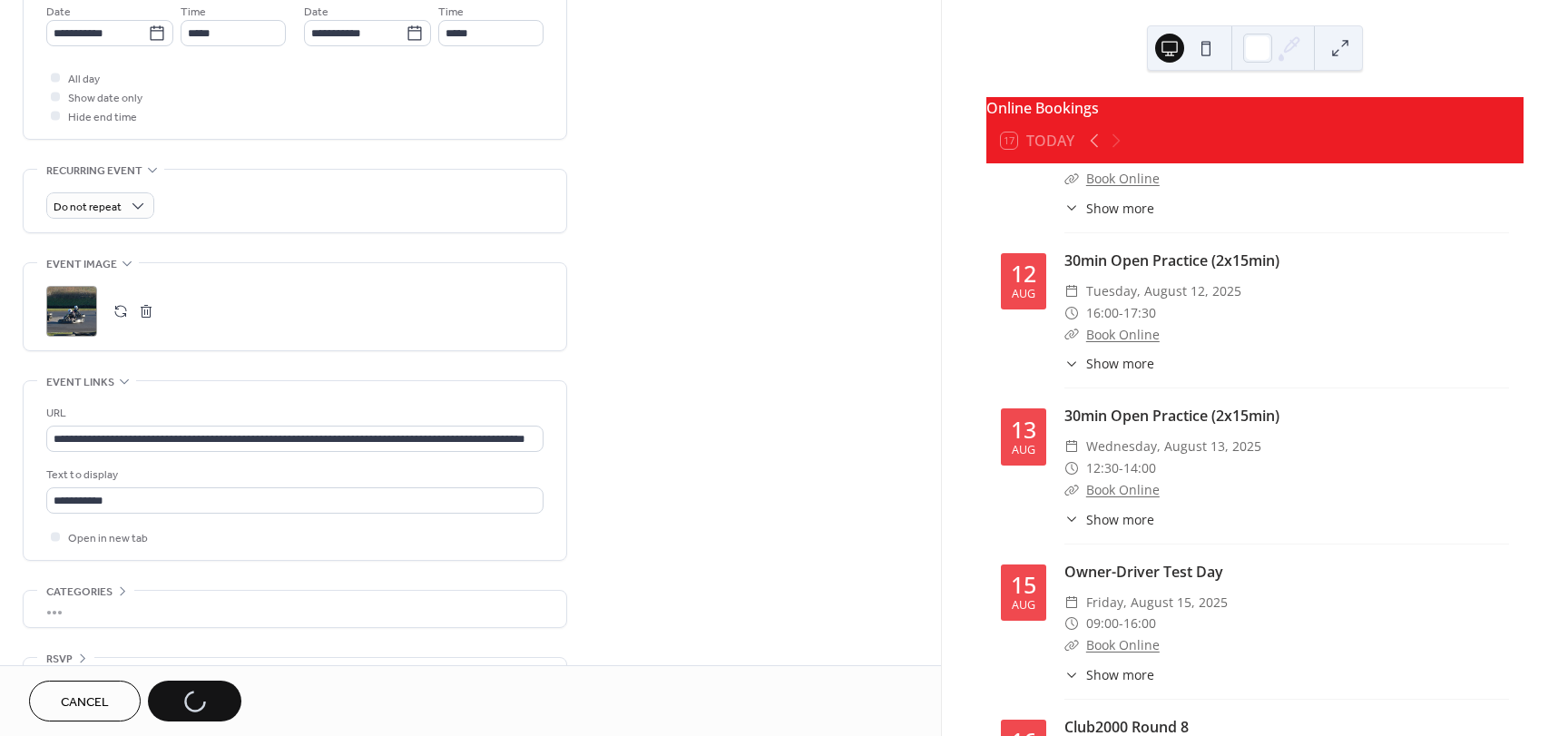 scroll, scrollTop: 0, scrollLeft: 0, axis: both 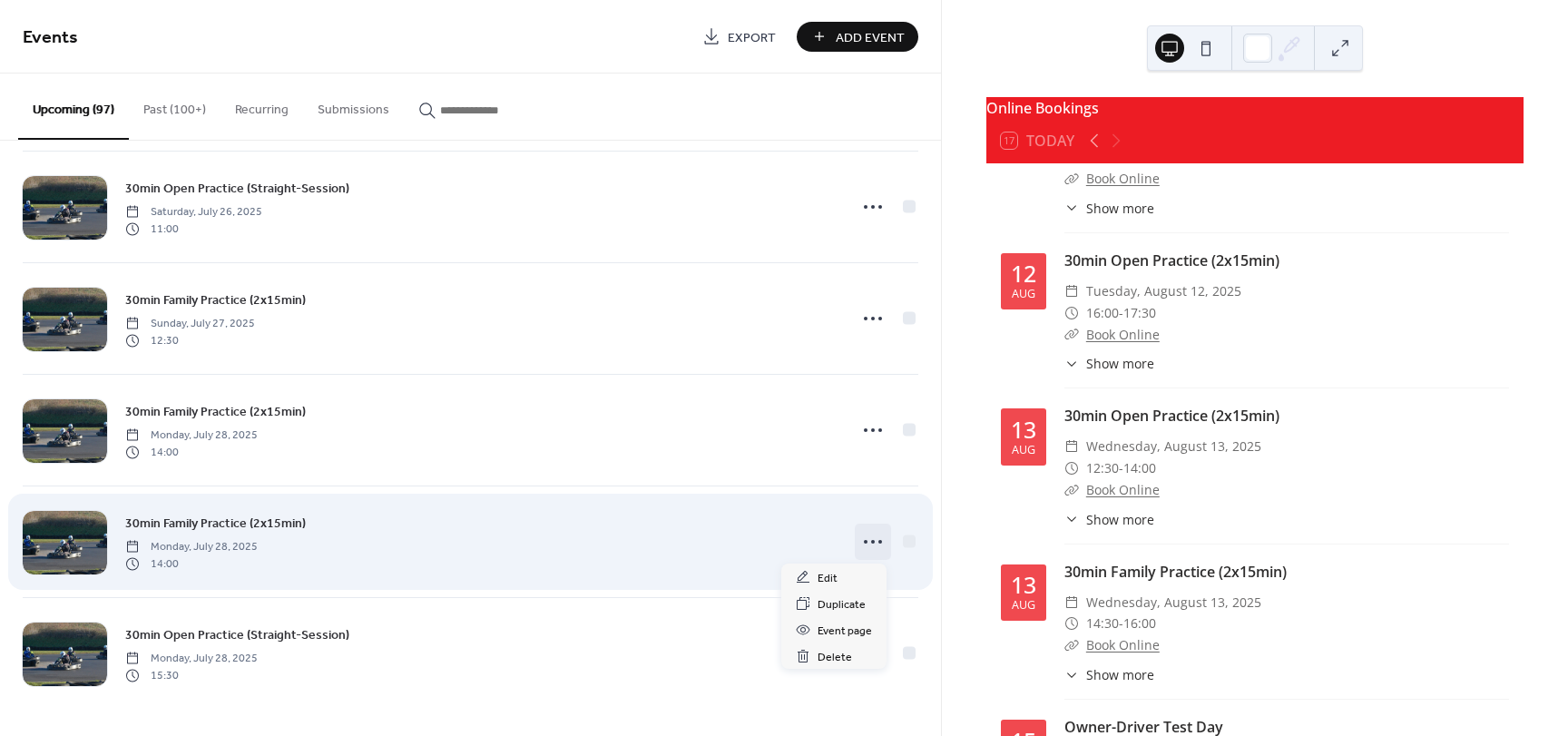 click 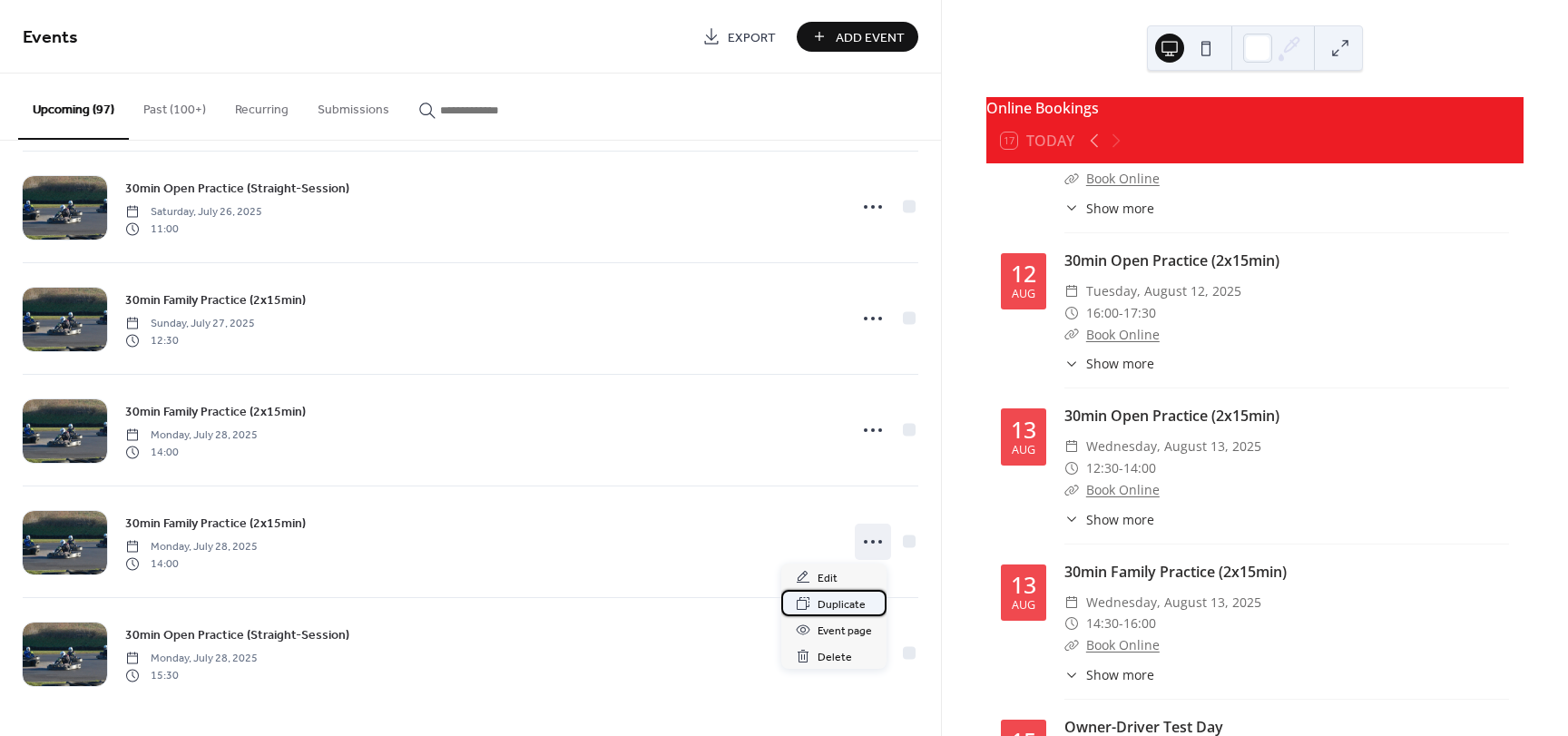 click on "Duplicate" at bounding box center (834, 603) 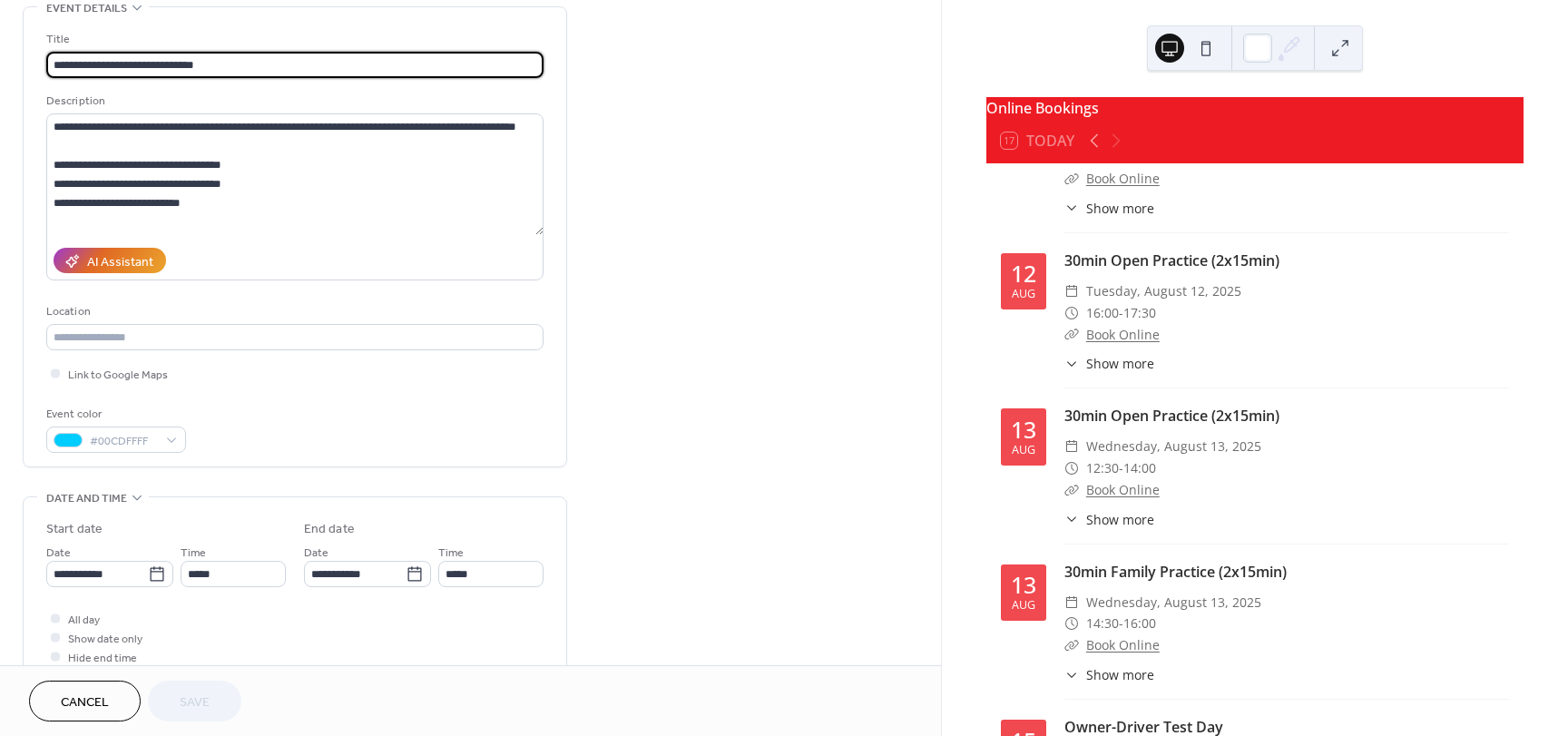 scroll, scrollTop: 363, scrollLeft: 0, axis: vertical 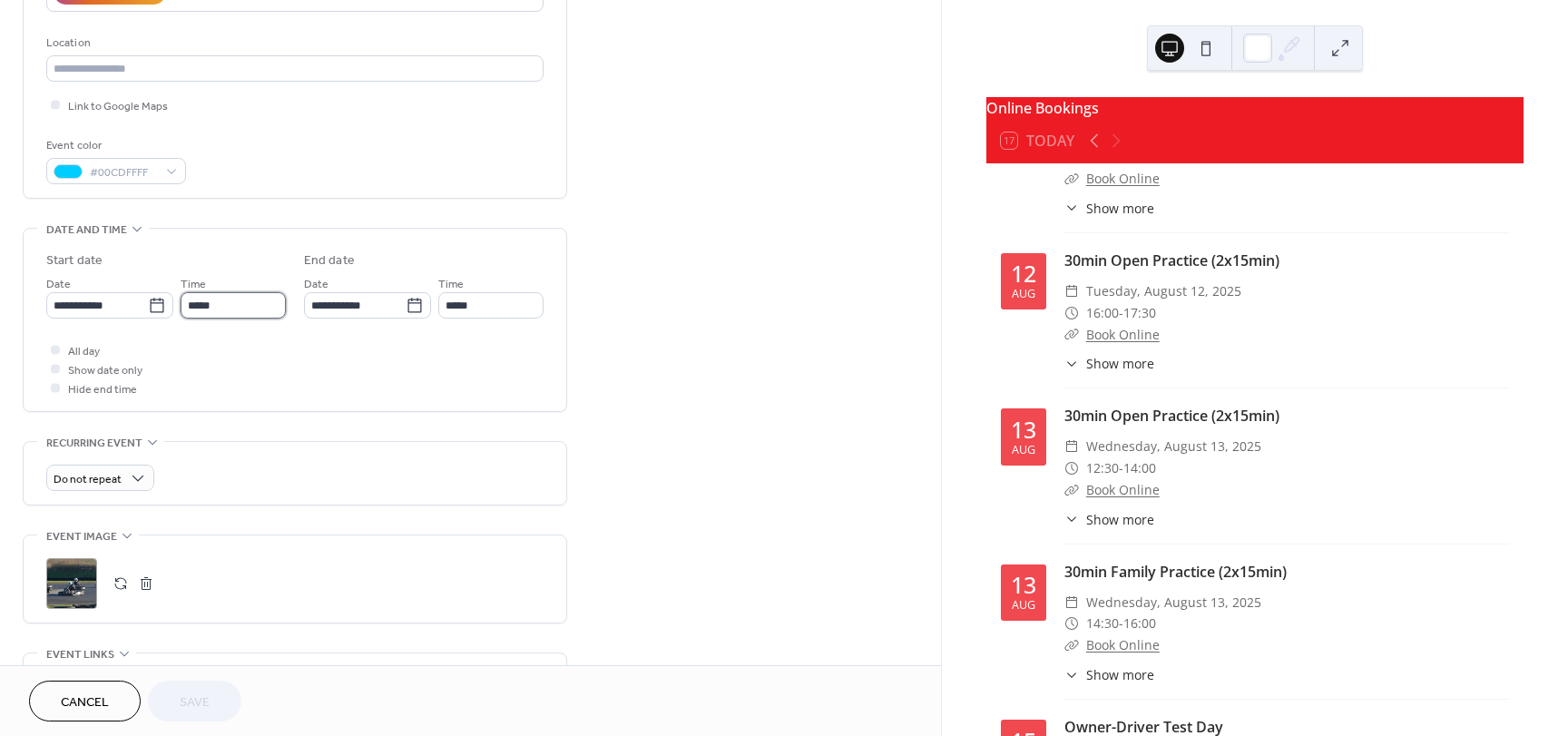 click on "*****" at bounding box center (233, 305) 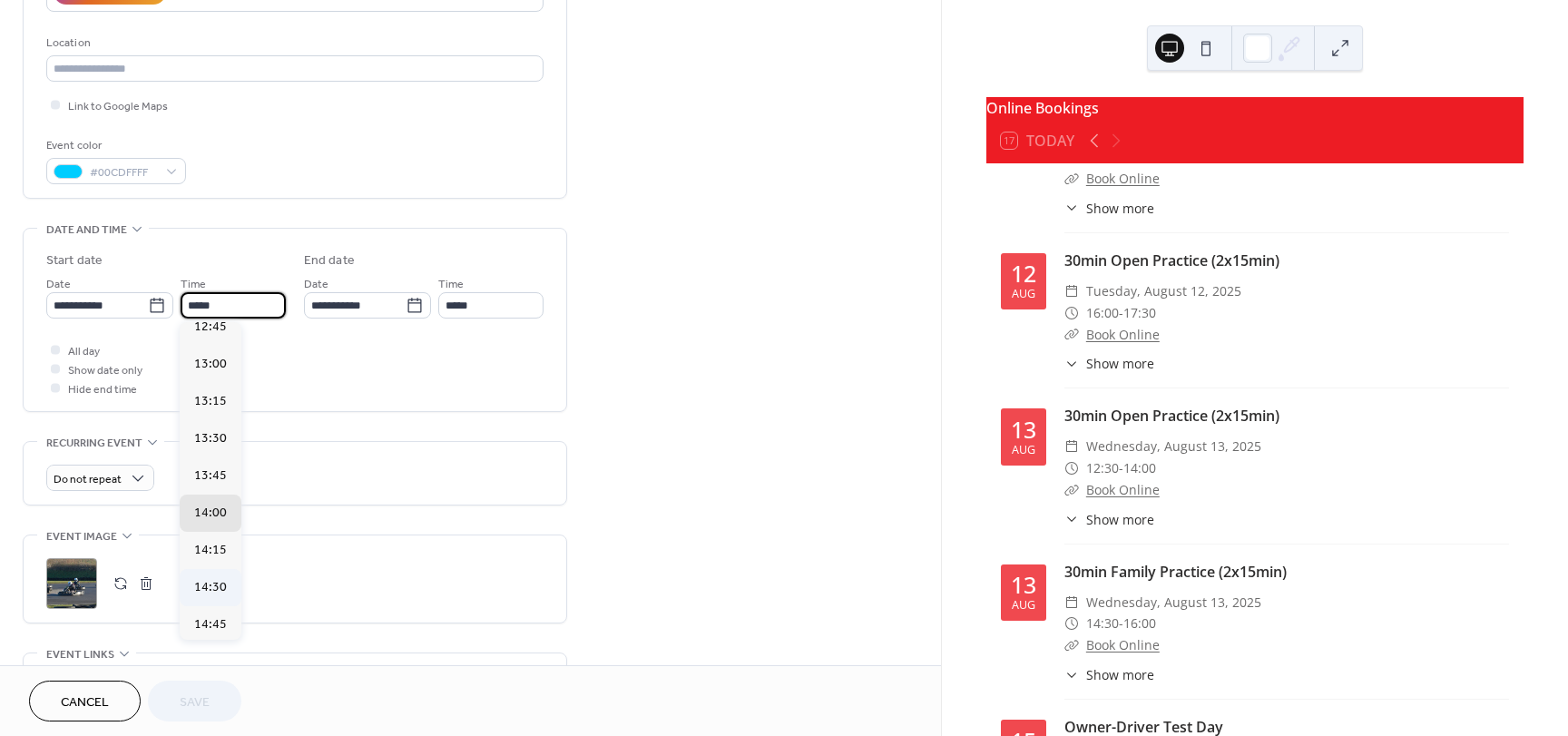 scroll, scrollTop: 1811, scrollLeft: 0, axis: vertical 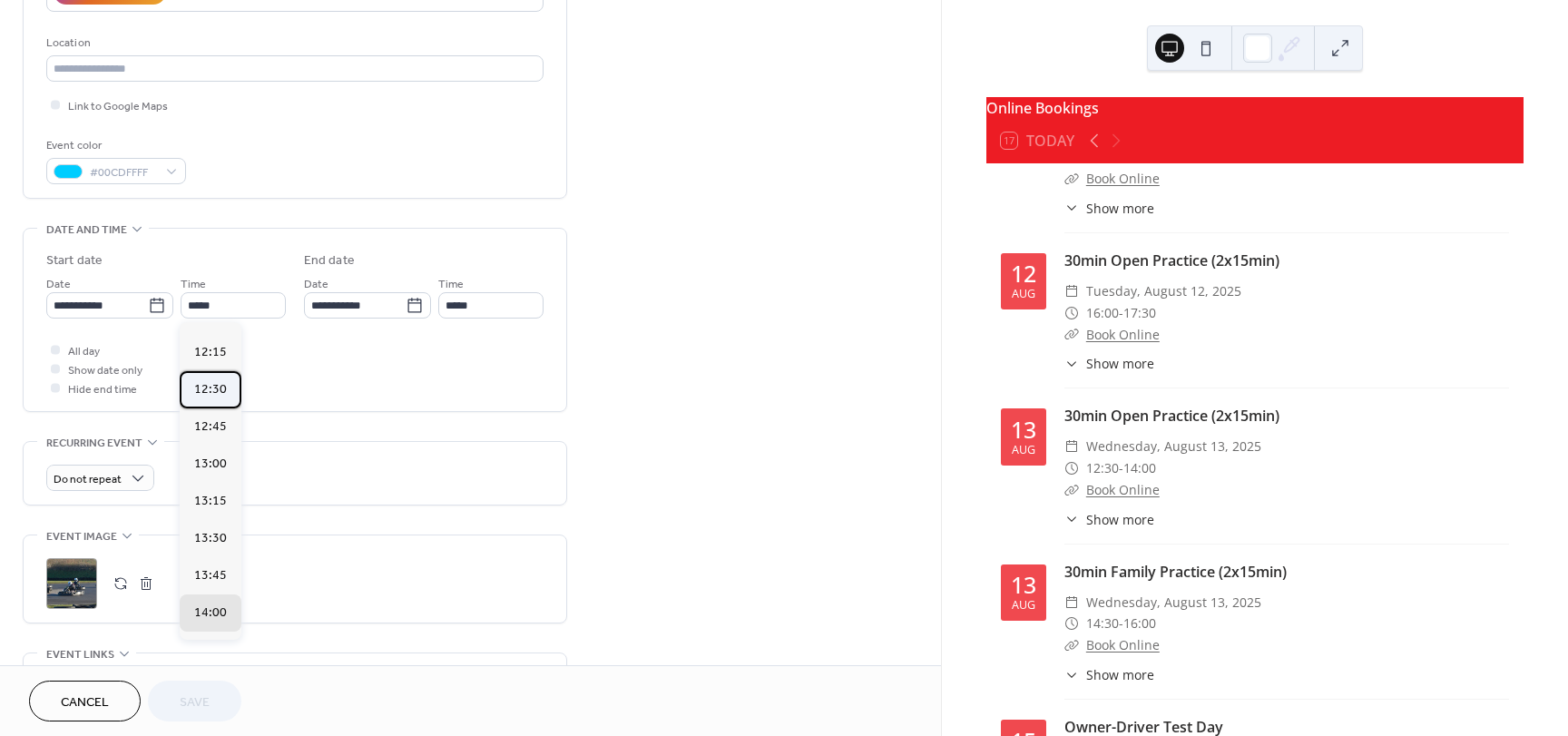 click on "12:30" at bounding box center (211, 389) 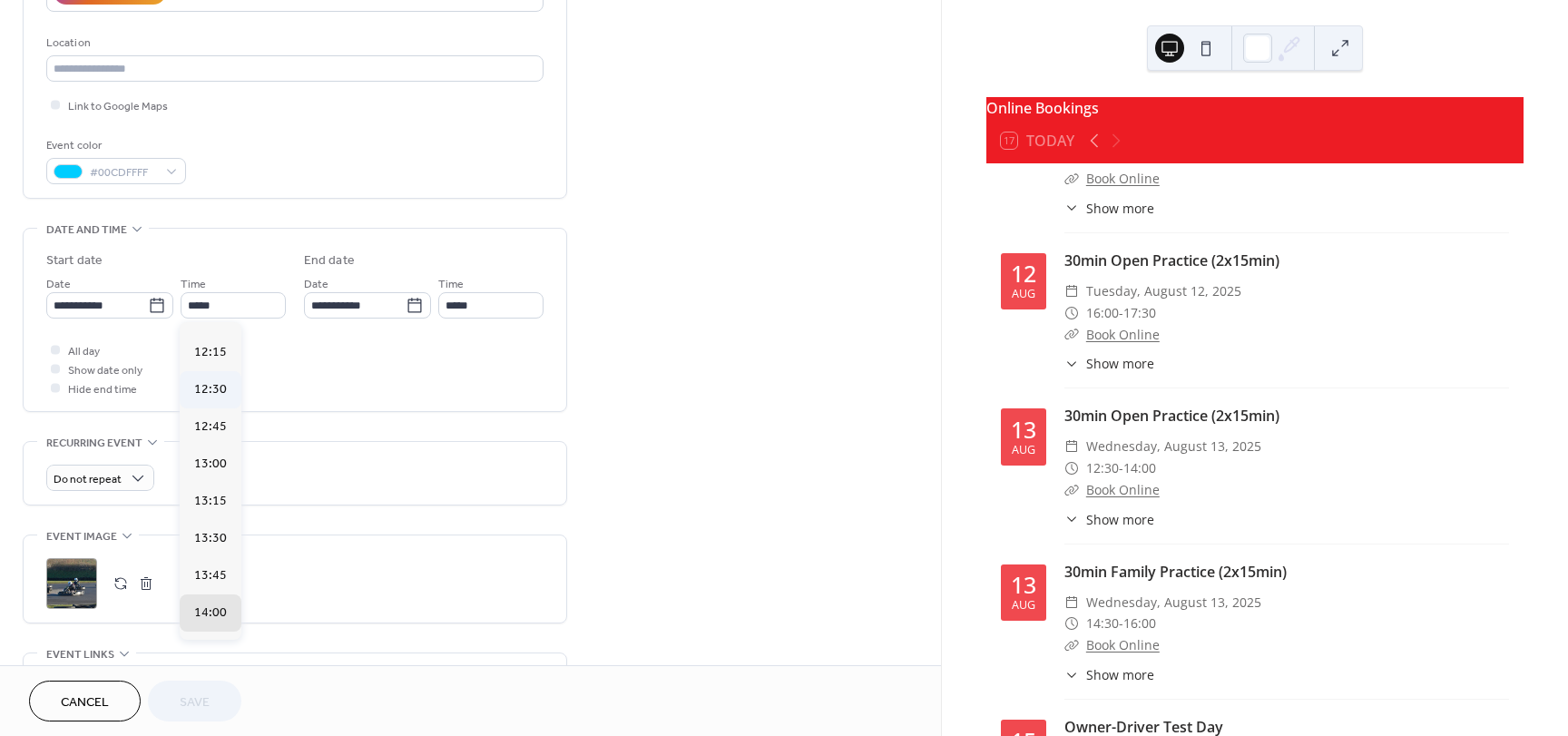 type on "*****" 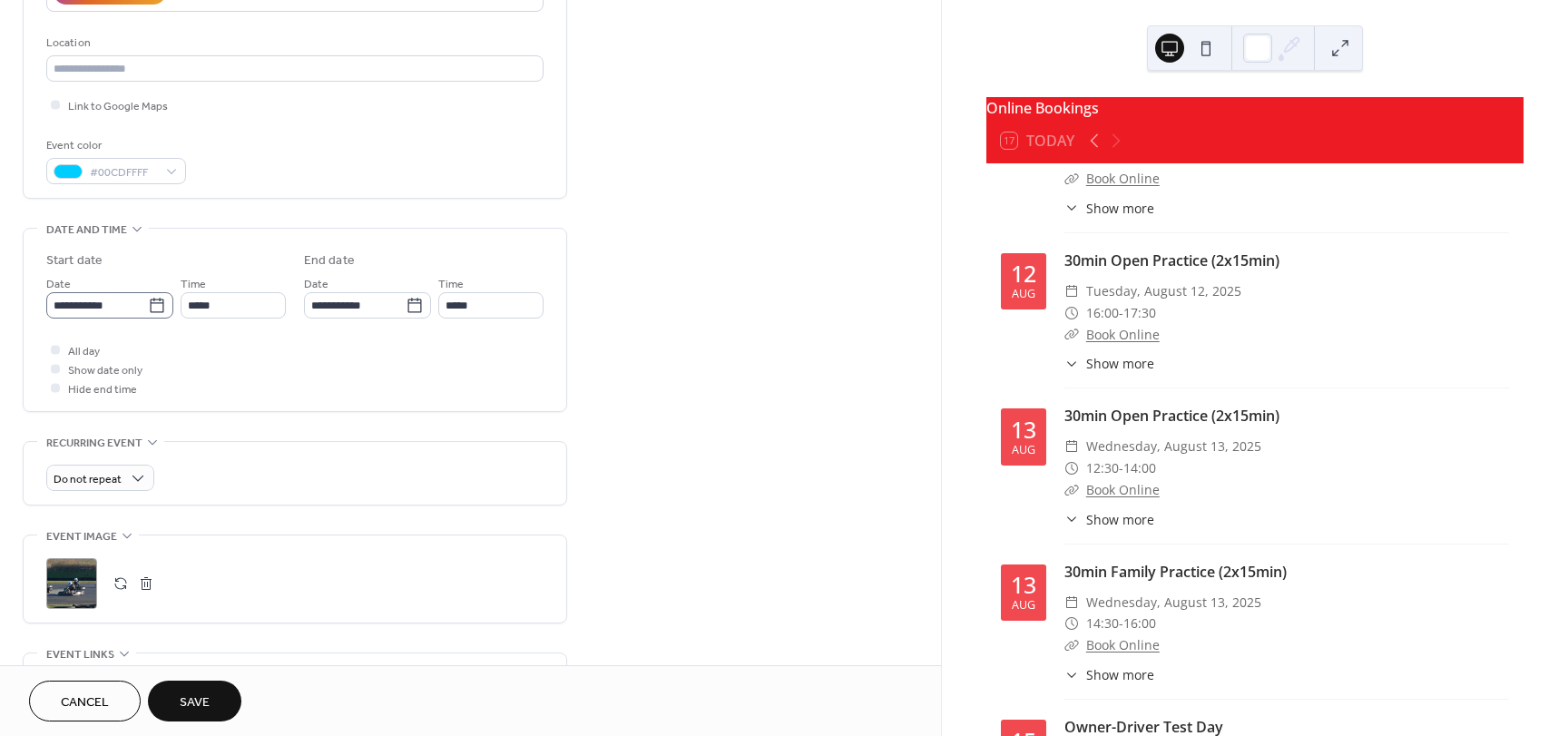 click 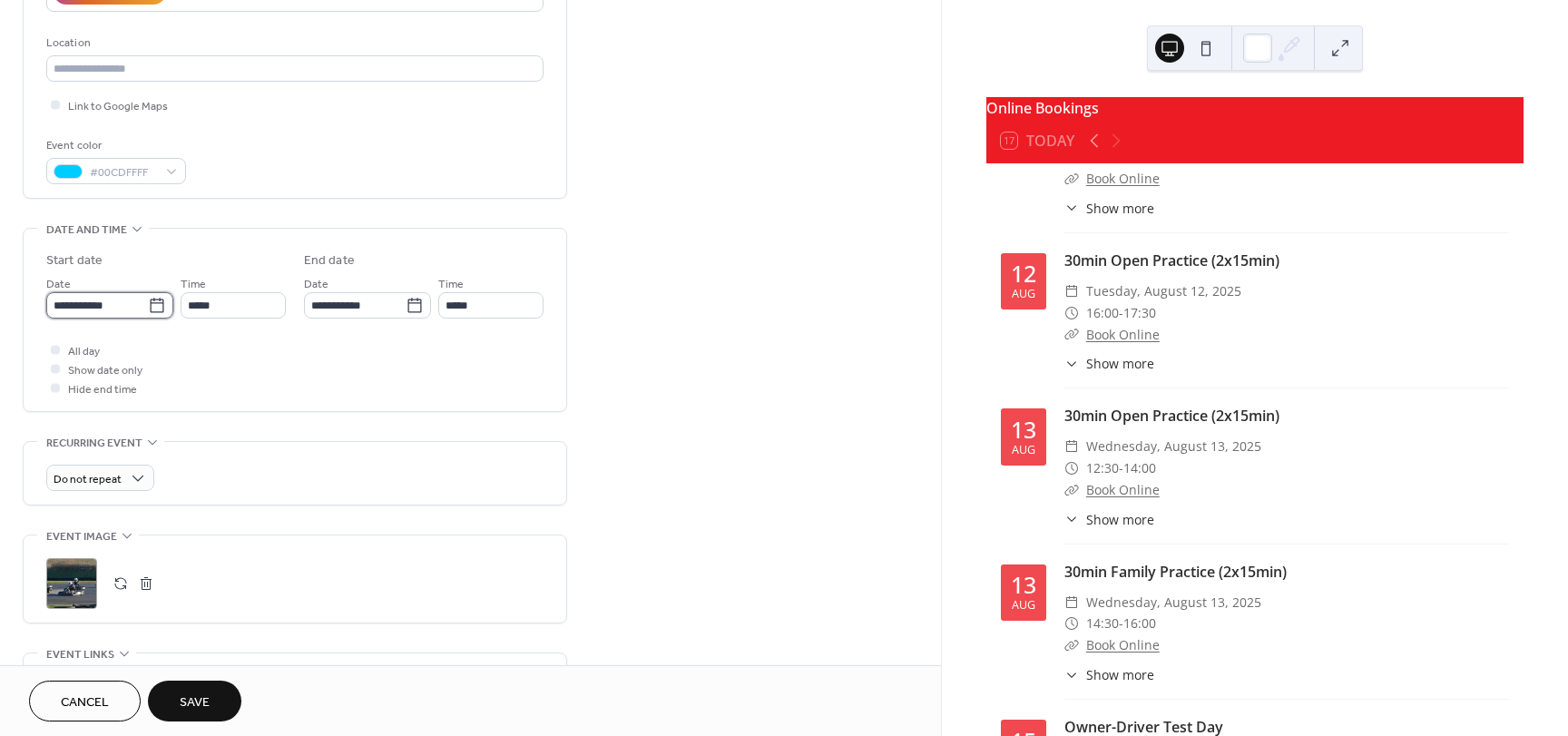 click on "**********" at bounding box center (97, 305) 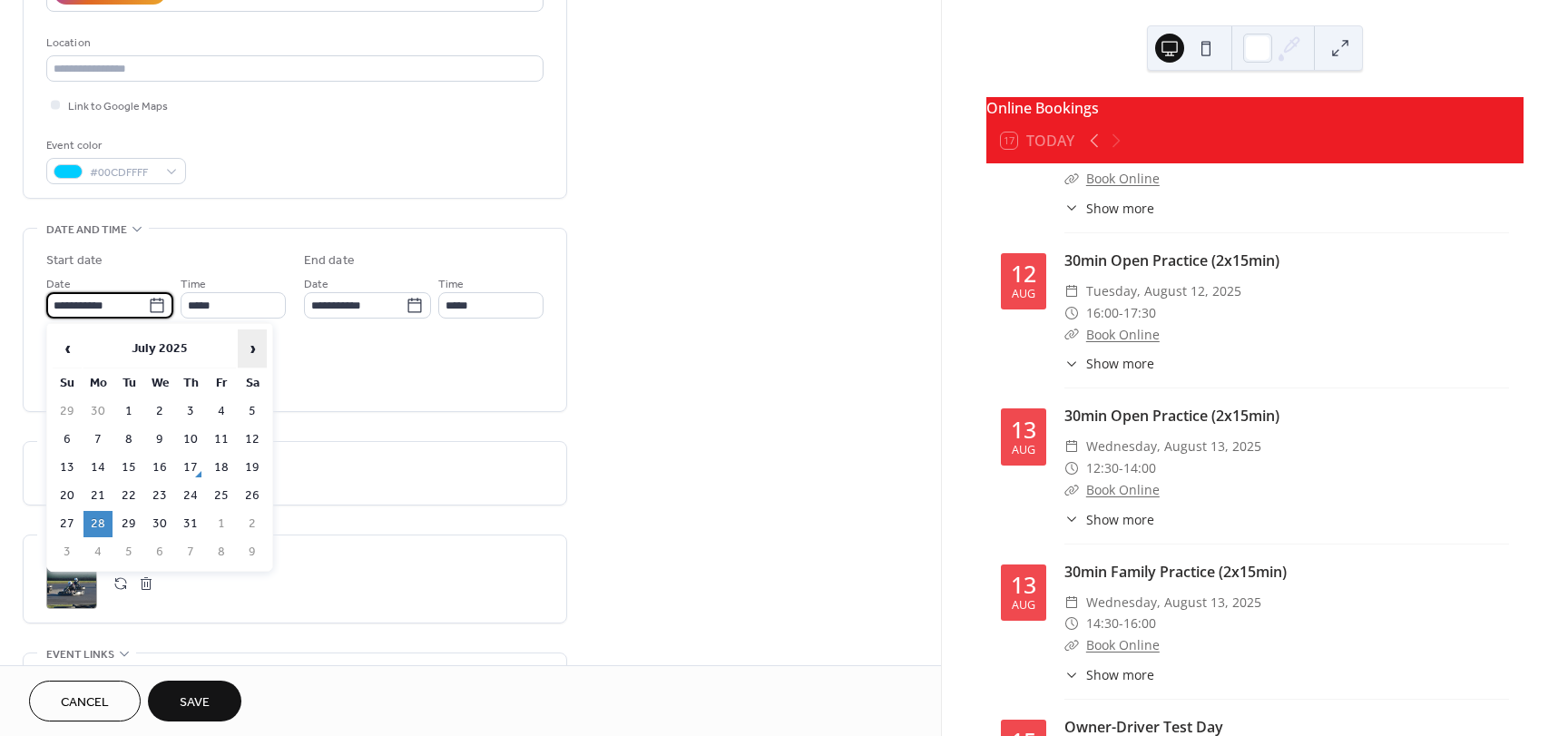 click on "›" at bounding box center [252, 348] 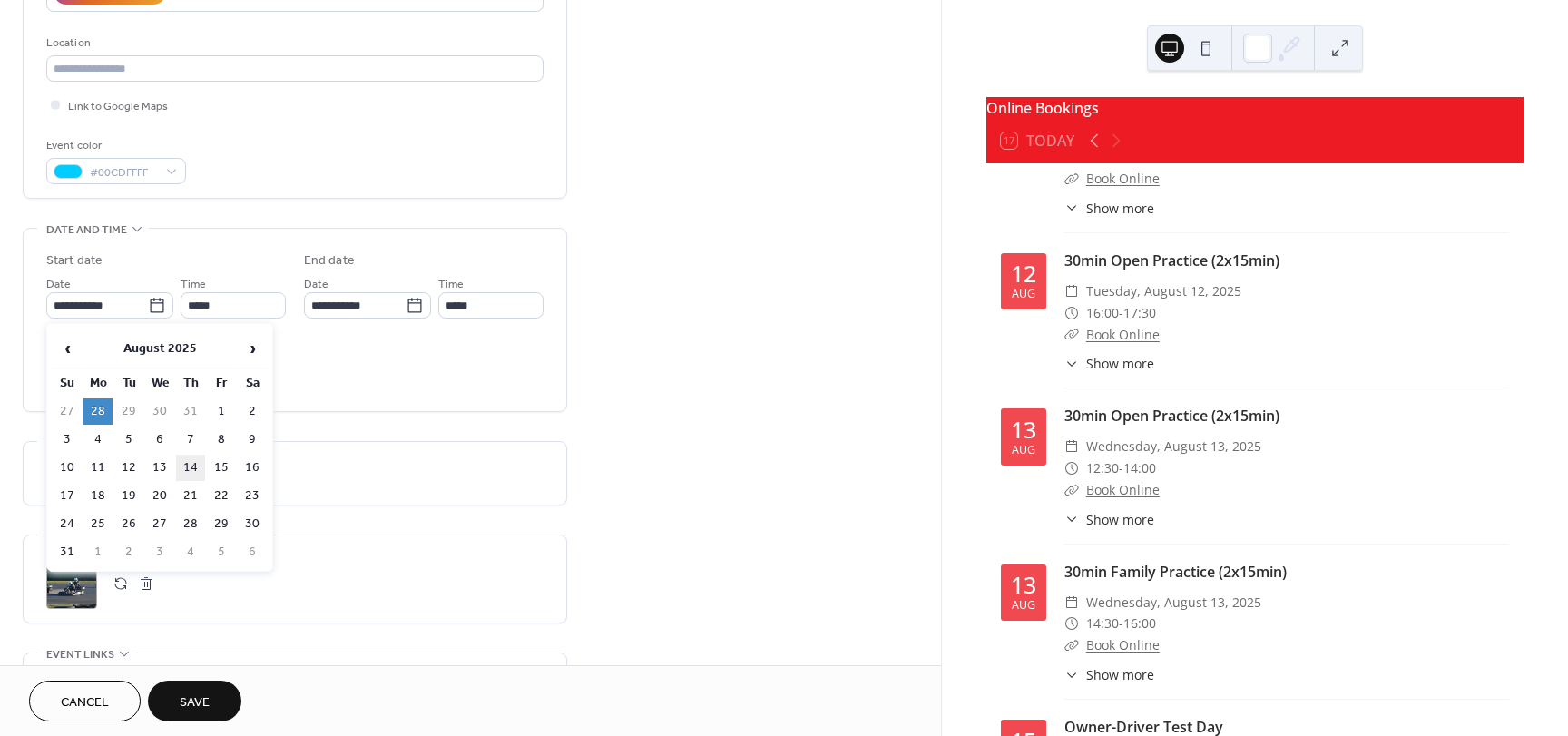 click on "14" at bounding box center (191, 467) 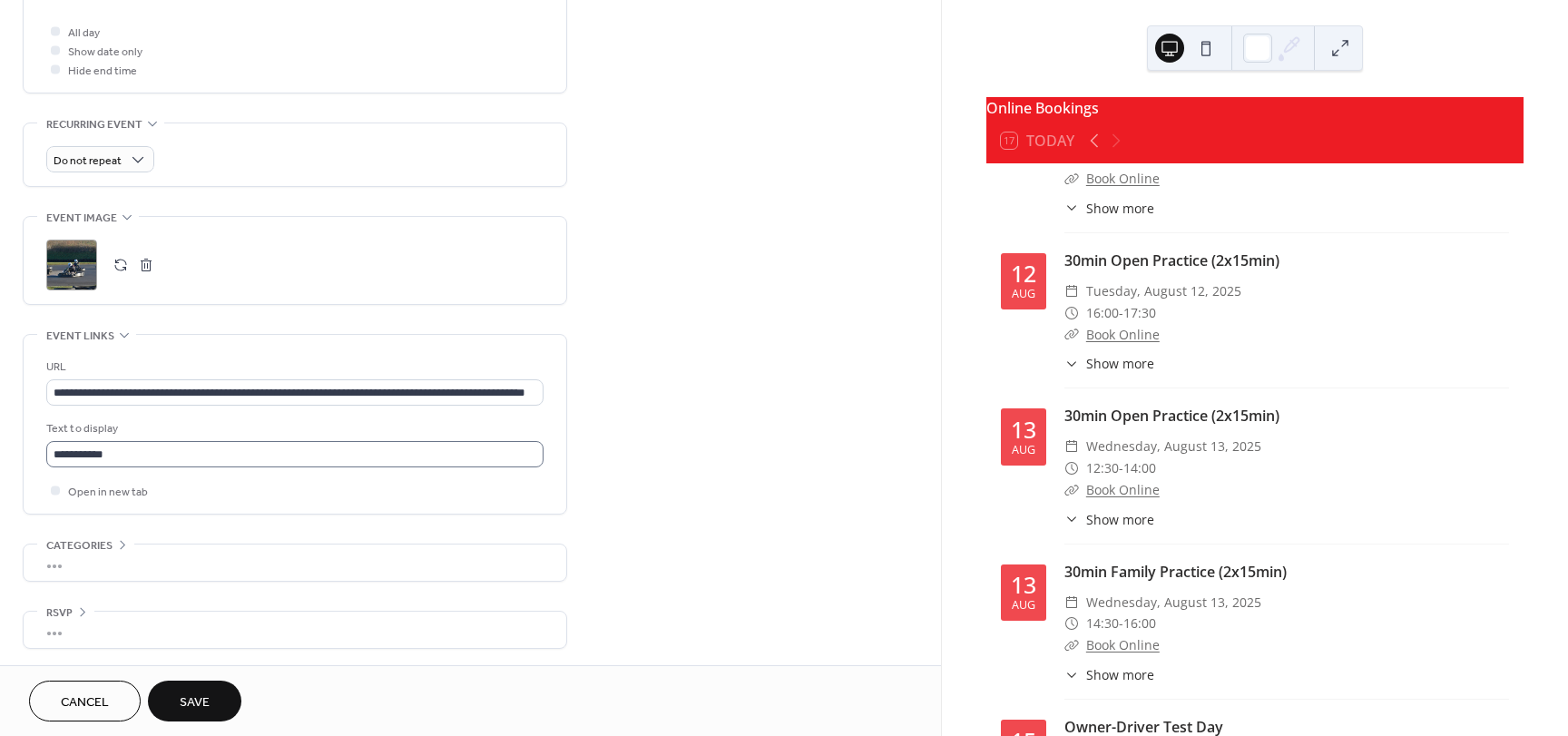scroll, scrollTop: 683, scrollLeft: 0, axis: vertical 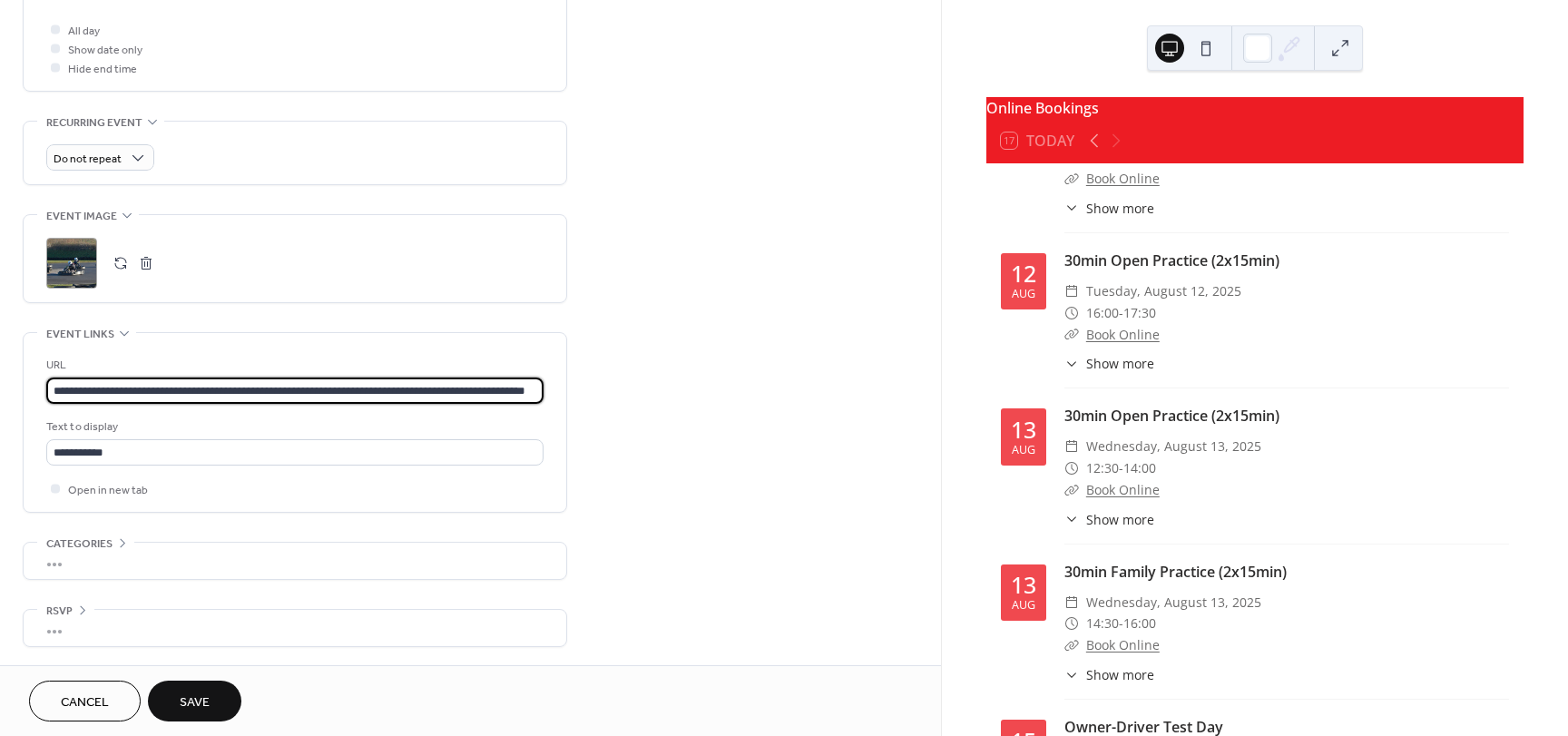 click on "**********" at bounding box center [295, 390] 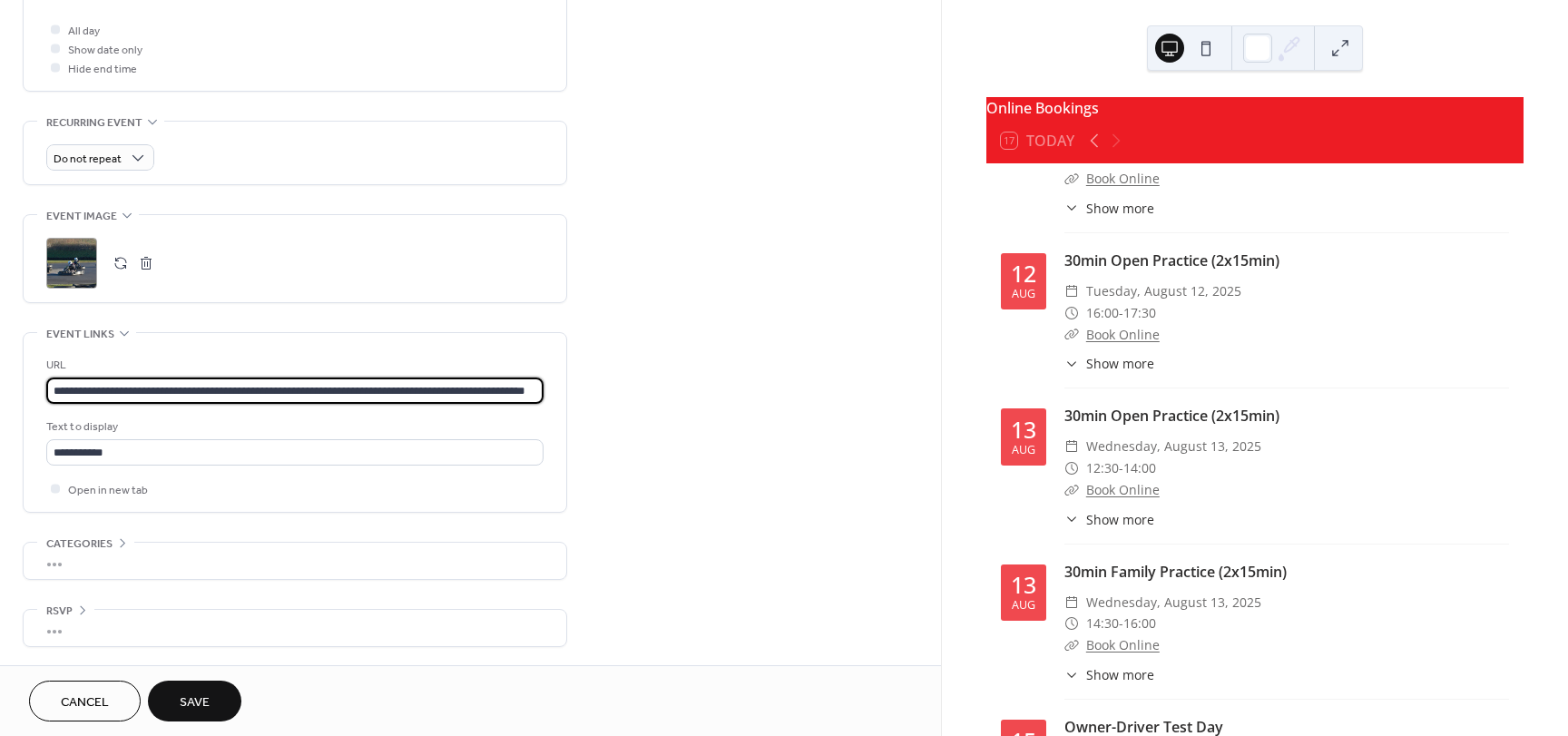 scroll, scrollTop: 0, scrollLeft: 59, axis: horizontal 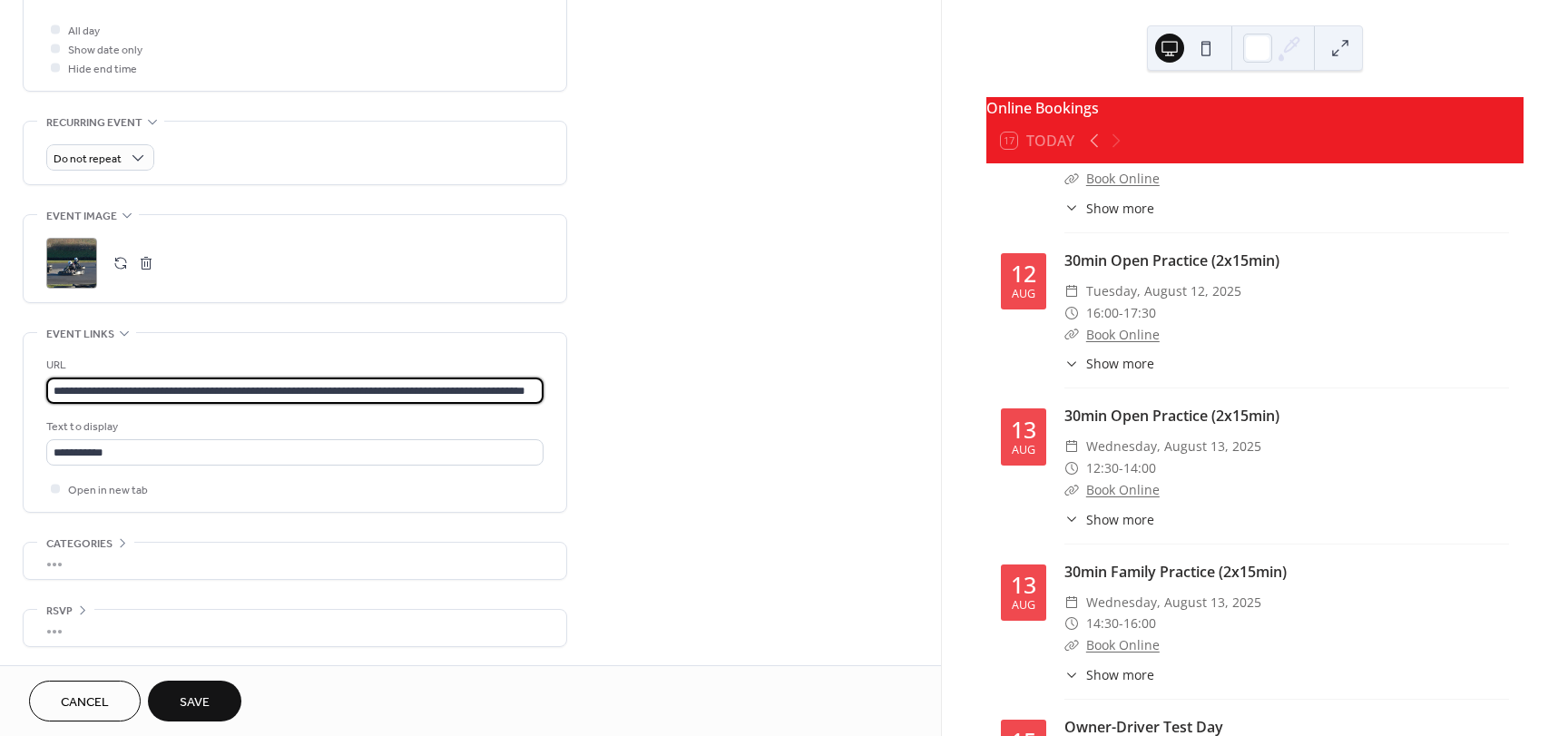 click on "**********" at bounding box center (295, 390) 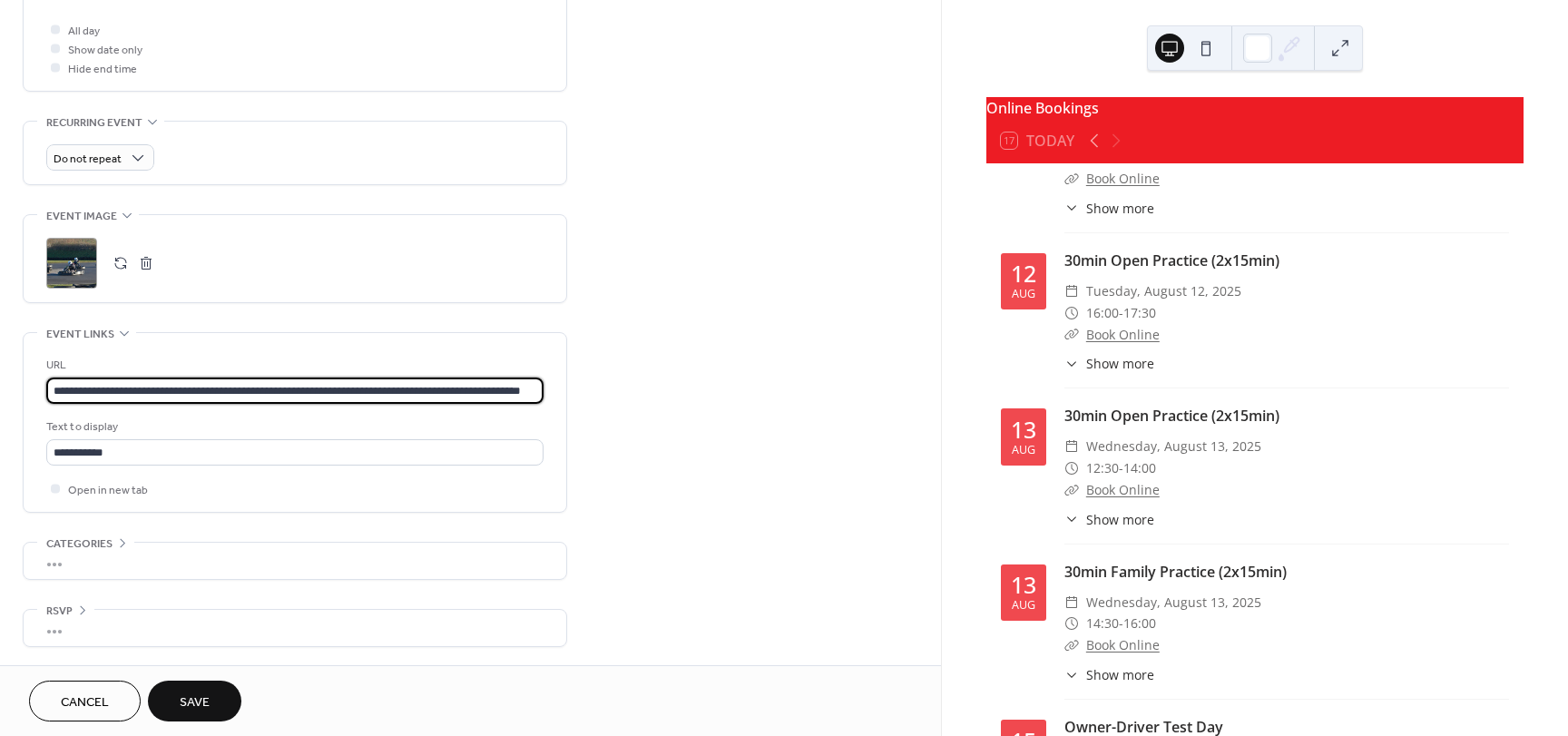 scroll, scrollTop: 0, scrollLeft: 54, axis: horizontal 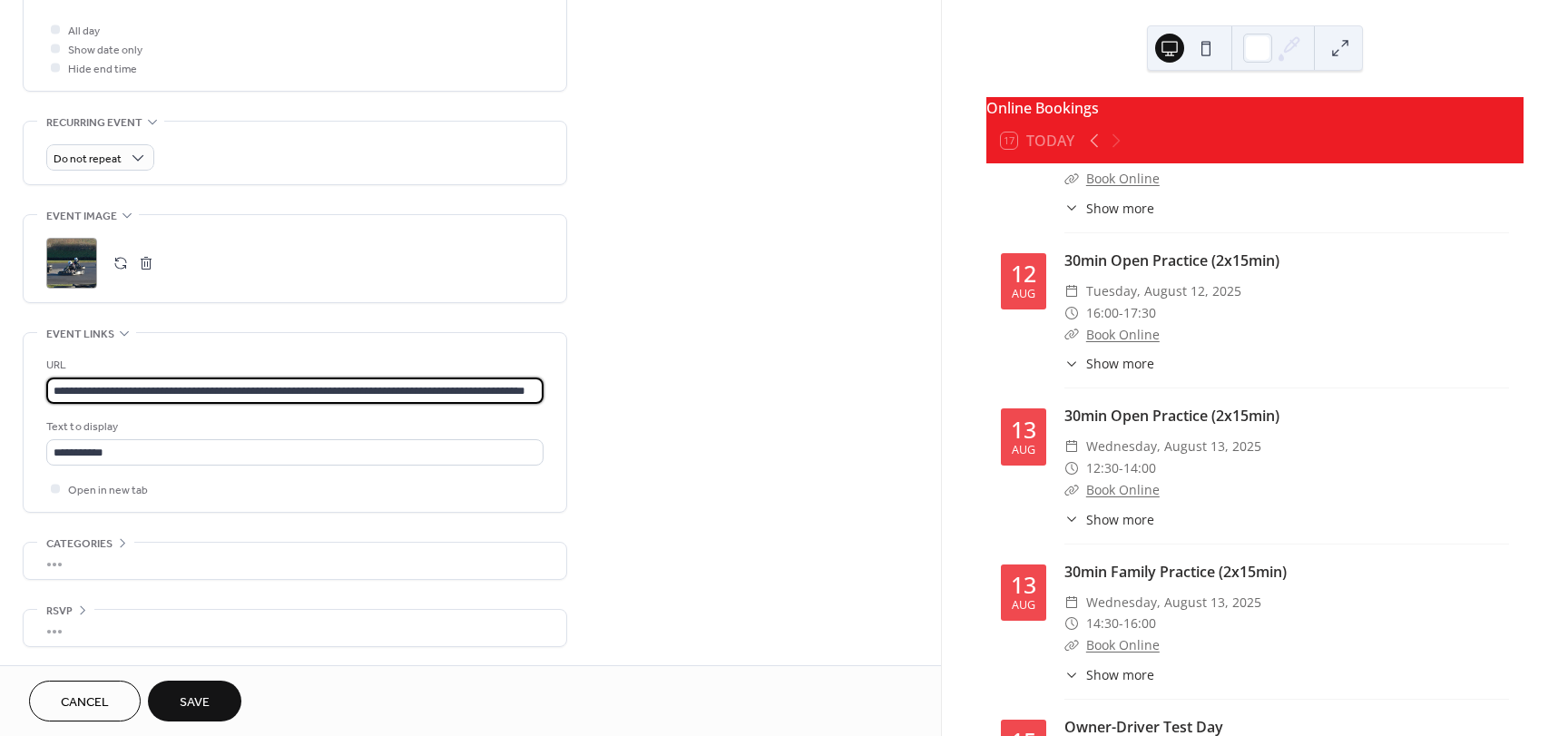 type on "**********" 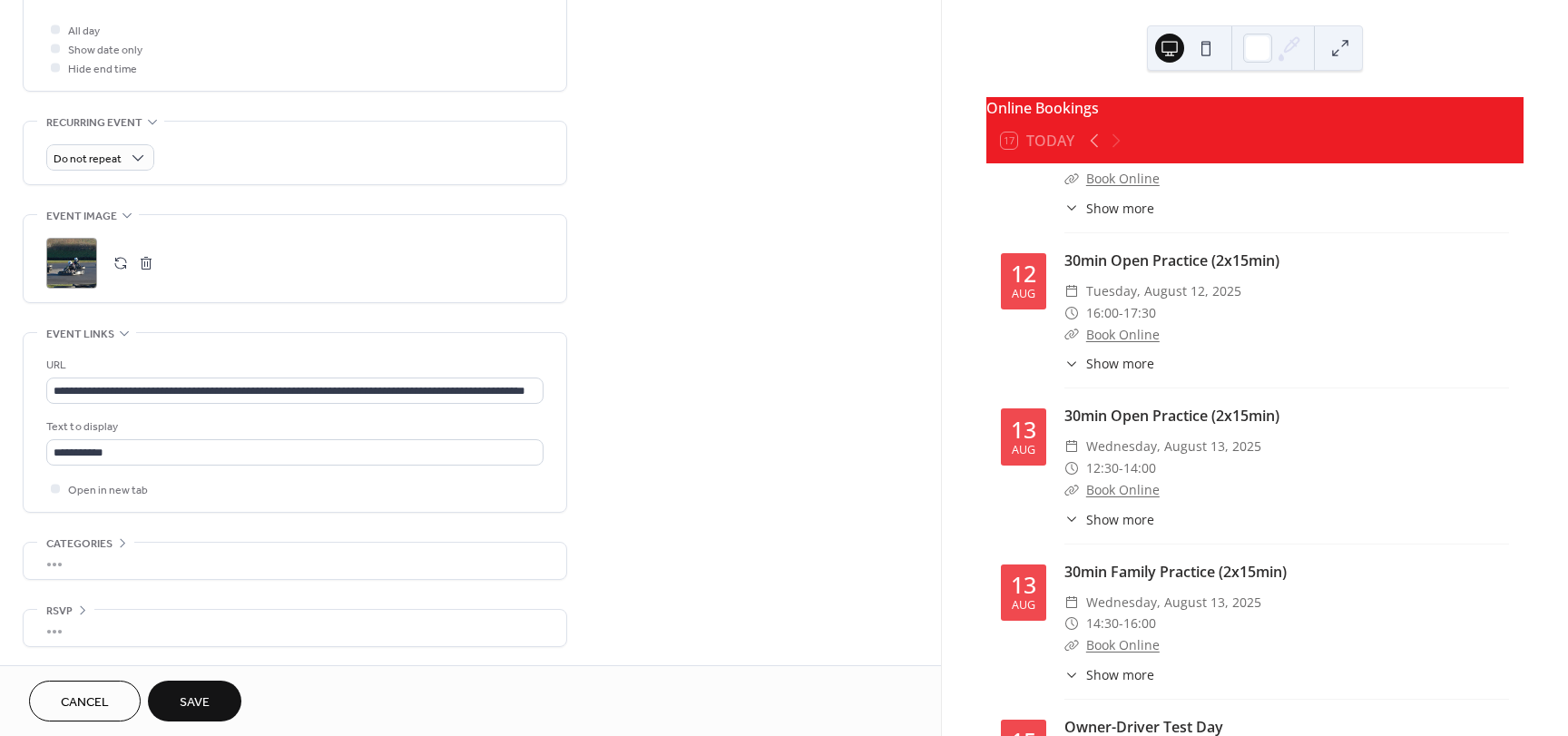 click on "Save" at bounding box center (194, 702) 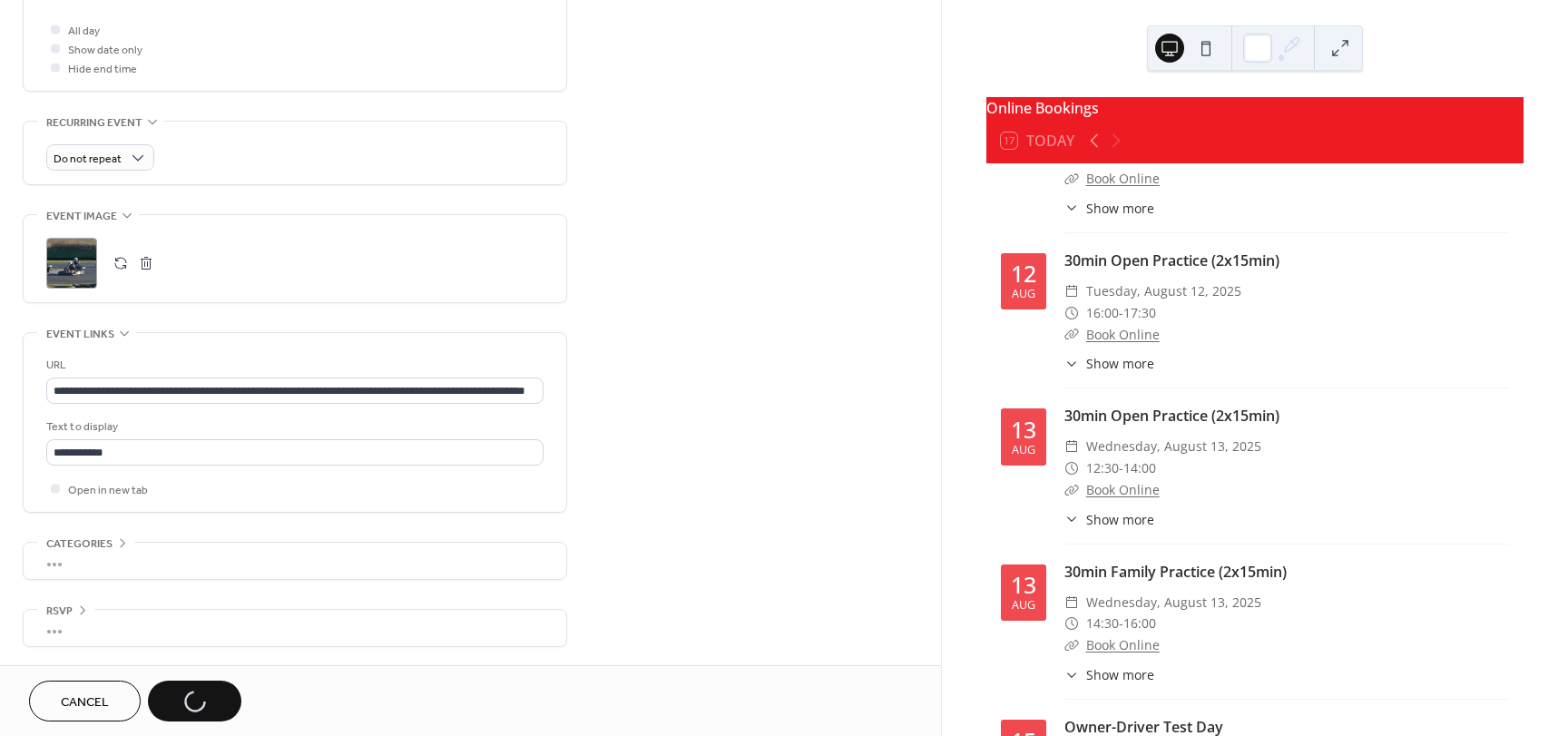 scroll, scrollTop: 0, scrollLeft: 0, axis: both 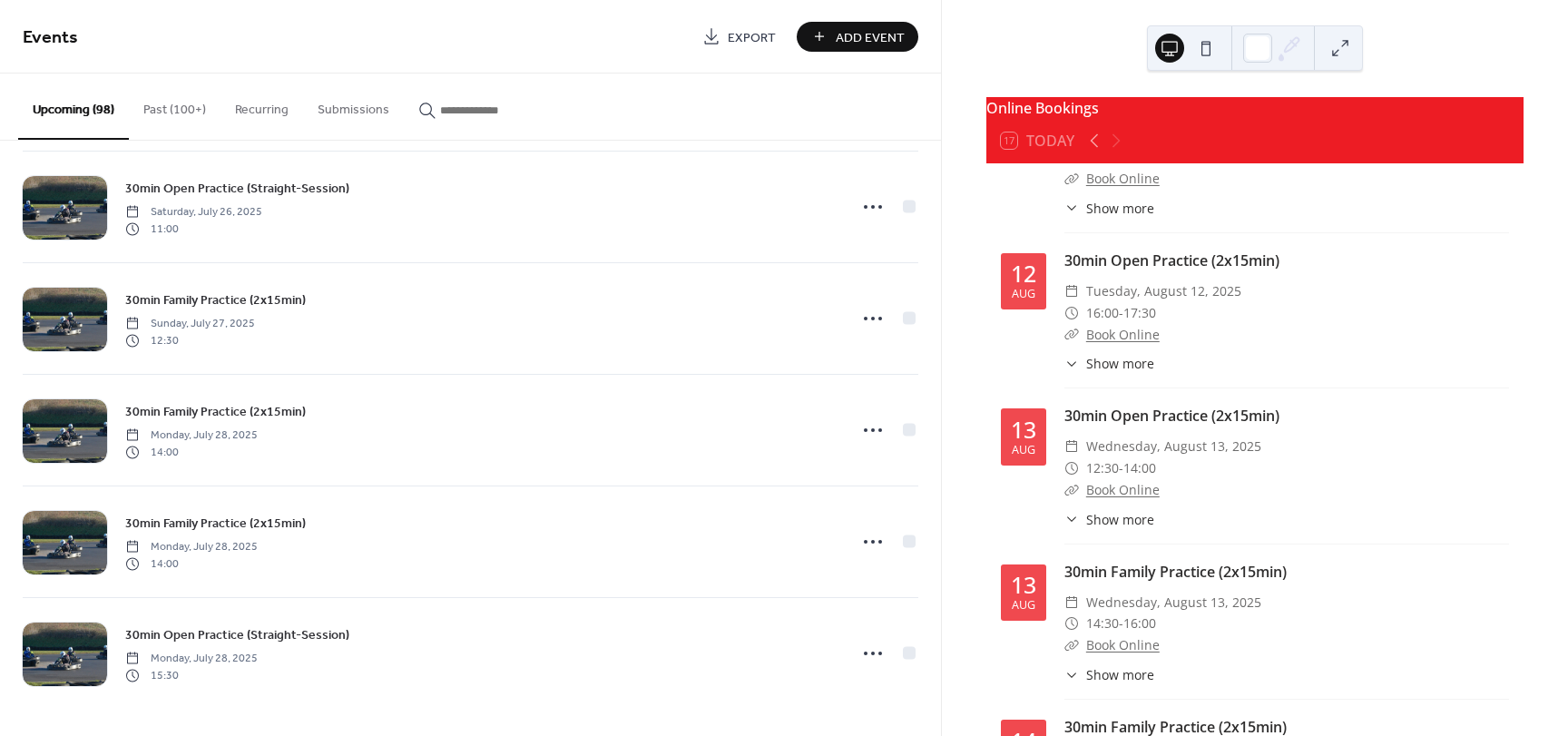 click on "Past (100+)" at bounding box center [174, 105] 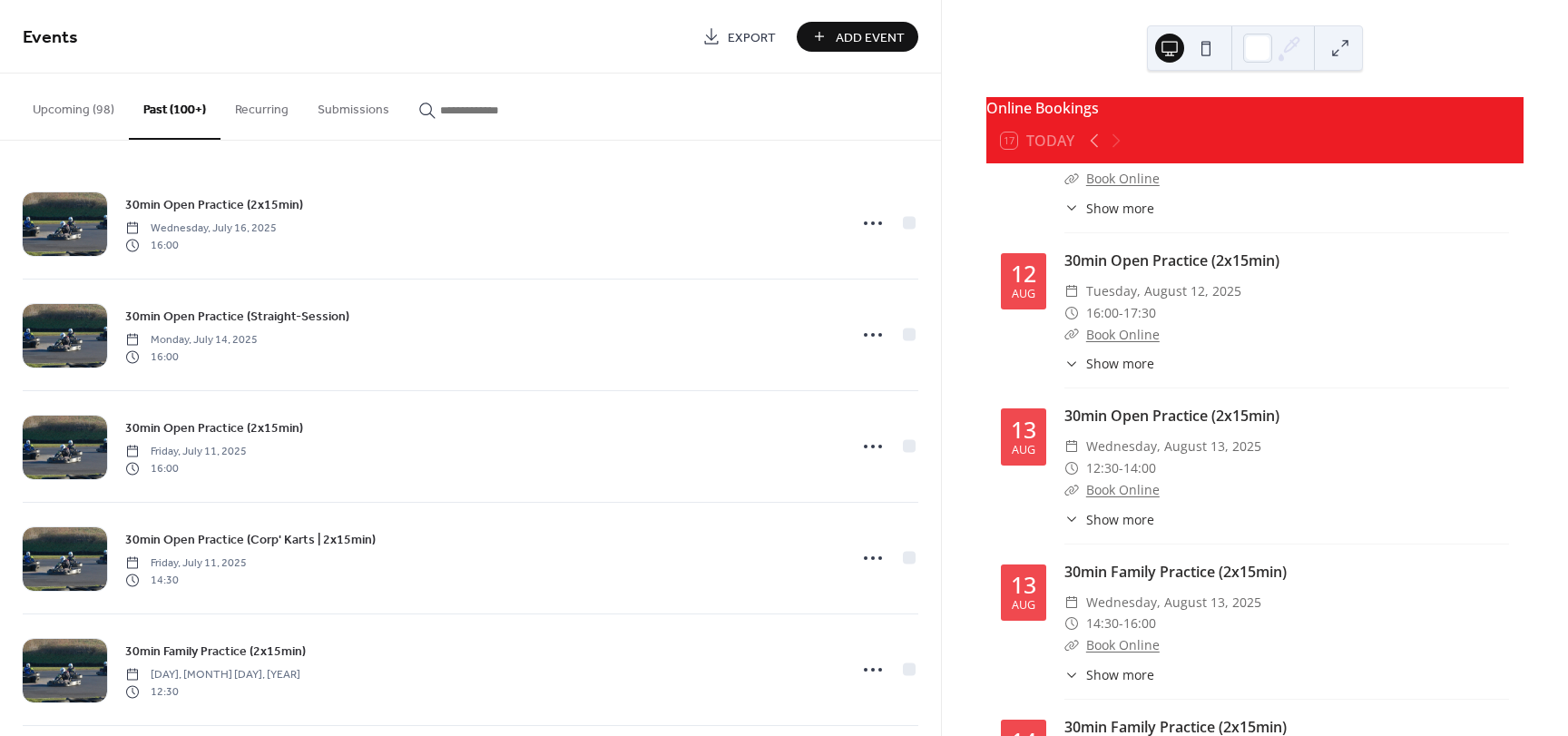 click on "Upcoming (98)" at bounding box center [74, 105] 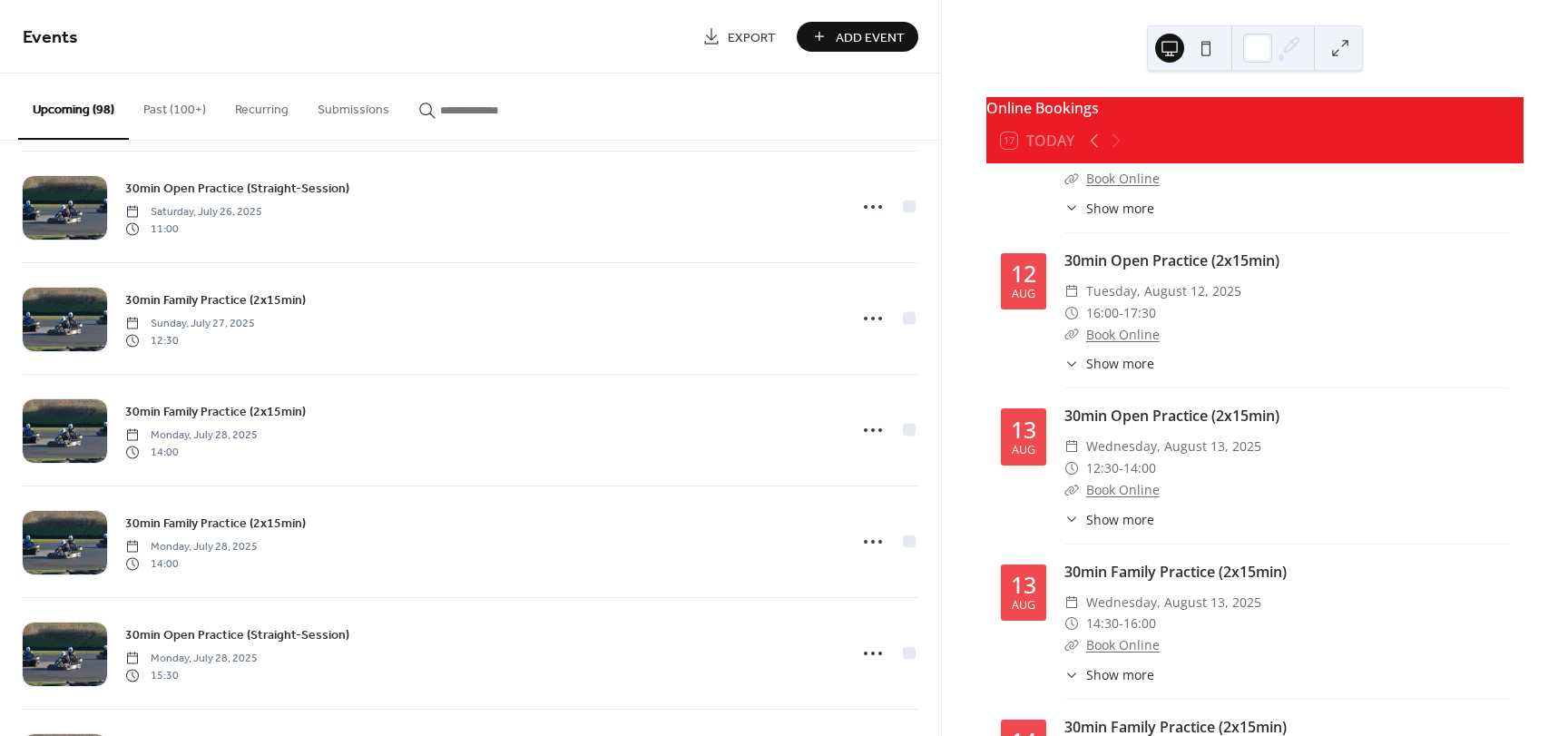 scroll, scrollTop: 2172, scrollLeft: 0, axis: vertical 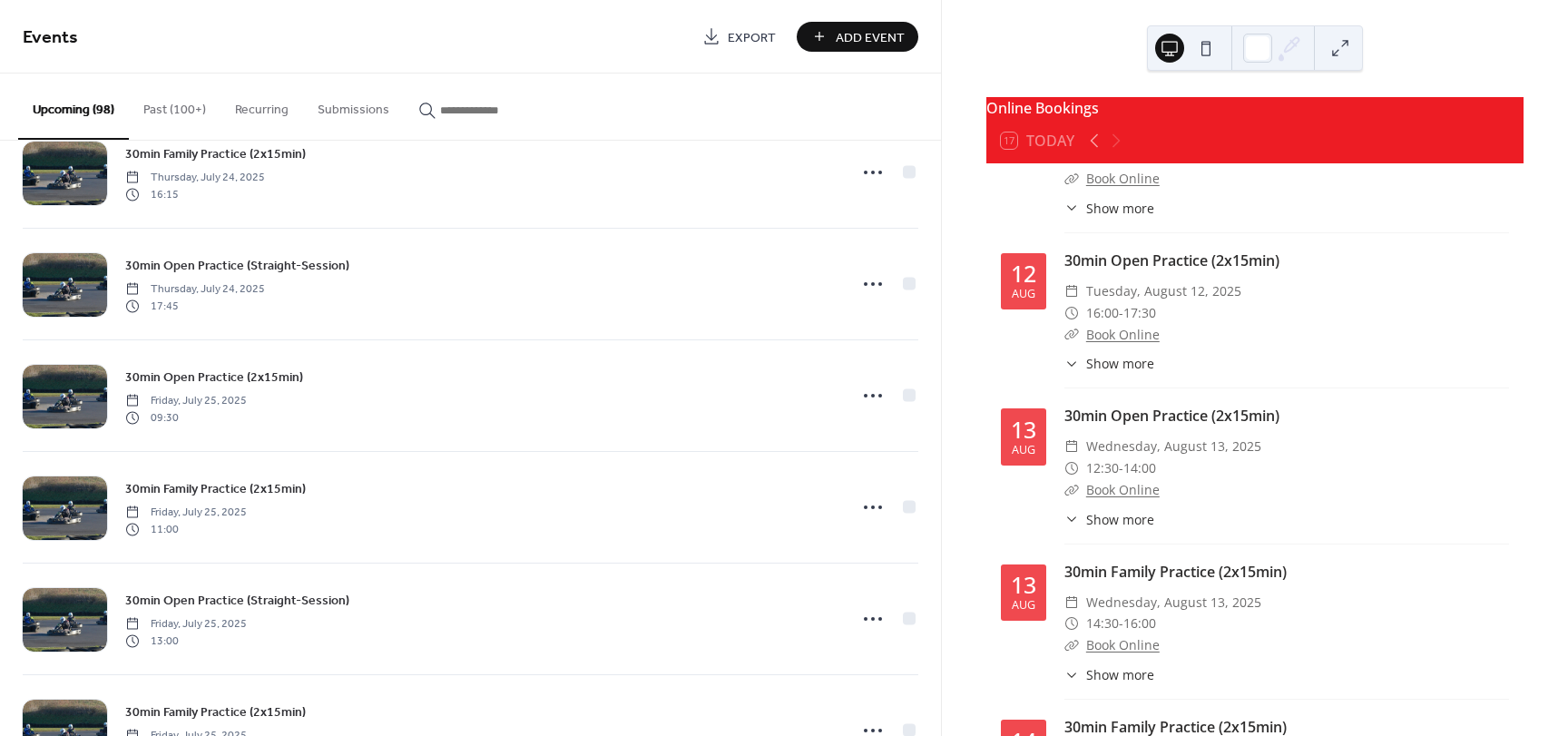 click on "Past (100+)" at bounding box center (174, 105) 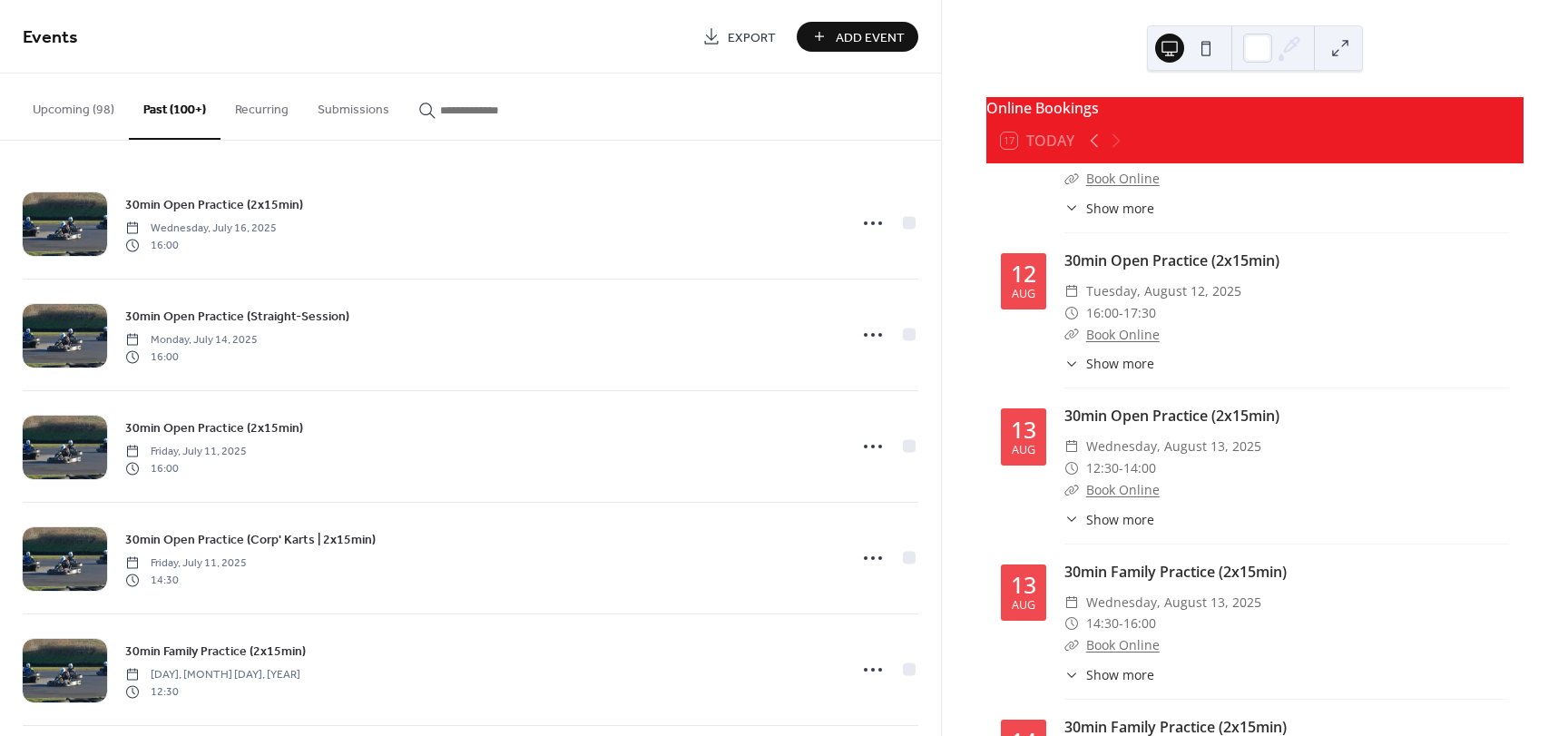 click on "Upcoming (98)" at bounding box center [74, 105] 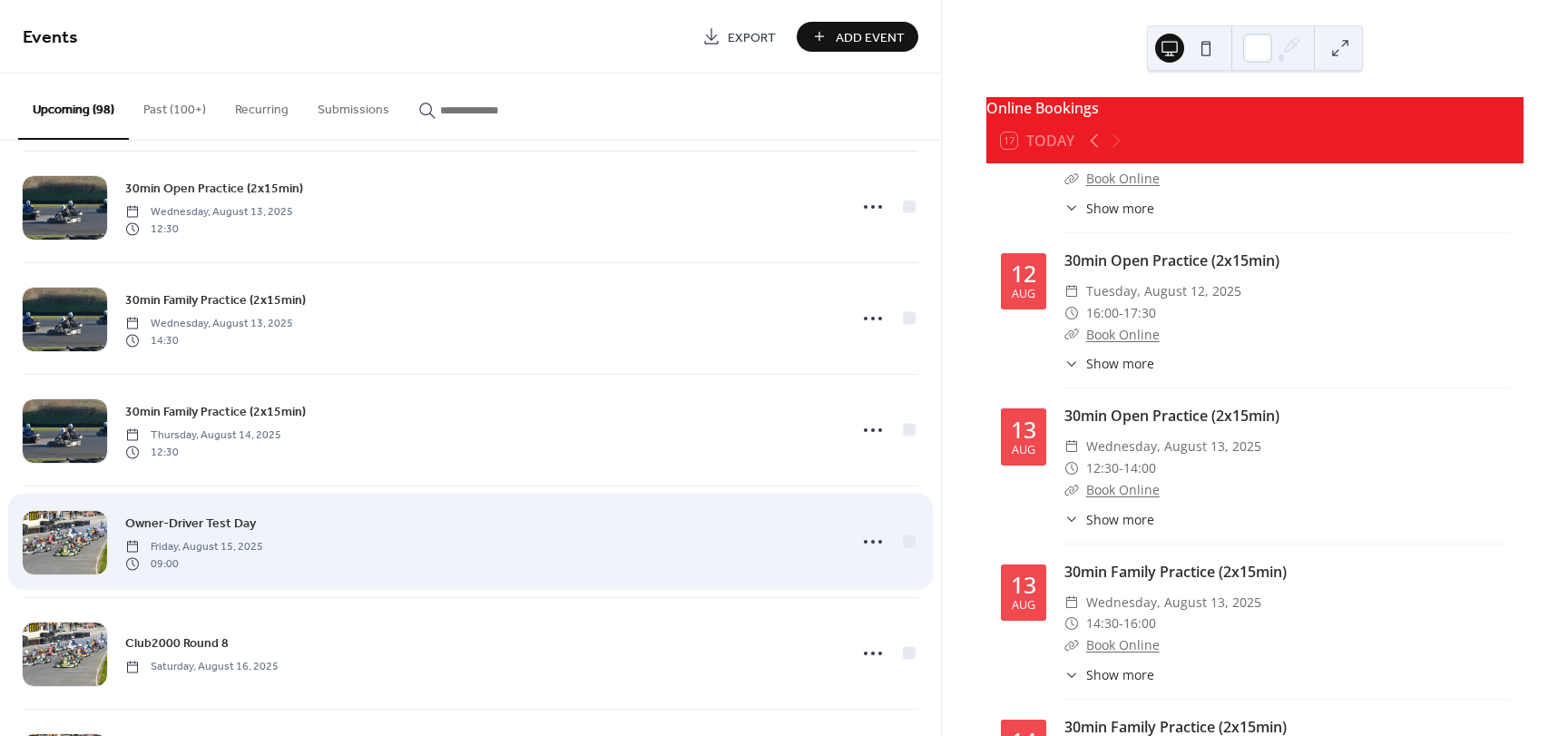 scroll, scrollTop: 8297, scrollLeft: 0, axis: vertical 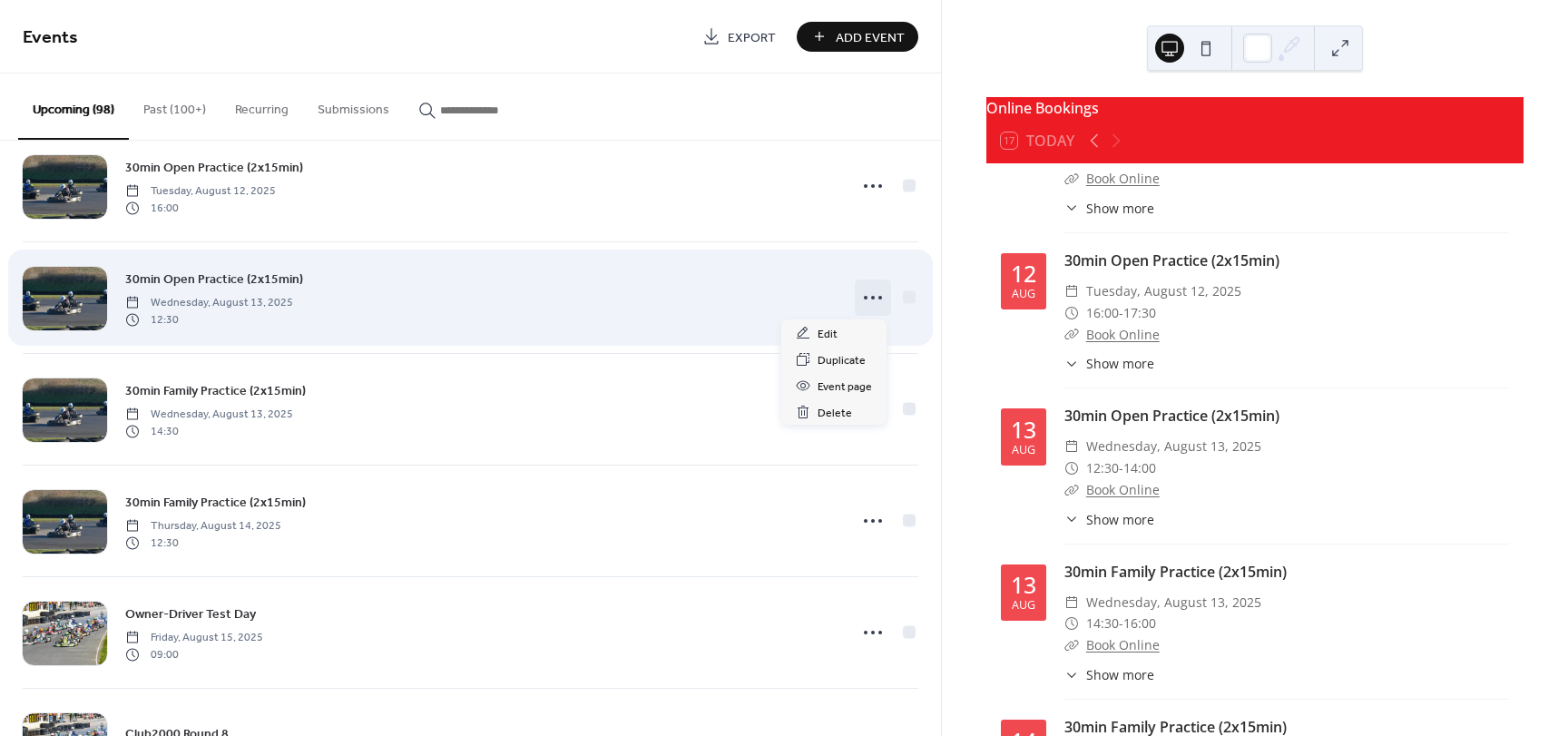 click 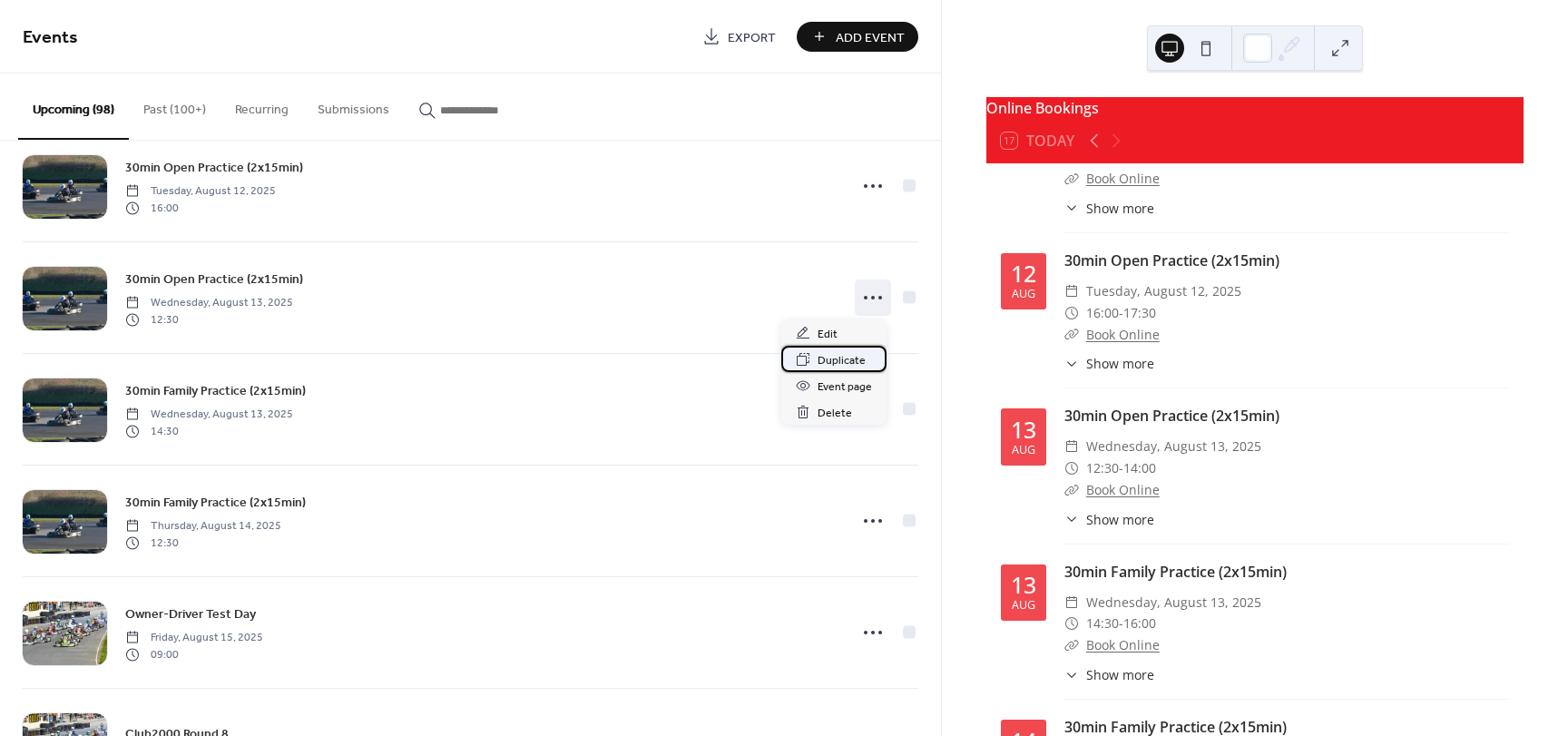click on "Duplicate" at bounding box center (841, 360) 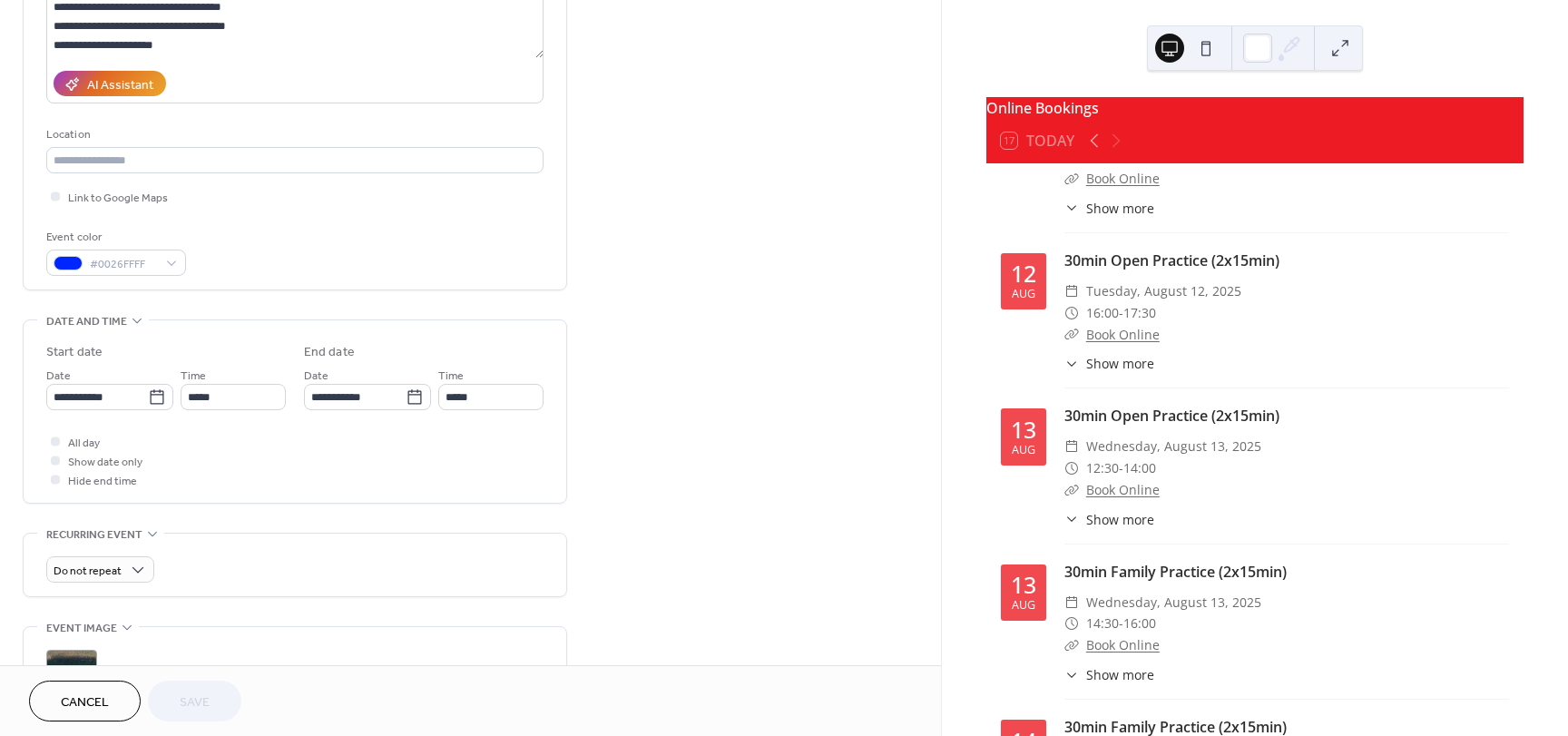 scroll, scrollTop: 272, scrollLeft: 0, axis: vertical 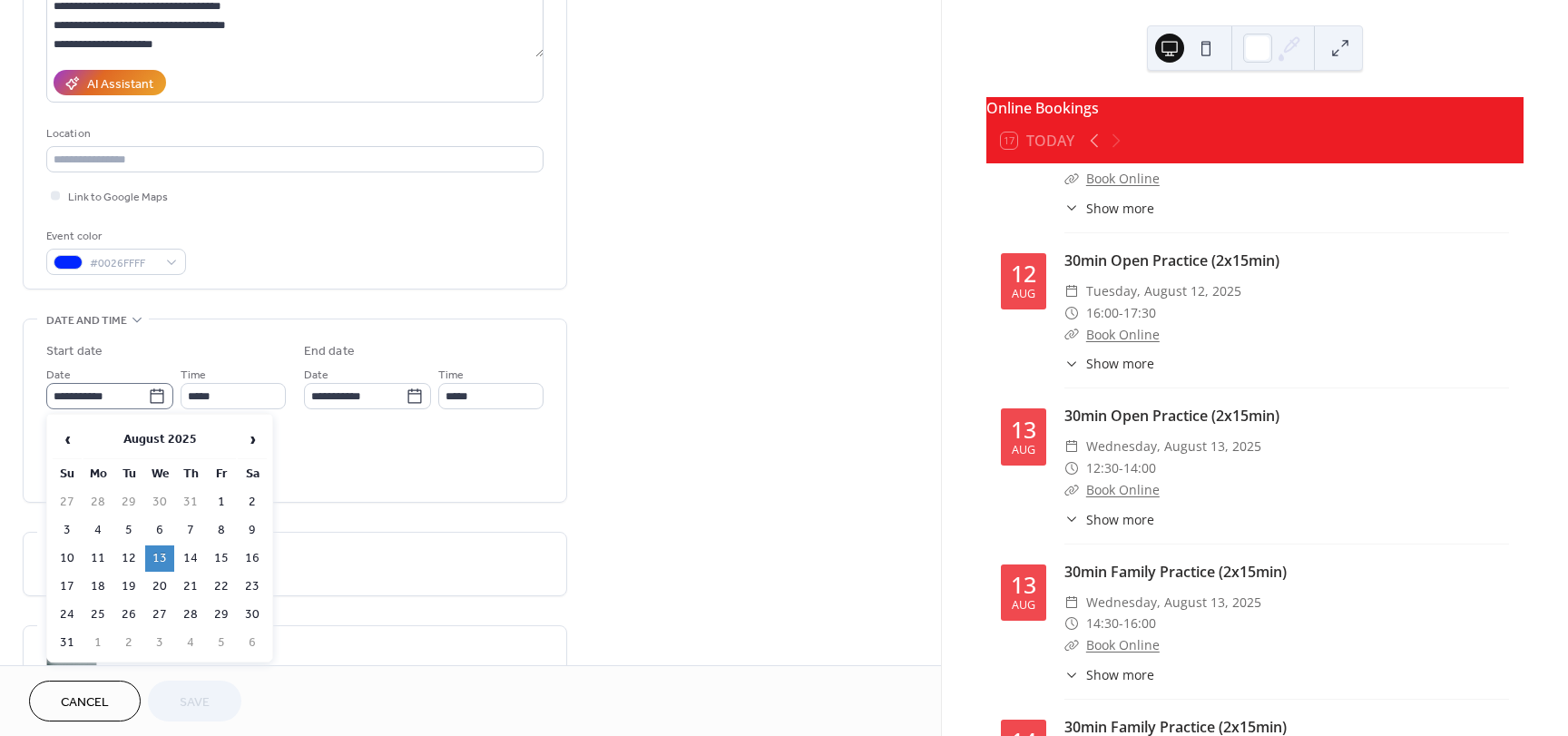 click 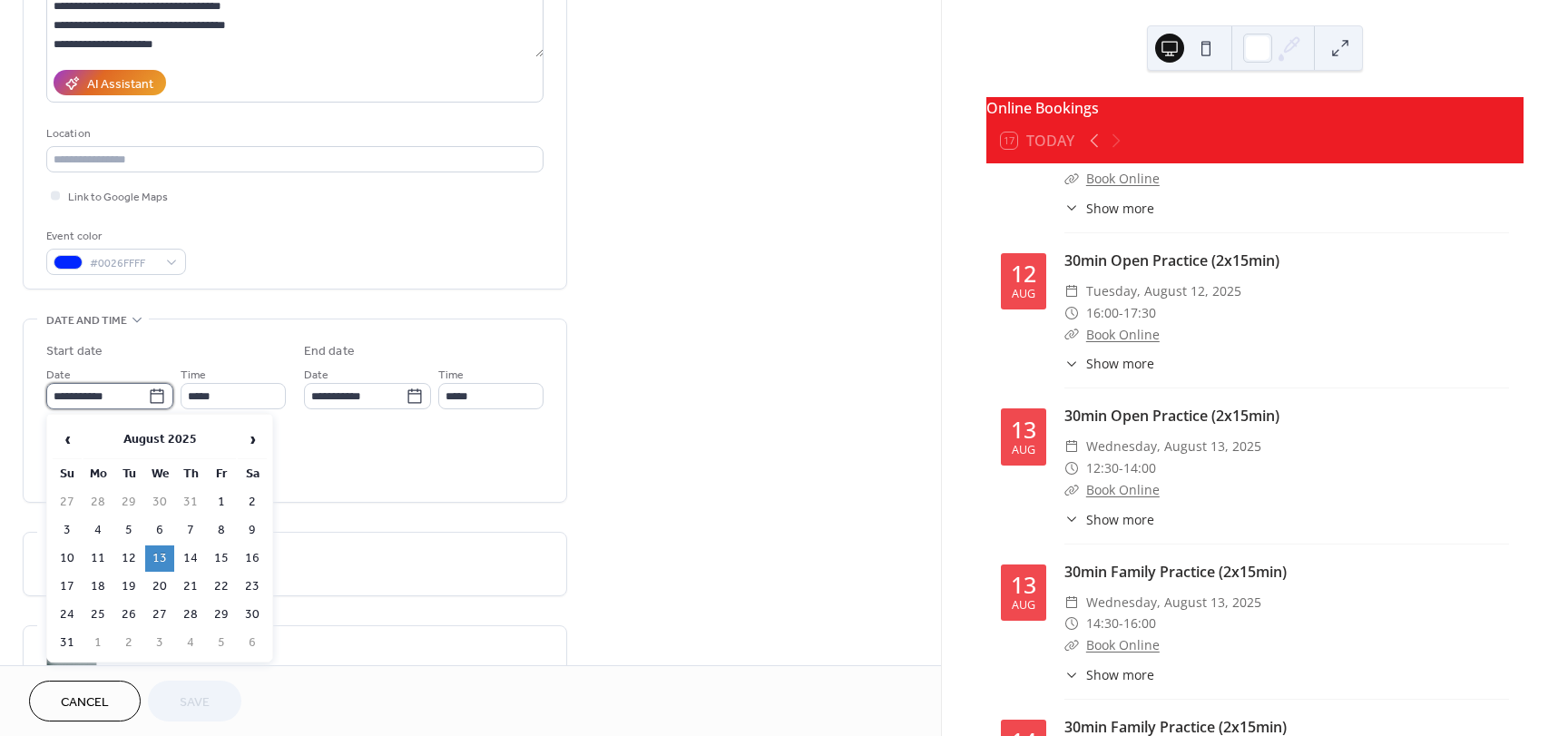 click on "**********" at bounding box center (97, 396) 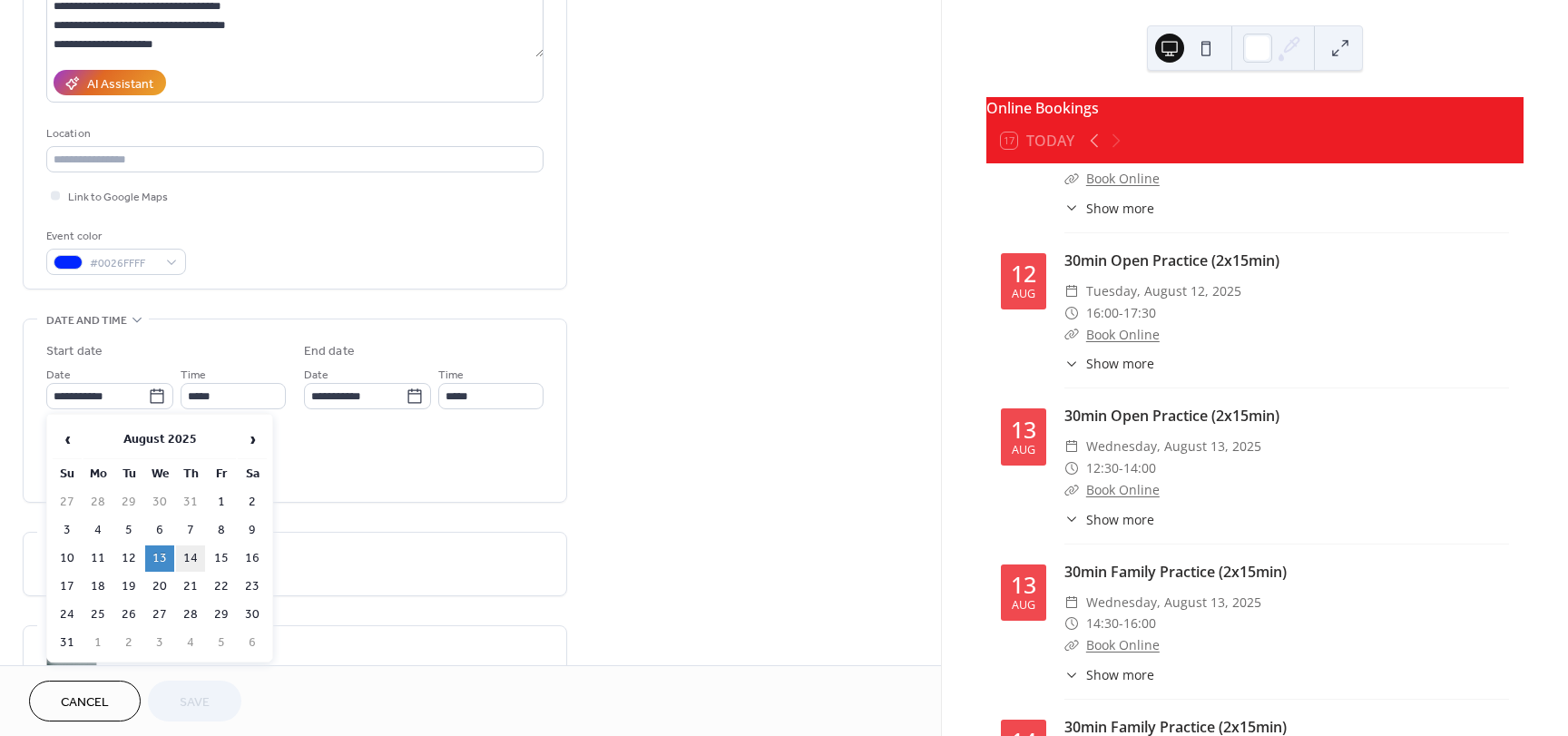 click on "14" at bounding box center (191, 558) 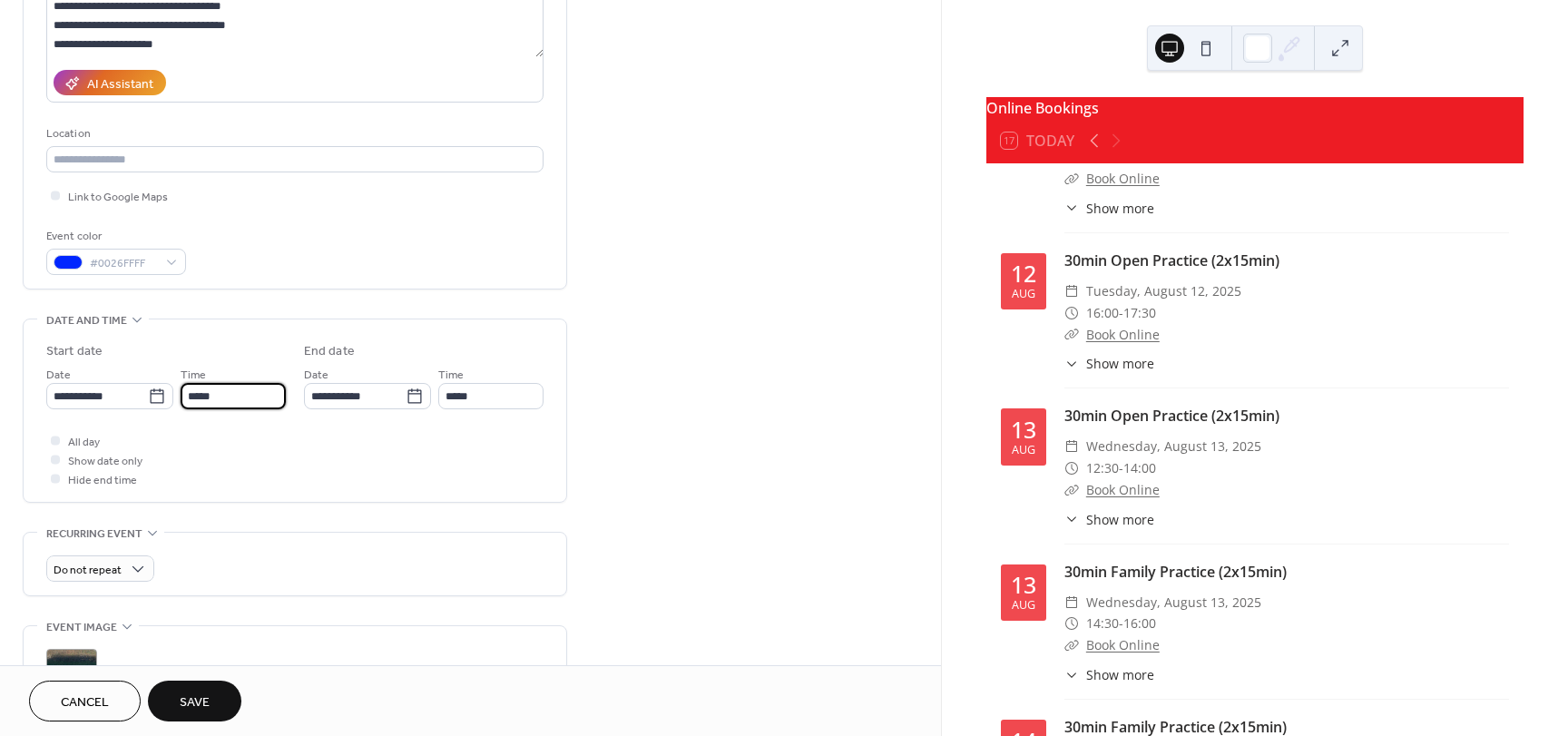 click on "*****" at bounding box center [233, 396] 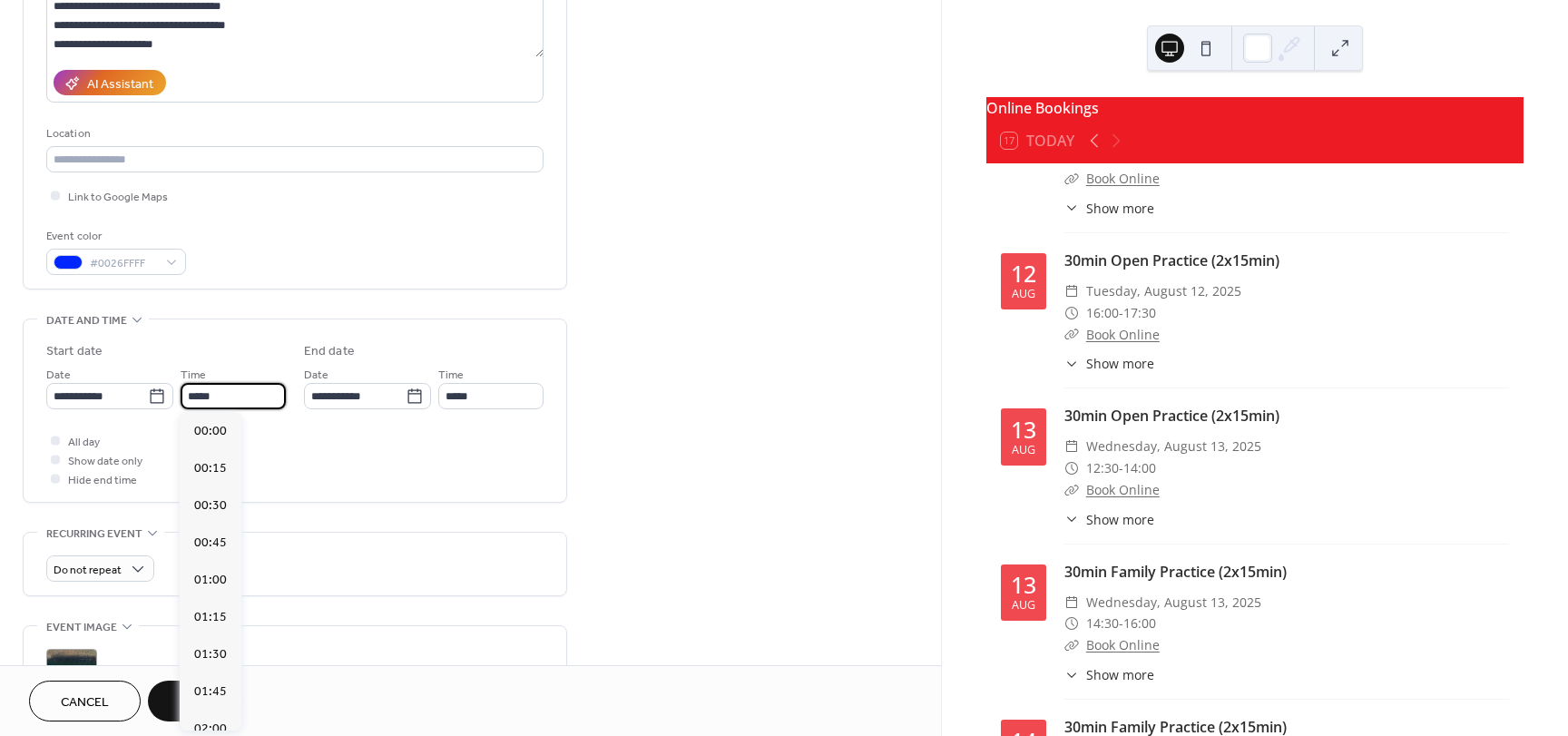 scroll, scrollTop: 1860, scrollLeft: 0, axis: vertical 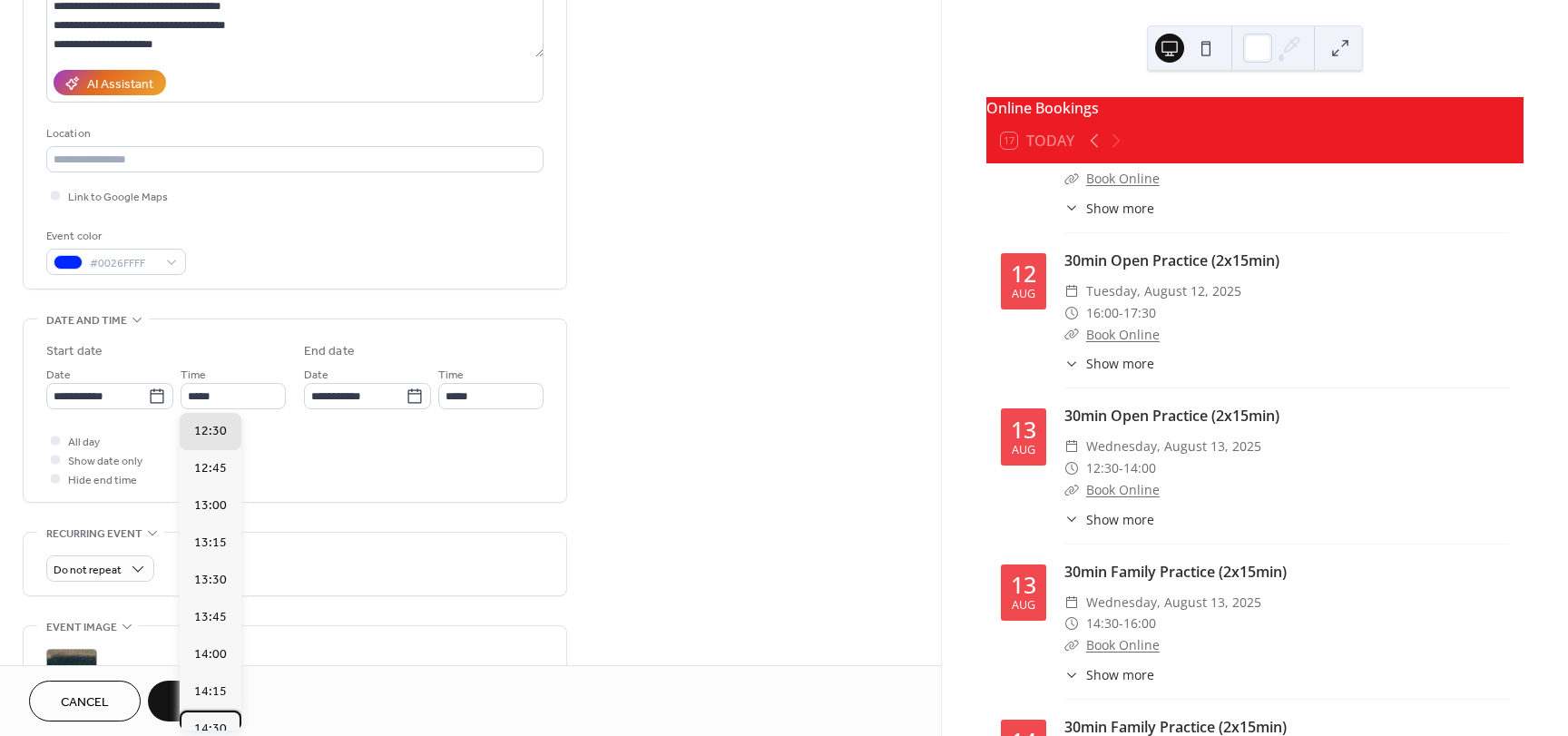 click on "14:30" at bounding box center [211, 729] 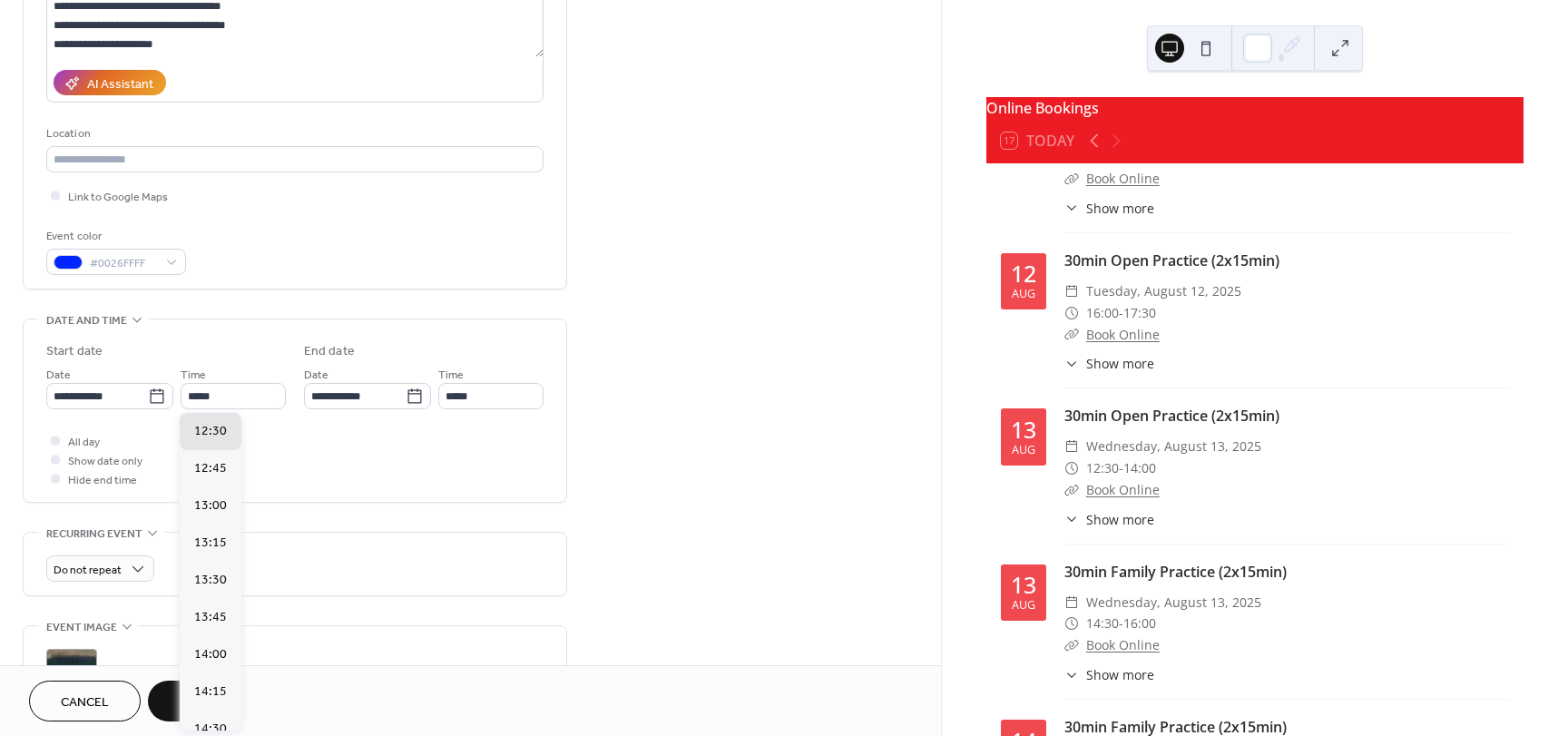 type on "*****" 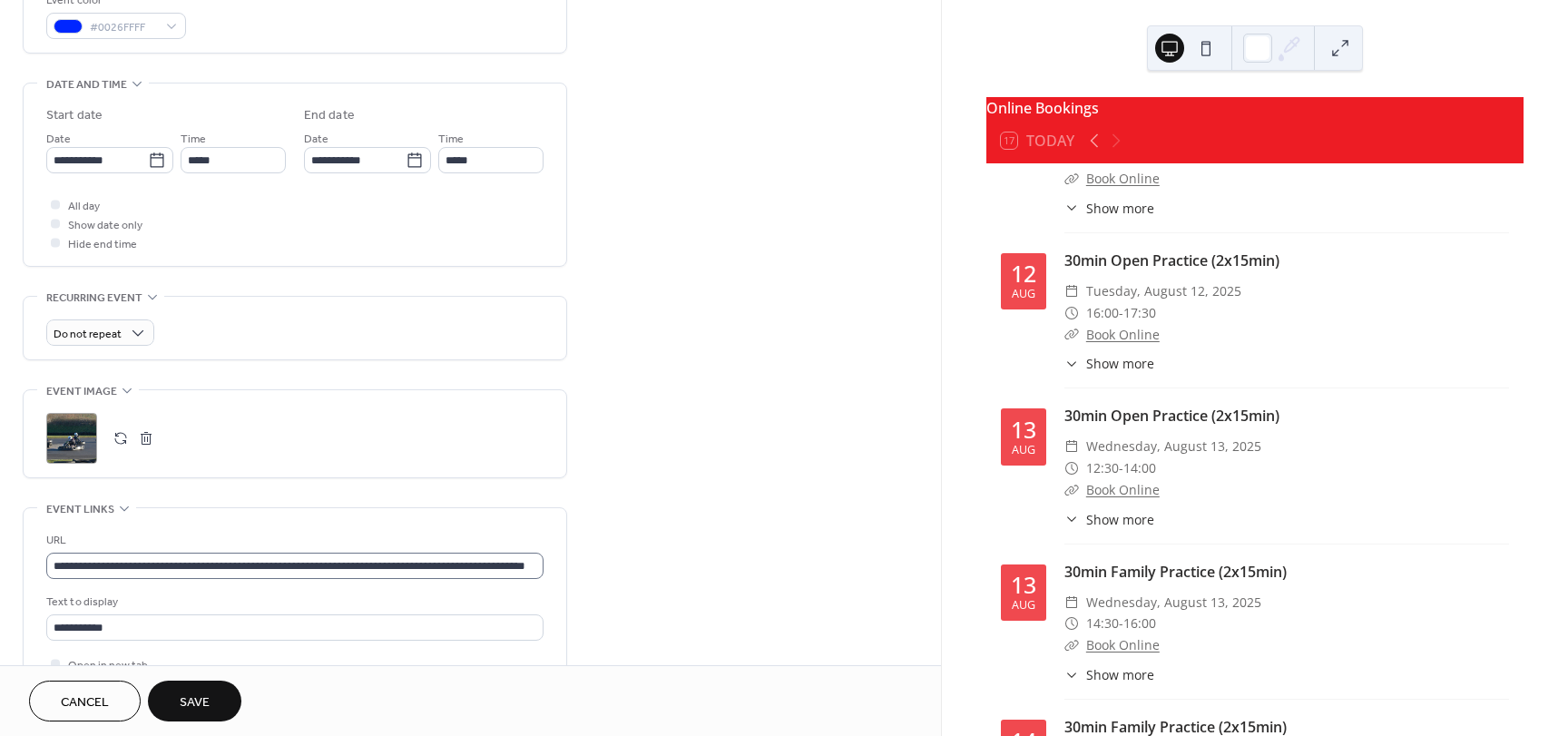 scroll, scrollTop: 545, scrollLeft: 0, axis: vertical 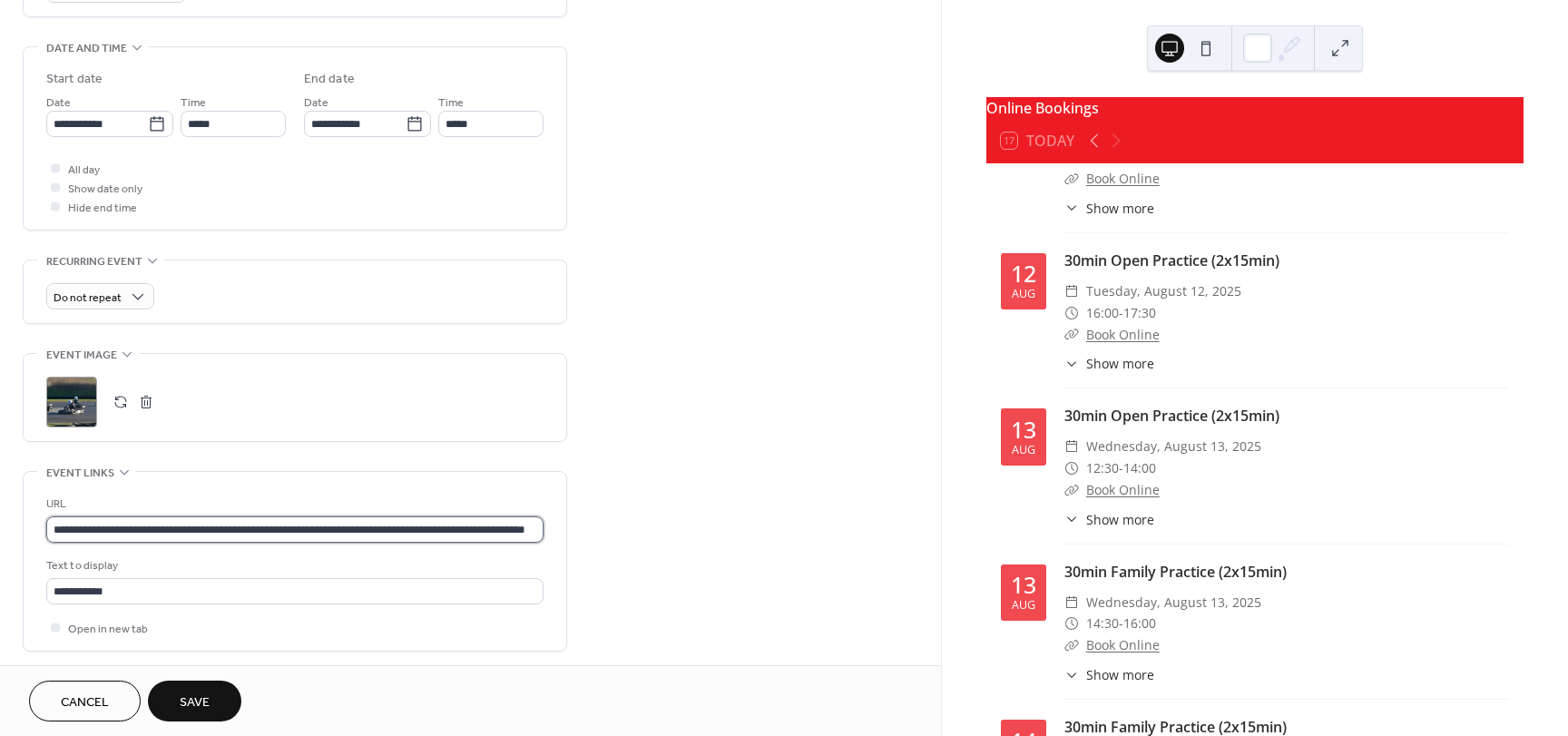 click on "**********" at bounding box center [295, 529] 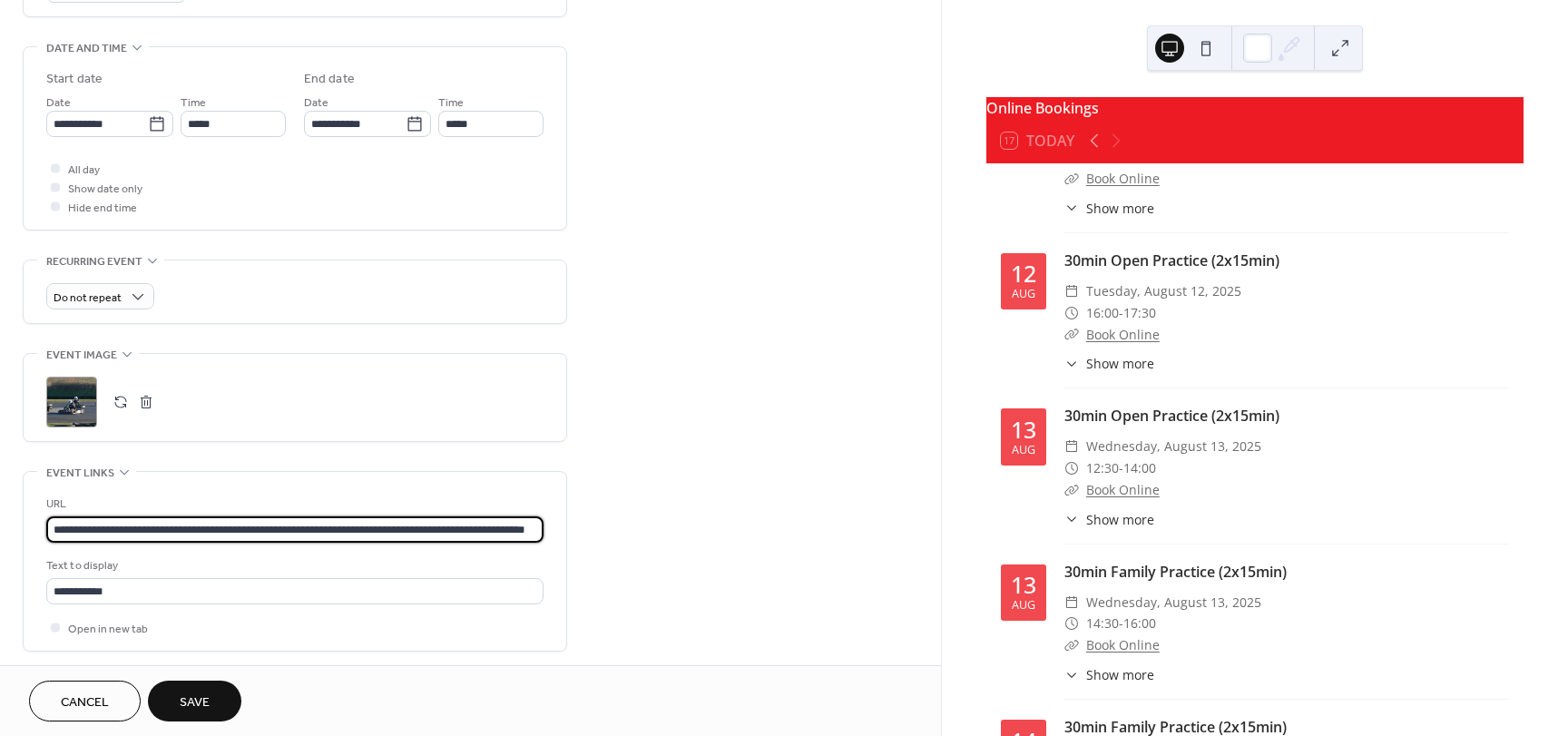 scroll, scrollTop: 0, scrollLeft: 60, axis: horizontal 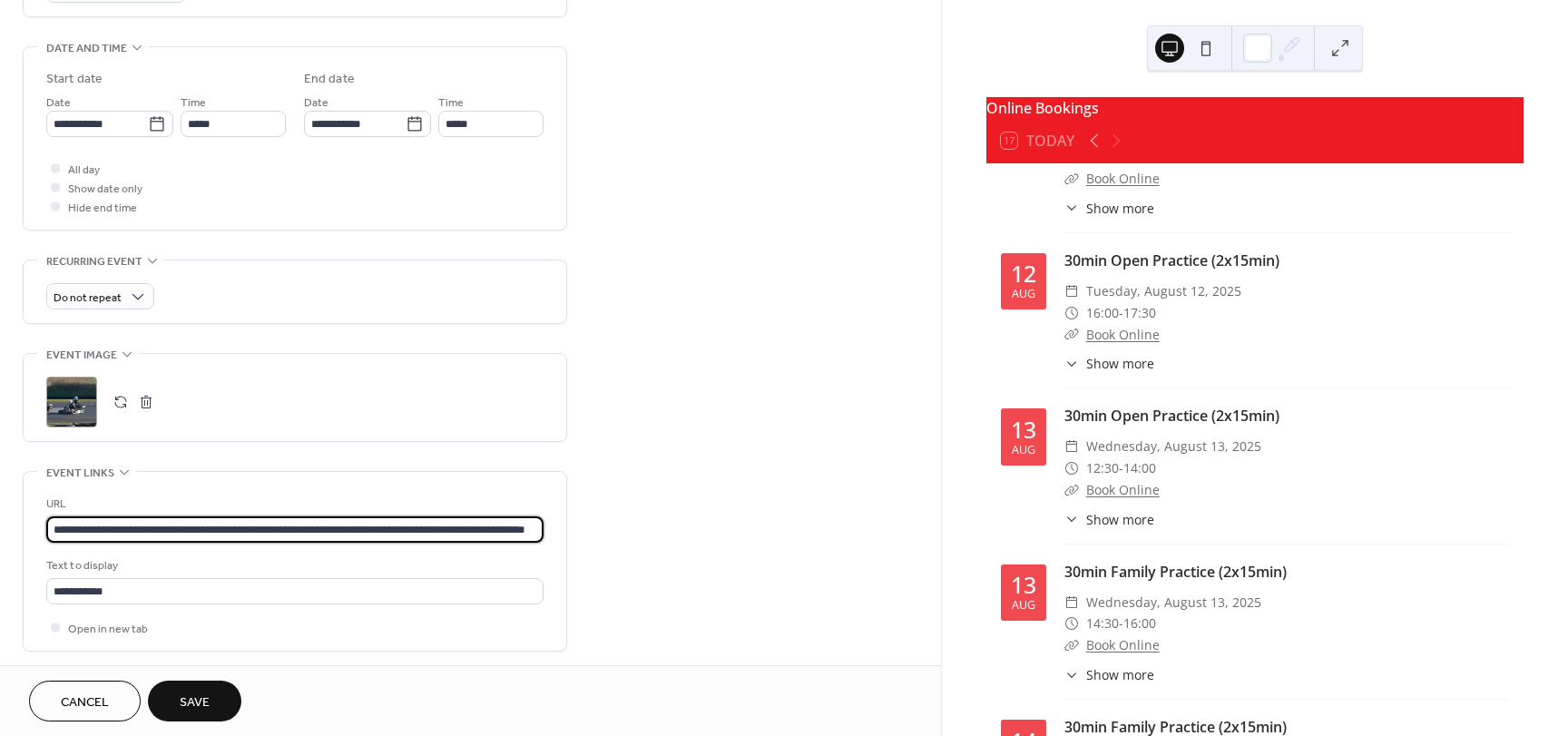 type on "**********" 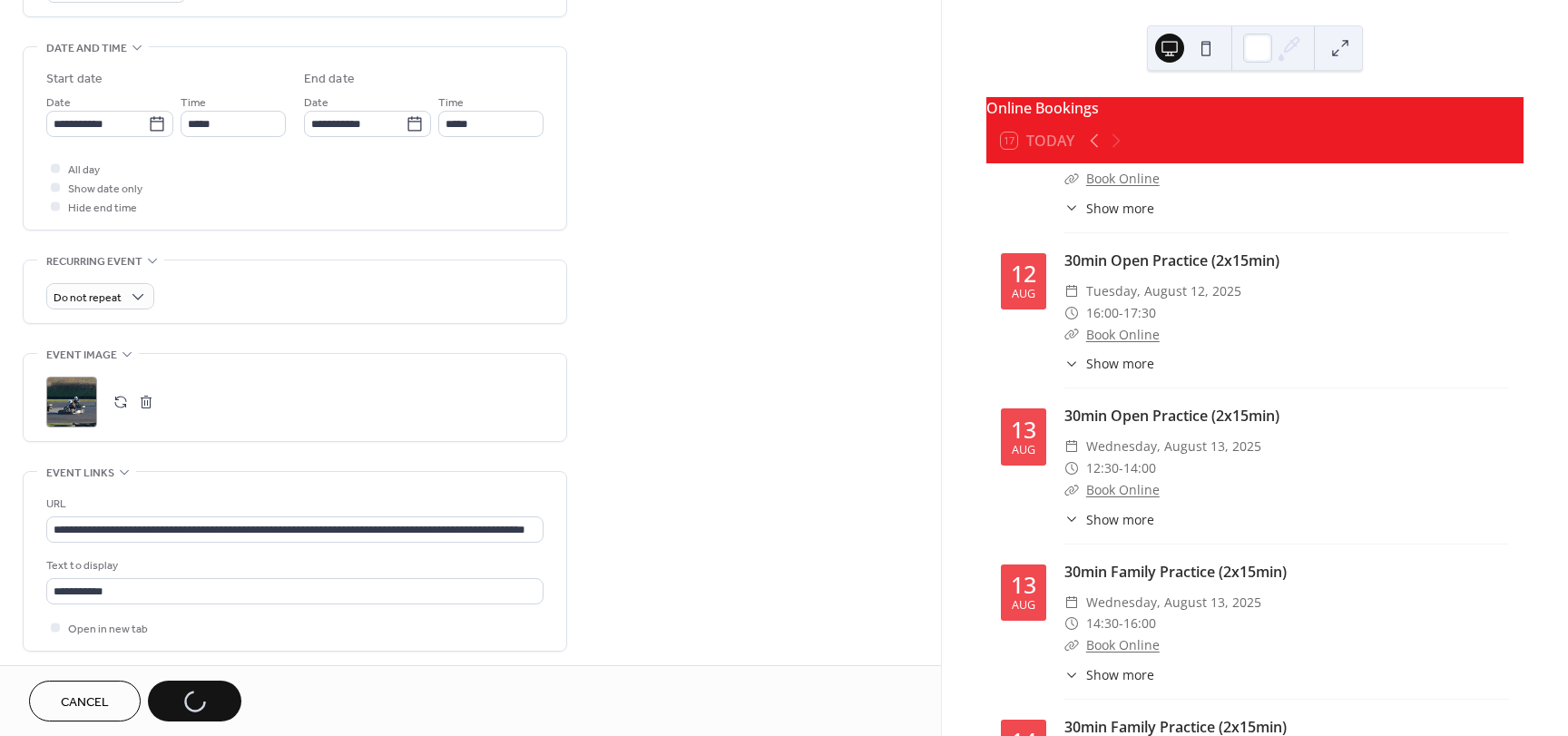 scroll, scrollTop: 0, scrollLeft: 0, axis: both 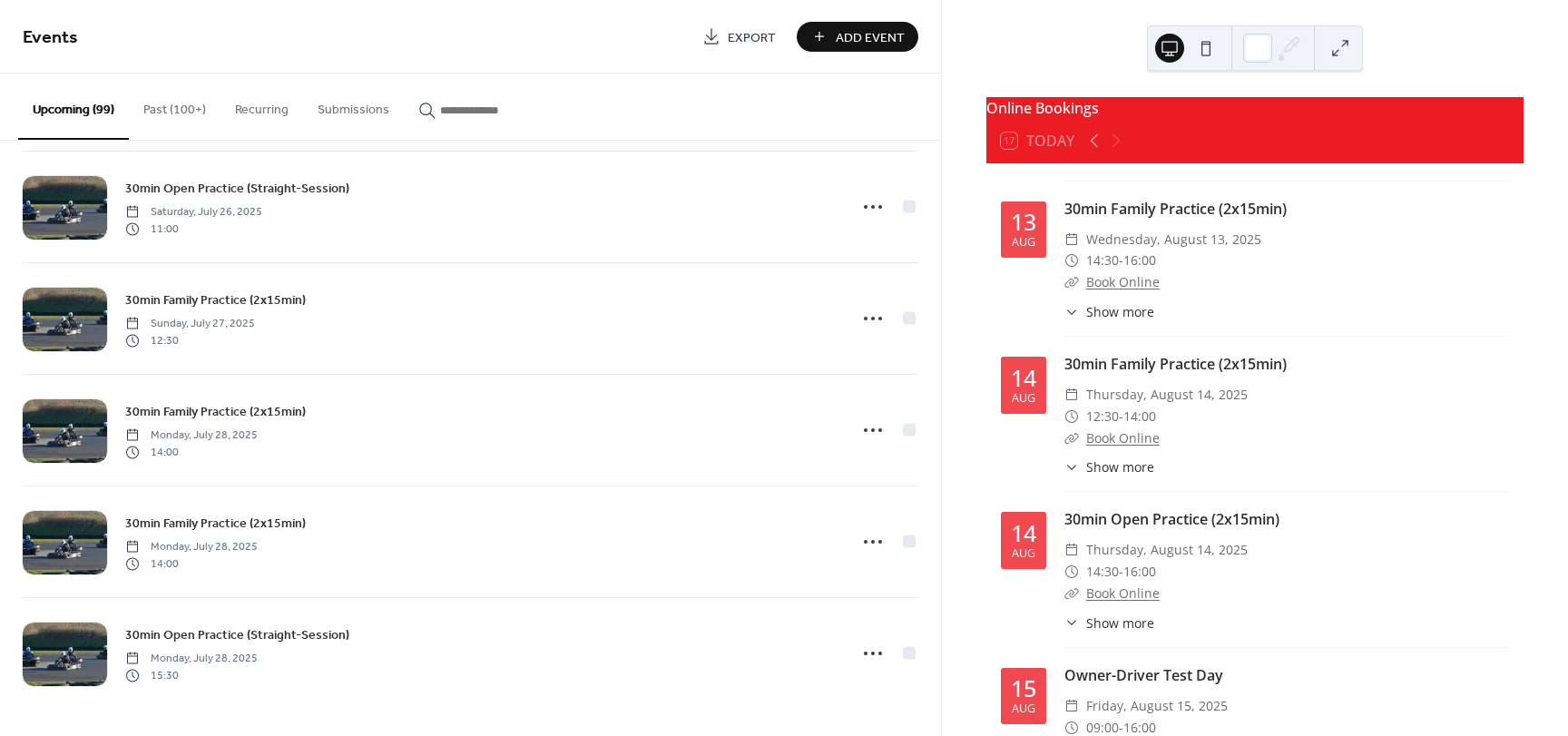 click on "Past (100+)" at bounding box center (174, 105) 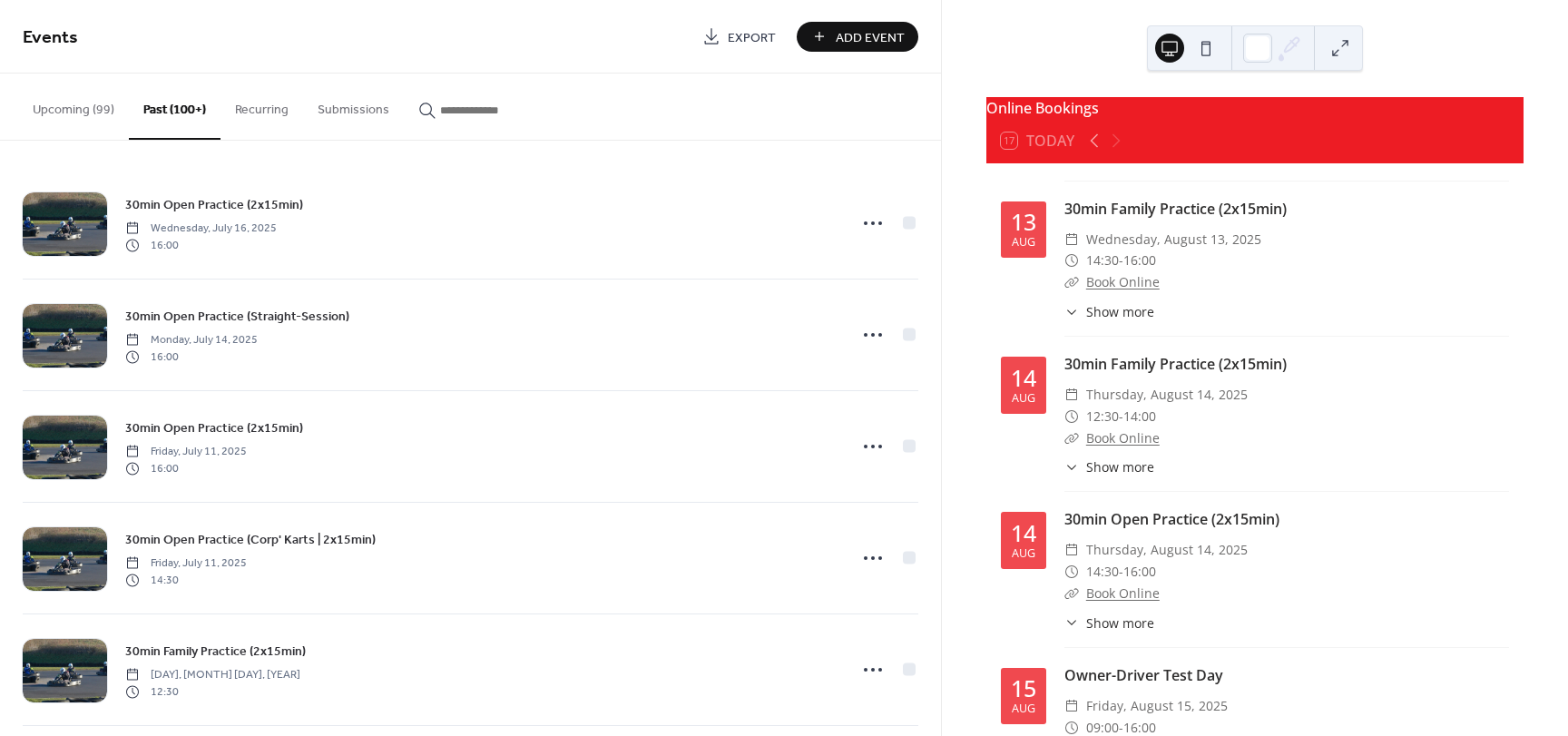 click on "Upcoming (99)" at bounding box center [74, 105] 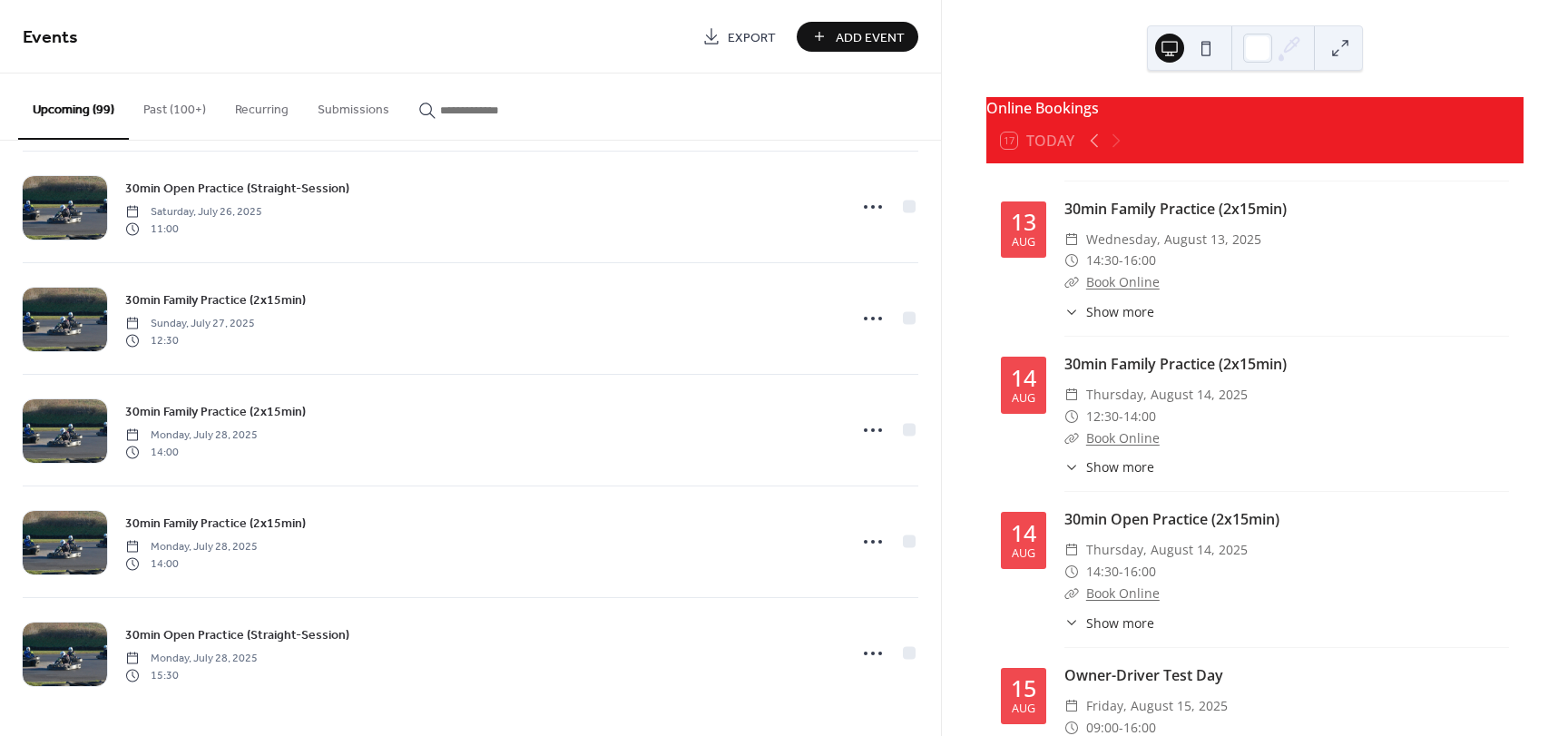 click on "Past (100+)" at bounding box center [174, 105] 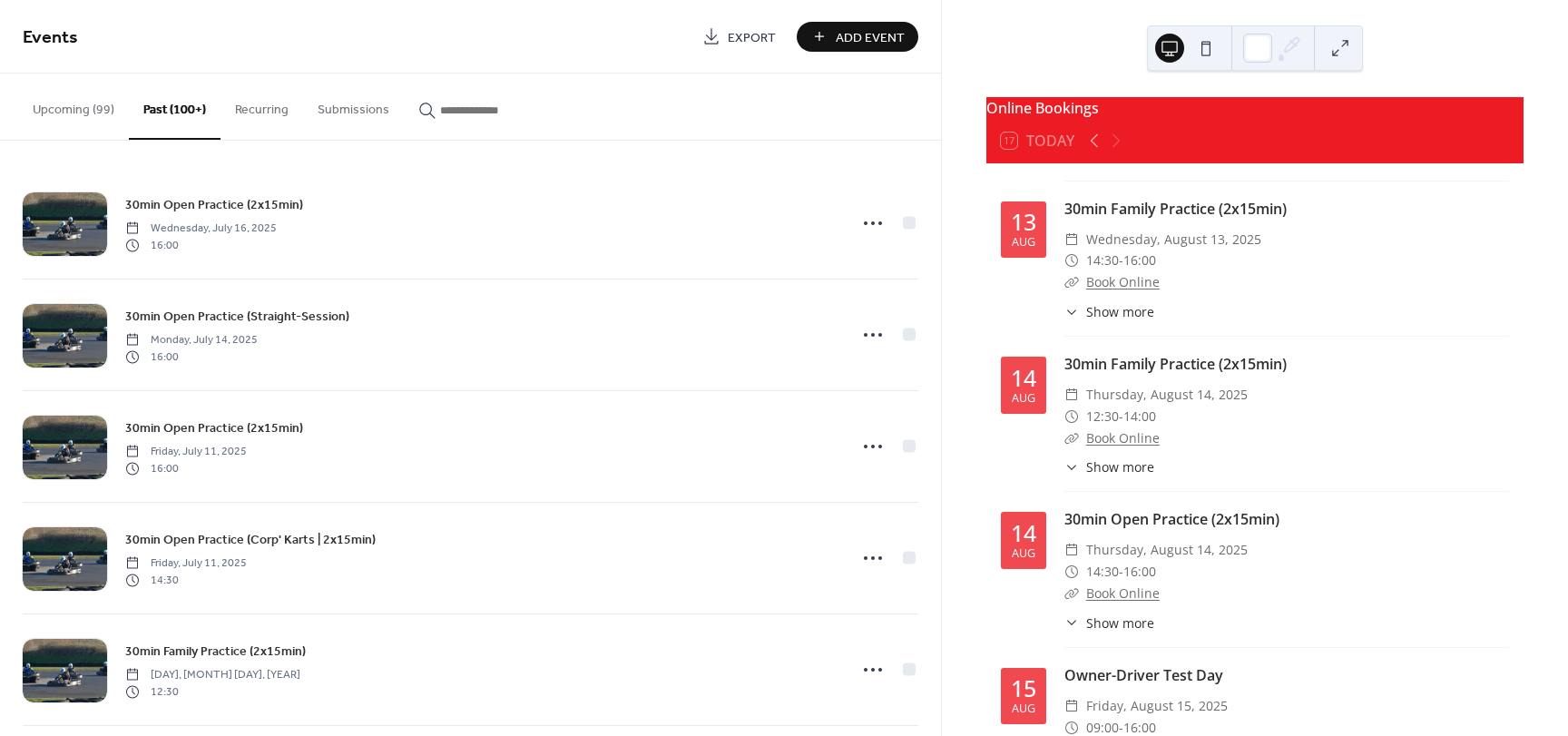 click on "Upcoming (99)" at bounding box center (74, 105) 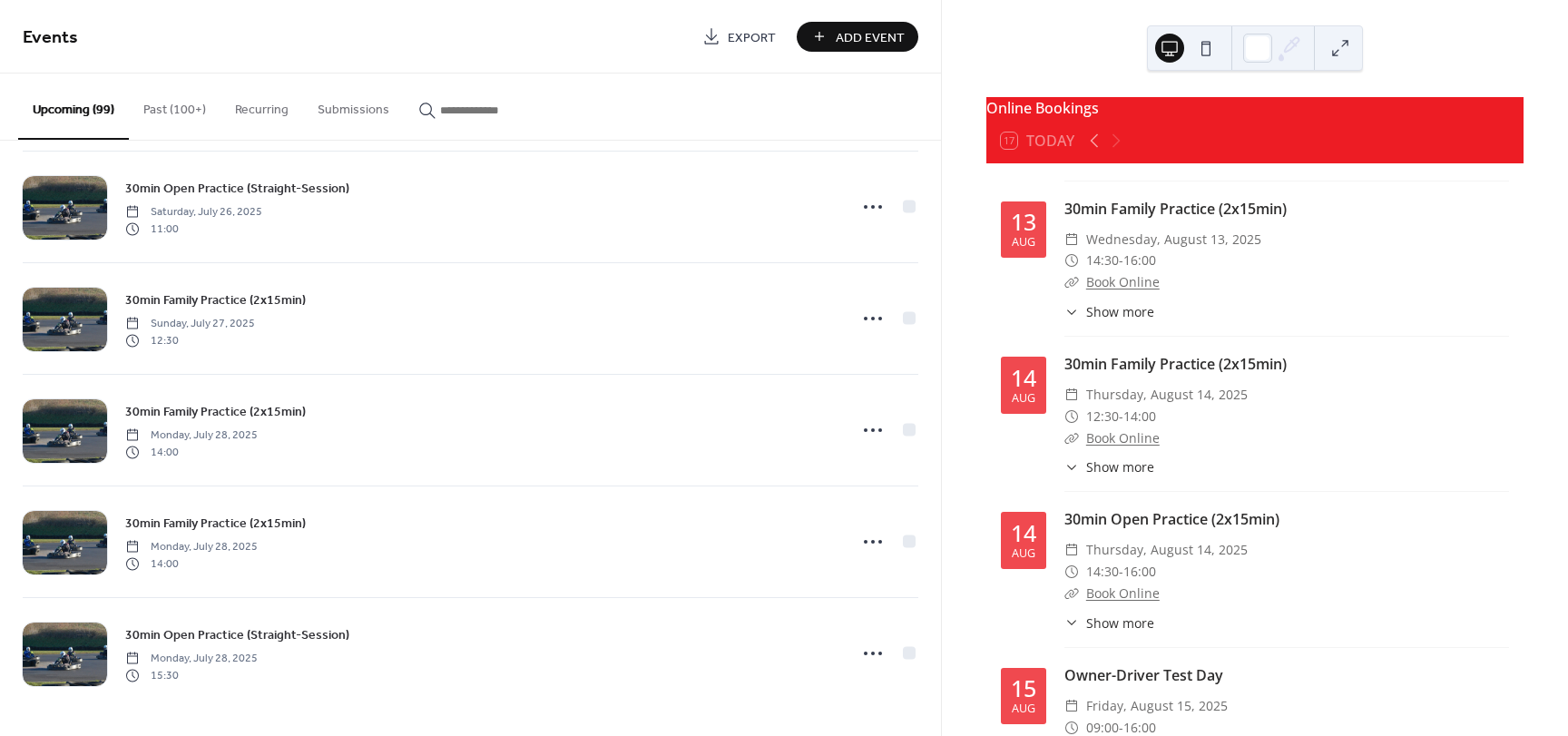 click on "Past (100+)" at bounding box center [174, 105] 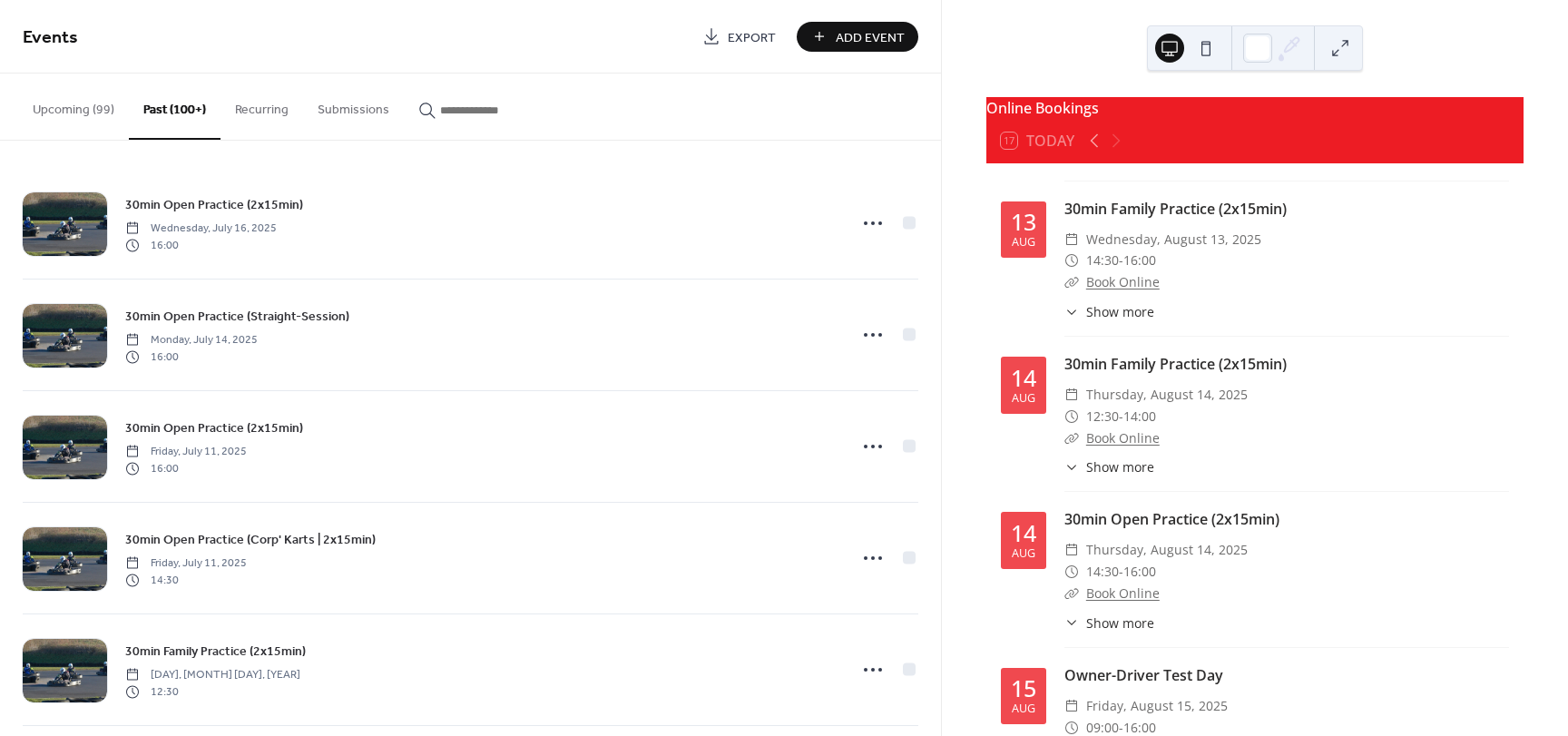 click on "Past (100+)" at bounding box center [174, 106] 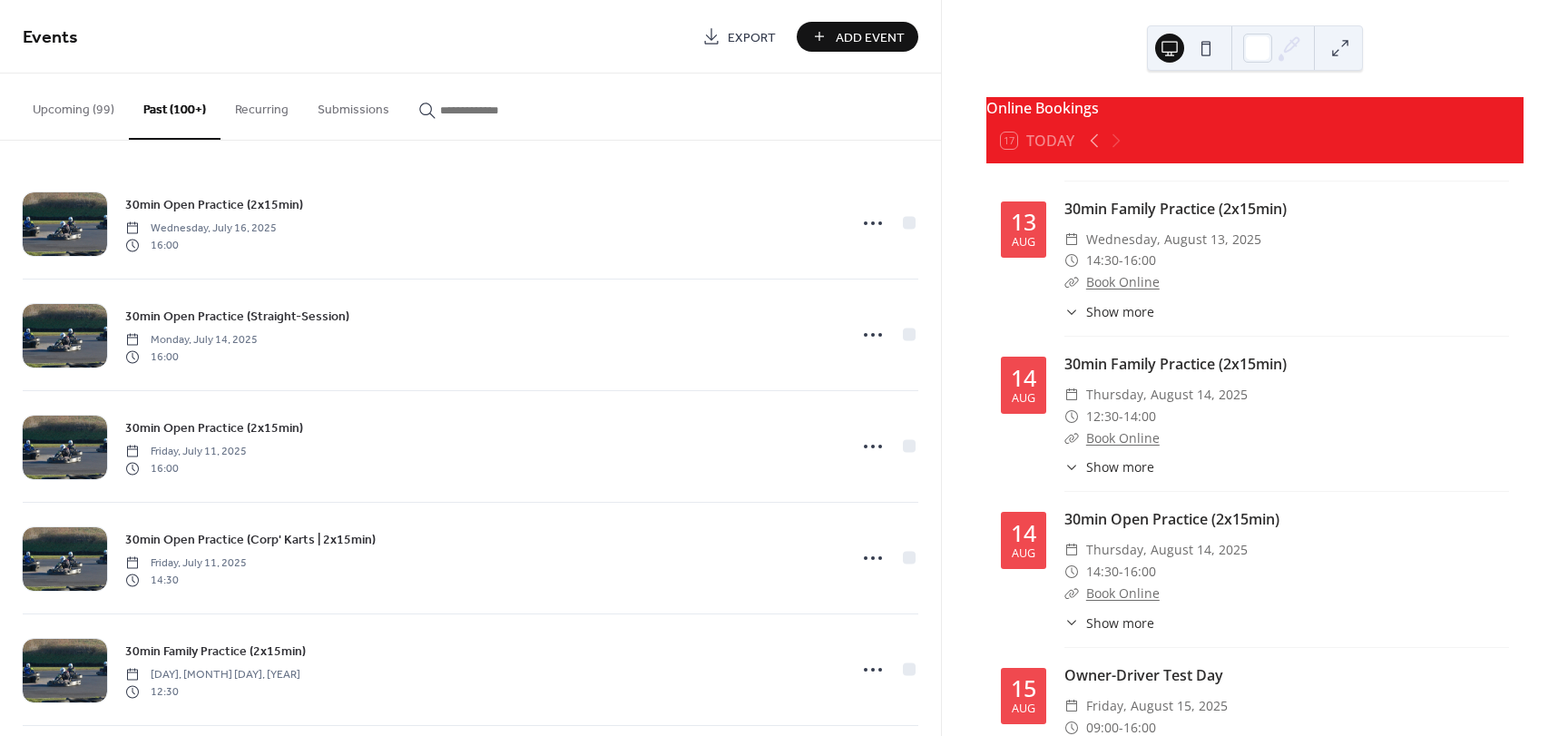 click on "Upcoming (99)" at bounding box center [74, 105] 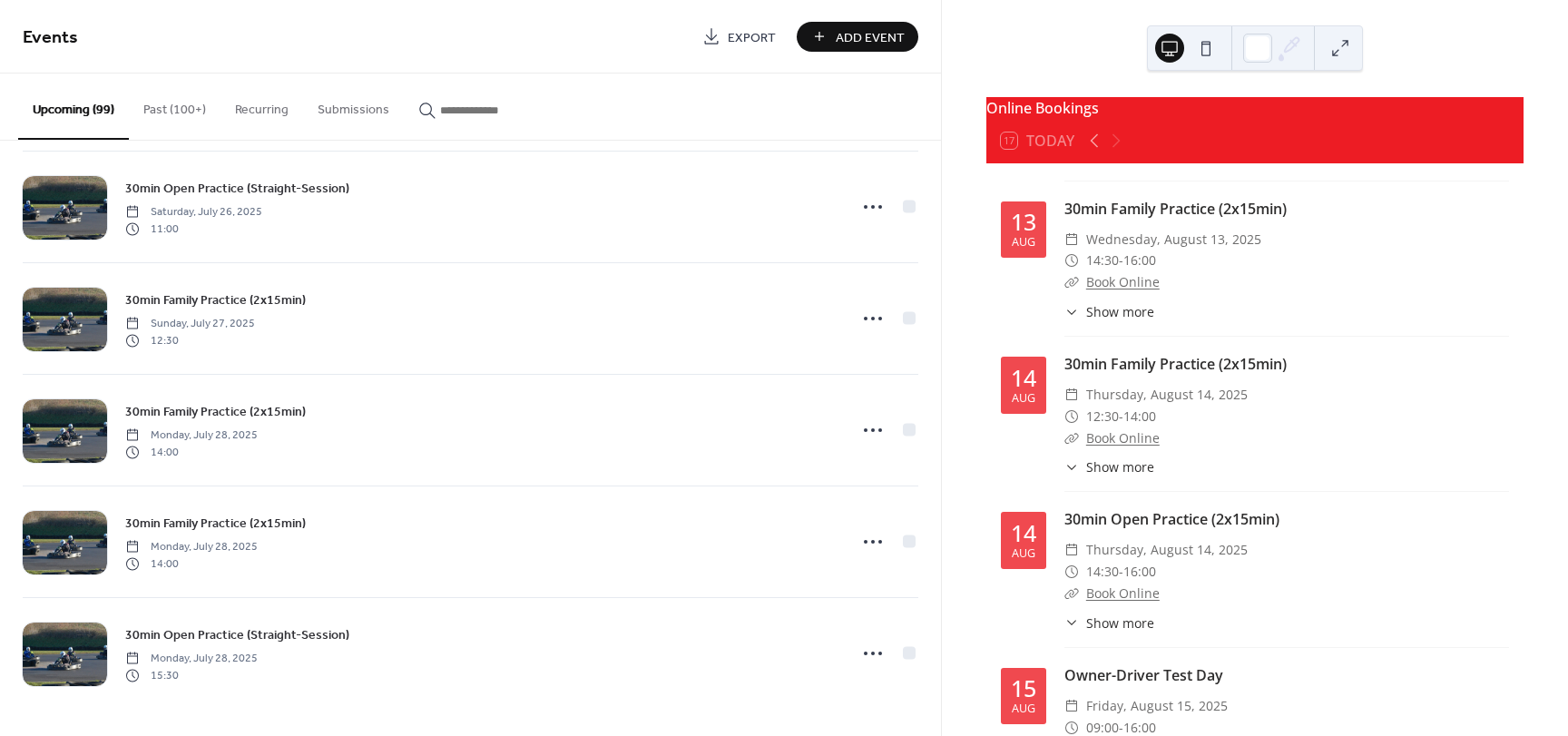 click on "Past (100+)" at bounding box center [174, 105] 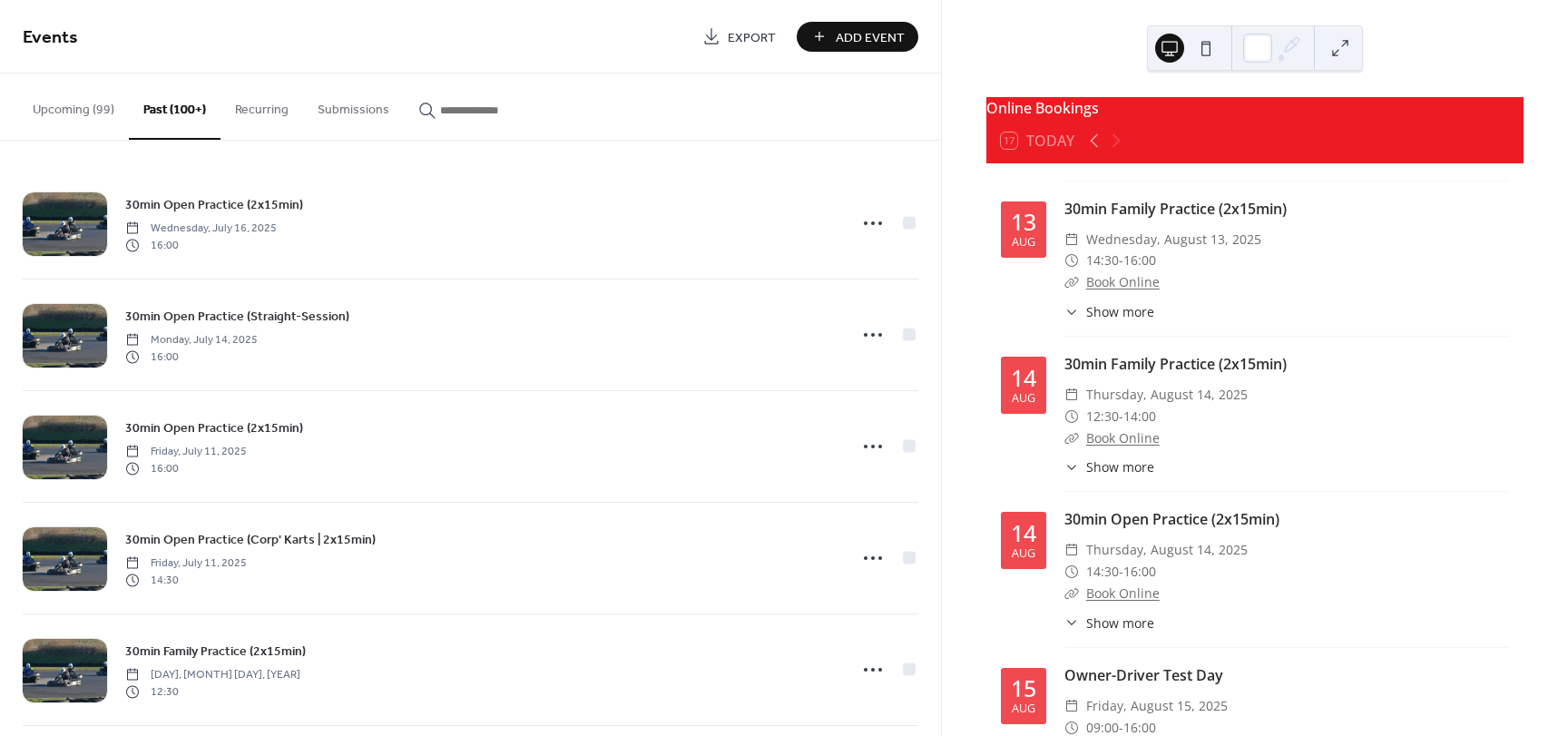 click on "Upcoming (99)" at bounding box center [74, 105] 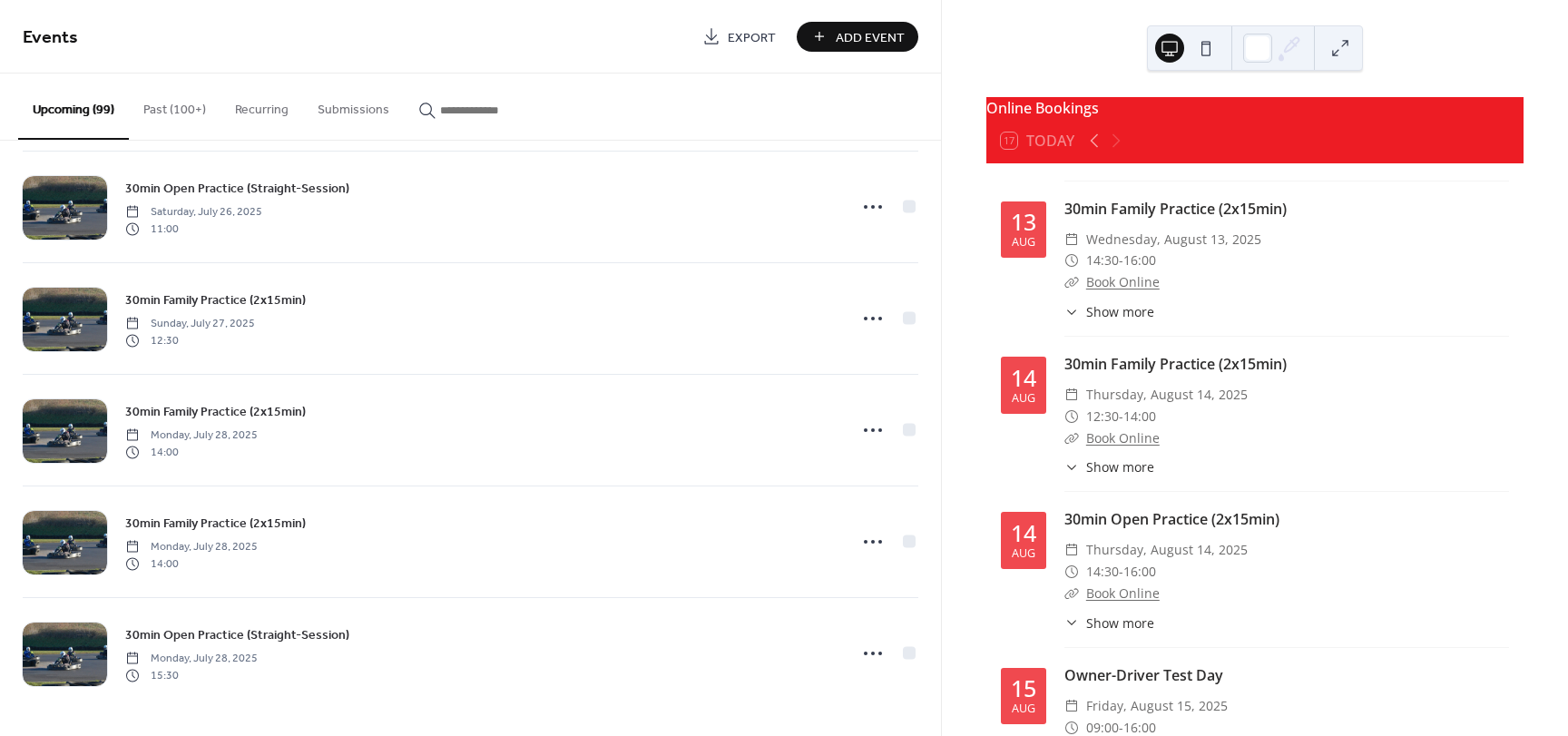 click on "Past (100+)" at bounding box center (174, 105) 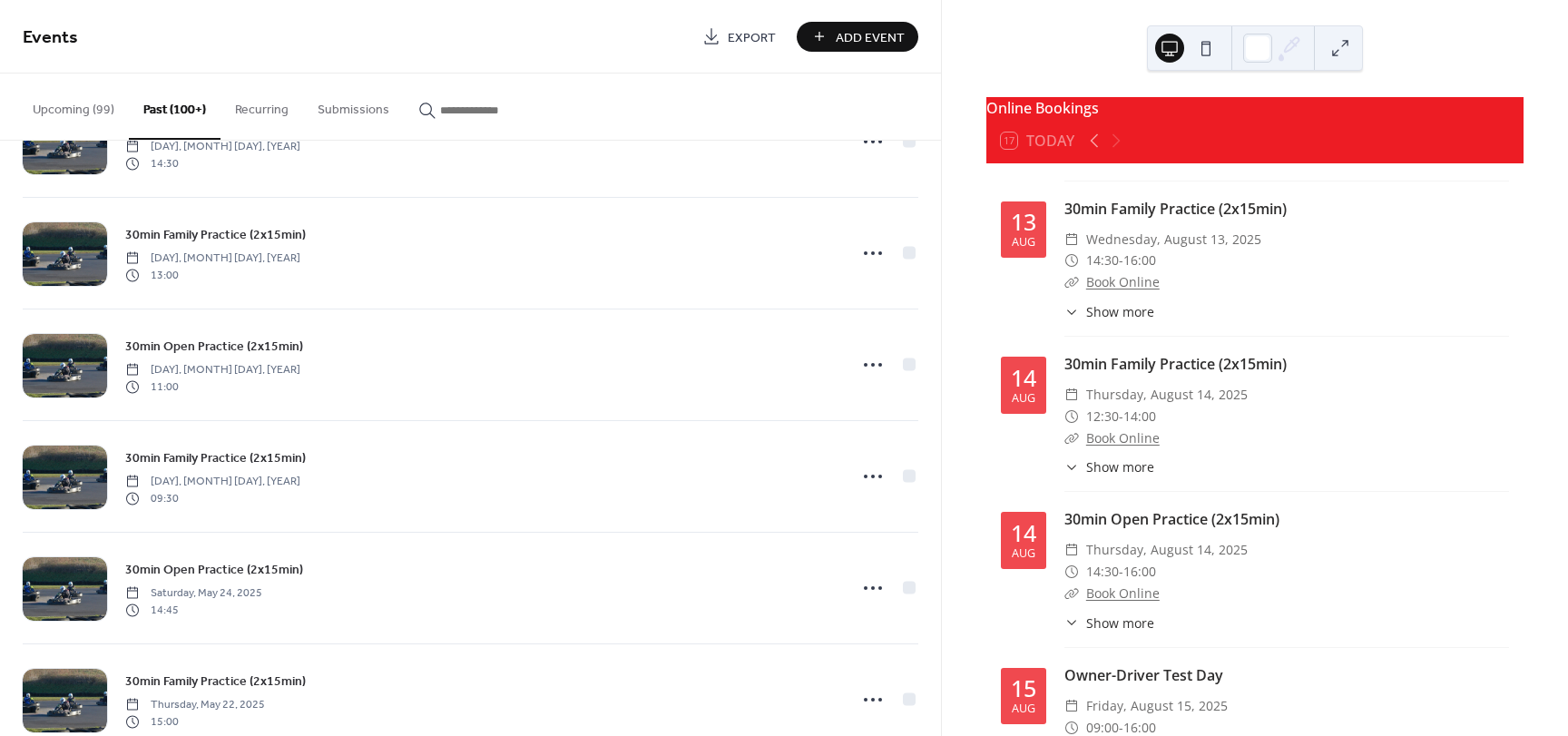 scroll, scrollTop: 7998, scrollLeft: 0, axis: vertical 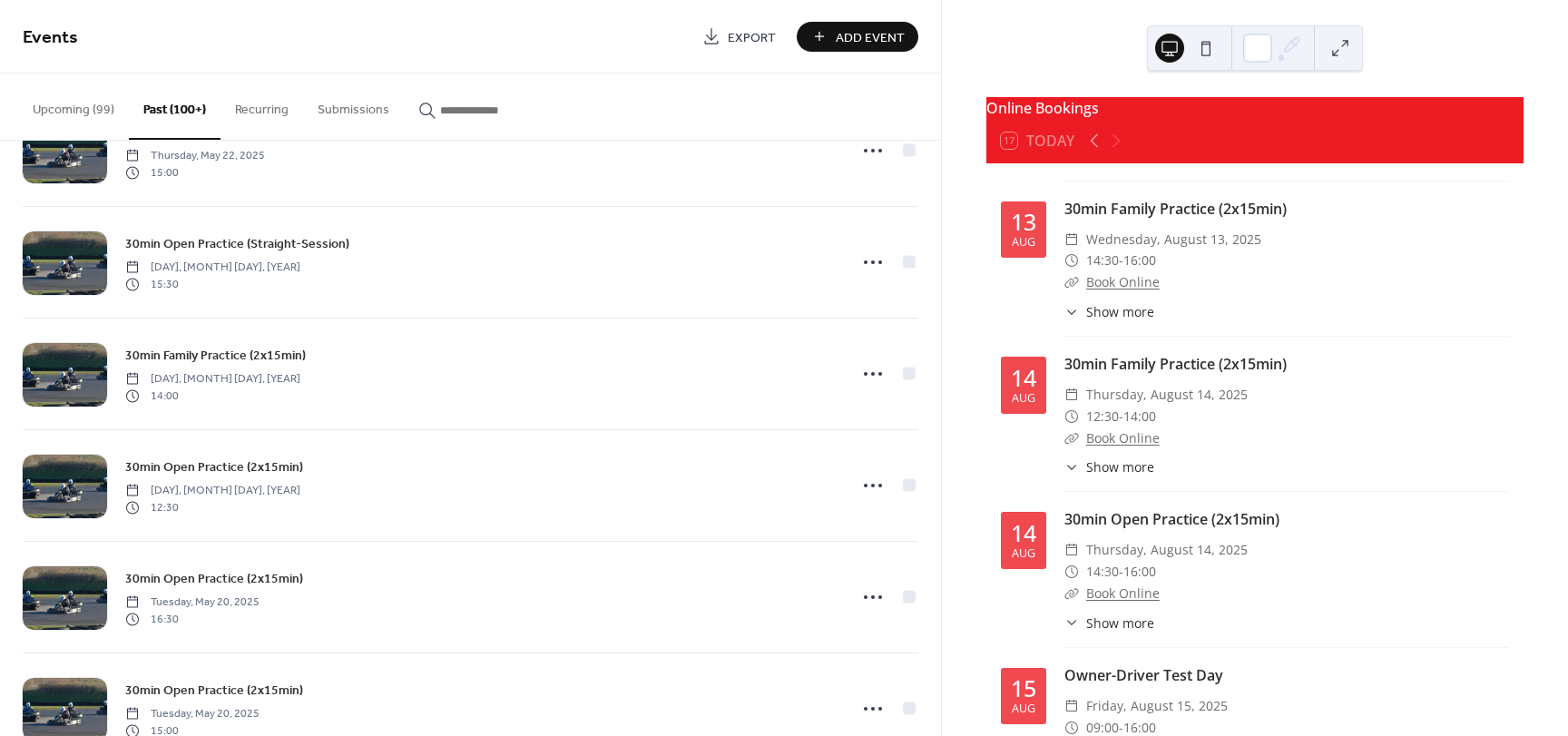 click on "Upcoming (99)" at bounding box center (74, 105) 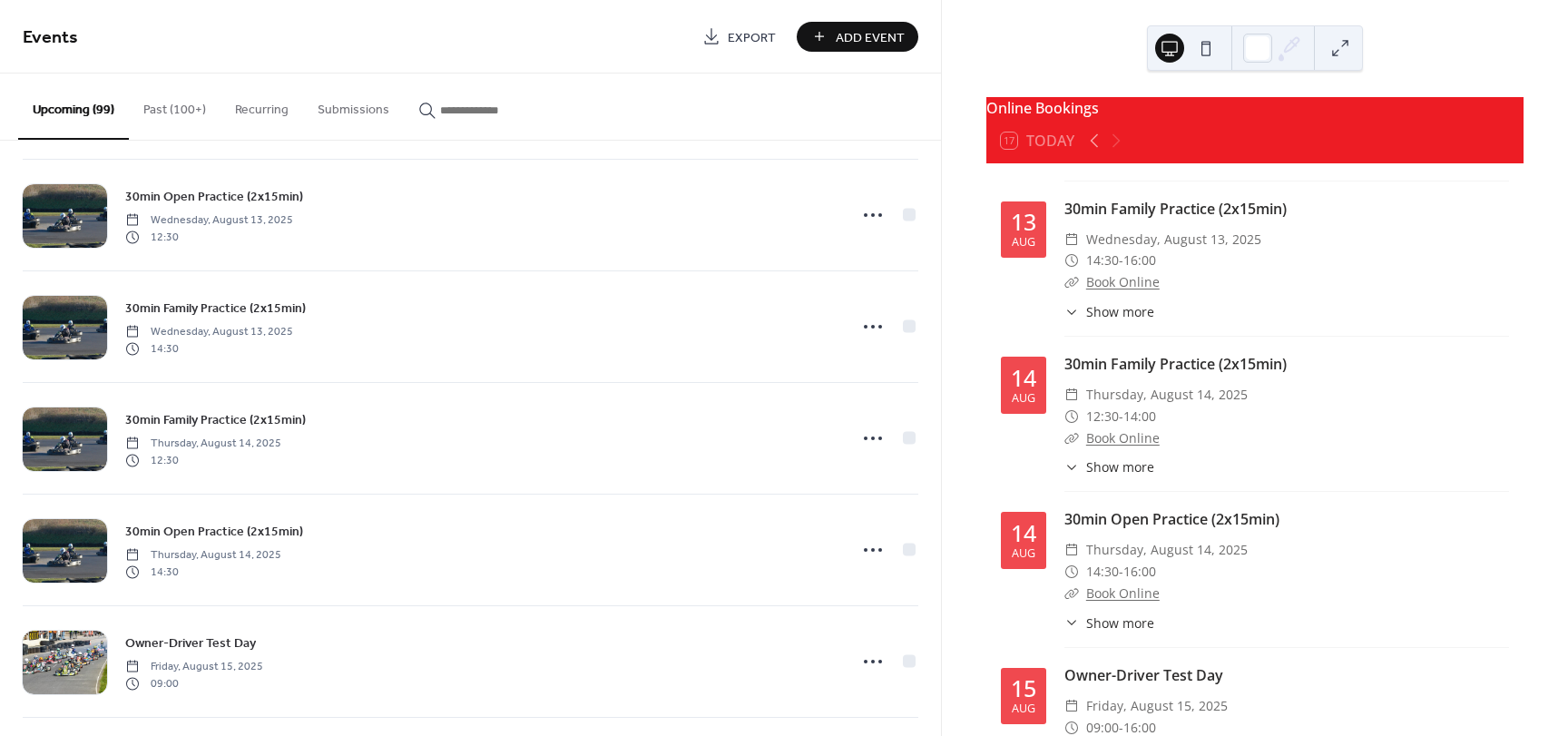 scroll, scrollTop: 8388, scrollLeft: 0, axis: vertical 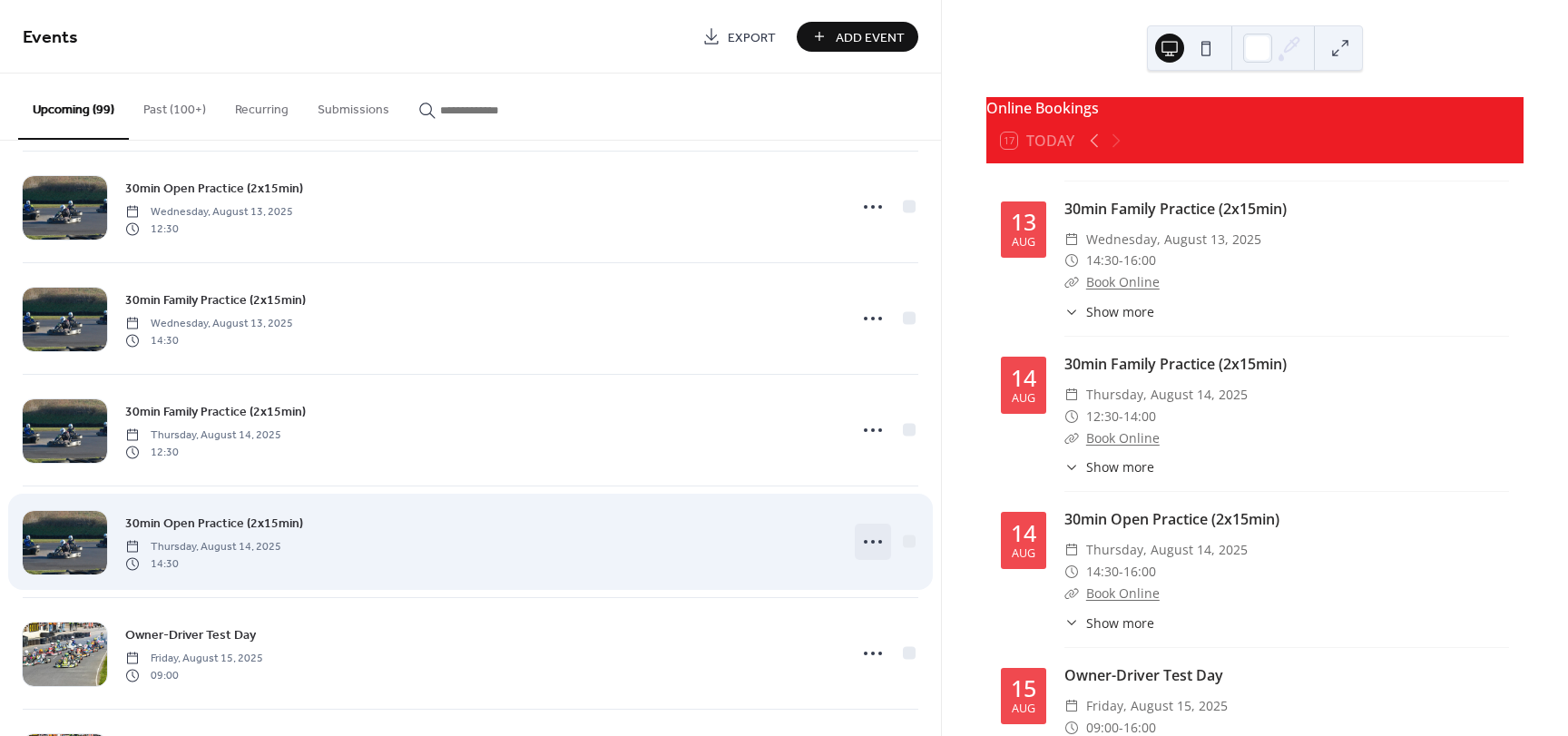 click 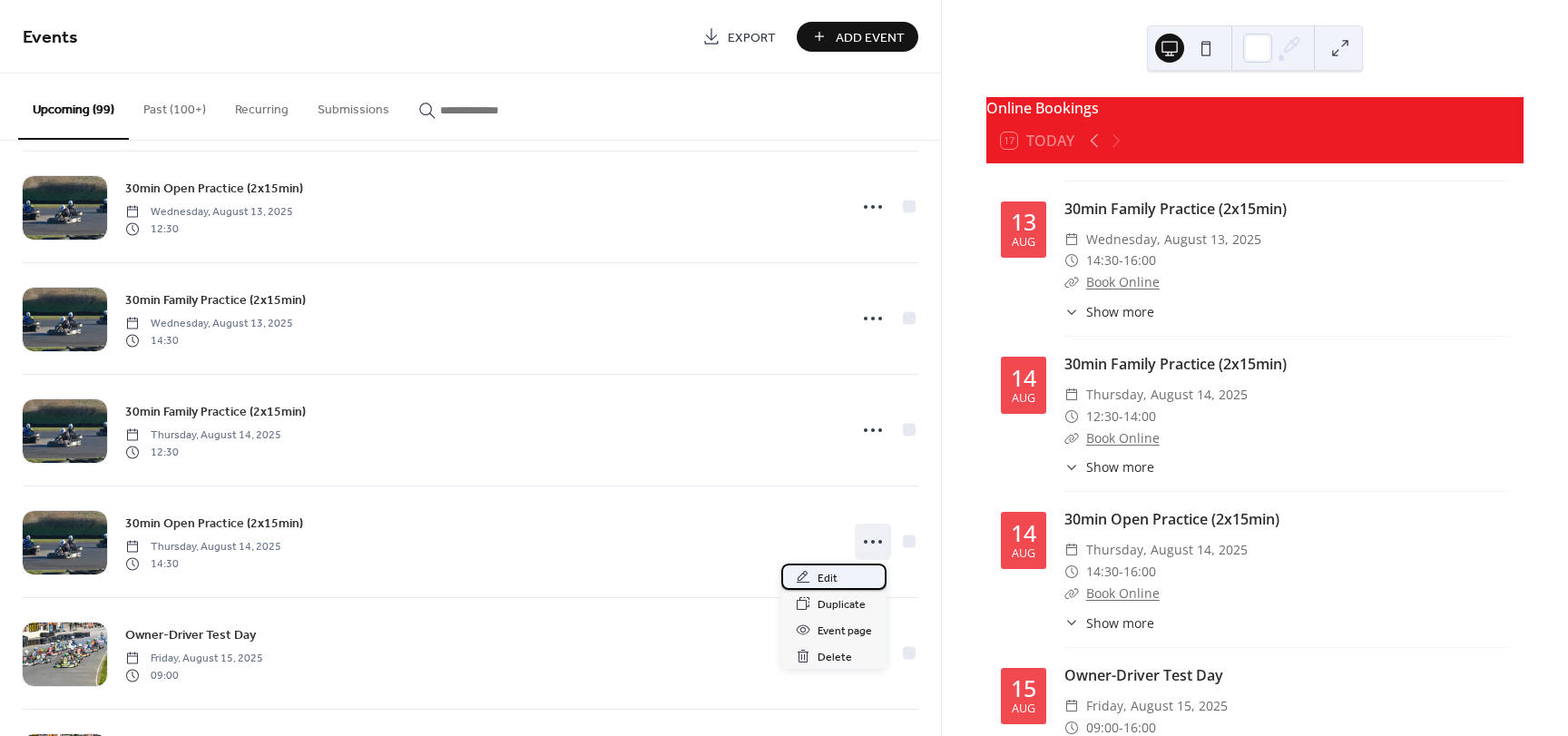click on "Edit" at bounding box center (828, 578) 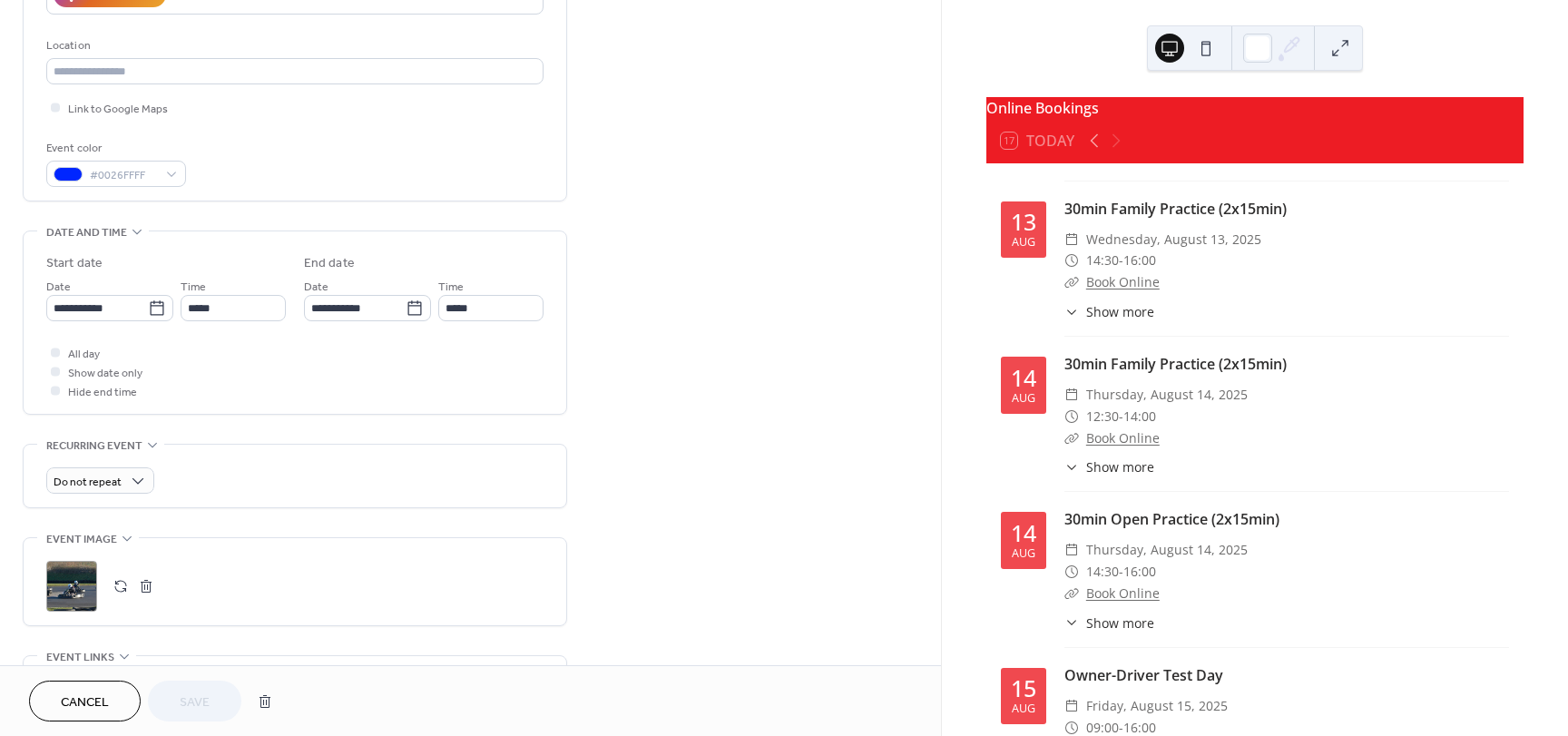 scroll, scrollTop: 363, scrollLeft: 0, axis: vertical 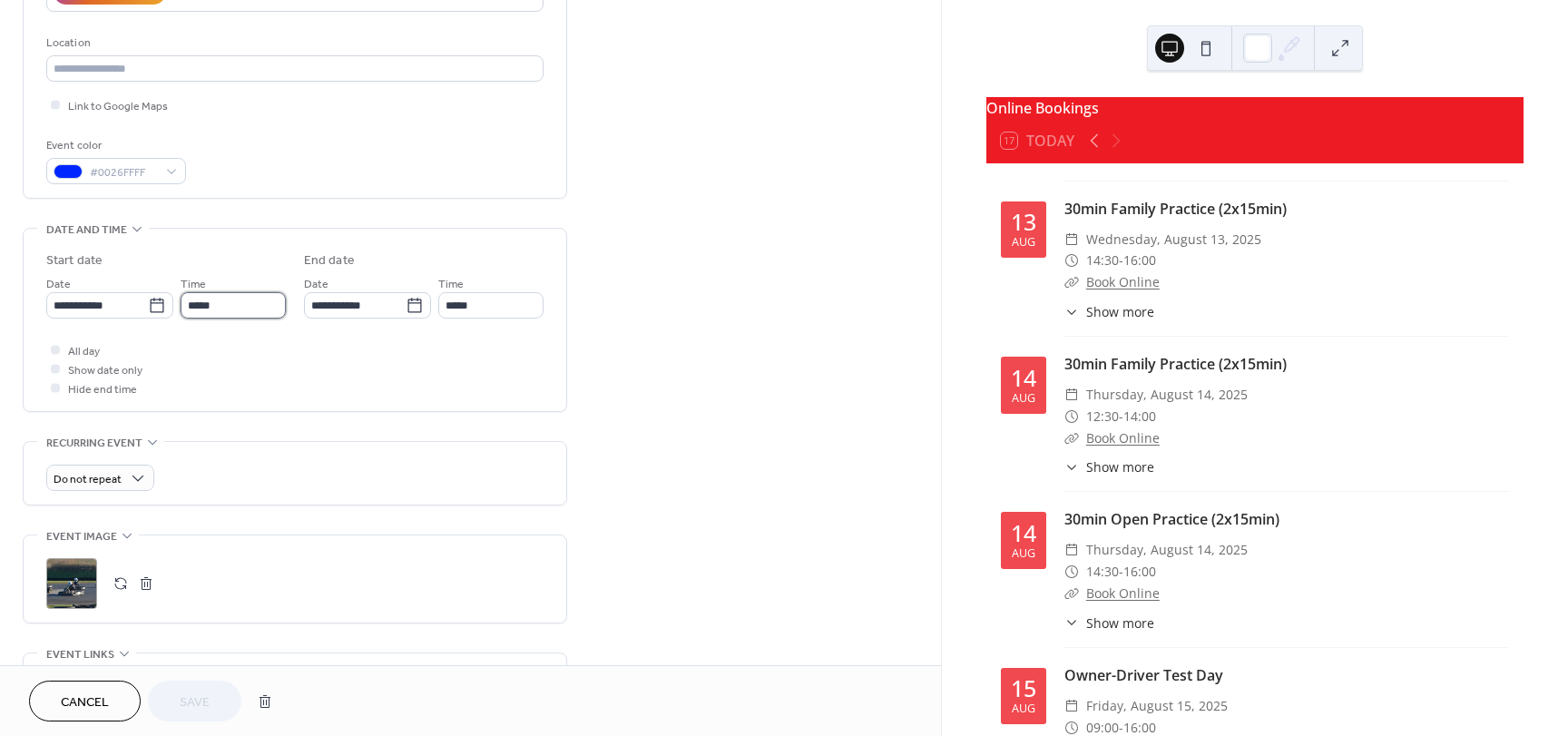 click on "*****" at bounding box center [233, 305] 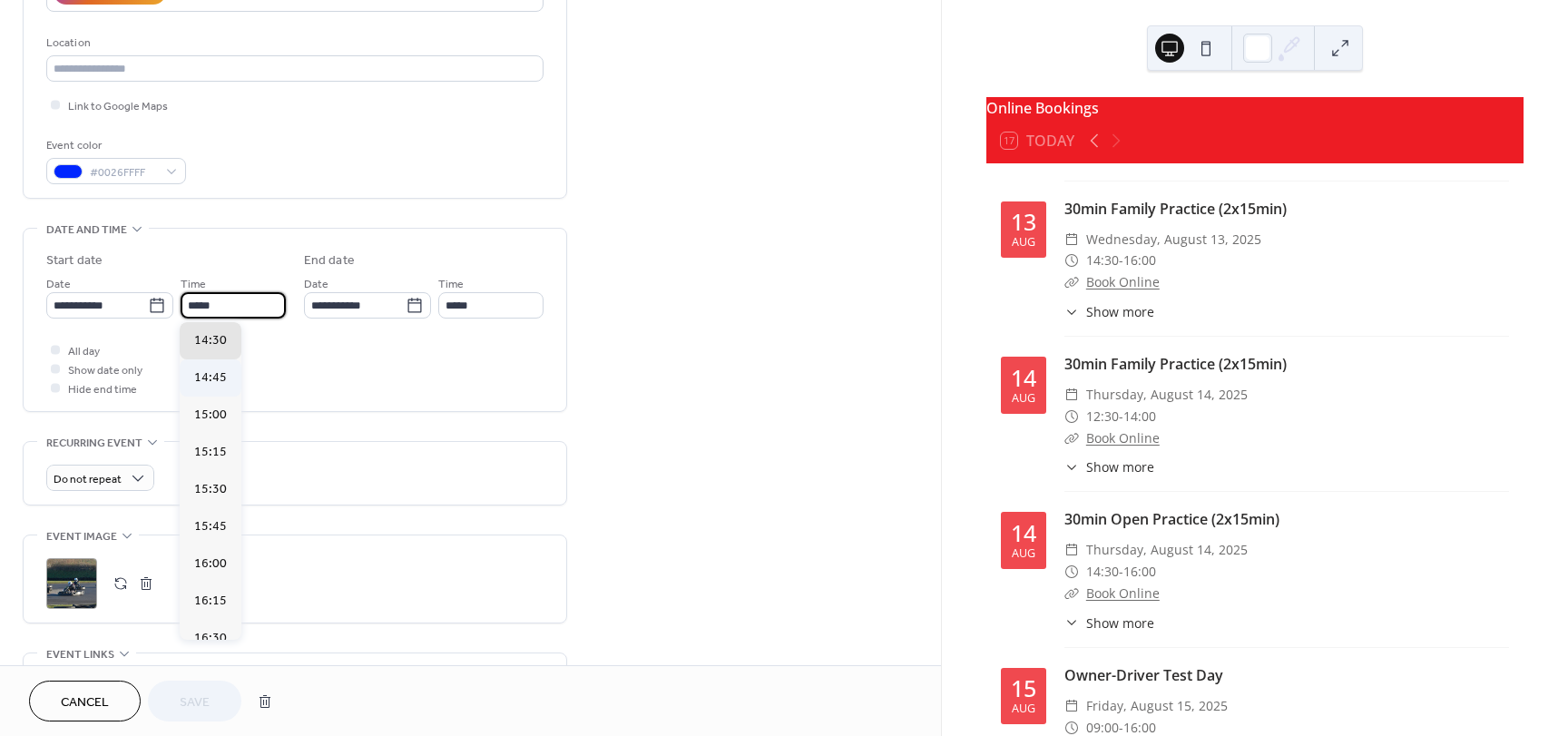 scroll, scrollTop: 2067, scrollLeft: 0, axis: vertical 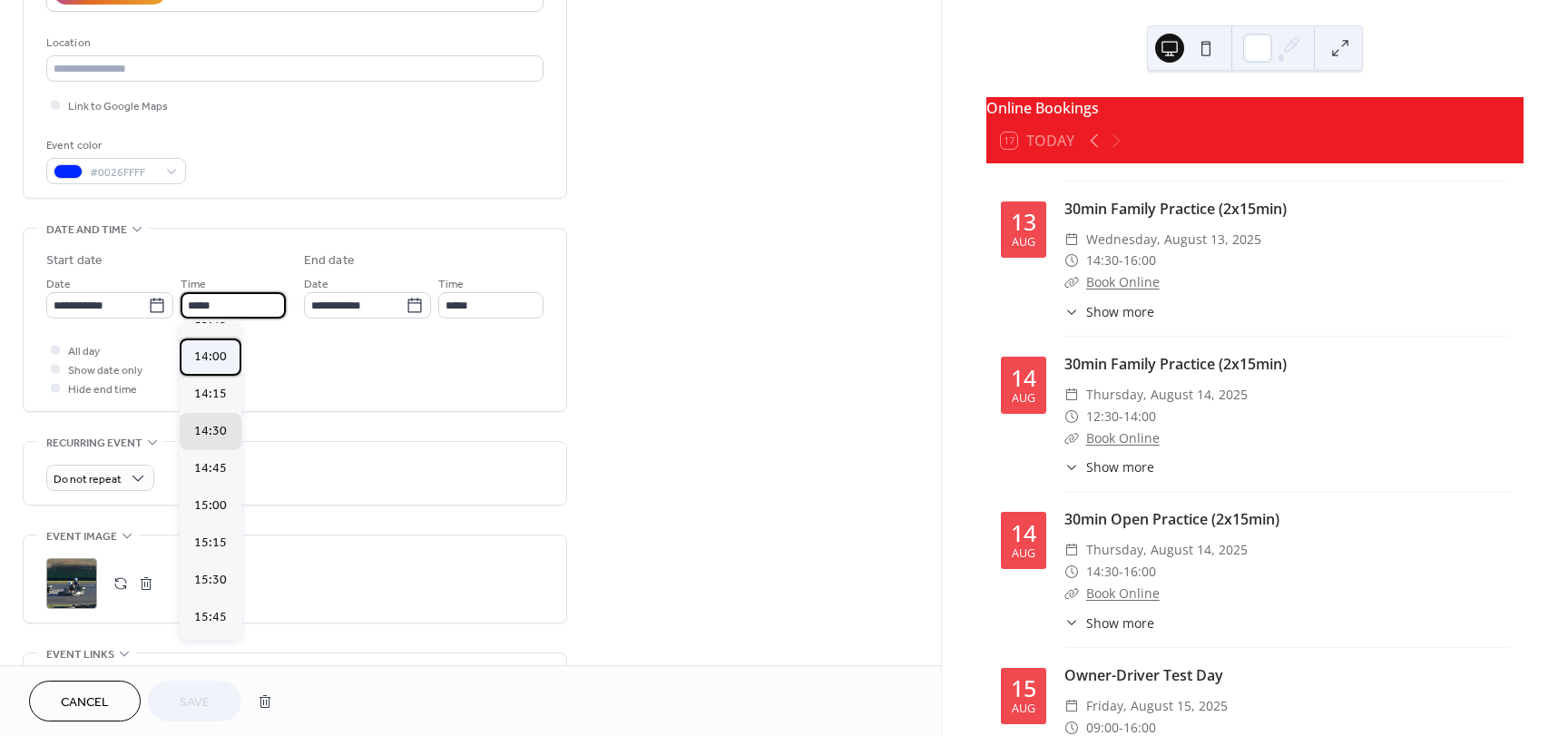 click on "14:00" at bounding box center [211, 357] 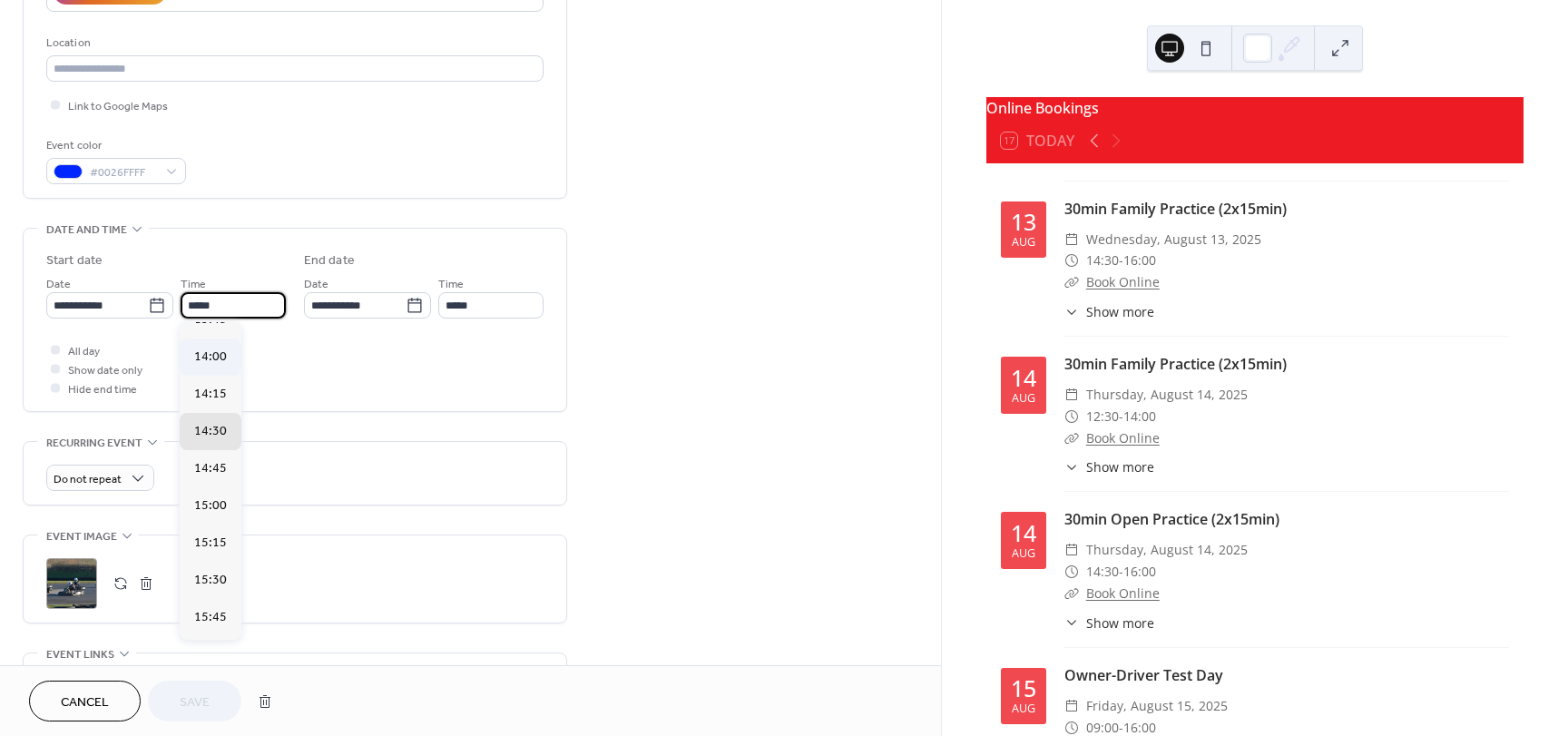 type on "*****" 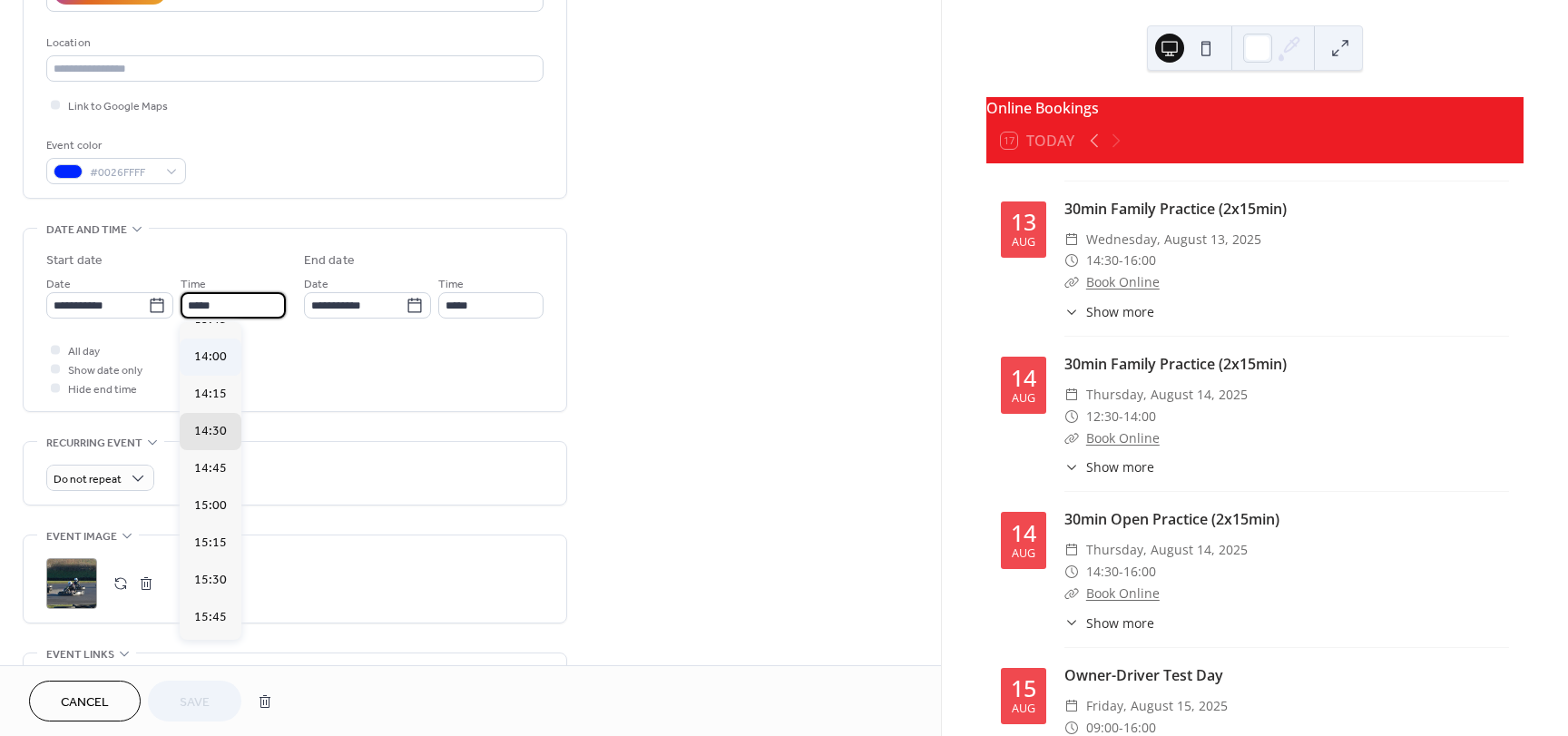 type on "*****" 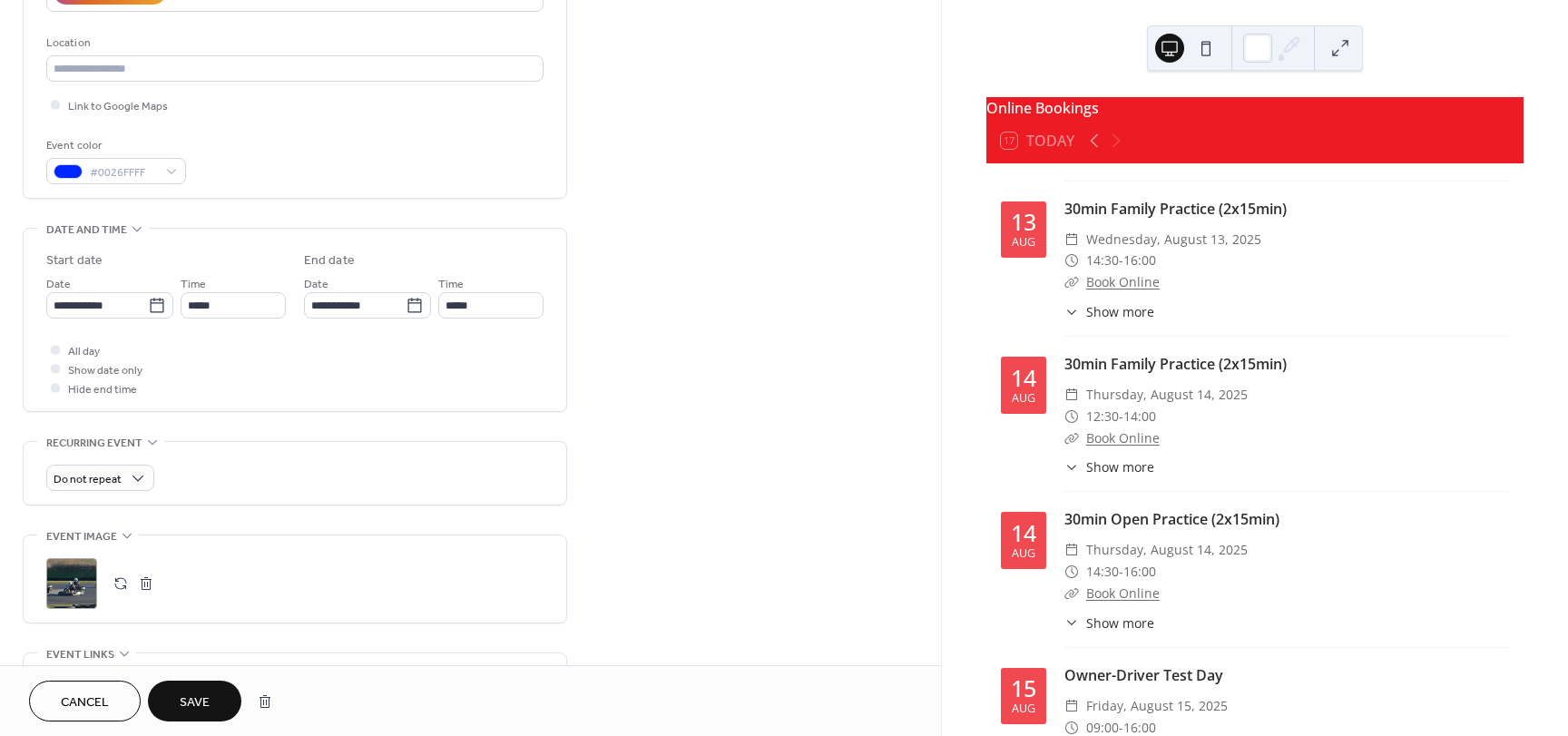 click on "Save" at bounding box center [194, 702] 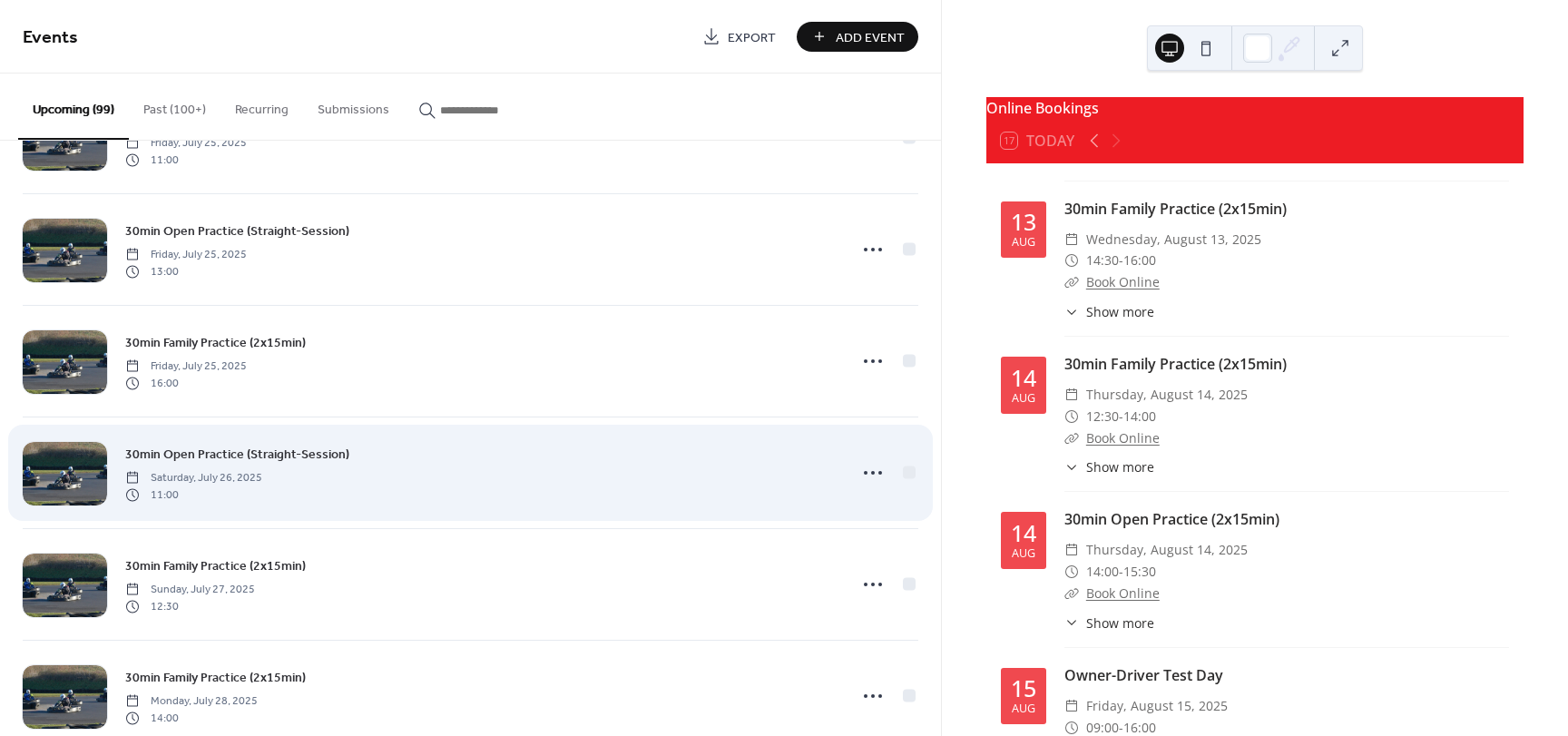 scroll, scrollTop: 2807, scrollLeft: 0, axis: vertical 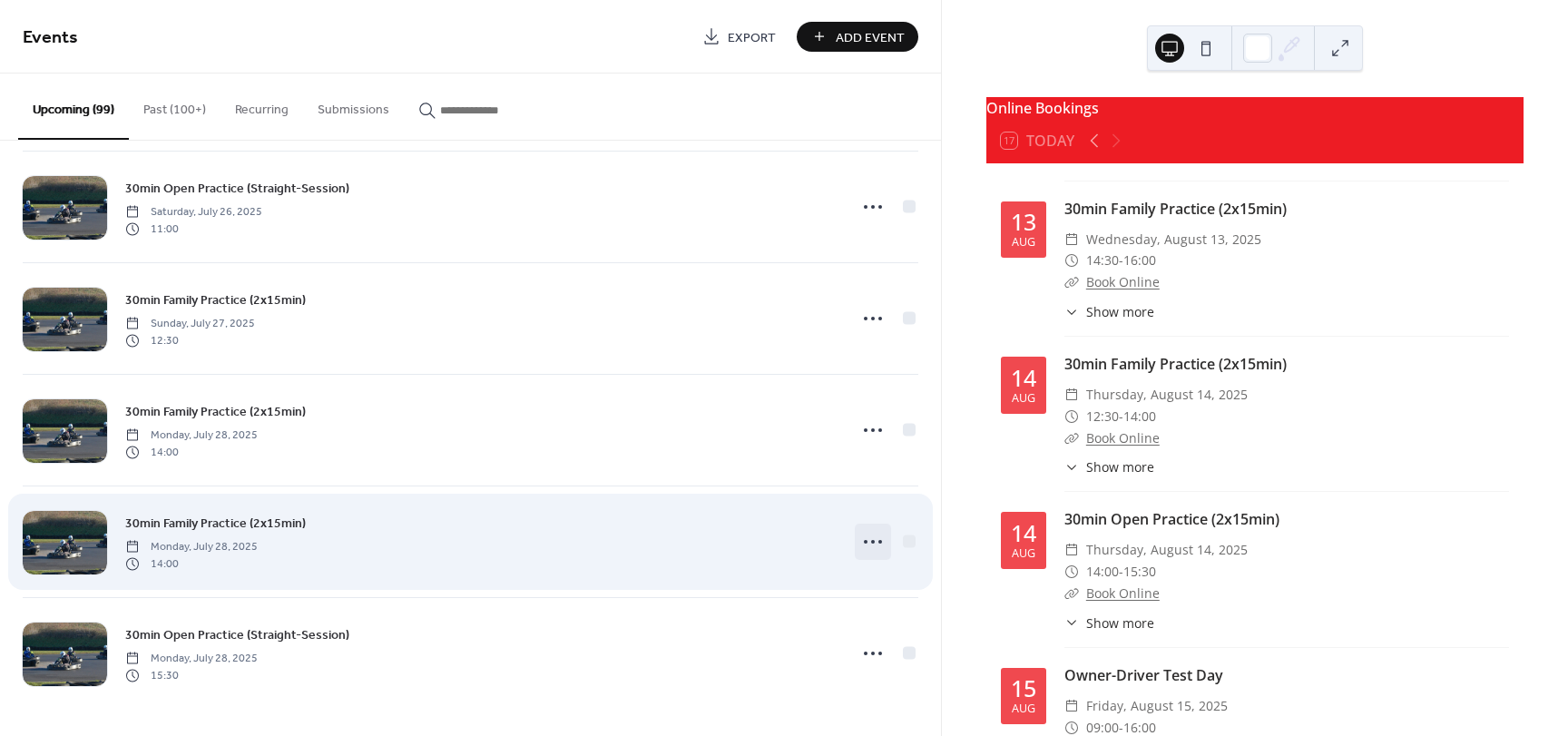 click 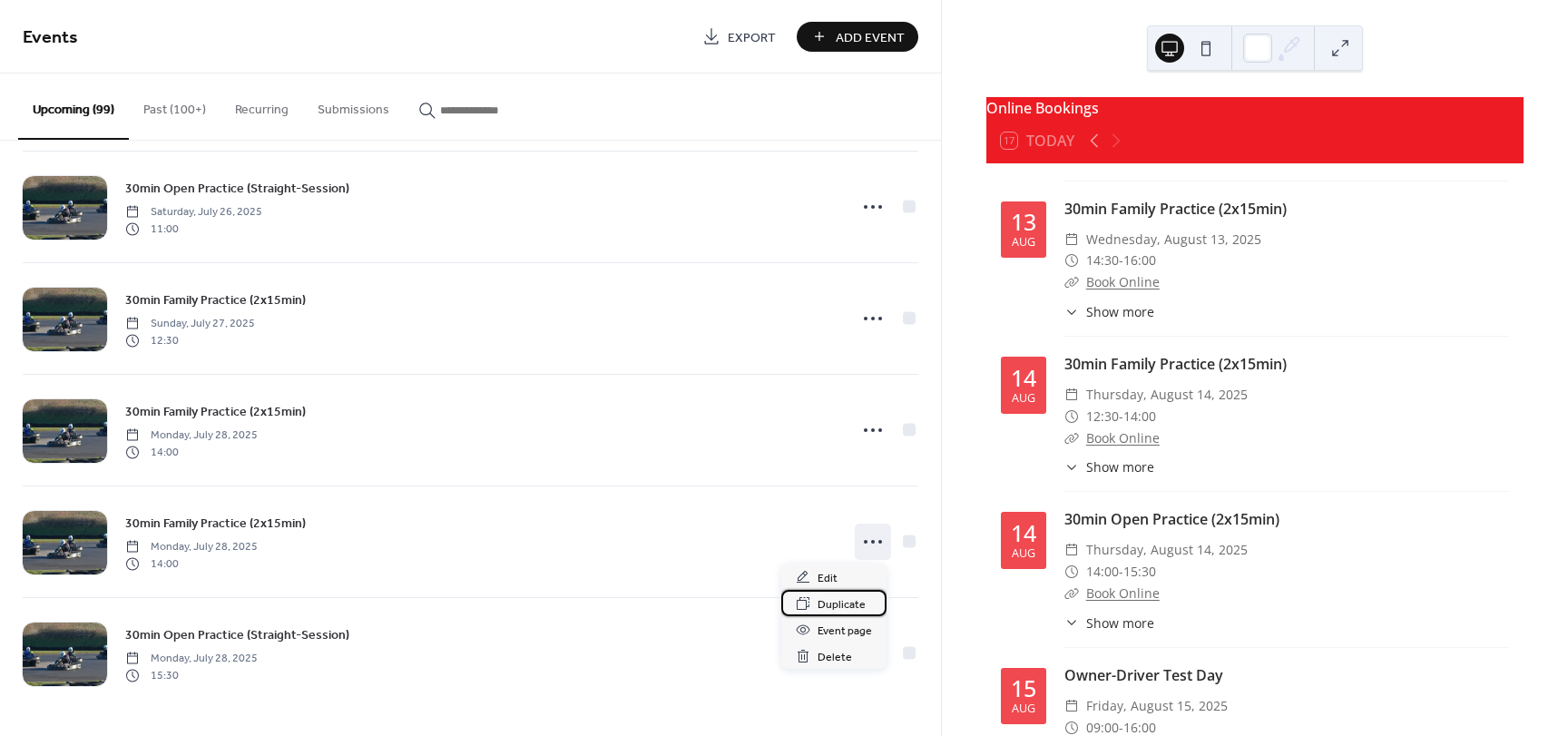 click on "Duplicate" at bounding box center (841, 604) 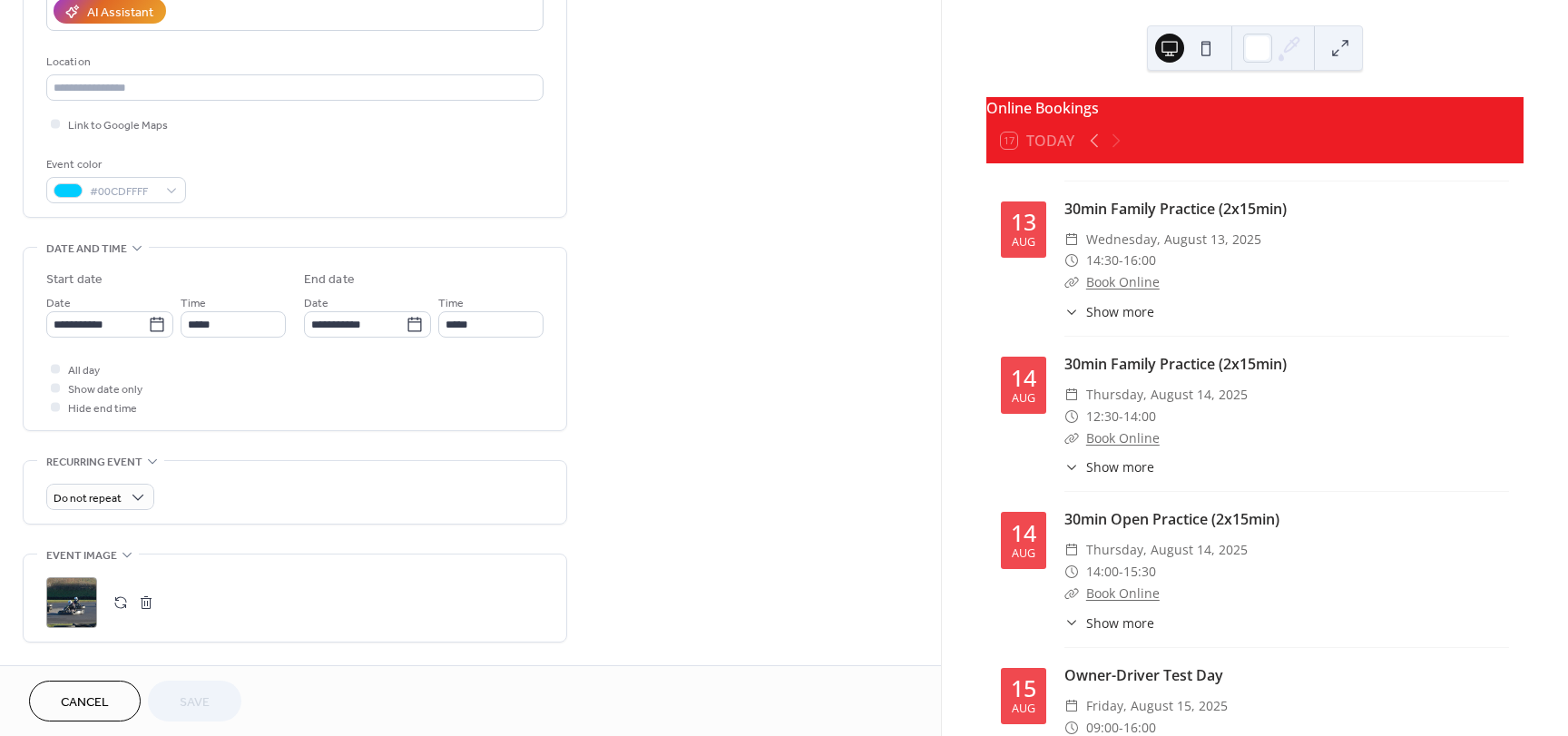 scroll, scrollTop: 363, scrollLeft: 0, axis: vertical 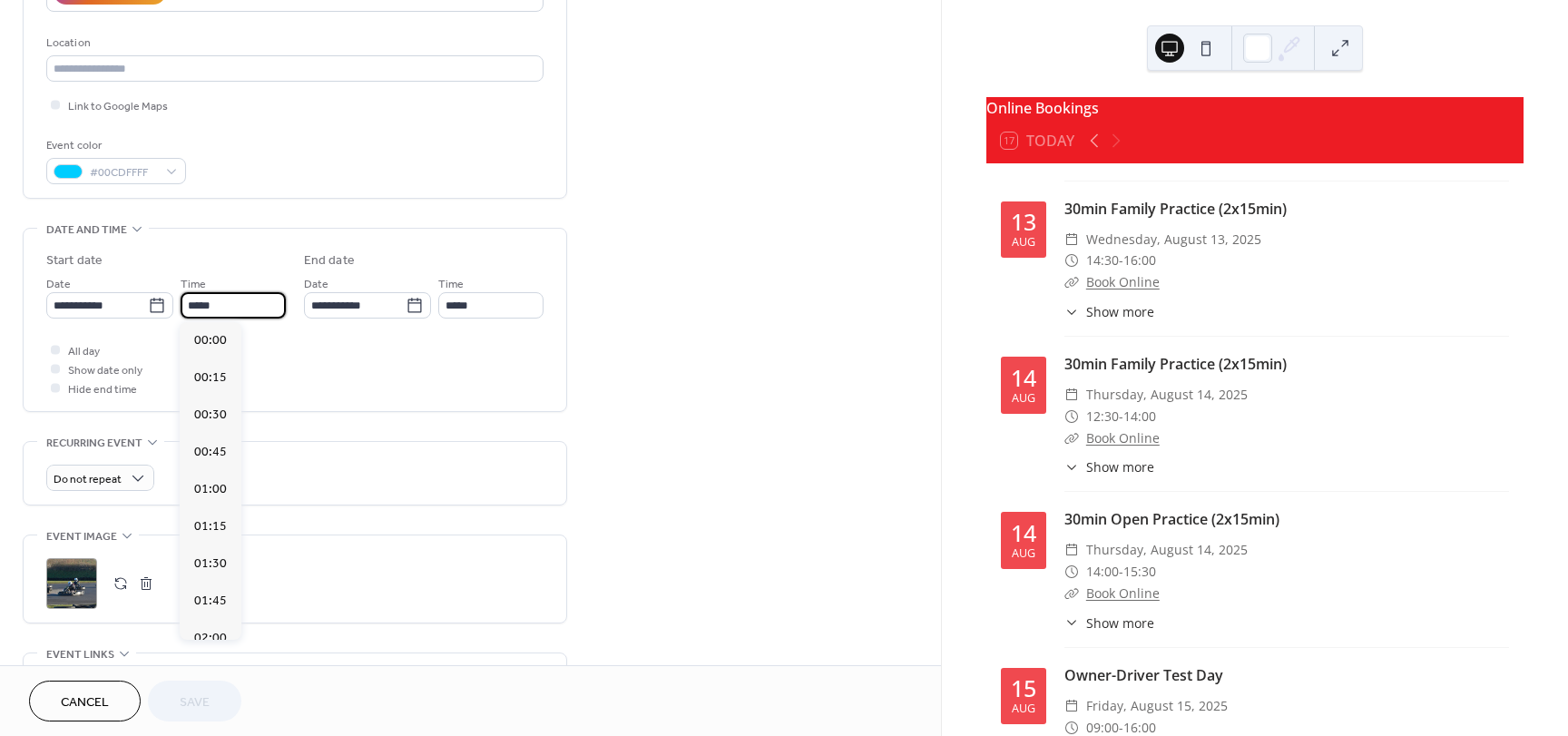 click on "*****" at bounding box center (233, 305) 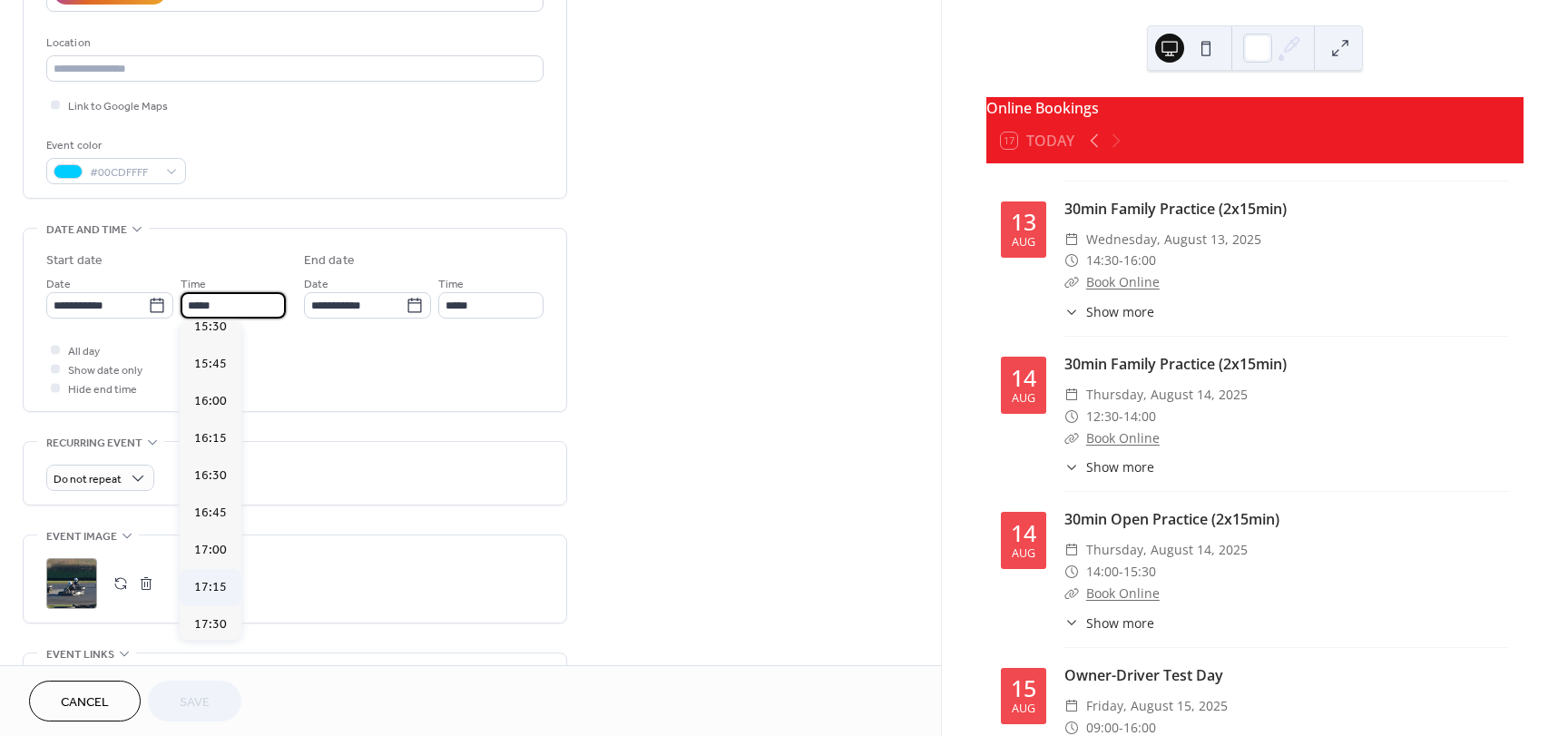 scroll, scrollTop: 2356, scrollLeft: 0, axis: vertical 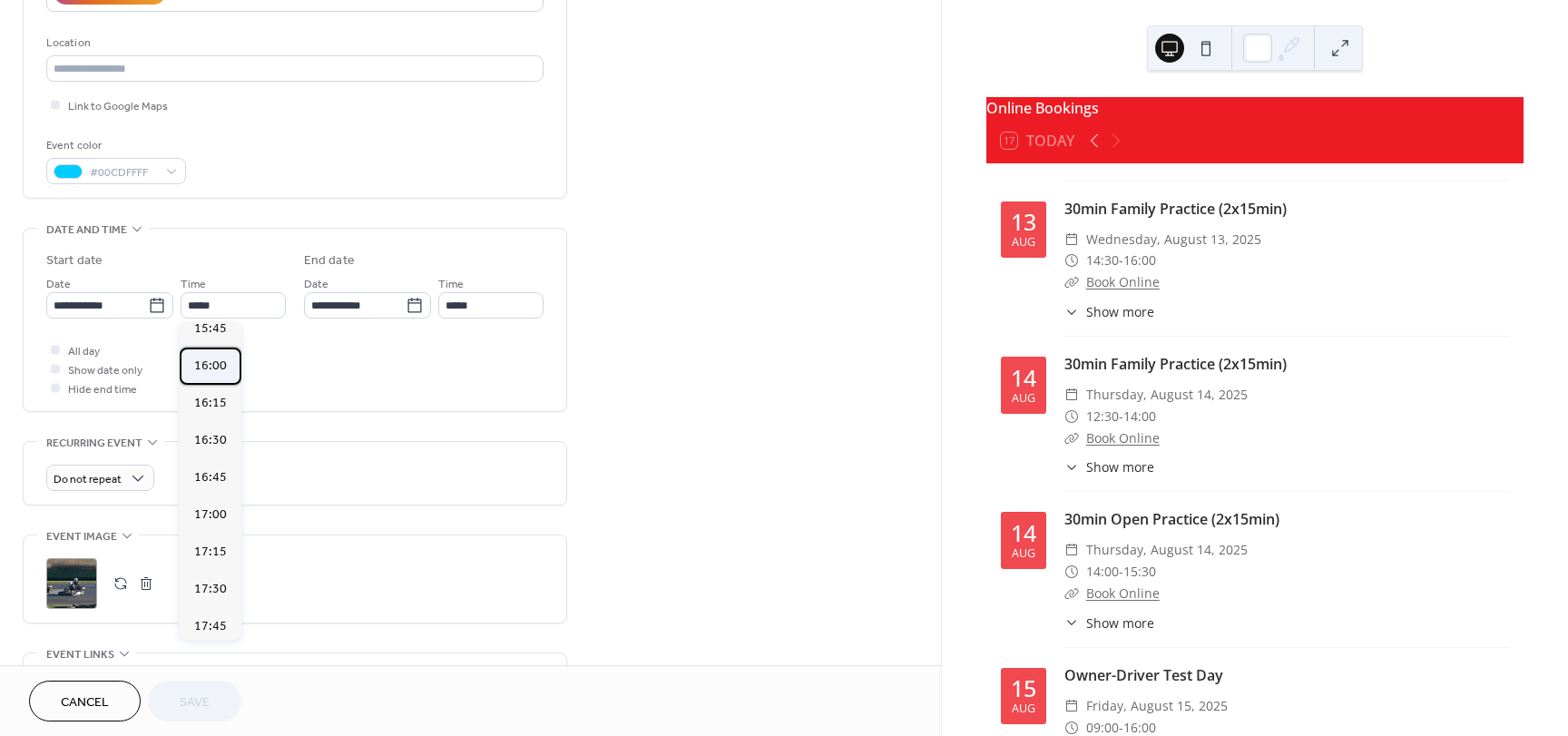 click on "16:00" at bounding box center [211, 366] 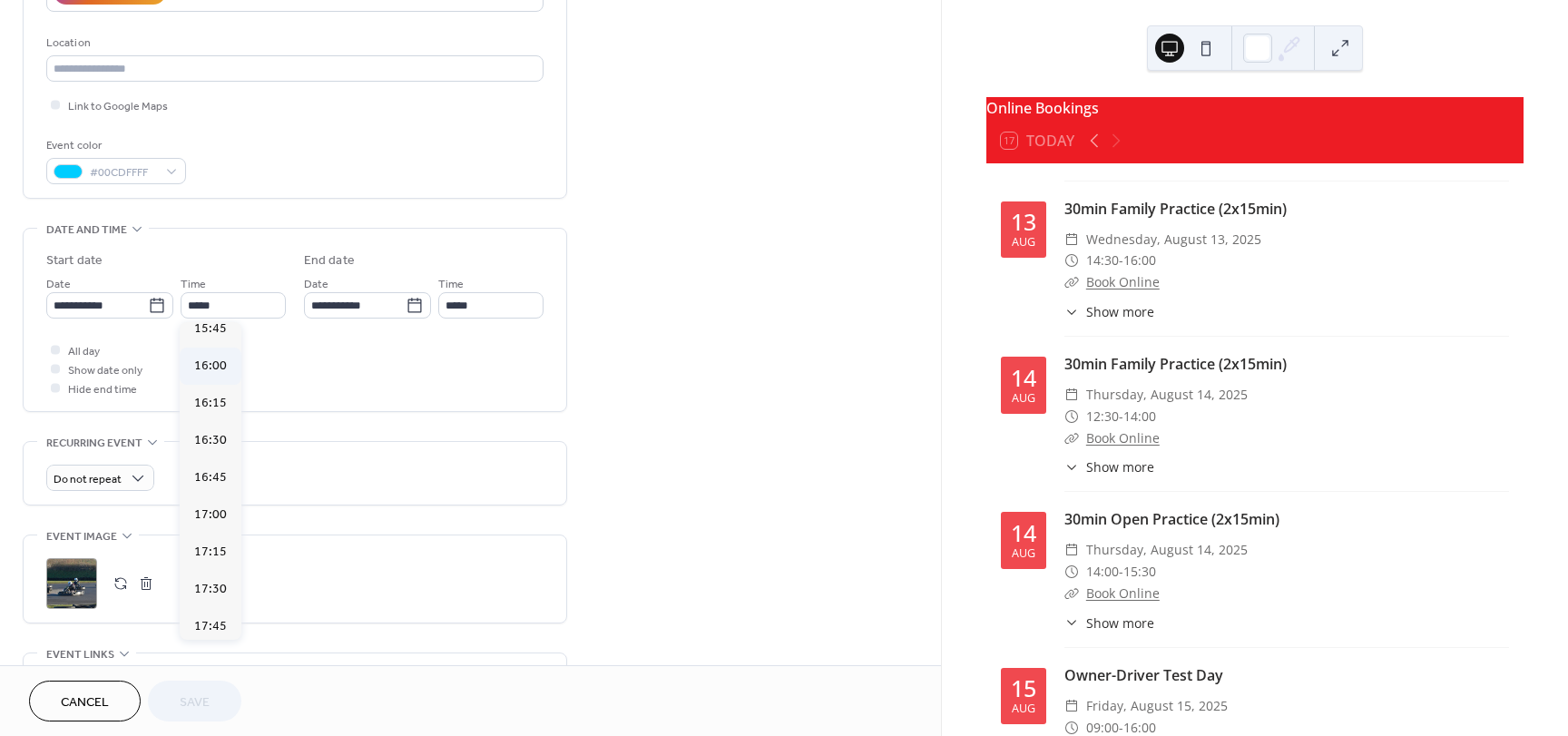 type on "*****" 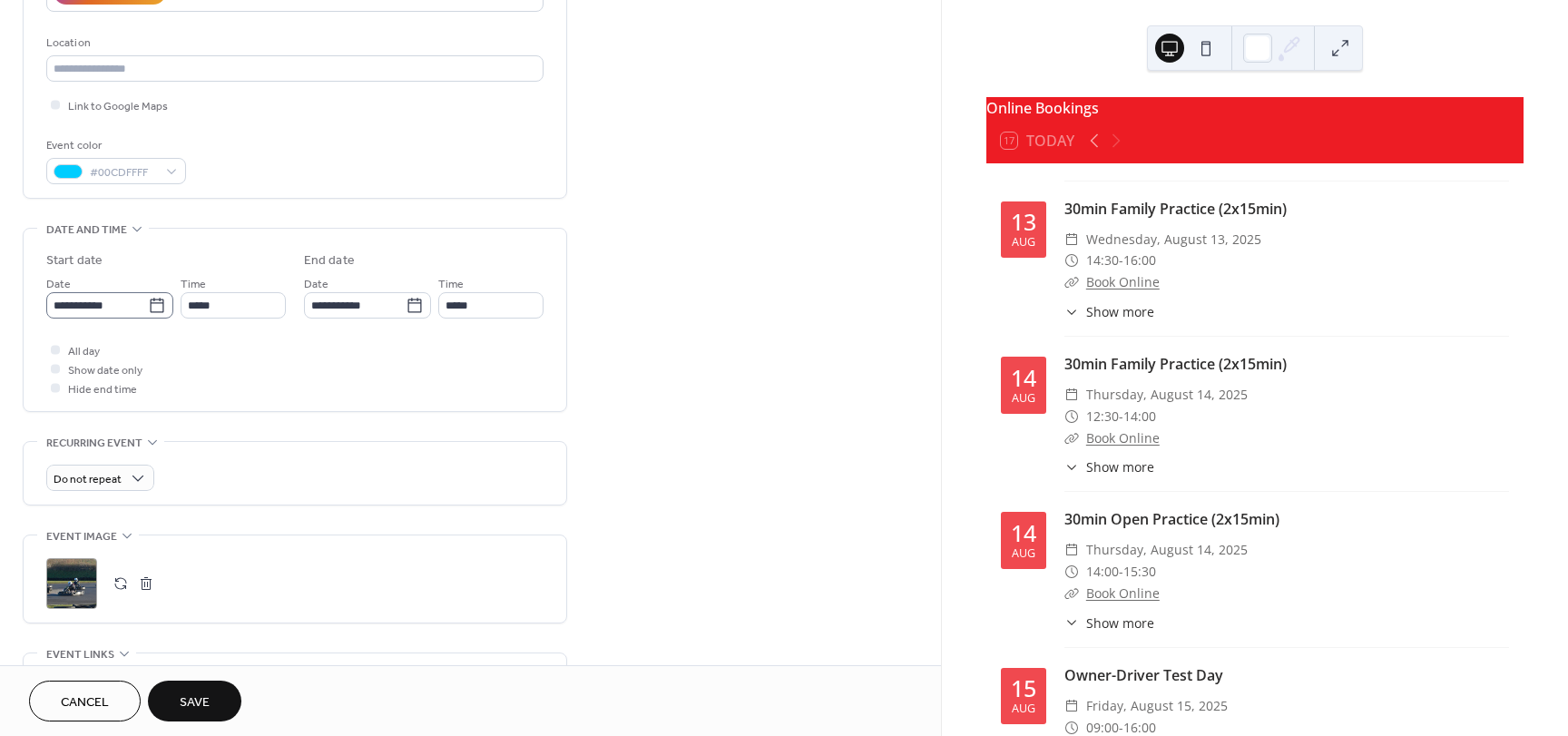 click 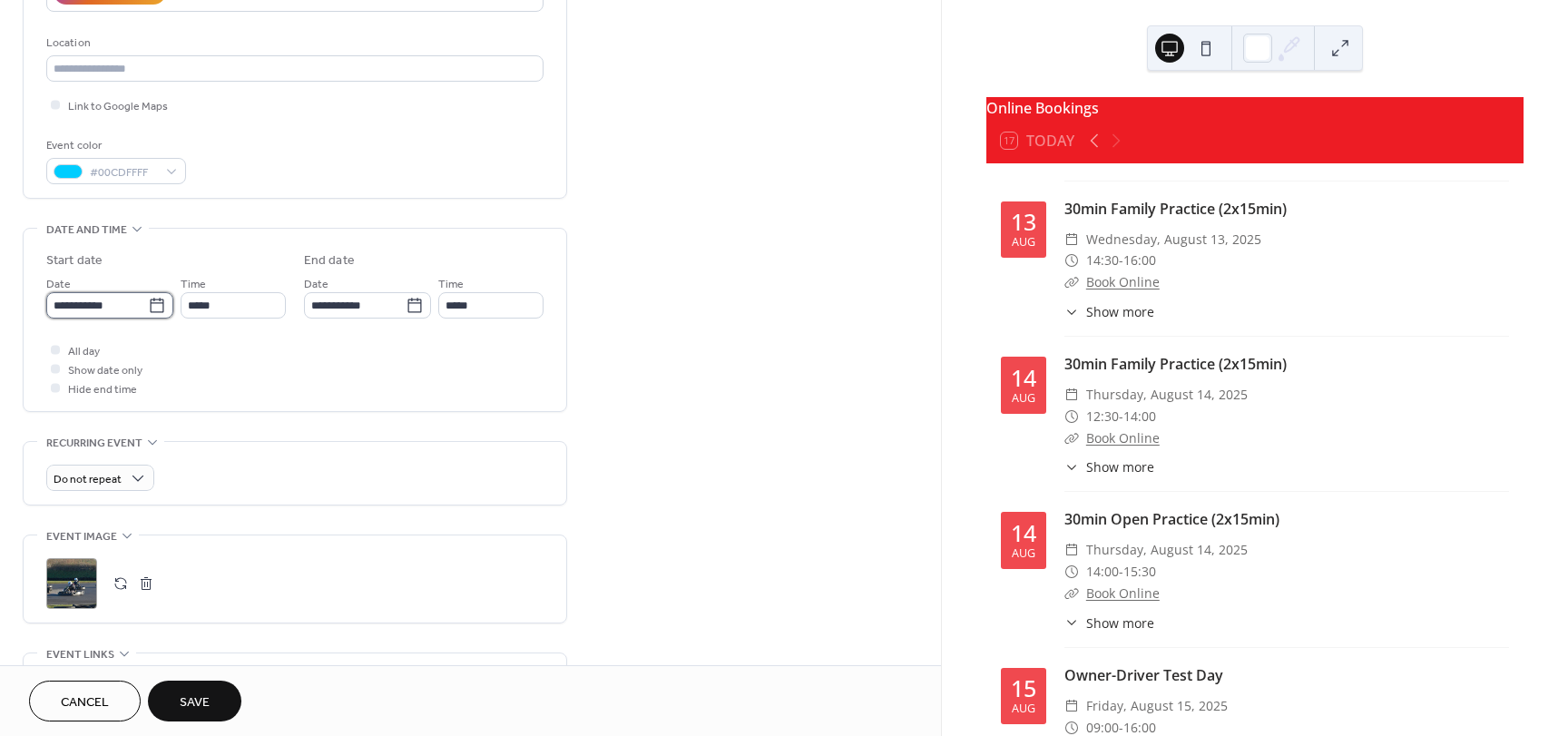 click on "**********" at bounding box center (97, 305) 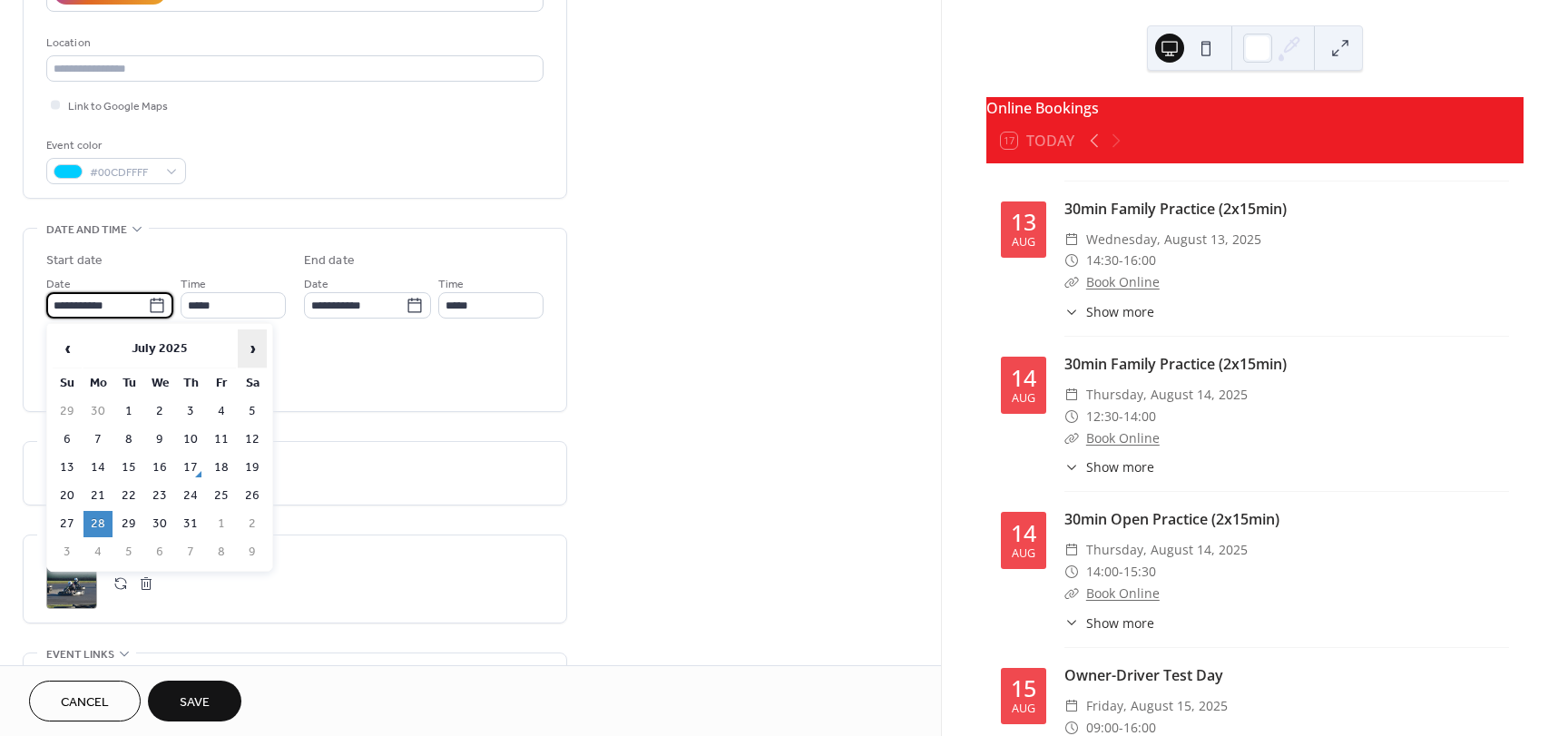 click on "›" at bounding box center [252, 348] 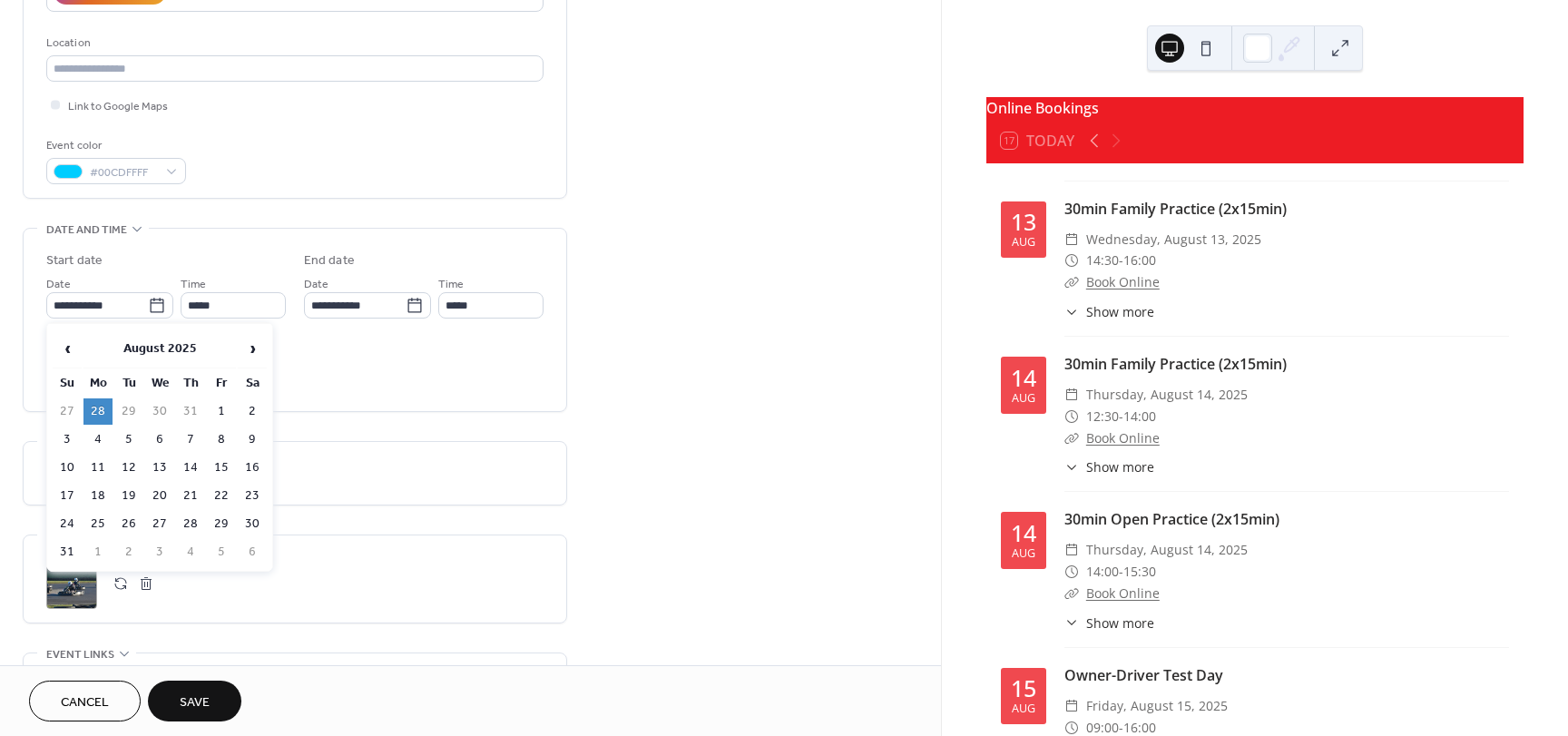 drag, startPoint x: 194, startPoint y: 468, endPoint x: 249, endPoint y: 34, distance: 437.4711 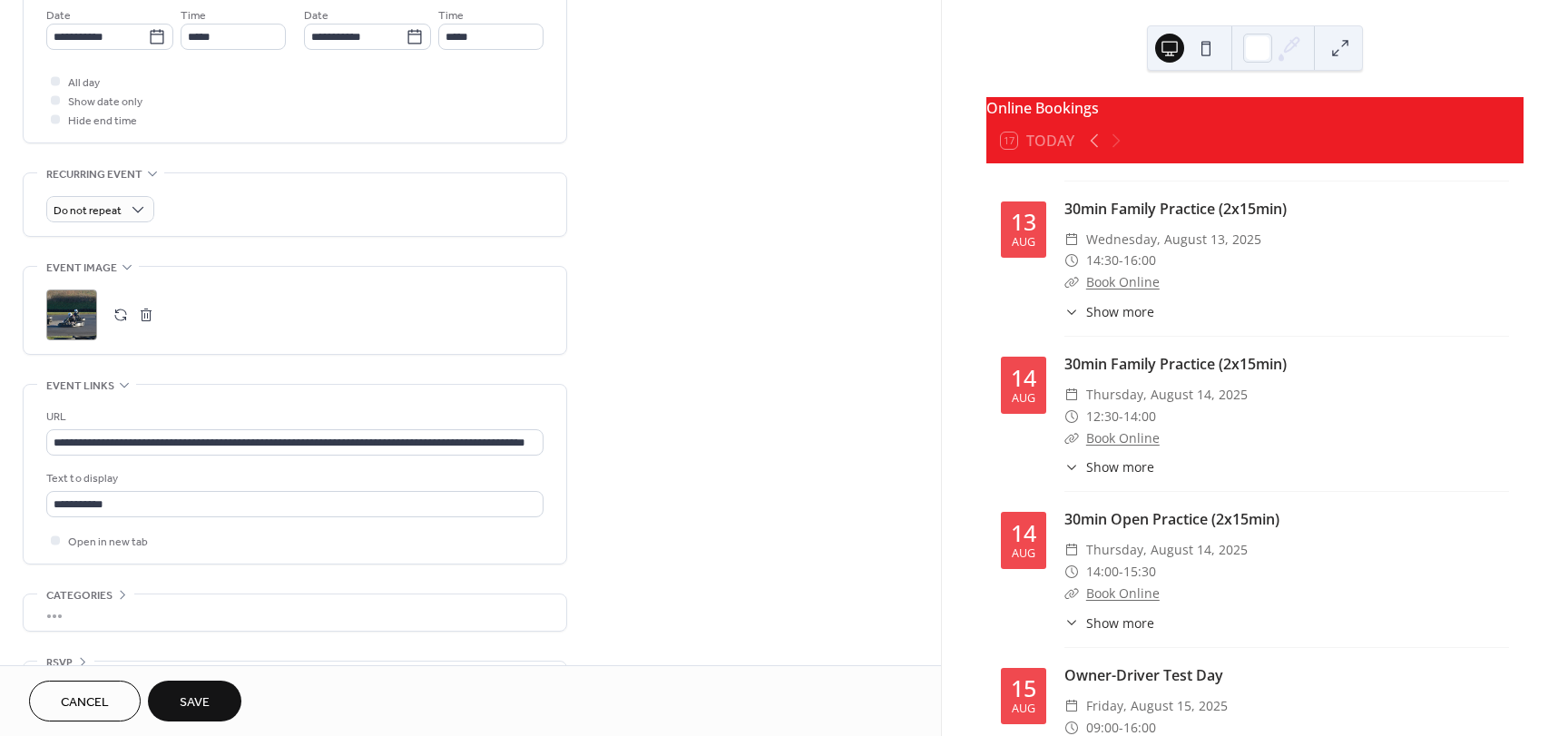 scroll, scrollTop: 635, scrollLeft: 0, axis: vertical 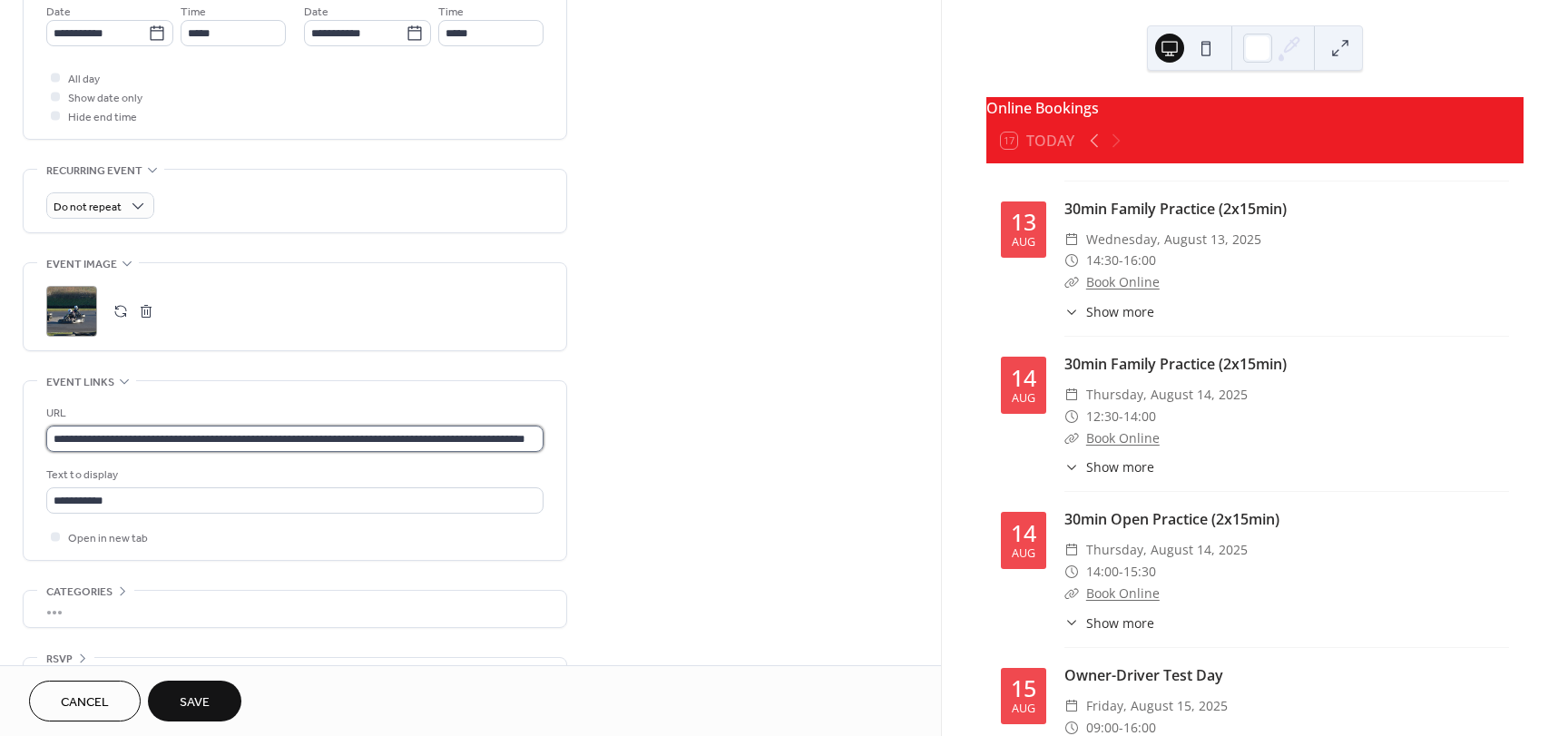 click on "**********" at bounding box center [295, 438] 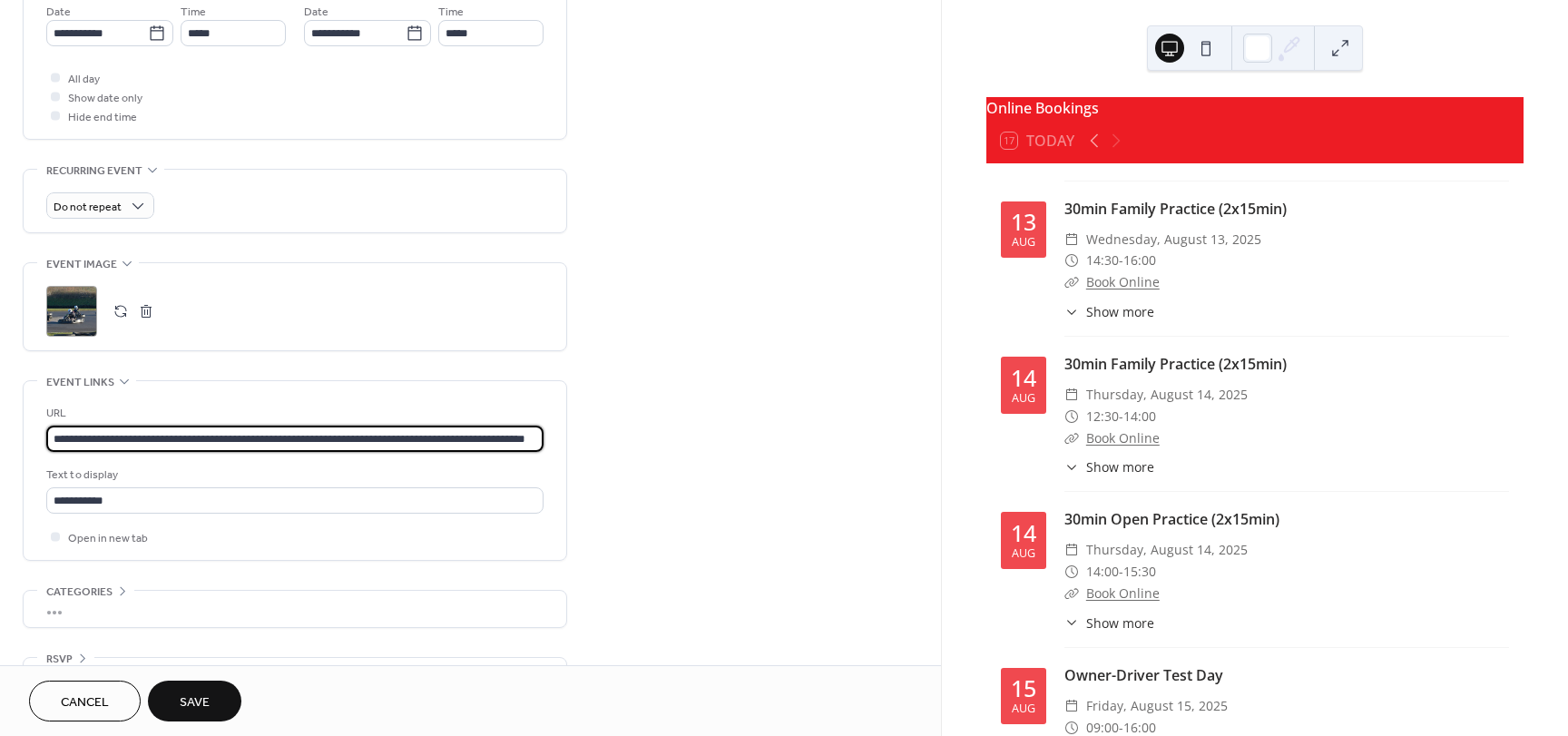 scroll, scrollTop: 0, scrollLeft: 59, axis: horizontal 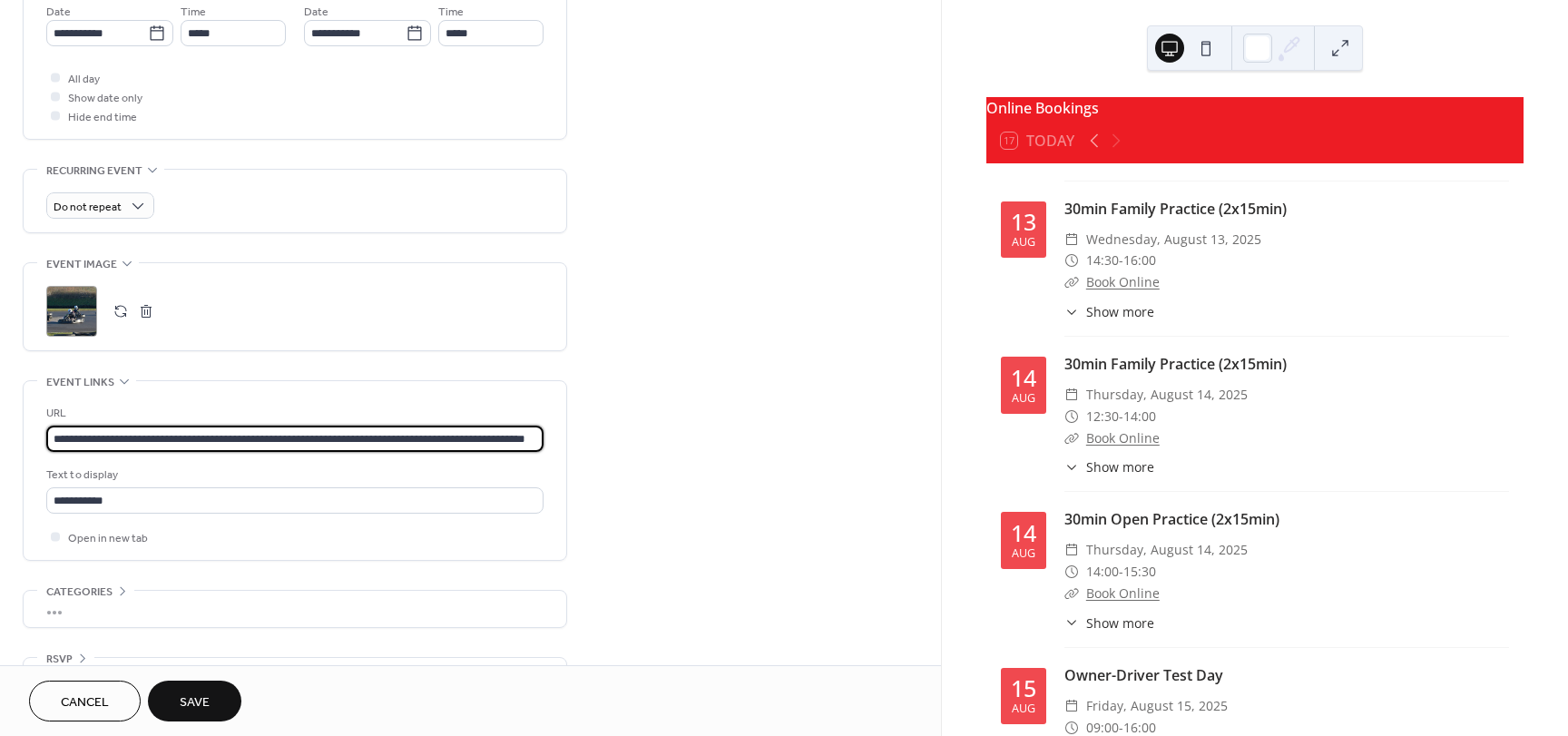 click on "**********" at bounding box center [295, 438] 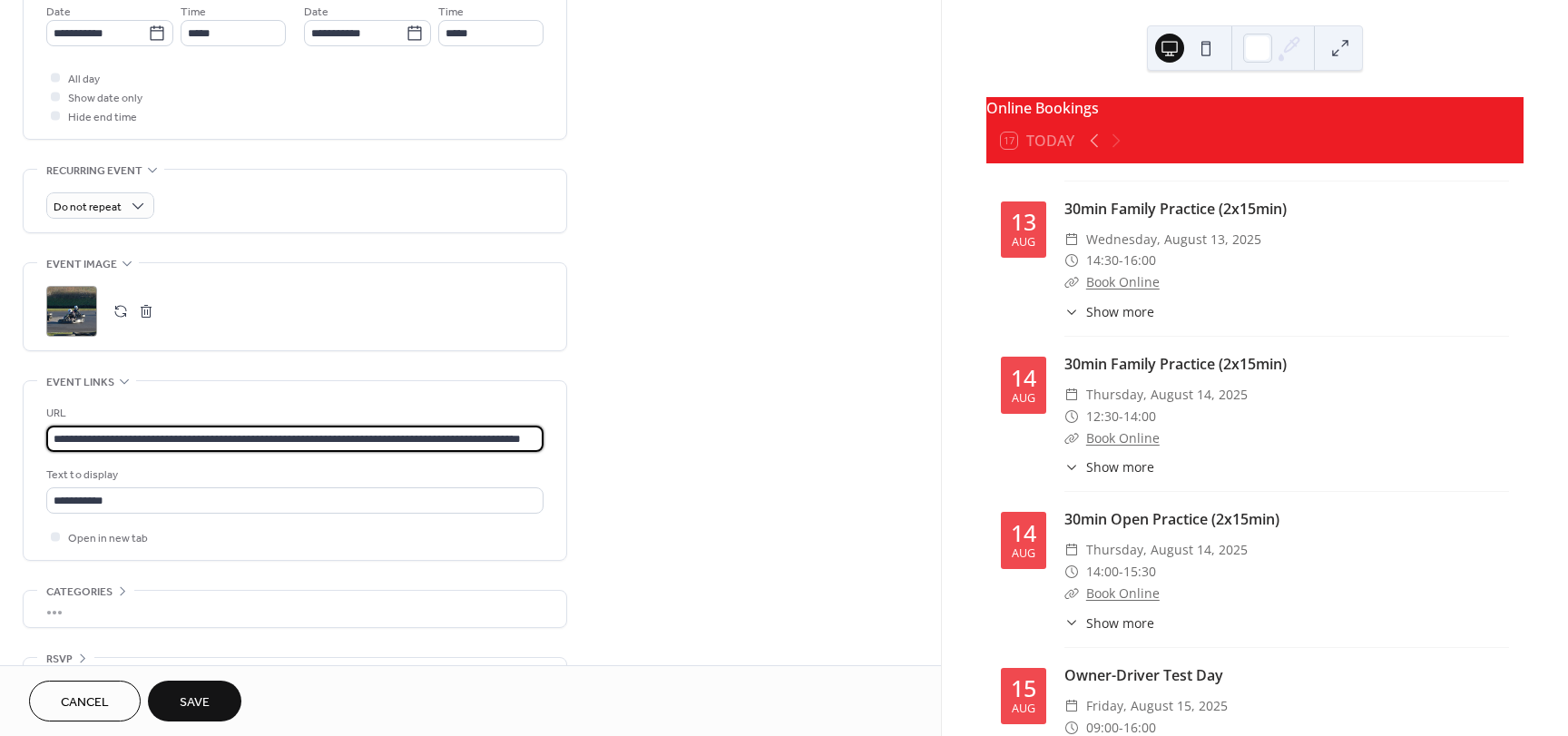 scroll, scrollTop: 0, scrollLeft: 54, axis: horizontal 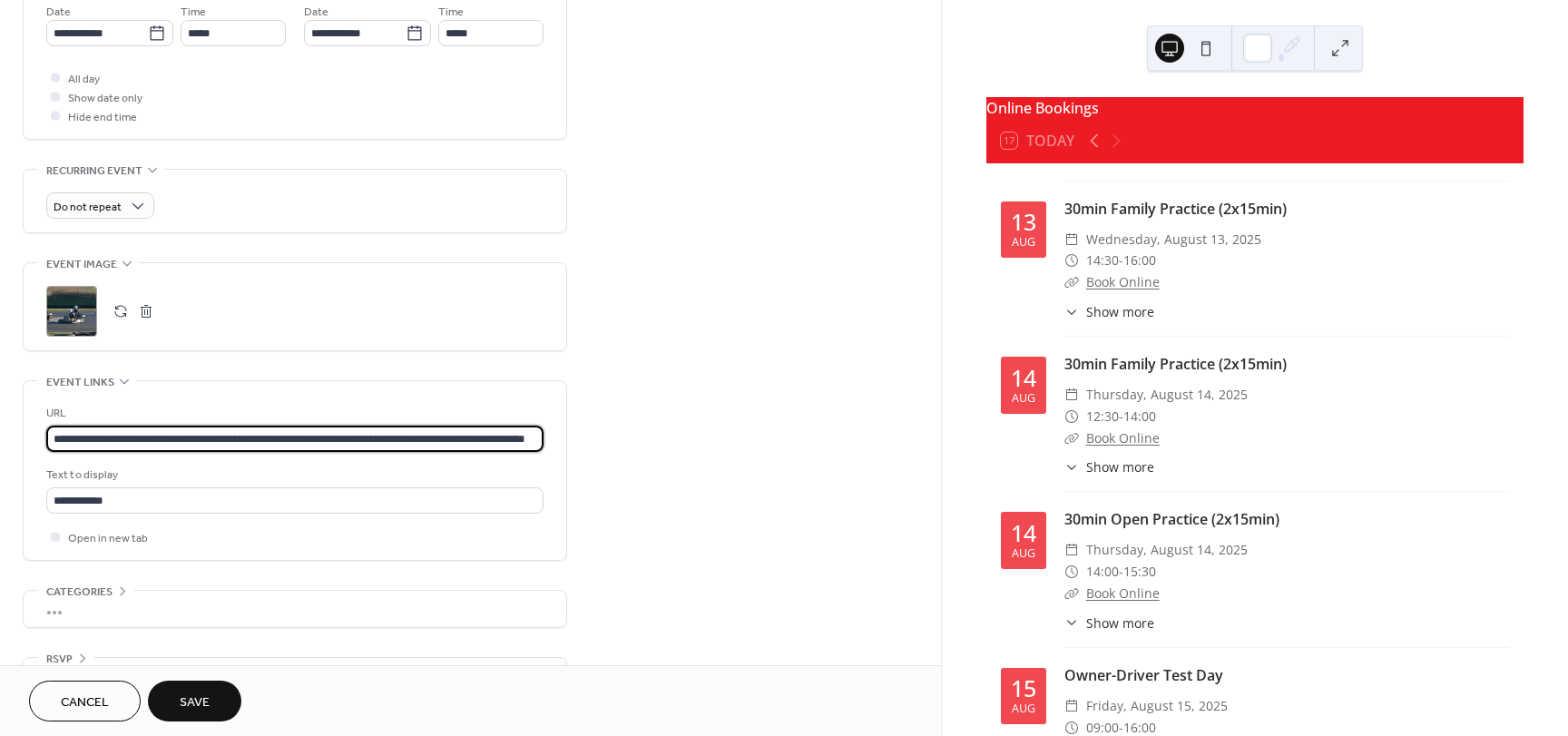 type on "**********" 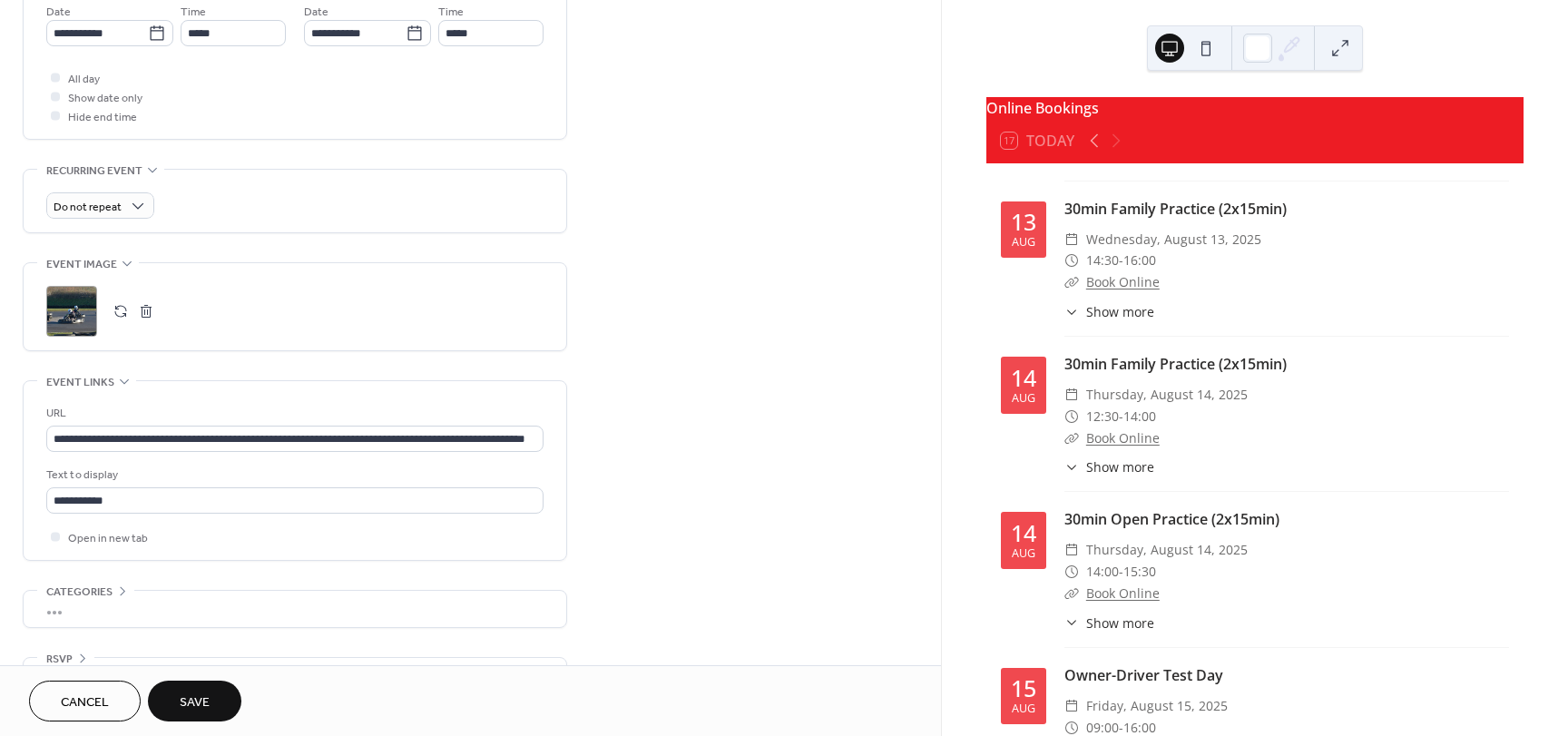 scroll, scrollTop: 0, scrollLeft: 0, axis: both 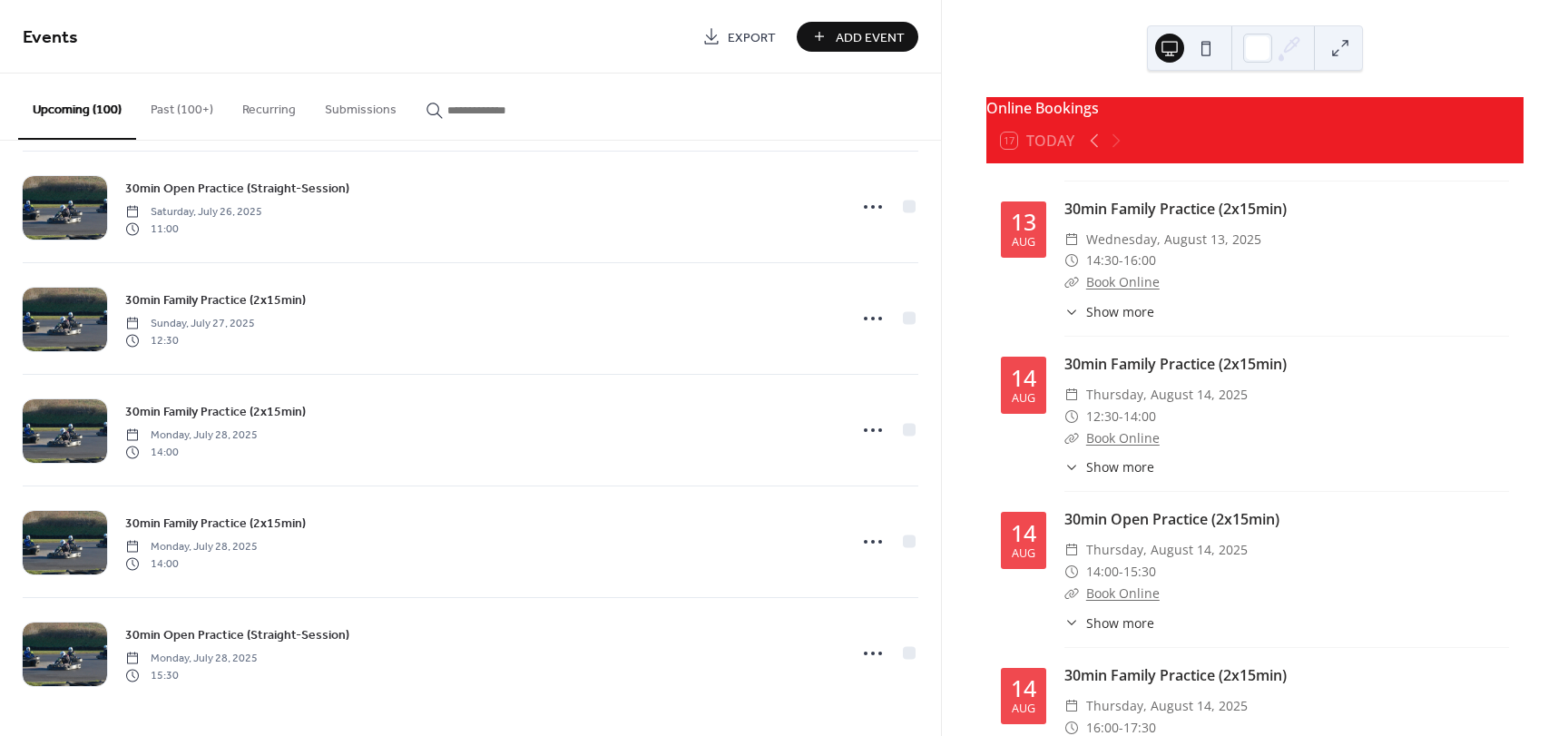 click on "Past (100+)" at bounding box center [181, 105] 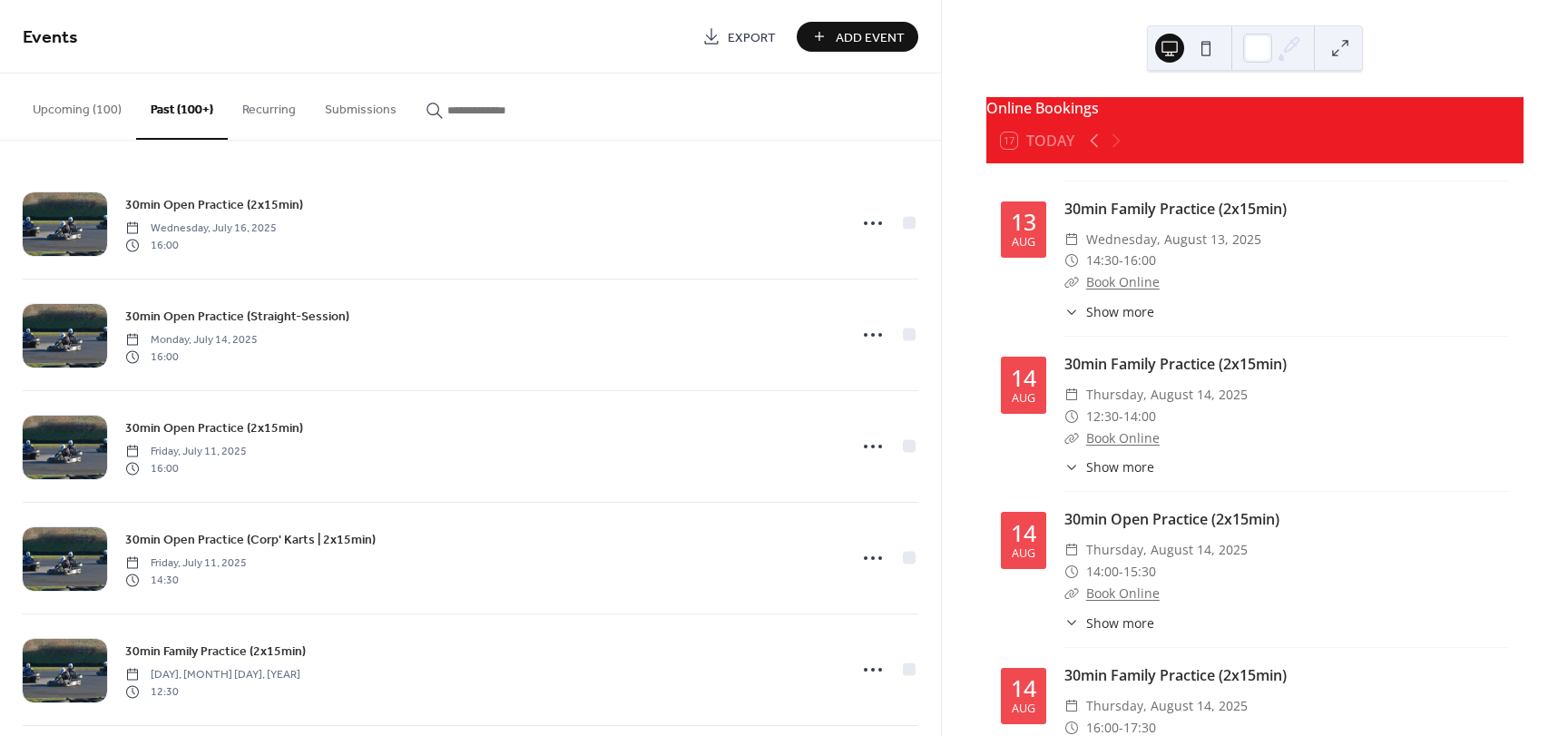 click on "Past (100+)" at bounding box center (181, 106) 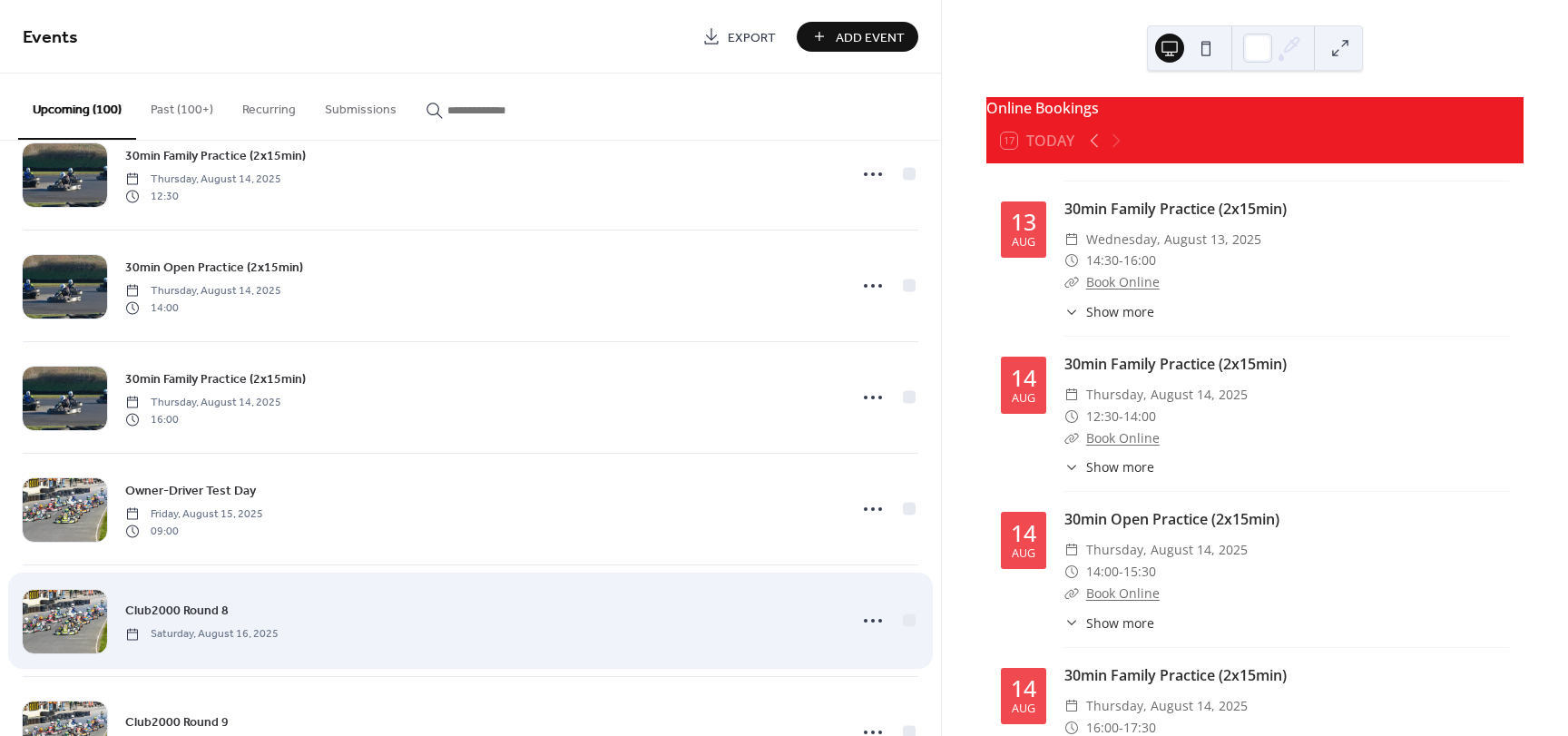 scroll, scrollTop: 8660, scrollLeft: 0, axis: vertical 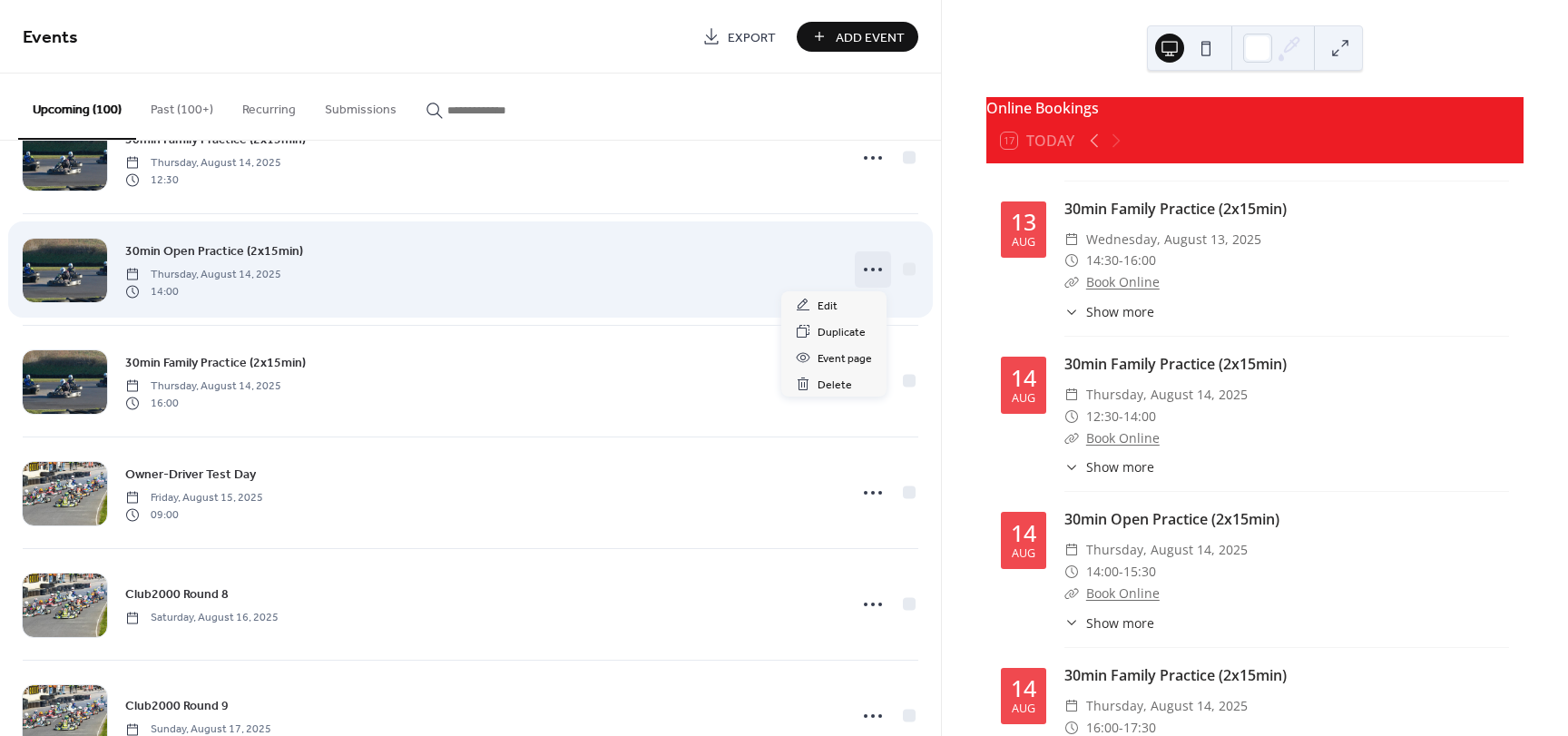 click 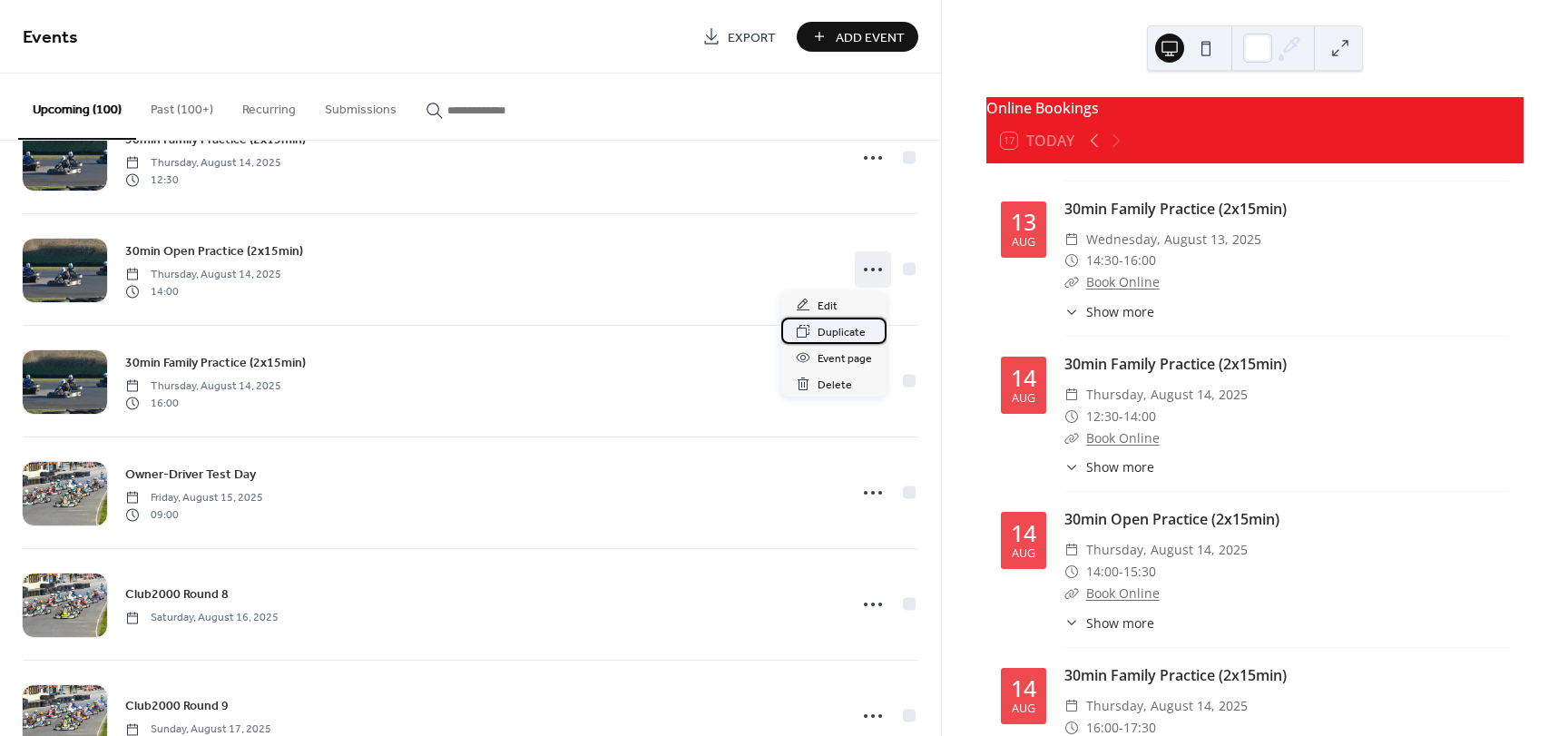 click on "Duplicate" at bounding box center [841, 332] 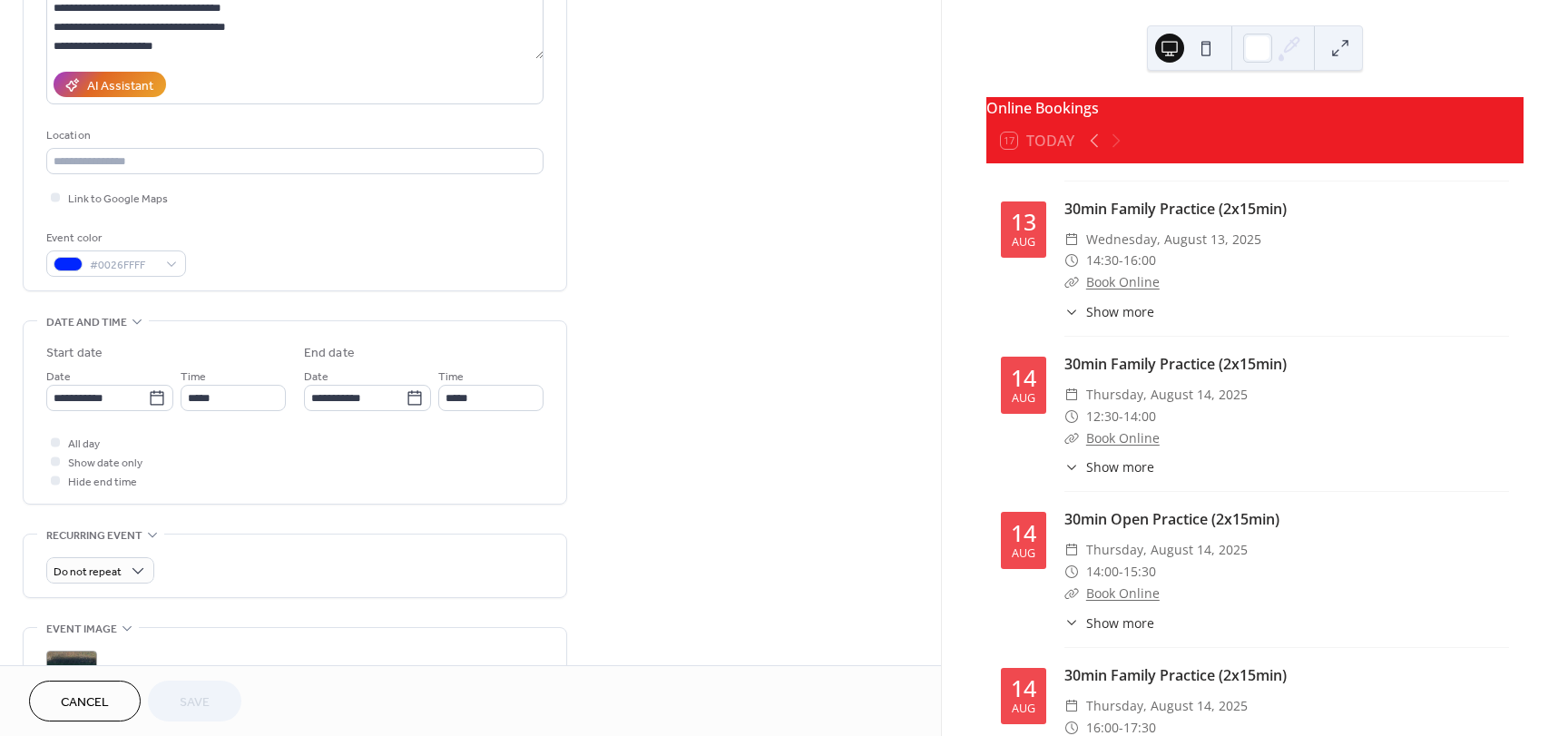 scroll, scrollTop: 272, scrollLeft: 0, axis: vertical 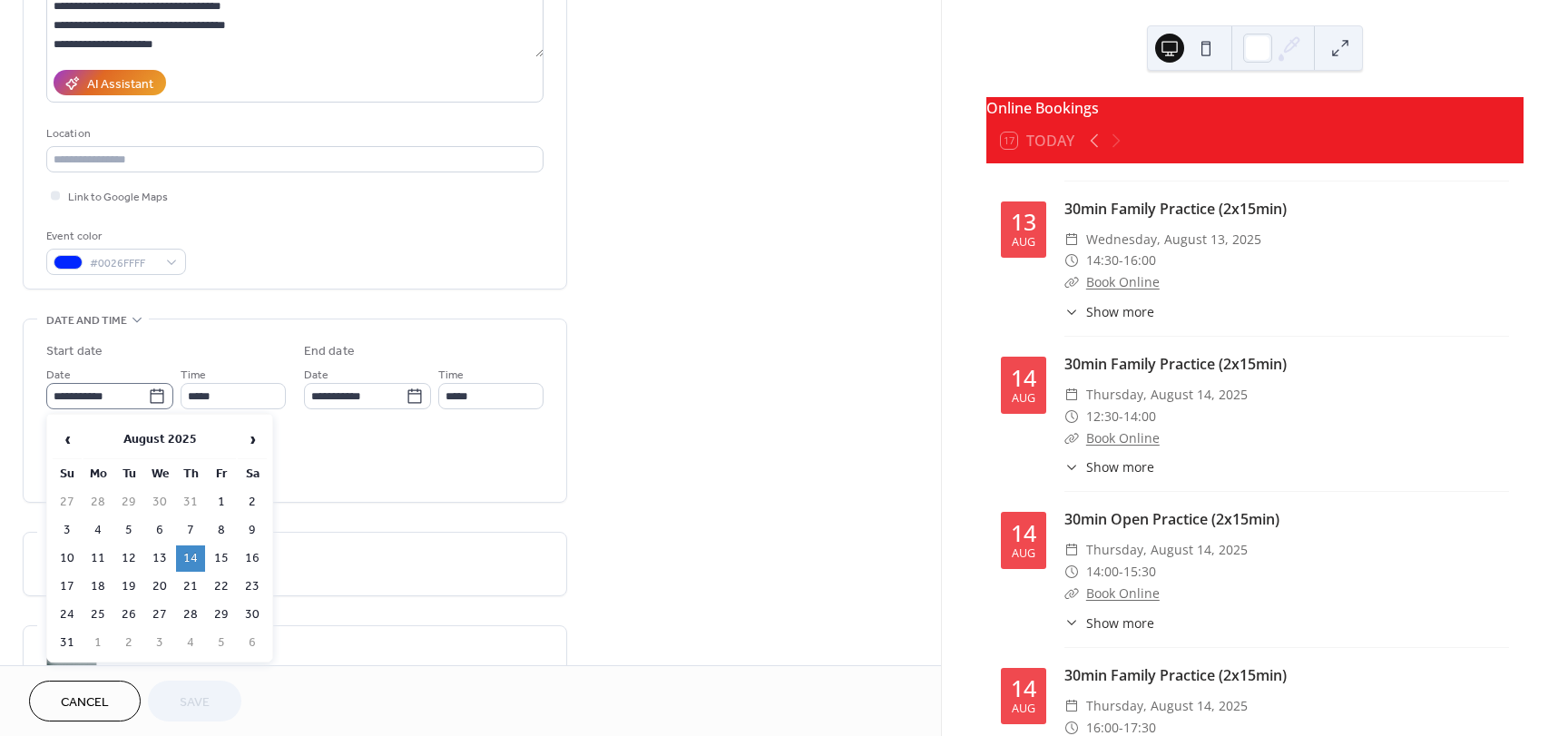 click 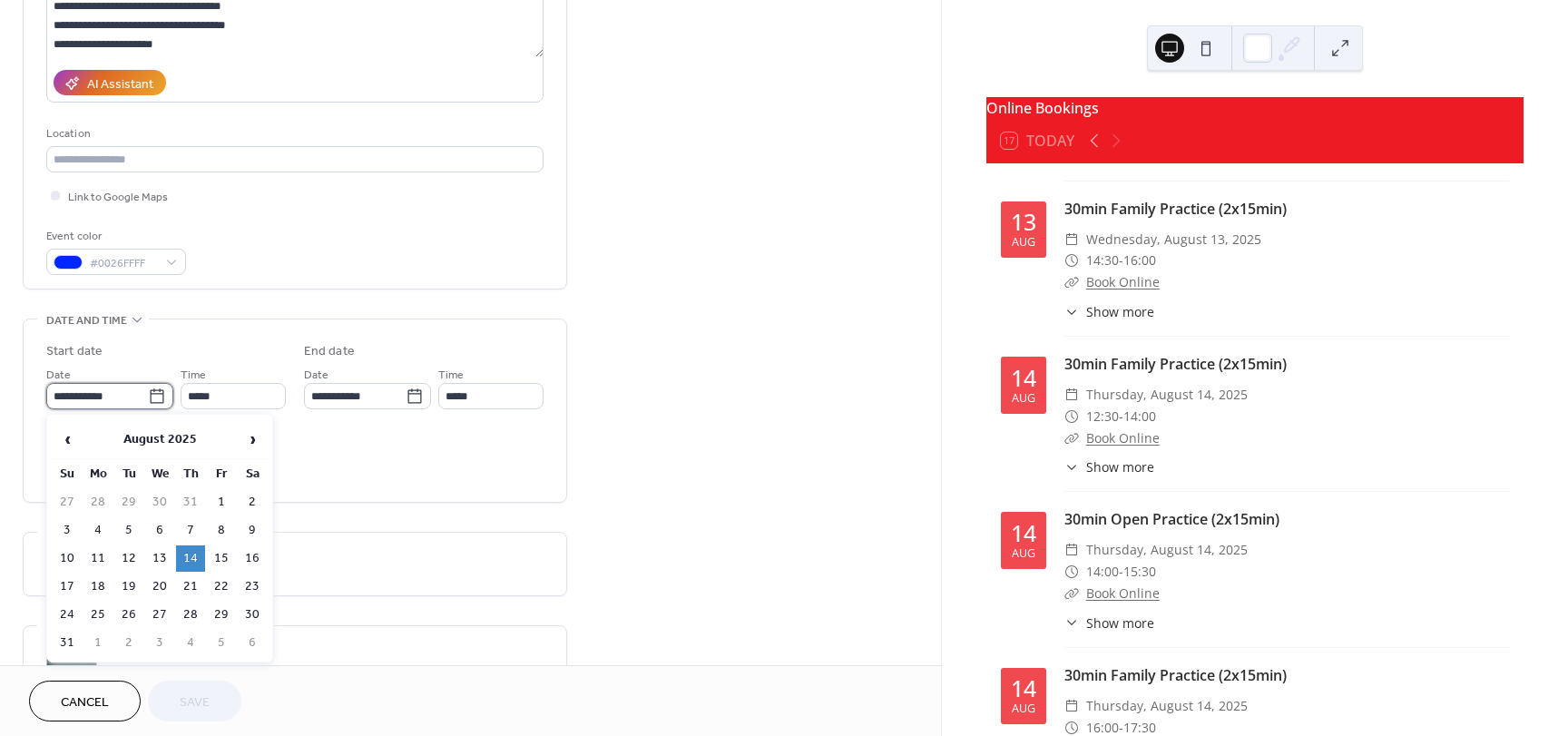 click on "**********" at bounding box center [97, 396] 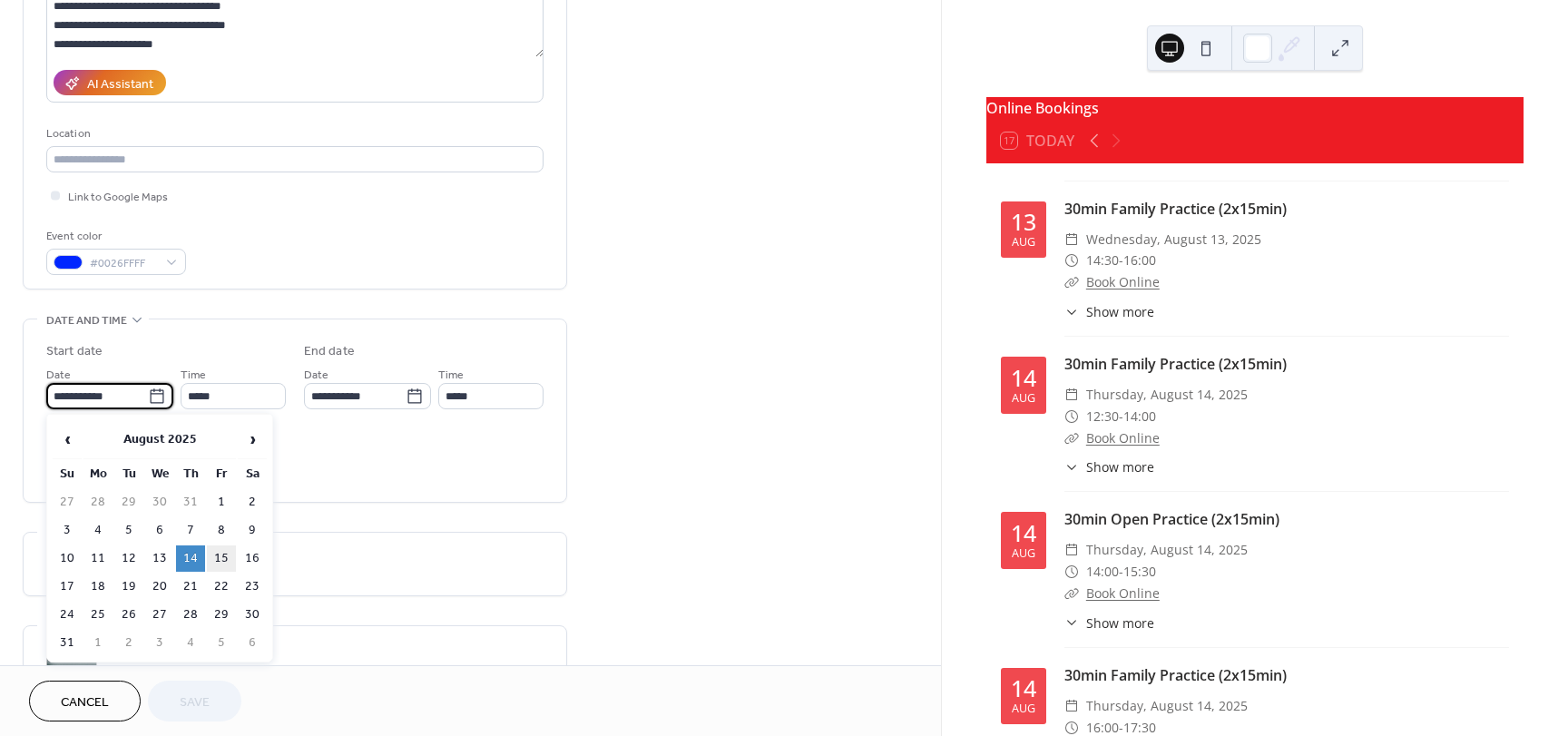 click on "15" at bounding box center [221, 558] 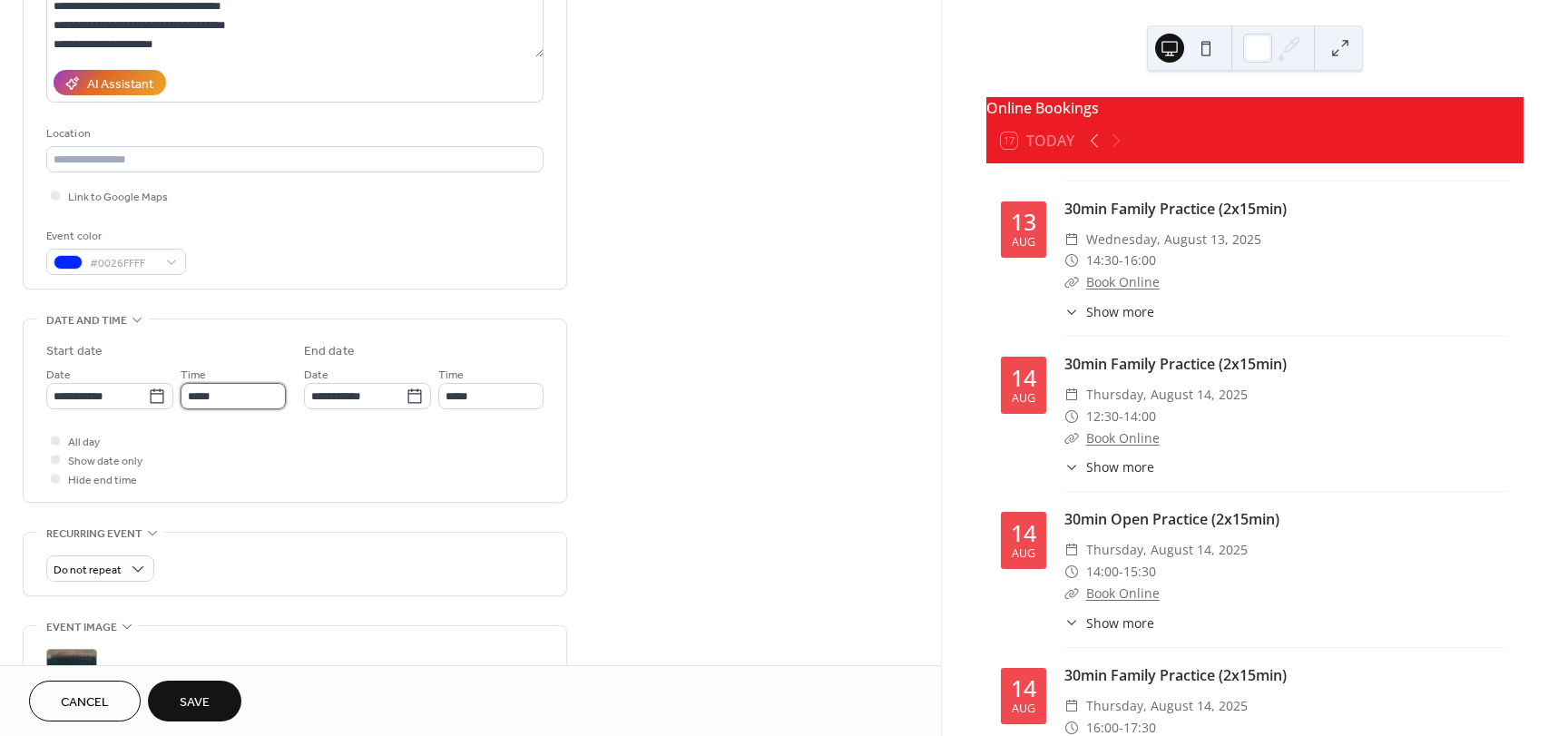 click on "*****" at bounding box center (233, 396) 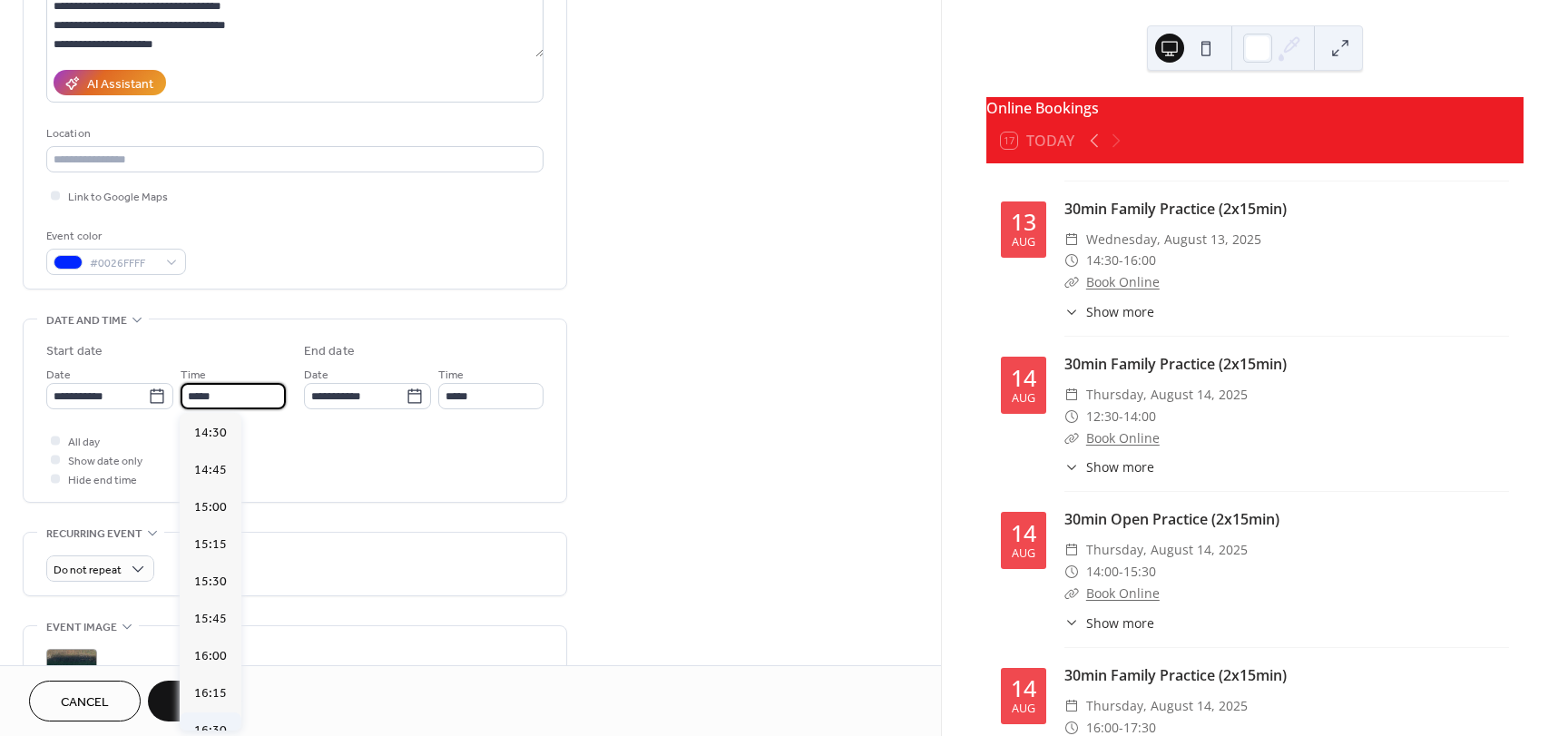 scroll, scrollTop: 2265, scrollLeft: 0, axis: vertical 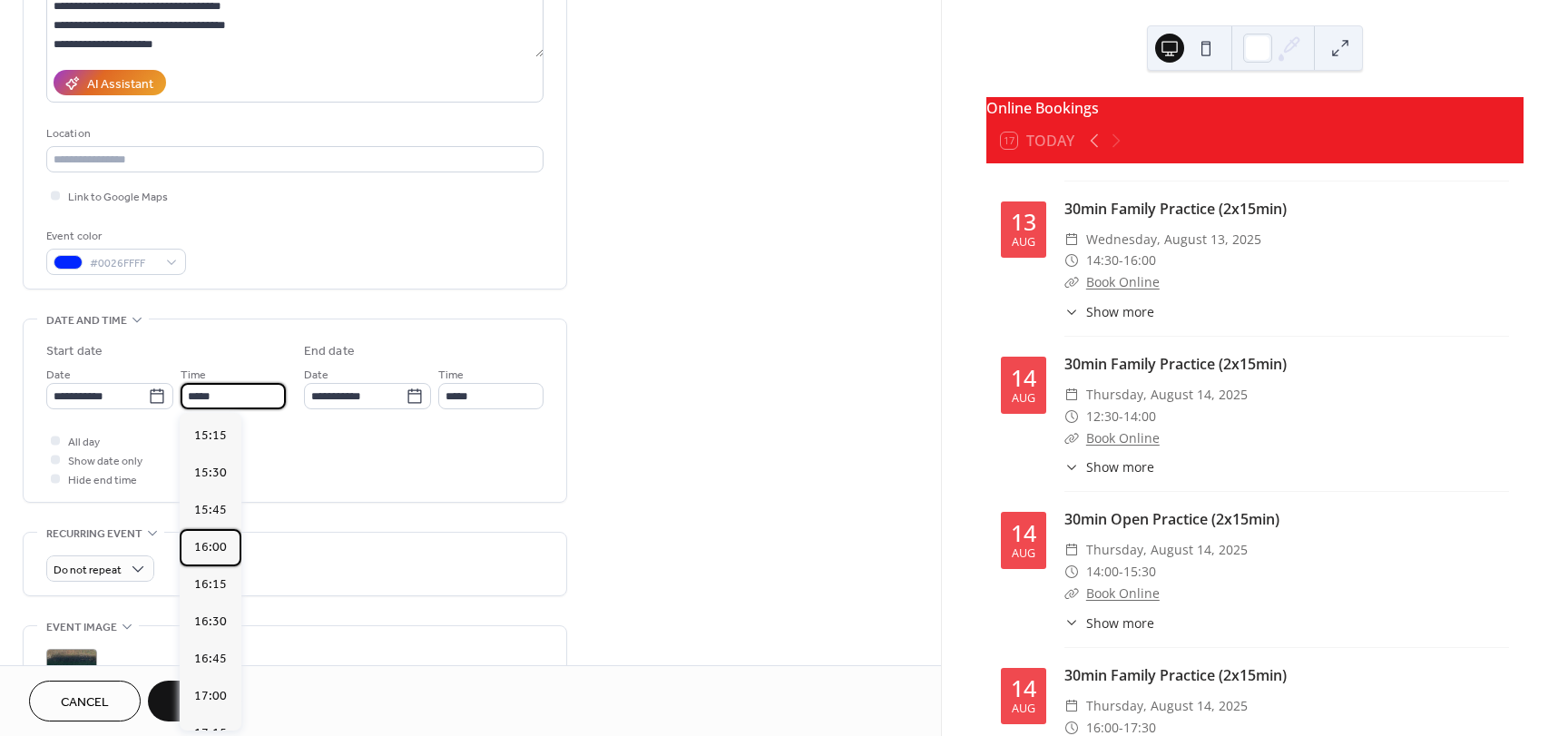 click on "16:00" at bounding box center (211, 547) 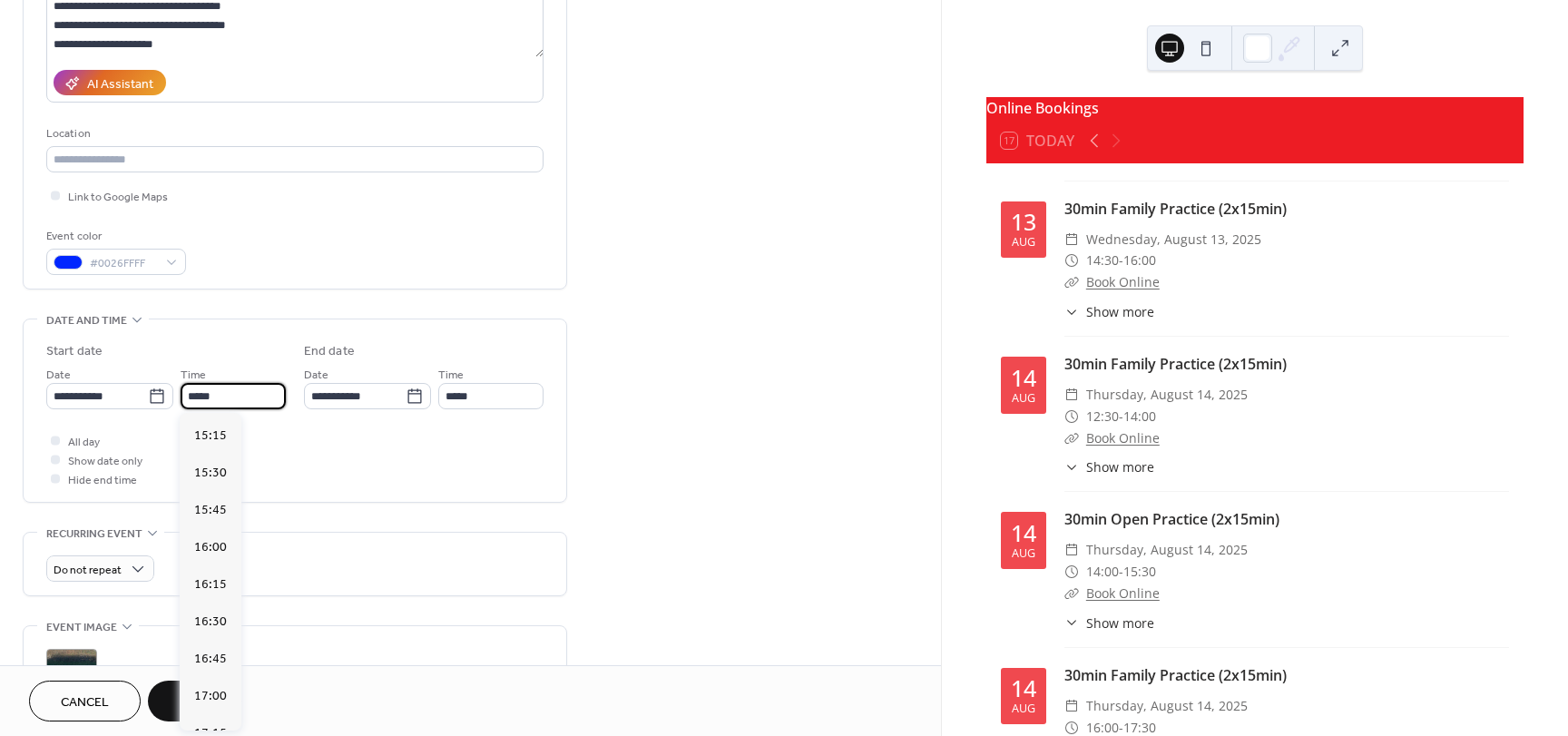 type on "*****" 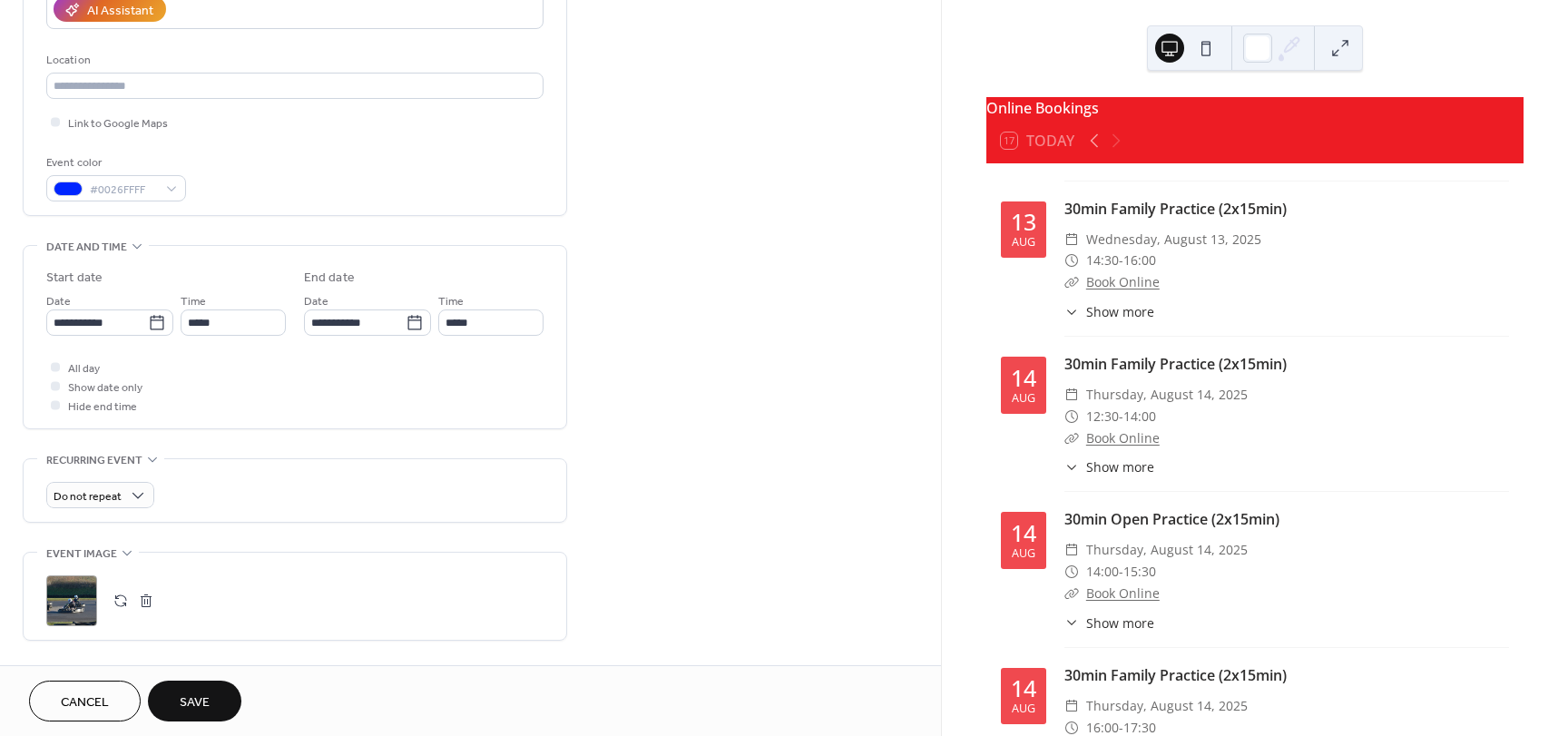 scroll, scrollTop: 454, scrollLeft: 0, axis: vertical 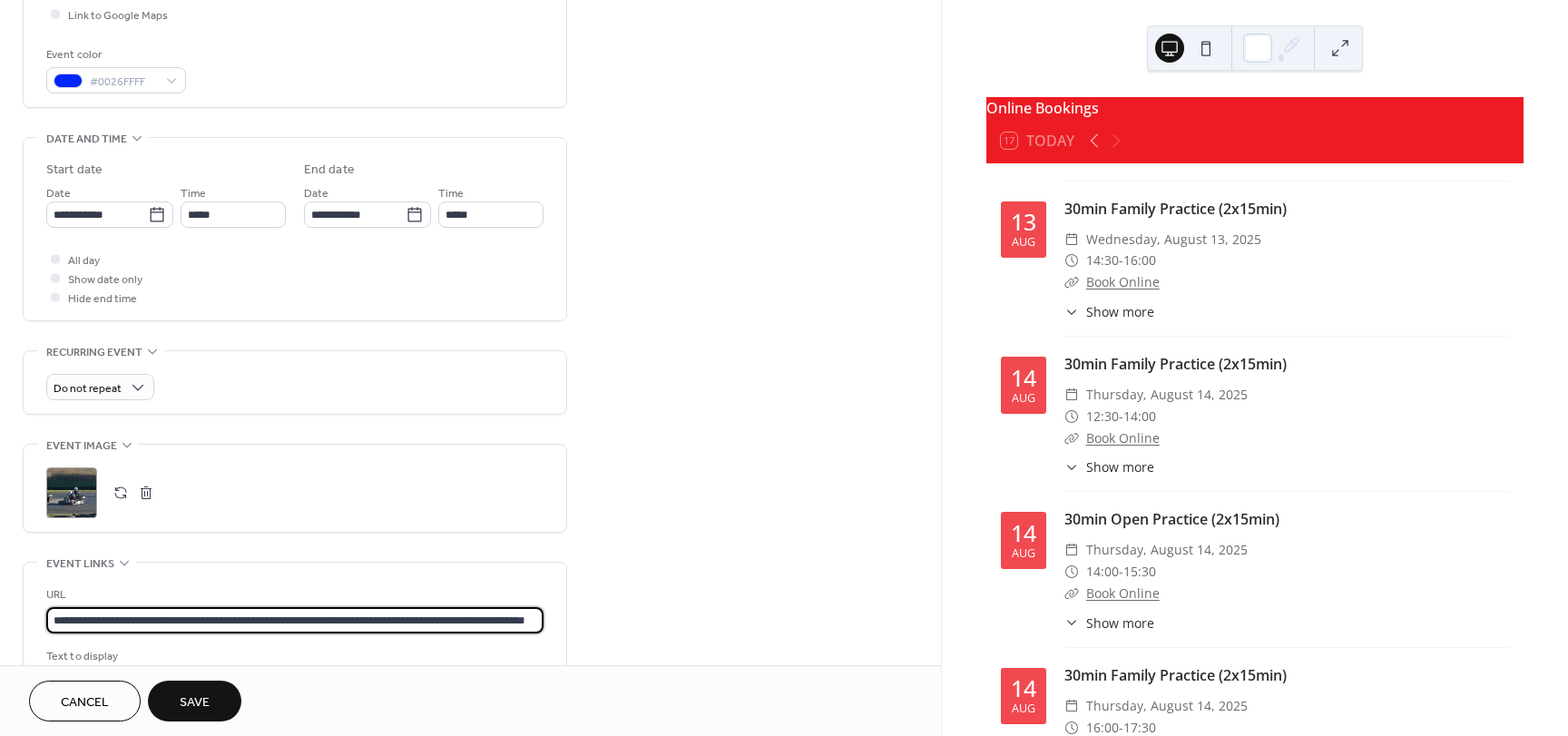 click on "**********" at bounding box center [295, 620] 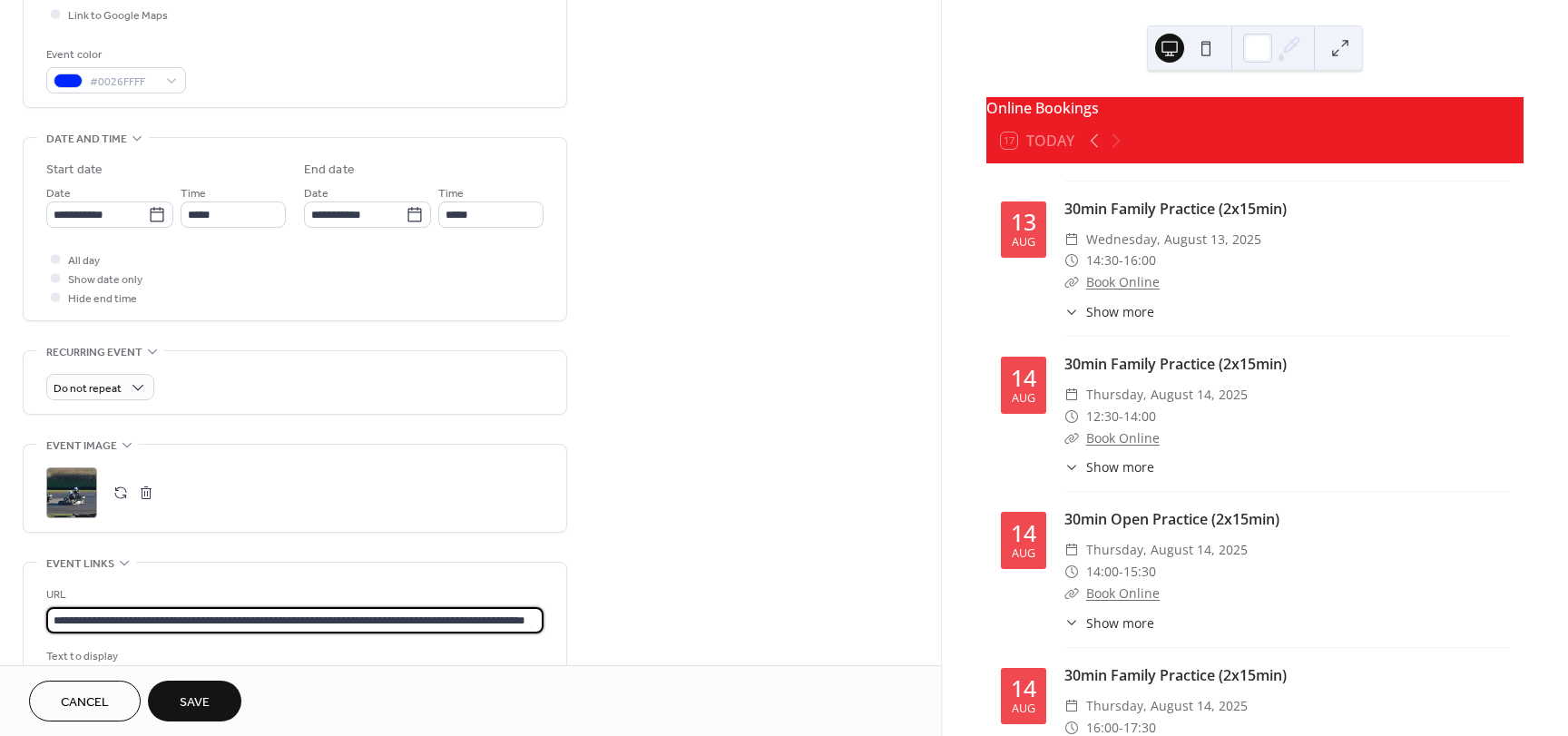 scroll, scrollTop: 0, scrollLeft: 60, axis: horizontal 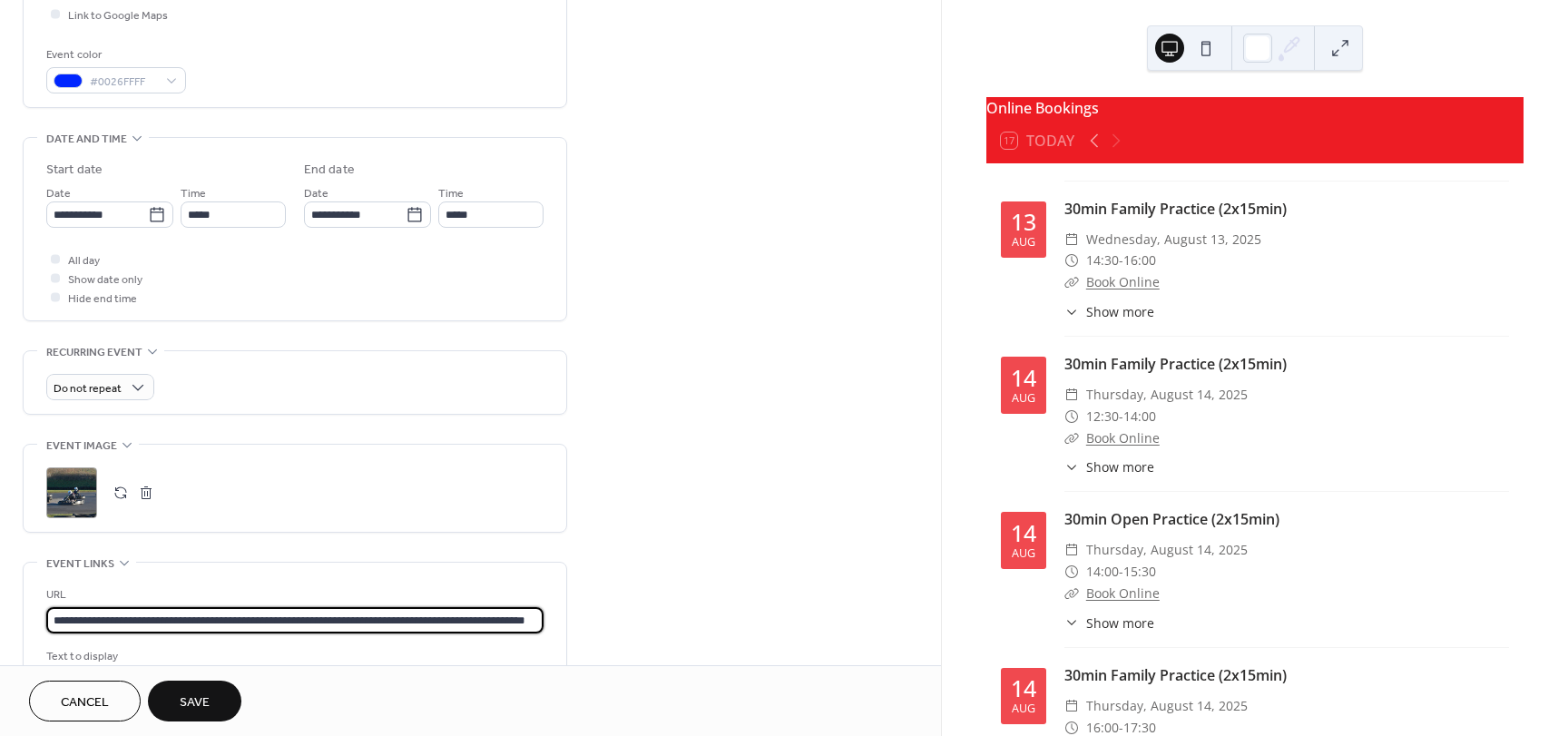 type on "**********" 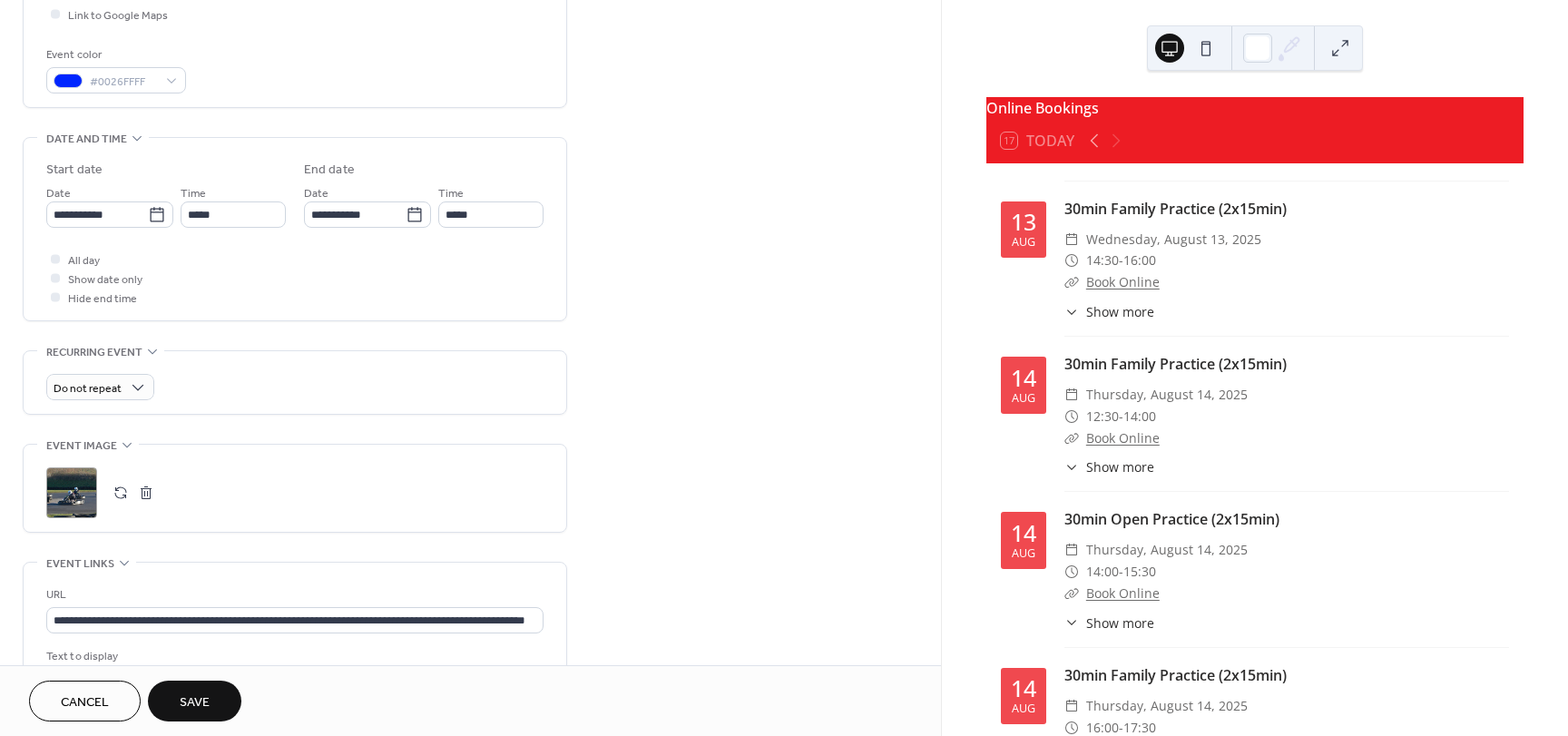 click on "Save" at bounding box center (194, 701) 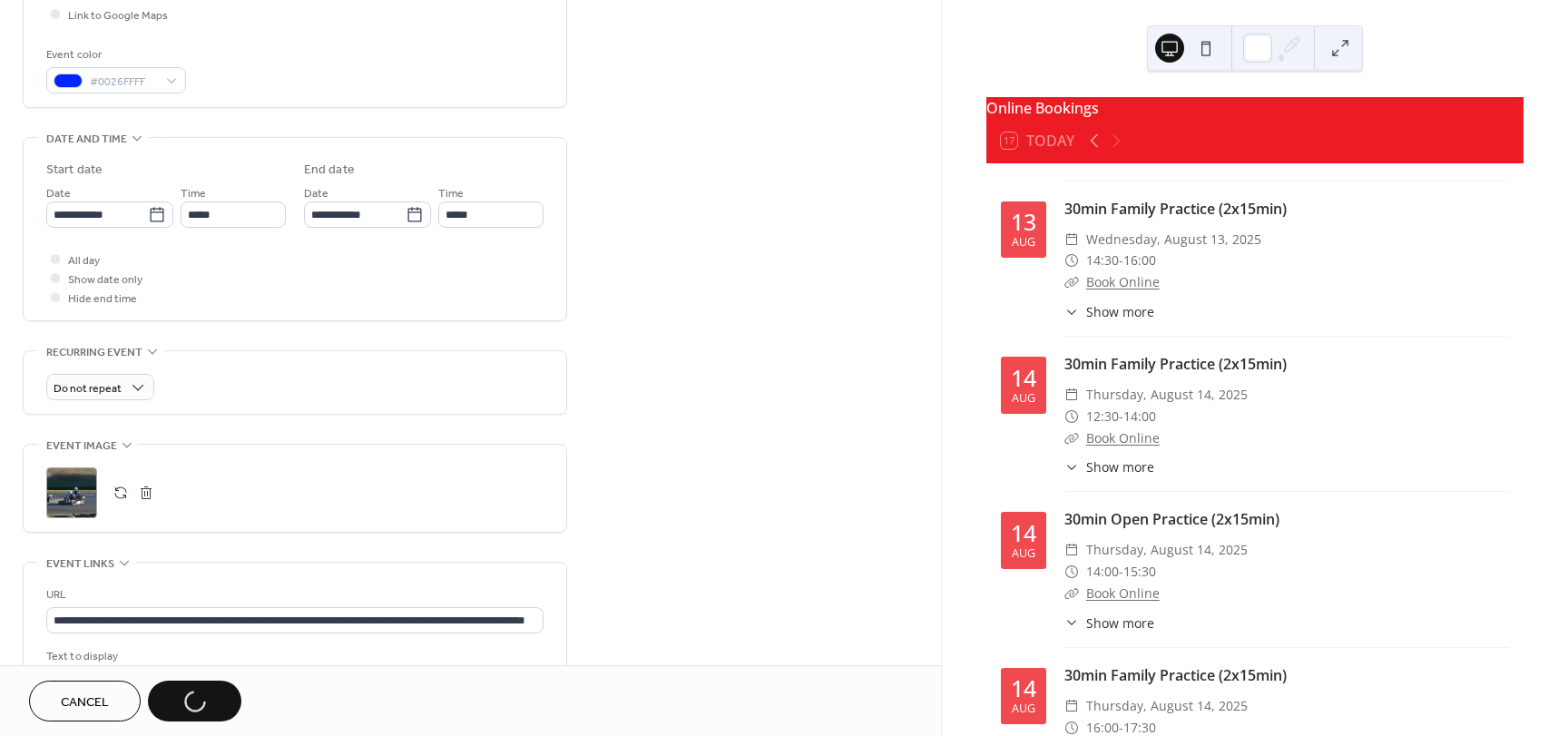 scroll, scrollTop: 0, scrollLeft: 0, axis: both 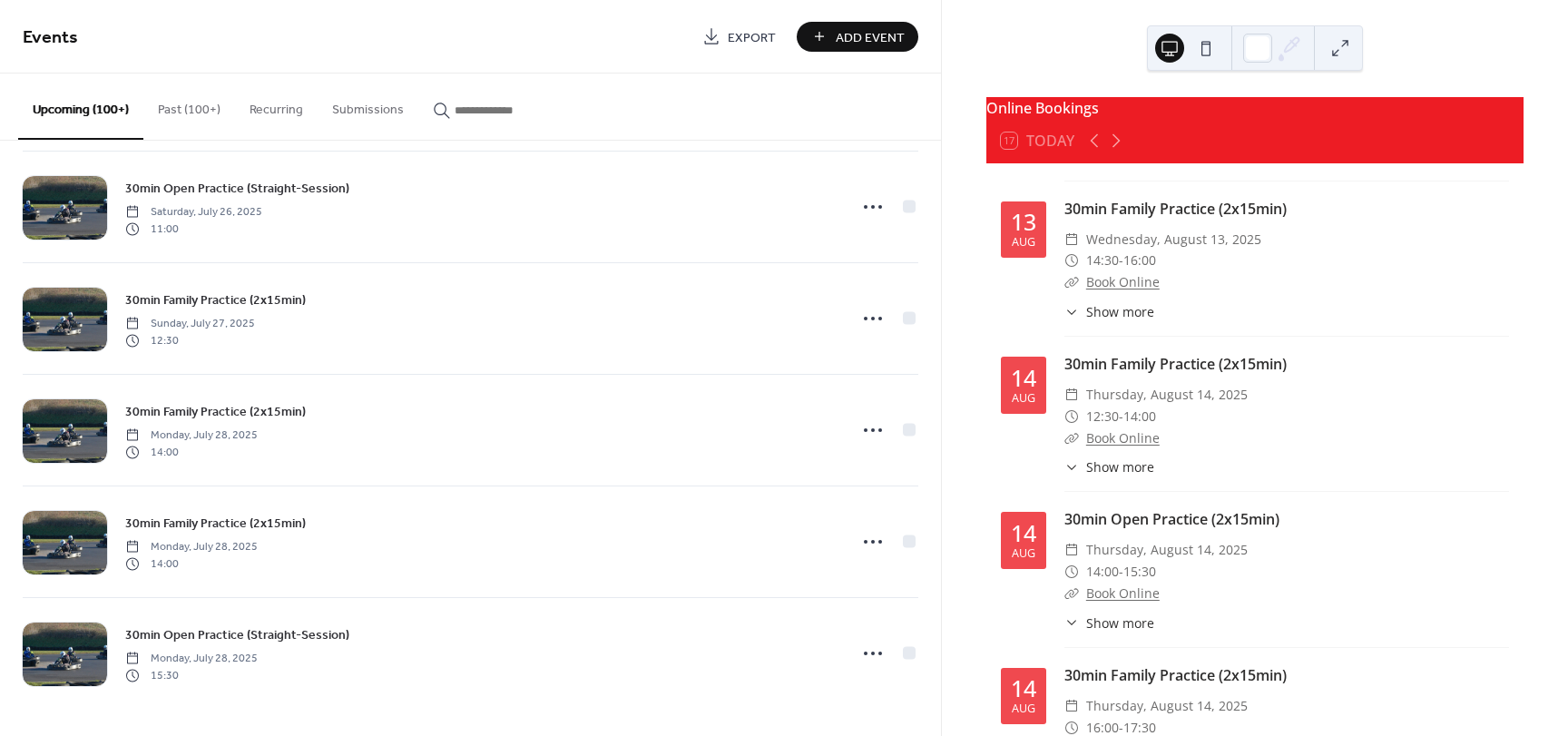click on "Past (100+)" at bounding box center [189, 105] 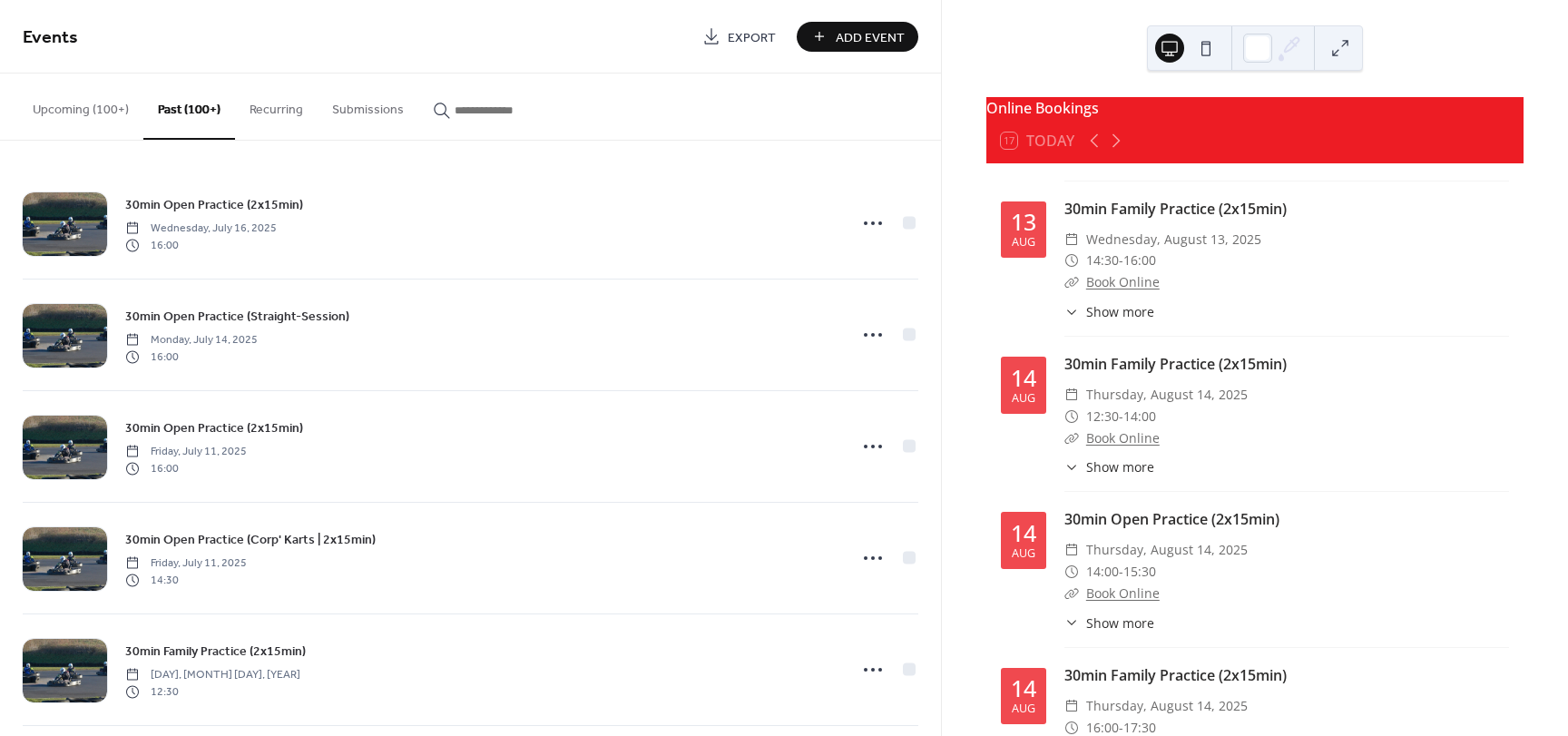 click on "Upcoming (100+)" at bounding box center (81, 105) 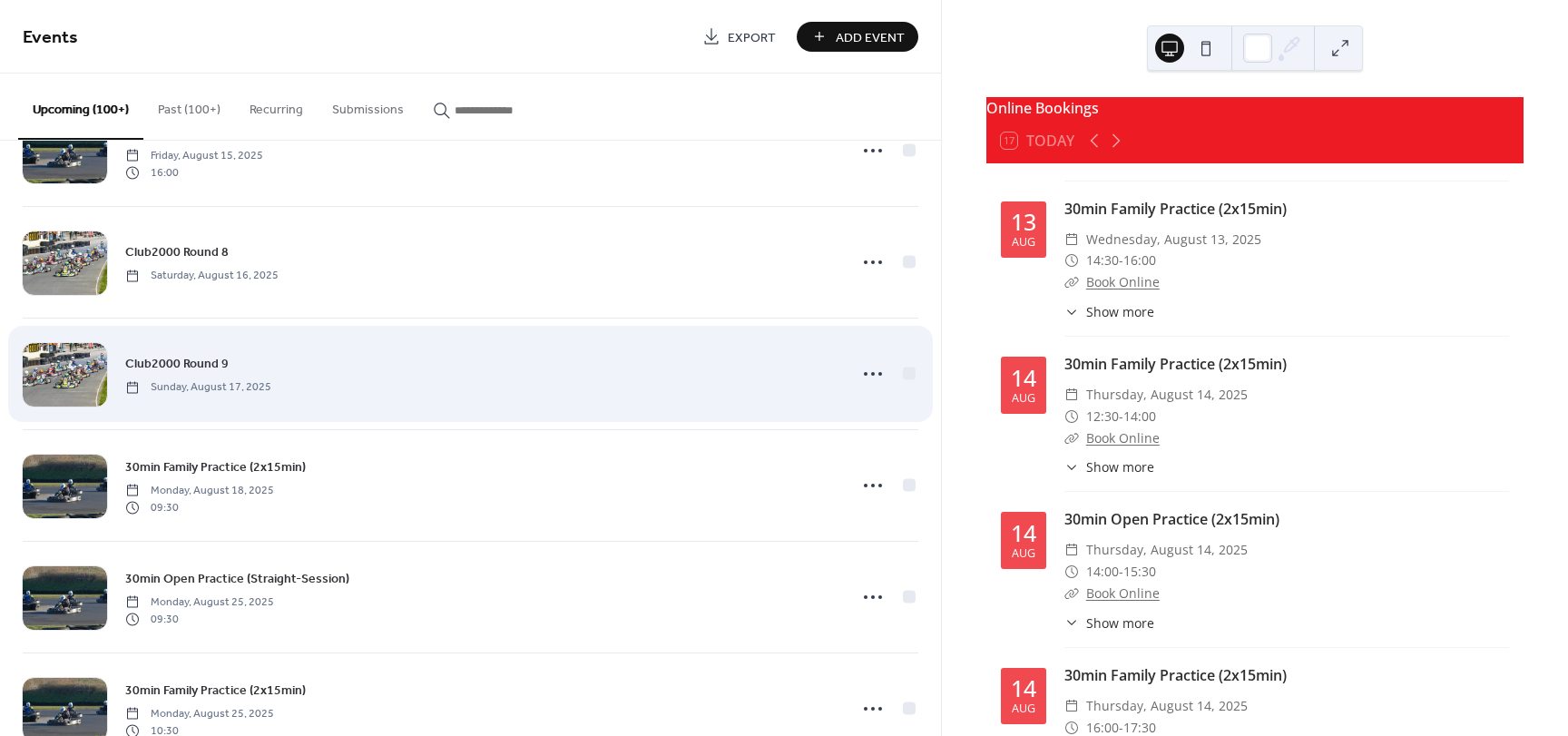 scroll, scrollTop: 9205, scrollLeft: 0, axis: vertical 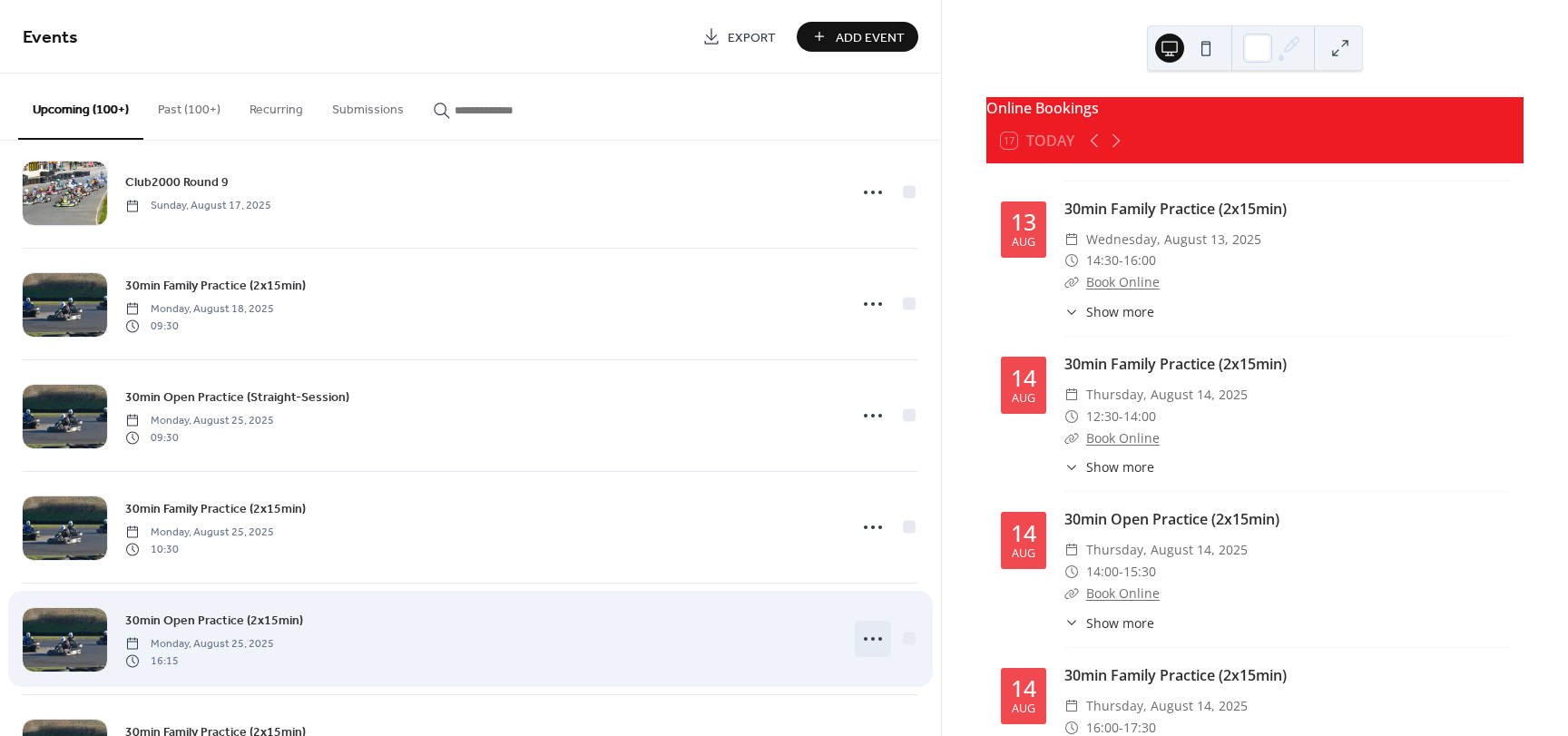 click 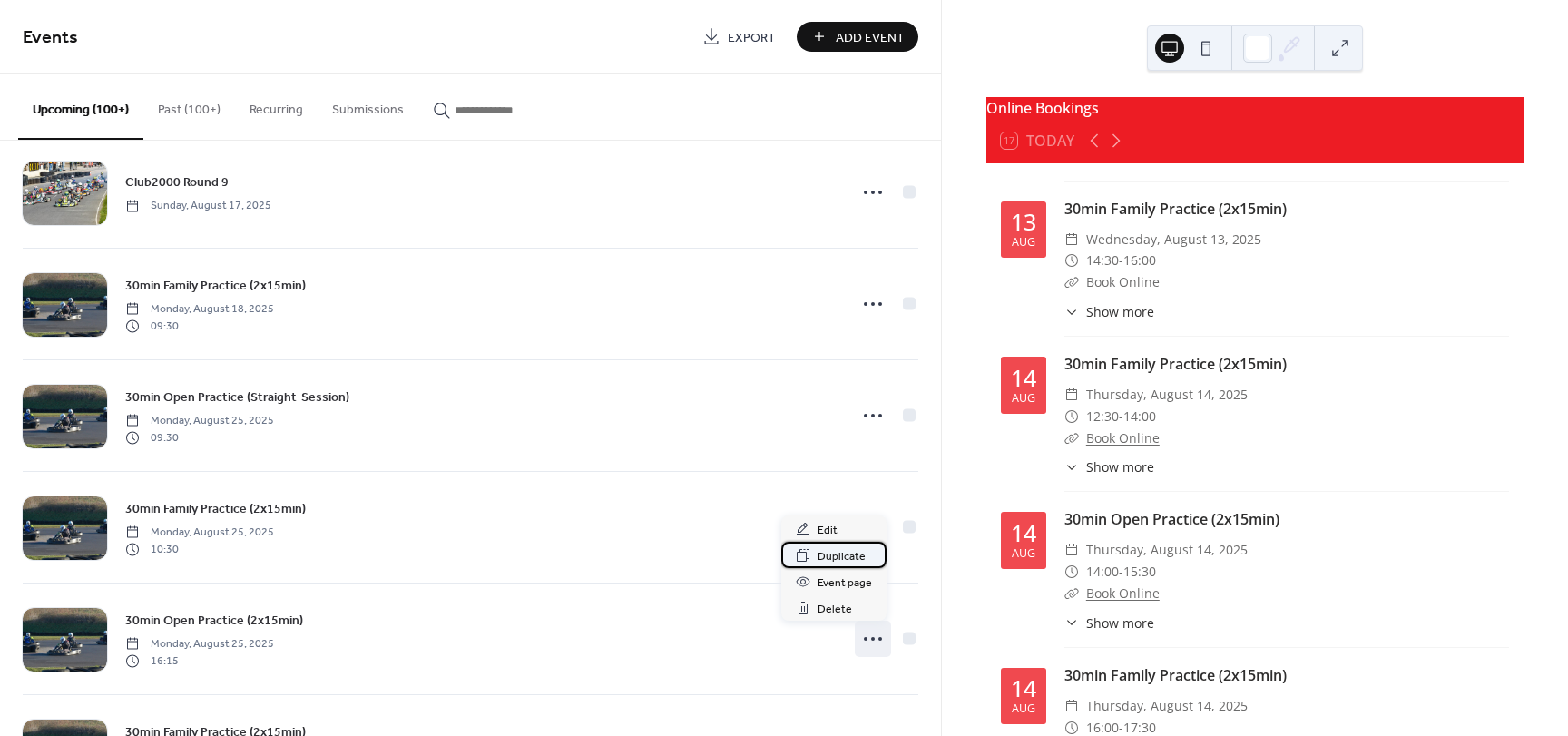 click on "Duplicate" at bounding box center (841, 556) 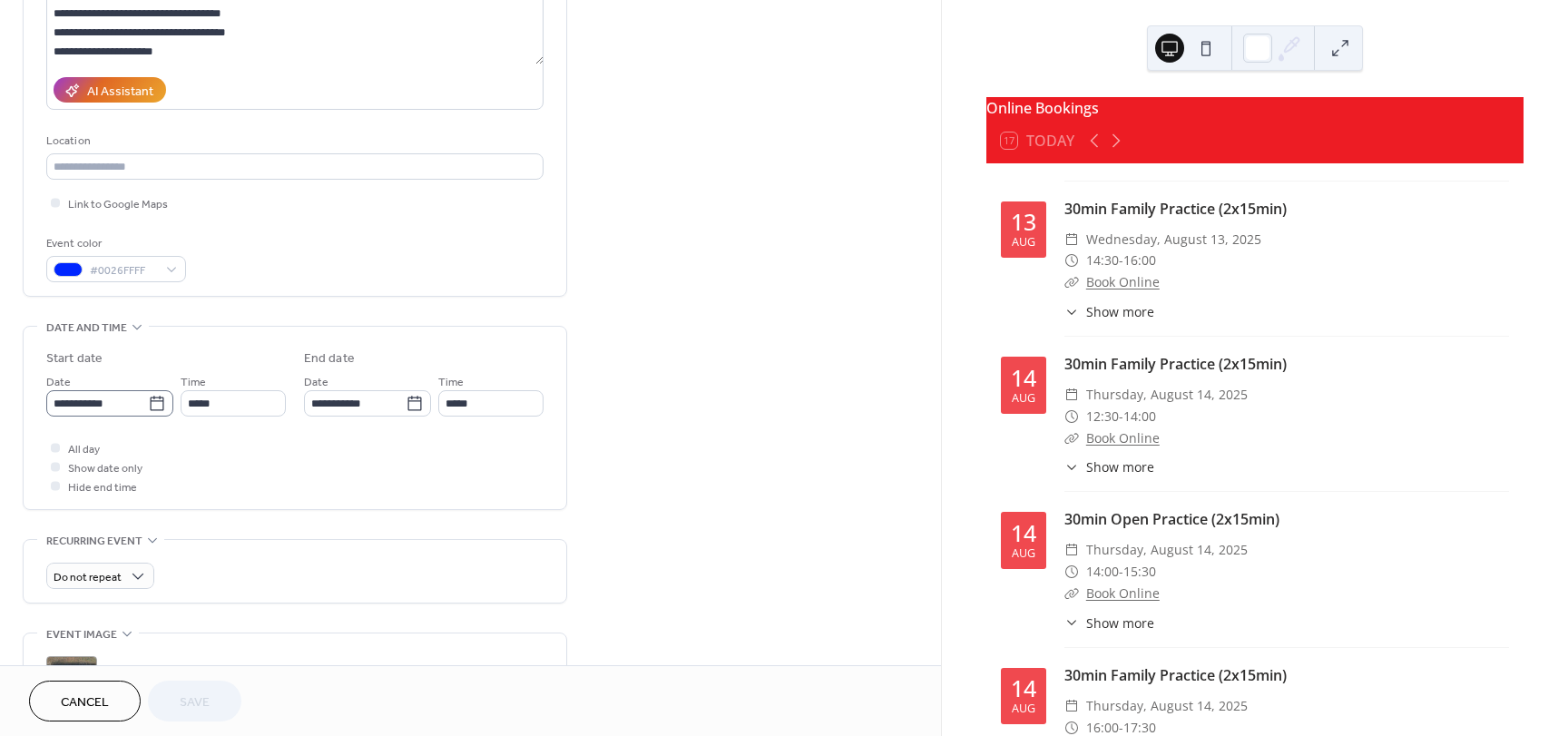 scroll, scrollTop: 272, scrollLeft: 0, axis: vertical 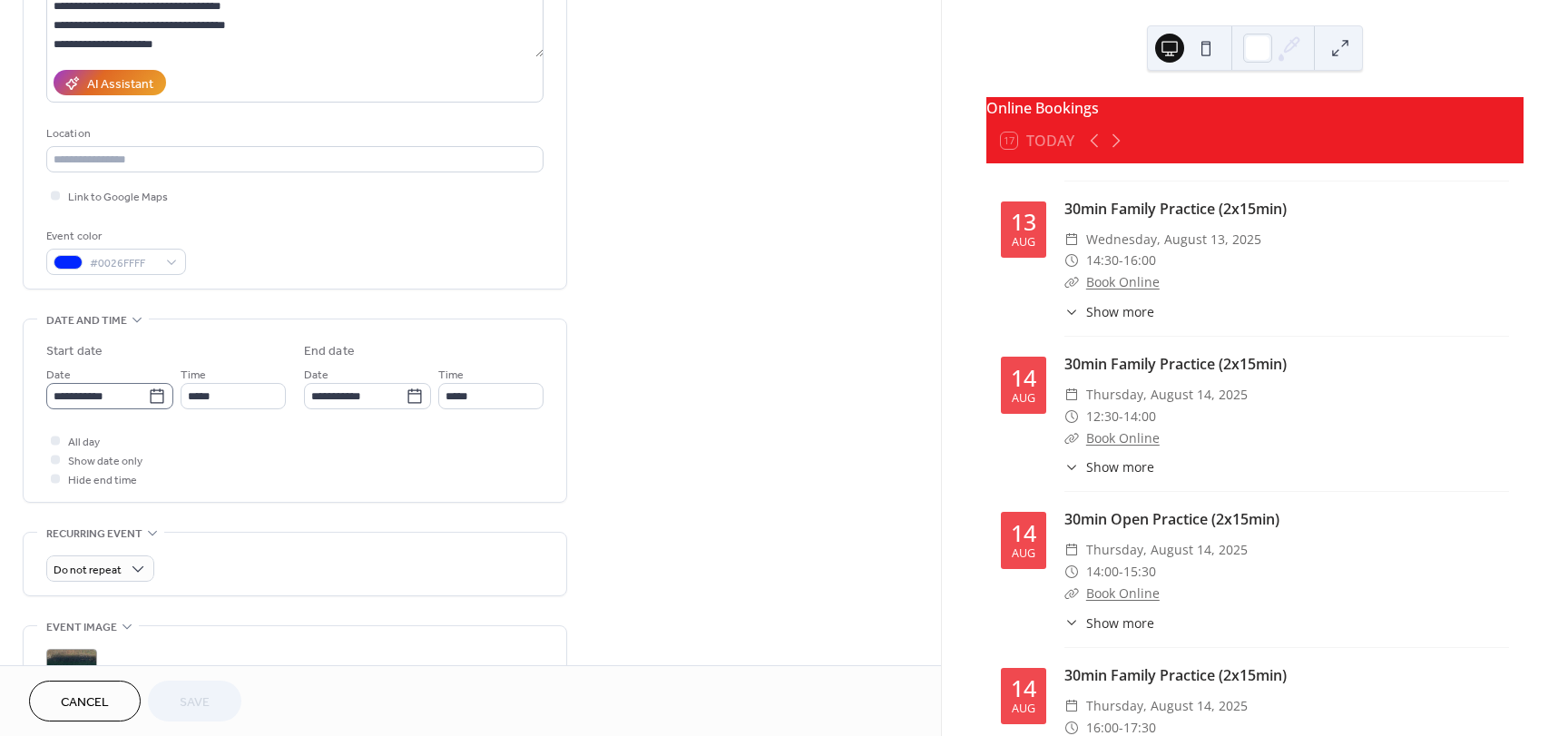 click 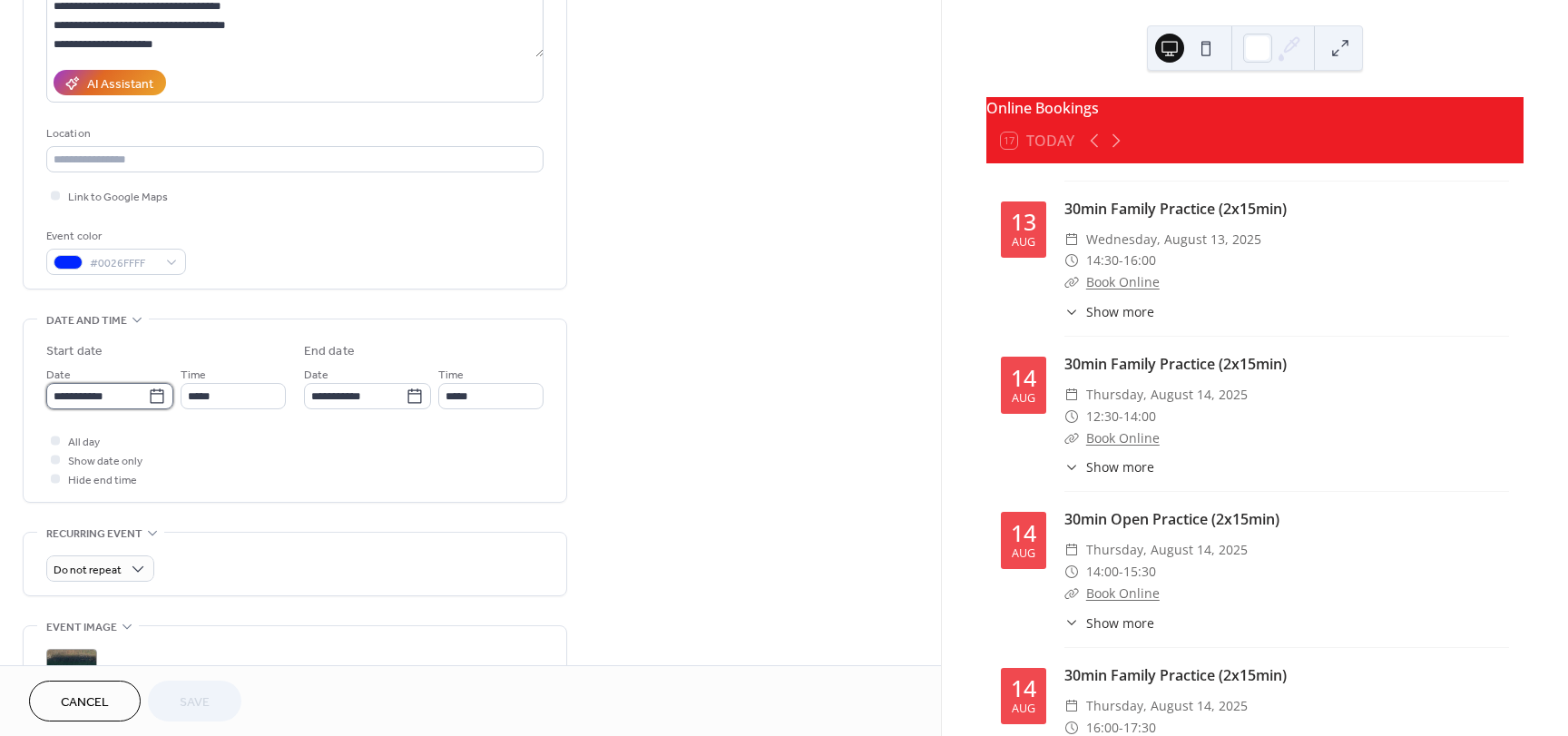 click on "**********" at bounding box center (97, 396) 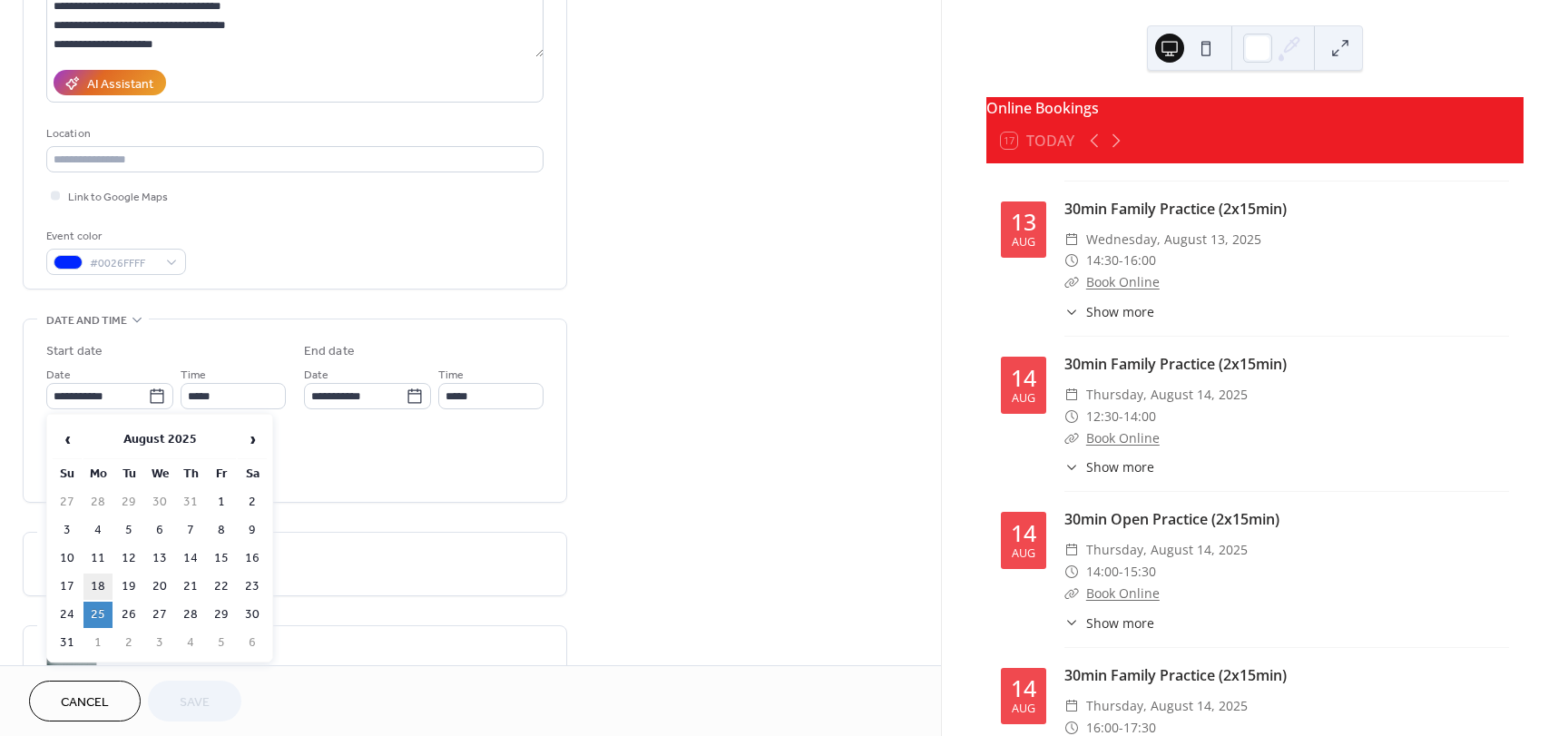 click on "18" at bounding box center (98, 586) 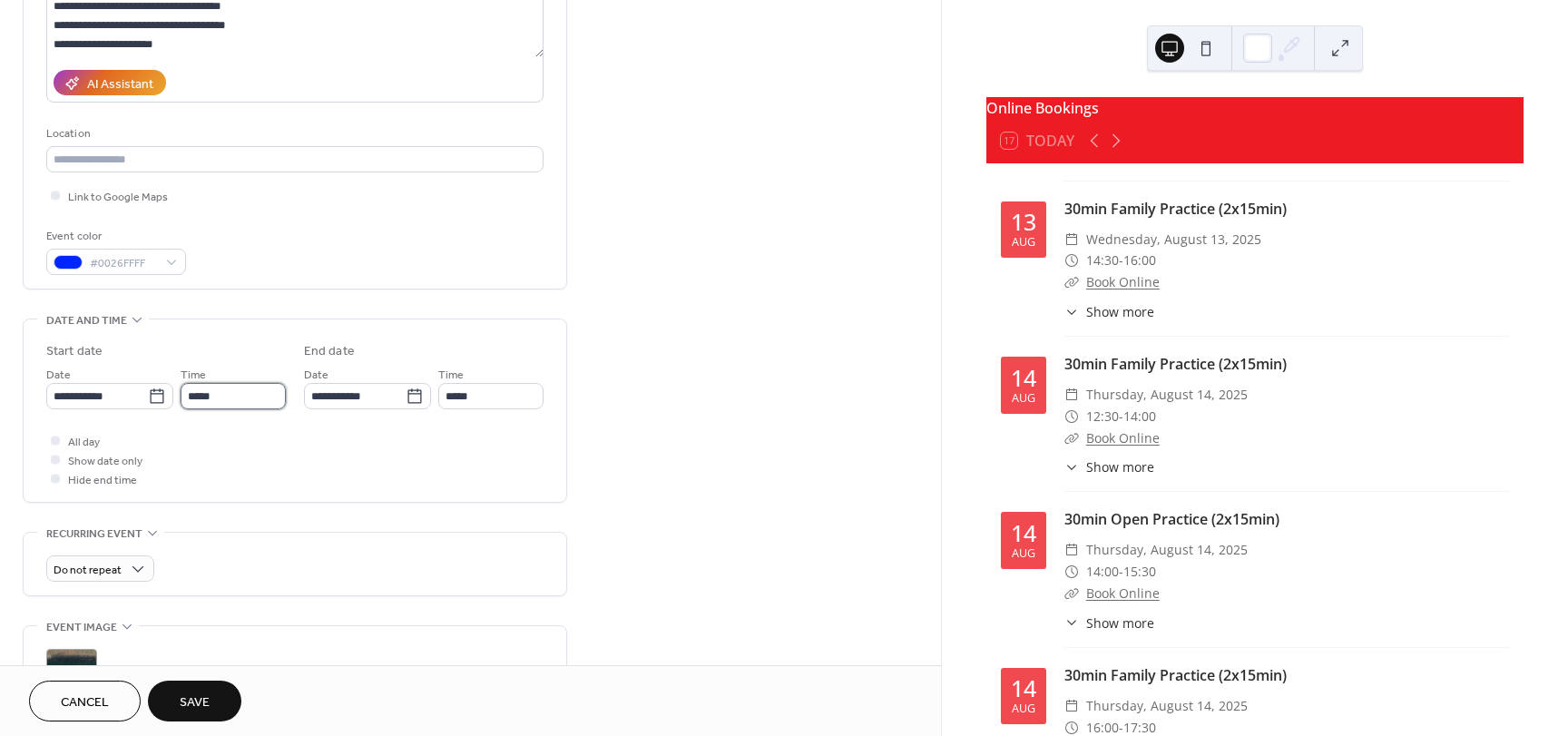 click on "*****" at bounding box center [233, 396] 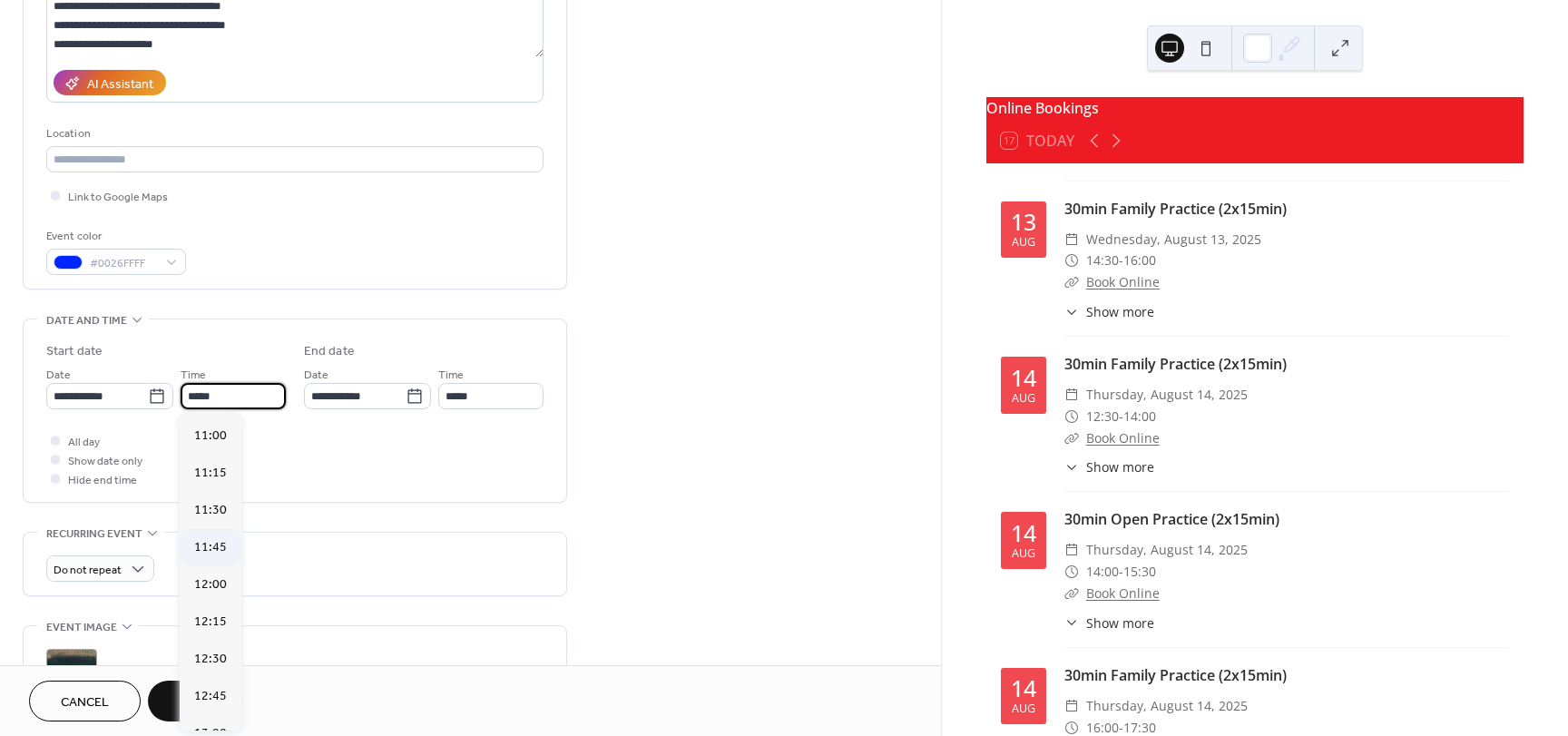 scroll, scrollTop: 1602, scrollLeft: 0, axis: vertical 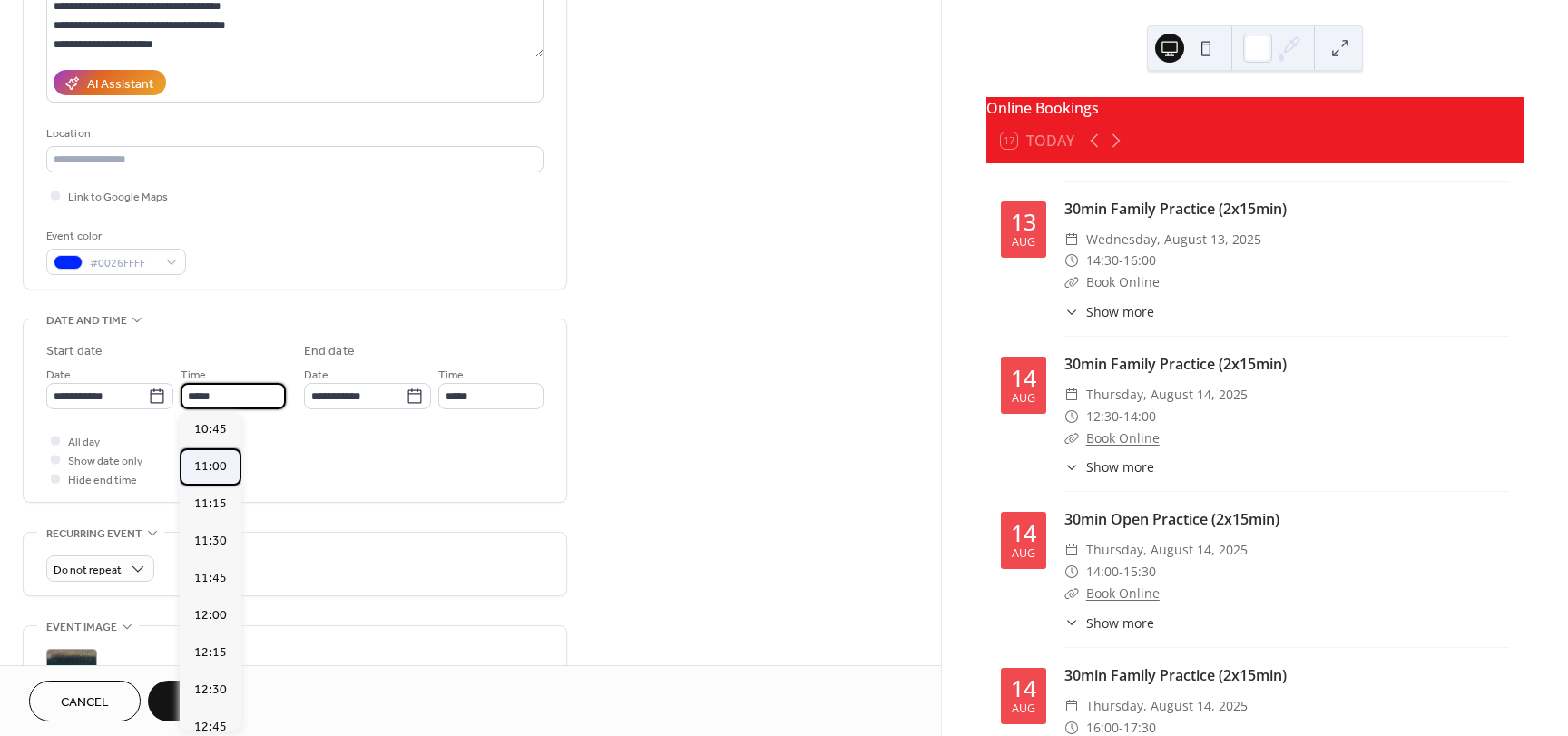 click on "11:00" at bounding box center (211, 466) 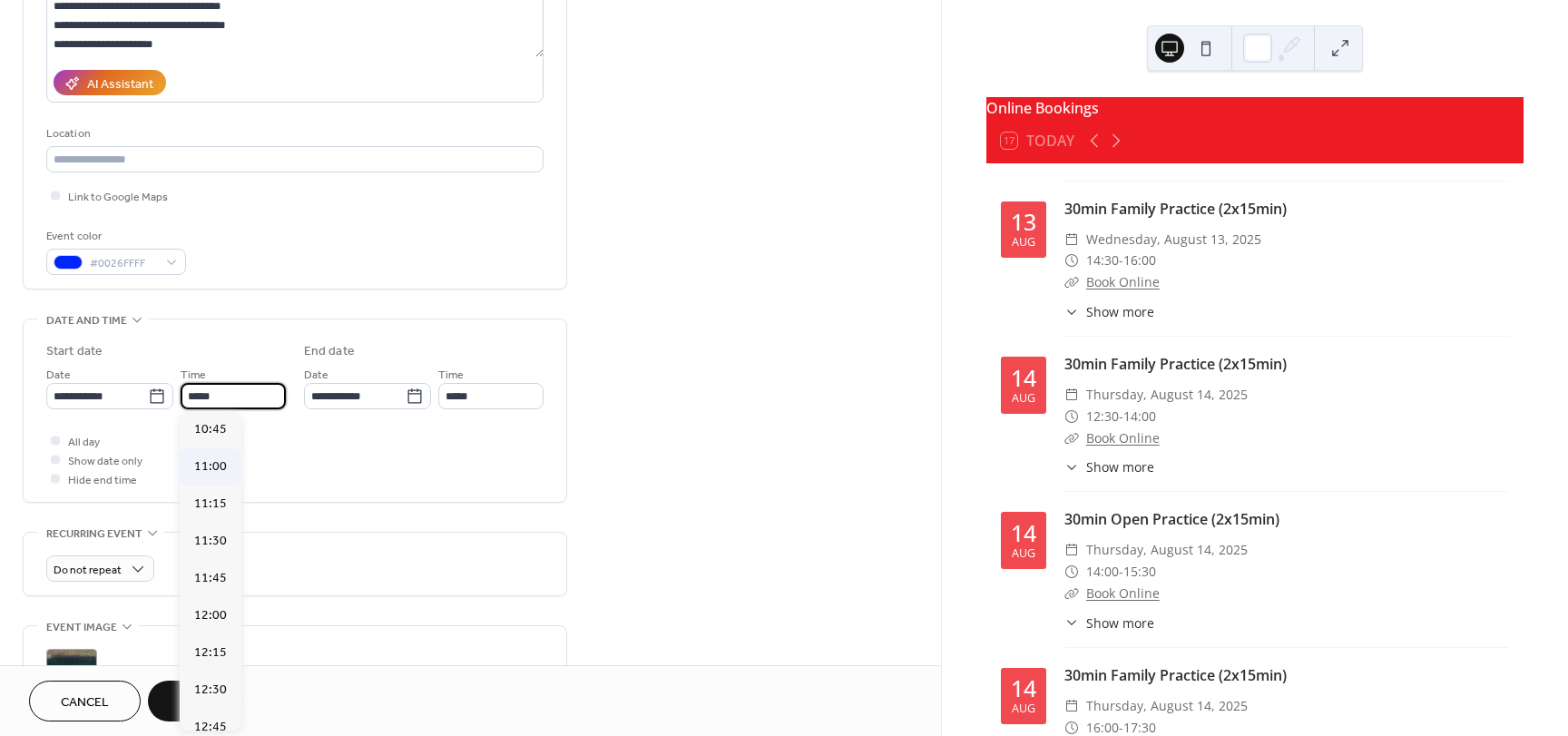 type on "*****" 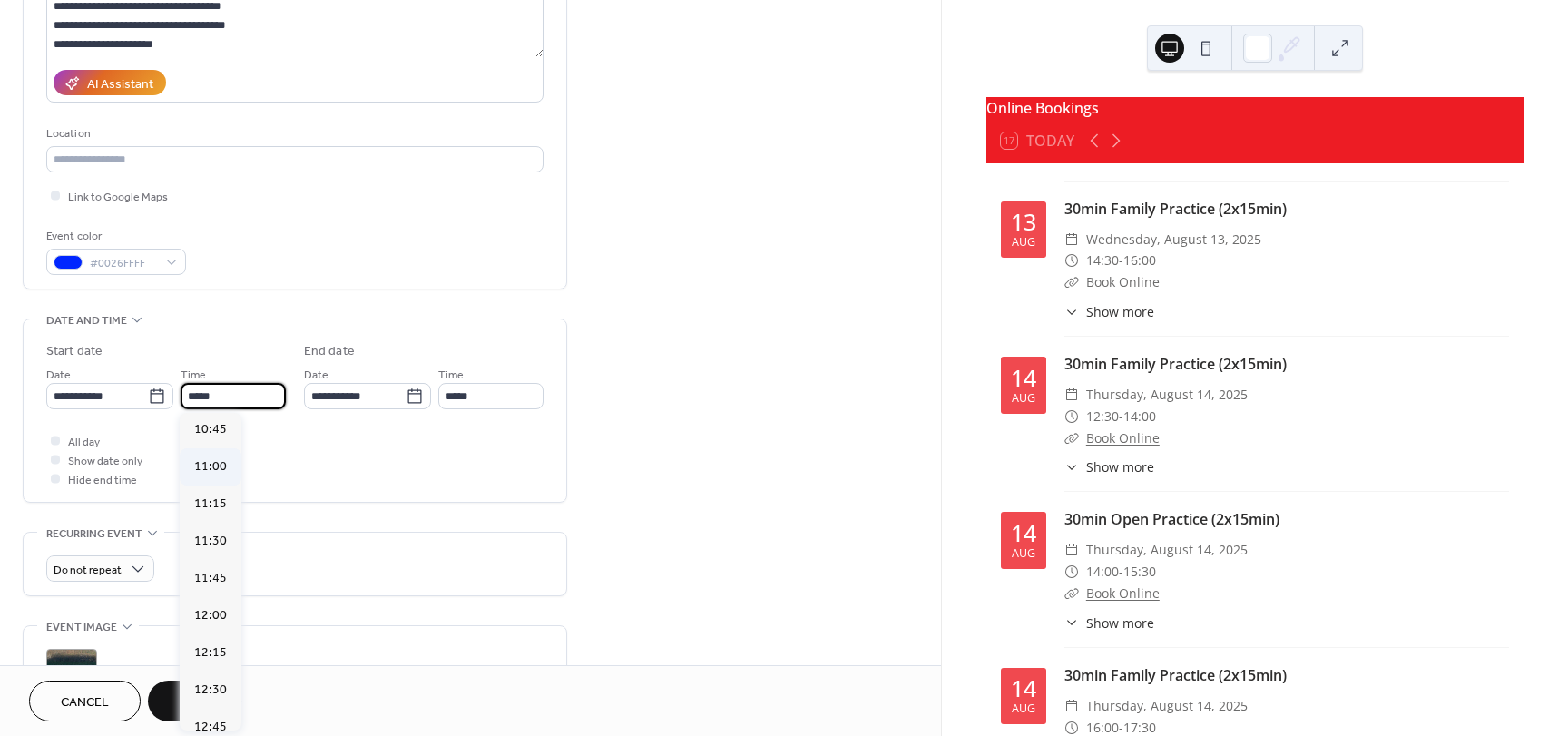 type on "*****" 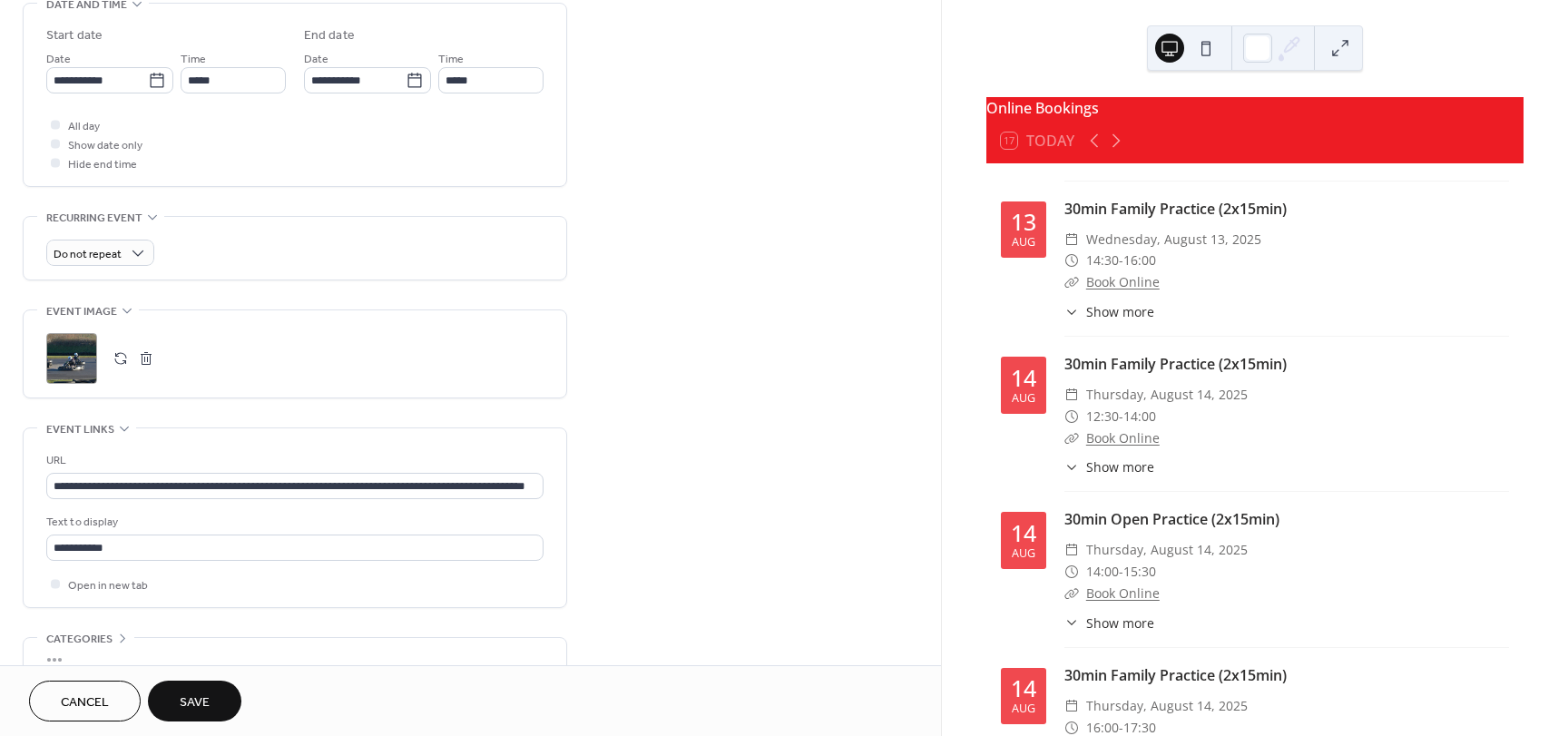 scroll, scrollTop: 635, scrollLeft: 0, axis: vertical 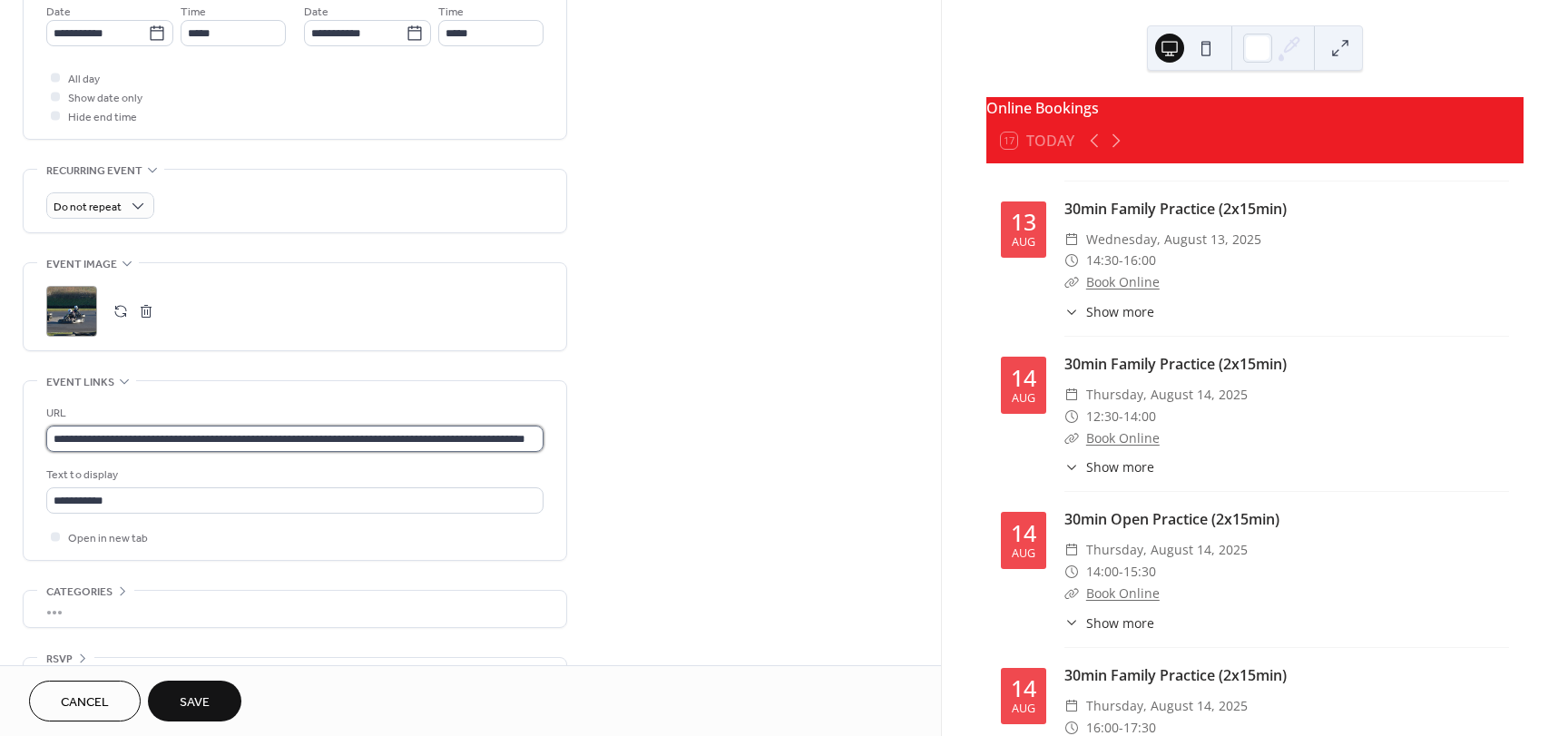 click on "**********" at bounding box center (295, 438) 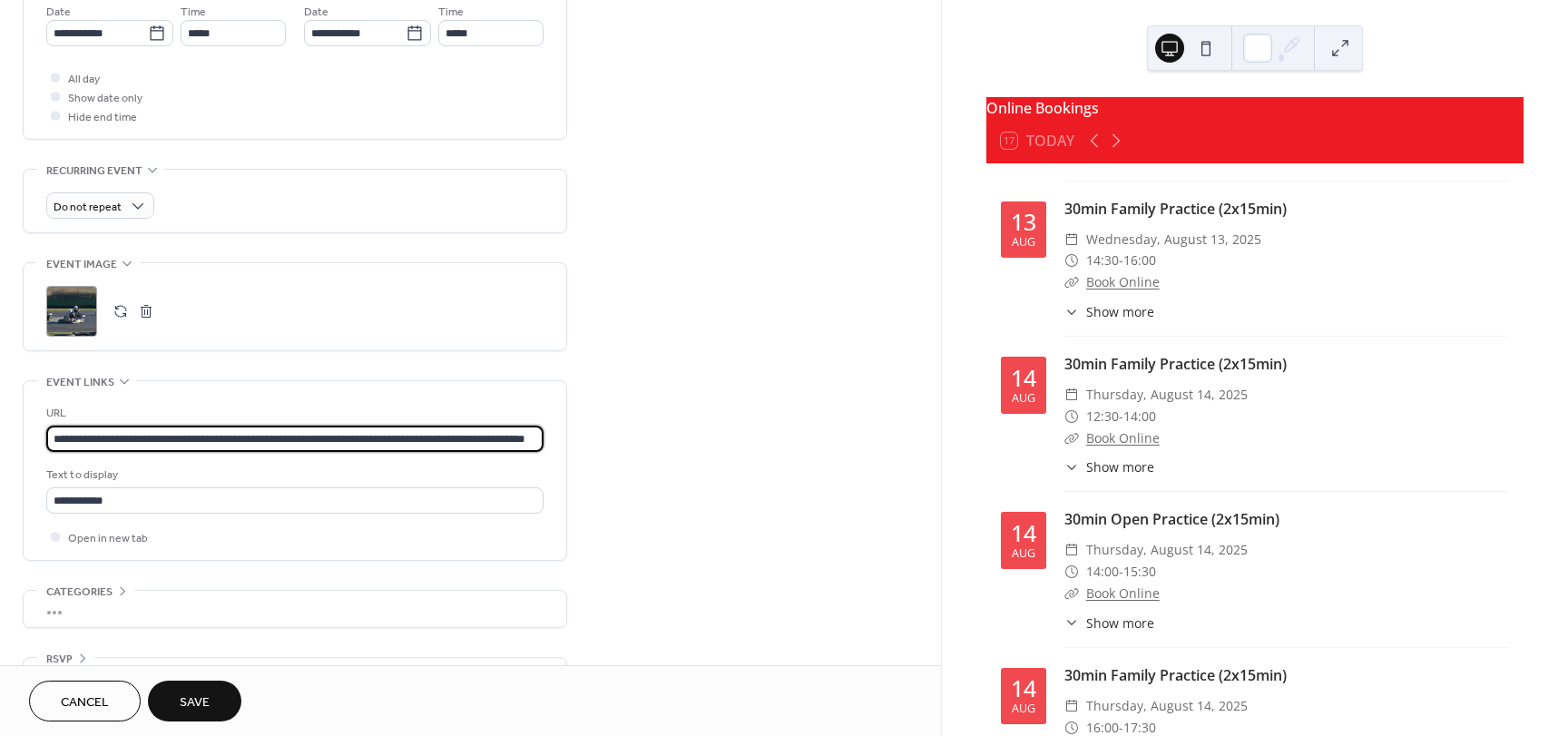 scroll, scrollTop: 0, scrollLeft: 60, axis: horizontal 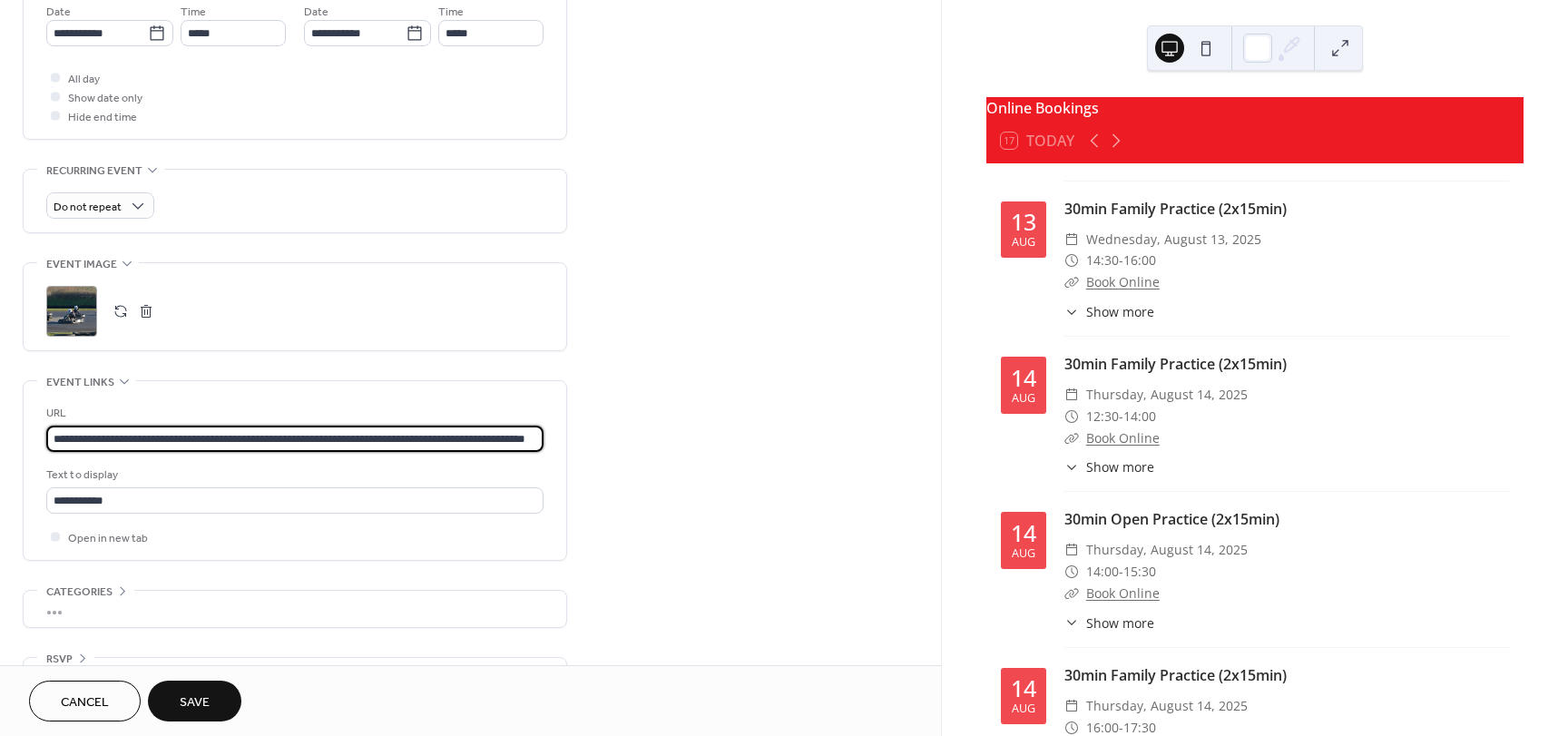 type on "**********" 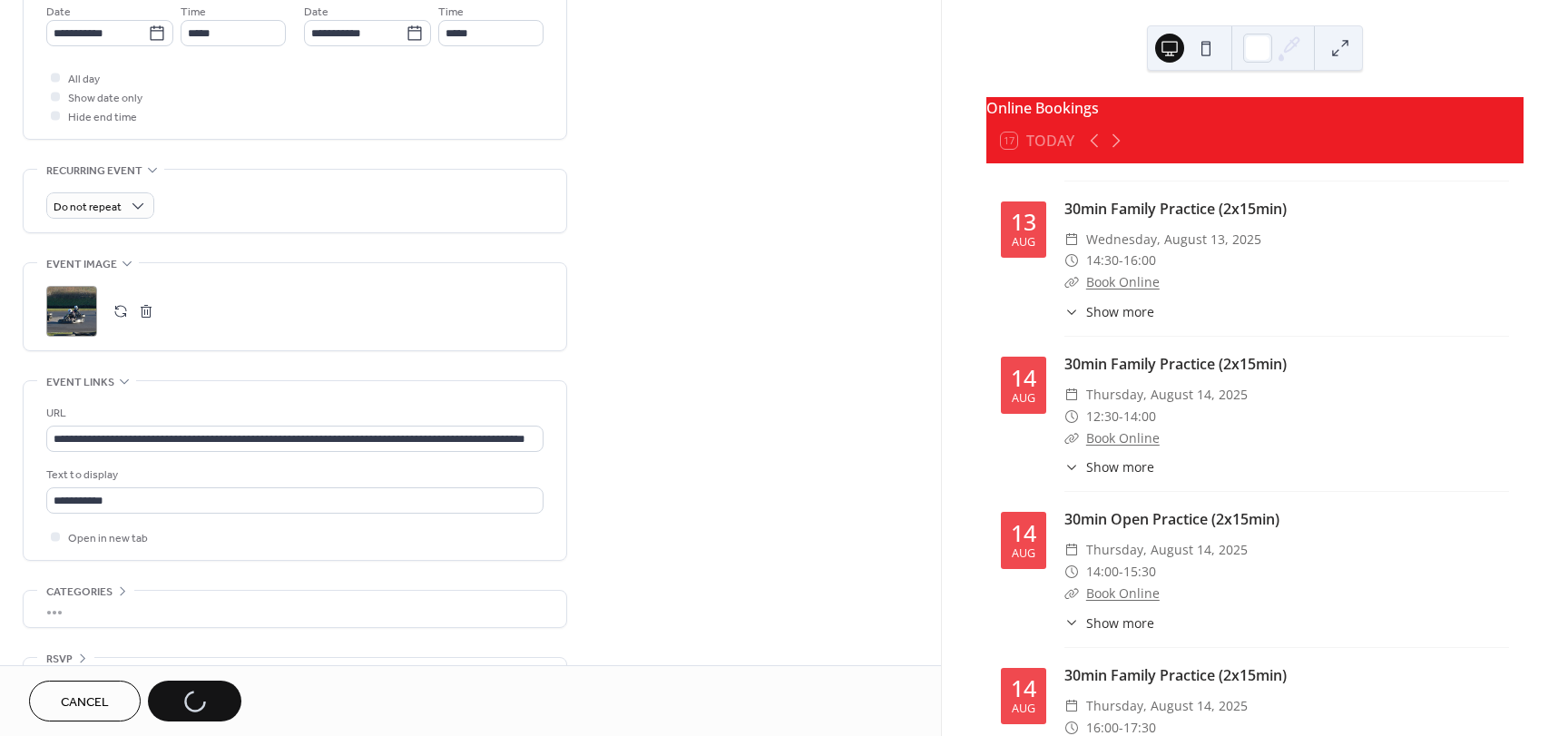 scroll, scrollTop: 0, scrollLeft: 0, axis: both 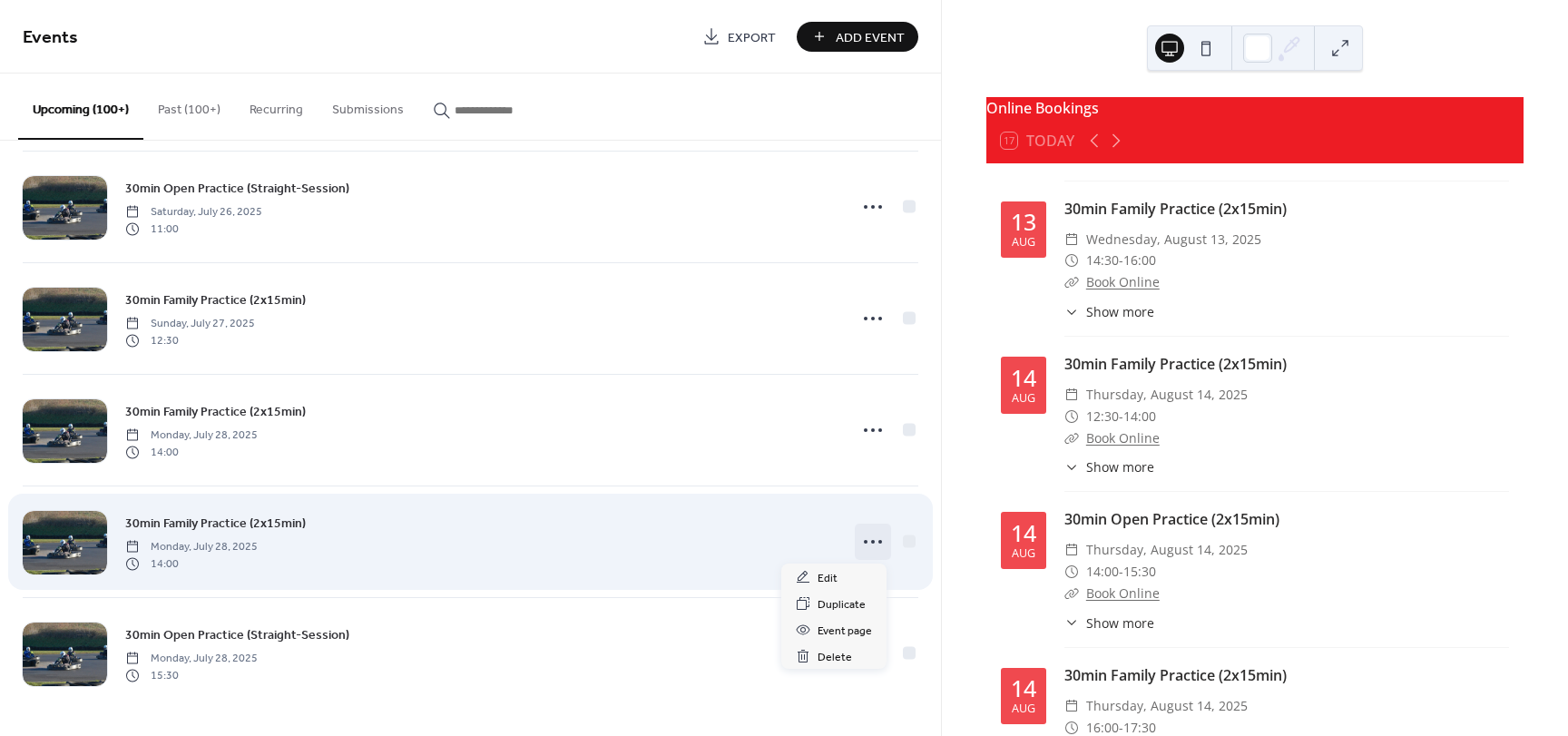 click 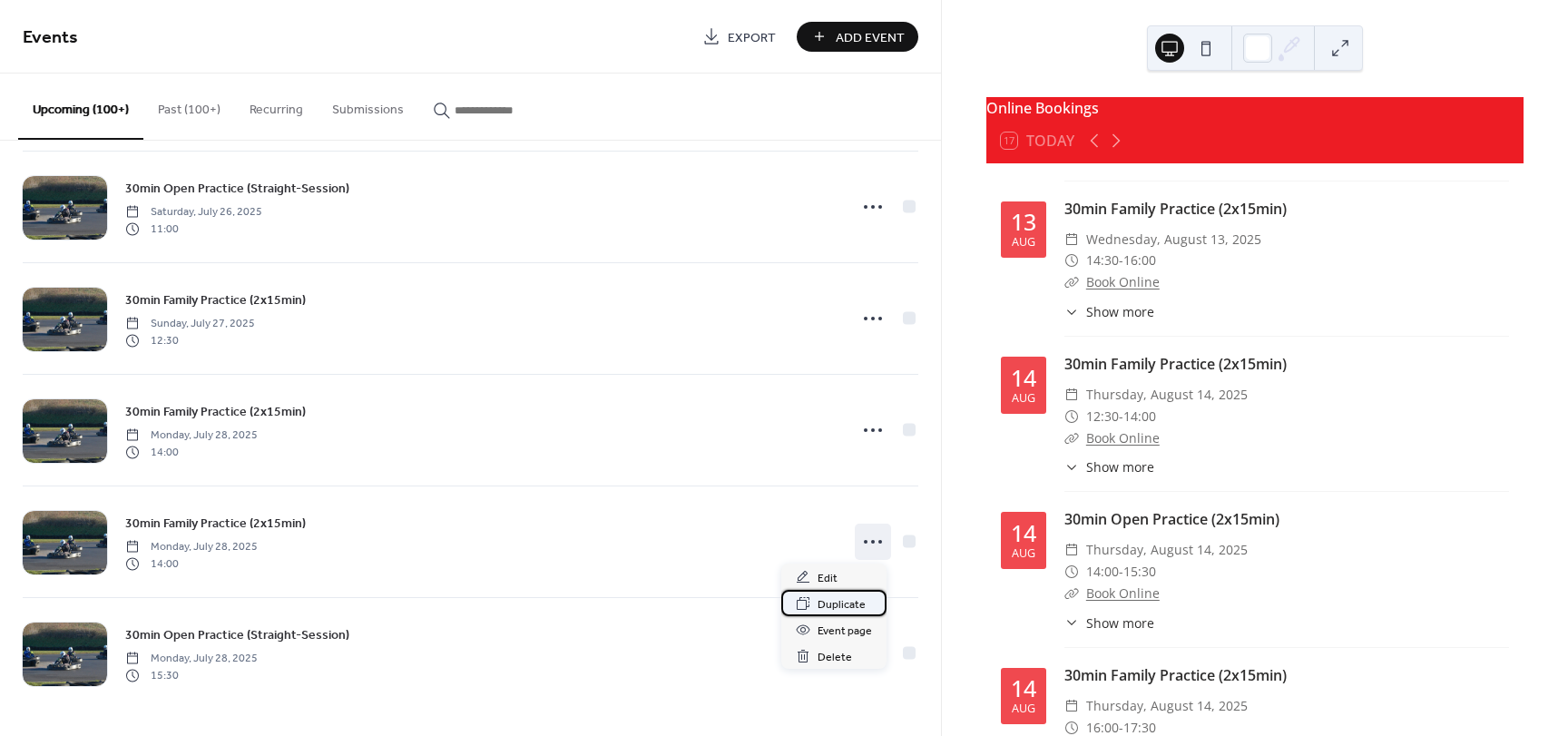 click on "Duplicate" at bounding box center (841, 604) 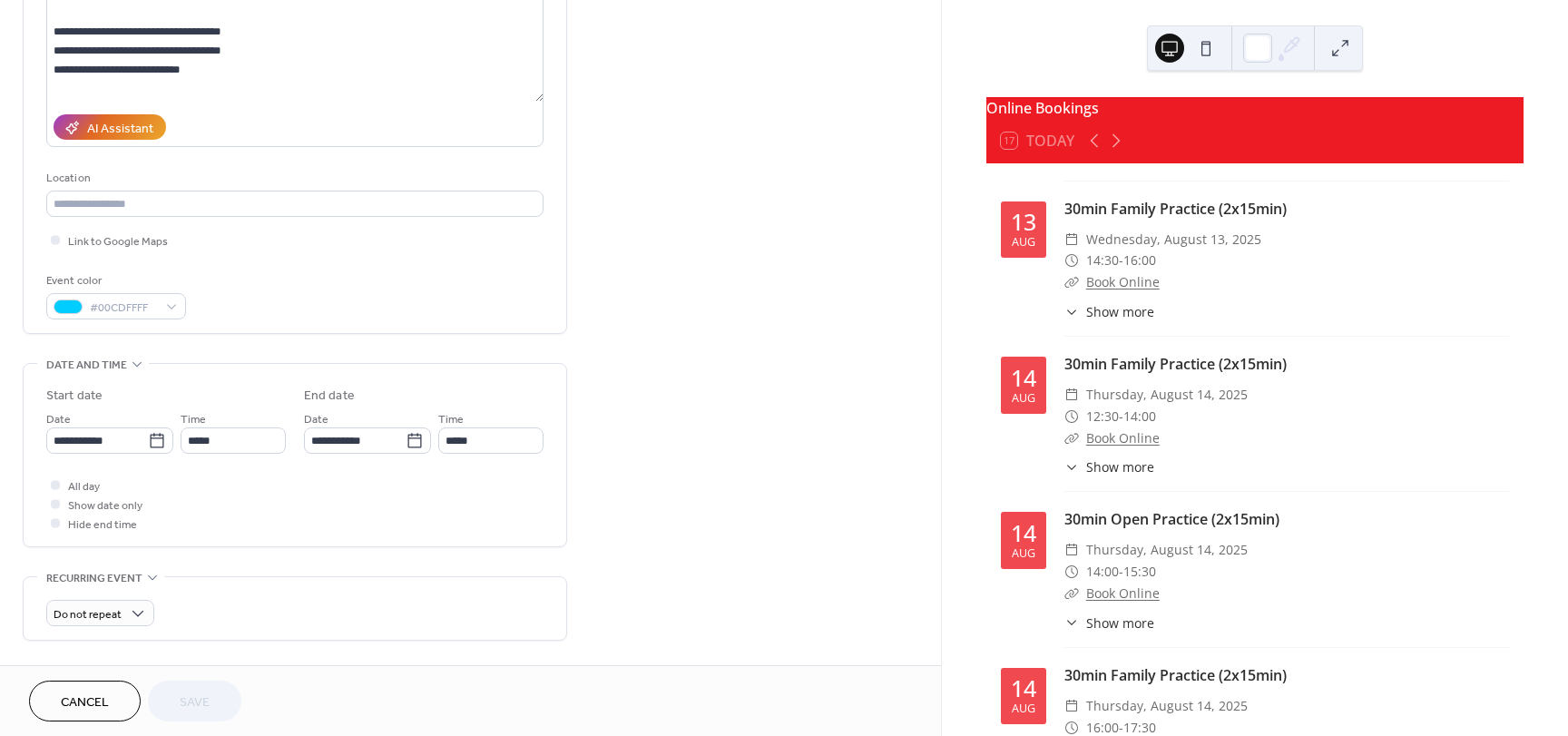 scroll, scrollTop: 272, scrollLeft: 0, axis: vertical 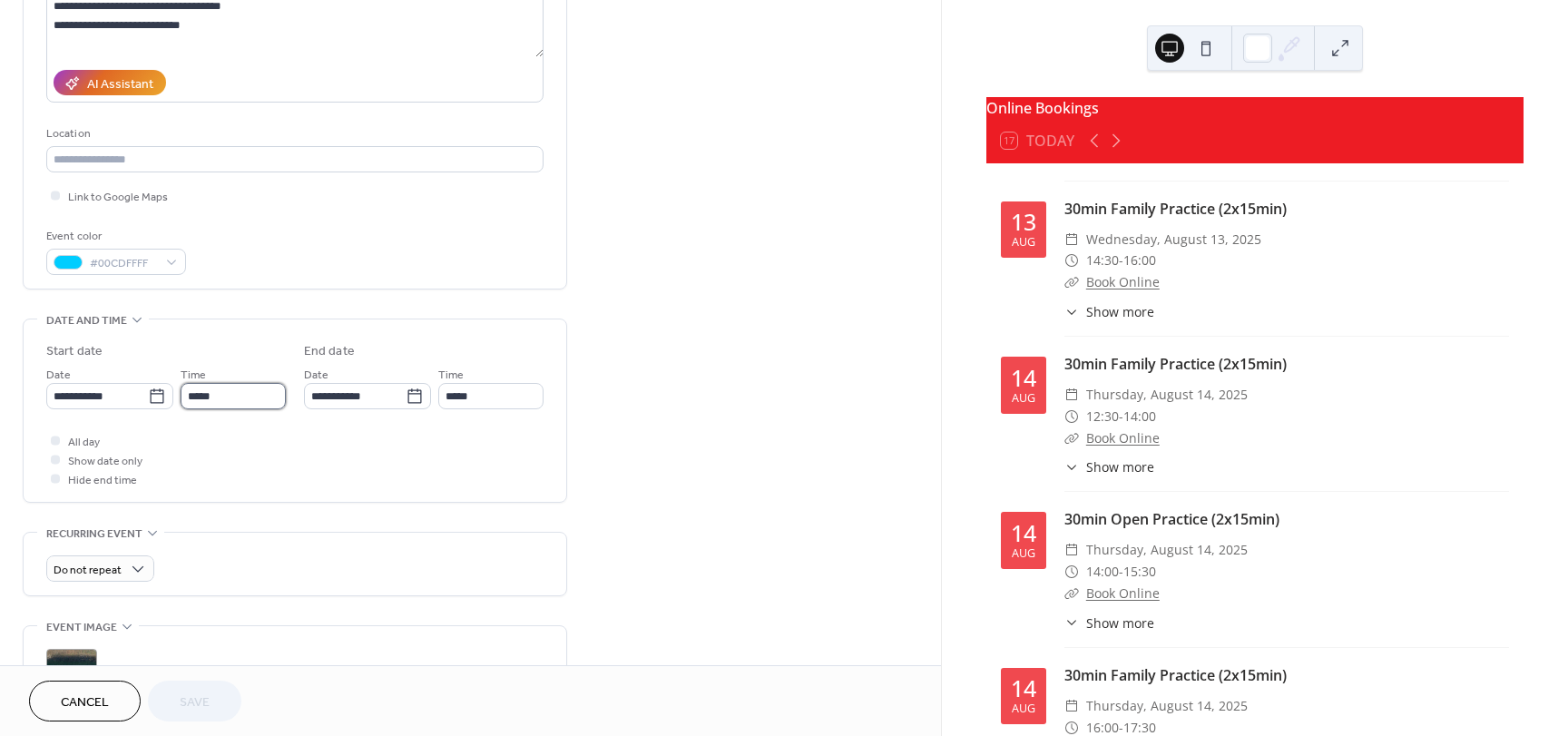click on "*****" at bounding box center (233, 396) 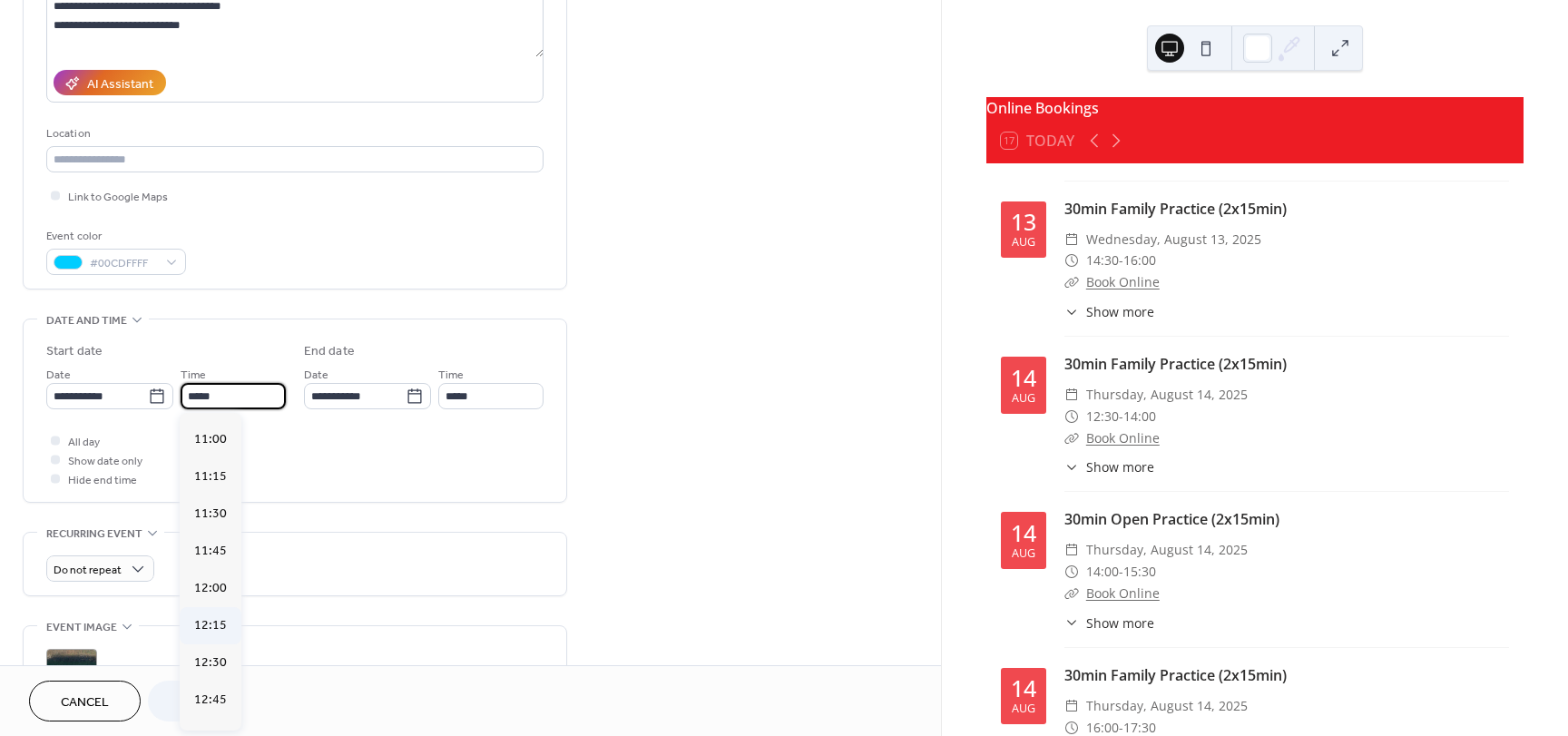 scroll, scrollTop: 1539, scrollLeft: 0, axis: vertical 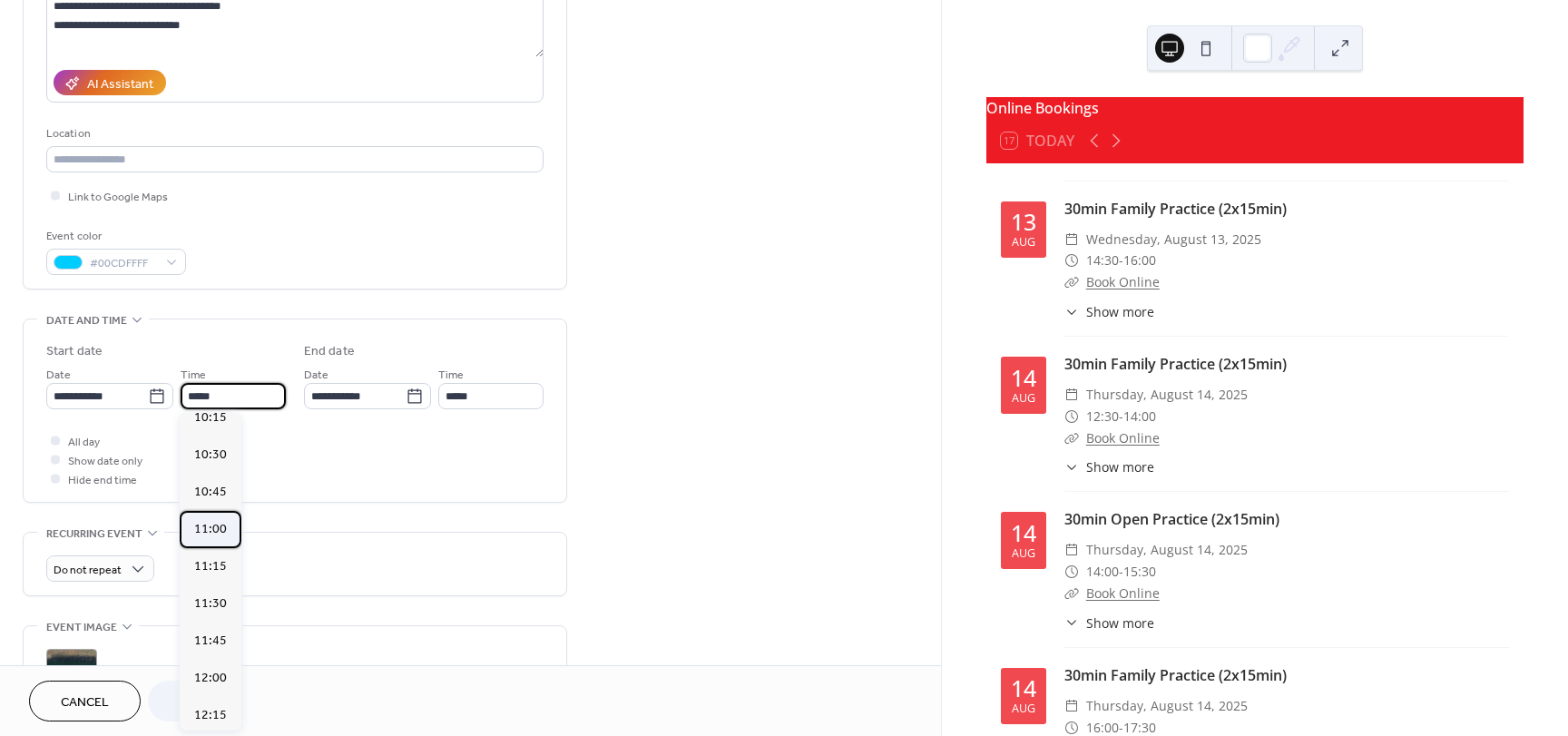 click on "11:00" at bounding box center [211, 529] 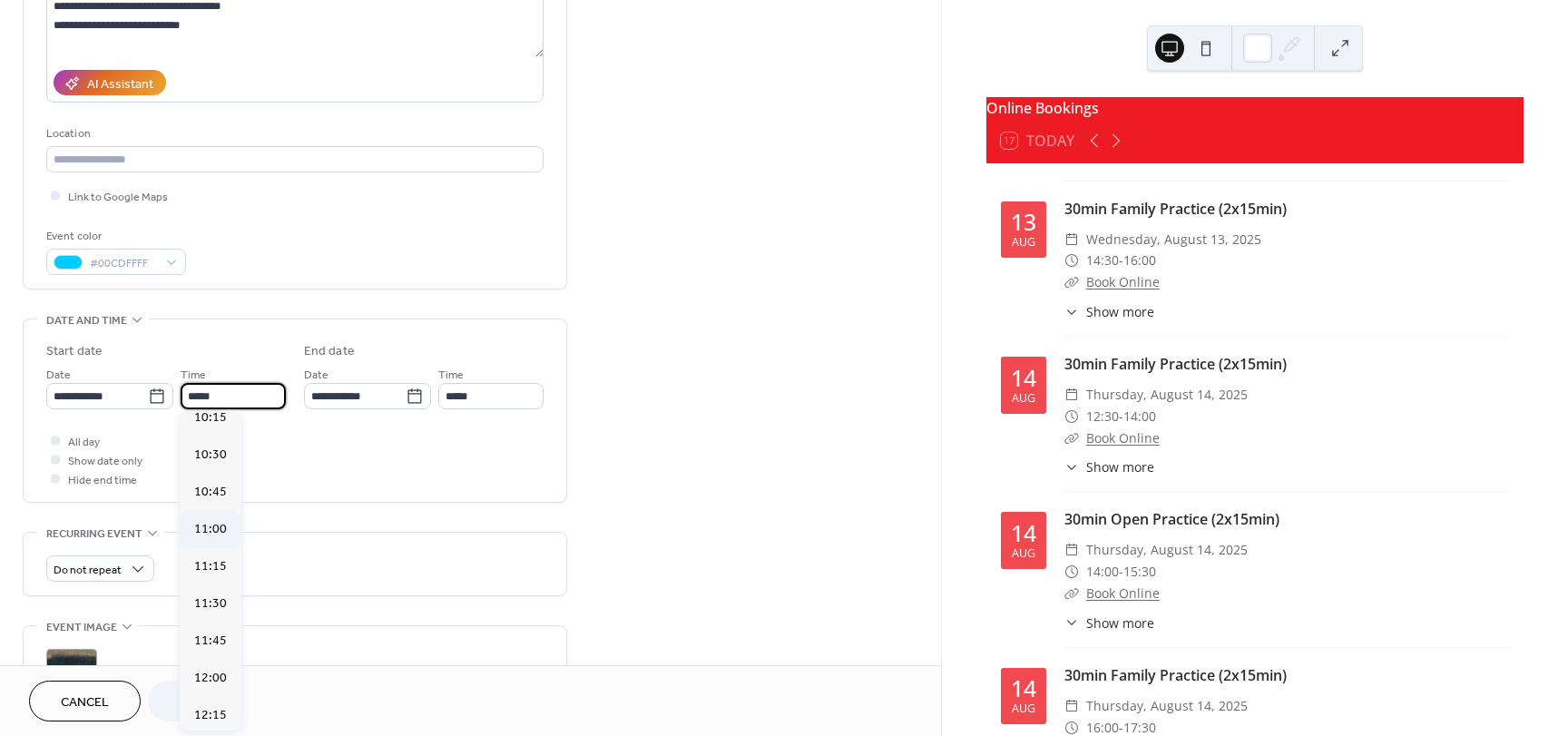 type on "*****" 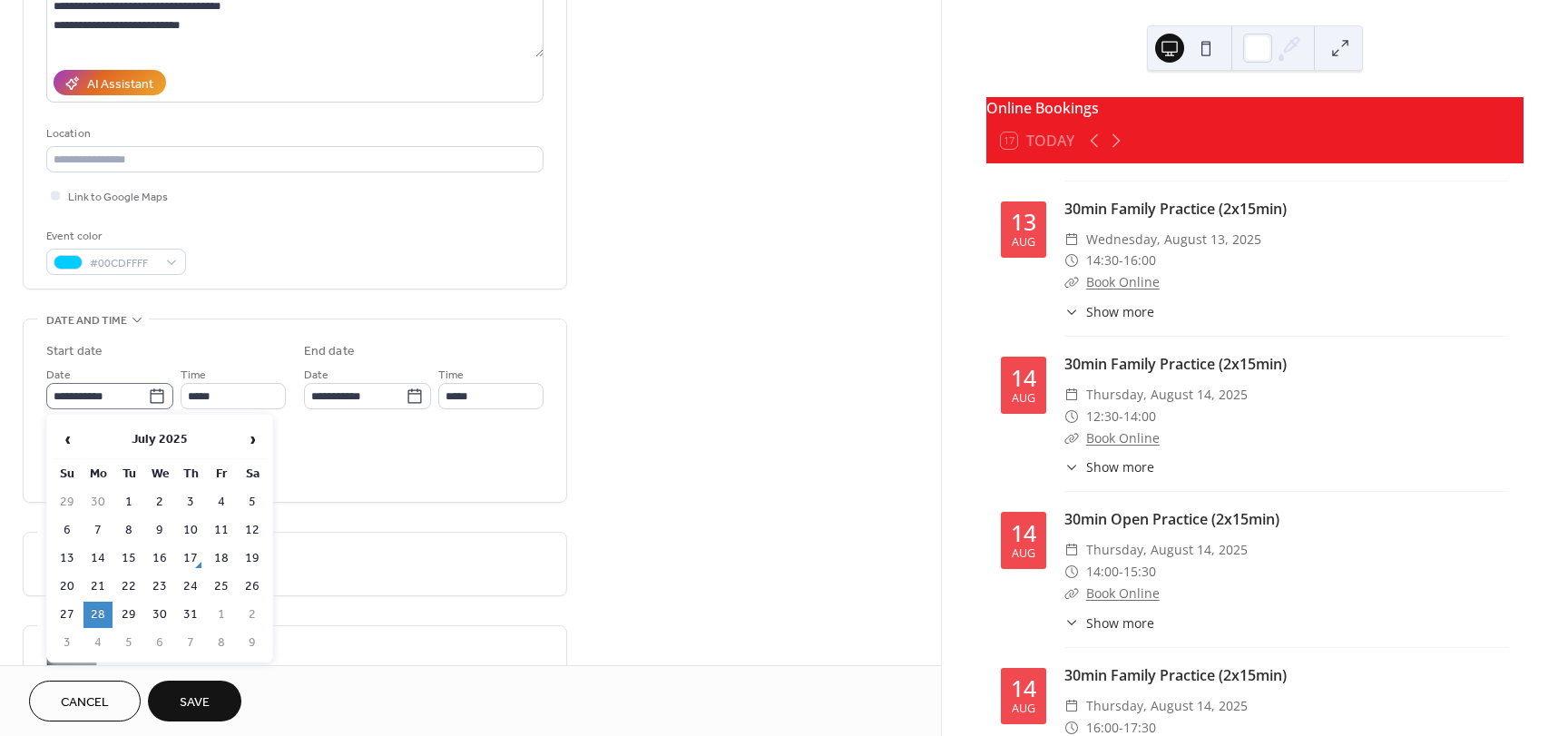 click 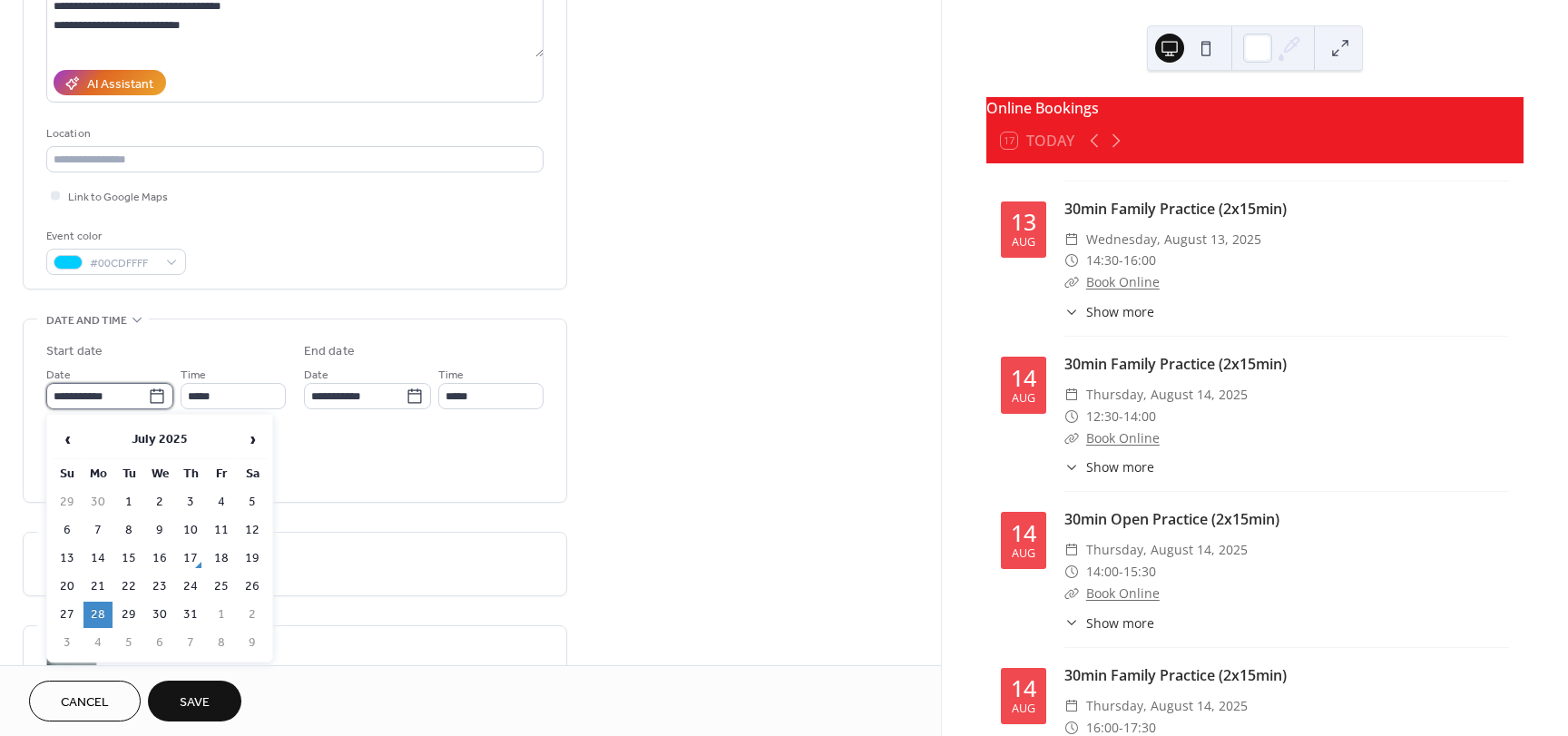click on "**********" at bounding box center (97, 396) 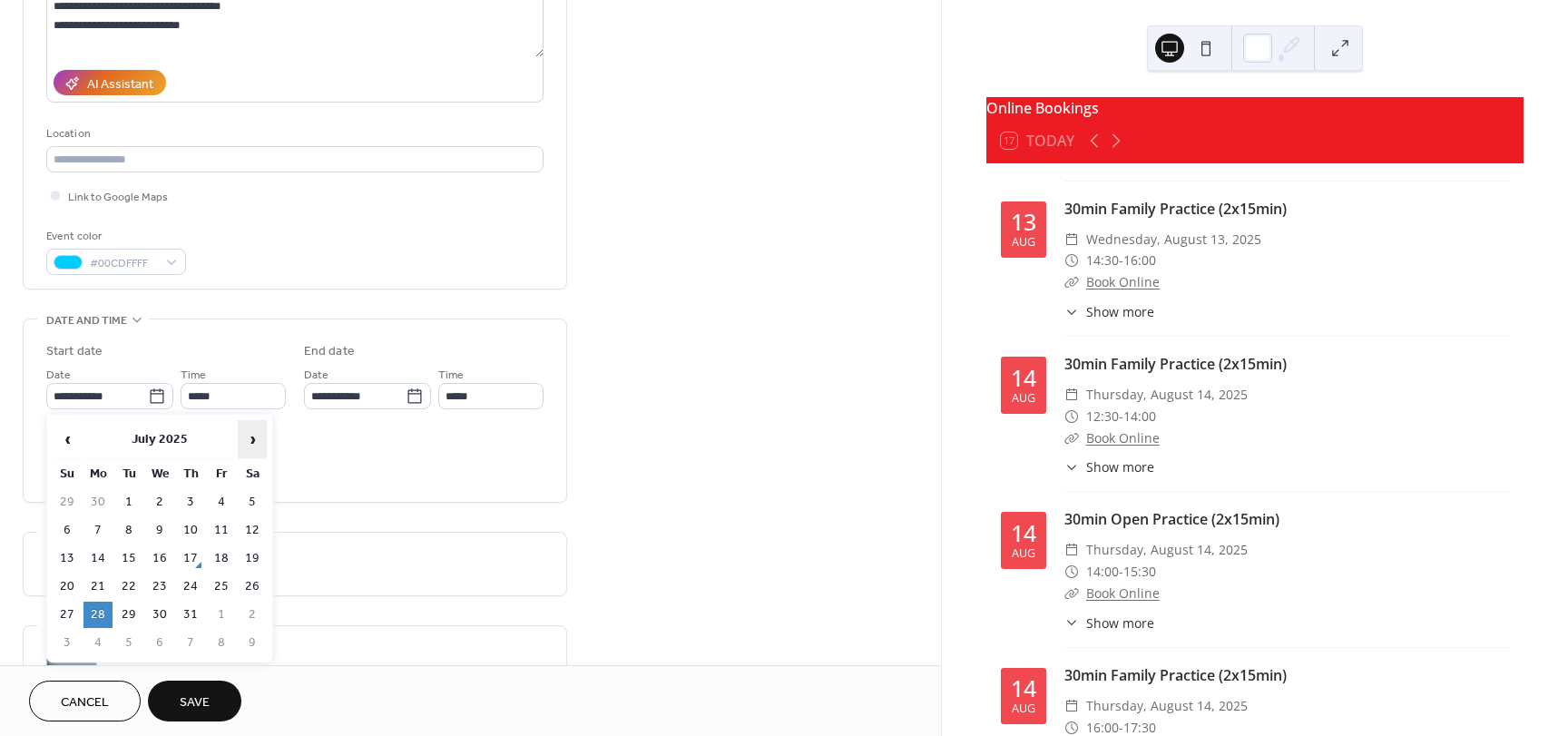 click on "›" at bounding box center (252, 439) 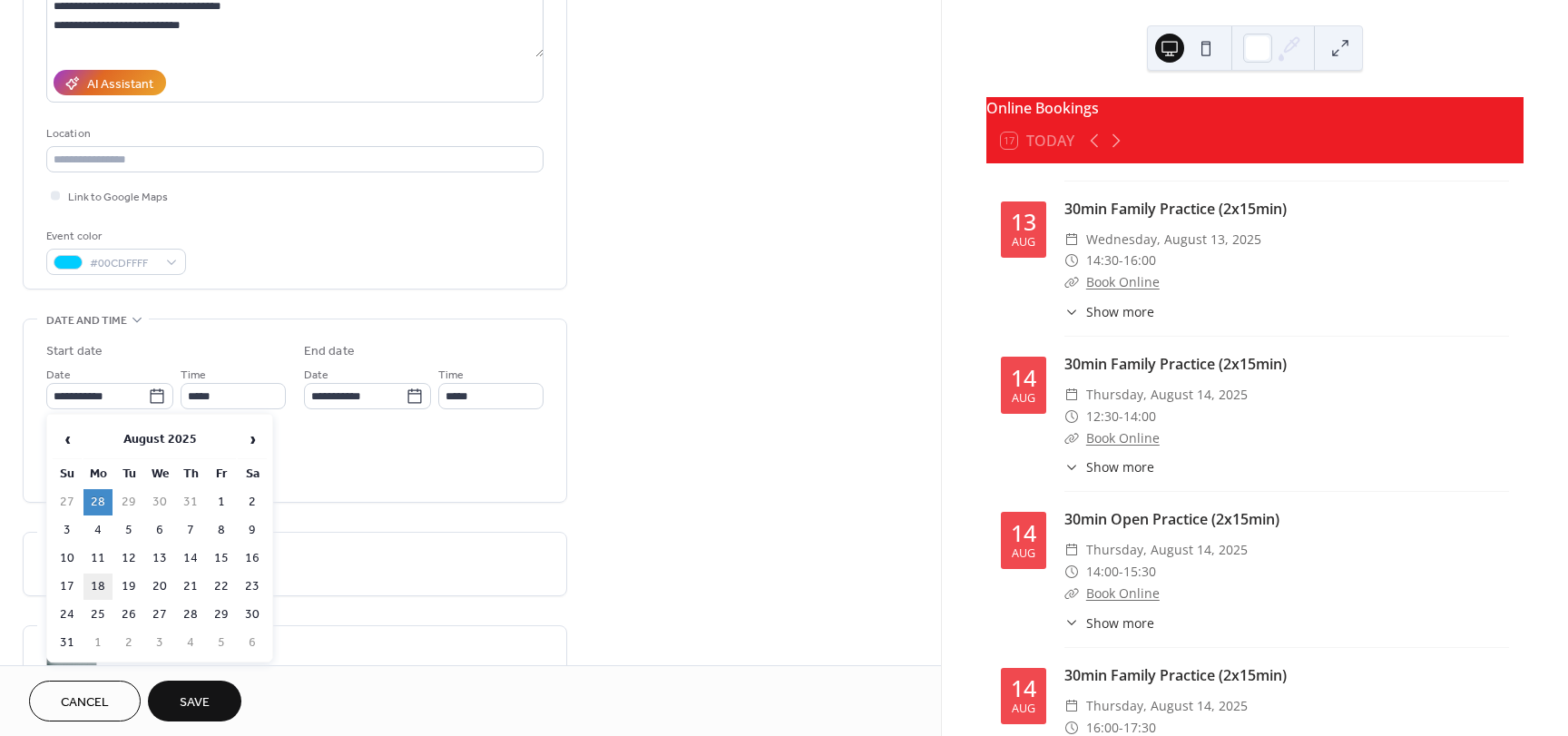 click on "18" at bounding box center [98, 586] 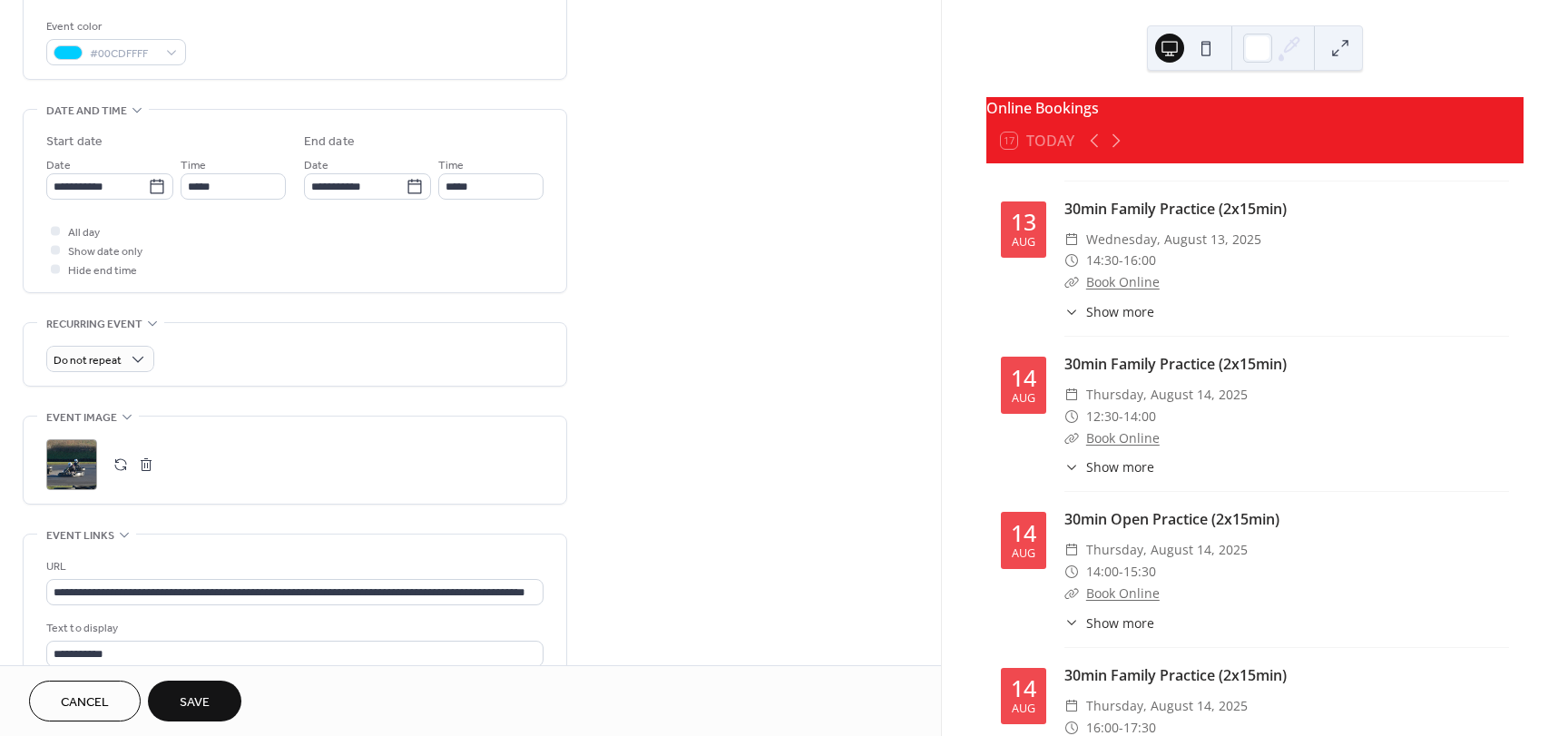 scroll, scrollTop: 545, scrollLeft: 0, axis: vertical 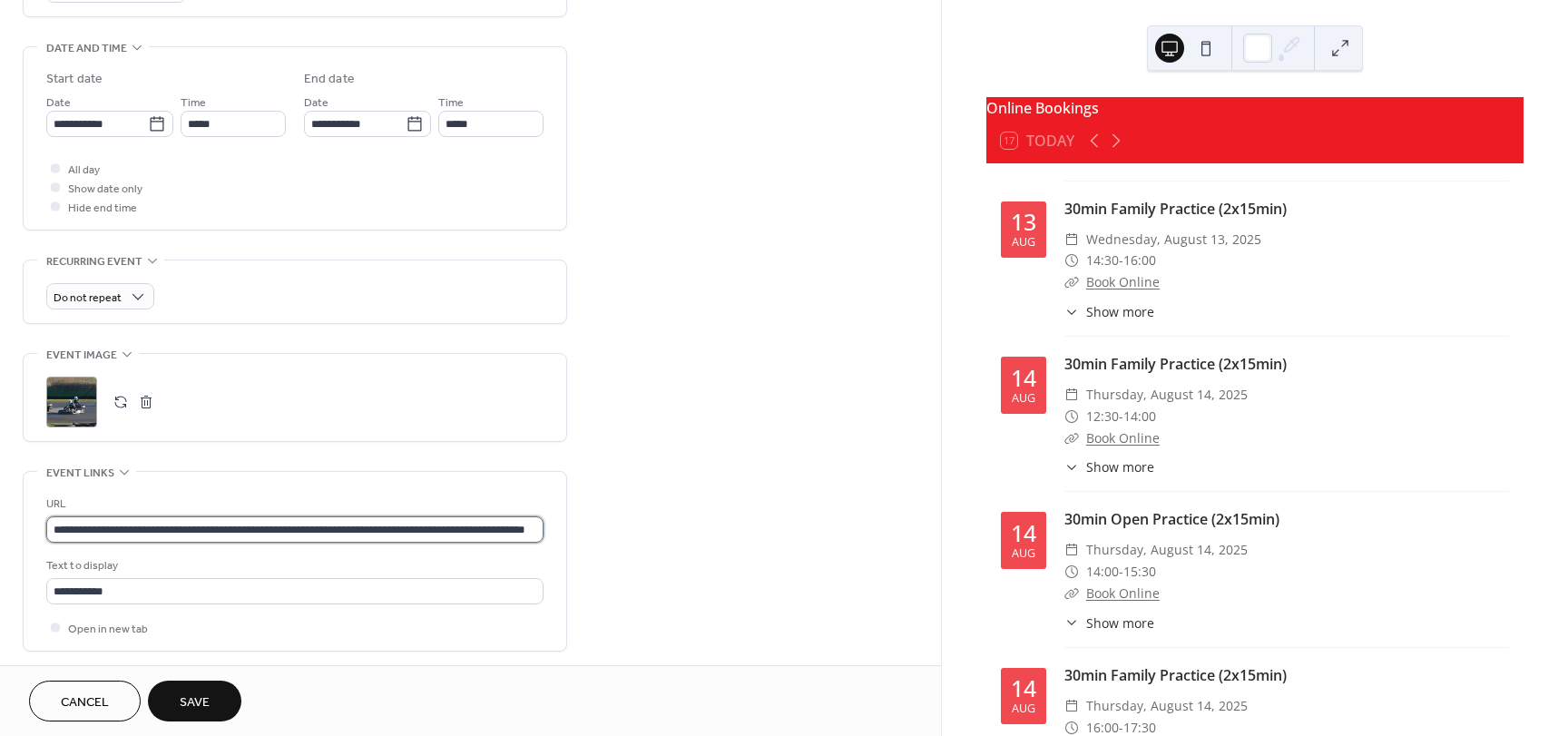 click on "**********" at bounding box center [295, 529] 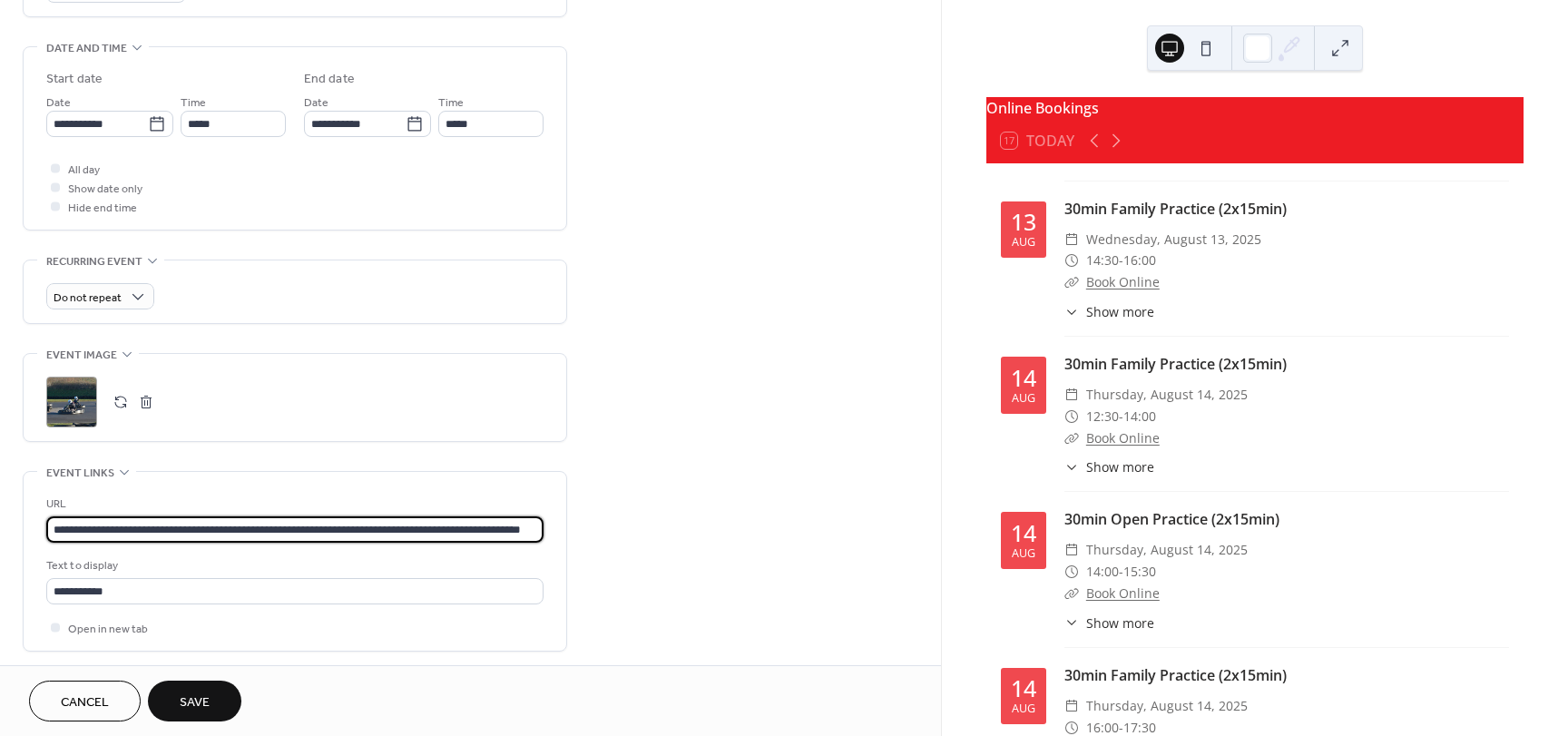 scroll, scrollTop: 0, scrollLeft: 54, axis: horizontal 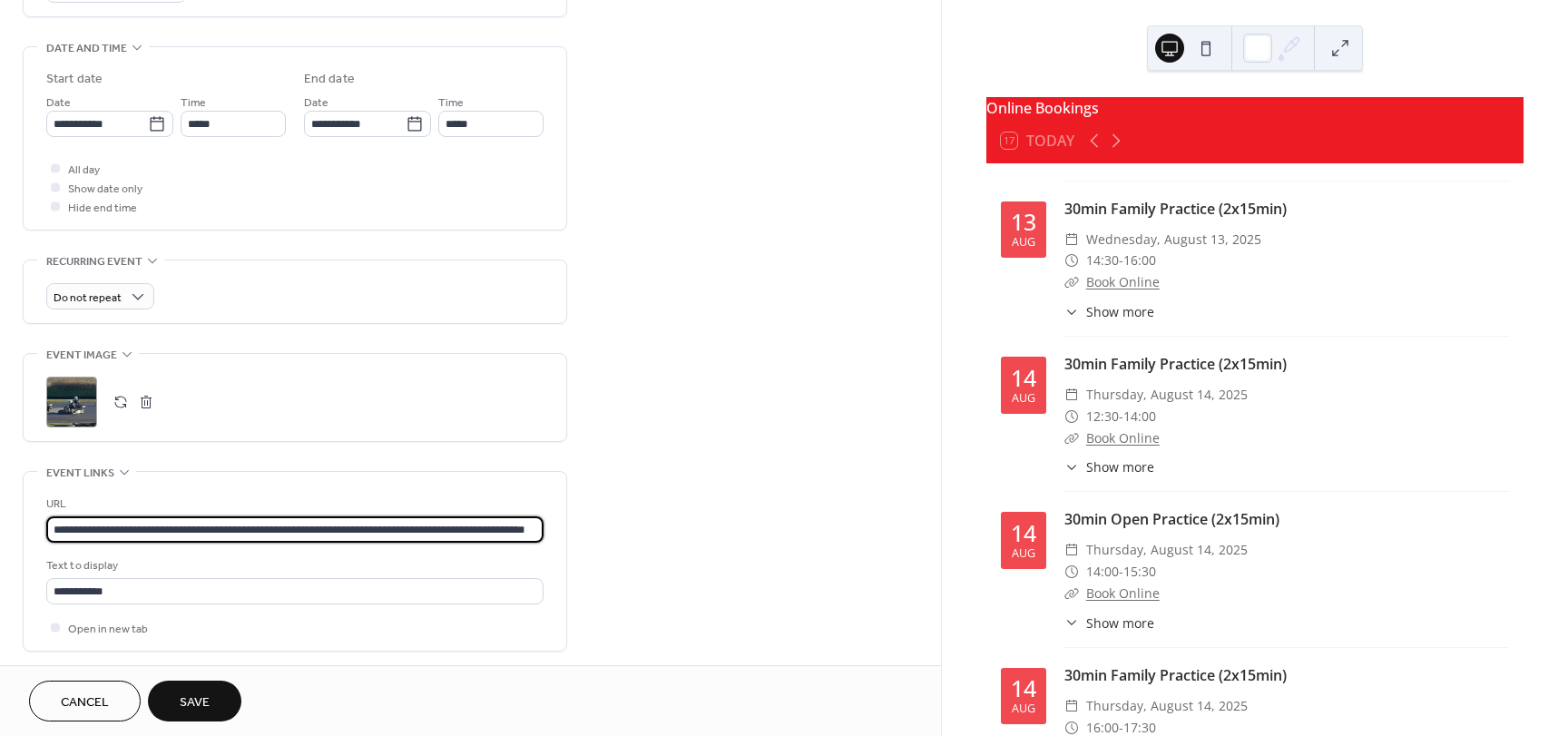 type on "**********" 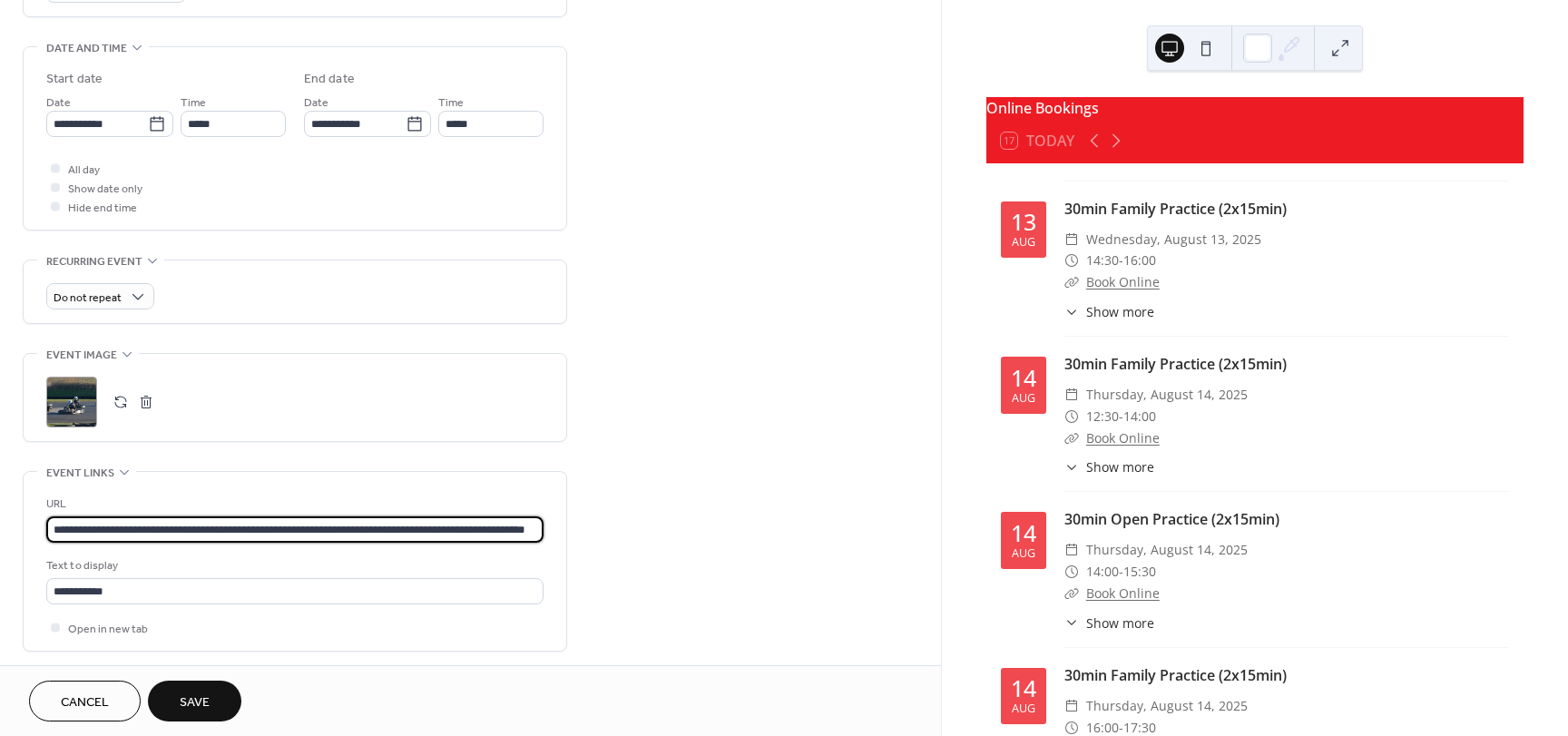 click on "Save" at bounding box center [194, 702] 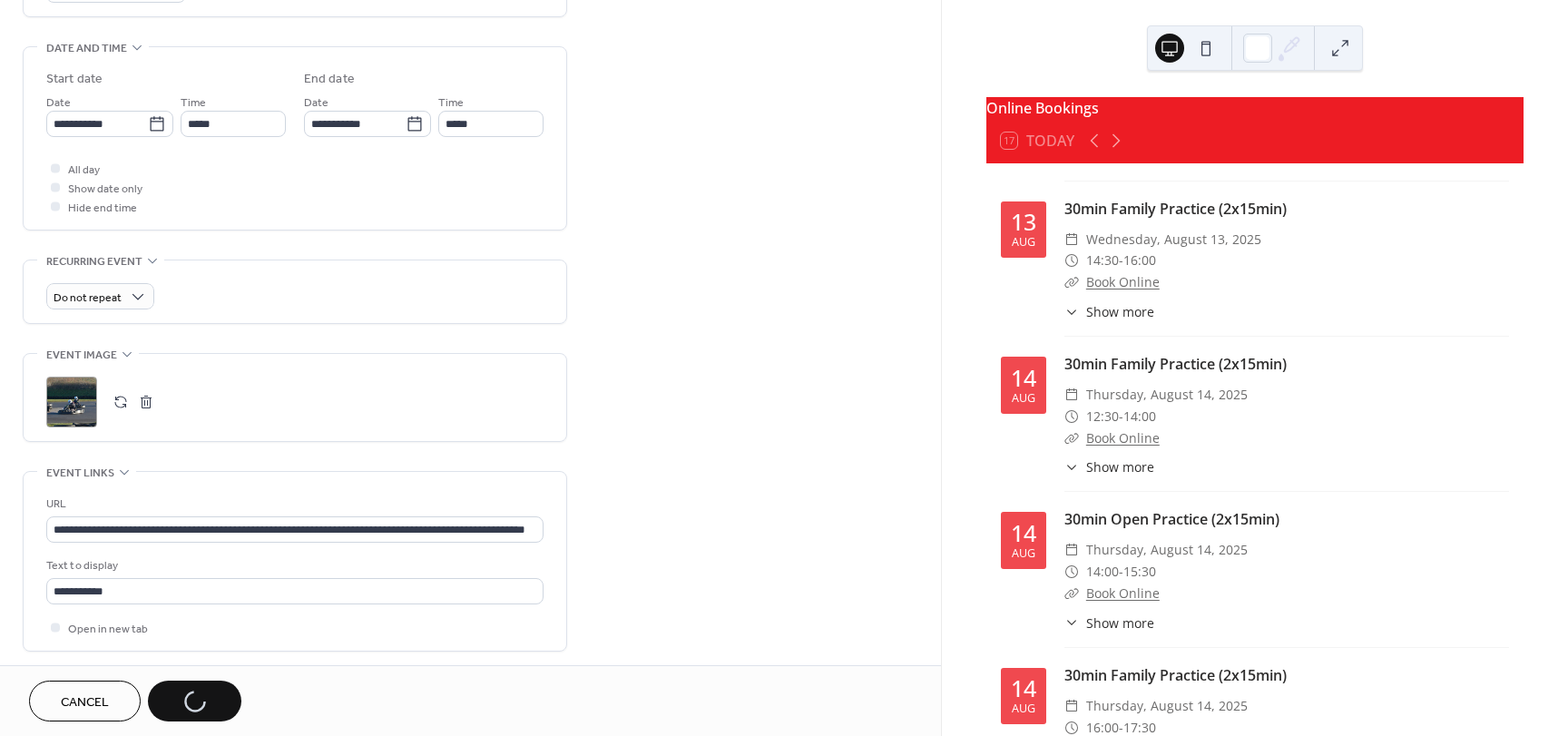 scroll, scrollTop: 0, scrollLeft: 0, axis: both 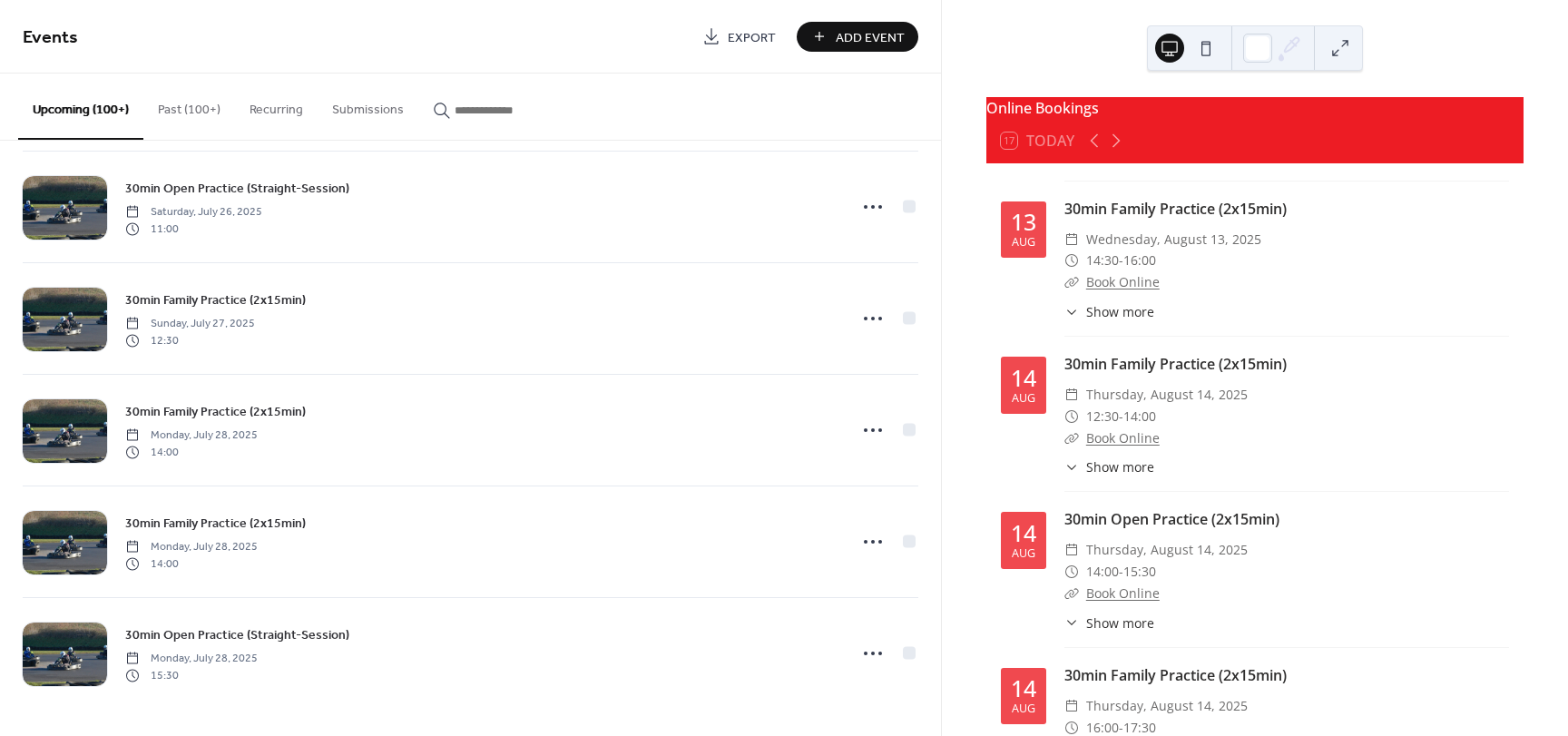 click on "Past (100+)" at bounding box center (189, 105) 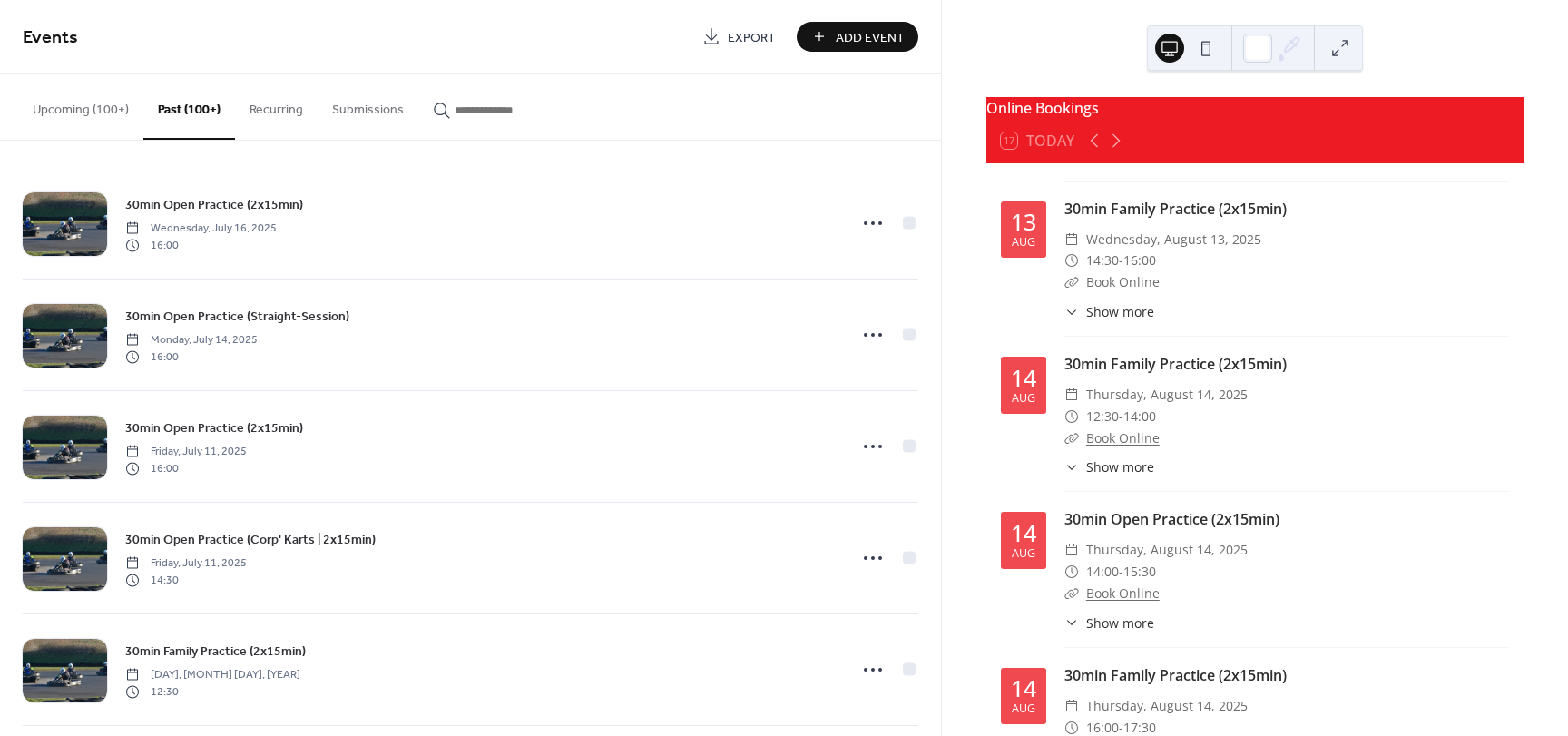 click on "Upcoming (100+)" at bounding box center [81, 105] 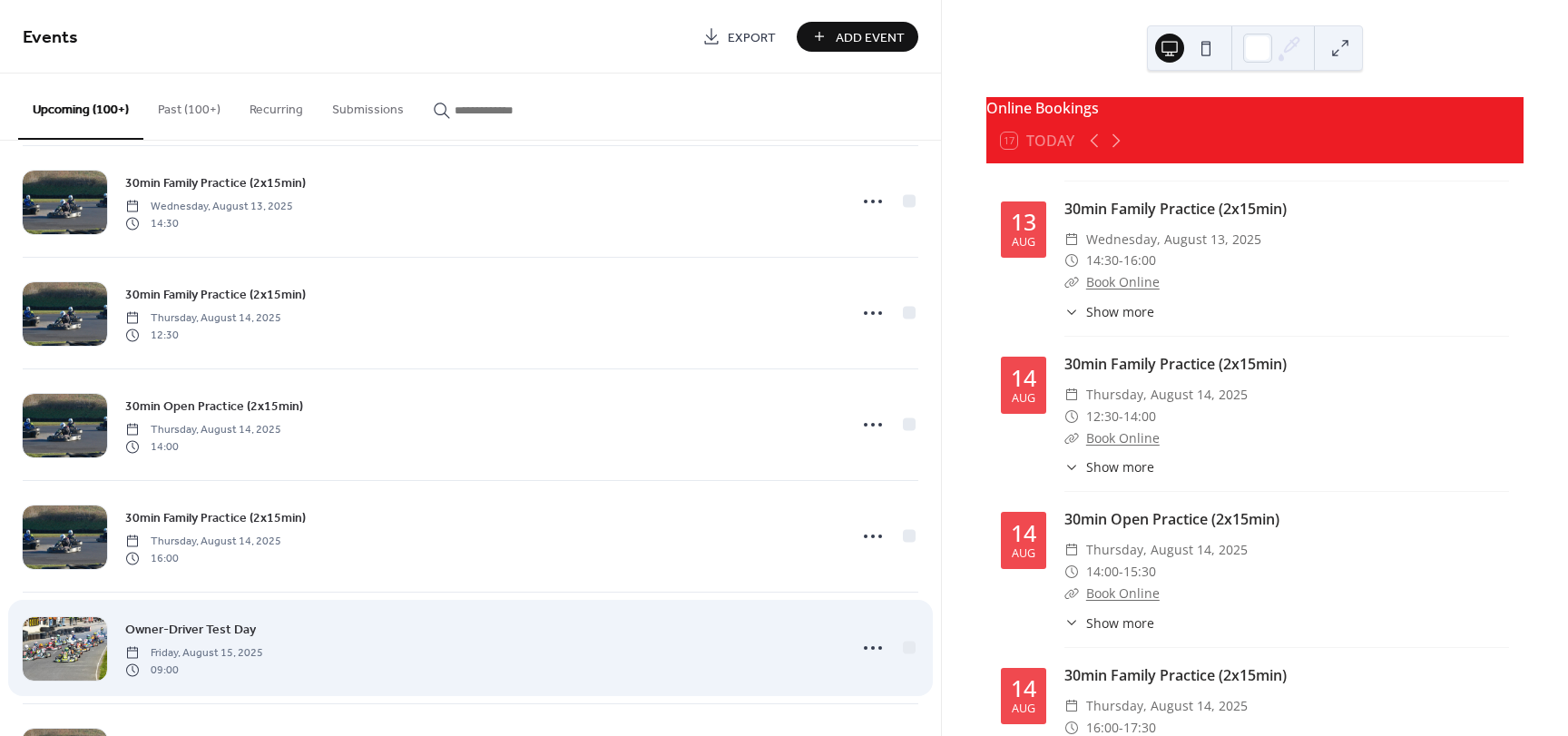 scroll, scrollTop: 7544, scrollLeft: 0, axis: vertical 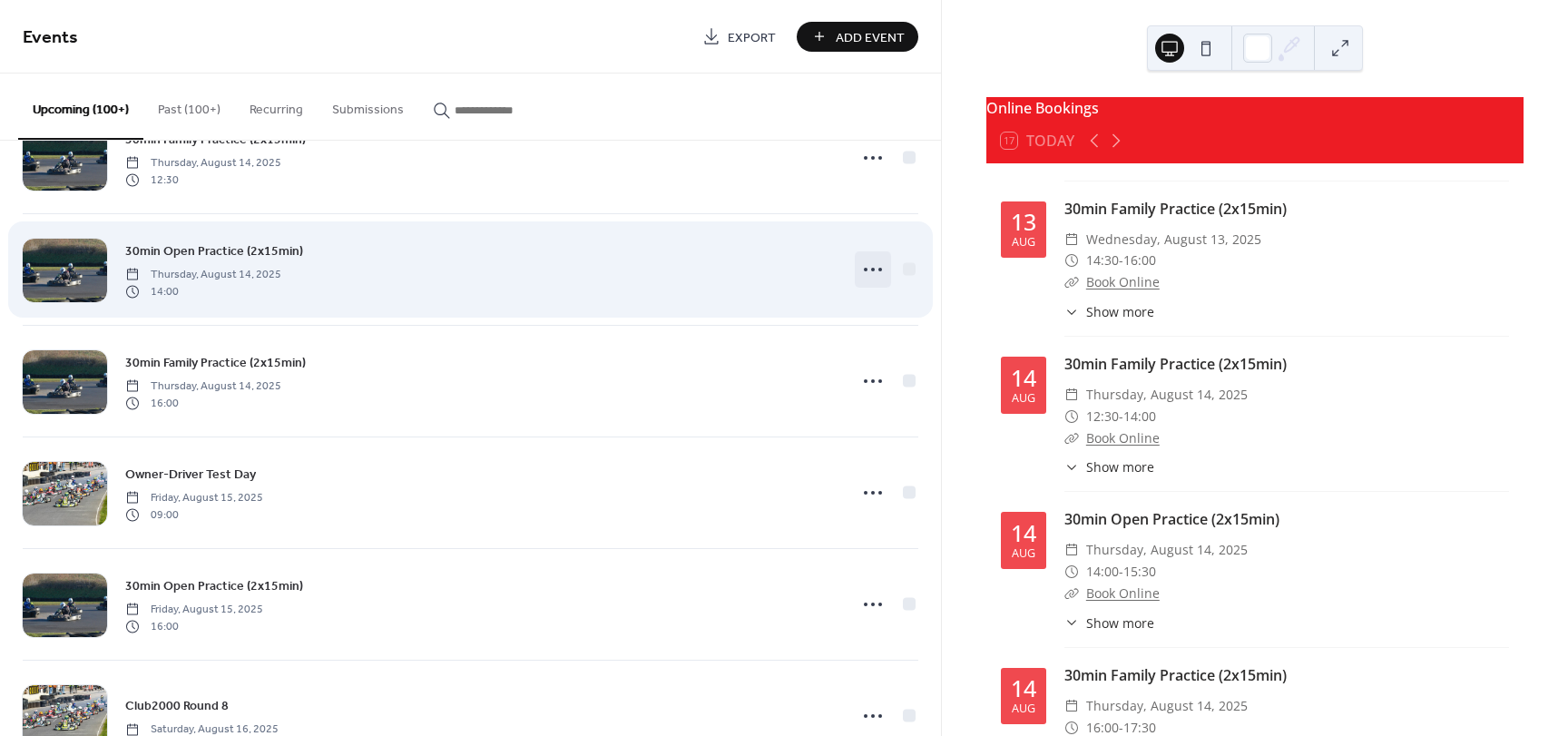 click 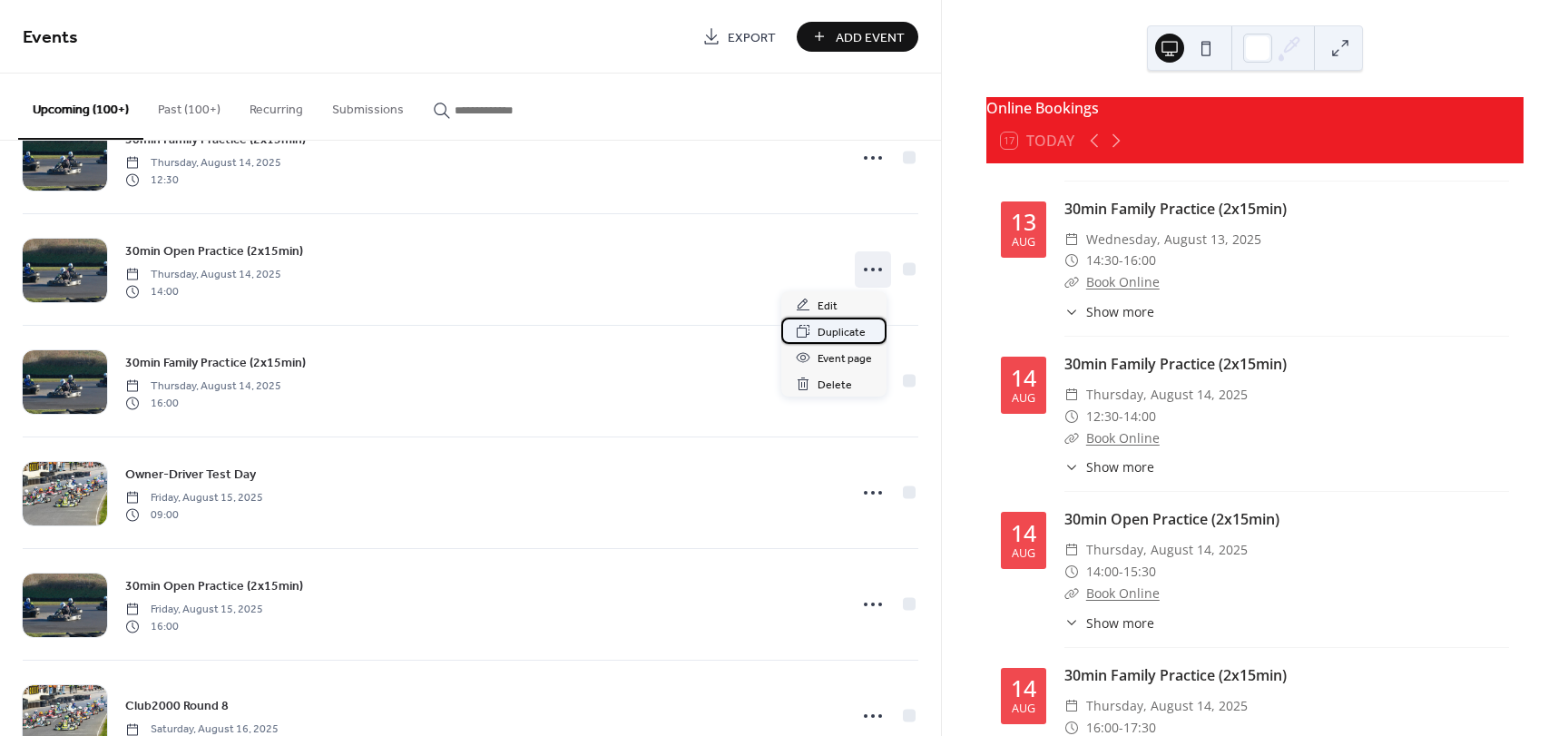click on "Duplicate" at bounding box center (841, 332) 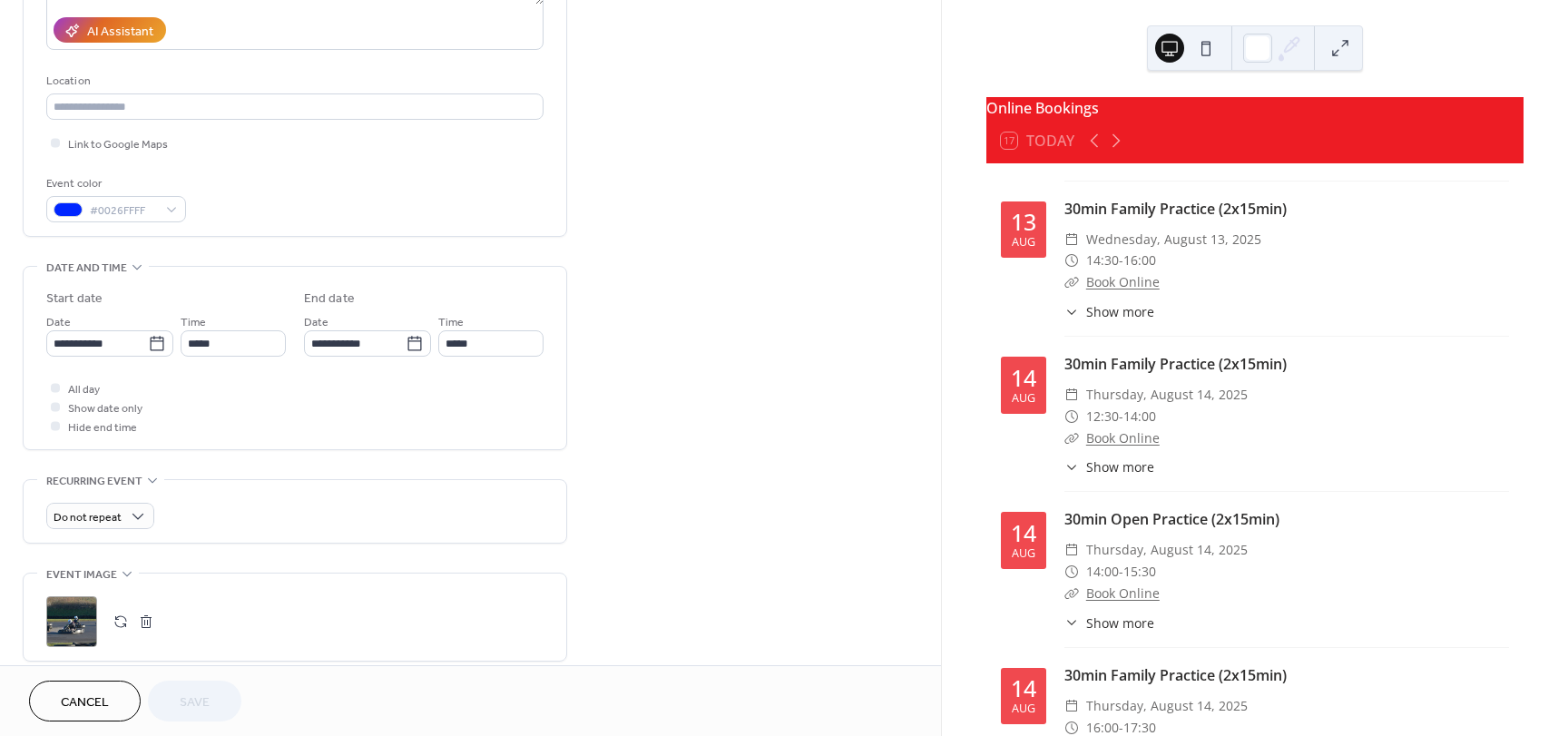 scroll, scrollTop: 363, scrollLeft: 0, axis: vertical 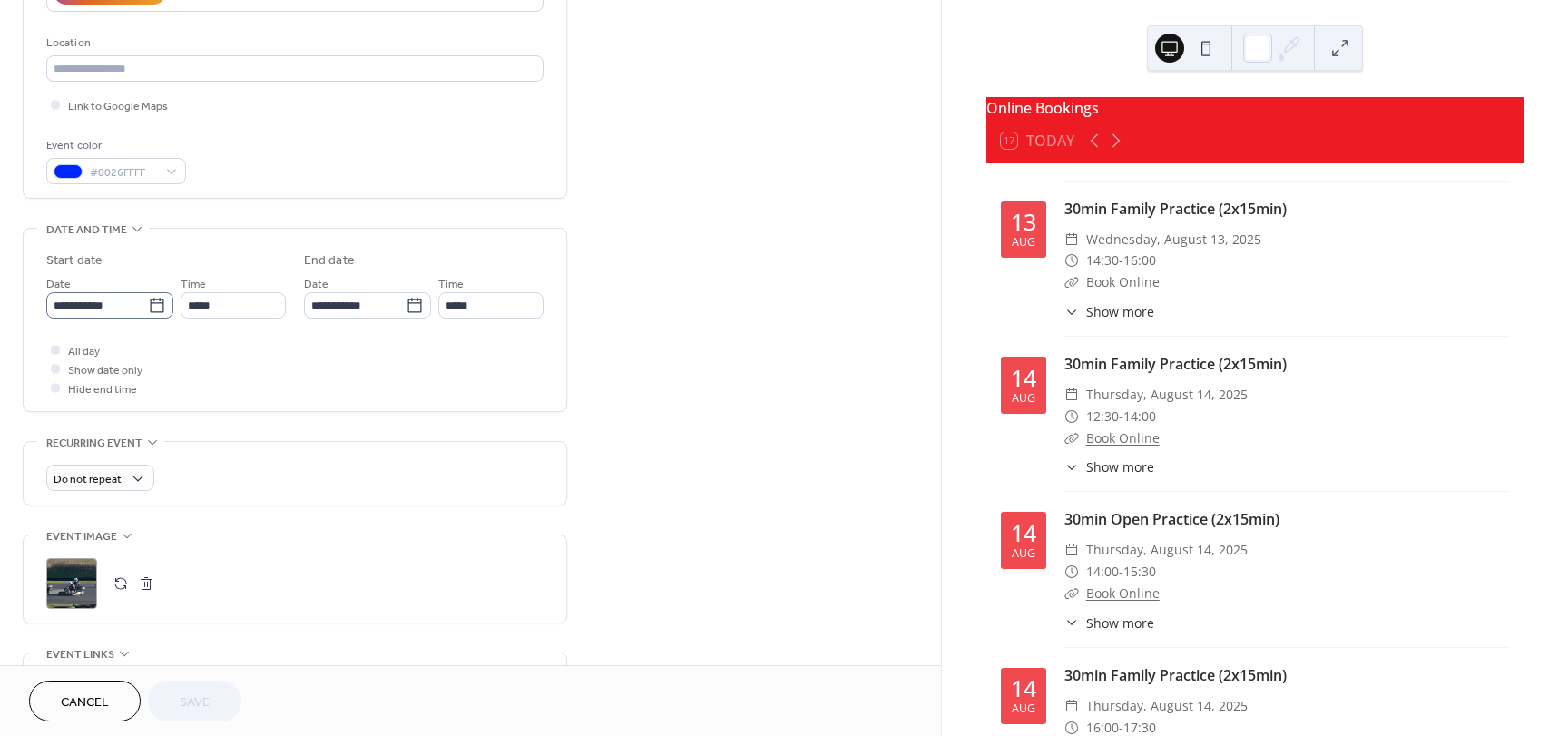 click 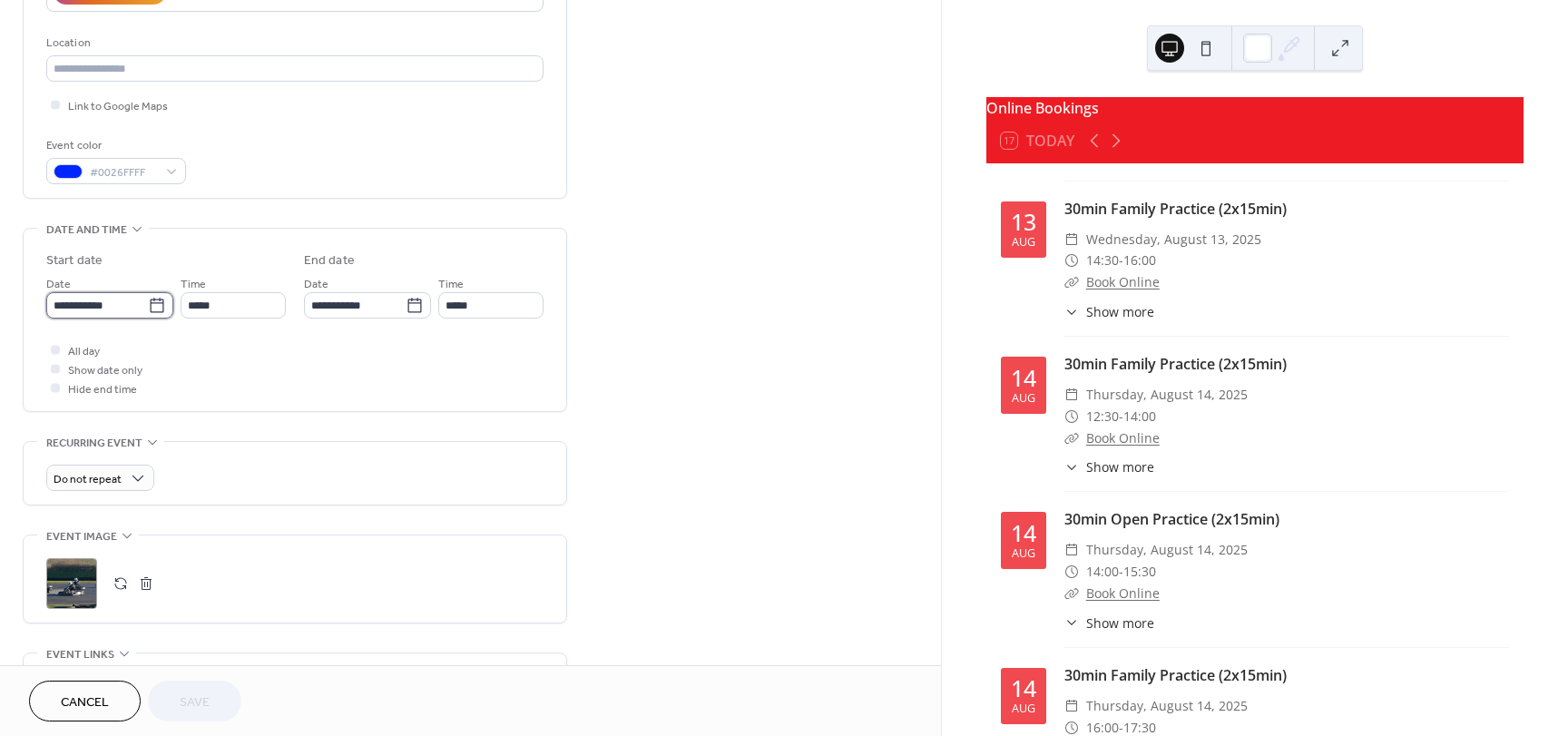 click on "**********" at bounding box center (97, 305) 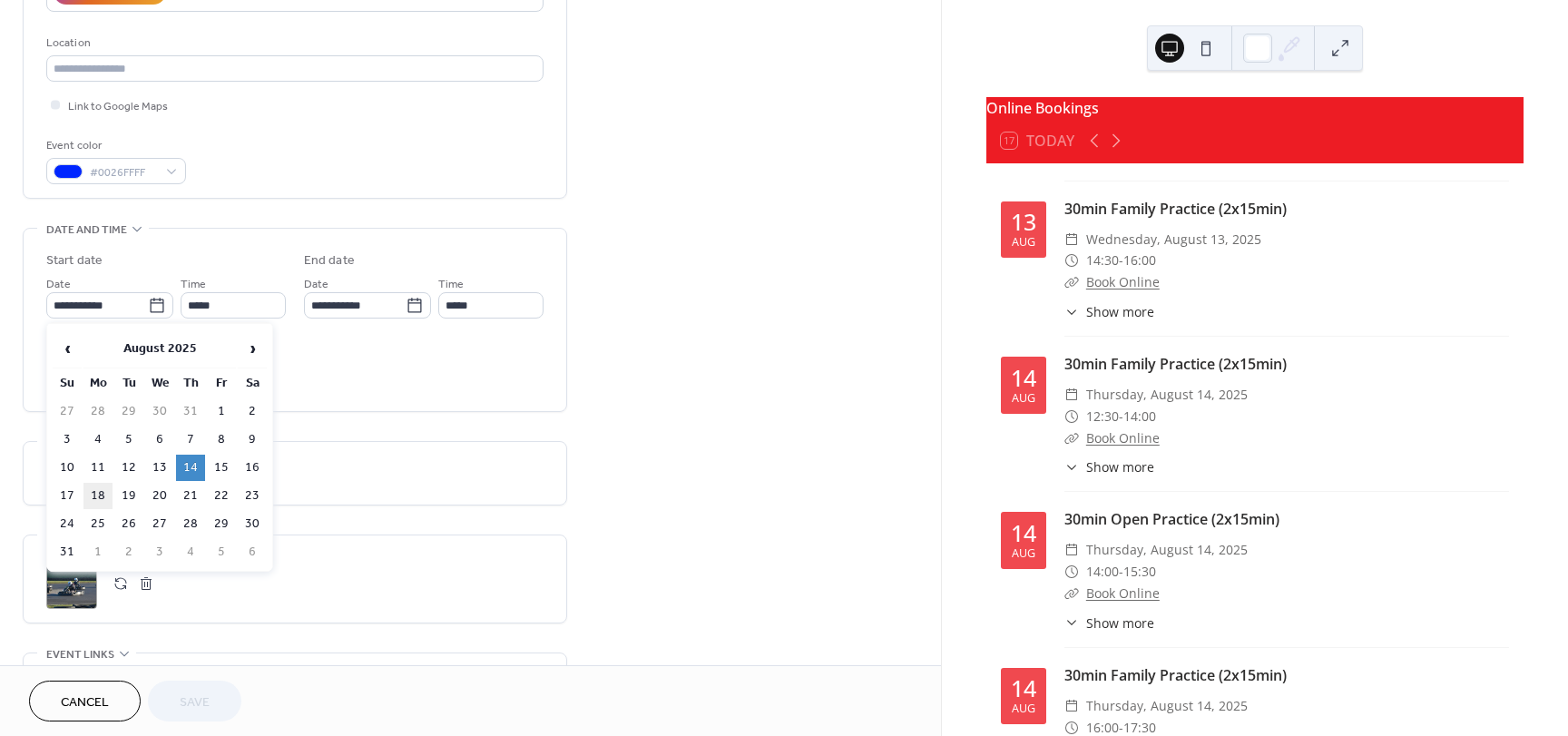 click on "18" at bounding box center [98, 496] 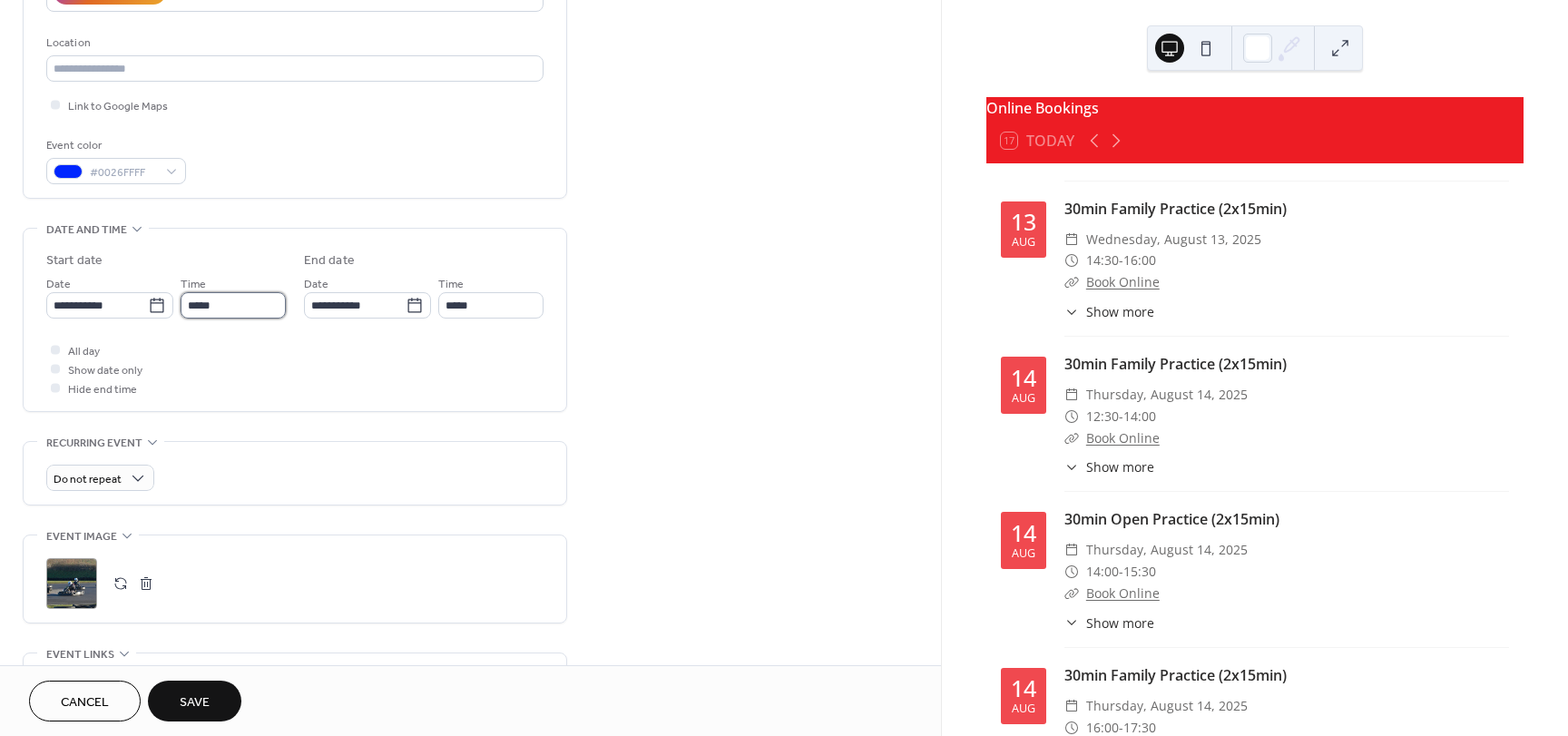 click on "*****" at bounding box center [233, 305] 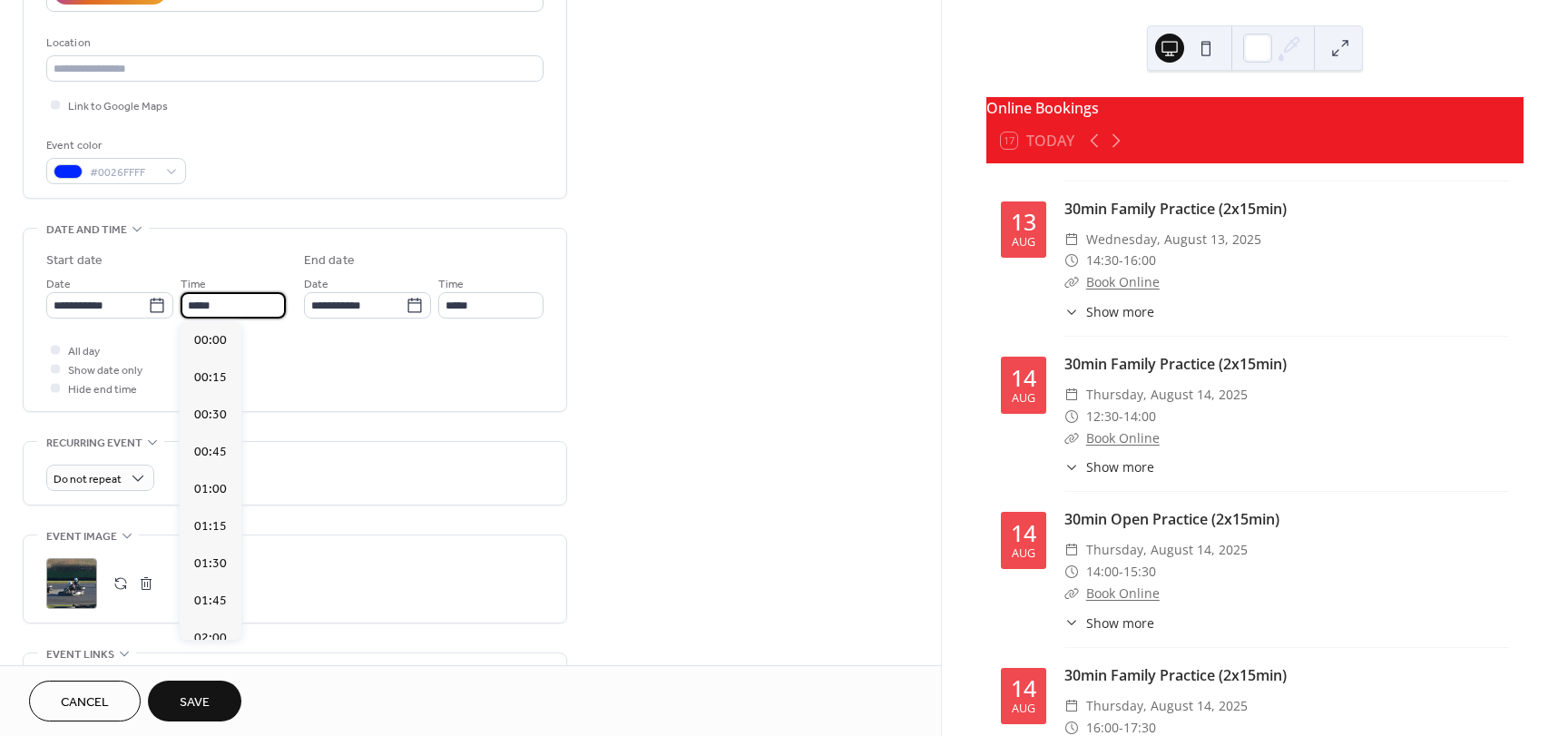 scroll, scrollTop: 2084, scrollLeft: 0, axis: vertical 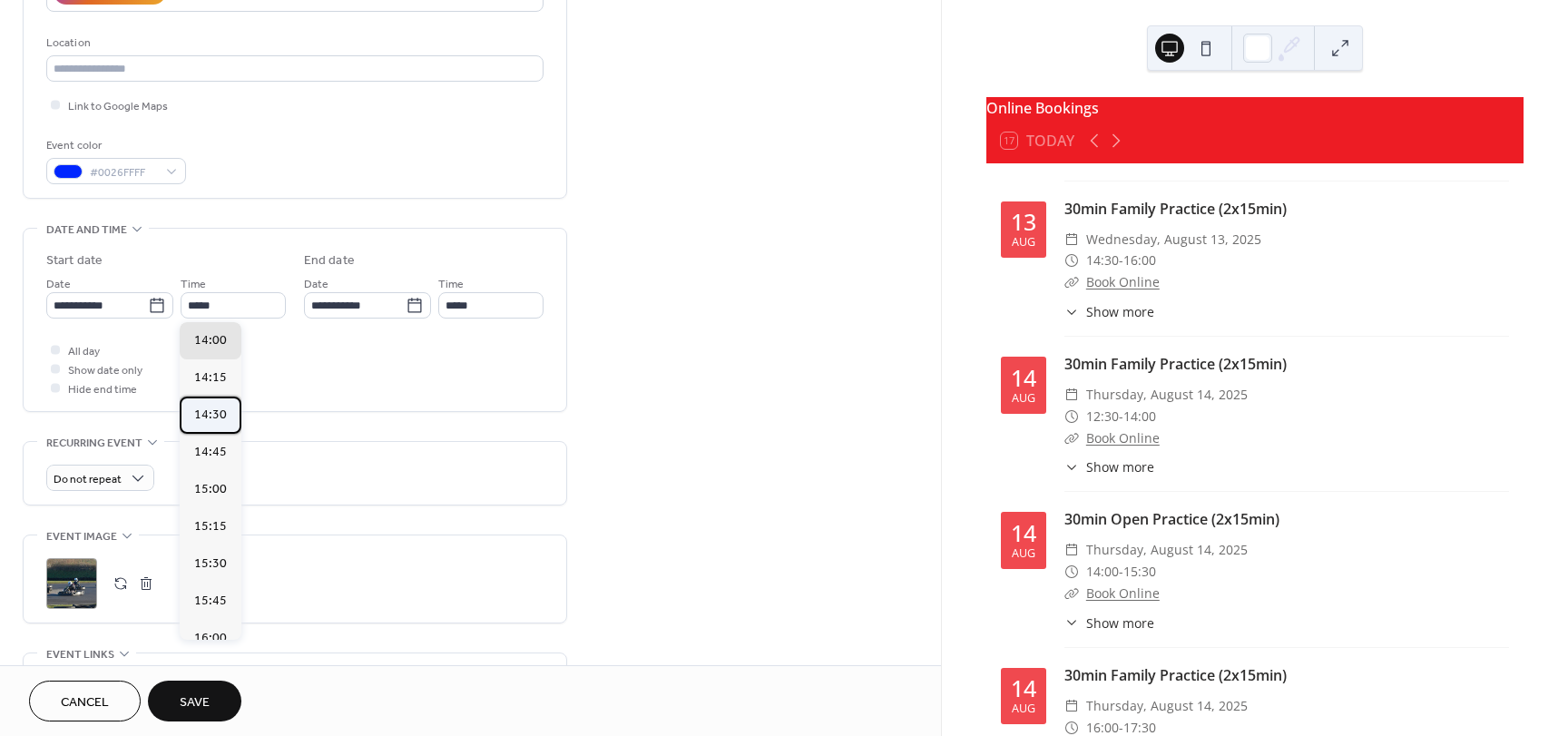 click on "14:30" at bounding box center [211, 415] 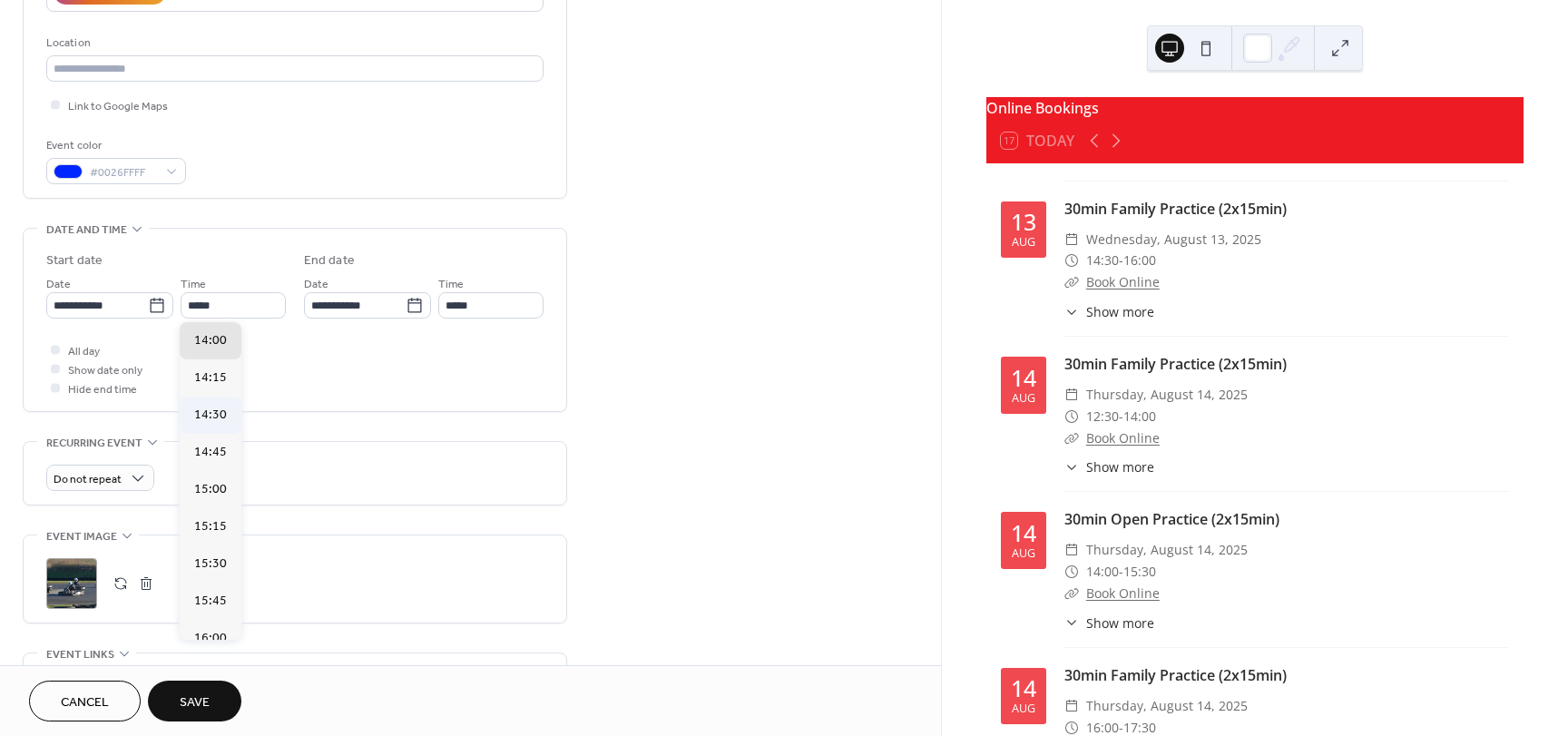 type on "*****" 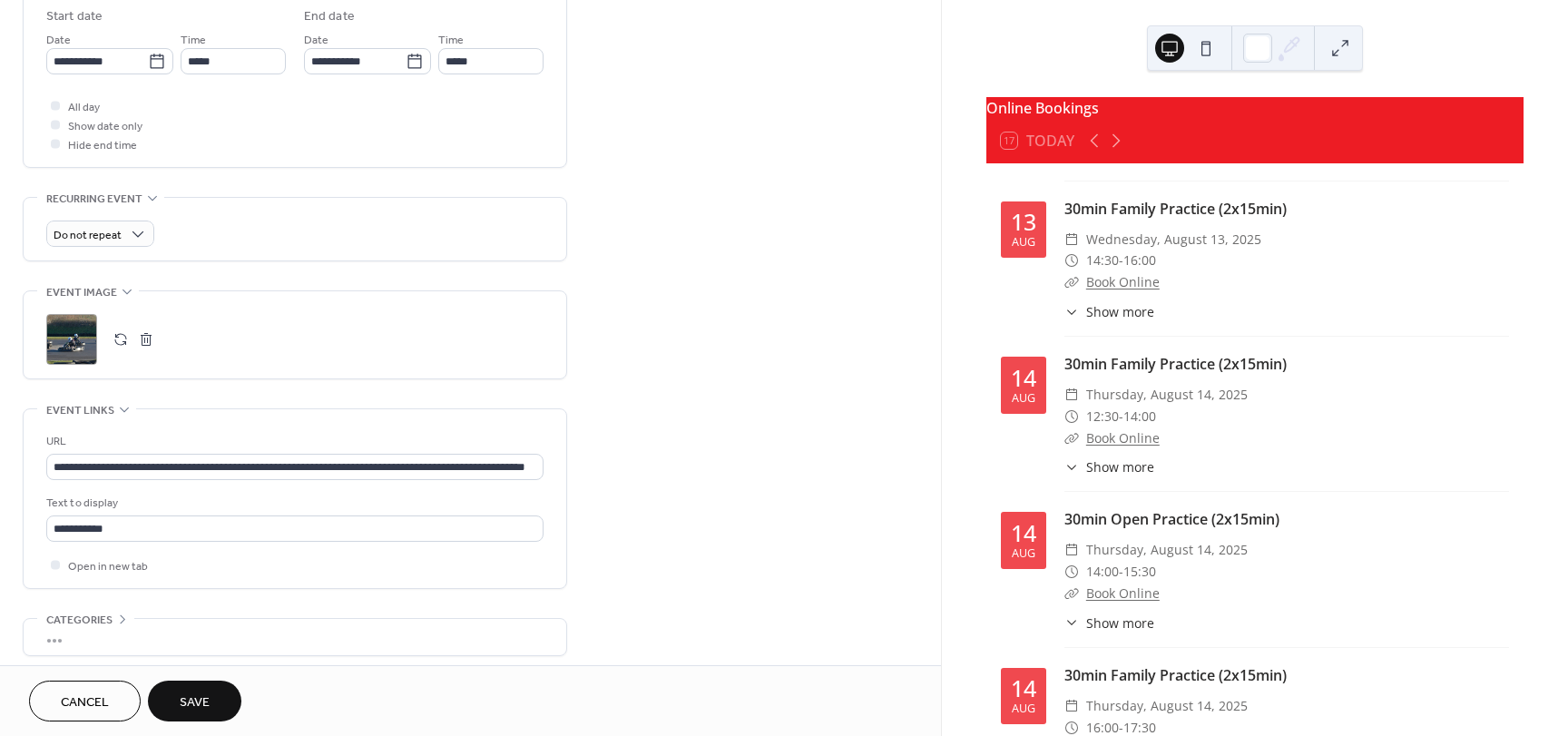 scroll, scrollTop: 635, scrollLeft: 0, axis: vertical 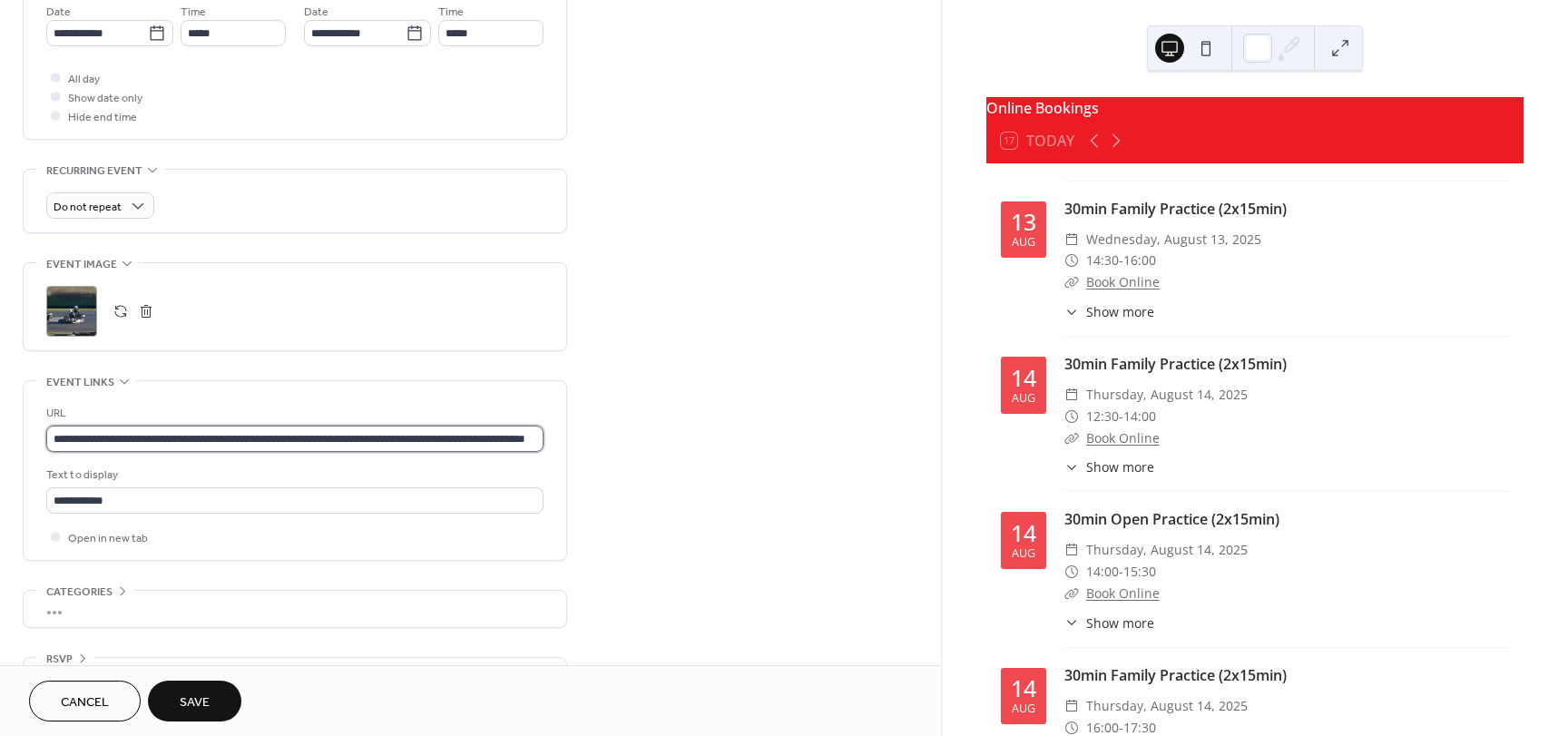 click on "**********" at bounding box center (295, 438) 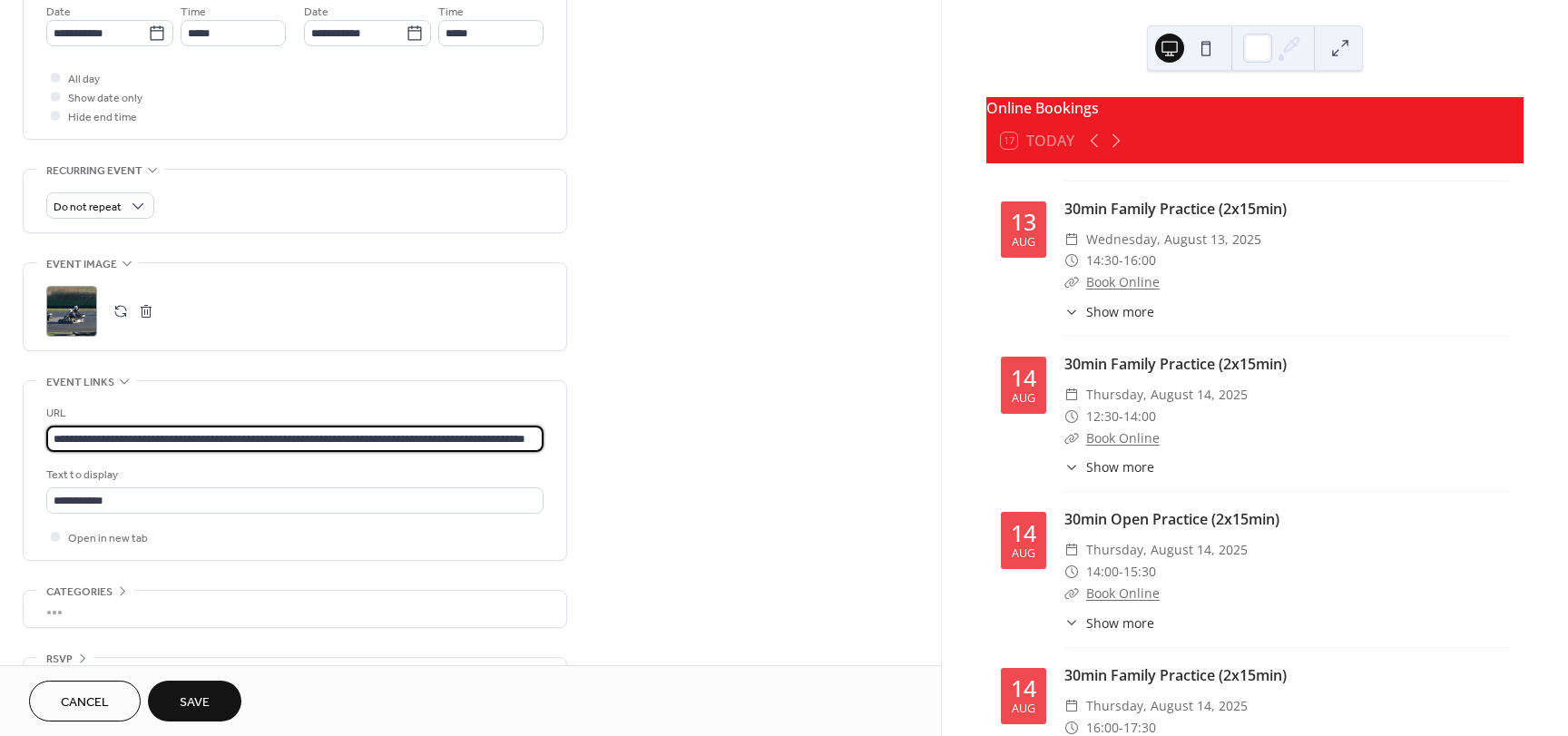 scroll, scrollTop: 0, scrollLeft: 60, axis: horizontal 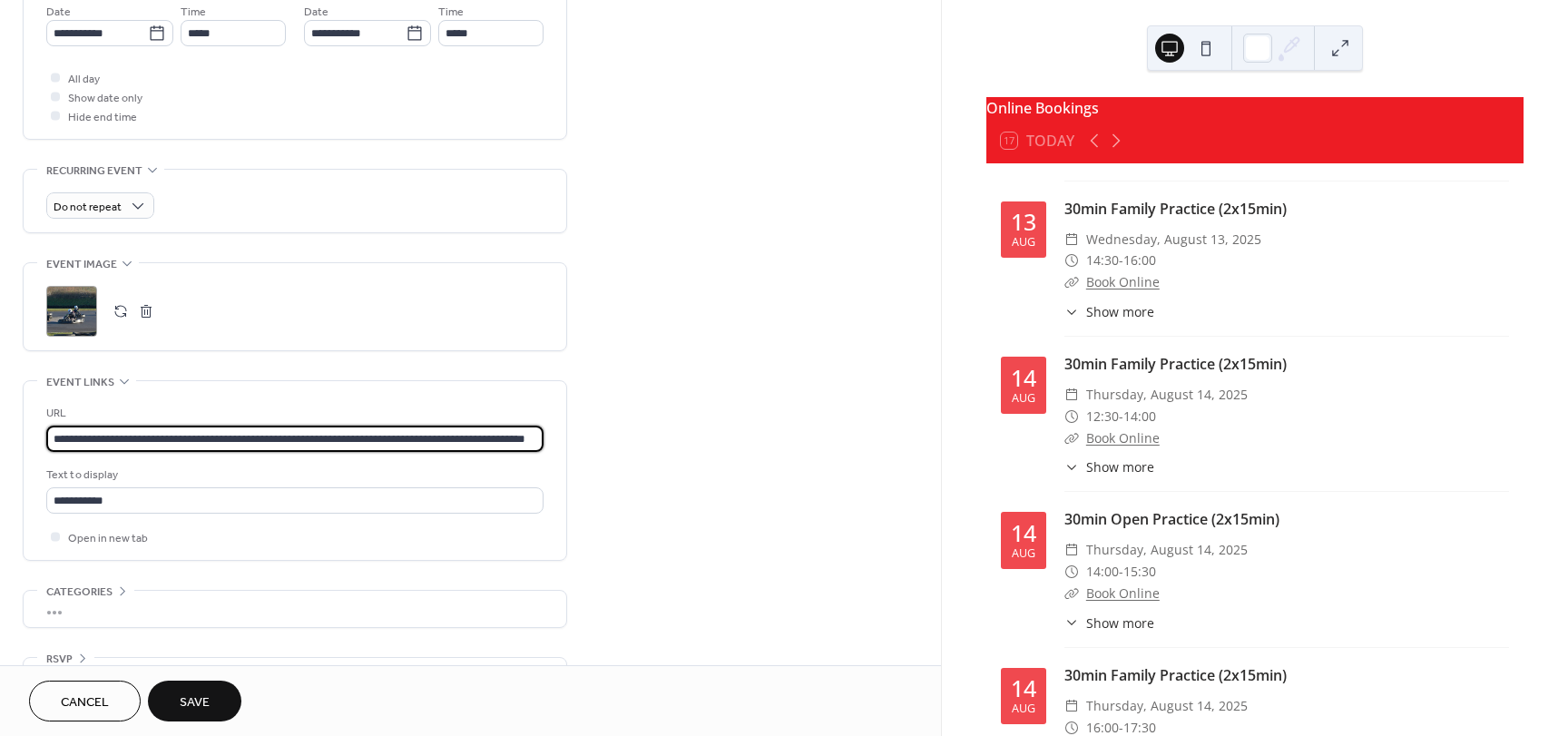 type on "**********" 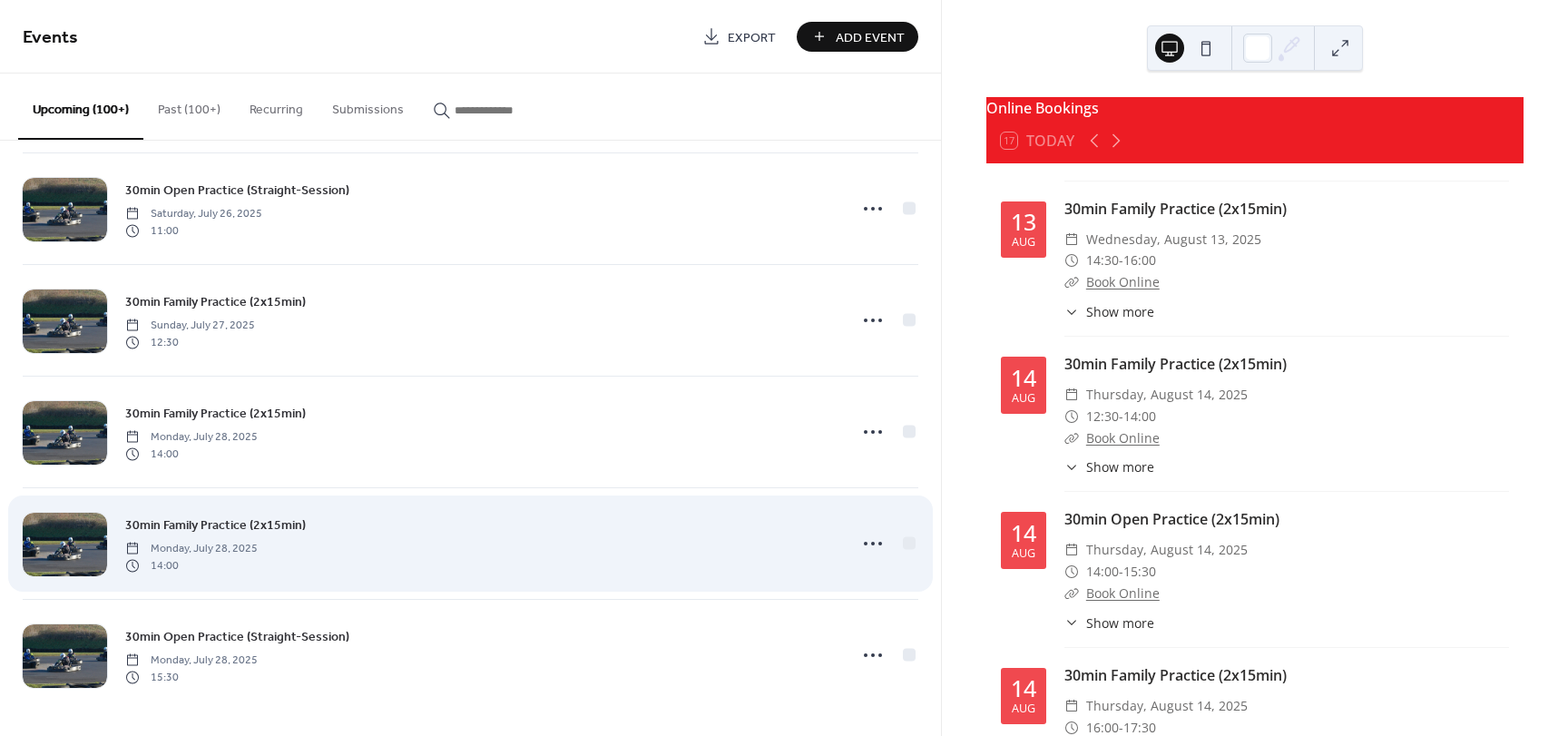 scroll, scrollTop: 2807, scrollLeft: 0, axis: vertical 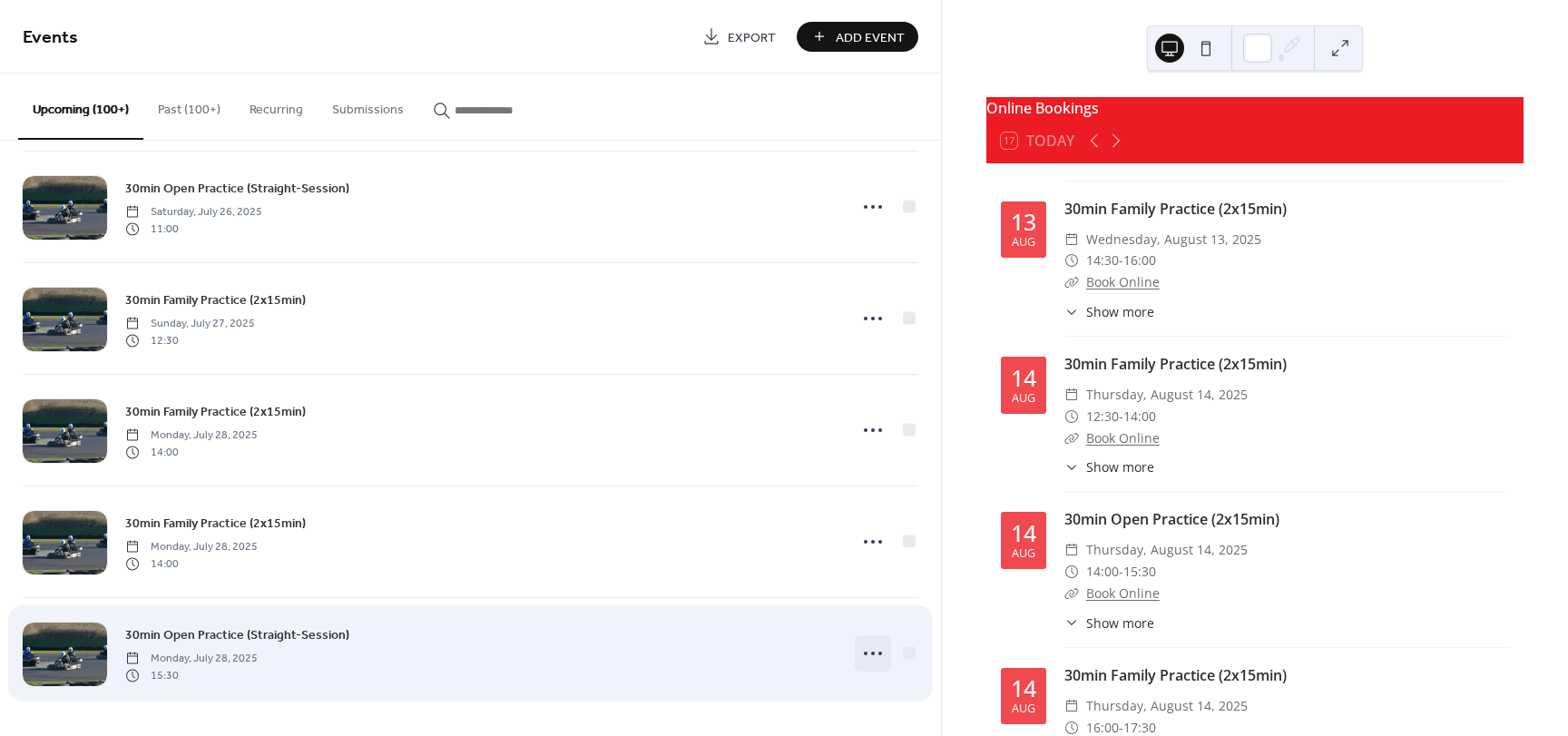 click 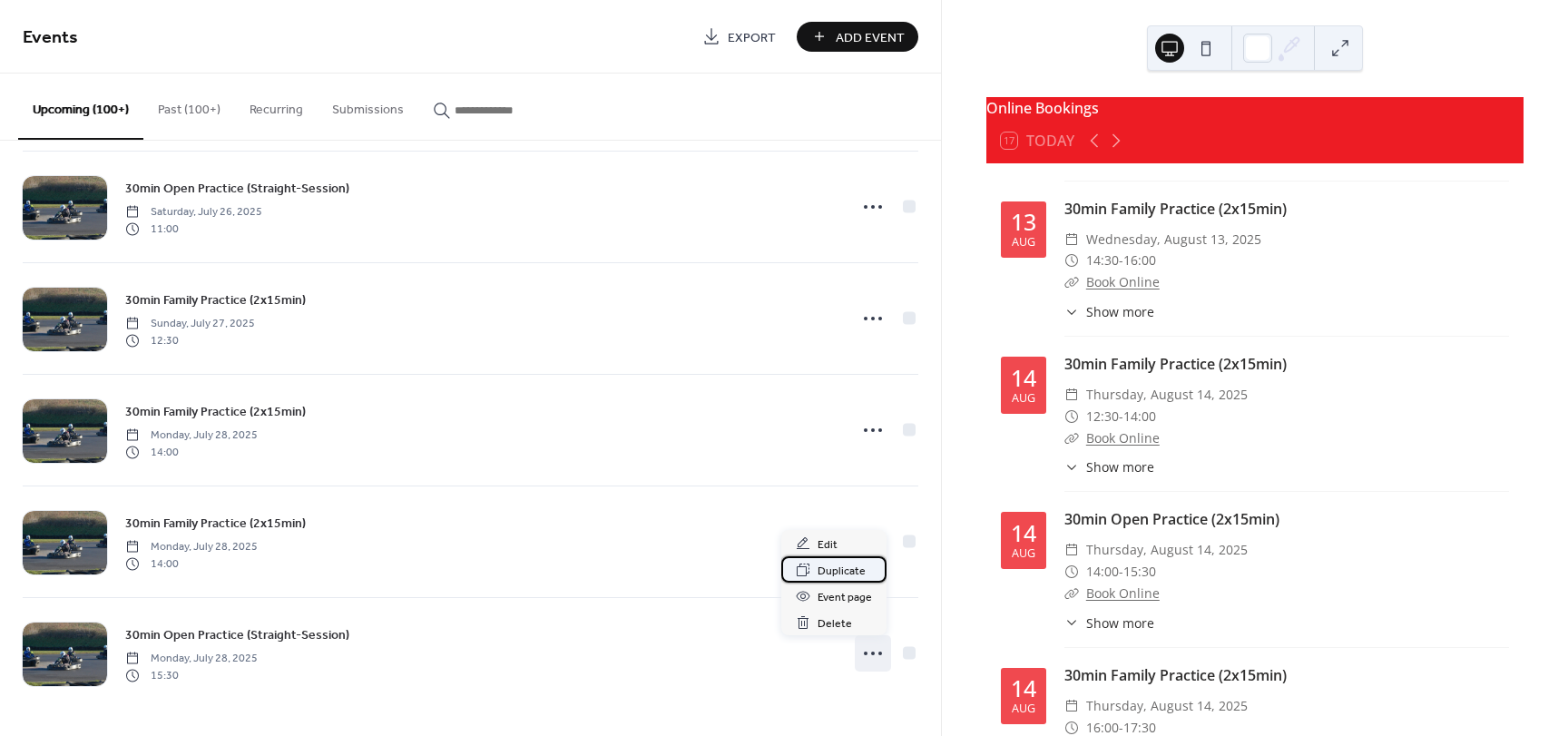 click on "Duplicate" at bounding box center (841, 571) 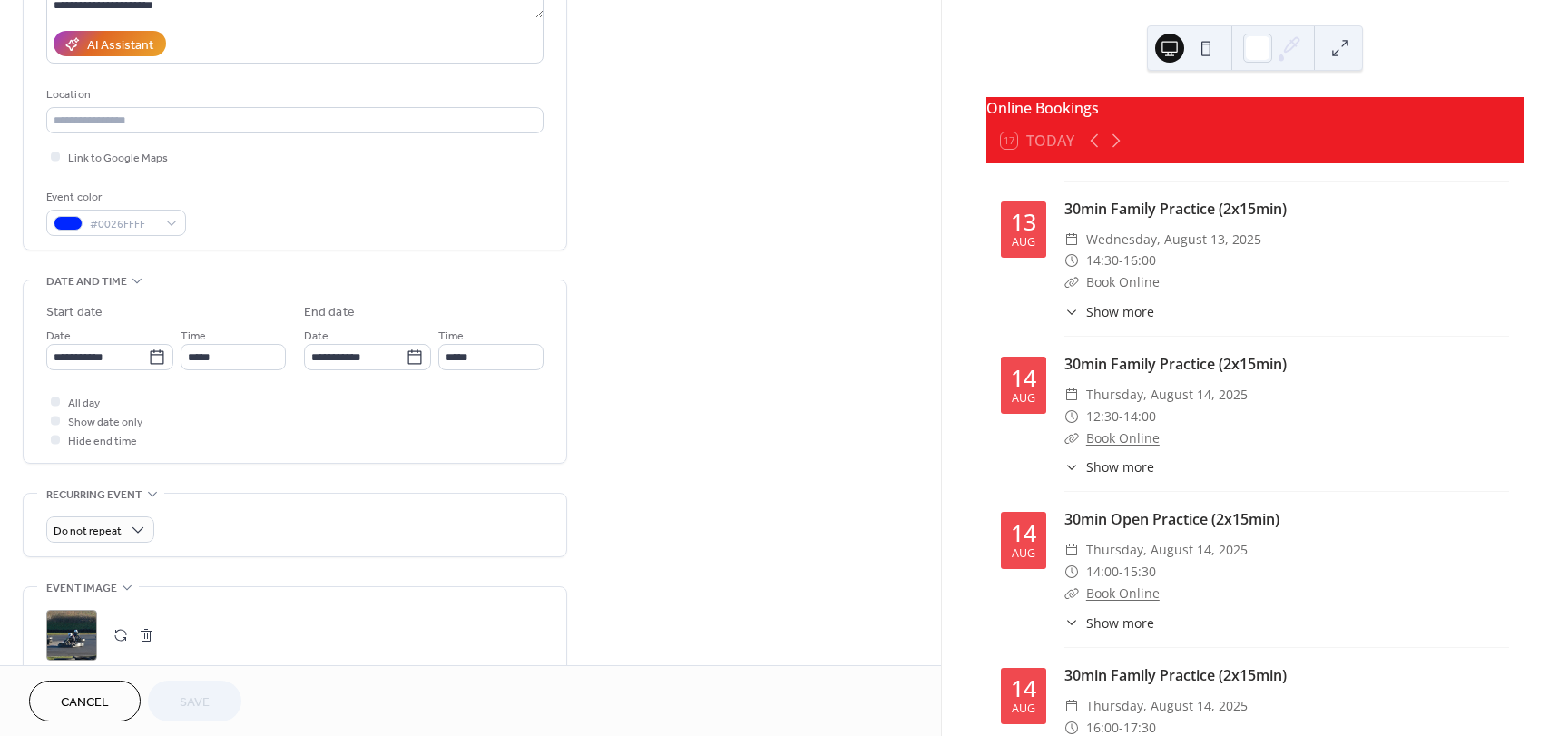 scroll, scrollTop: 363, scrollLeft: 0, axis: vertical 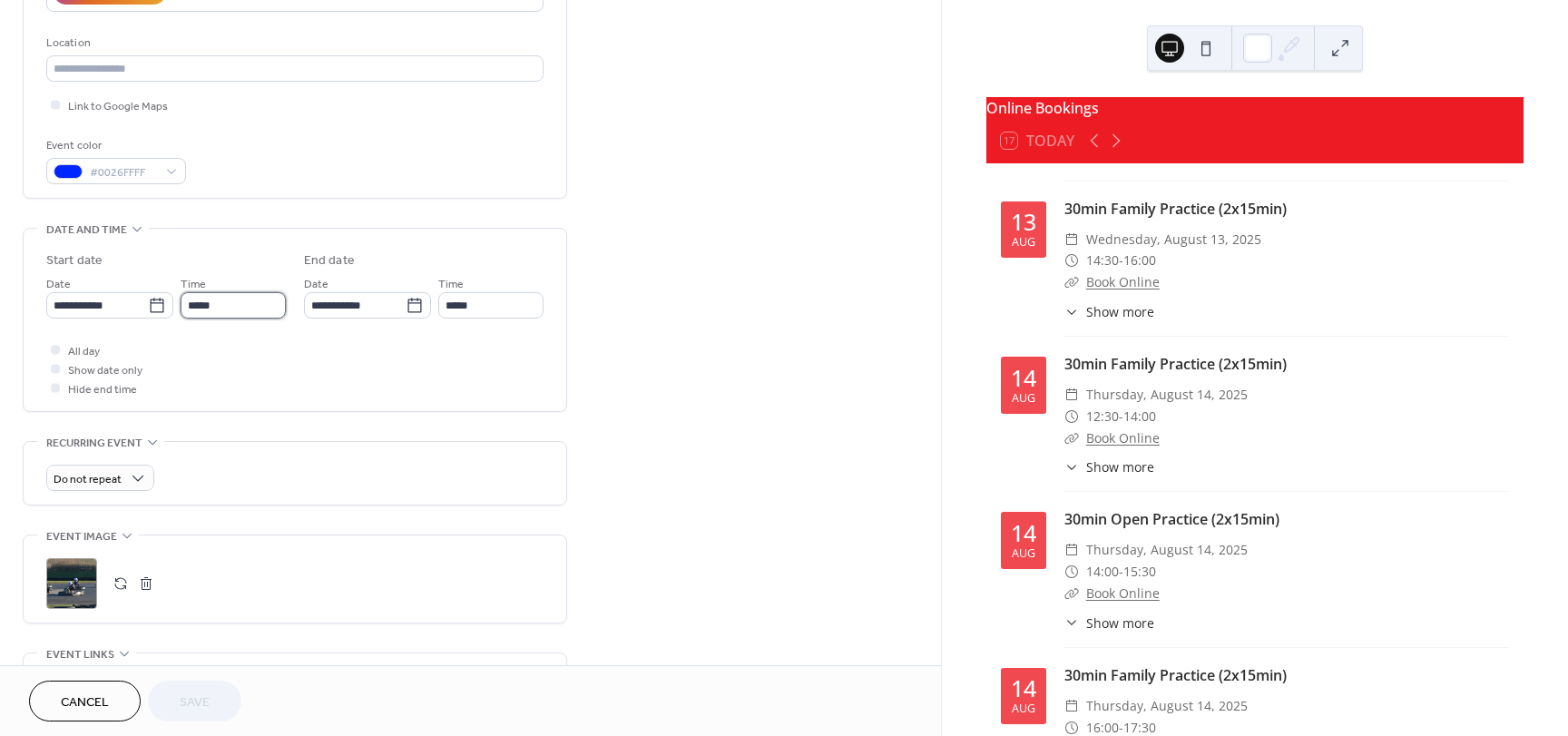 click on "*****" at bounding box center (233, 305) 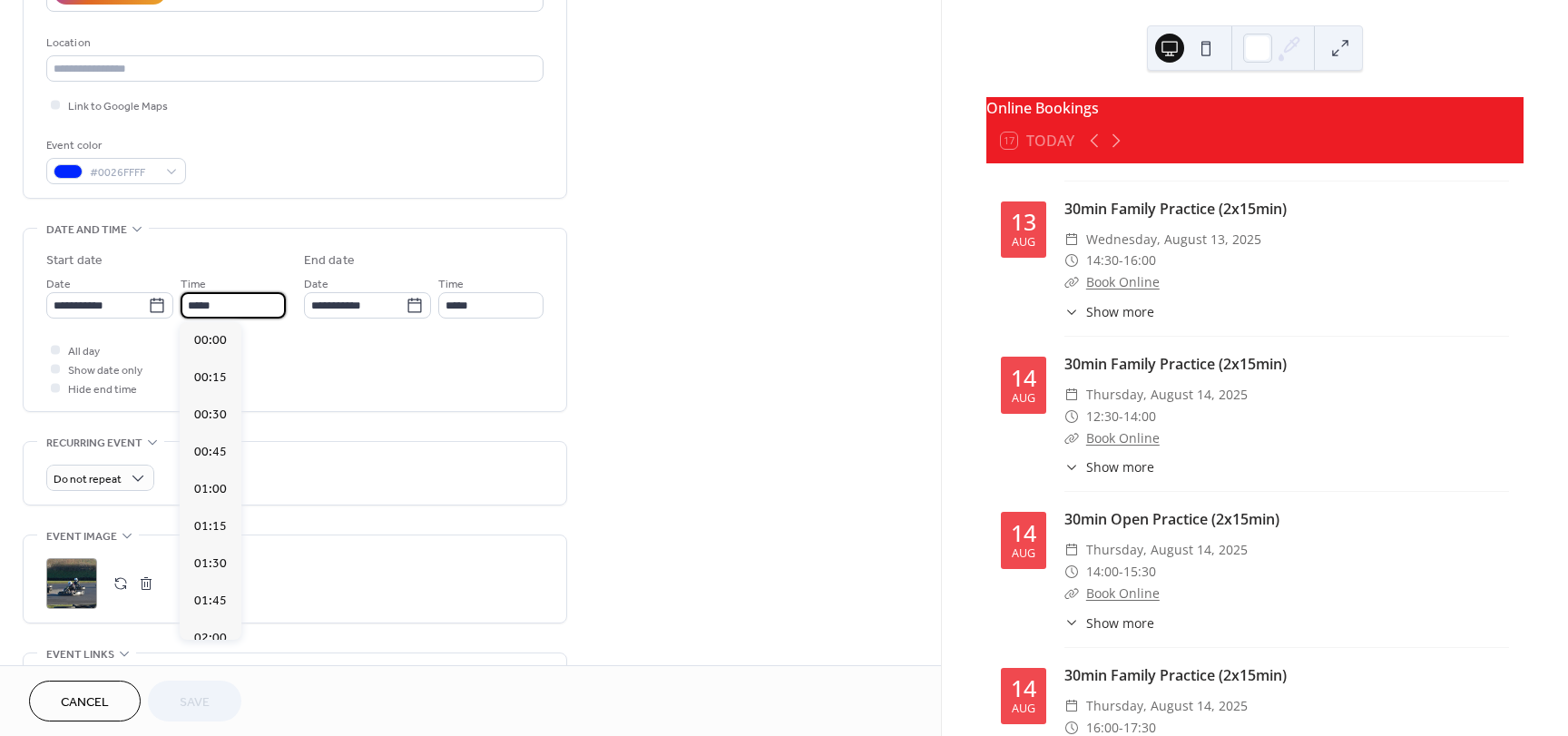 scroll, scrollTop: 2307, scrollLeft: 0, axis: vertical 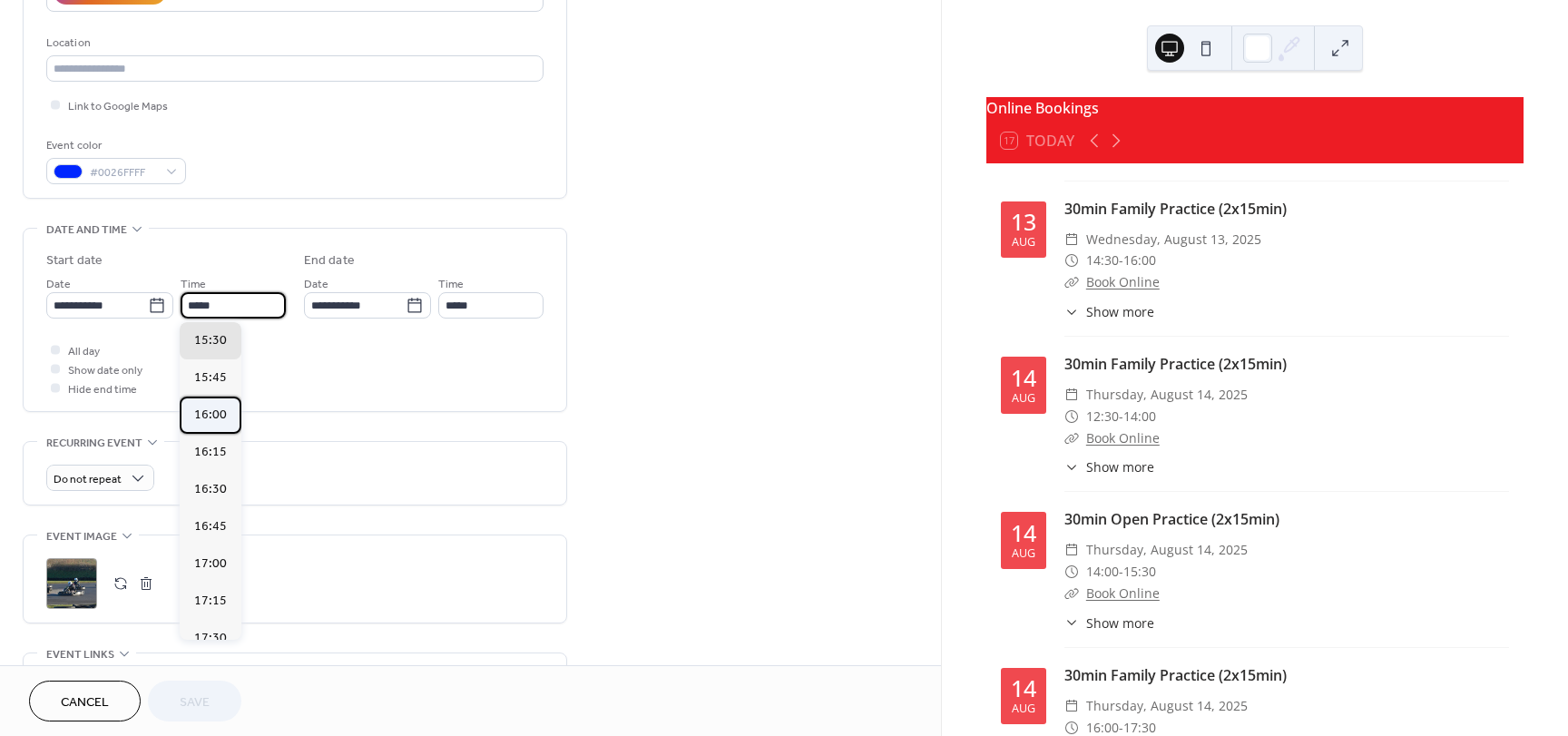 click on "16:00" at bounding box center [211, 415] 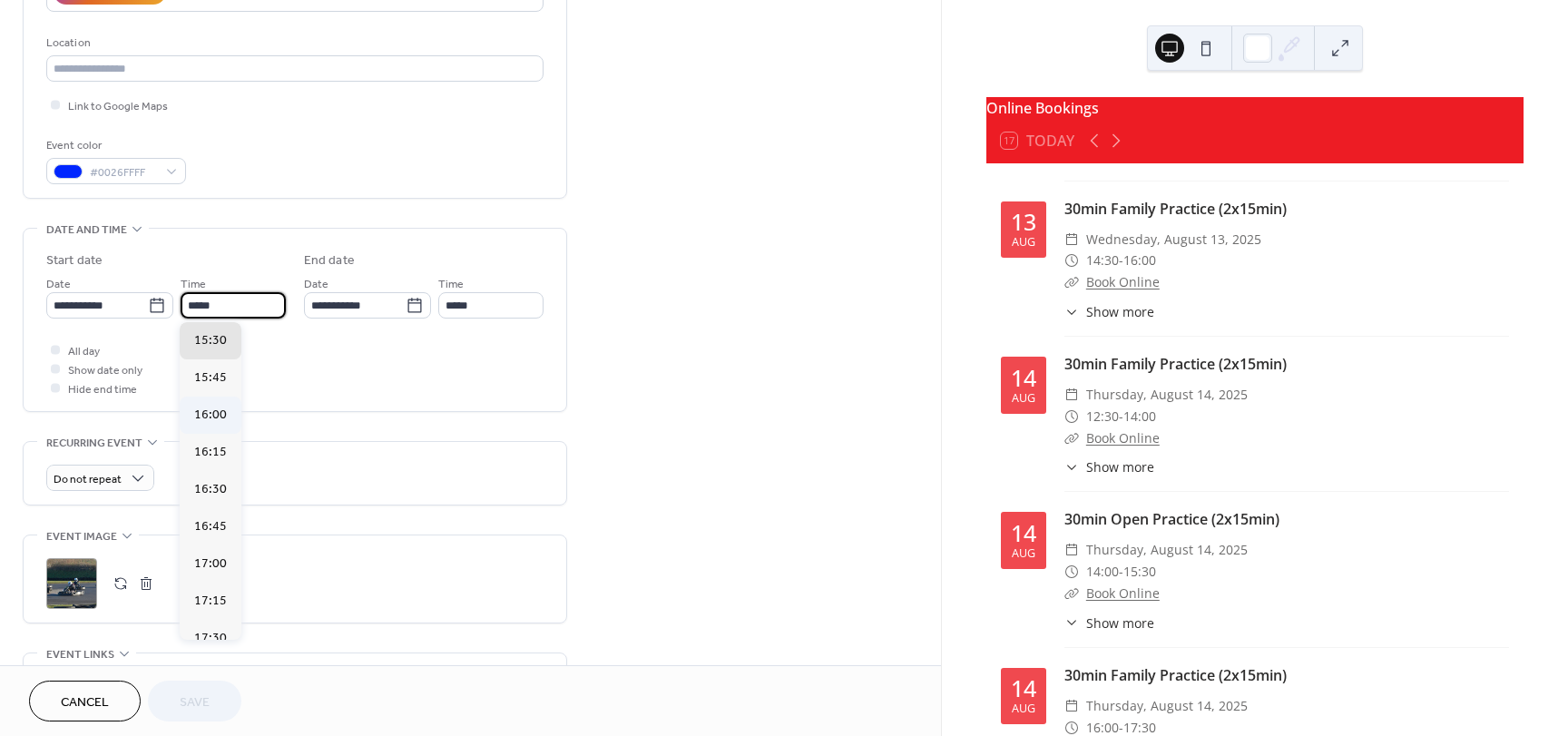 type on "*****" 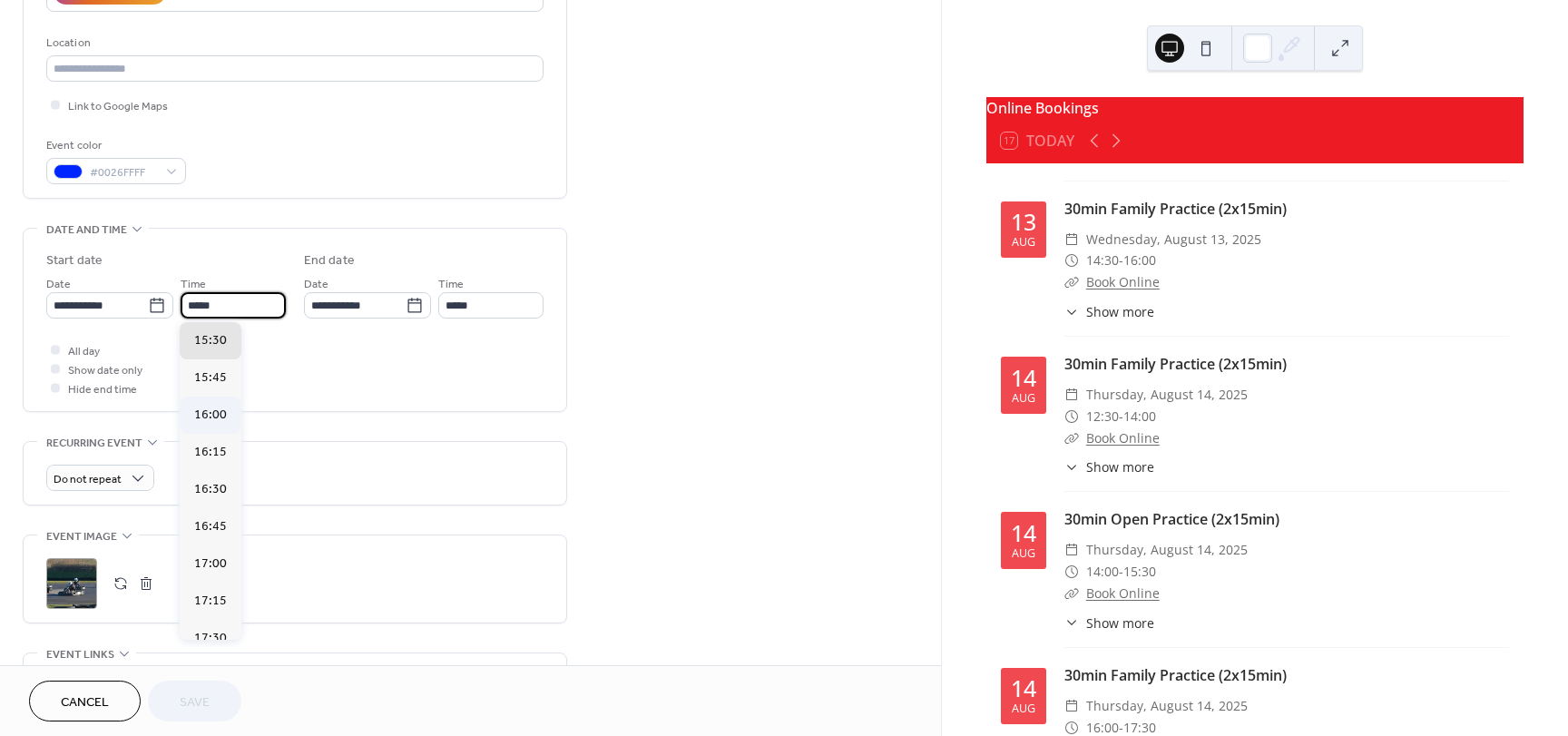 type on "*****" 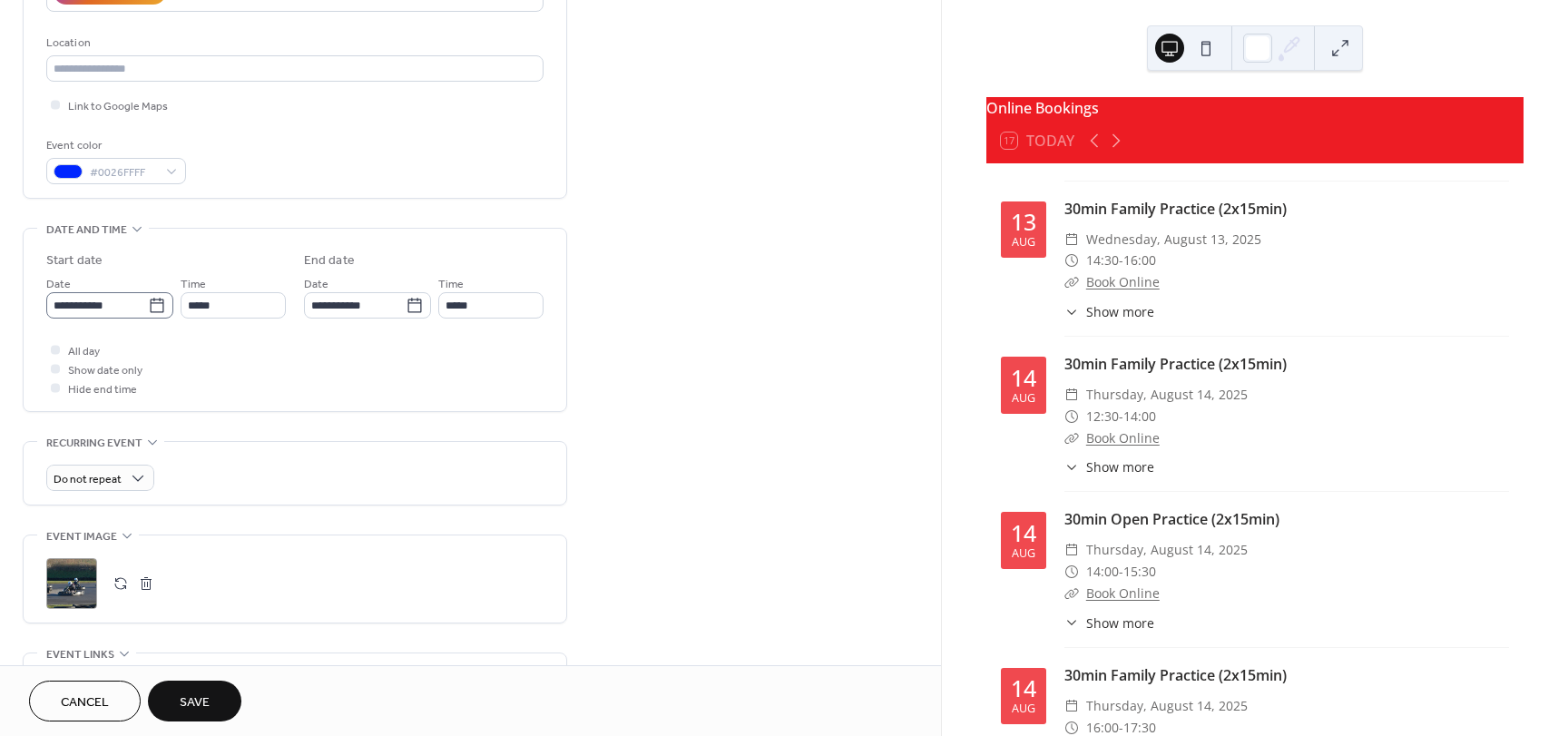 click 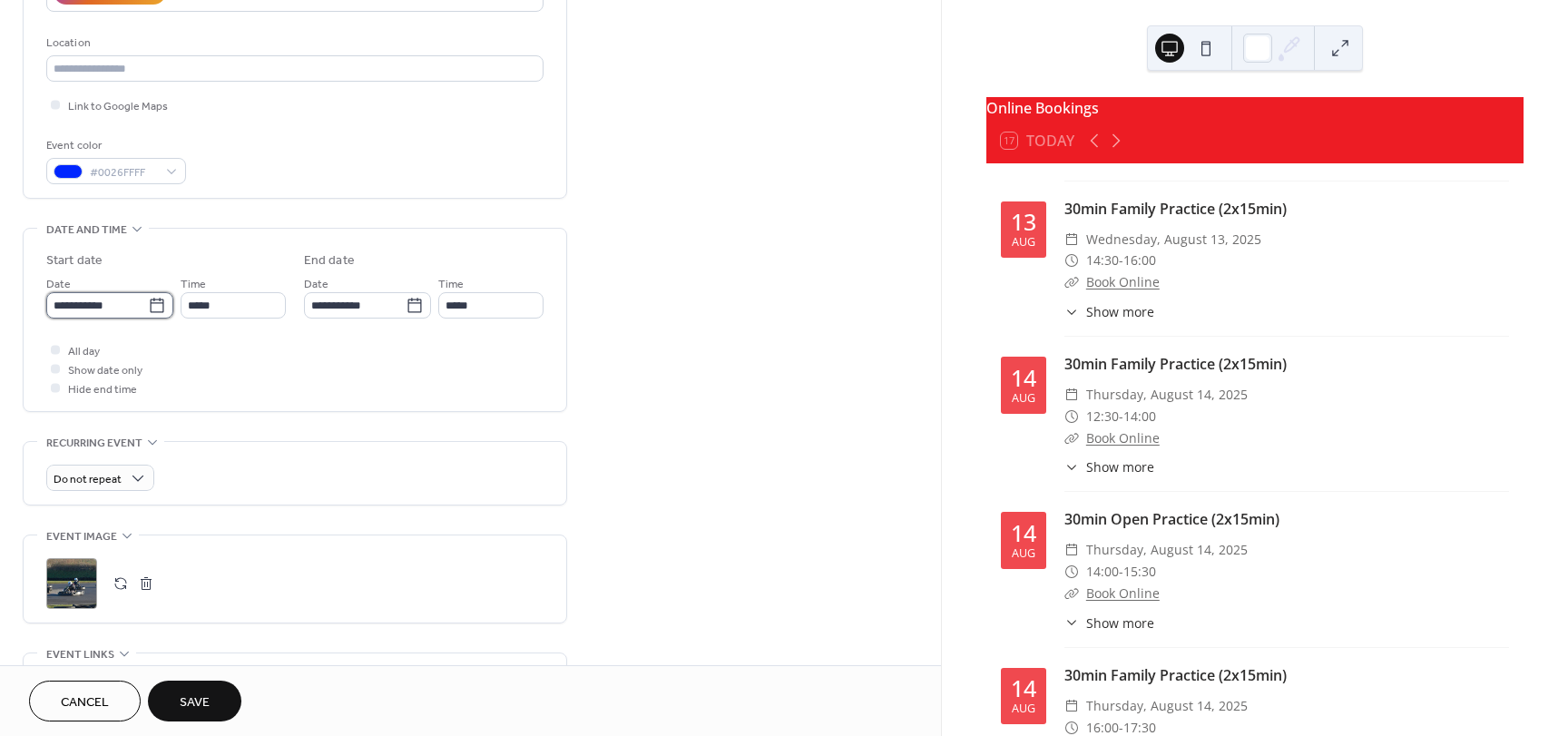 click on "**********" at bounding box center [97, 305] 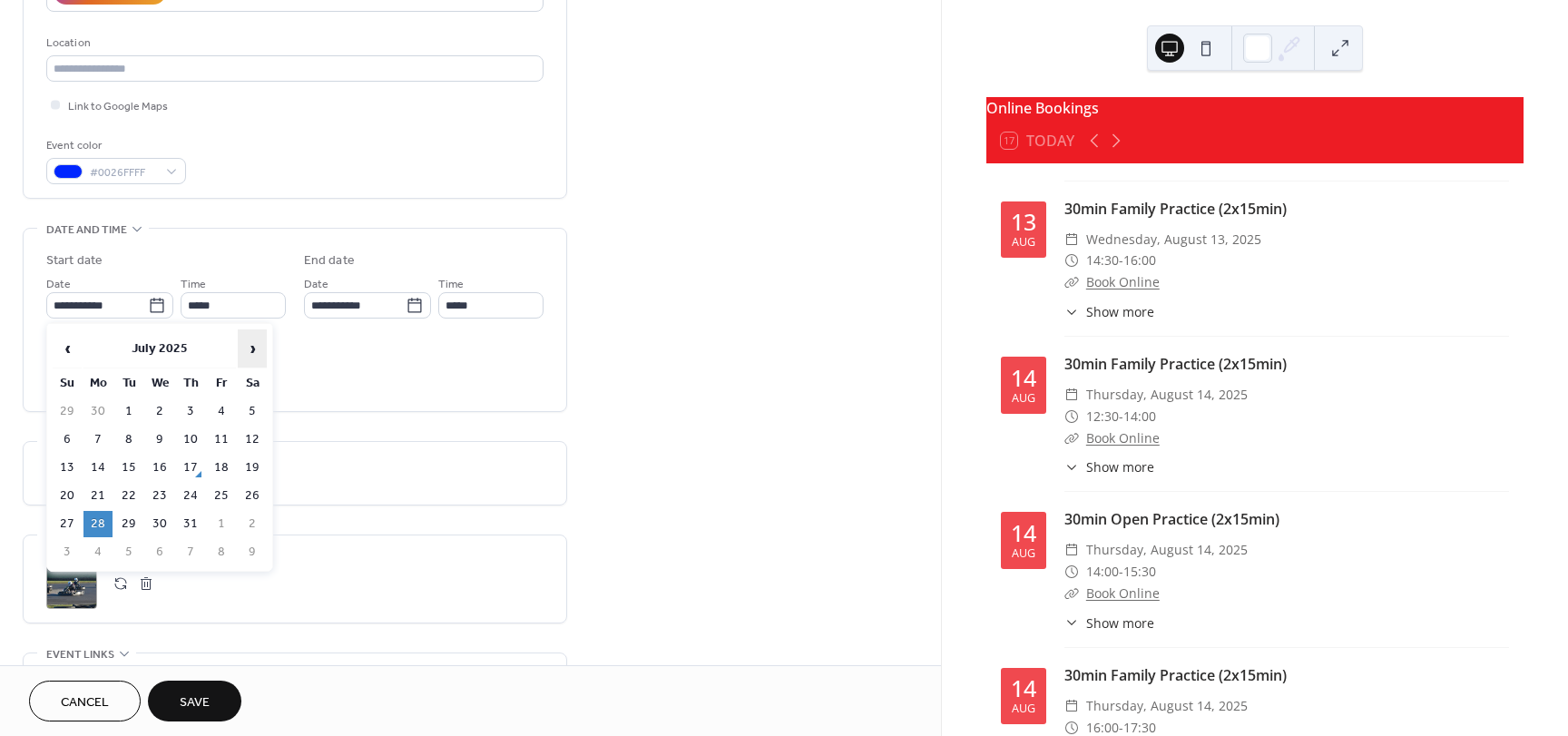 click on "›" at bounding box center [252, 348] 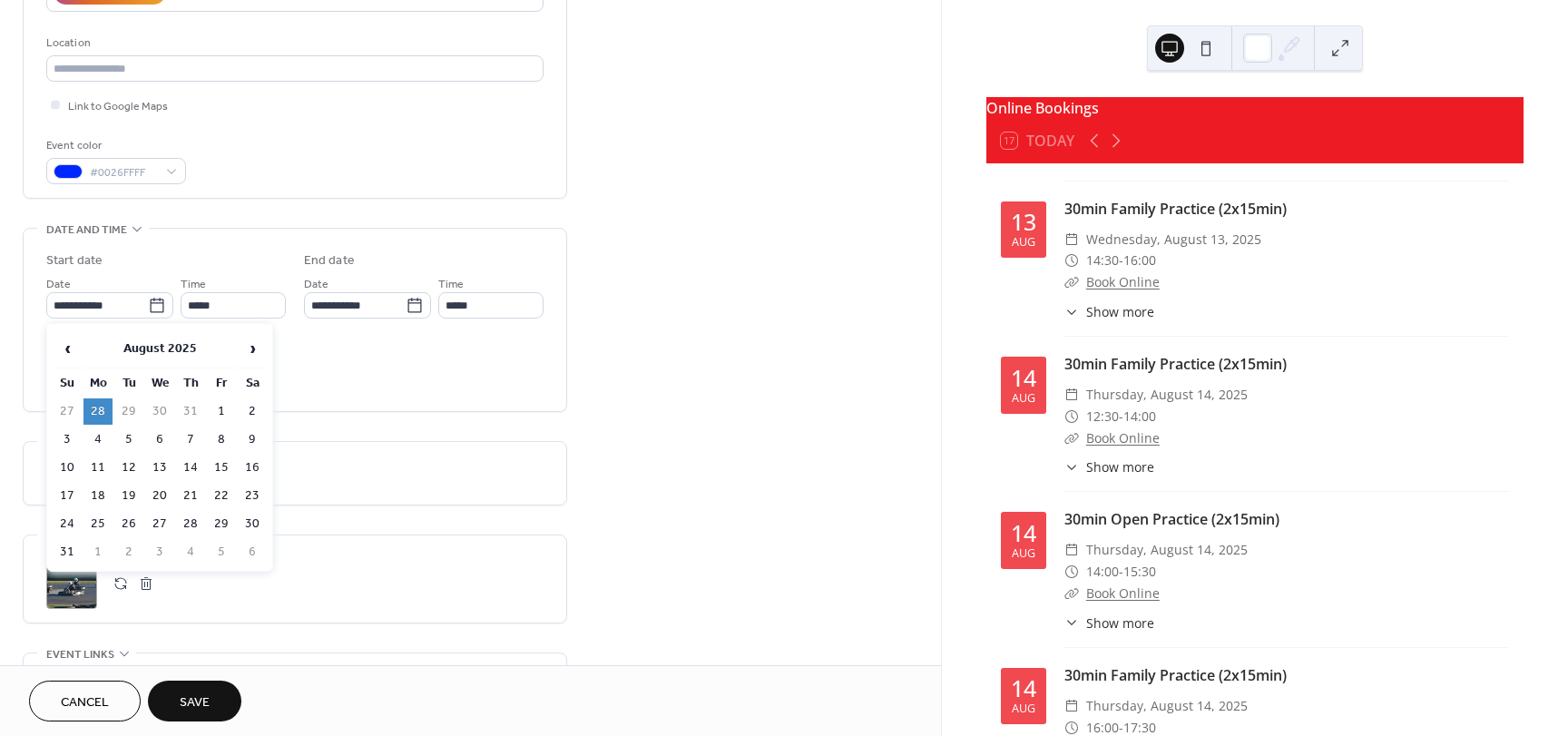 click on "18" at bounding box center (98, 496) 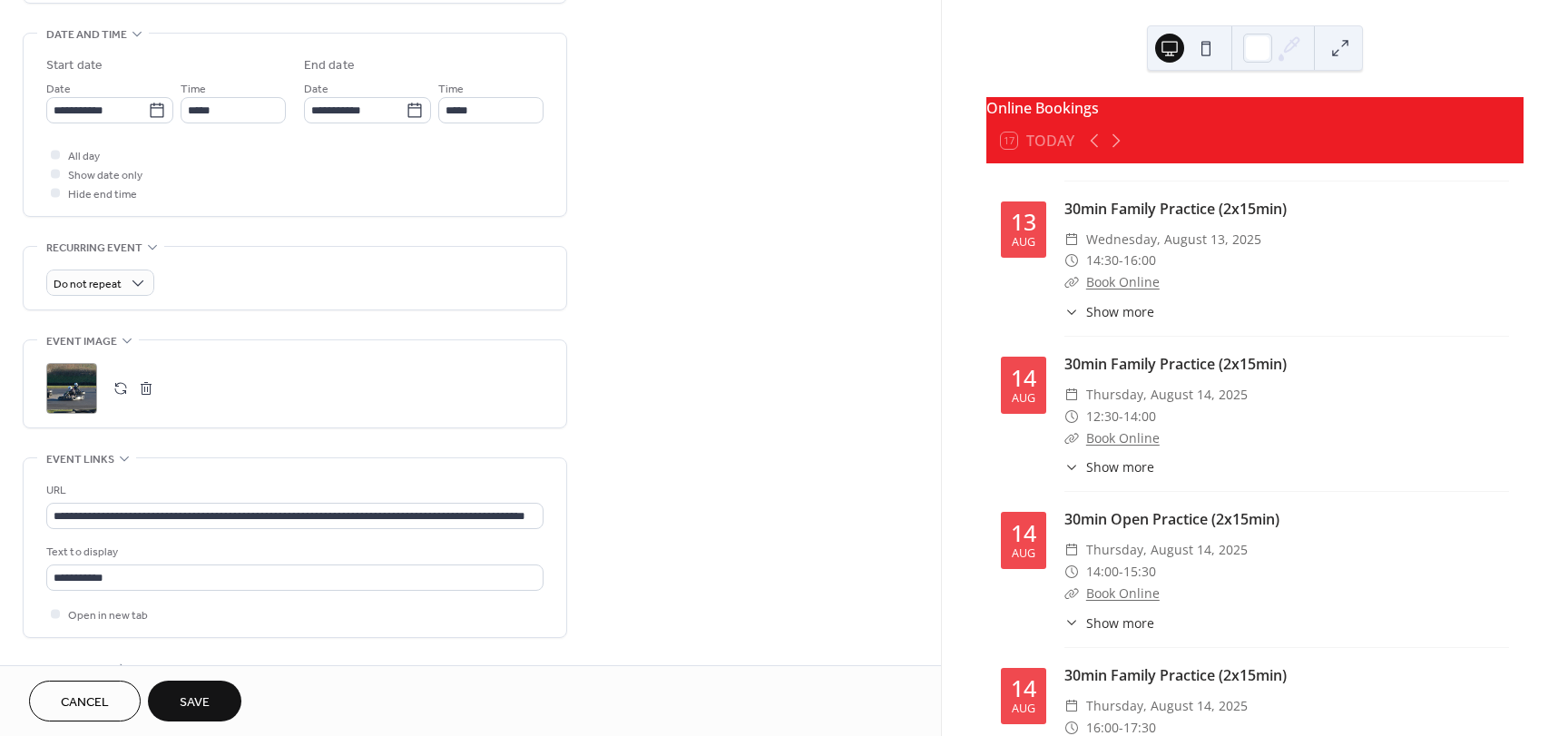 scroll, scrollTop: 635, scrollLeft: 0, axis: vertical 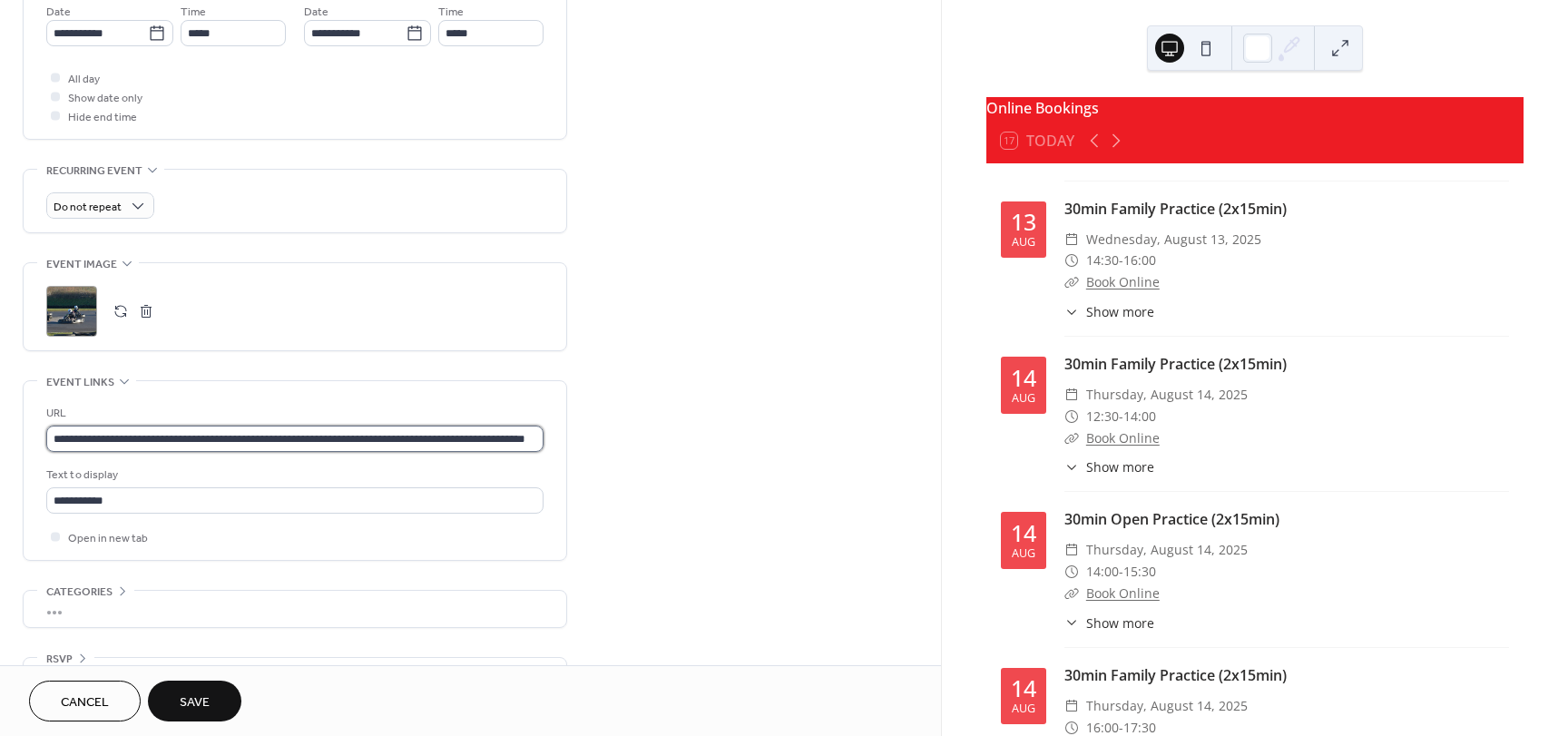 click on "**********" at bounding box center [295, 438] 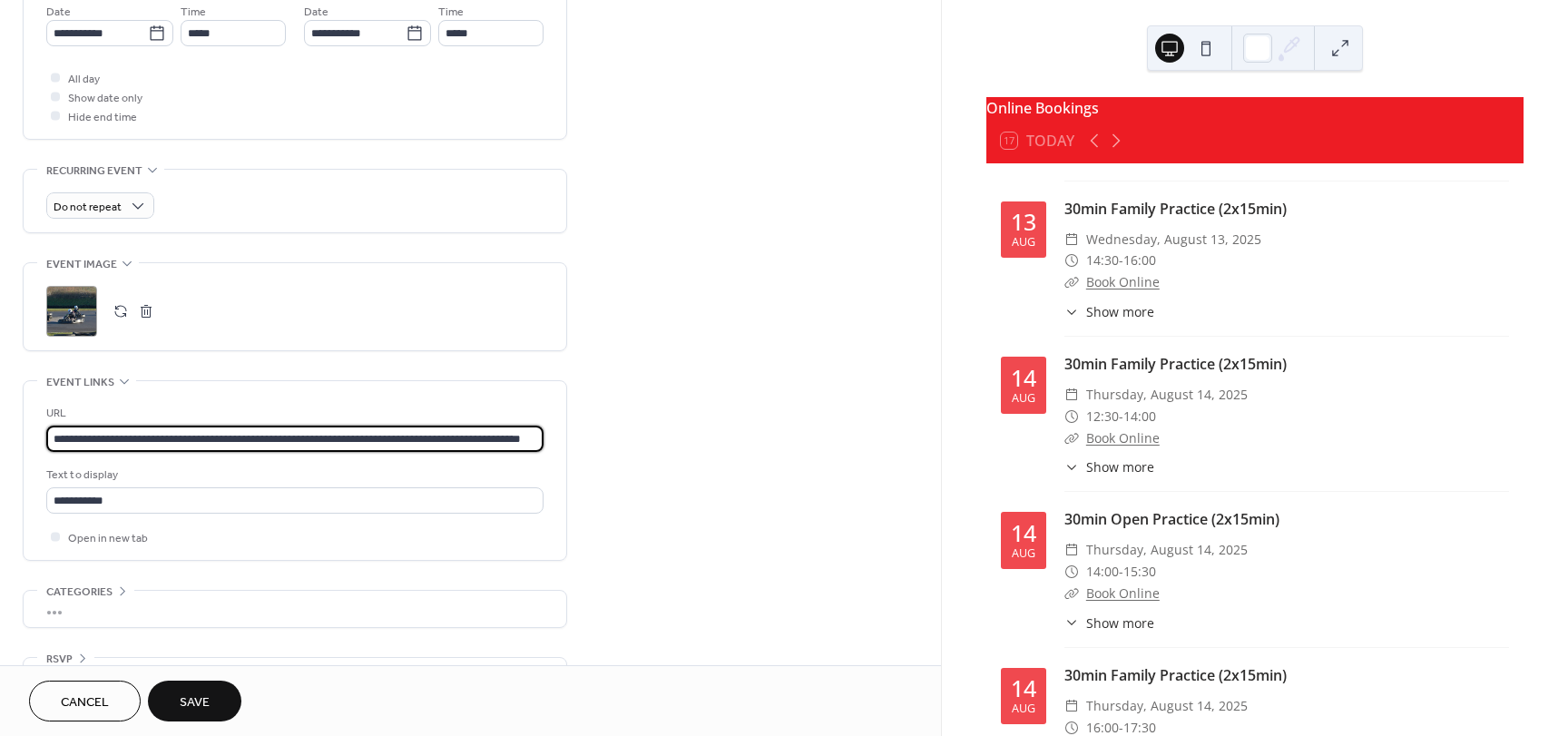 scroll, scrollTop: 0, scrollLeft: 63, axis: horizontal 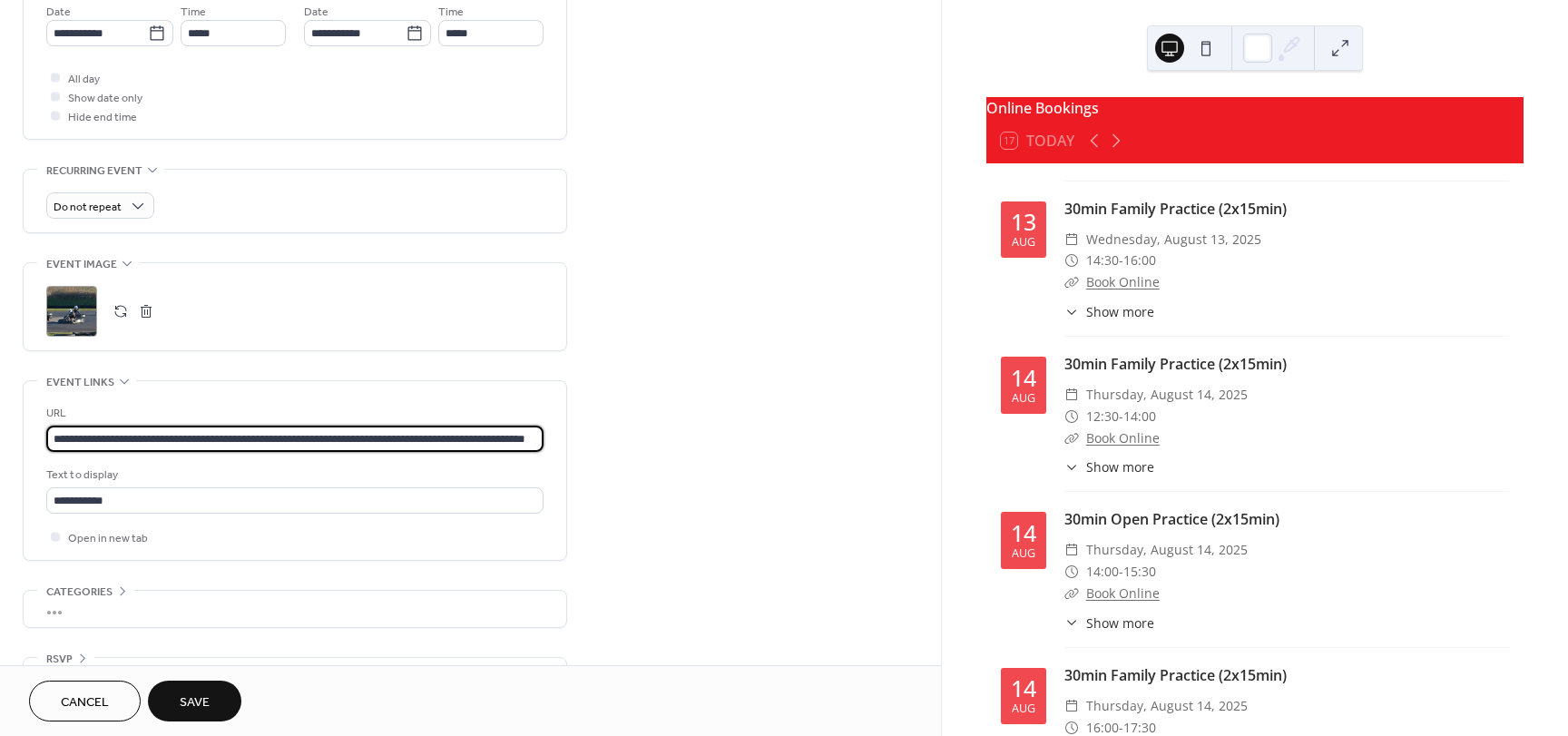 type on "**********" 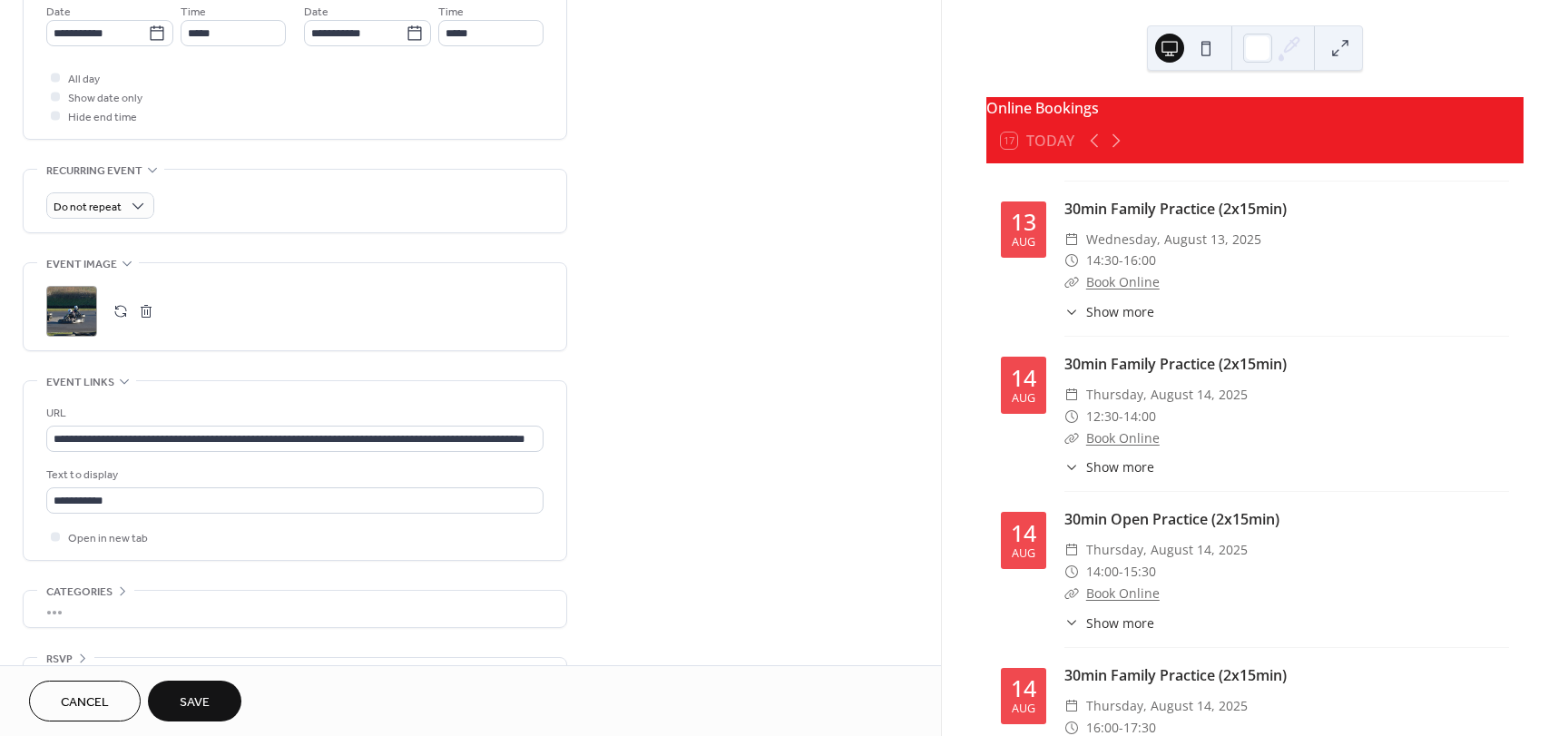 click on "Save" at bounding box center [194, 702] 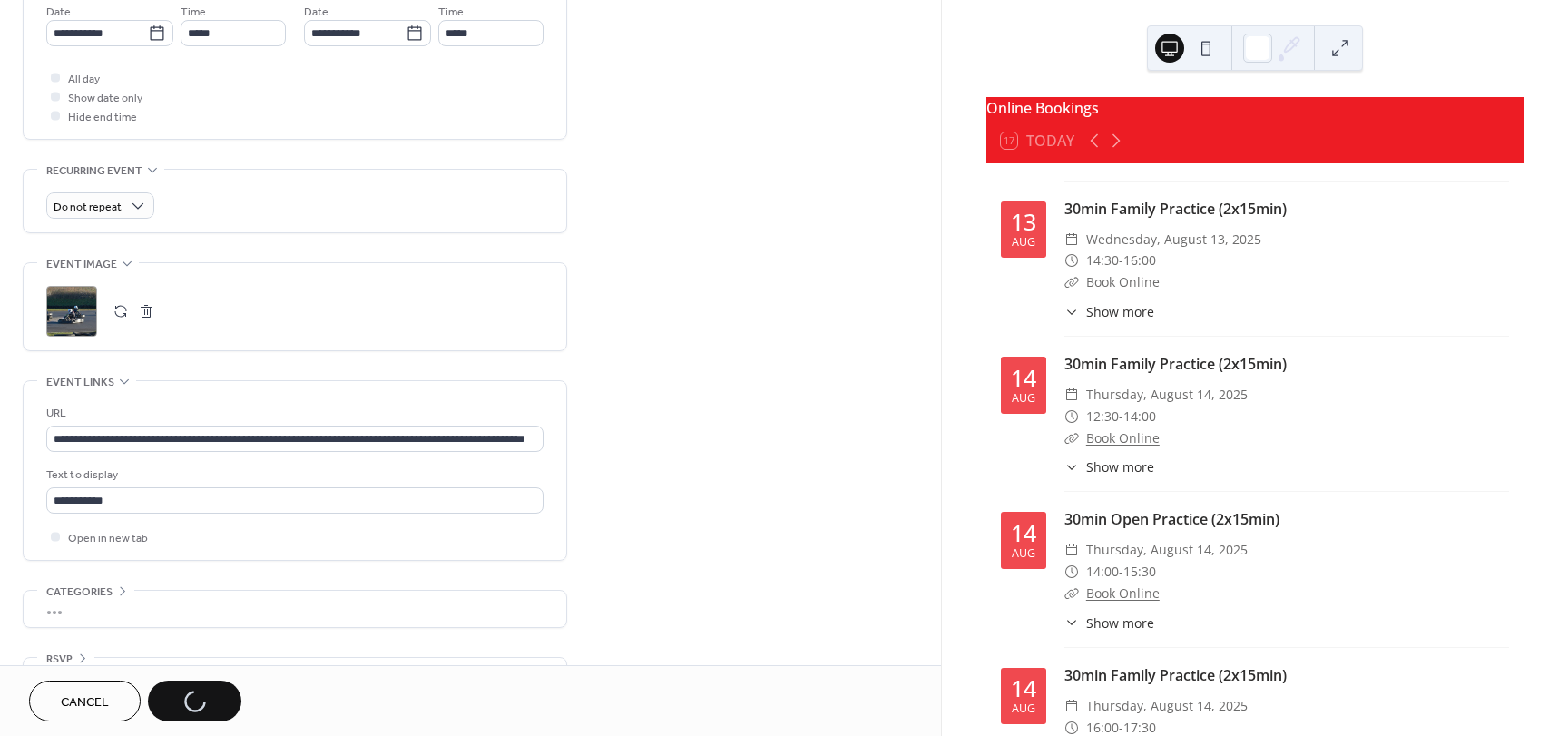 scroll, scrollTop: 0, scrollLeft: 0, axis: both 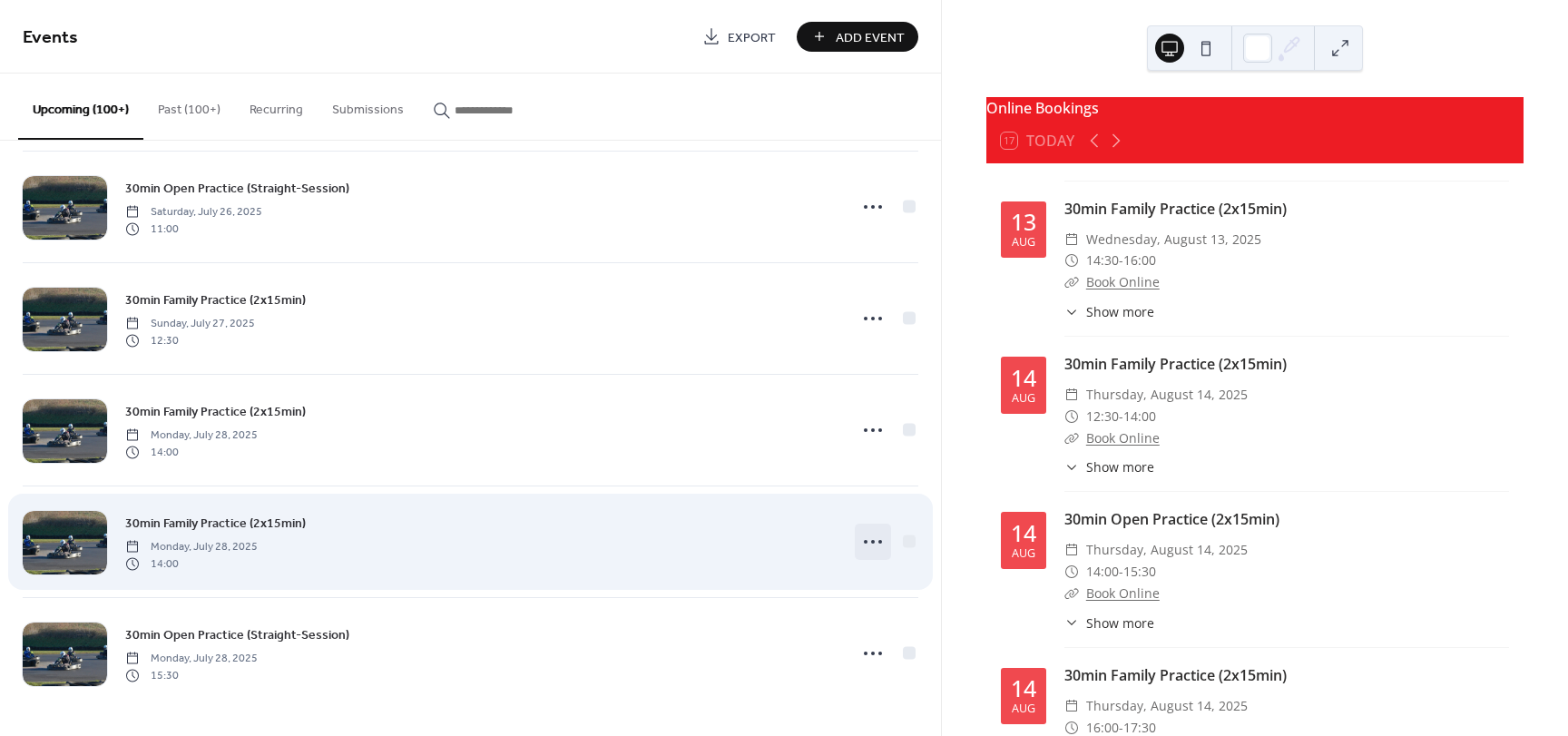 click 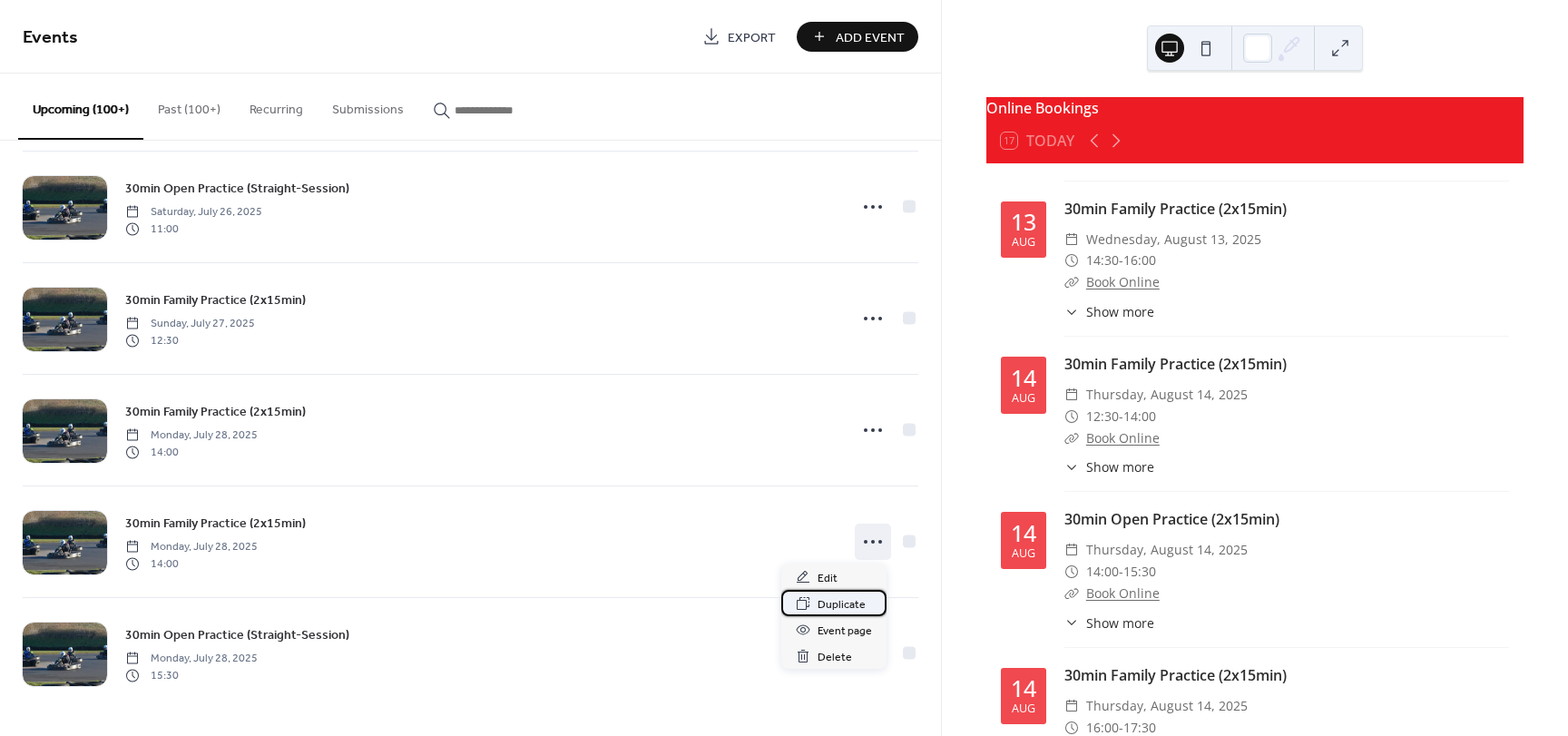 click on "Duplicate" at bounding box center (841, 604) 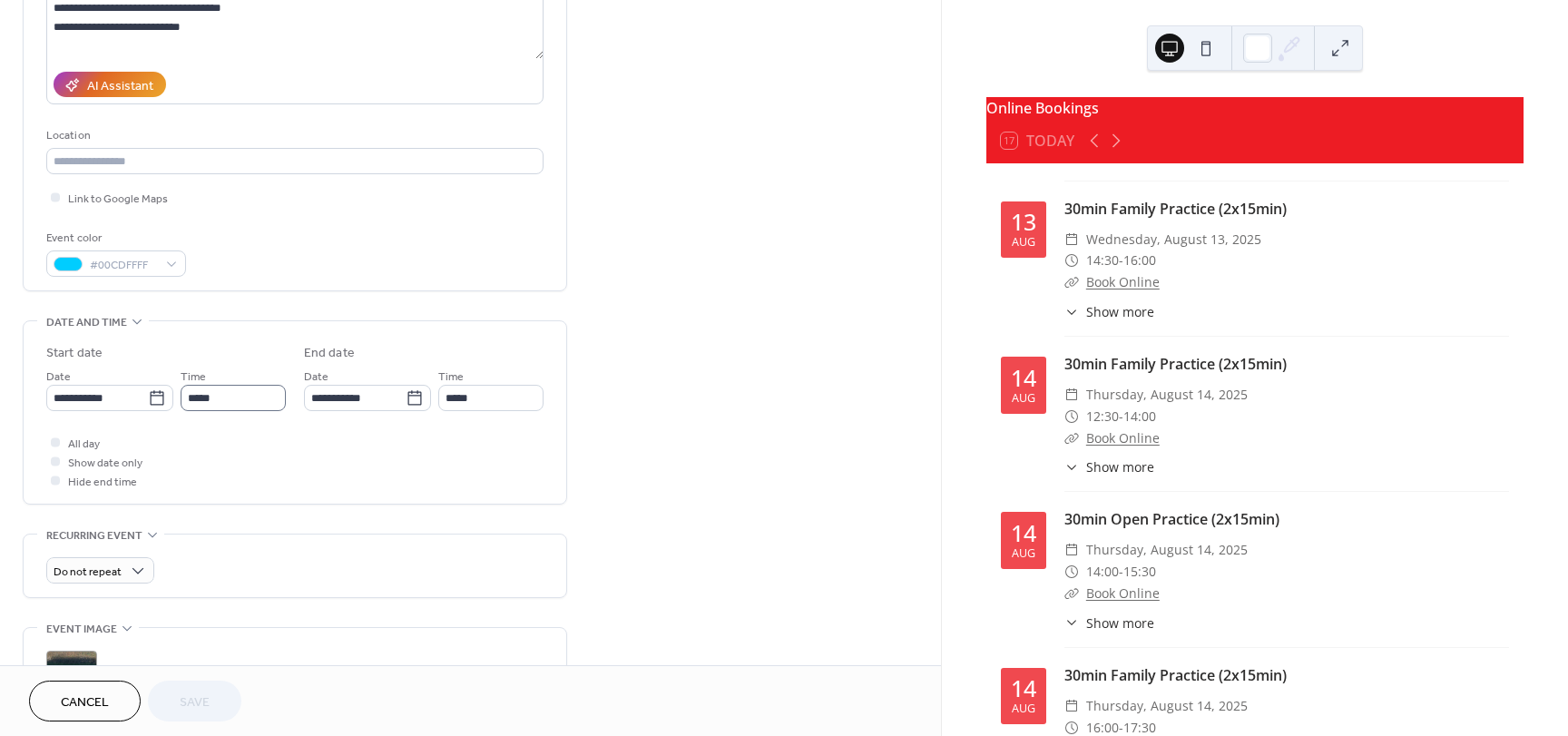 scroll, scrollTop: 272, scrollLeft: 0, axis: vertical 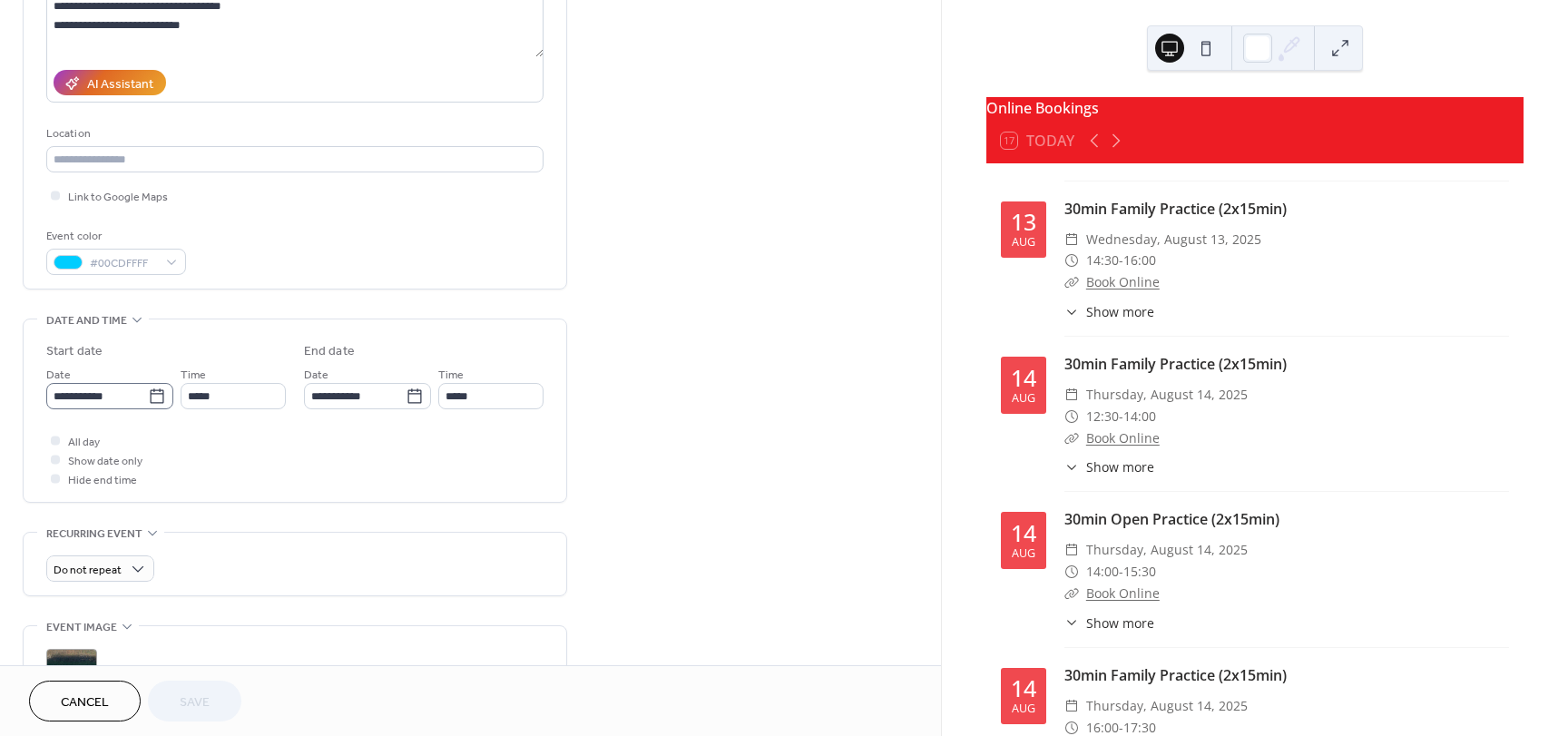click 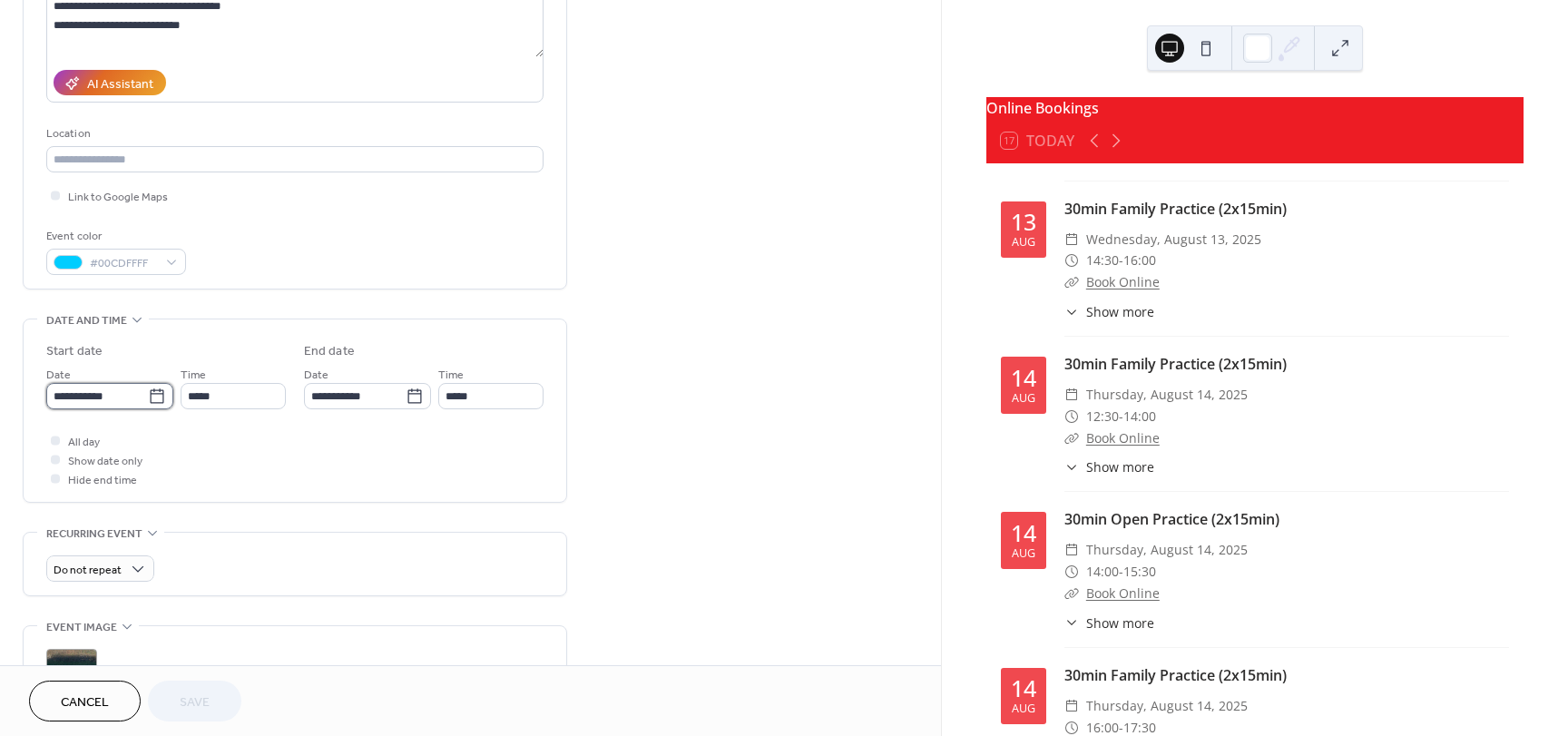 click on "**********" at bounding box center [97, 396] 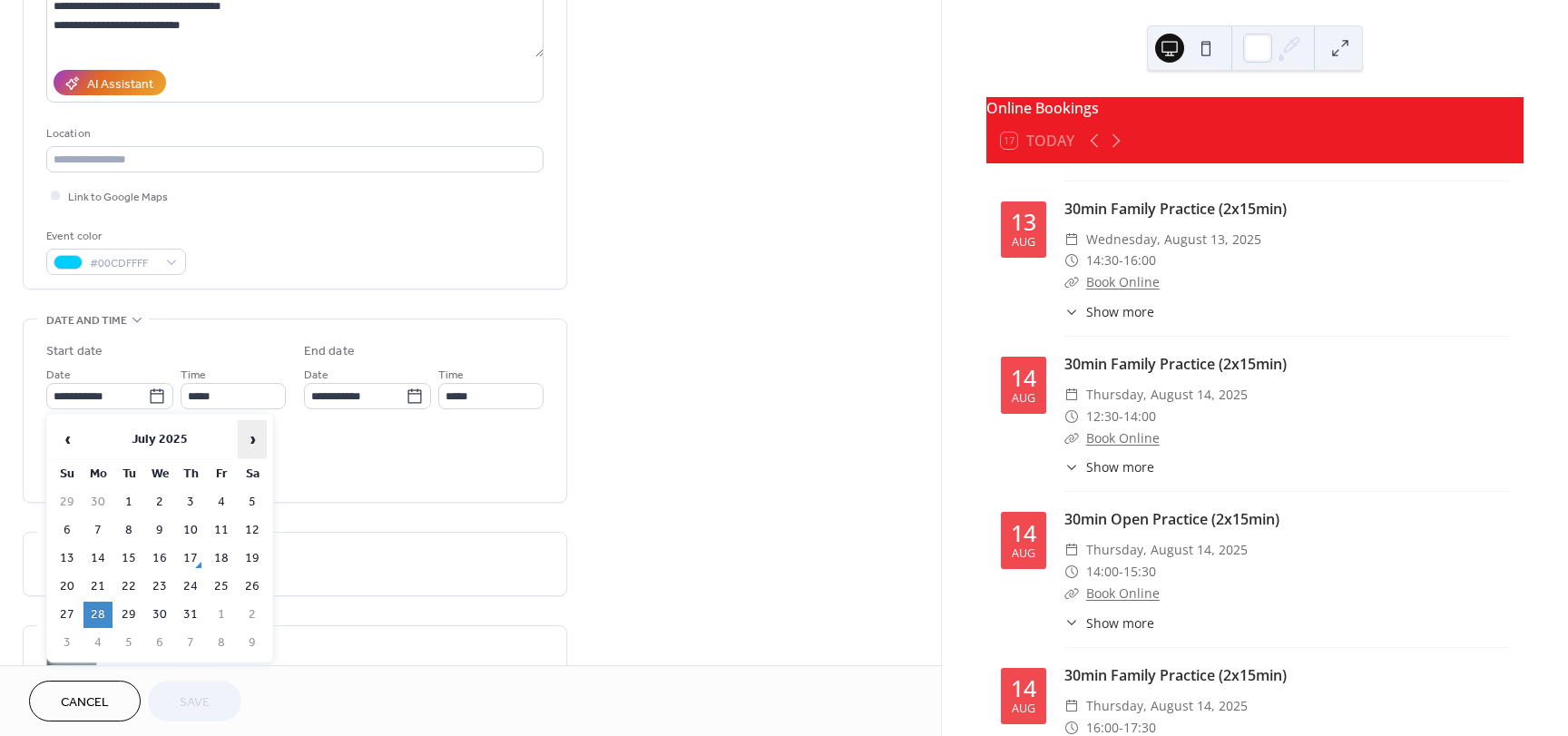 click on "›" at bounding box center (252, 439) 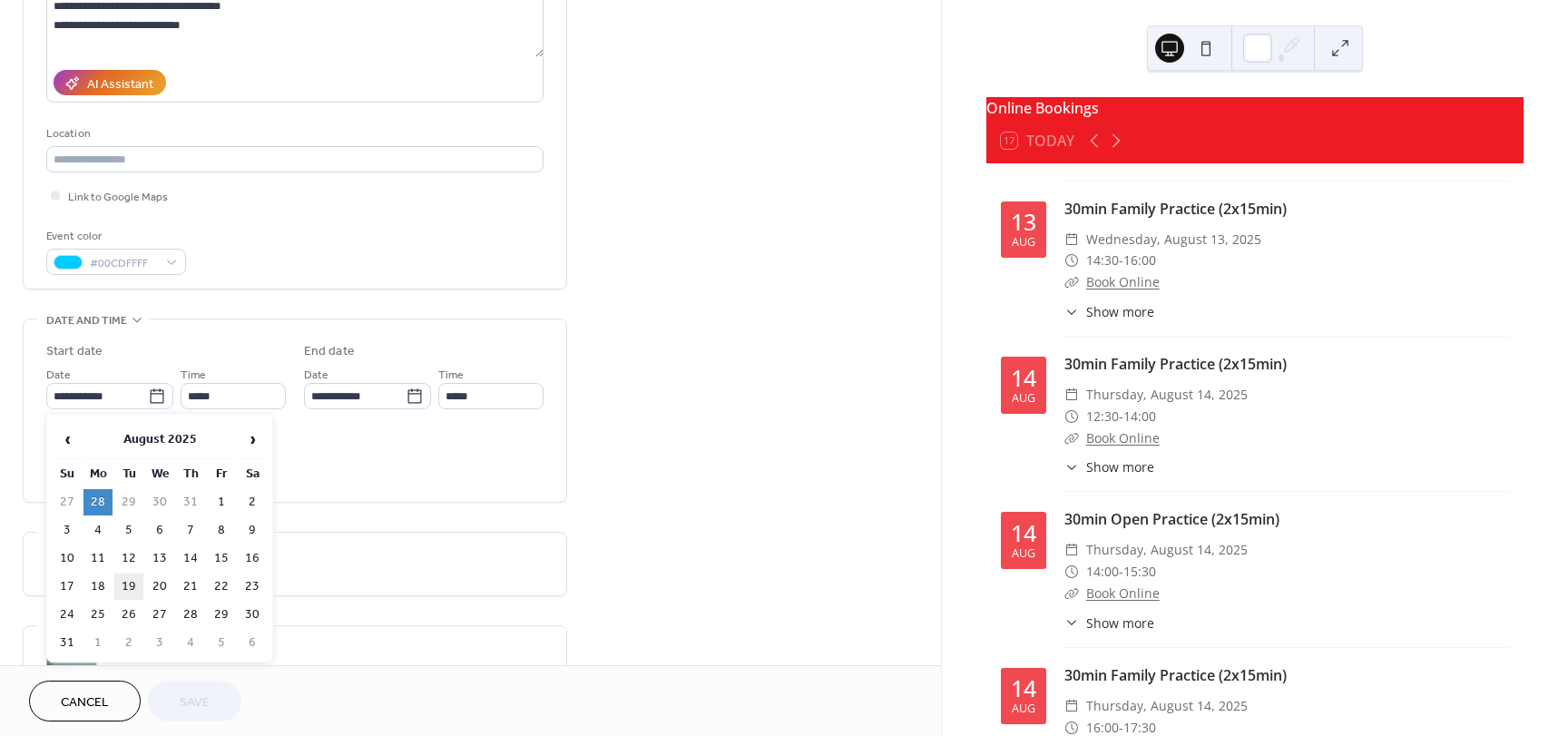 click on "19" at bounding box center [129, 586] 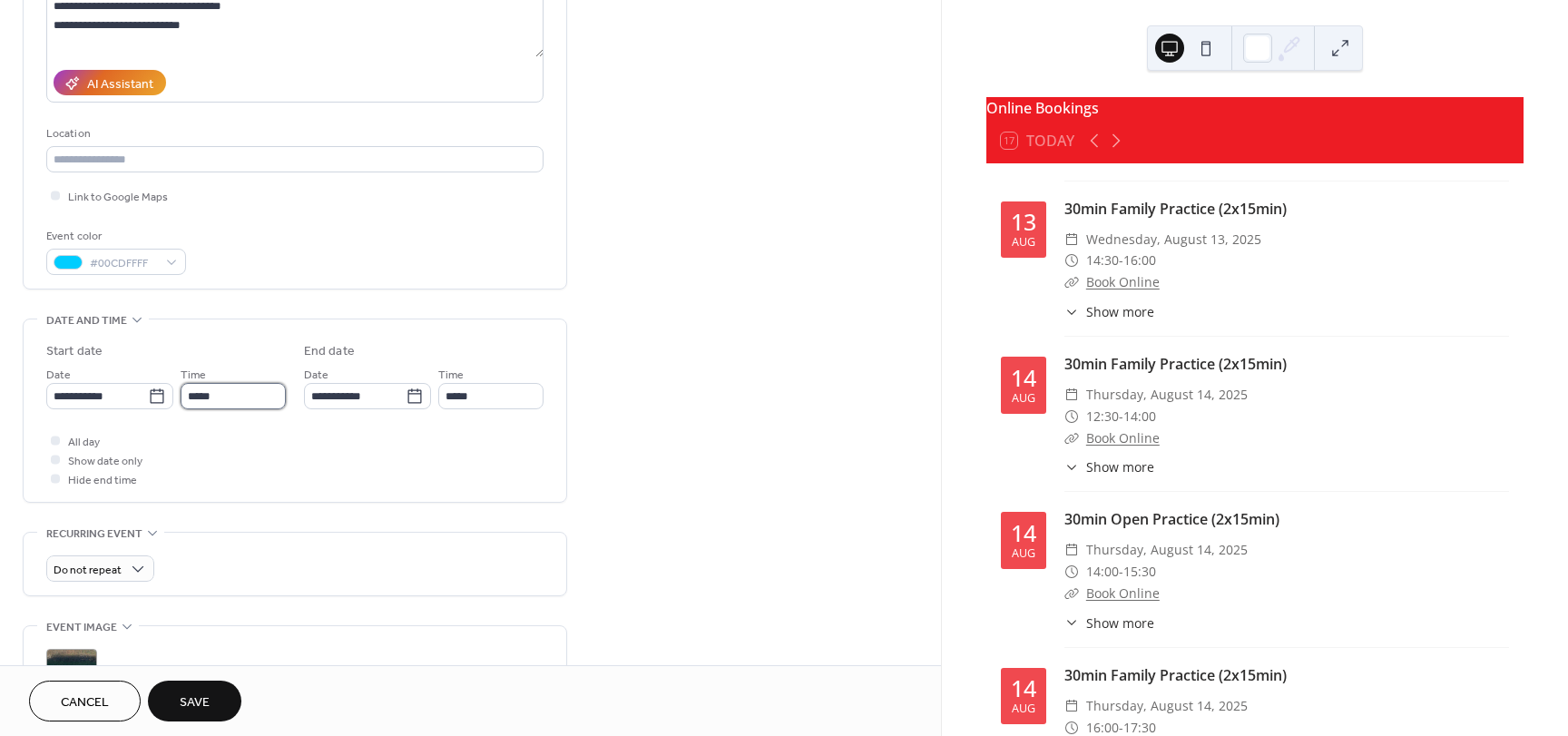 click on "*****" at bounding box center (233, 396) 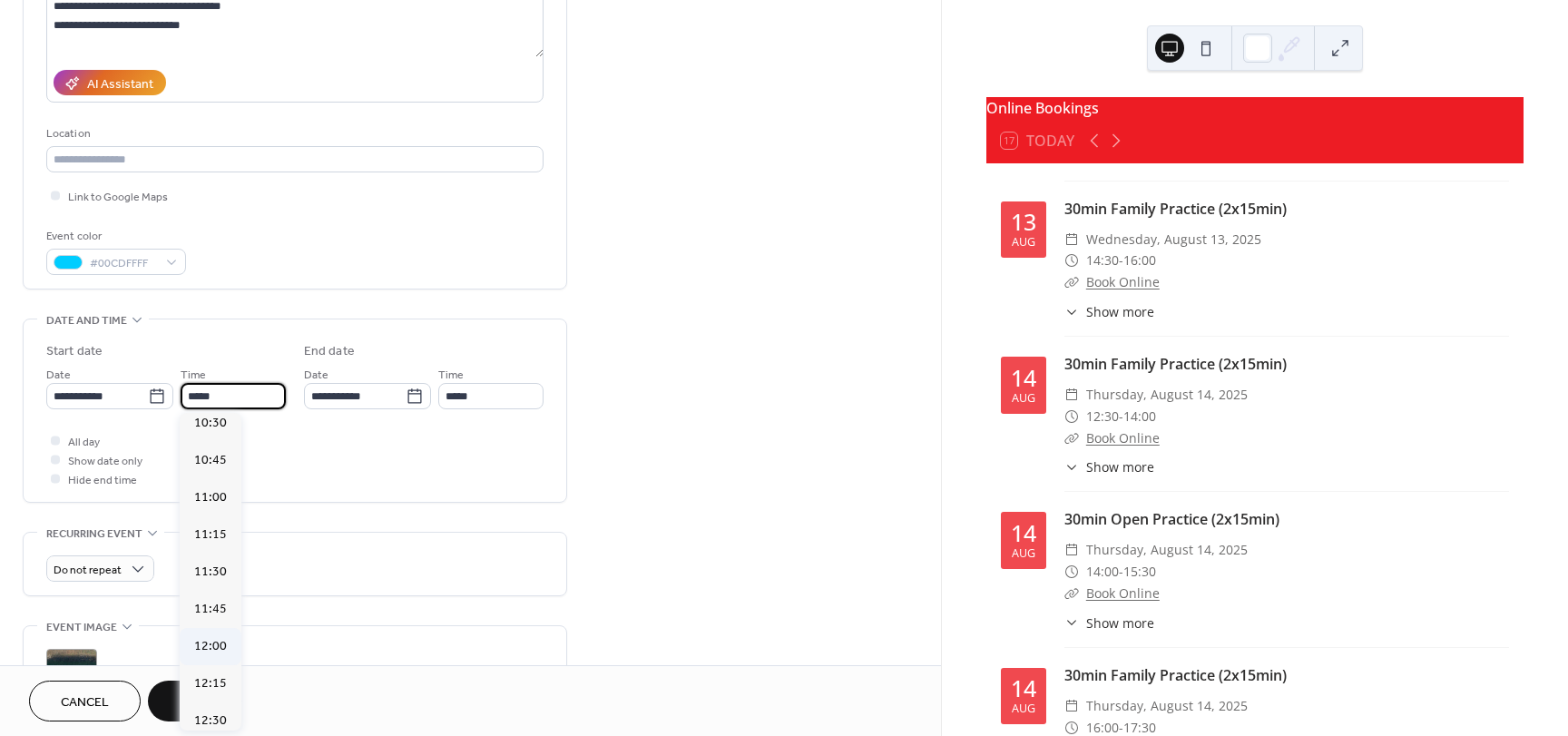 scroll, scrollTop: 1539, scrollLeft: 0, axis: vertical 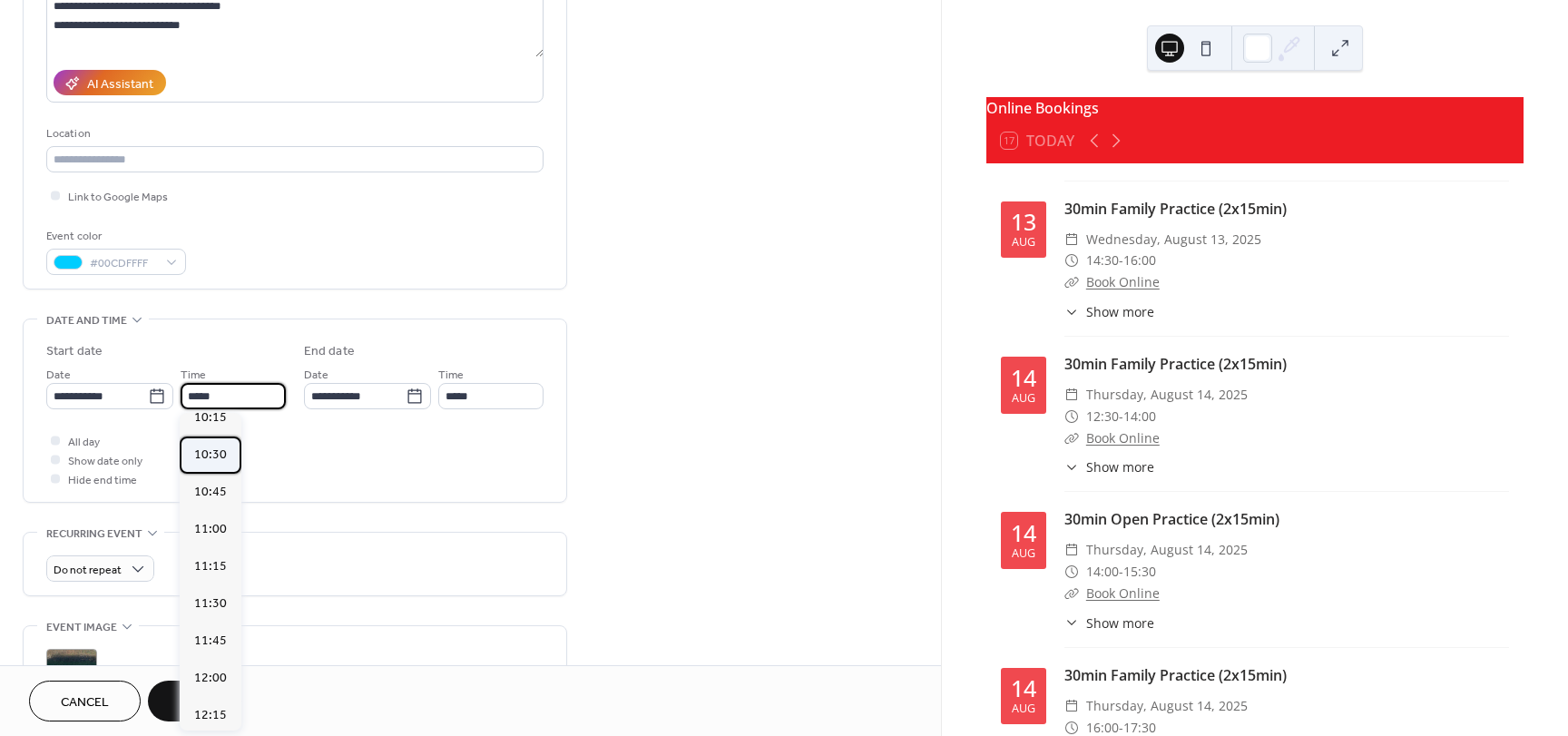 click on "10:30" at bounding box center (211, 455) 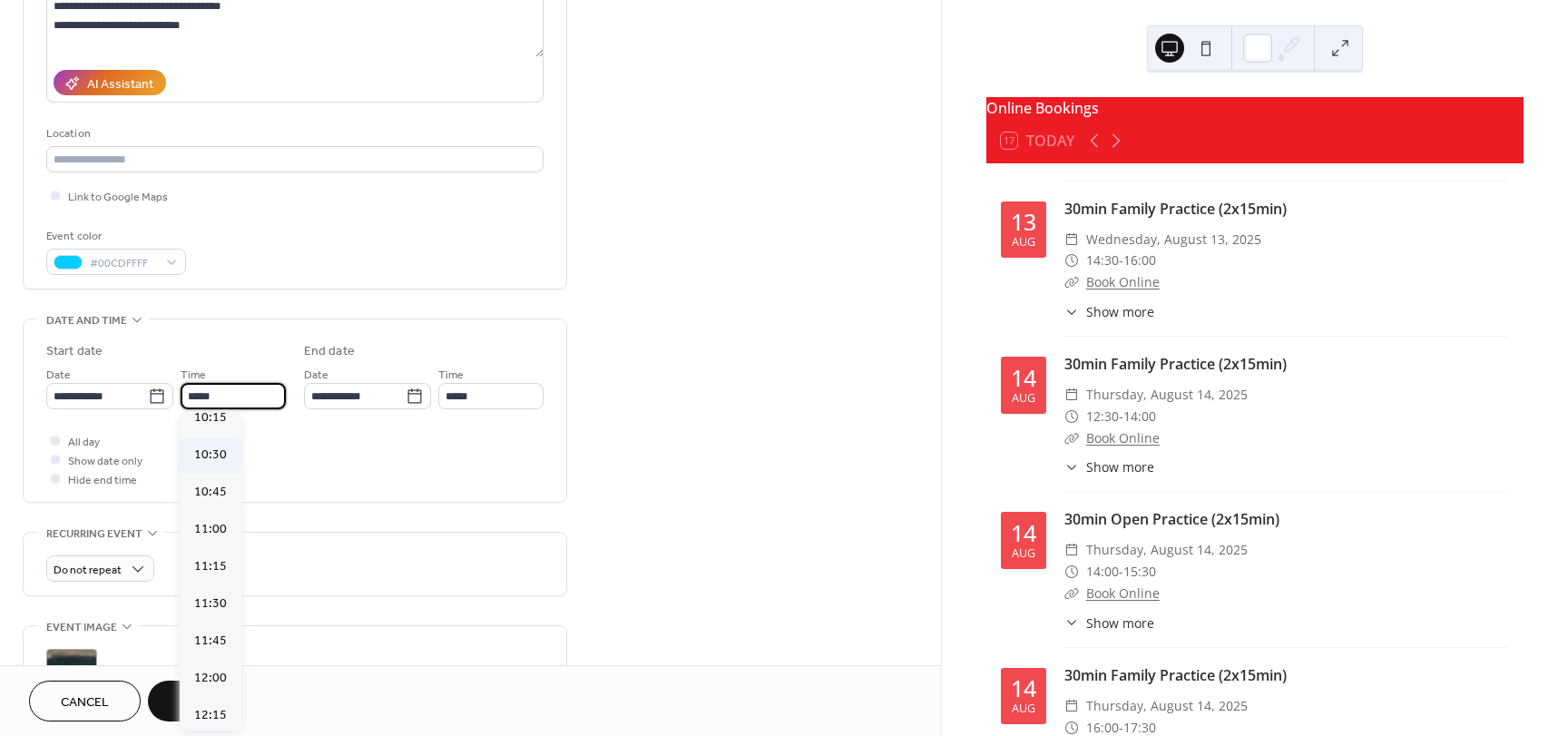 type on "*****" 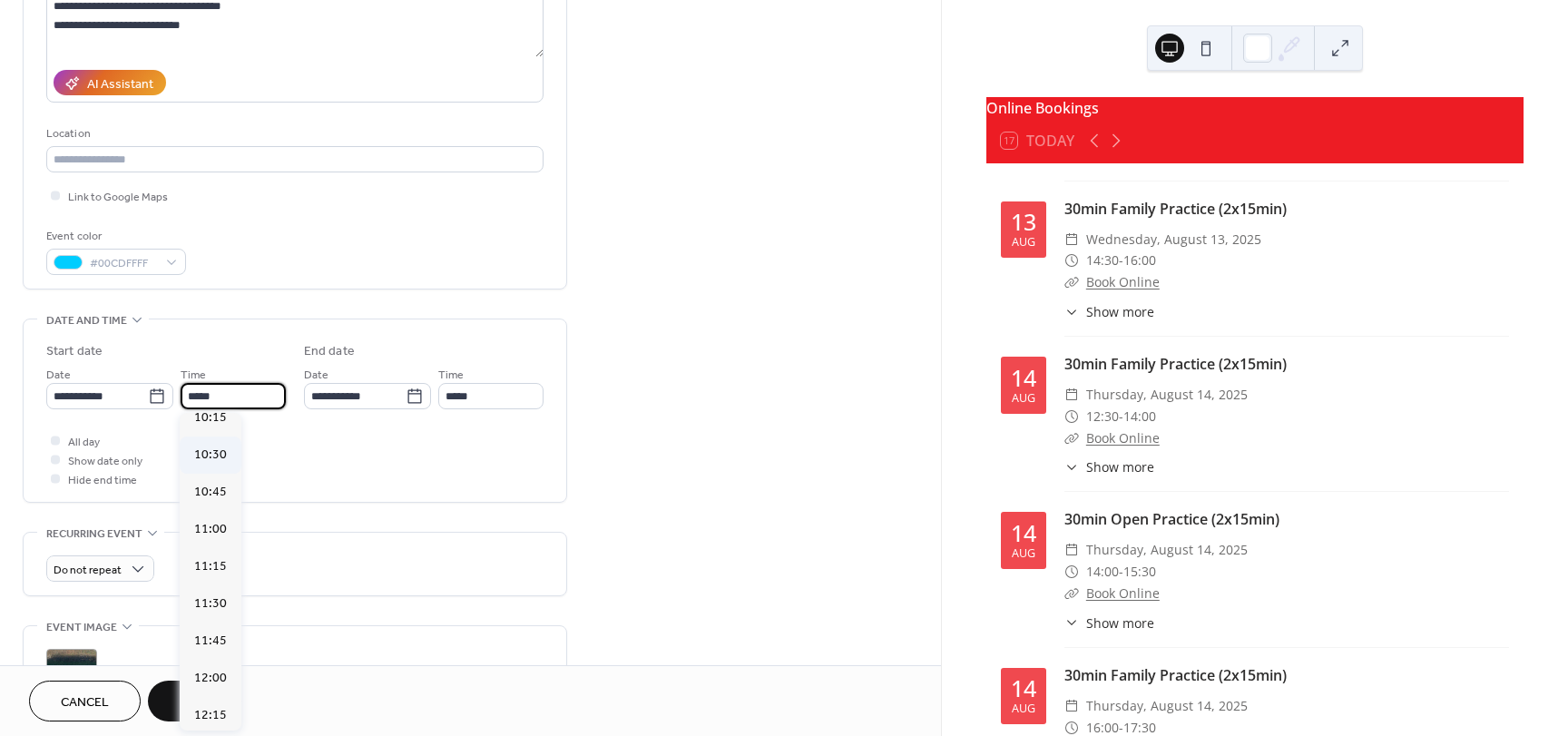 type on "*****" 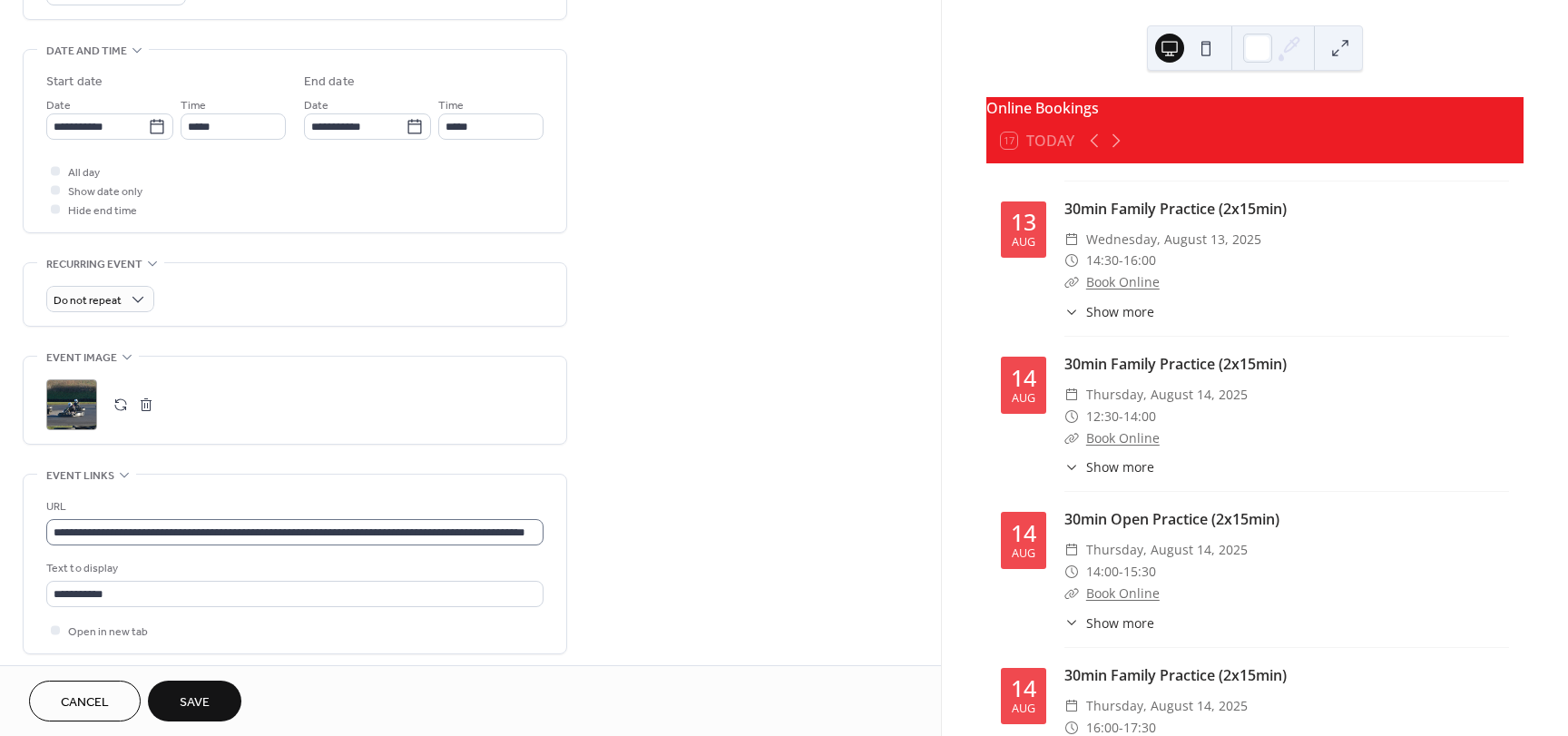 scroll, scrollTop: 545, scrollLeft: 0, axis: vertical 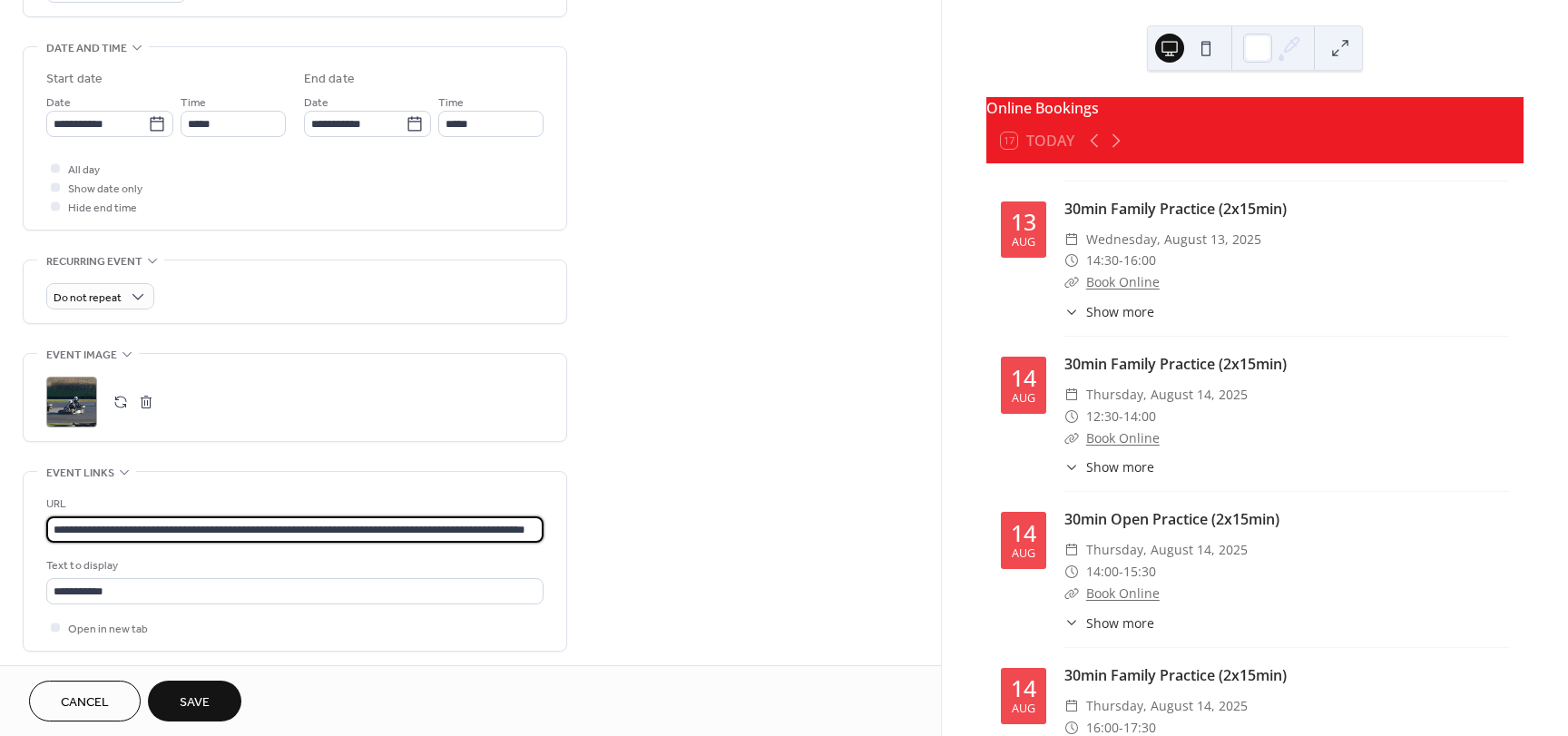click on "**********" at bounding box center (295, 529) 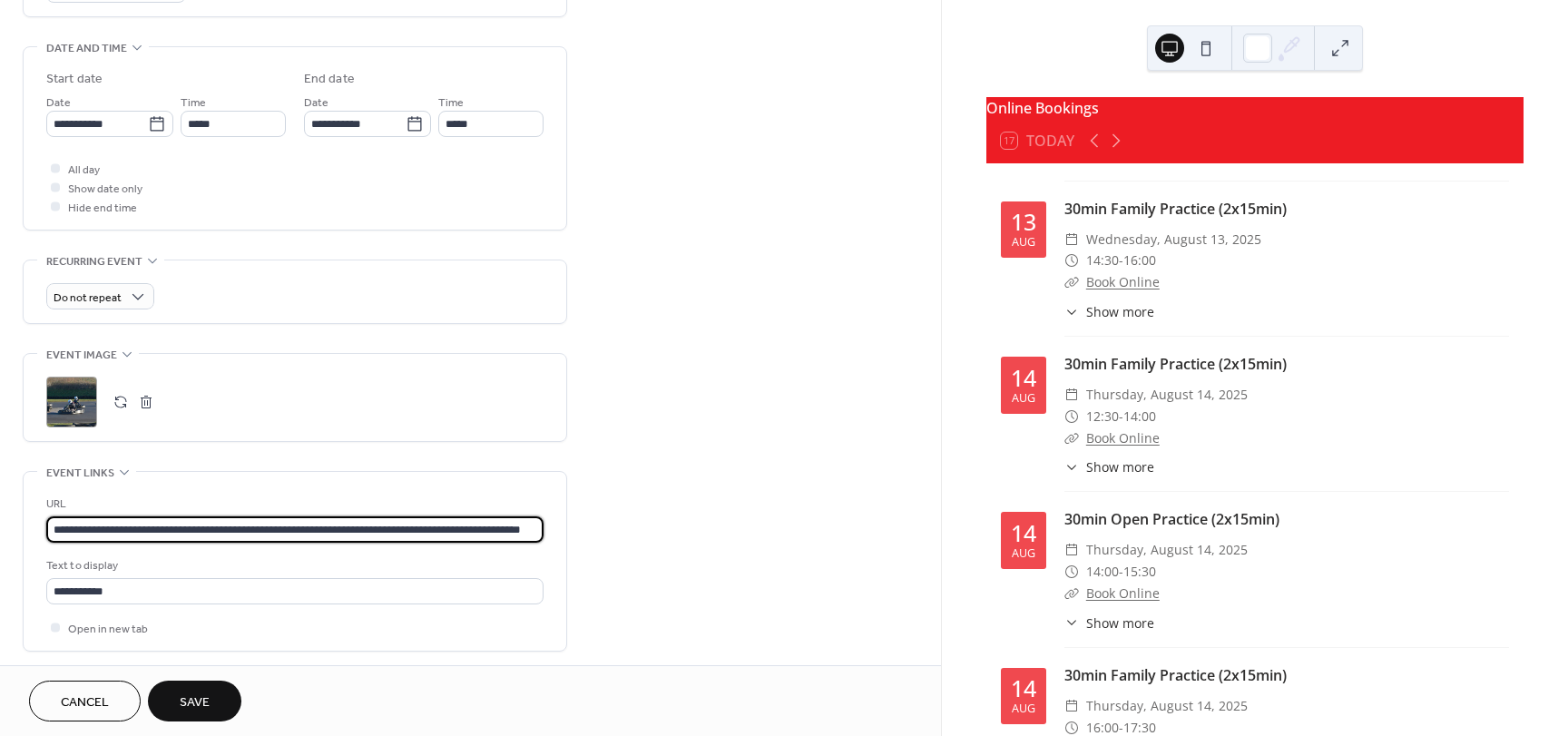 scroll, scrollTop: 0, scrollLeft: 54, axis: horizontal 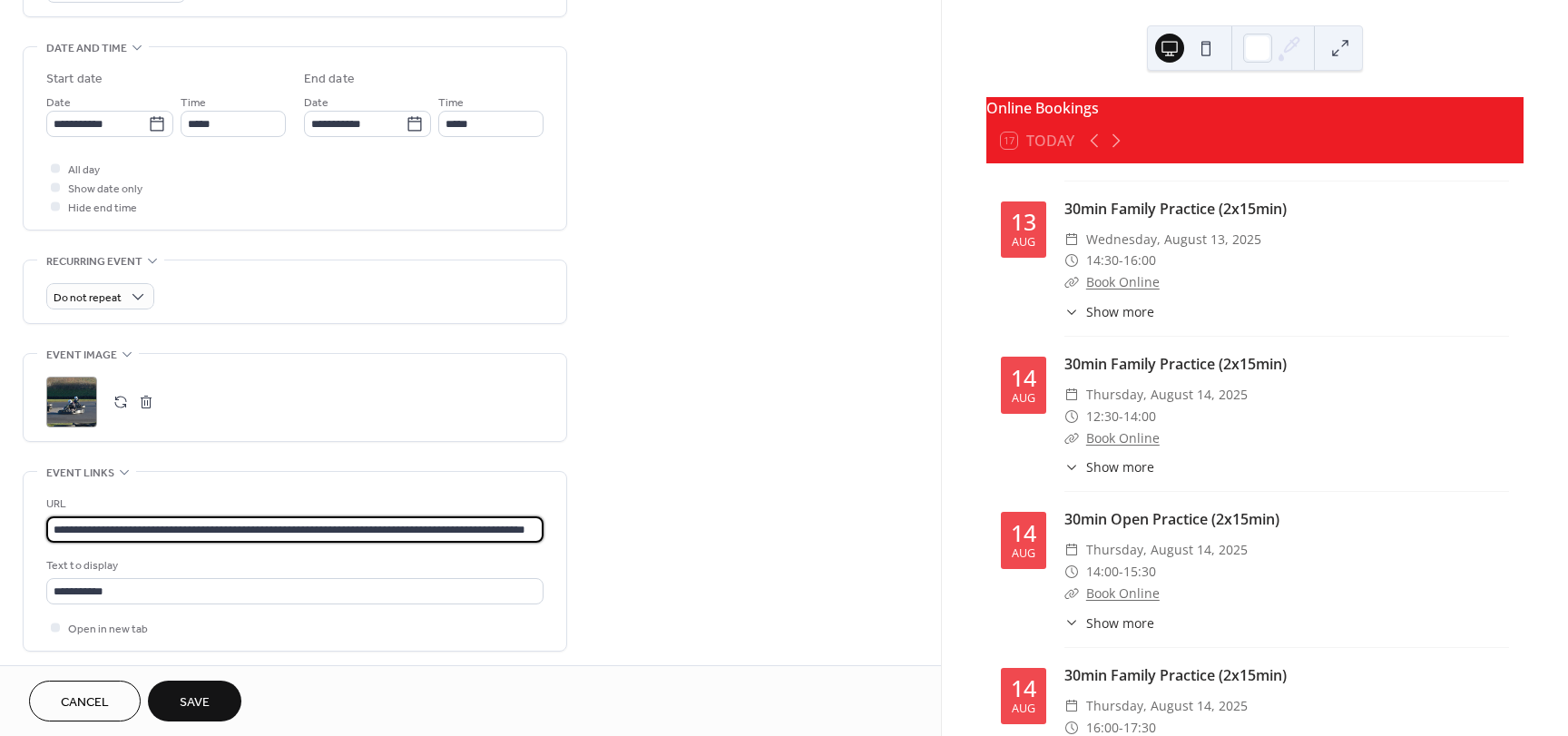 type on "**********" 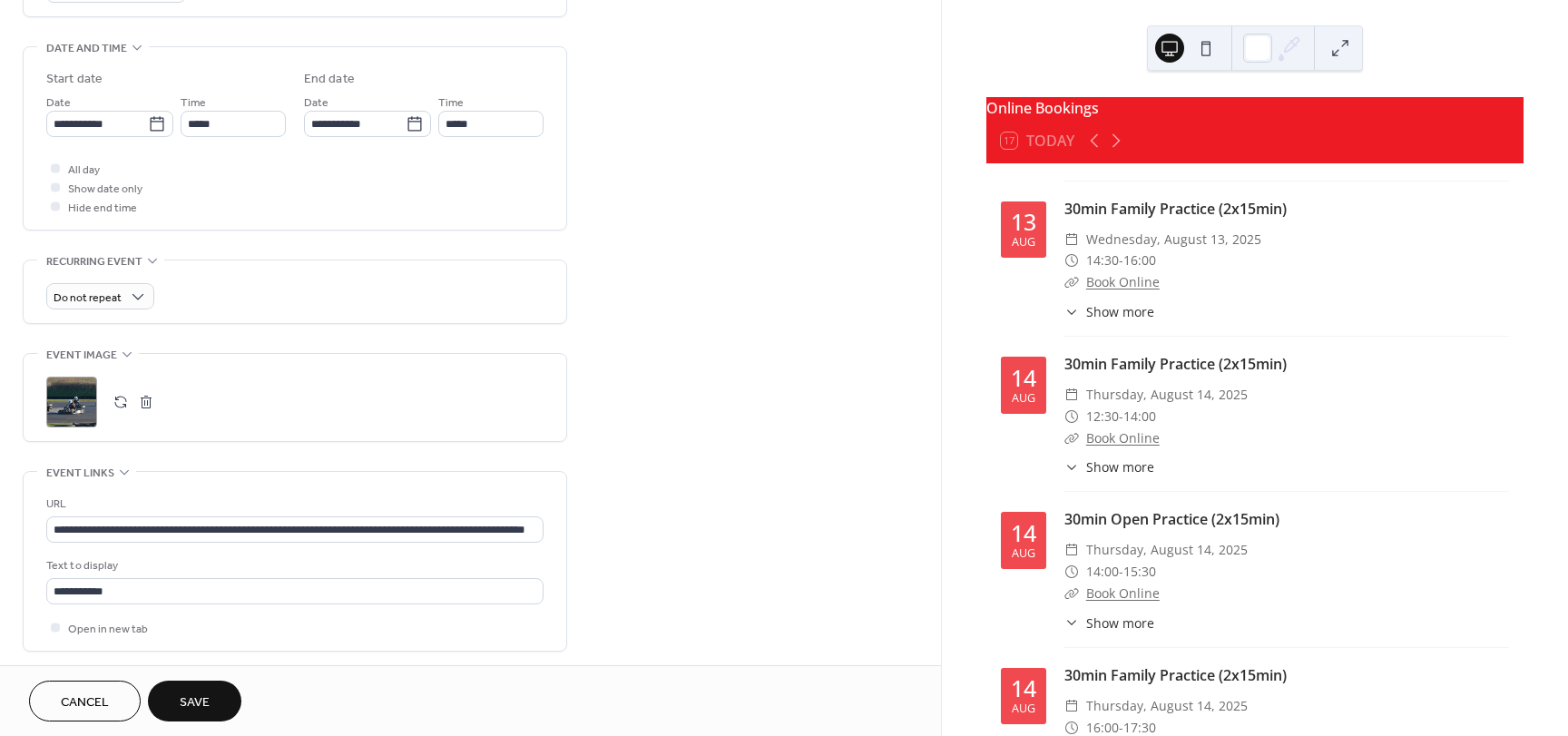 click on "Save" at bounding box center [194, 702] 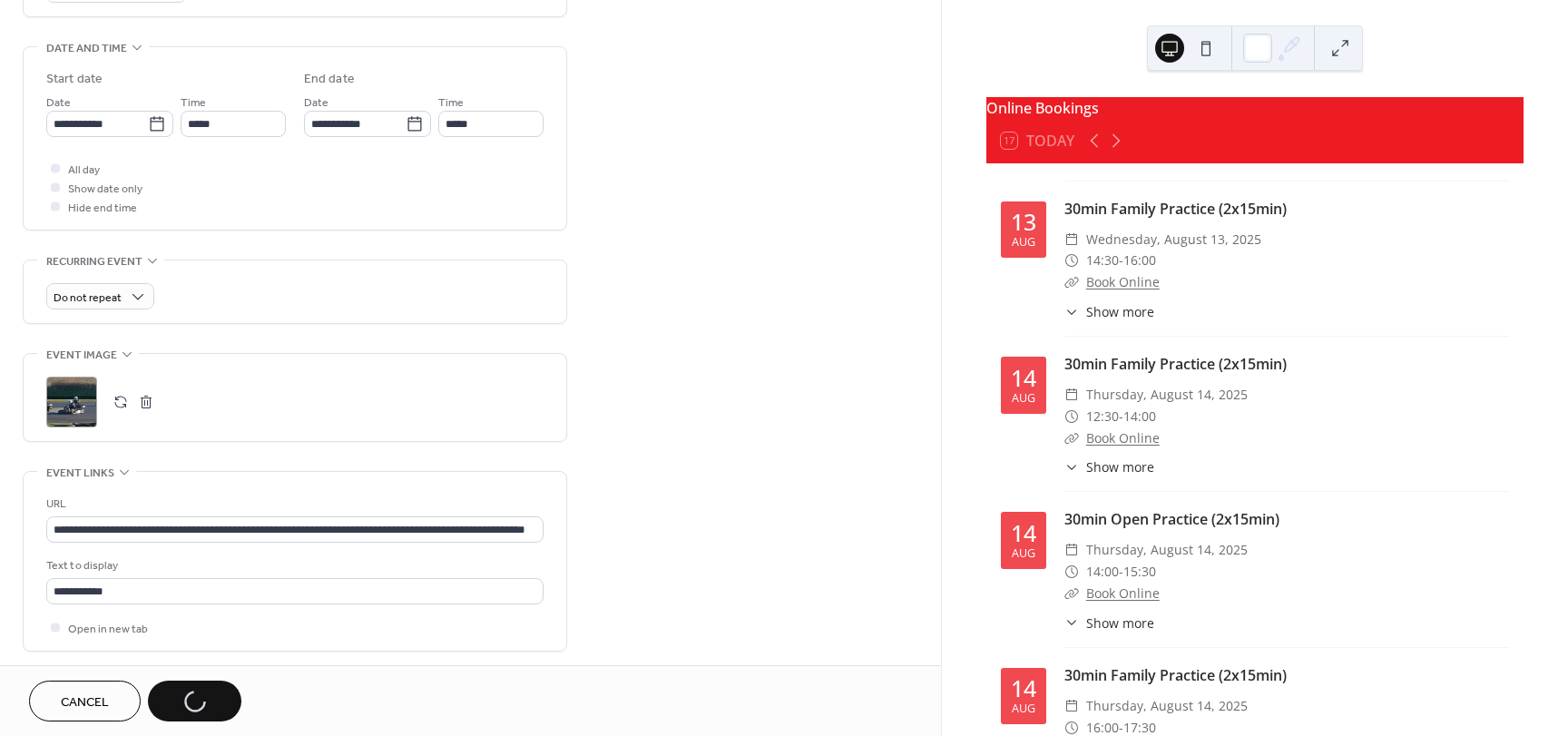 scroll, scrollTop: 0, scrollLeft: 0, axis: both 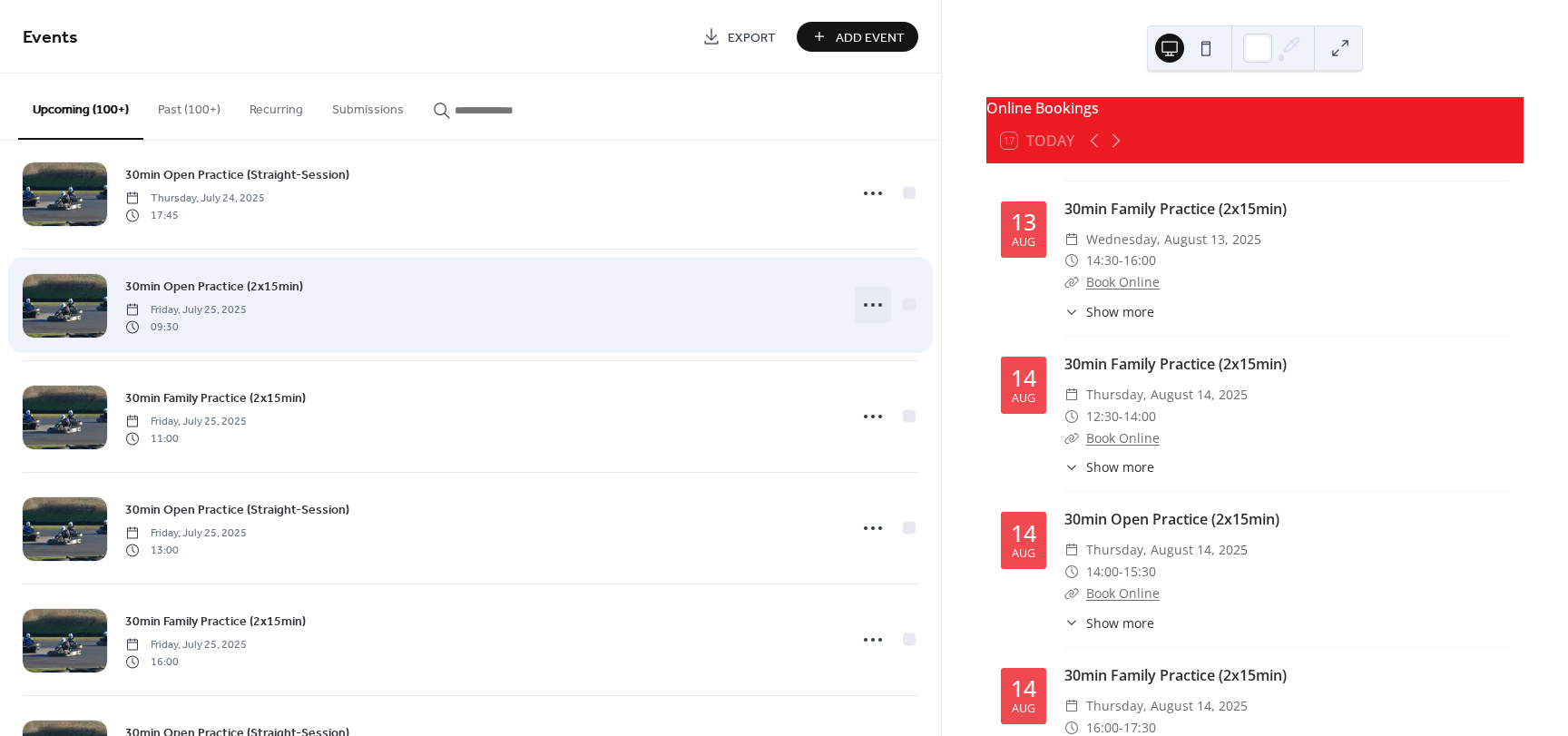 click 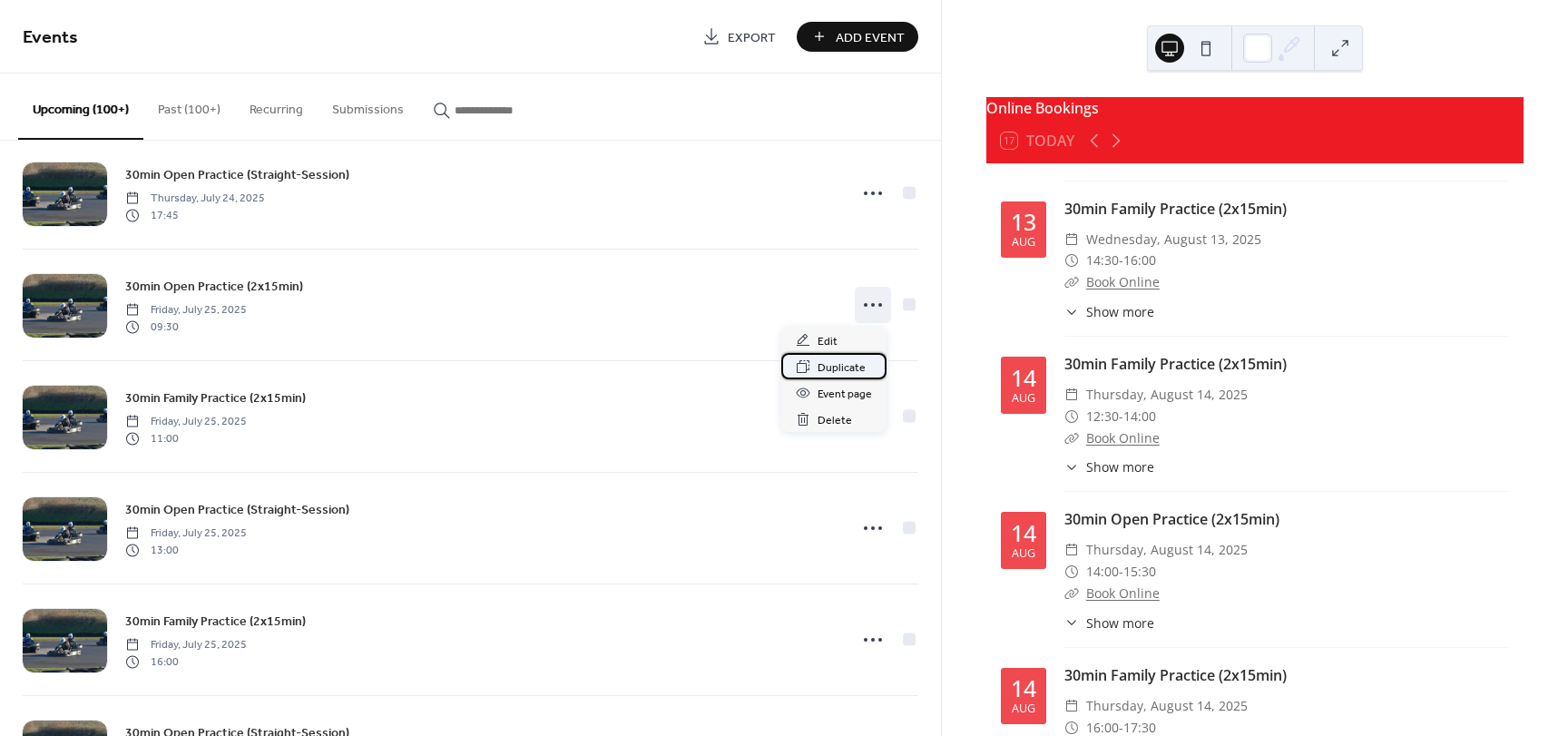click on "Duplicate" at bounding box center (841, 368) 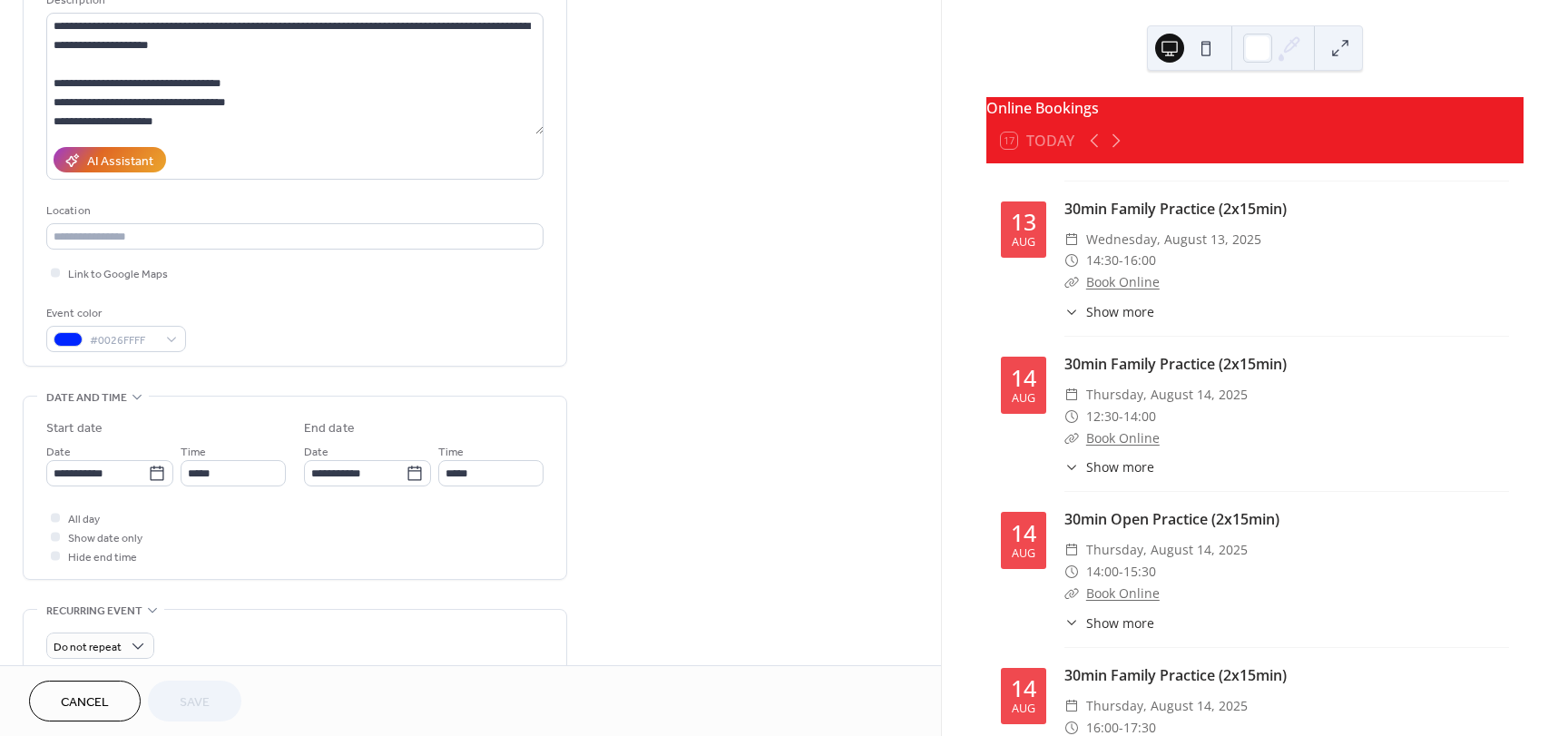 scroll, scrollTop: 363, scrollLeft: 0, axis: vertical 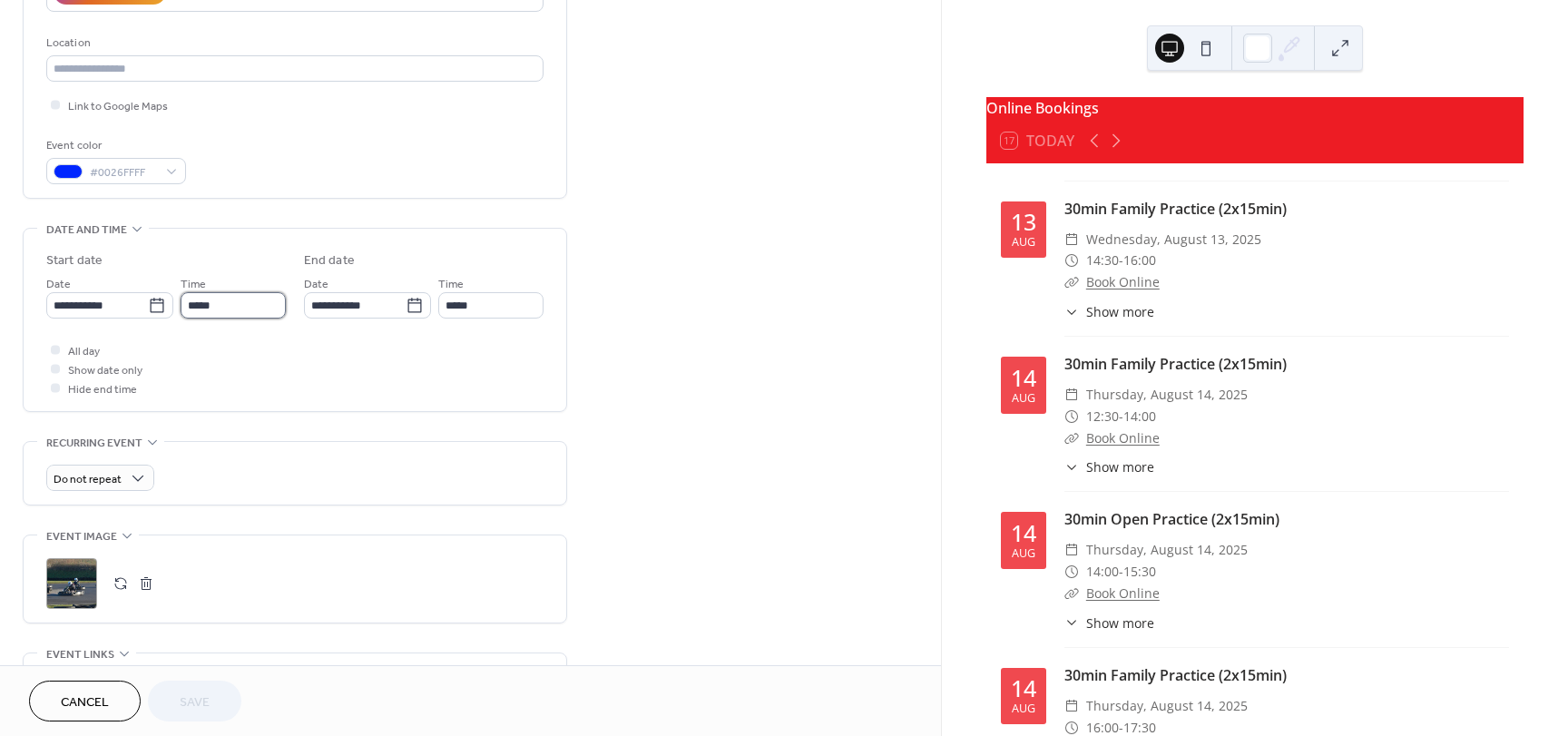 click on "*****" at bounding box center [233, 305] 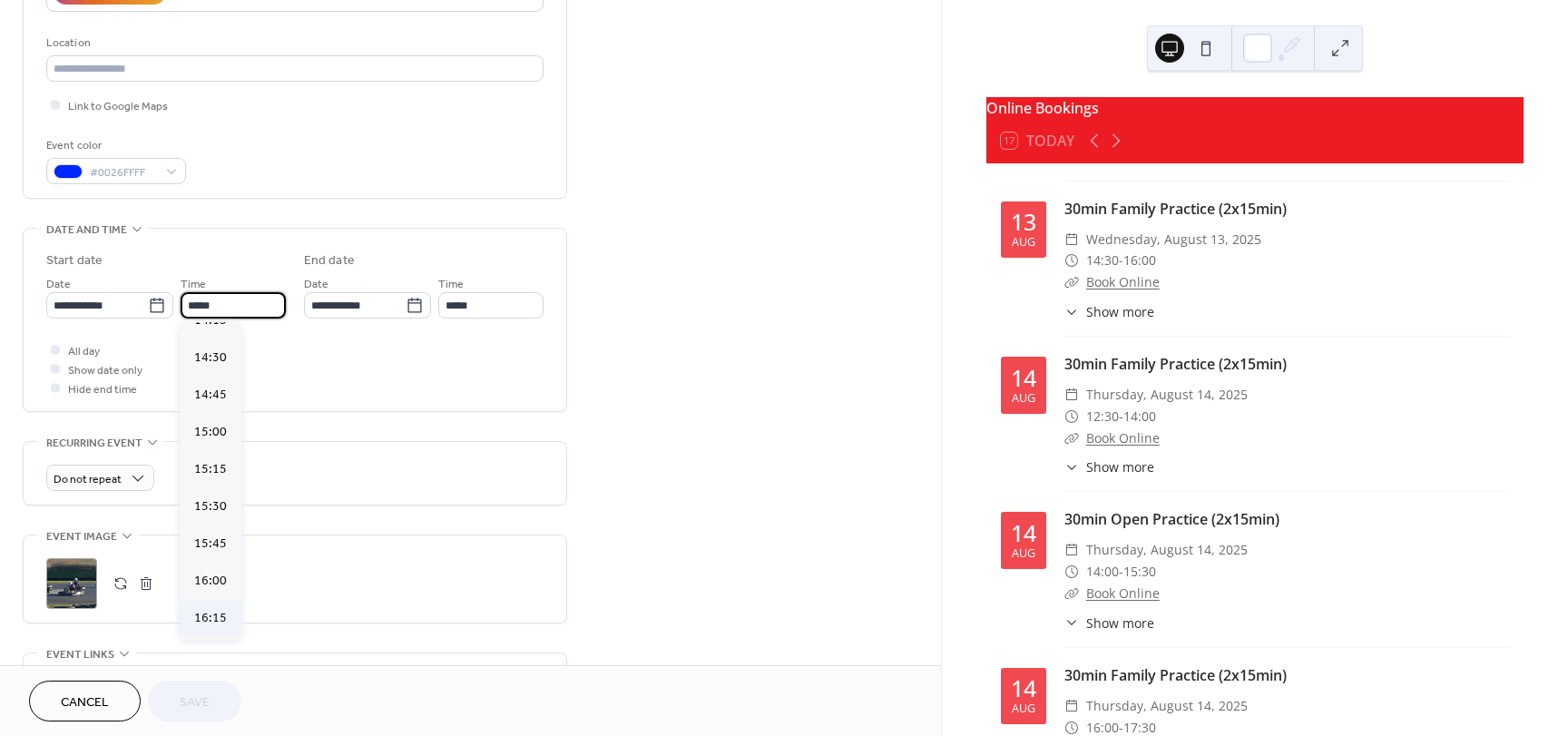scroll, scrollTop: 2231, scrollLeft: 0, axis: vertical 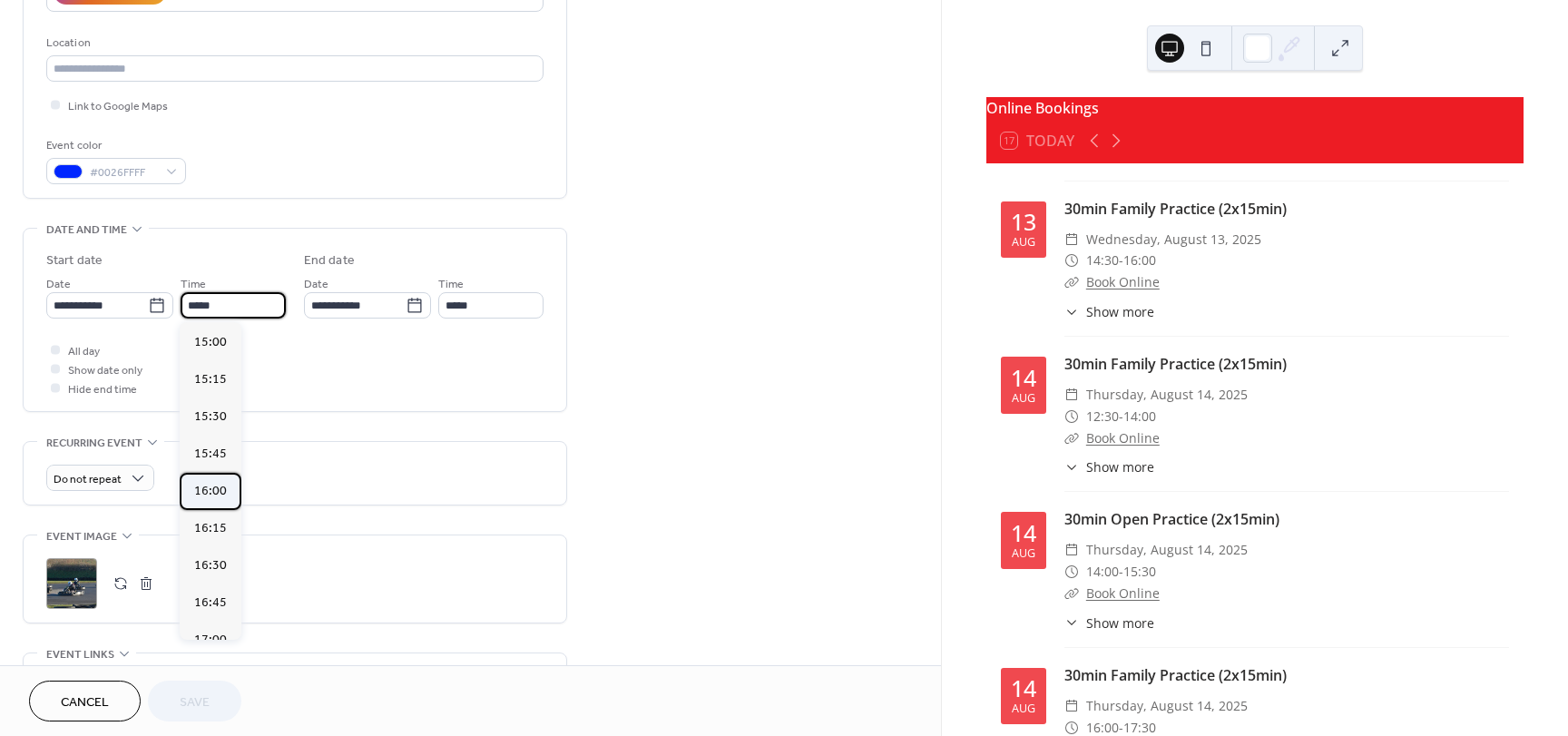 click on "16:00" at bounding box center [211, 491] 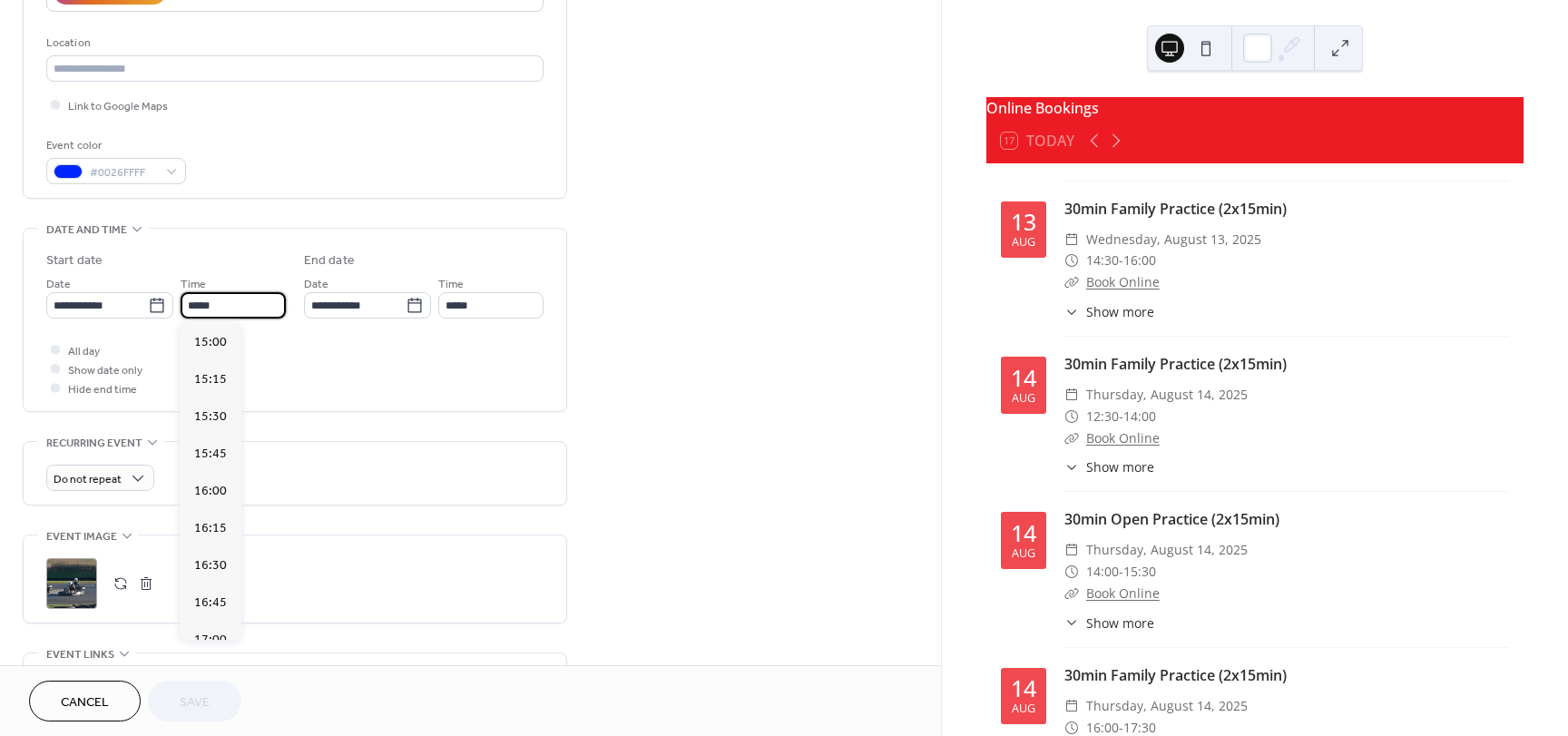 type on "*****" 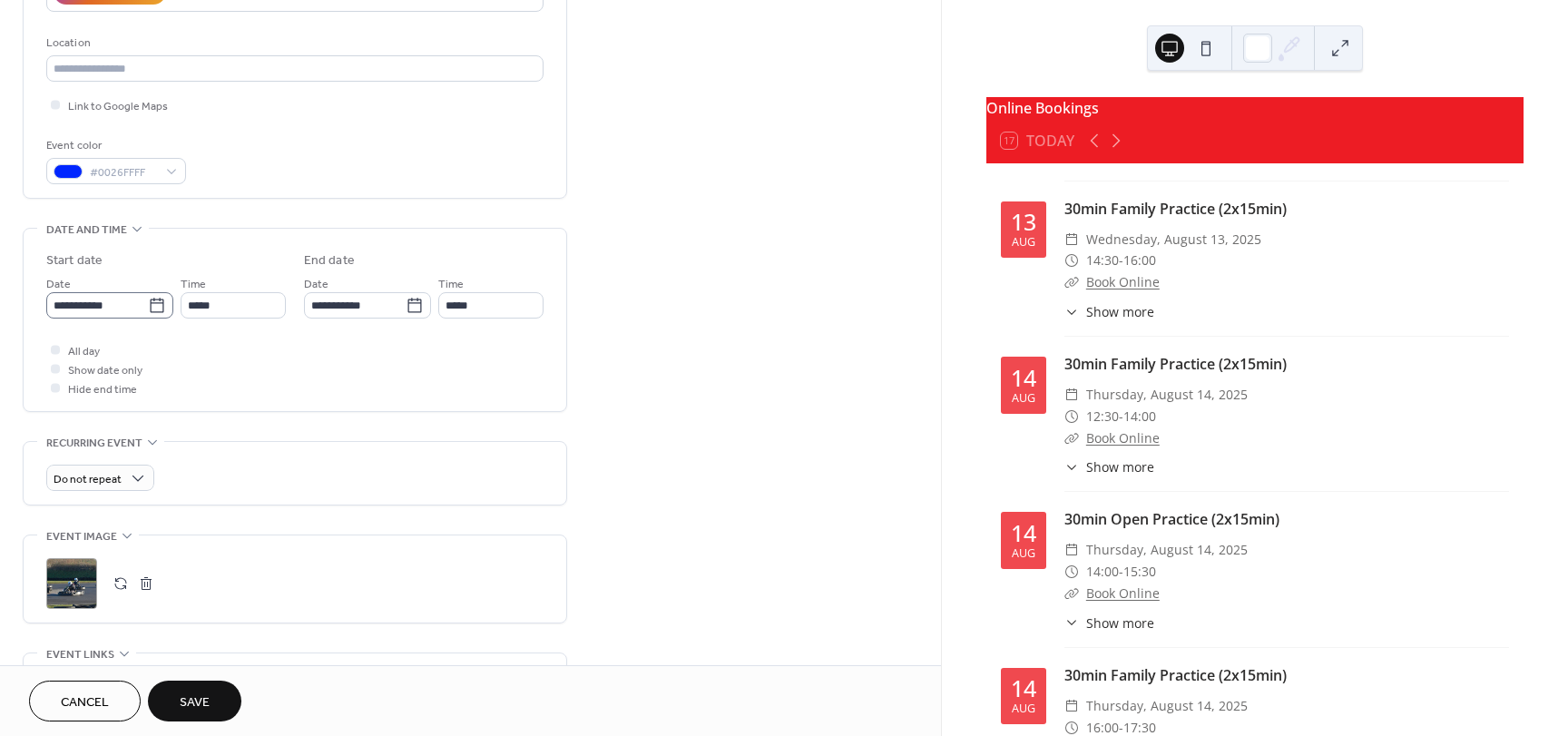 click 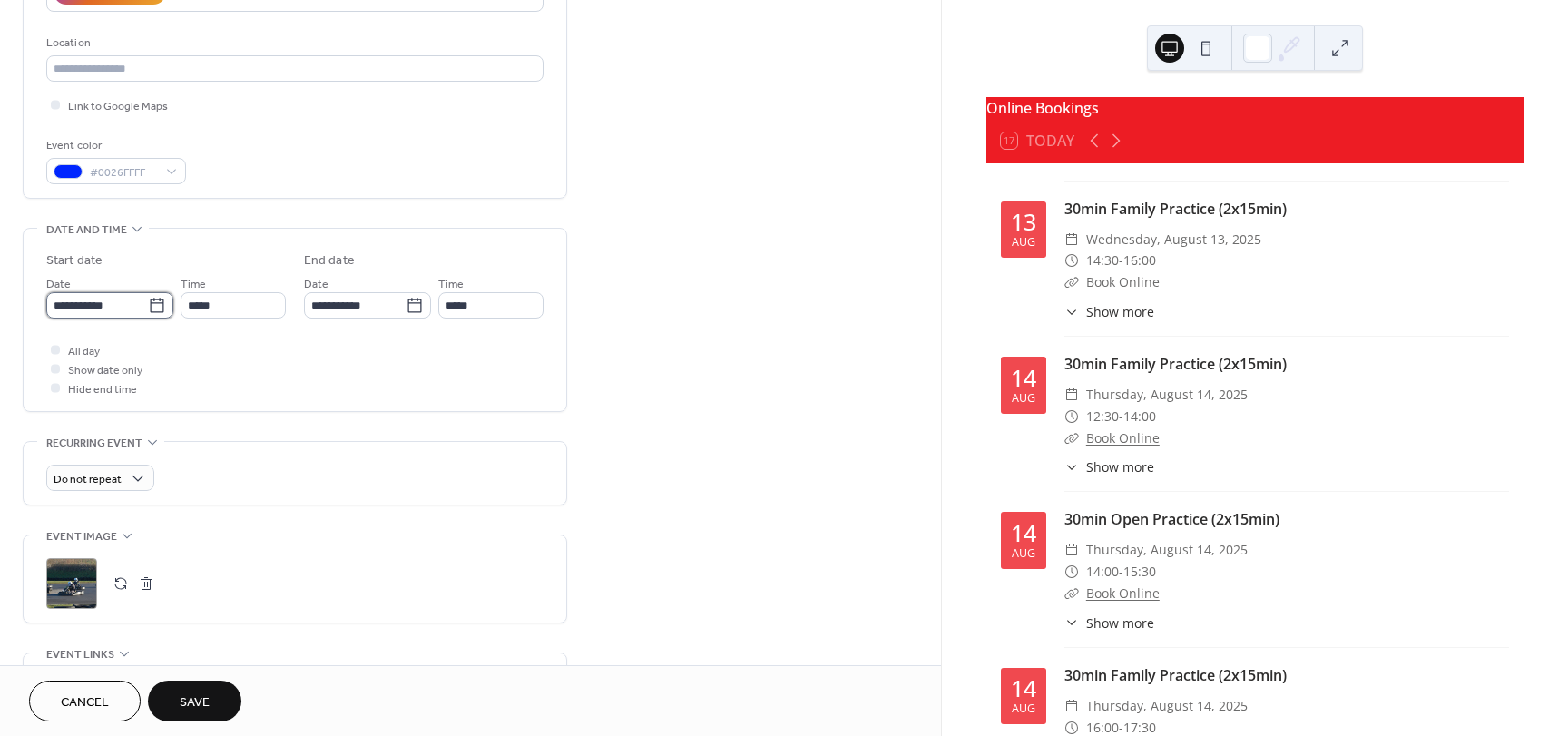 click on "**********" at bounding box center [97, 305] 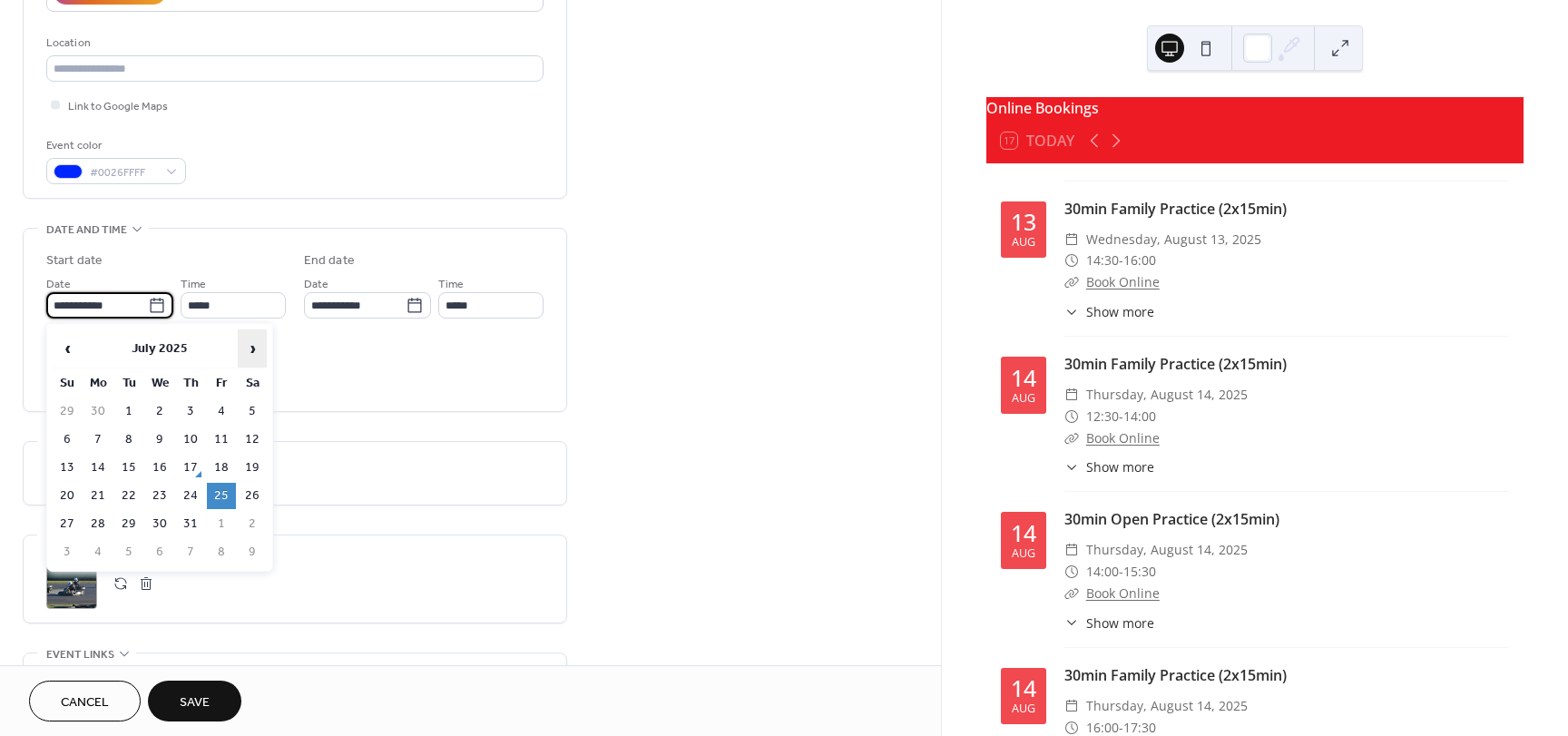 click on "›" at bounding box center (252, 348) 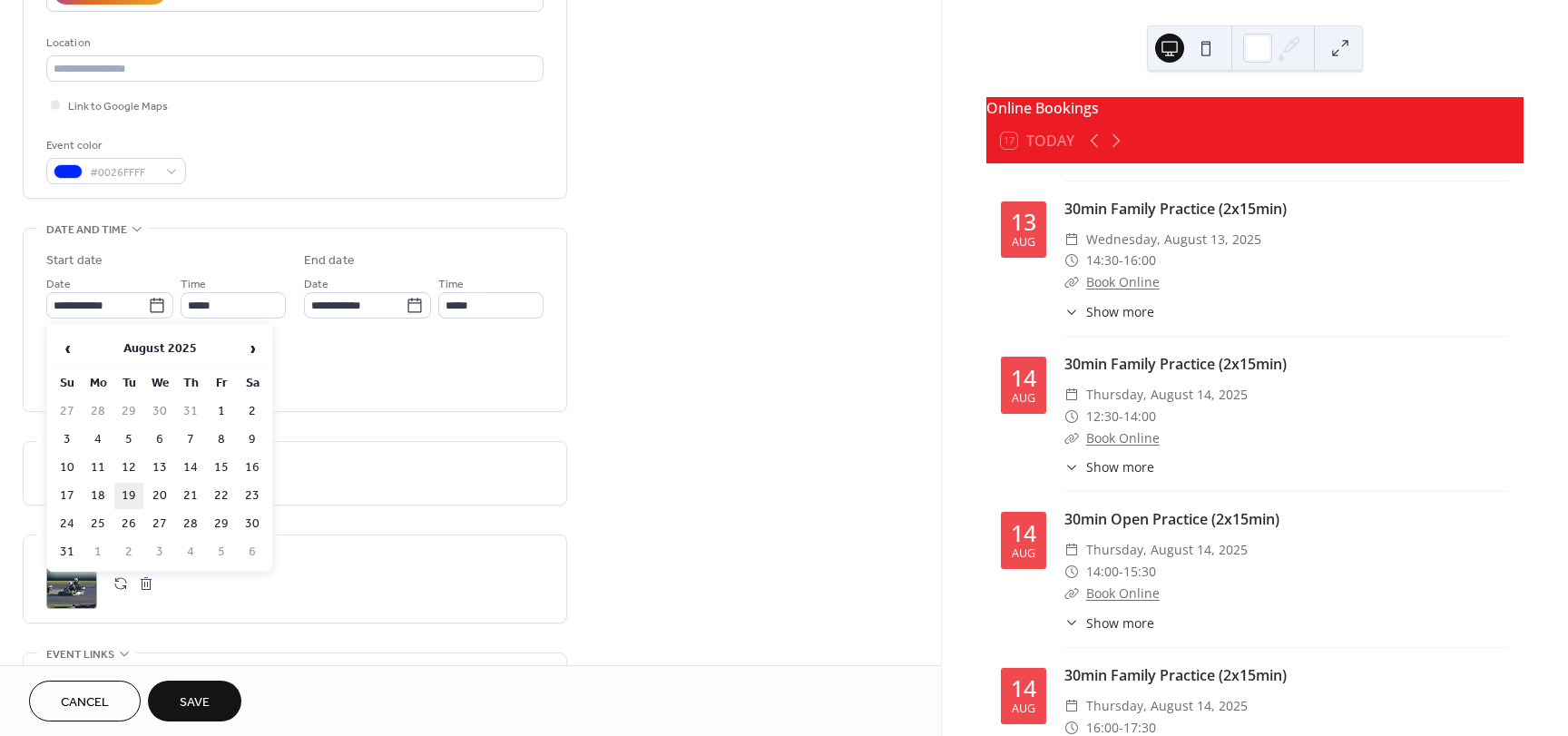 click on "19" at bounding box center [129, 496] 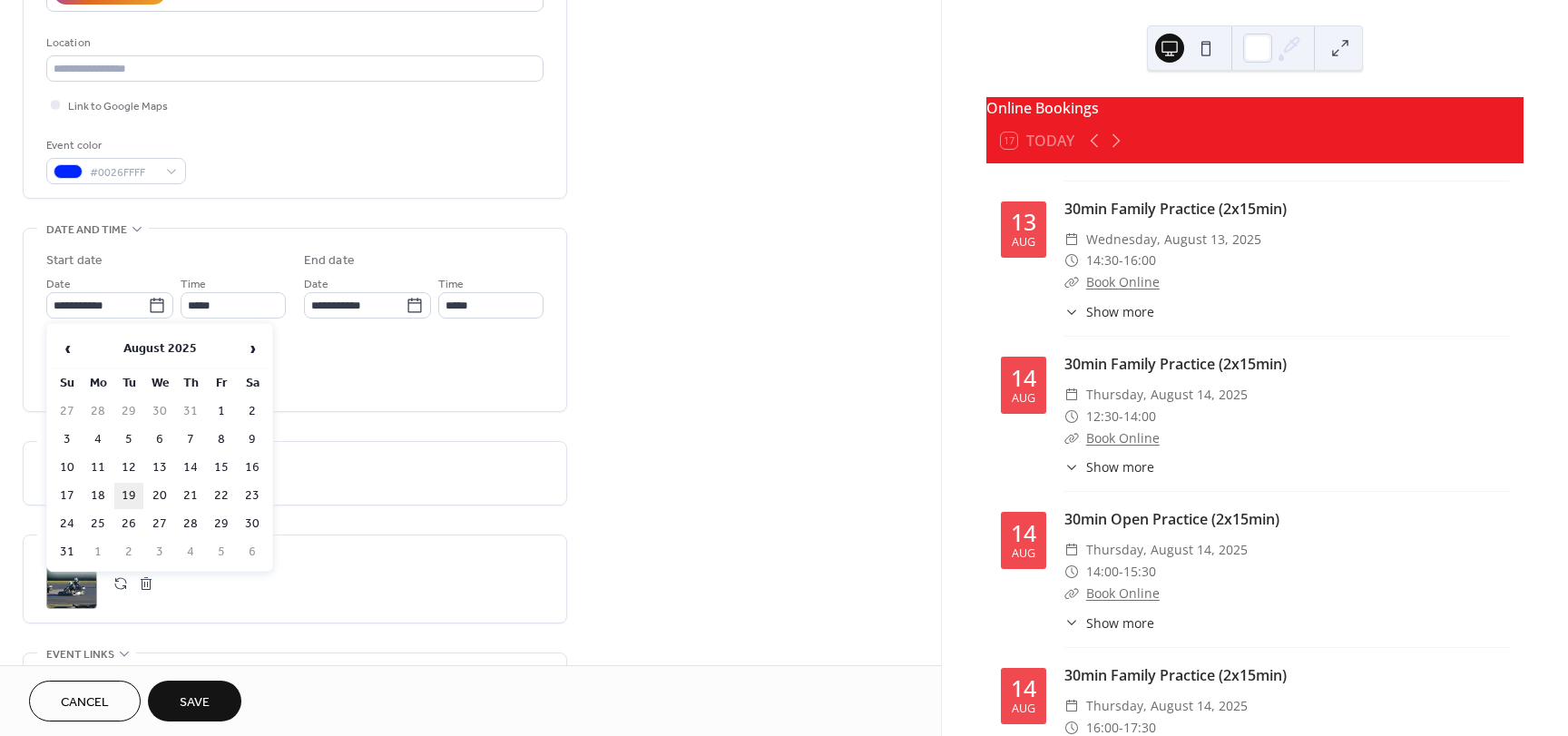 type on "**********" 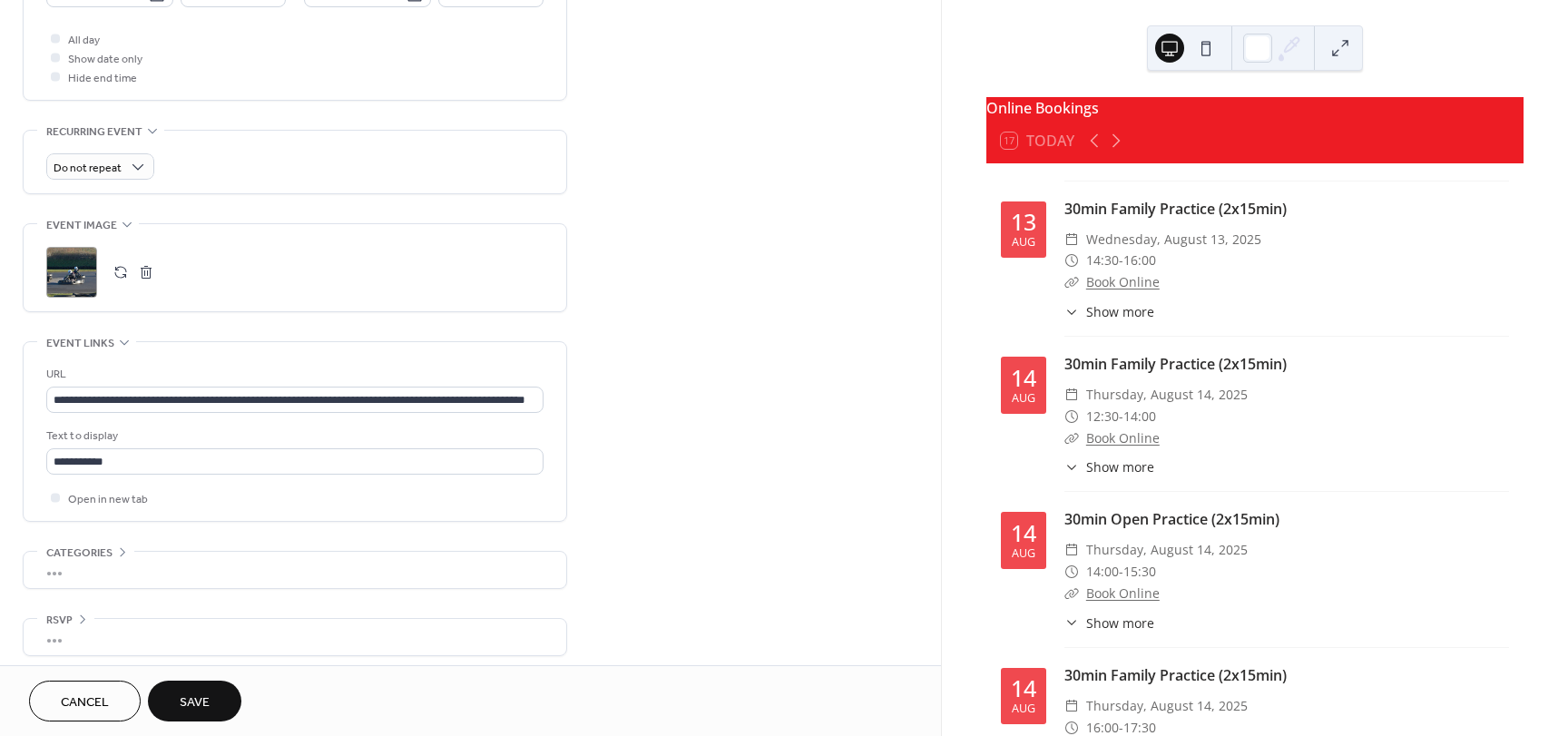 scroll, scrollTop: 683, scrollLeft: 0, axis: vertical 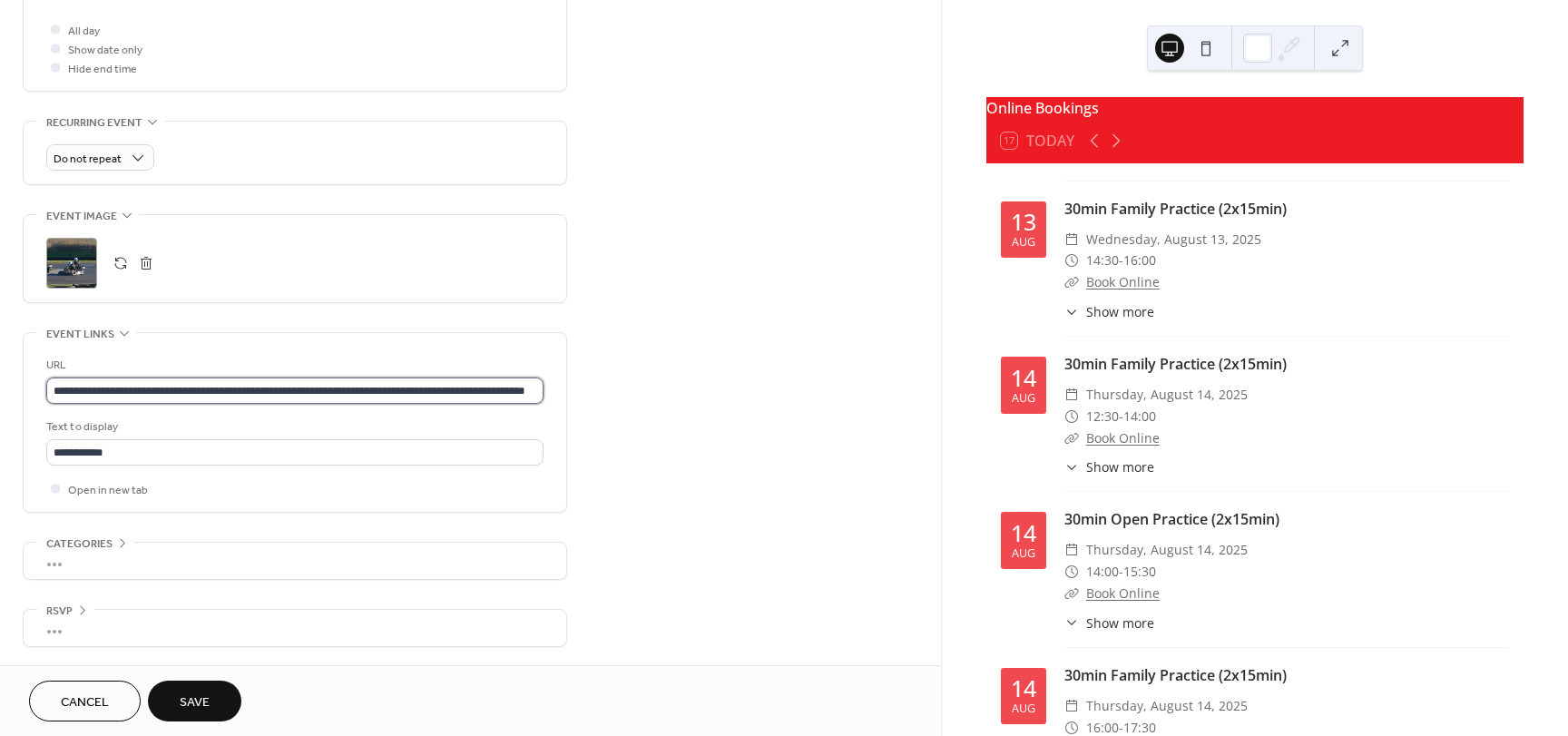click on "**********" at bounding box center [295, 390] 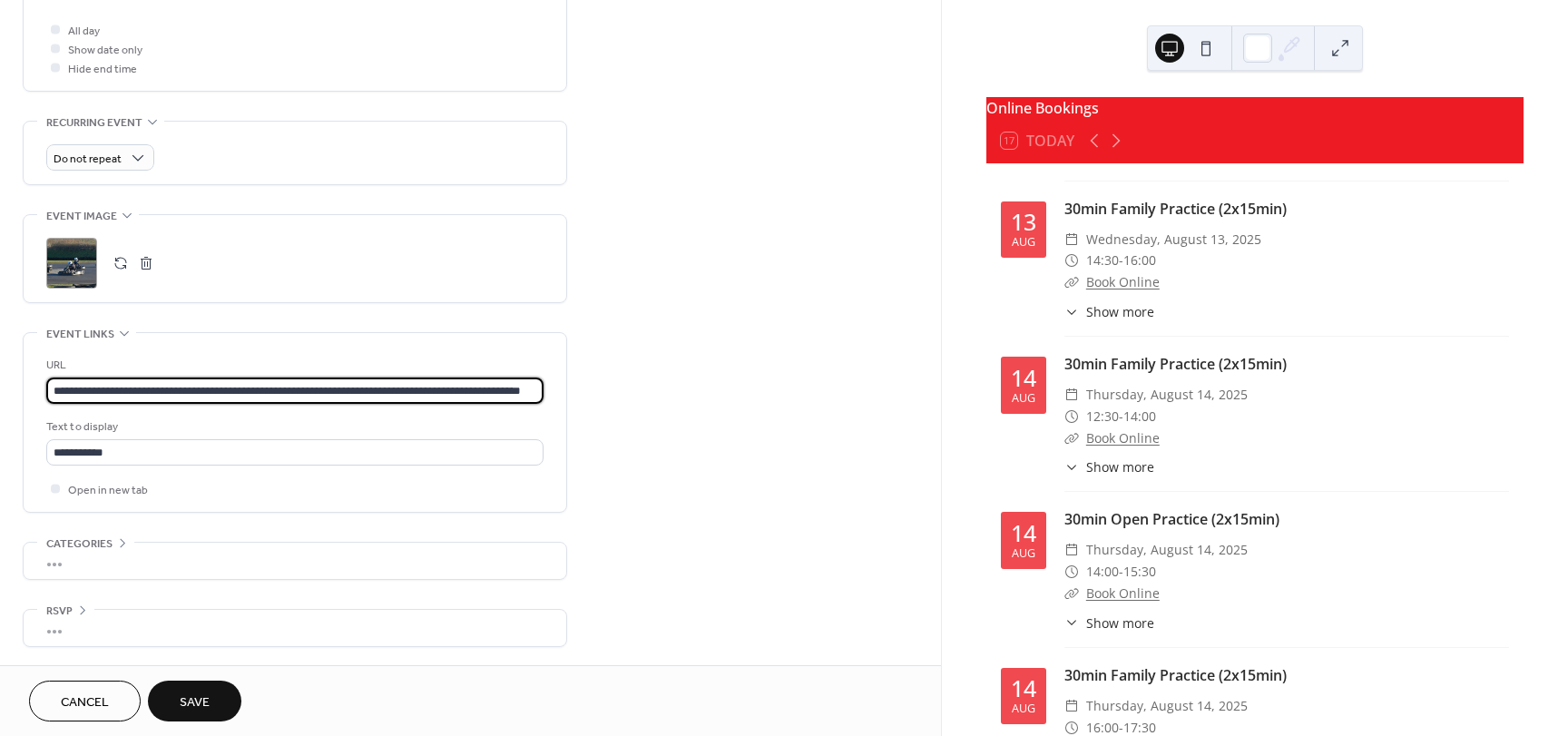 scroll, scrollTop: 0, scrollLeft: 54, axis: horizontal 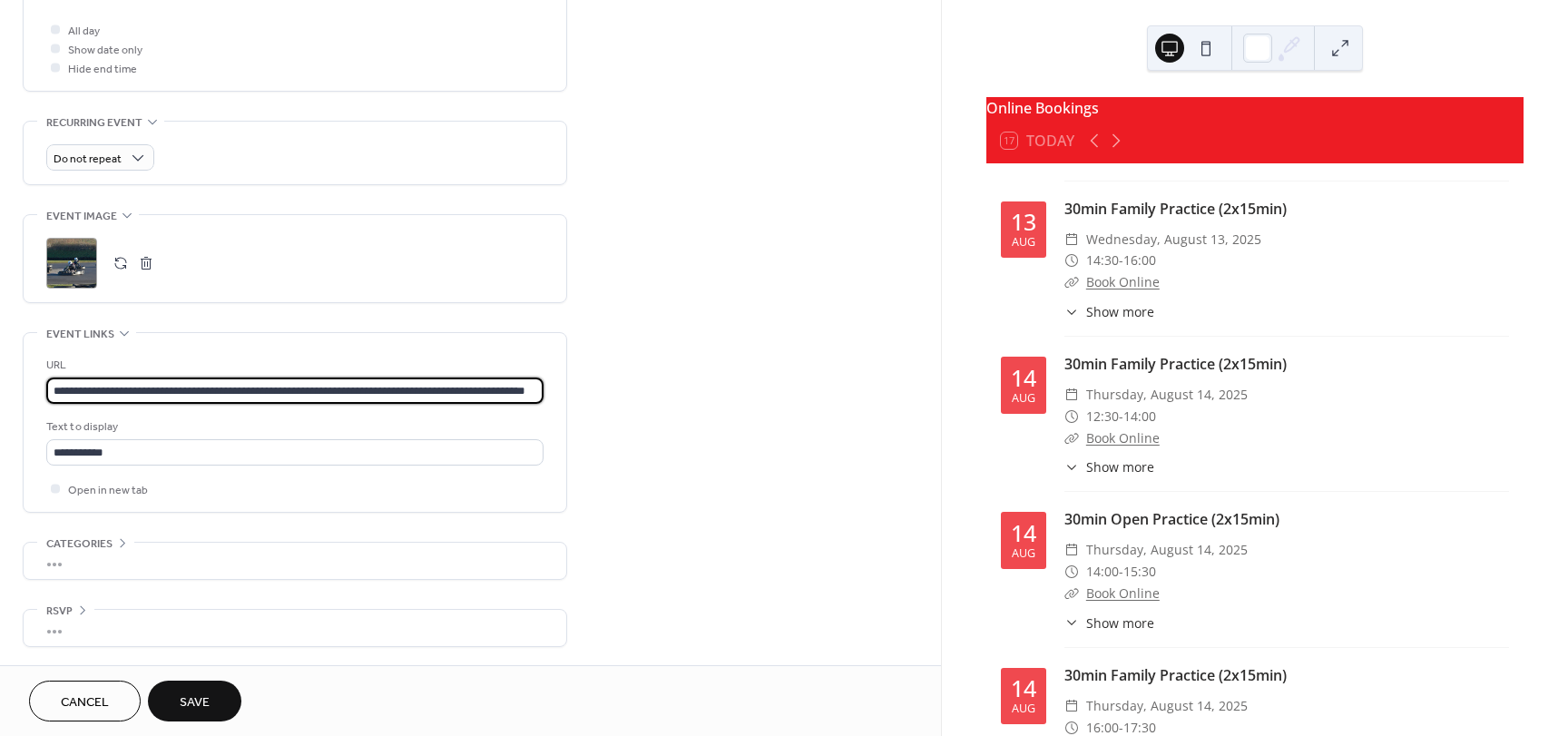 type on "**********" 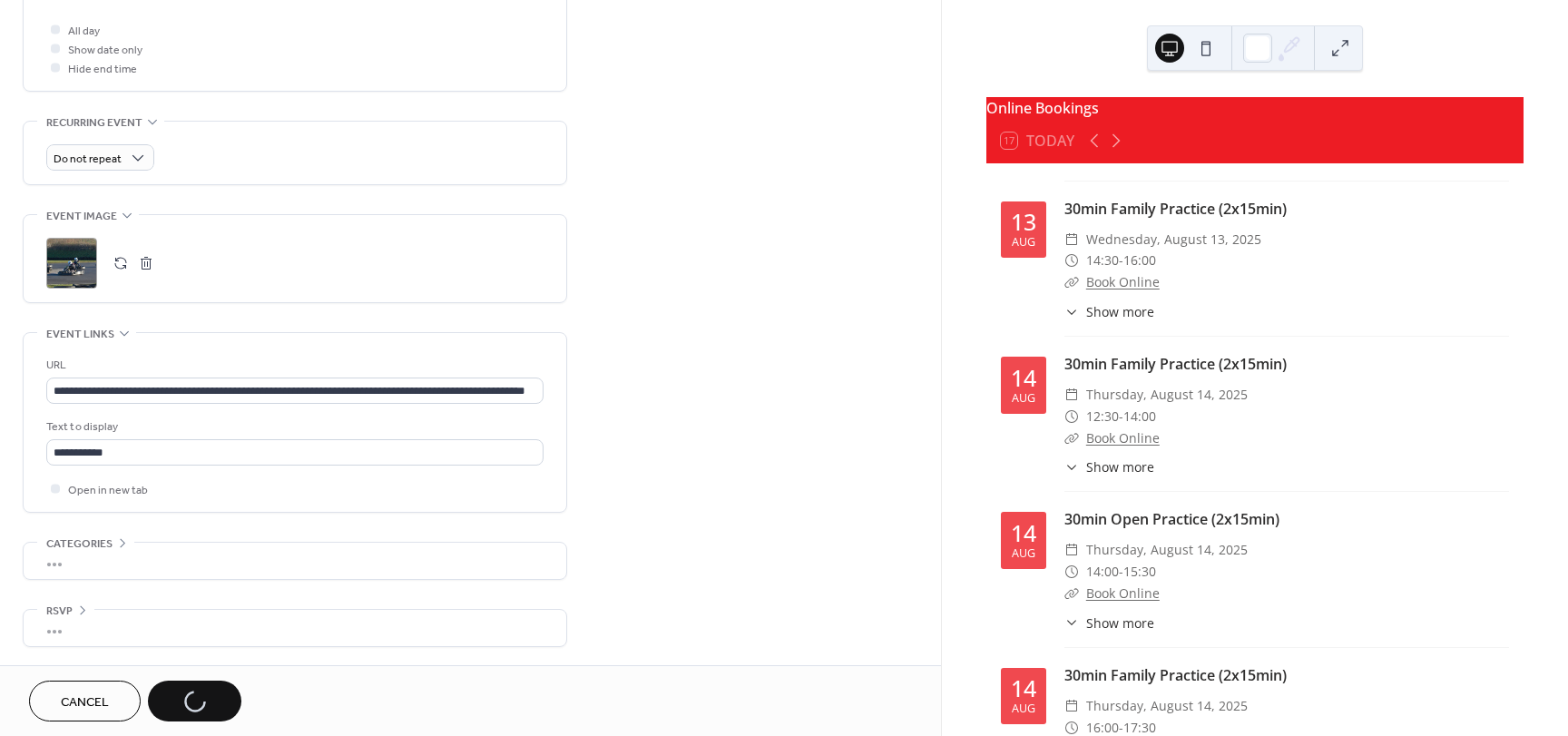 scroll, scrollTop: 0, scrollLeft: 0, axis: both 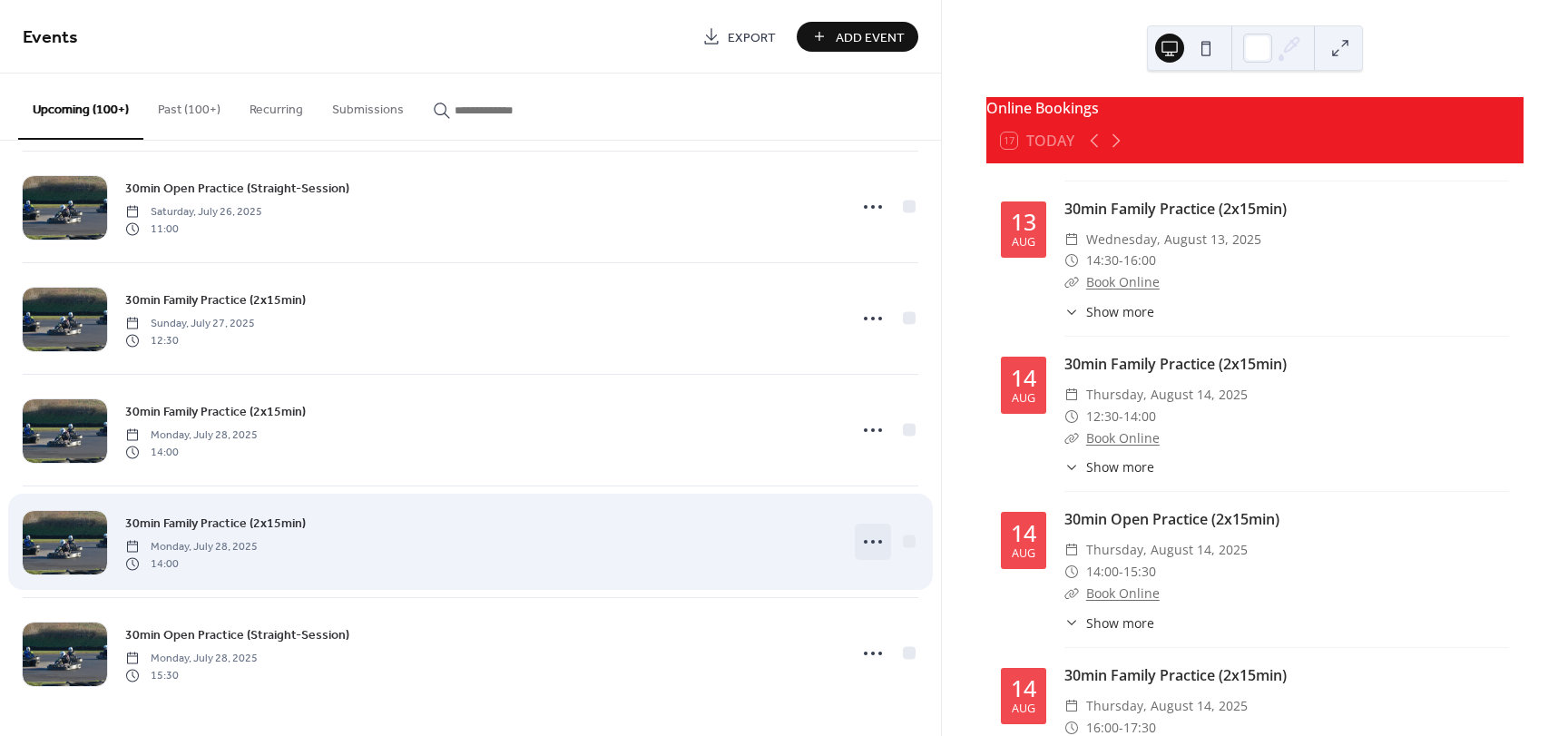 click 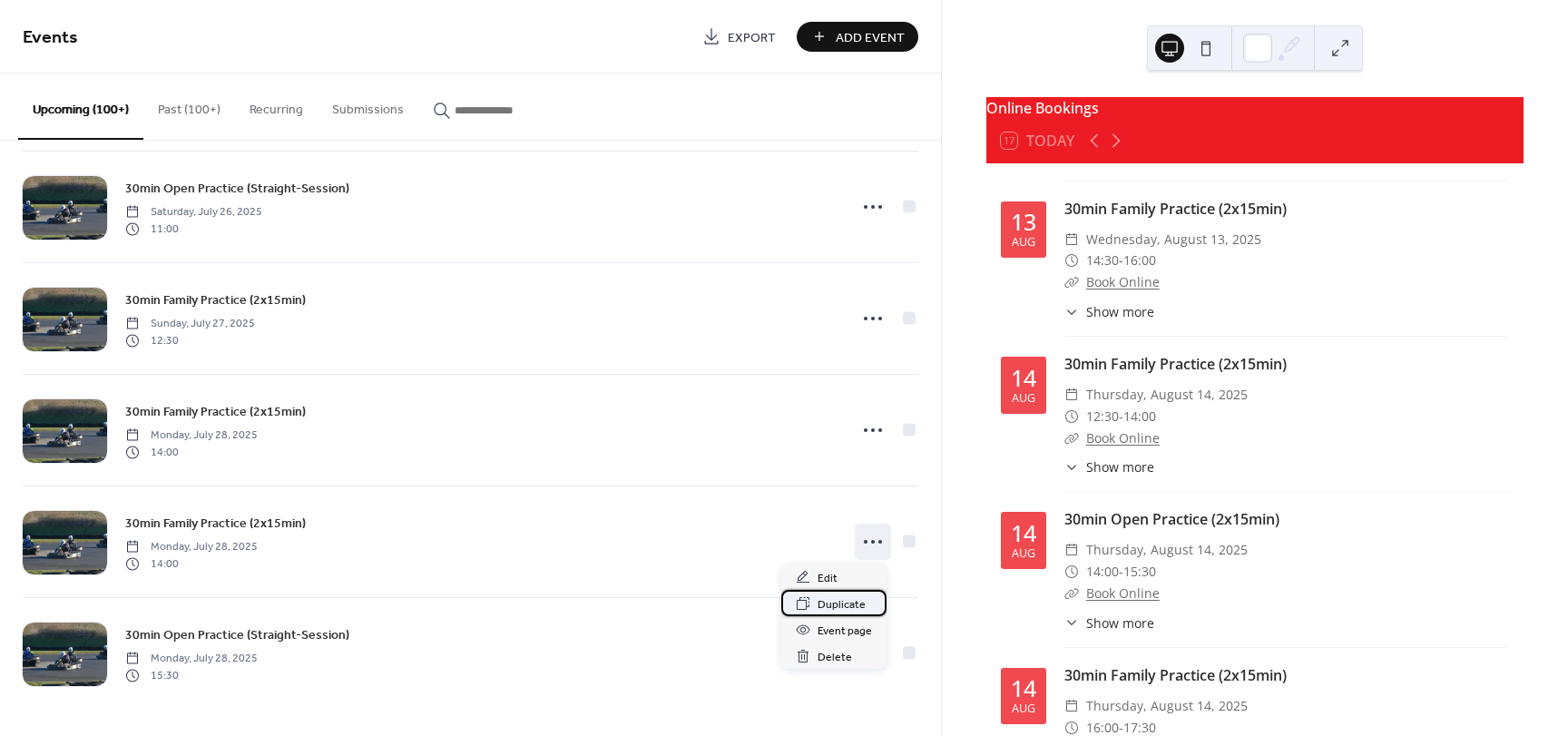 click on "Duplicate" at bounding box center [841, 604] 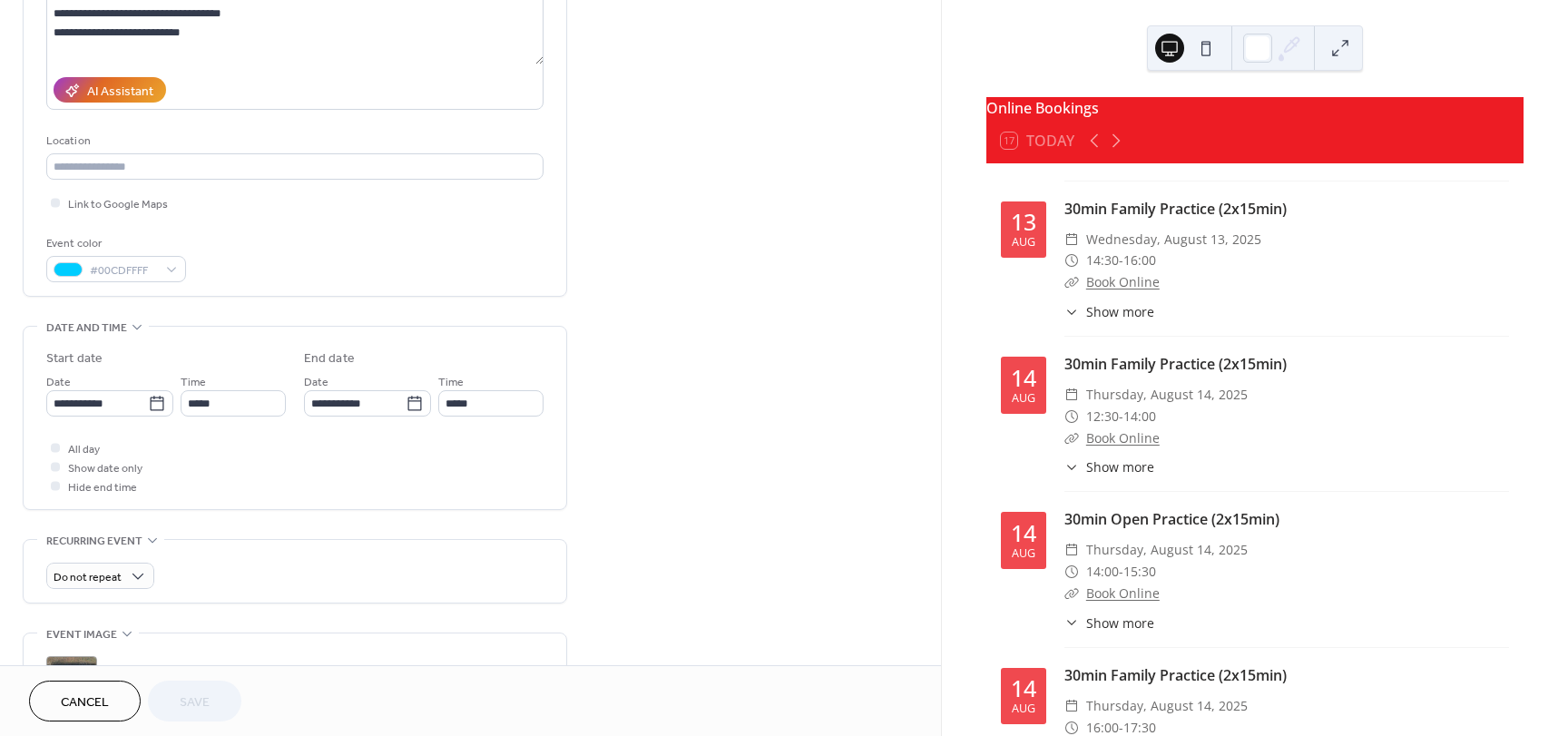scroll, scrollTop: 272, scrollLeft: 0, axis: vertical 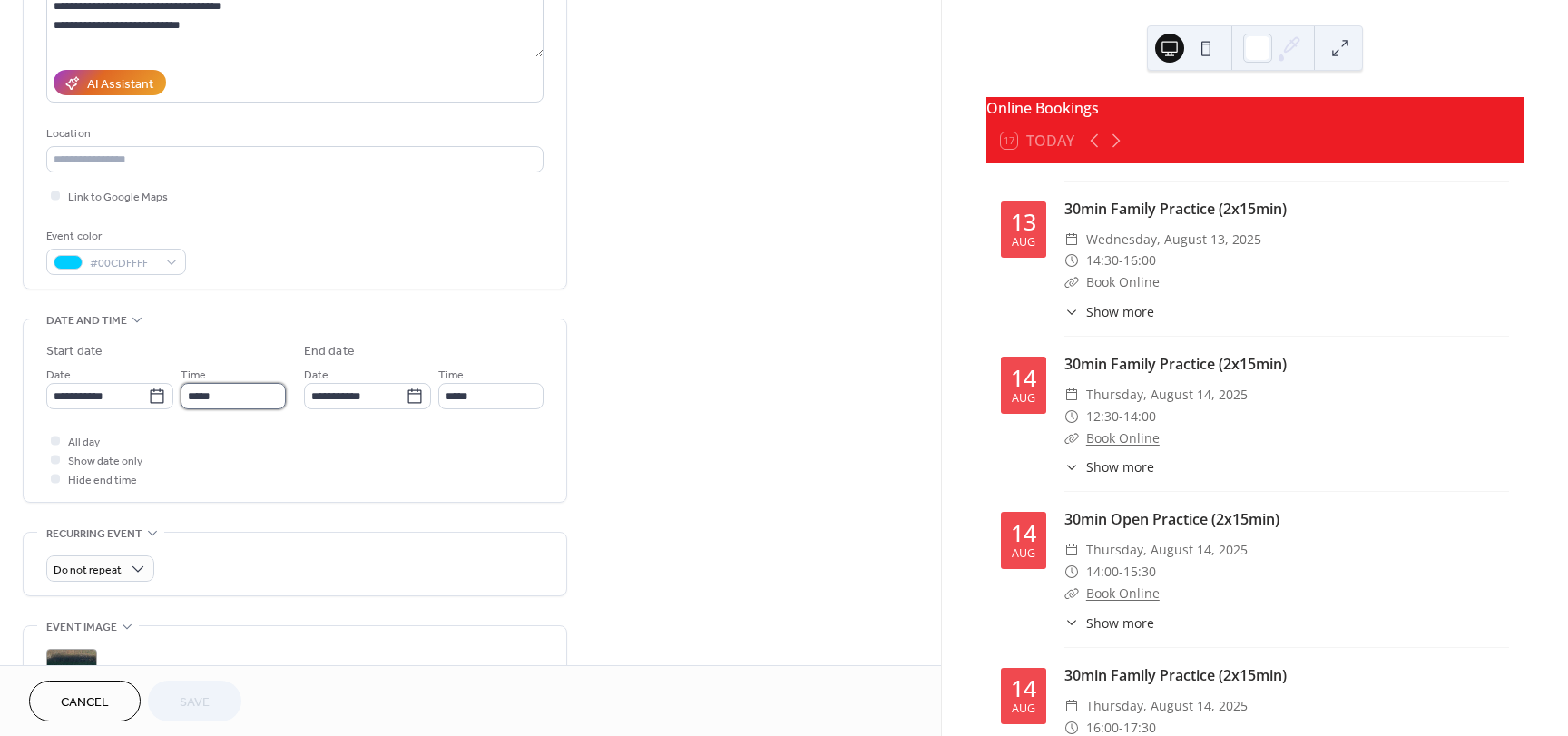 click on "*****" at bounding box center (233, 396) 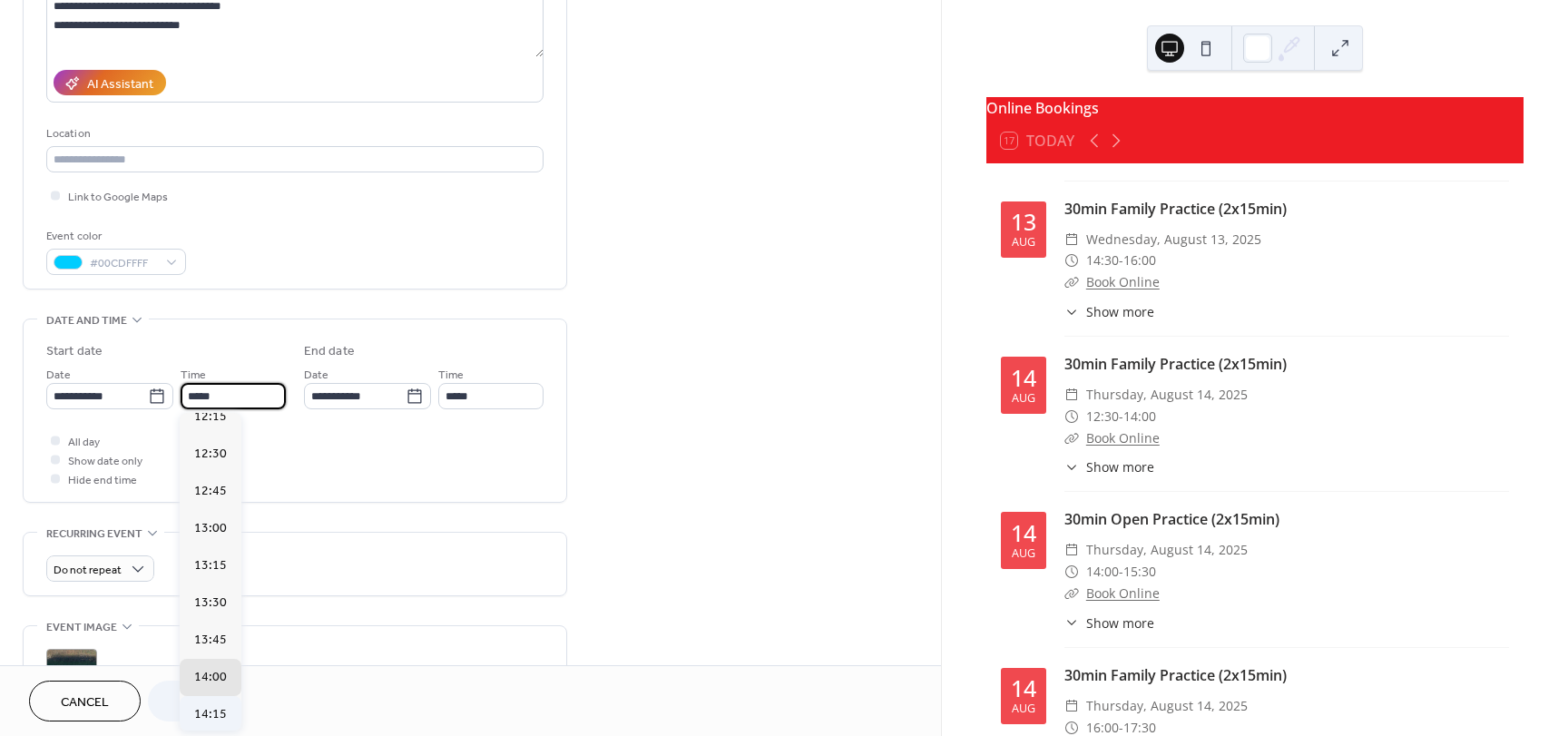 scroll, scrollTop: 1630, scrollLeft: 0, axis: vertical 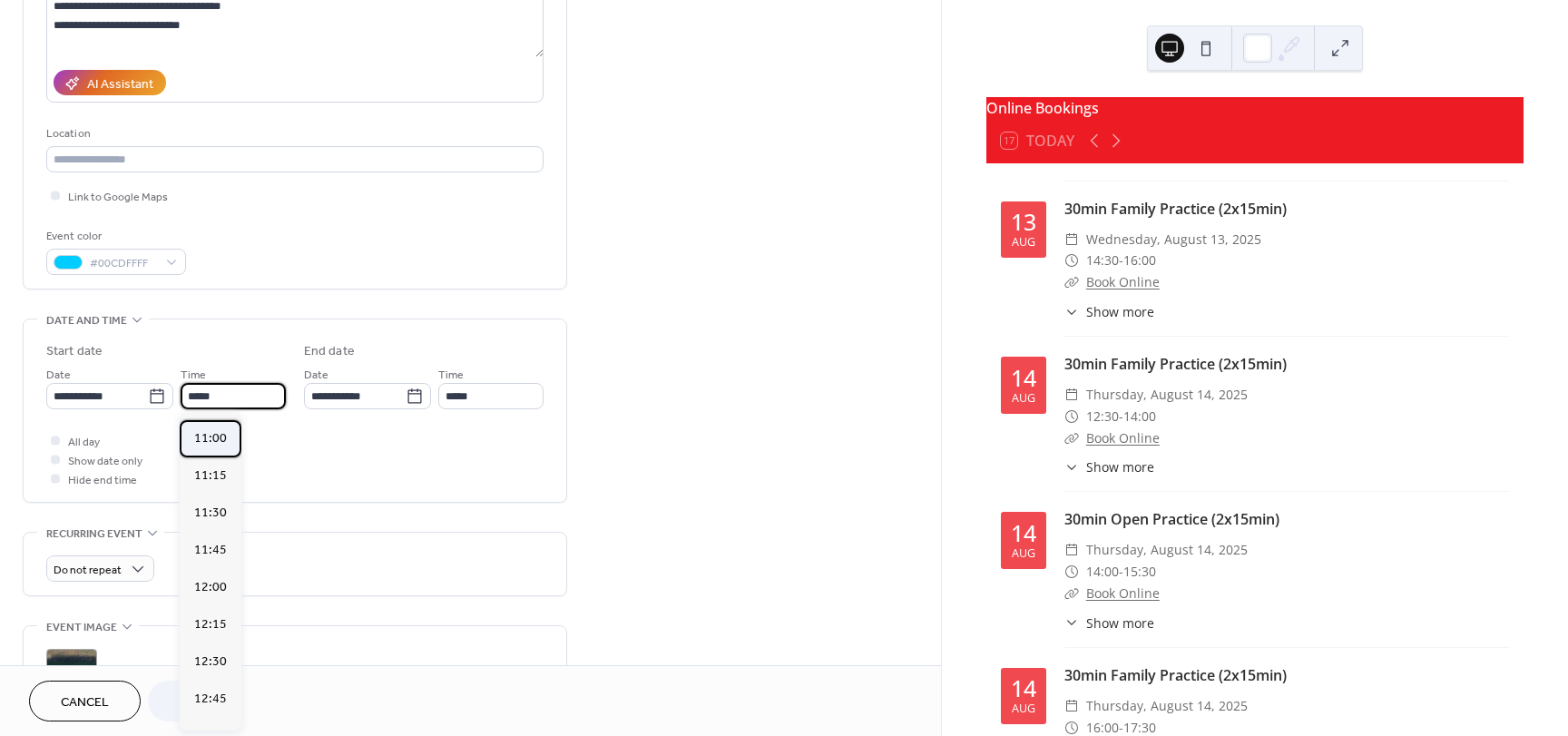 click on "11:00" at bounding box center (211, 438) 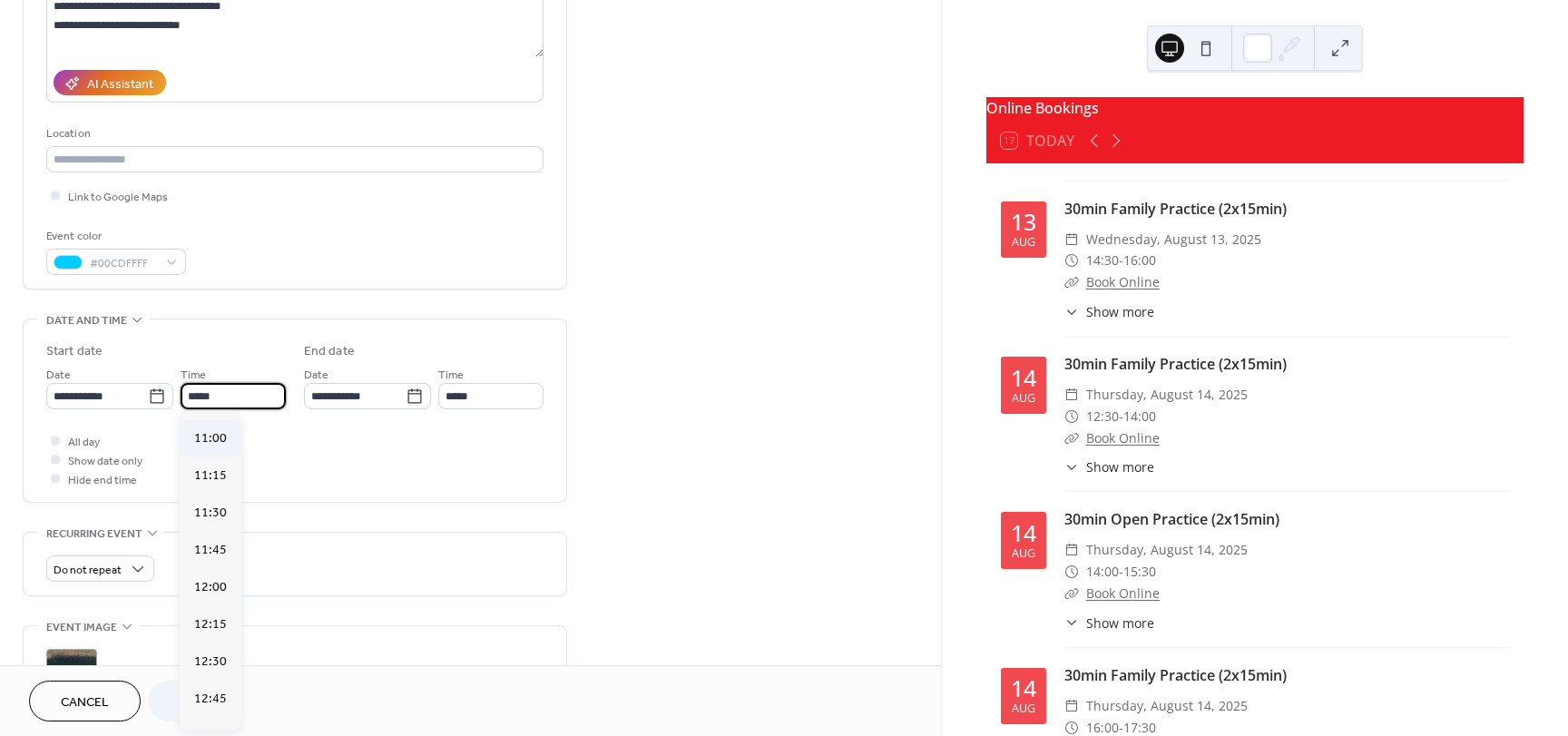 type on "*****" 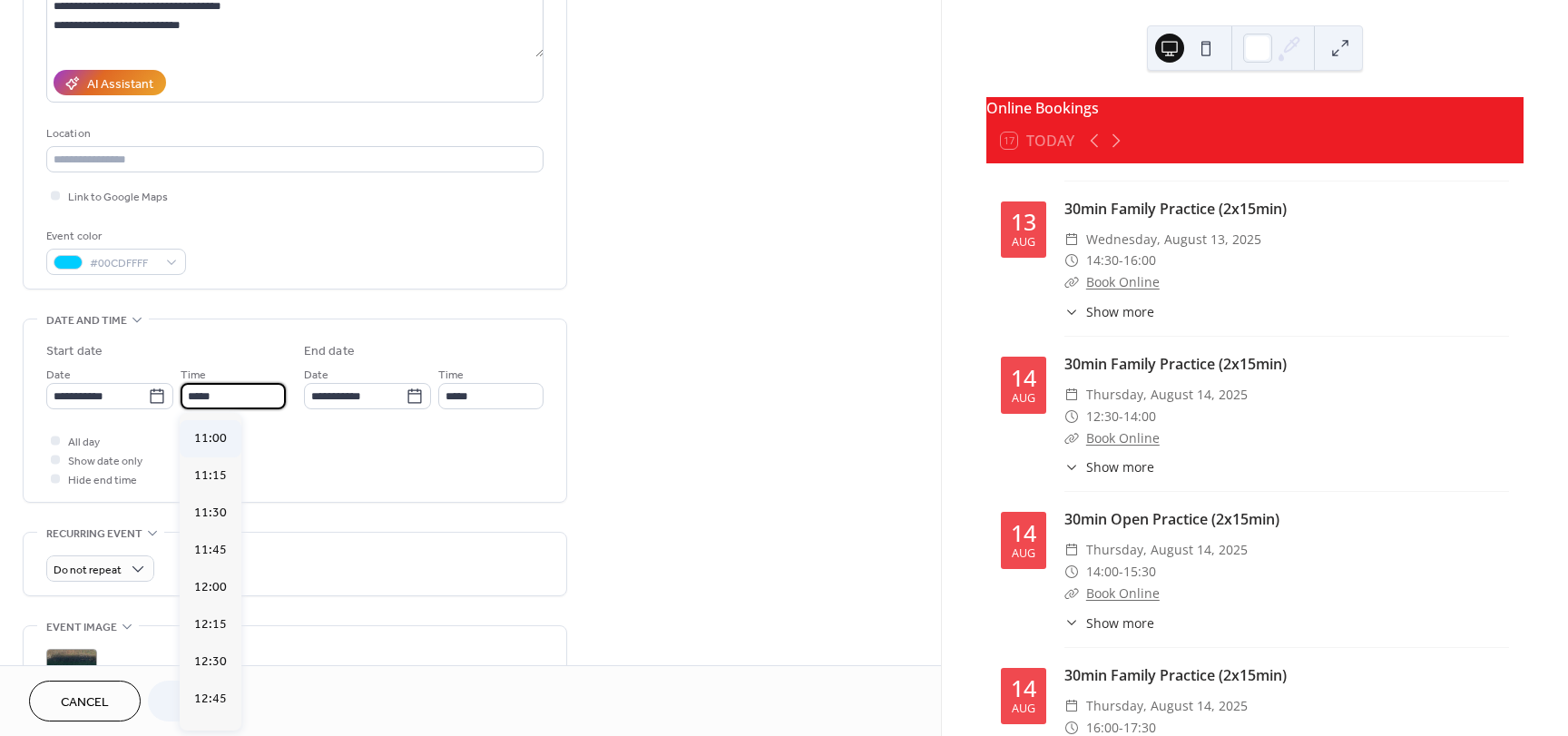 type on "*****" 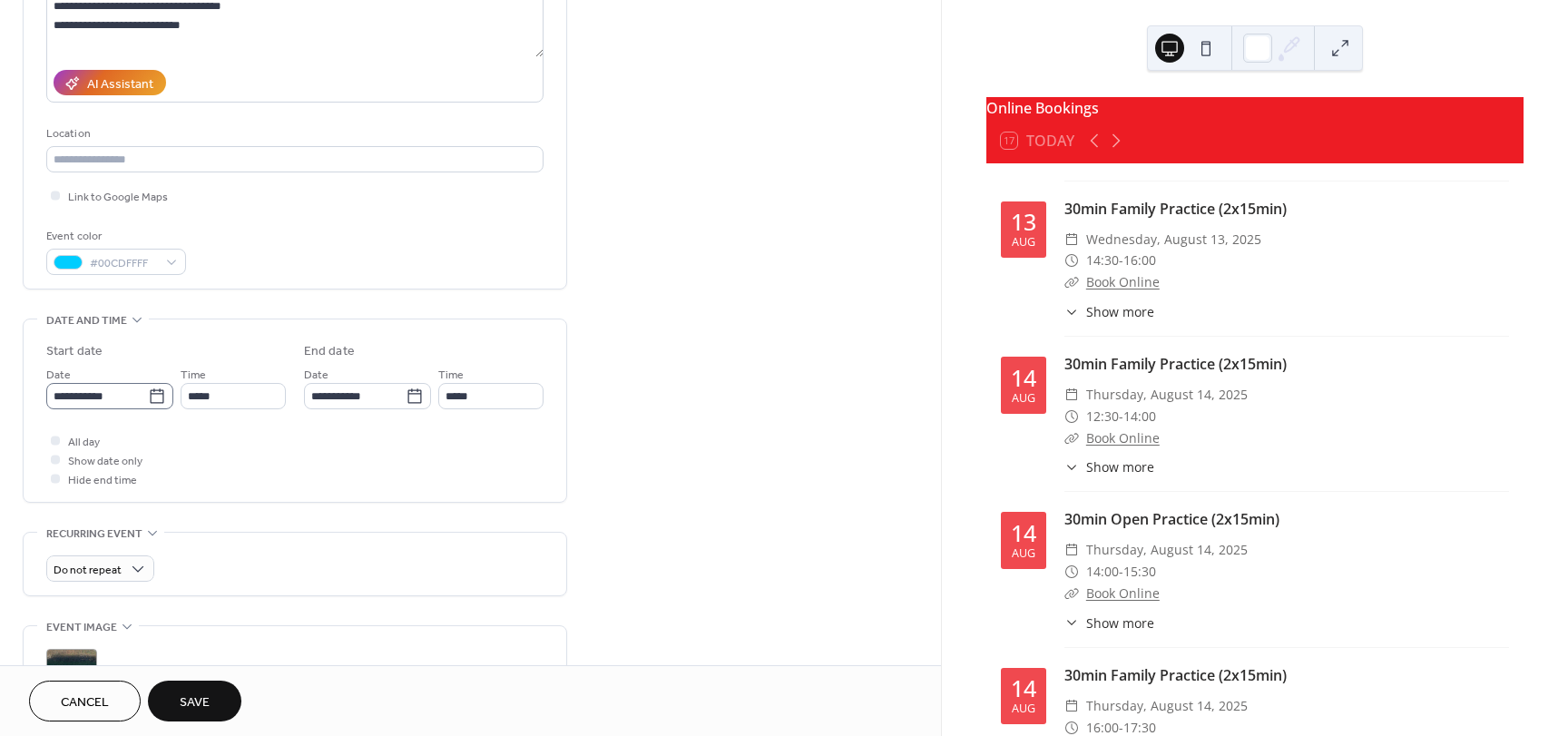 click 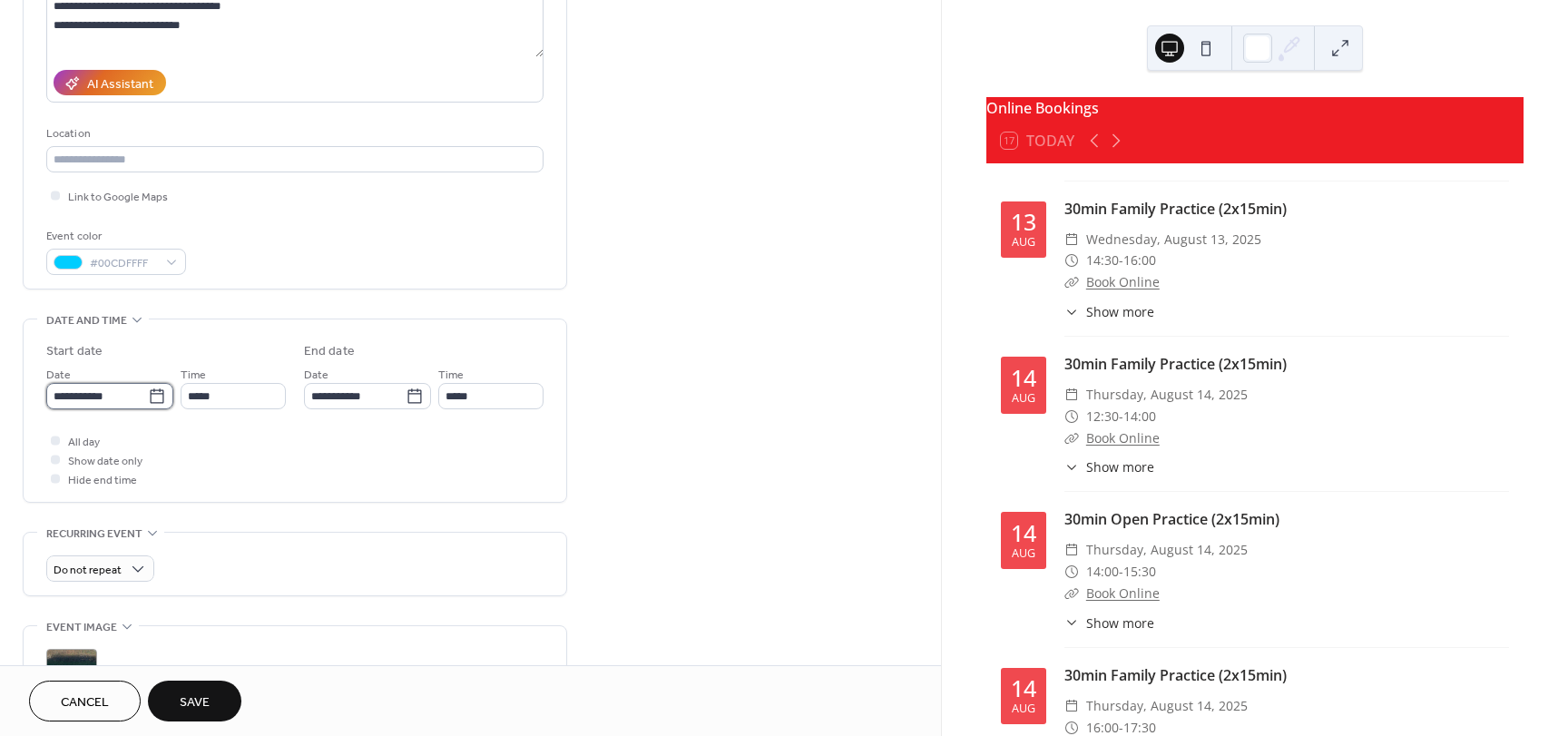 click on "**********" at bounding box center (97, 396) 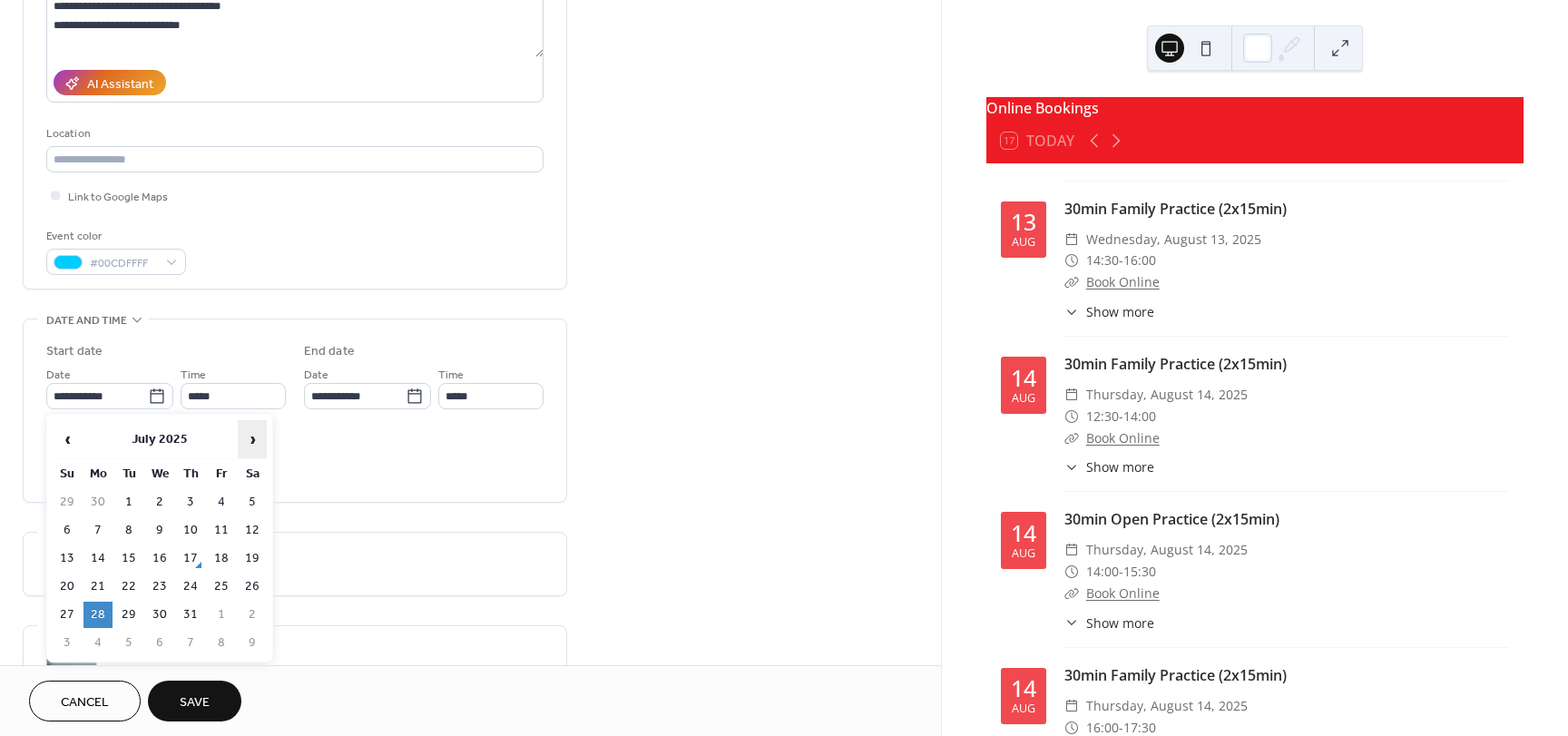 click on "›" at bounding box center [252, 439] 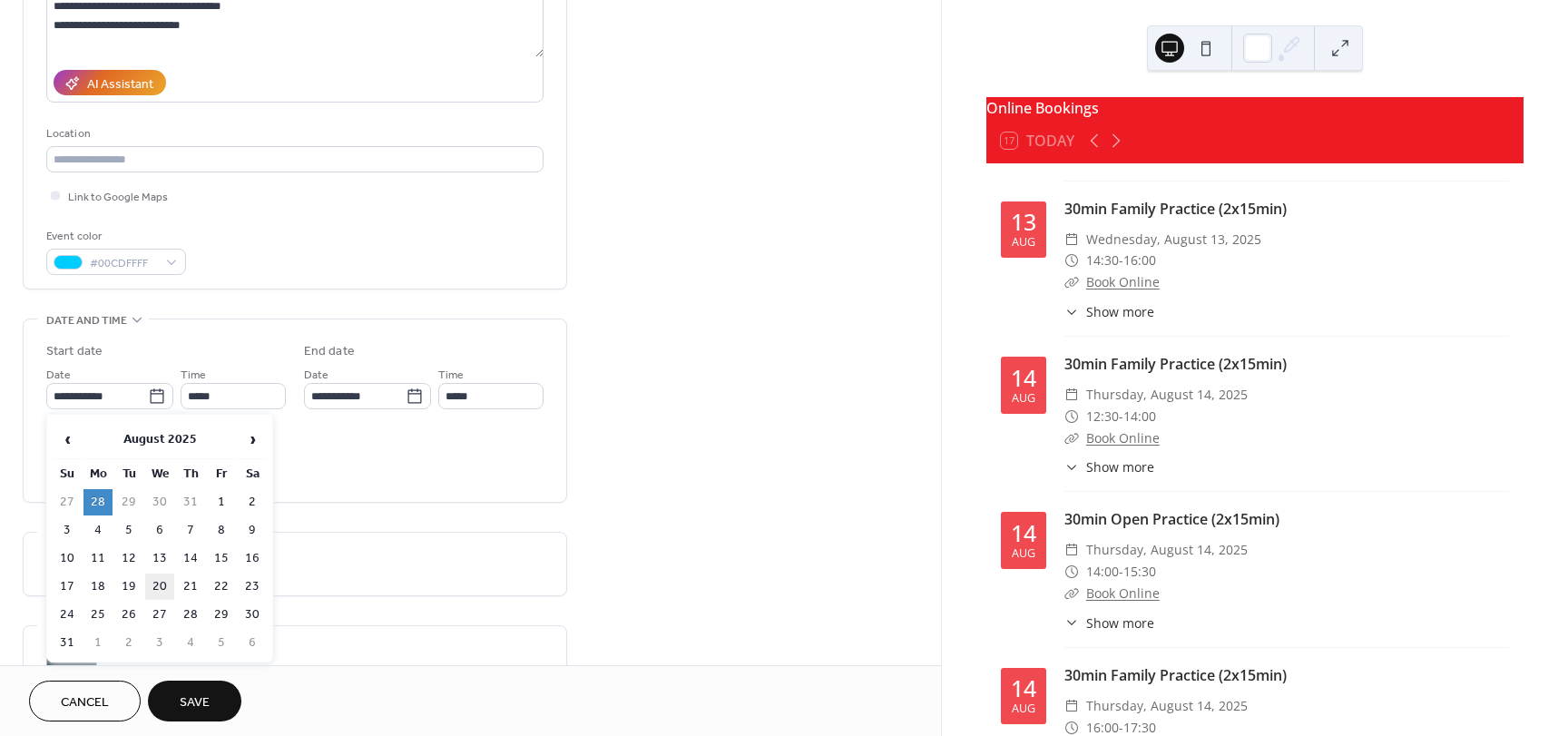 click on "20" at bounding box center (160, 586) 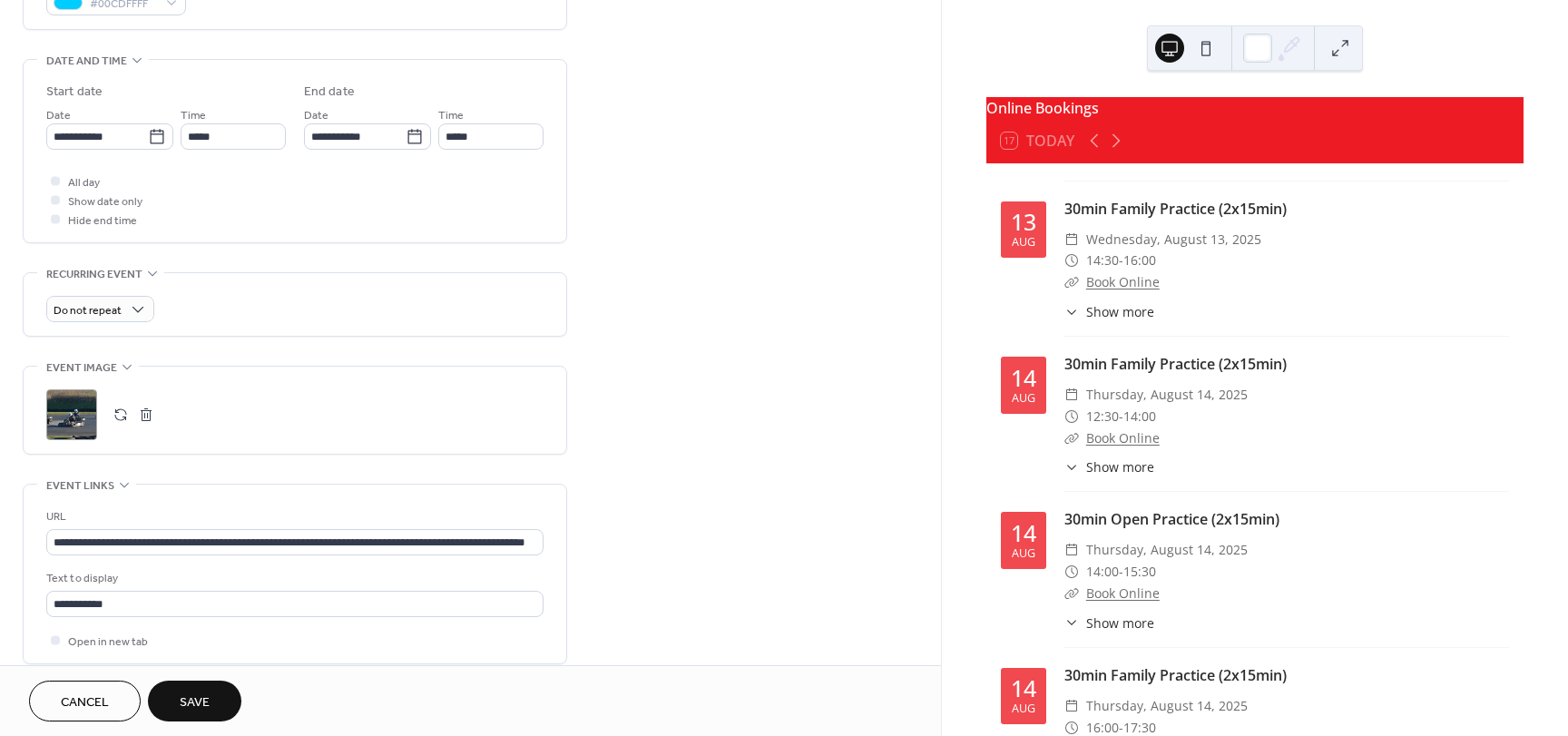 scroll, scrollTop: 545, scrollLeft: 0, axis: vertical 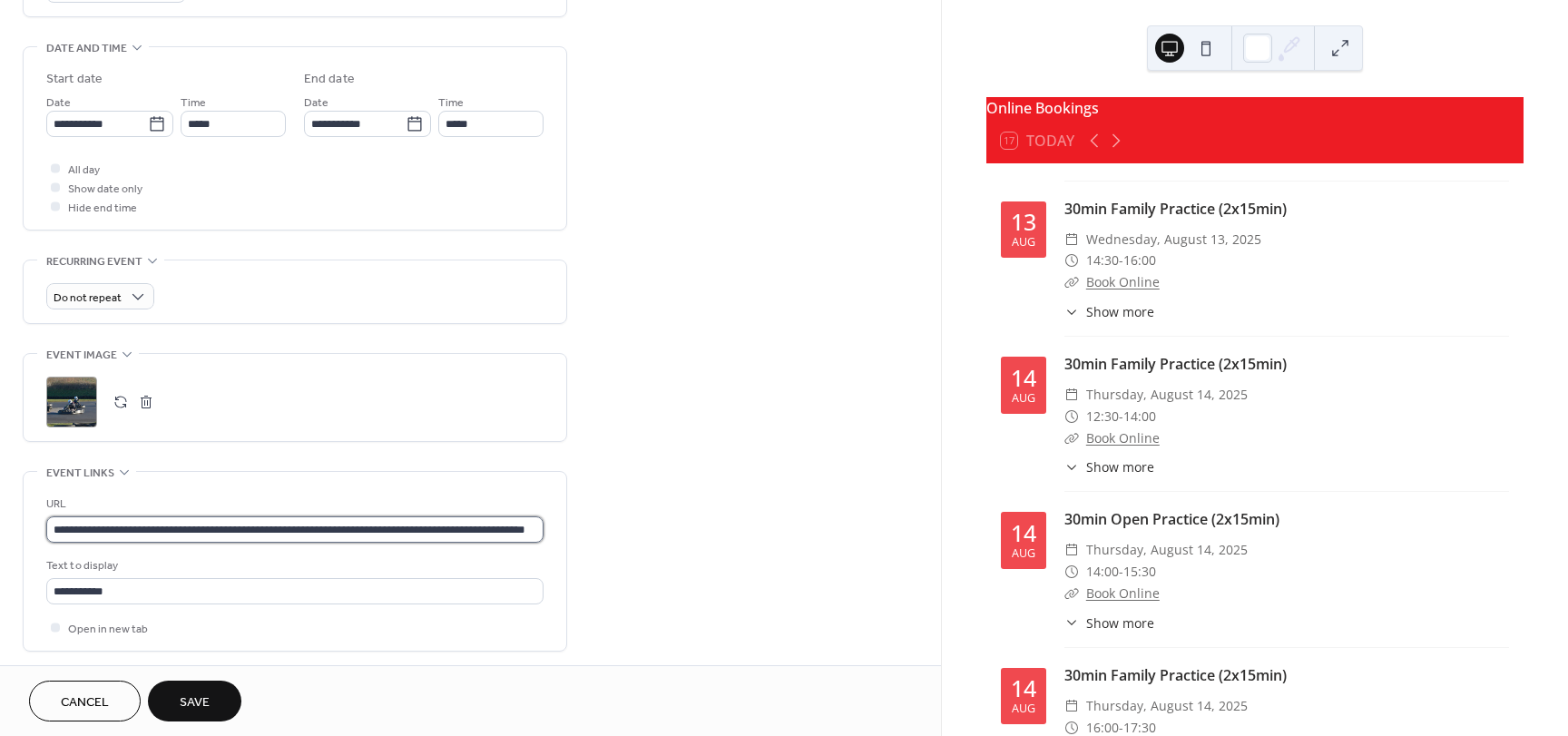 click on "**********" at bounding box center (295, 529) 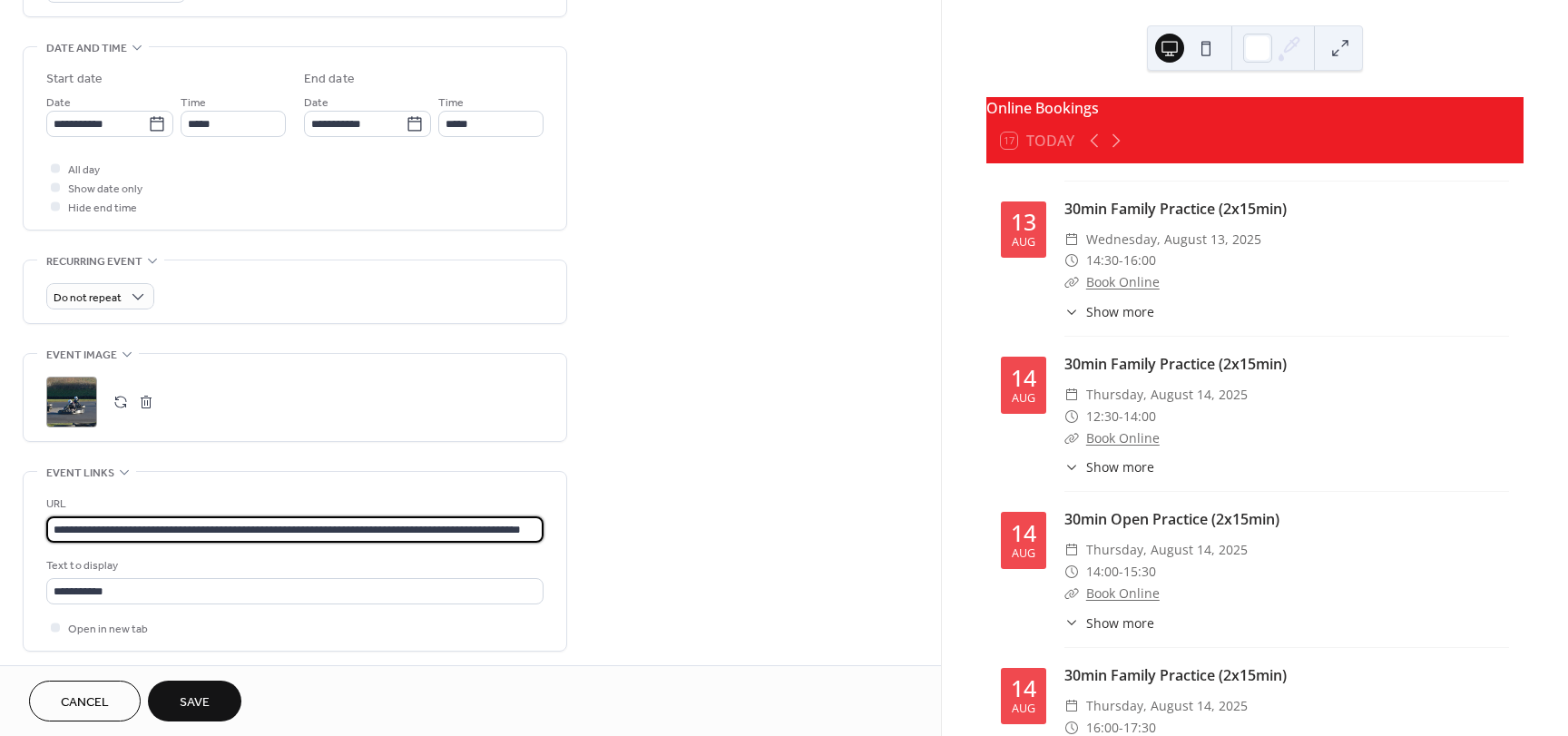 scroll, scrollTop: 0, scrollLeft: 54, axis: horizontal 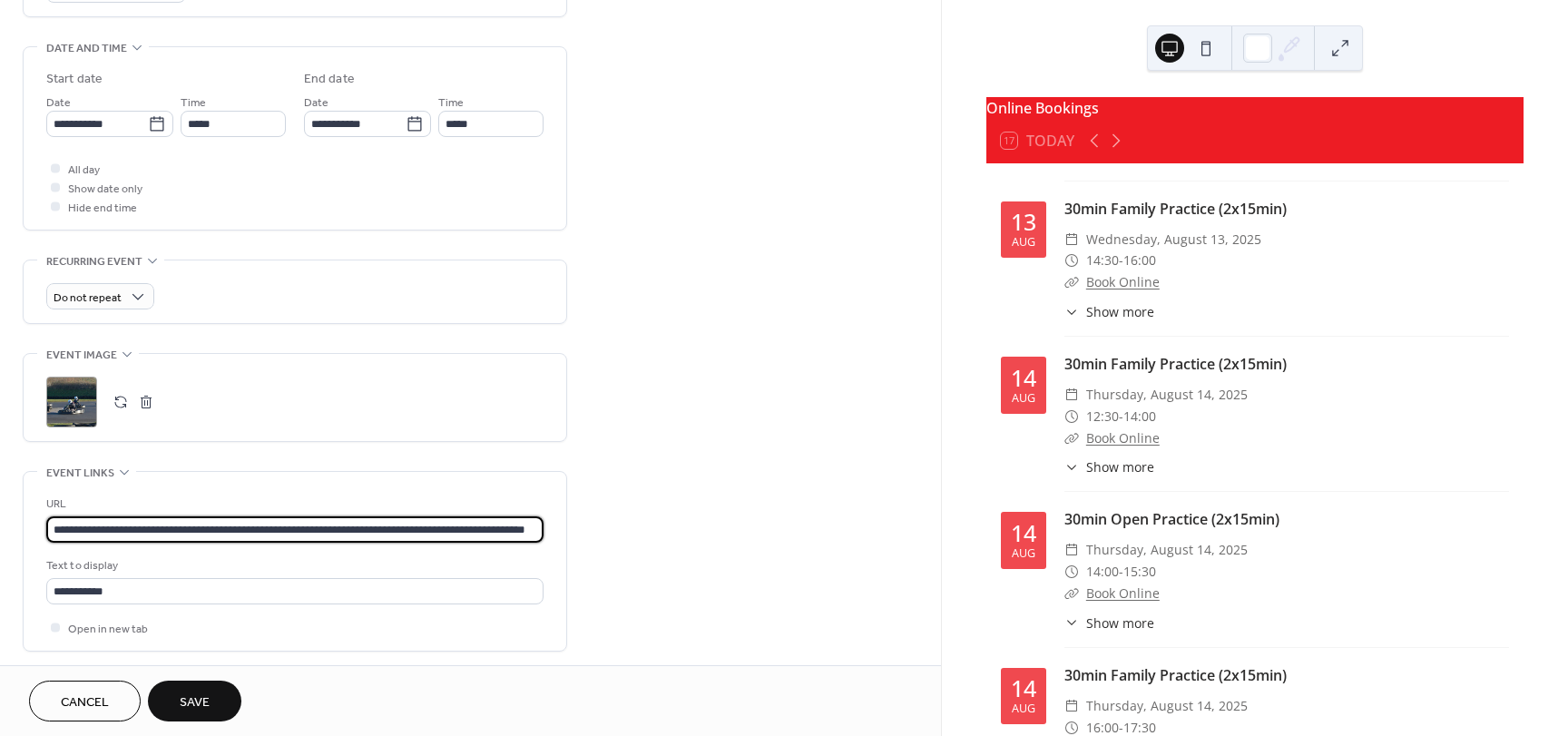 type on "**********" 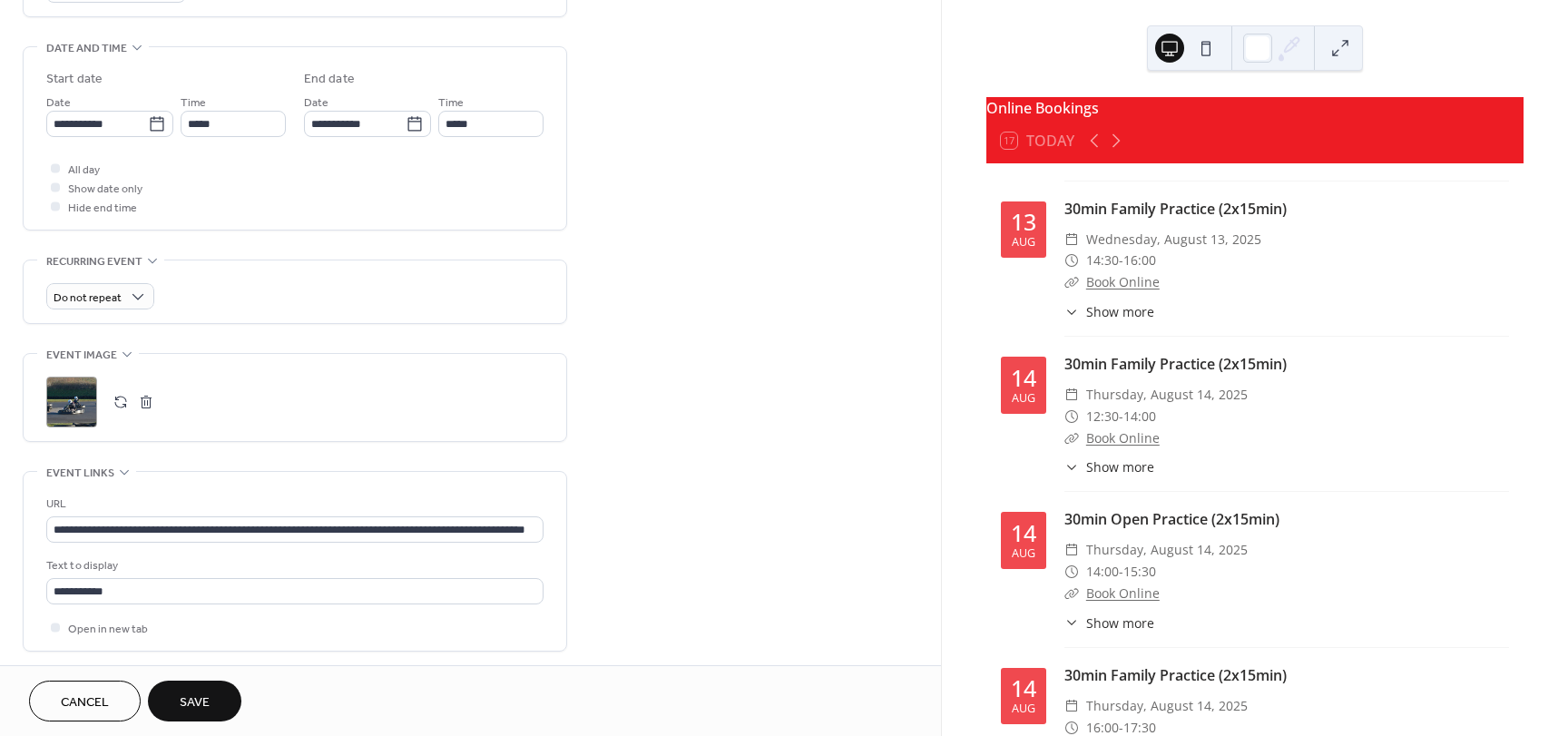 scroll, scrollTop: 0, scrollLeft: 0, axis: both 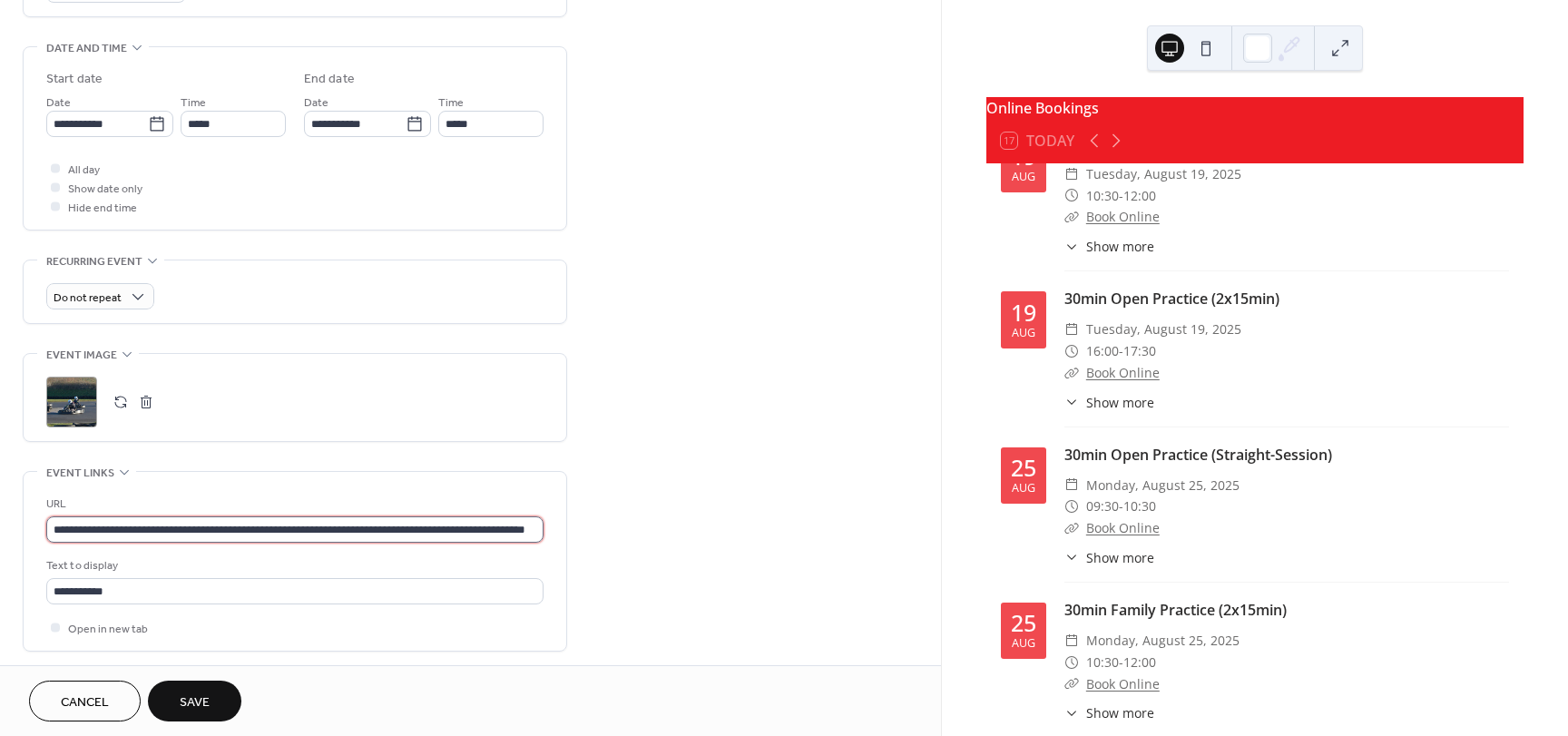 click on "**********" at bounding box center (295, 529) 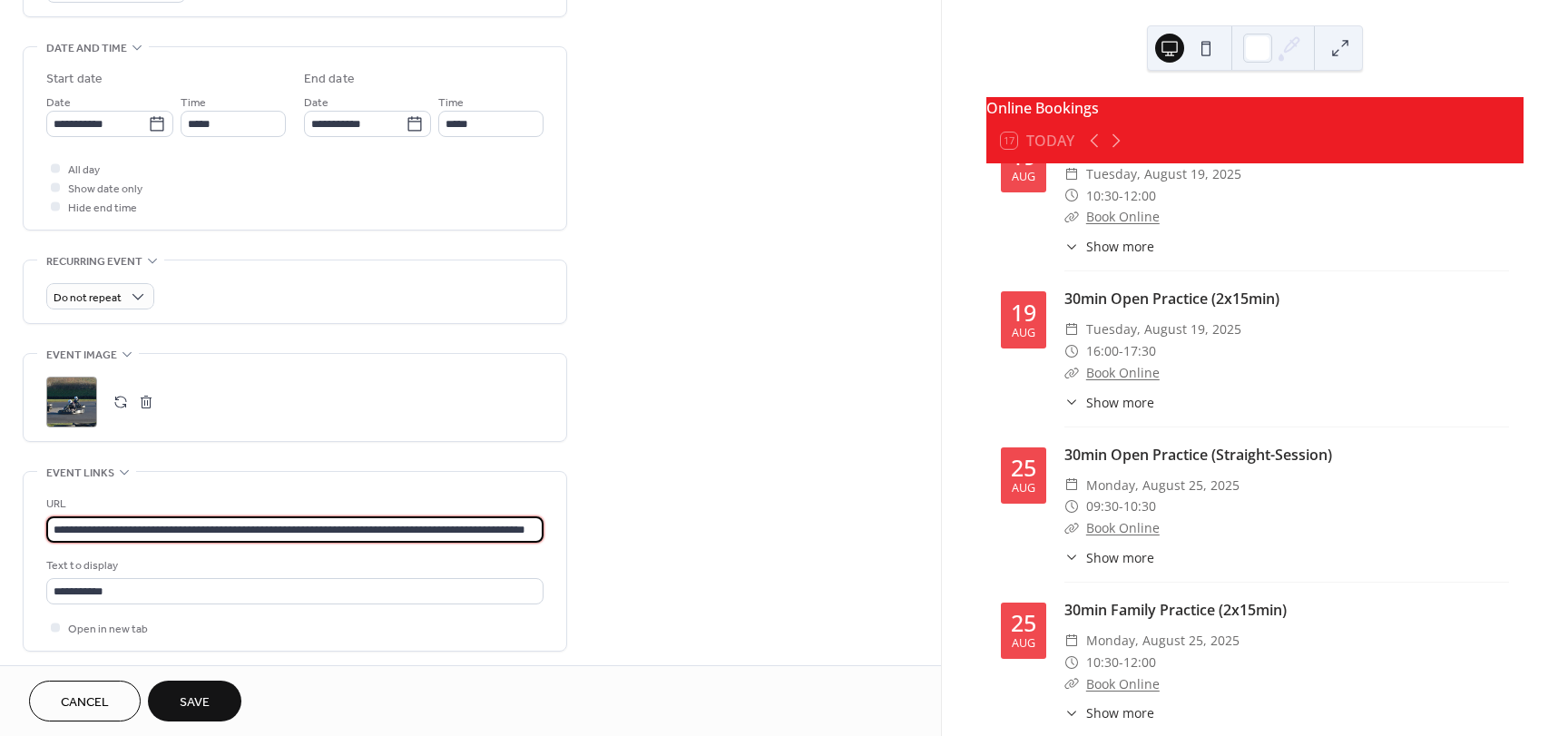 scroll, scrollTop: 0, scrollLeft: 59, axis: horizontal 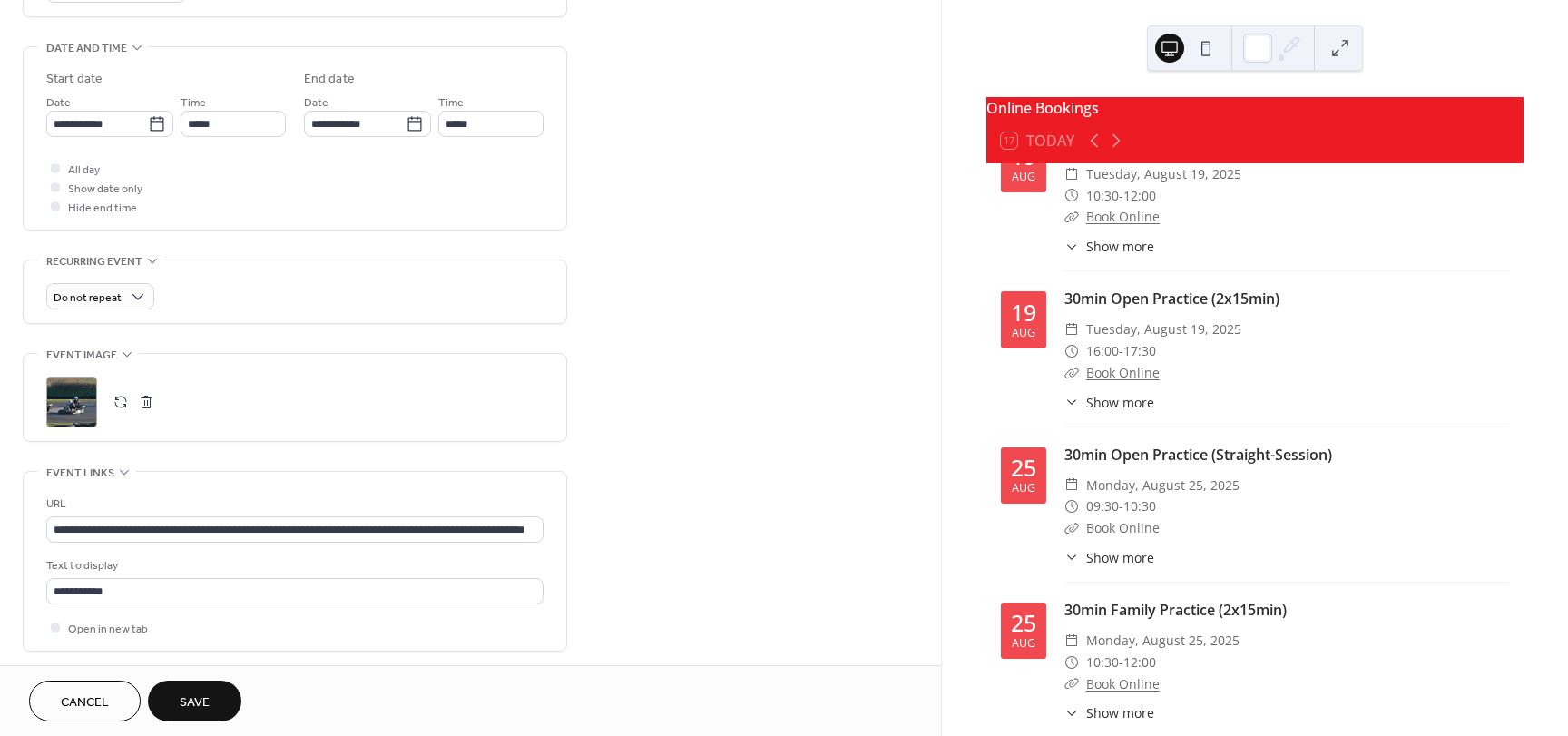 click on "Save" at bounding box center [194, 701] 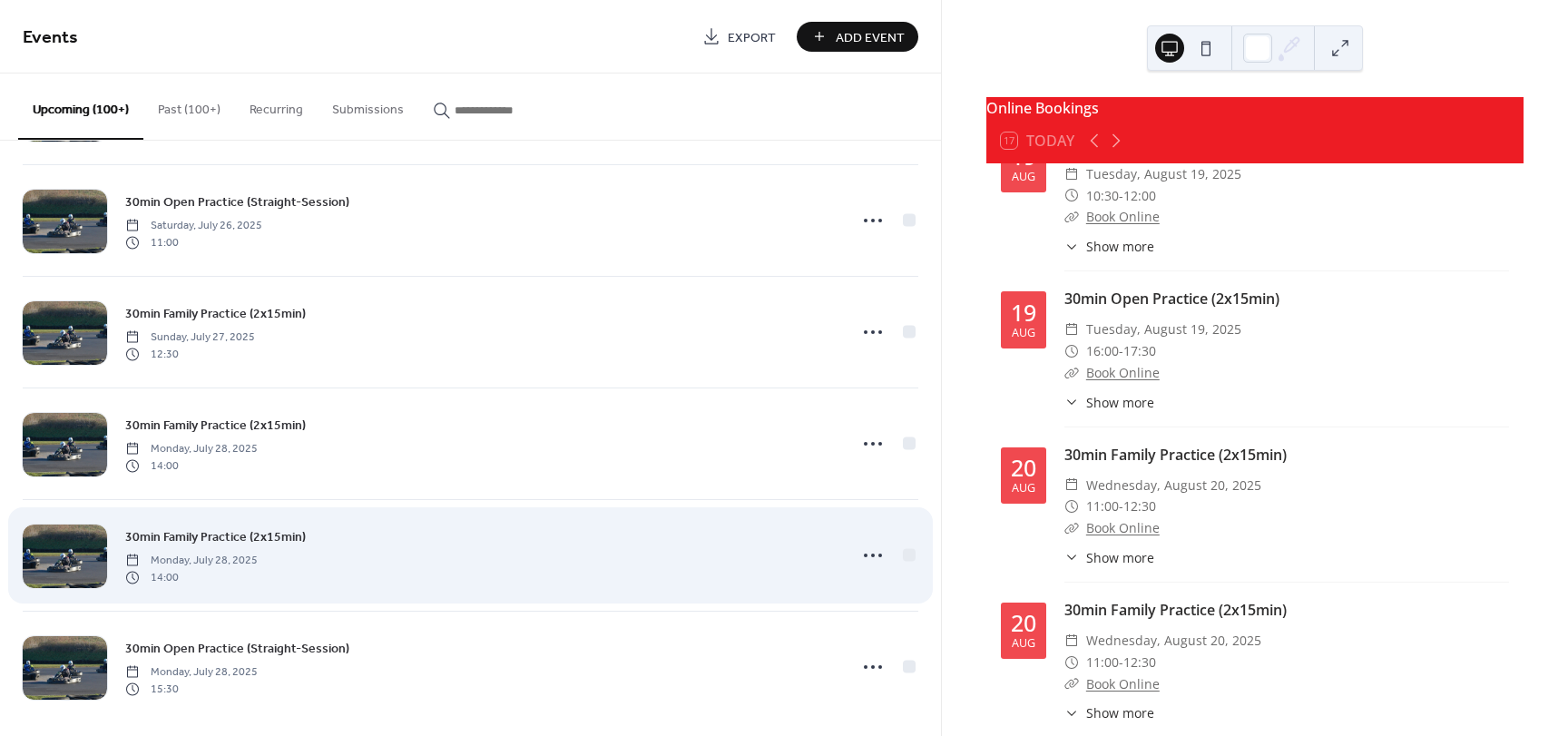 scroll, scrollTop: 2807, scrollLeft: 0, axis: vertical 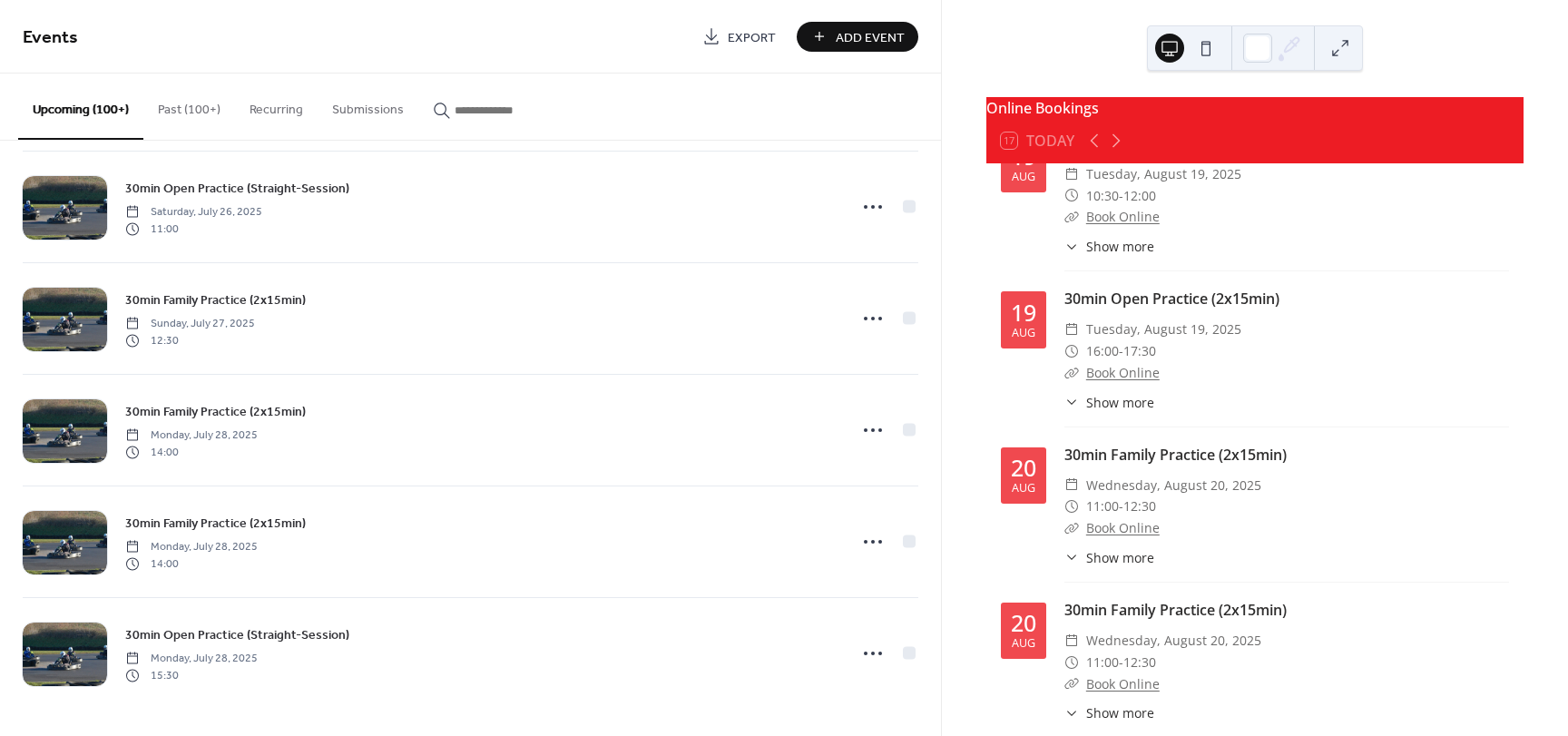 click on "Past (100+)" at bounding box center (189, 105) 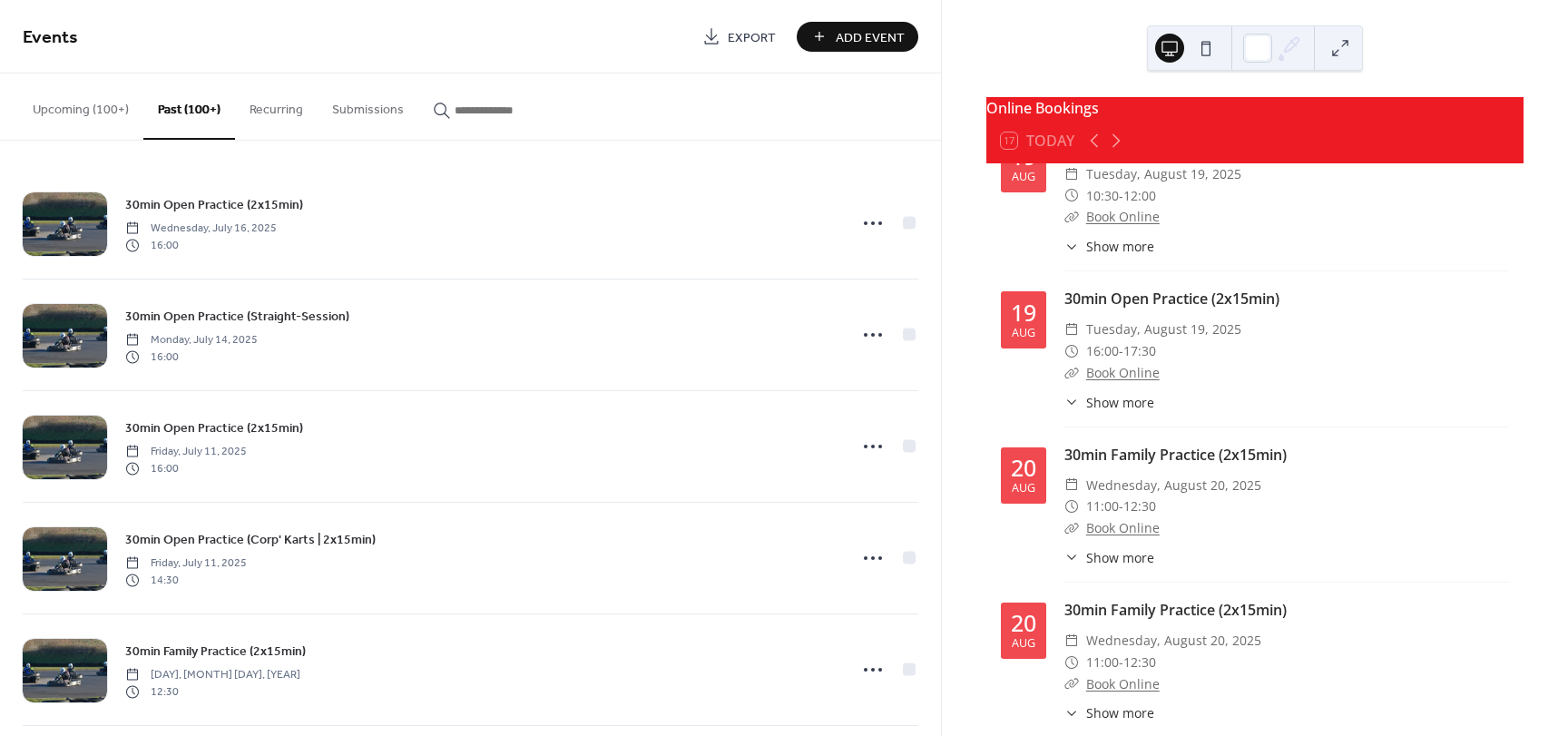 click on "Upcoming (100+)" at bounding box center (81, 105) 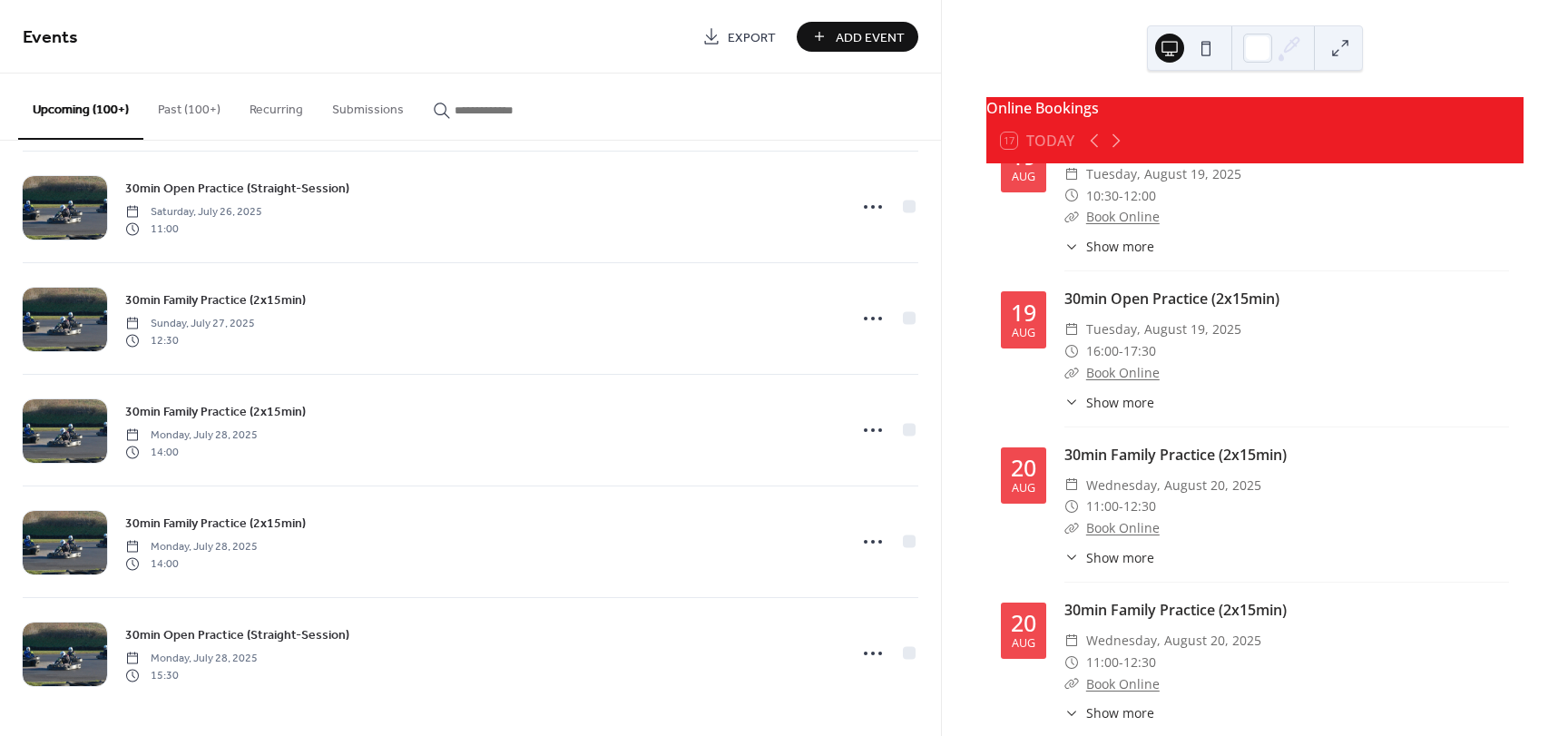 click on "Past (100+)" at bounding box center [189, 105] 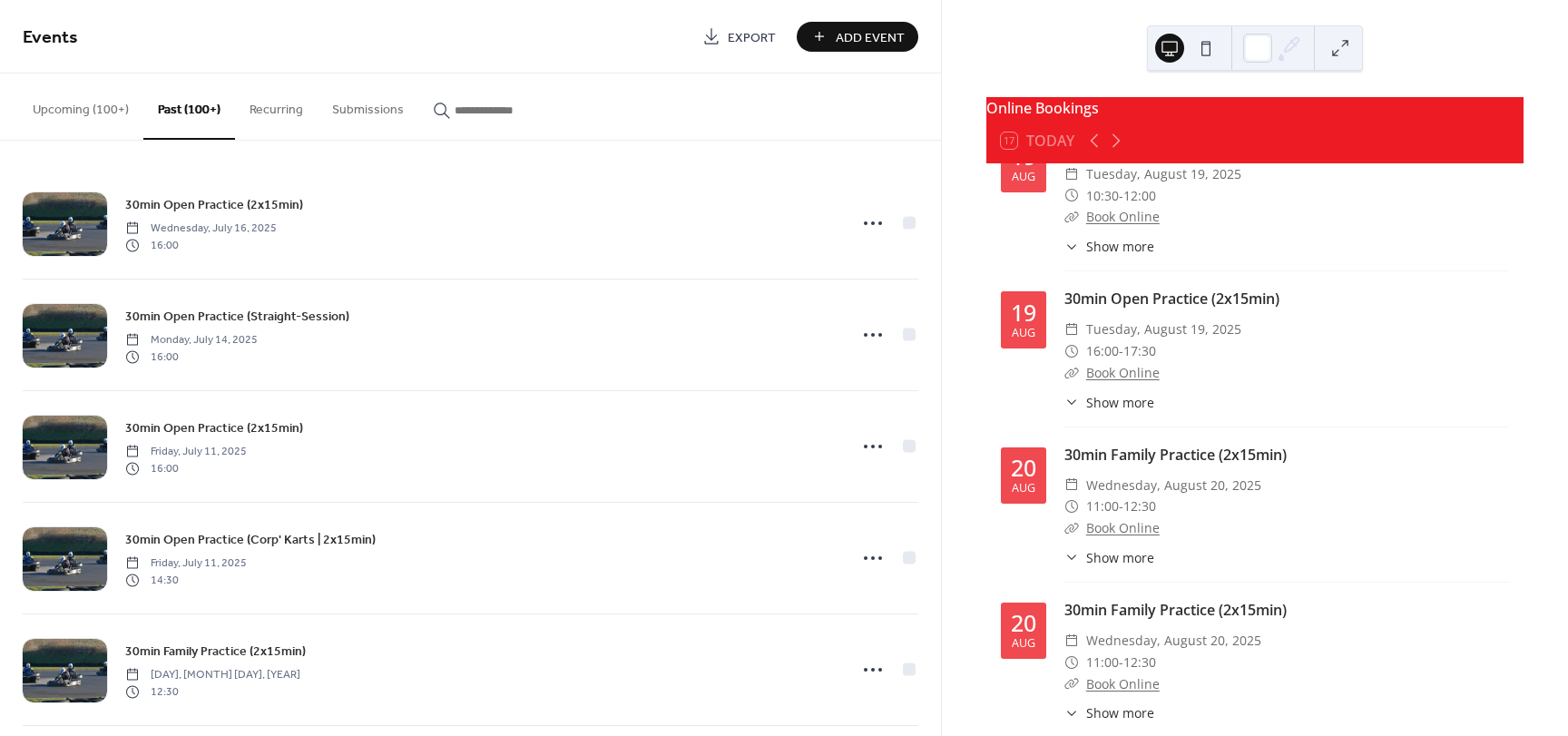 click on "Upcoming (100+)" at bounding box center [81, 105] 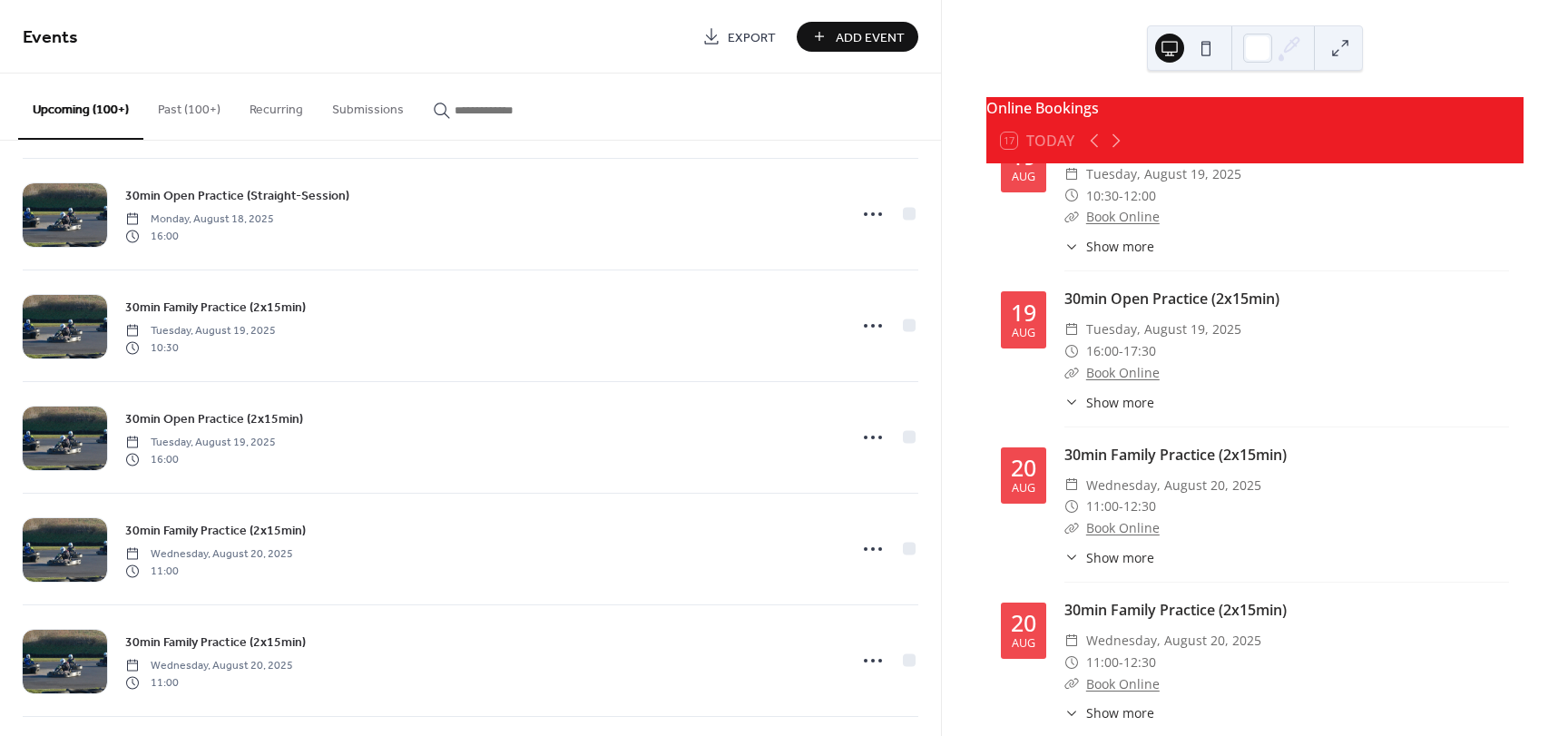 scroll, scrollTop: 9958, scrollLeft: 0, axis: vertical 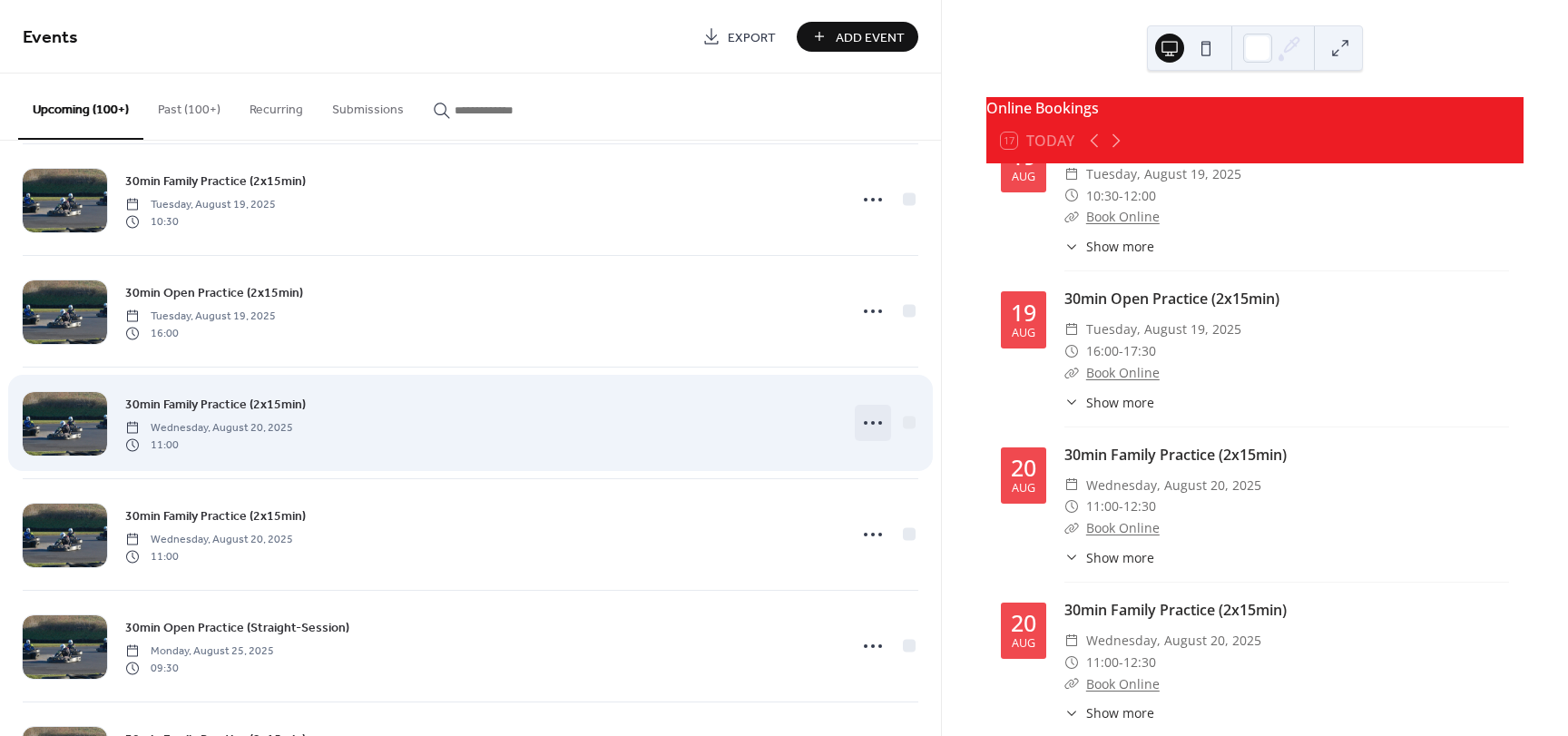 click 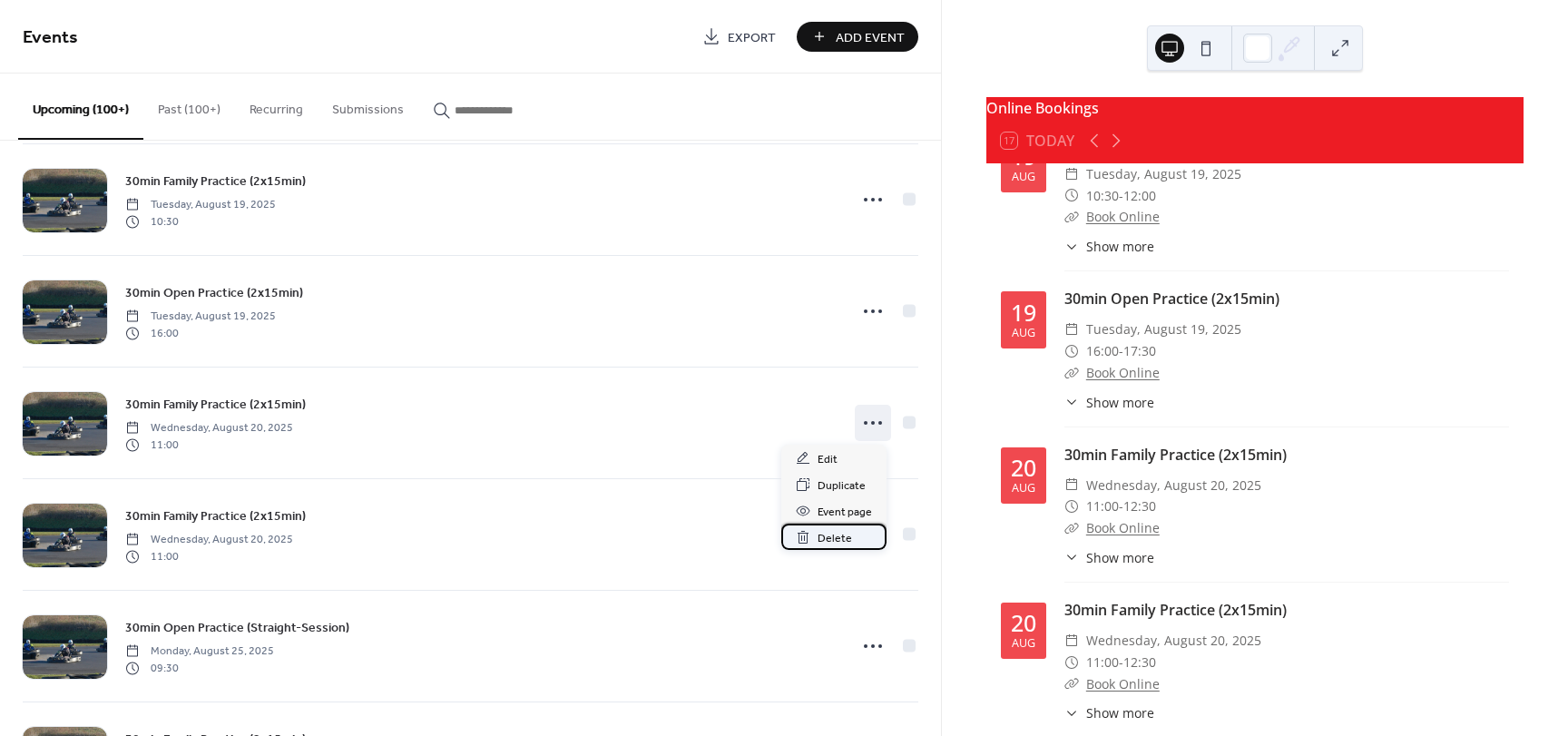 click on "Delete" at bounding box center (835, 538) 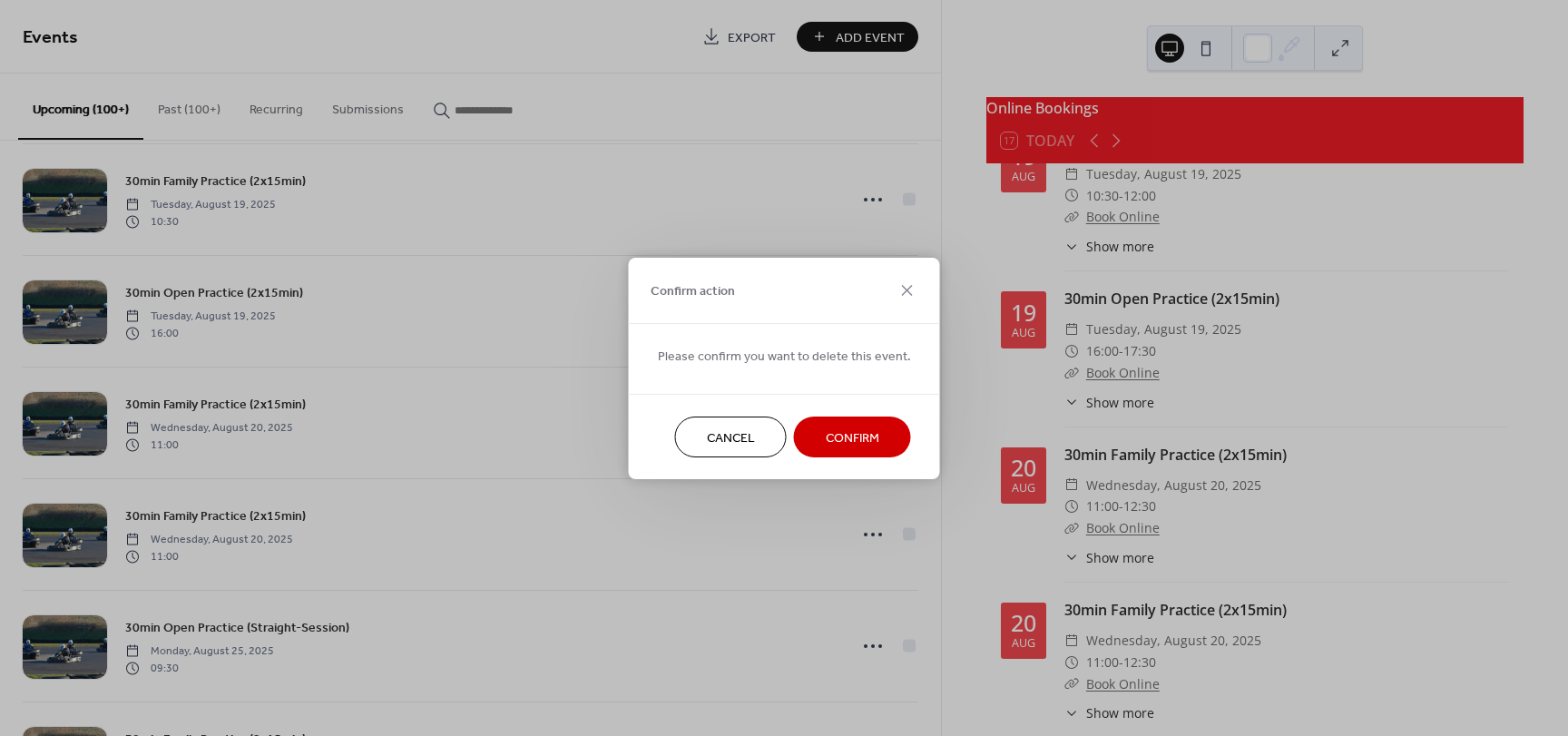 click on "Confirm" at bounding box center (852, 437) 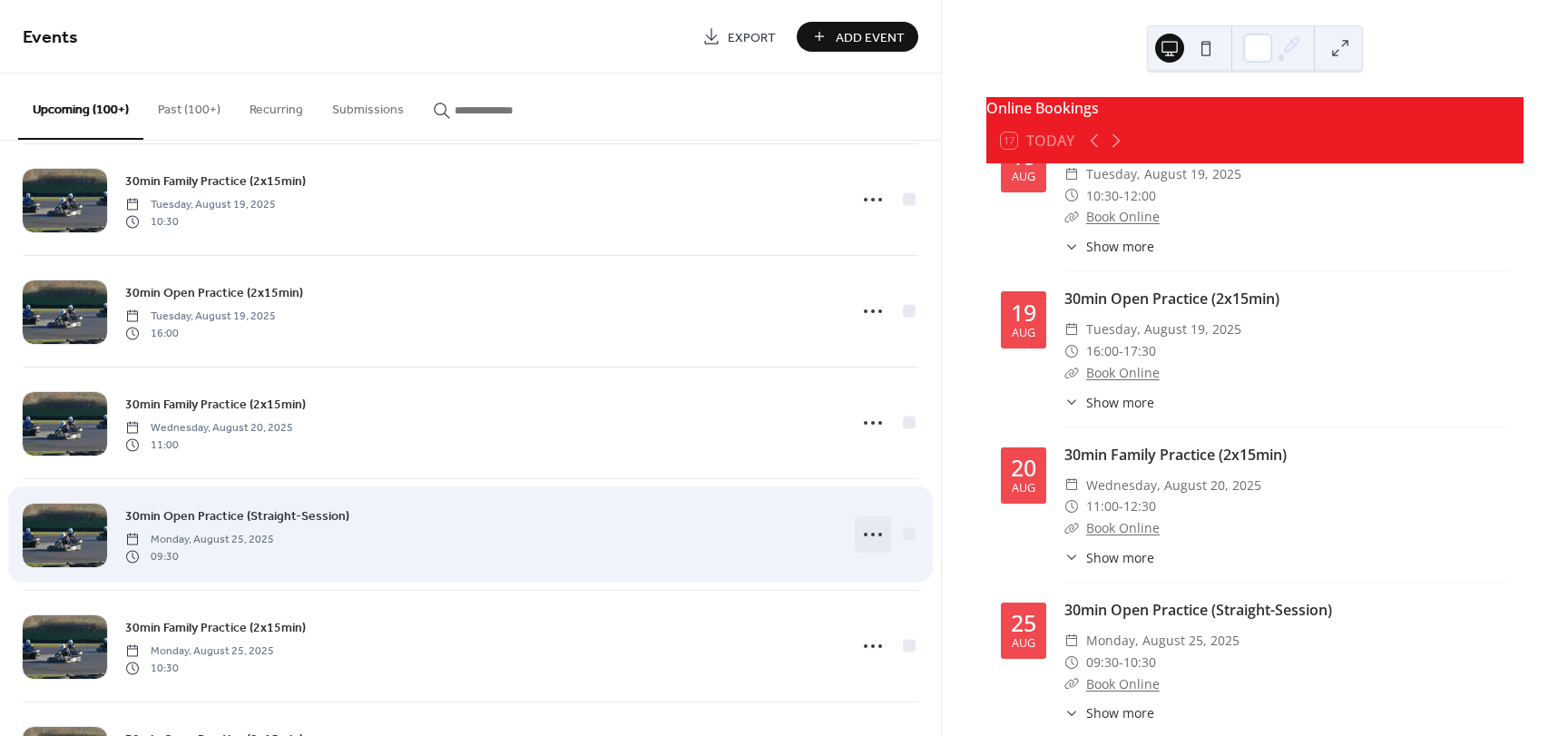 click 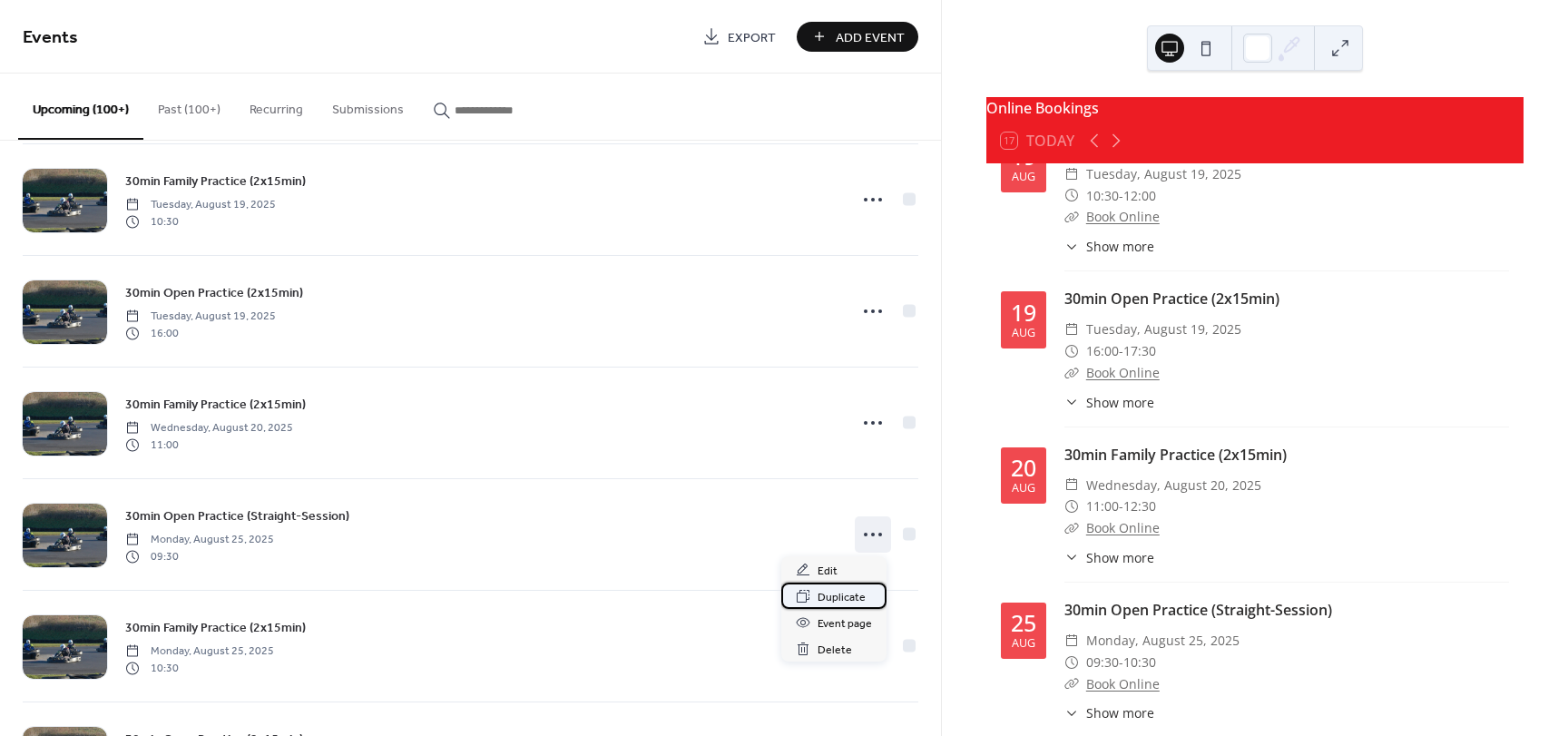 click on "Duplicate" at bounding box center [841, 597] 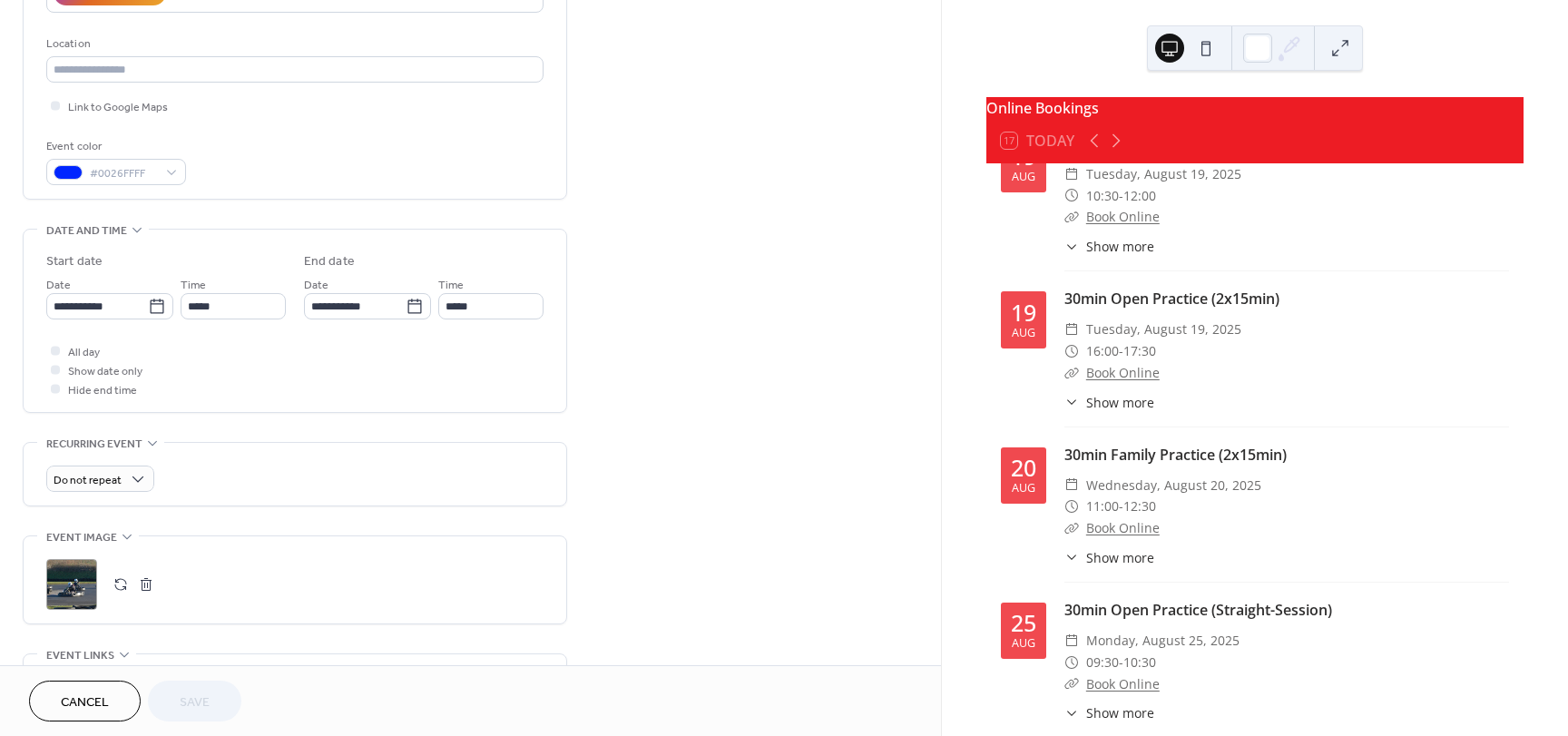 scroll, scrollTop: 363, scrollLeft: 0, axis: vertical 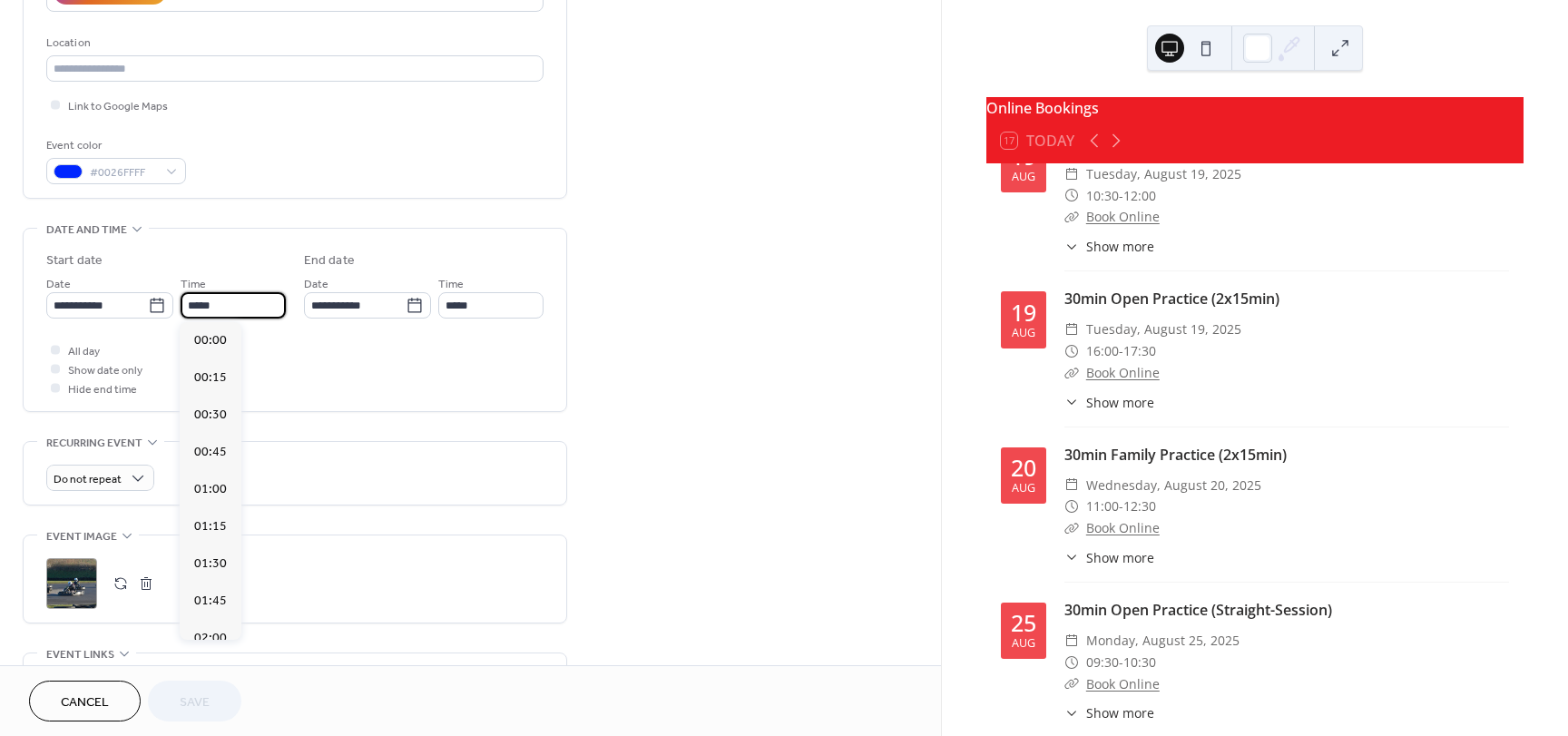 click on "*****" at bounding box center [233, 305] 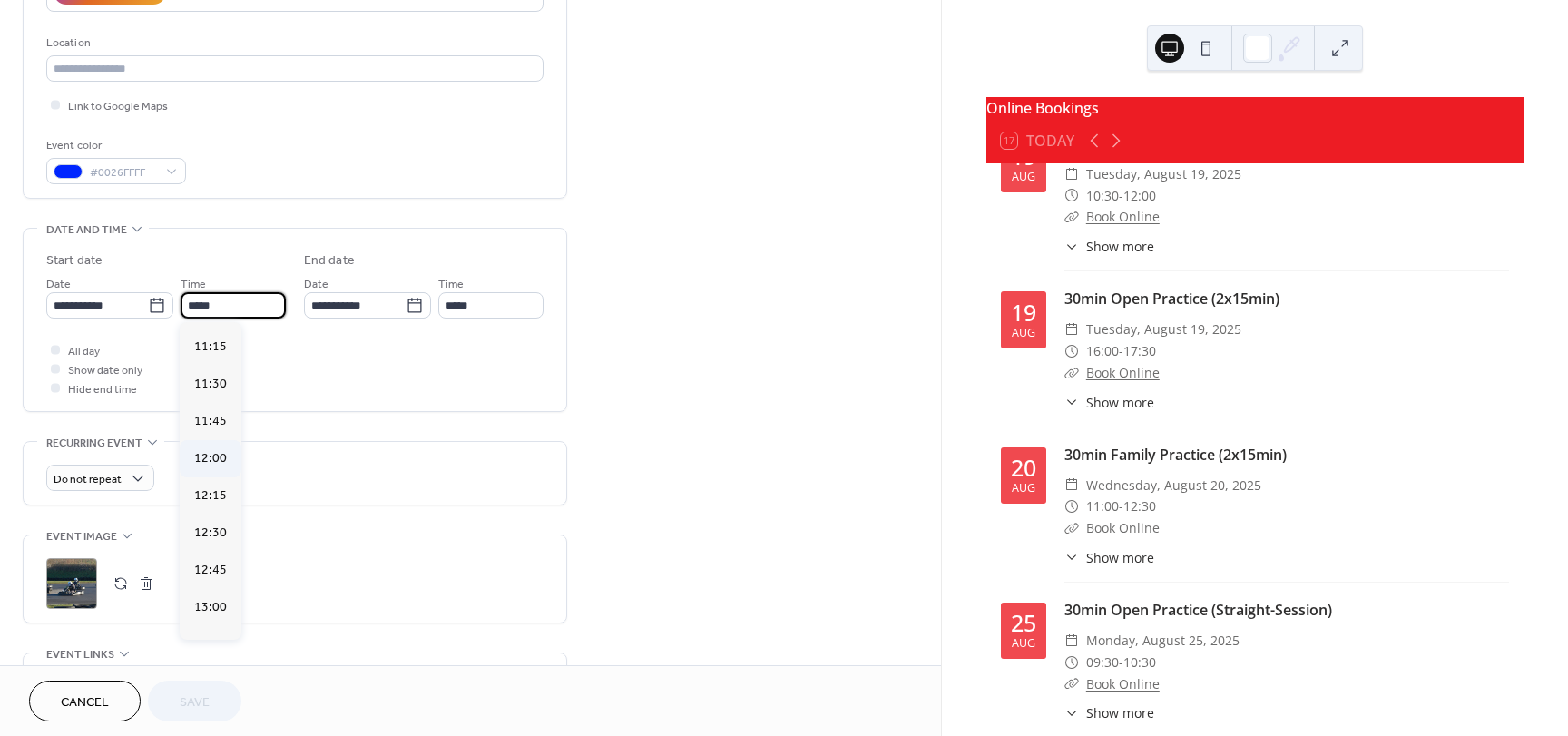 scroll, scrollTop: 1777, scrollLeft: 0, axis: vertical 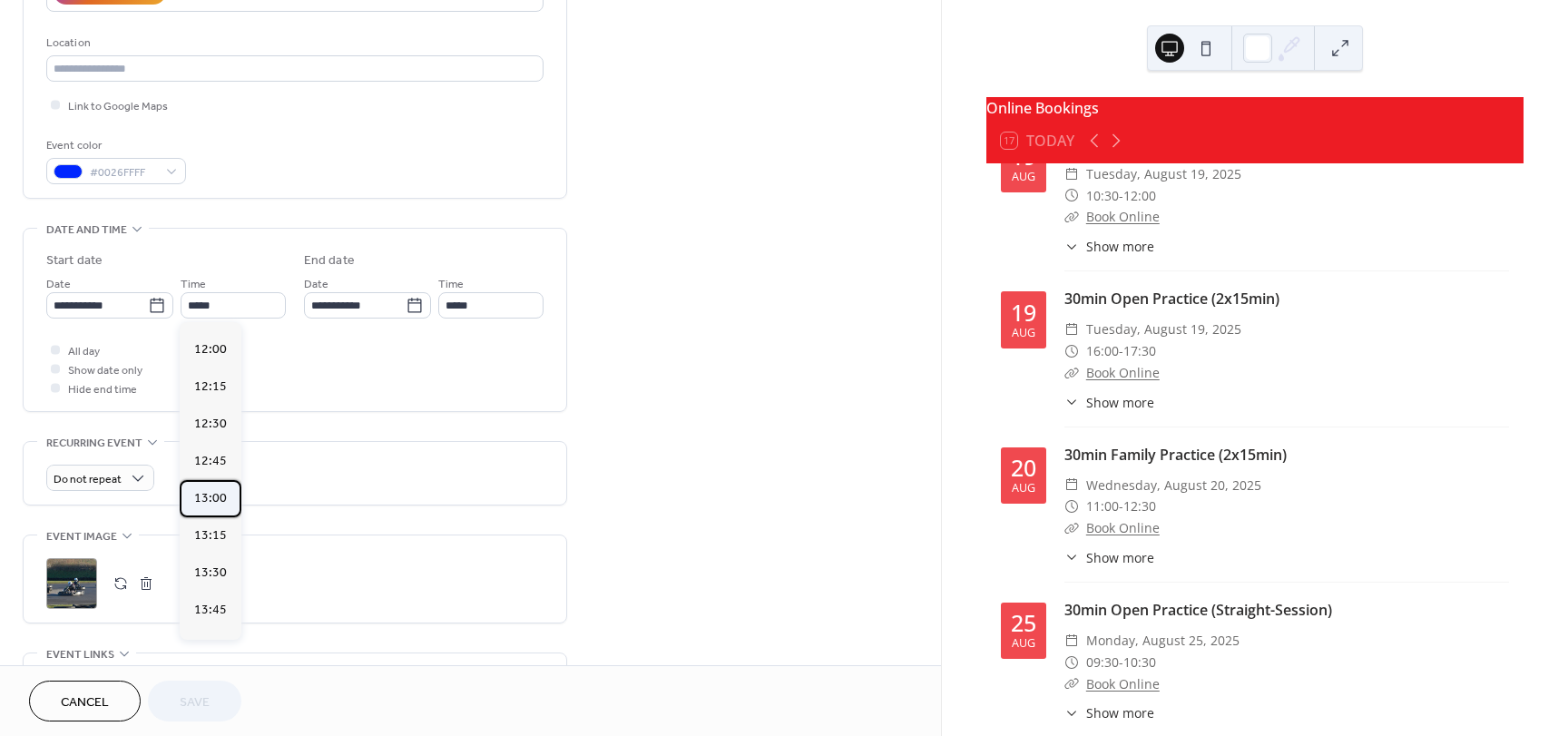click on "13:00" at bounding box center [211, 498] 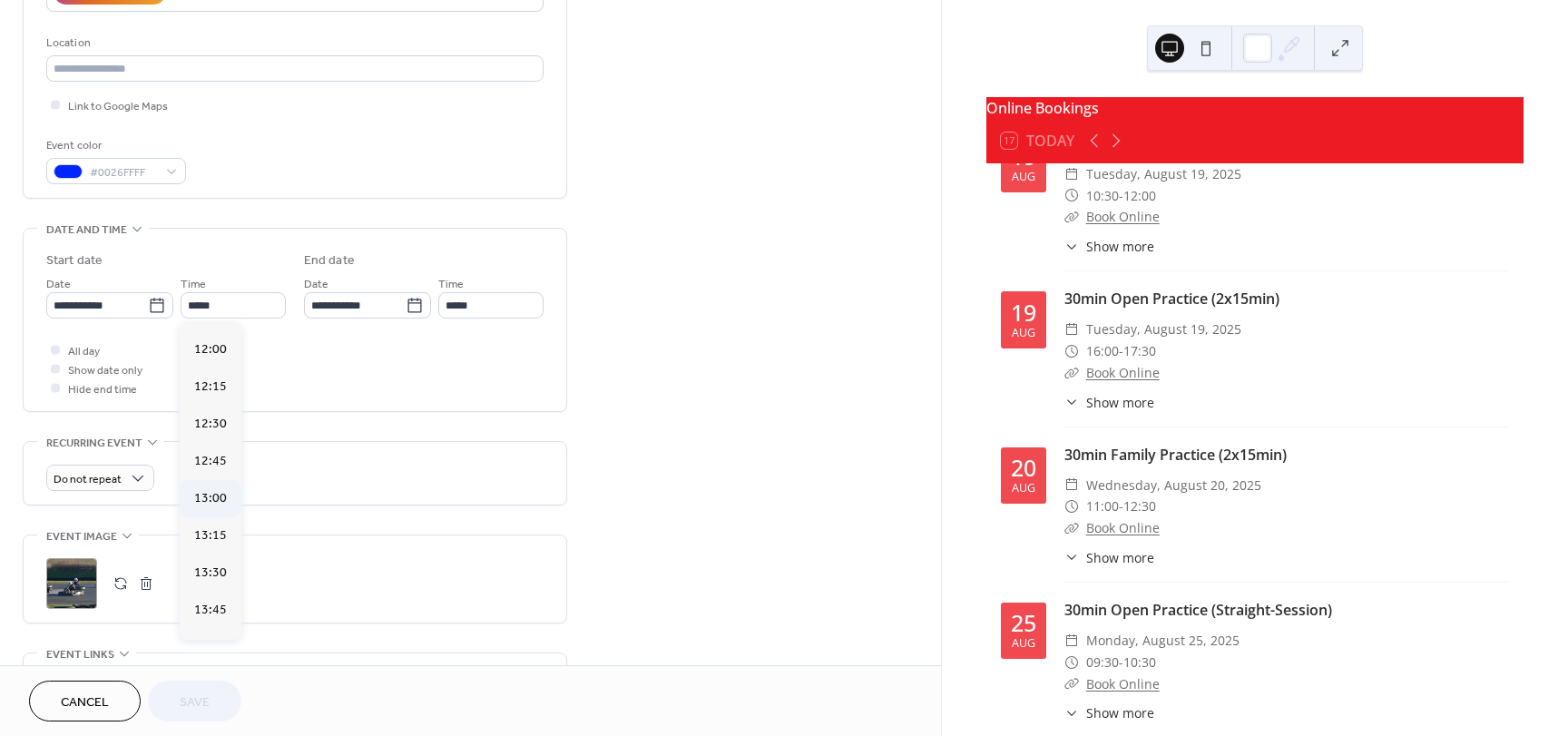 type on "*****" 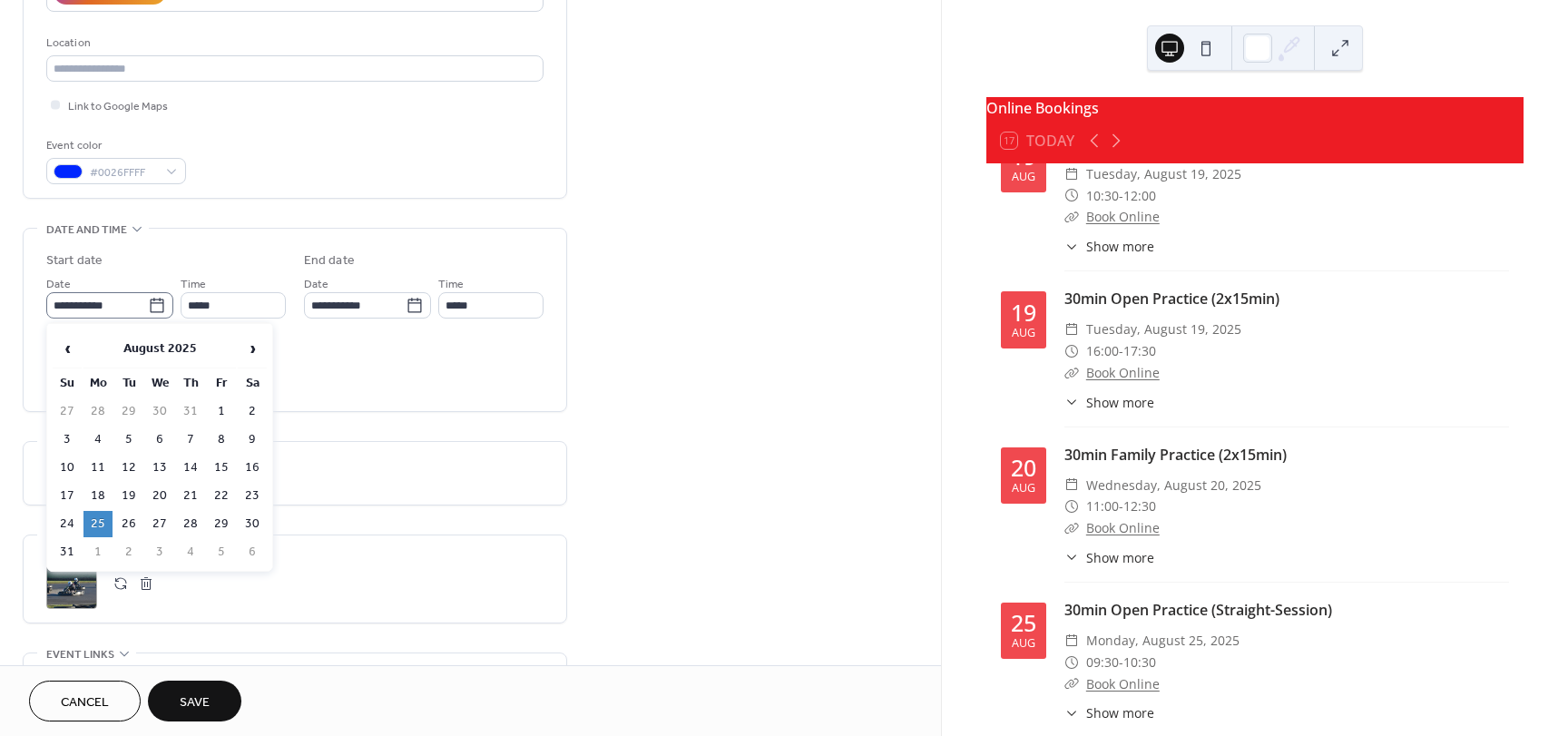 click 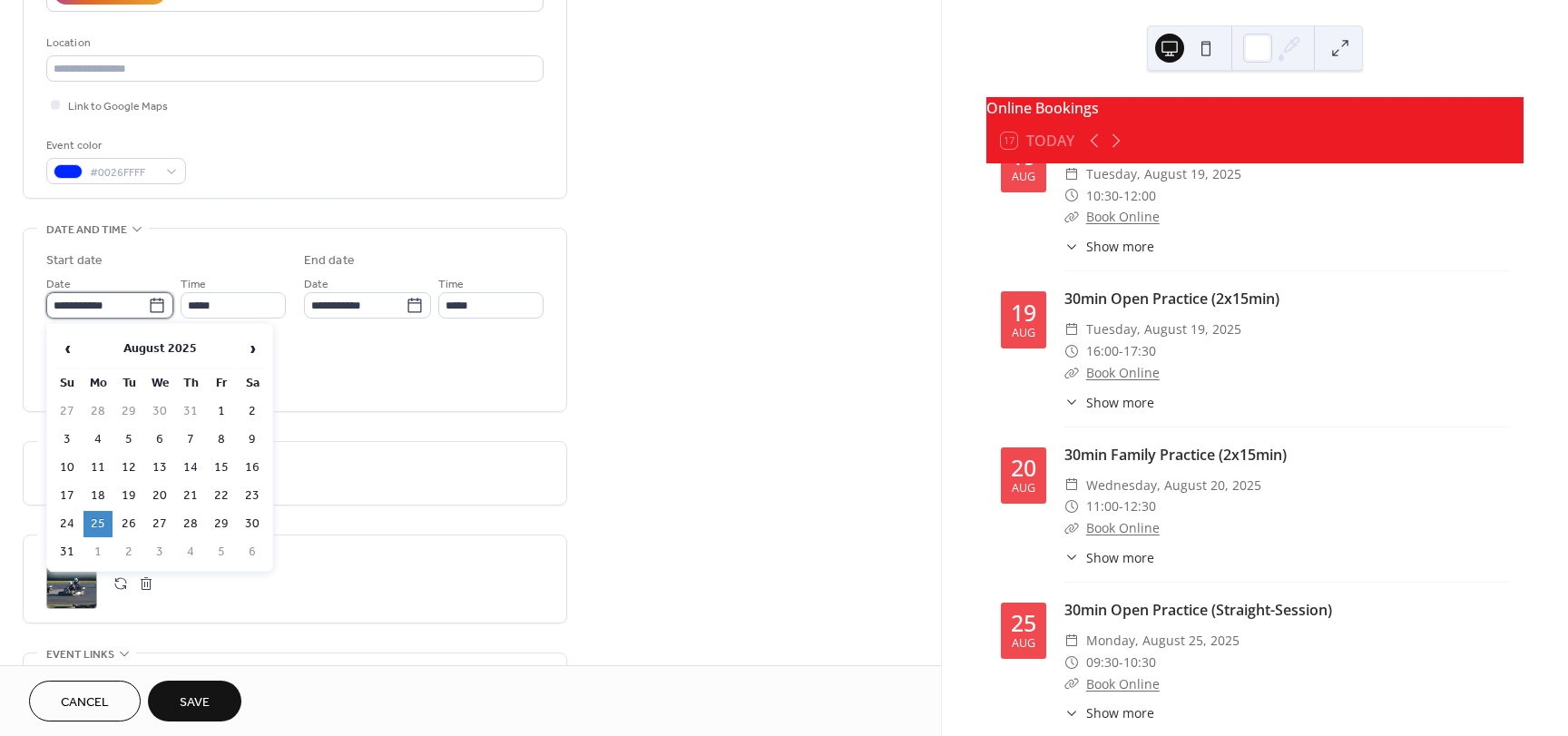 click on "**********" at bounding box center (97, 305) 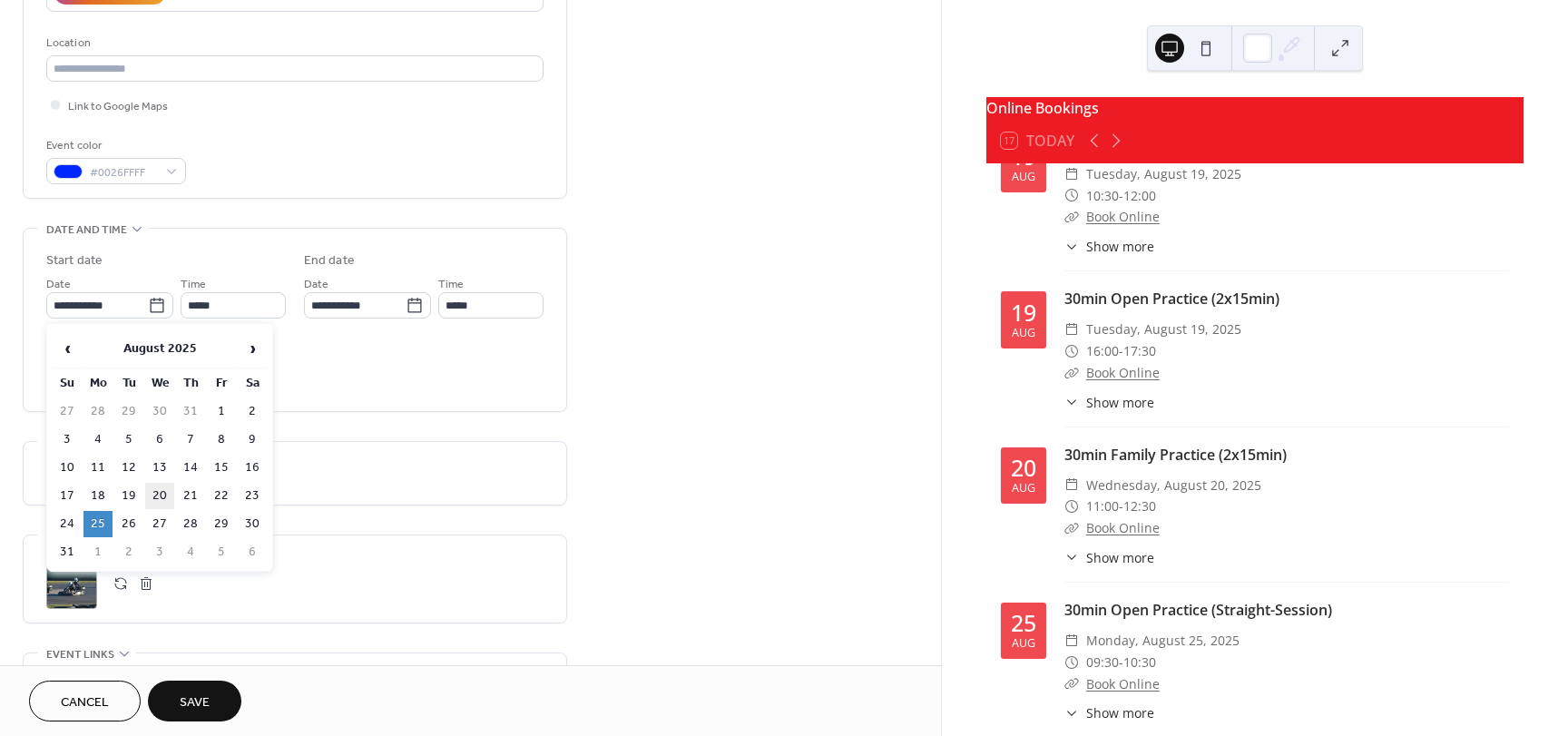click on "20" at bounding box center (160, 496) 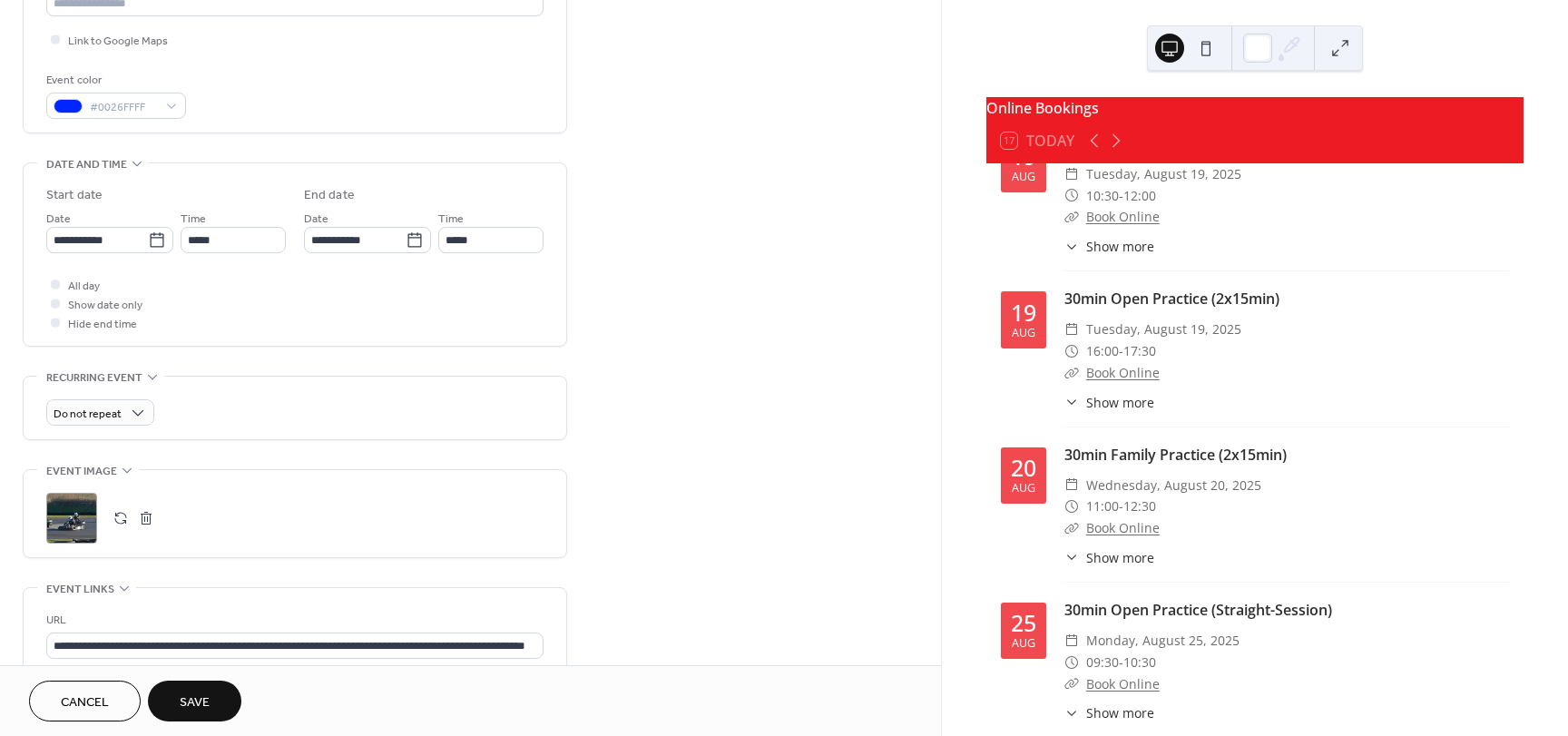 scroll, scrollTop: 635, scrollLeft: 0, axis: vertical 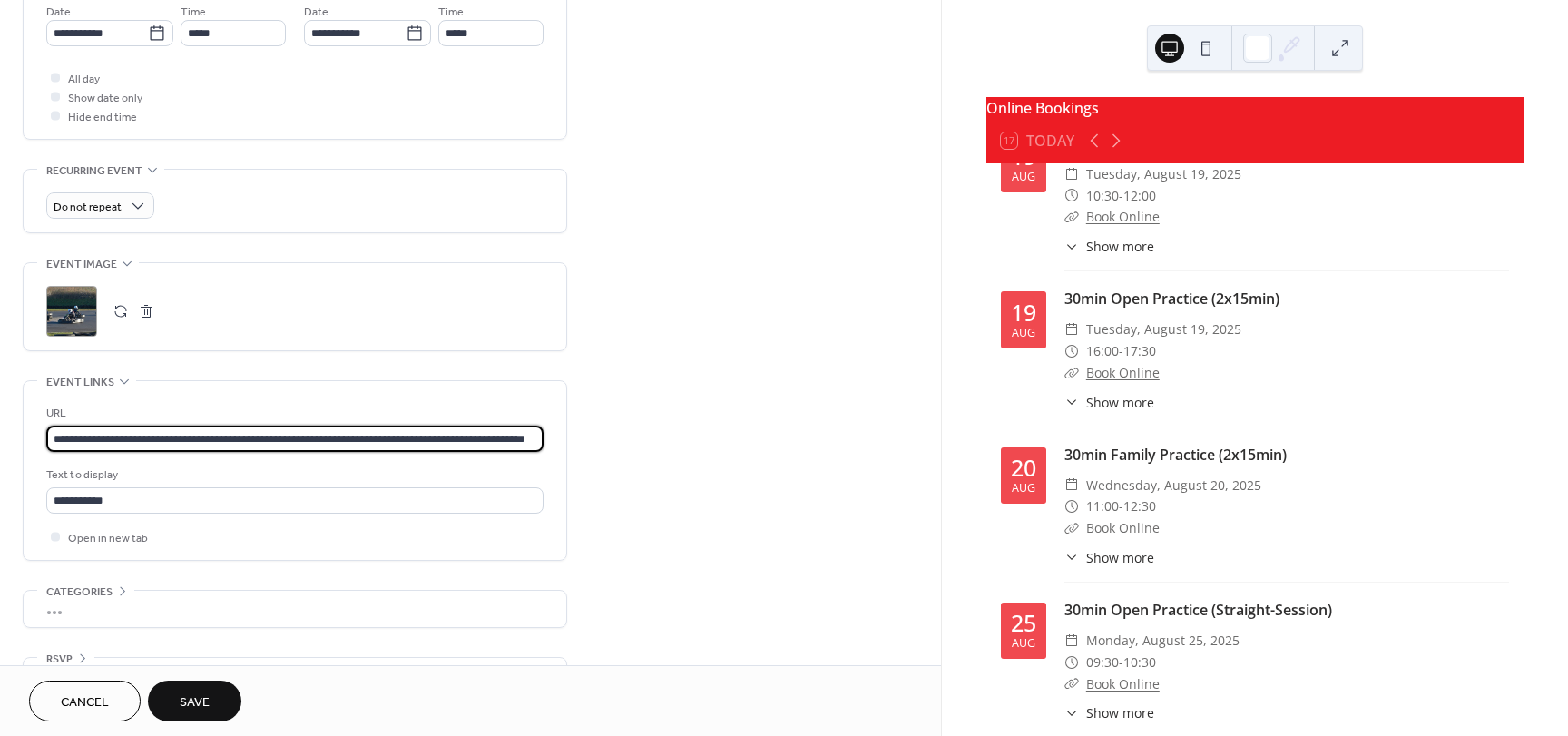 click on "**********" at bounding box center [295, 438] 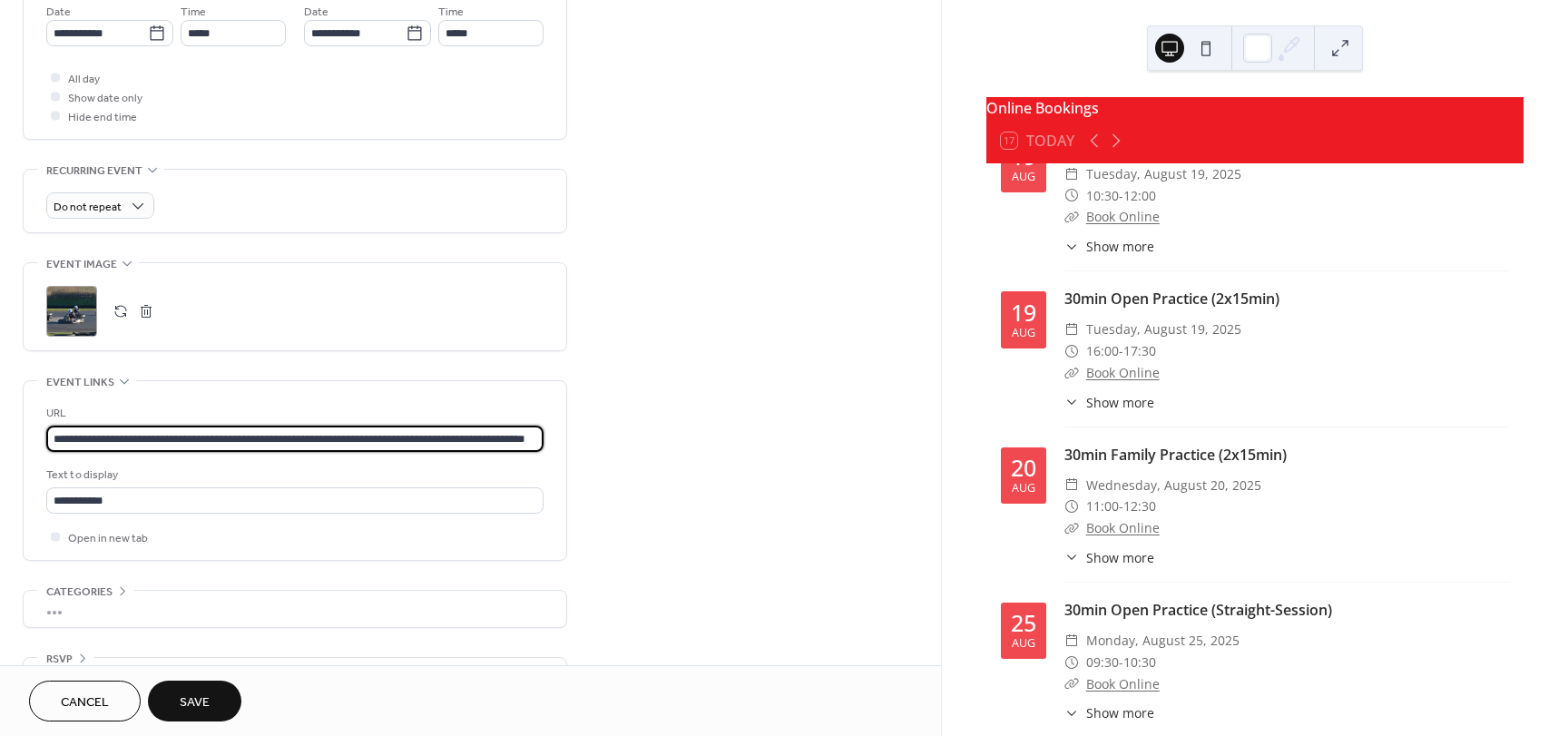 scroll, scrollTop: 0, scrollLeft: 69, axis: horizontal 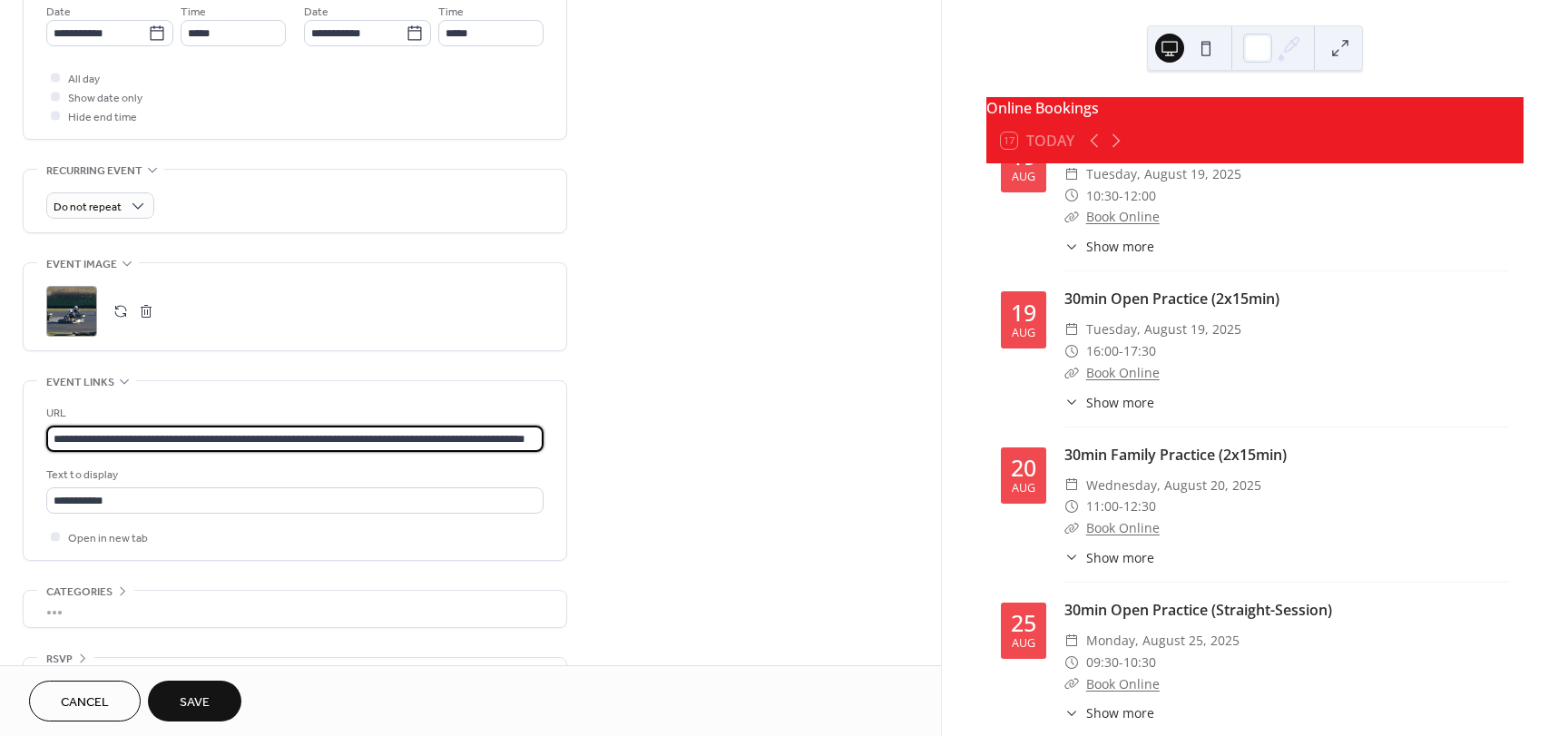 type on "**********" 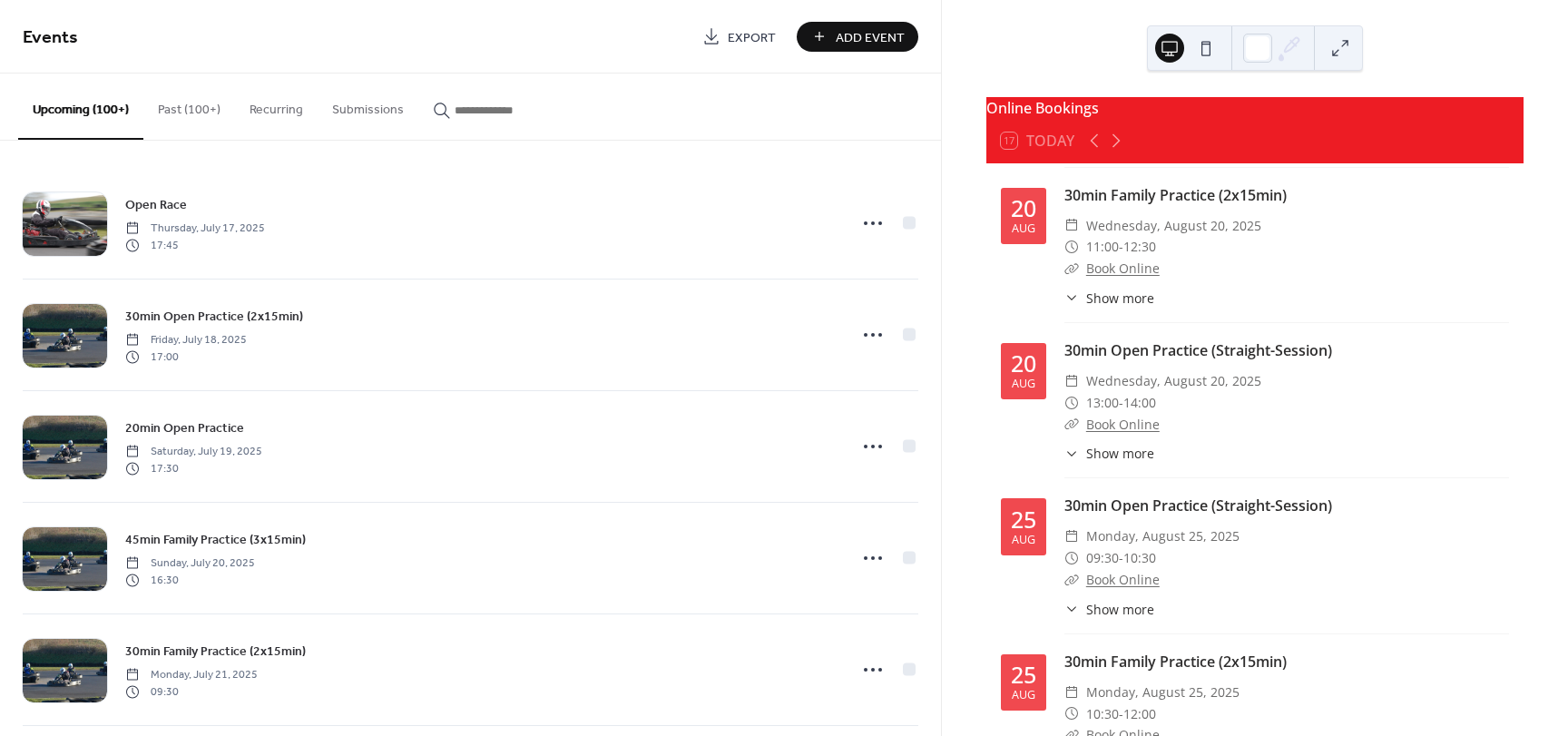 scroll, scrollTop: 14339, scrollLeft: 0, axis: vertical 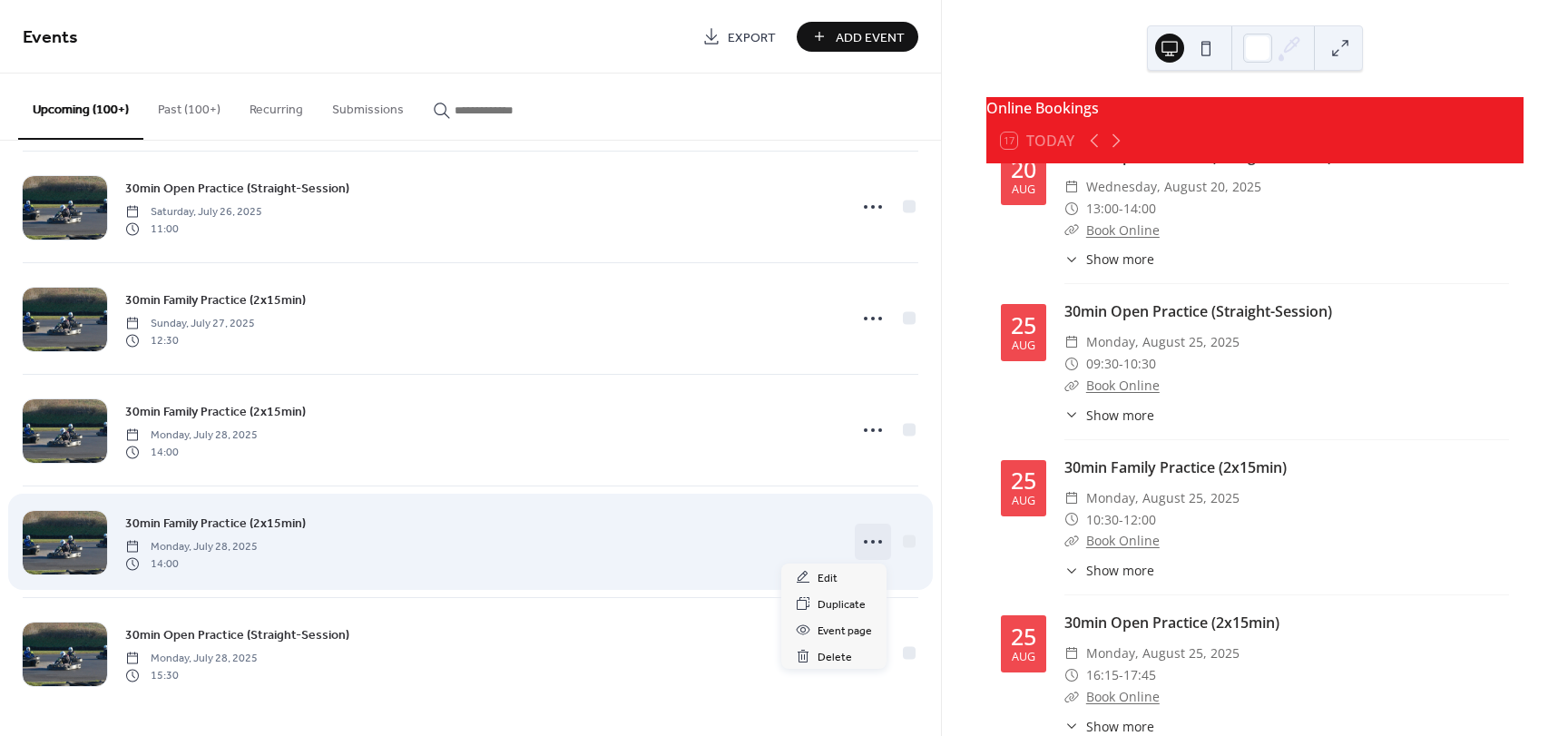 click 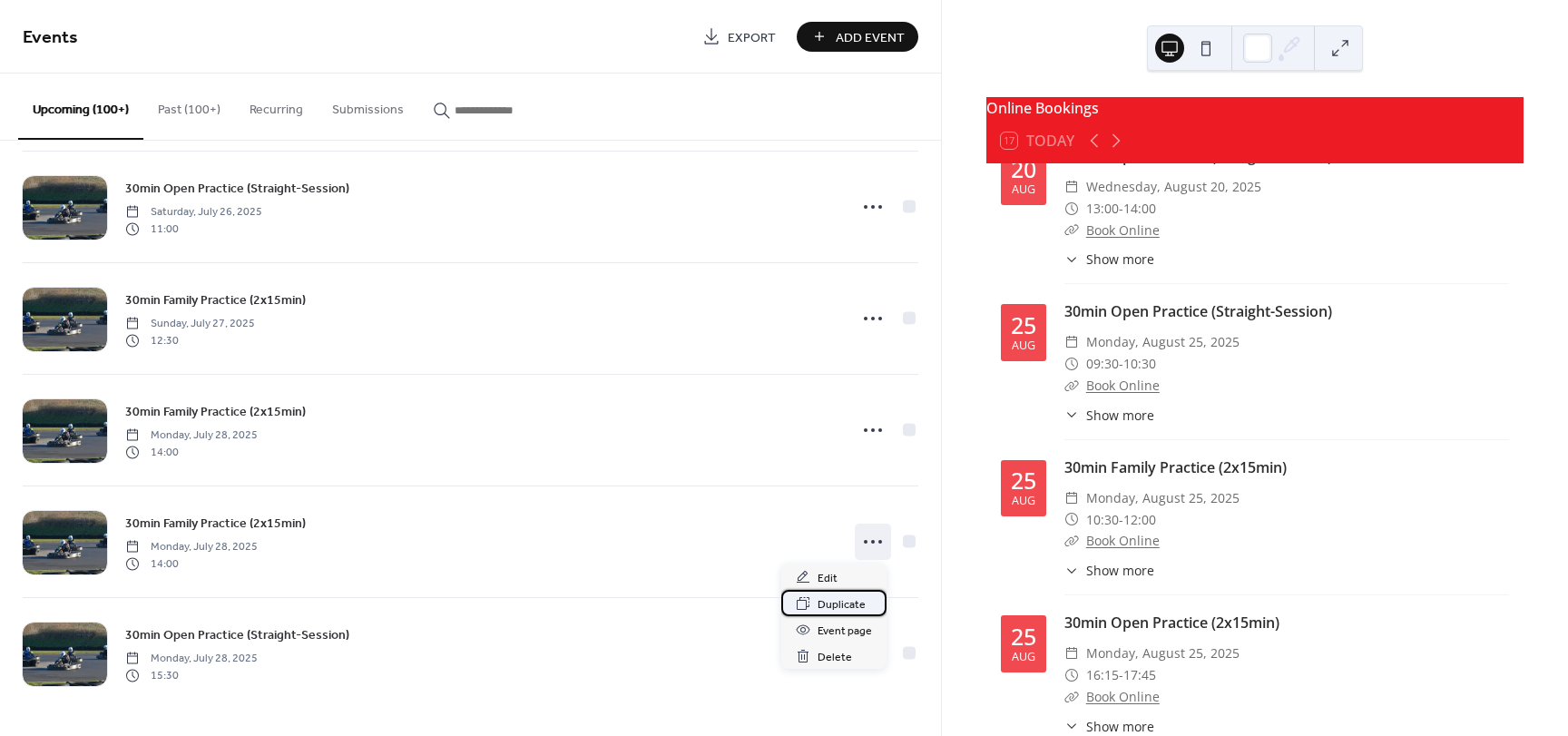 click on "Duplicate" at bounding box center [841, 604] 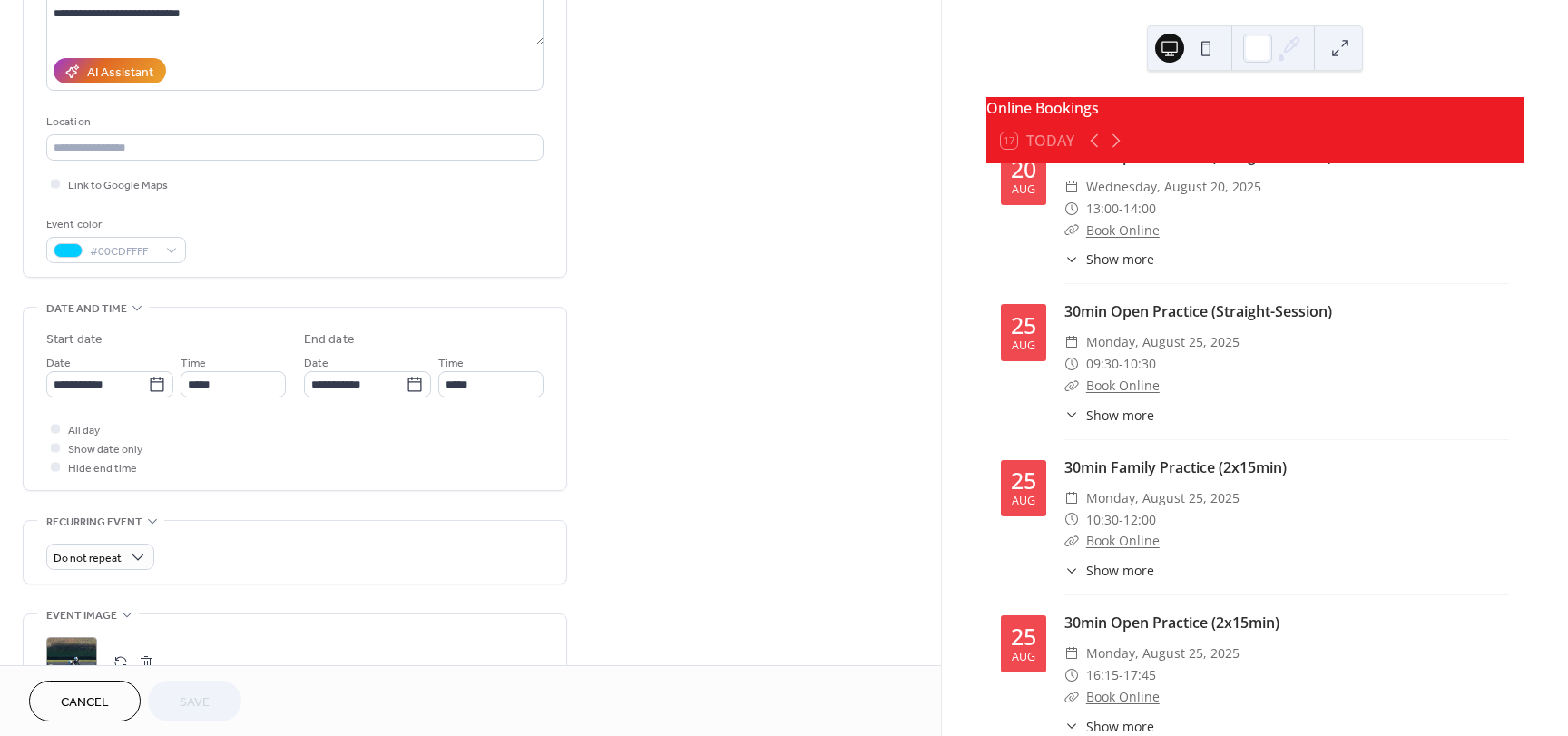scroll, scrollTop: 363, scrollLeft: 0, axis: vertical 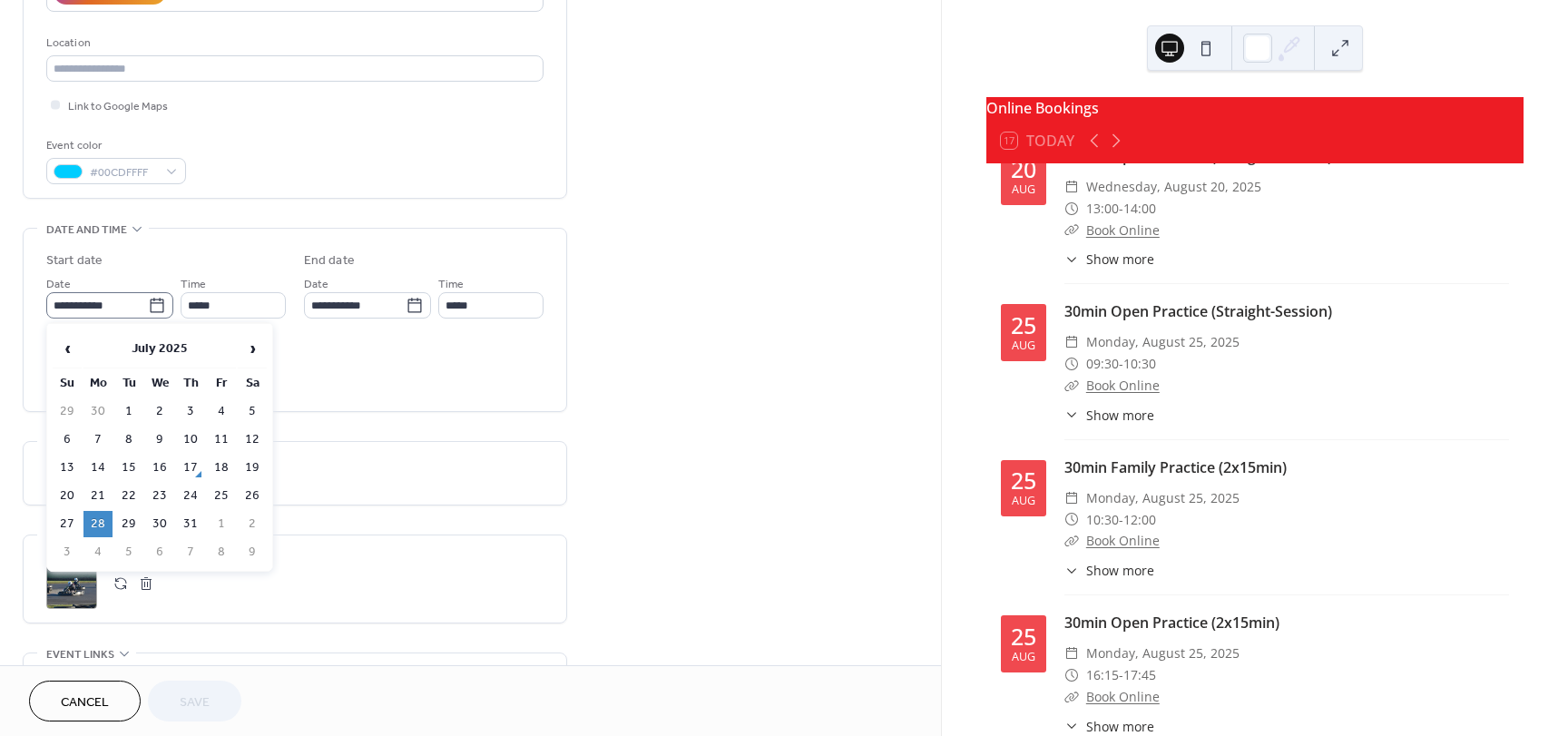 click 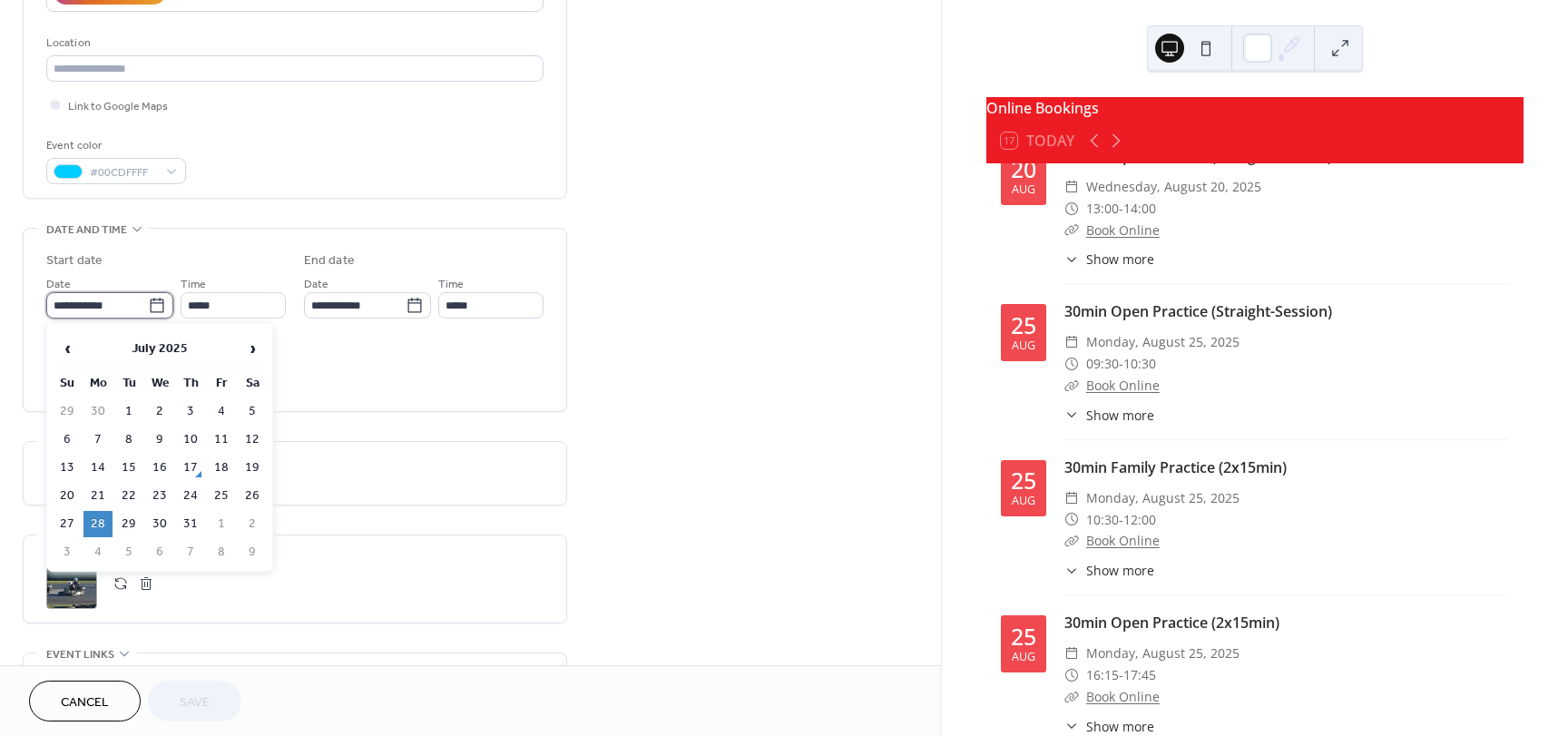 click on "**********" at bounding box center (97, 305) 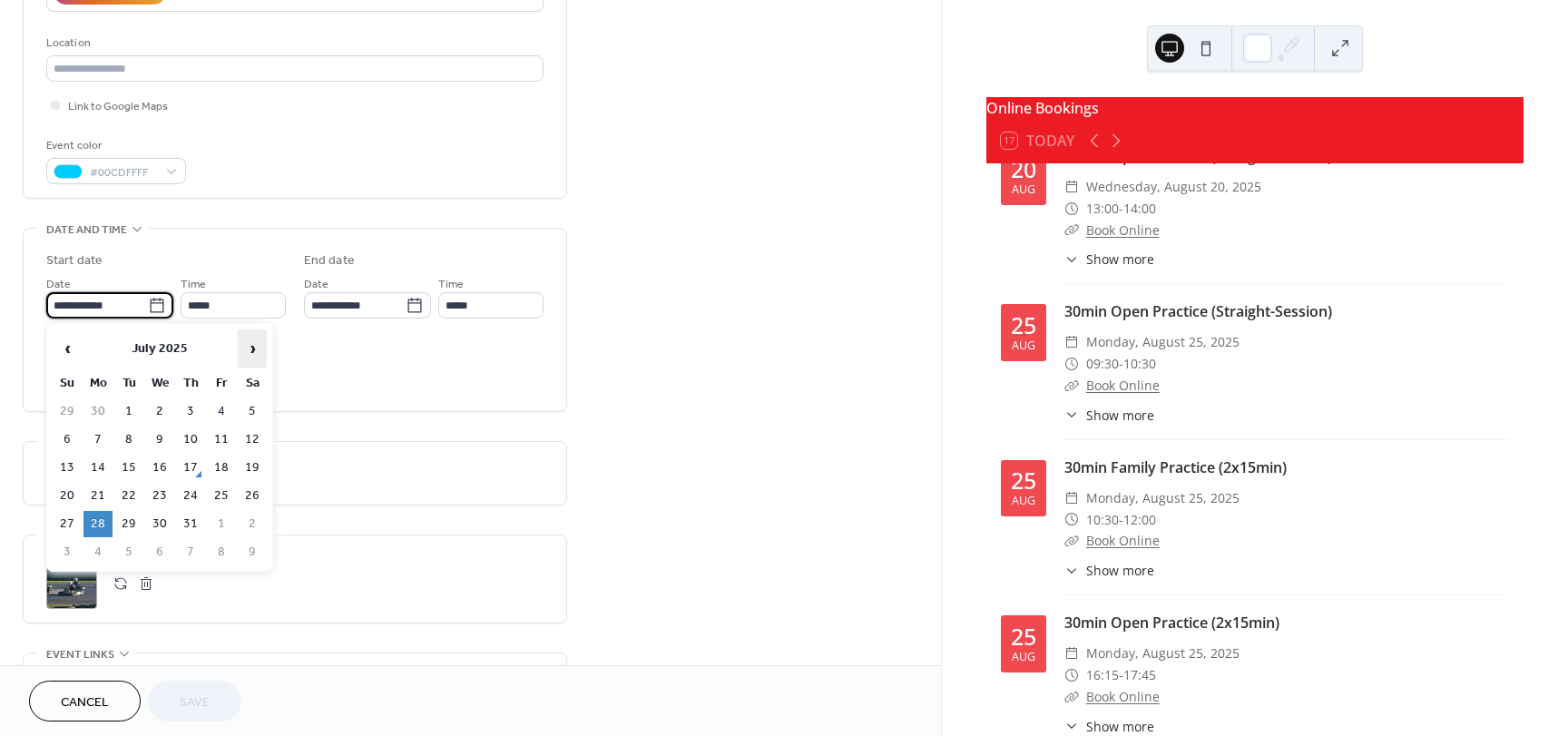 click on "›" at bounding box center (252, 348) 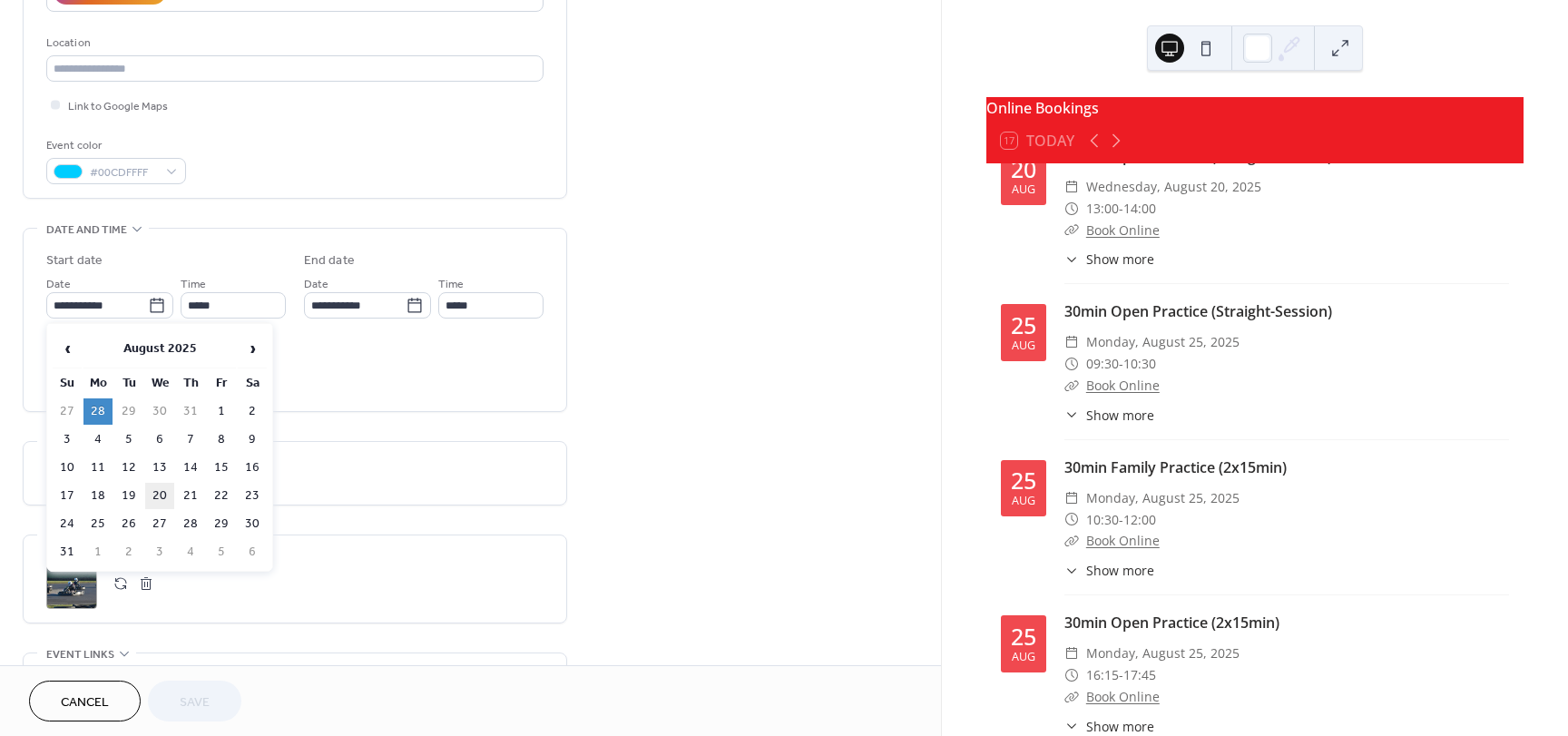 click on "20" at bounding box center (160, 496) 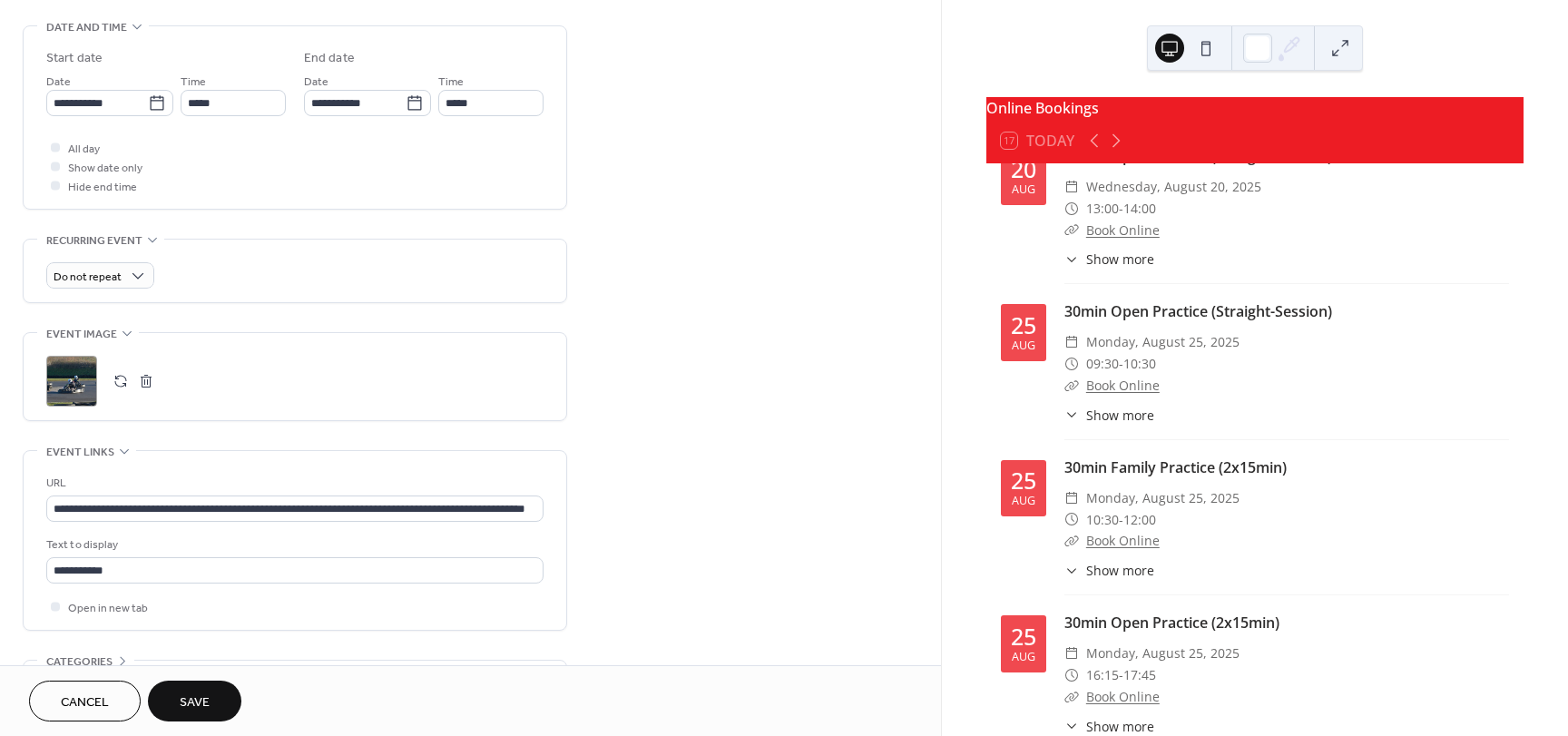 scroll, scrollTop: 635, scrollLeft: 0, axis: vertical 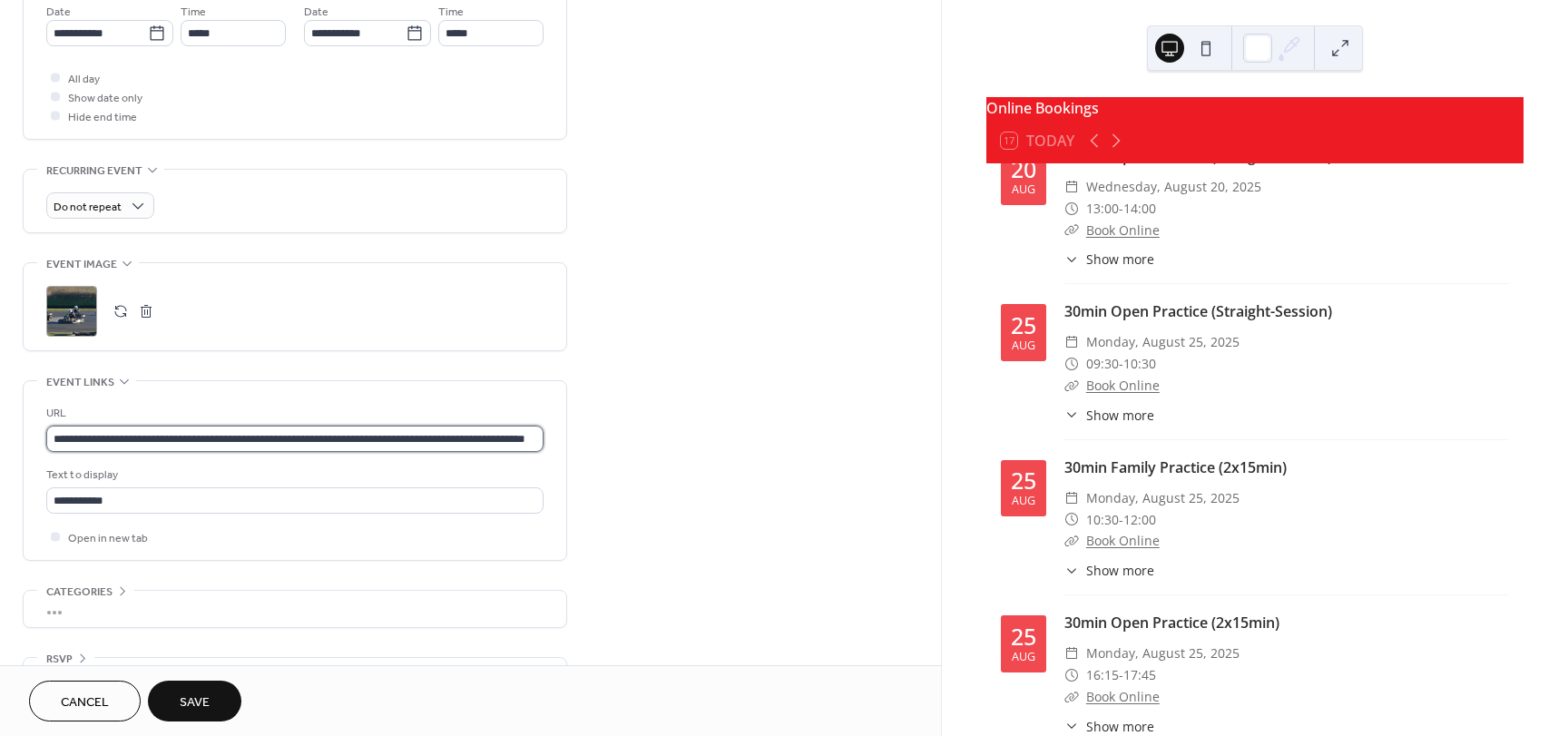 click on "**********" at bounding box center [295, 438] 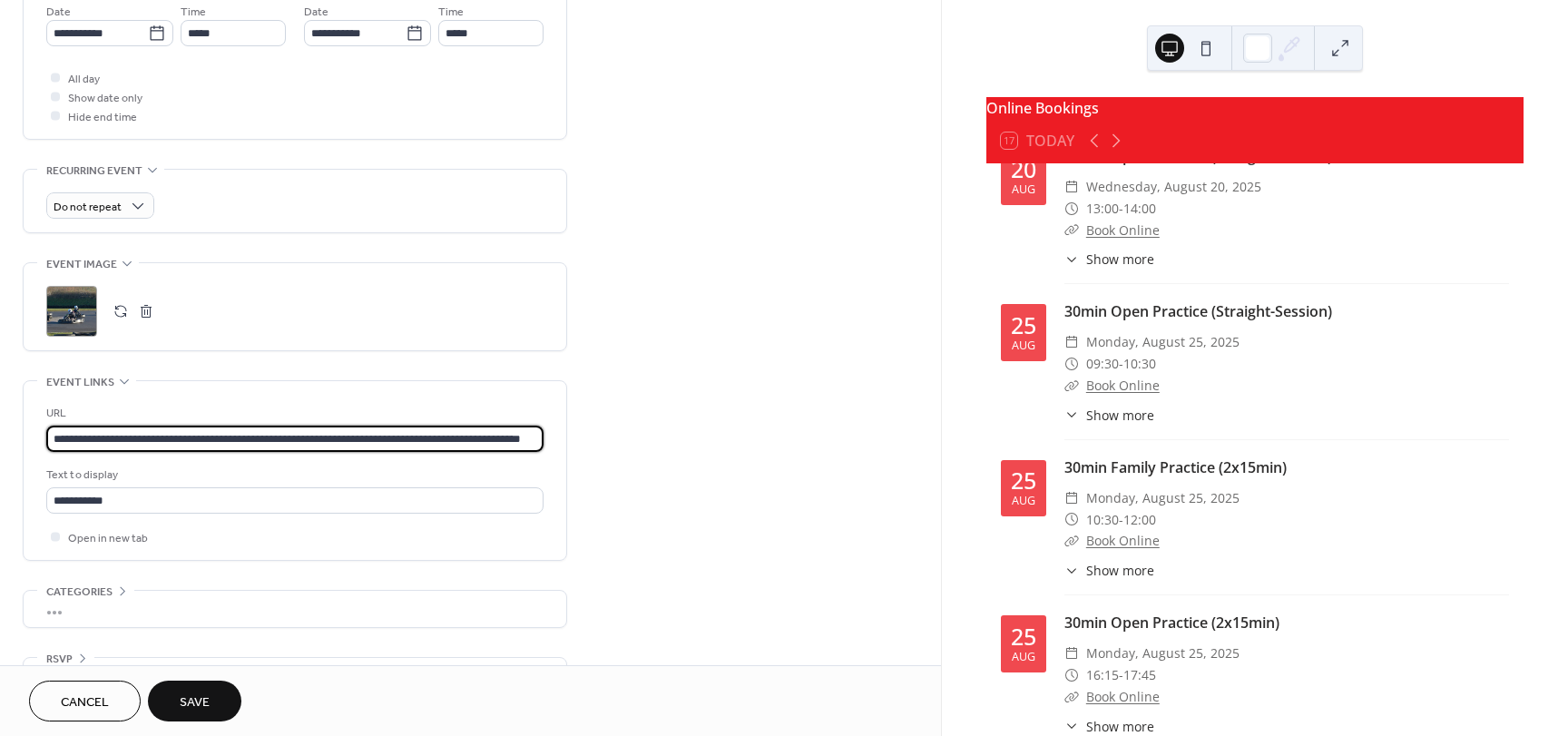 scroll, scrollTop: 0, scrollLeft: 54, axis: horizontal 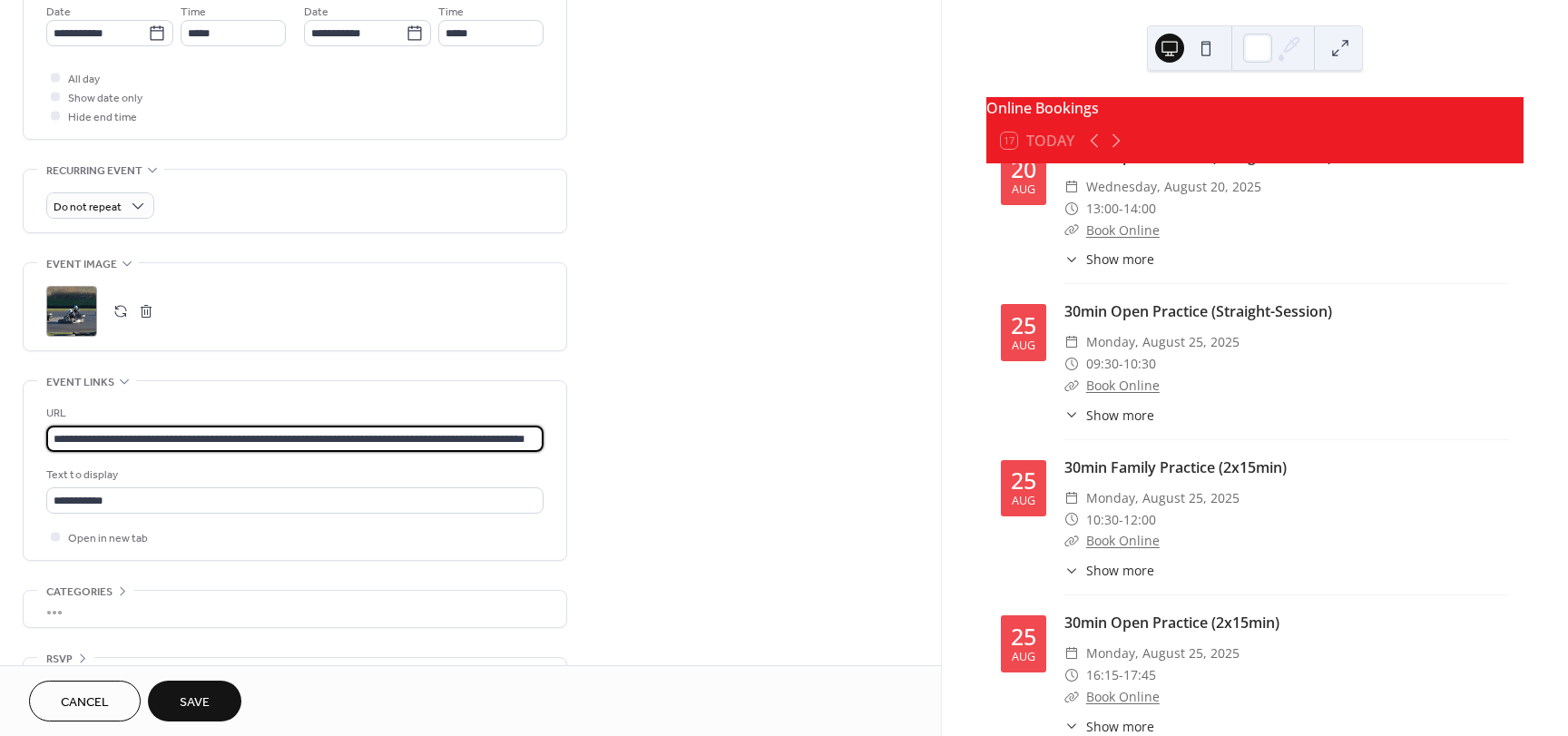 type on "**********" 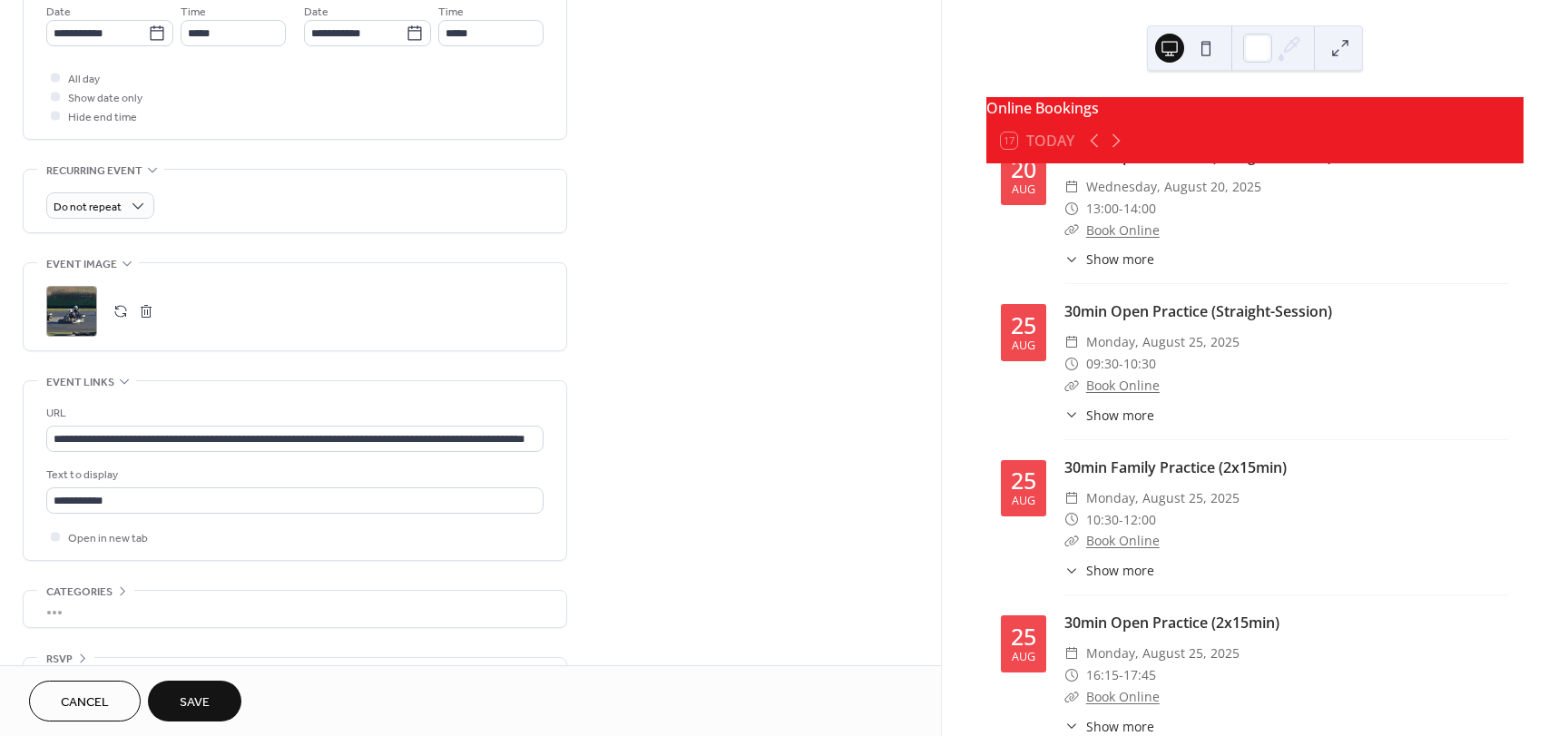 click on "Save" at bounding box center (194, 702) 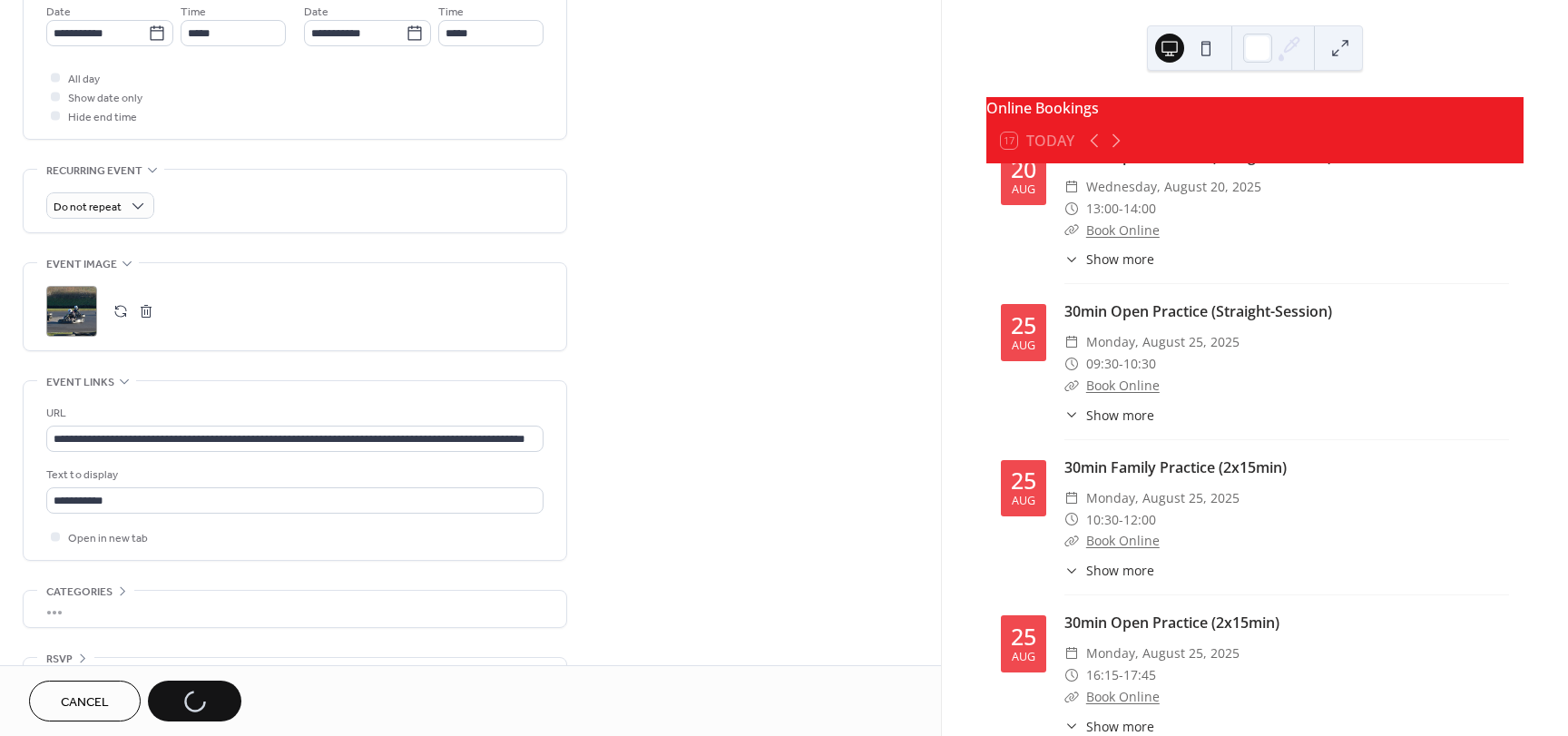 scroll, scrollTop: 0, scrollLeft: 0, axis: both 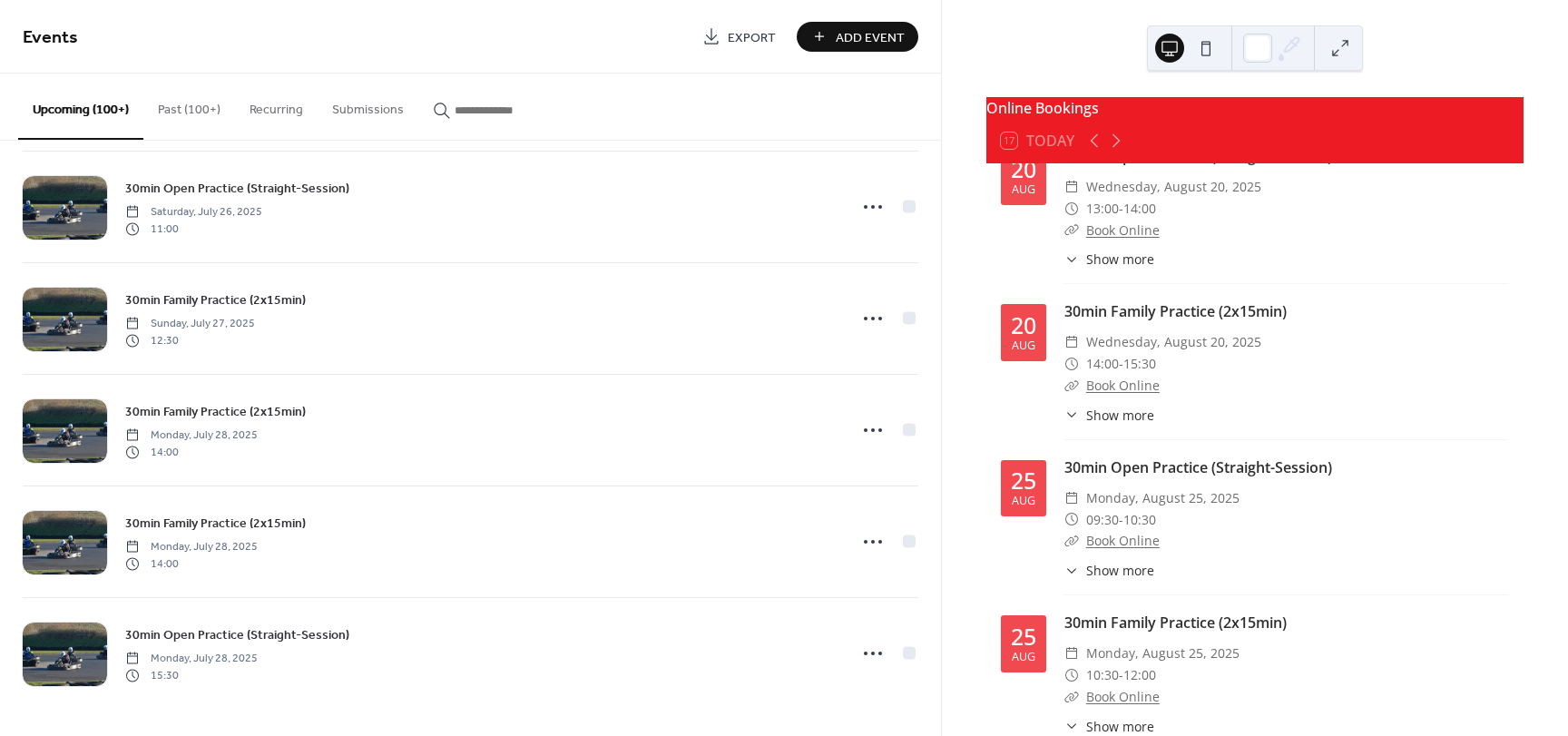 click on "Past (100+)" at bounding box center [189, 105] 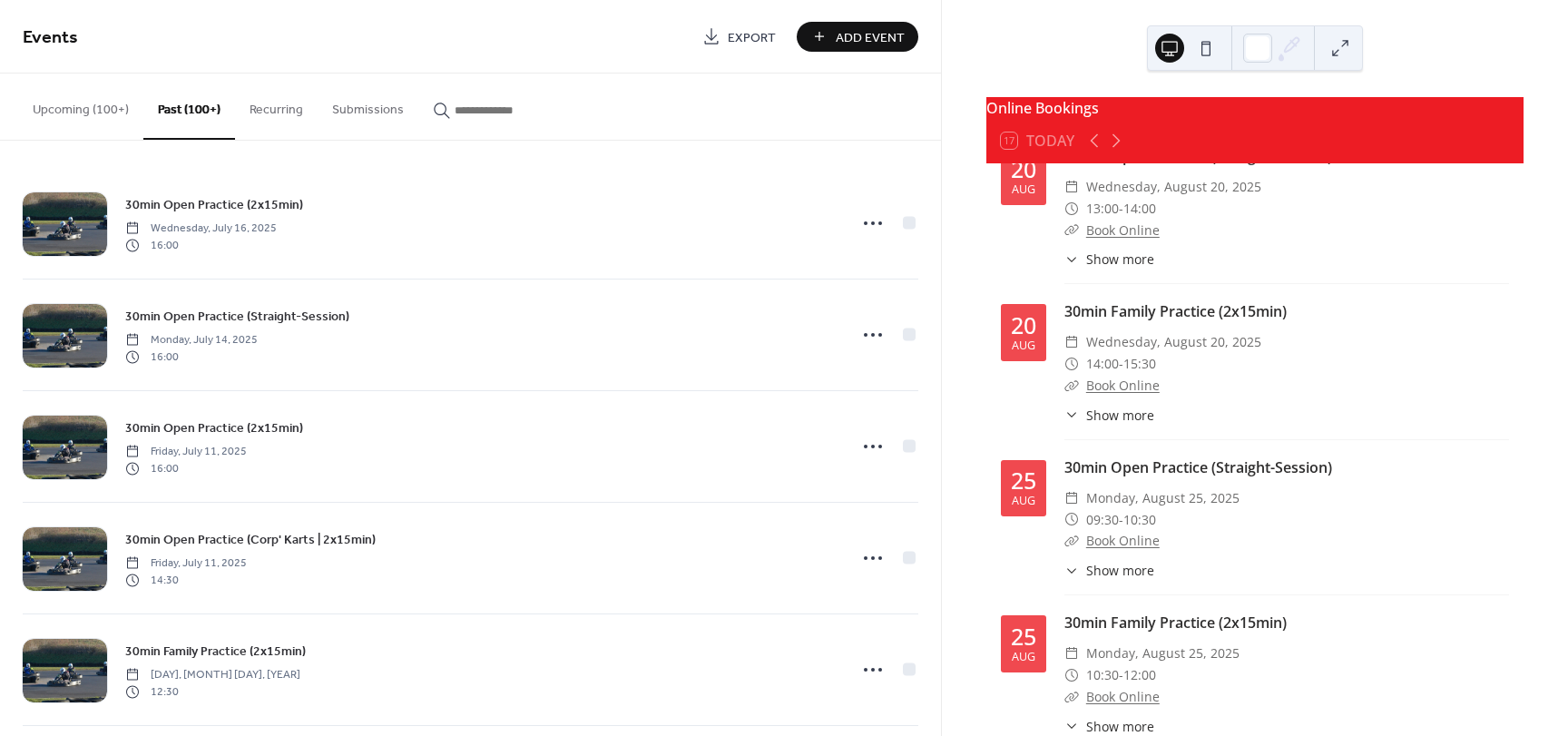 click on "Upcoming (100+)" at bounding box center [81, 105] 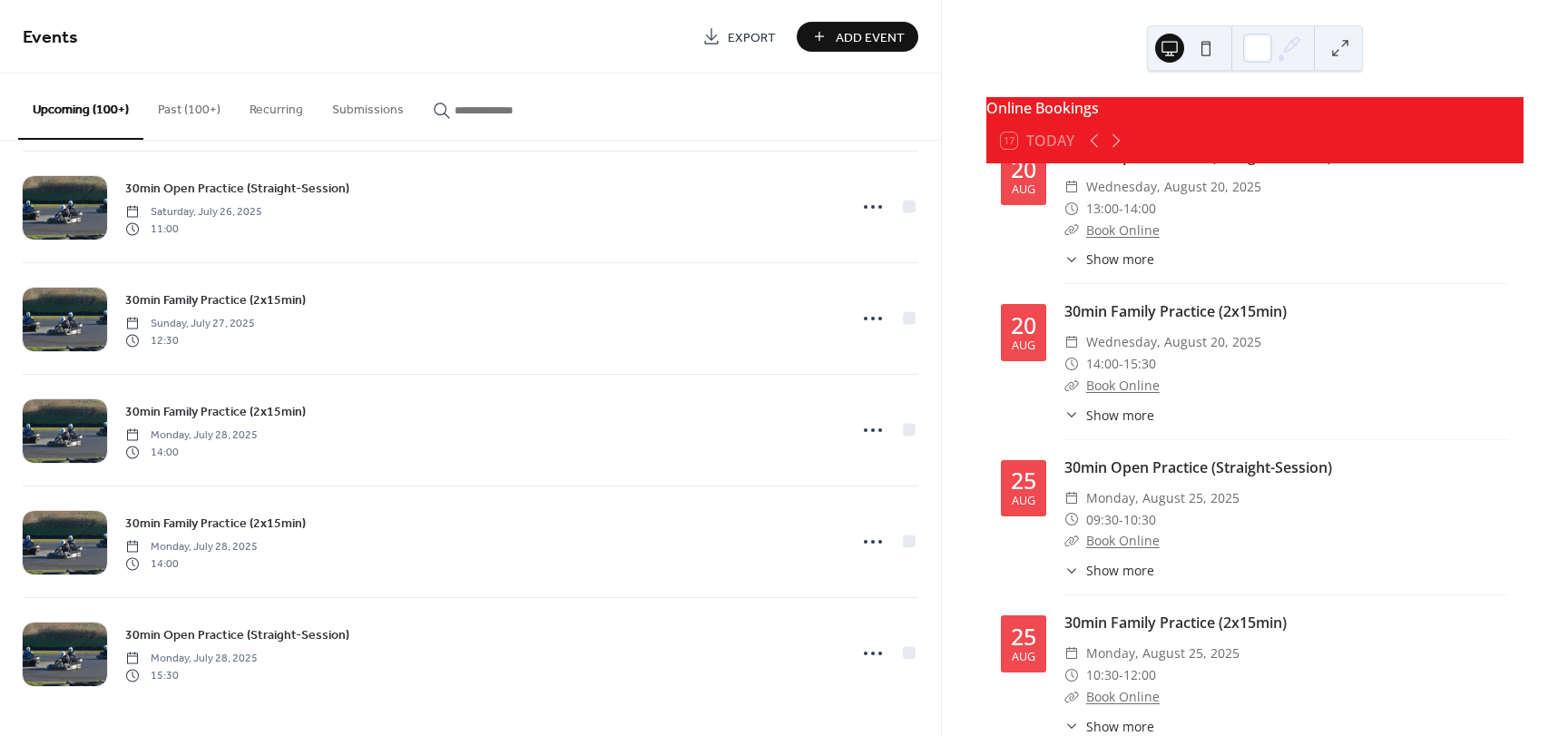 click on "Past (100+)" at bounding box center (189, 105) 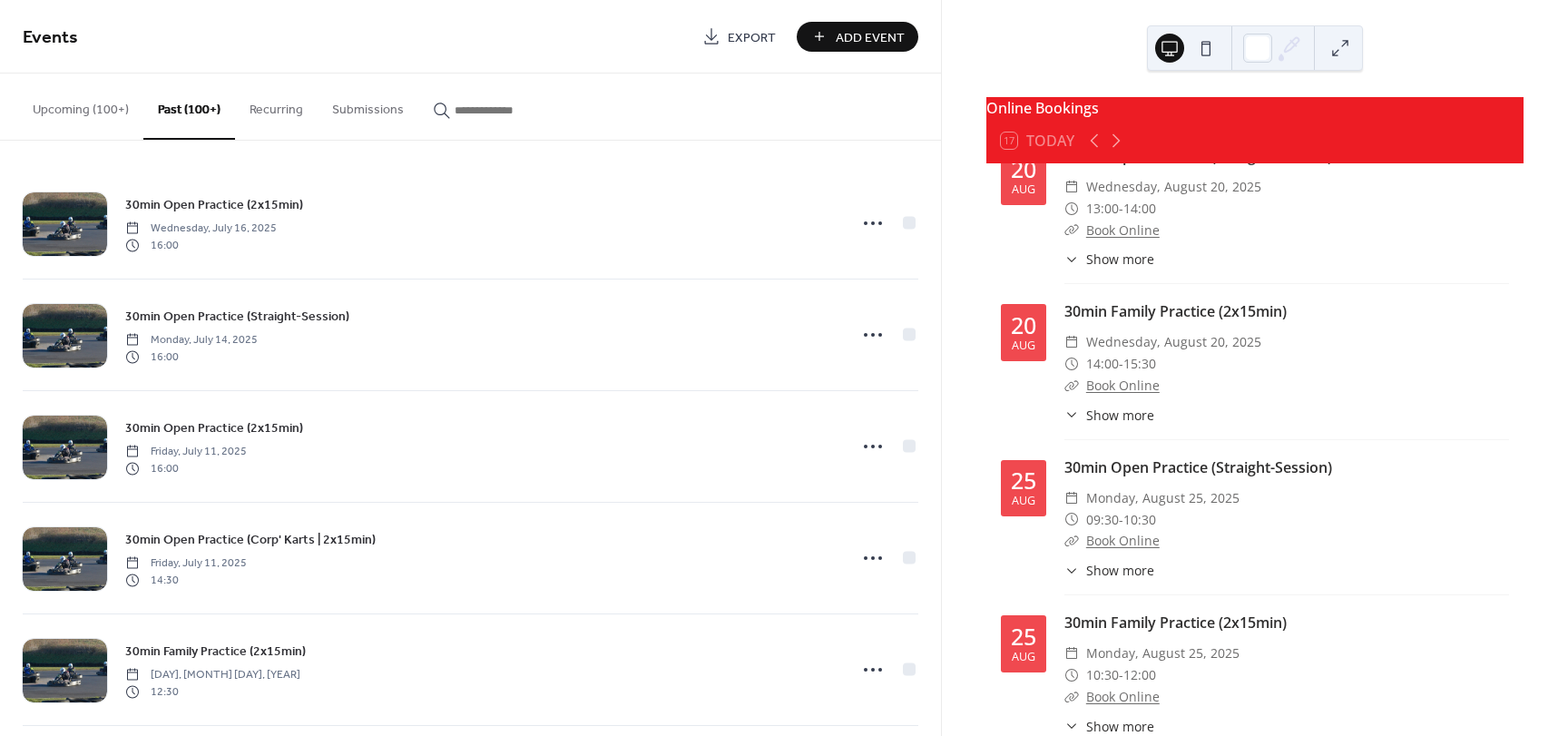 click on "Upcoming (100+)" at bounding box center [81, 105] 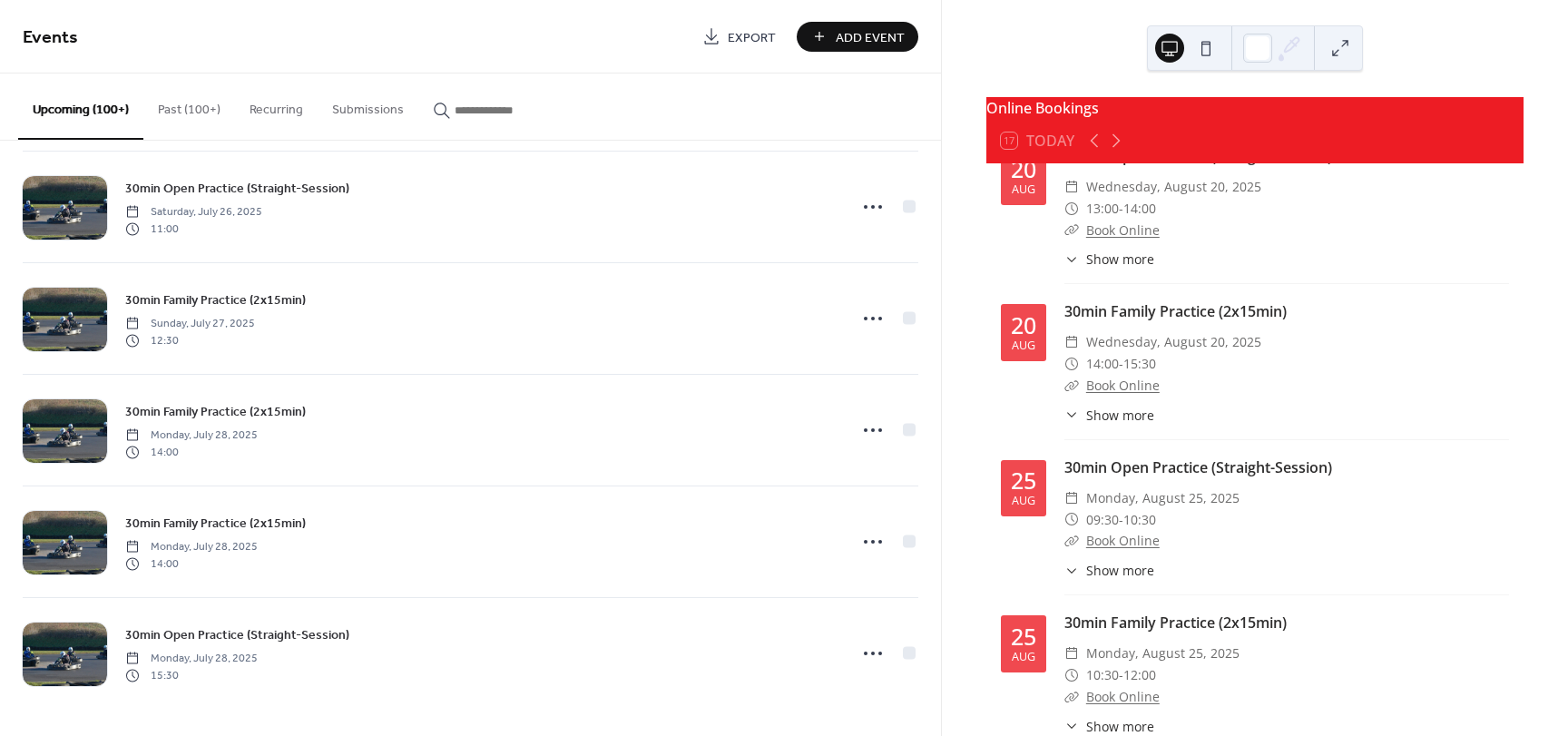 click on "Past (100+)" at bounding box center (189, 105) 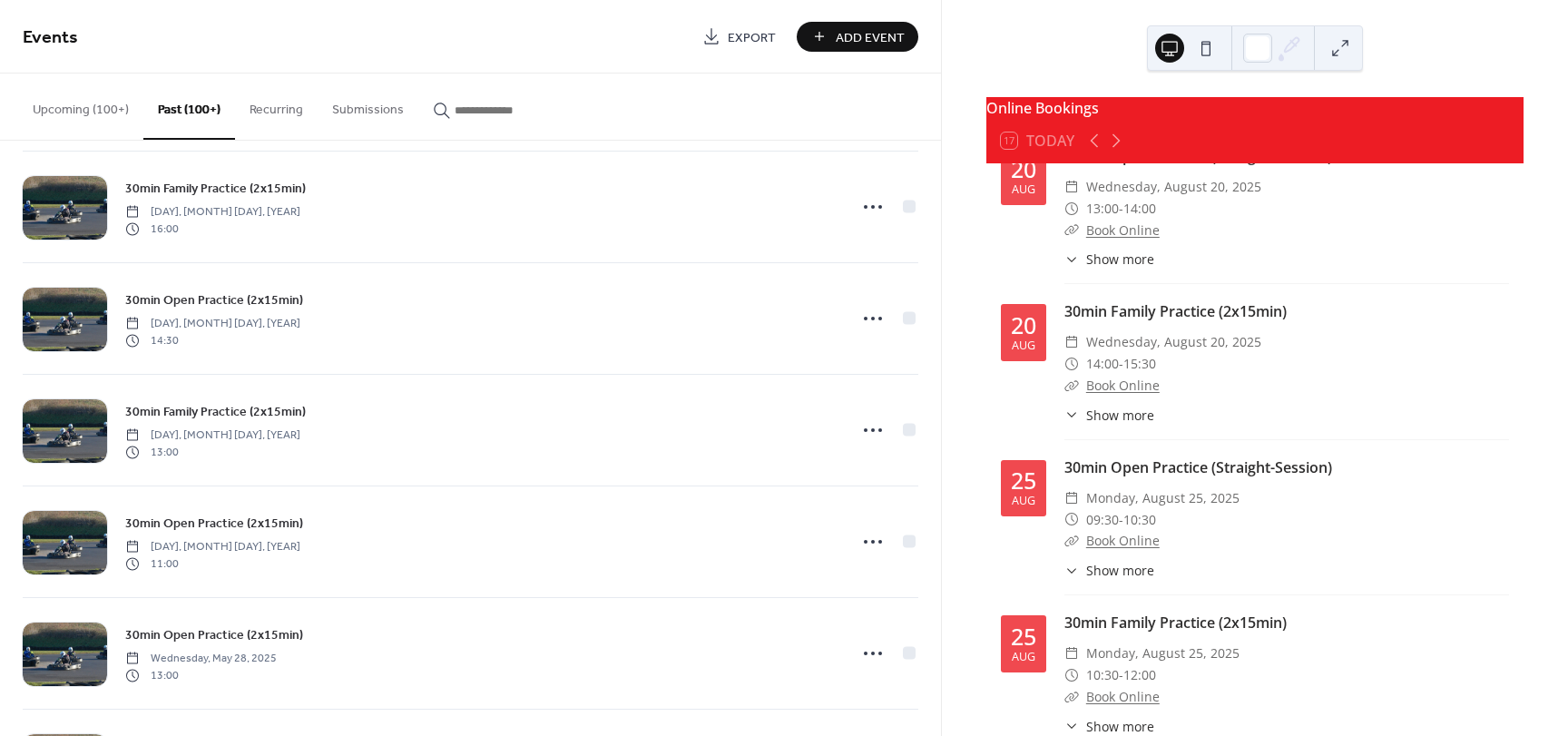 scroll, scrollTop: 7998, scrollLeft: 0, axis: vertical 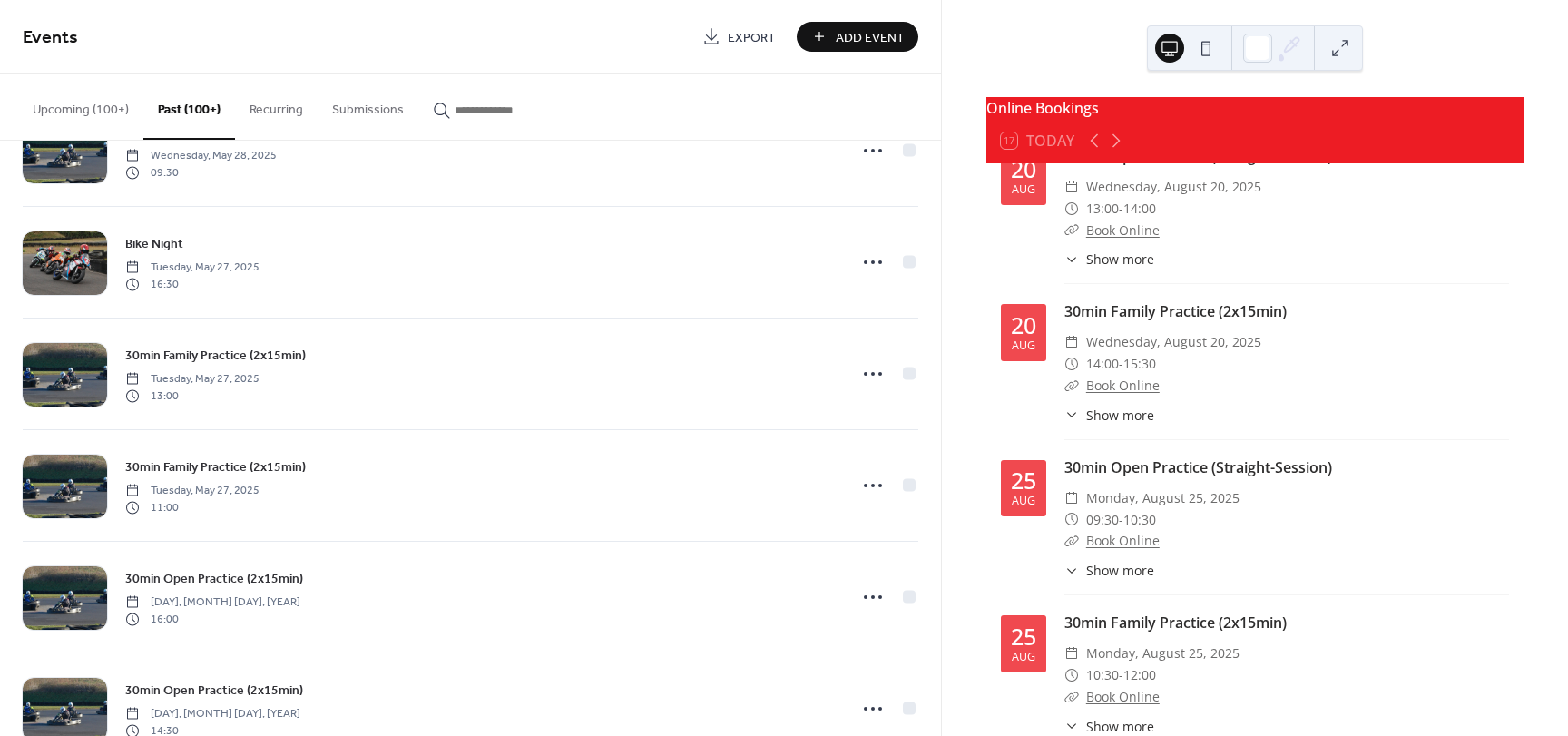 click on "Upcoming (100+)" at bounding box center [81, 105] 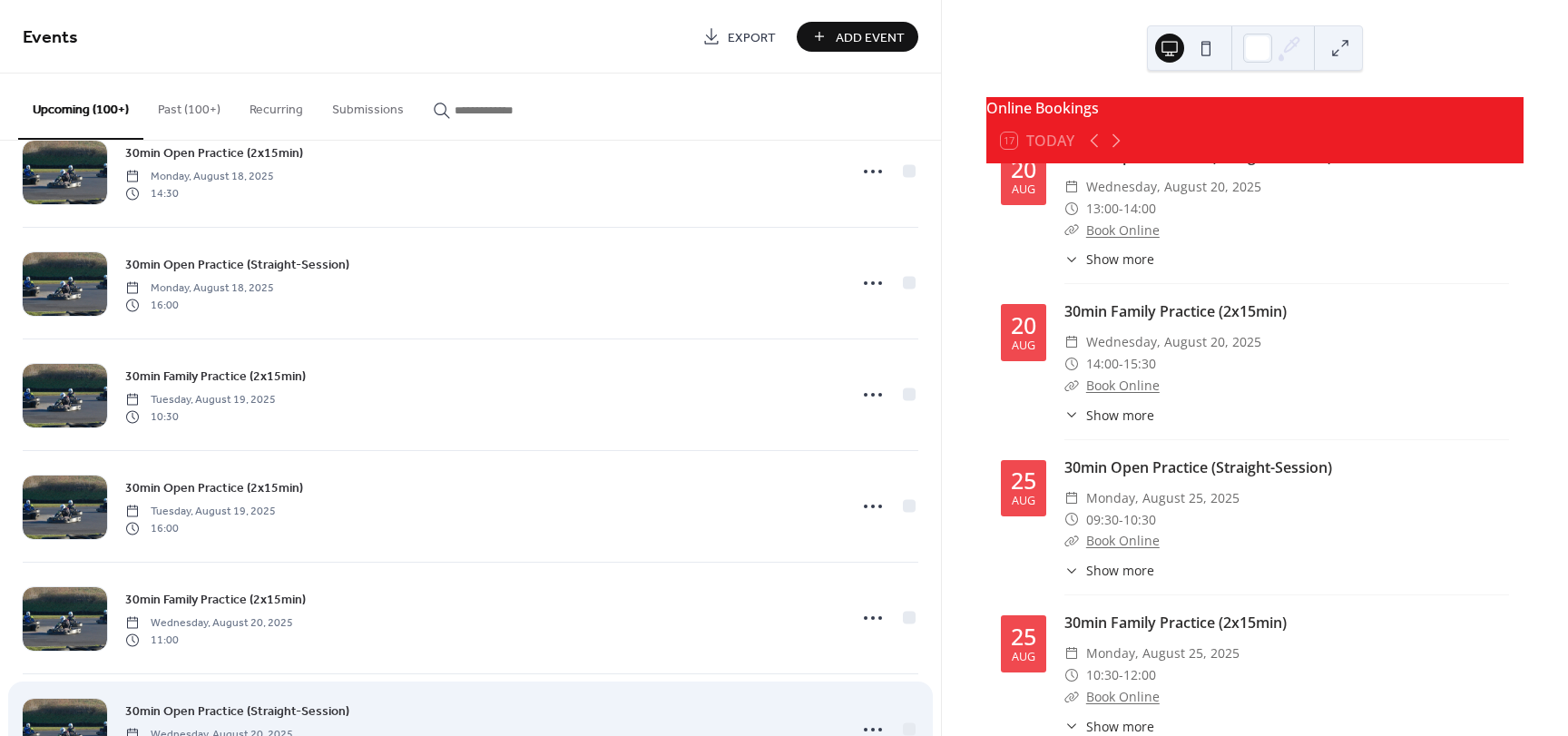 scroll, scrollTop: 10230, scrollLeft: 0, axis: vertical 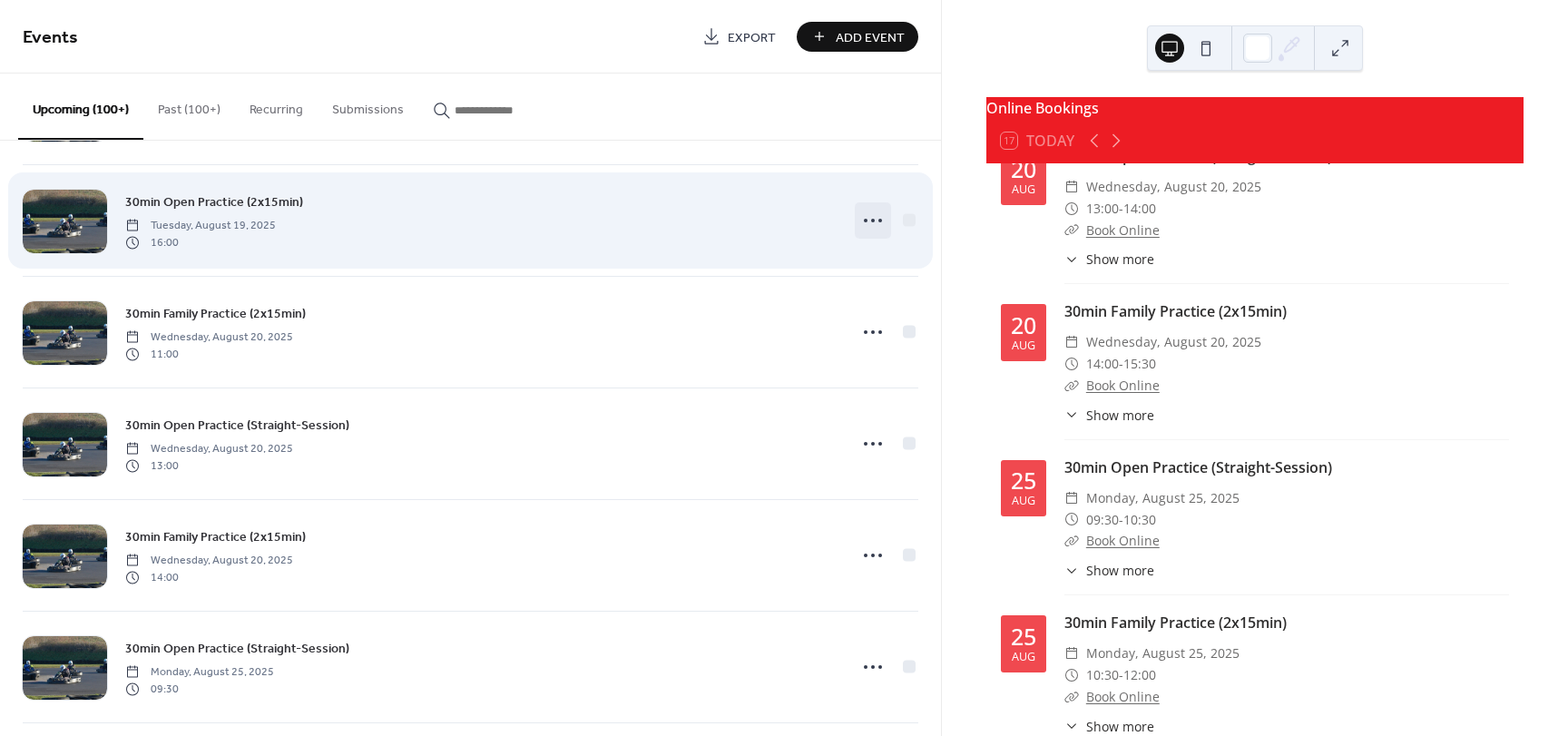 click 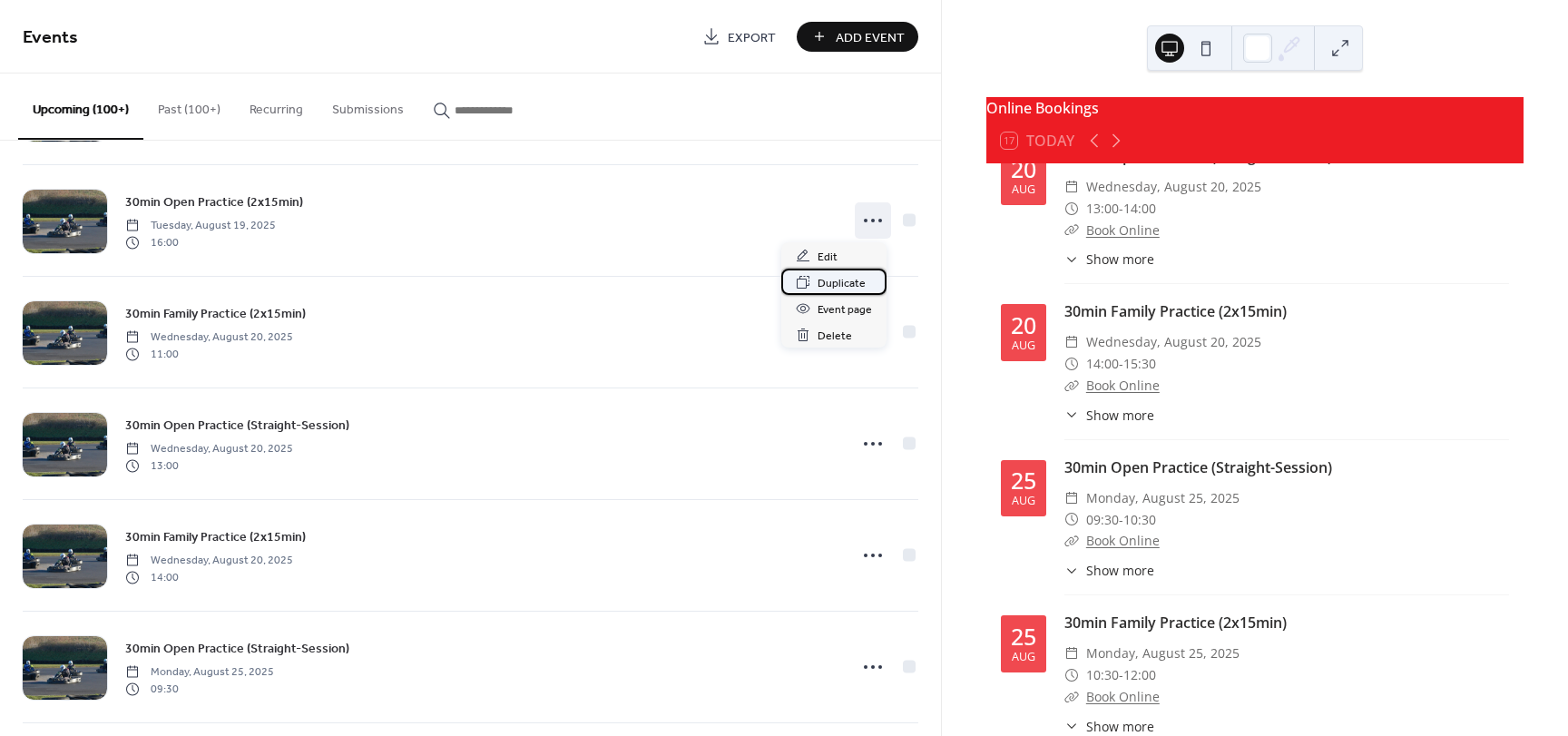 click on "Duplicate" at bounding box center [841, 283] 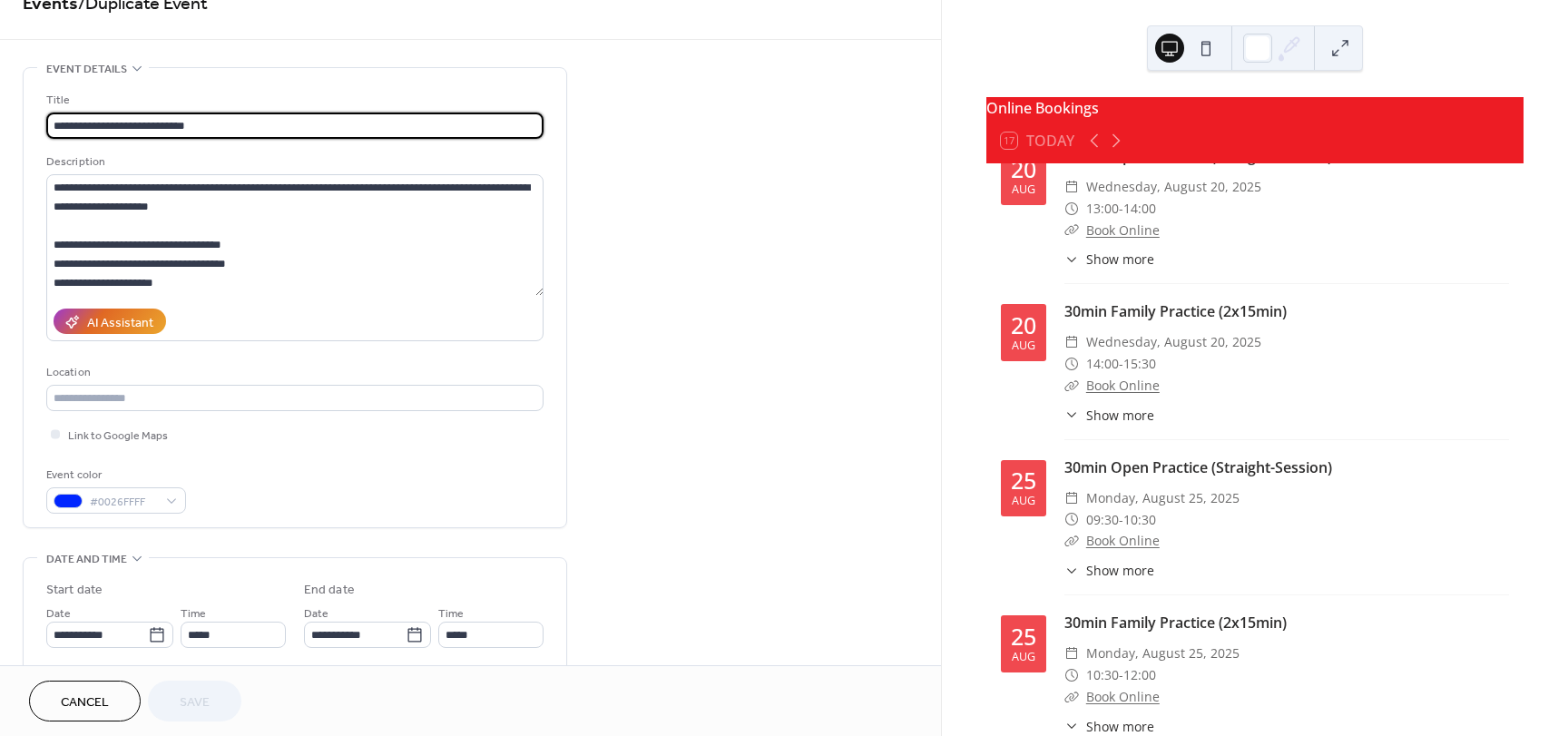 scroll, scrollTop: 272, scrollLeft: 0, axis: vertical 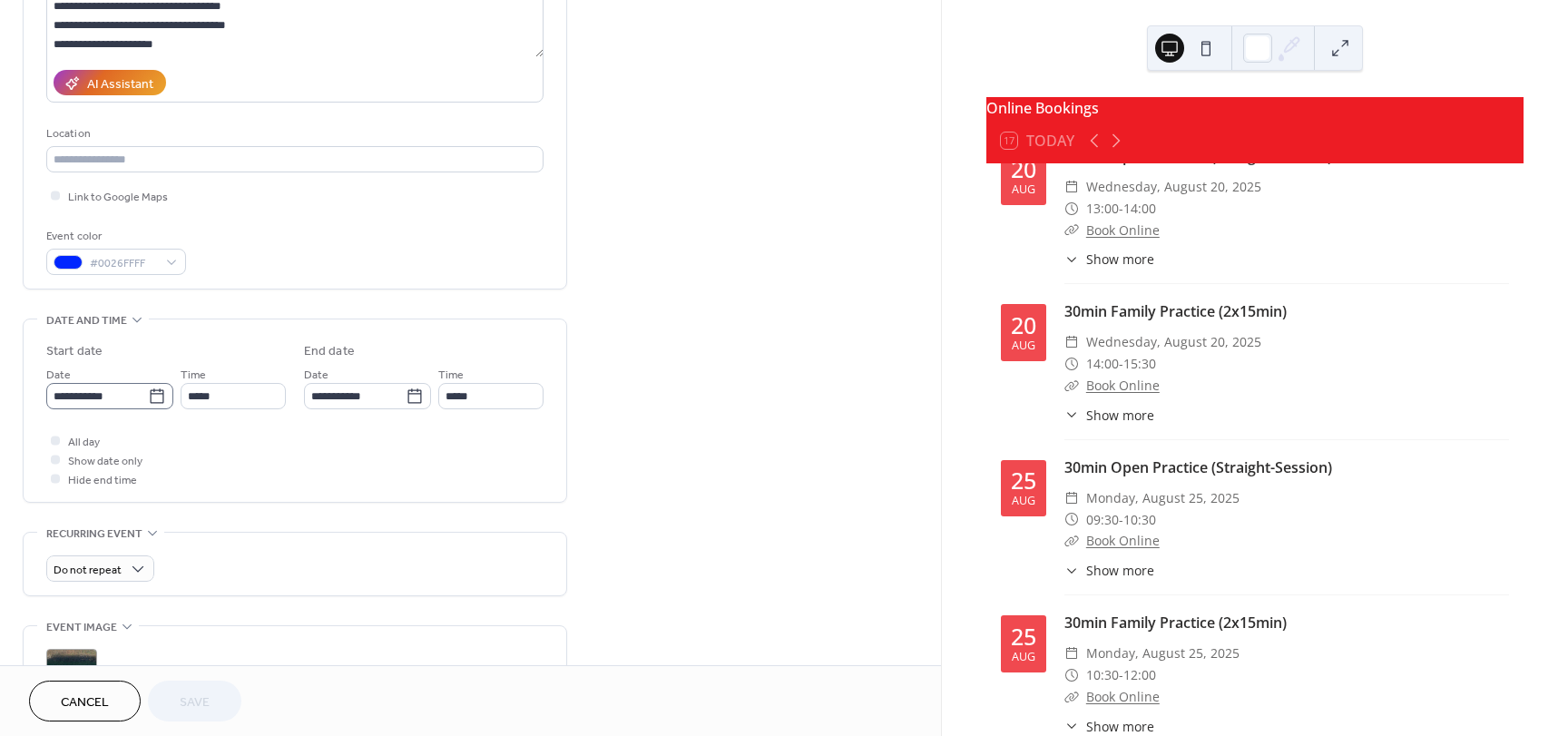 click 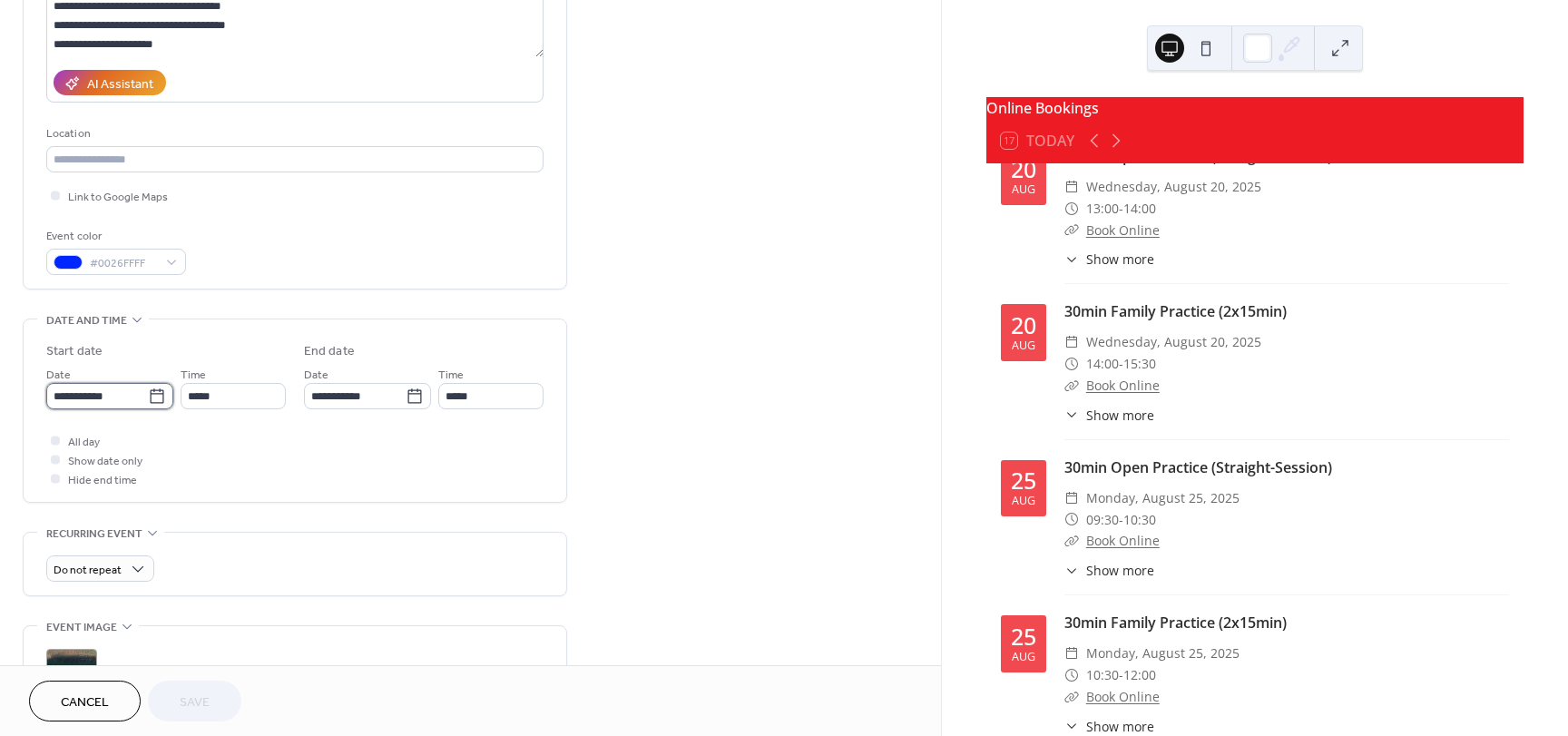click on "**********" at bounding box center [97, 396] 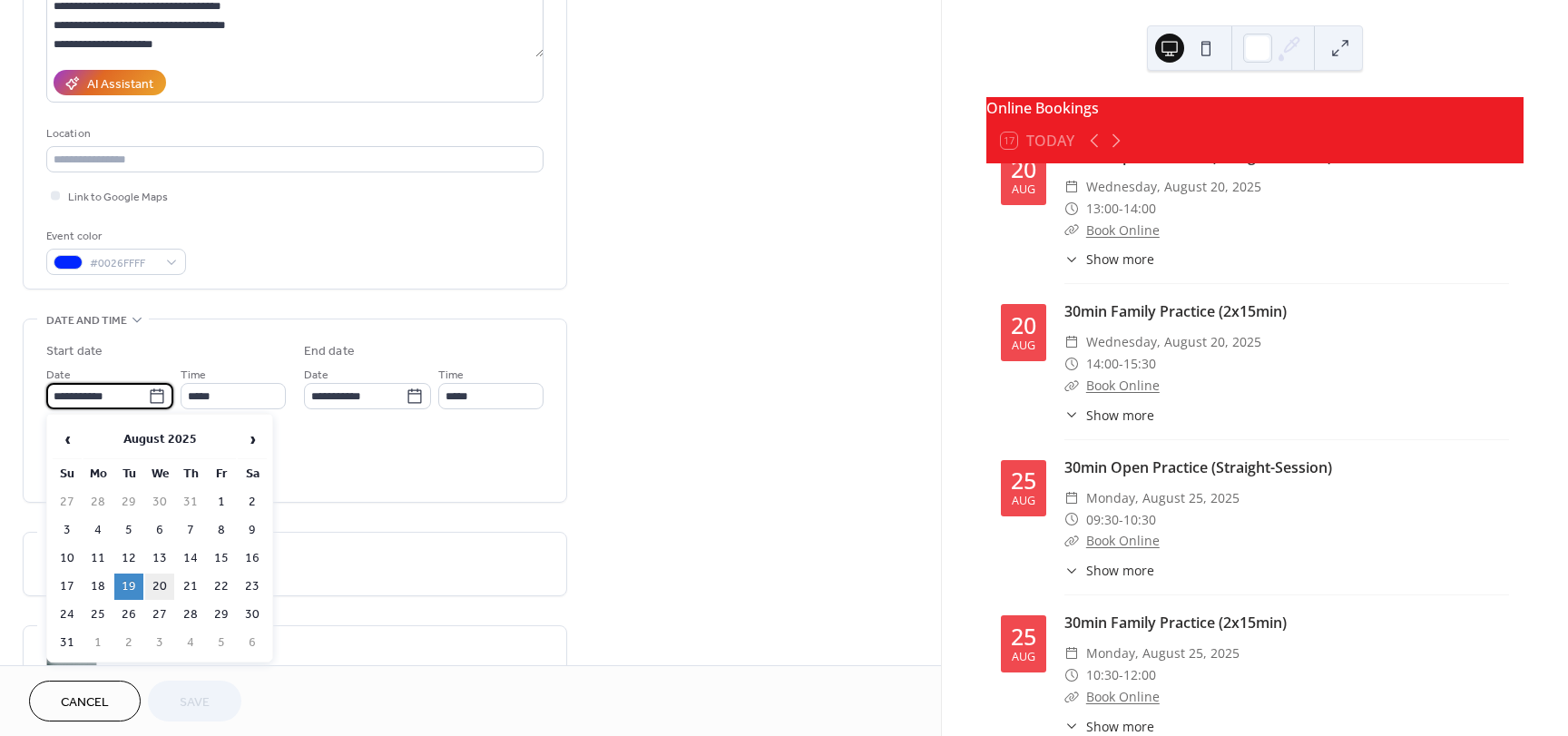 click on "20" at bounding box center (160, 586) 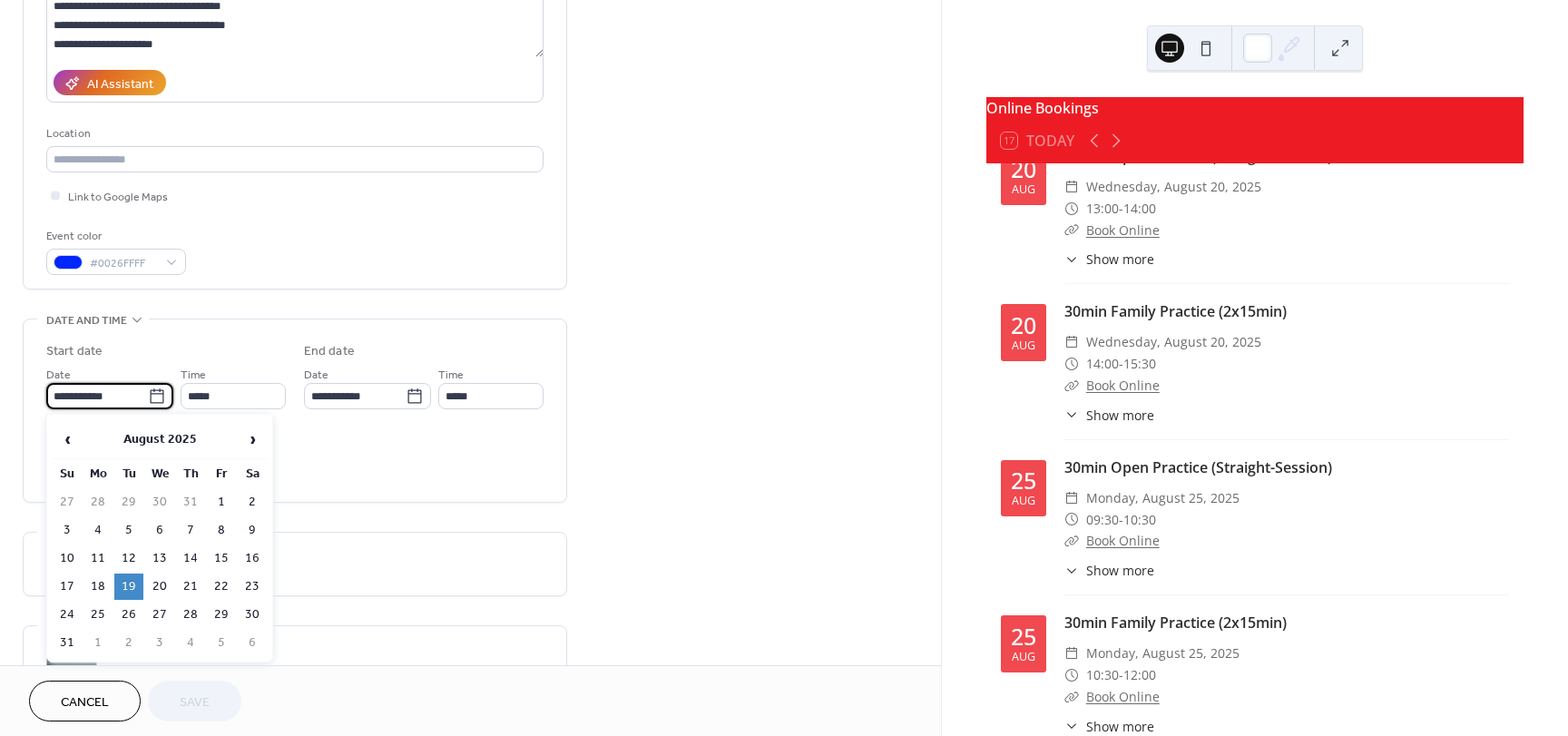 type on "**********" 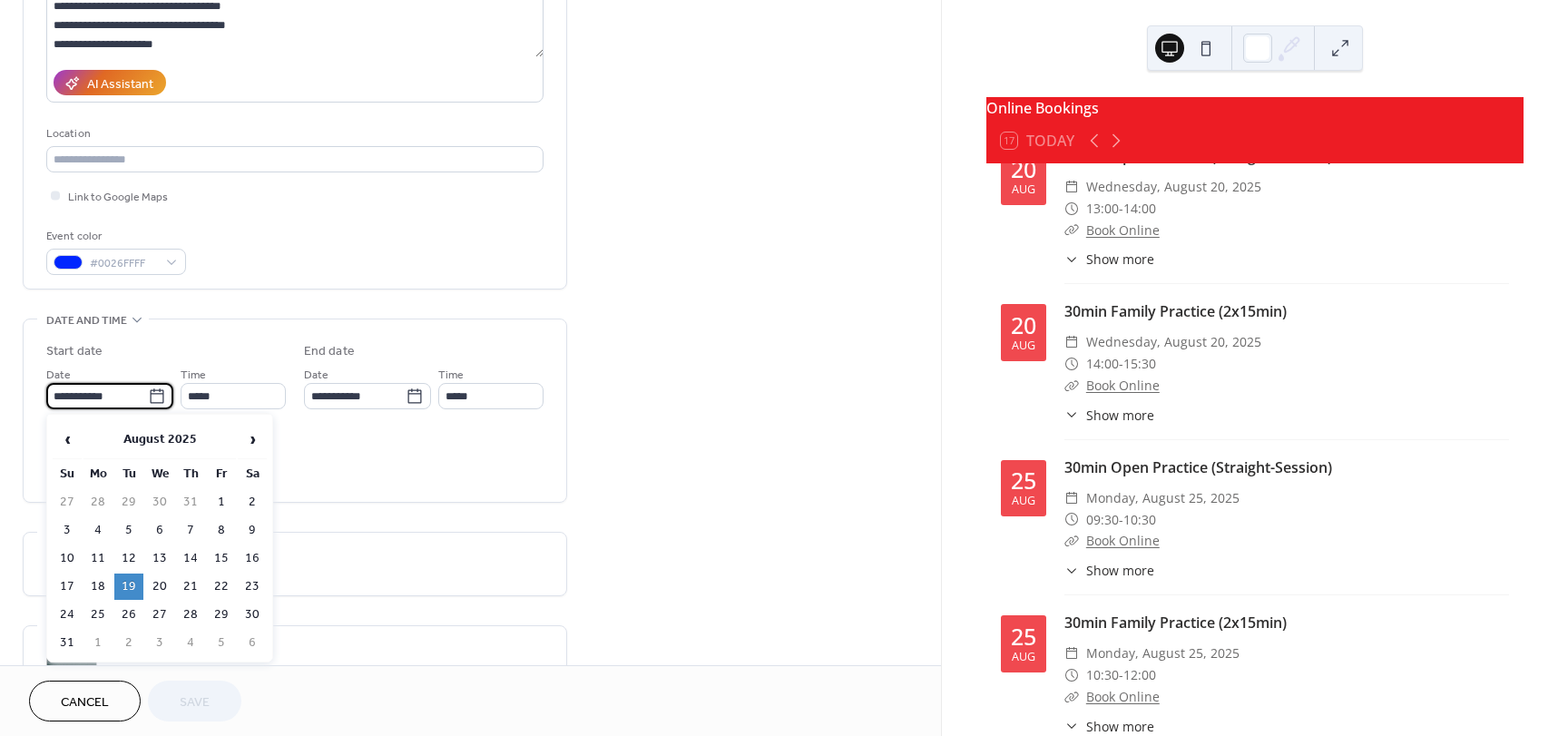 type on "**********" 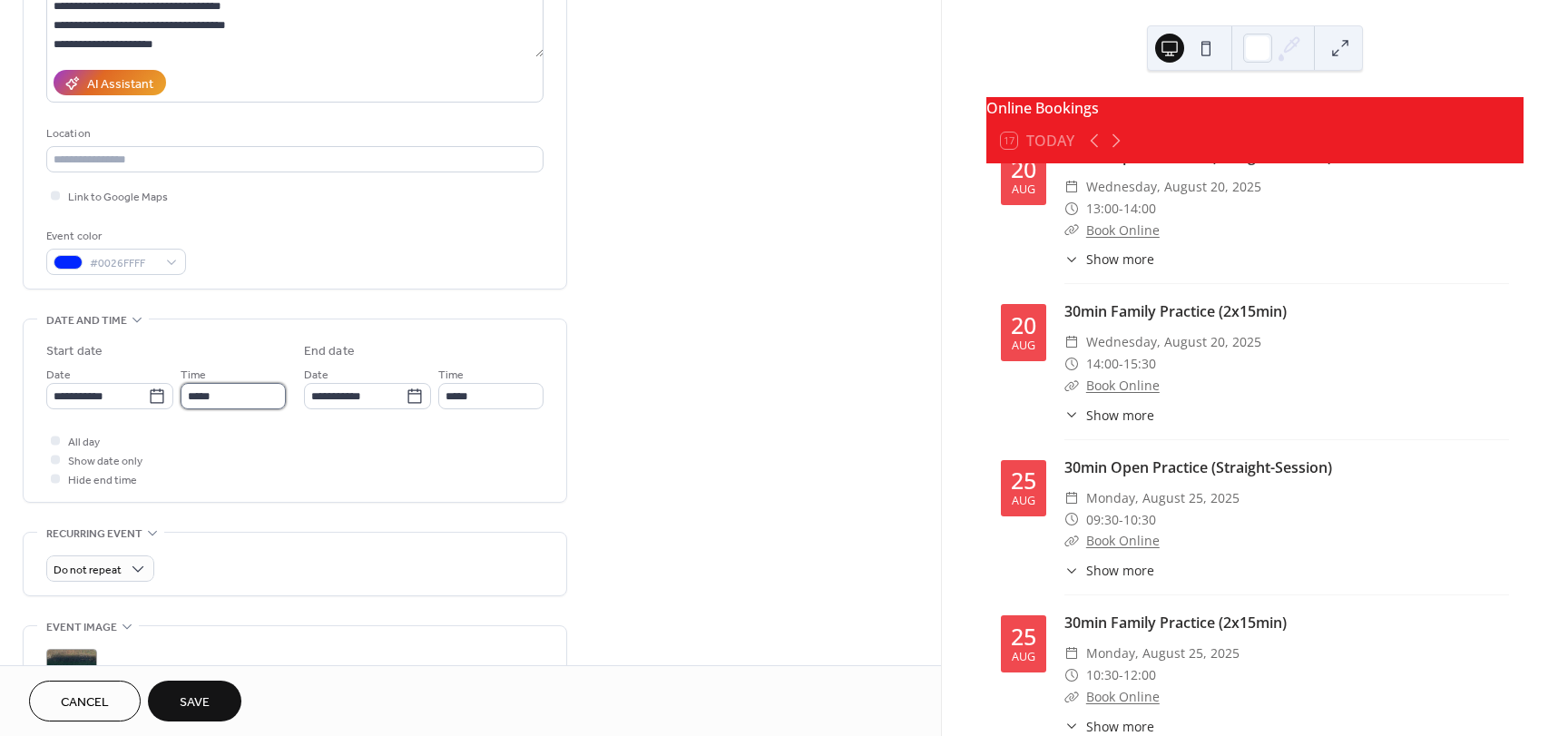 click on "*****" at bounding box center [233, 396] 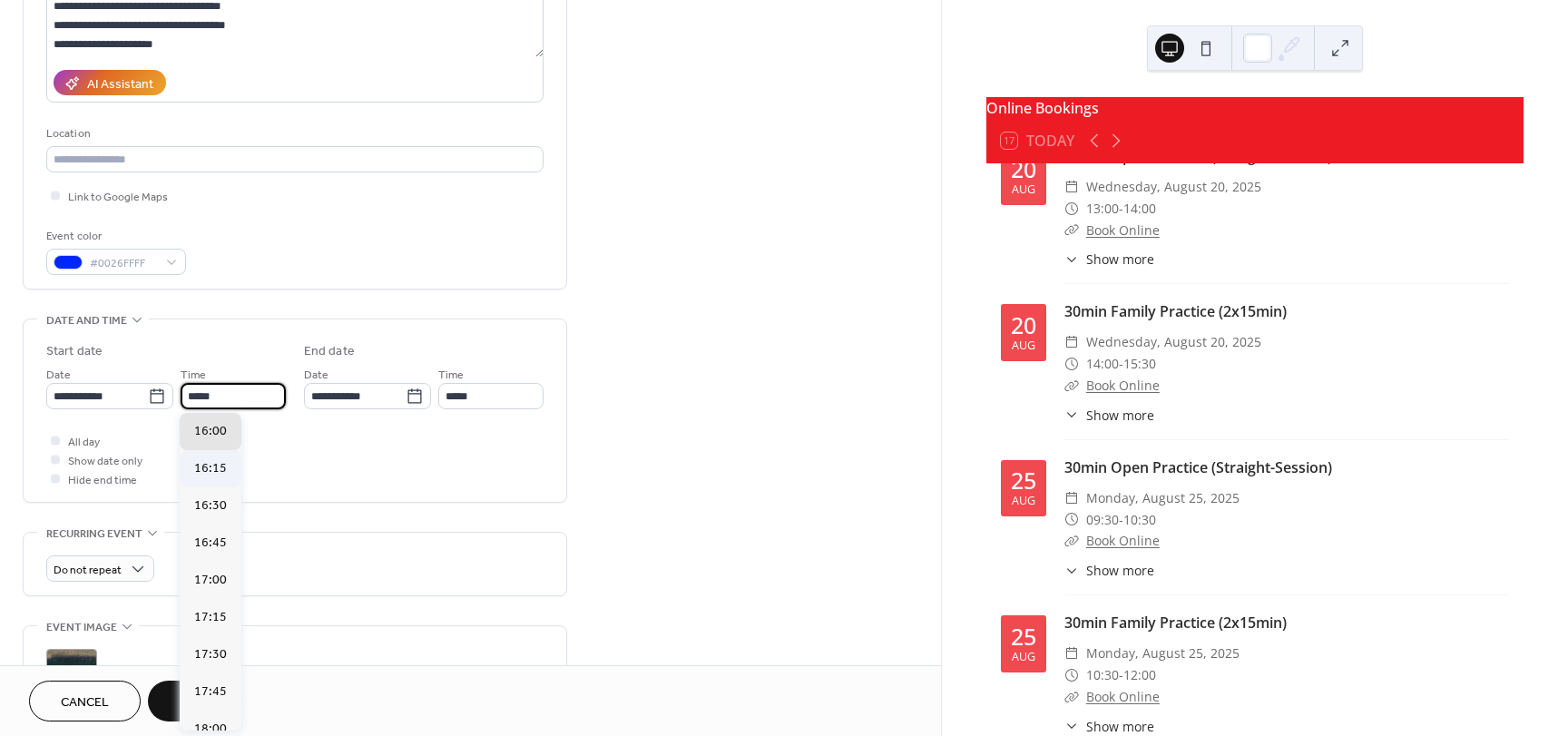 scroll, scrollTop: 2291, scrollLeft: 0, axis: vertical 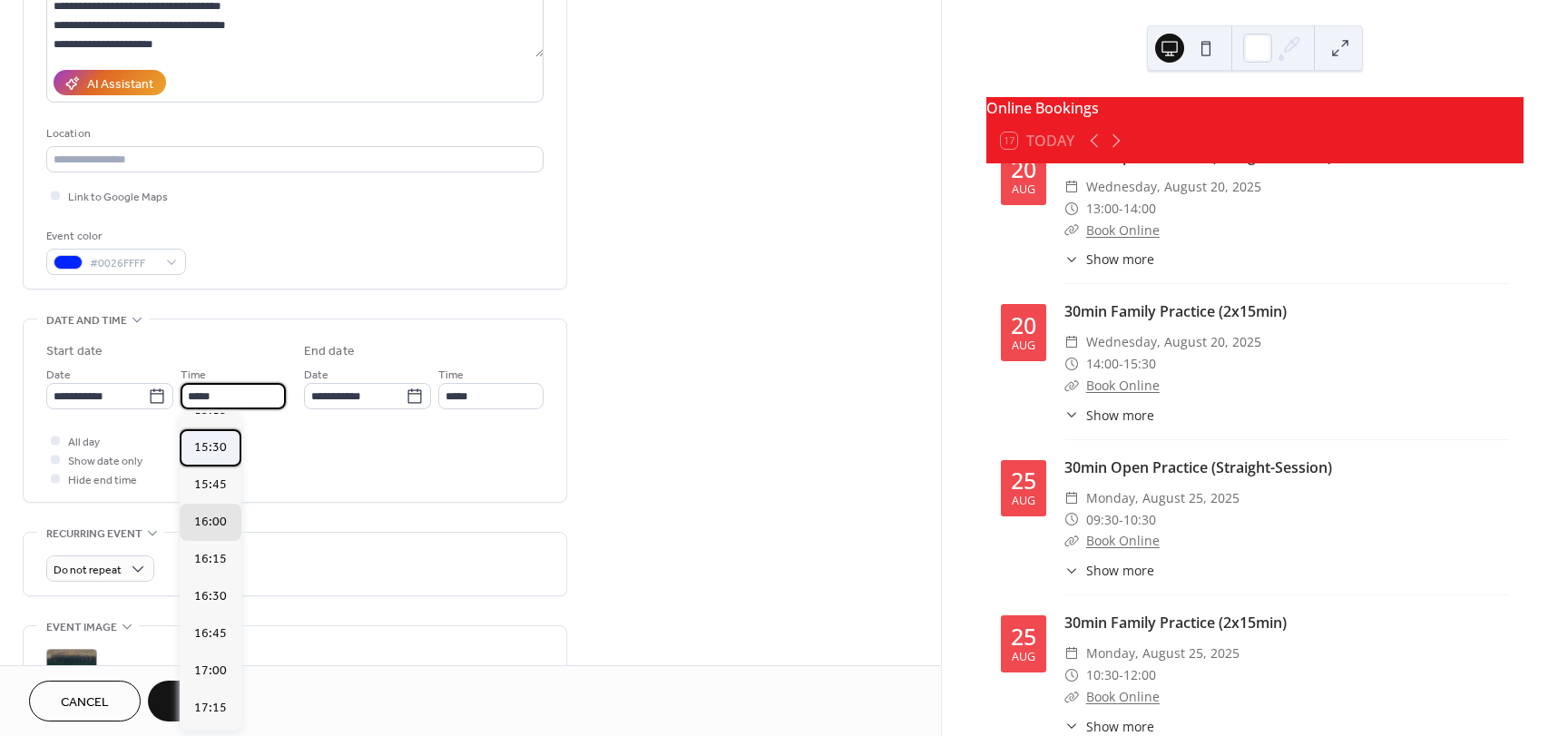 click on "15:30" at bounding box center [211, 447] 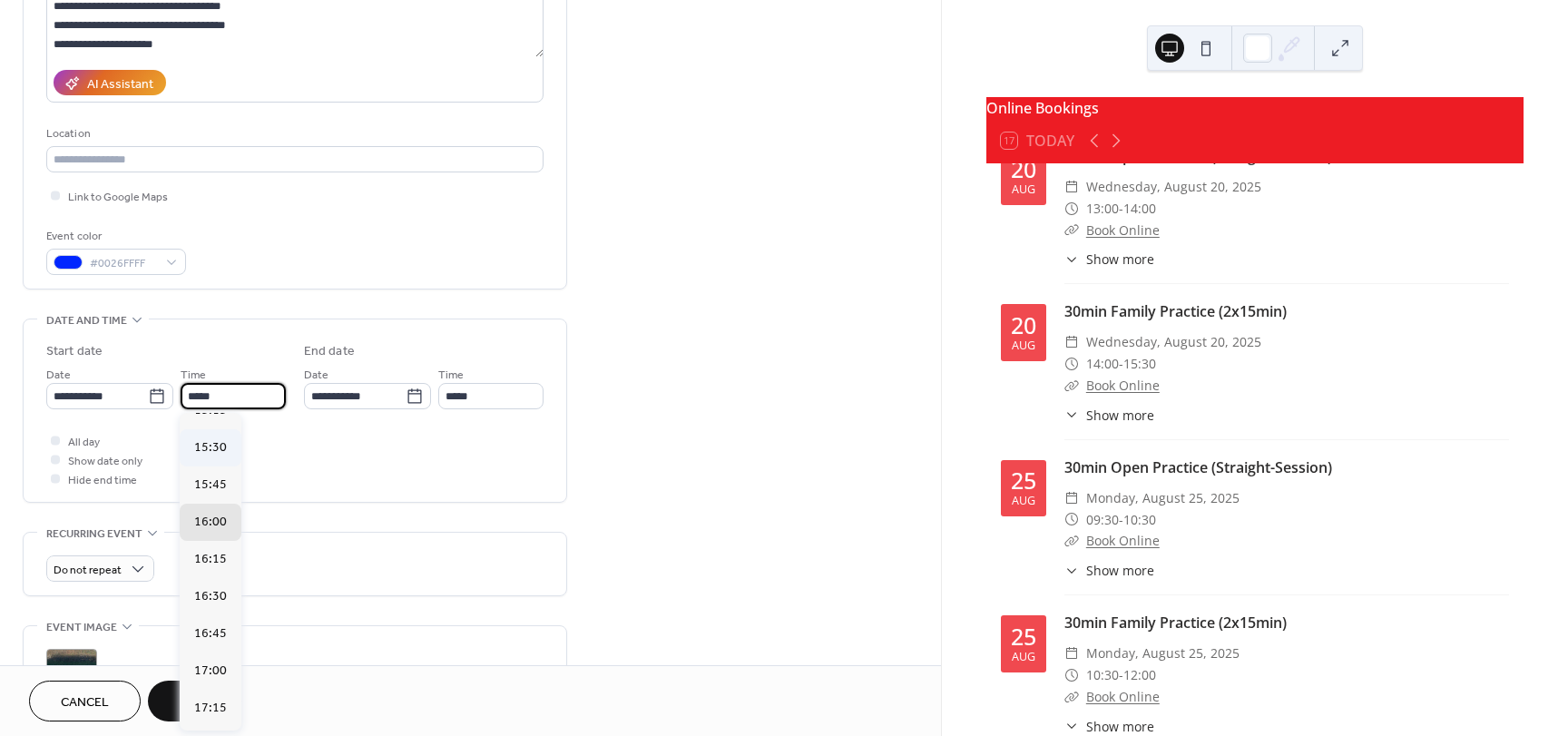 type on "*****" 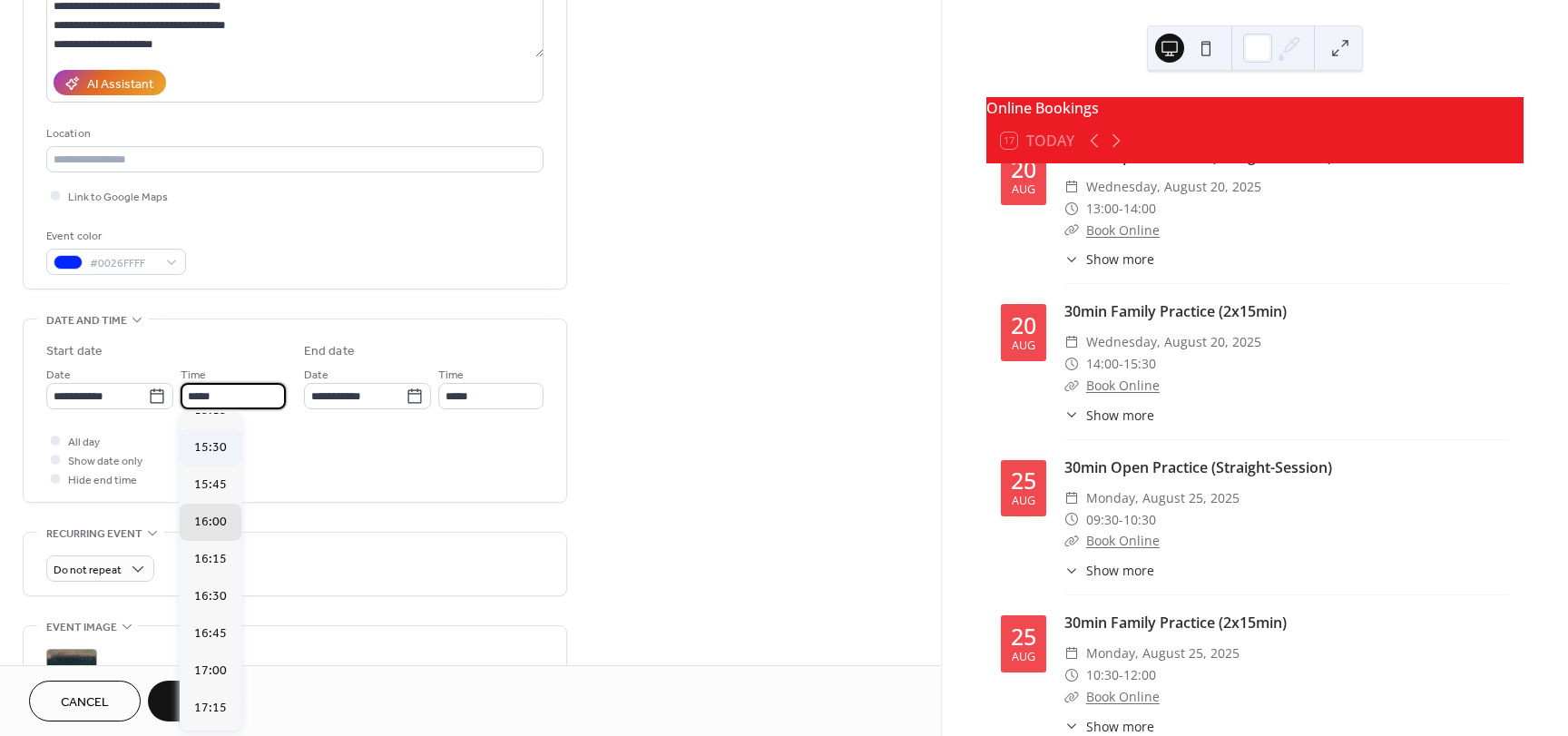 type on "*****" 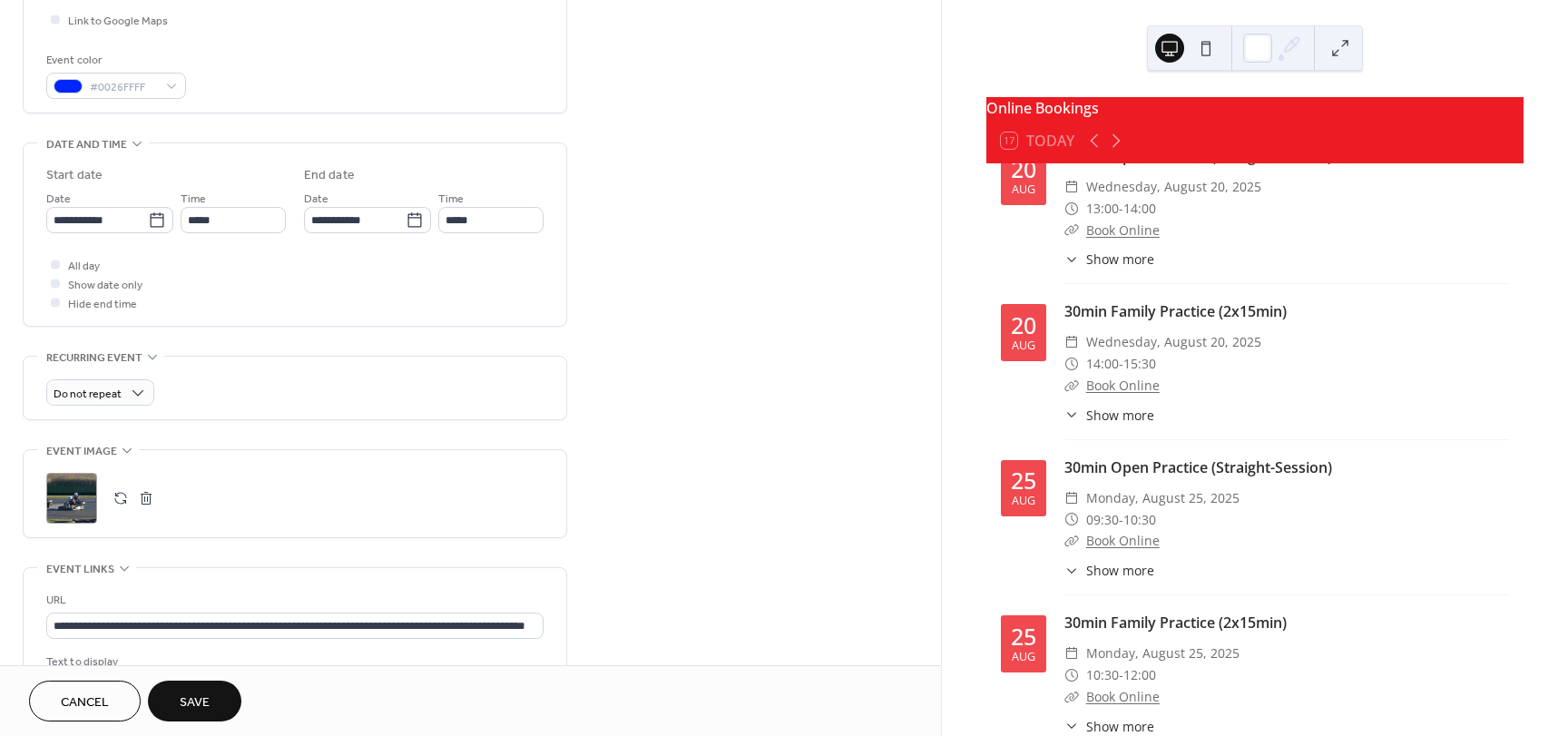 scroll, scrollTop: 454, scrollLeft: 0, axis: vertical 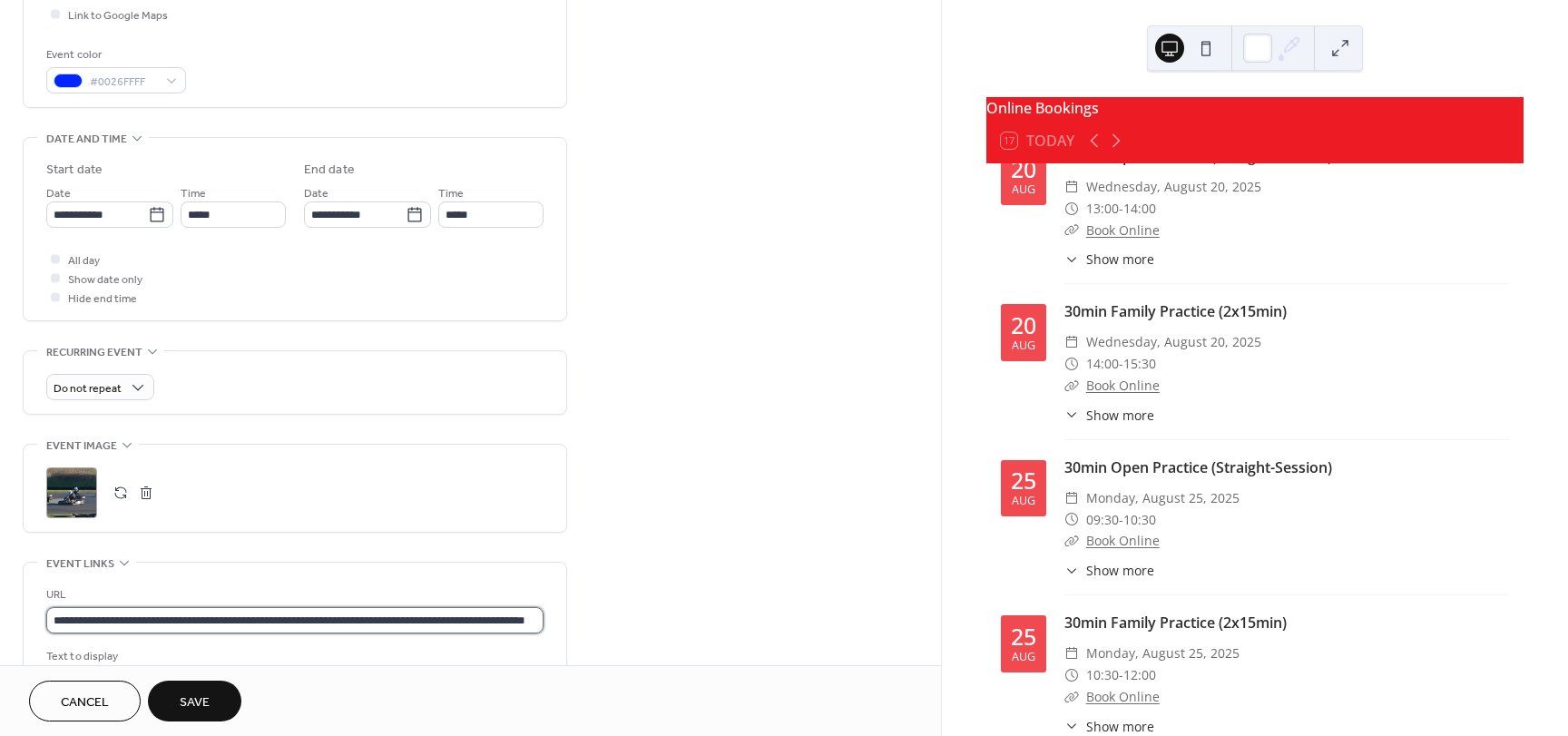 drag, startPoint x: 405, startPoint y: 617, endPoint x: 426, endPoint y: 610, distance: 22.135944 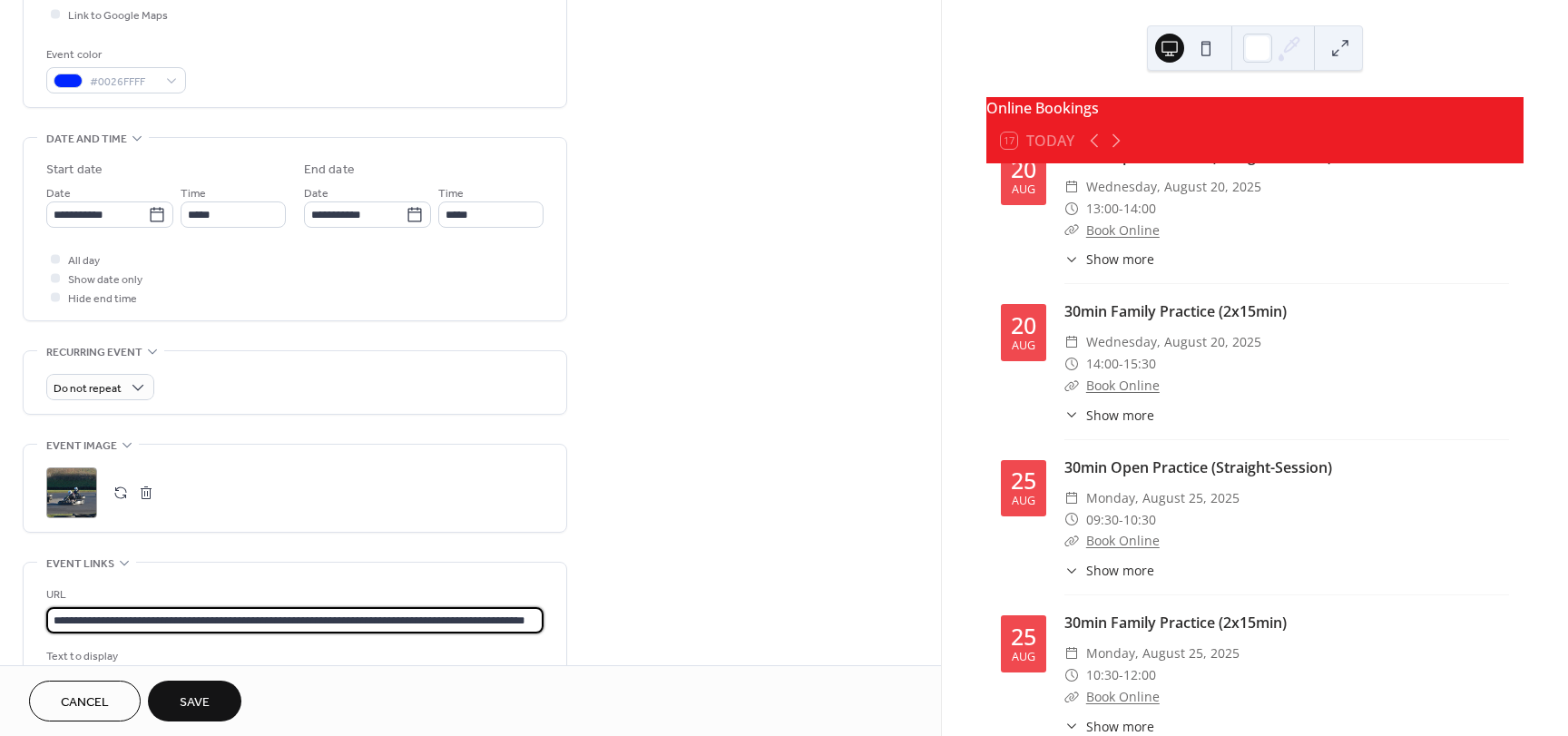 scroll, scrollTop: 0, scrollLeft: 60, axis: horizontal 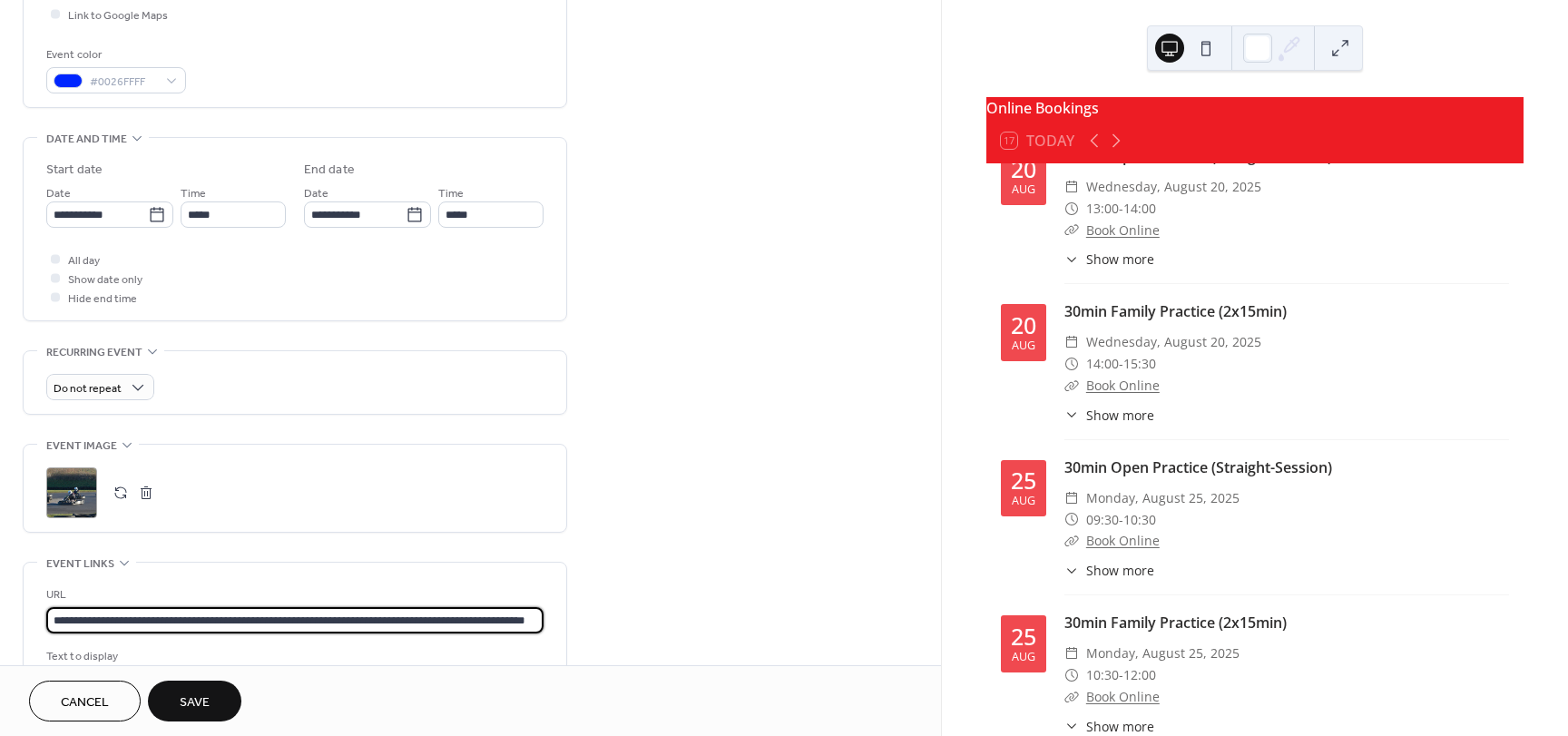 type on "**********" 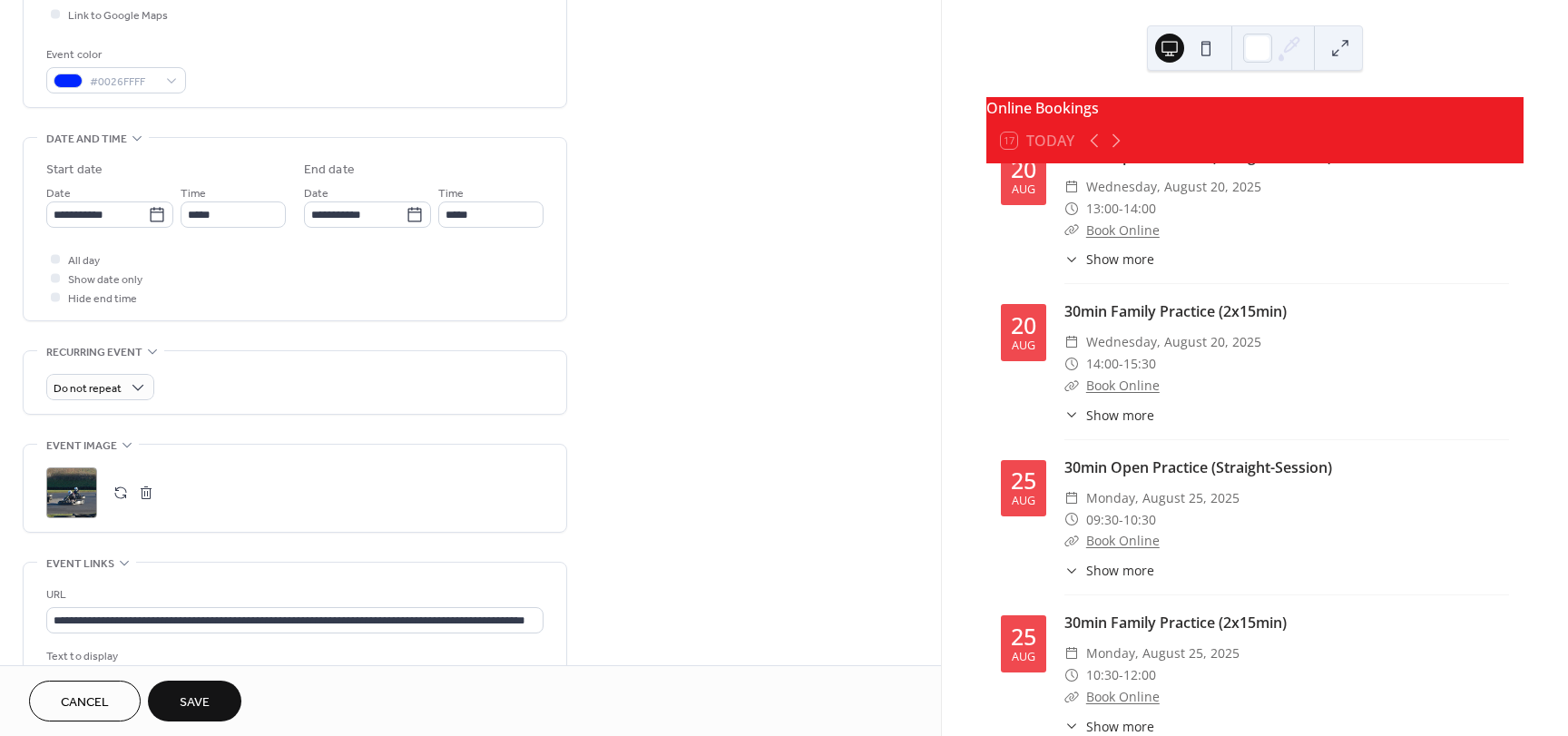 click on "Save" at bounding box center (194, 702) 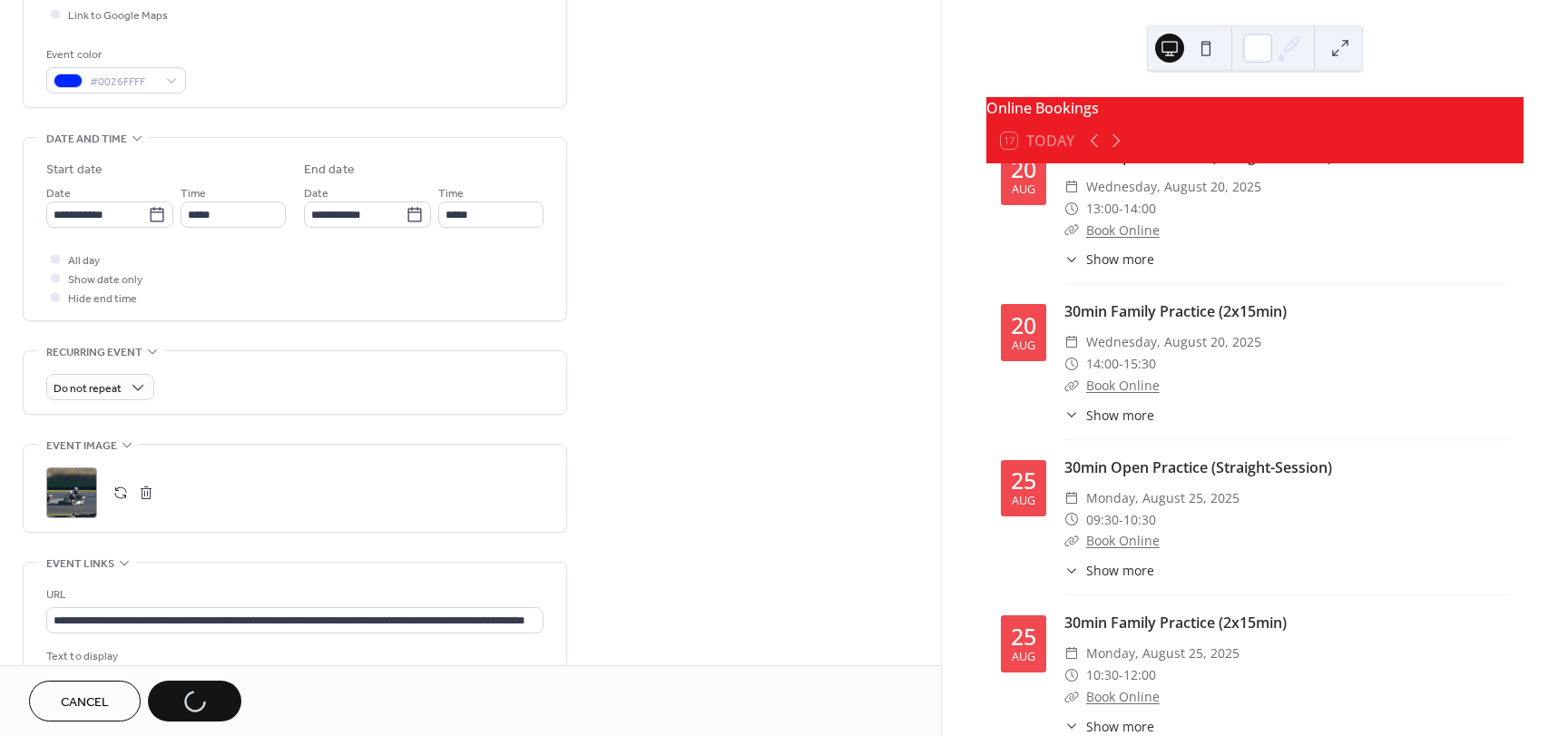 scroll, scrollTop: 0, scrollLeft: 0, axis: both 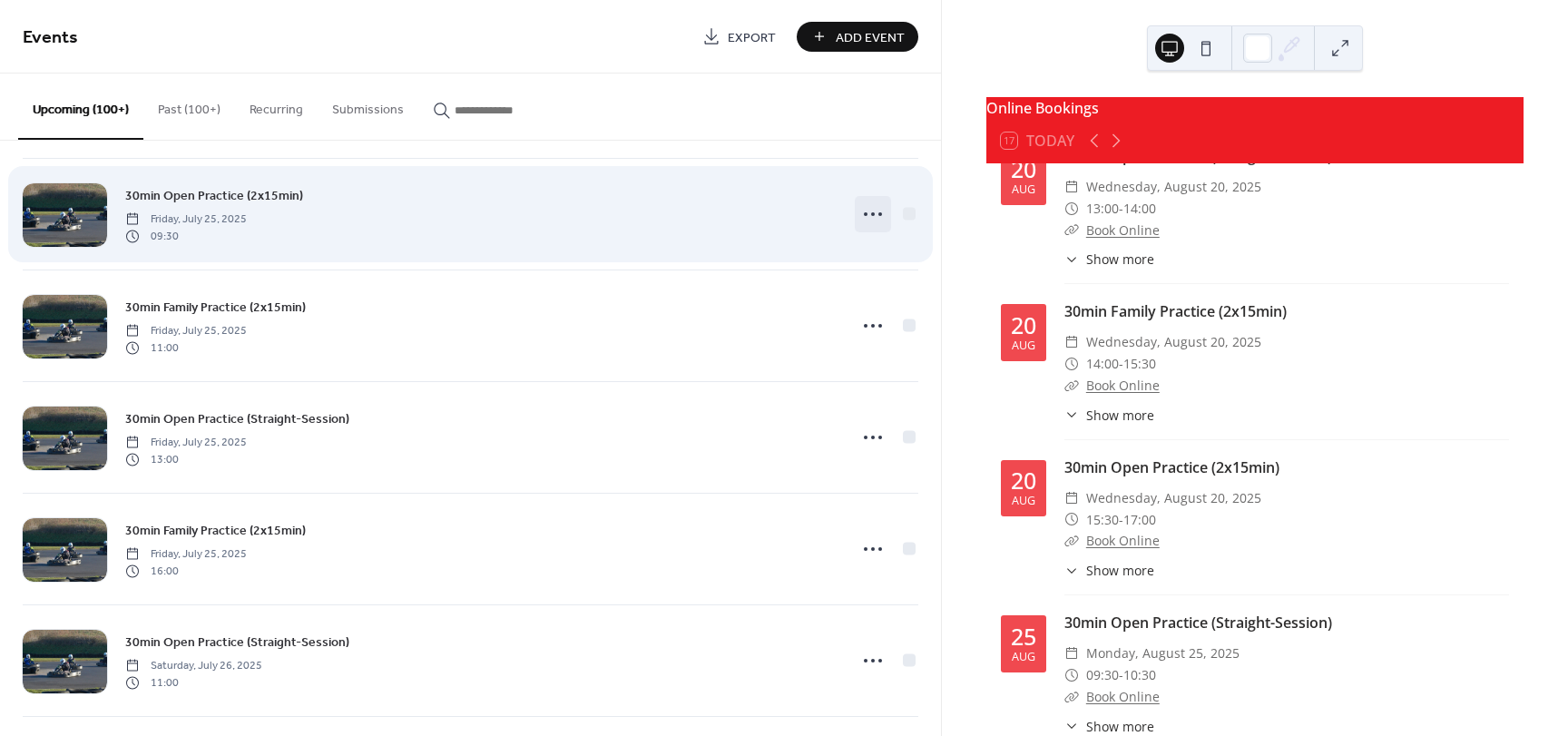 click 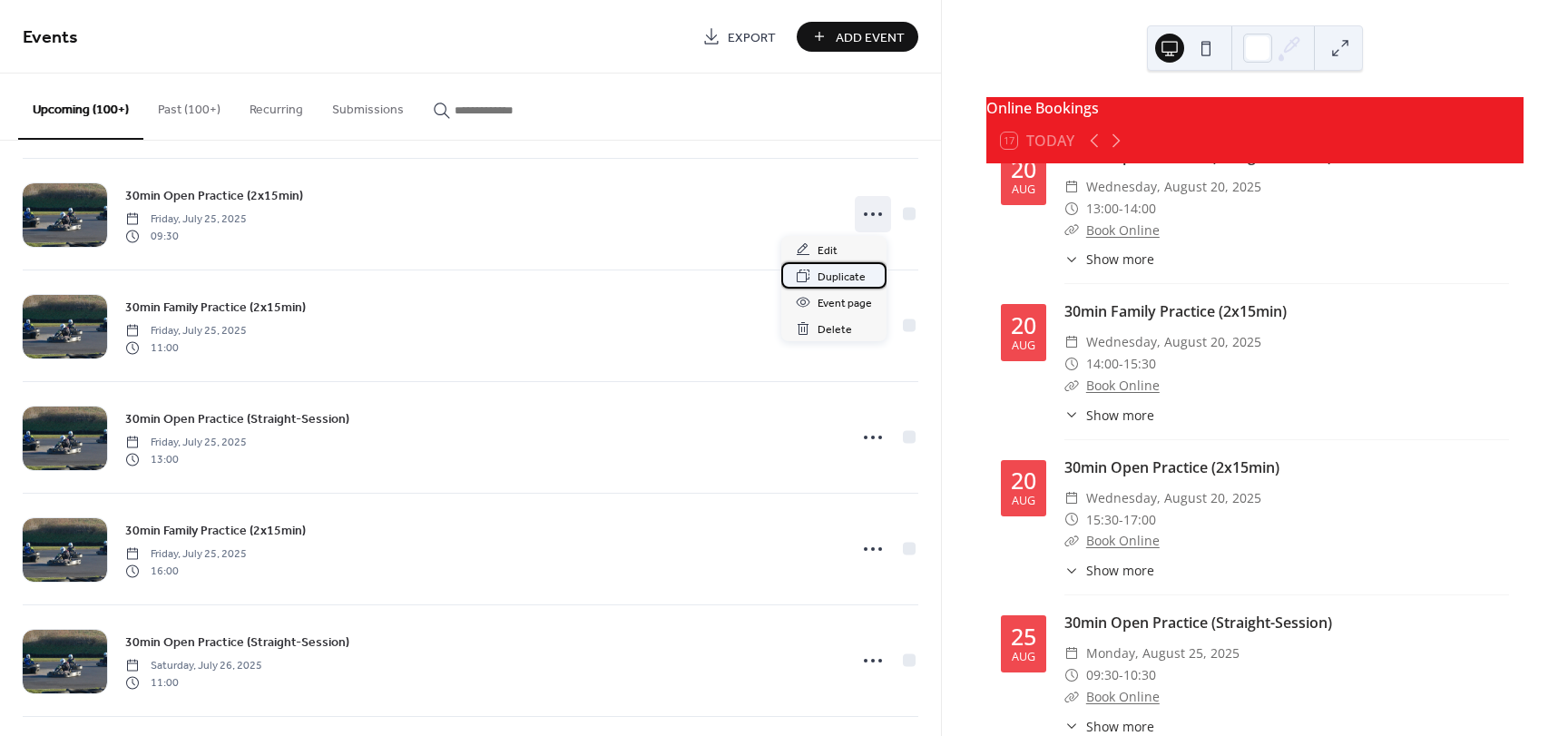 click on "Duplicate" at bounding box center [841, 277] 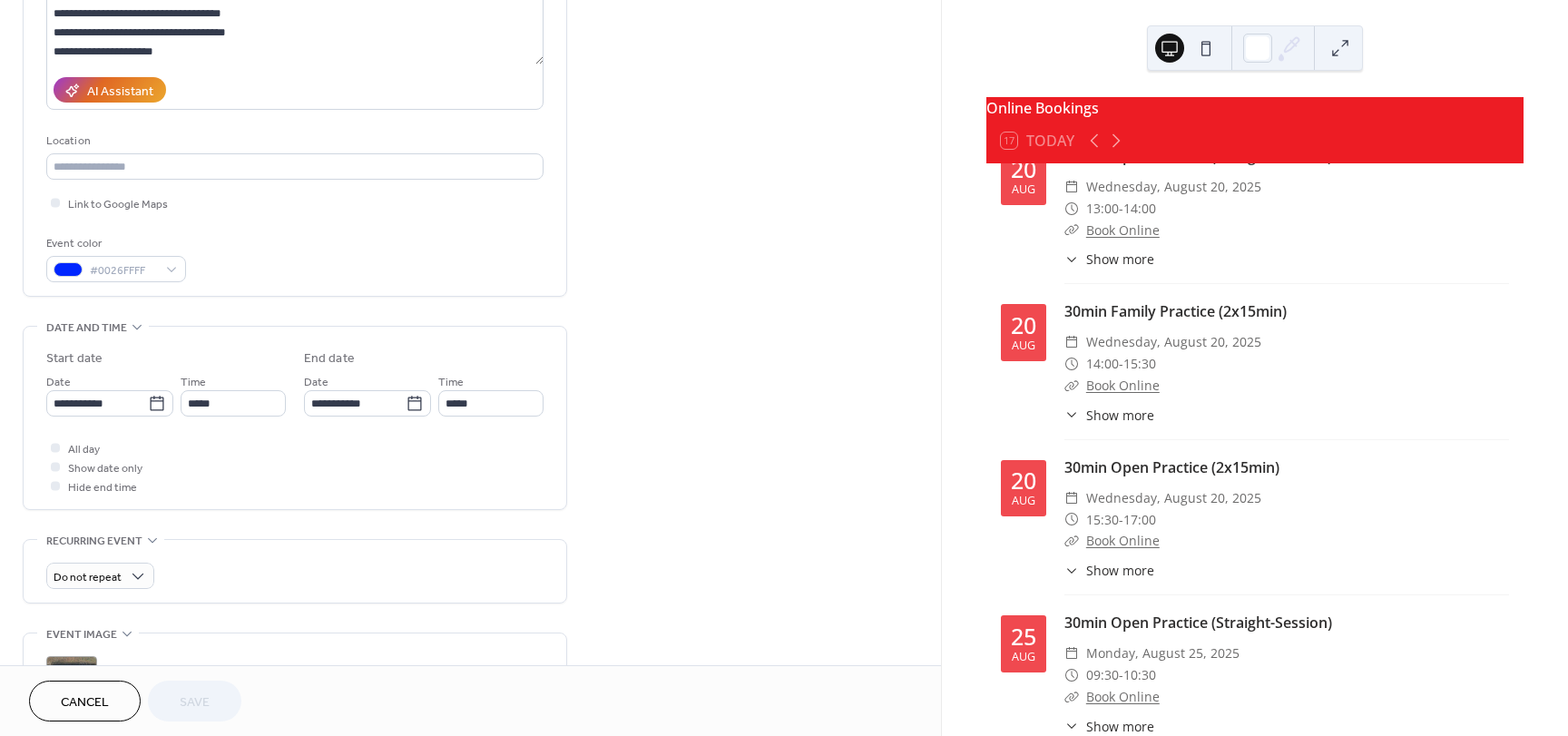scroll, scrollTop: 272, scrollLeft: 0, axis: vertical 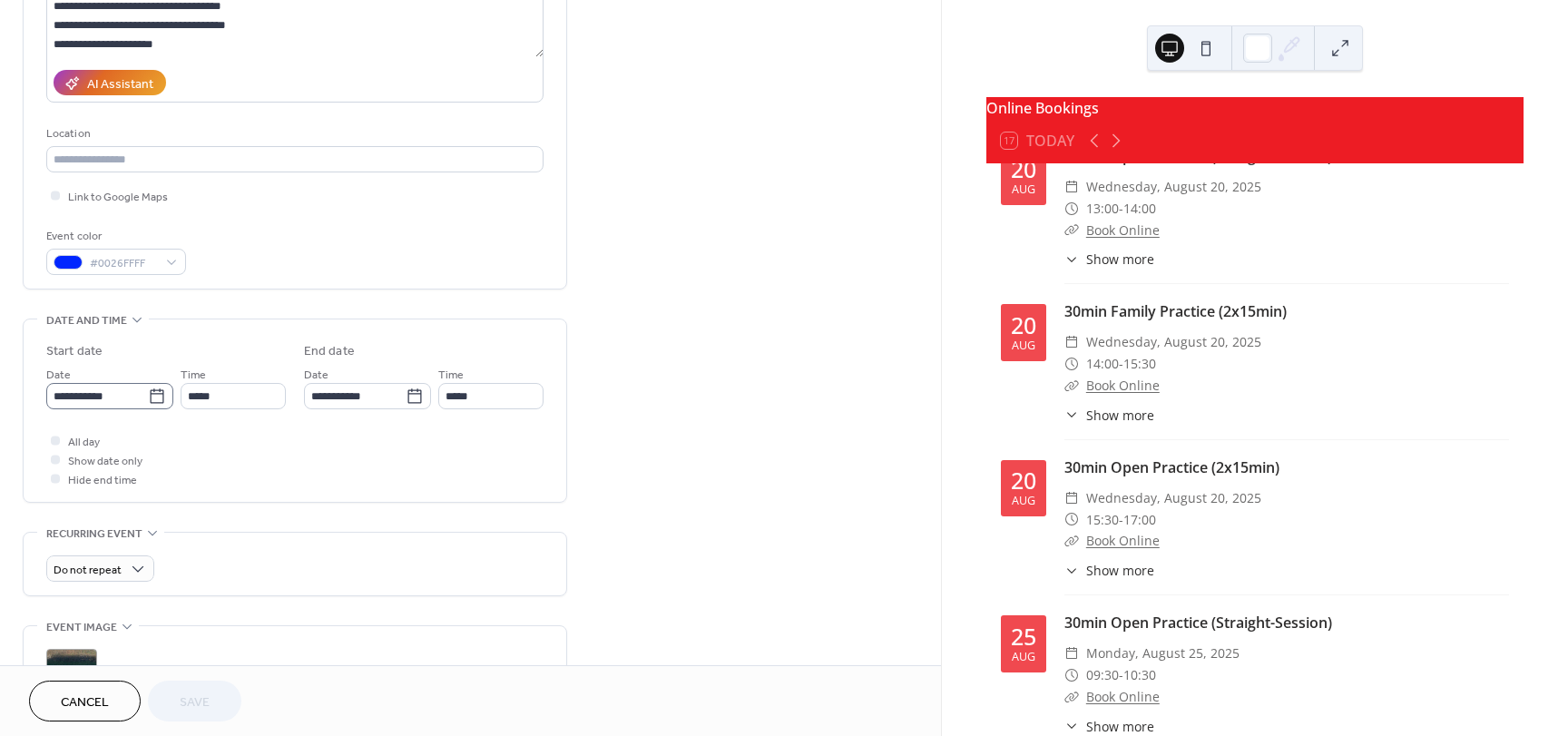 click 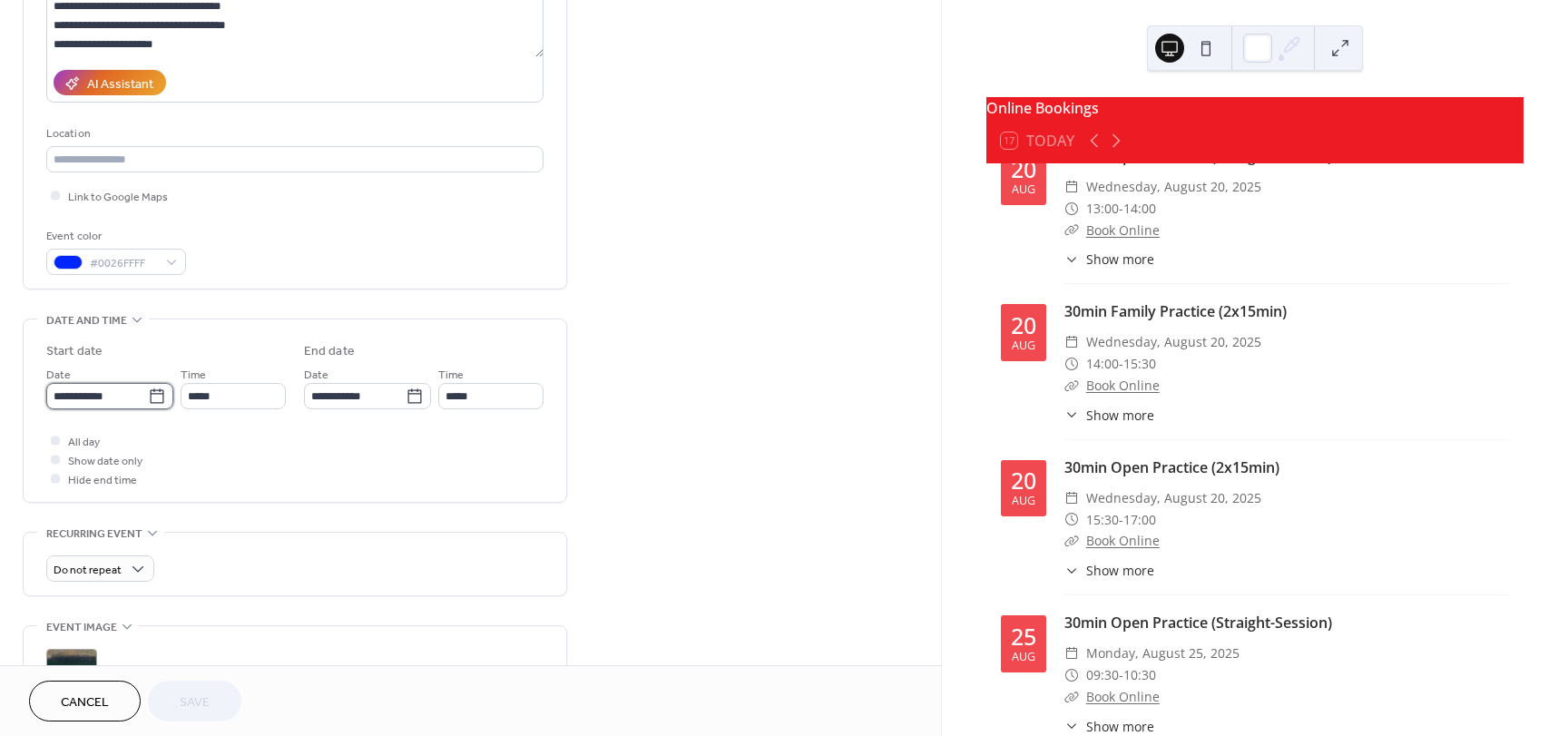 click on "**********" at bounding box center [97, 396] 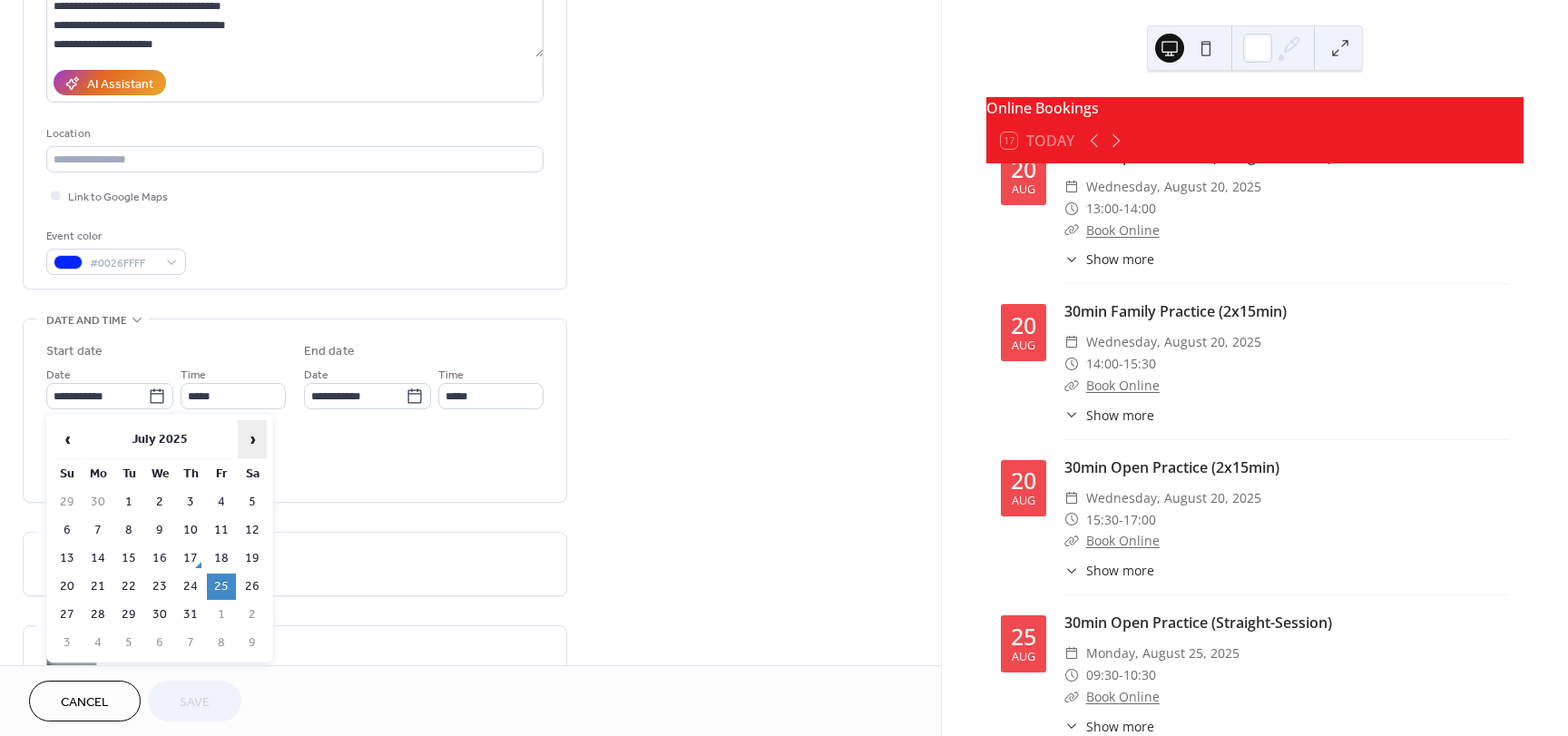 click on "›" at bounding box center (252, 439) 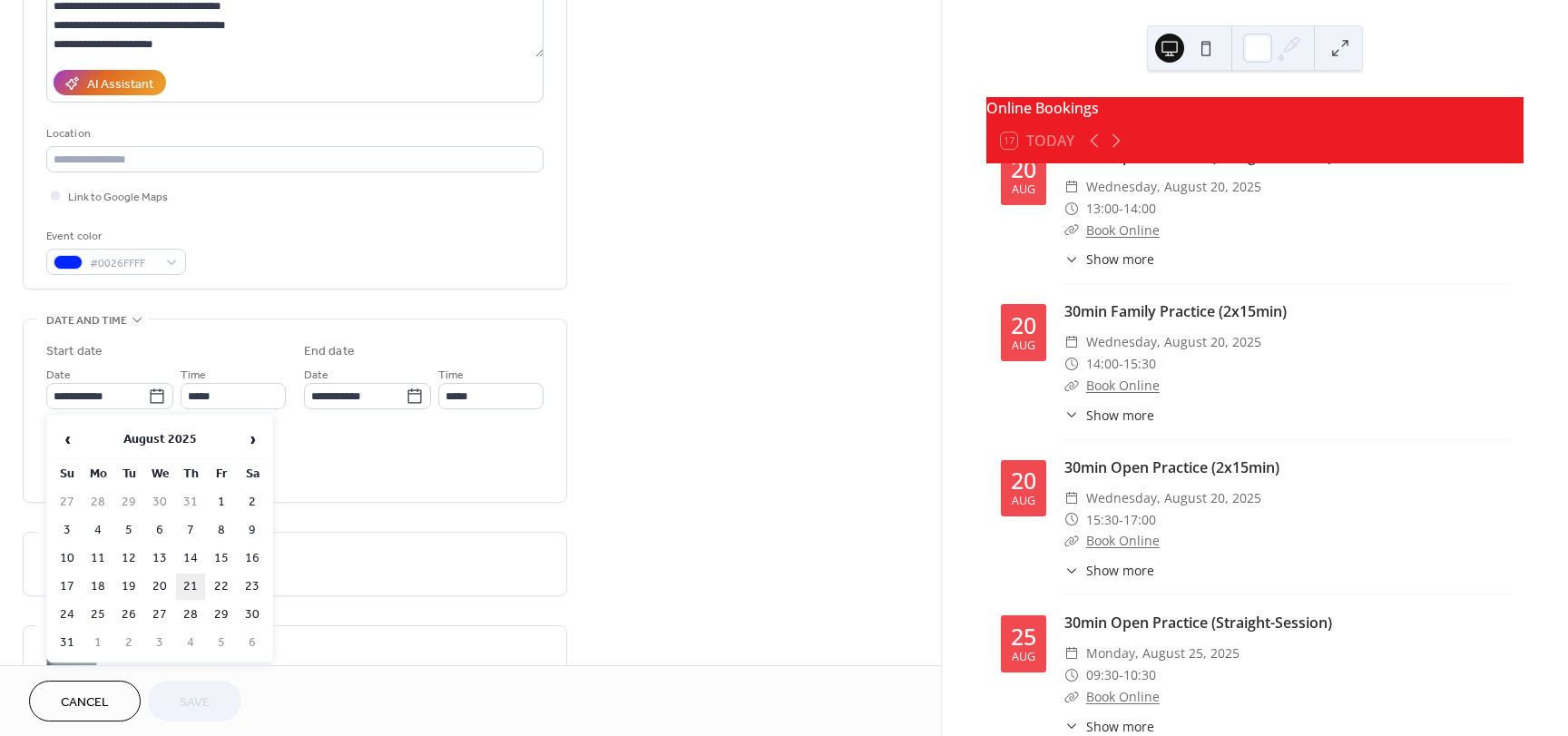 click on "21" at bounding box center [191, 586] 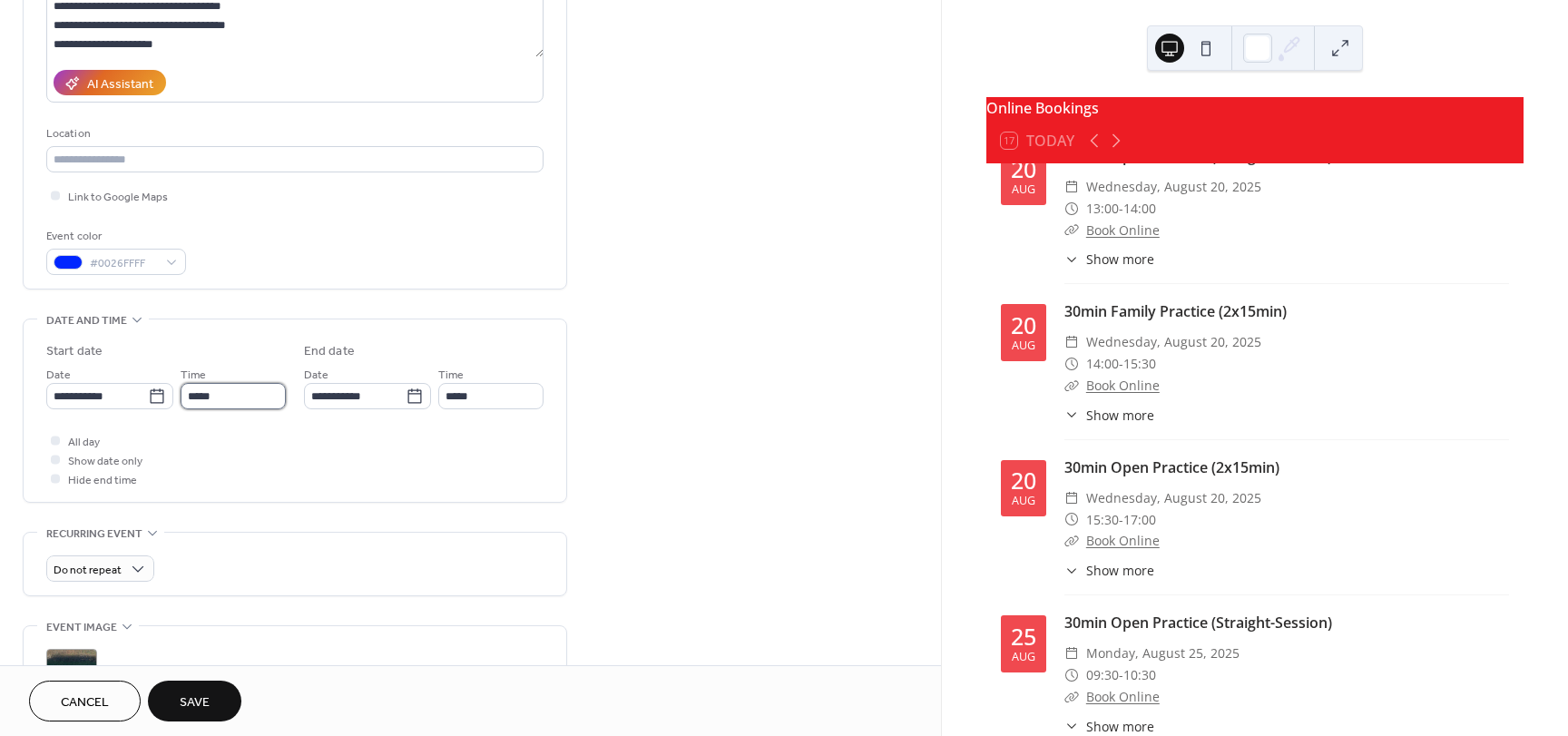 click on "*****" at bounding box center (233, 396) 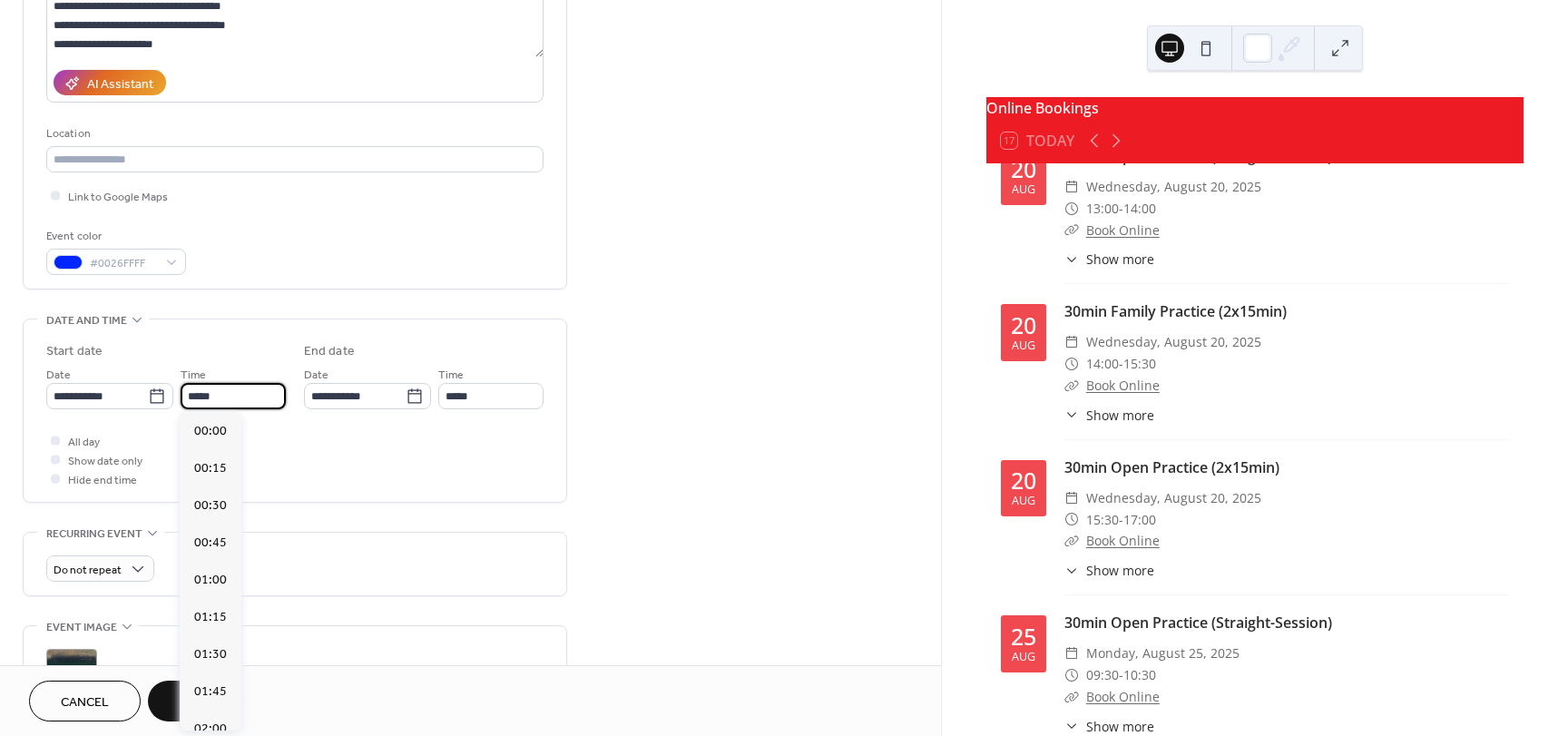 scroll, scrollTop: 1414, scrollLeft: 0, axis: vertical 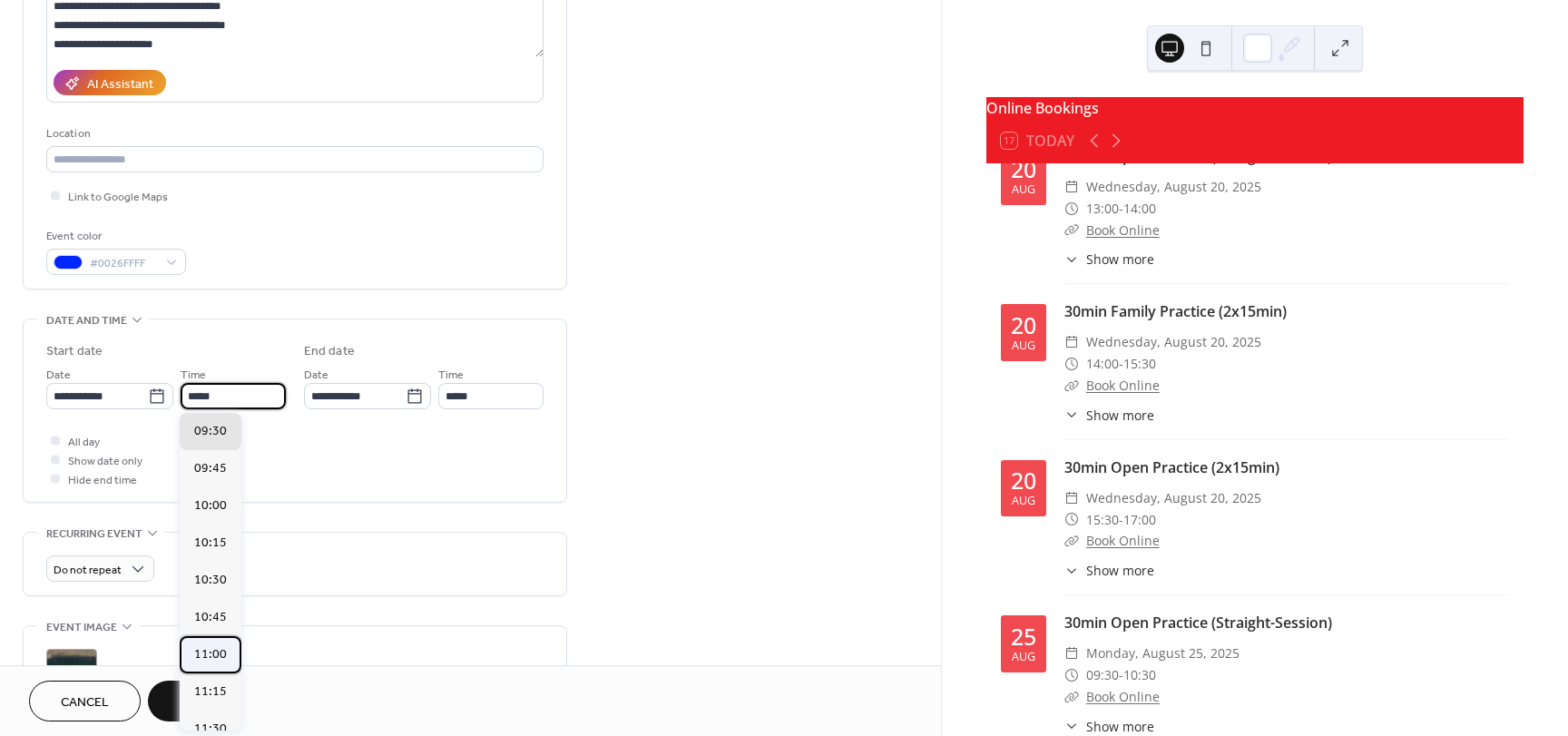 click on "11:00" at bounding box center [211, 654] 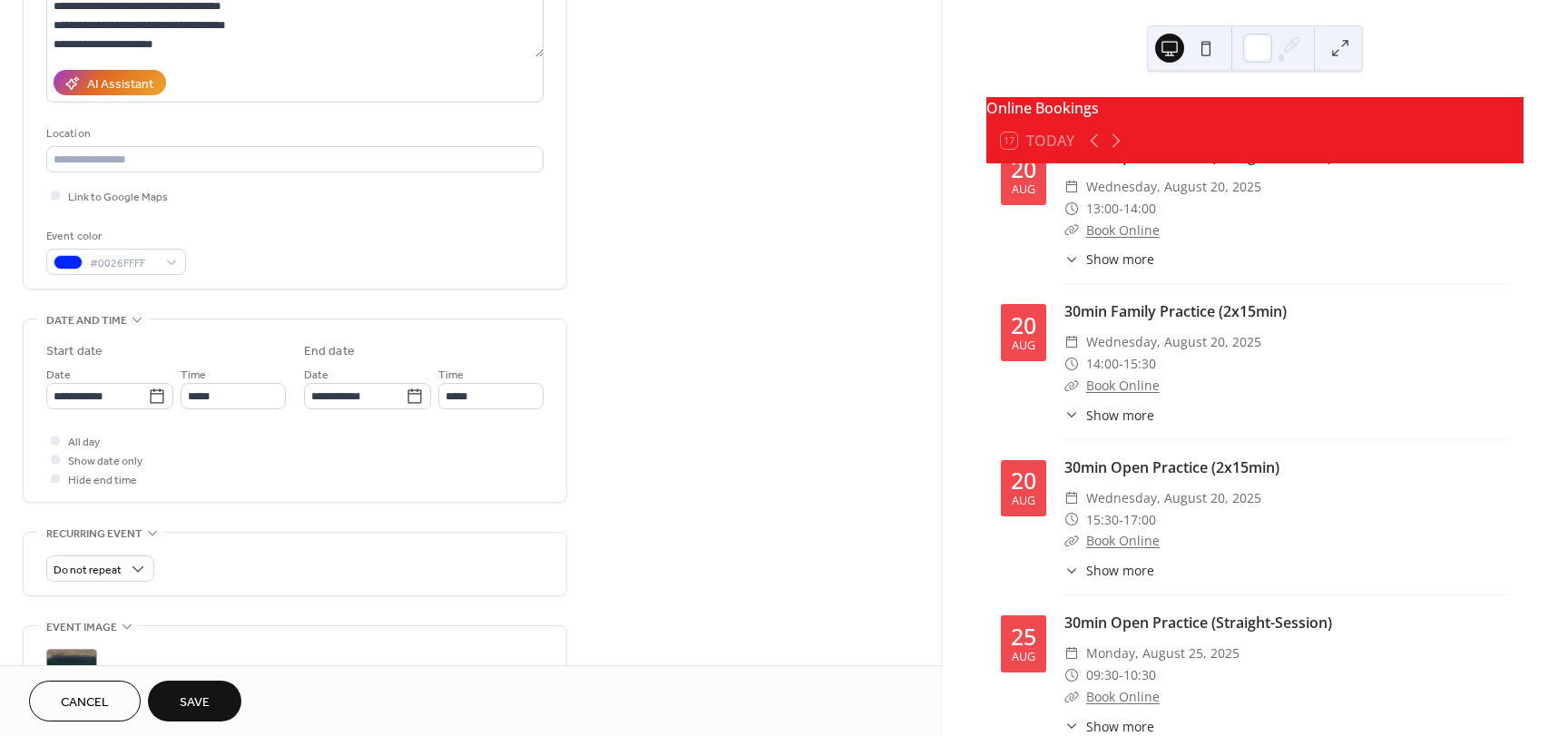 type on "*****" 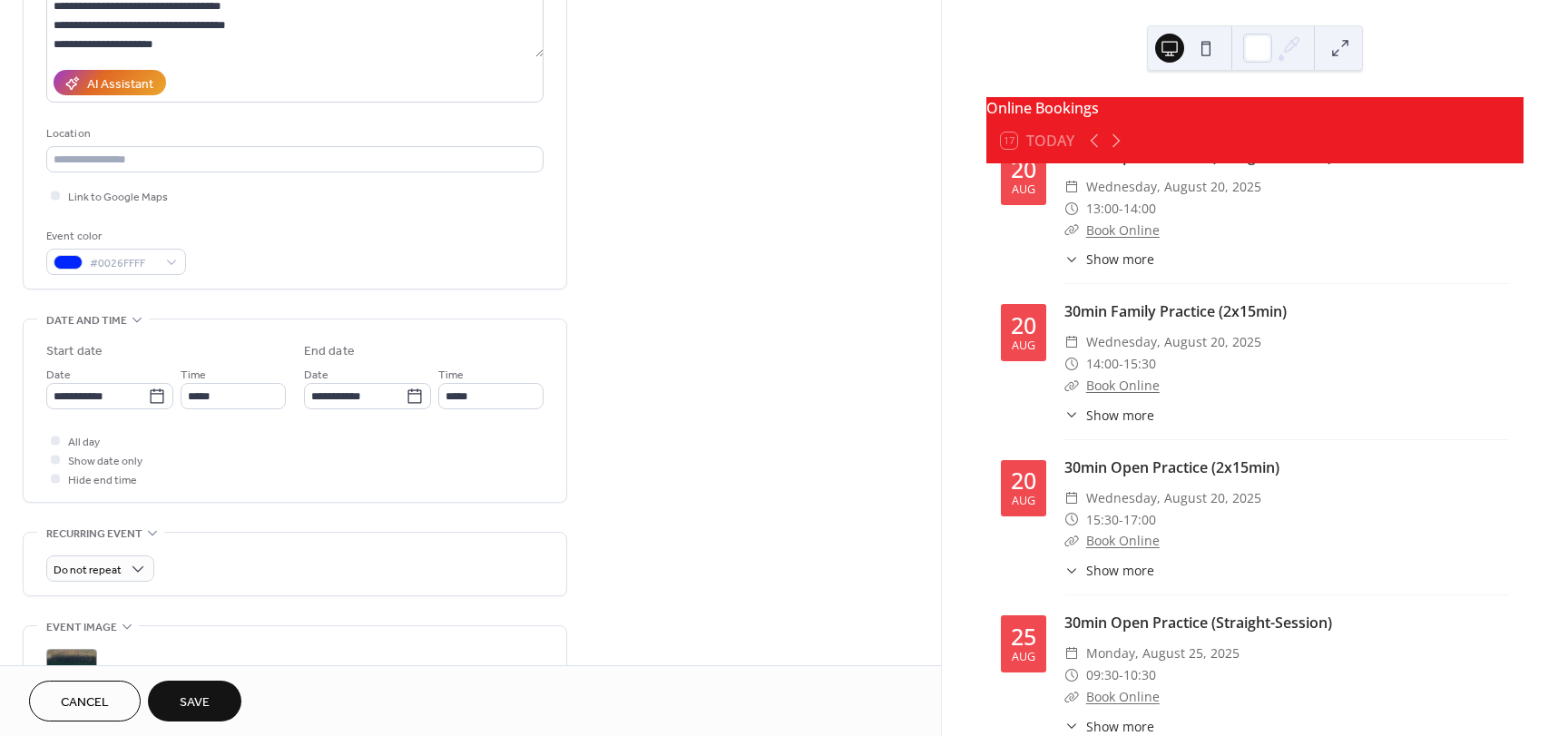 type on "*****" 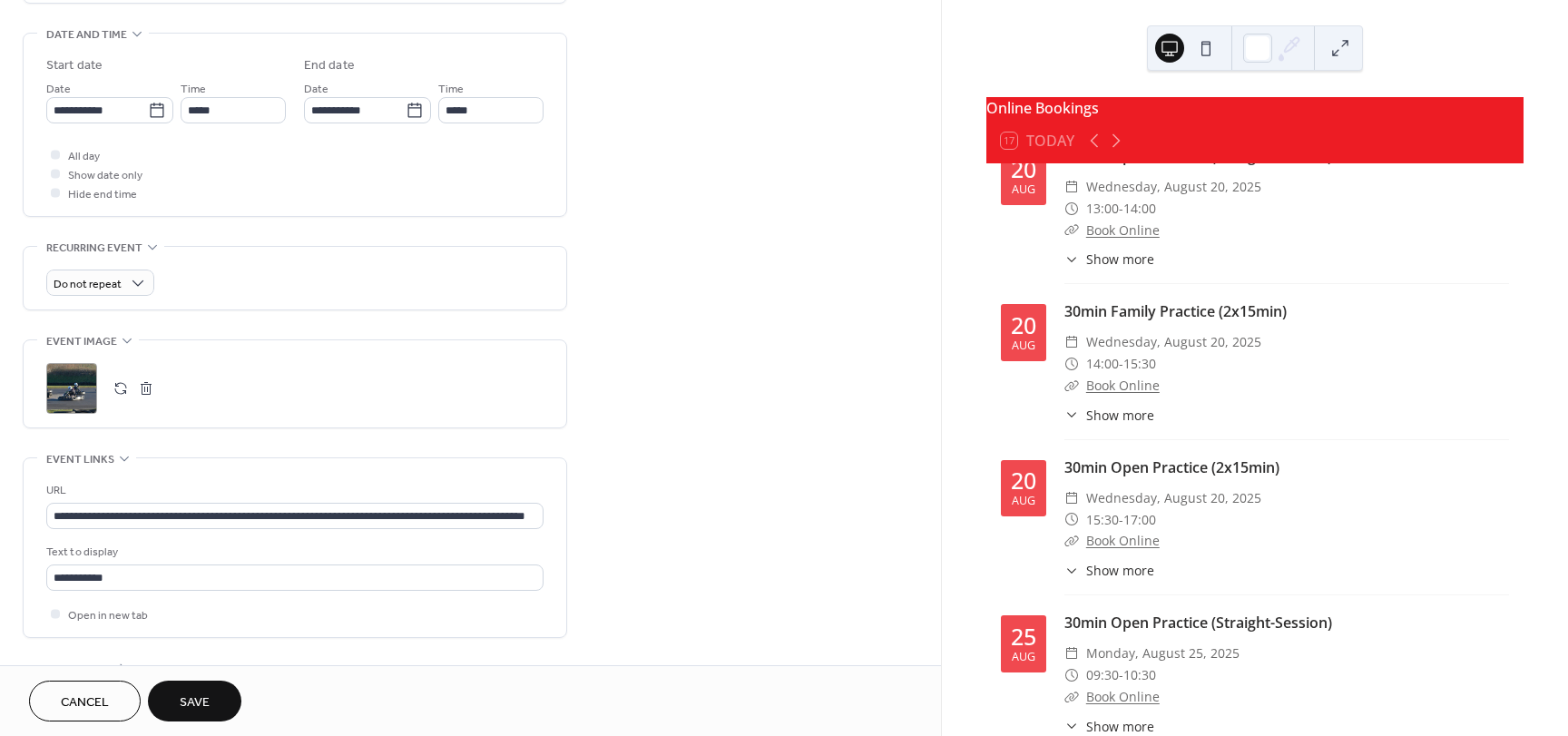 scroll, scrollTop: 635, scrollLeft: 0, axis: vertical 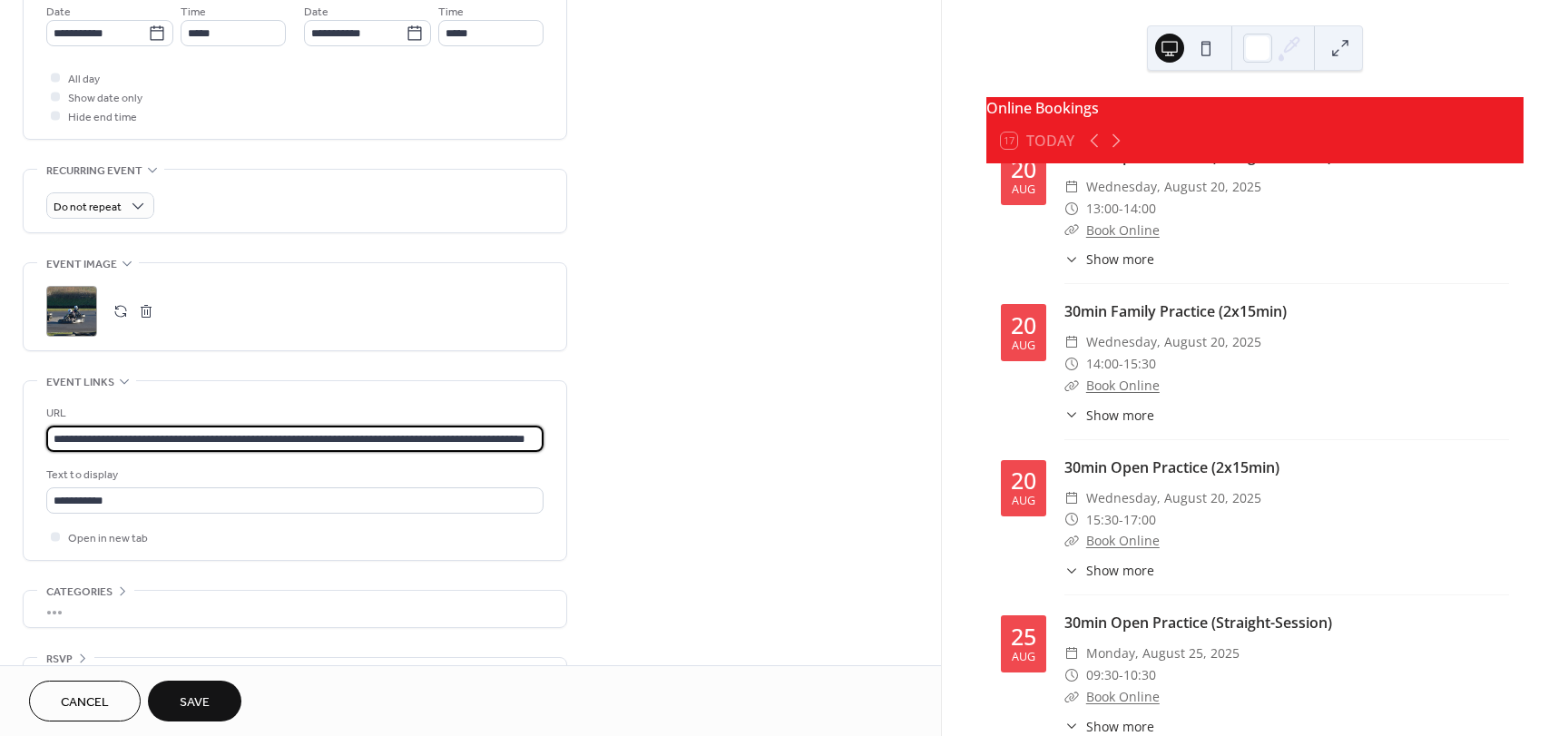 click on "**********" at bounding box center [295, 438] 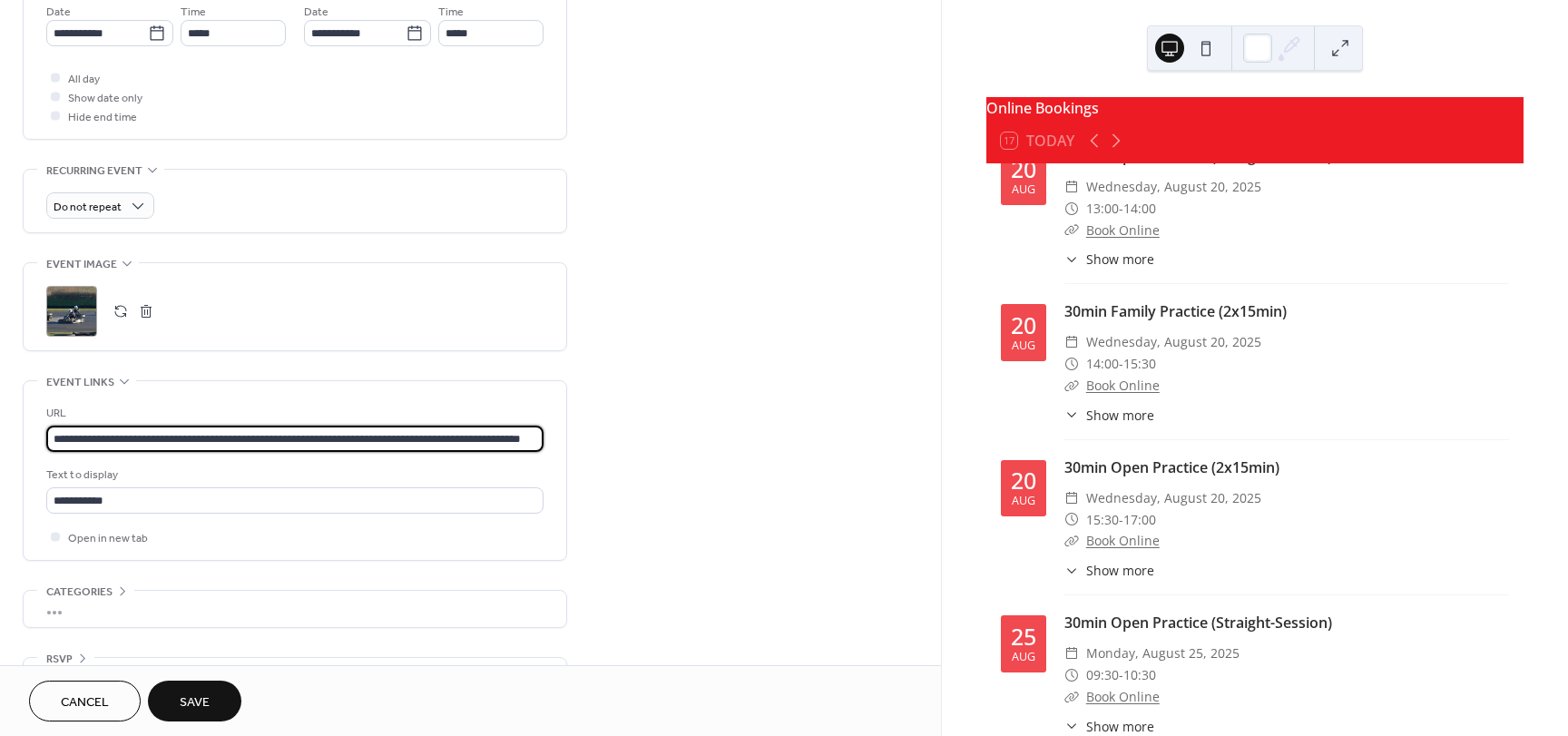 scroll, scrollTop: 0, scrollLeft: 54, axis: horizontal 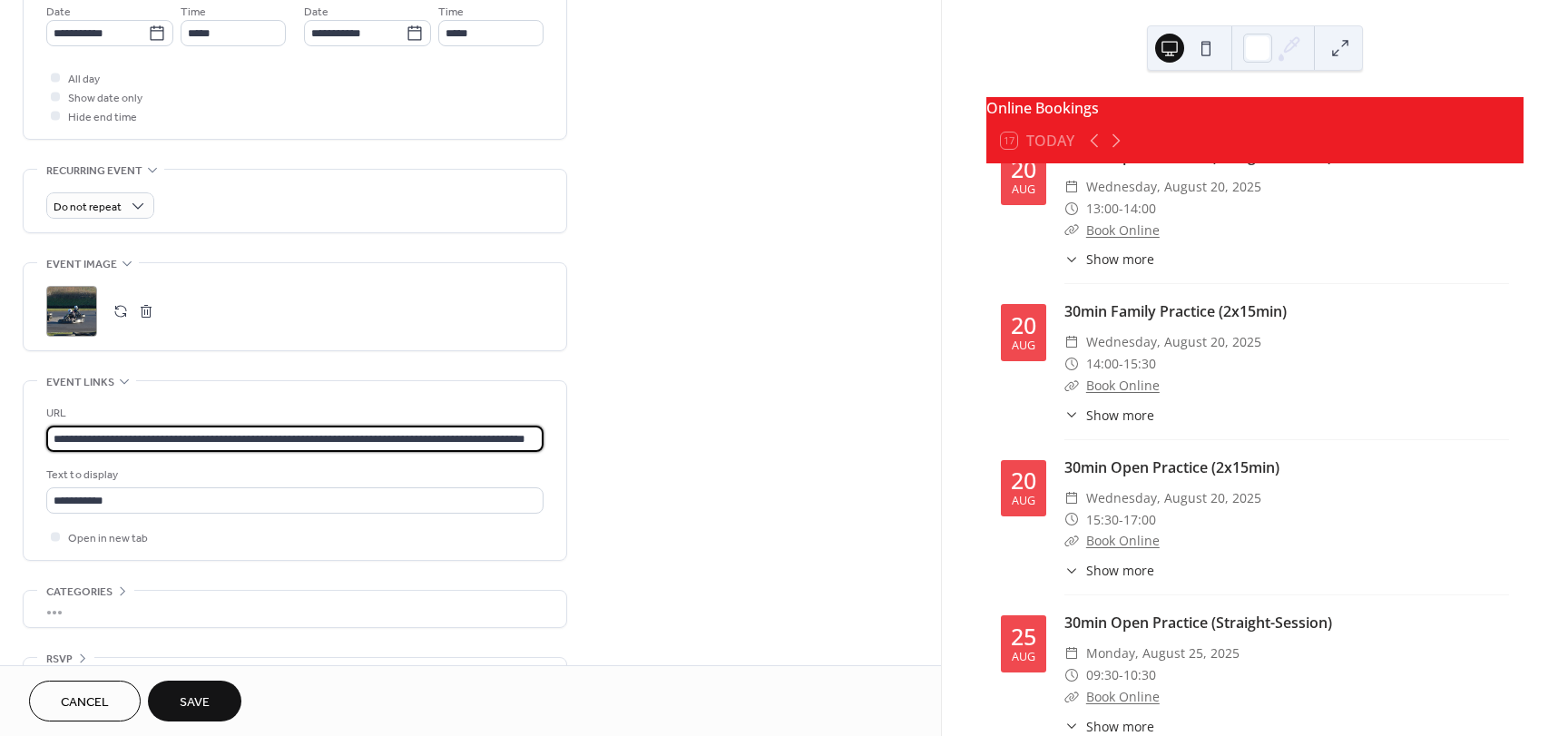 type on "**********" 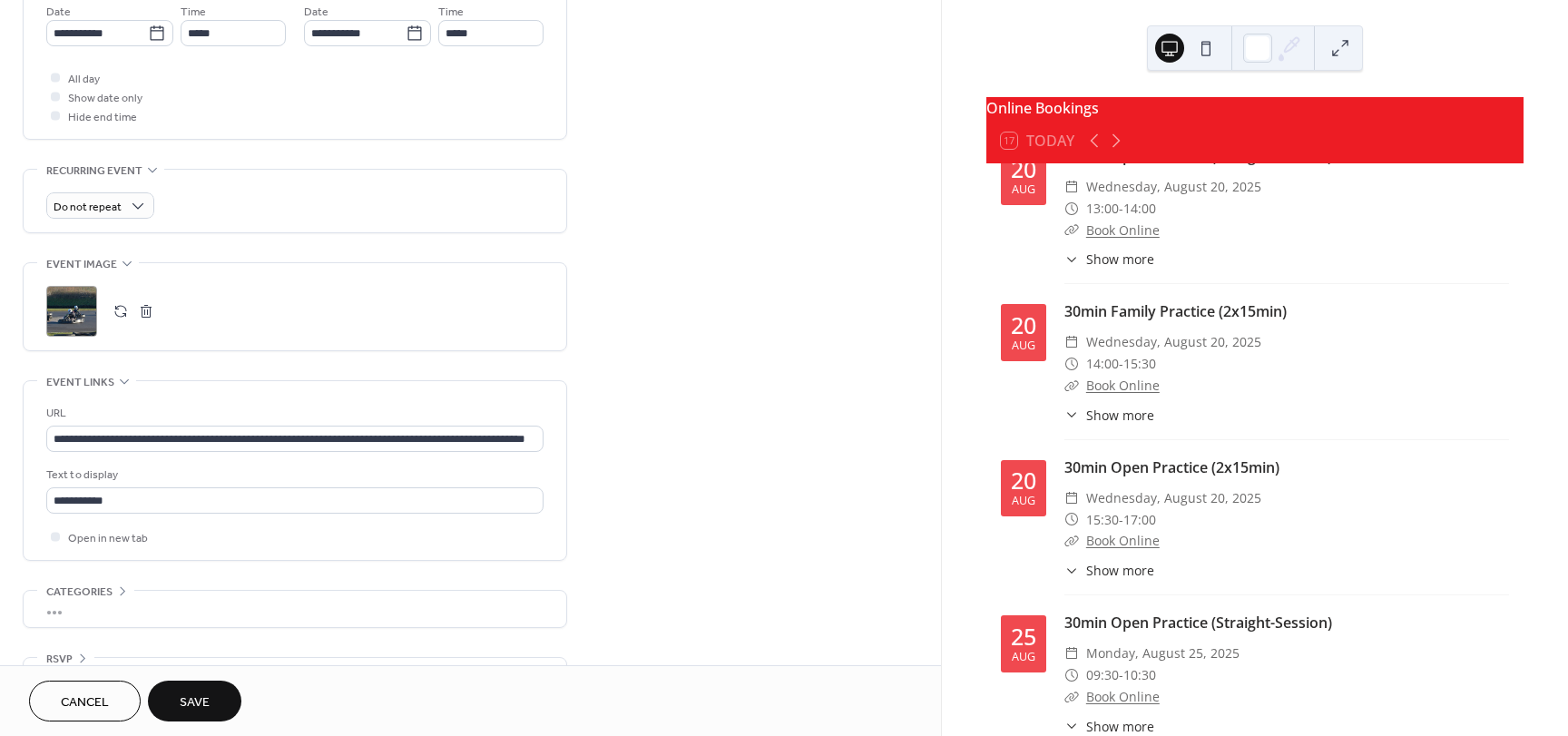 click on "Save" at bounding box center (194, 701) 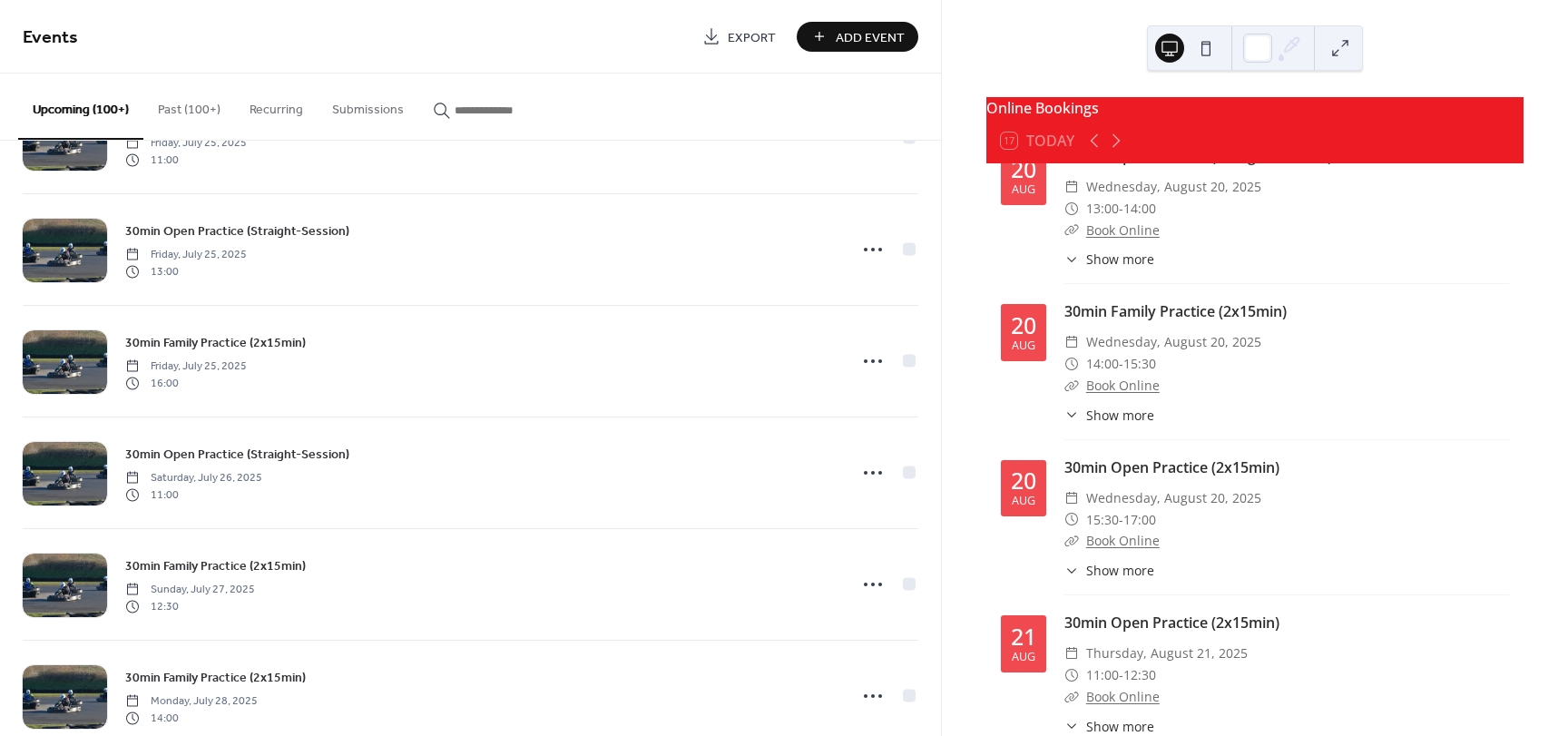 scroll, scrollTop: 2807, scrollLeft: 0, axis: vertical 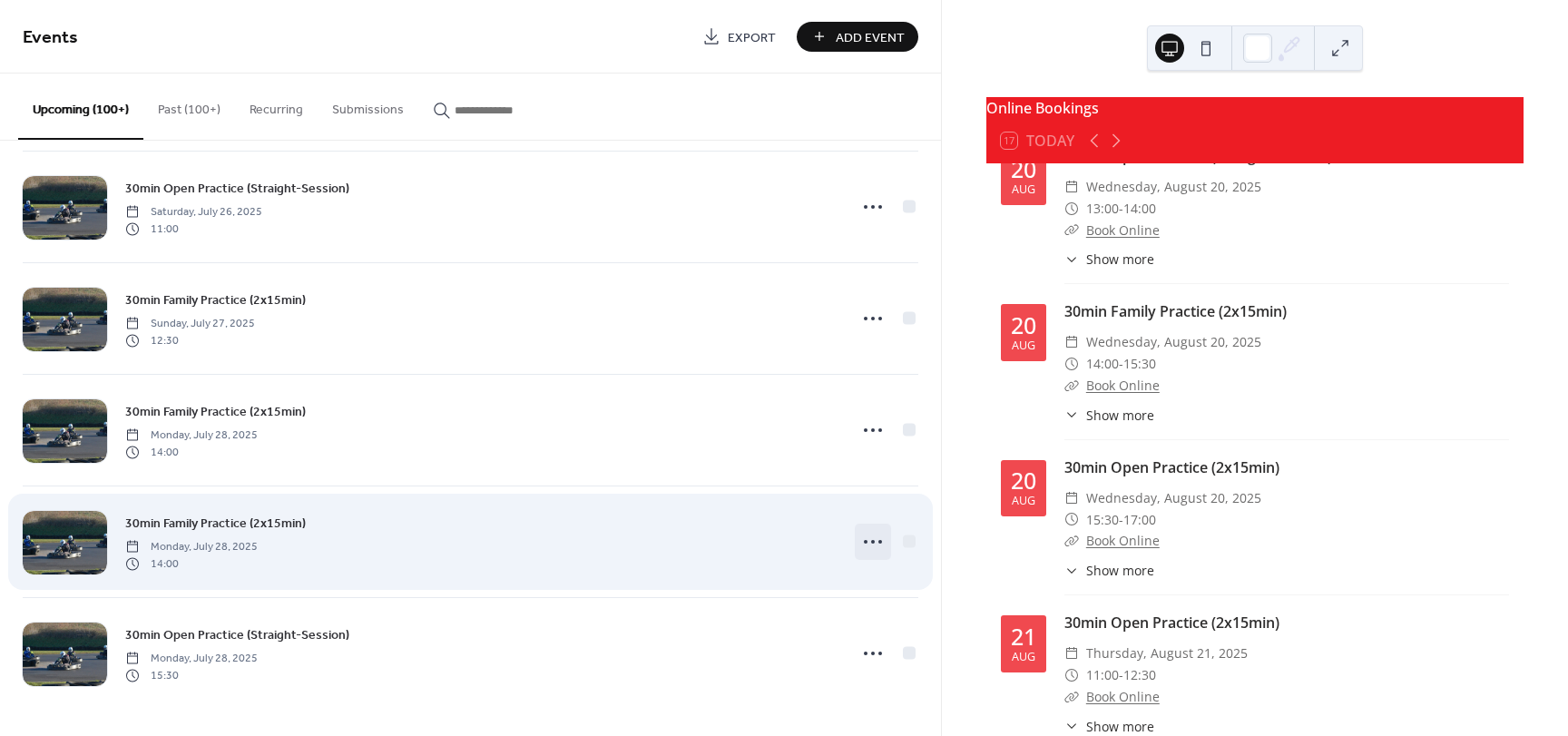 click 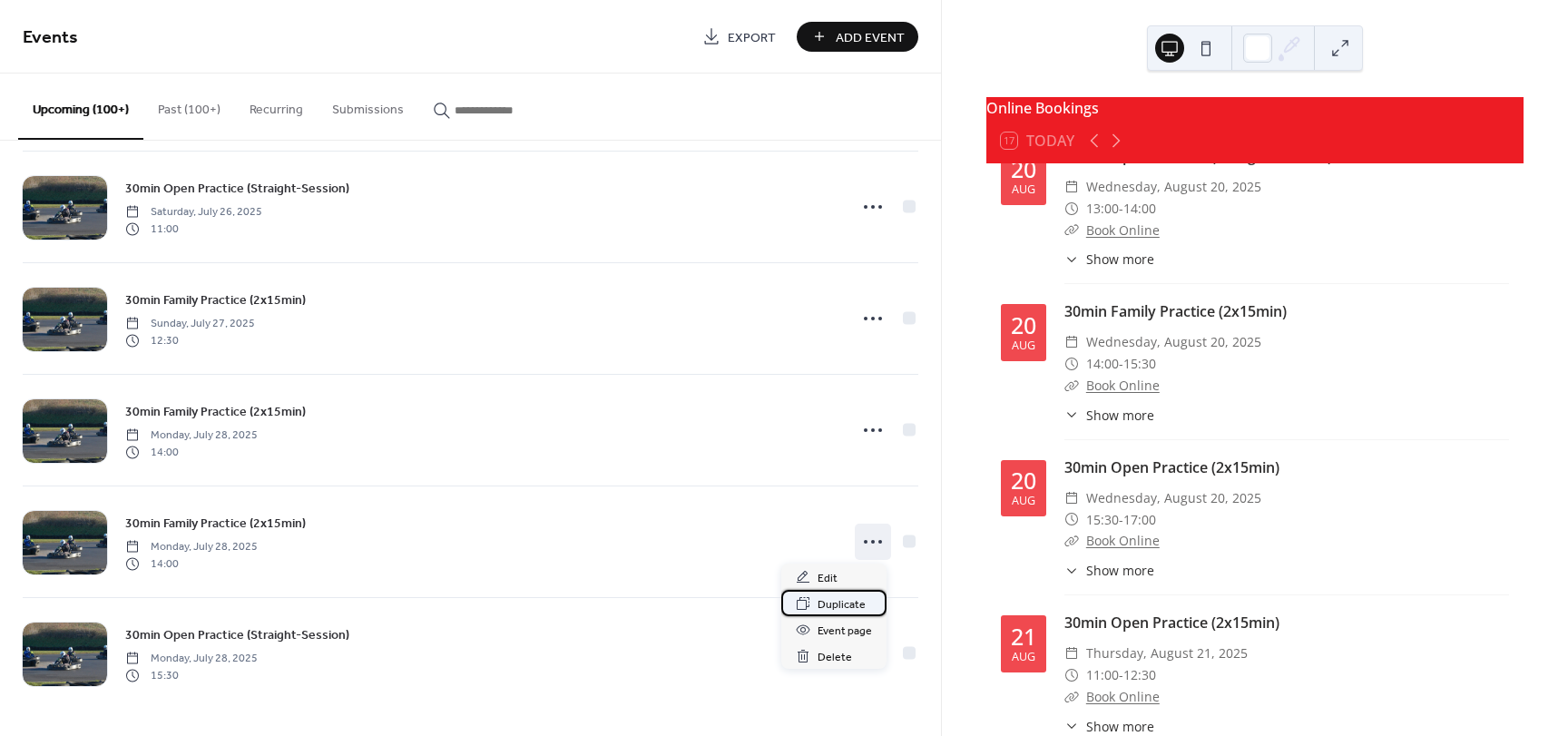click on "Duplicate" at bounding box center (841, 604) 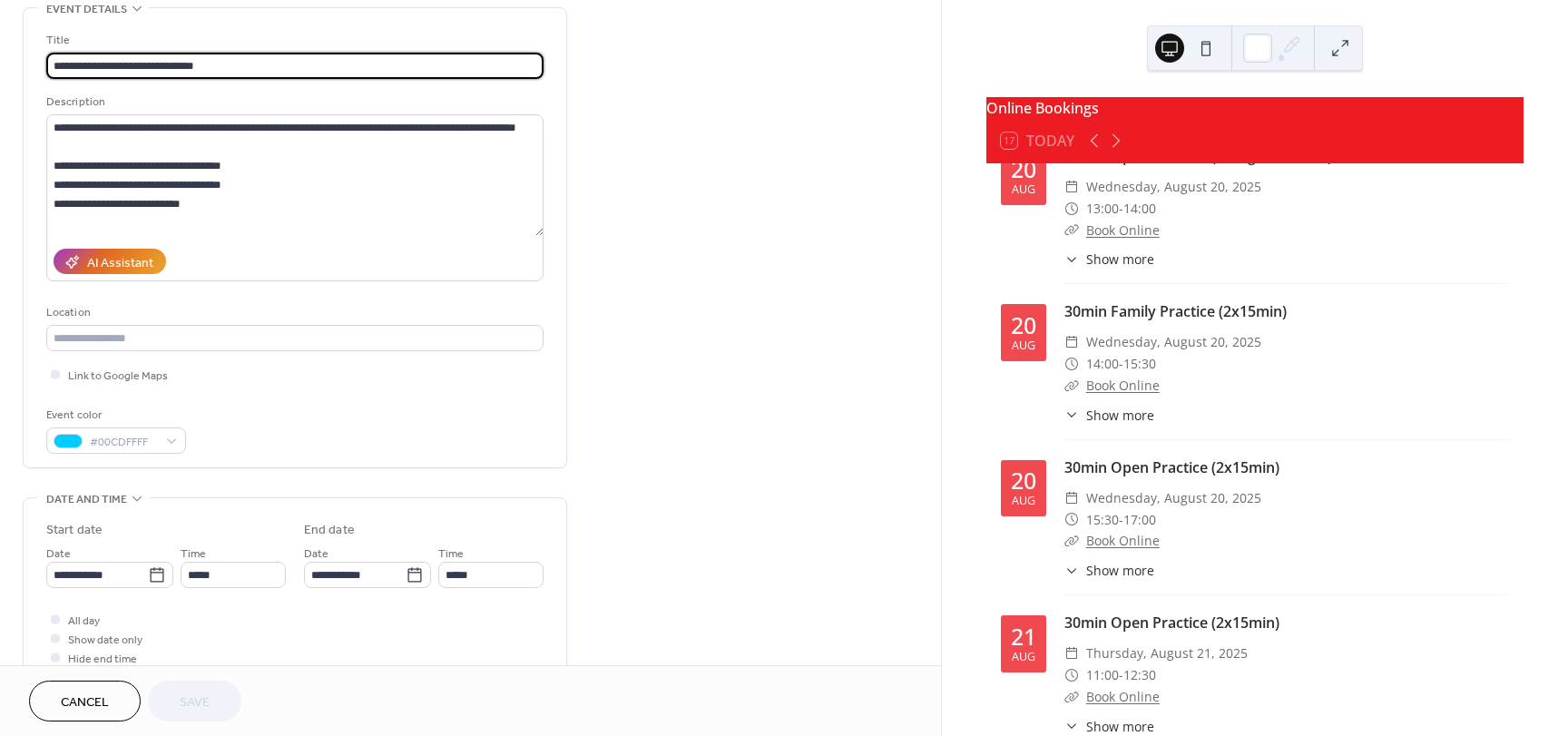 scroll, scrollTop: 363, scrollLeft: 0, axis: vertical 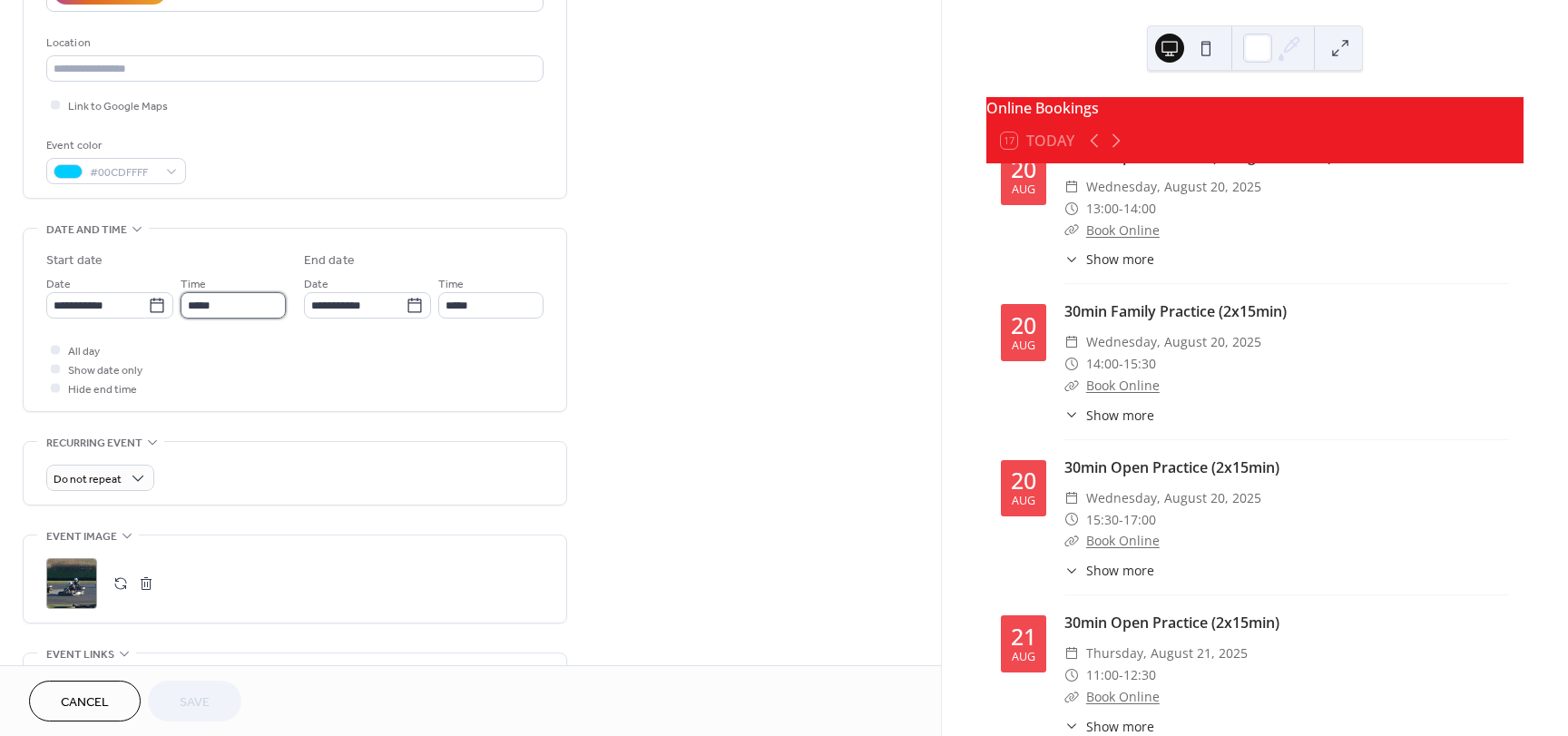 click on "*****" at bounding box center (233, 305) 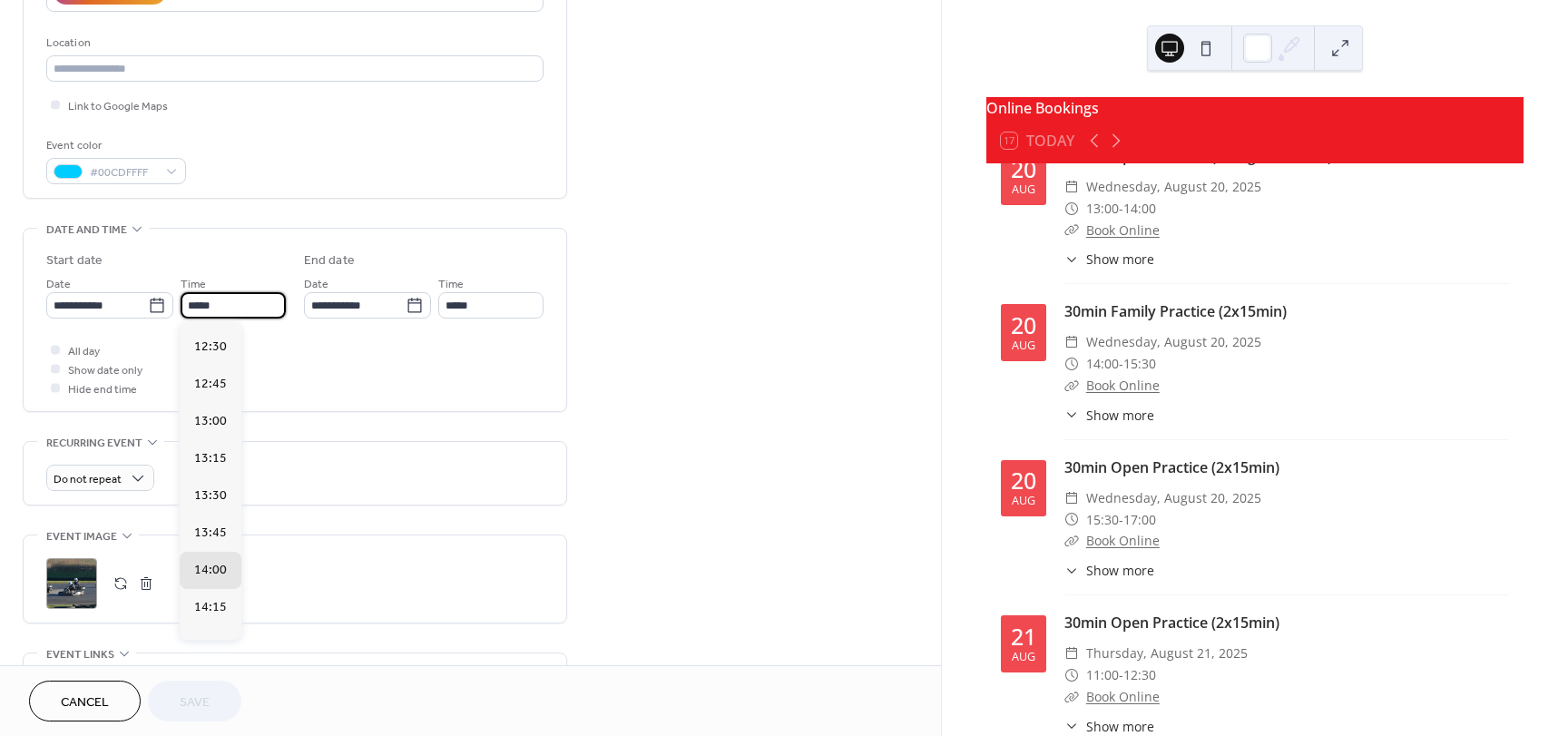 scroll, scrollTop: 1811, scrollLeft: 0, axis: vertical 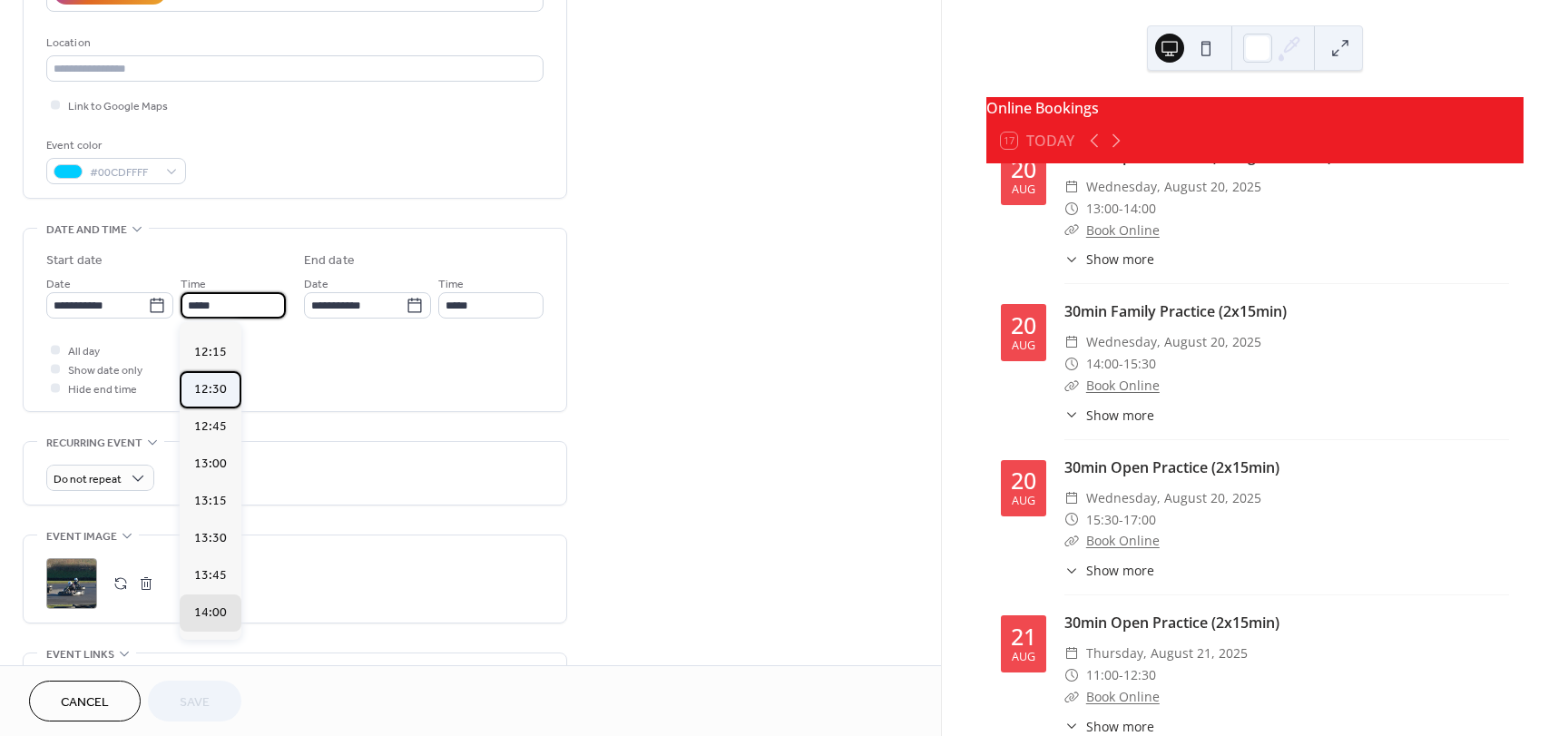 click on "12:30" at bounding box center [211, 389] 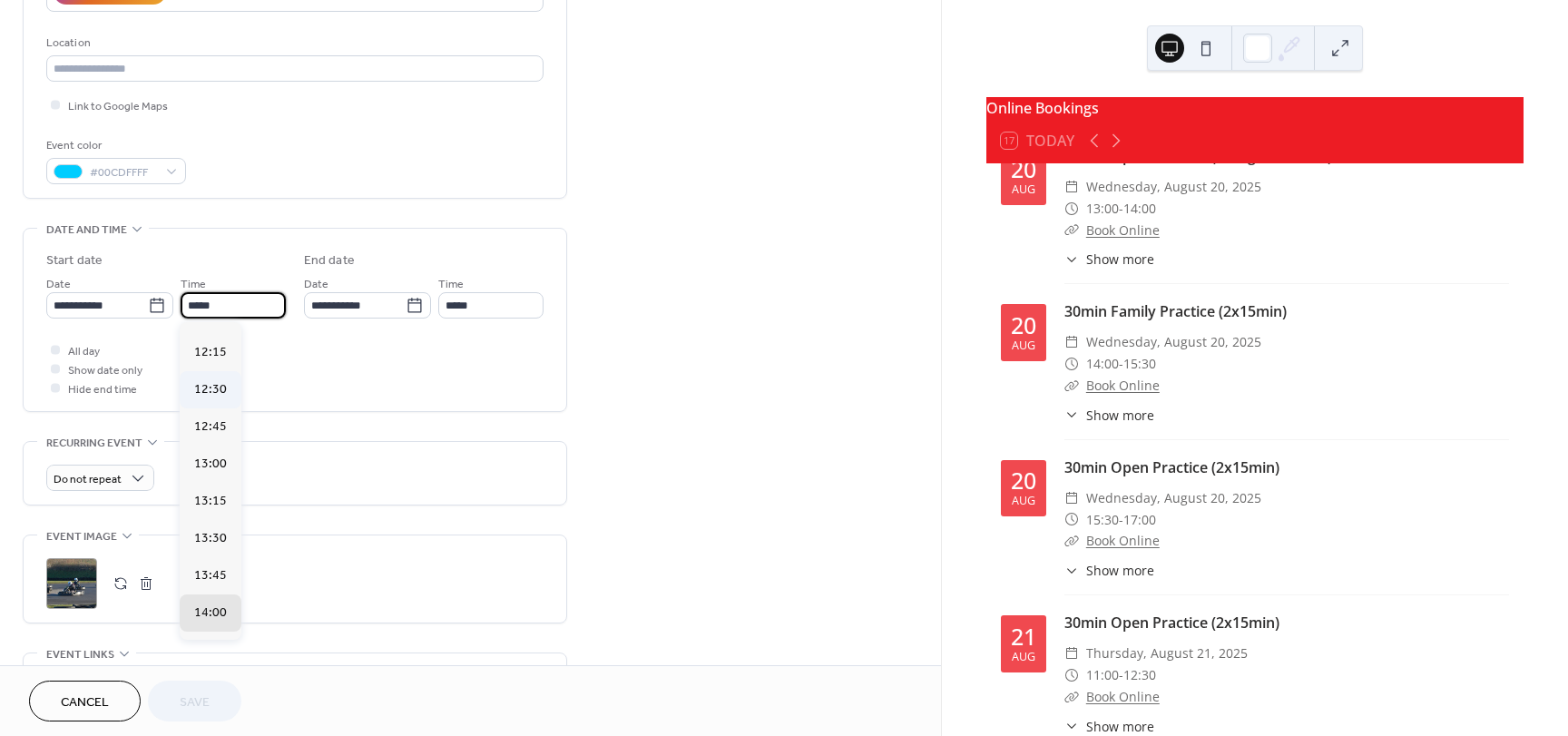 type on "*****" 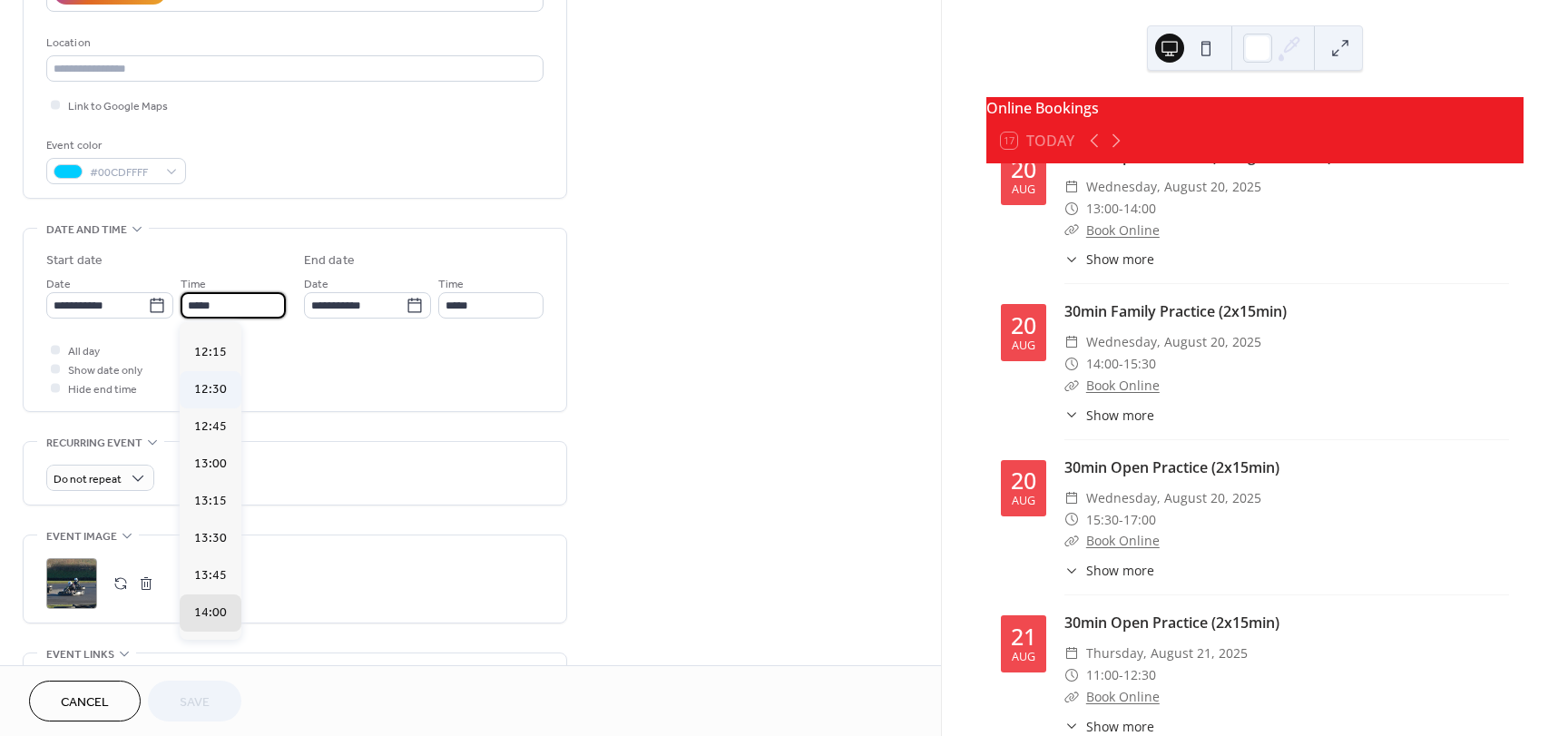 type on "*****" 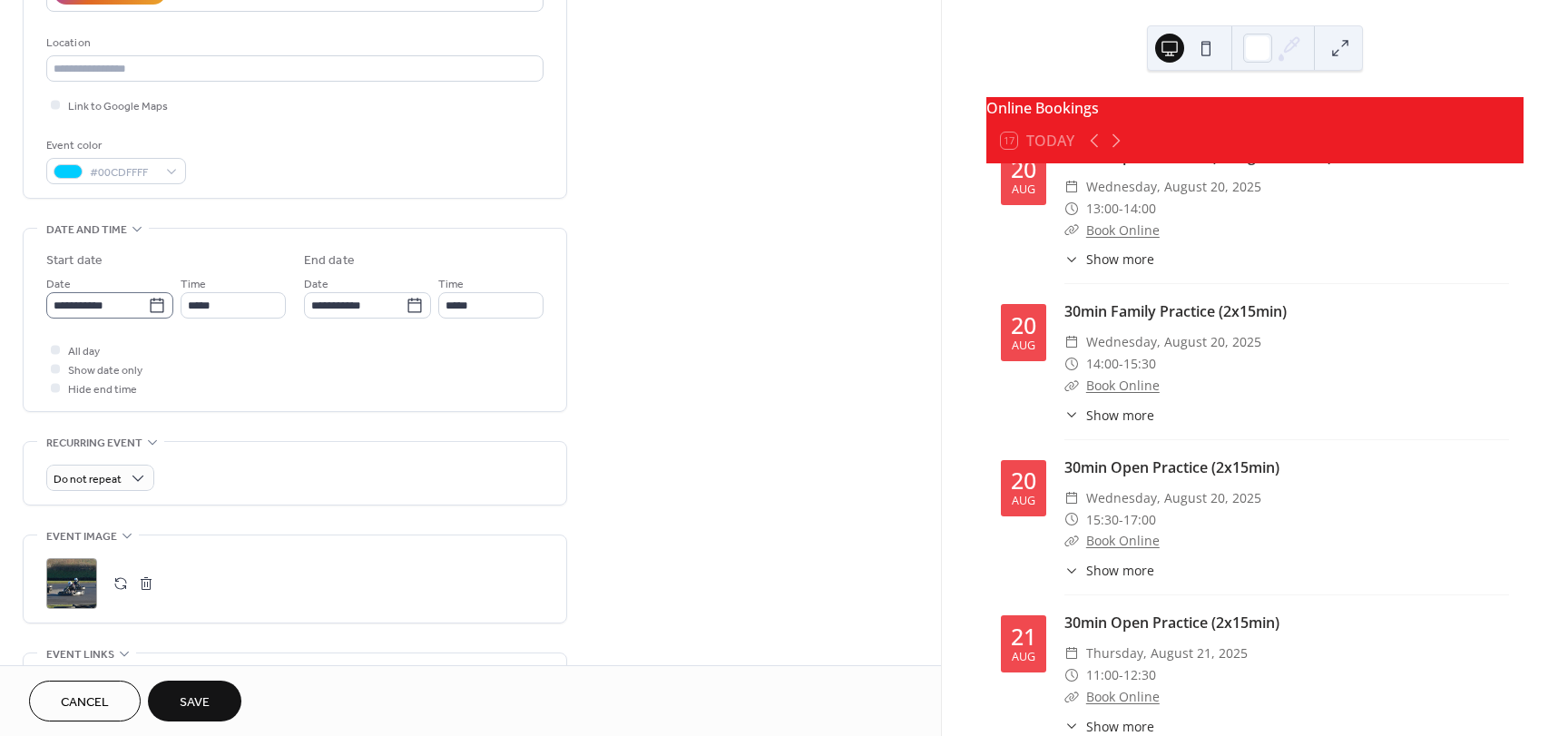 click 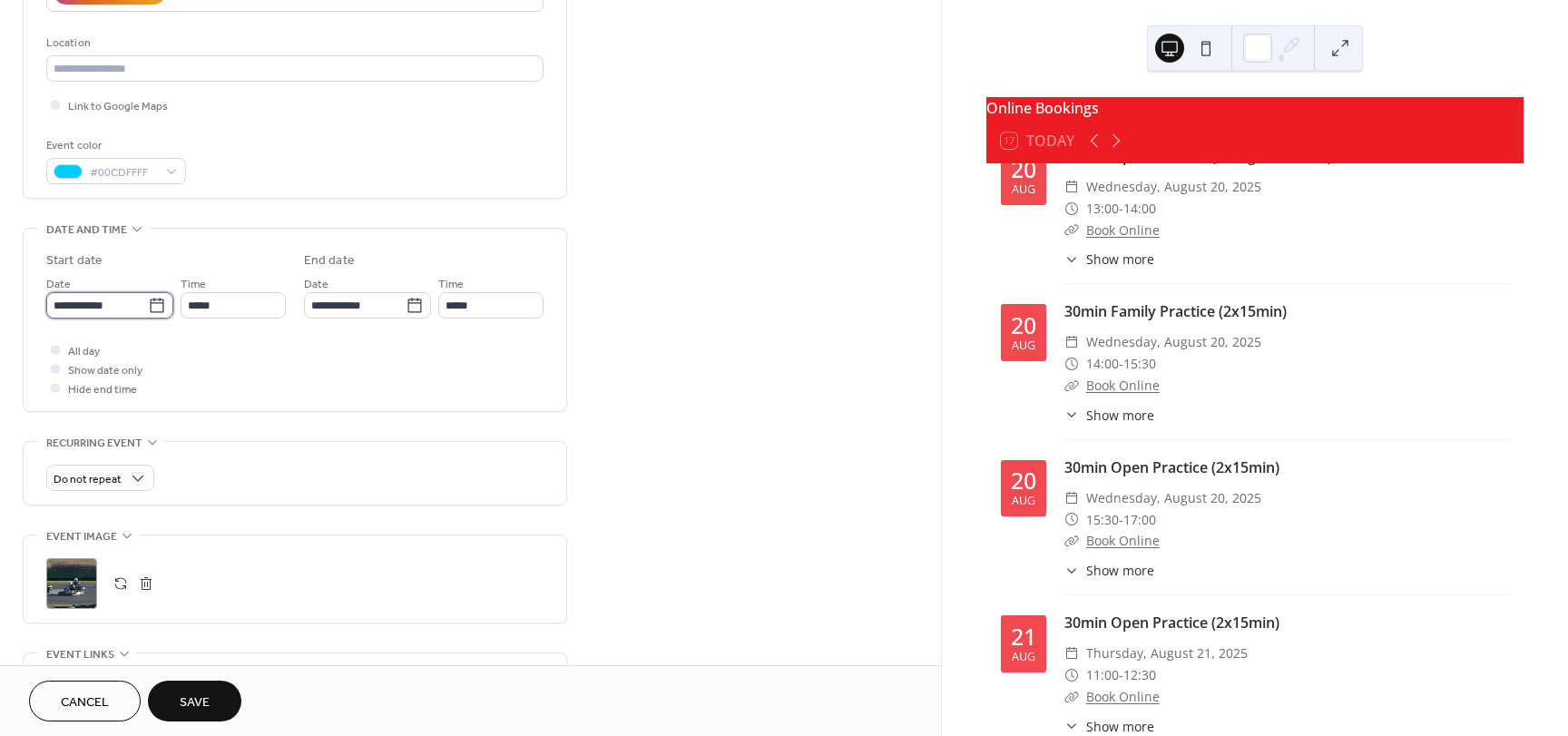 click on "**********" at bounding box center (97, 305) 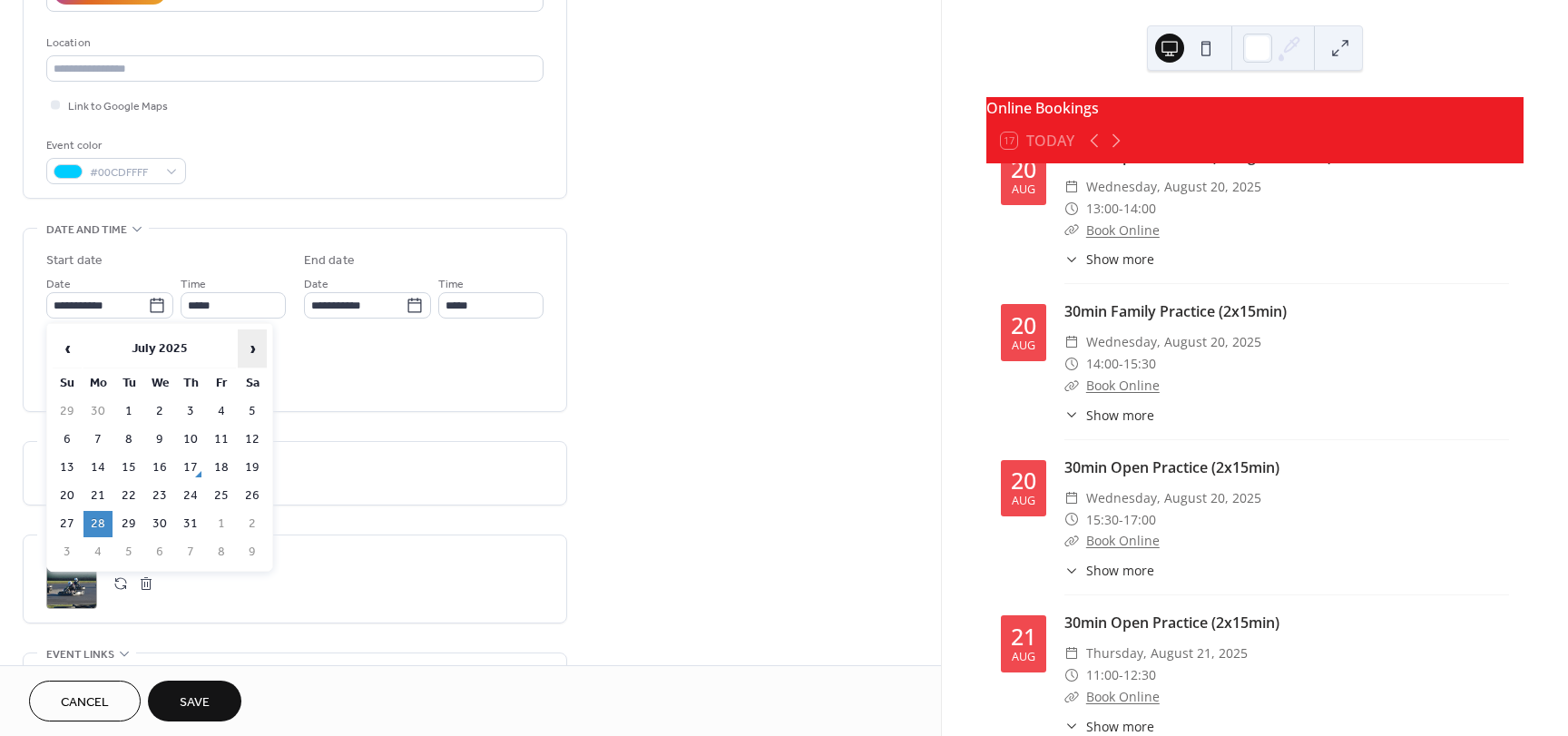 click on "›" at bounding box center (252, 348) 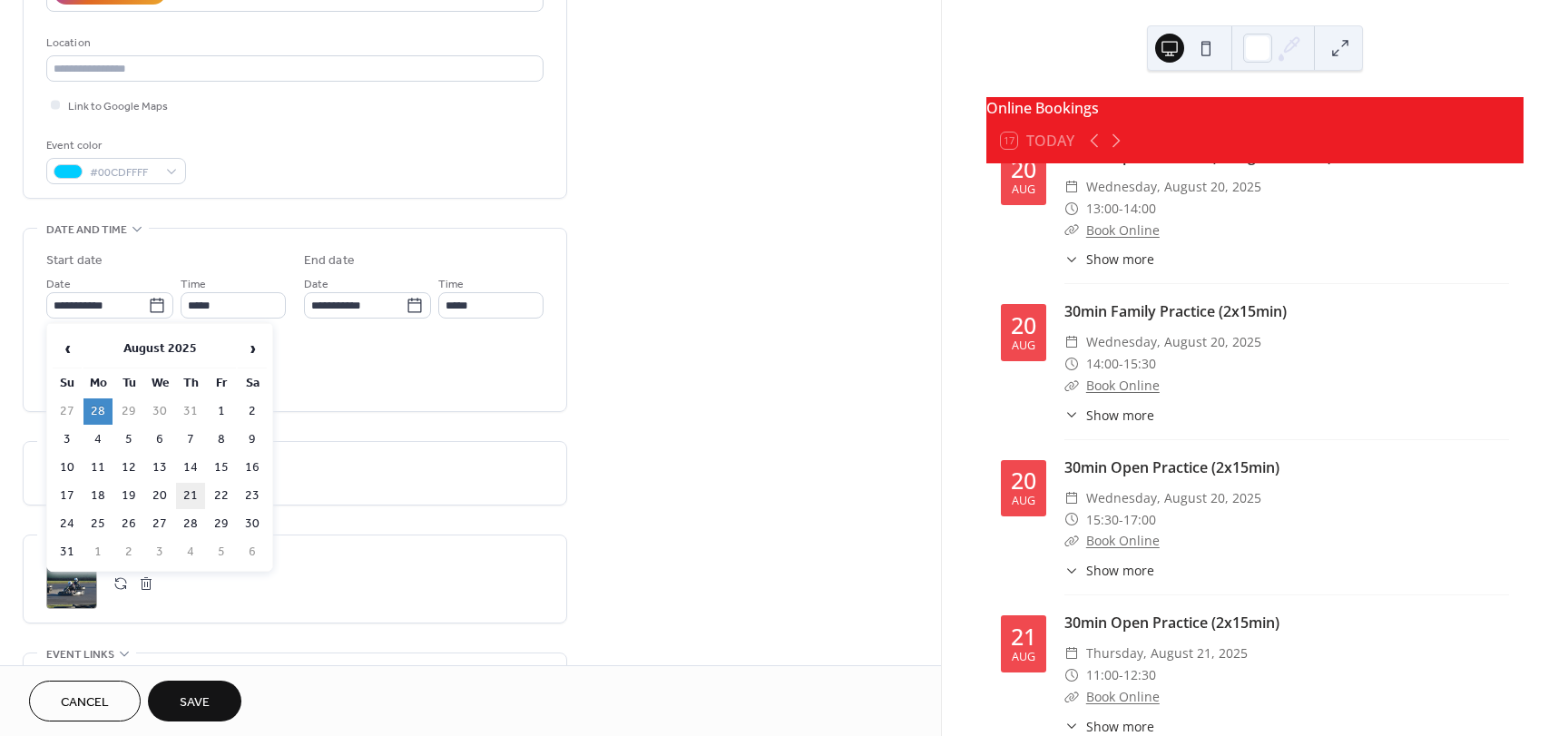 click on "21" at bounding box center (191, 496) 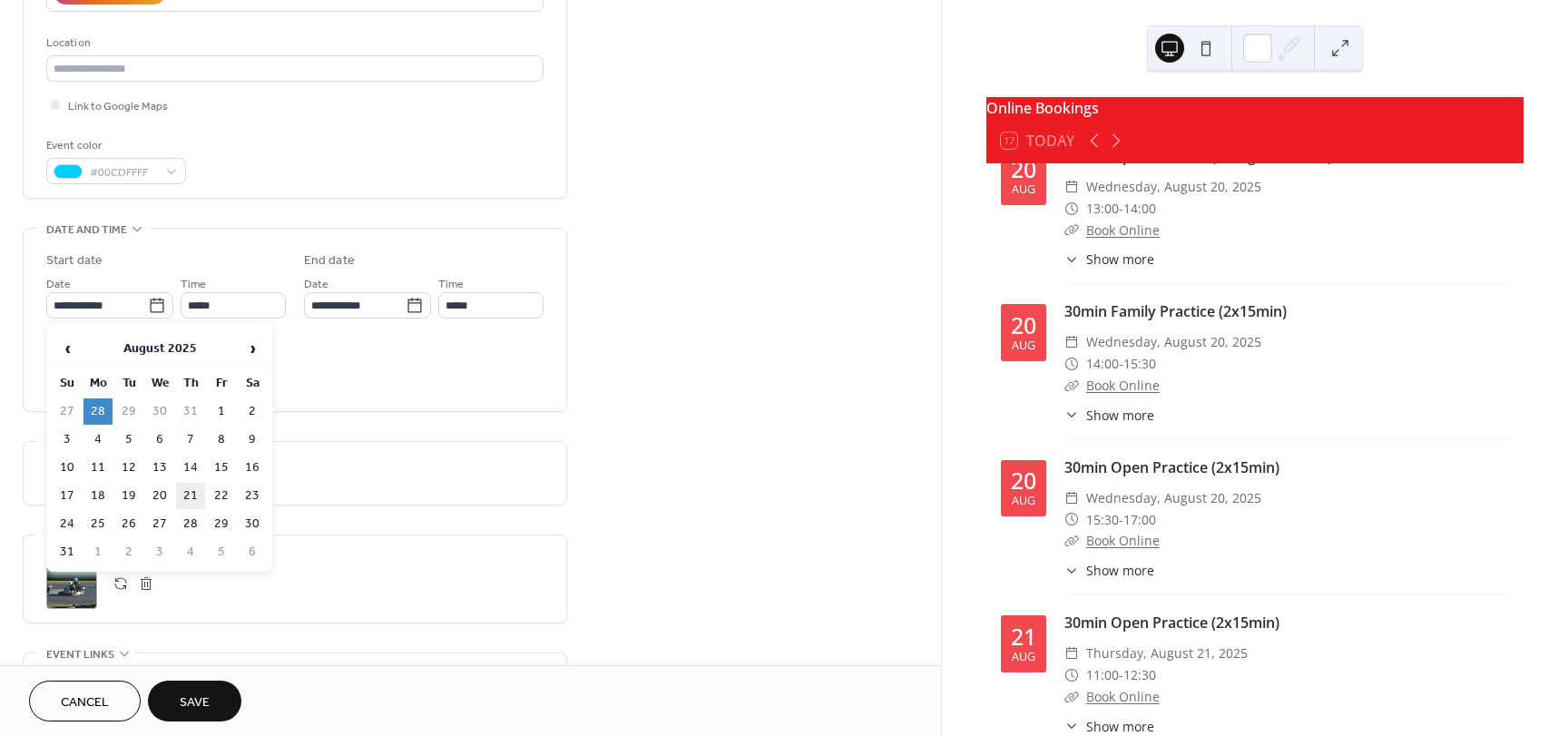 type on "**********" 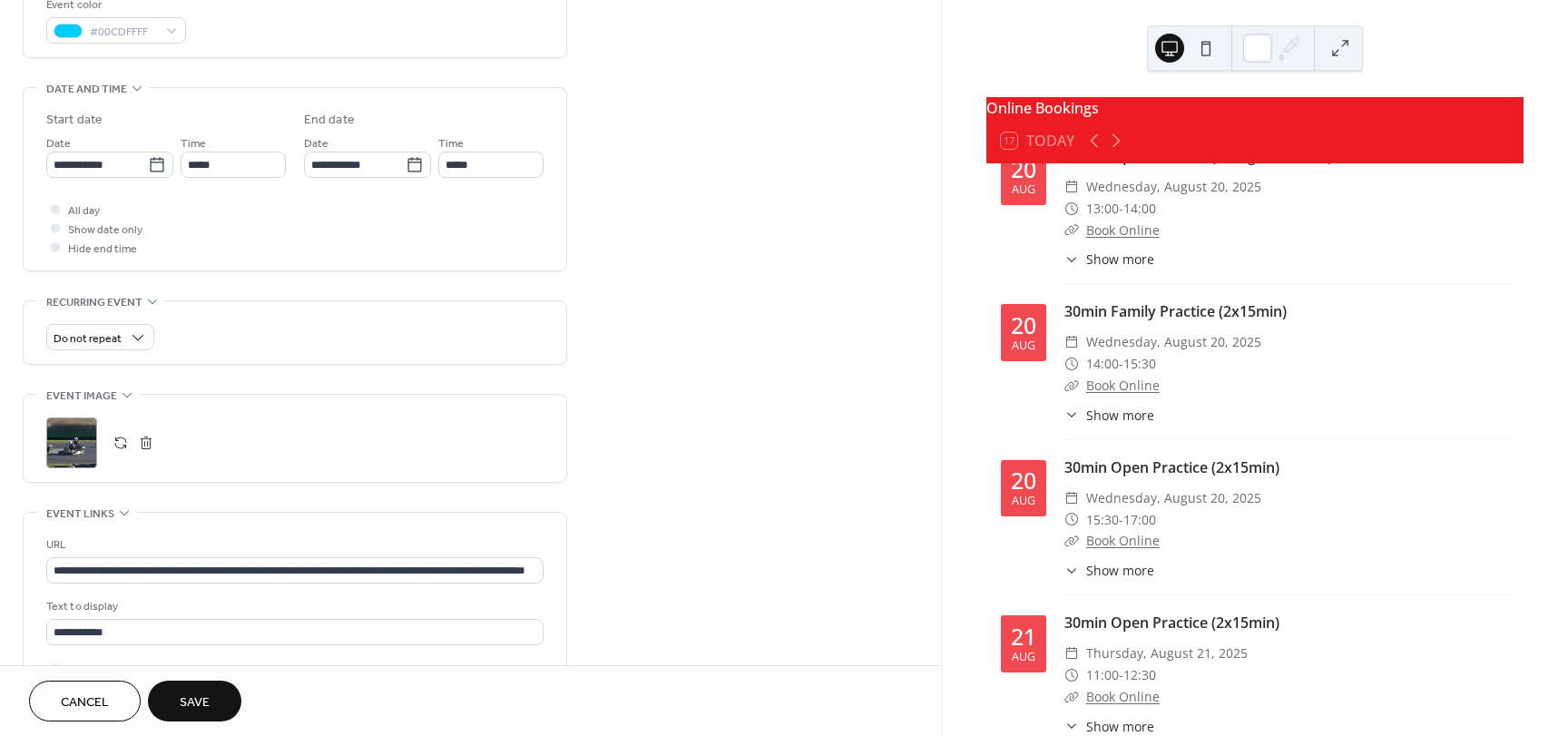 scroll, scrollTop: 545, scrollLeft: 0, axis: vertical 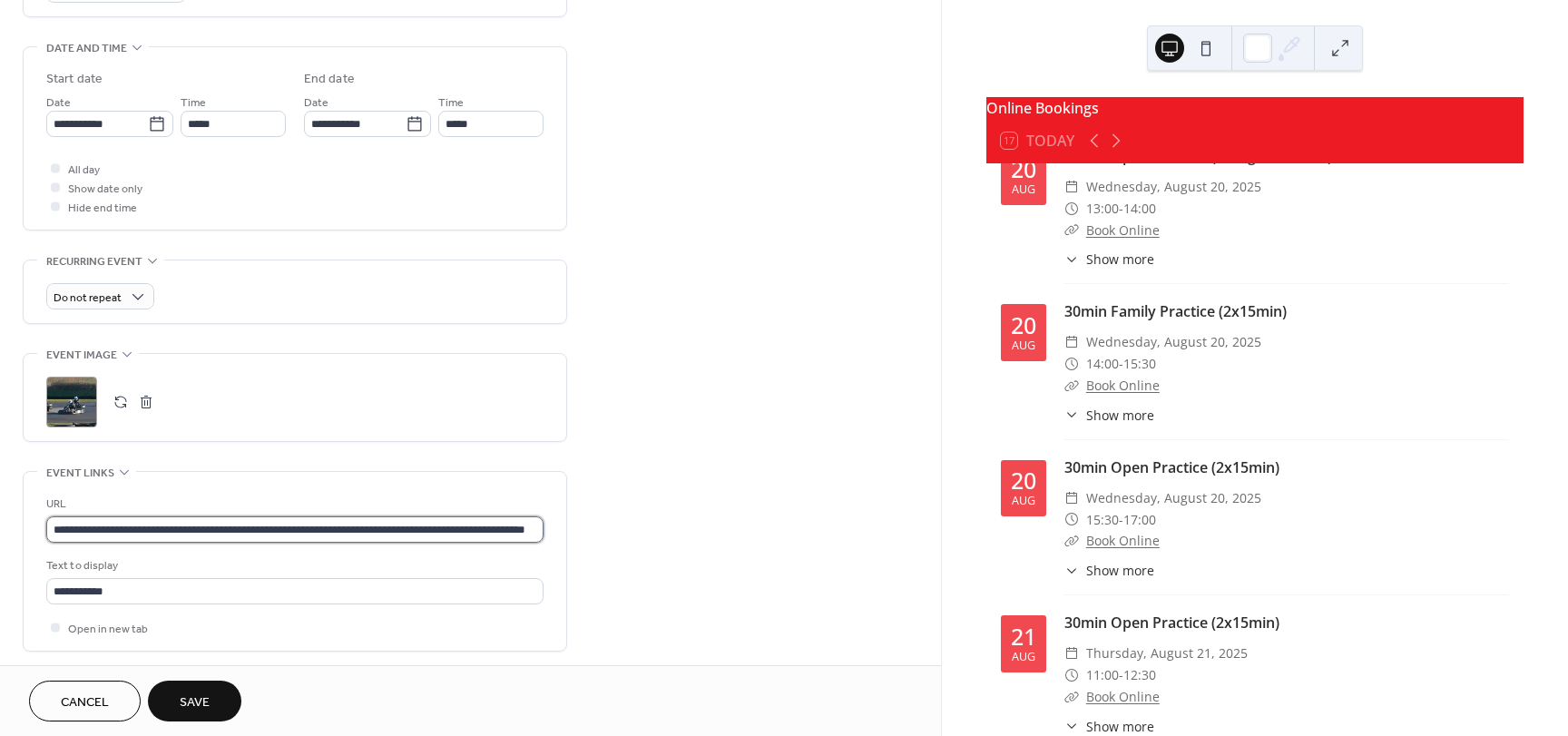 click on "**********" at bounding box center (295, 529) 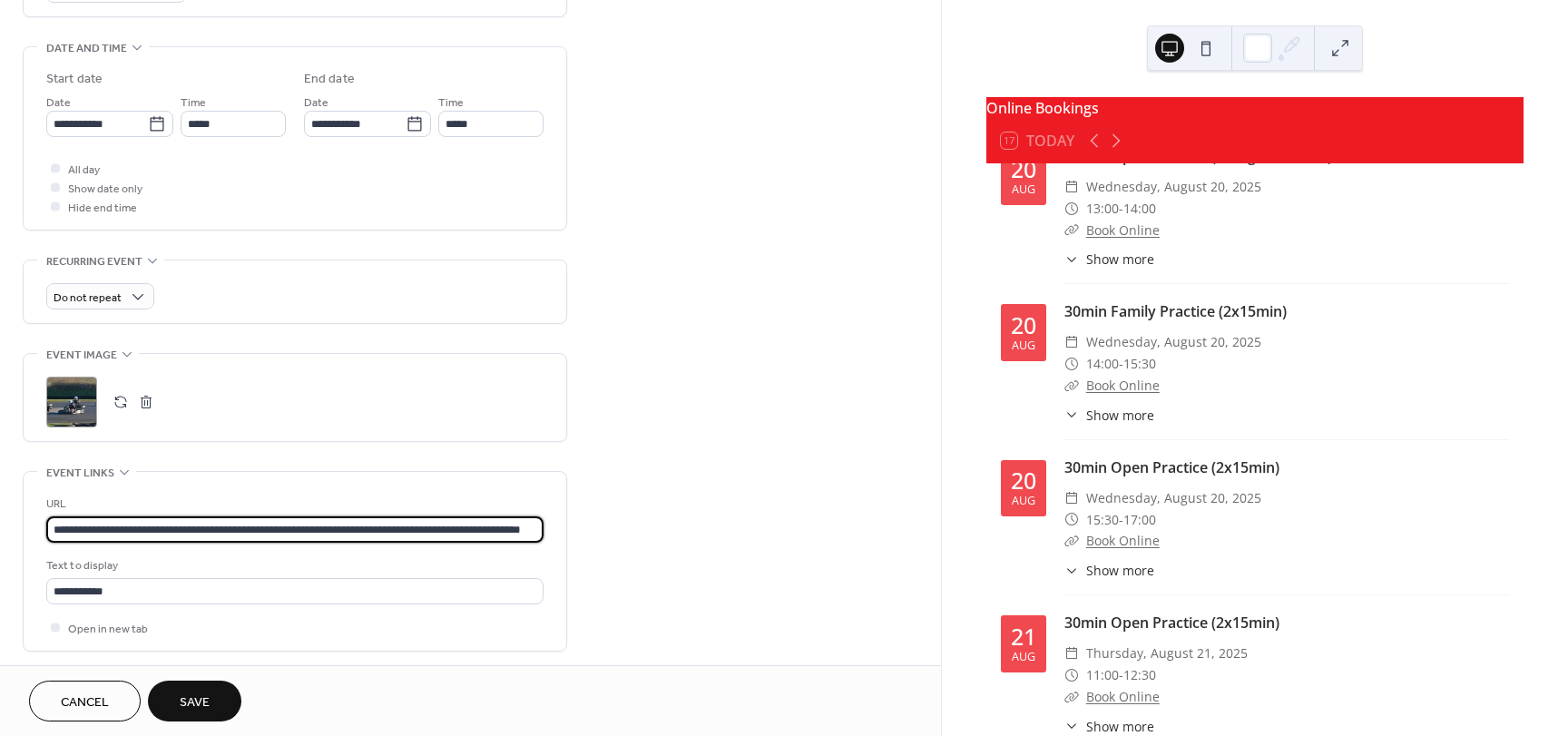 scroll, scrollTop: 0, scrollLeft: 54, axis: horizontal 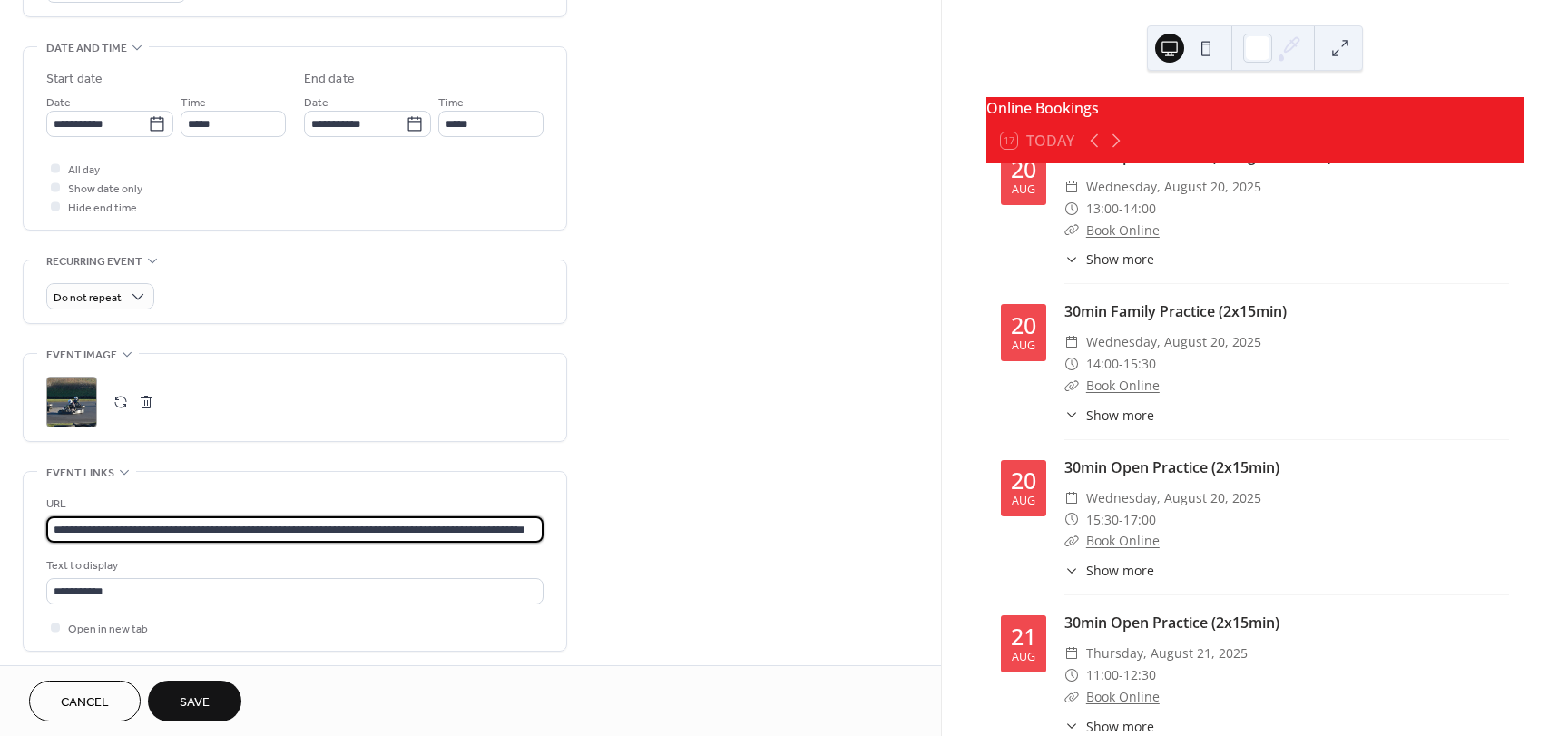 type on "**********" 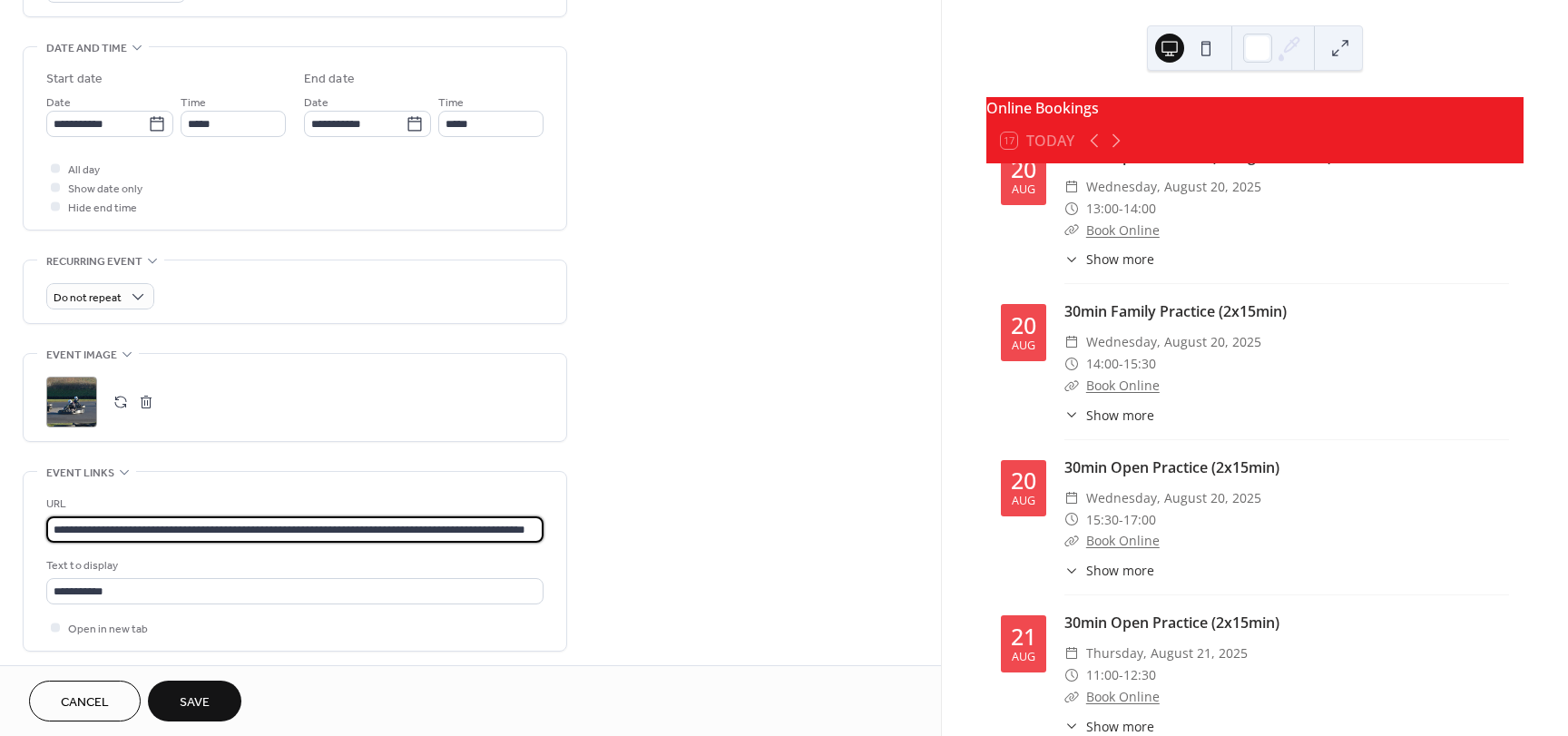 click on "Save" at bounding box center (194, 702) 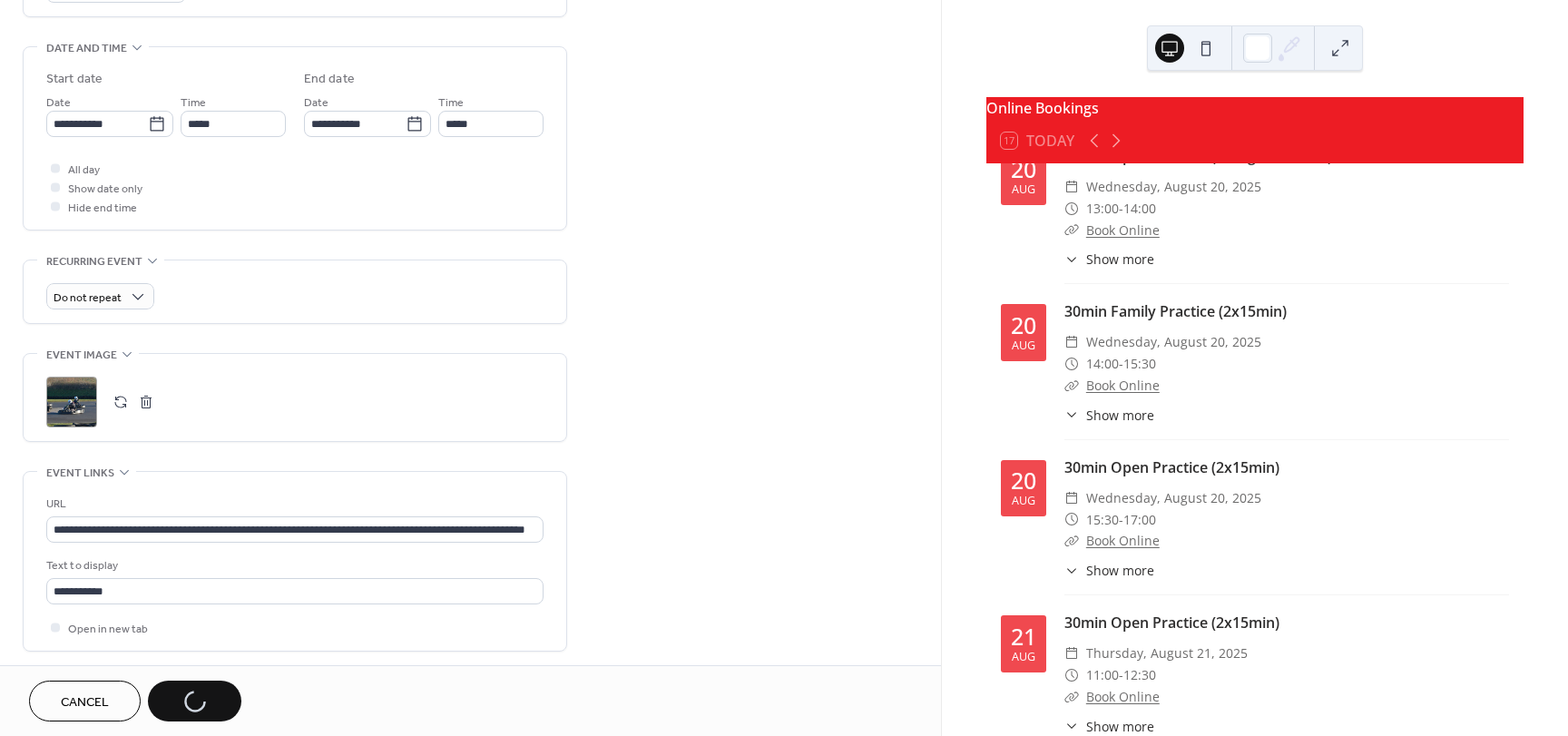 scroll, scrollTop: 0, scrollLeft: 0, axis: both 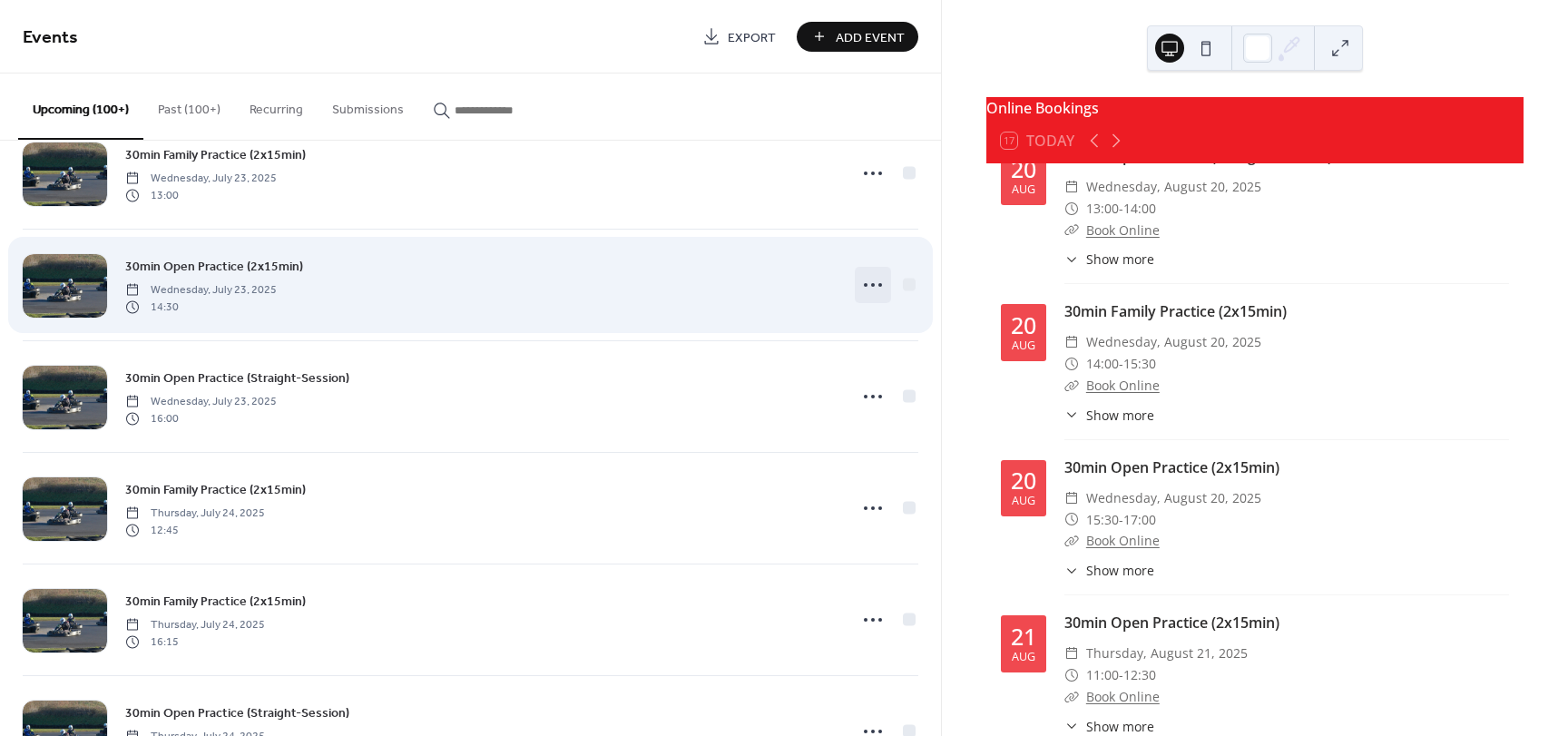 click 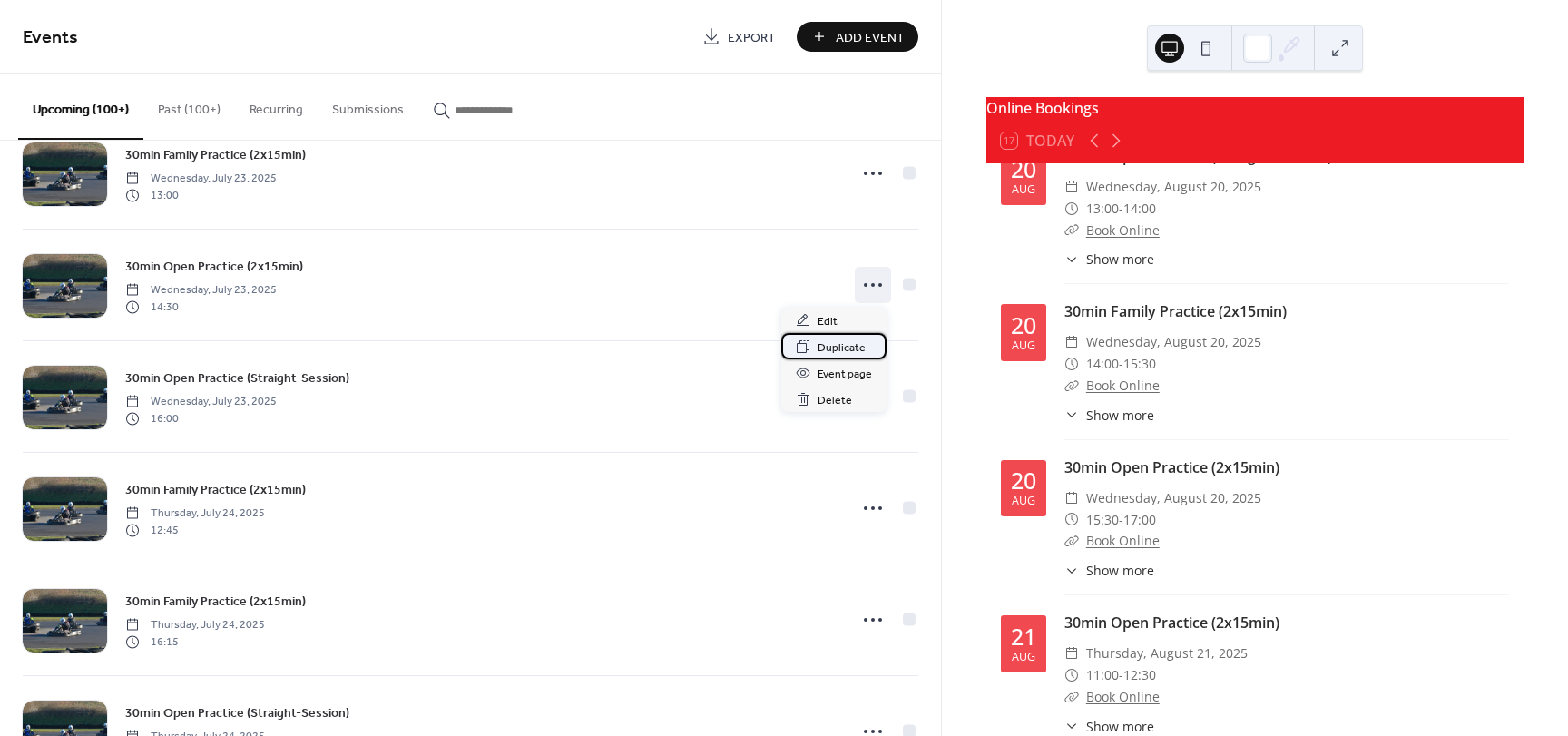click on "Duplicate" at bounding box center [841, 348] 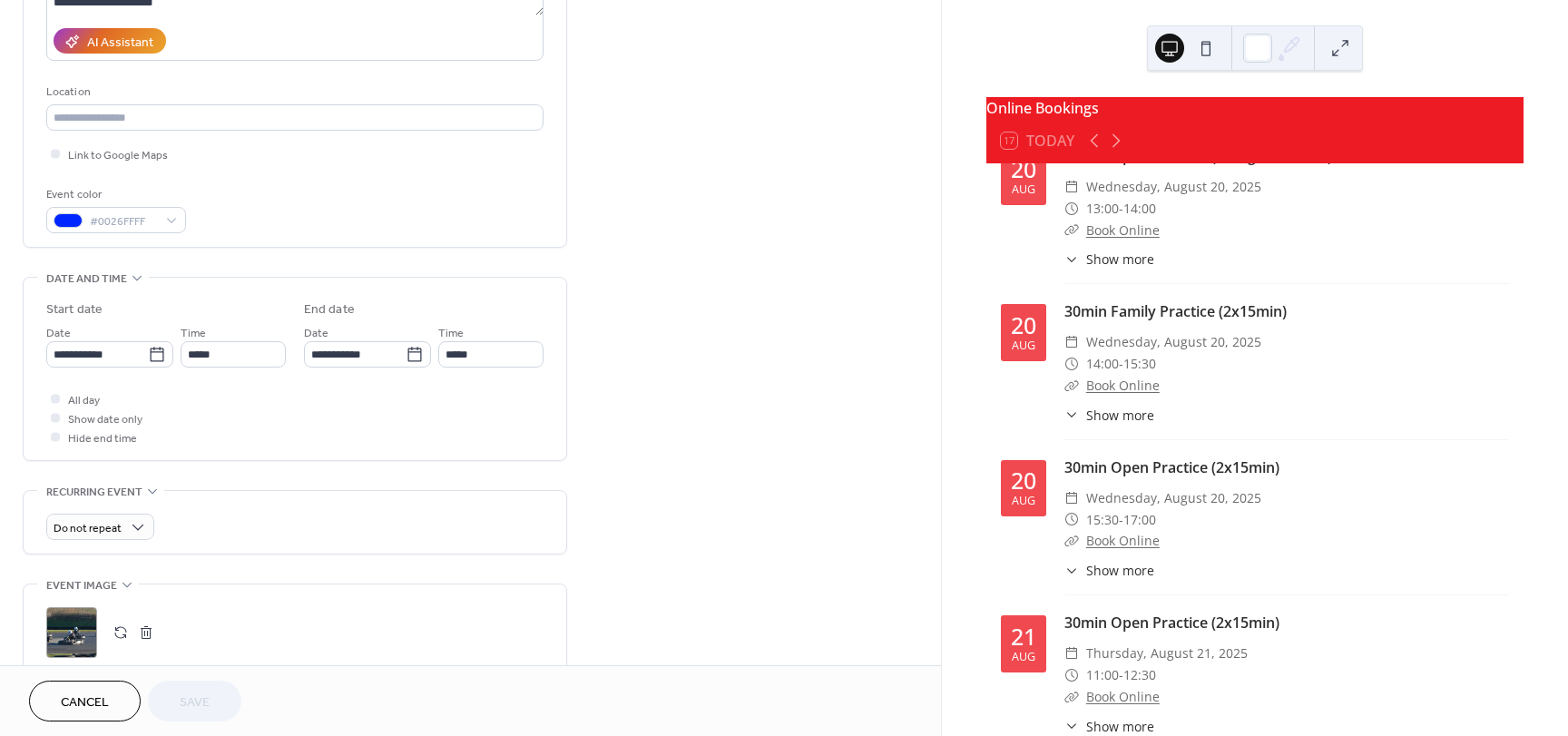scroll, scrollTop: 363, scrollLeft: 0, axis: vertical 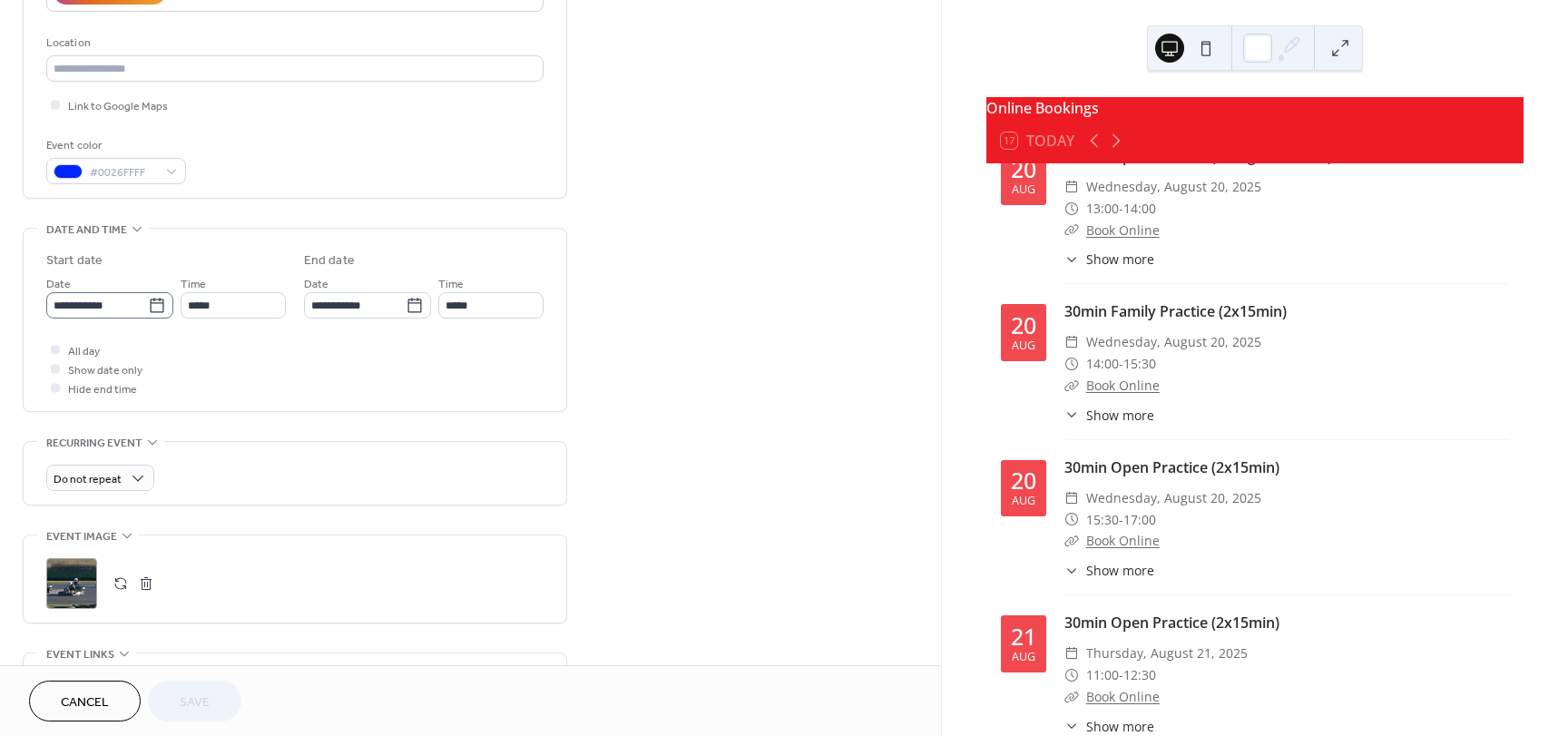 click 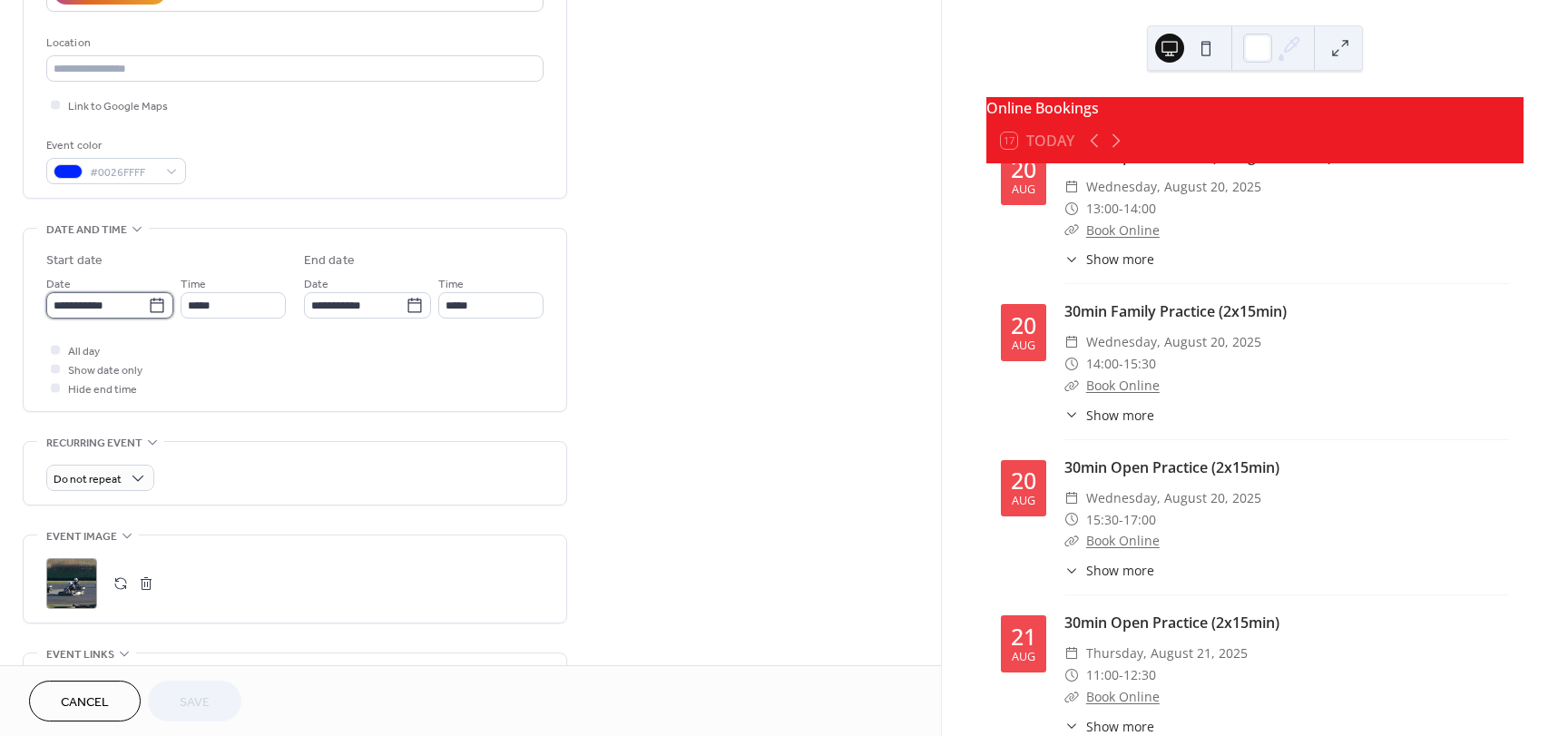 click on "**********" at bounding box center (97, 305) 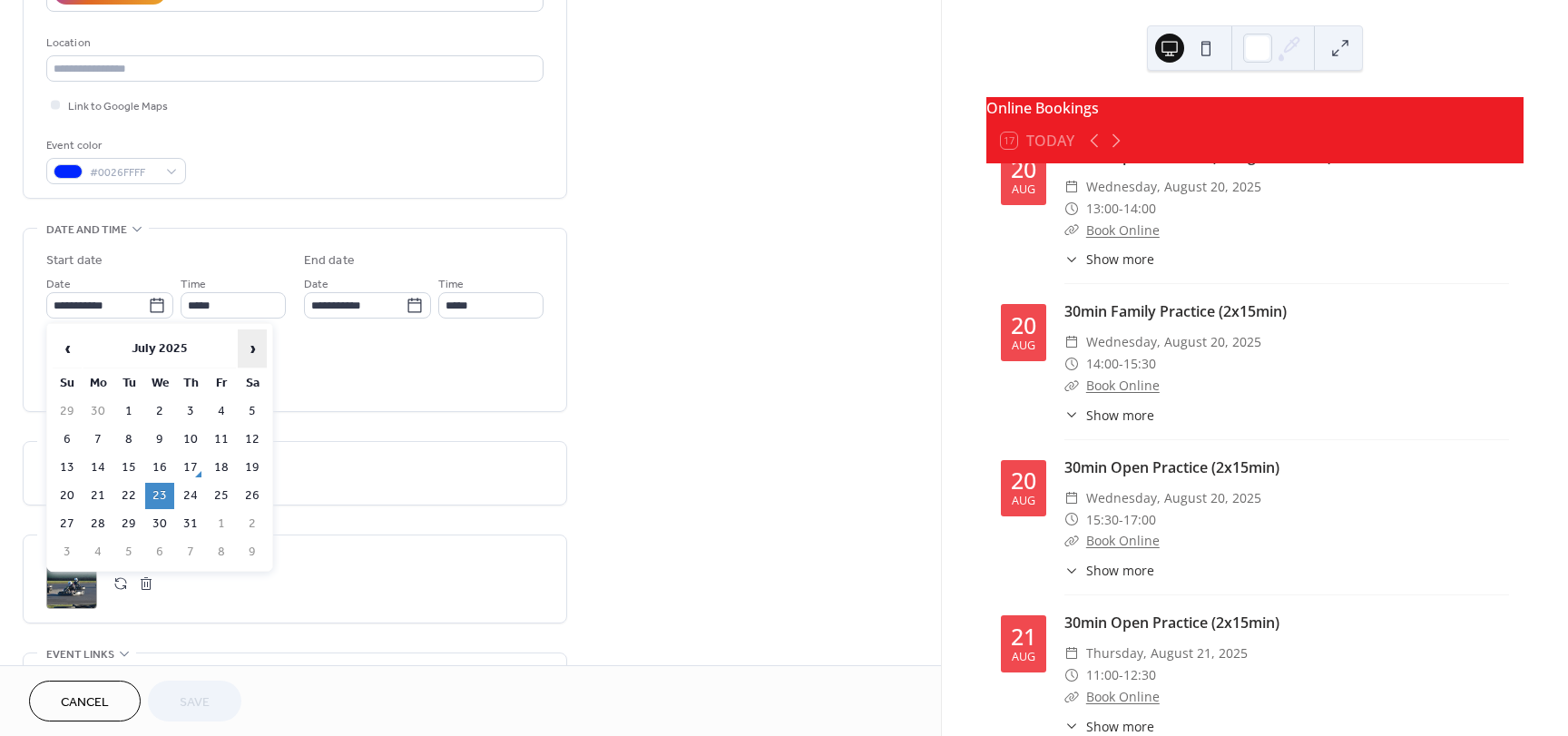 click on "›" at bounding box center (252, 348) 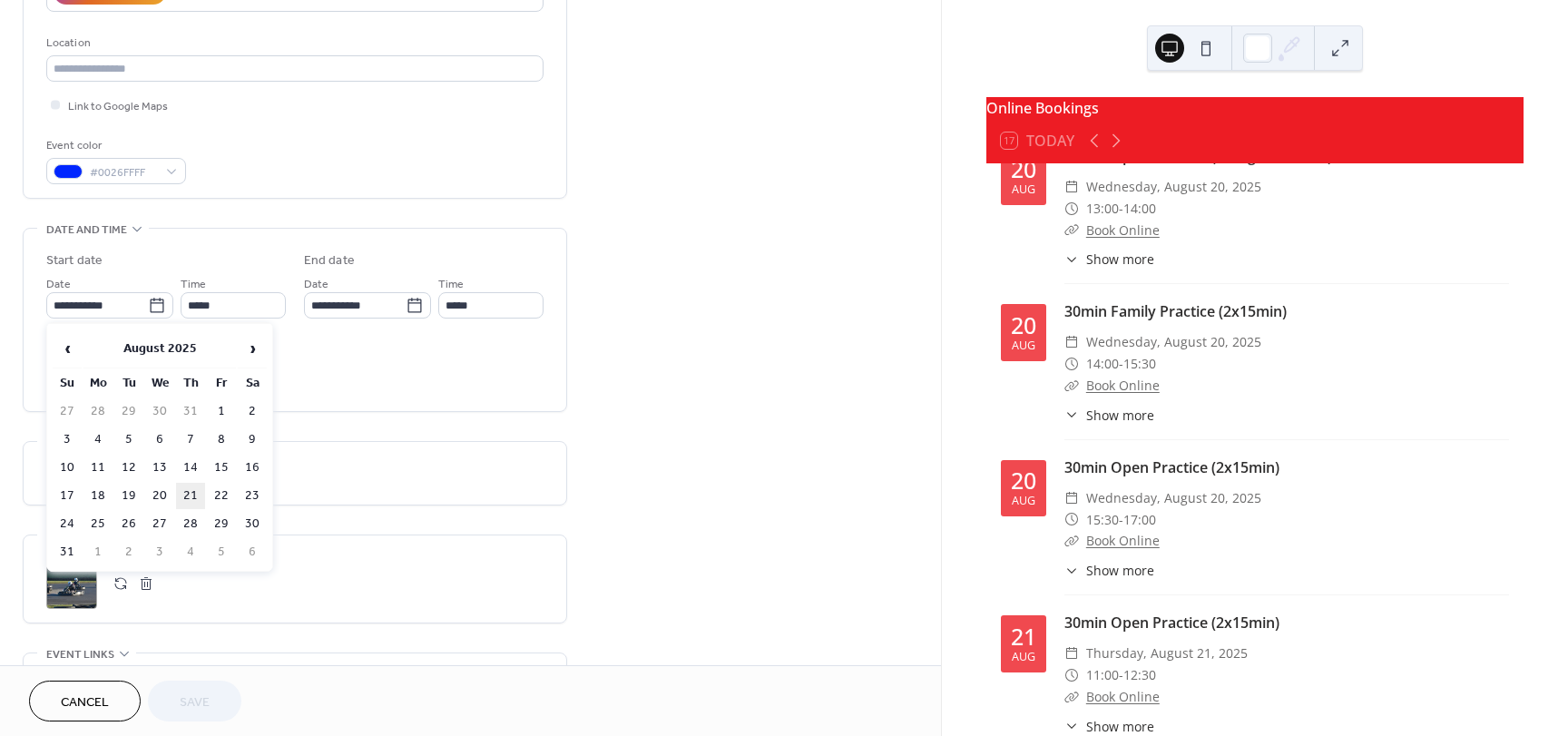 click on "21" at bounding box center (191, 496) 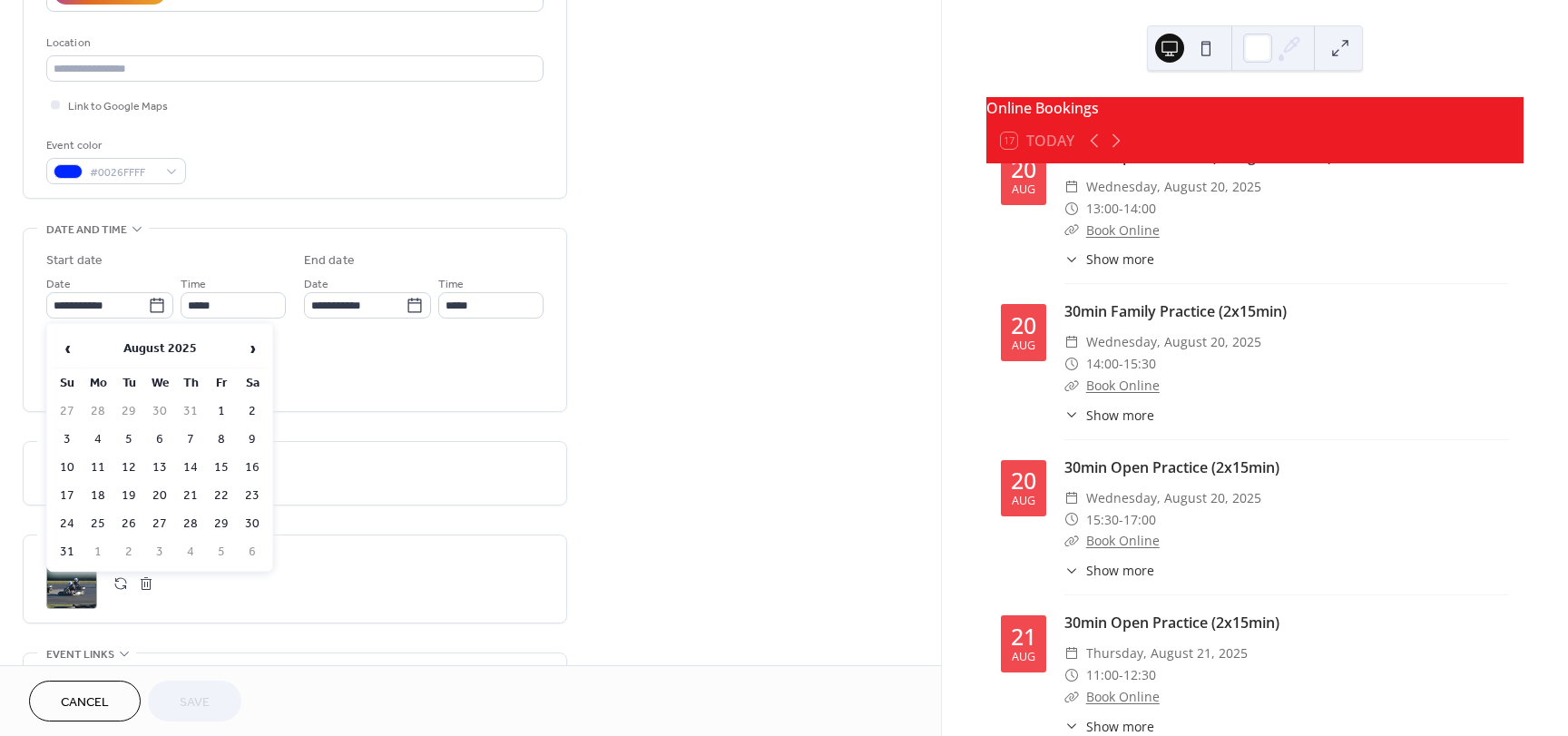 type on "**********" 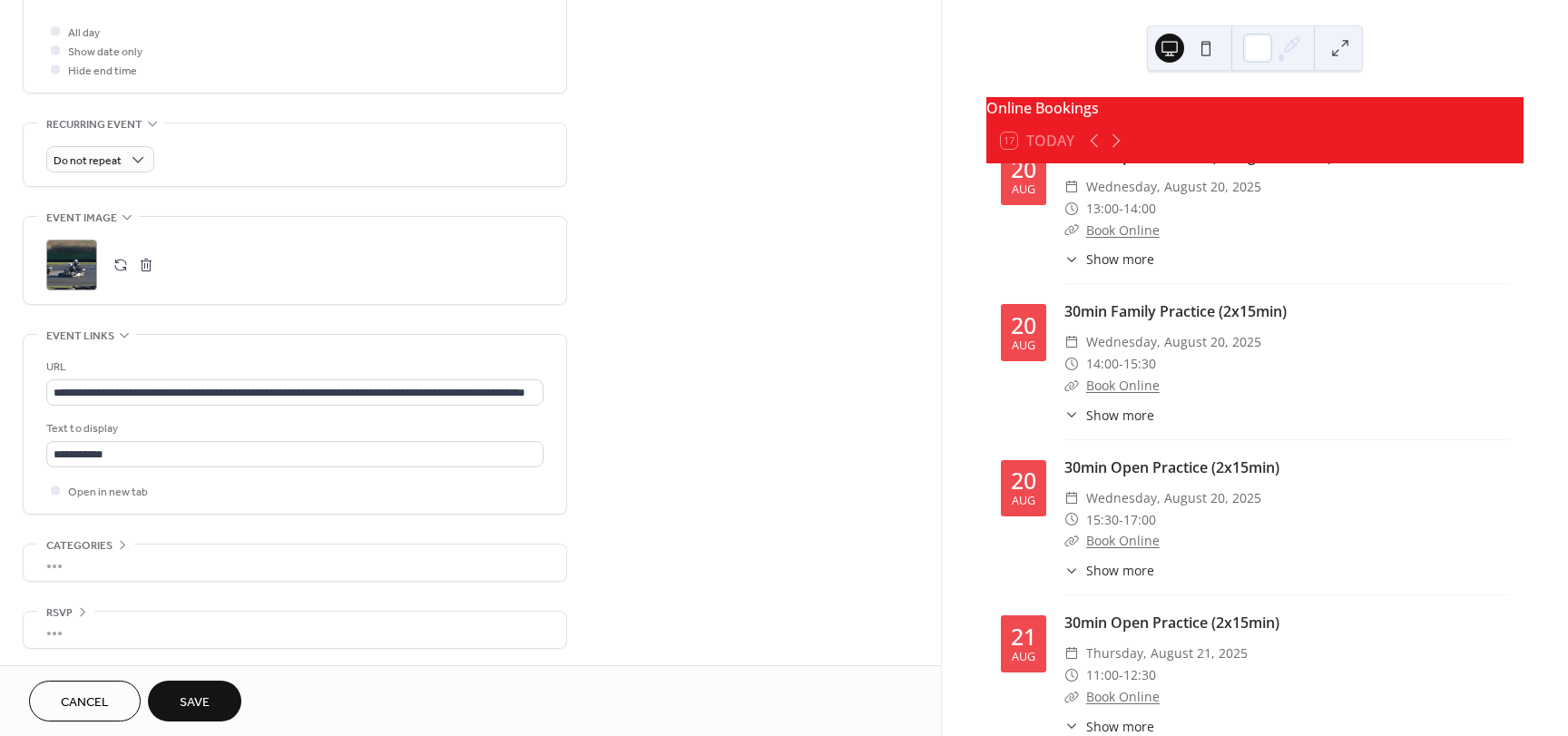 scroll, scrollTop: 683, scrollLeft: 0, axis: vertical 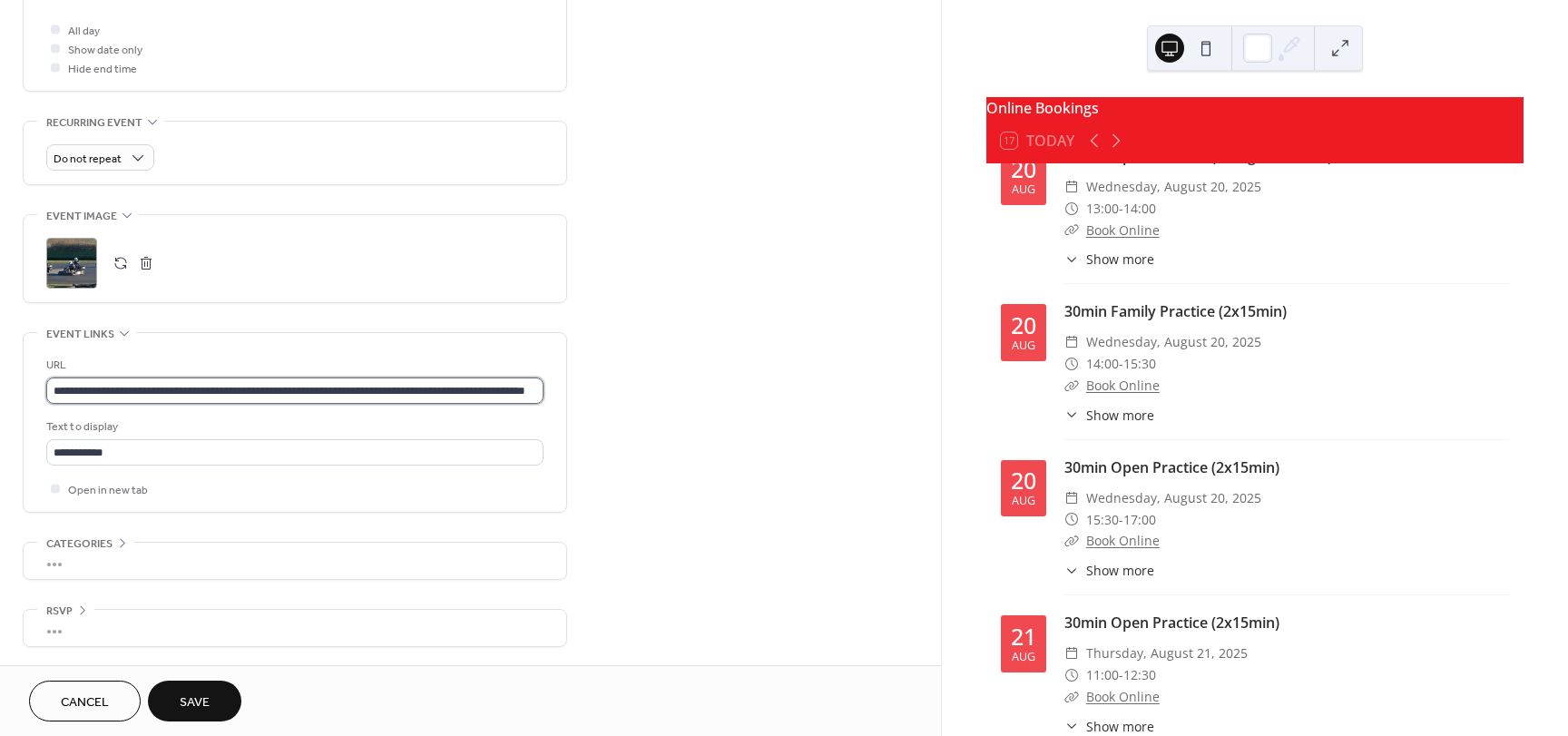 click on "**********" at bounding box center (295, 390) 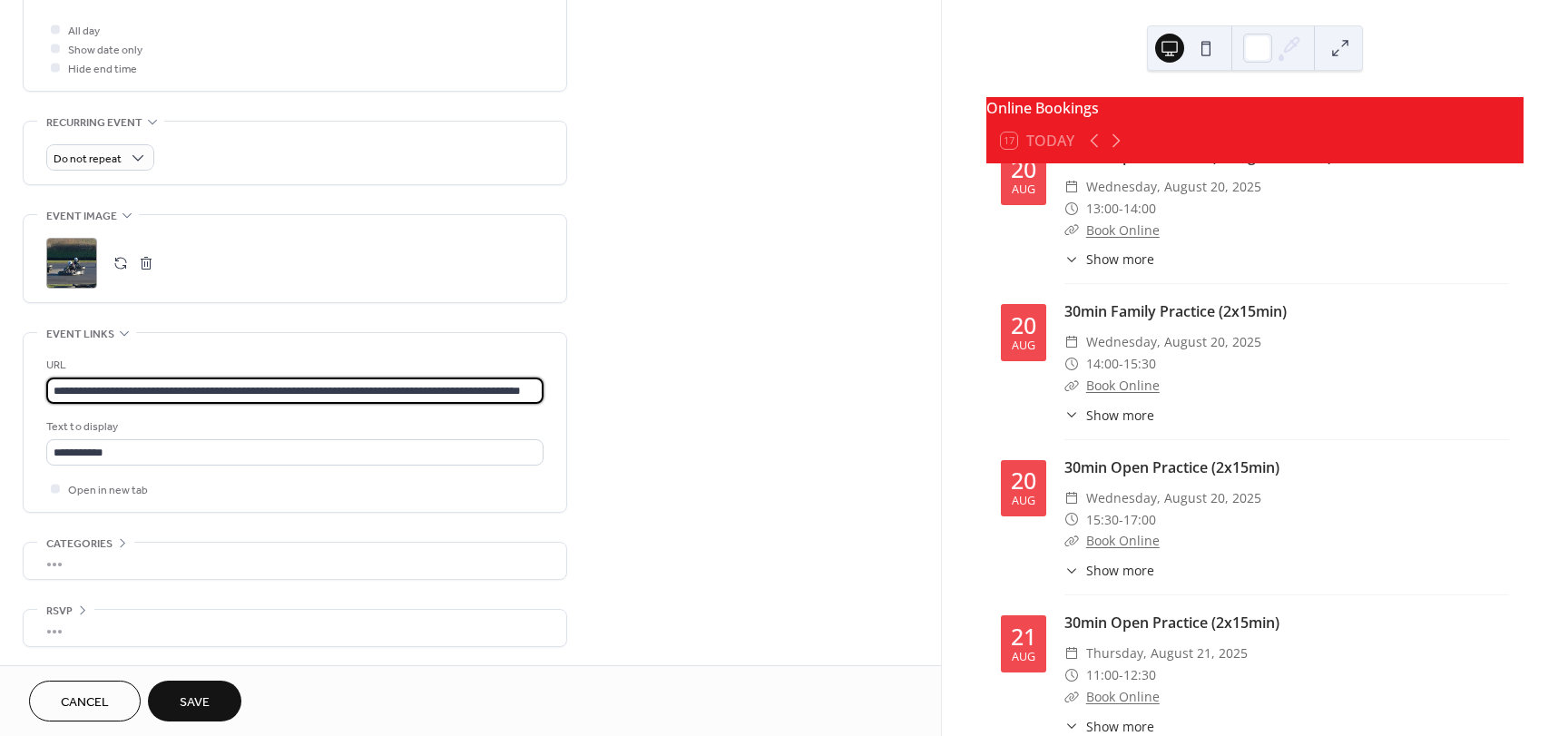 scroll, scrollTop: 0, scrollLeft: 54, axis: horizontal 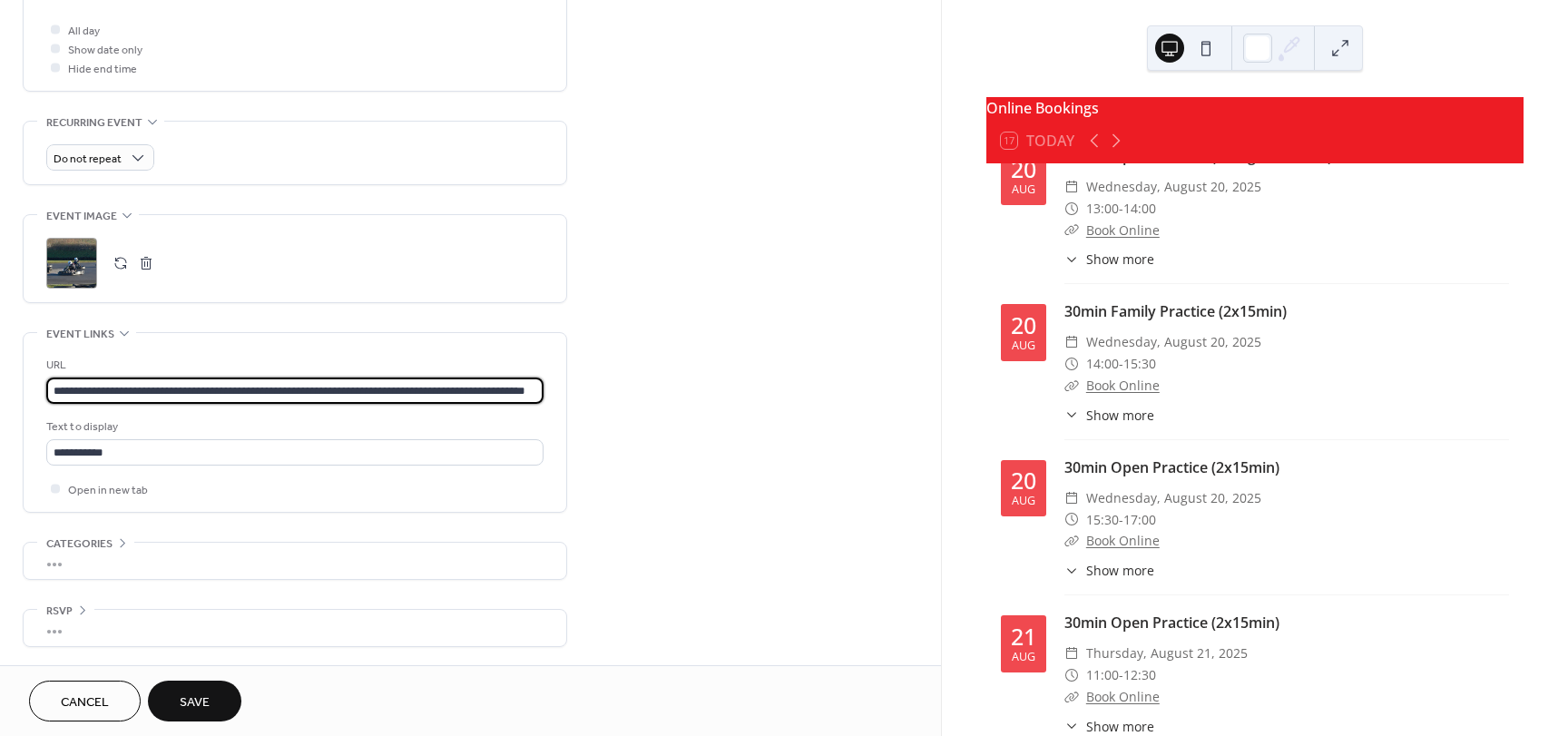 type on "**********" 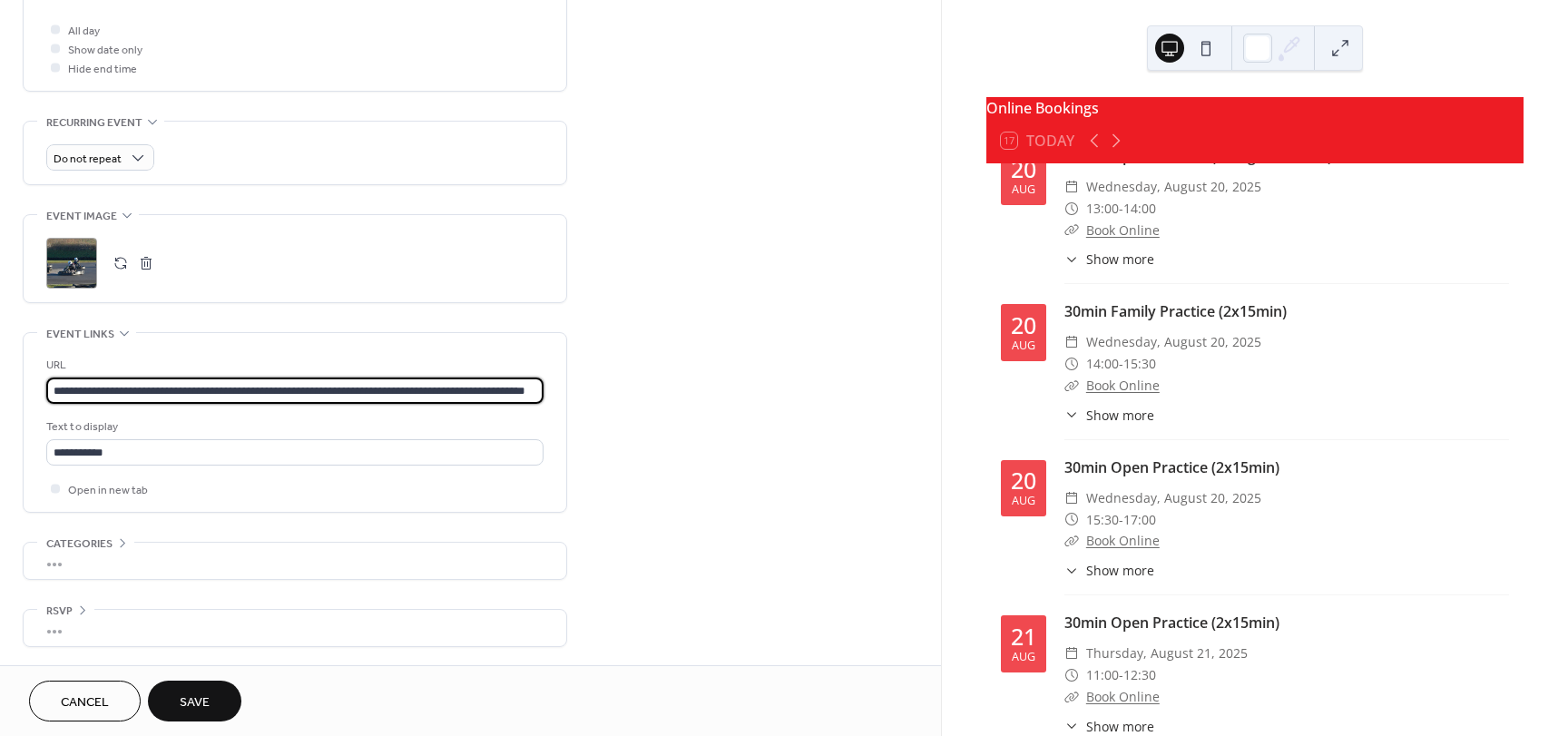 click on "Save" at bounding box center (194, 702) 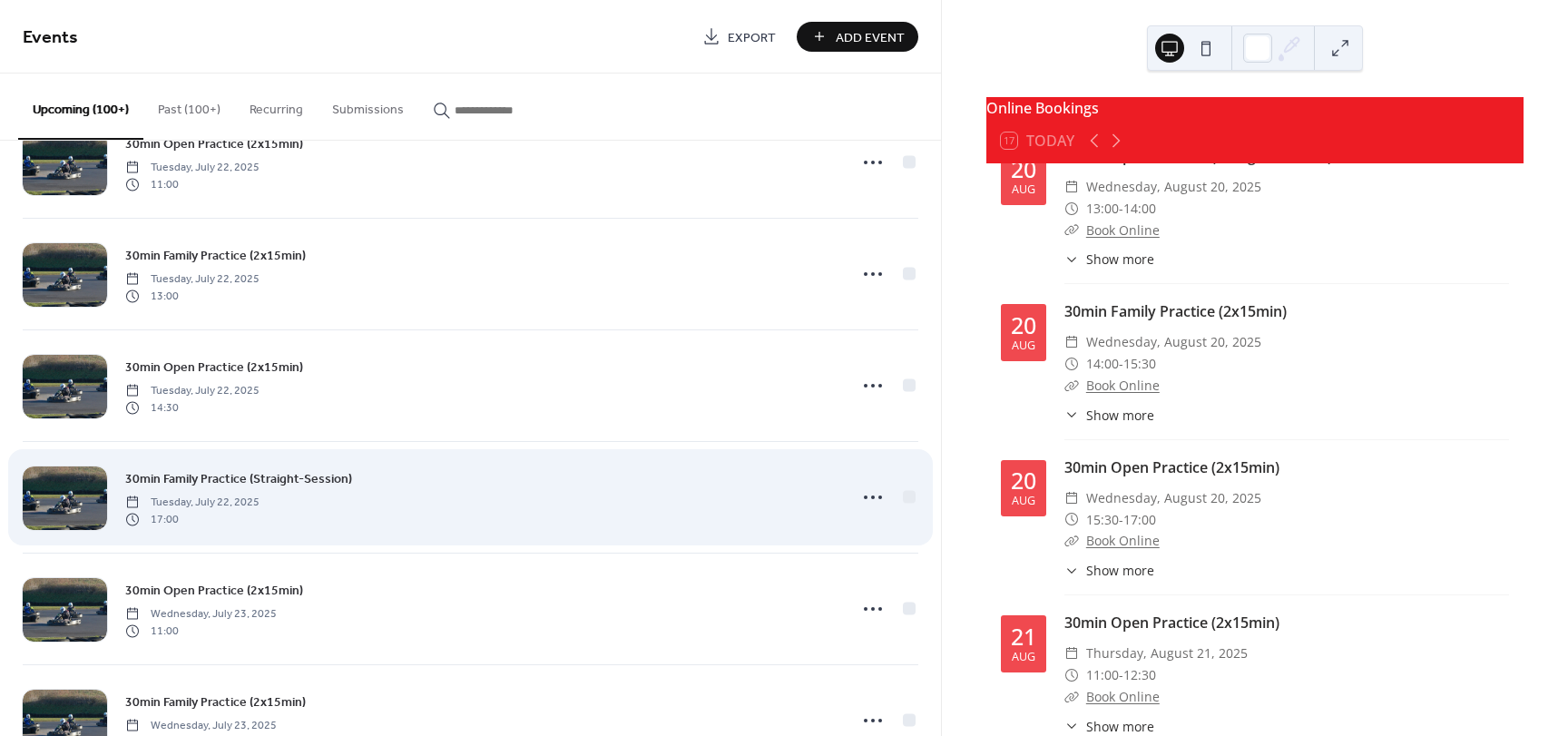 scroll, scrollTop: 1271, scrollLeft: 0, axis: vertical 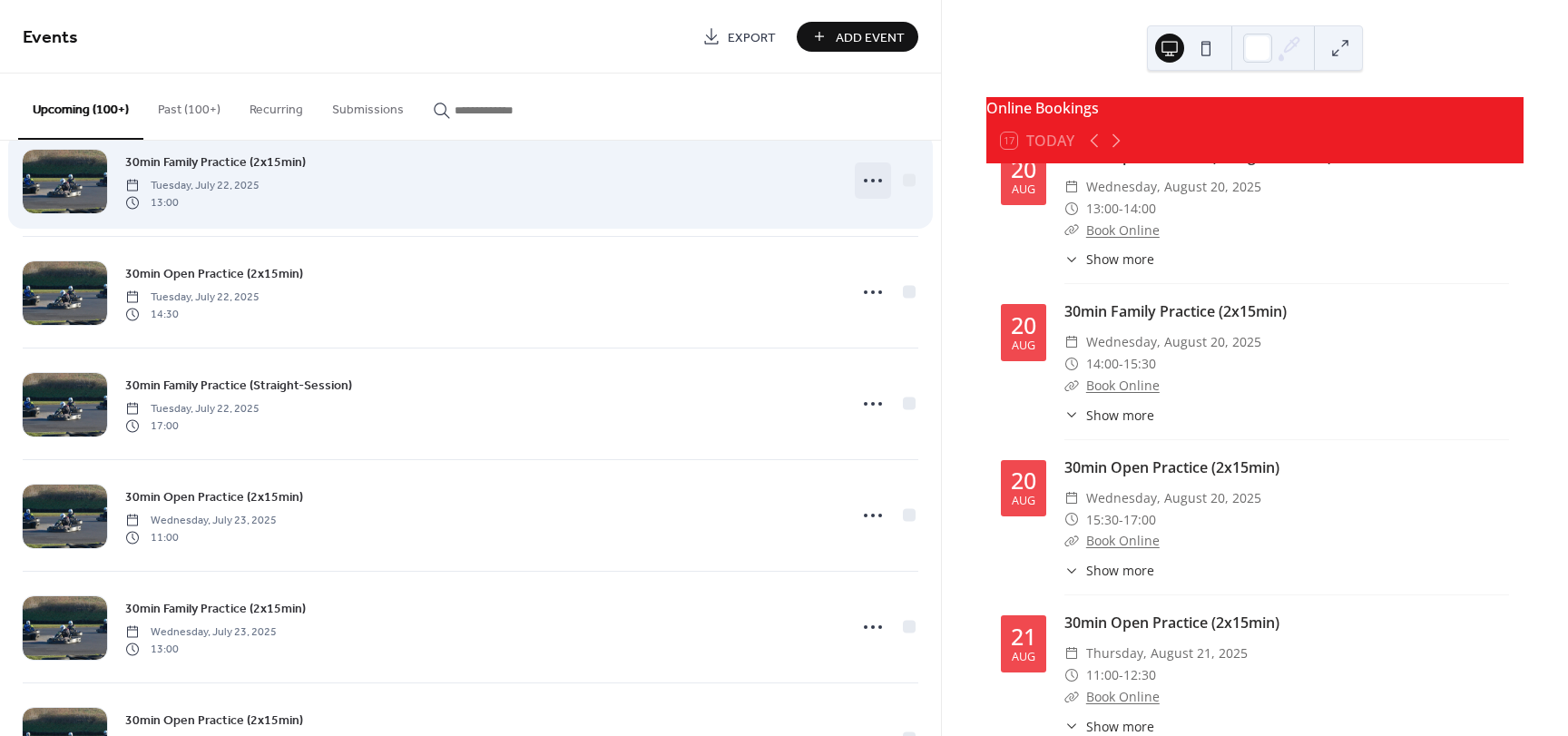 click 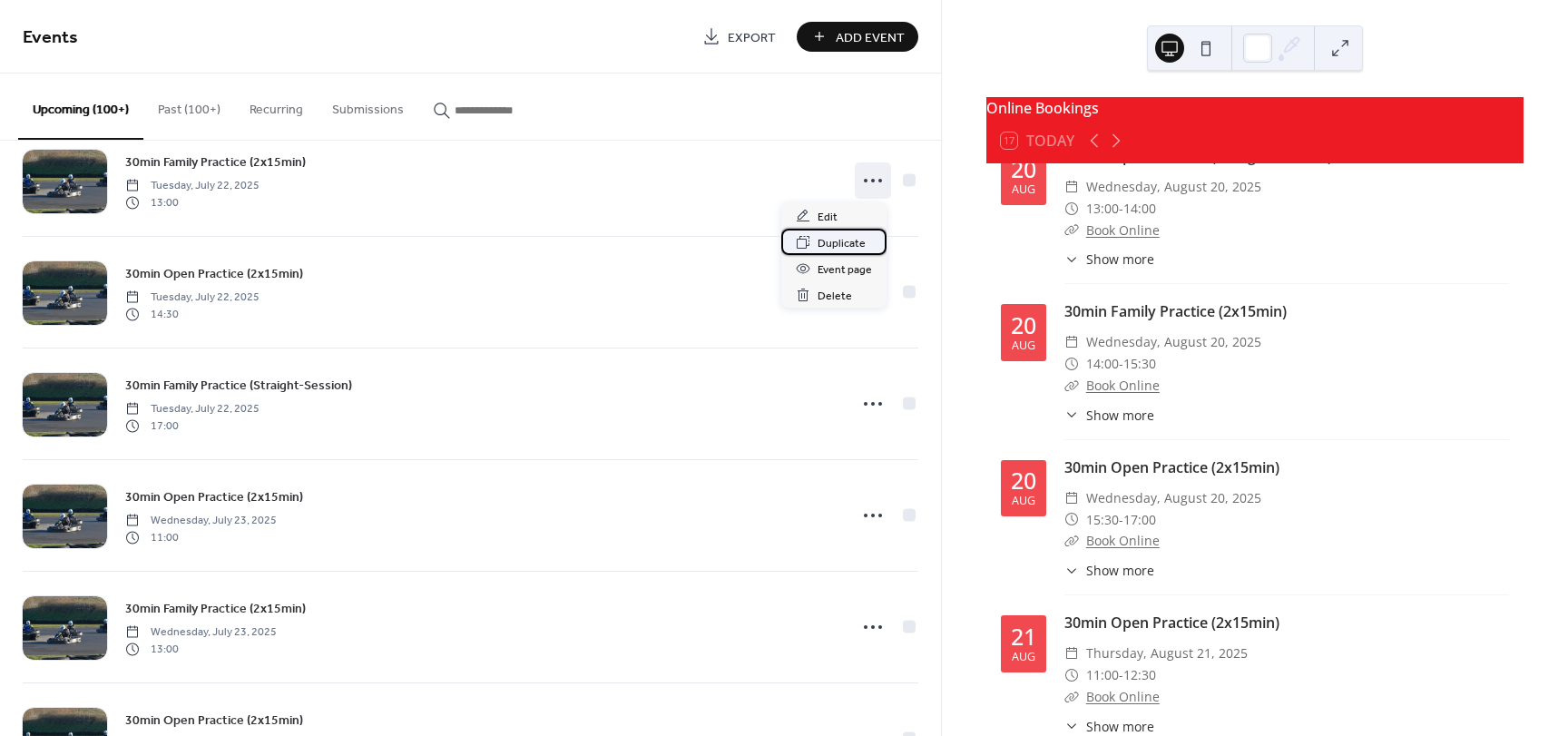 click on "Duplicate" at bounding box center (841, 243) 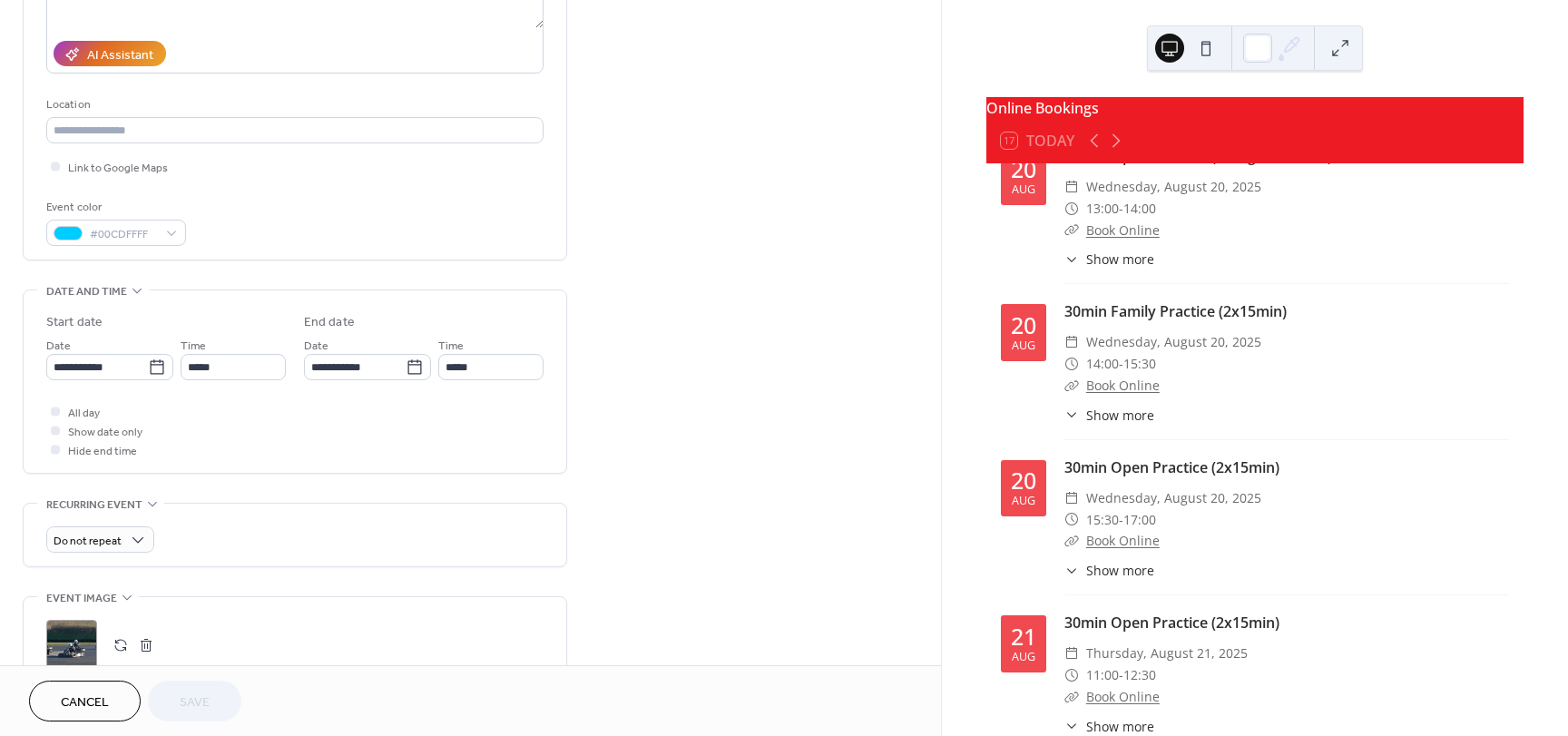 scroll, scrollTop: 363, scrollLeft: 0, axis: vertical 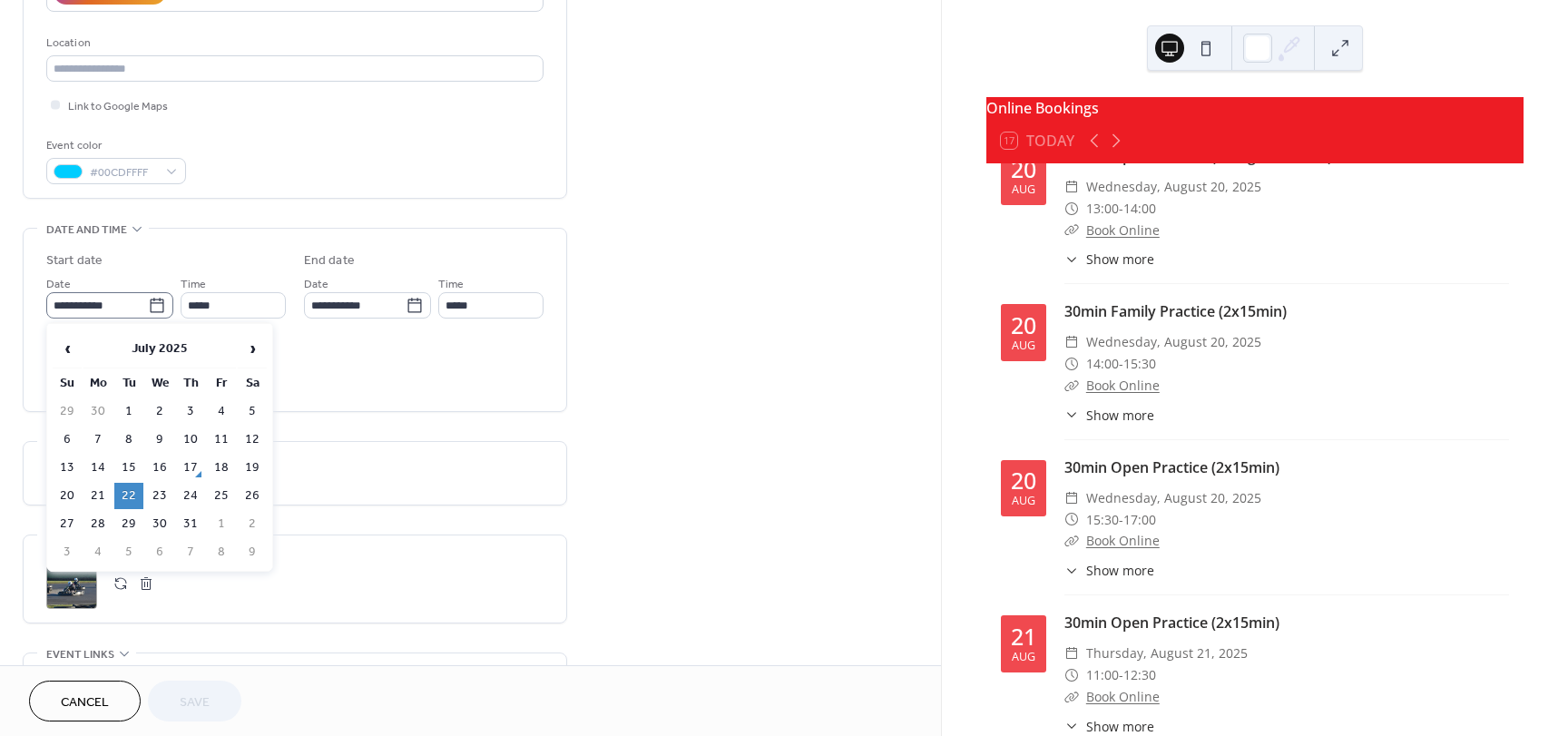 click 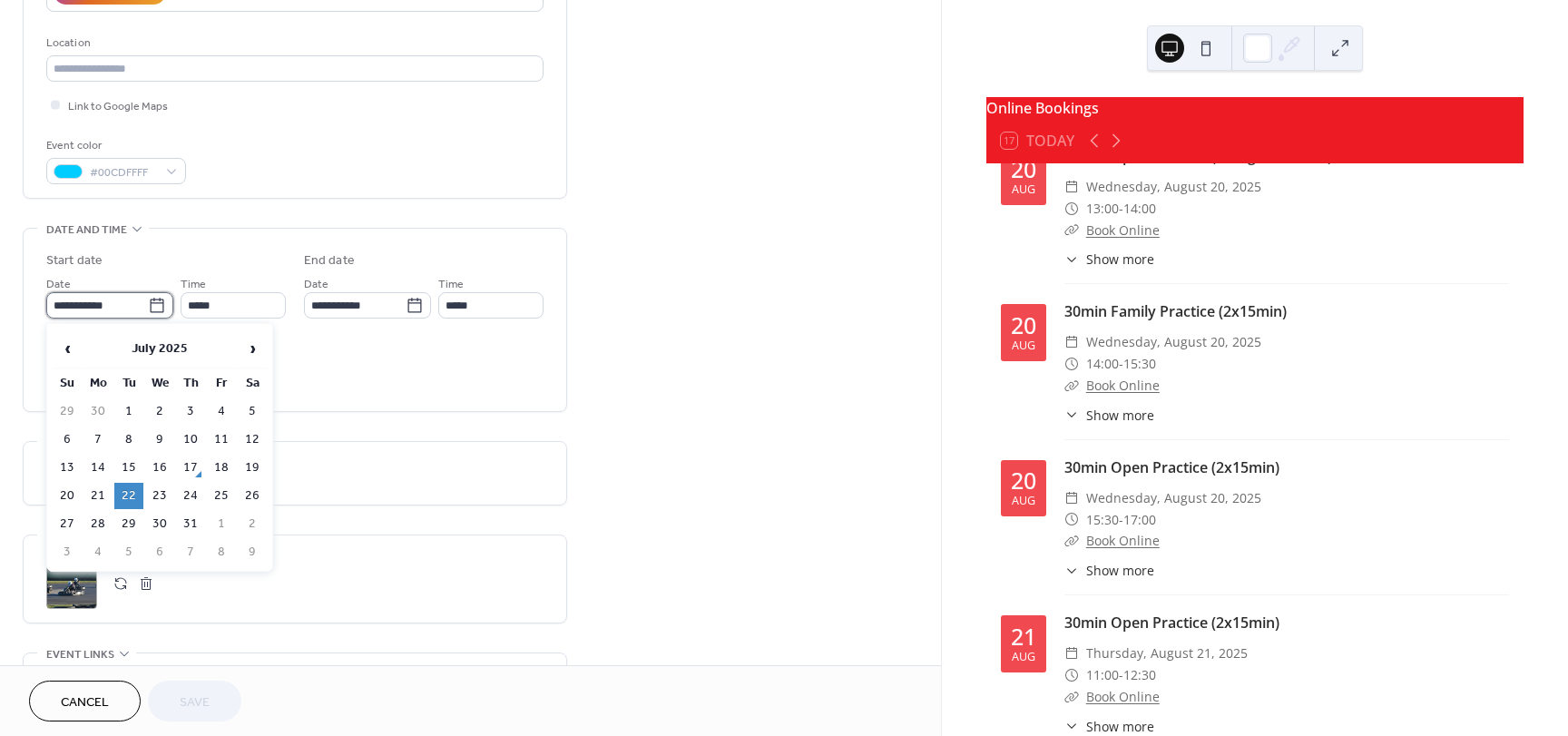 click on "**********" at bounding box center (97, 305) 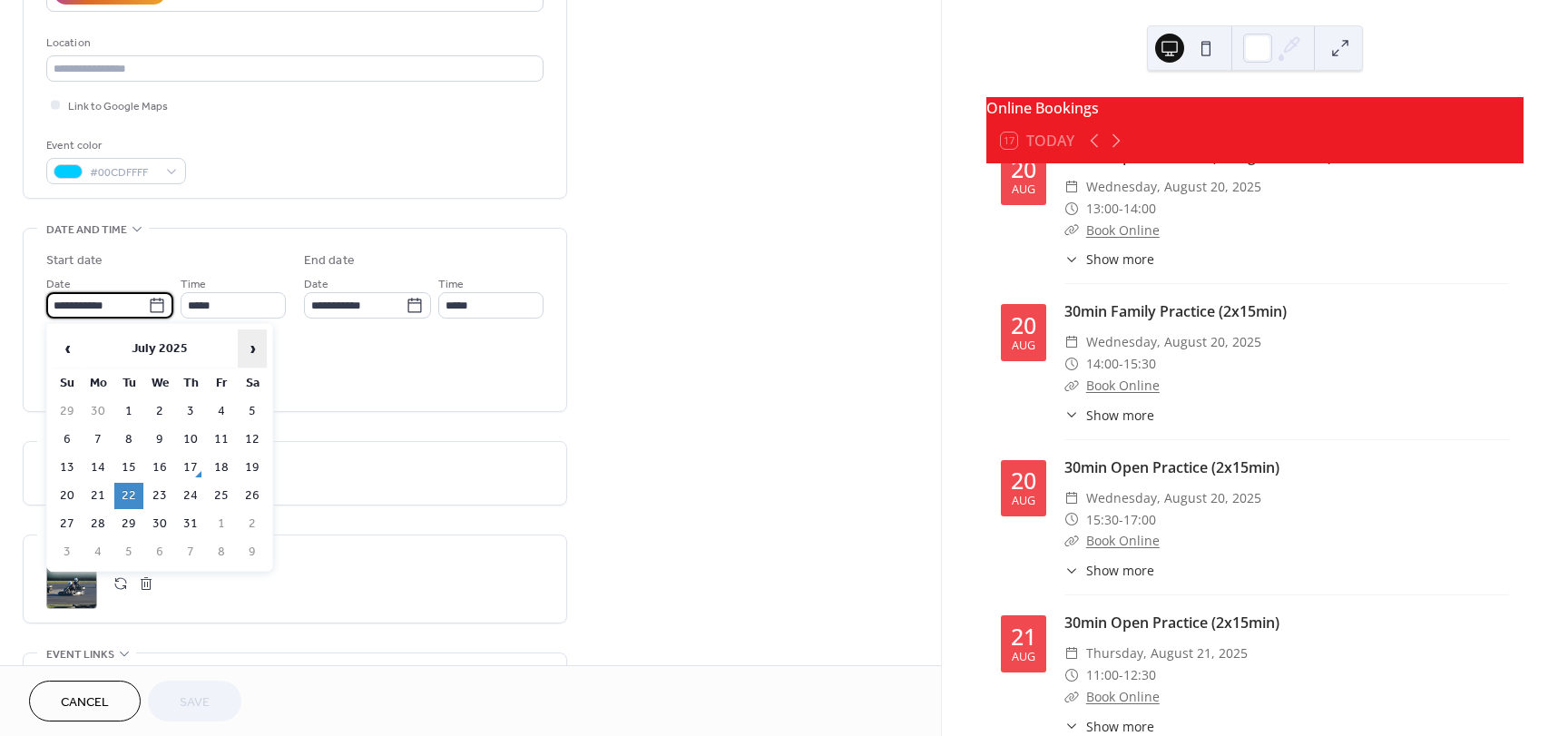 click on "›" at bounding box center [252, 348] 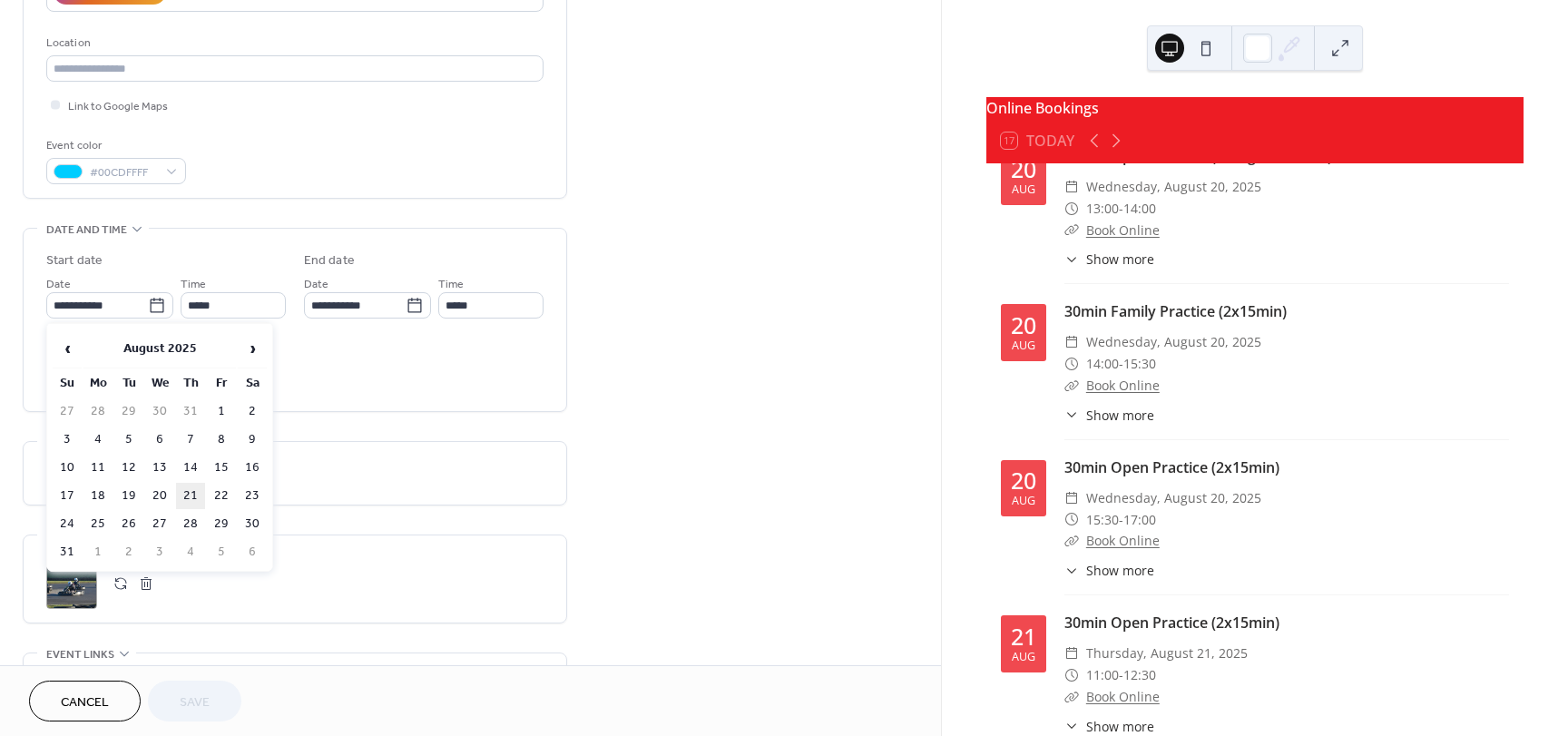 click on "21" at bounding box center [191, 496] 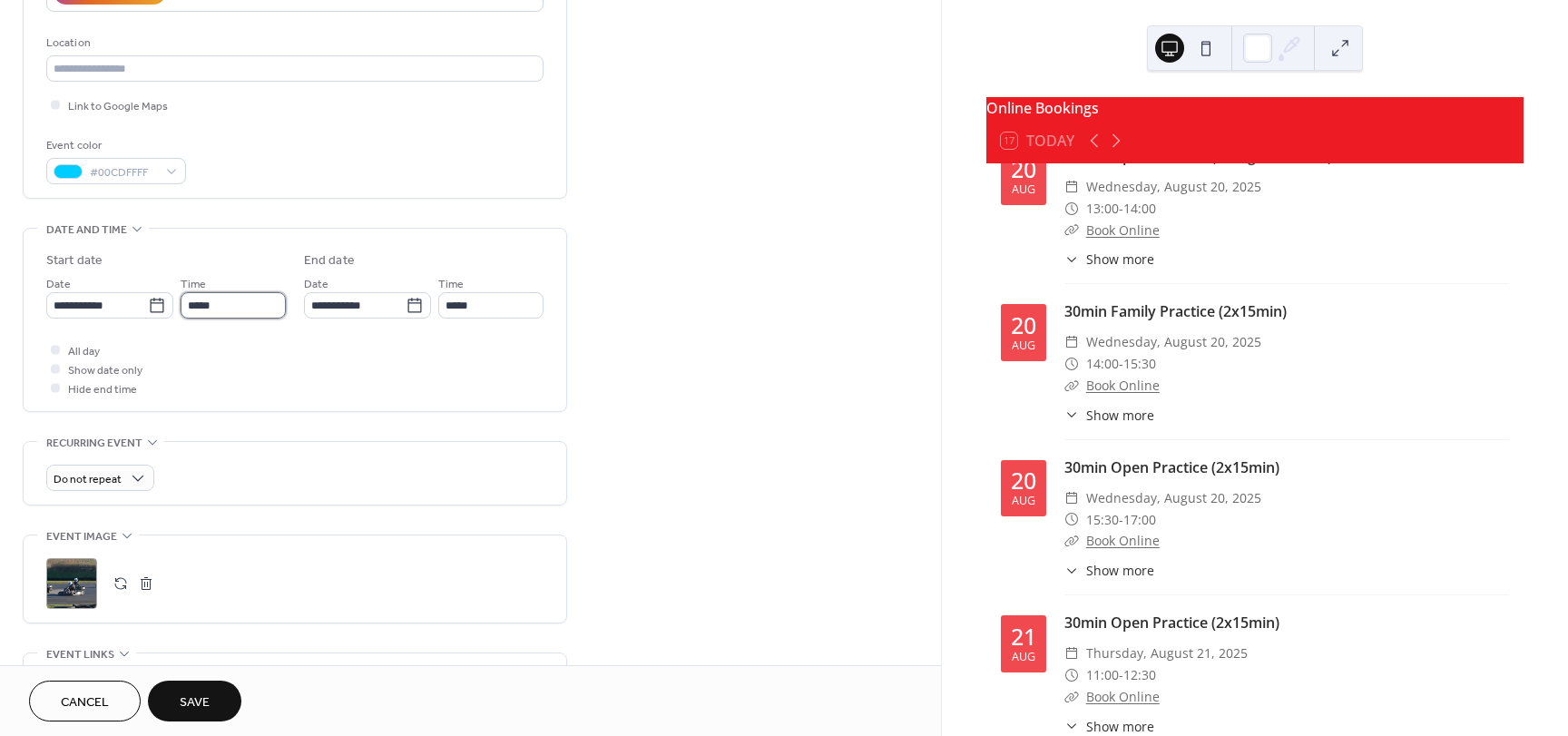 click on "*****" at bounding box center (233, 305) 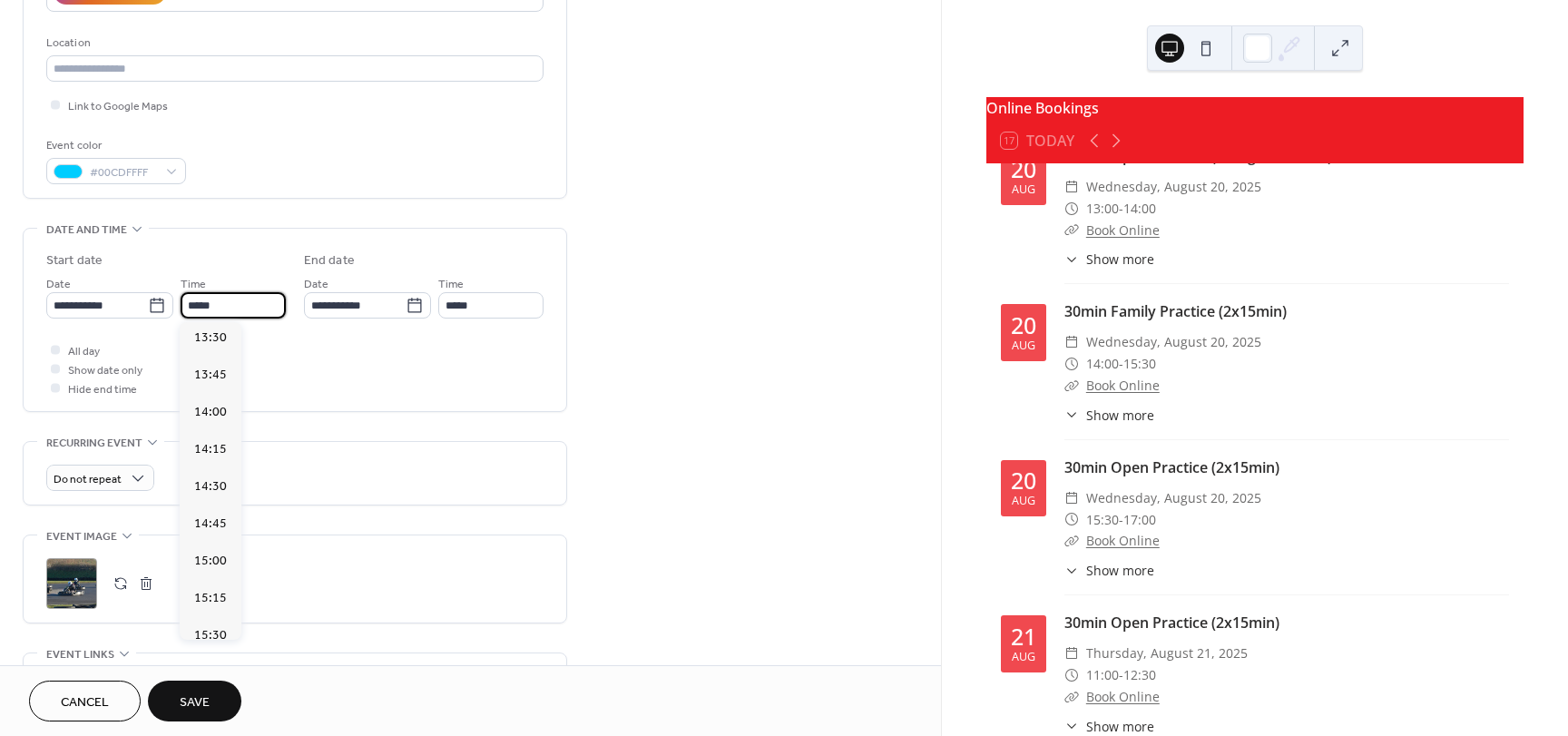 scroll, scrollTop: 2298, scrollLeft: 0, axis: vertical 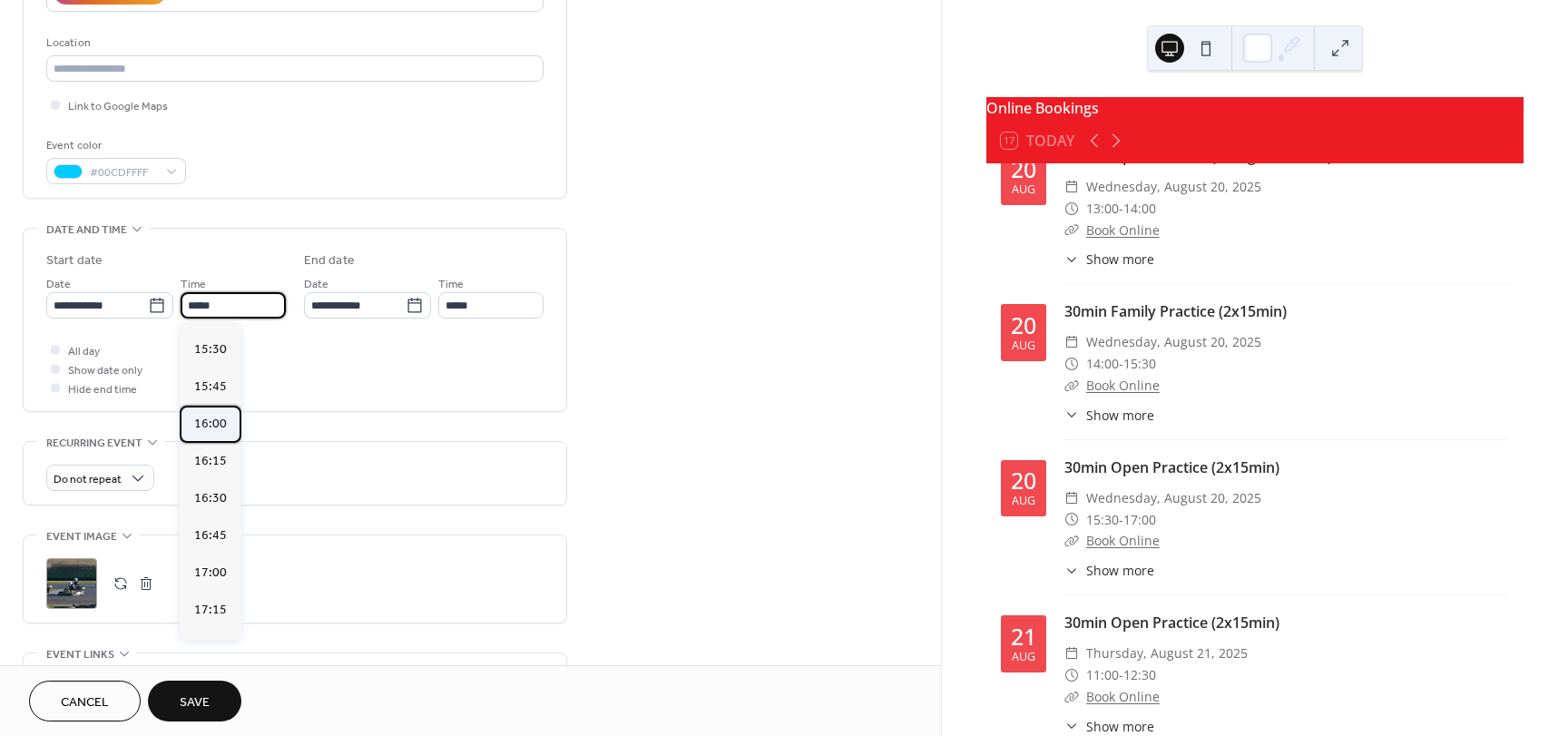click on "16:00" at bounding box center (211, 424) 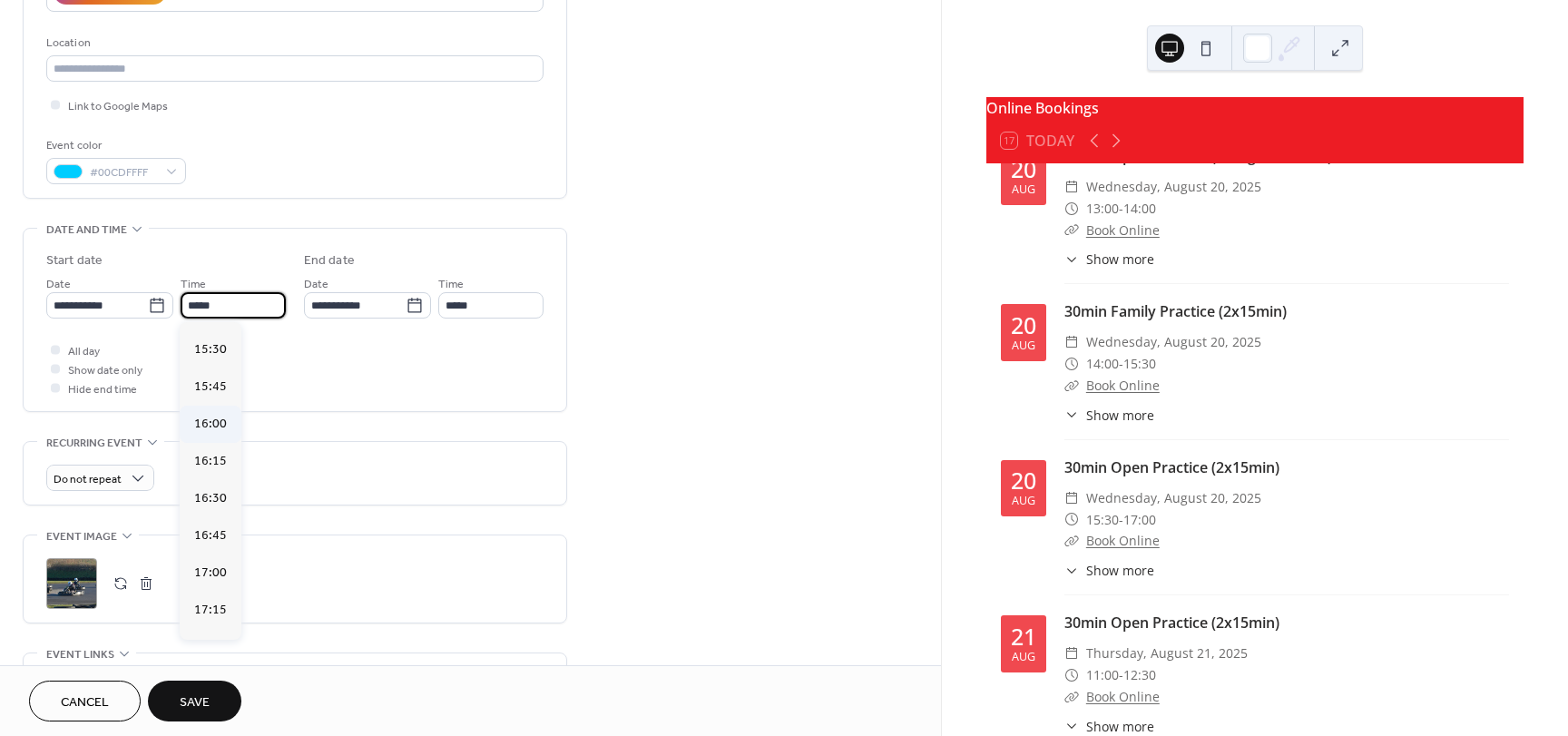 type on "*****" 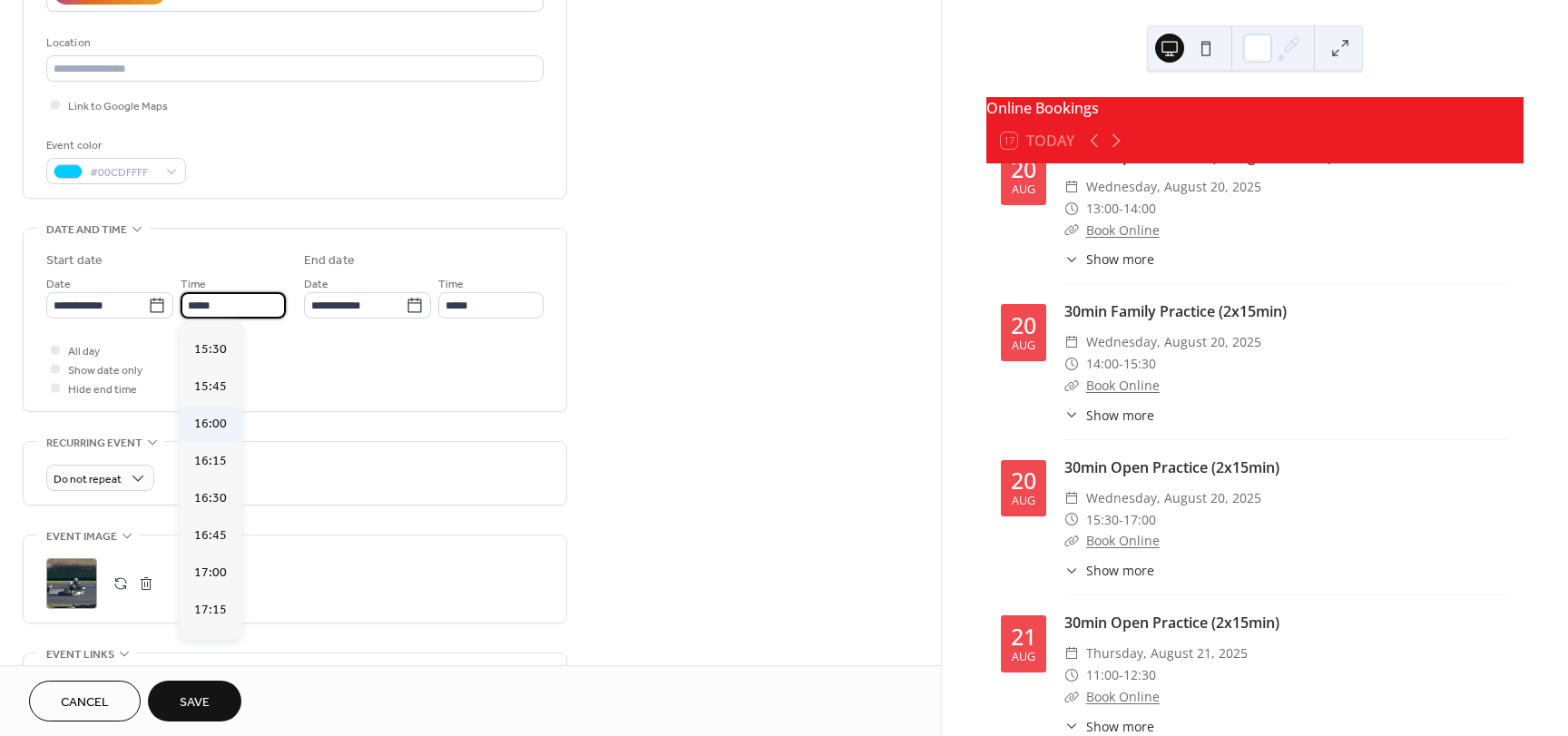 type on "*****" 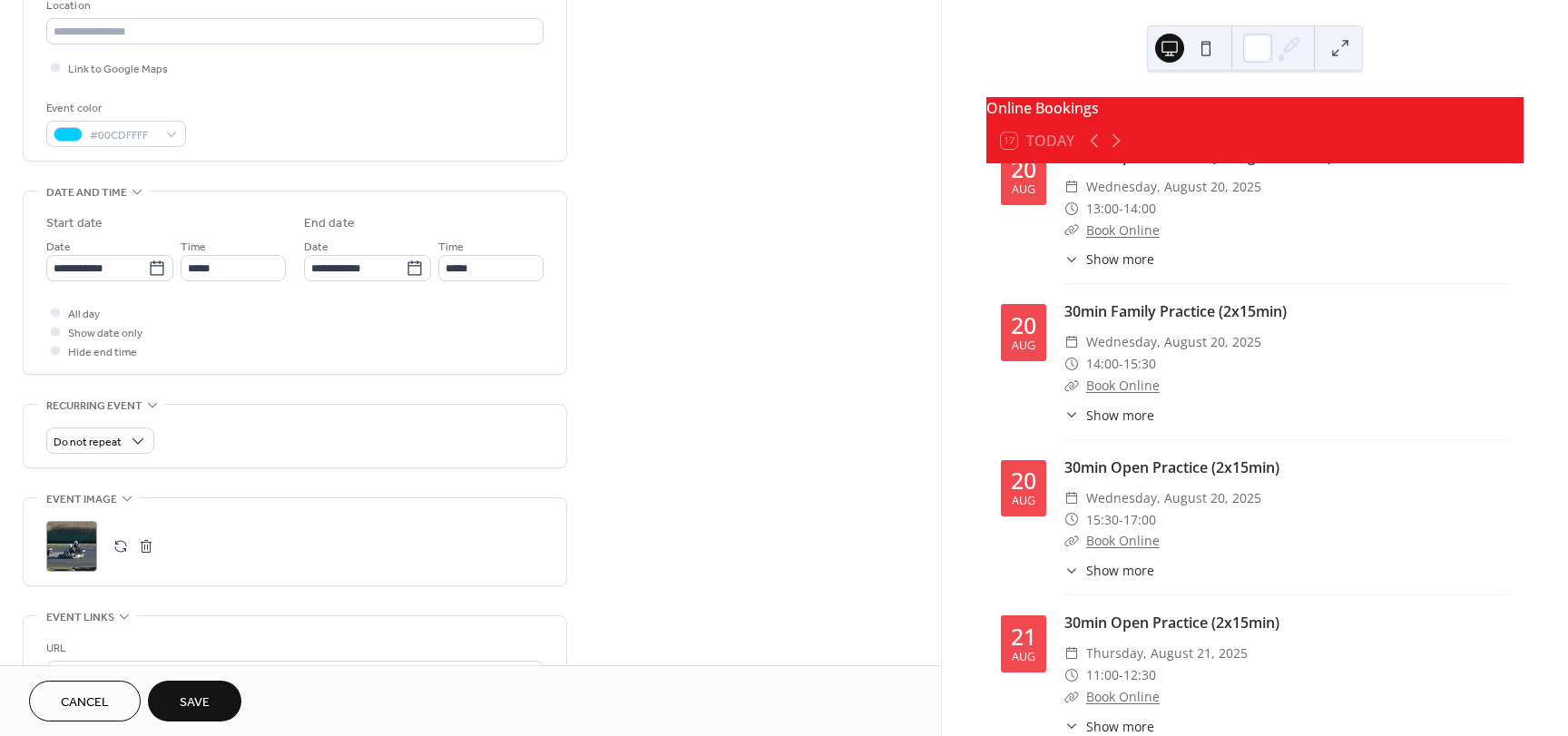 scroll, scrollTop: 545, scrollLeft: 0, axis: vertical 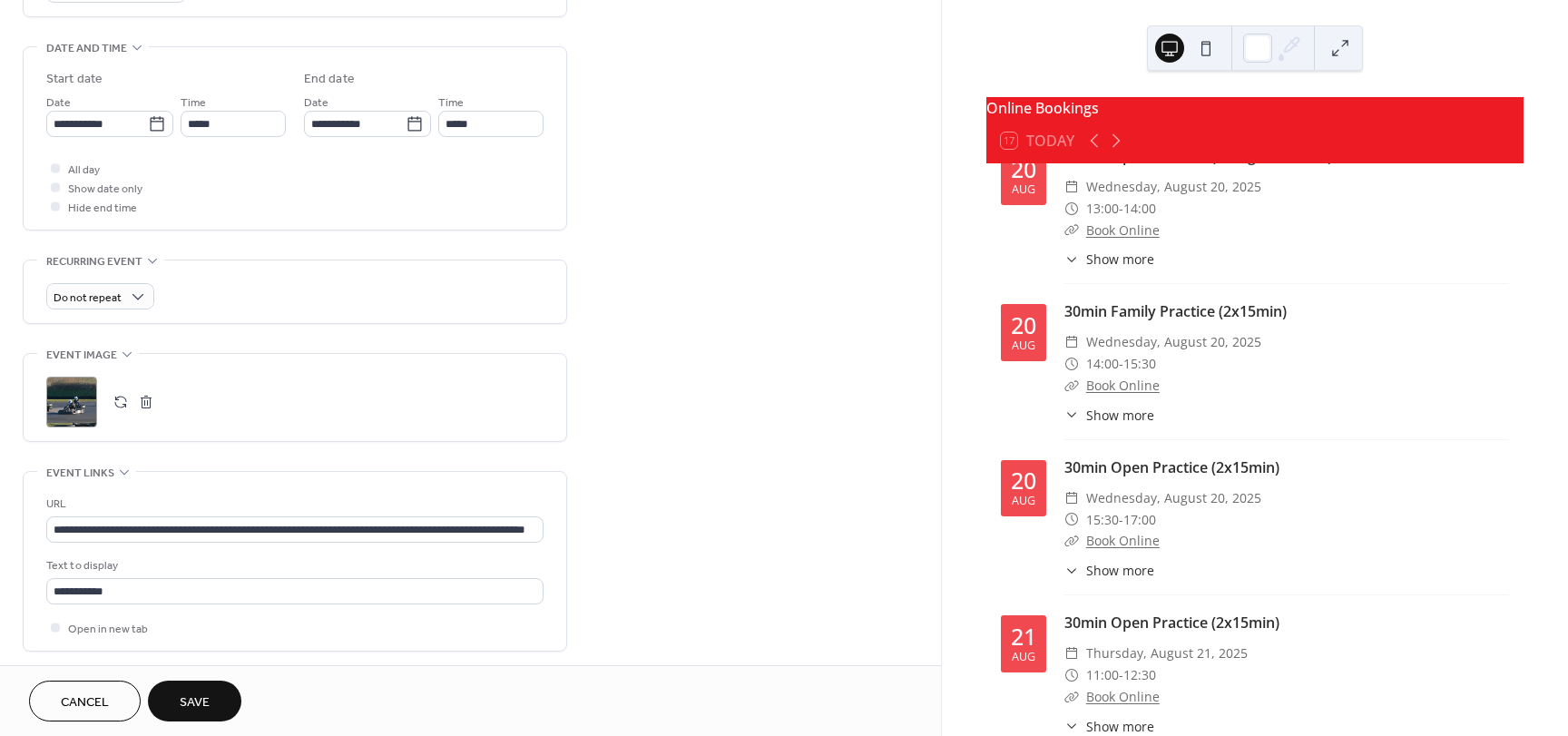 click on "Save" at bounding box center (194, 702) 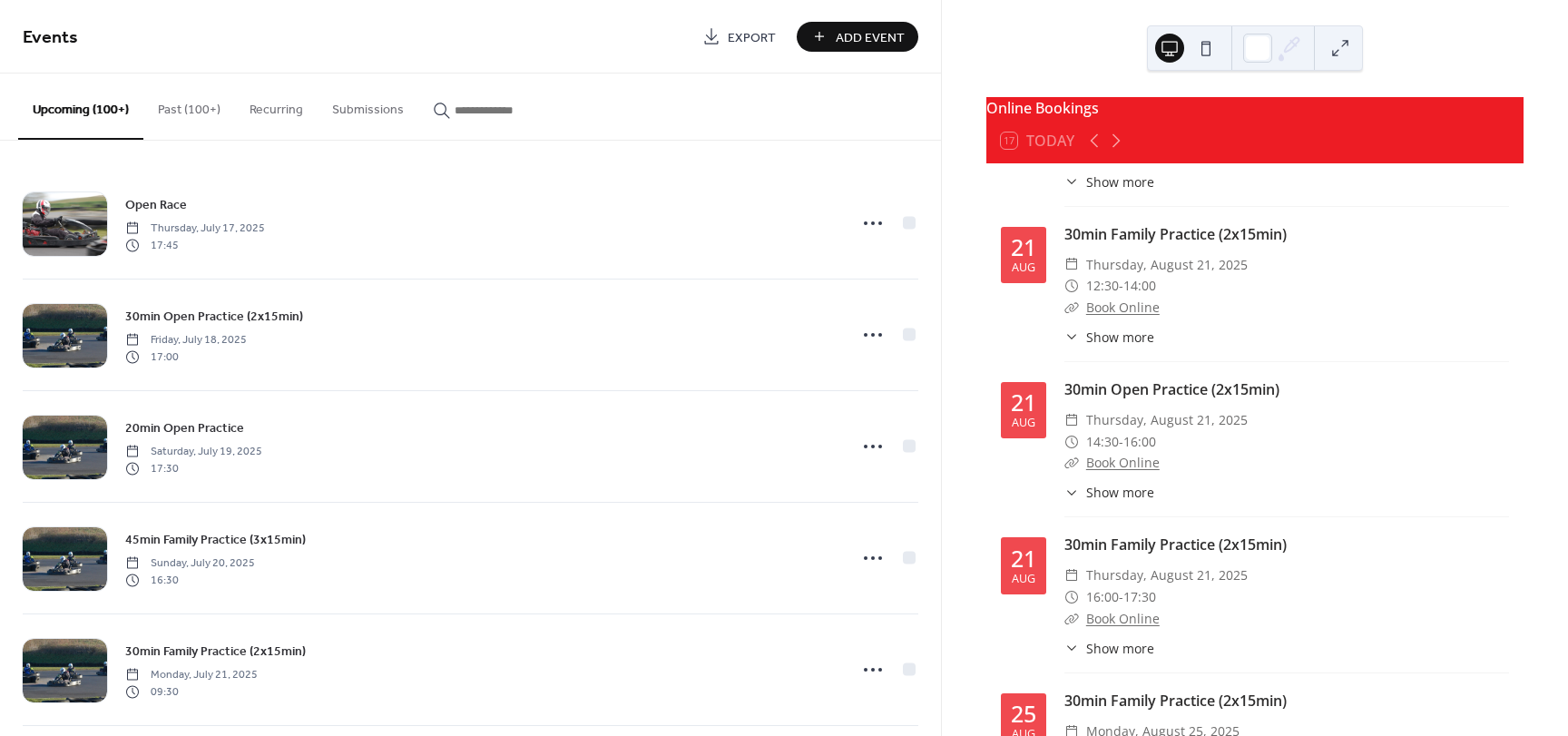 scroll, scrollTop: 14903, scrollLeft: 0, axis: vertical 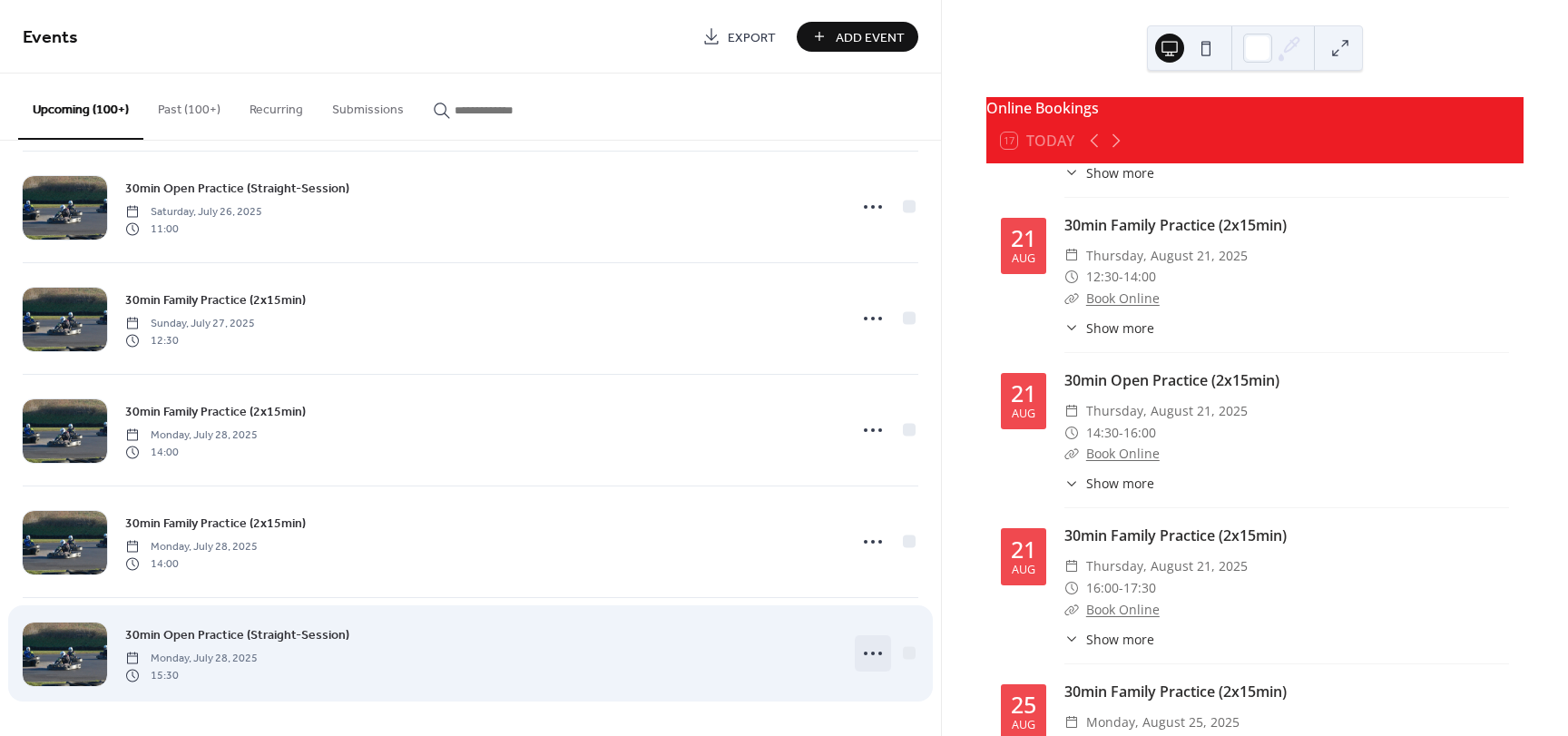 click 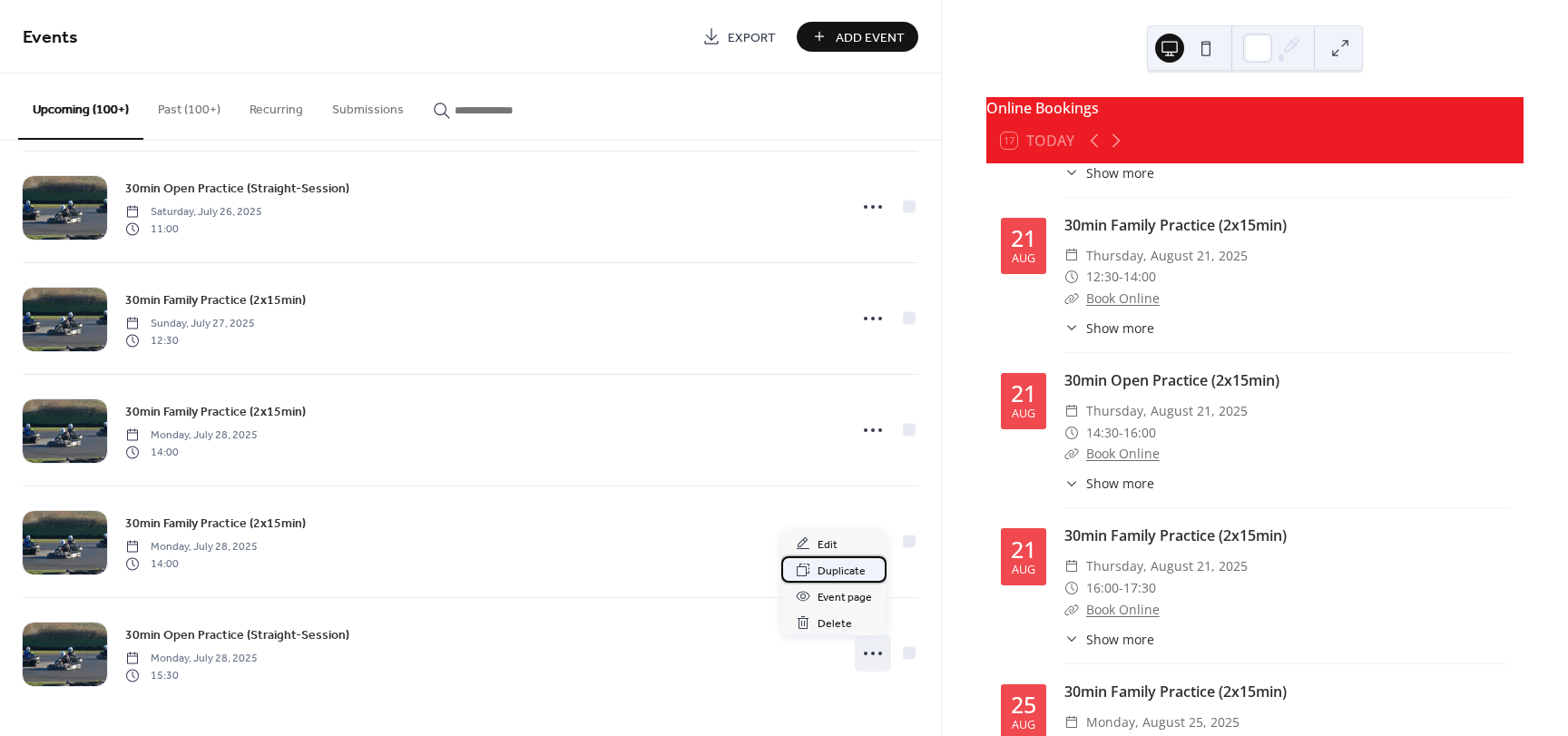 click on "Duplicate" at bounding box center (841, 571) 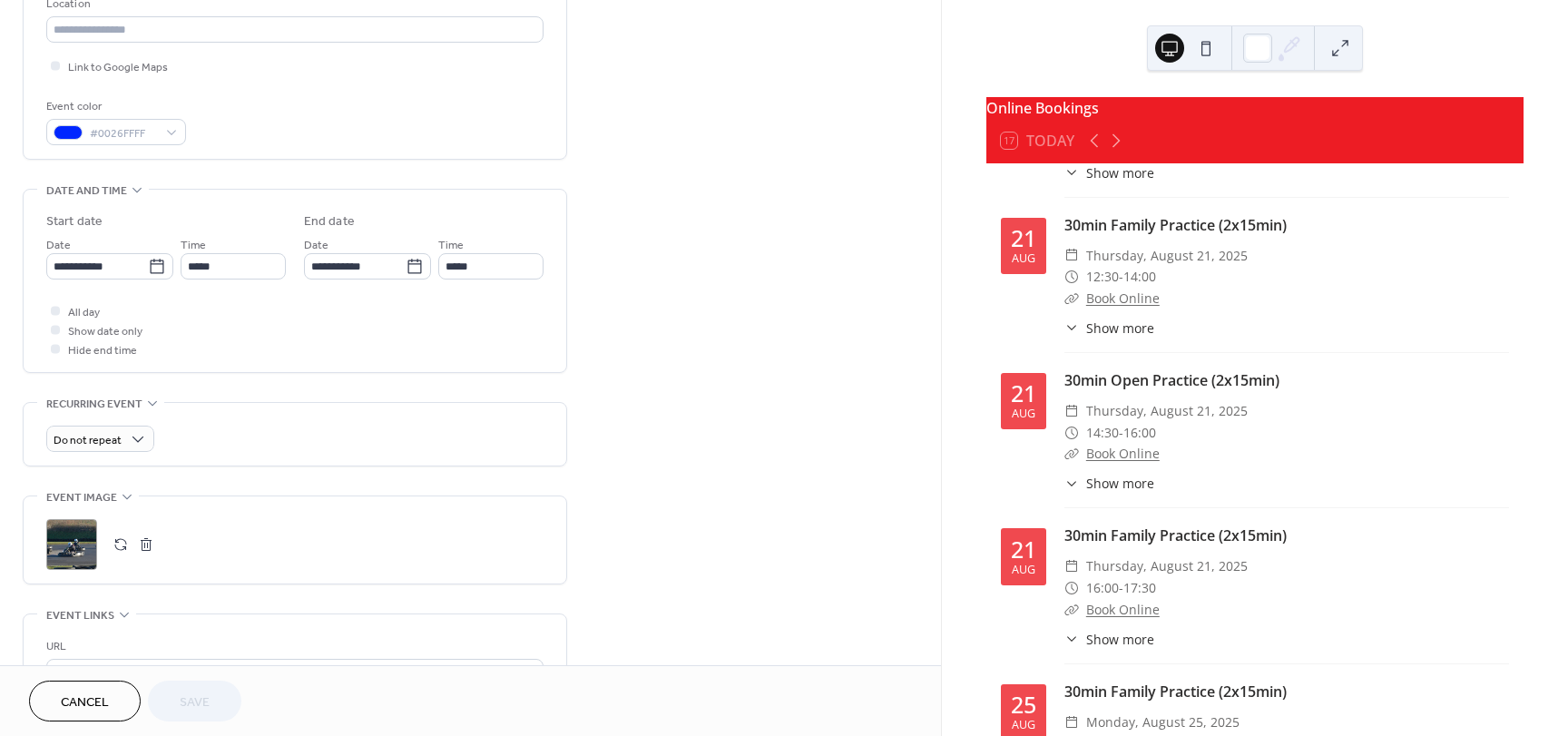 scroll, scrollTop: 454, scrollLeft: 0, axis: vertical 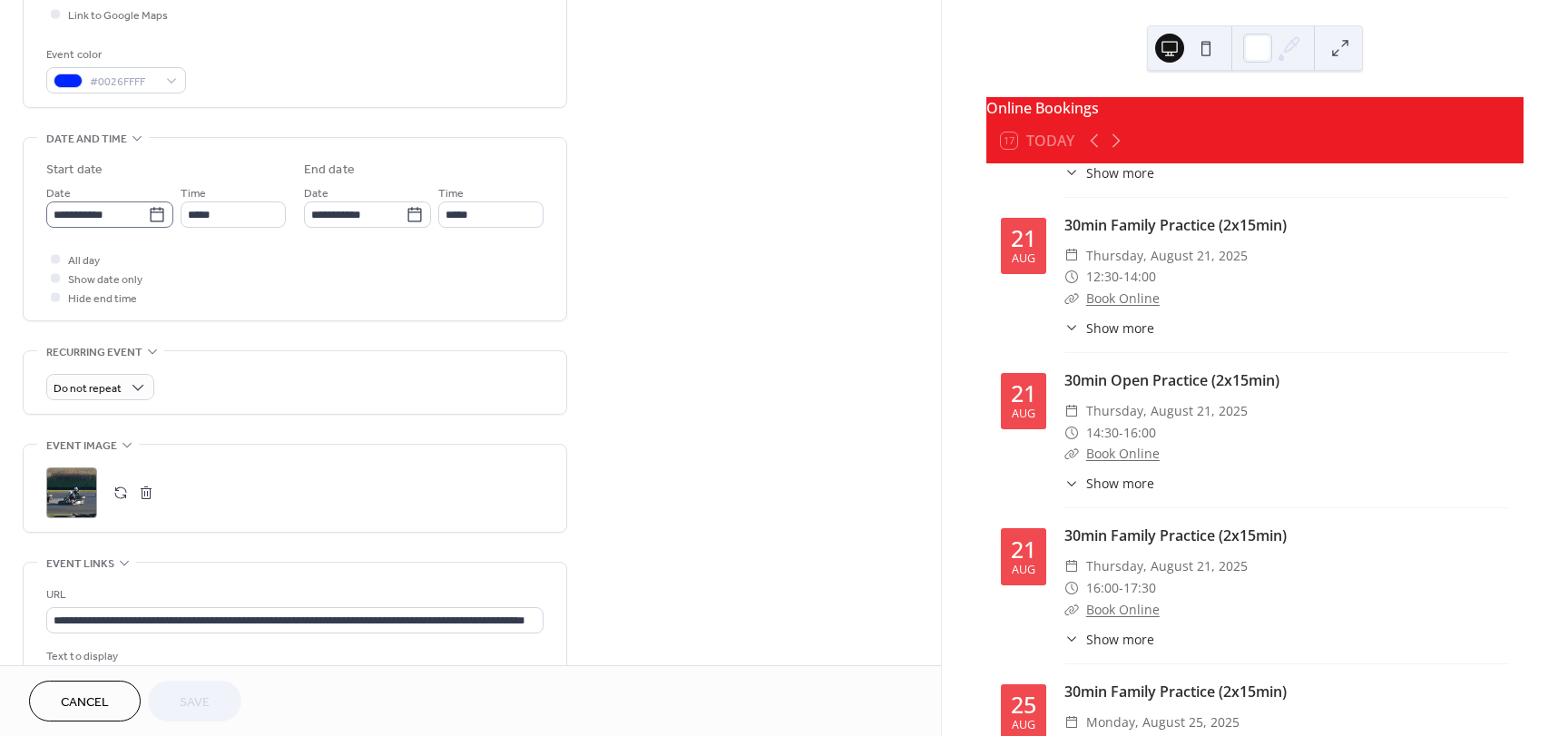 click 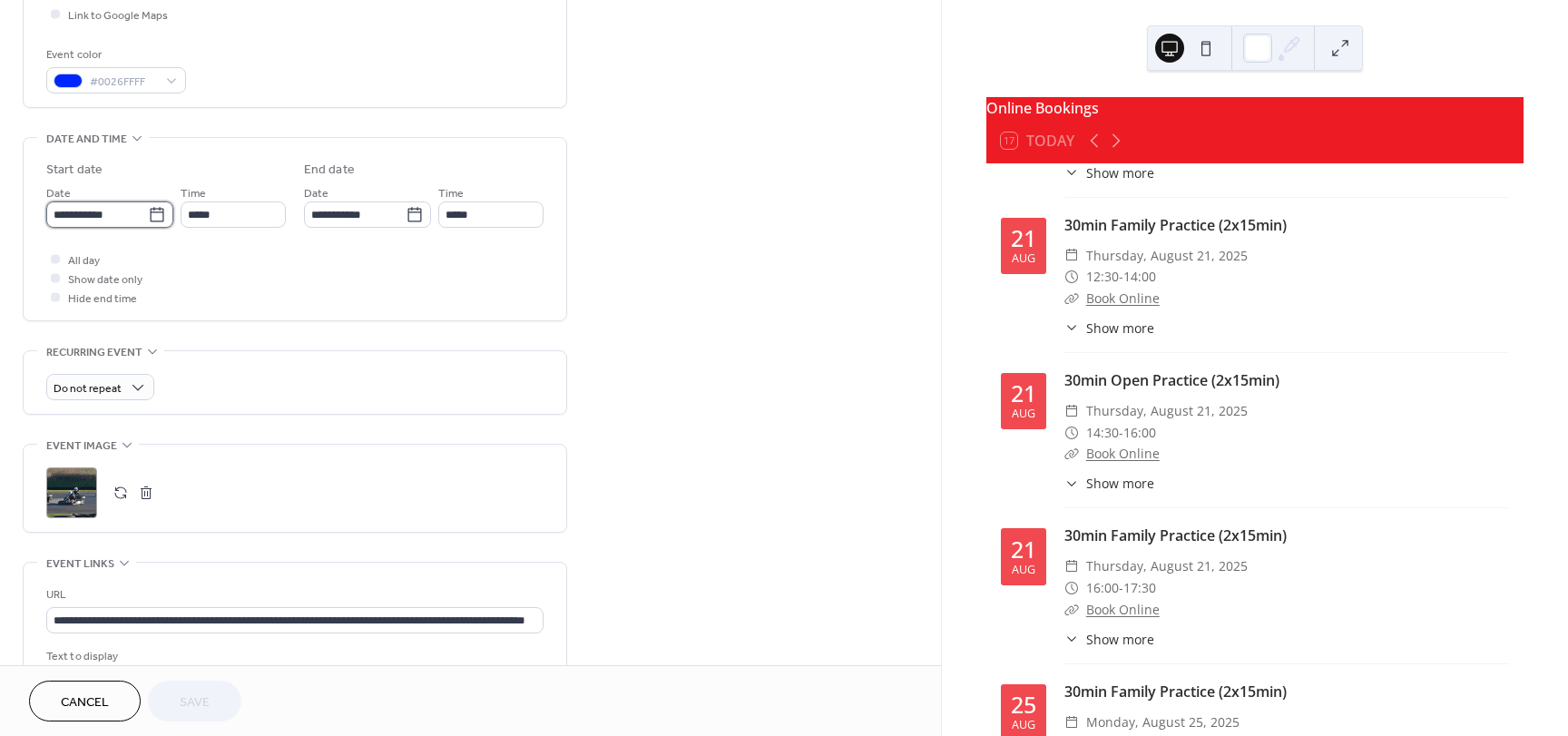 click on "**********" at bounding box center [97, 214] 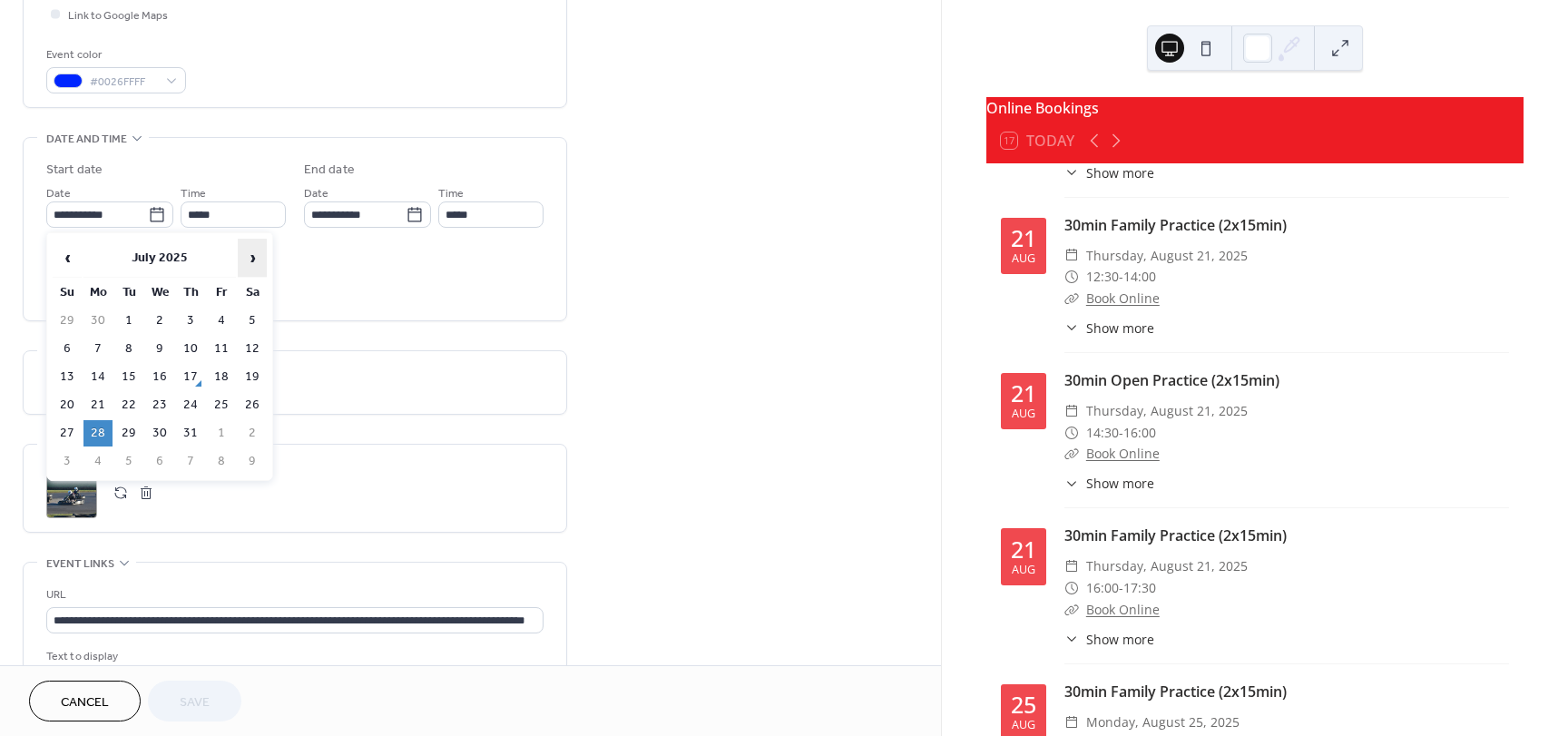 click on "›" at bounding box center [252, 258] 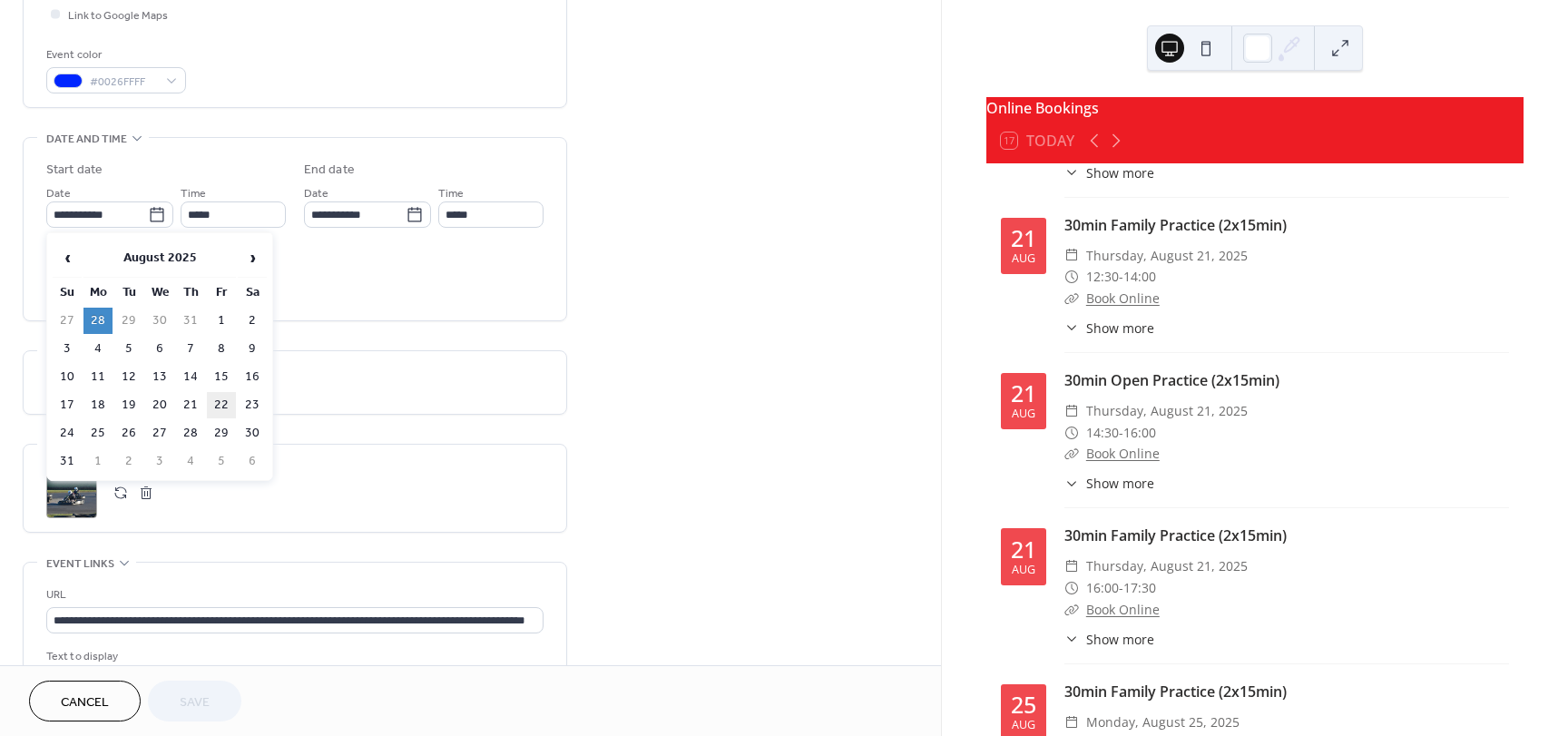 click on "22" at bounding box center [221, 405] 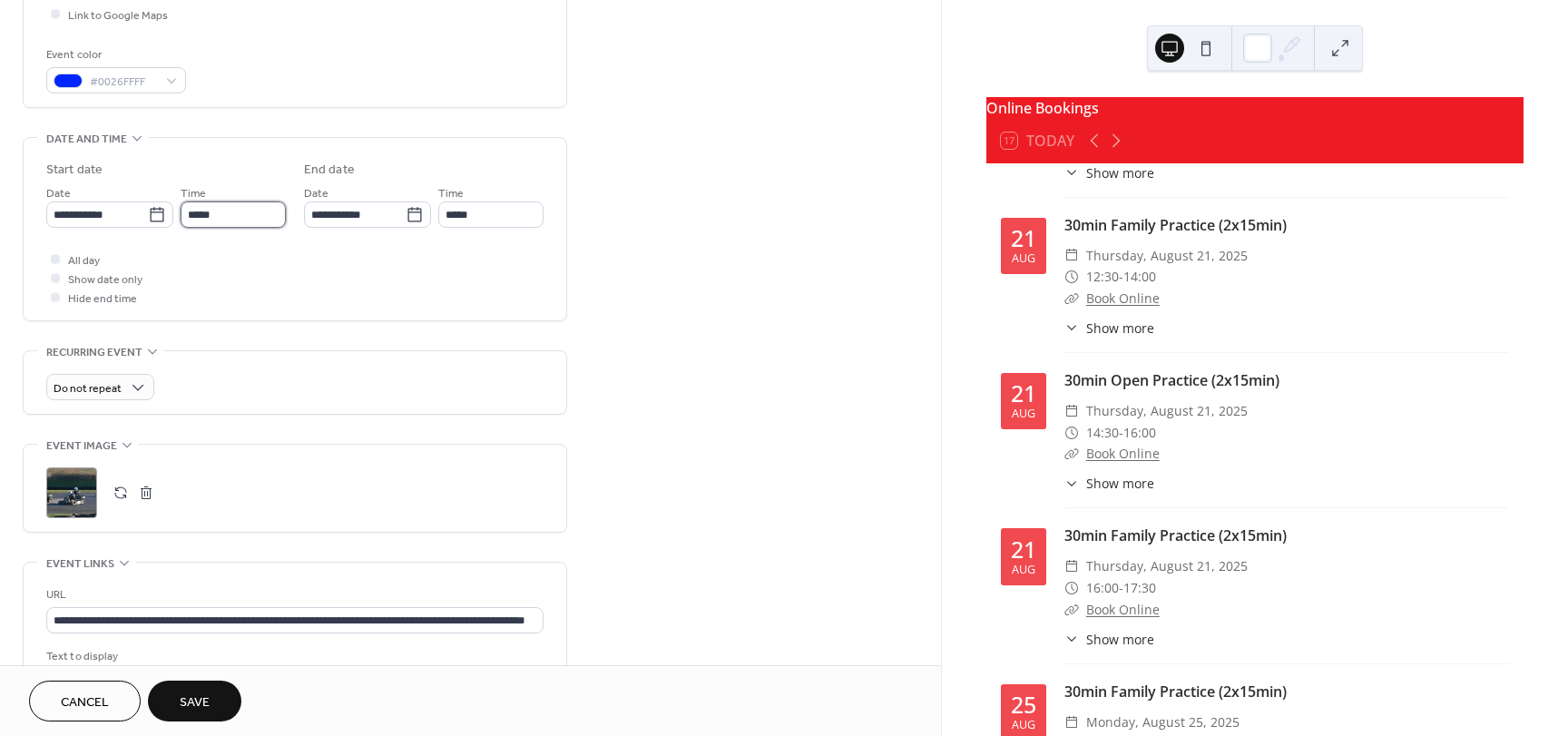 click on "*****" at bounding box center [233, 214] 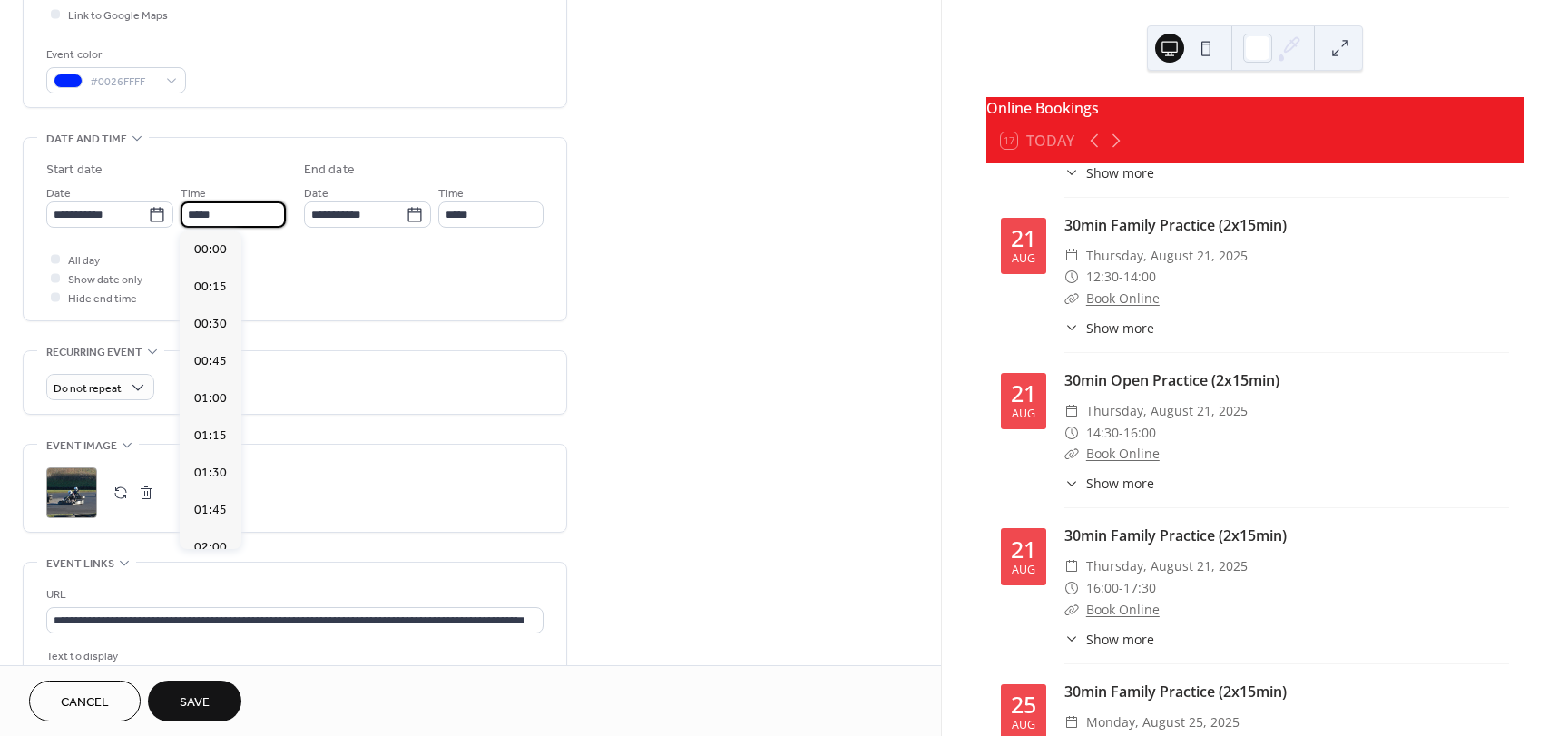 scroll, scrollTop: 2307, scrollLeft: 0, axis: vertical 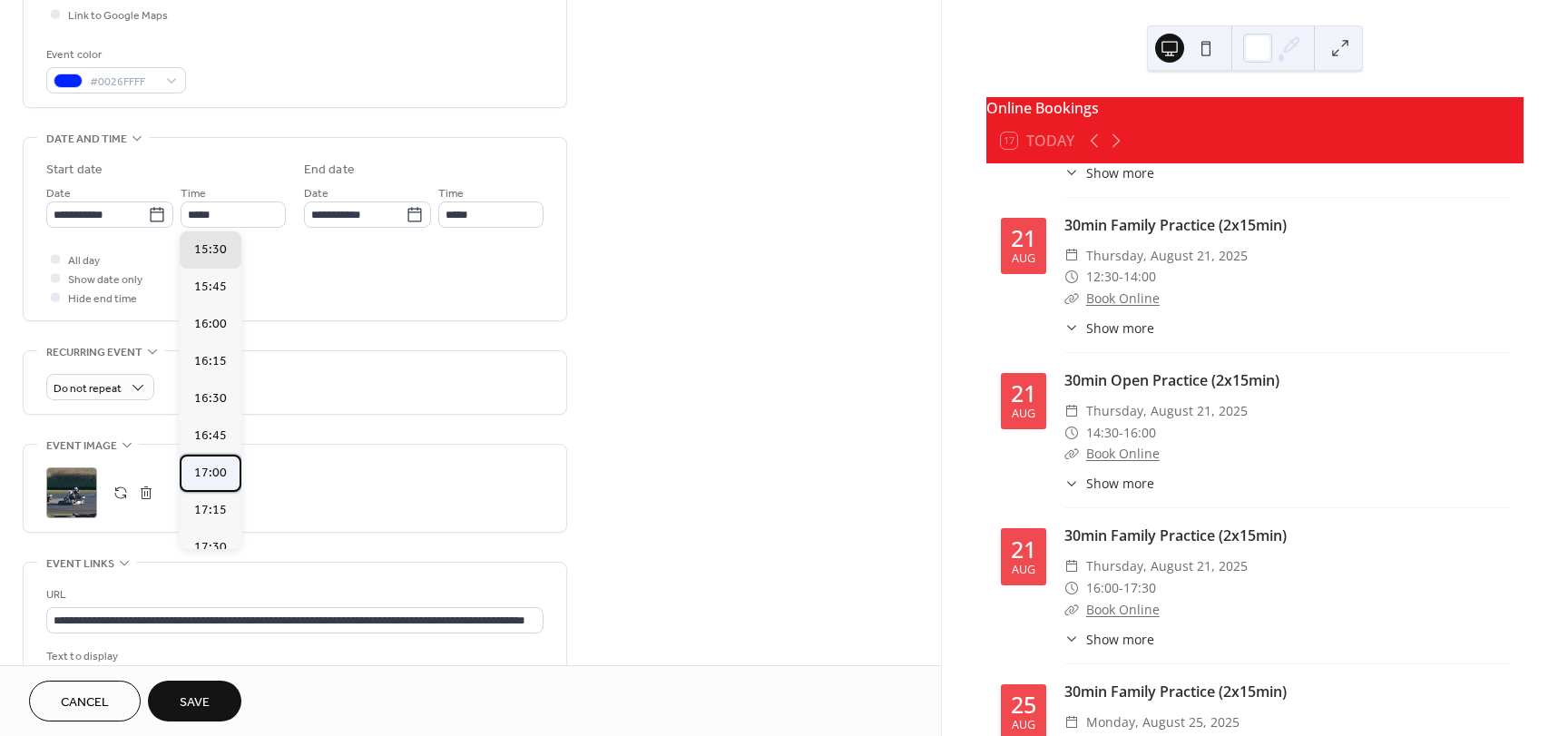 click on "17:00" at bounding box center (211, 473) 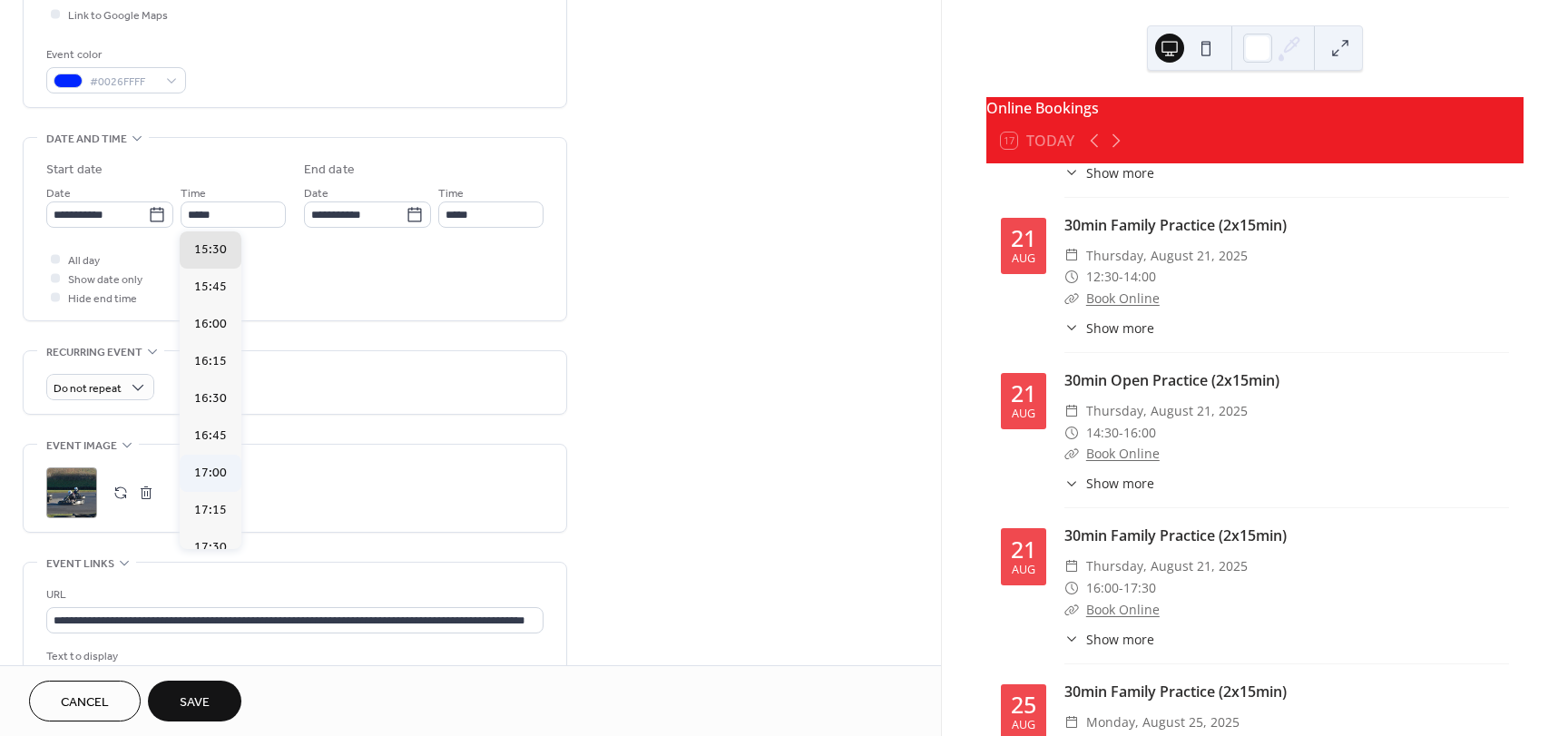type on "*****" 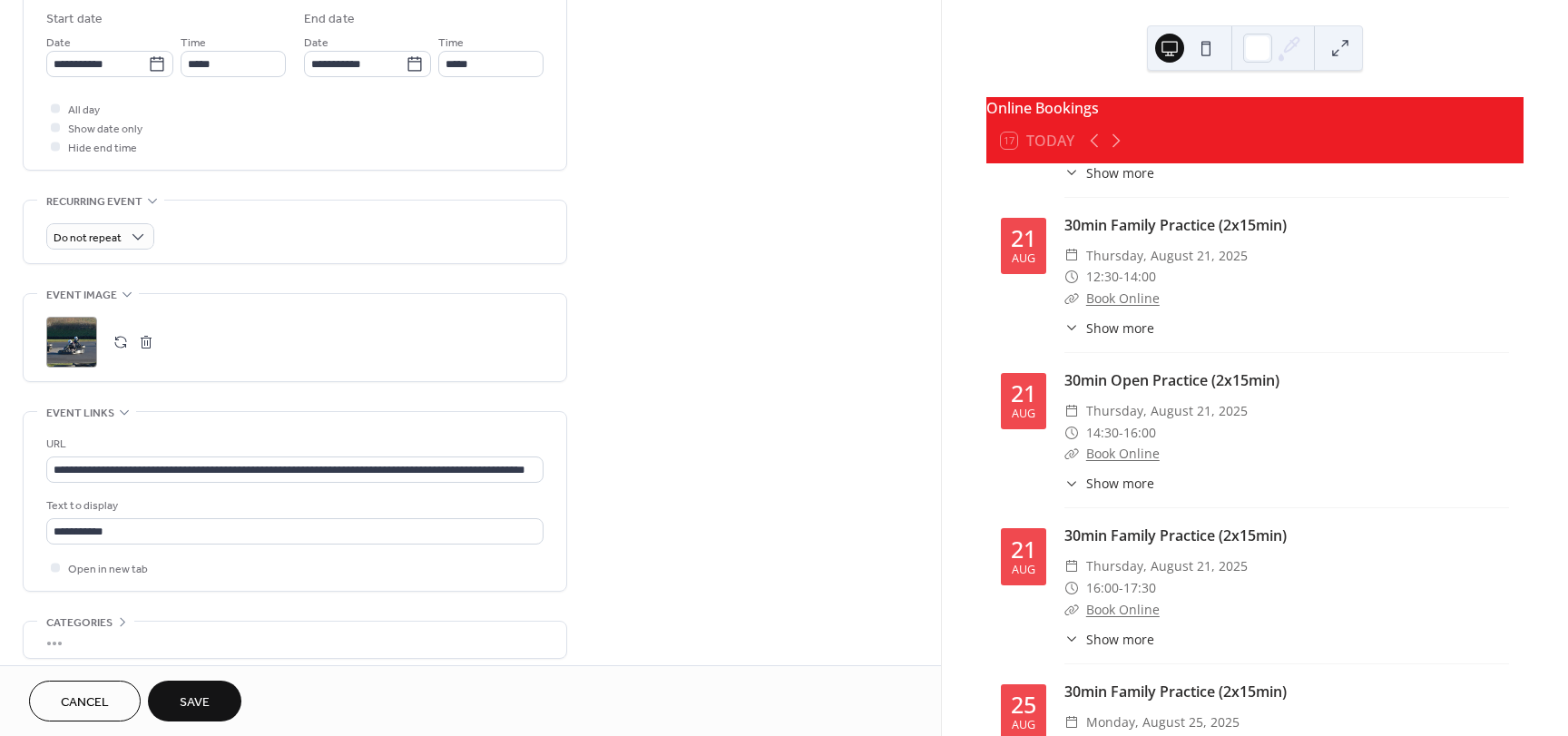 scroll, scrollTop: 683, scrollLeft: 0, axis: vertical 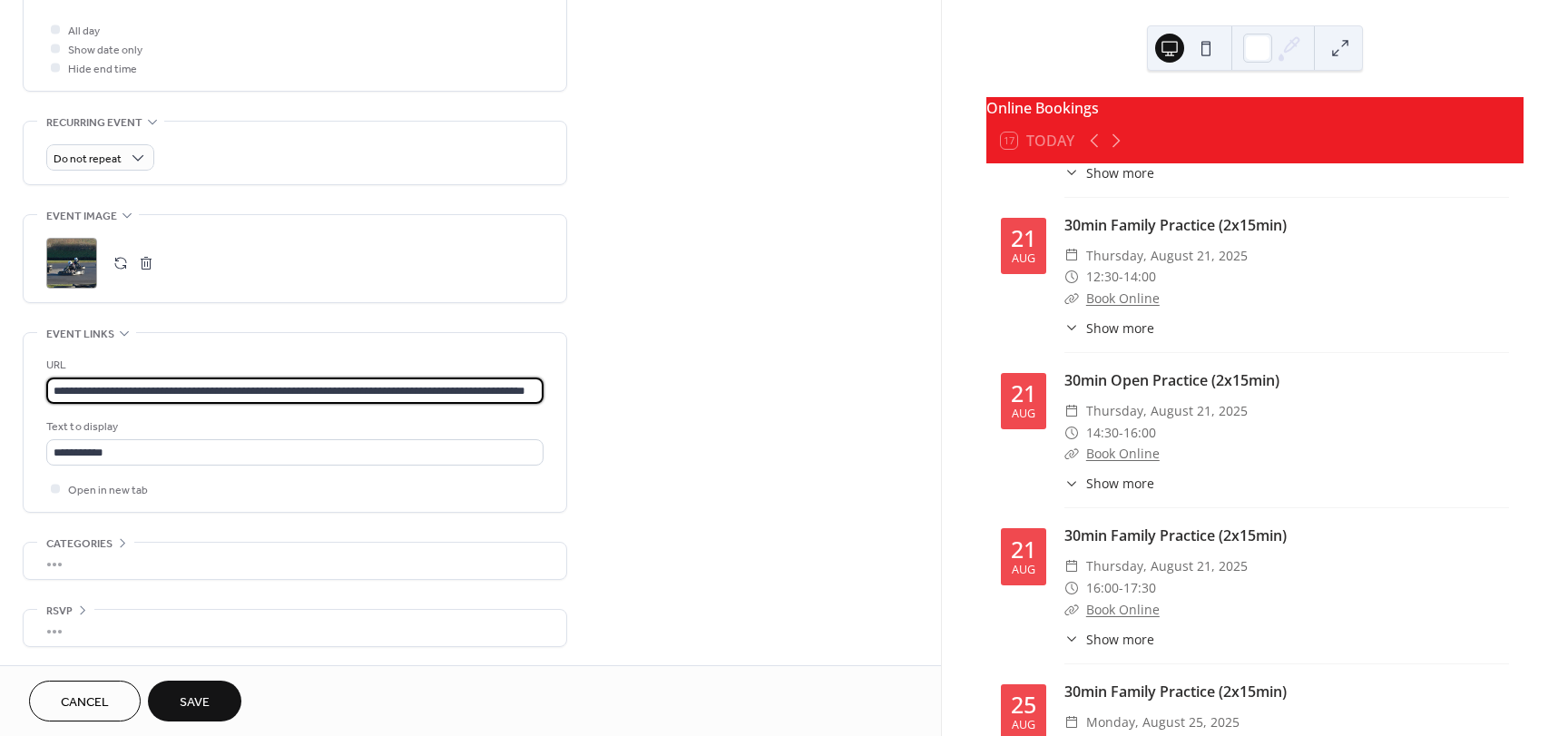 drag, startPoint x: 466, startPoint y: 399, endPoint x: 494, endPoint y: 379, distance: 34.409301 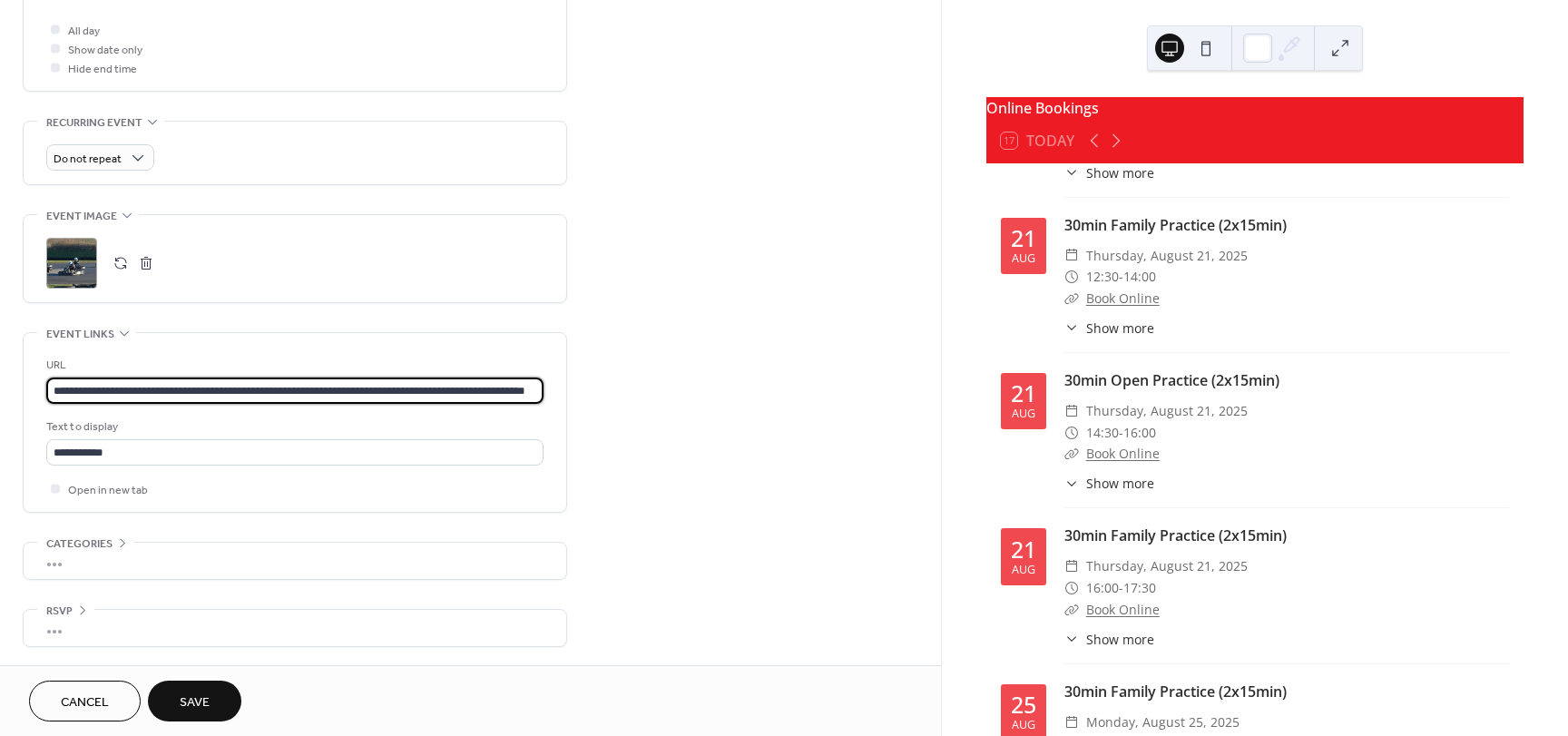 click on "**********" at bounding box center [295, 390] 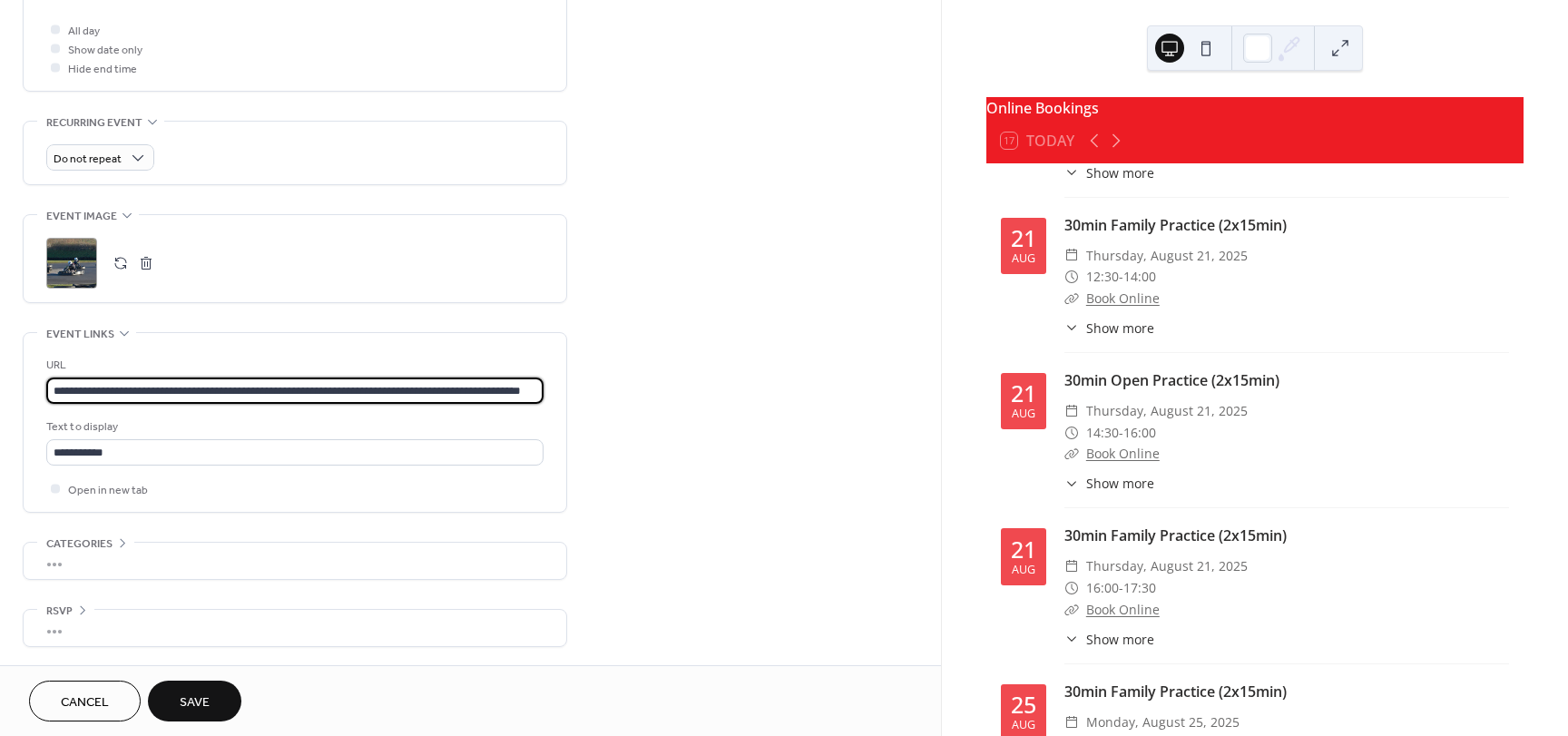 scroll, scrollTop: 0, scrollLeft: 63, axis: horizontal 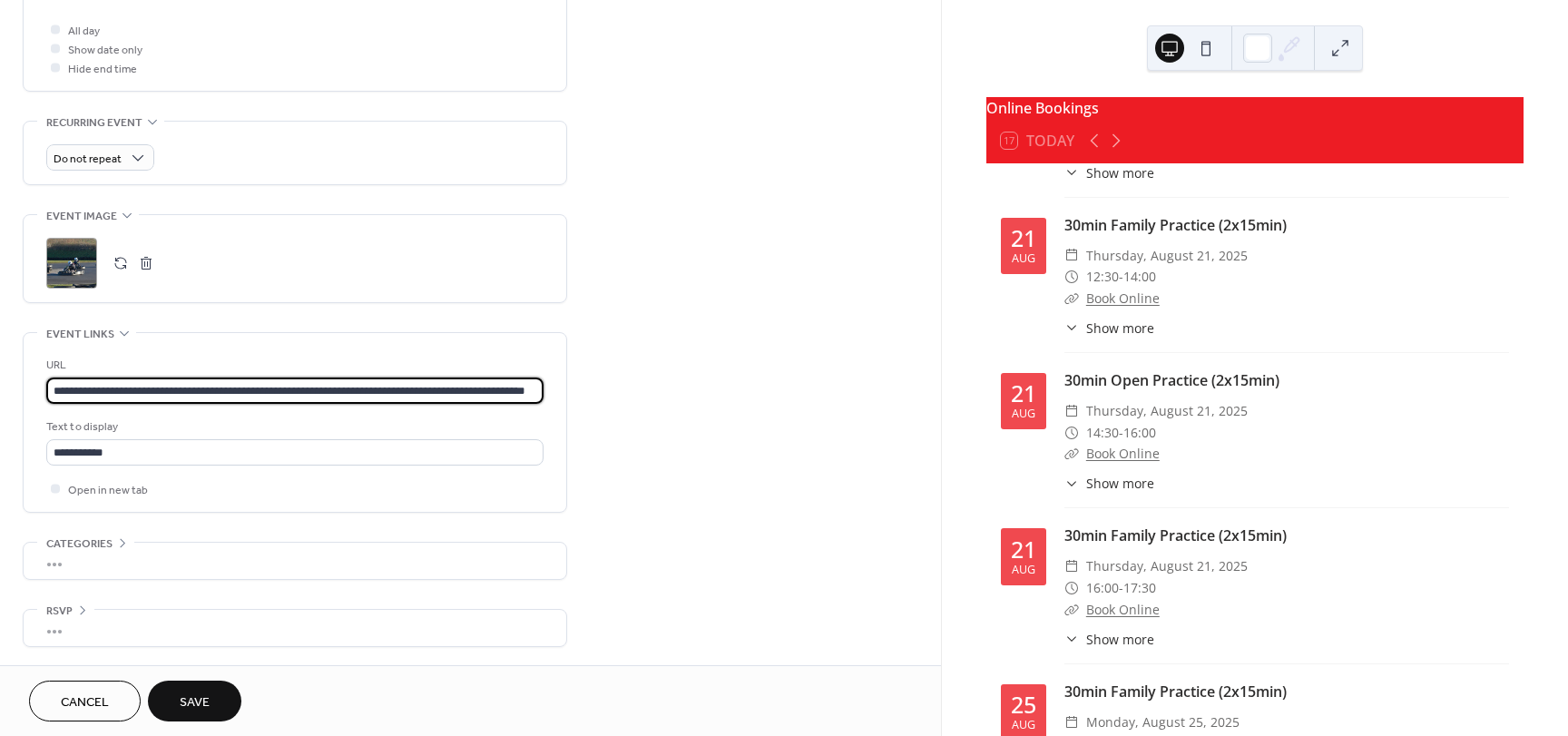 type on "**********" 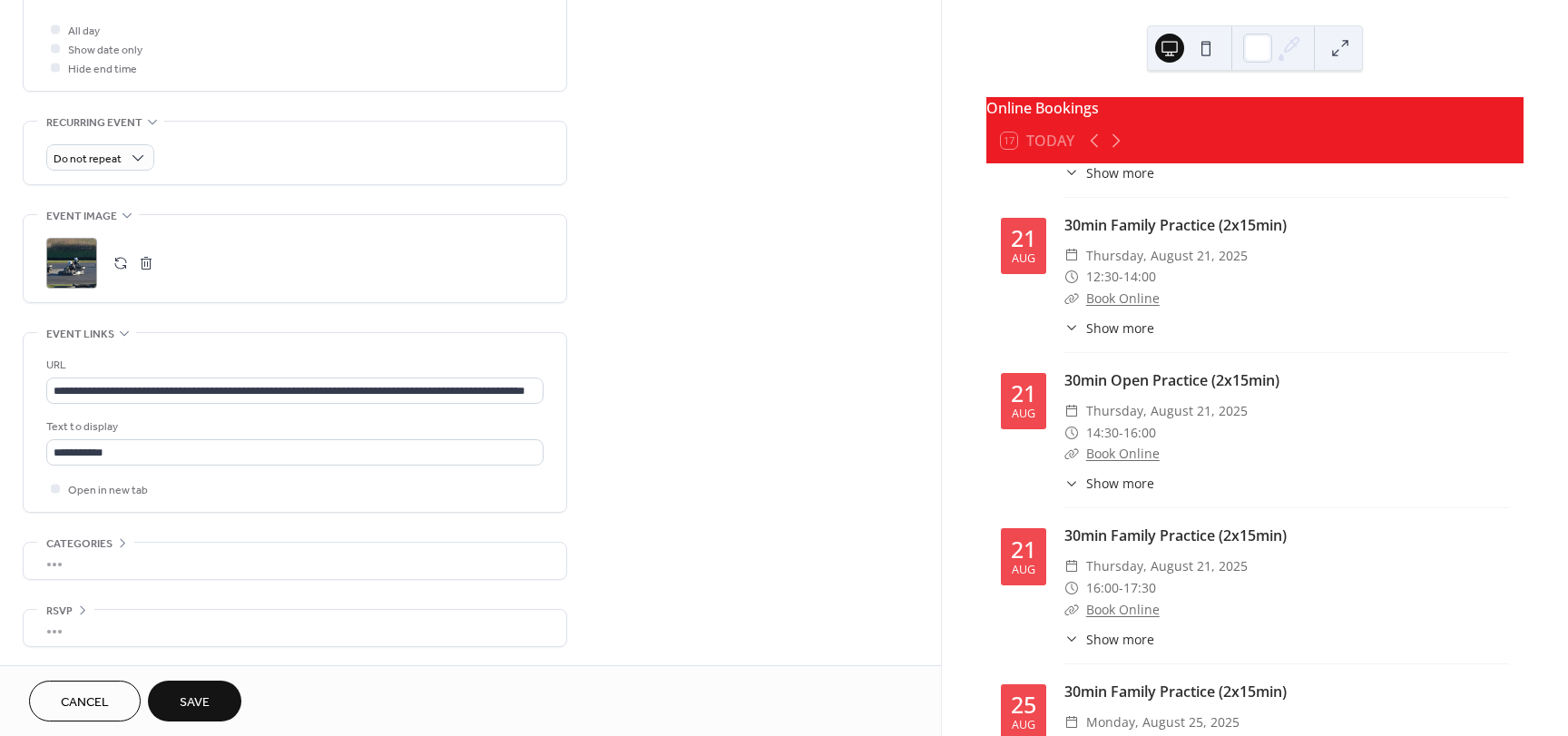 click on "Save" at bounding box center [194, 701] 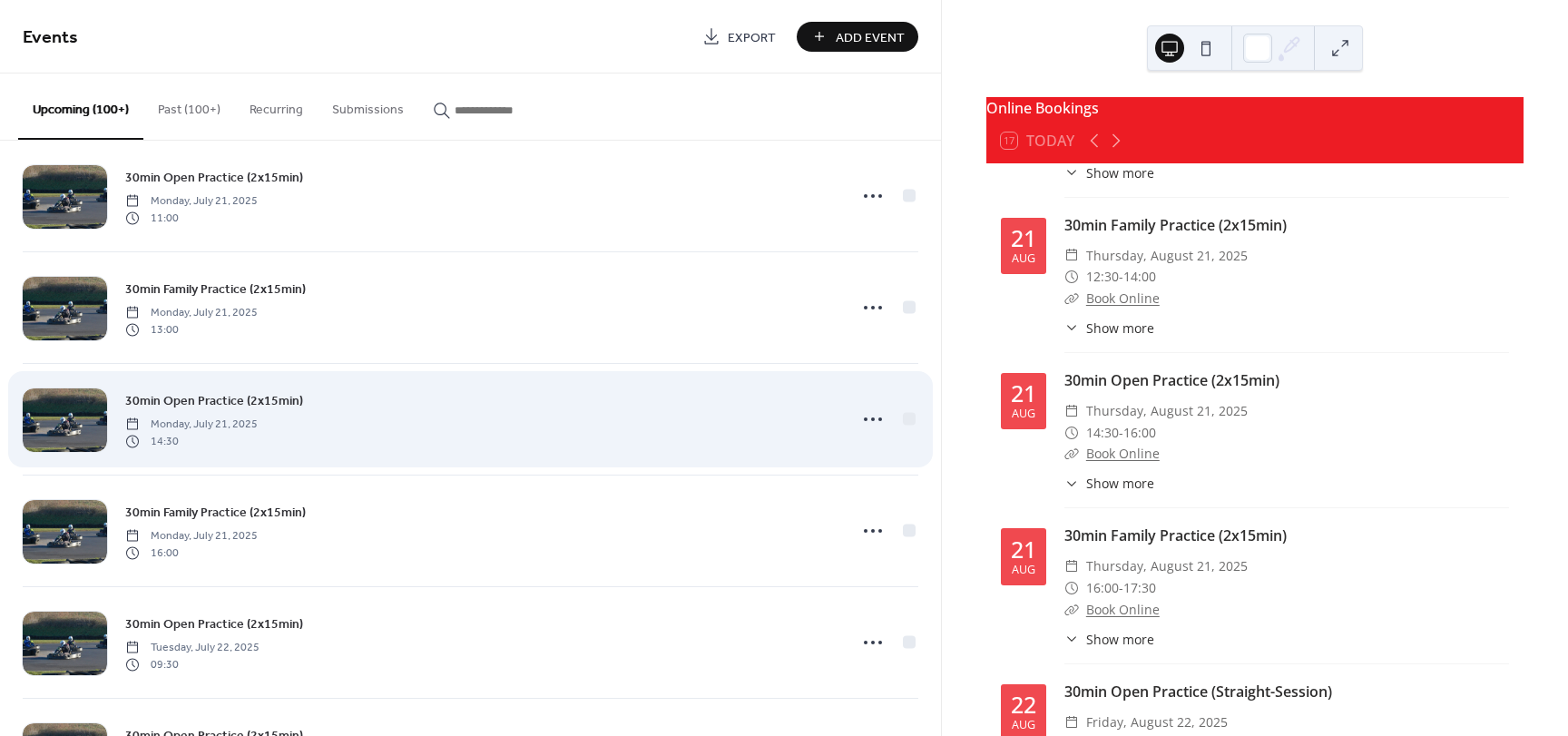 scroll, scrollTop: 635, scrollLeft: 0, axis: vertical 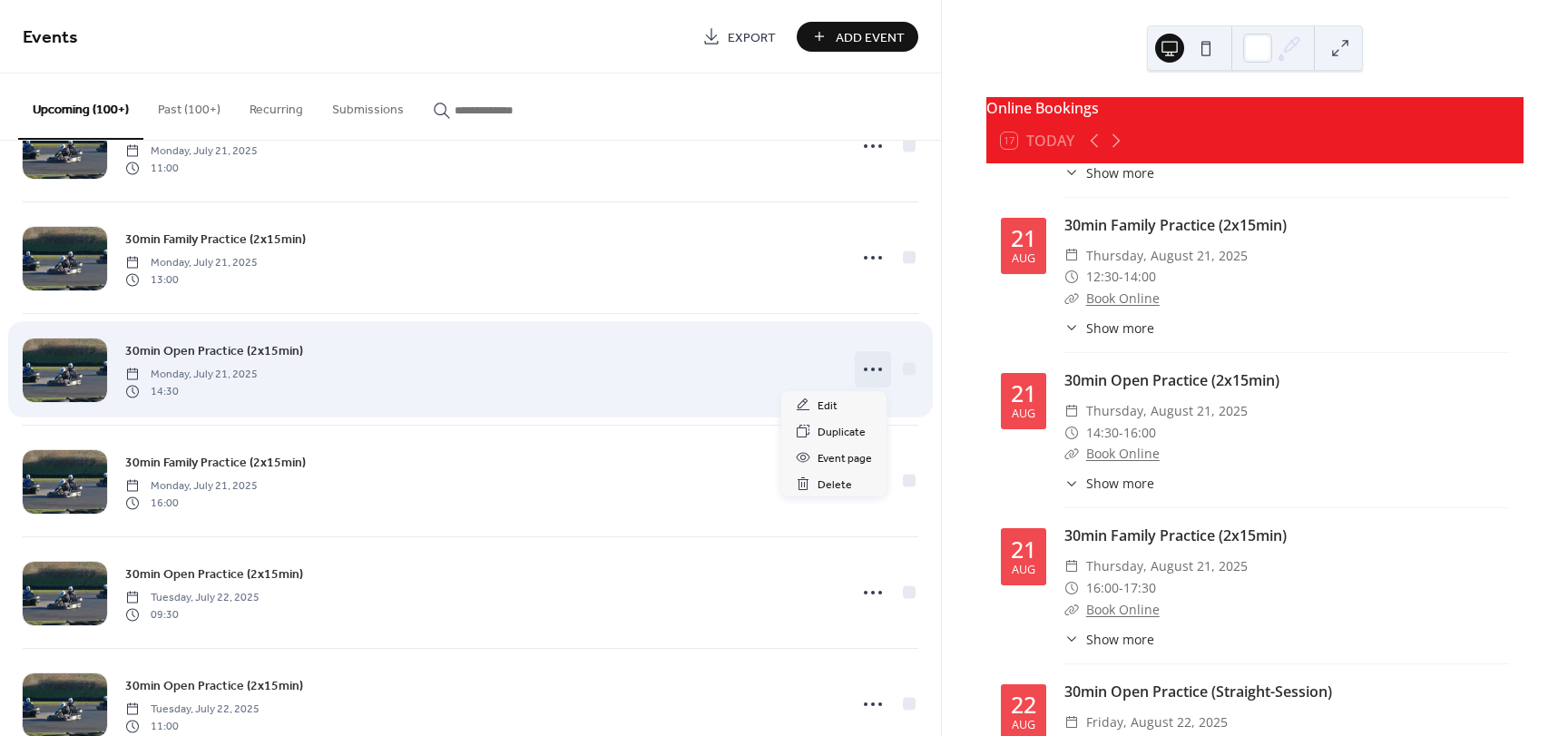 click 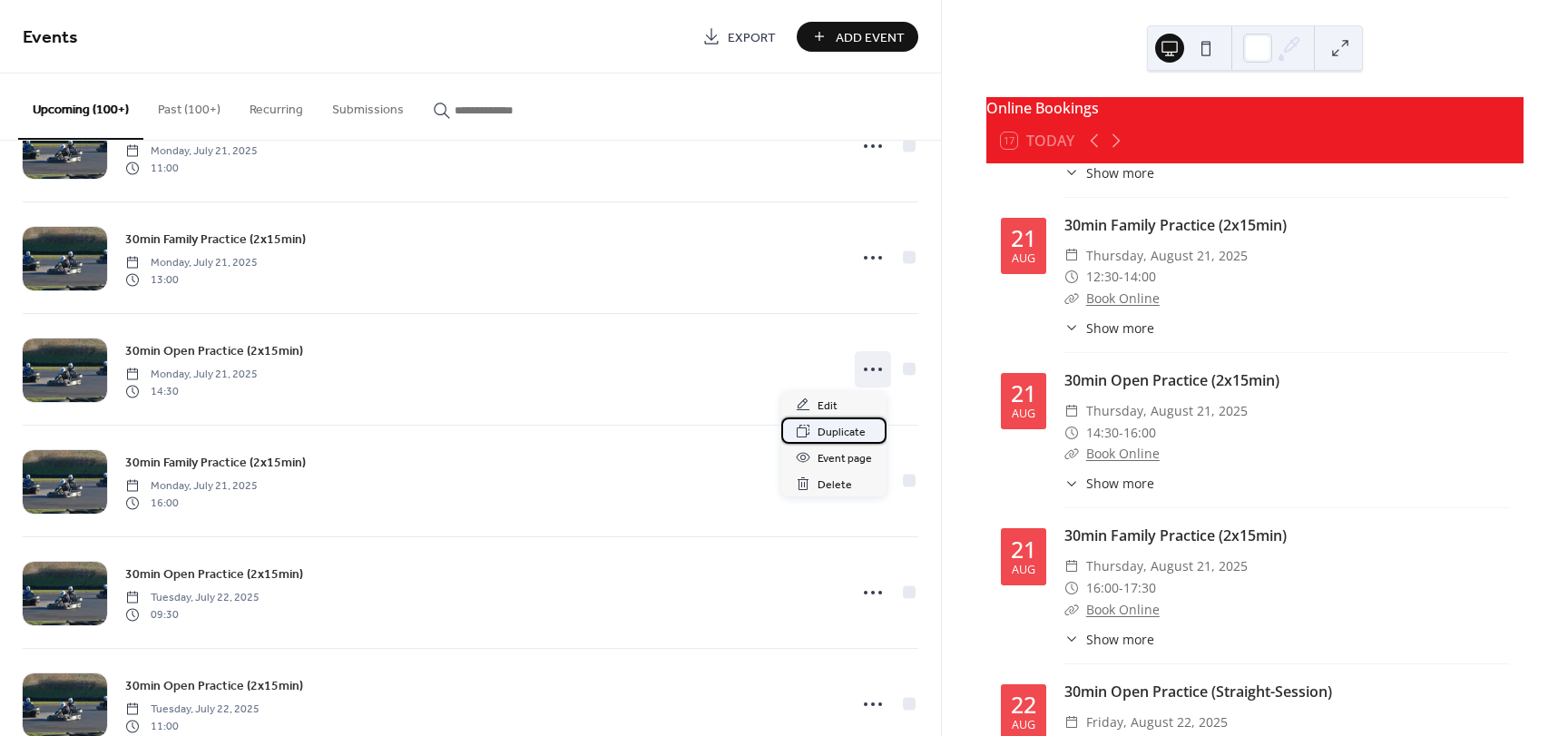click on "Duplicate" at bounding box center (841, 432) 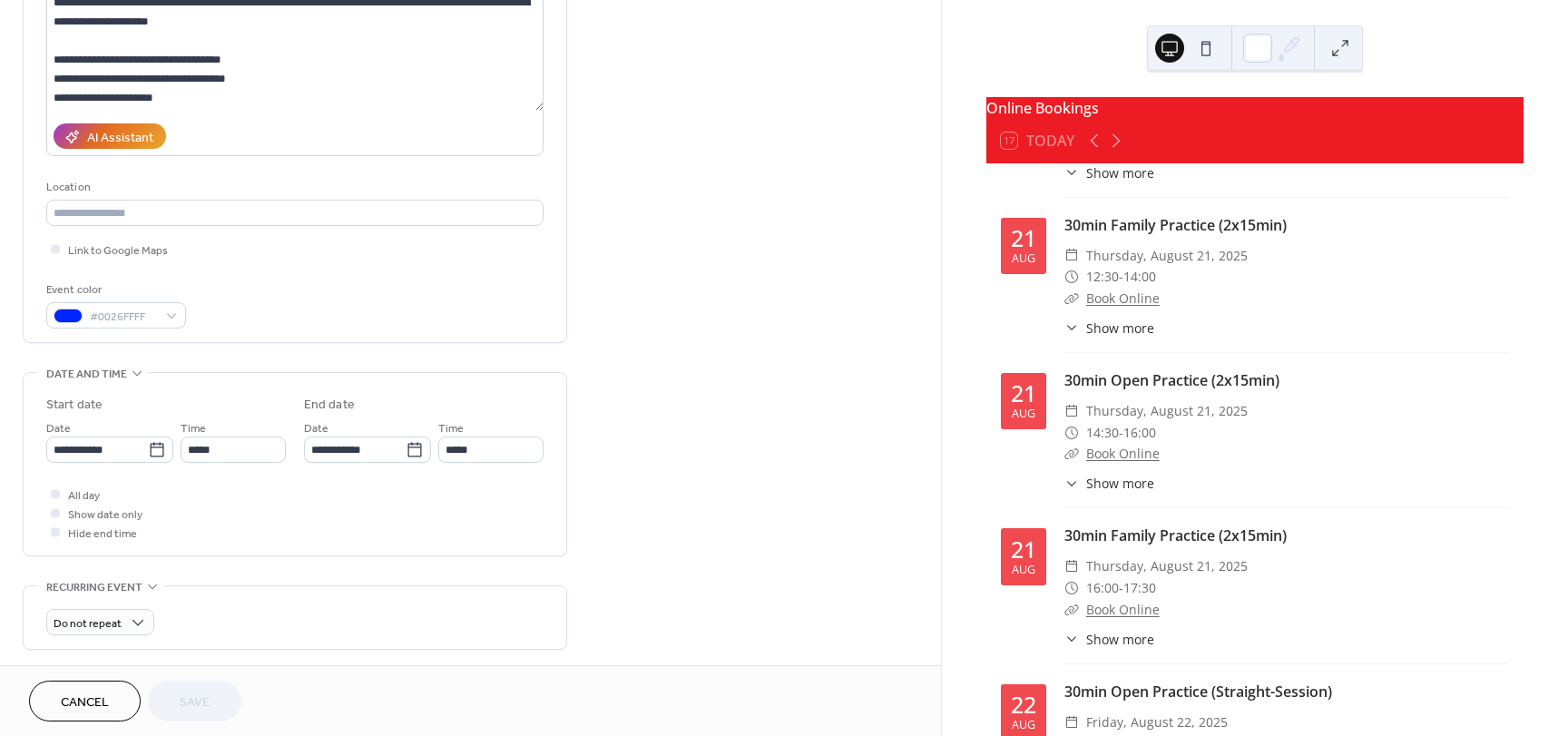 scroll, scrollTop: 272, scrollLeft: 0, axis: vertical 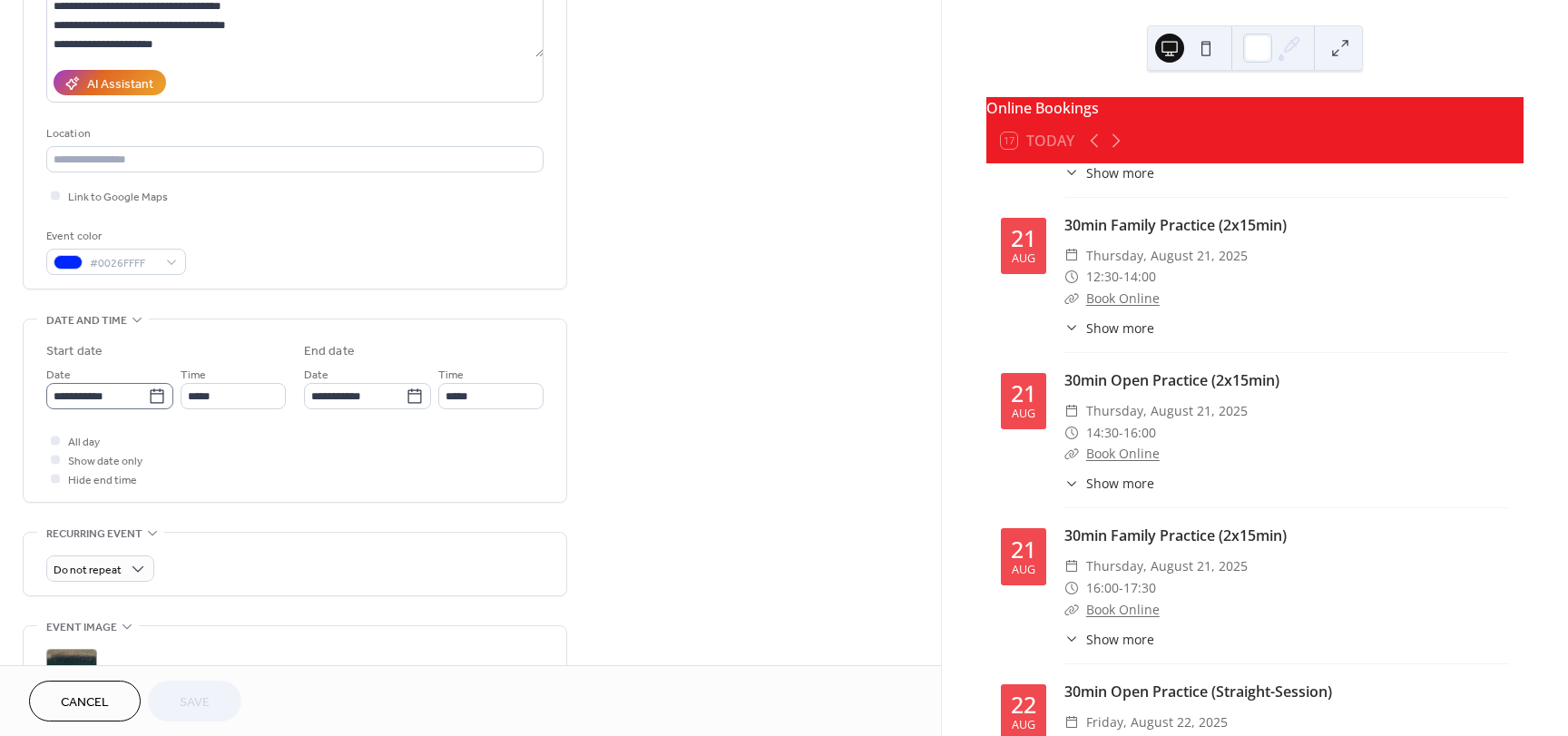 click 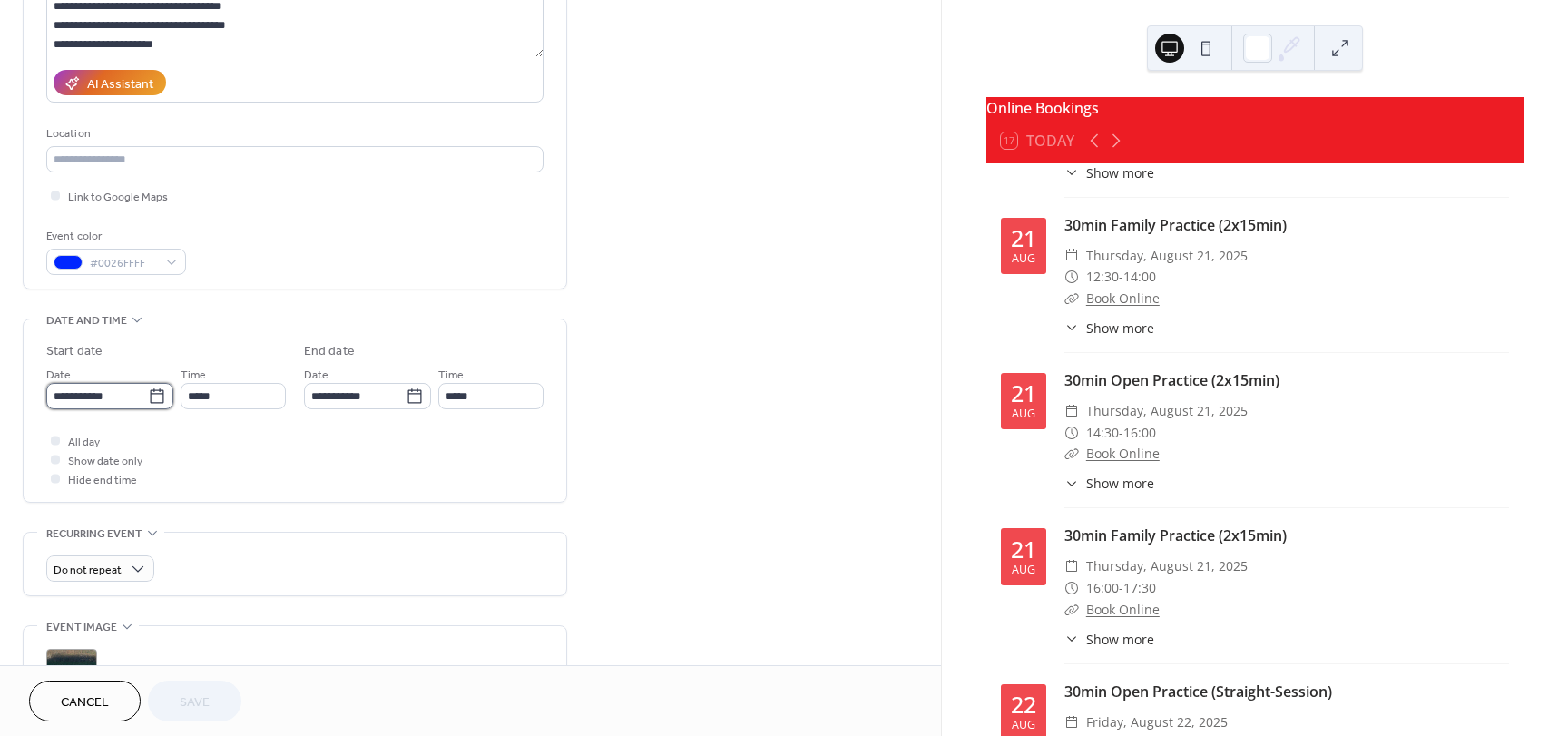 click on "**********" at bounding box center (97, 396) 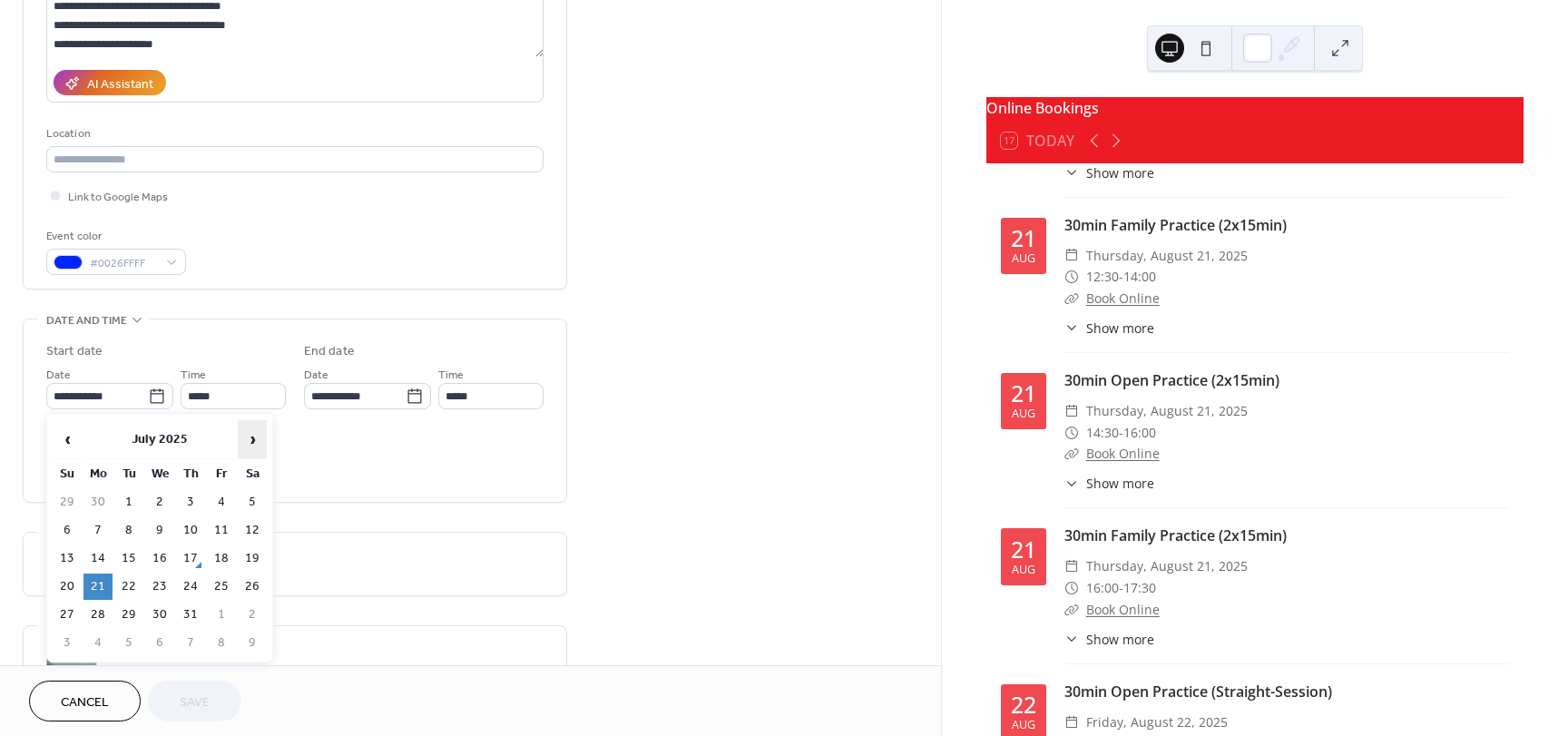 click on "›" at bounding box center [252, 439] 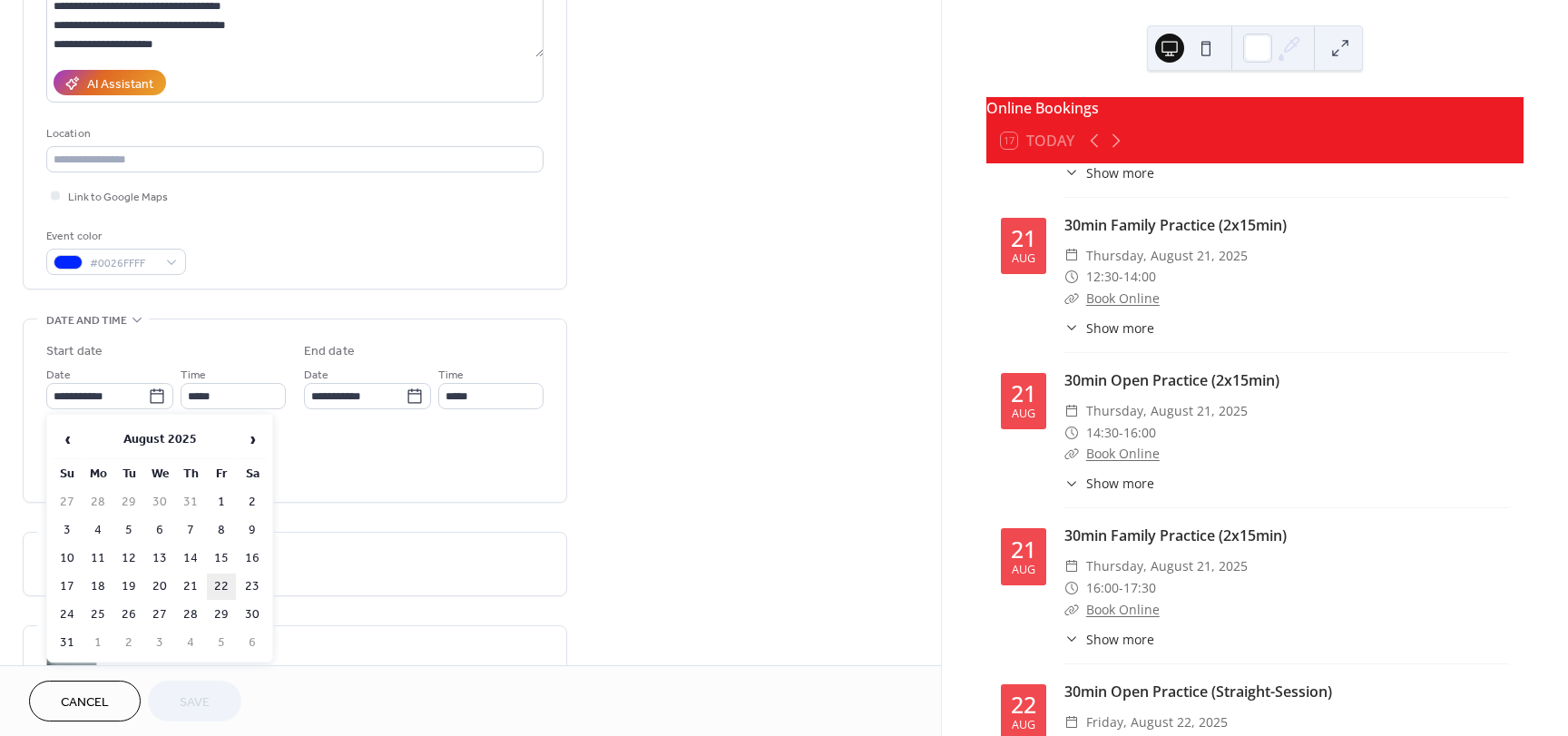 click on "22" at bounding box center [221, 586] 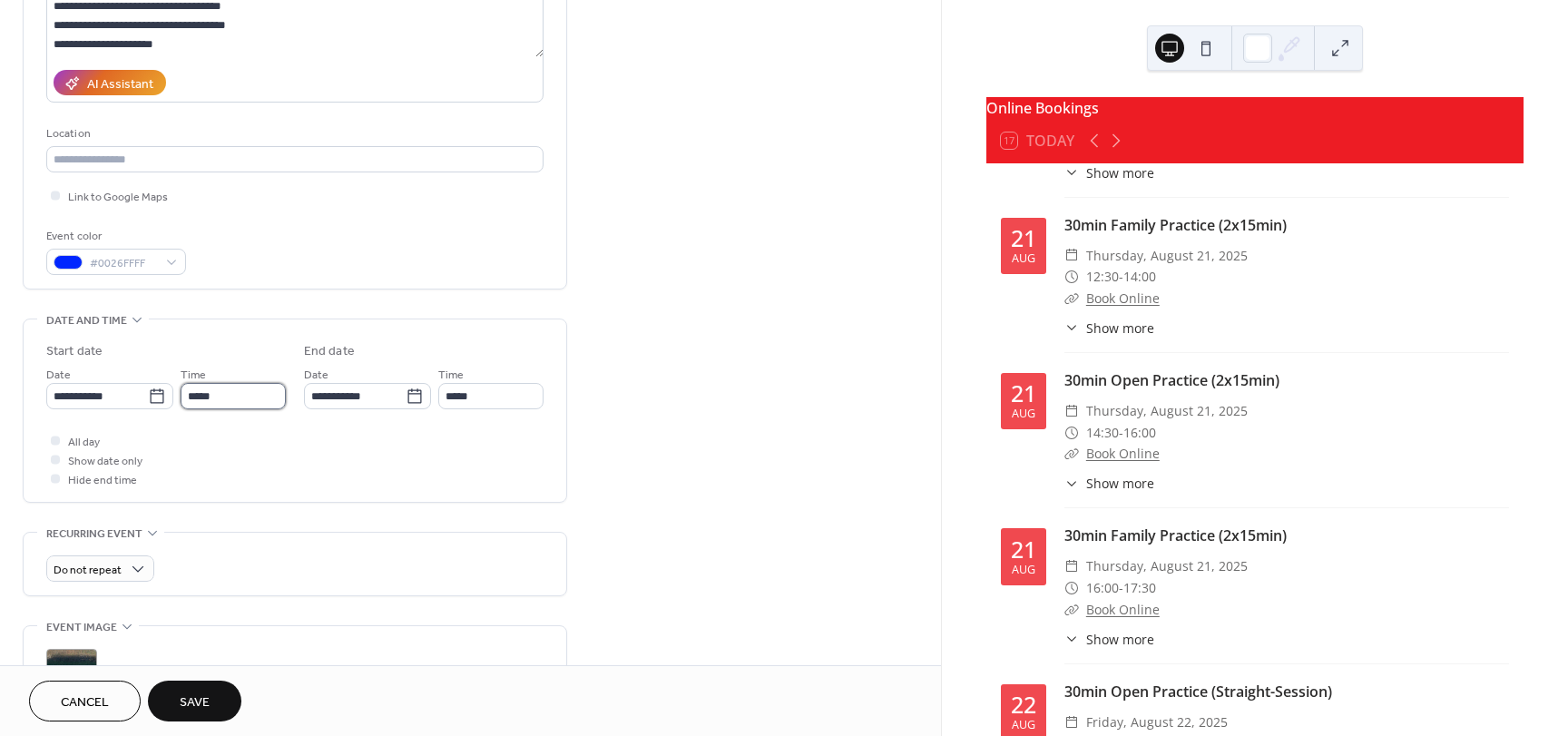 click on "*****" at bounding box center [233, 396] 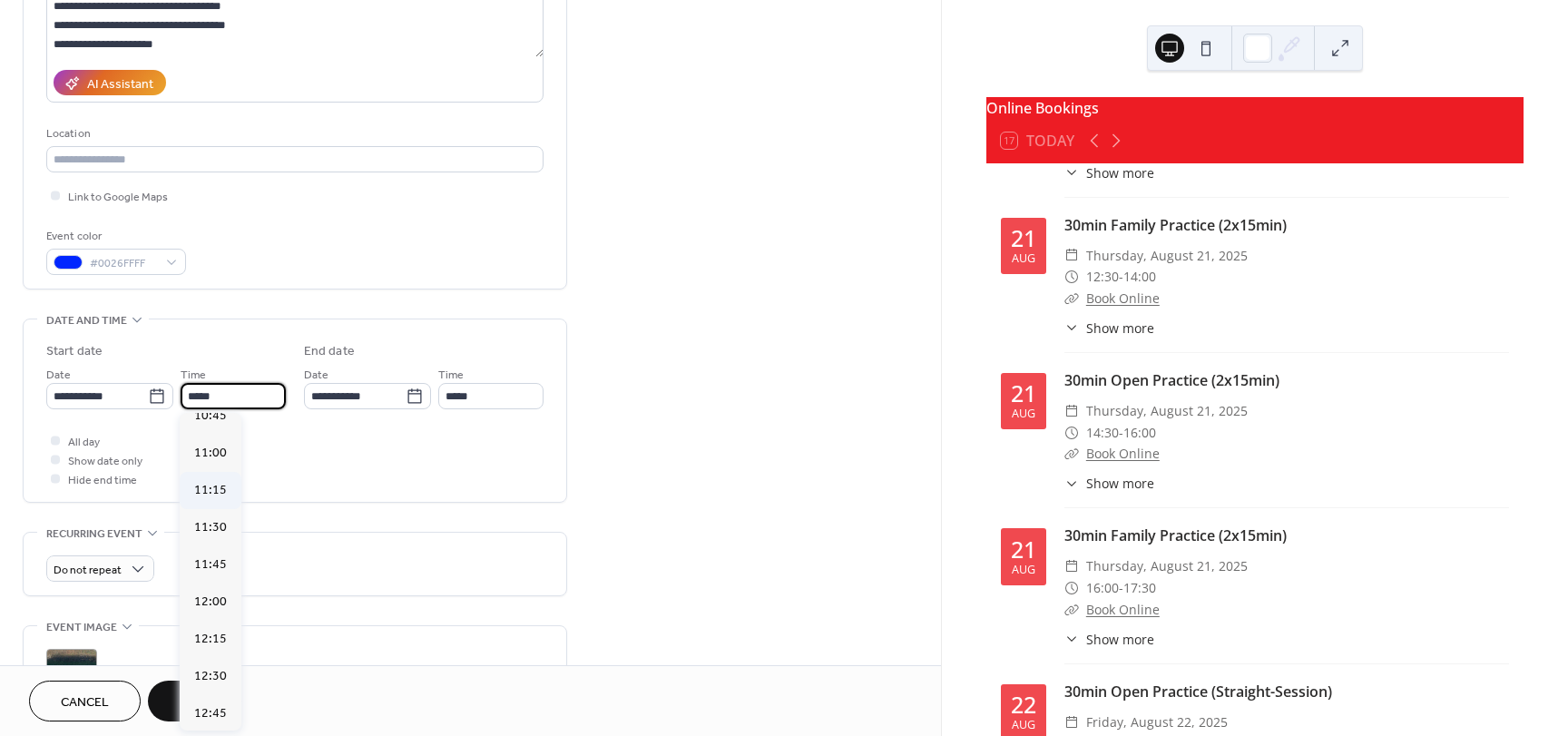 scroll, scrollTop: 1614, scrollLeft: 0, axis: vertical 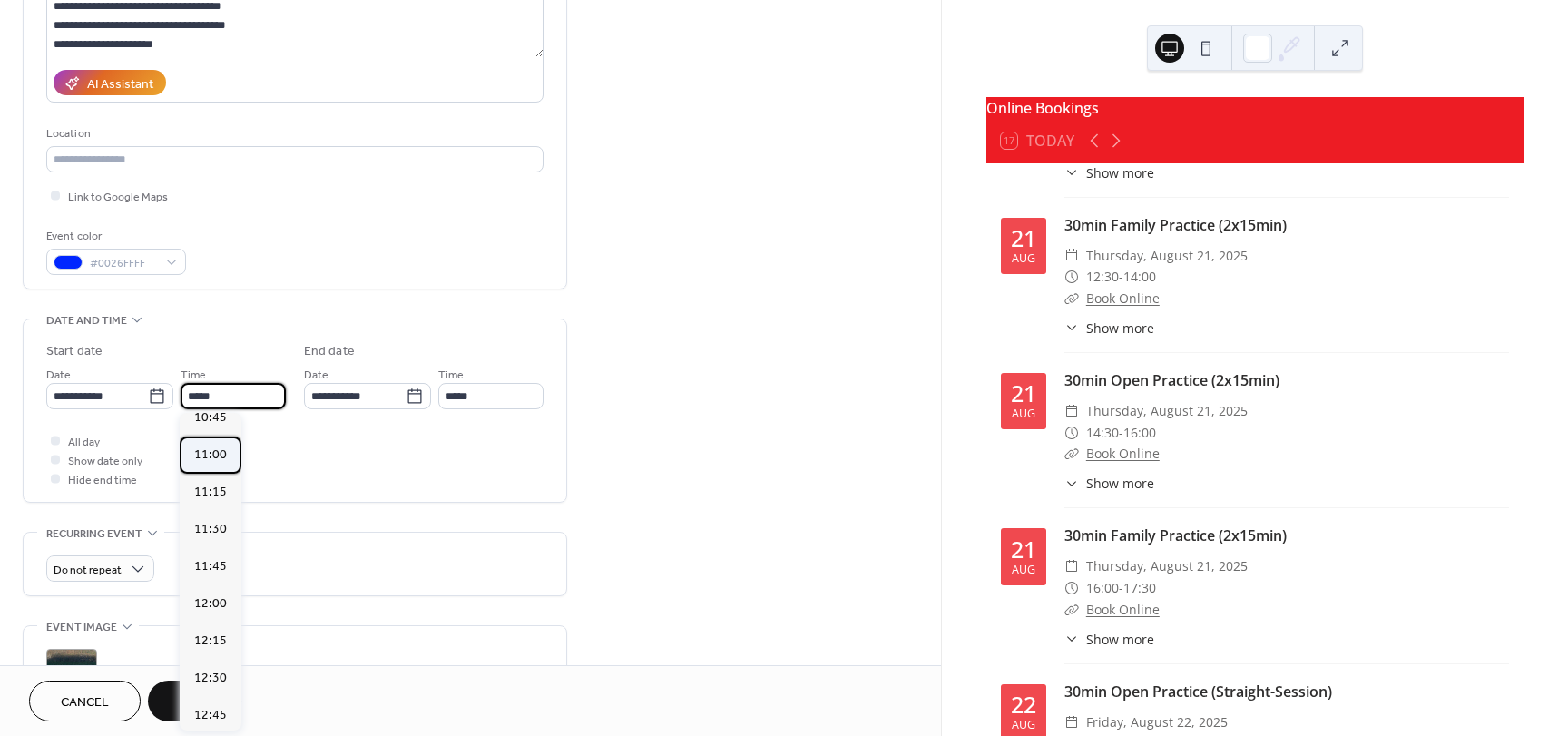 click on "11:00" at bounding box center (211, 455) 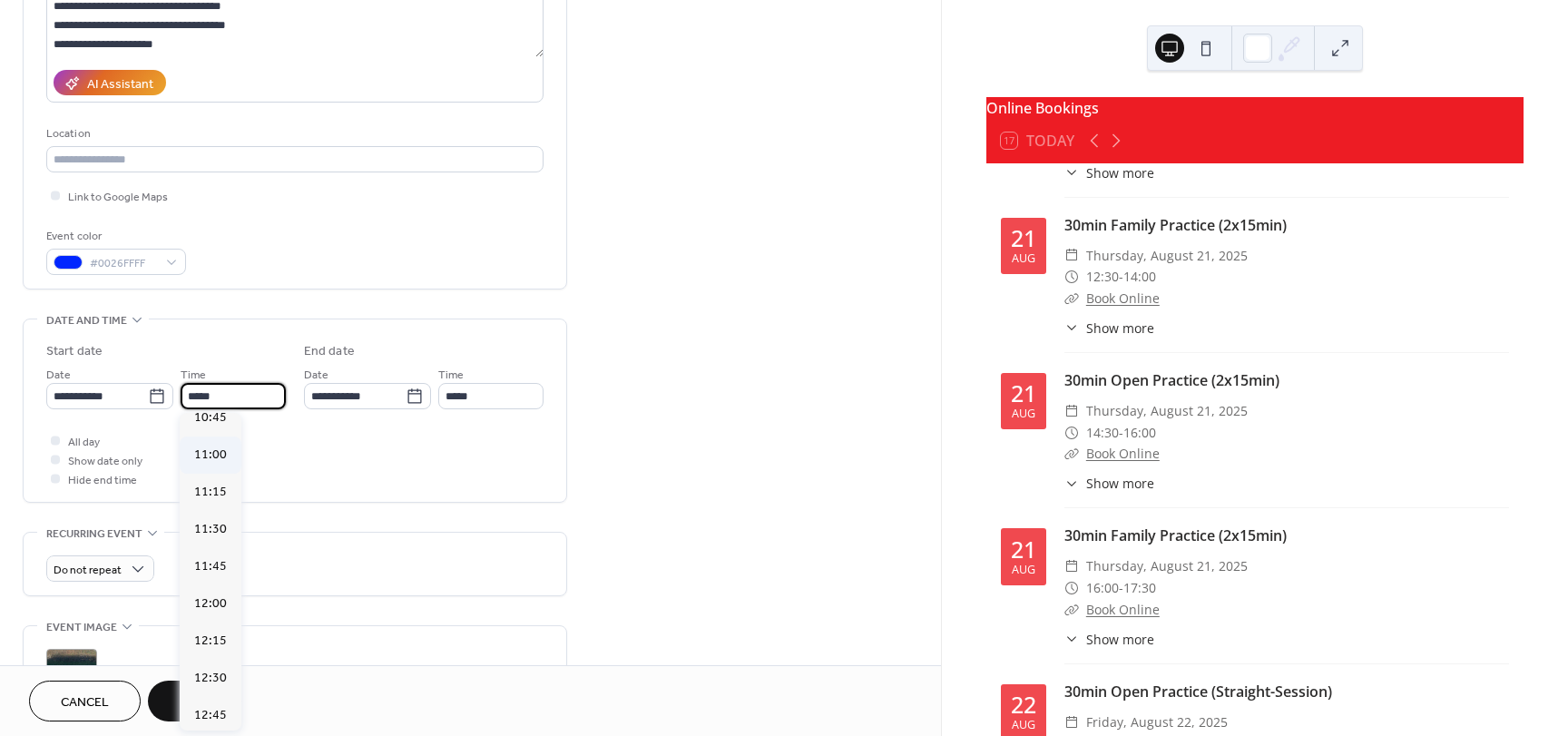 type on "*****" 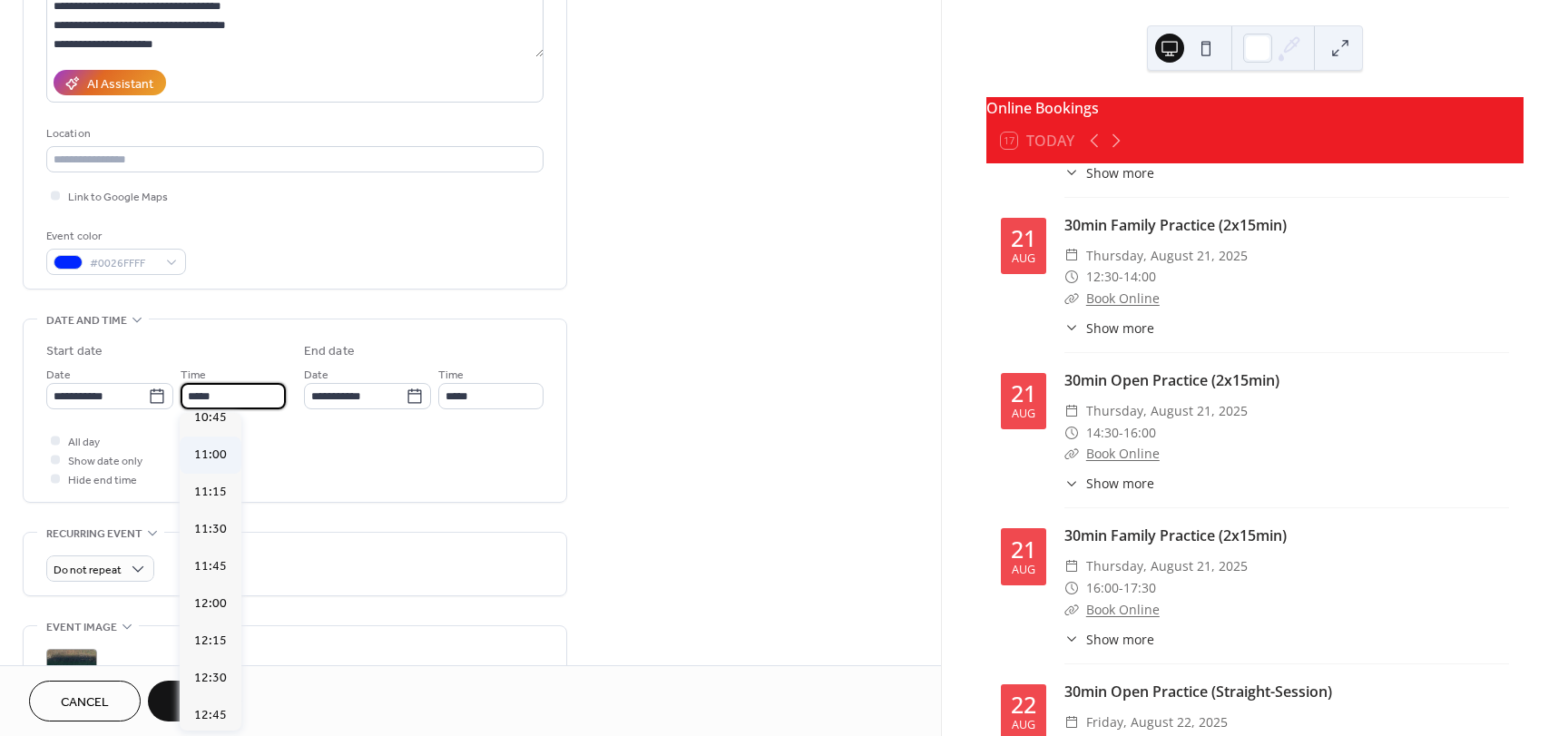 type on "*****" 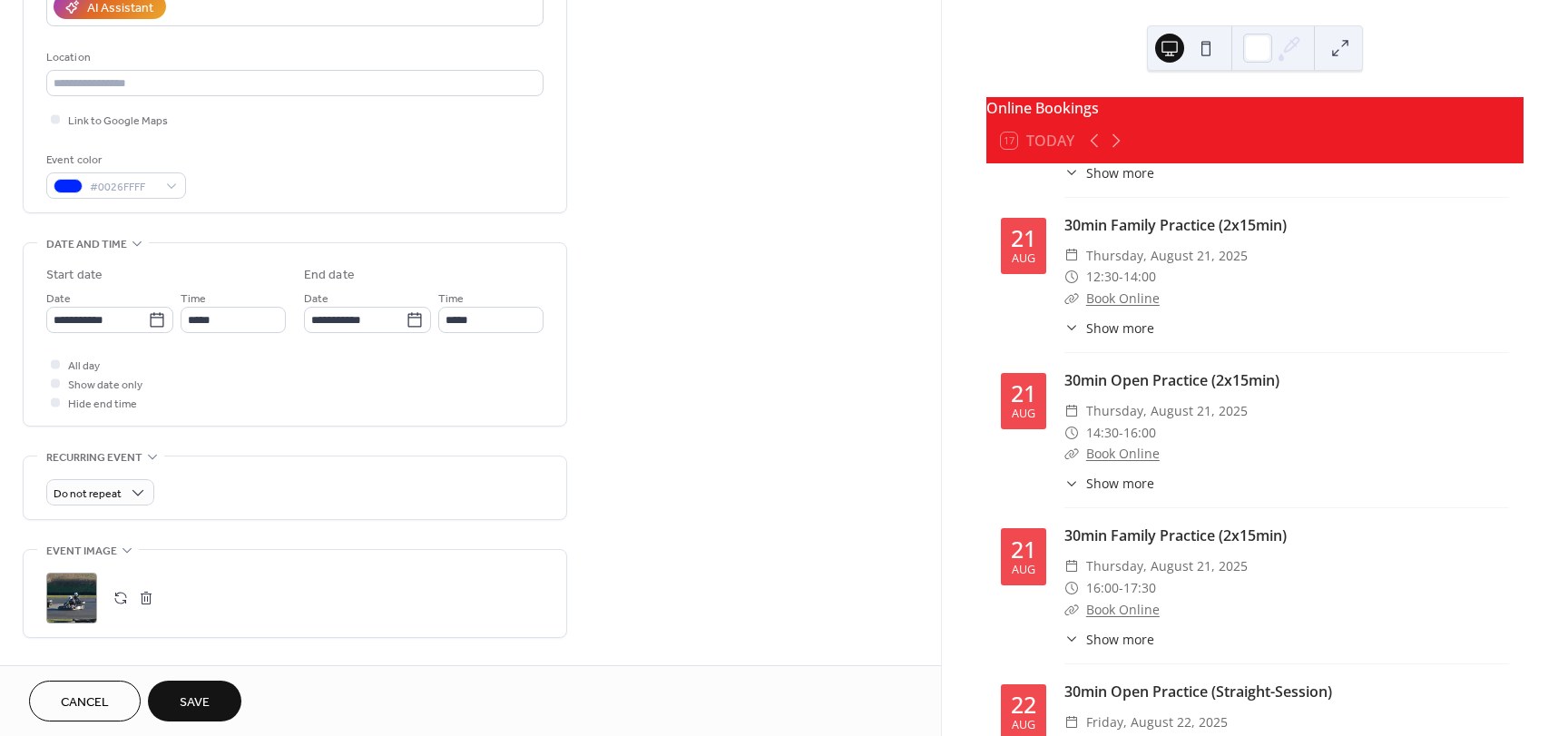 scroll, scrollTop: 454, scrollLeft: 0, axis: vertical 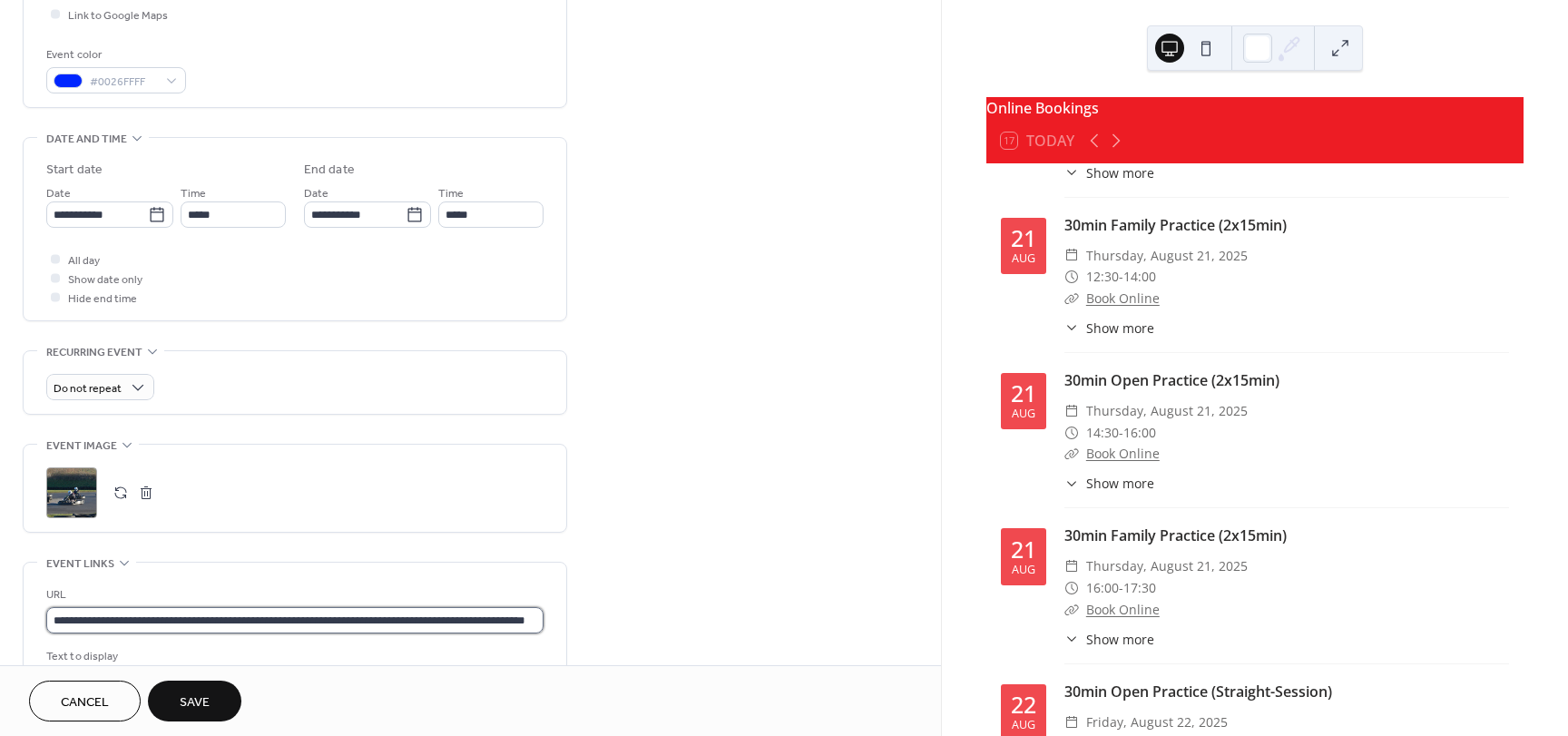 click on "**********" at bounding box center [295, 620] 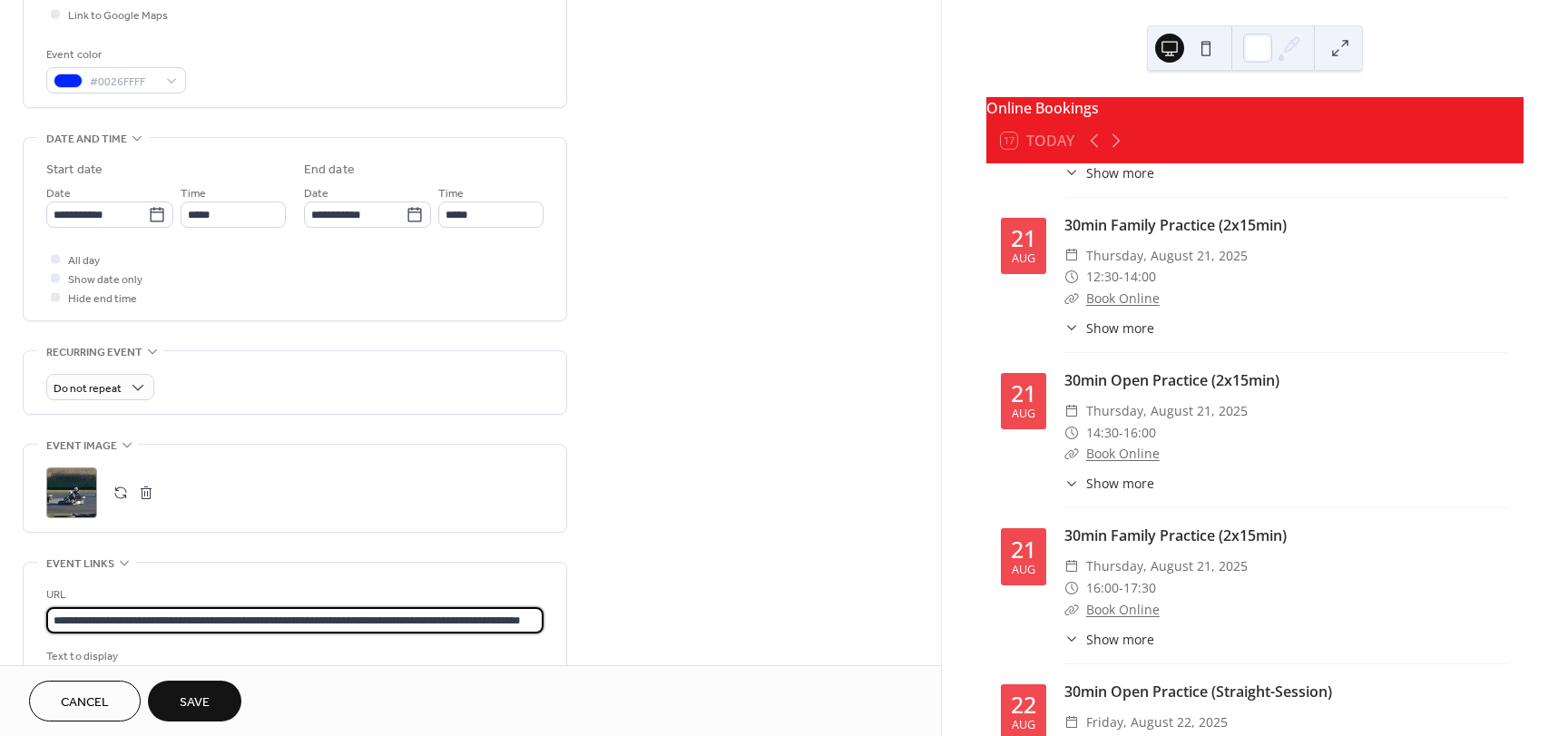 scroll, scrollTop: 0, scrollLeft: 54, axis: horizontal 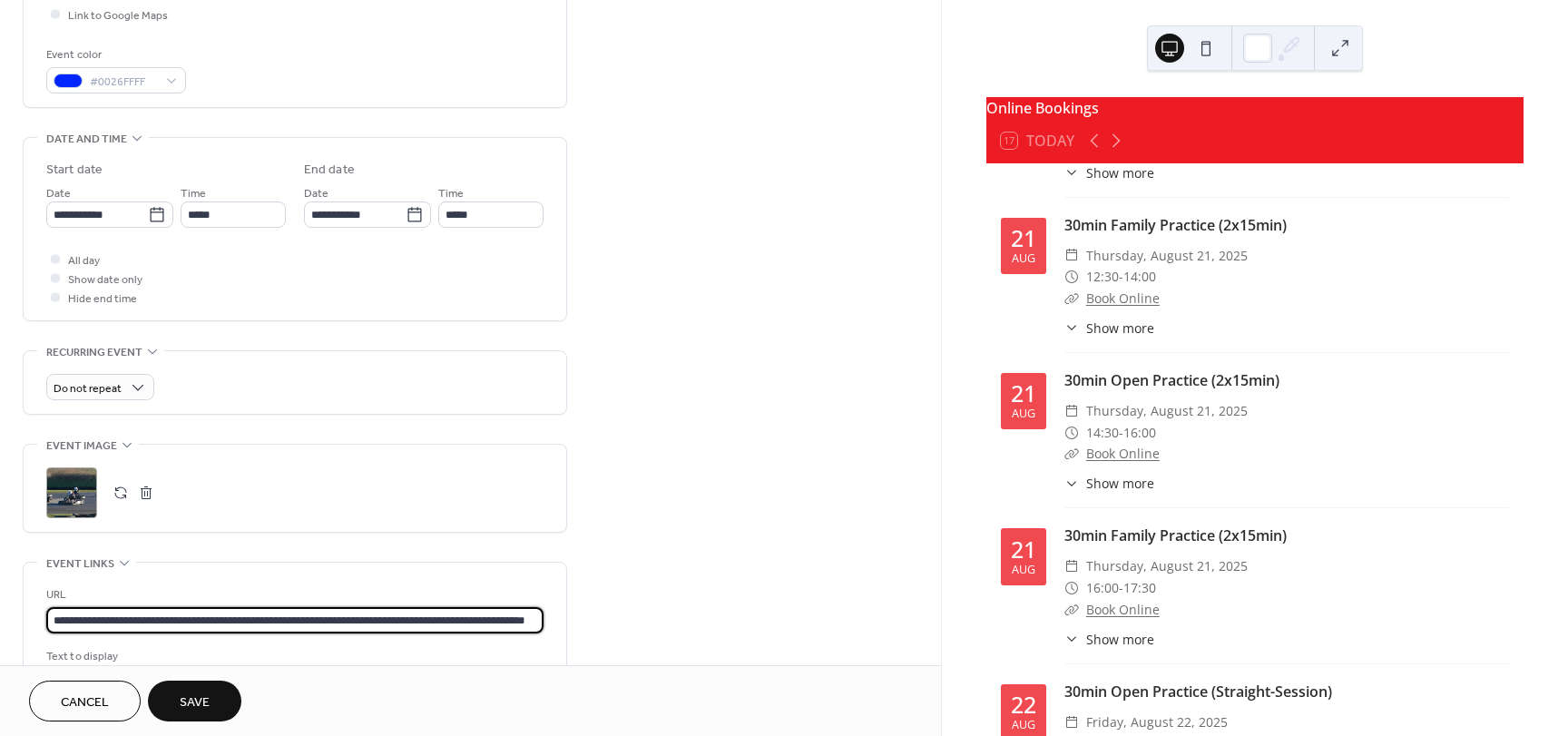 type on "**********" 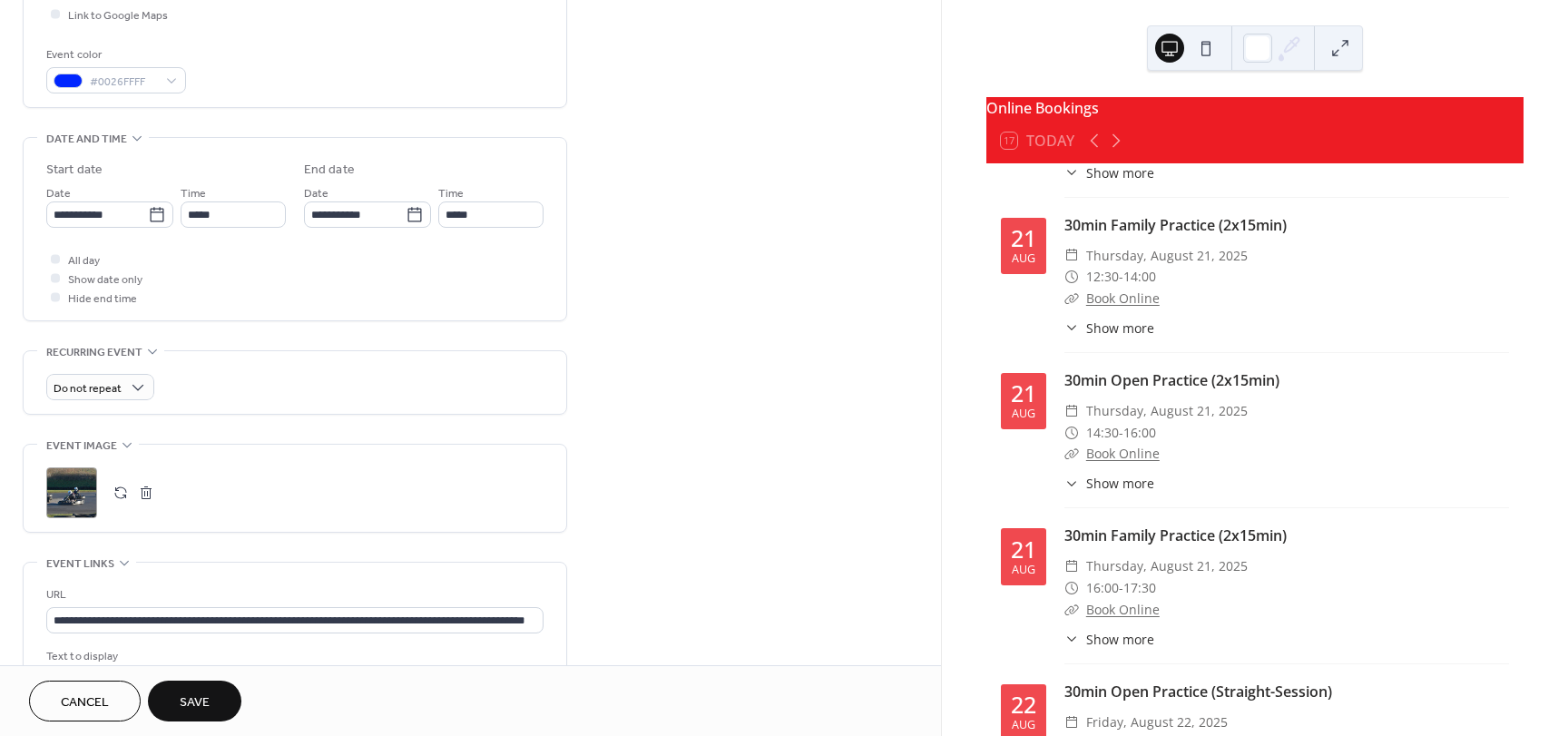 click on "Save" at bounding box center (194, 702) 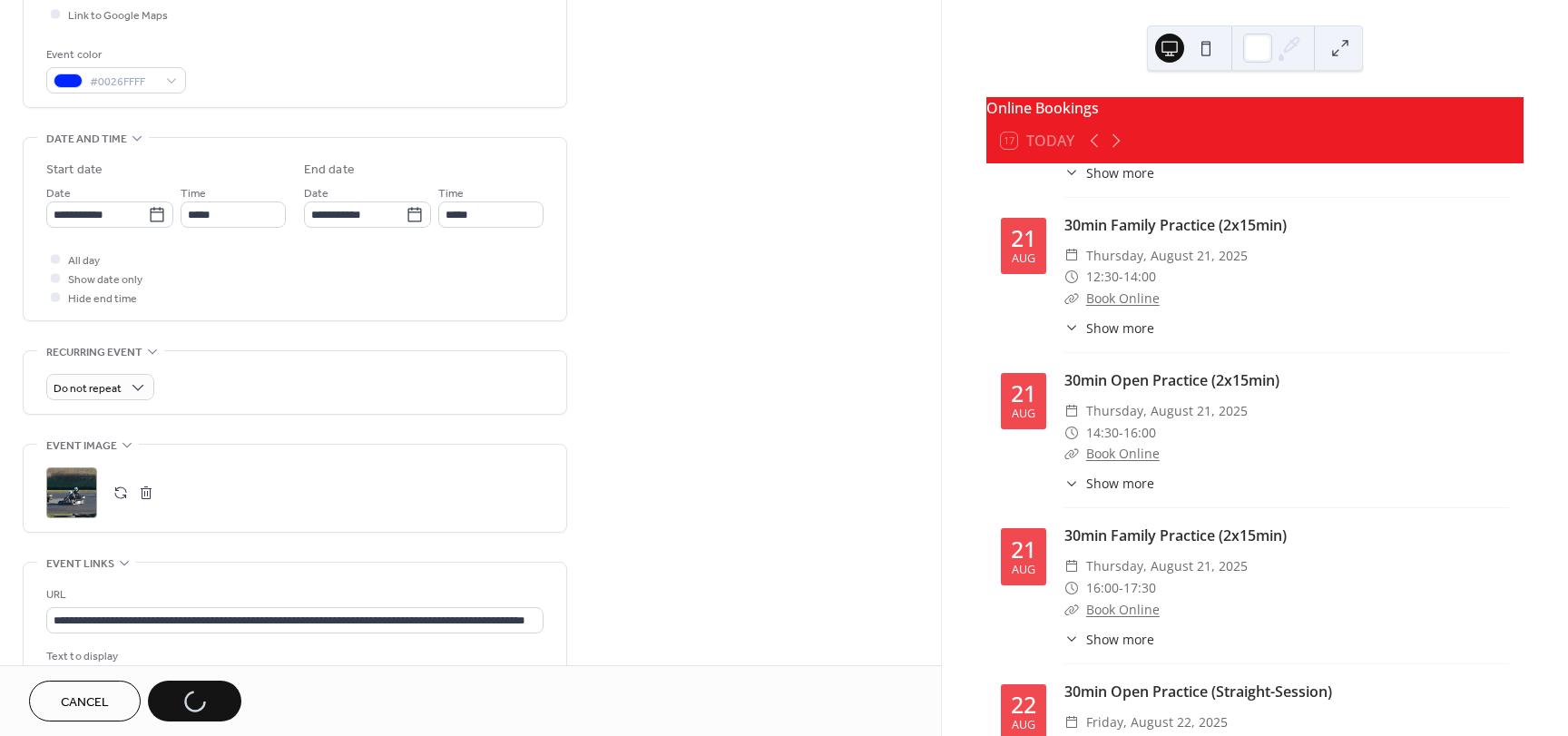 scroll, scrollTop: 0, scrollLeft: 0, axis: both 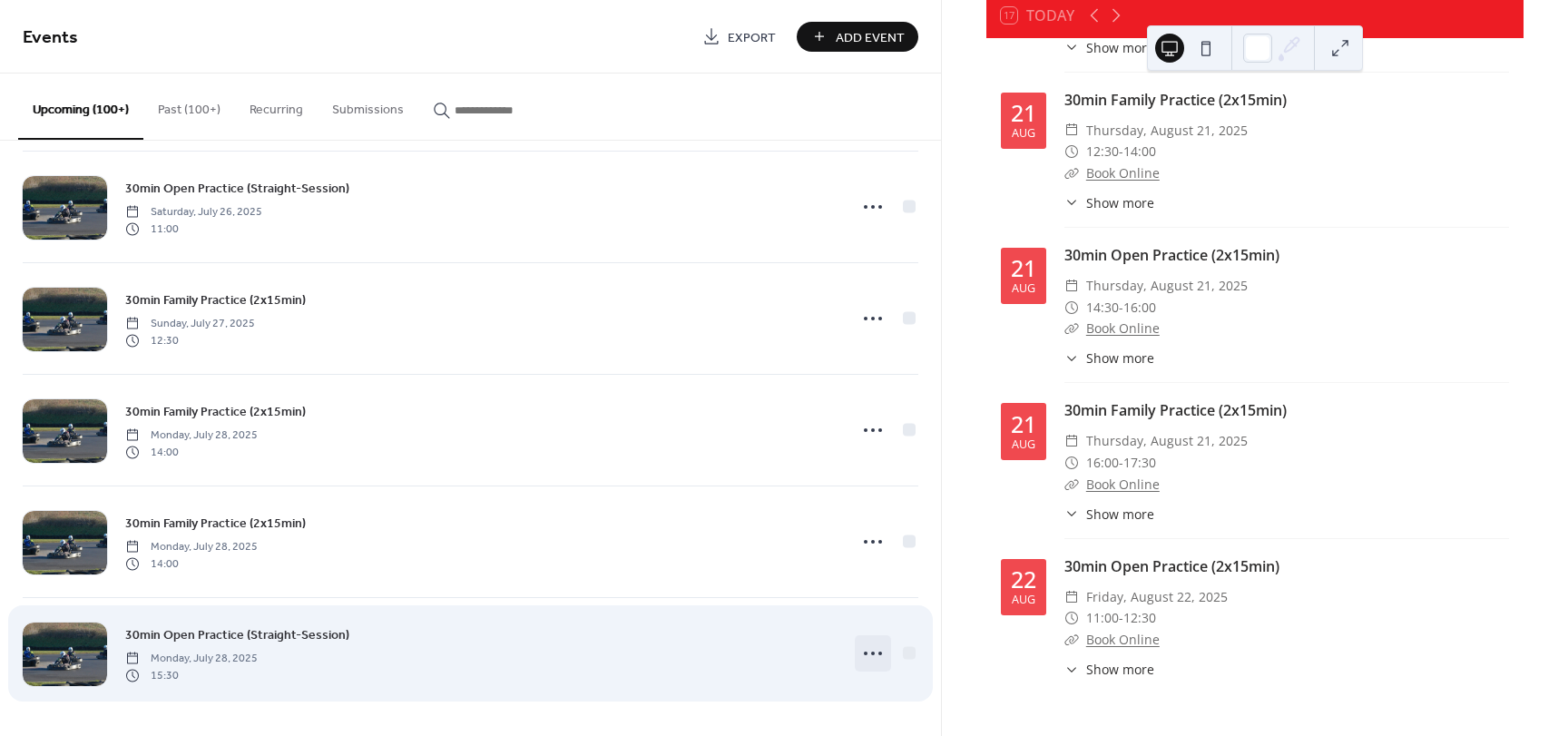 click 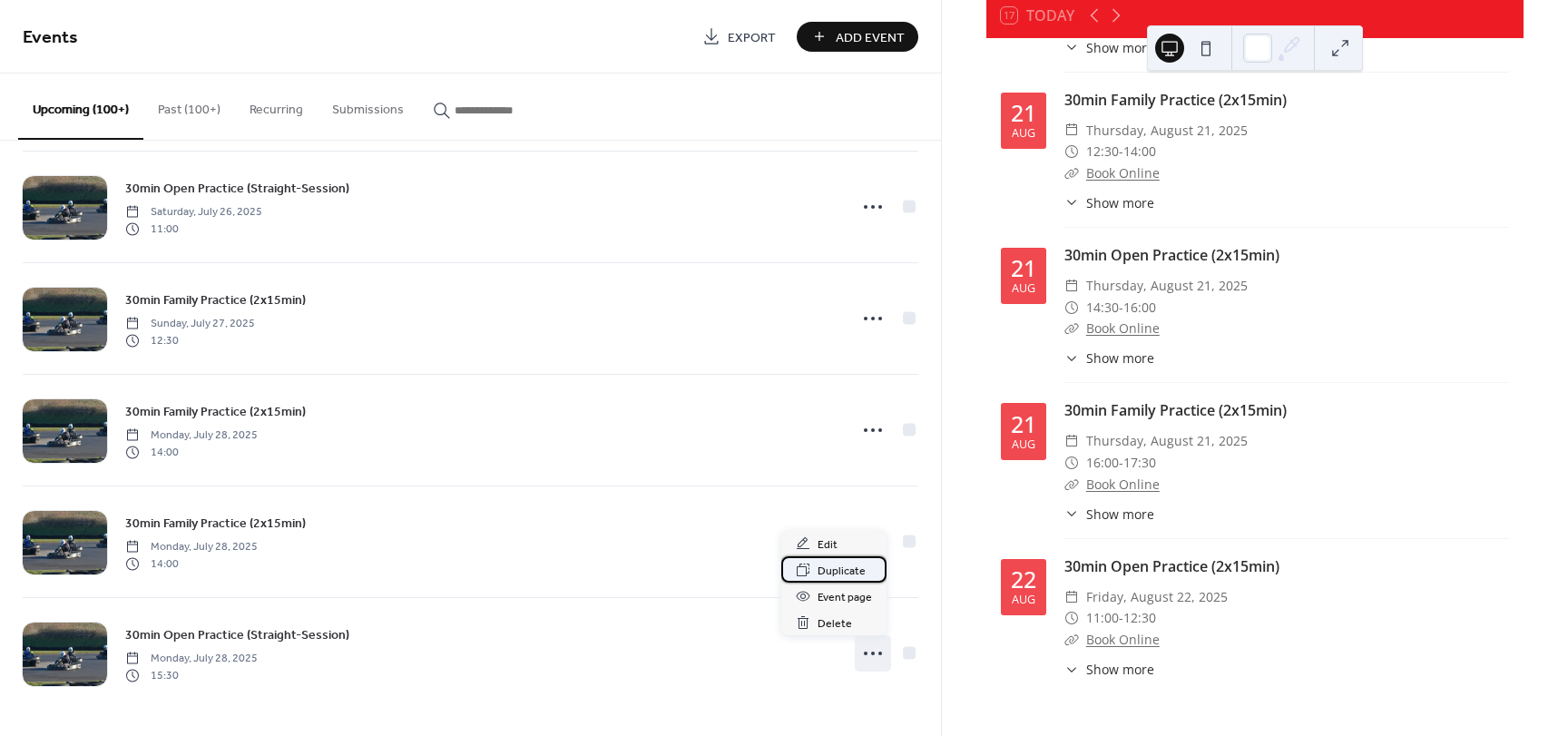 click on "Duplicate" at bounding box center (841, 571) 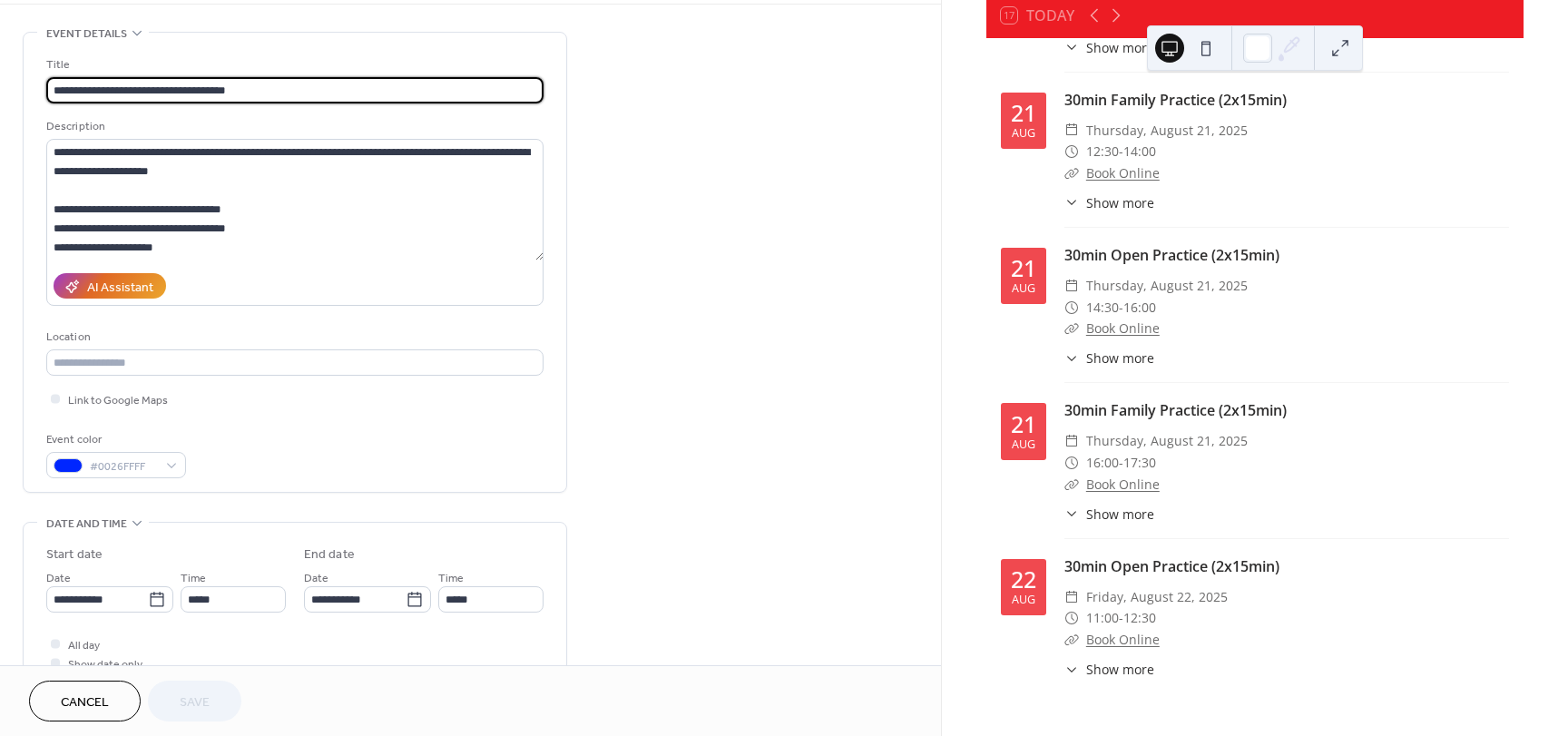 scroll, scrollTop: 272, scrollLeft: 0, axis: vertical 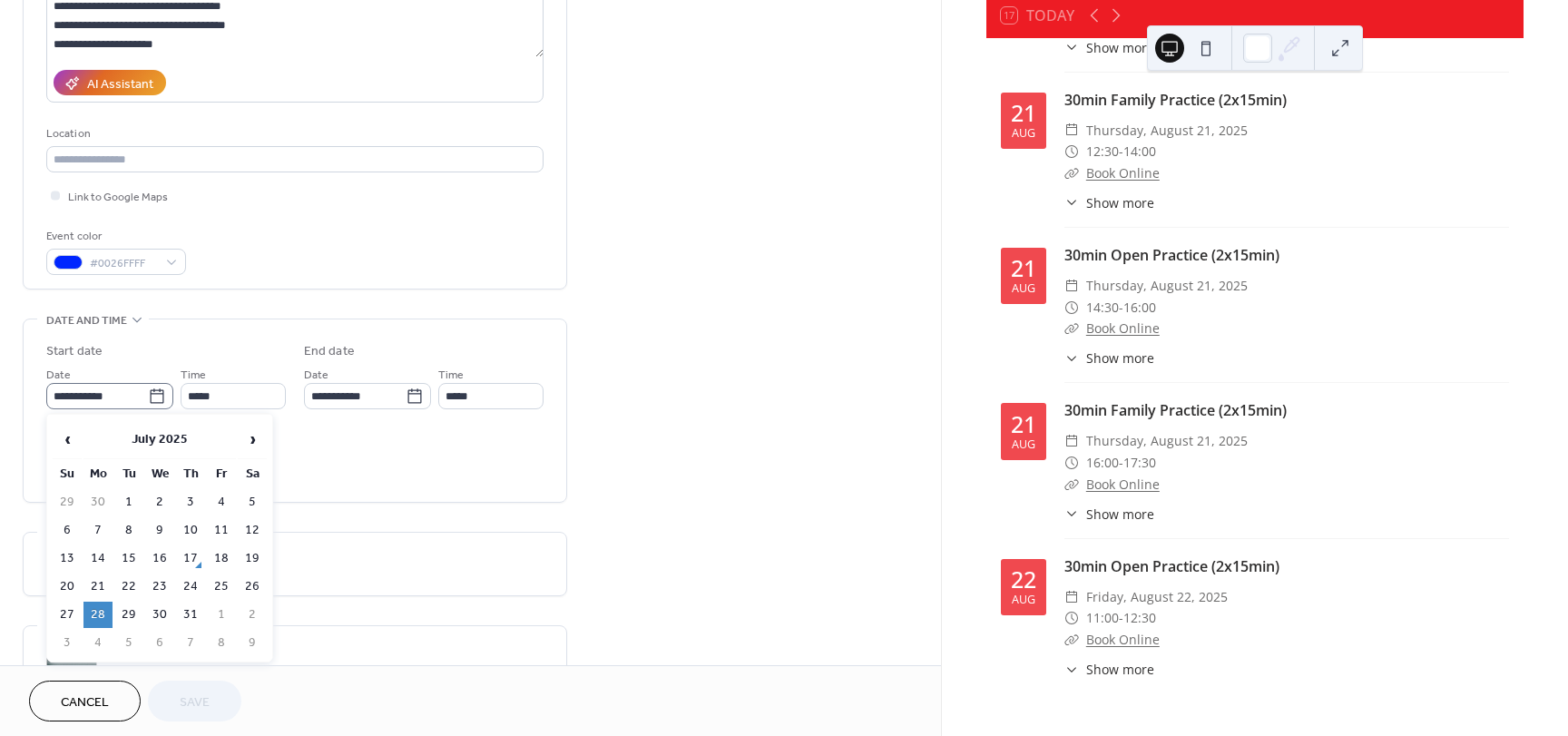 click 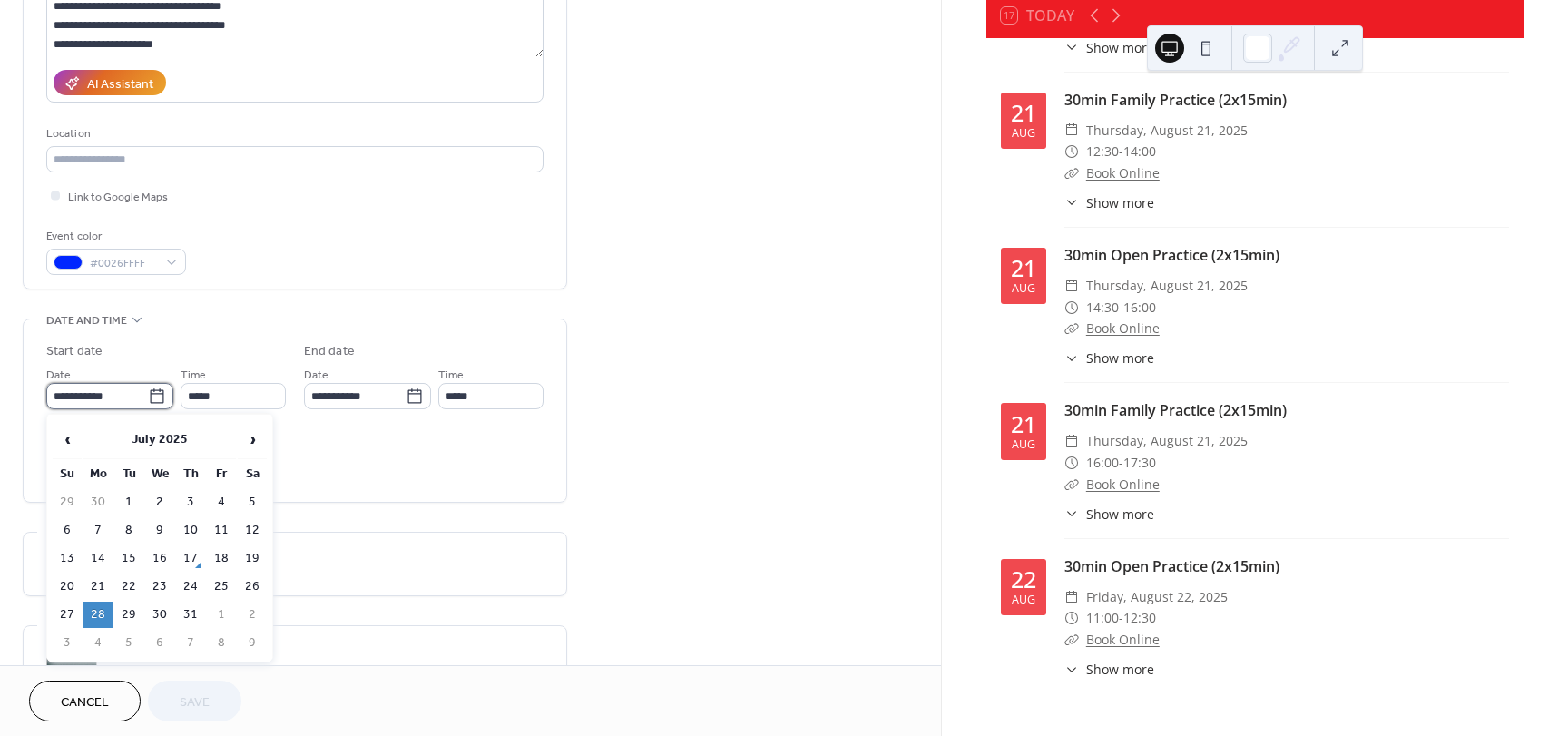 click on "**********" at bounding box center (97, 396) 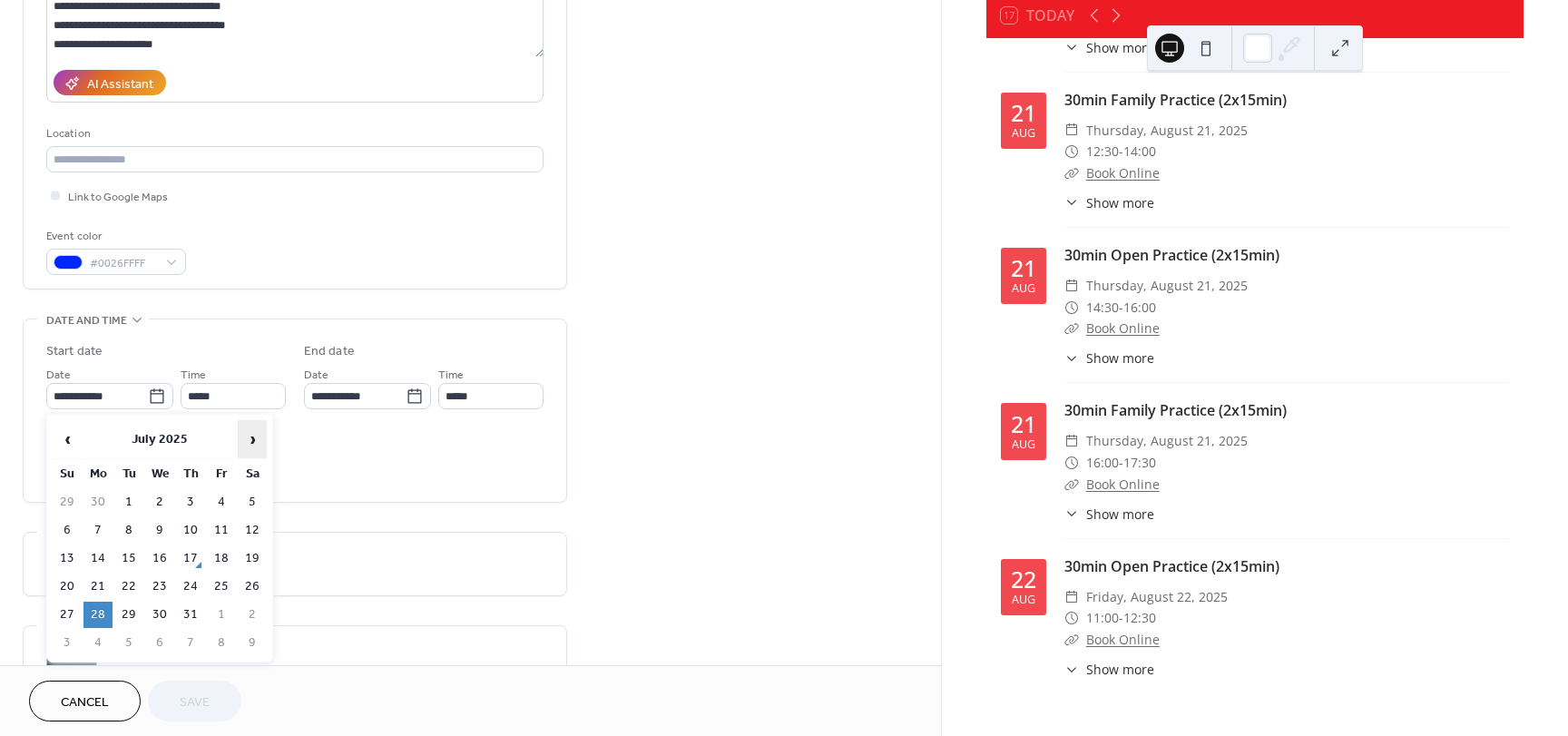 click on "›" at bounding box center [252, 439] 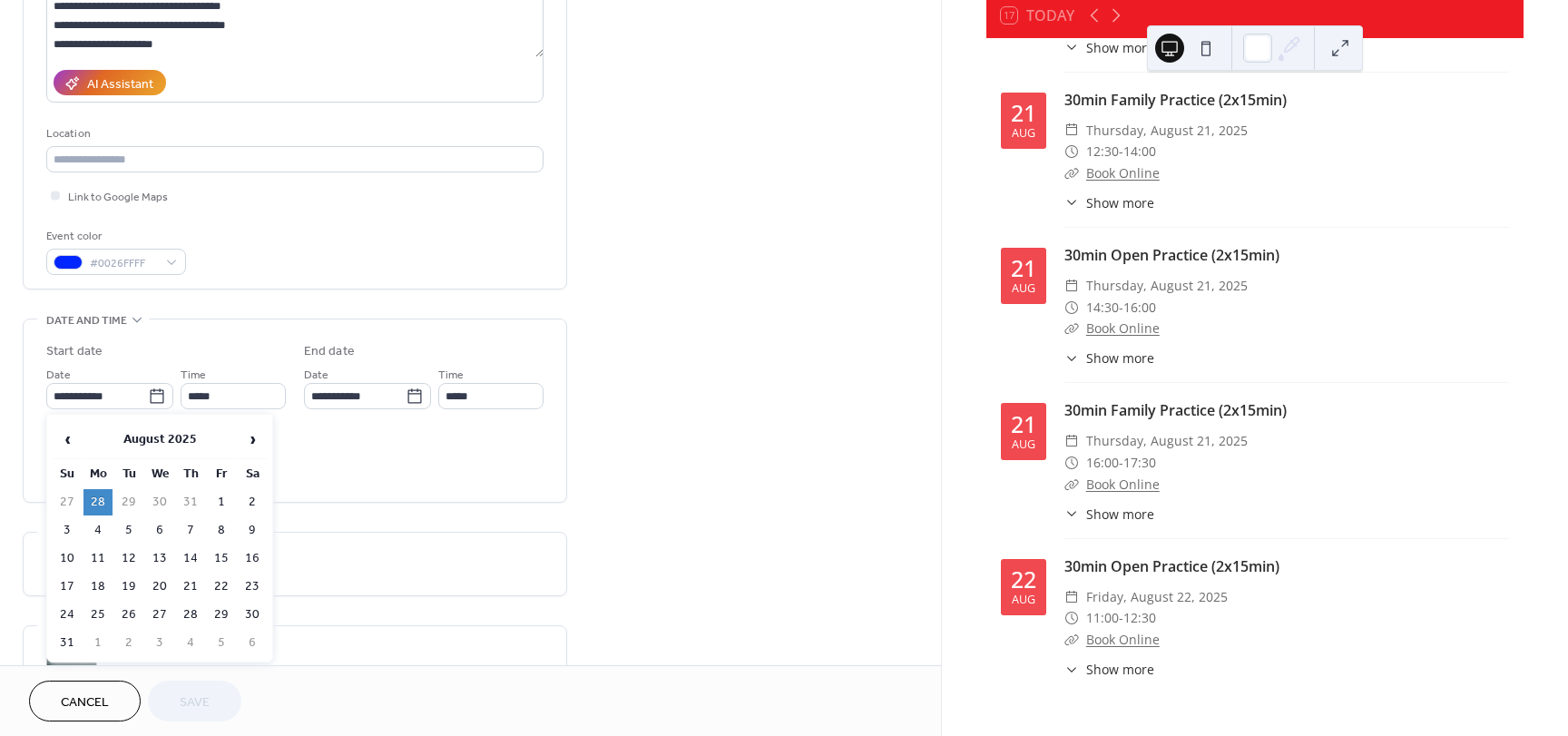 click on "22" at bounding box center (221, 586) 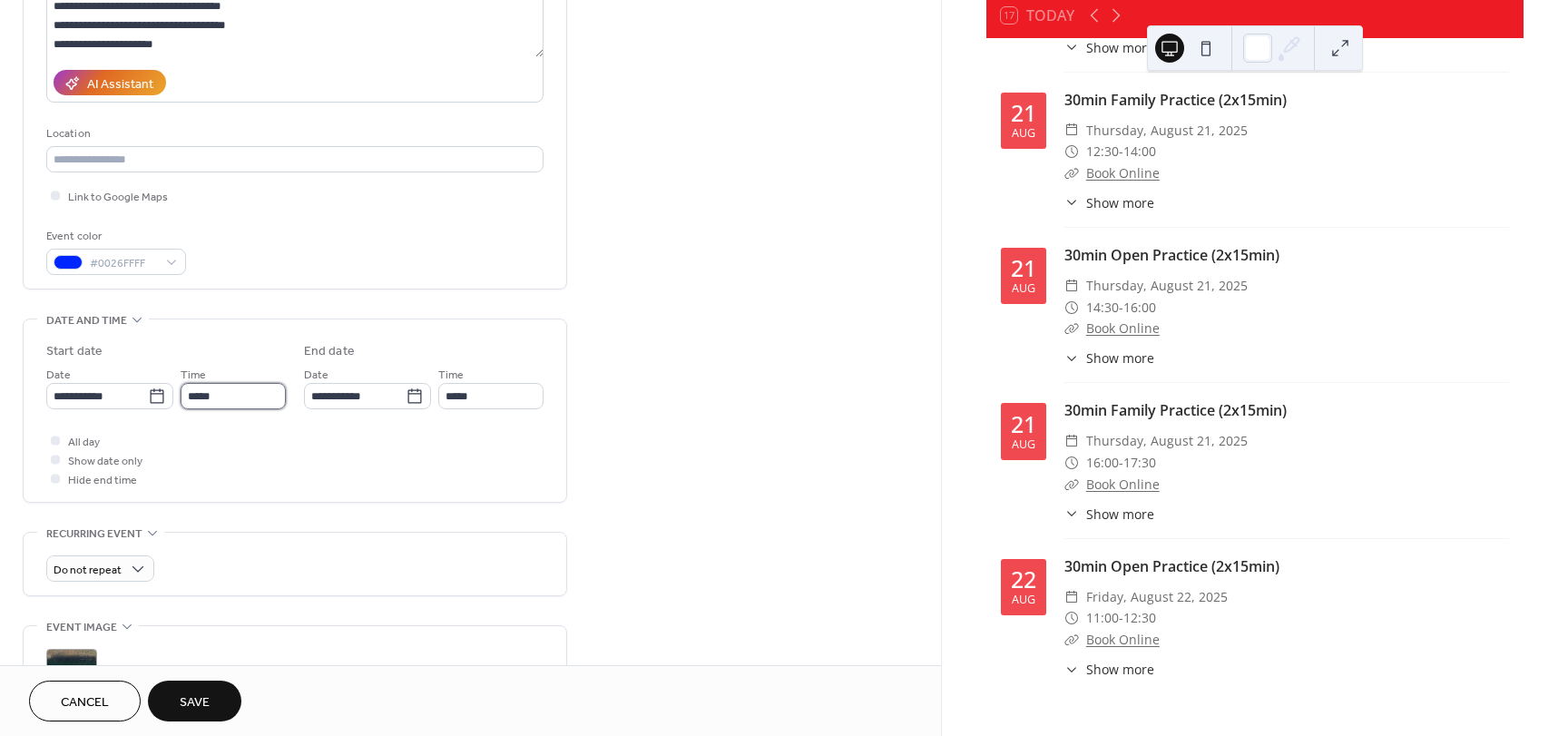 click on "*****" at bounding box center (233, 396) 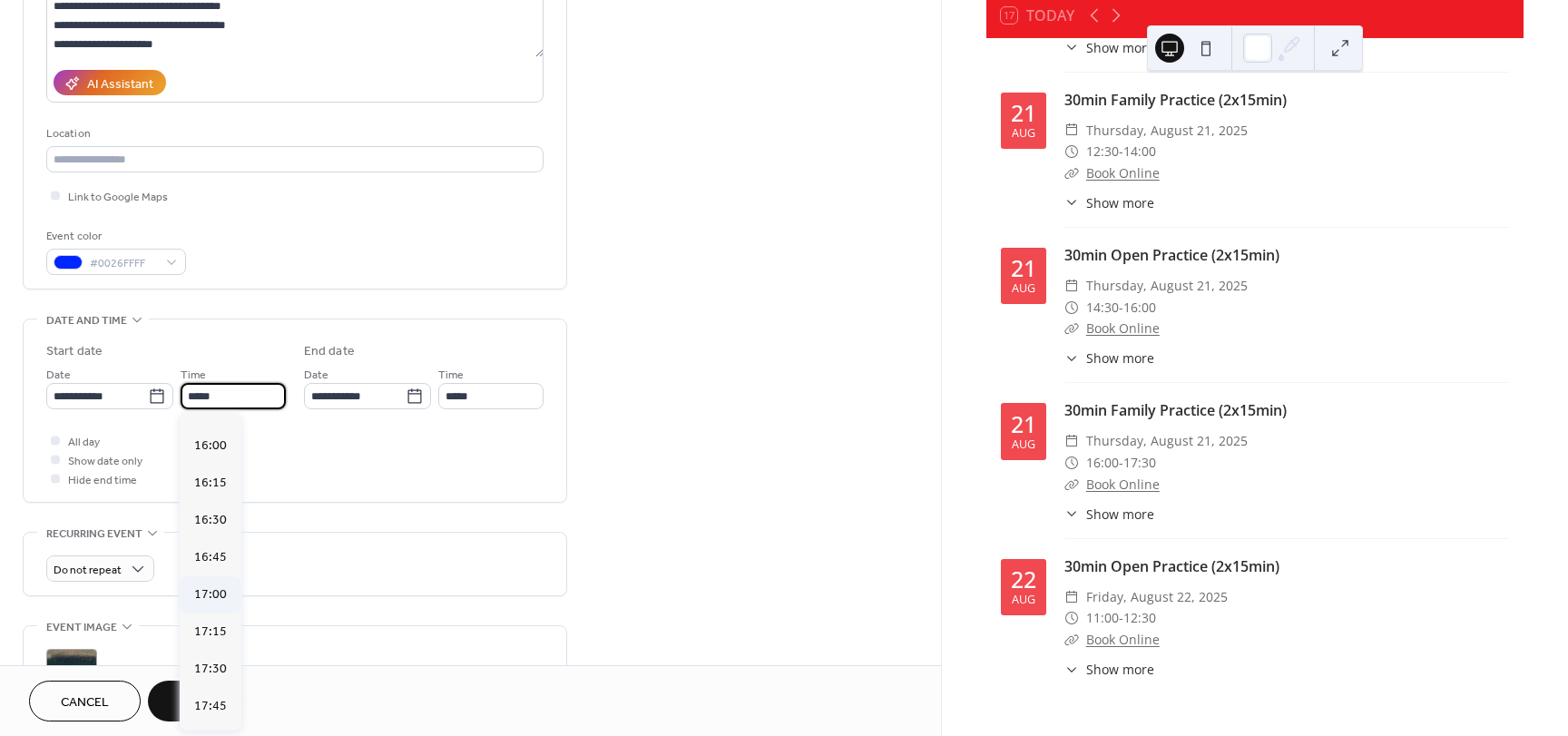 scroll, scrollTop: 2398, scrollLeft: 0, axis: vertical 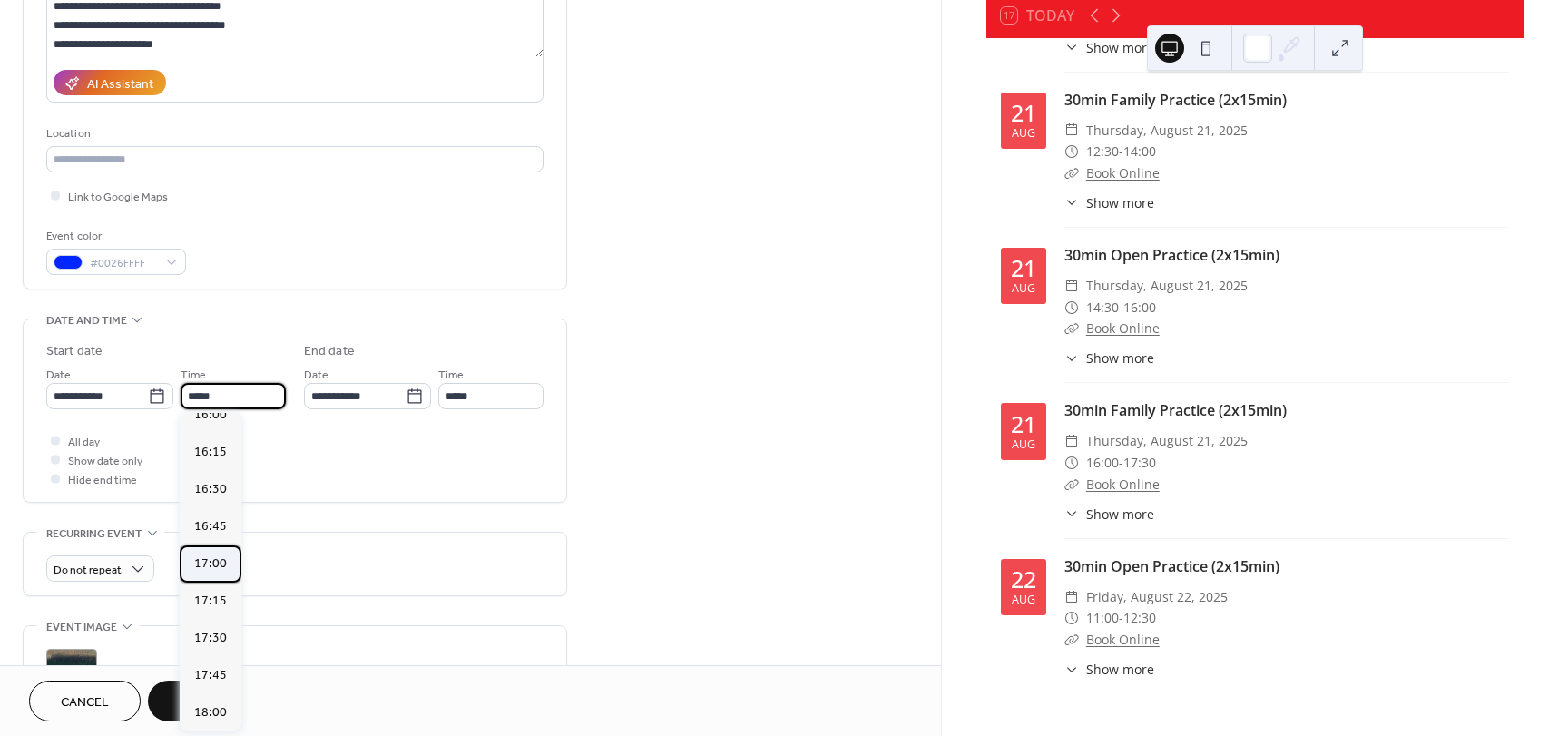 click on "17:00" at bounding box center (211, 564) 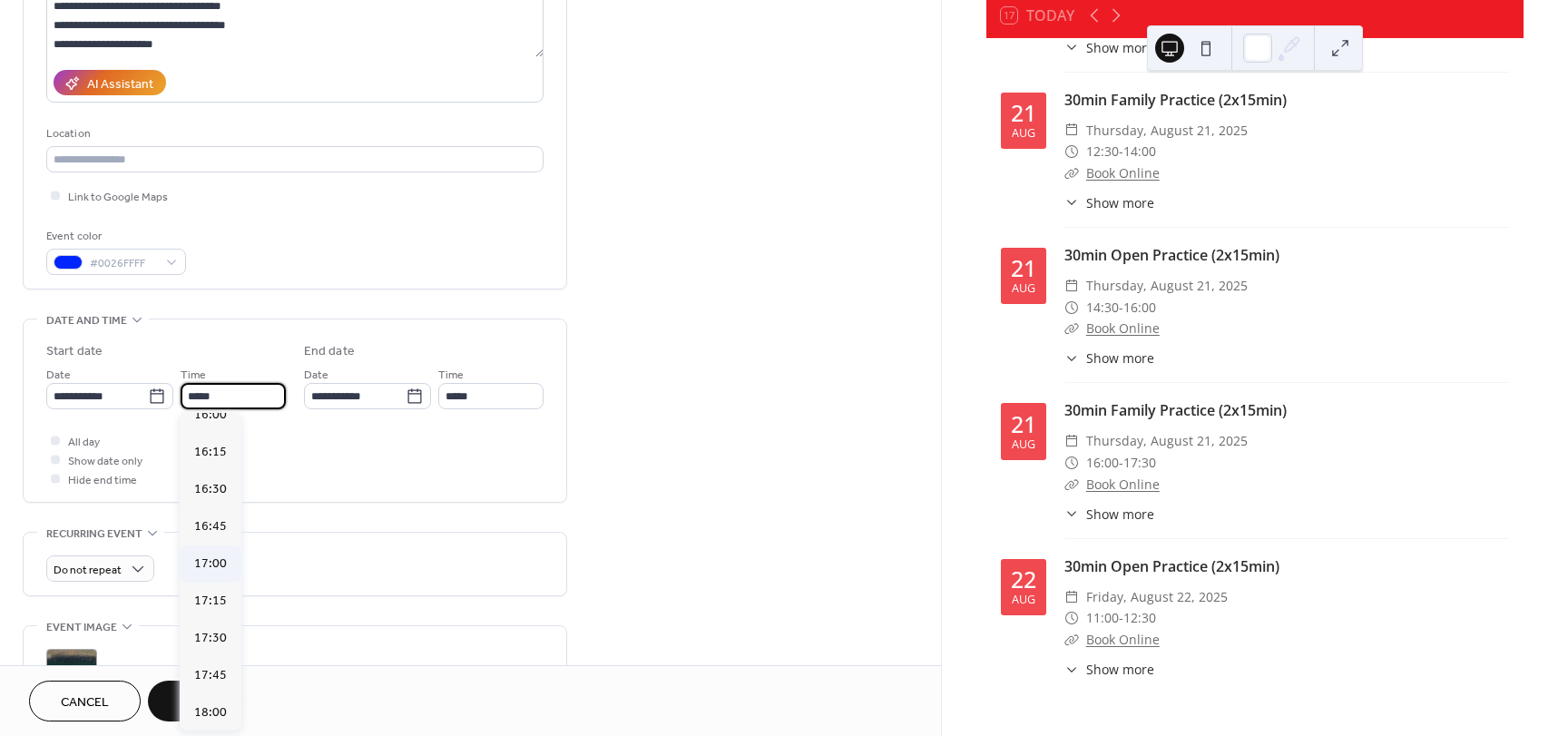 type on "*****" 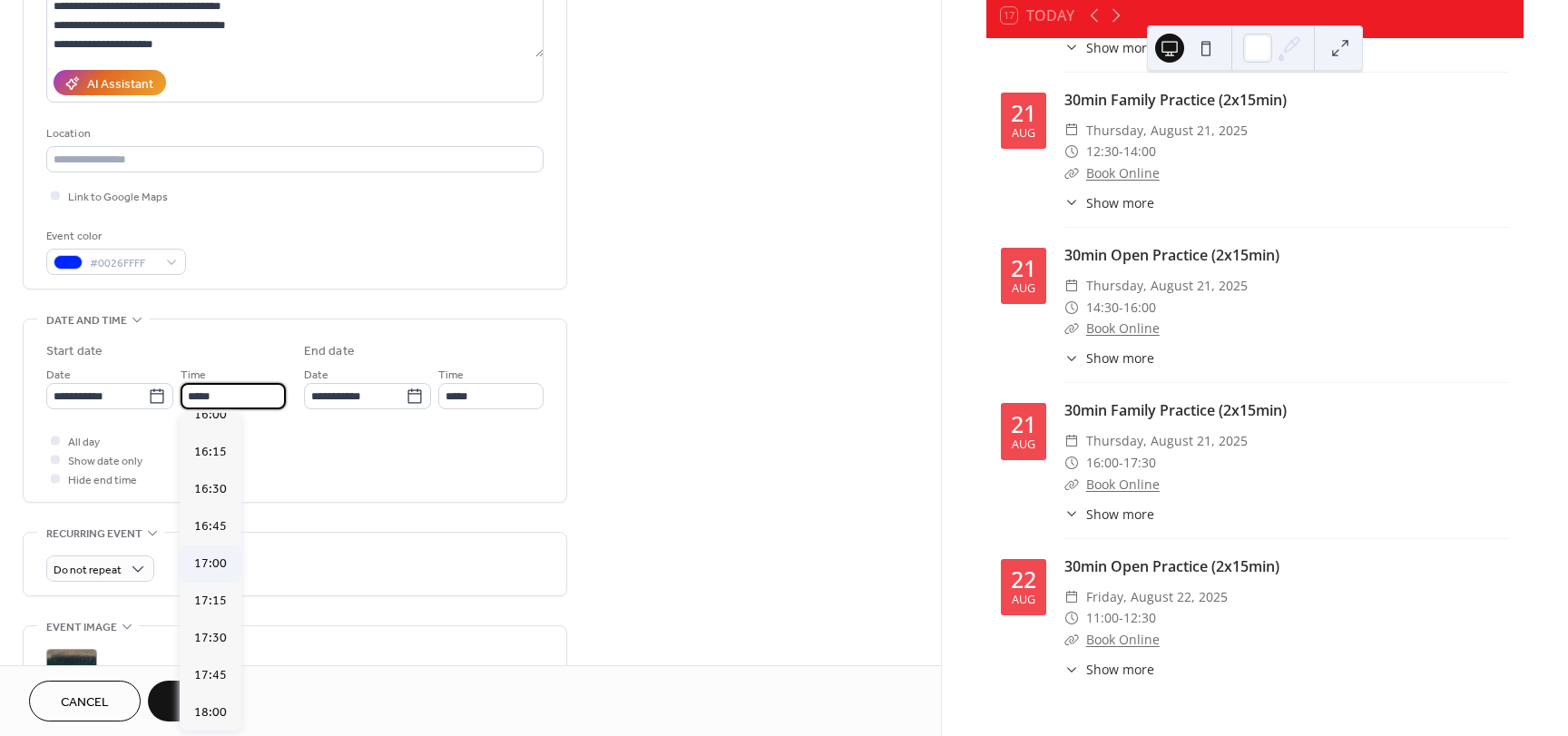type on "*****" 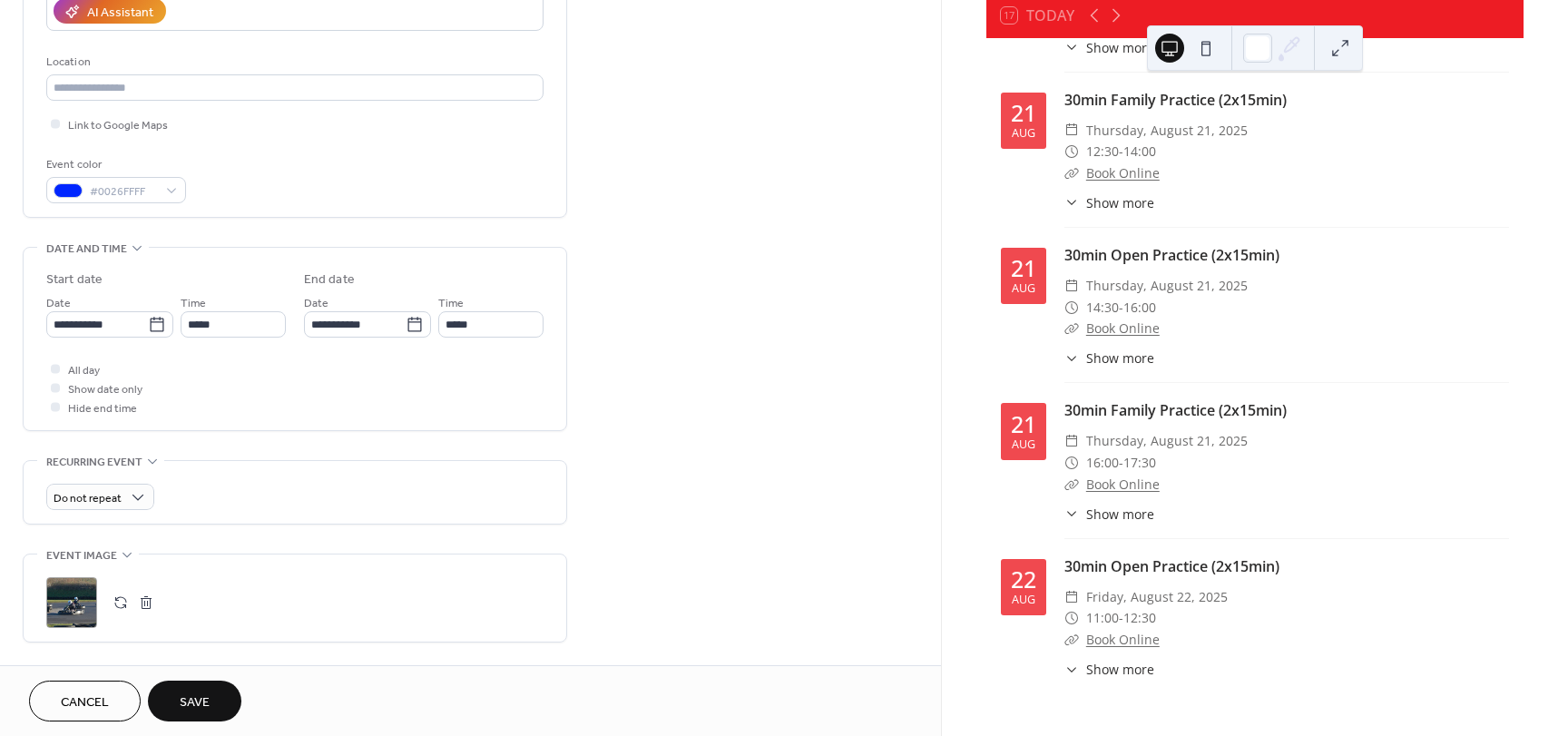 scroll, scrollTop: 454, scrollLeft: 0, axis: vertical 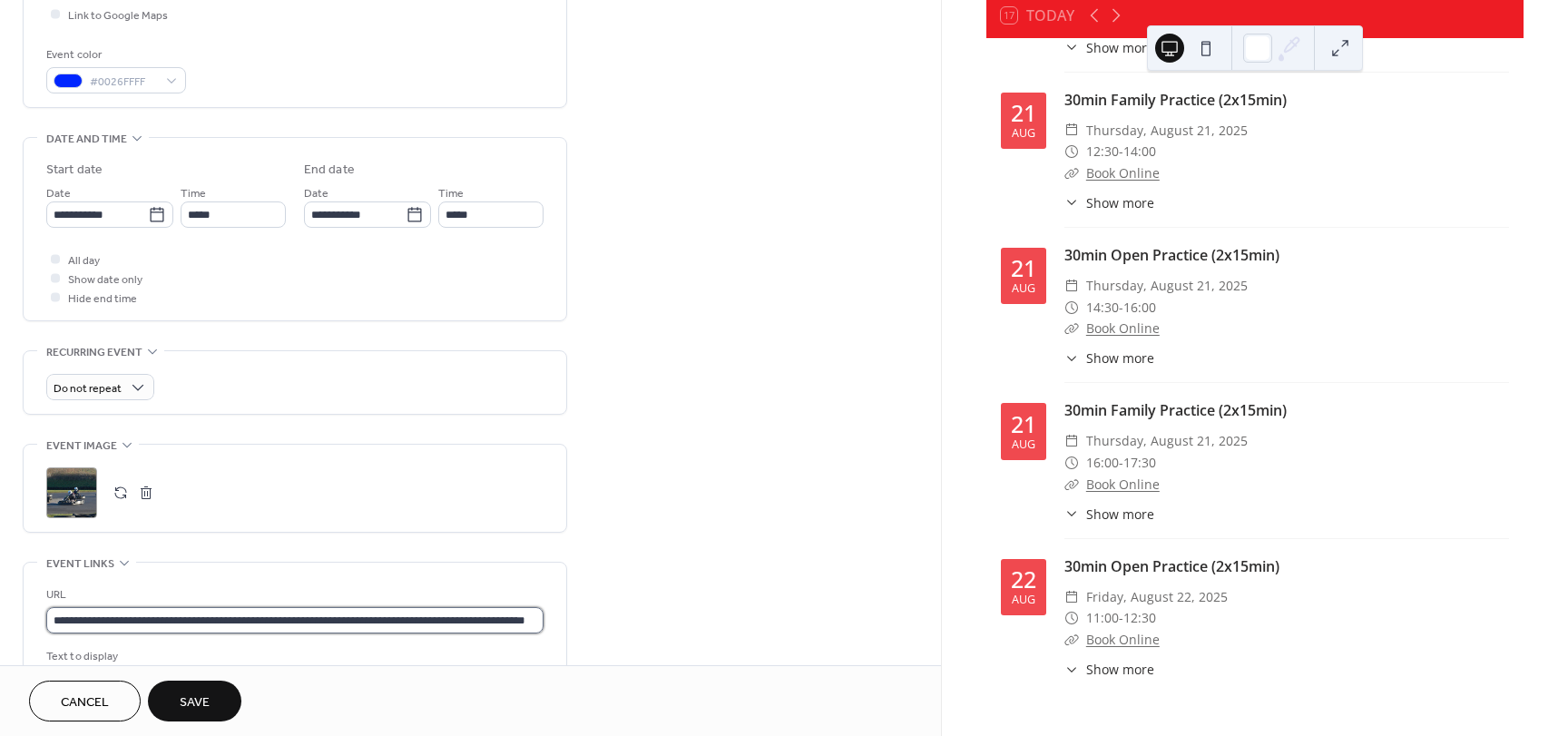 click on "**********" at bounding box center (295, 620) 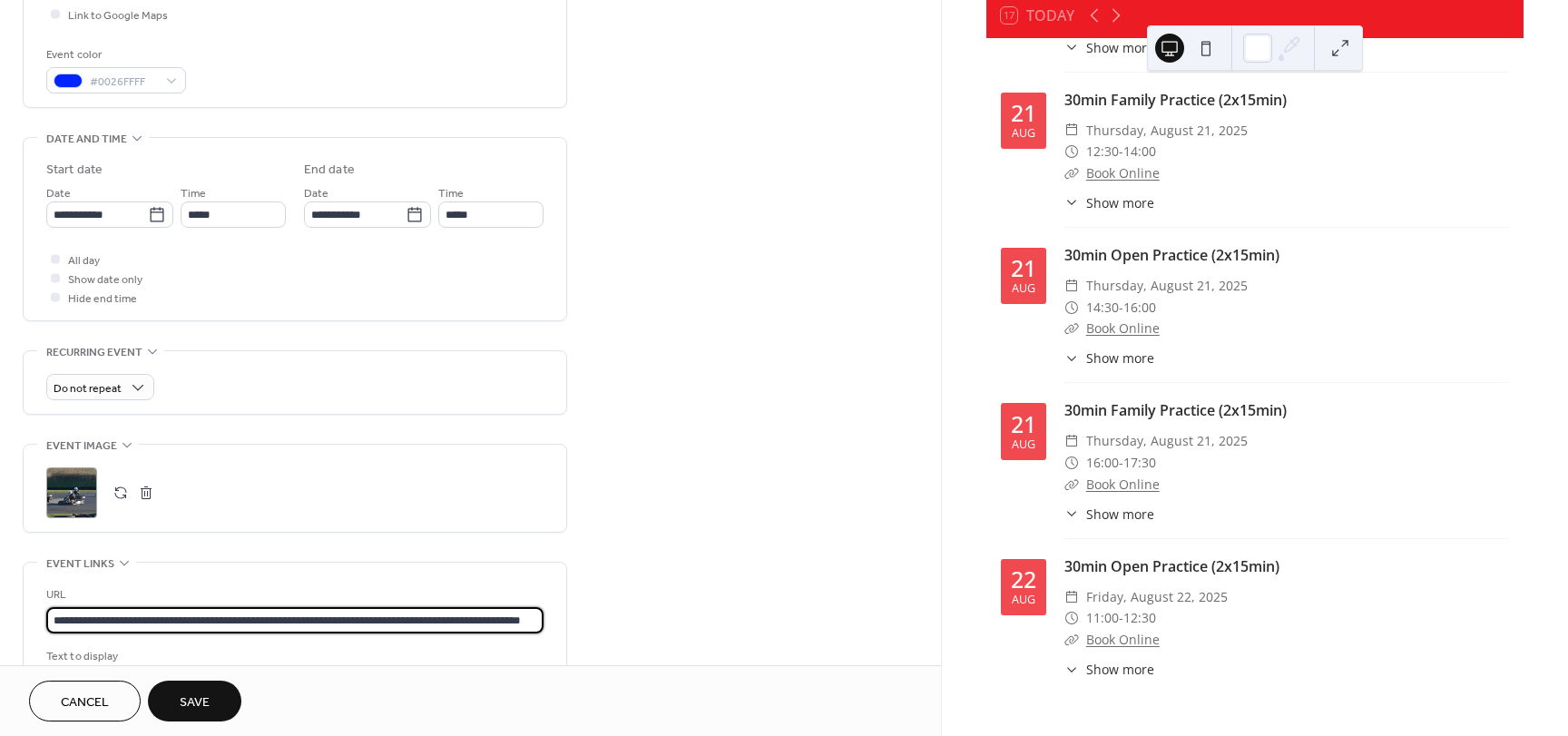 scroll, scrollTop: 0, scrollLeft: 63, axis: horizontal 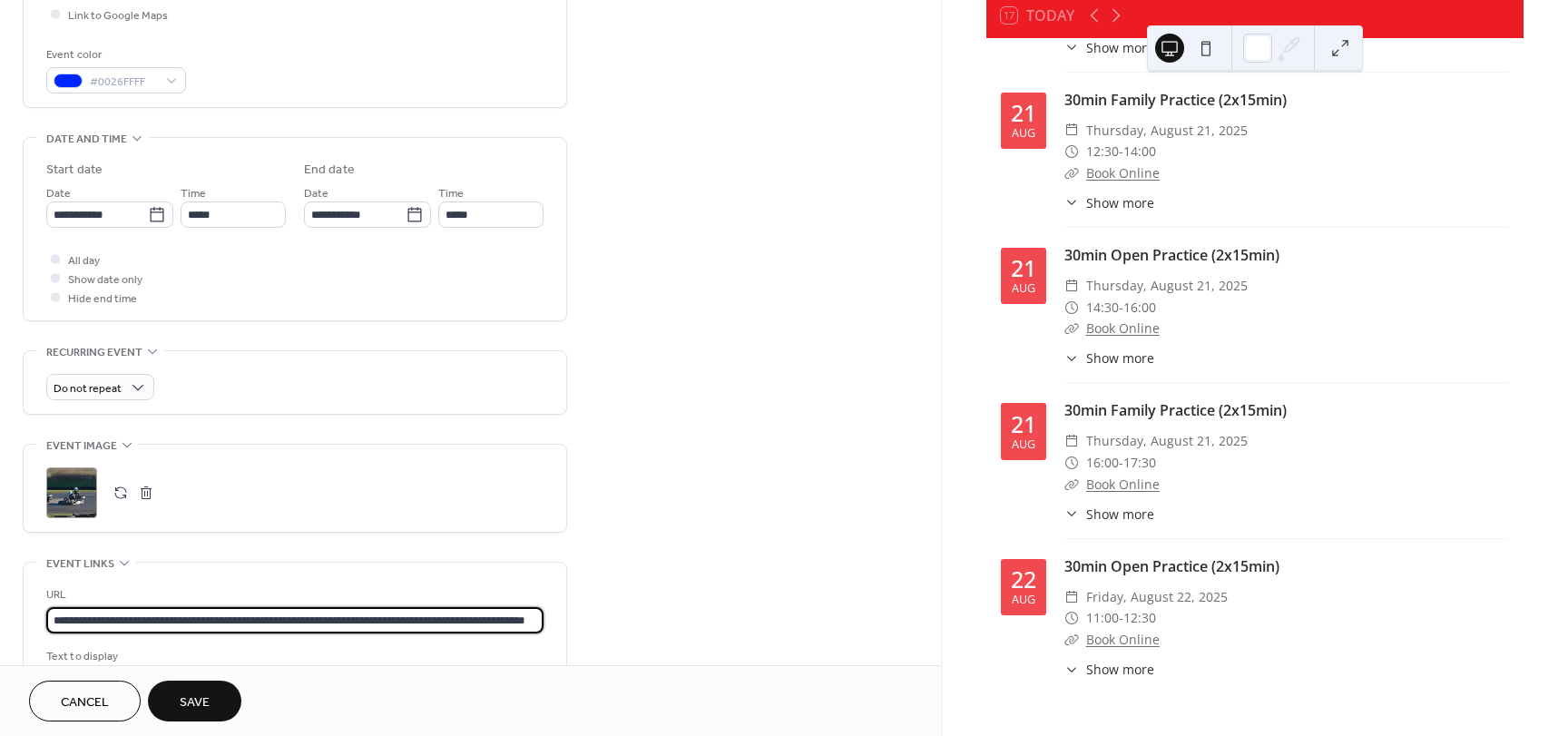 type on "**********" 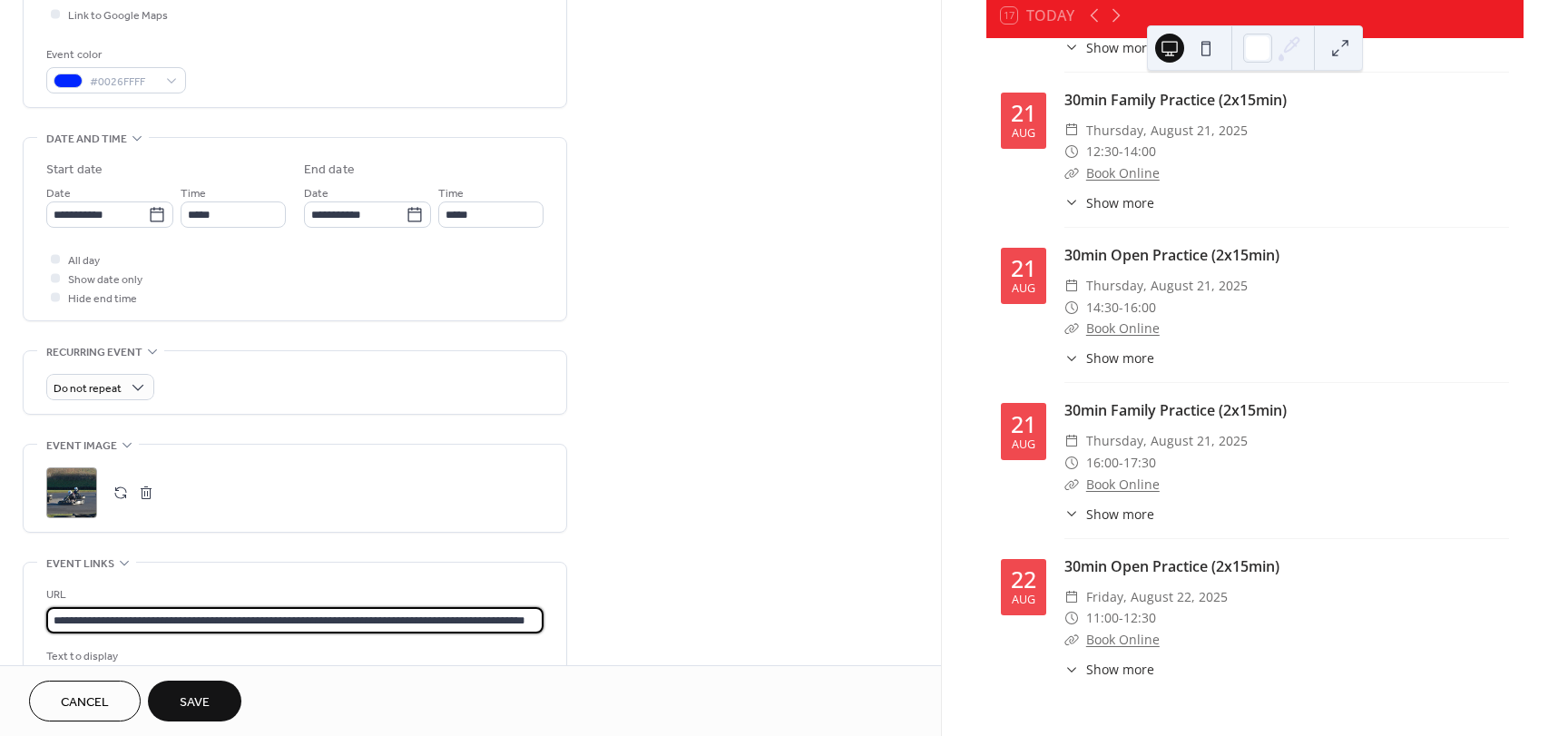 click on "Save" at bounding box center (194, 702) 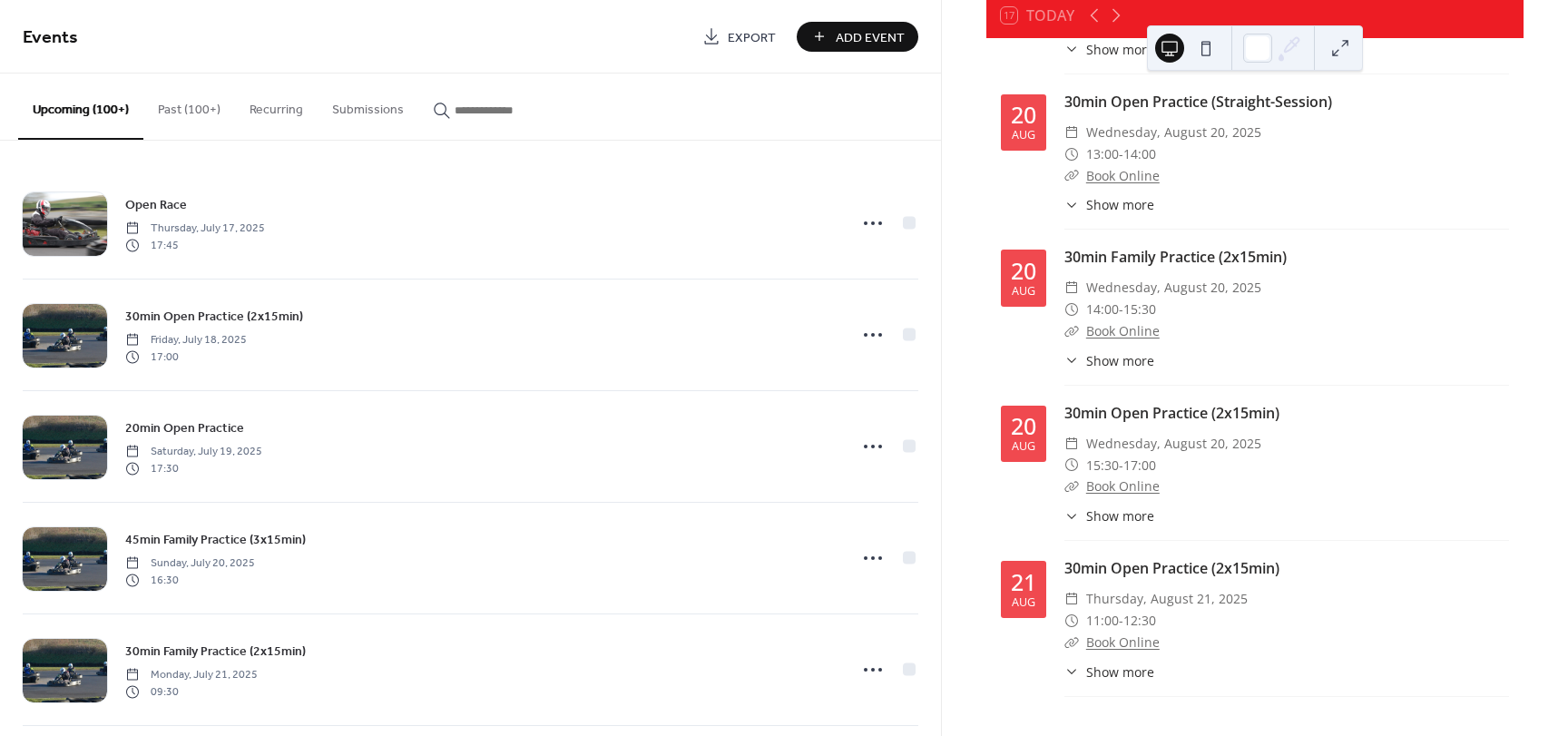 scroll, scrollTop: 14903, scrollLeft: 0, axis: vertical 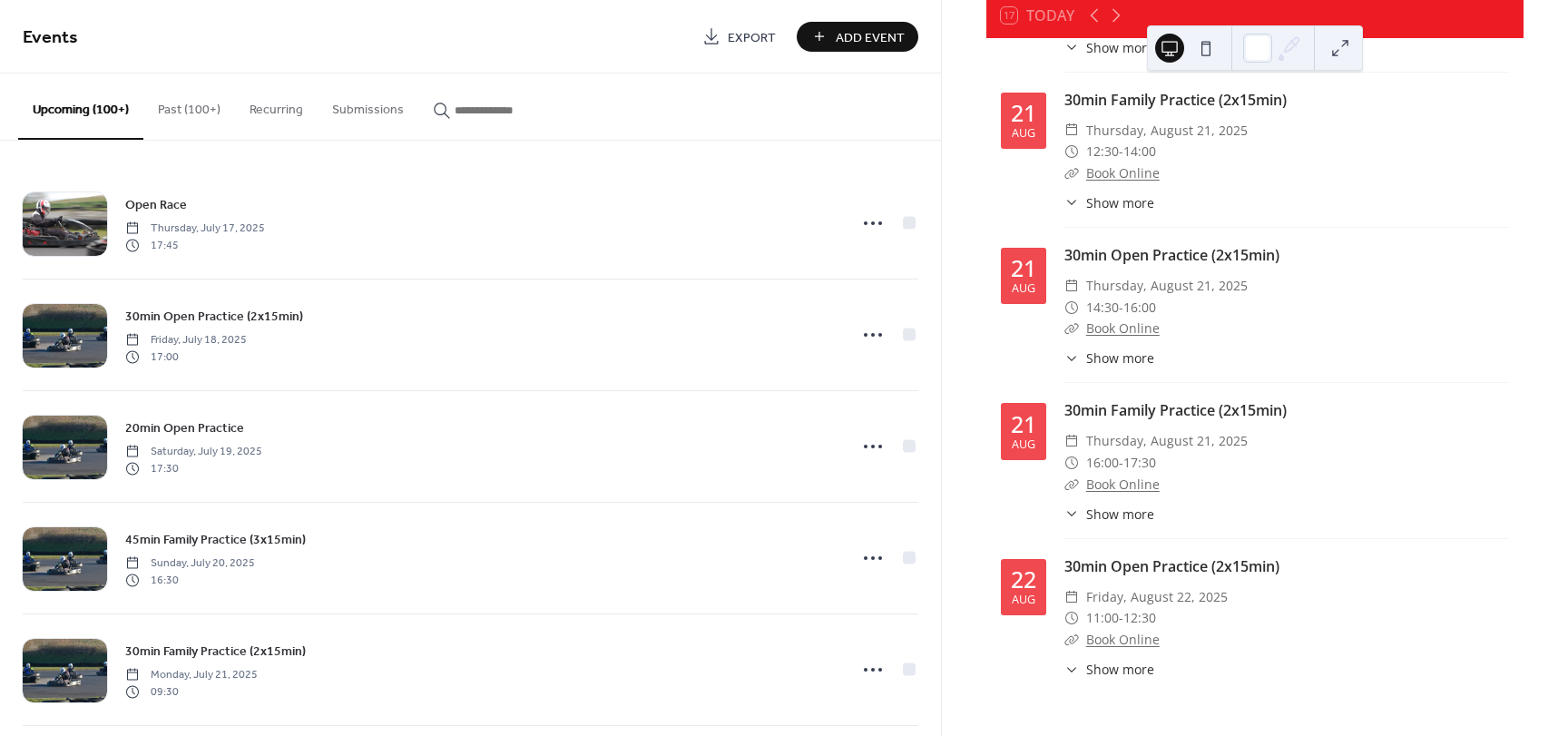 click on "Past (100+)" at bounding box center (189, 105) 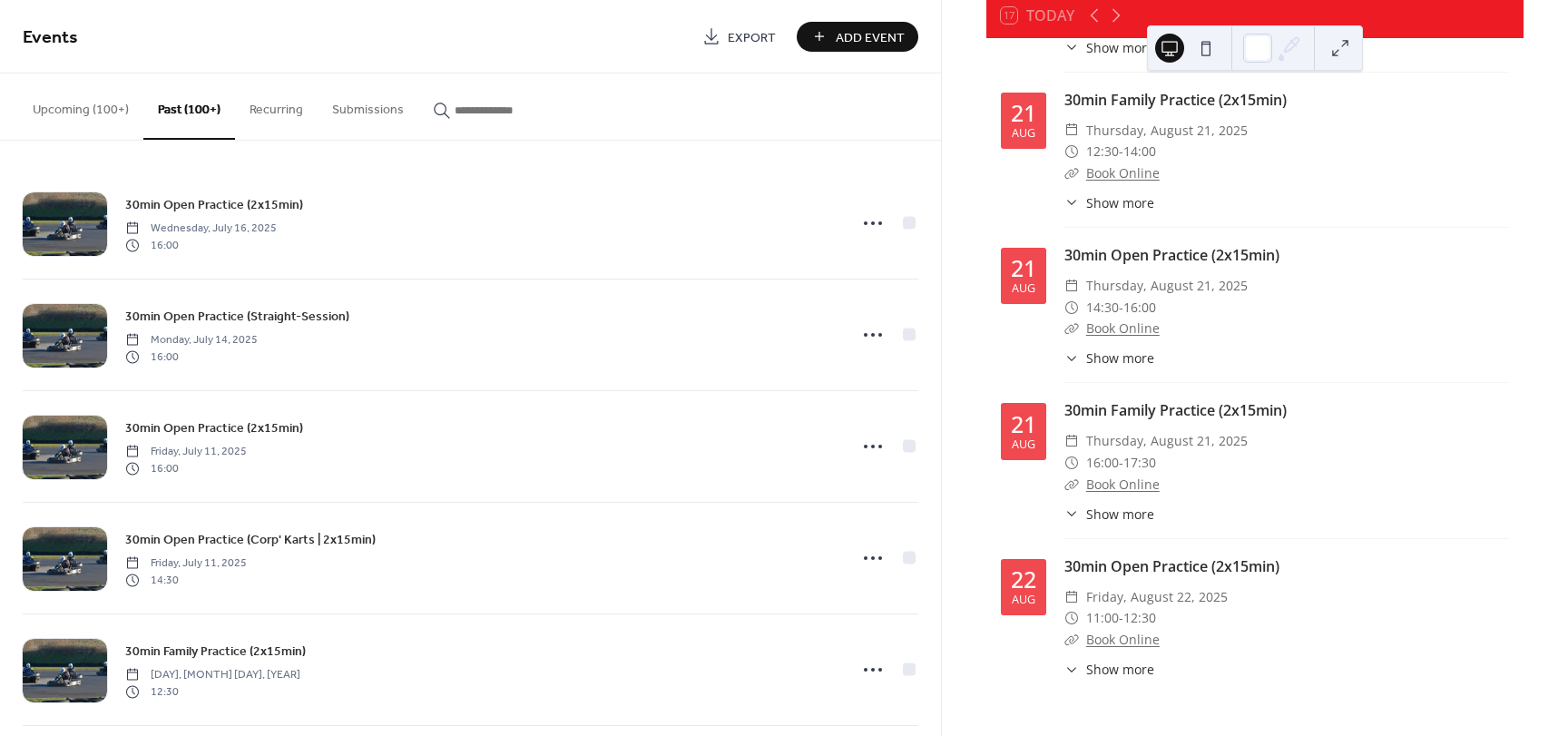 click on "Upcoming (100+)" at bounding box center (81, 105) 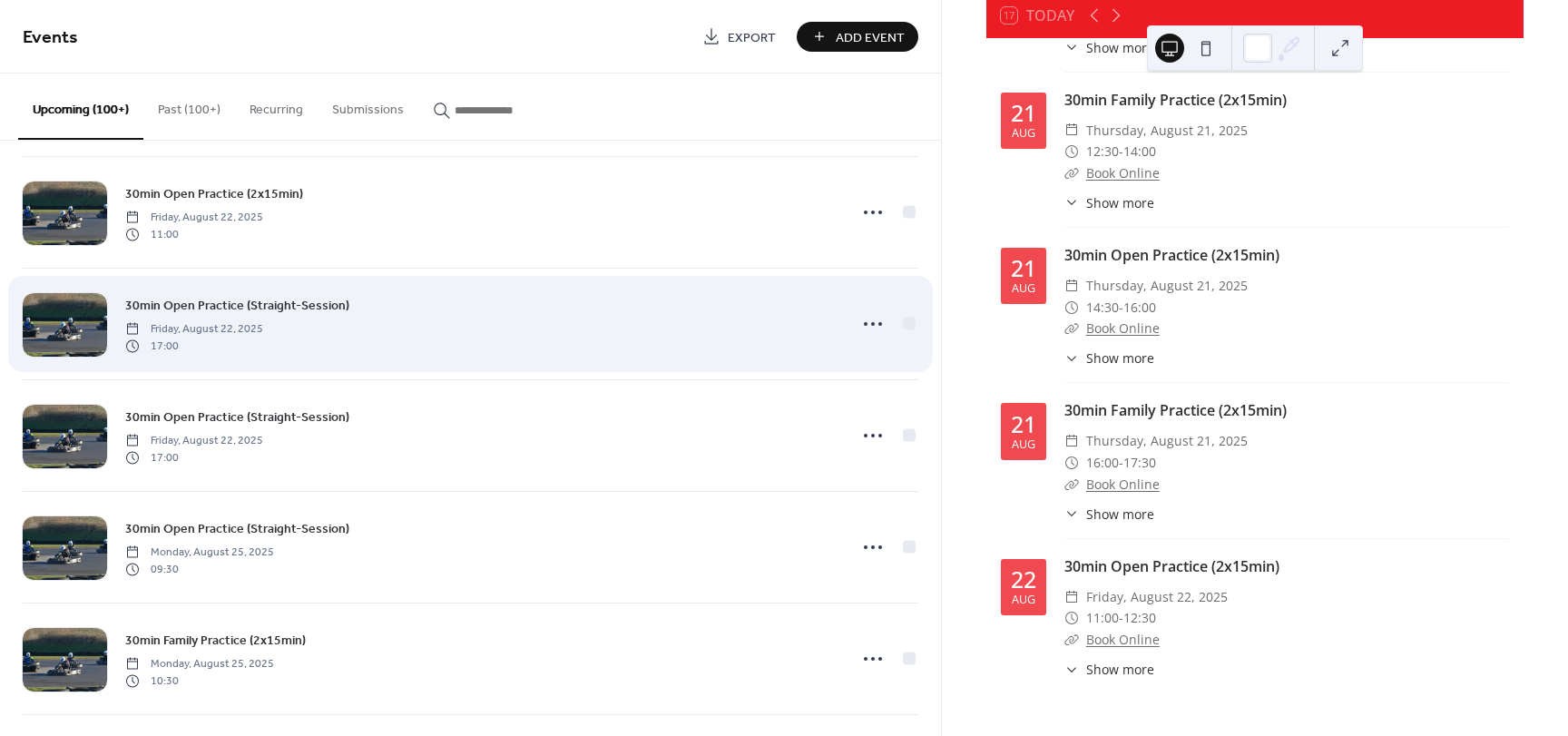 scroll, scrollTop: 11074, scrollLeft: 0, axis: vertical 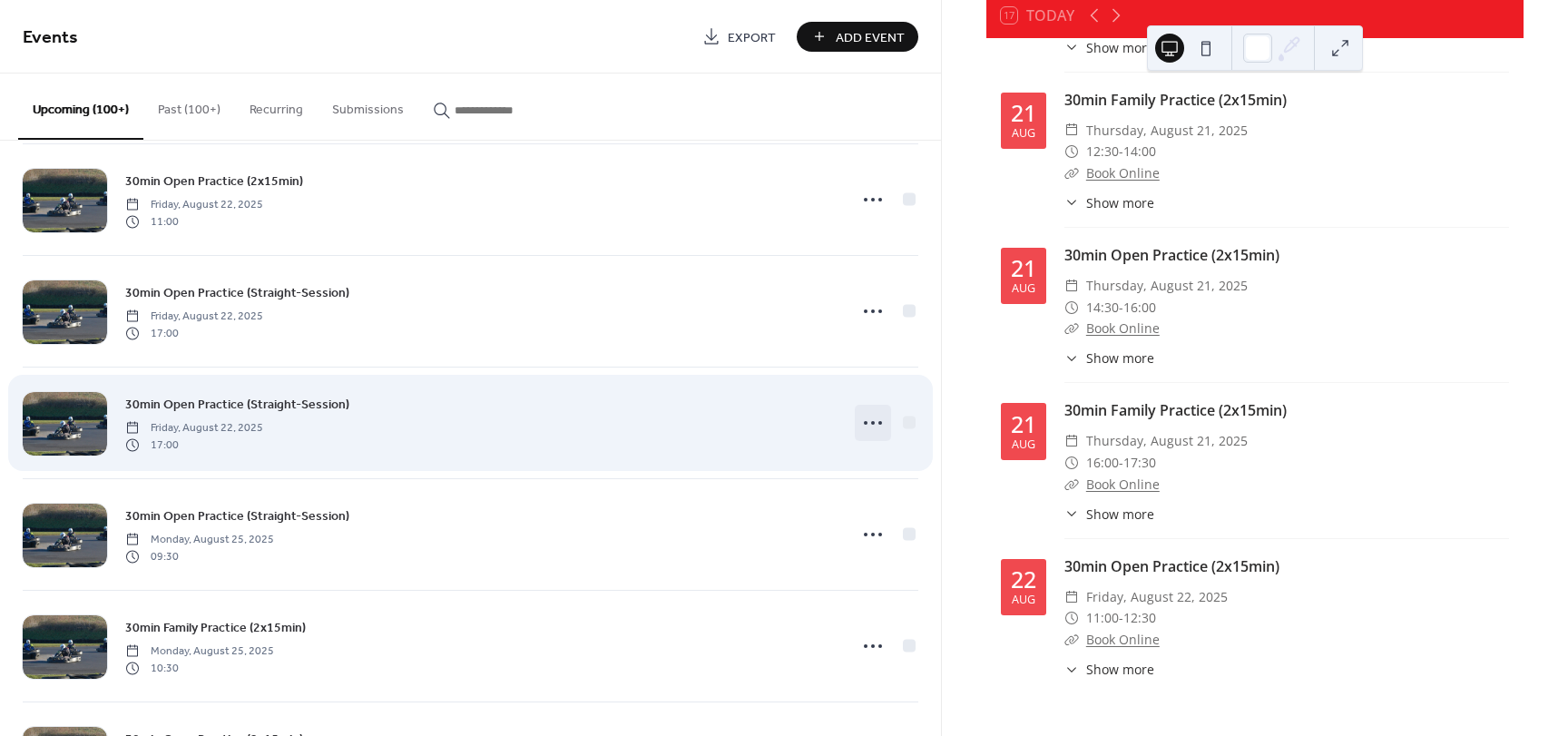 click 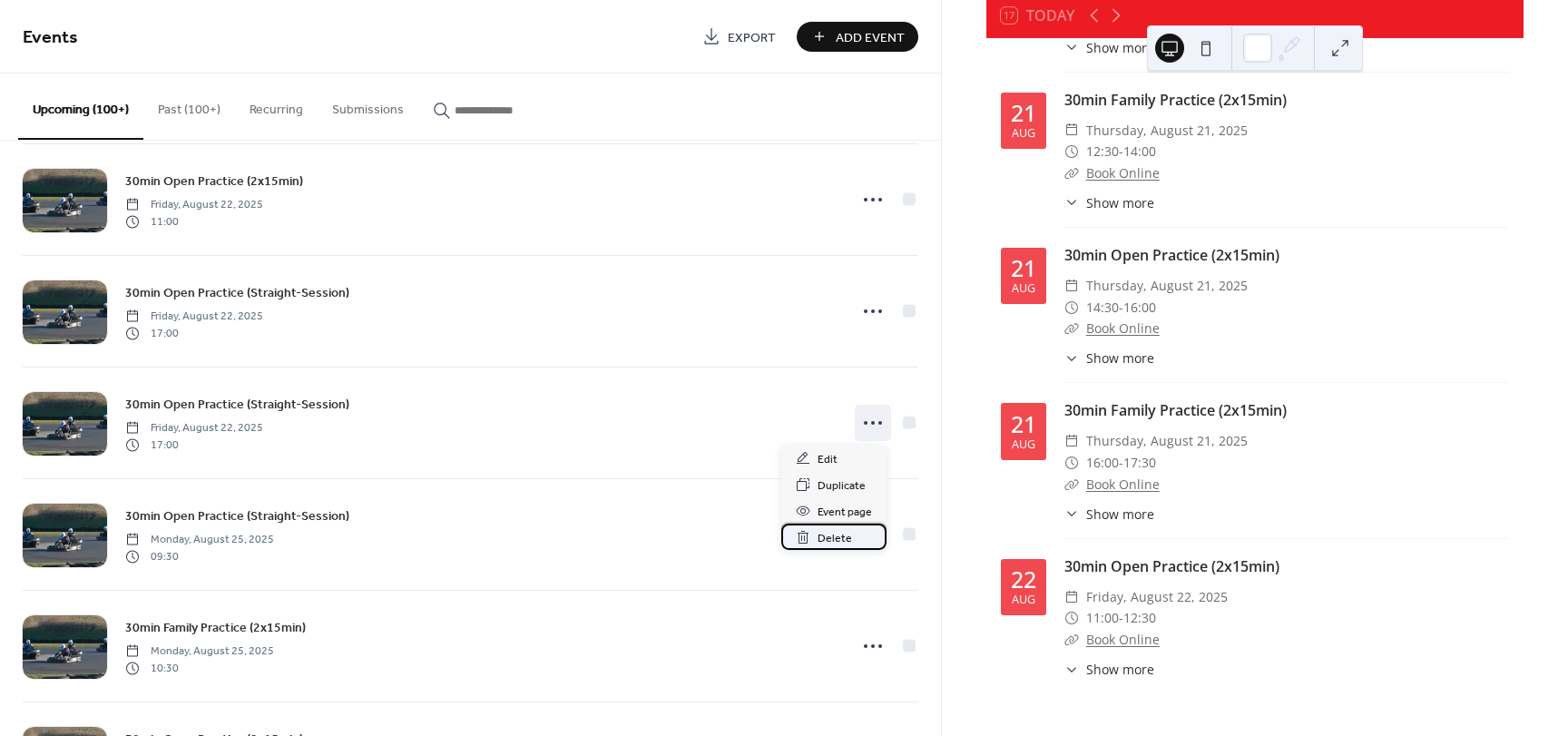 click on "Delete" at bounding box center (835, 538) 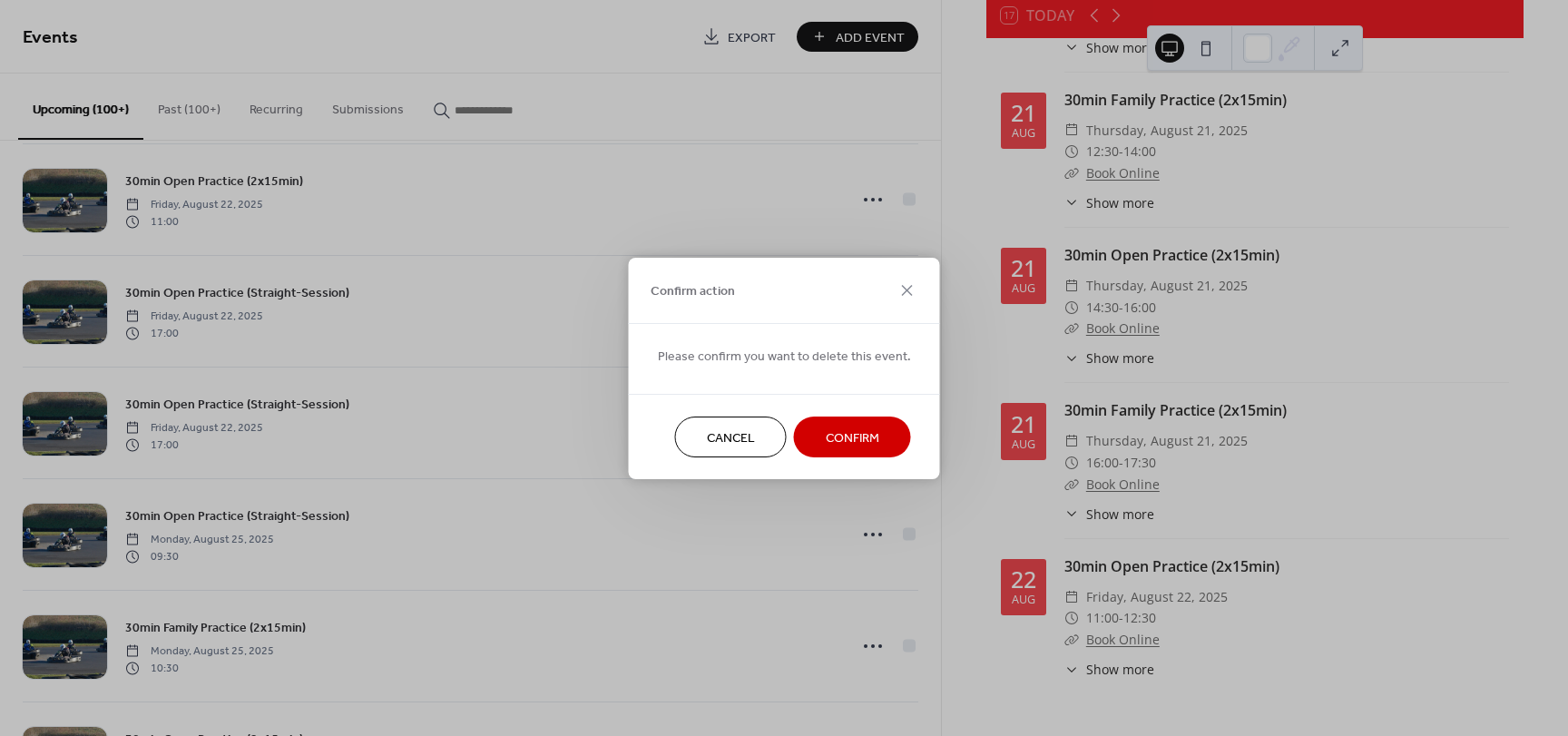 click on "Confirm" at bounding box center (852, 437) 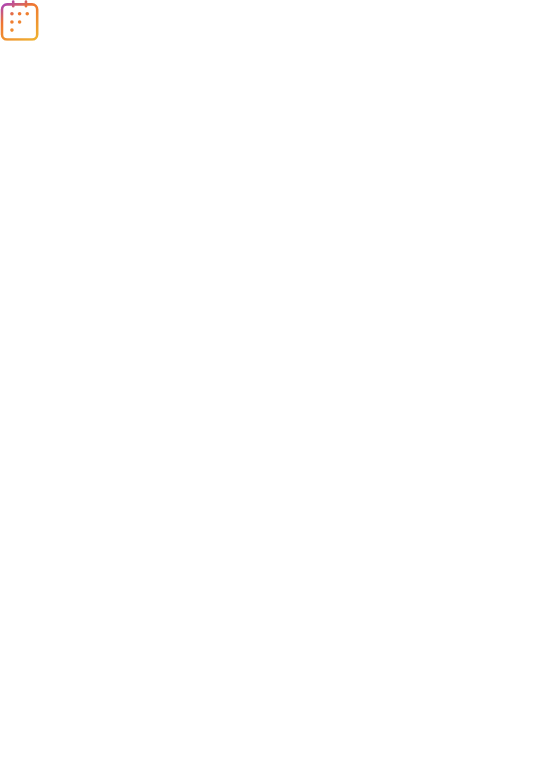 scroll, scrollTop: 0, scrollLeft: 0, axis: both 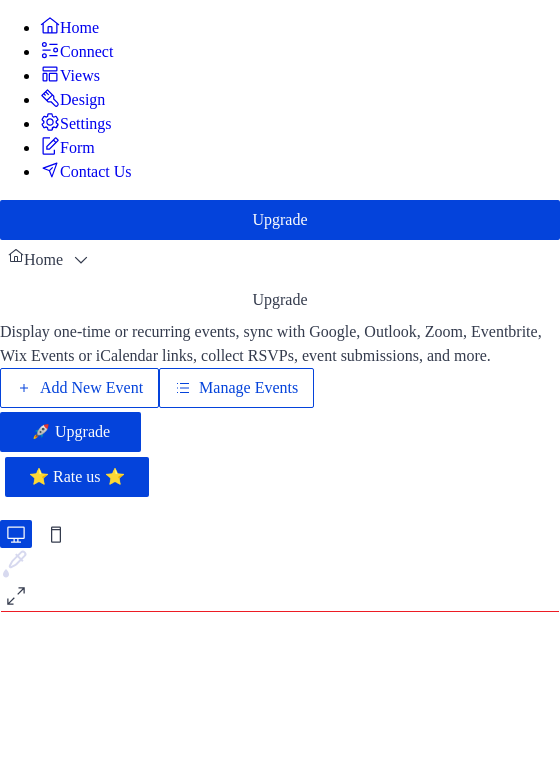 click on "Manage Events" at bounding box center (248, 388) 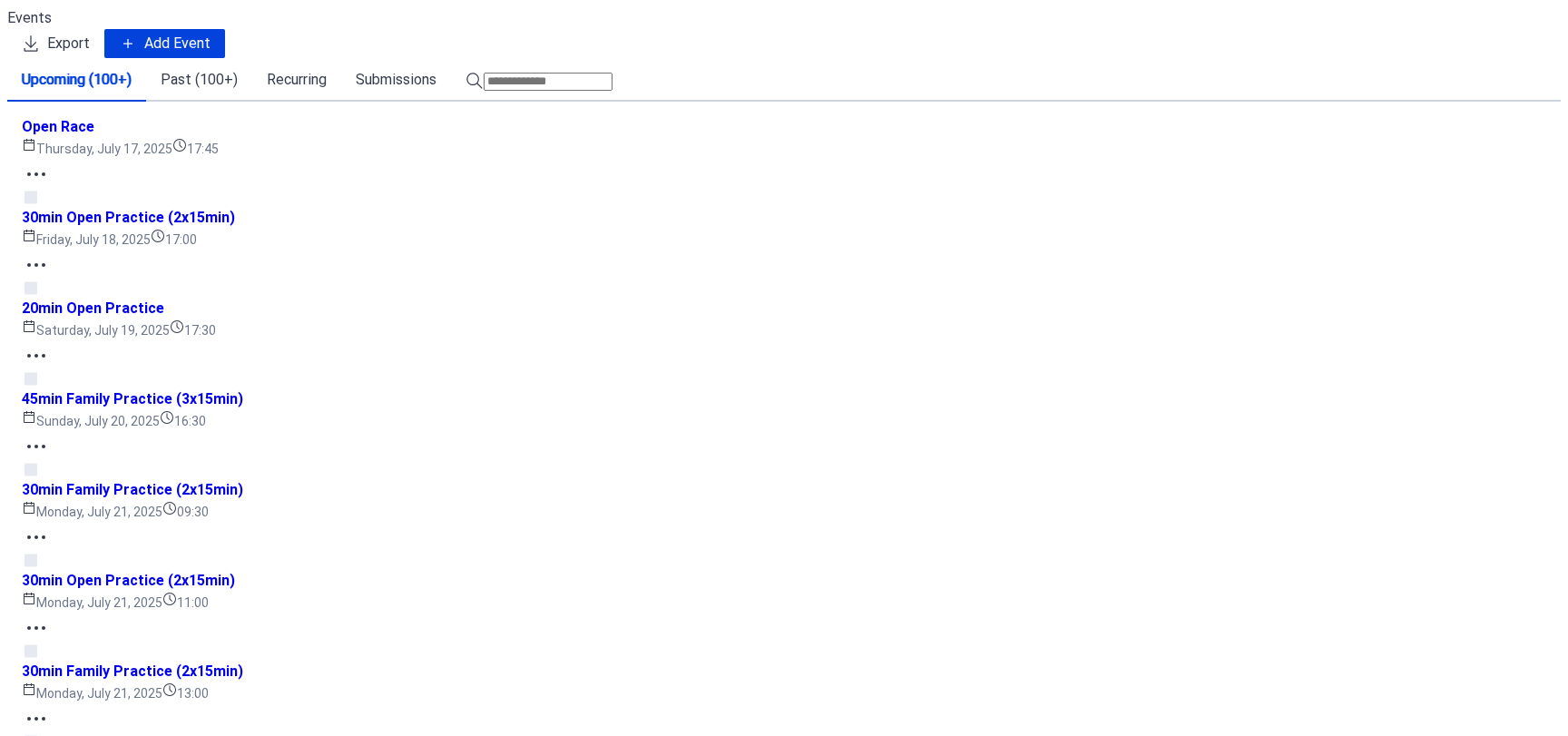 scroll, scrollTop: 0, scrollLeft: 0, axis: both 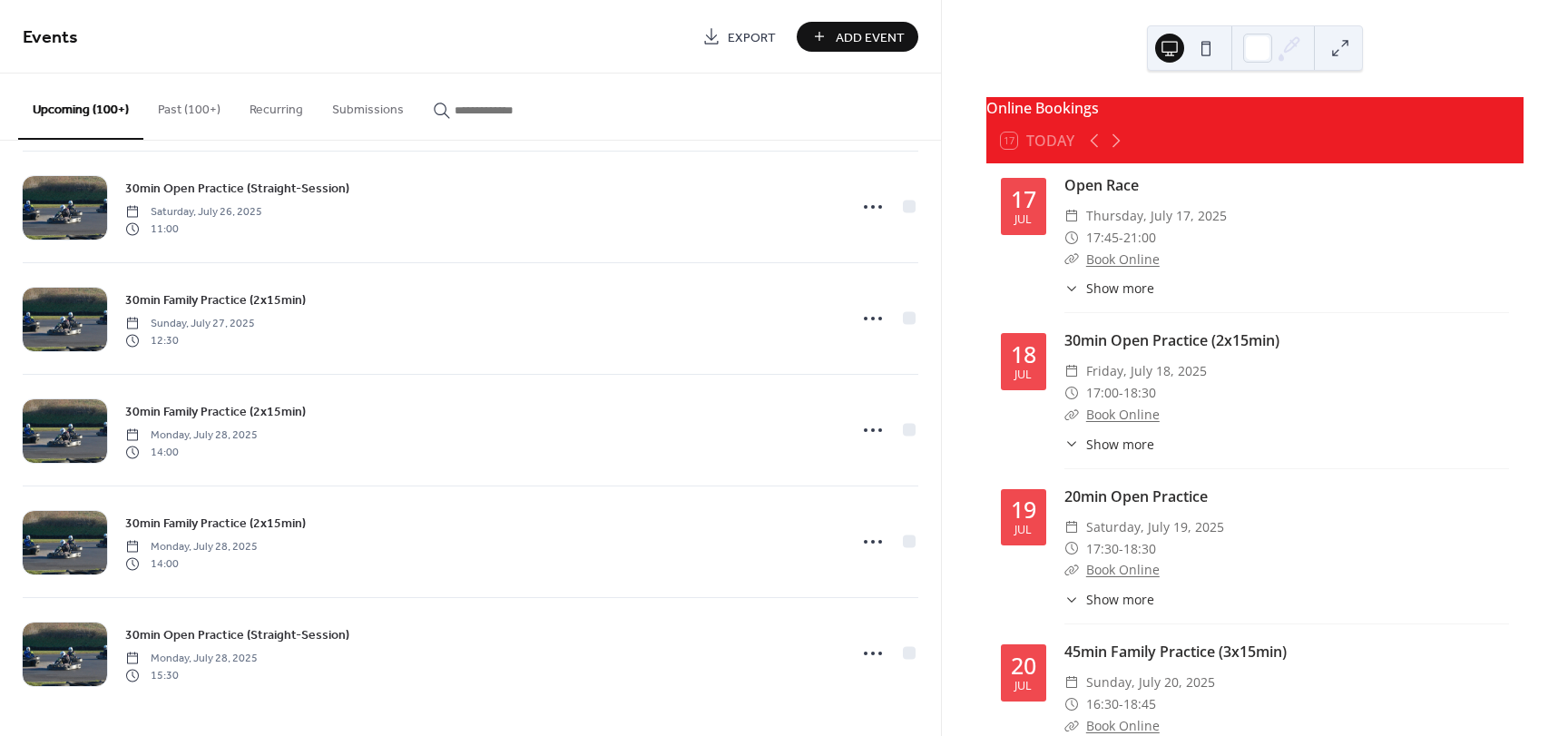 click on "Past (100+)" at bounding box center [189, 105] 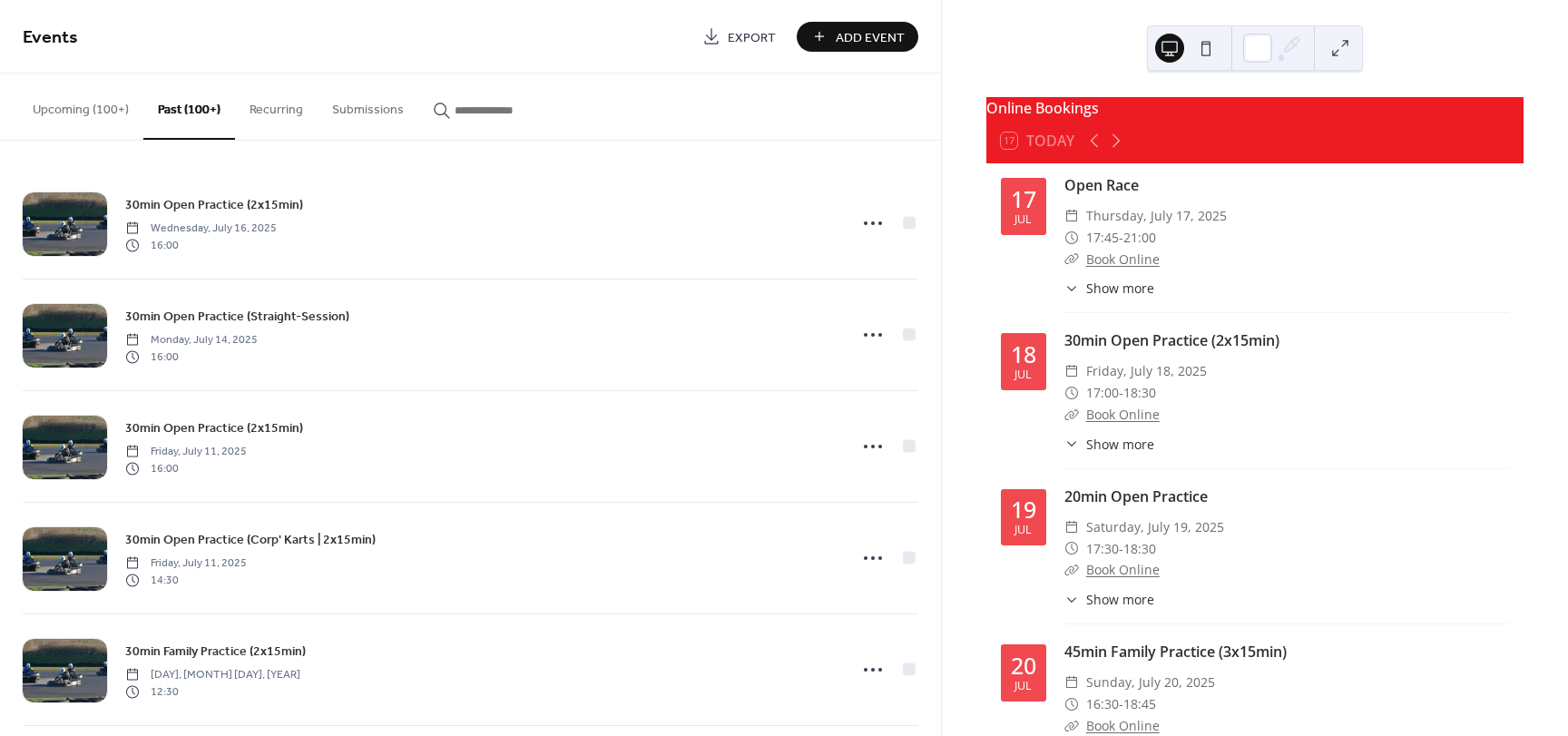 click on "Upcoming (100+)" at bounding box center (81, 105) 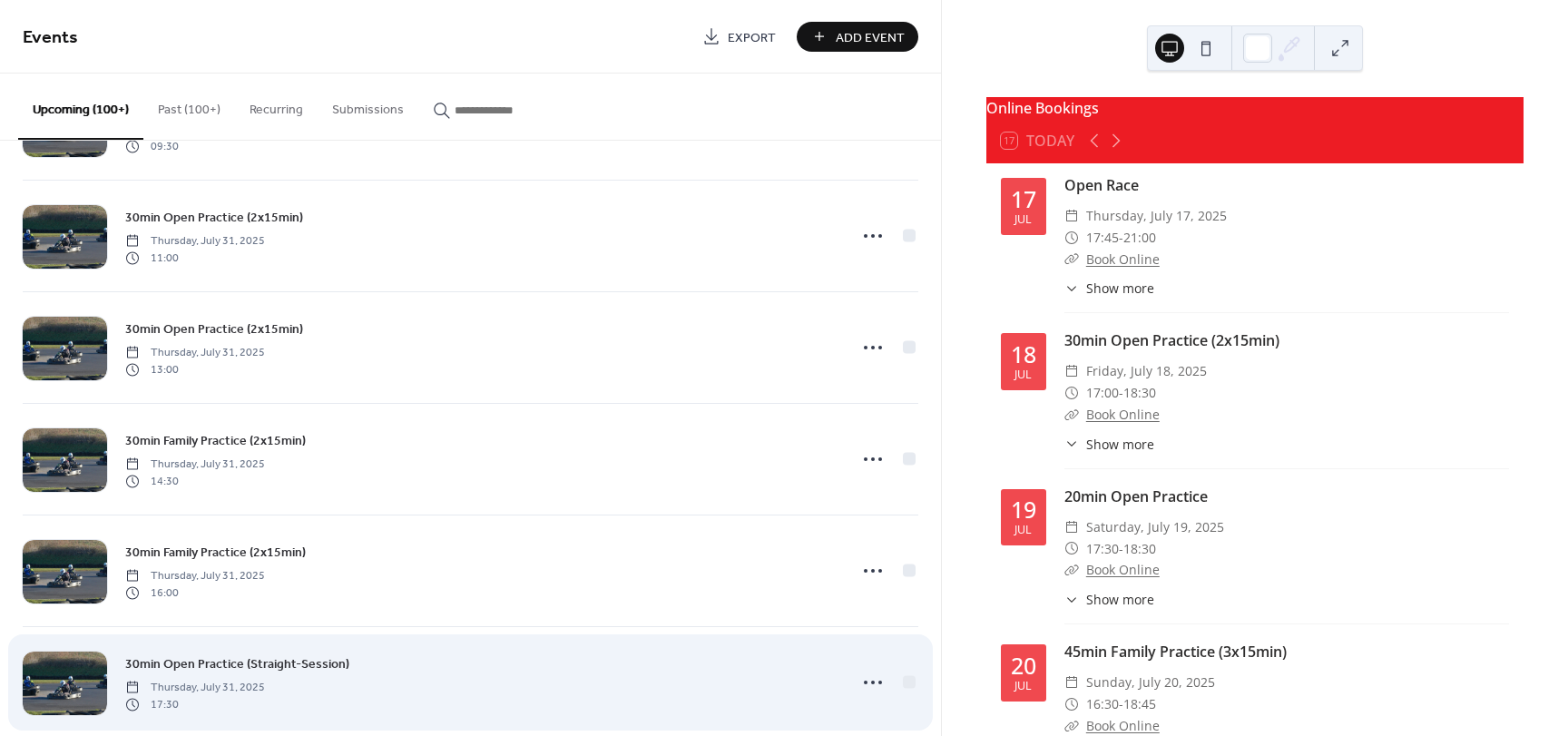 scroll, scrollTop: 5039, scrollLeft: 0, axis: vertical 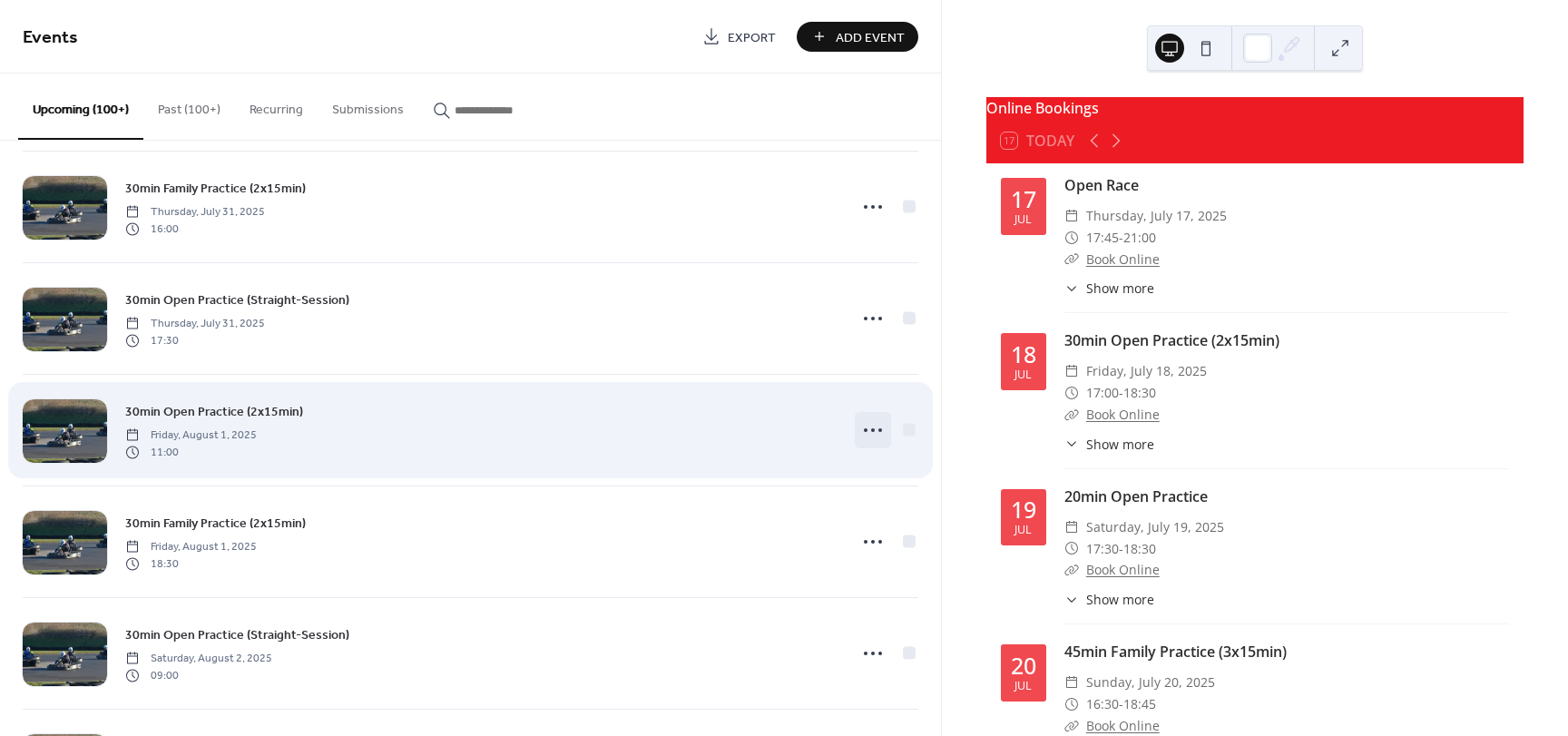 click 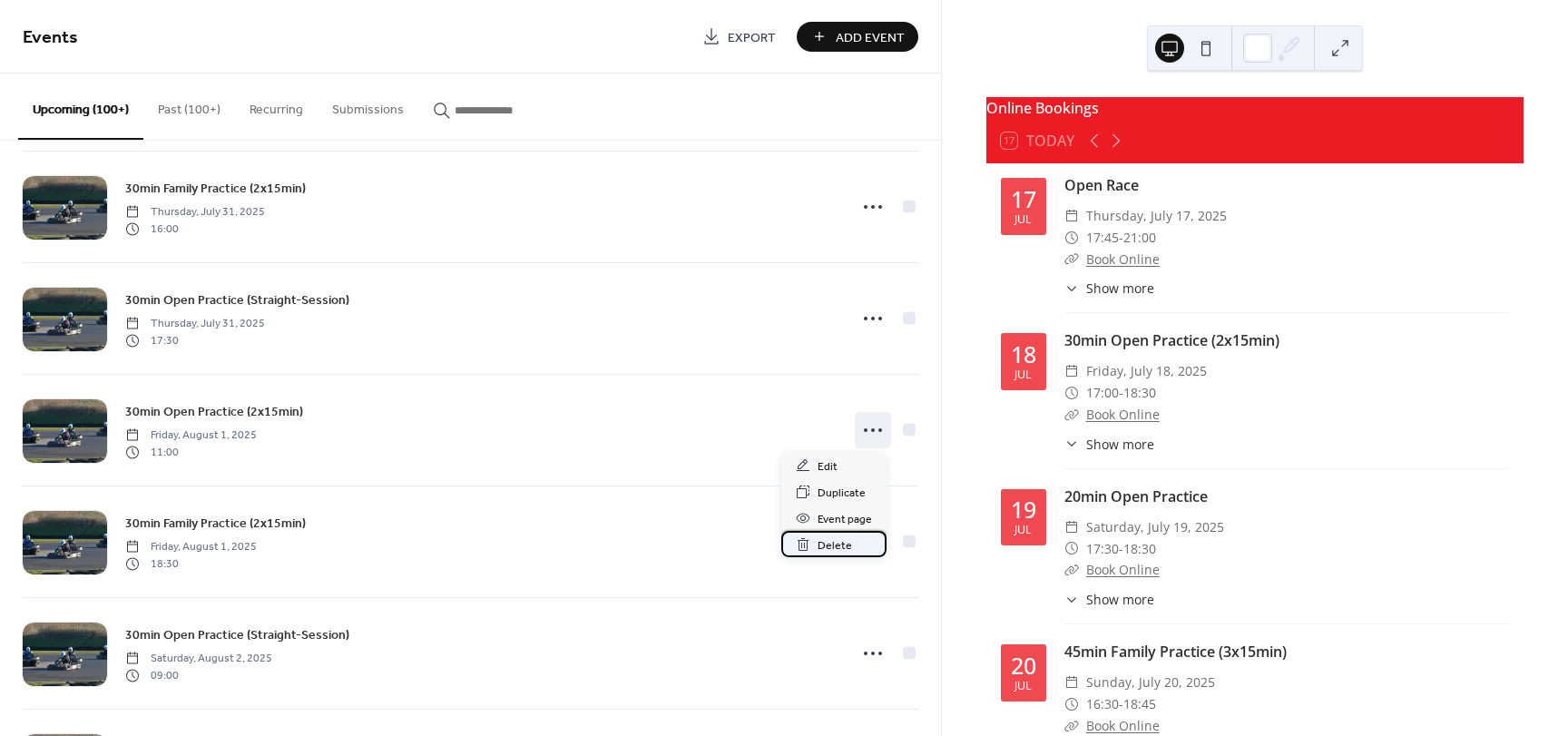 click on "Delete" at bounding box center [835, 545] 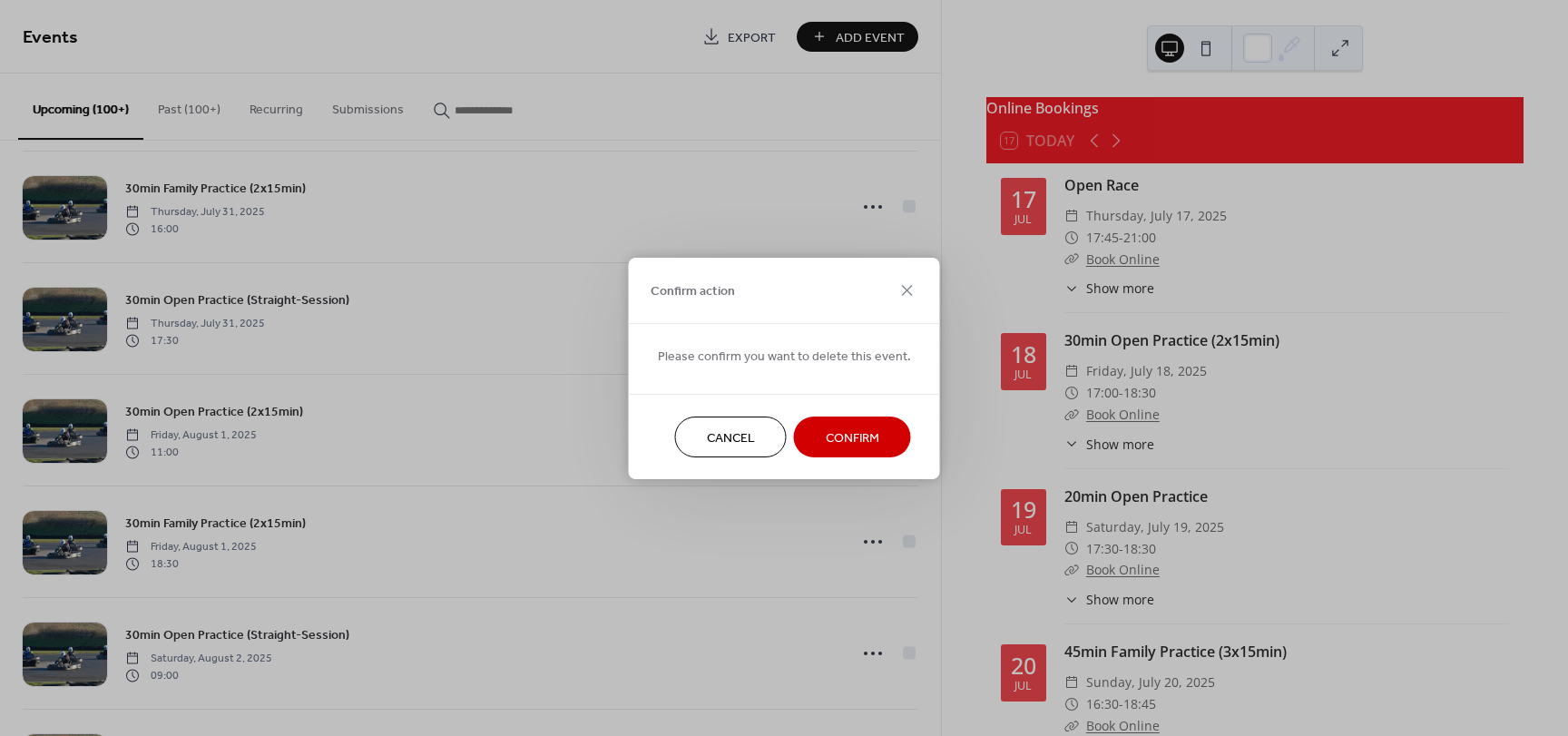 click on "Confirm" at bounding box center (852, 437) 